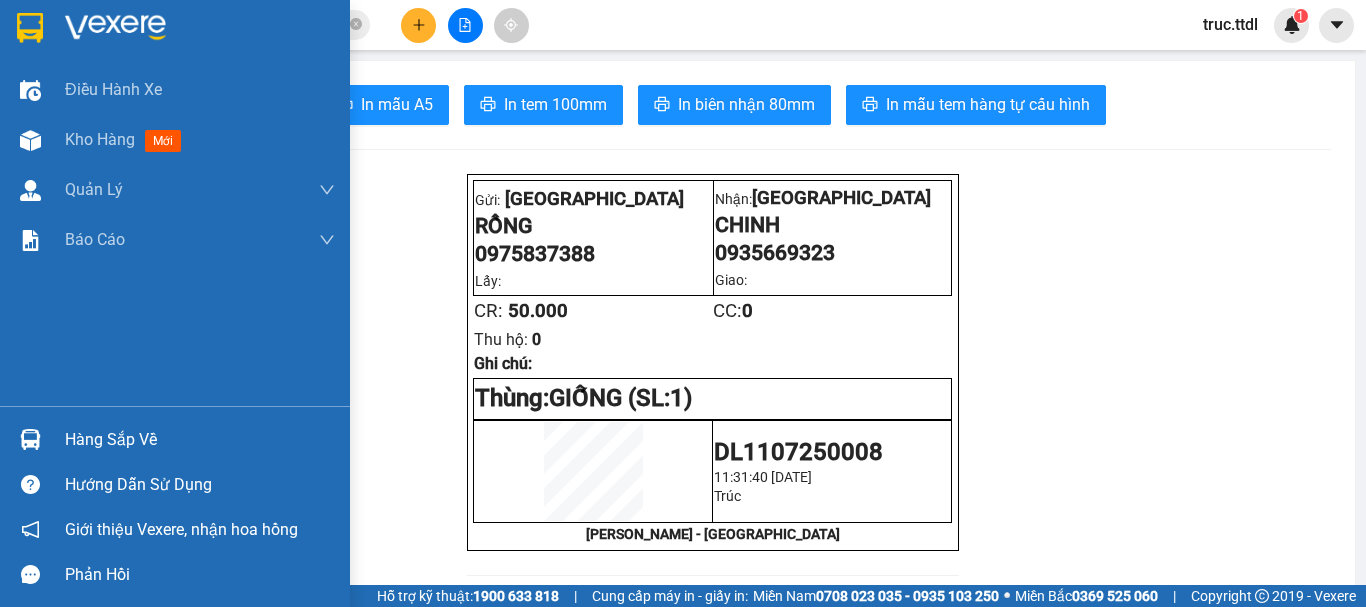 scroll, scrollTop: 0, scrollLeft: 0, axis: both 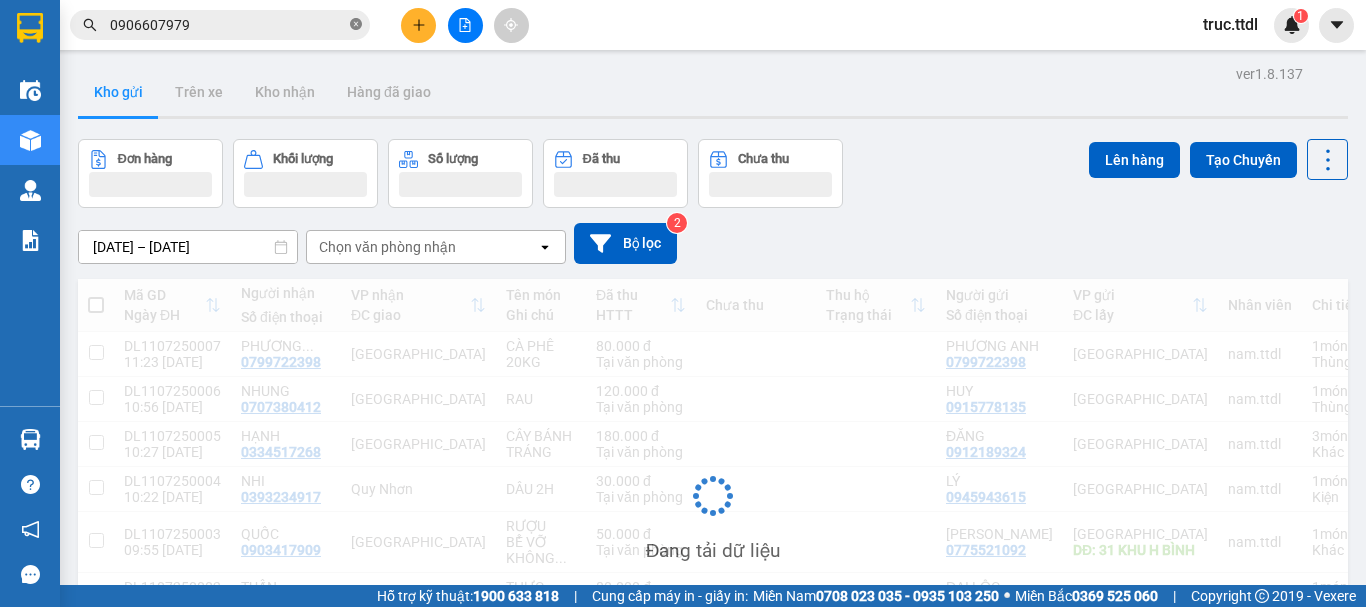 click 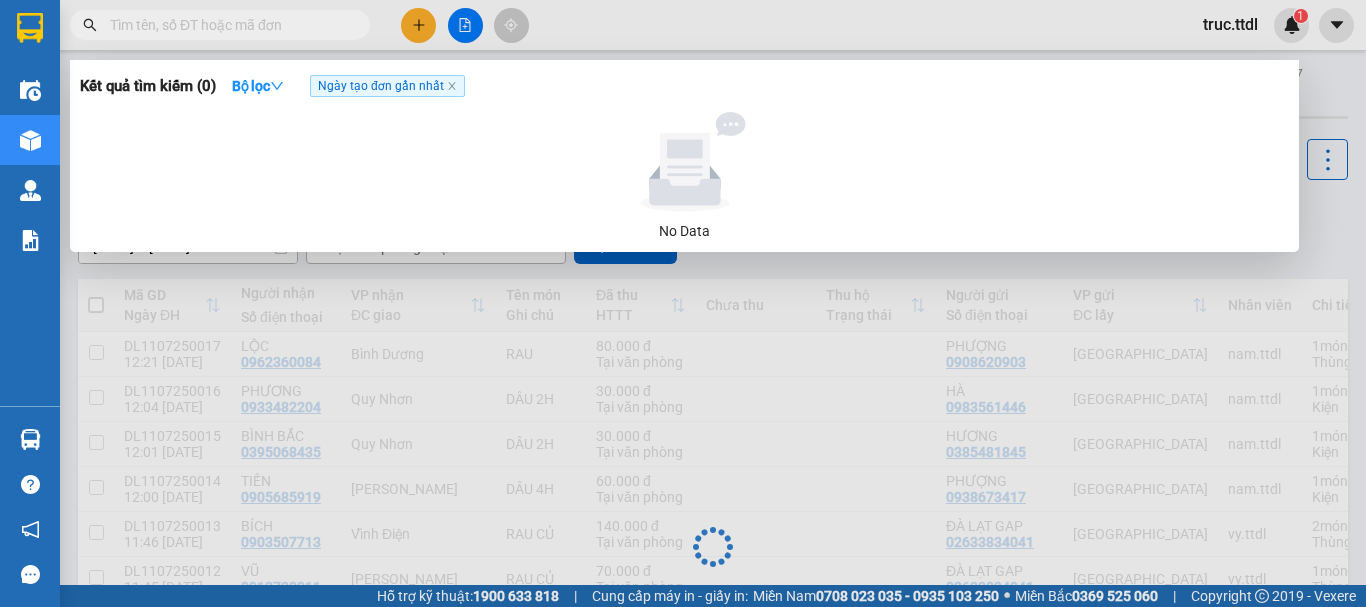 type 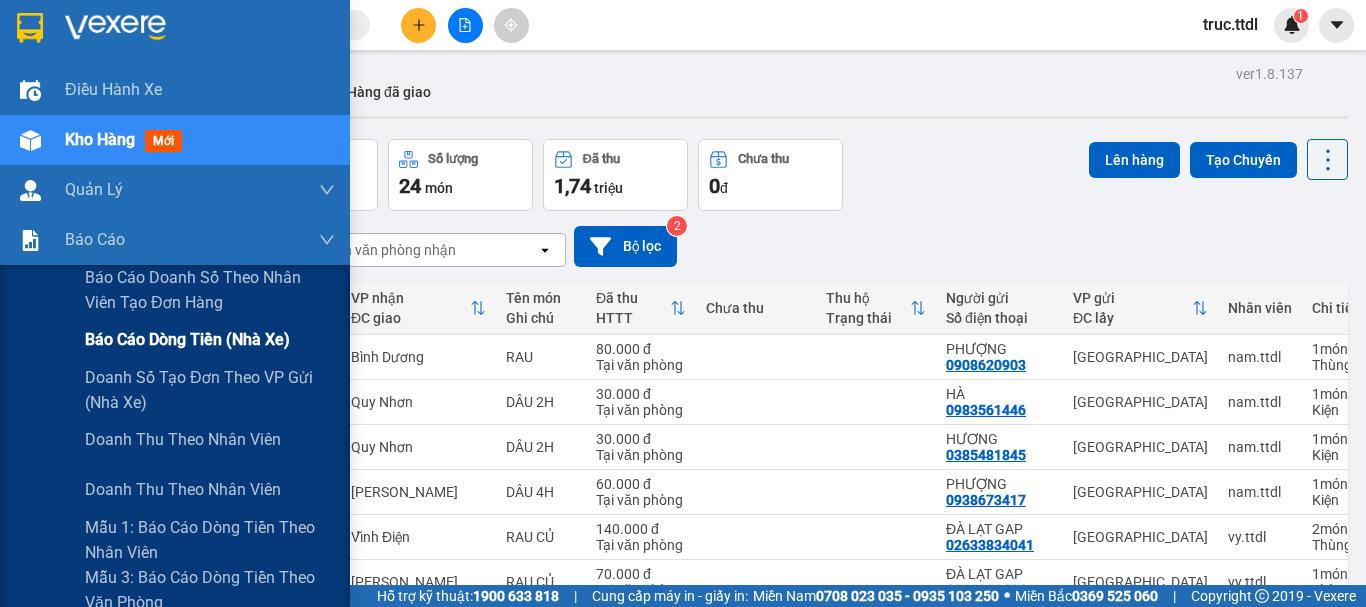 click on "Báo cáo dòng tiền (nhà xe)" at bounding box center [187, 339] 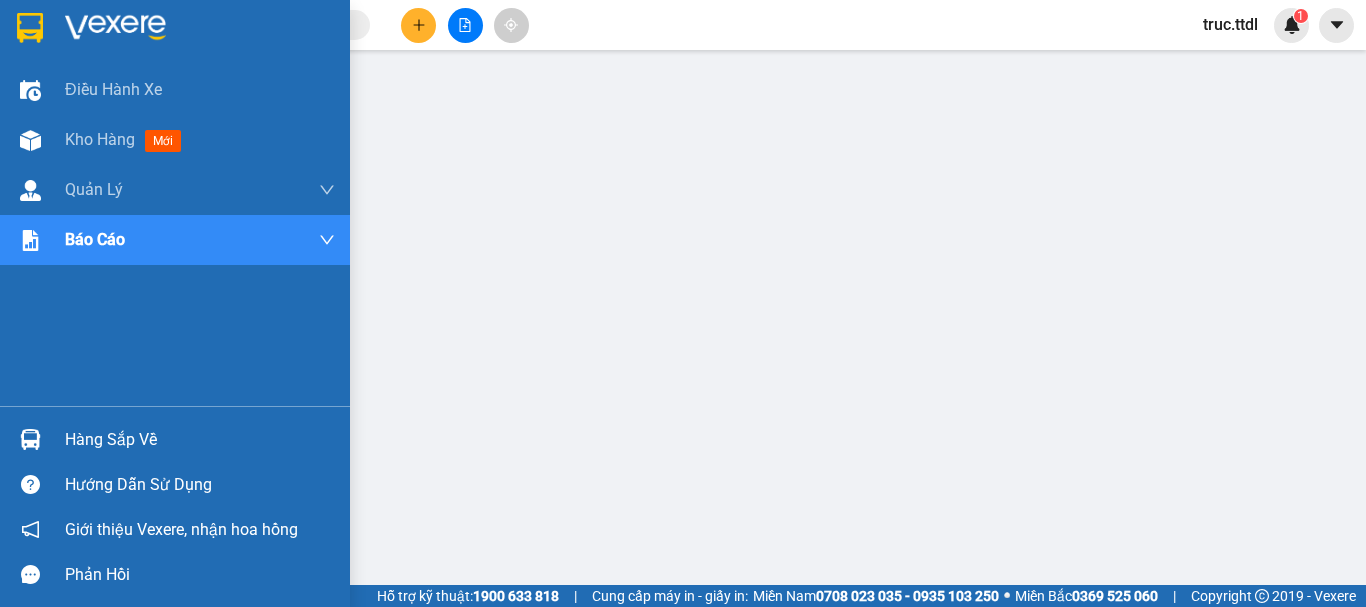 click at bounding box center [30, 27] 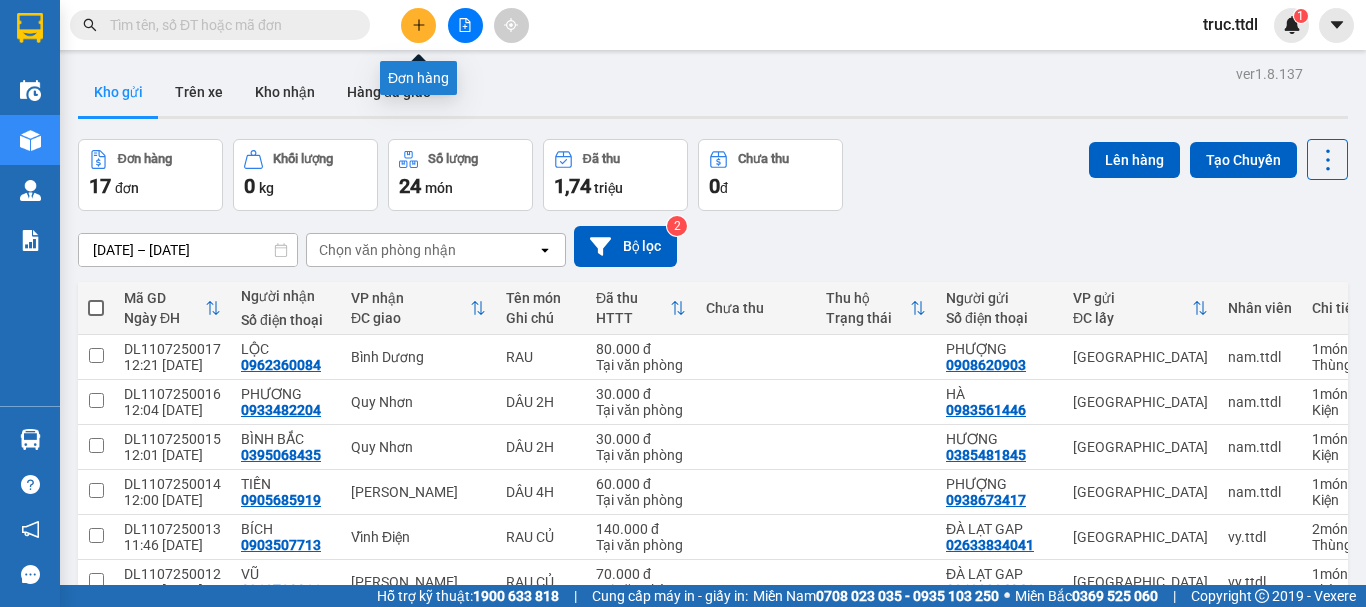 click at bounding box center (418, 25) 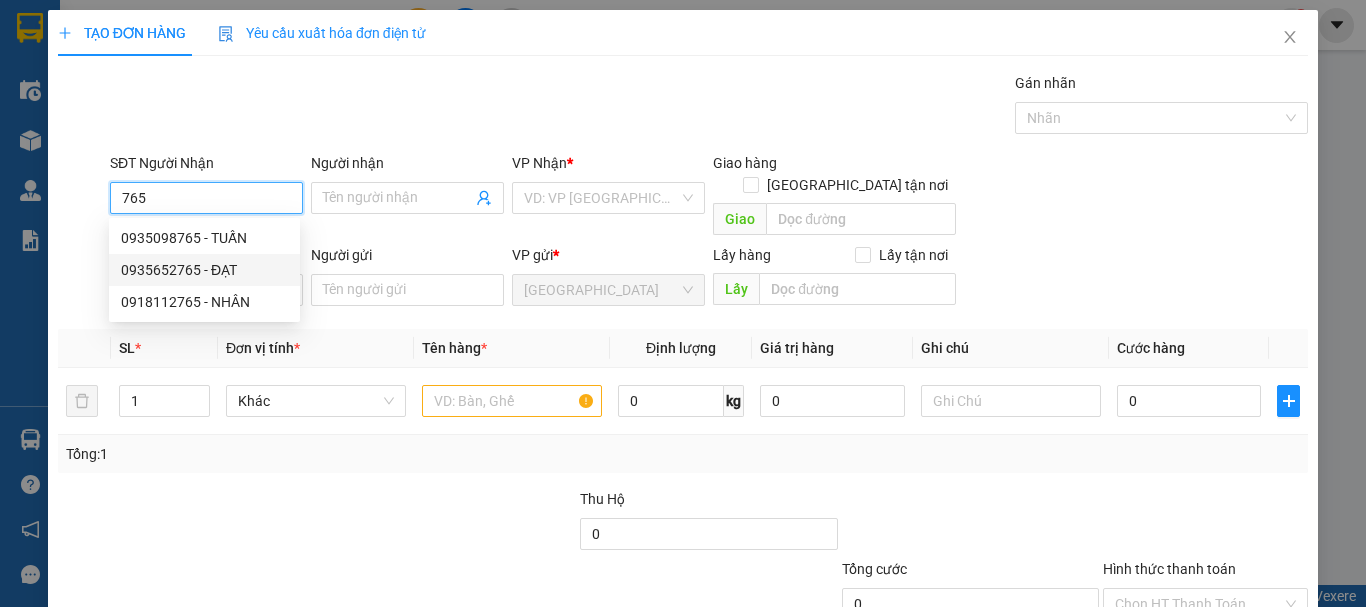 click on "0935652765 - ĐẠT" at bounding box center (204, 270) 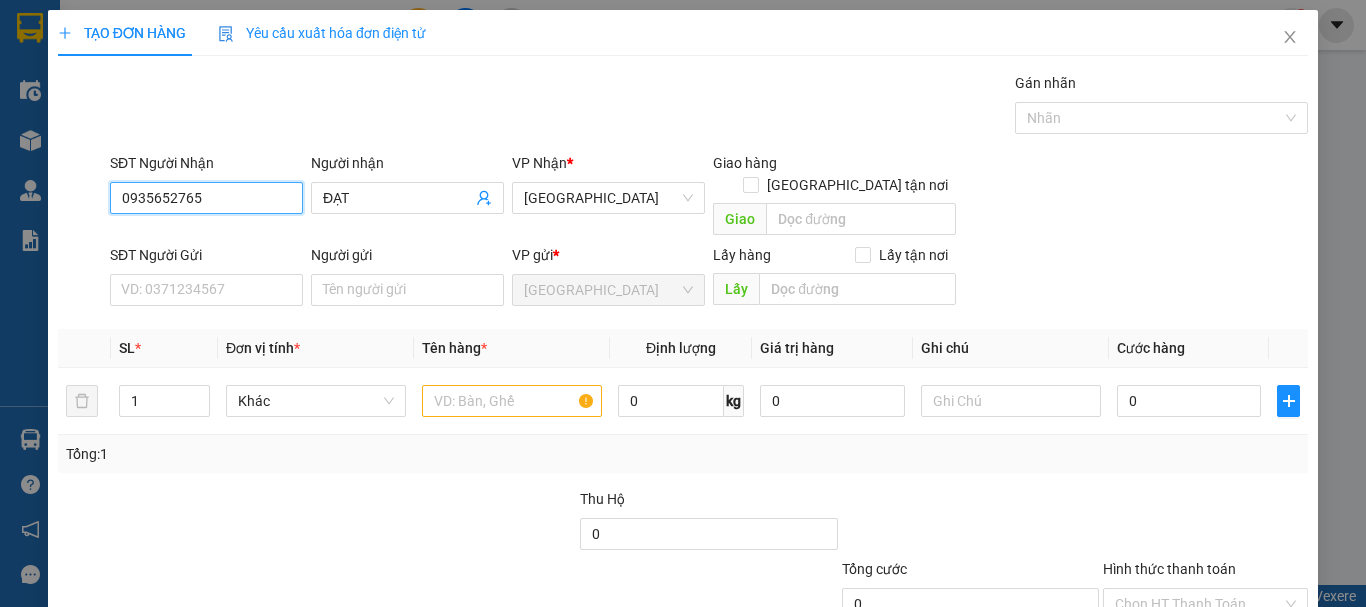 type on "0935652765" 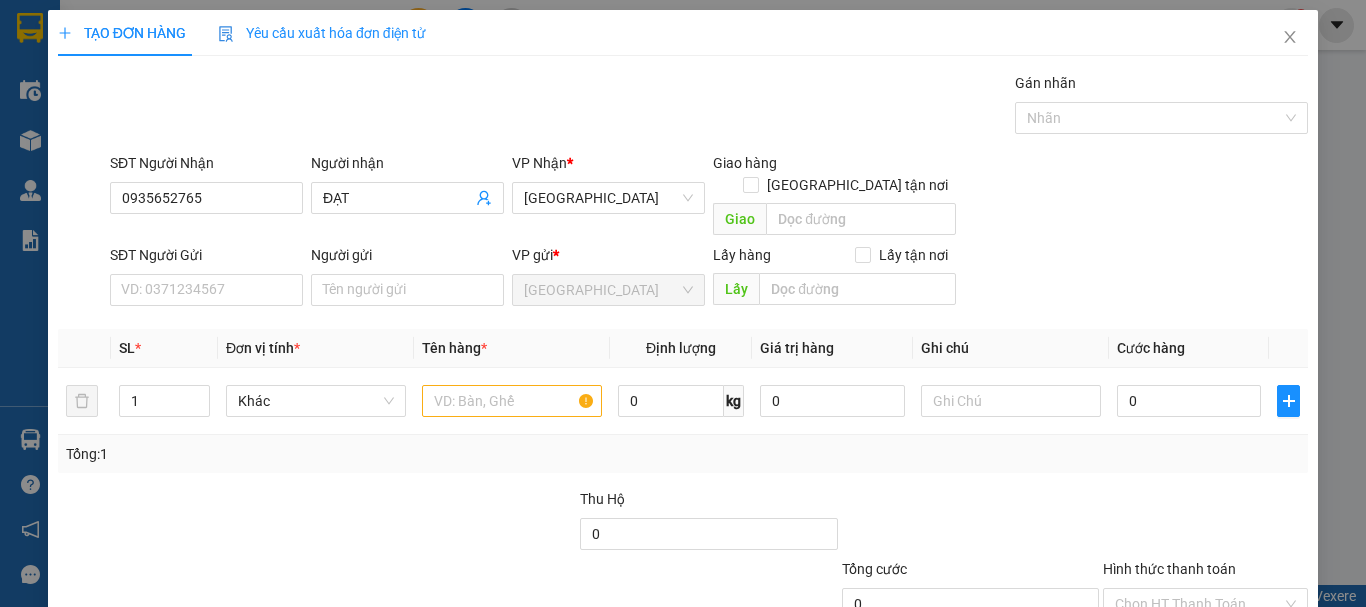 click on "SĐT Người Gửi VD: 0371234567" at bounding box center (206, 279) 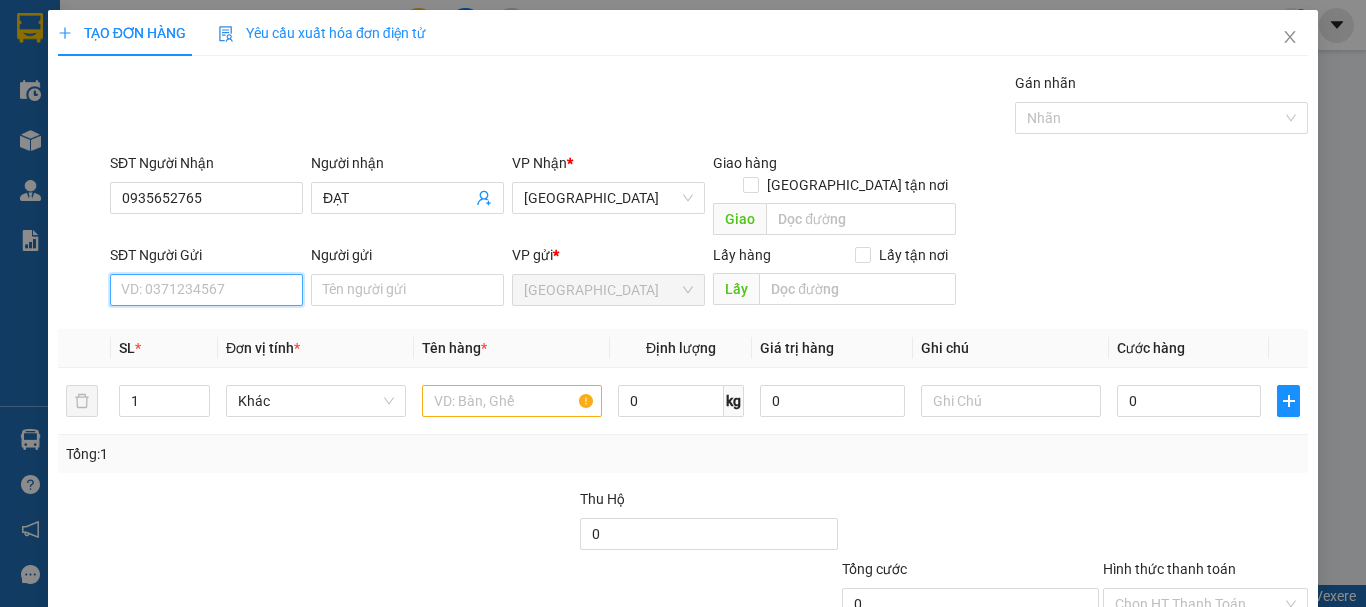 click on "SĐT Người Gửi" at bounding box center [206, 290] 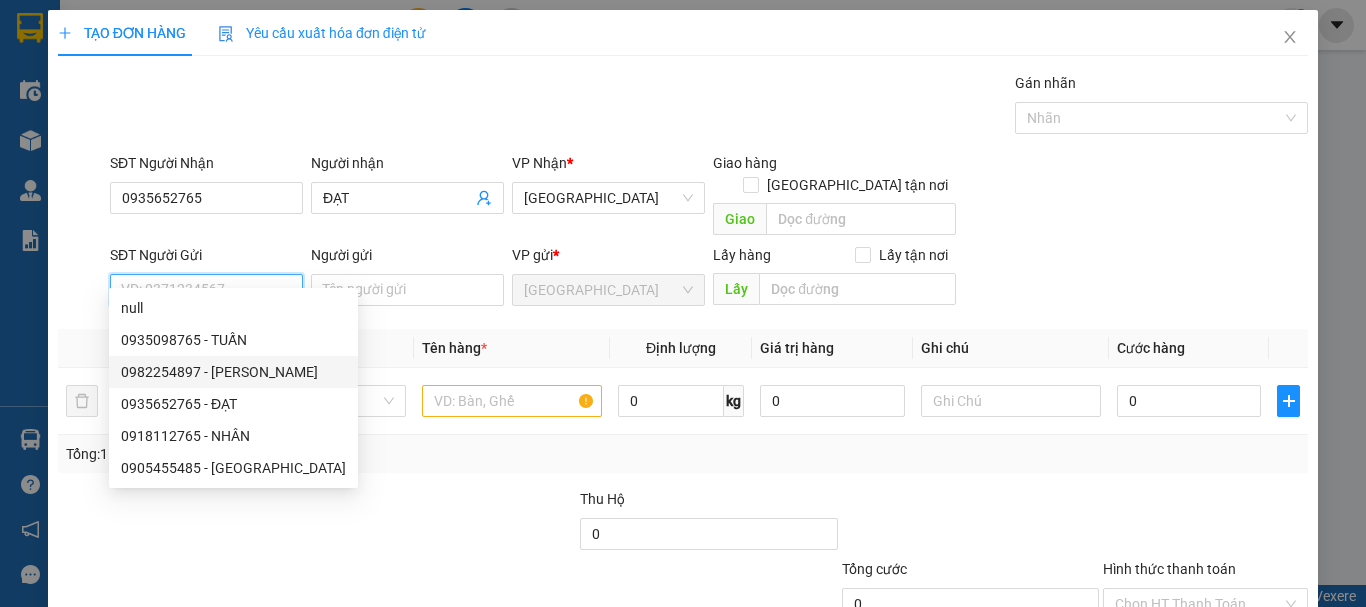 click on "0982254897 - NGUYÊN MINH COOPMART" at bounding box center (233, 372) 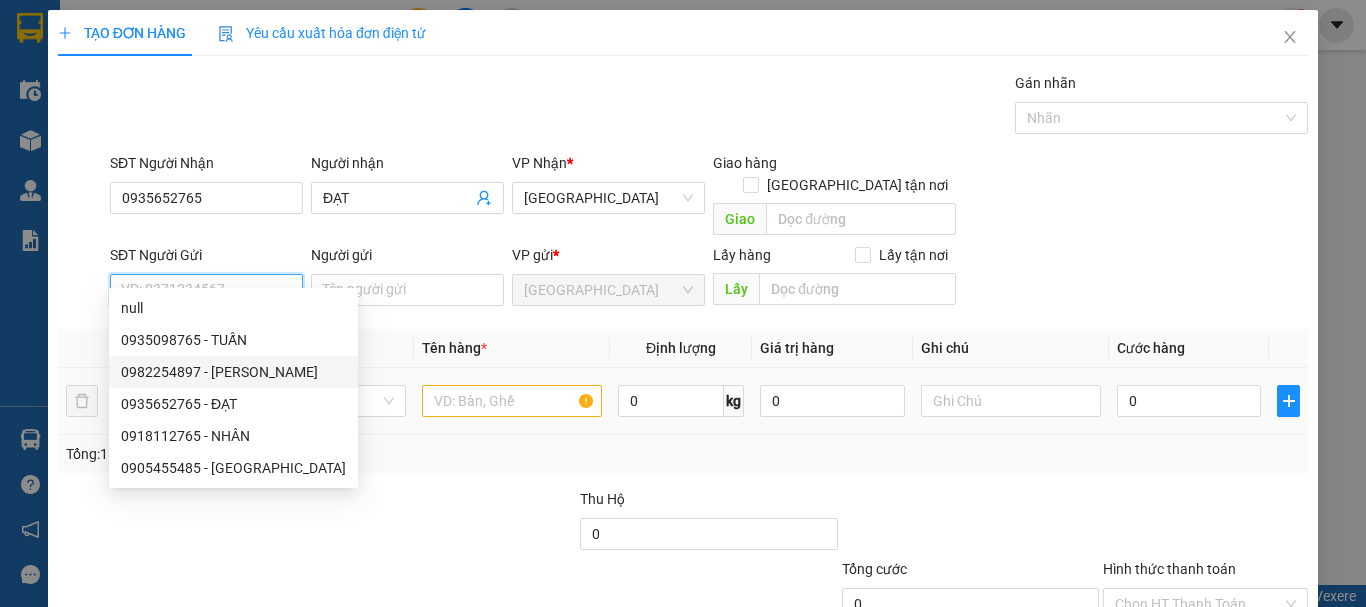 type on "0982254897" 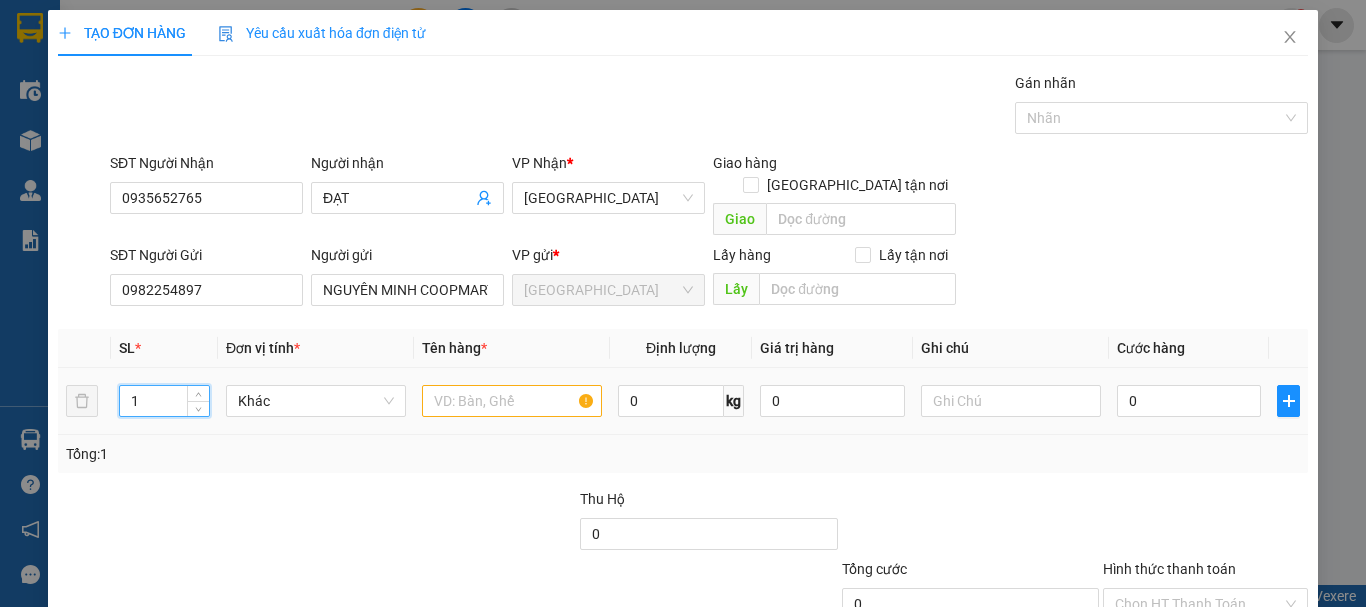 drag, startPoint x: 172, startPoint y: 383, endPoint x: 156, endPoint y: 389, distance: 17.088007 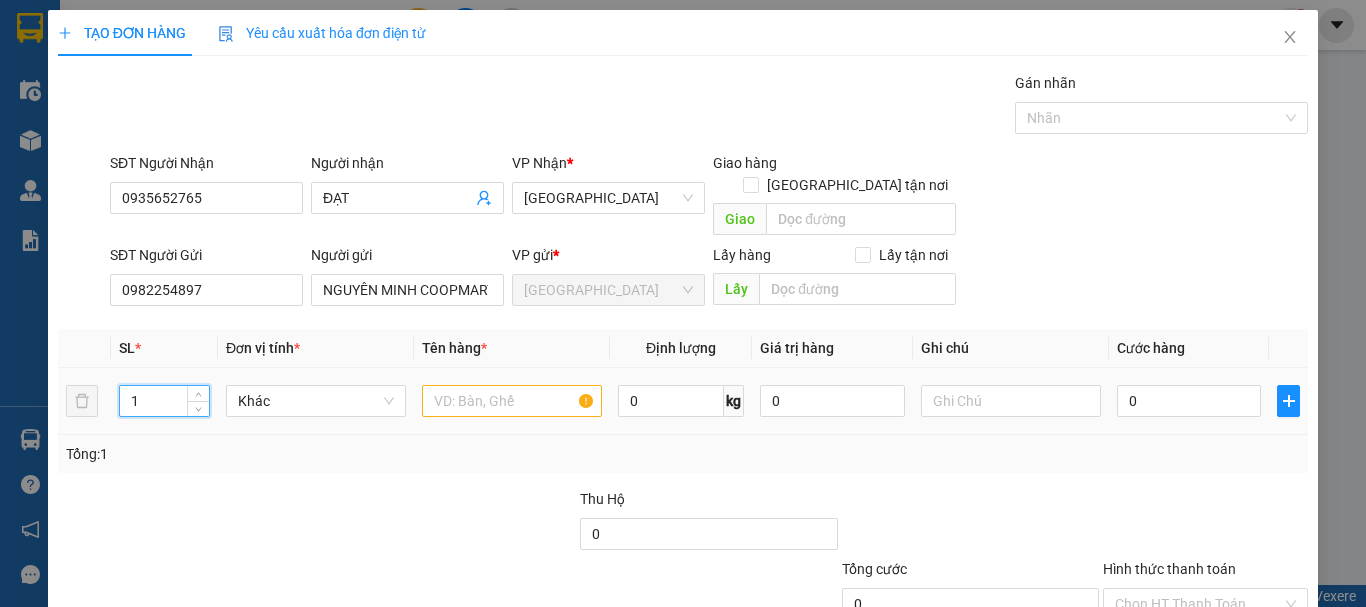click on "1" at bounding box center [164, 401] 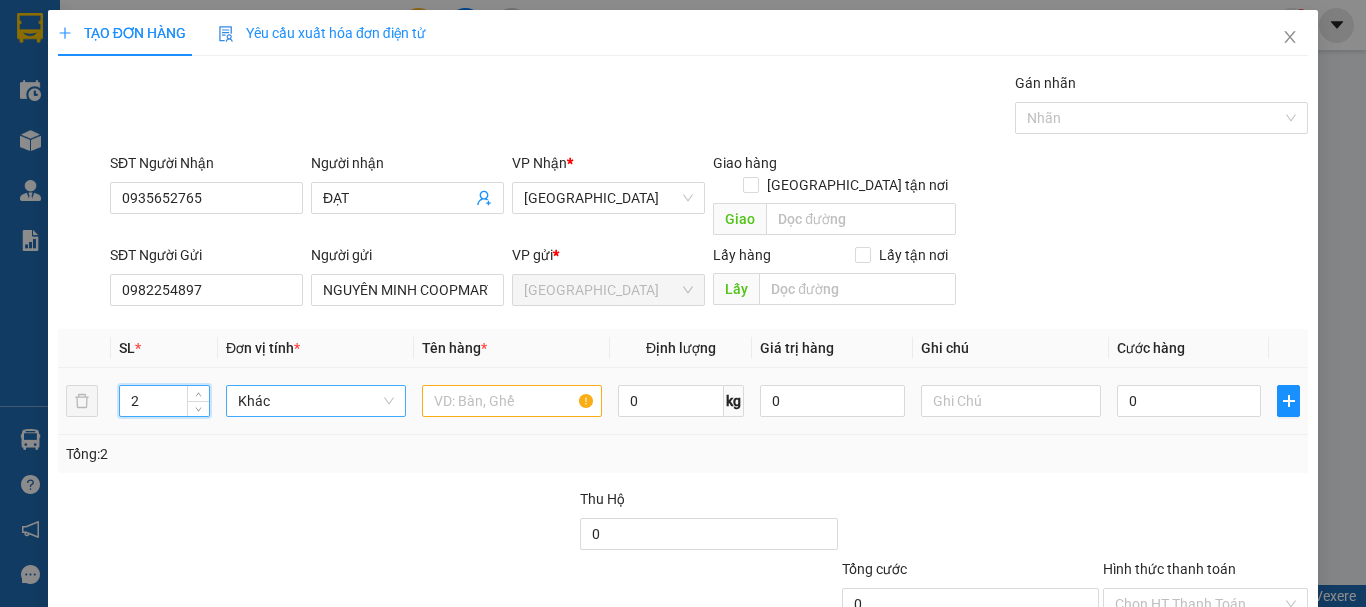 click on "Khác" at bounding box center (316, 401) 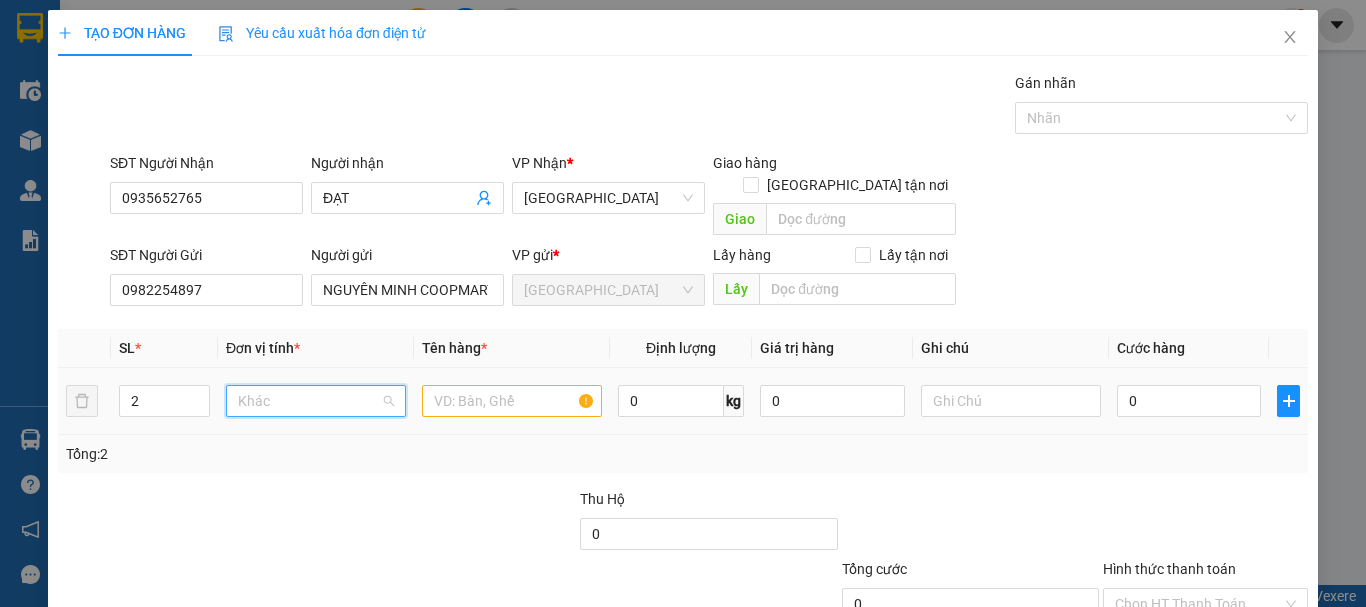 scroll, scrollTop: 192, scrollLeft: 0, axis: vertical 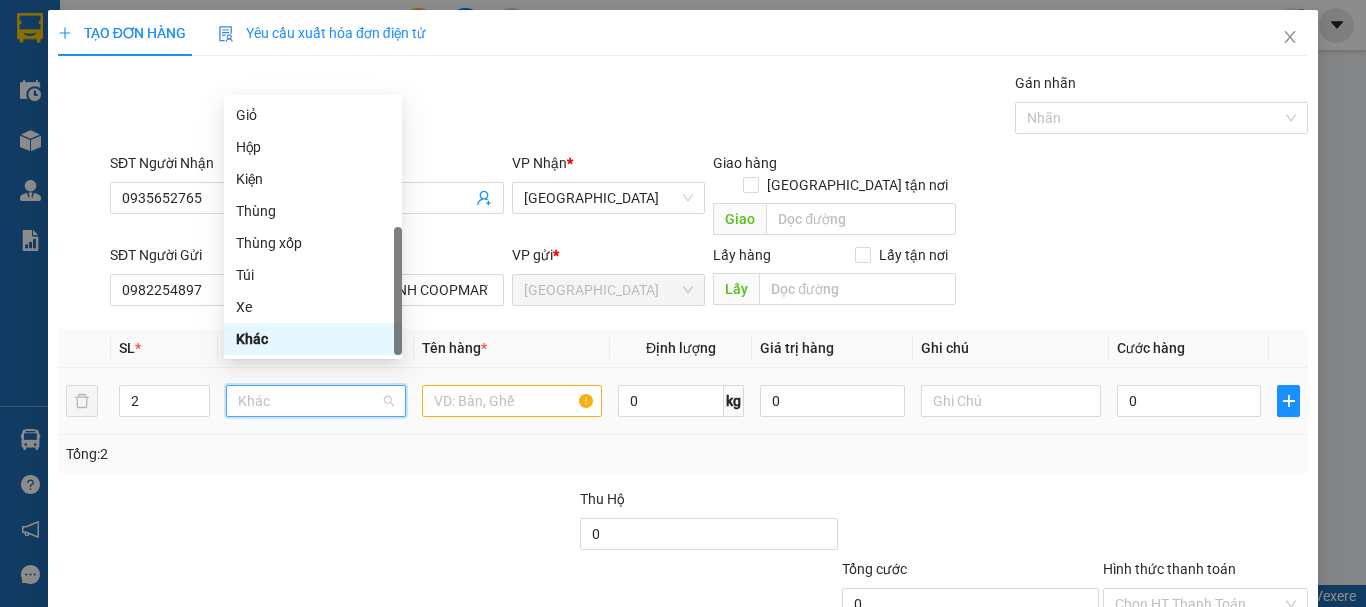 type on "t" 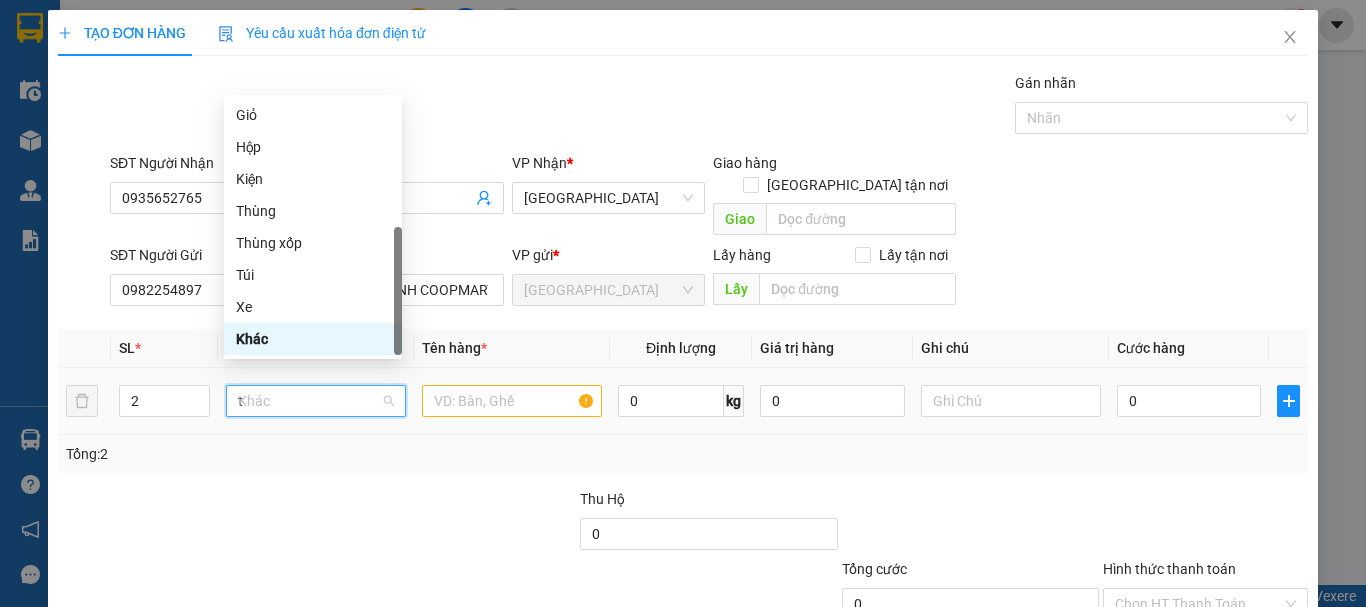 scroll, scrollTop: 0, scrollLeft: 0, axis: both 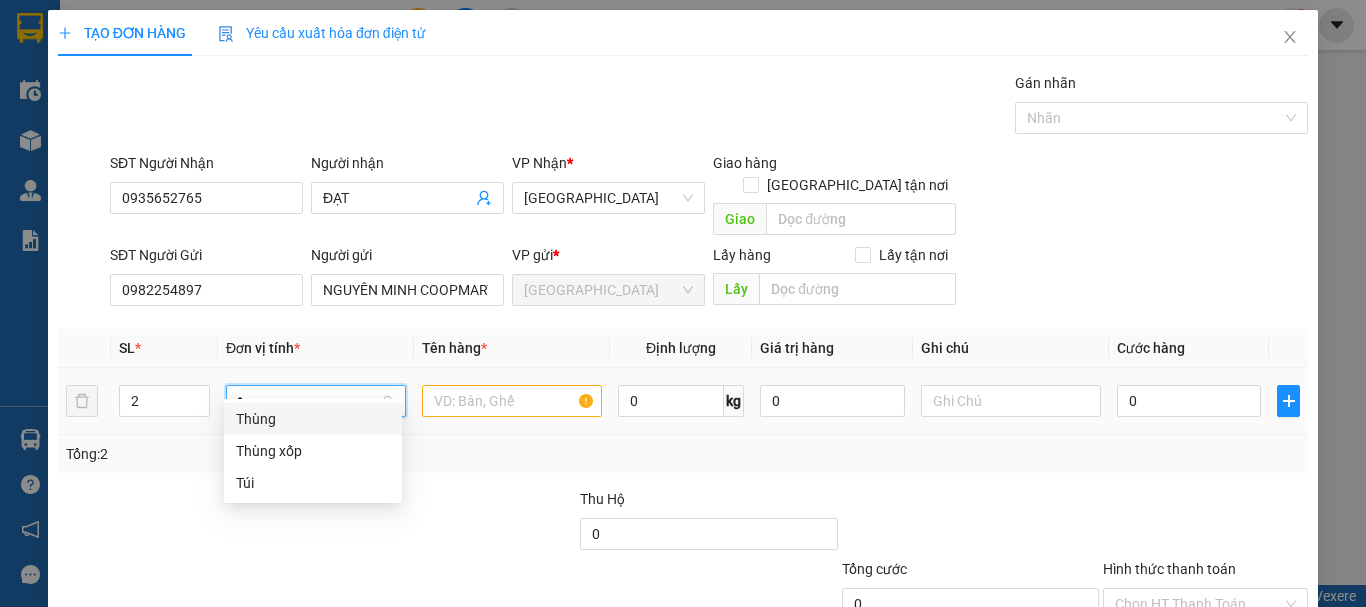 click on "Thùng" at bounding box center (313, 419) 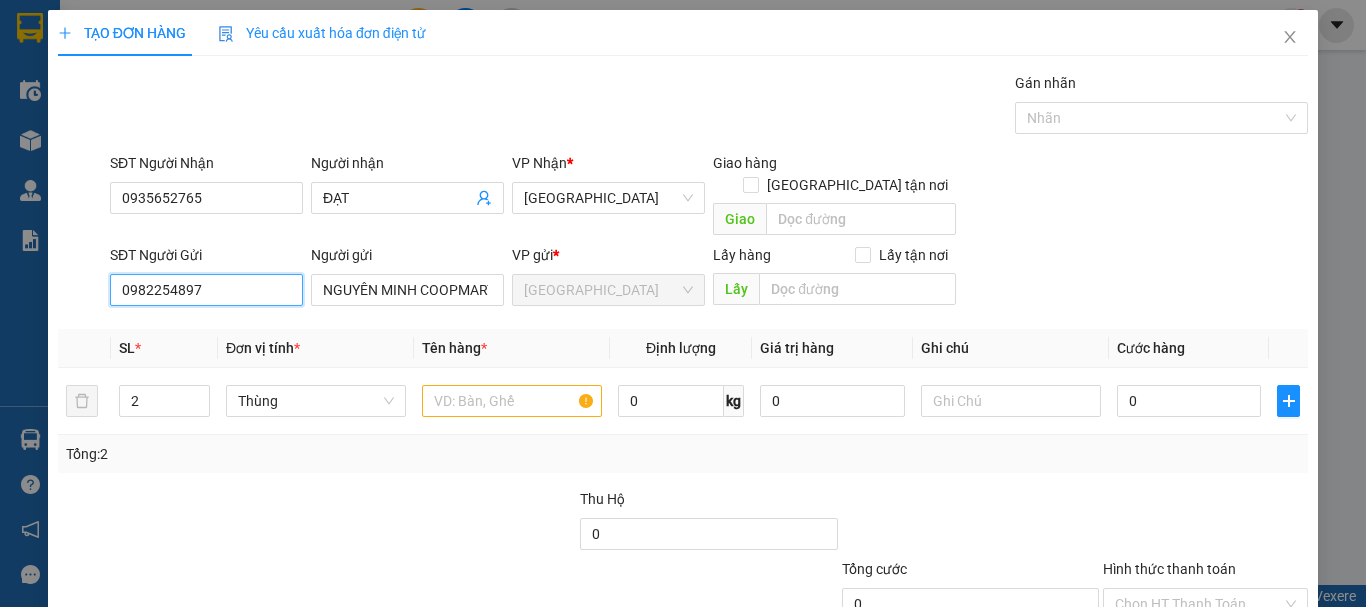 drag, startPoint x: 253, startPoint y: 271, endPoint x: 51, endPoint y: 329, distance: 210.16185 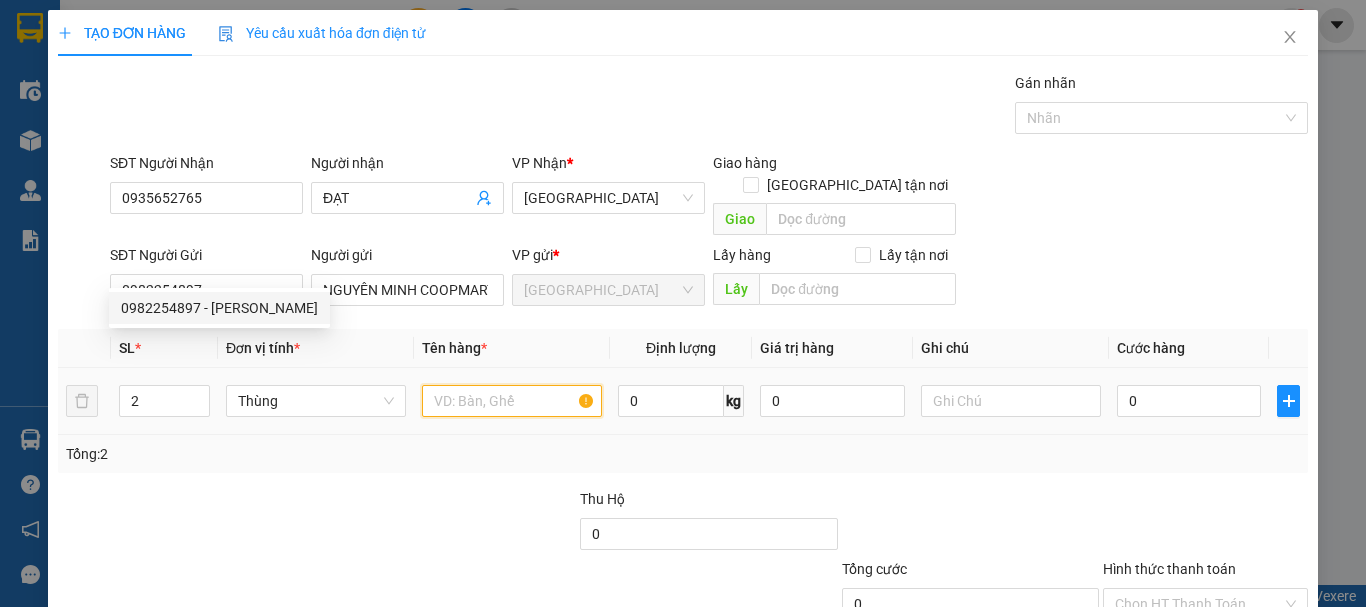 click at bounding box center [512, 401] 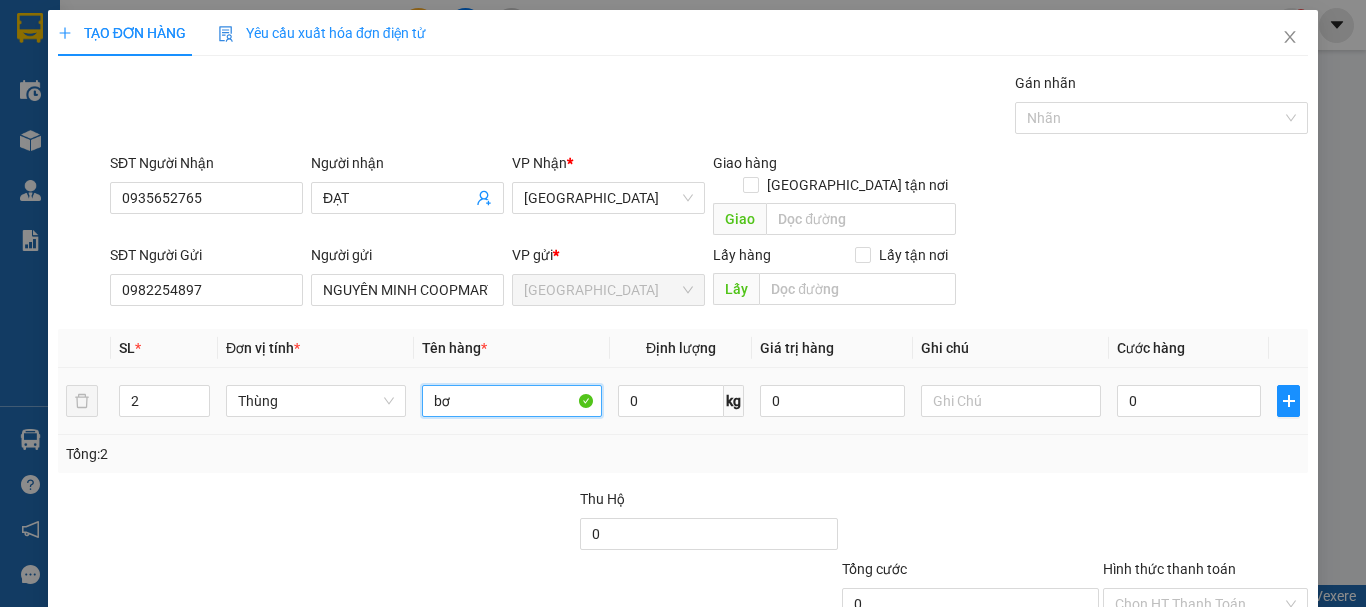 drag, startPoint x: 523, startPoint y: 378, endPoint x: 145, endPoint y: 428, distance: 381.29254 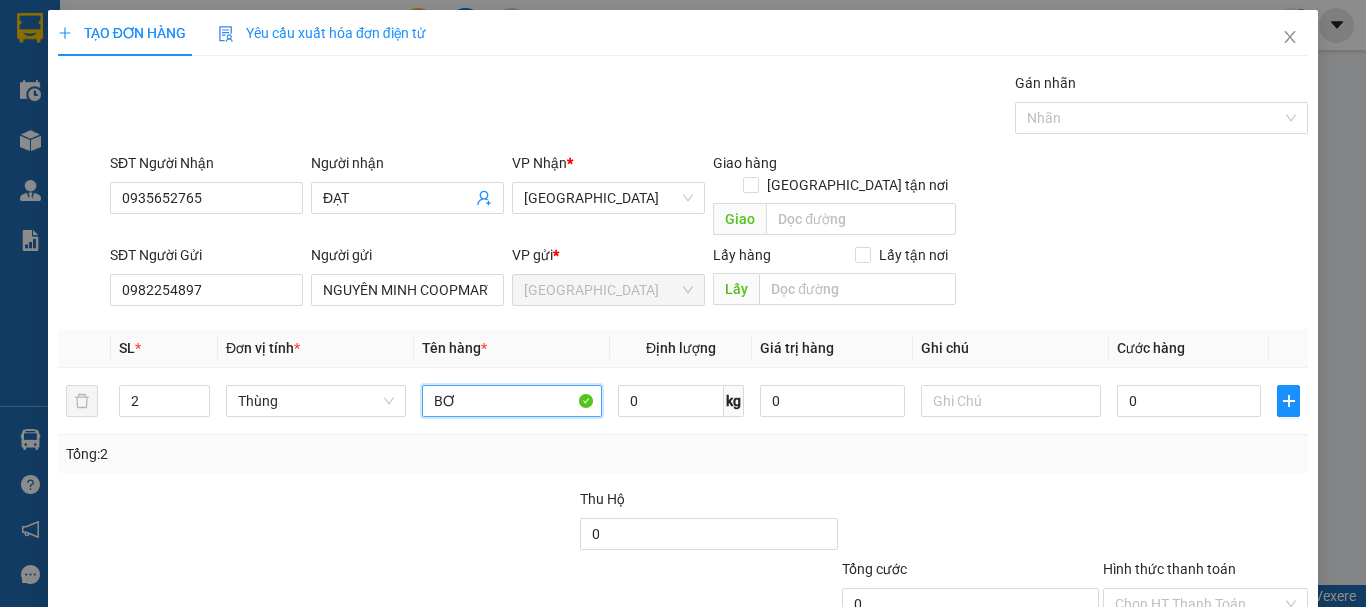 type on "BƠ" 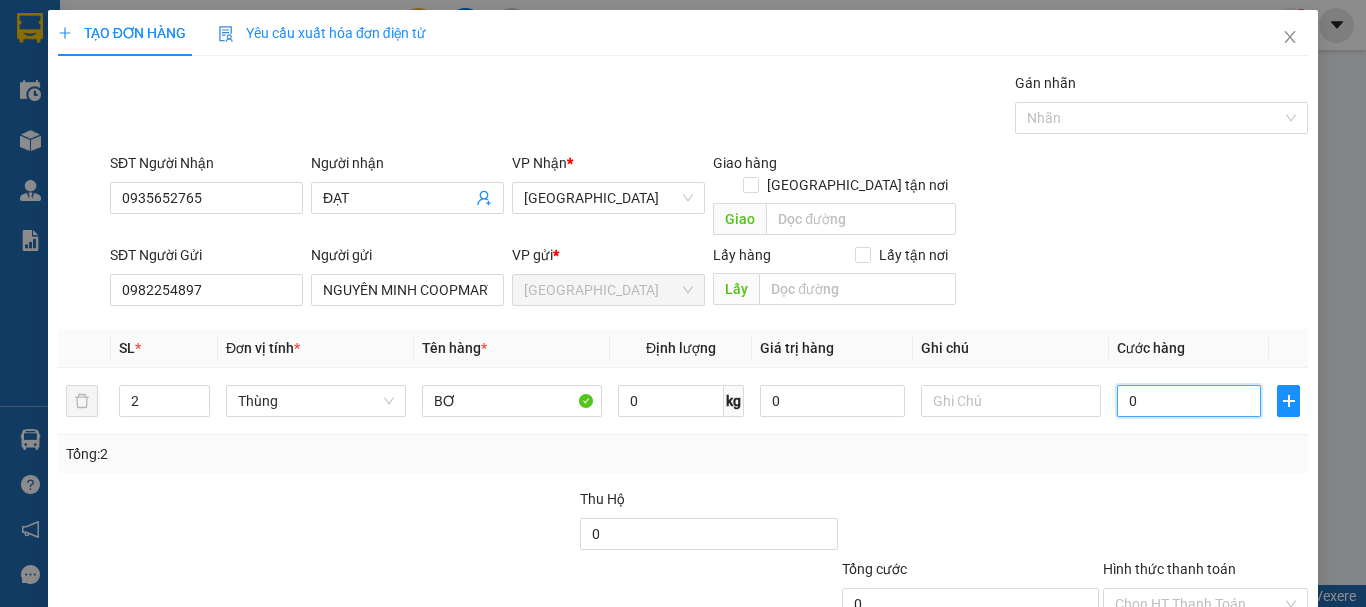 type on "1" 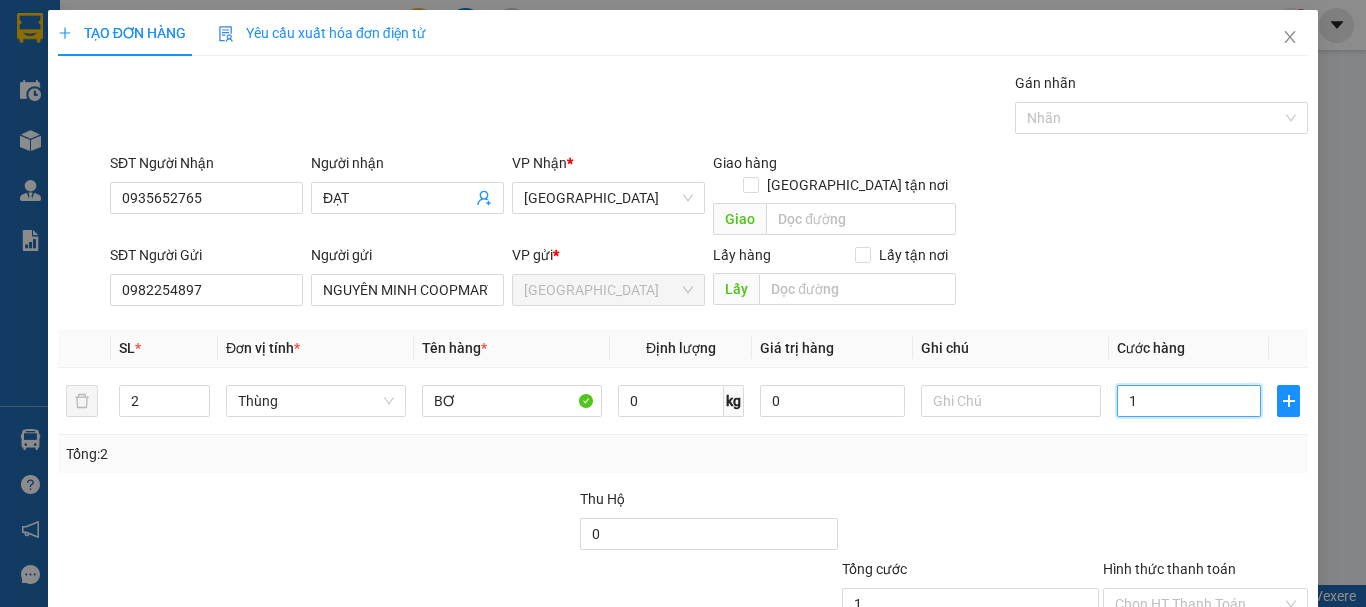 type on "16" 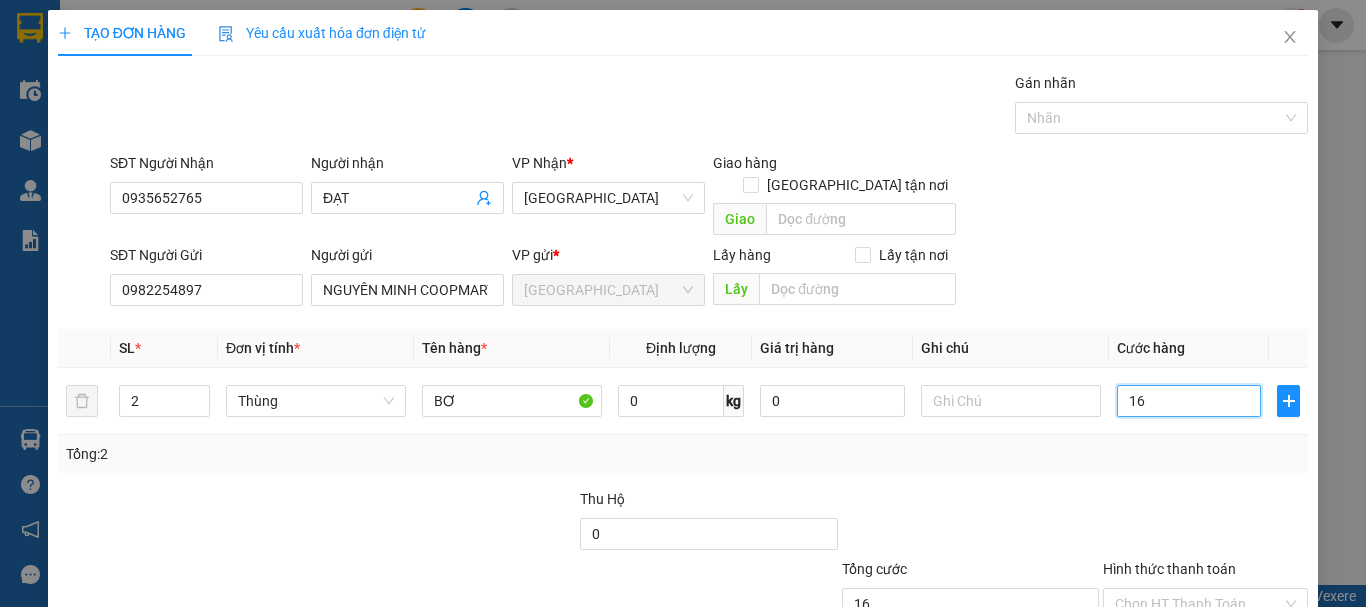 type on "160" 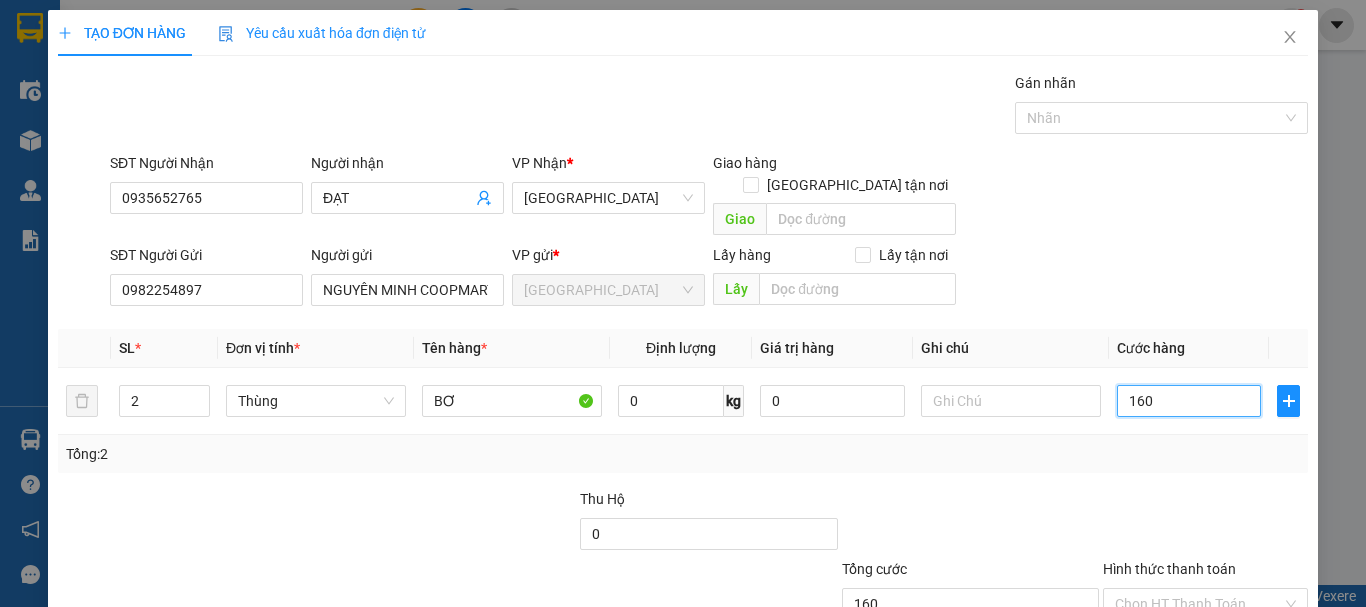 type on "160" 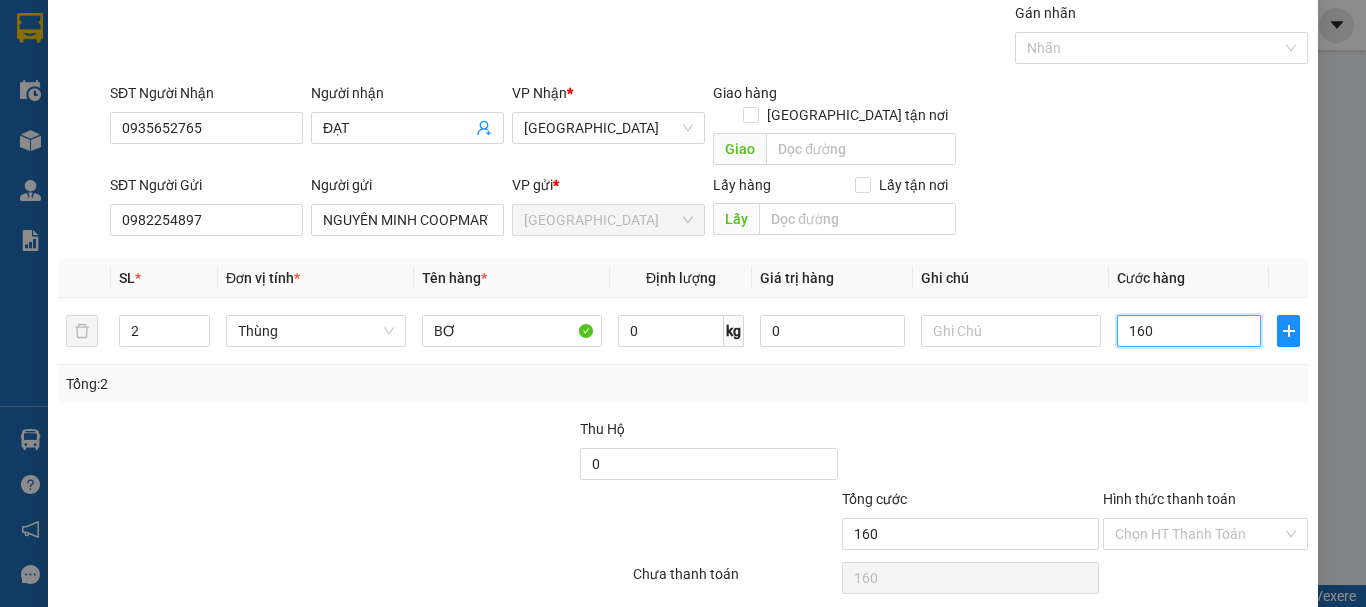 scroll, scrollTop: 125, scrollLeft: 0, axis: vertical 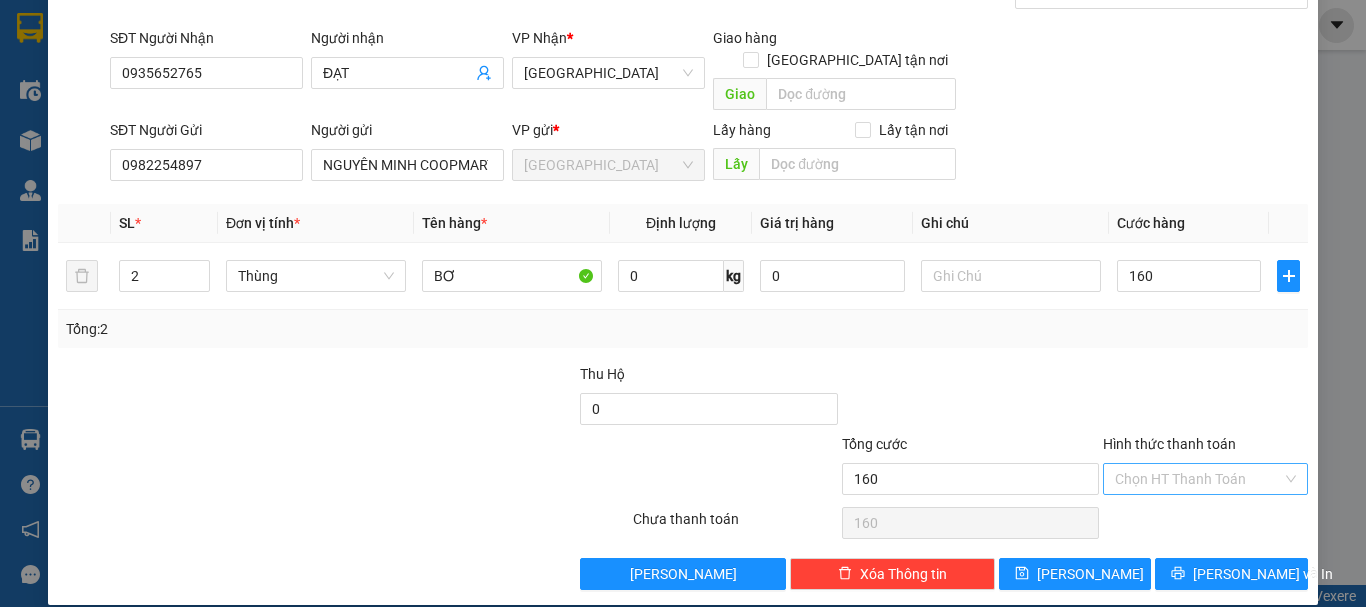 type on "160.000" 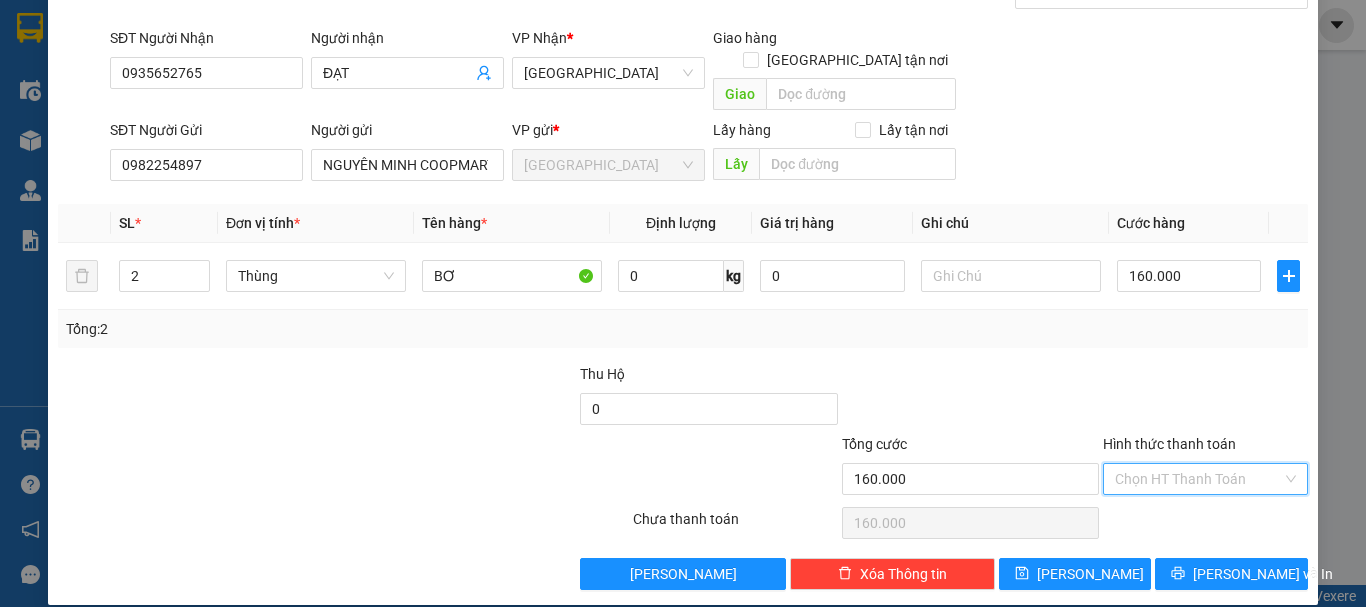 click on "Hình thức thanh toán" at bounding box center [1198, 479] 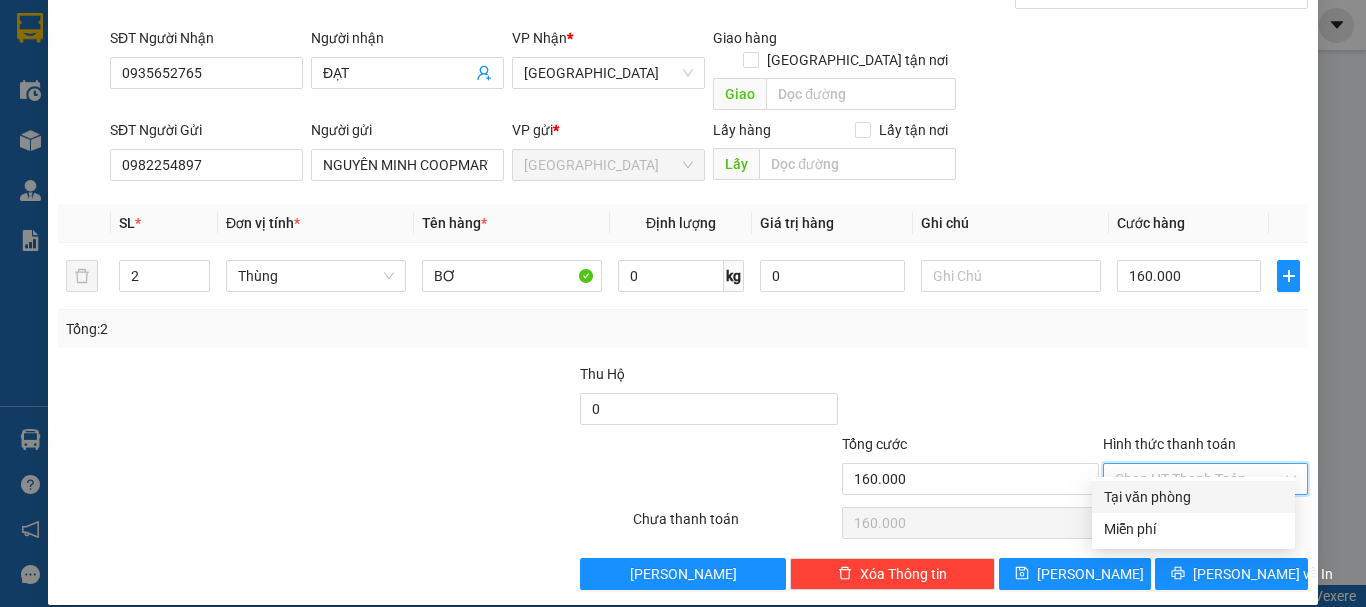 click on "Tại văn phòng" at bounding box center [1193, 497] 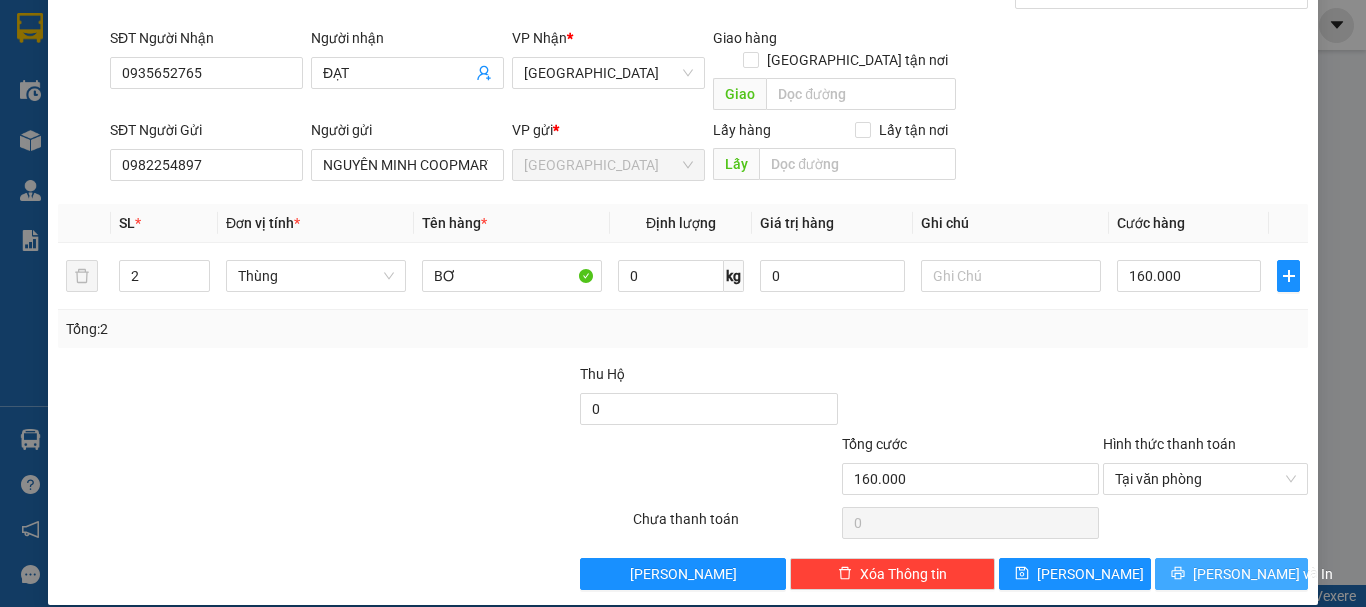 click 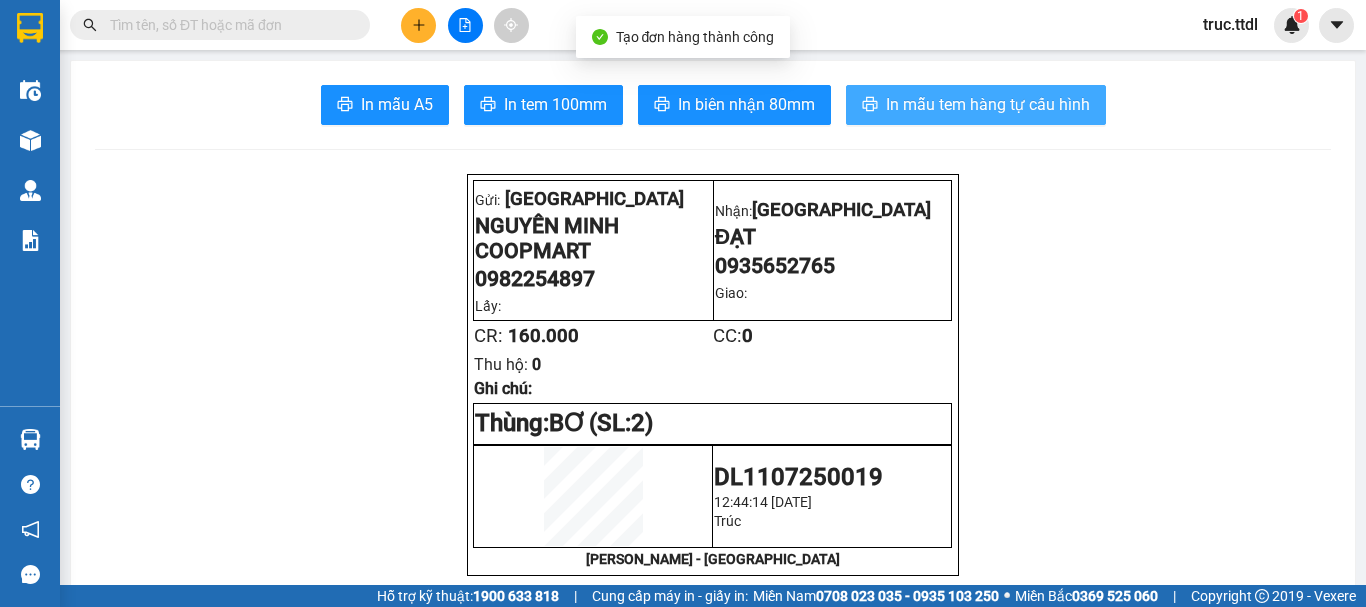 click on "In mẫu tem hàng tự cấu hình" at bounding box center (988, 104) 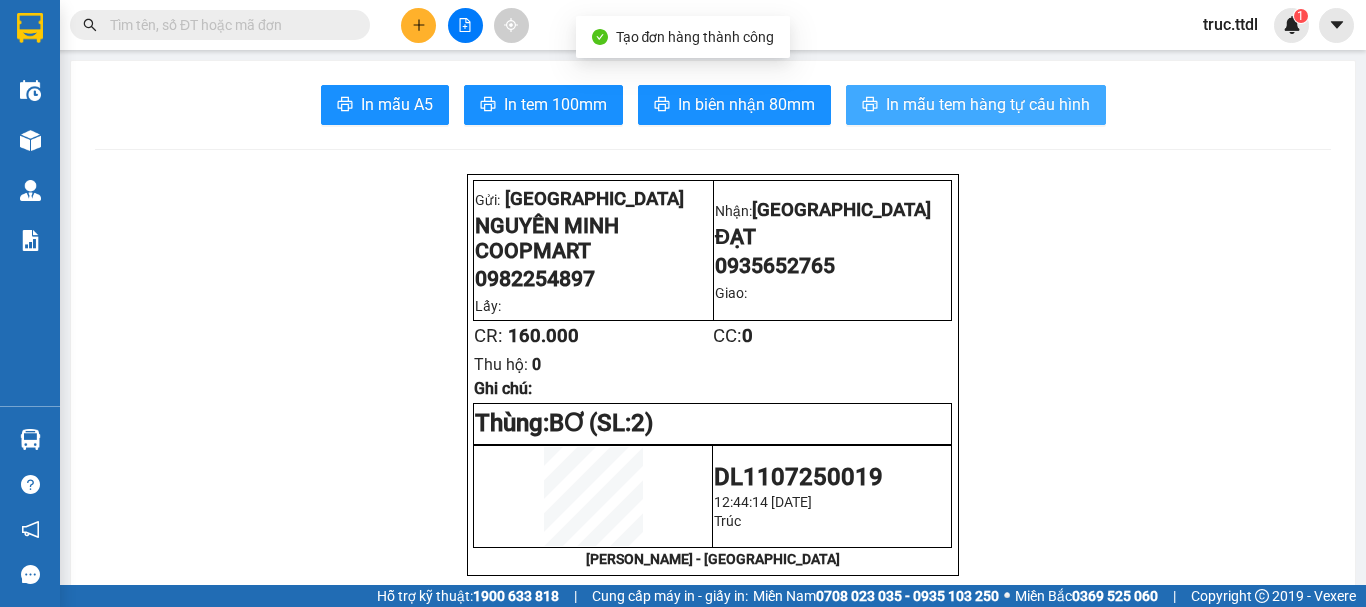 scroll, scrollTop: 0, scrollLeft: 0, axis: both 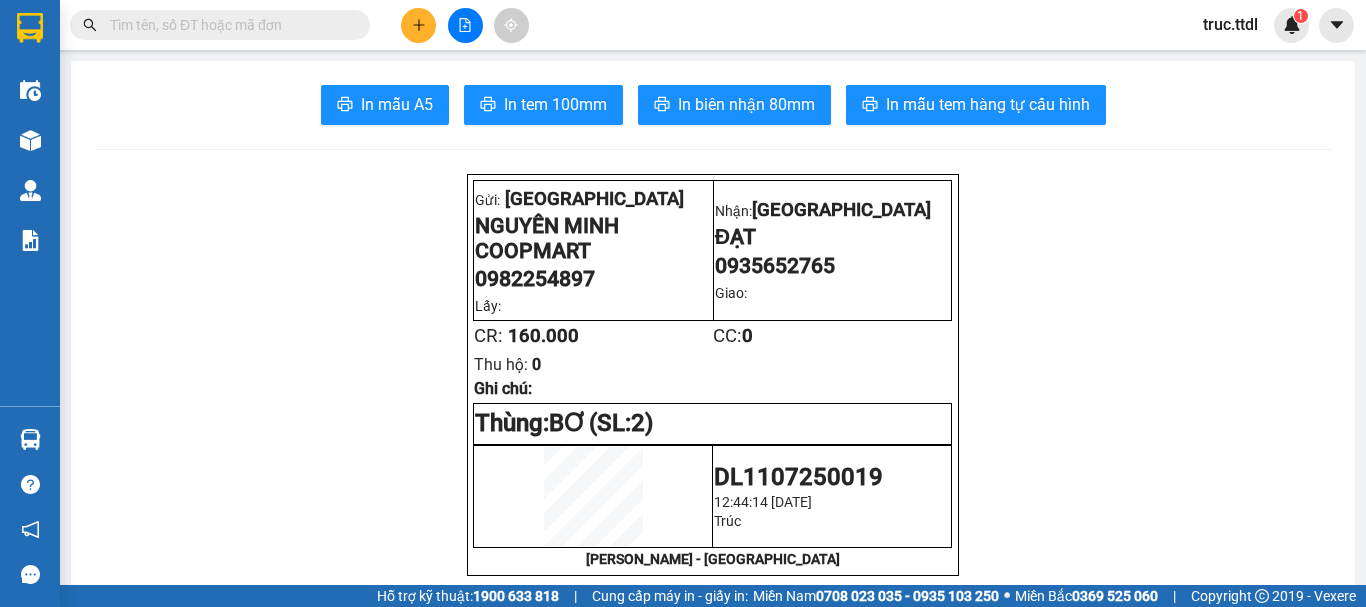 click at bounding box center [418, 25] 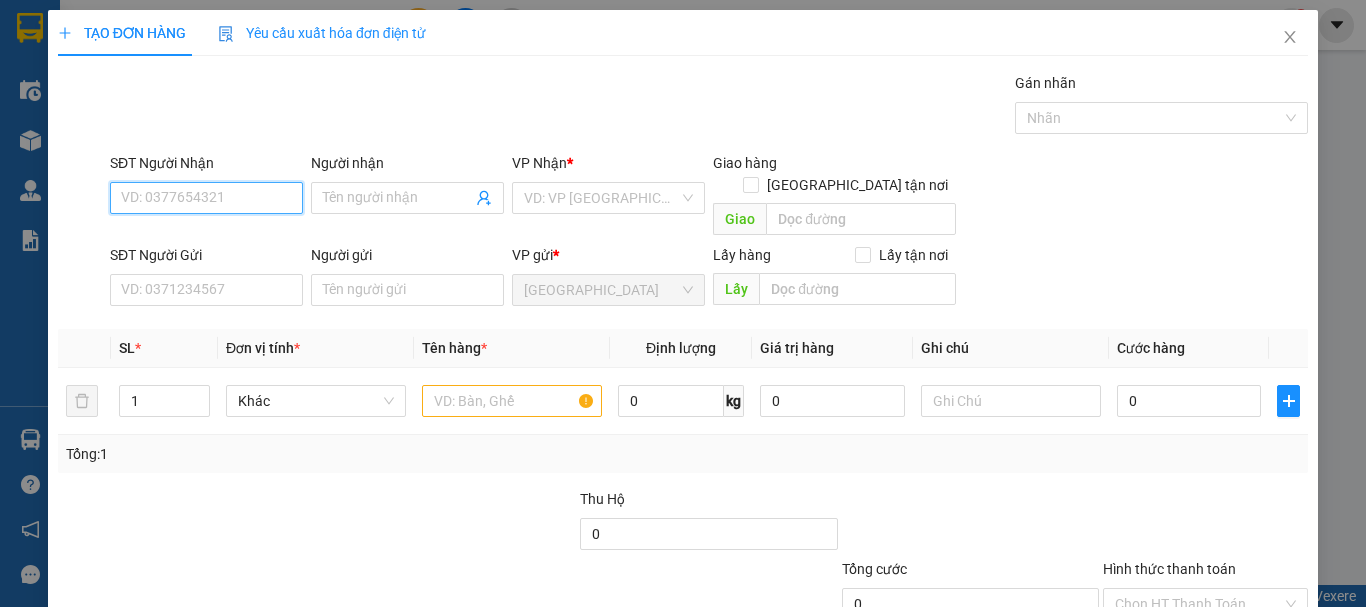 click on "SĐT Người Nhận" at bounding box center (206, 198) 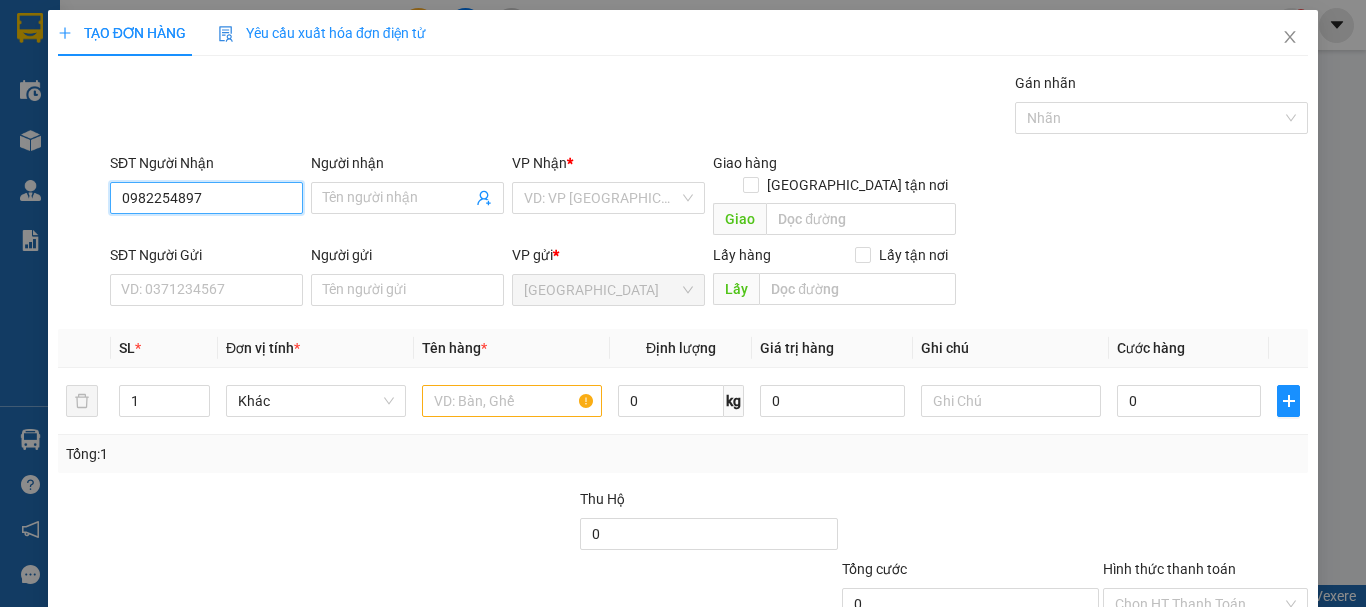 drag, startPoint x: 210, startPoint y: 206, endPoint x: 43, endPoint y: 220, distance: 167.5858 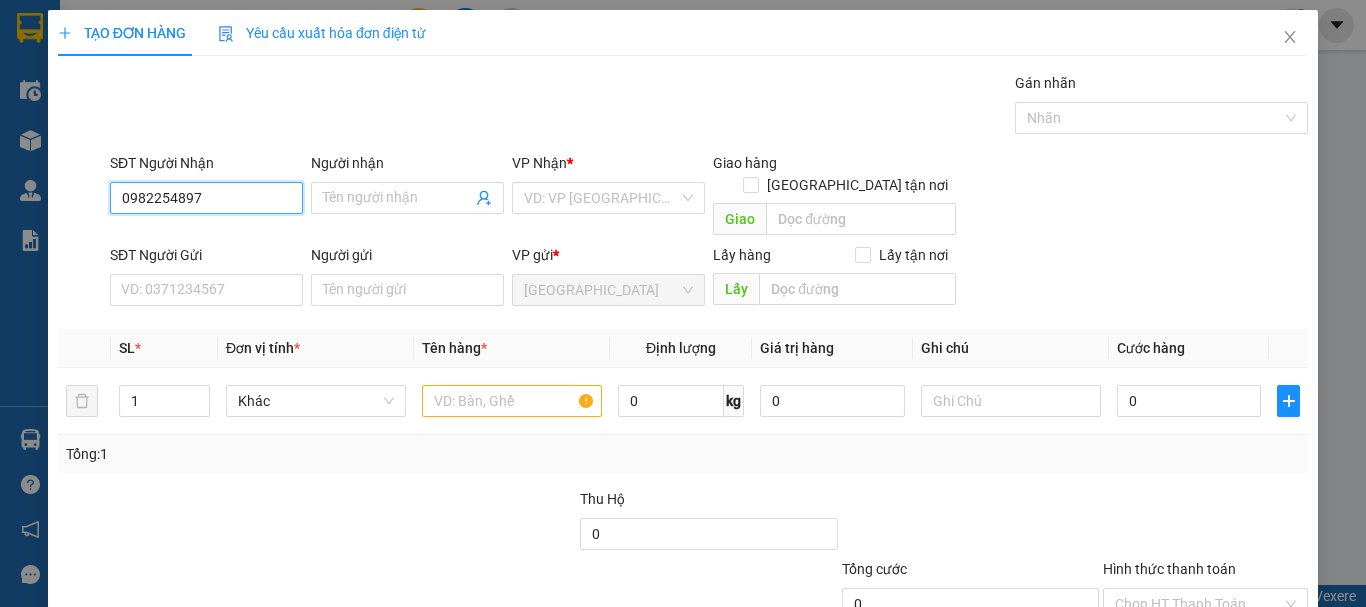 click on "TẠO ĐƠN HÀNG Yêu cầu xuất hóa đơn điện tử Transit Pickup Surcharge Ids Transit Deliver Surcharge Ids Transit Deliver Surcharge Transit Deliver Surcharge Gói vận chuyển  * Tiêu chuẩn Gán nhãn   Nhãn SĐT Người Nhận 0982254897 0982254897 Người nhận Tên người nhận VP Nhận  * VD: VP Sài Gòn Giao hàng Giao tận nơi Giao SĐT Người Gửi VD: 0371234567 Người gửi Tên người gửi VP gửi  * Đà Lạt  Lấy hàng Lấy tận nơi Lấy SL  * Đơn vị tính  * Tên hàng  * Định lượng Giá trị hàng Ghi chú Cước hàng                   1 Khác 0 kg 0 0 Tổng:  1 Thu Hộ 0 Tổng cước 0 Hình thức thanh toán Chọn HT Thanh Toán Số tiền thu trước 0 Chưa thanh toán 0 Chọn HT Thanh Toán Lưu nháp Xóa Thông tin Lưu Lưu và In" at bounding box center (683, 303) 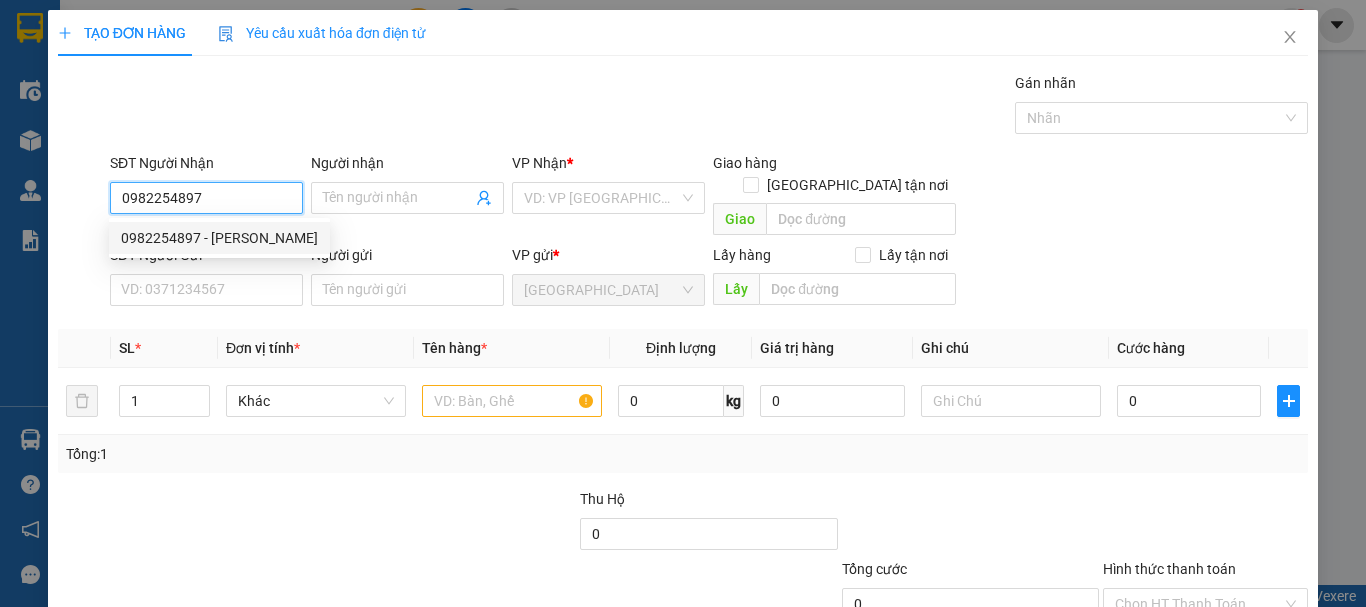 type 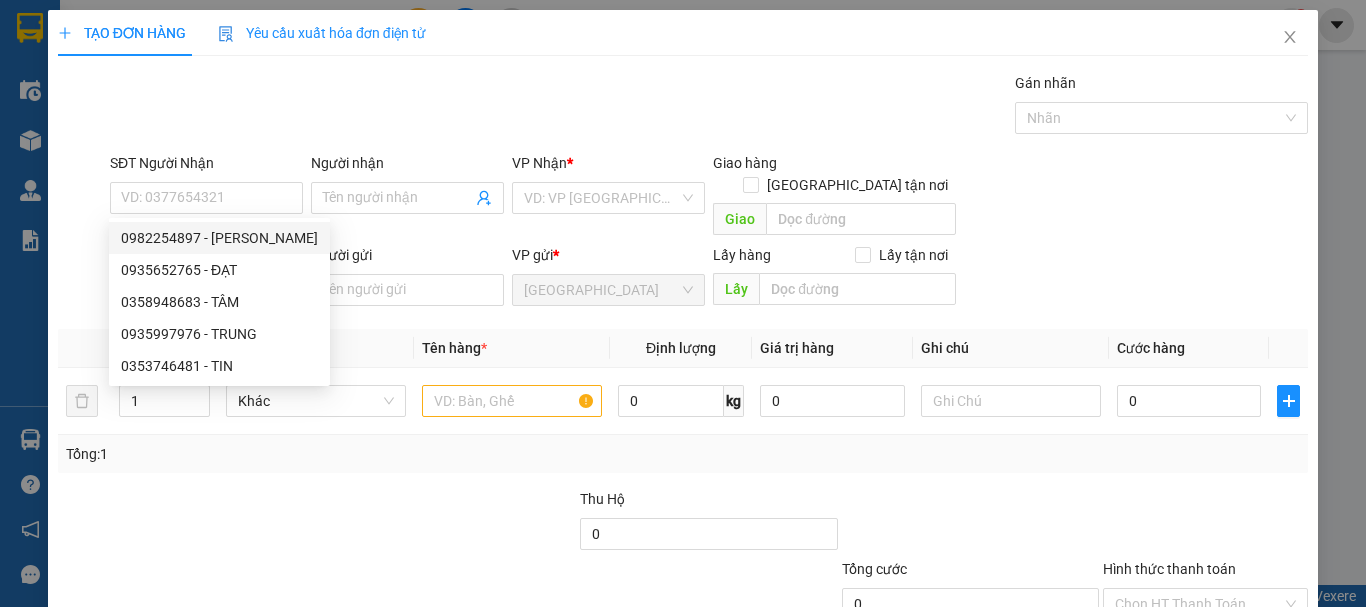 click on "Gói vận chuyển  * Tiêu chuẩn Gán nhãn   Nhãn" at bounding box center [709, 107] 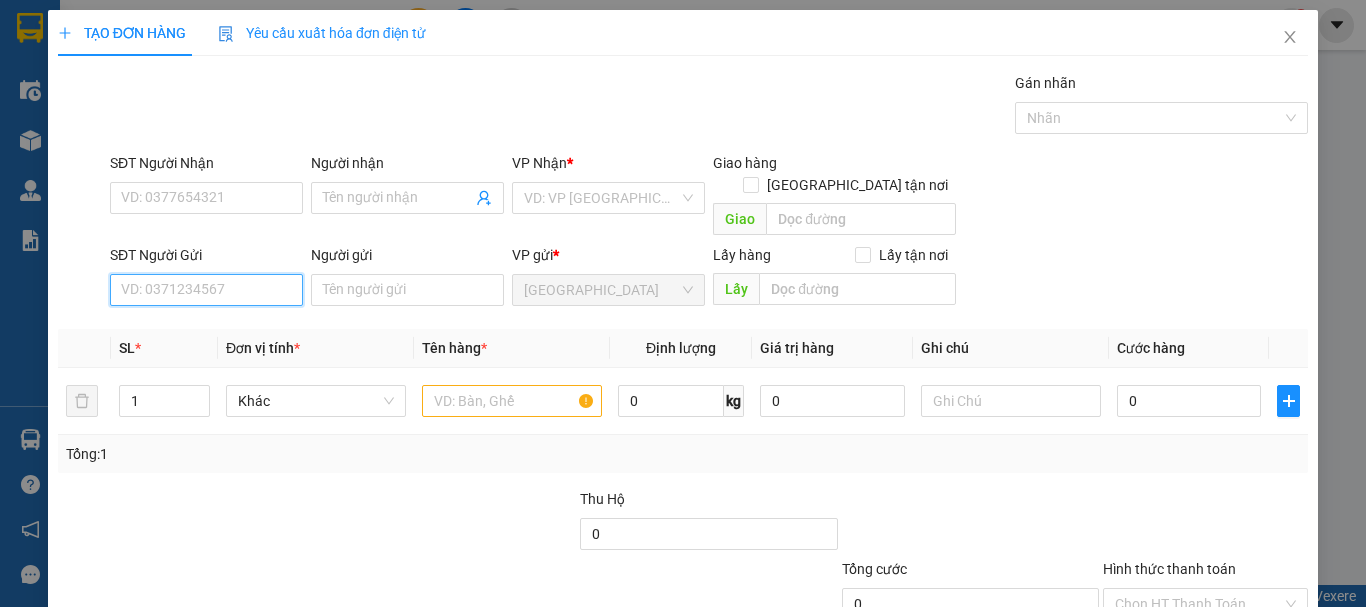 click on "SĐT Người Gửi" at bounding box center [206, 290] 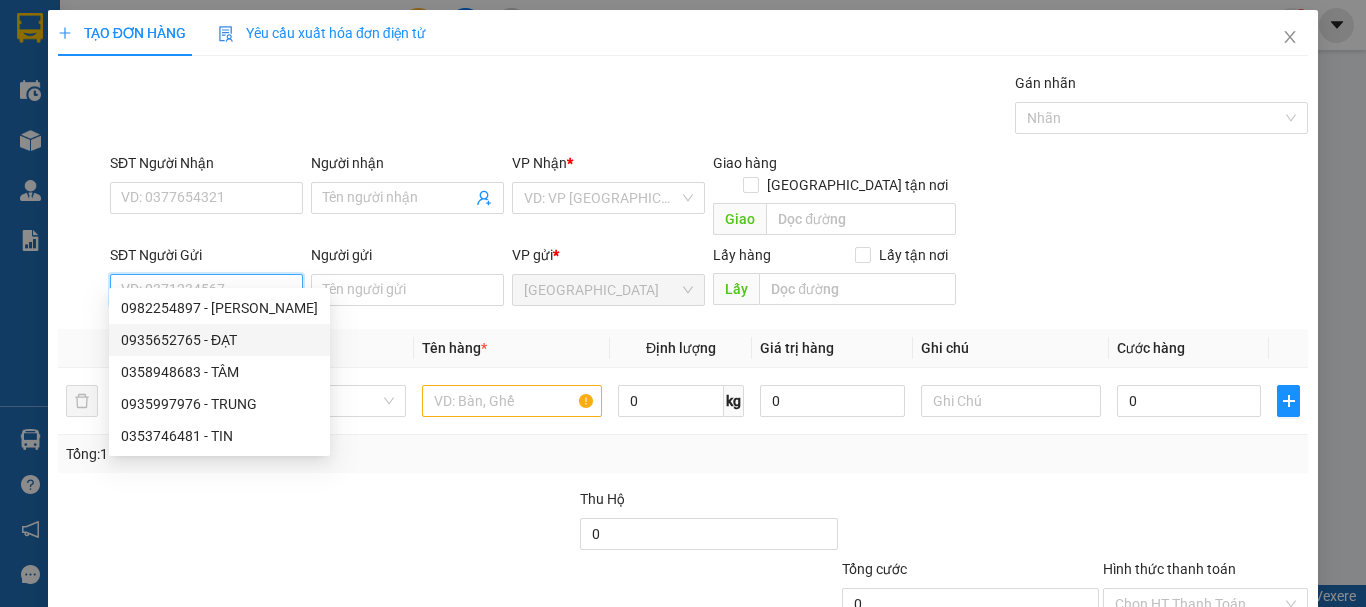 click on "0982254897 - NGUYÊN MINH COOPMART" at bounding box center (219, 308) 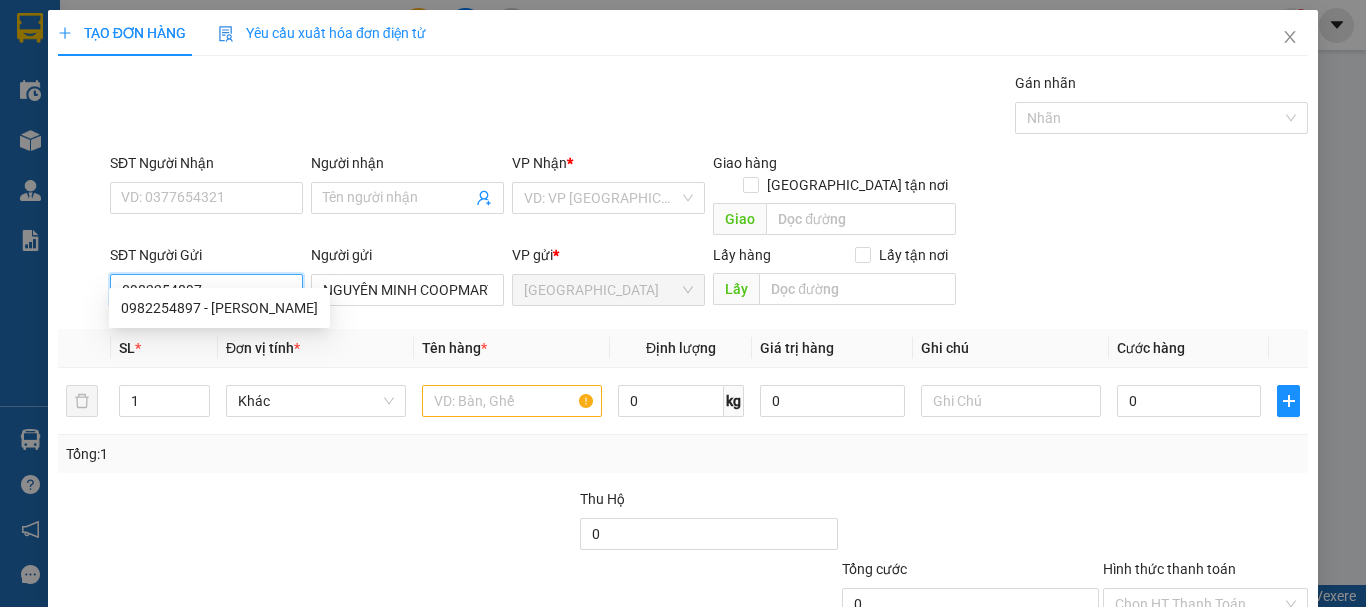 type on "0982254897" 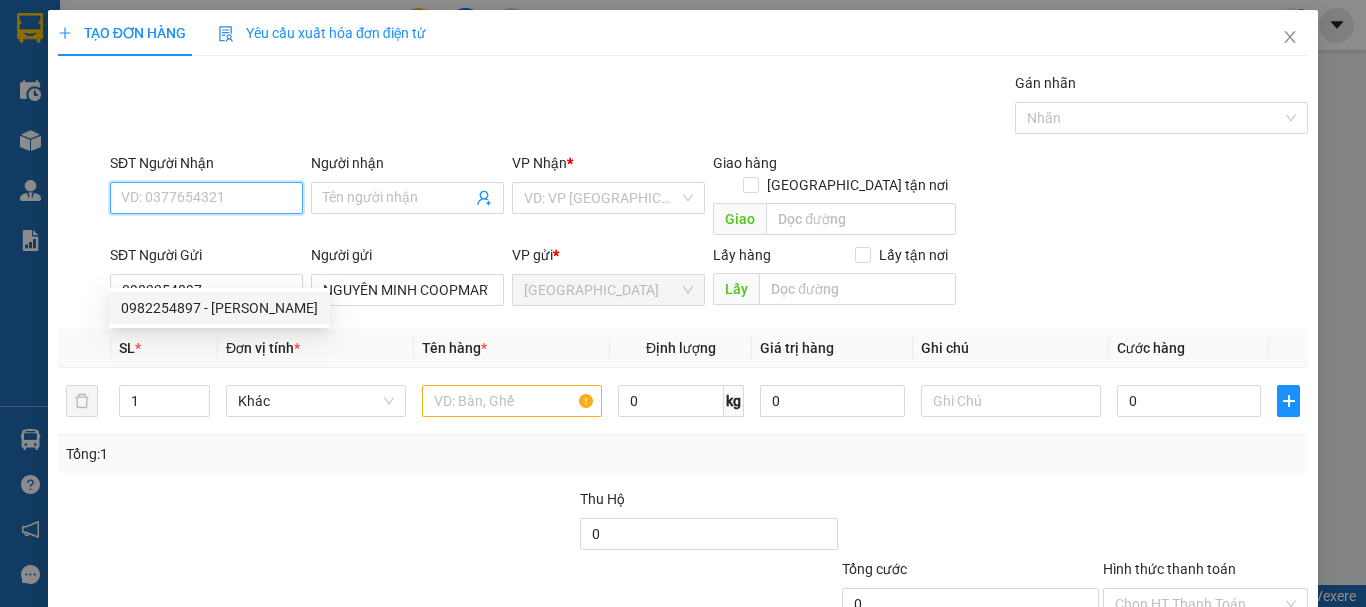 click on "SĐT Người Nhận" at bounding box center (206, 198) 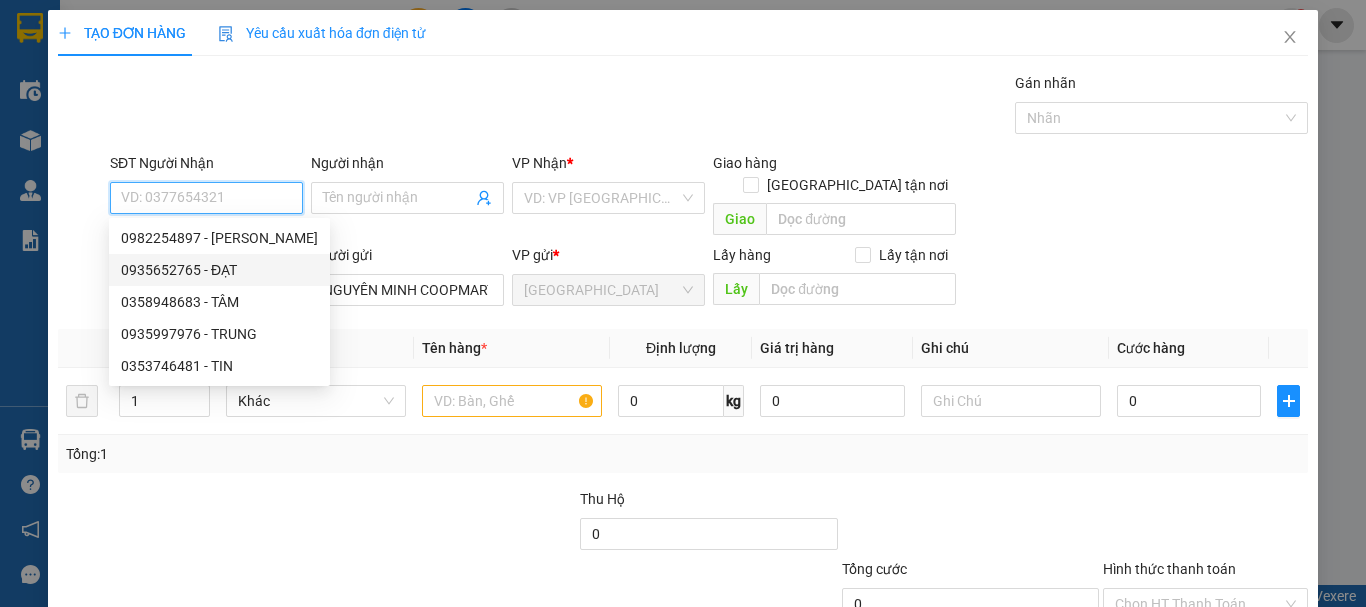 click on "0935652765 - ĐẠT" at bounding box center (219, 270) 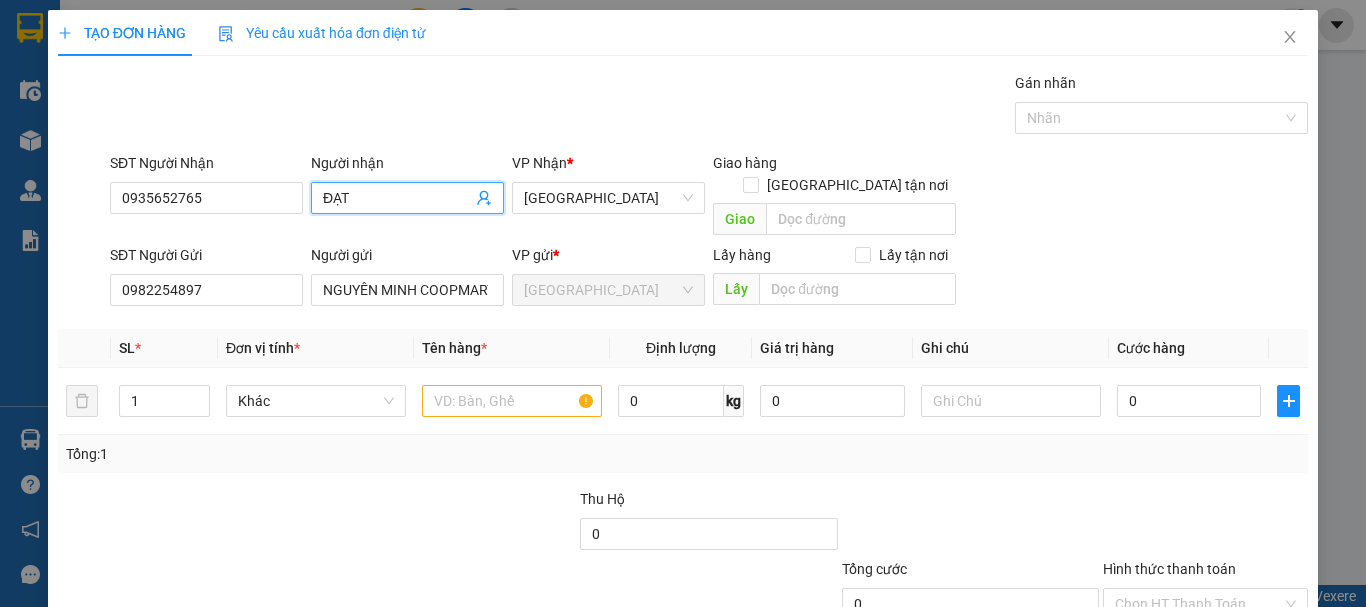 click on "ĐẠT" at bounding box center [397, 198] 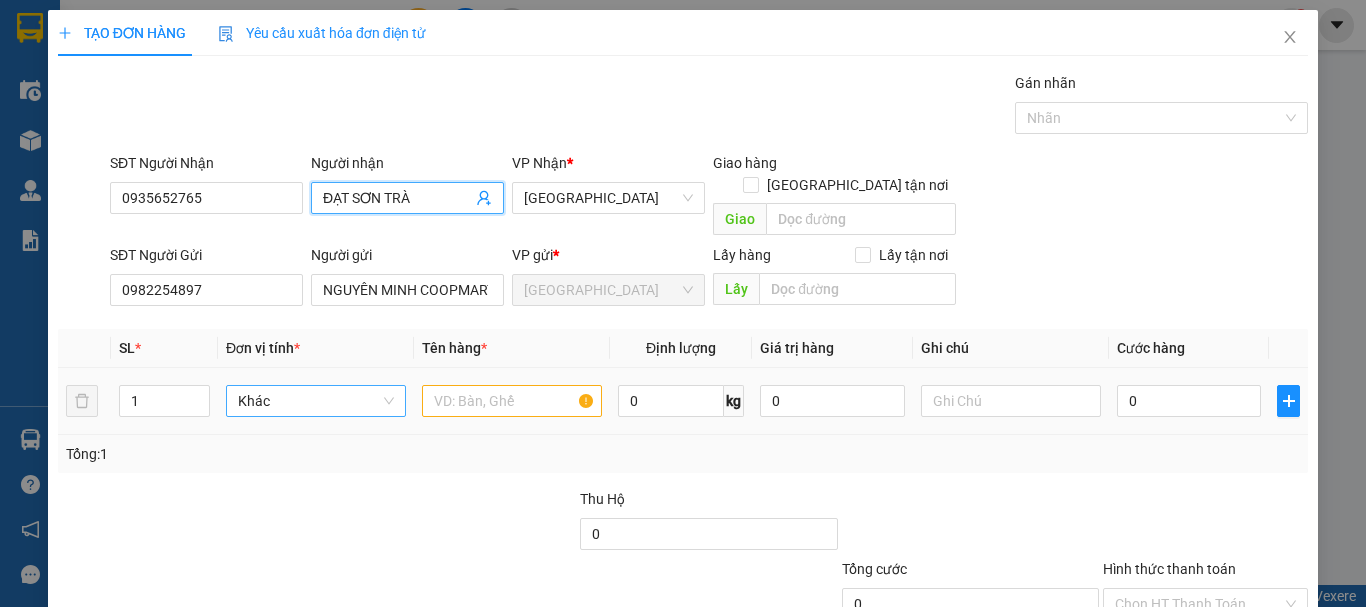 click on "Khác" at bounding box center (316, 401) 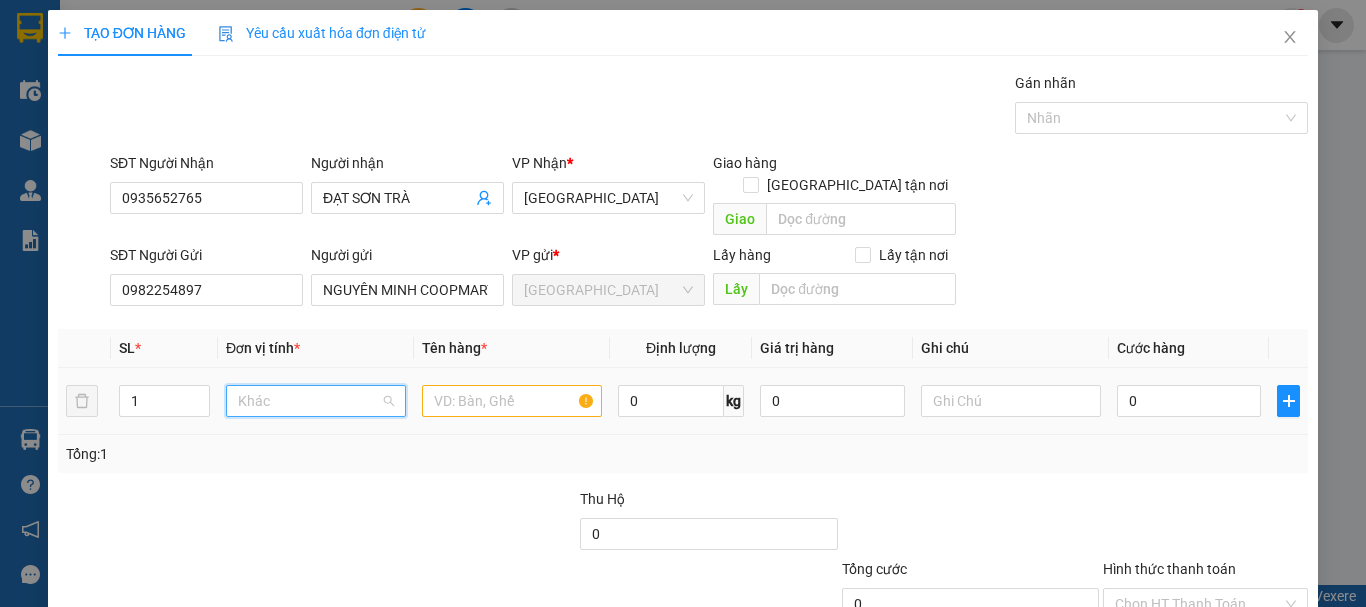 scroll, scrollTop: 192, scrollLeft: 0, axis: vertical 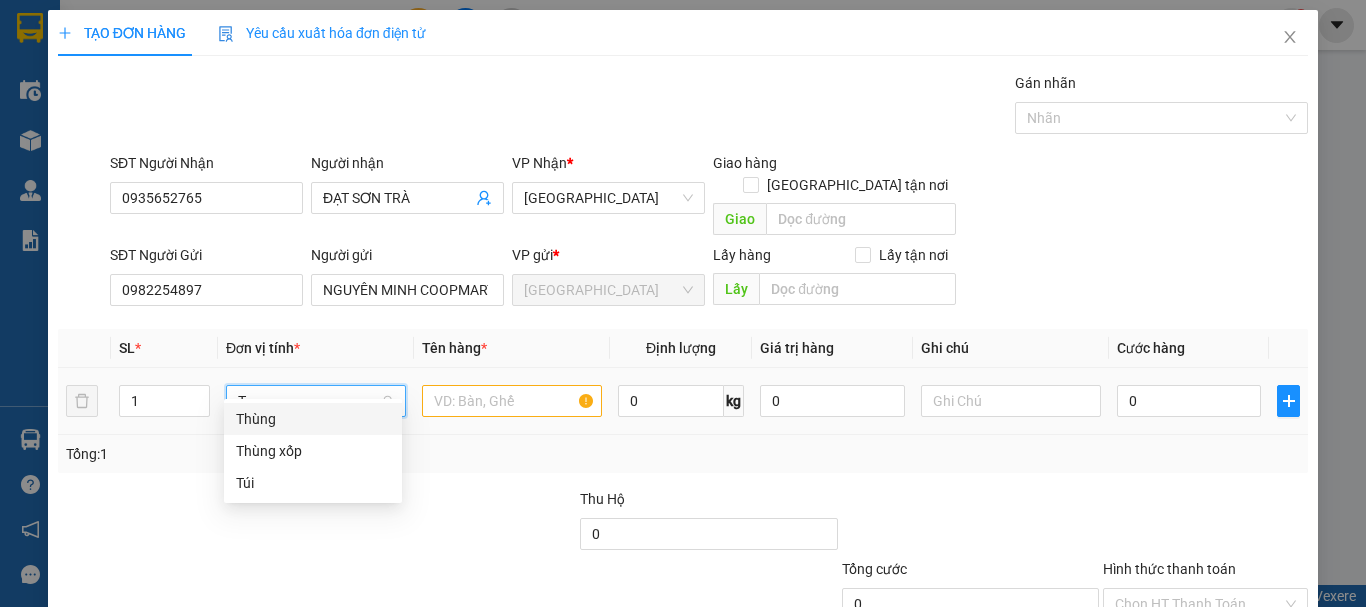 click on "Thùng" at bounding box center (313, 419) 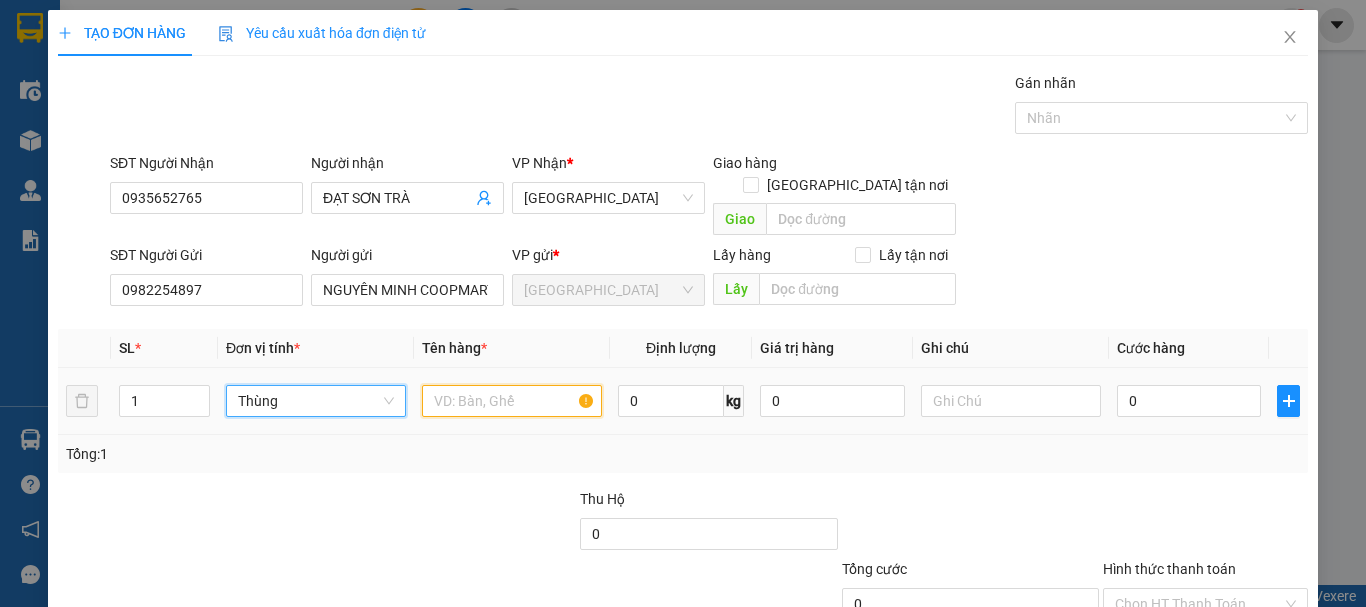click at bounding box center (512, 401) 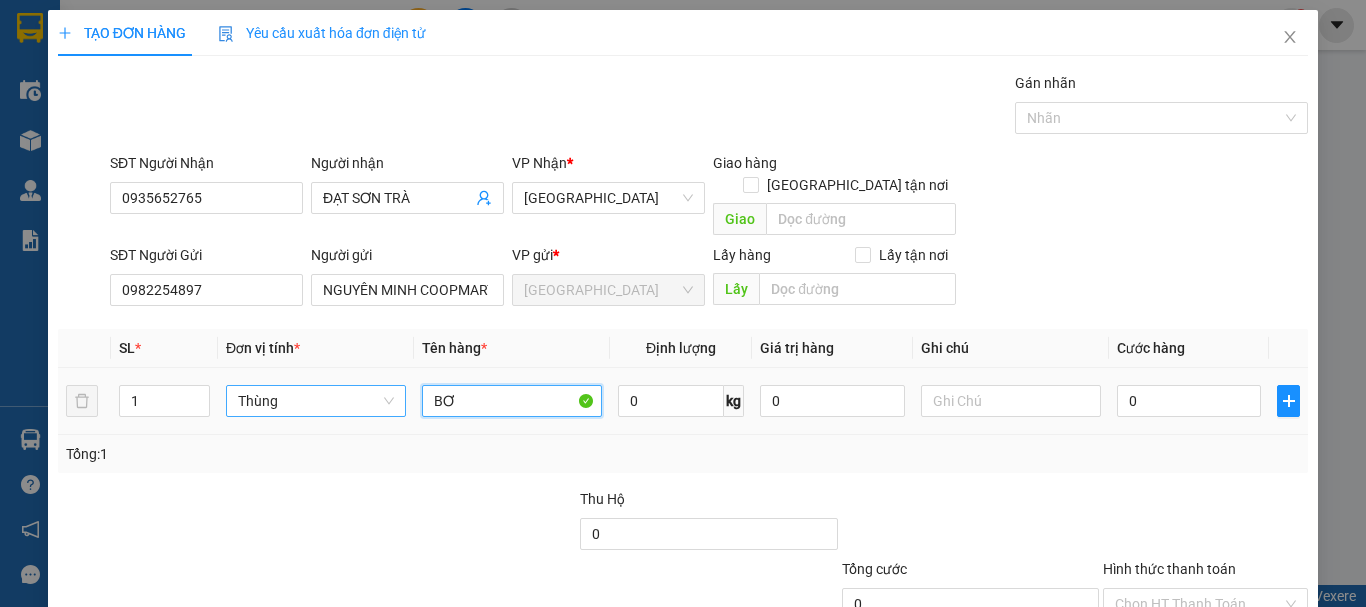 type on "BƠ" 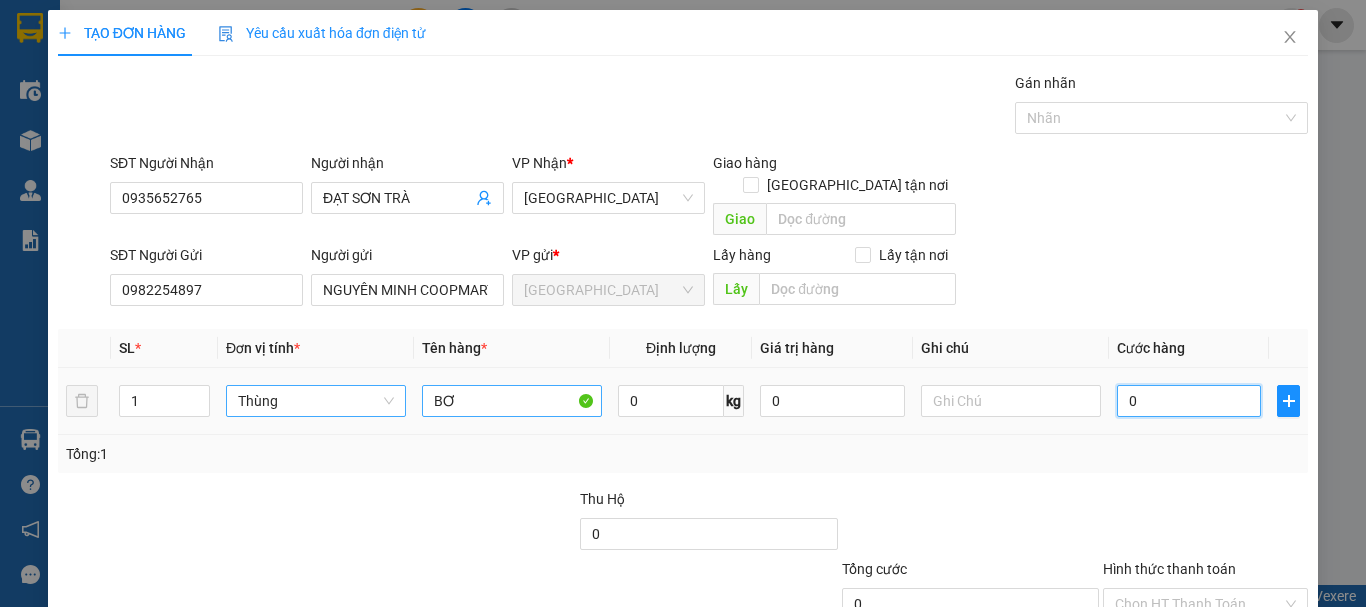 type on "8" 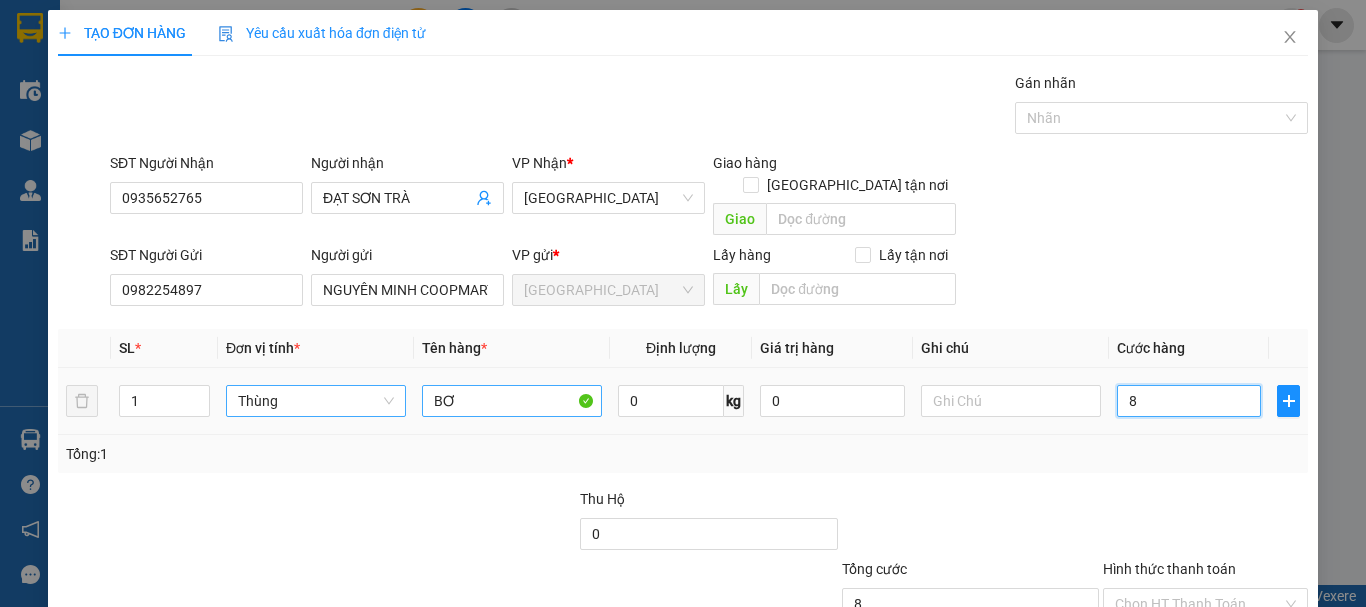 type on "80" 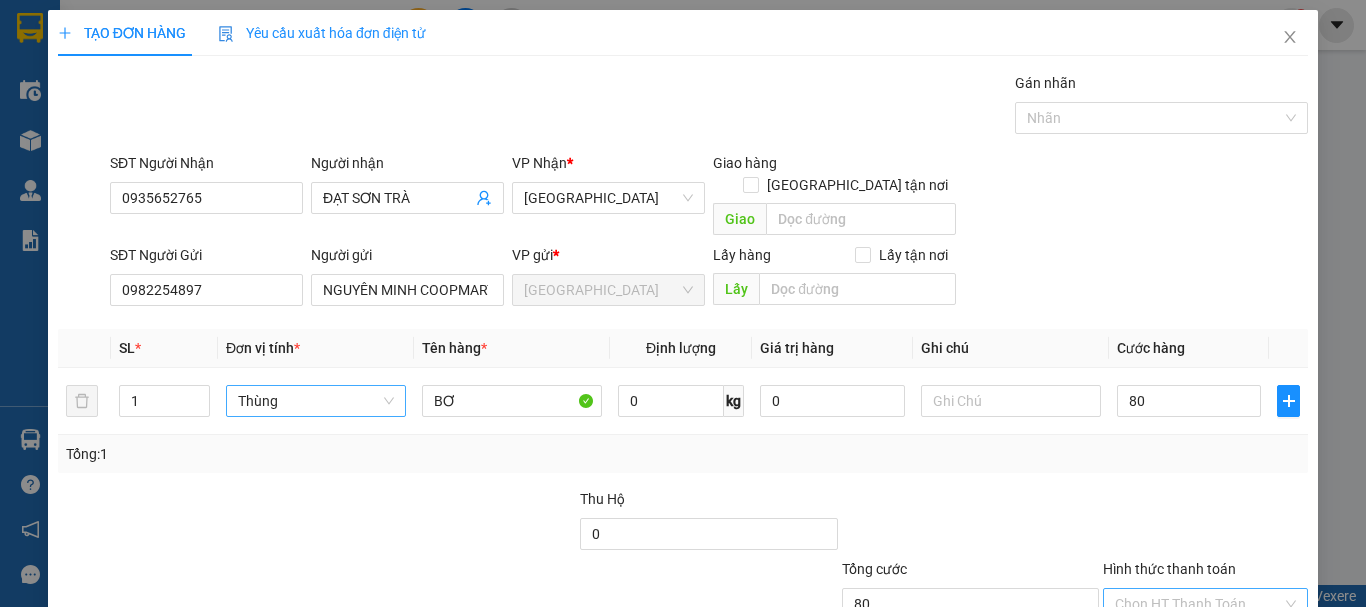 click on "Hình thức thanh toán" at bounding box center [1198, 604] 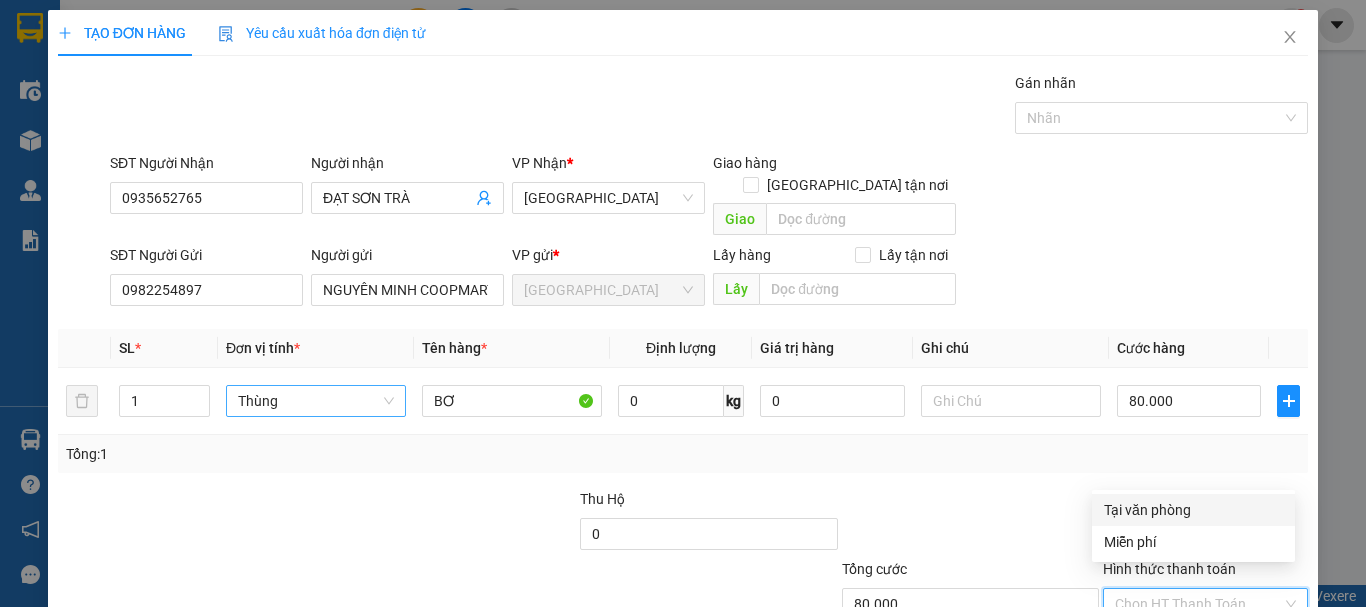 click on "Tại văn phòng" at bounding box center (1193, 510) 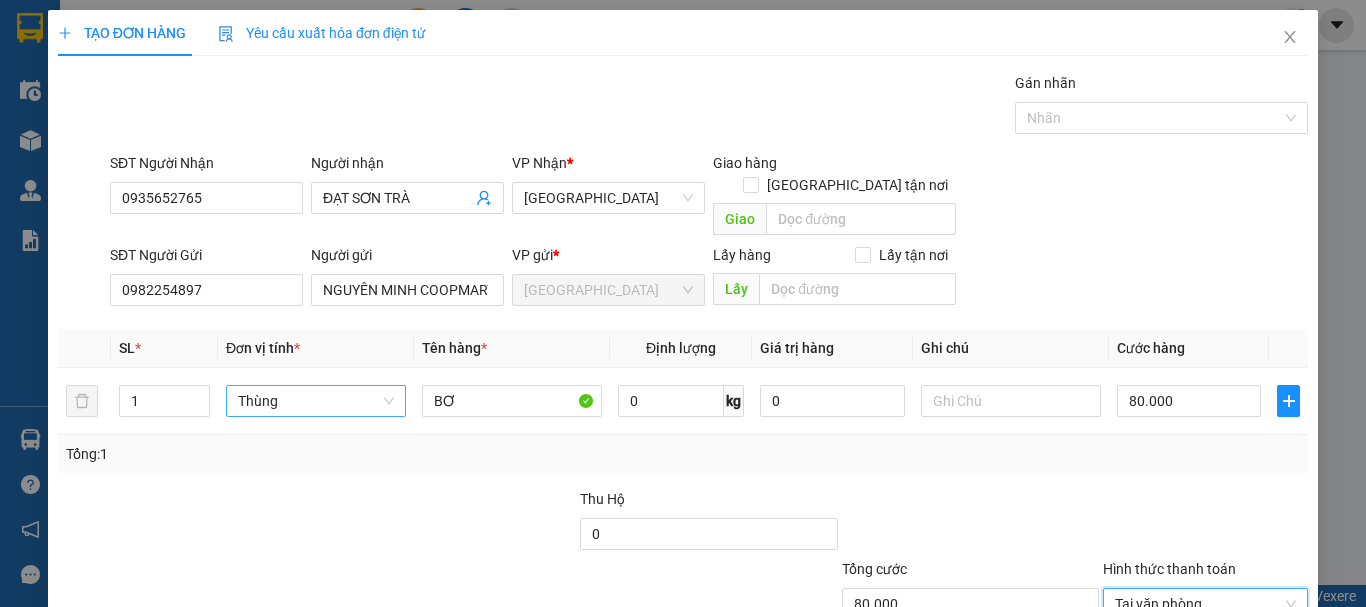 scroll, scrollTop: 125, scrollLeft: 0, axis: vertical 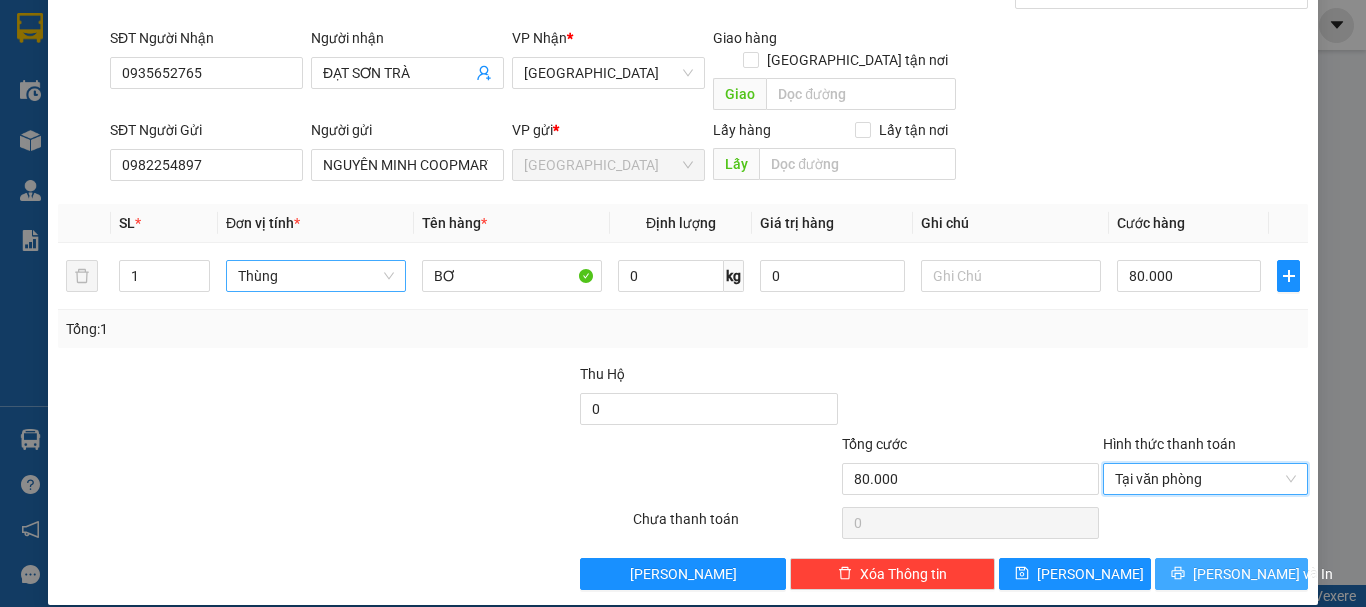 click on "[PERSON_NAME] và In" at bounding box center [1263, 574] 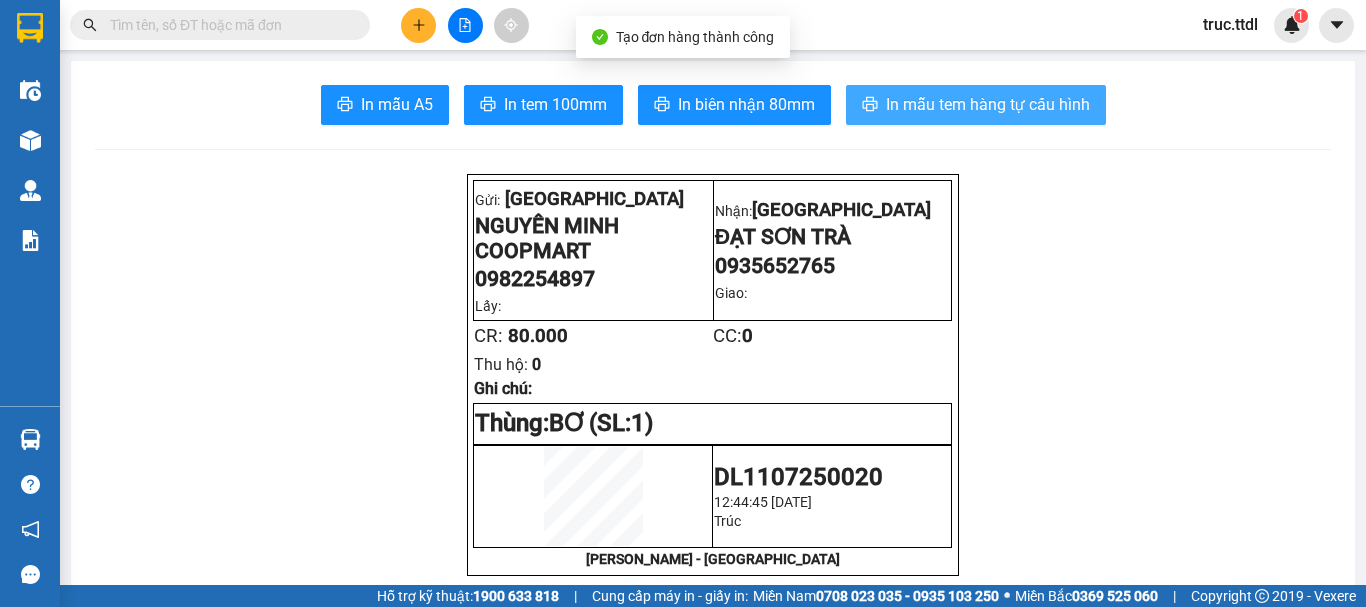 click on "In mẫu tem hàng tự cấu hình" at bounding box center (988, 104) 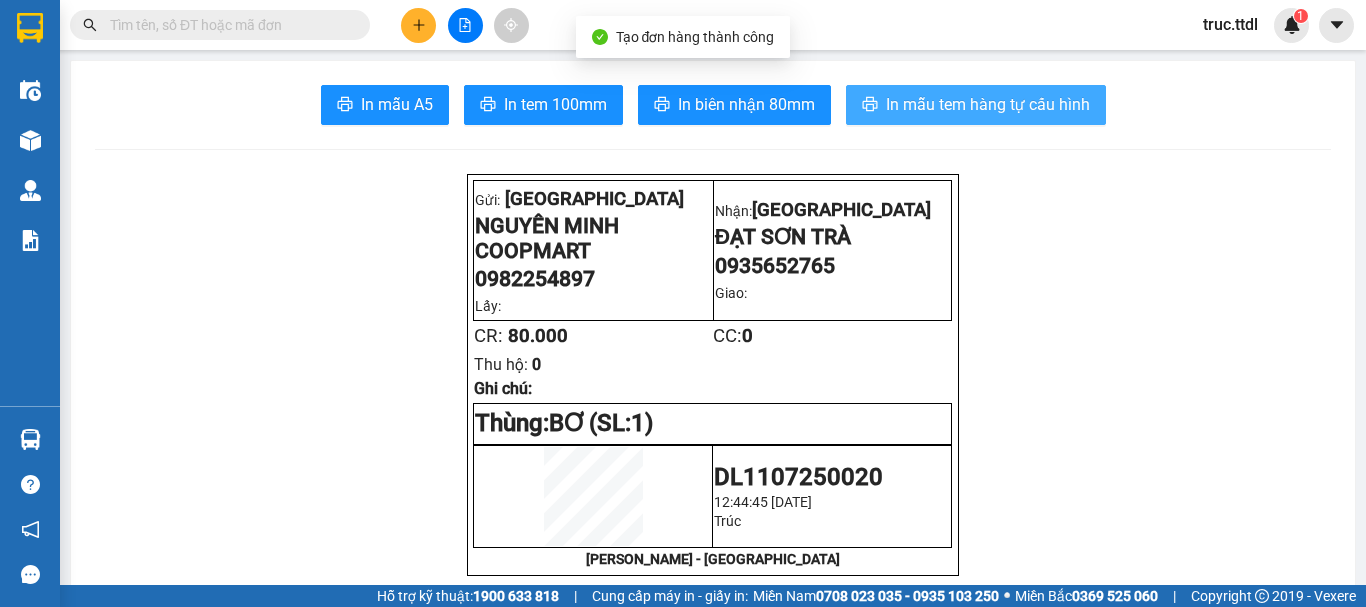 scroll, scrollTop: 0, scrollLeft: 0, axis: both 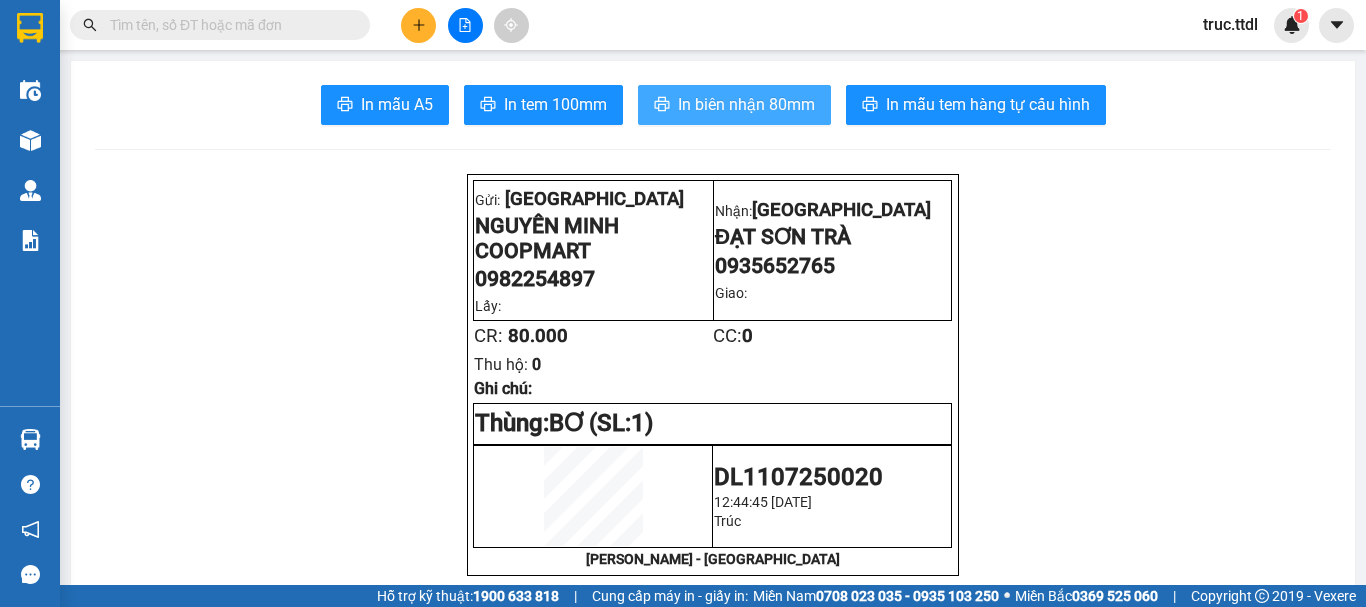 click on "In biên nhận 80mm" at bounding box center (746, 104) 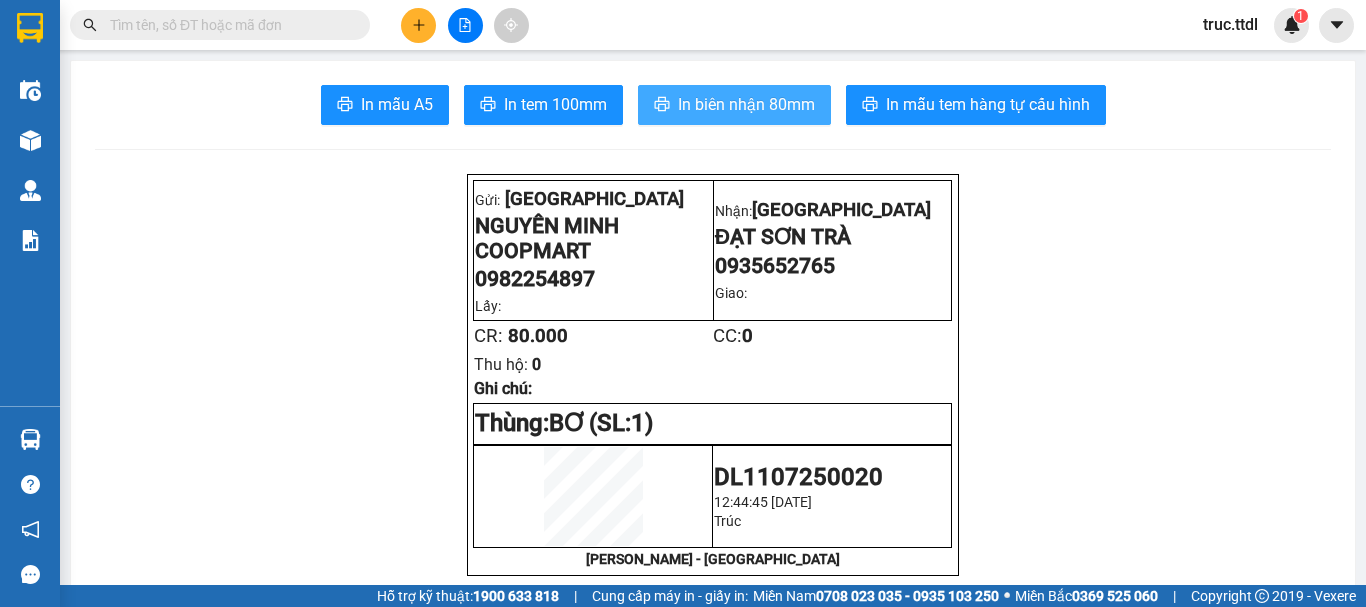 scroll, scrollTop: 0, scrollLeft: 0, axis: both 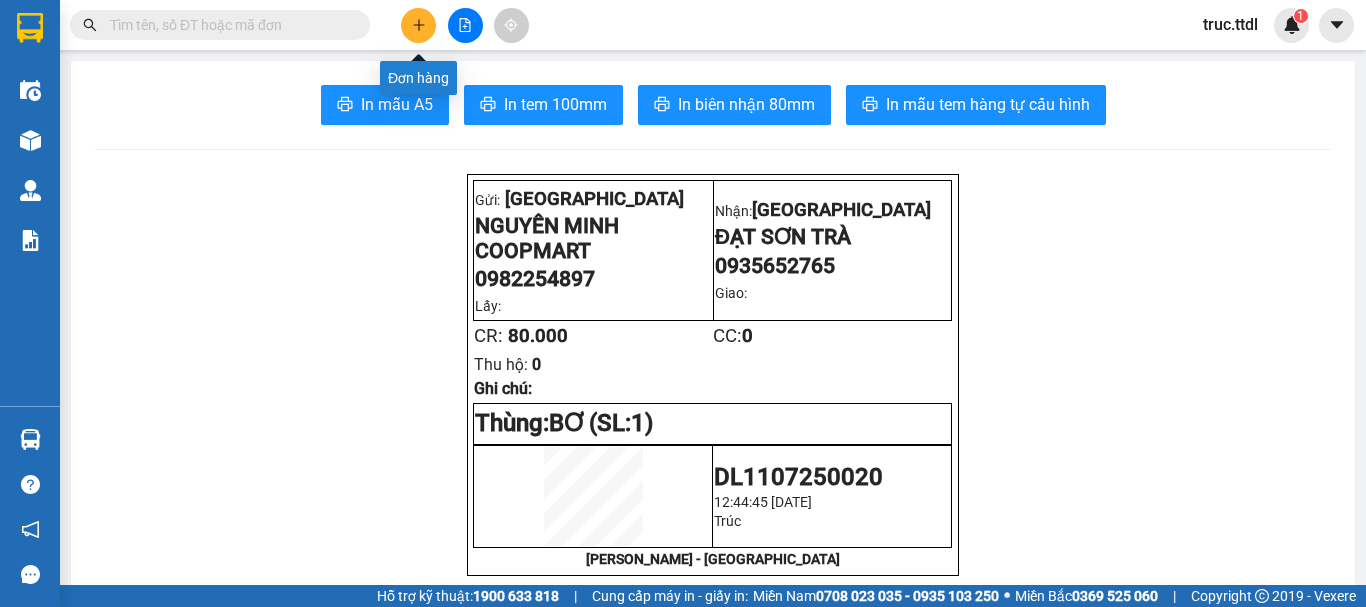 click 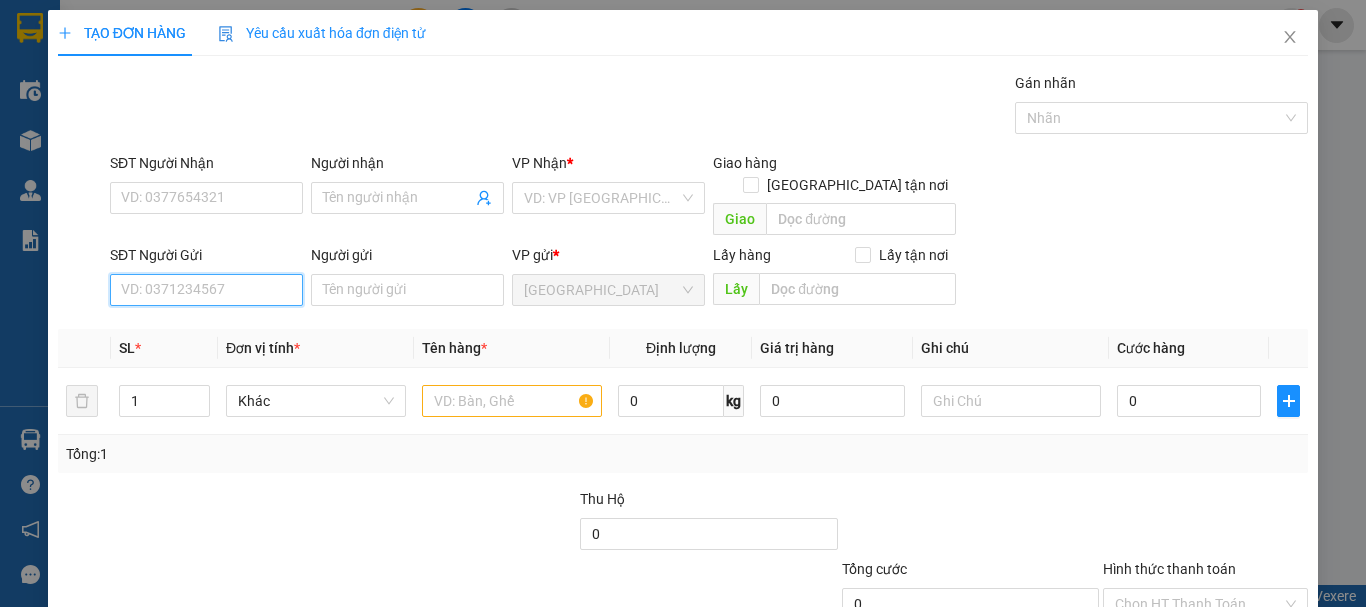 click on "SĐT Người Gửi" at bounding box center [206, 290] 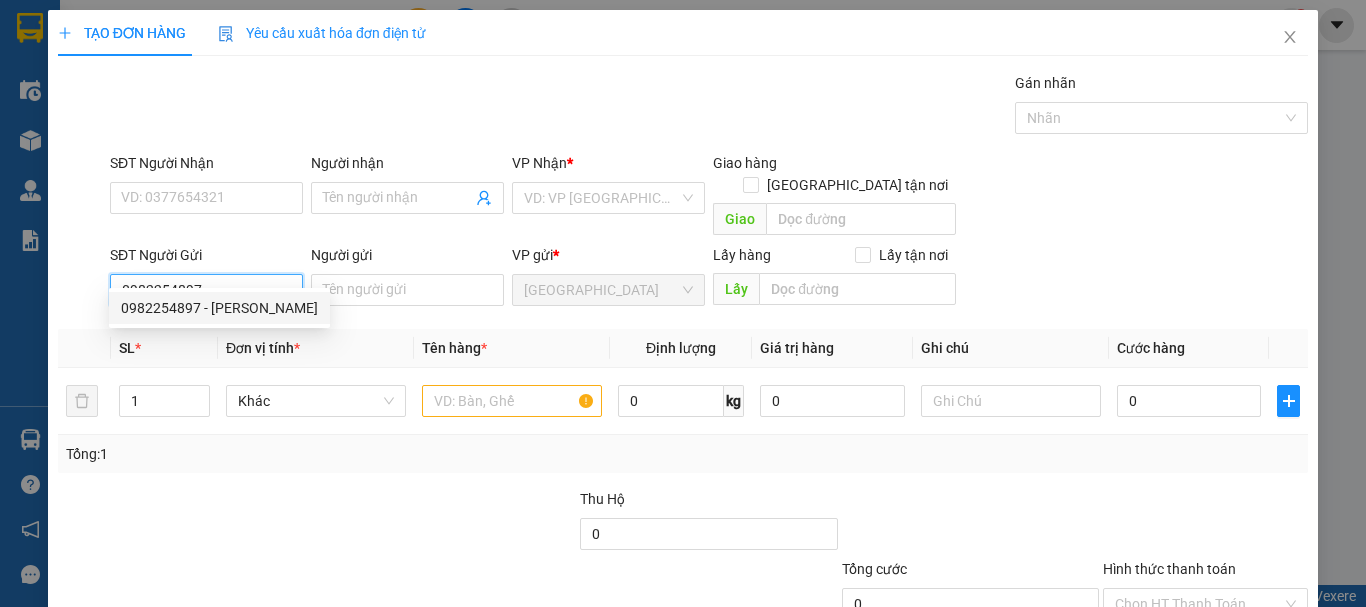 click on "0982254897 - NGUYÊN MINH COOPMART" at bounding box center (219, 308) 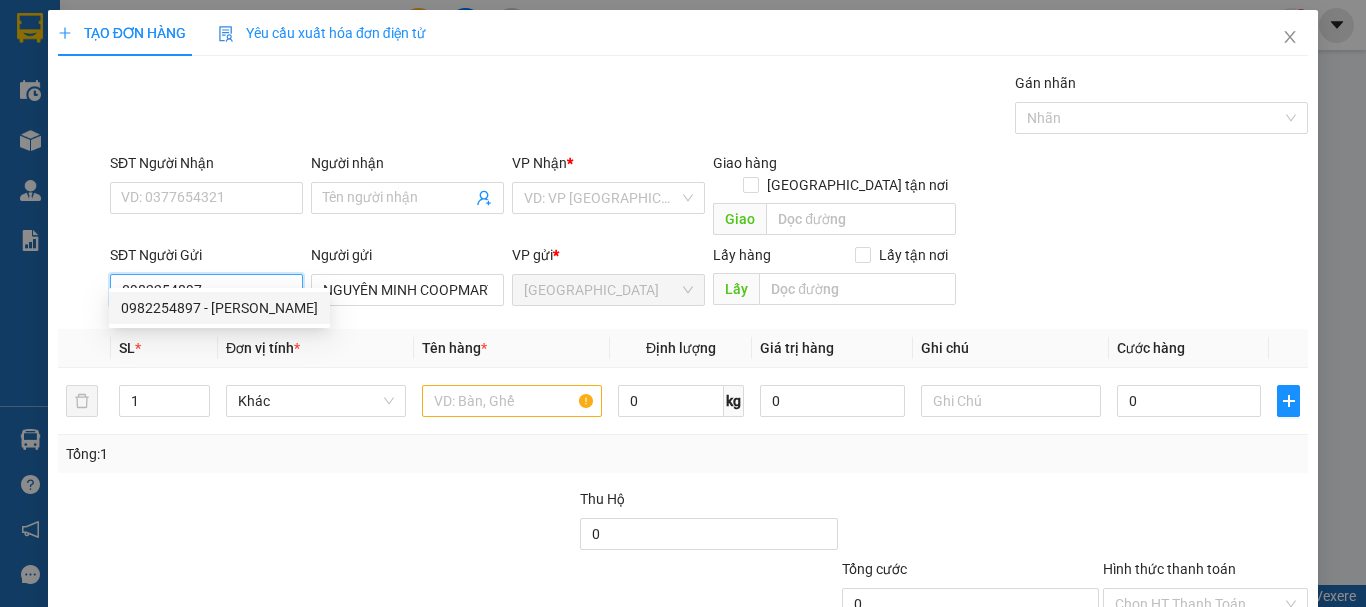 type on "0982254897" 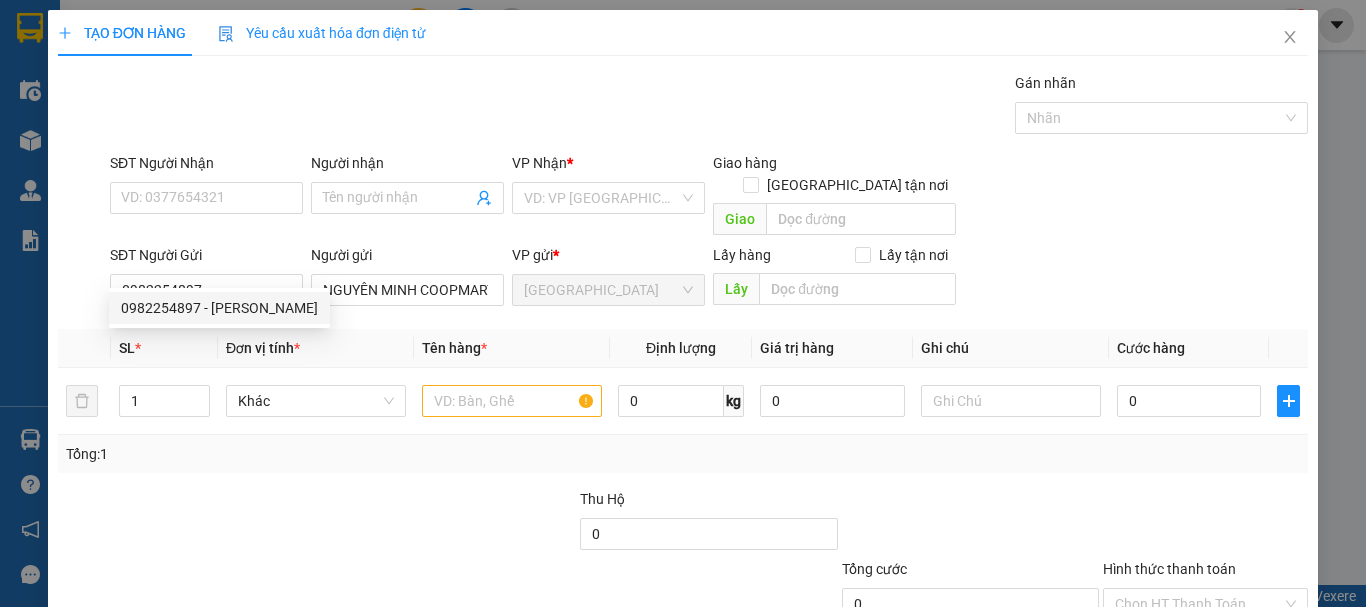 click on "SĐT Người Nhận" at bounding box center [206, 163] 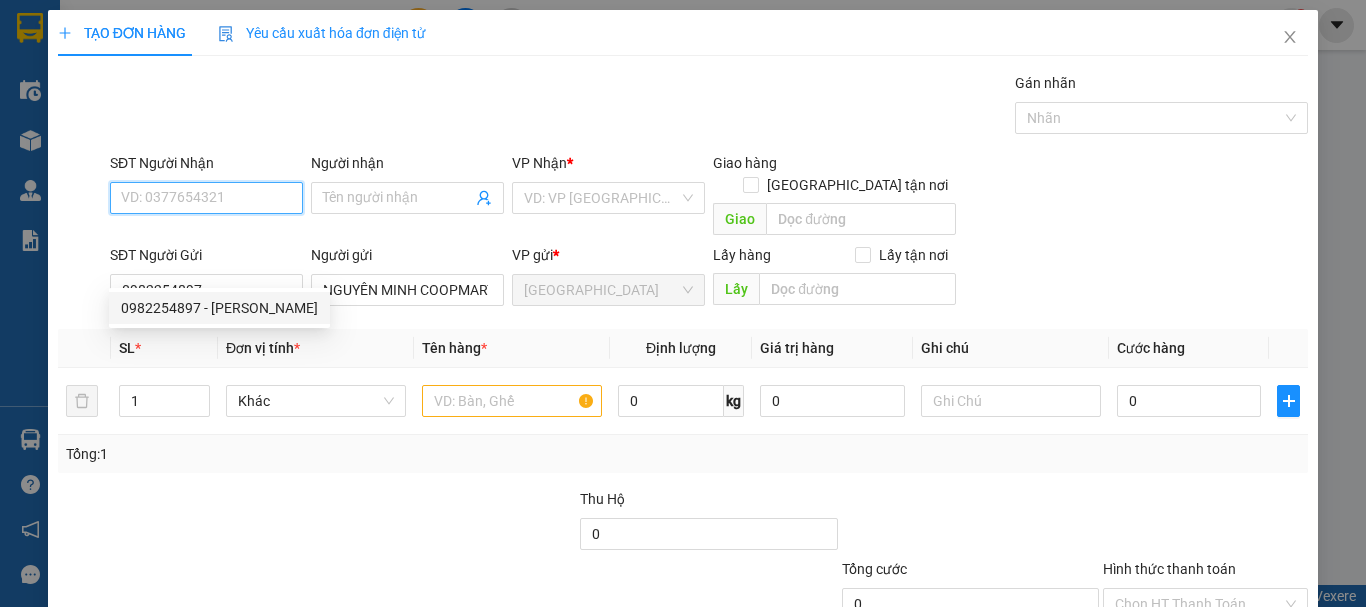 click on "SĐT Người Nhận" at bounding box center (206, 198) 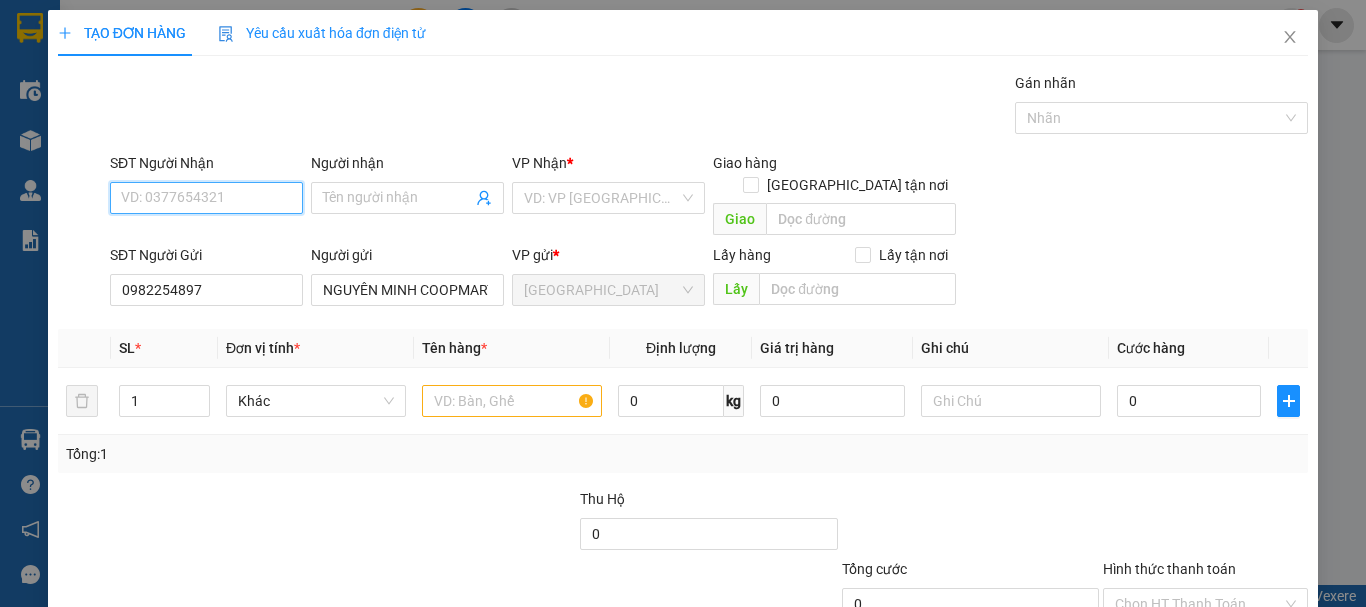 click on "SĐT Người Nhận" at bounding box center (206, 198) 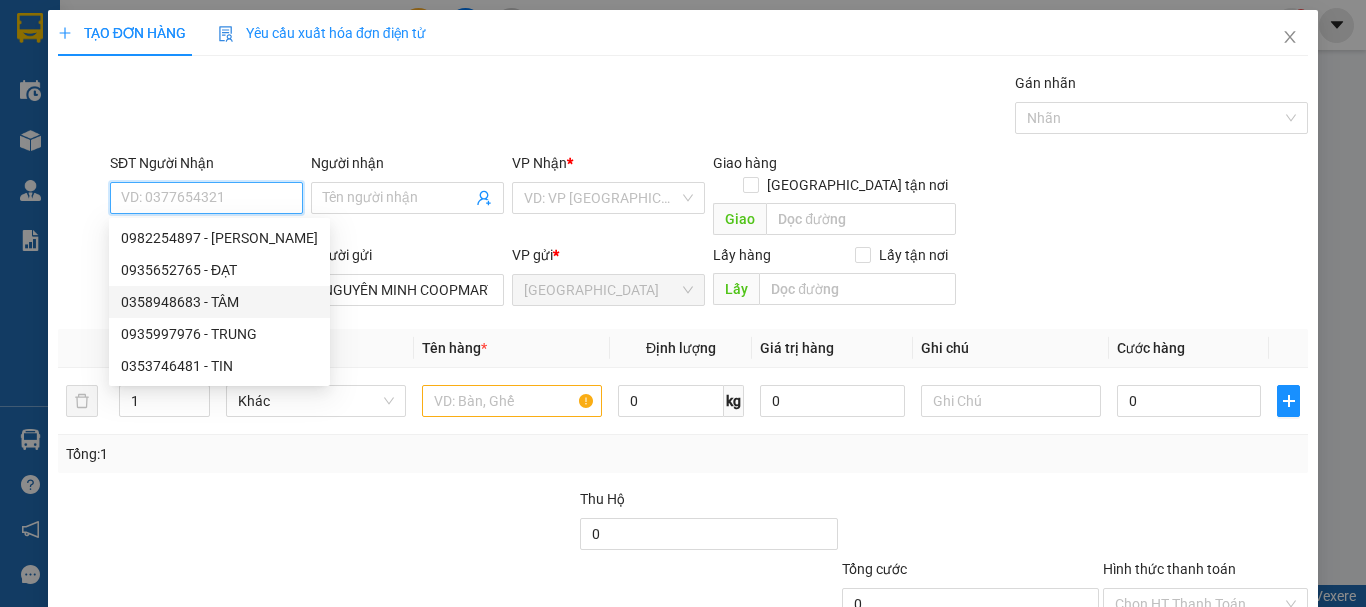 click on "0358948683 - TÂM" at bounding box center [219, 302] 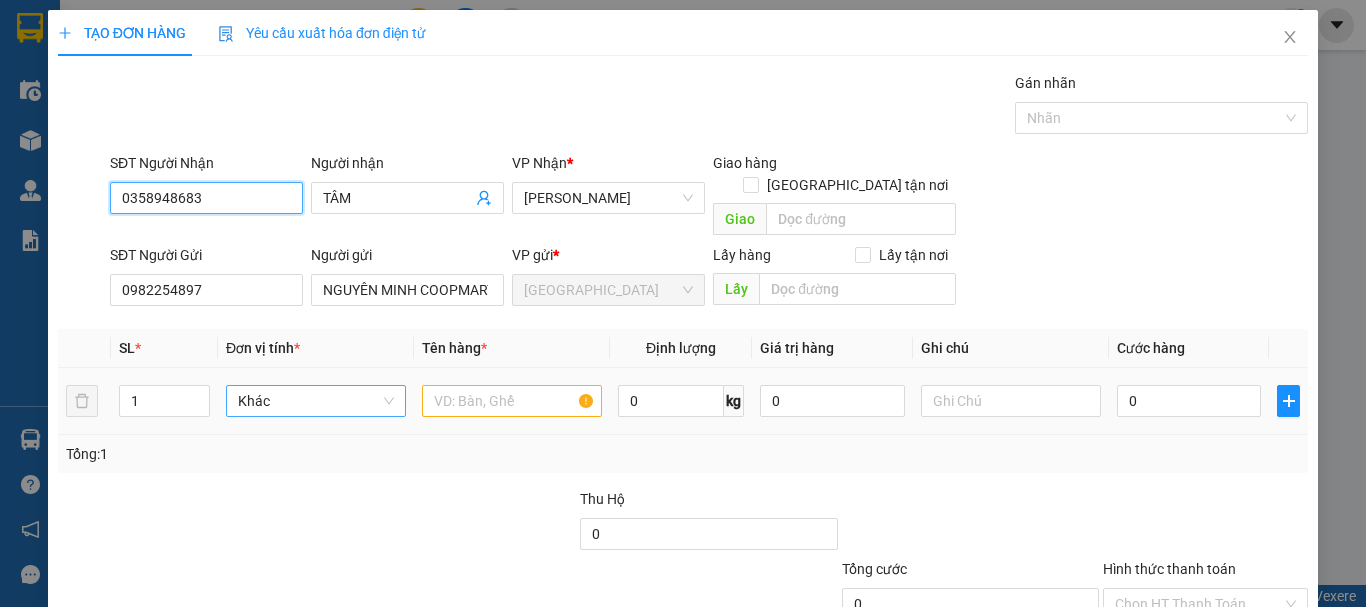 click on "Khác" at bounding box center [316, 401] 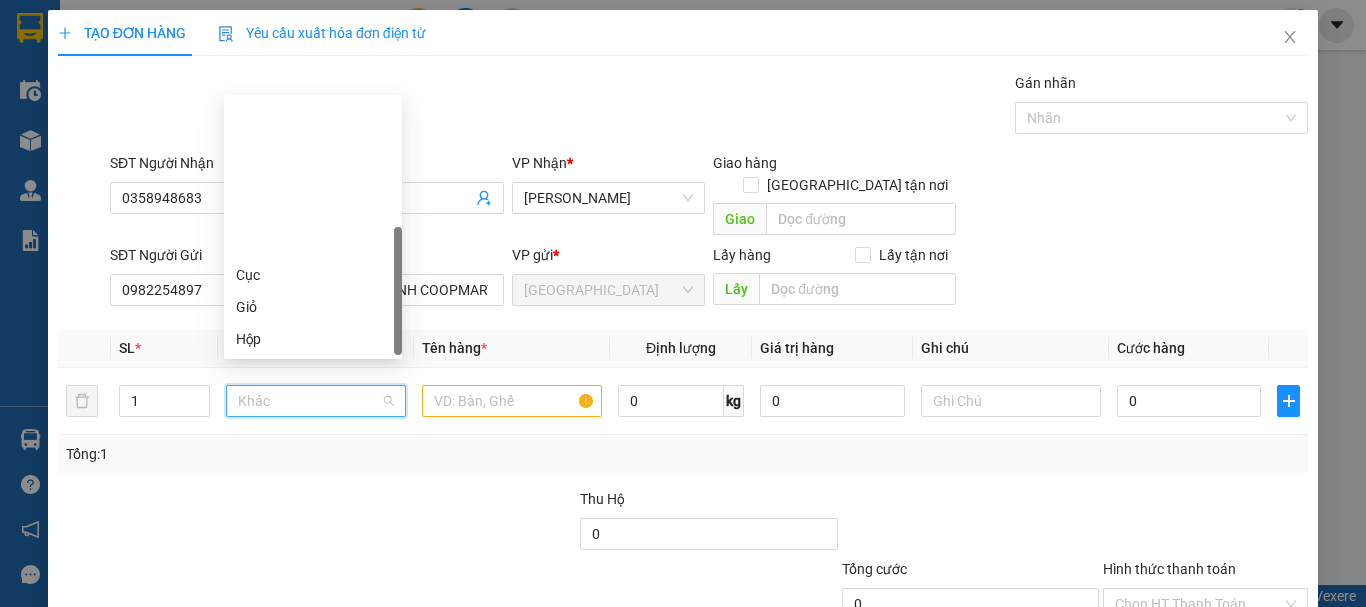 scroll, scrollTop: 192, scrollLeft: 0, axis: vertical 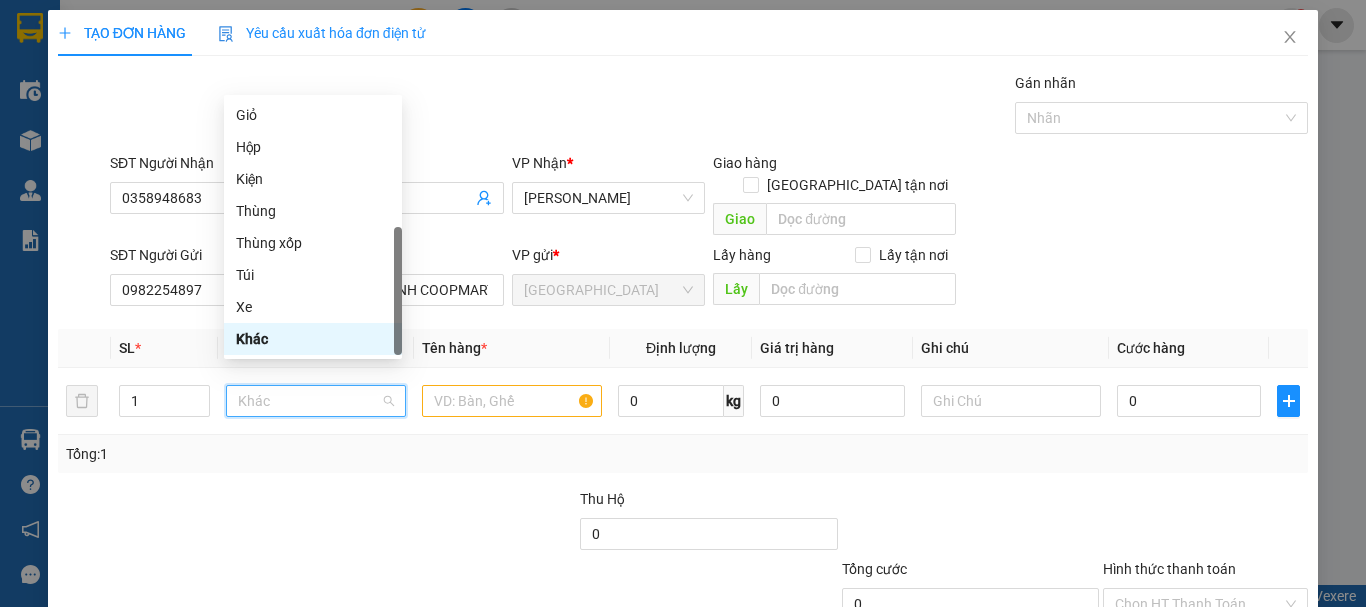 type on "T" 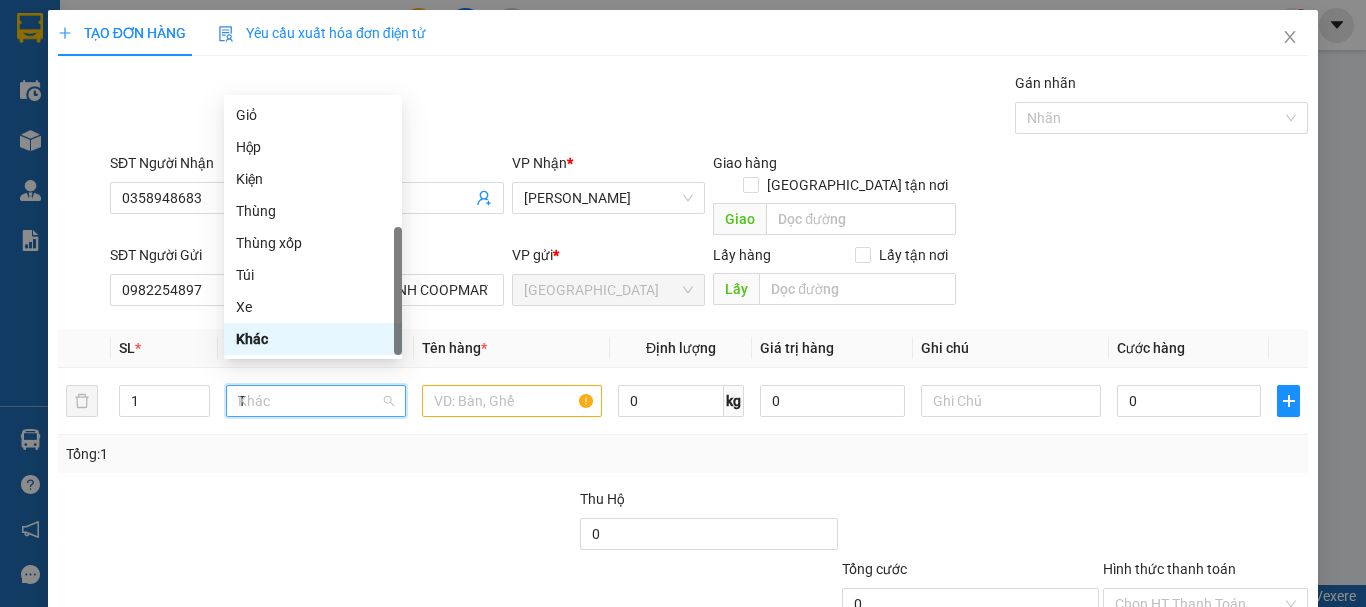 scroll, scrollTop: 0, scrollLeft: 0, axis: both 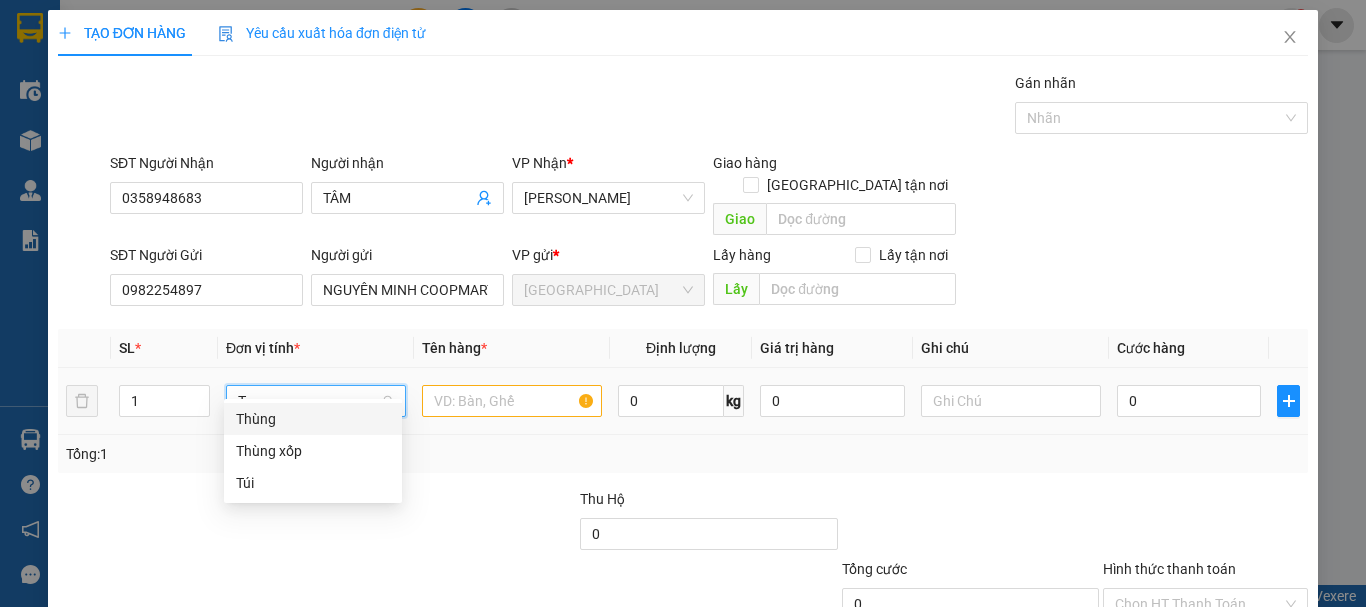 click on "Thùng" at bounding box center (313, 419) 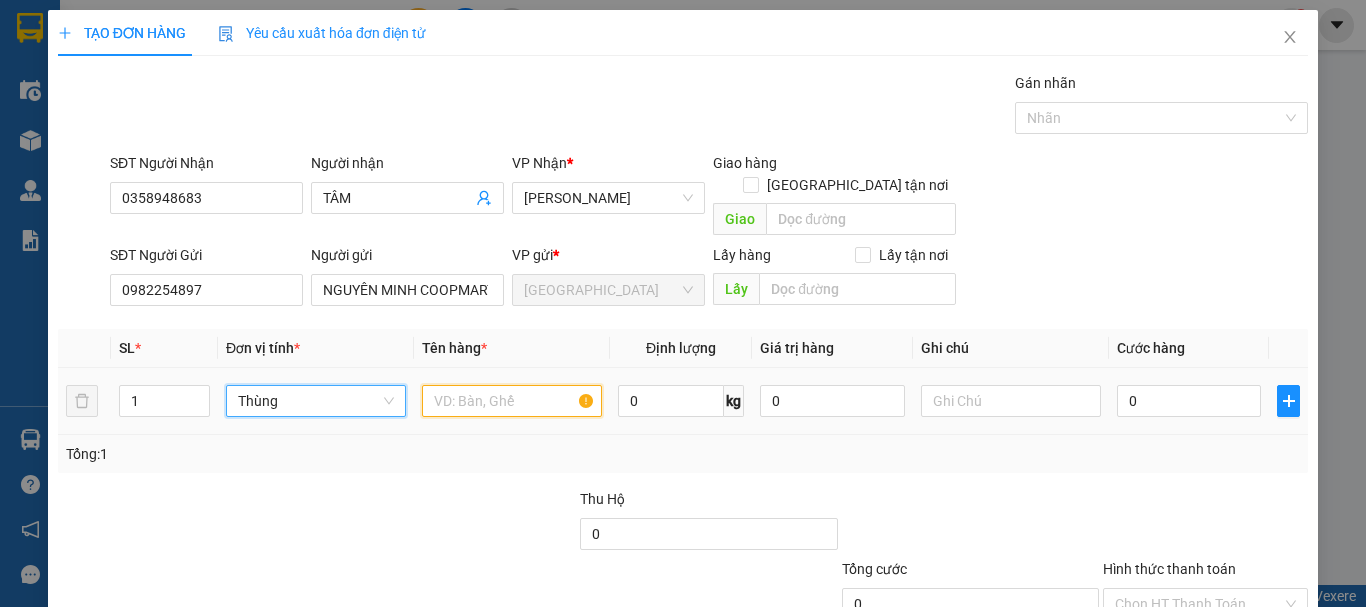 click at bounding box center (512, 401) 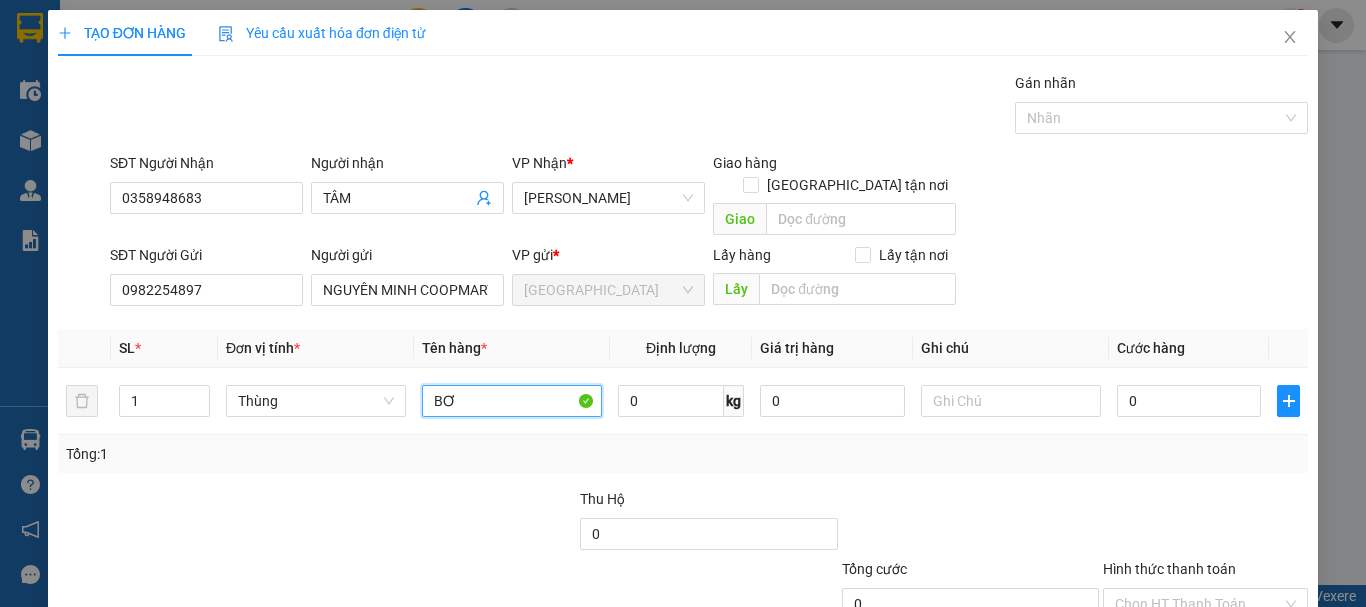 type on "BƠ" 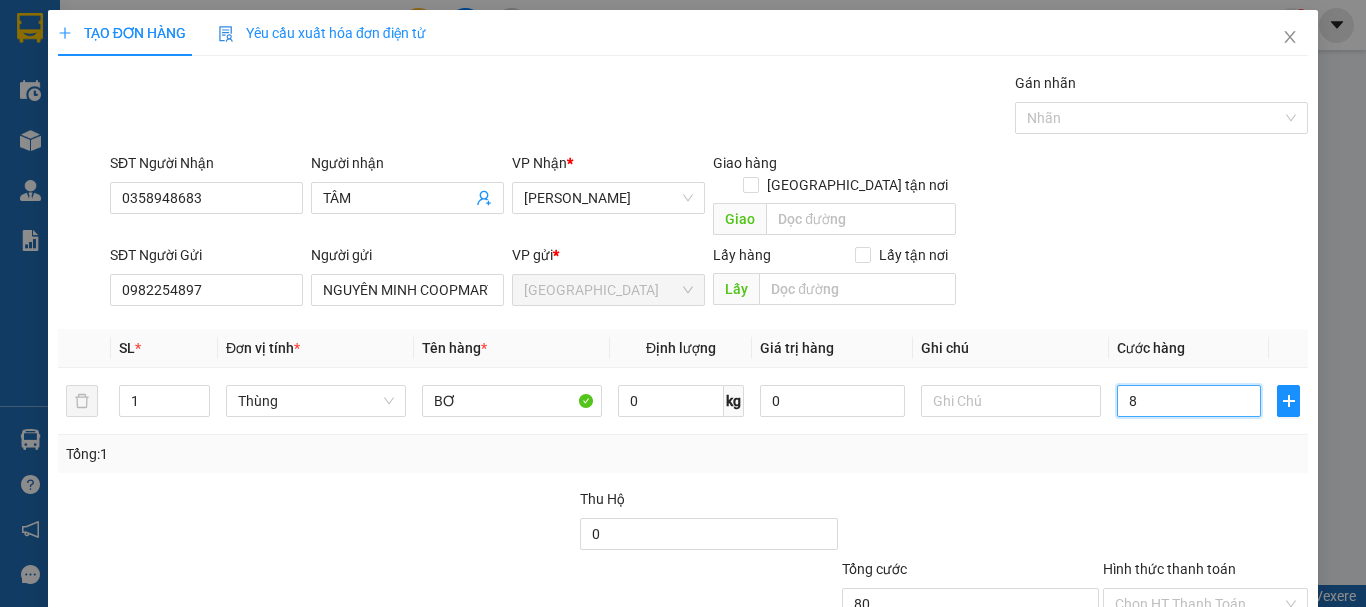 type on "80" 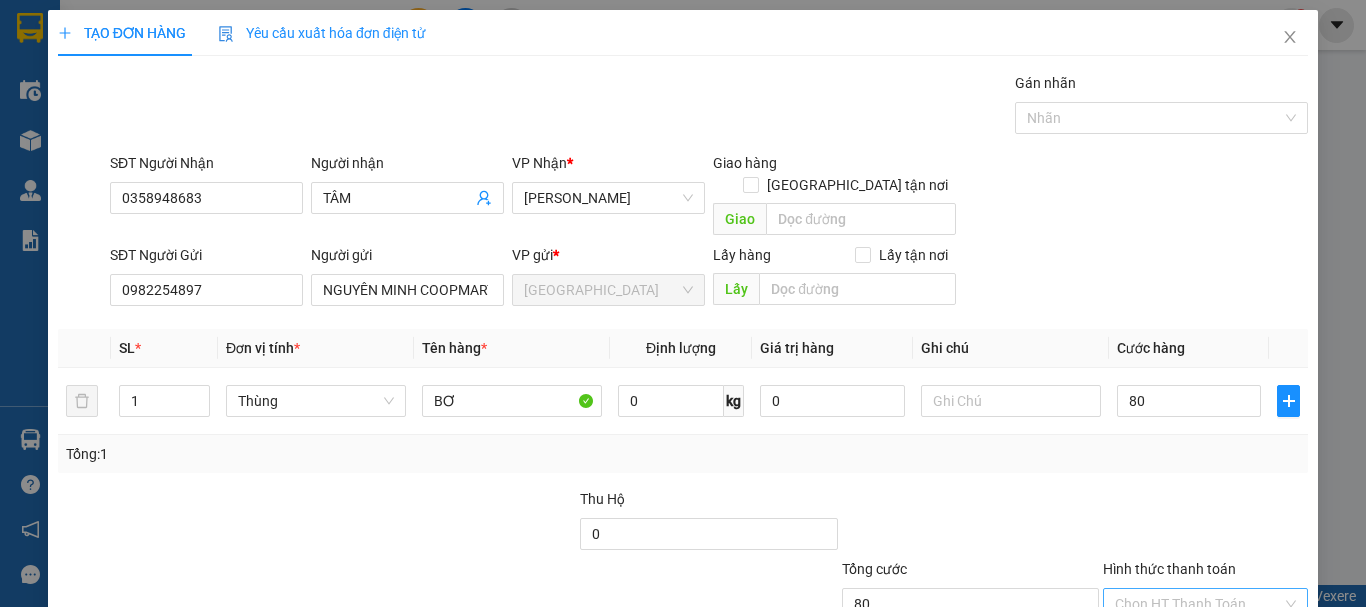 click on "Hình thức thanh toán" at bounding box center [1198, 604] 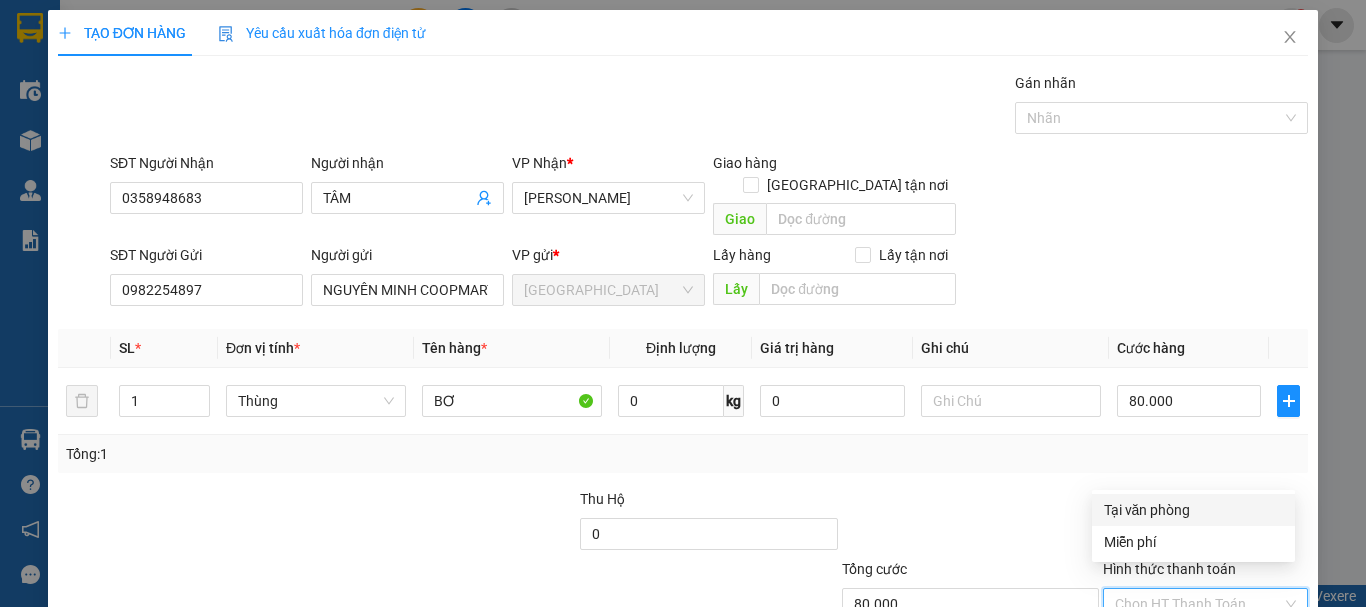 click on "Tại văn phòng" at bounding box center [1193, 510] 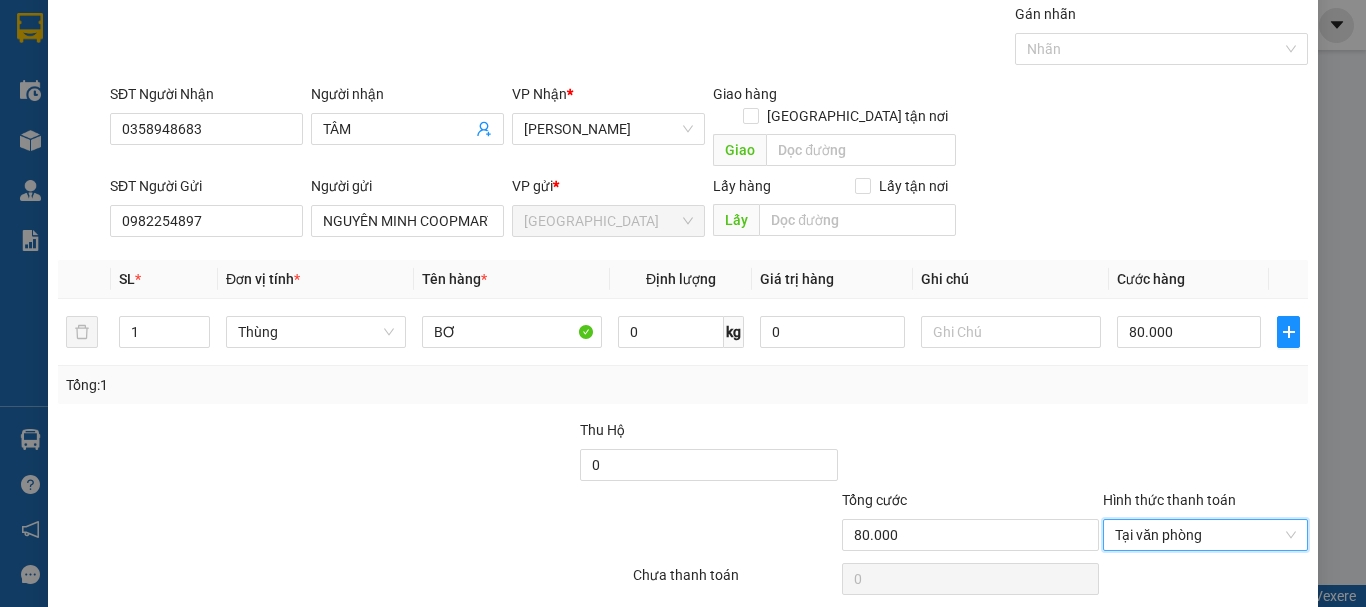 scroll, scrollTop: 125, scrollLeft: 0, axis: vertical 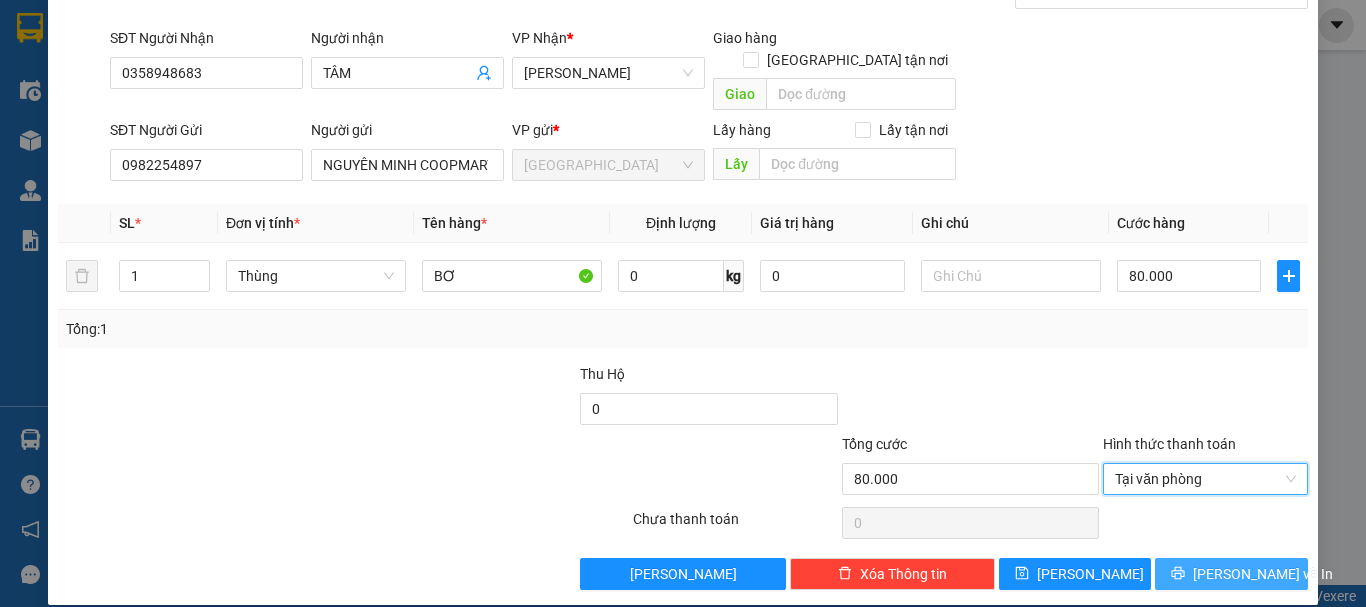 click on "[PERSON_NAME] và In" at bounding box center (1263, 574) 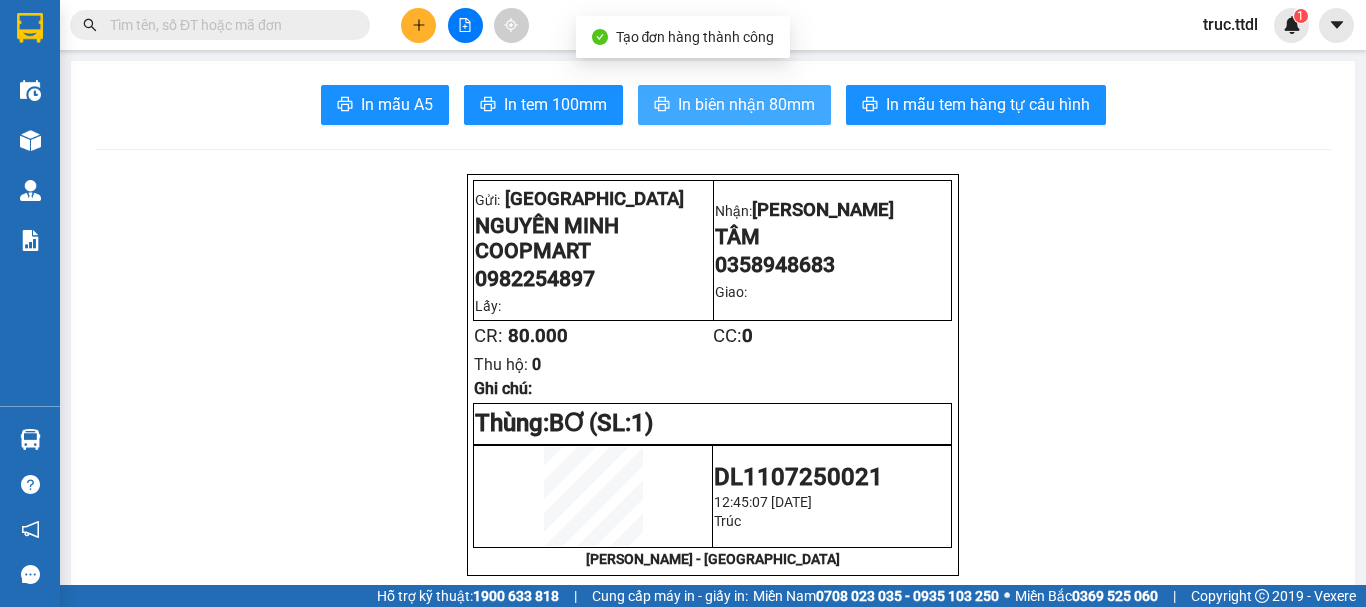 click on "In biên nhận 80mm" at bounding box center [746, 104] 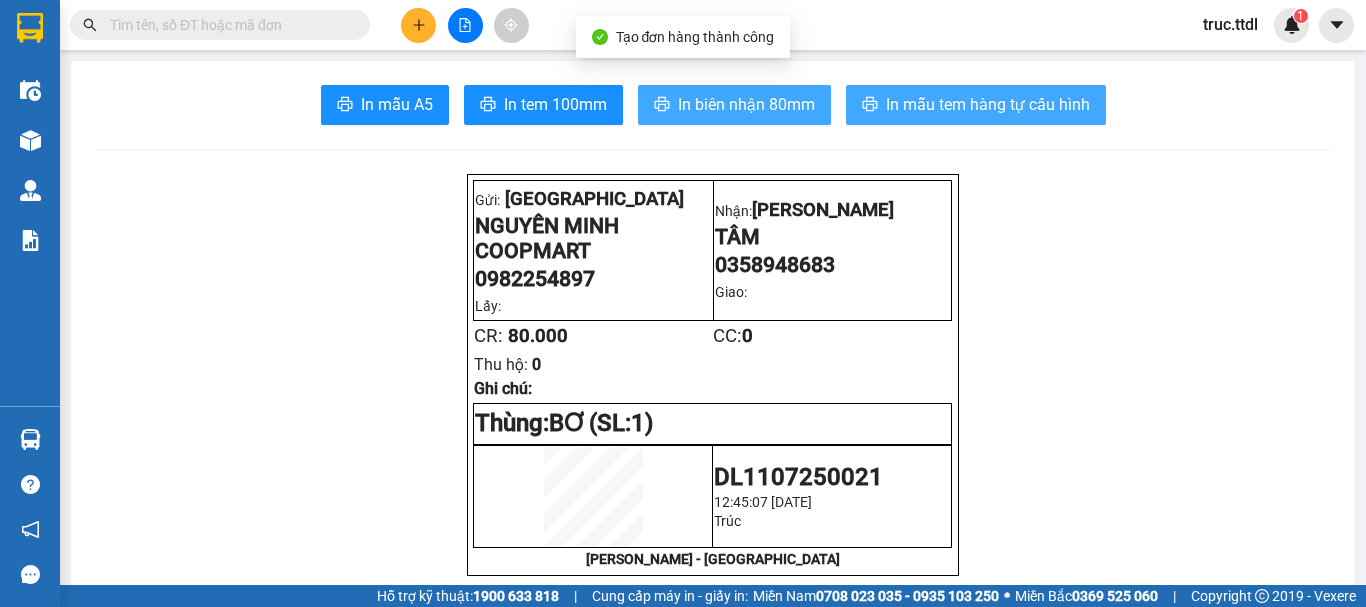 scroll, scrollTop: 0, scrollLeft: 0, axis: both 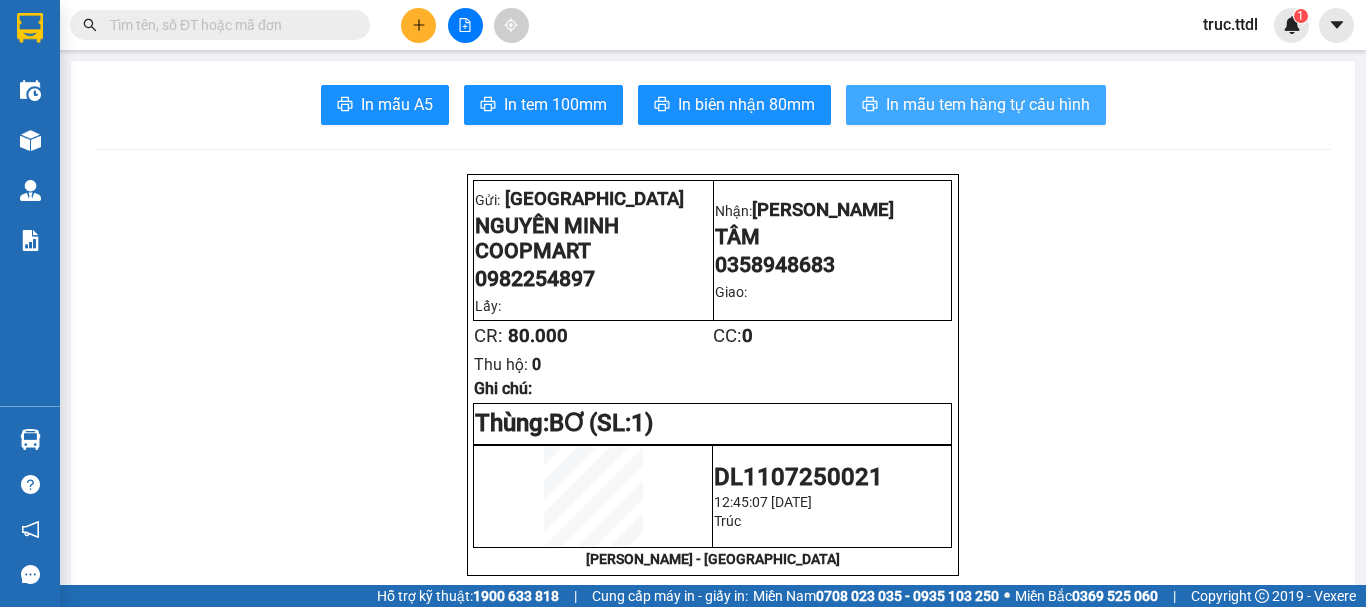 click on "In mẫu tem hàng tự cấu hình" at bounding box center (988, 104) 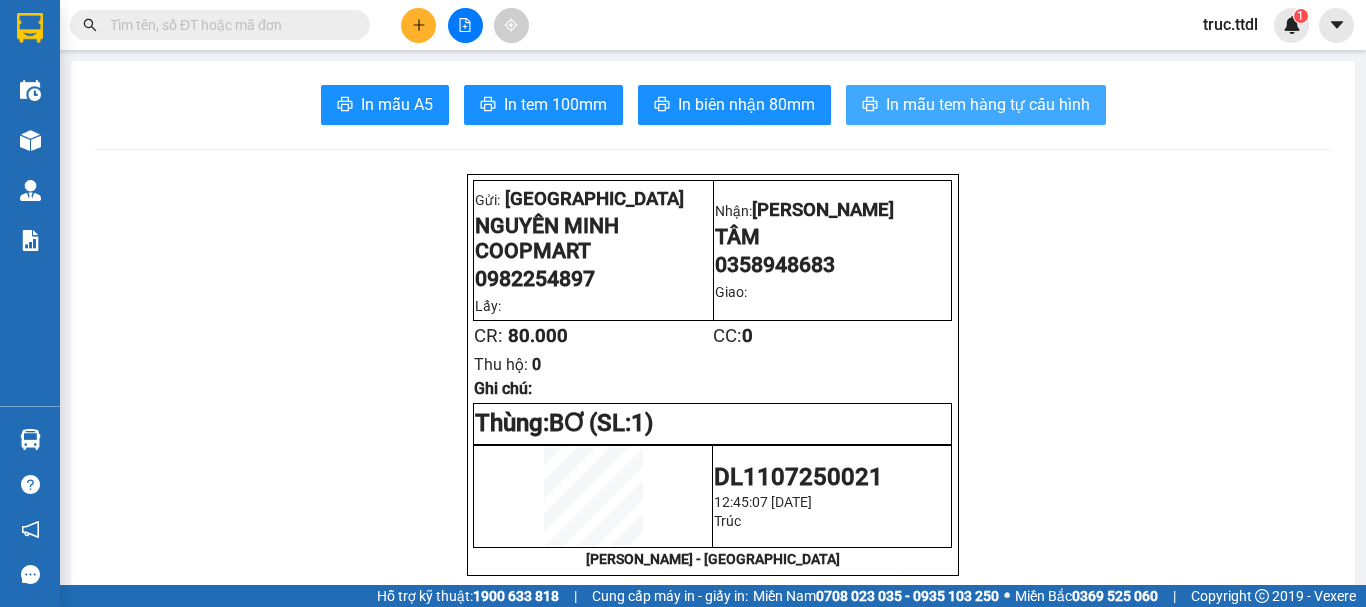 scroll, scrollTop: 0, scrollLeft: 0, axis: both 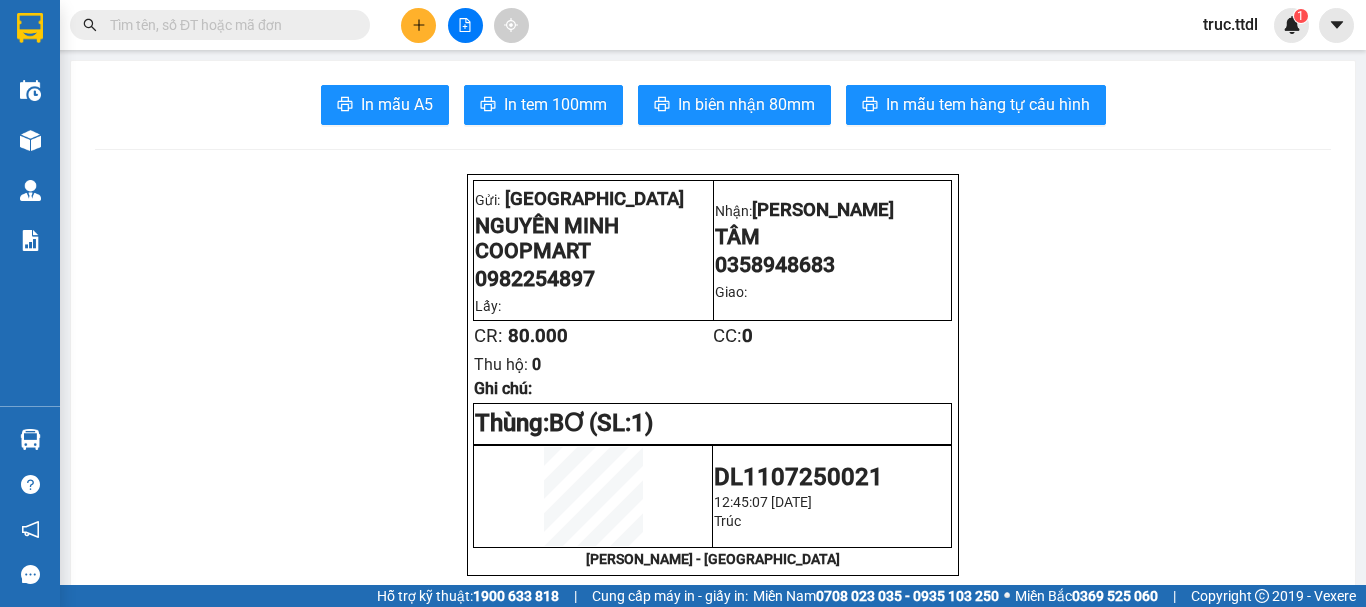 click 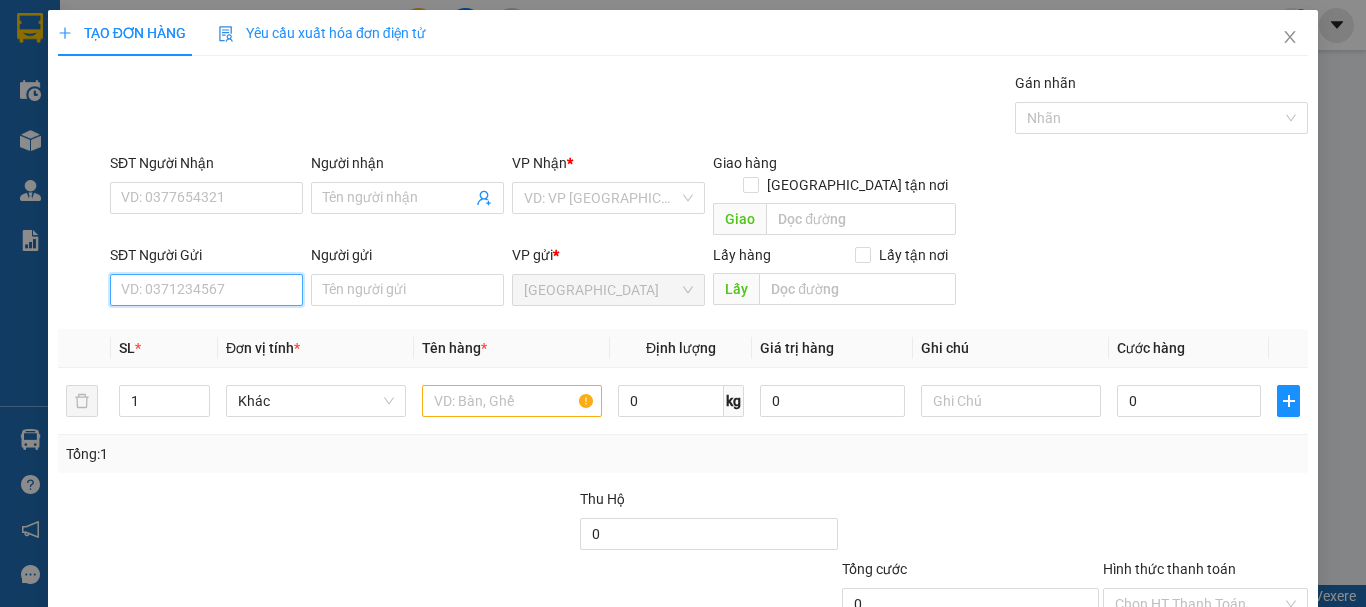 click on "SĐT Người Gửi" at bounding box center (206, 290) 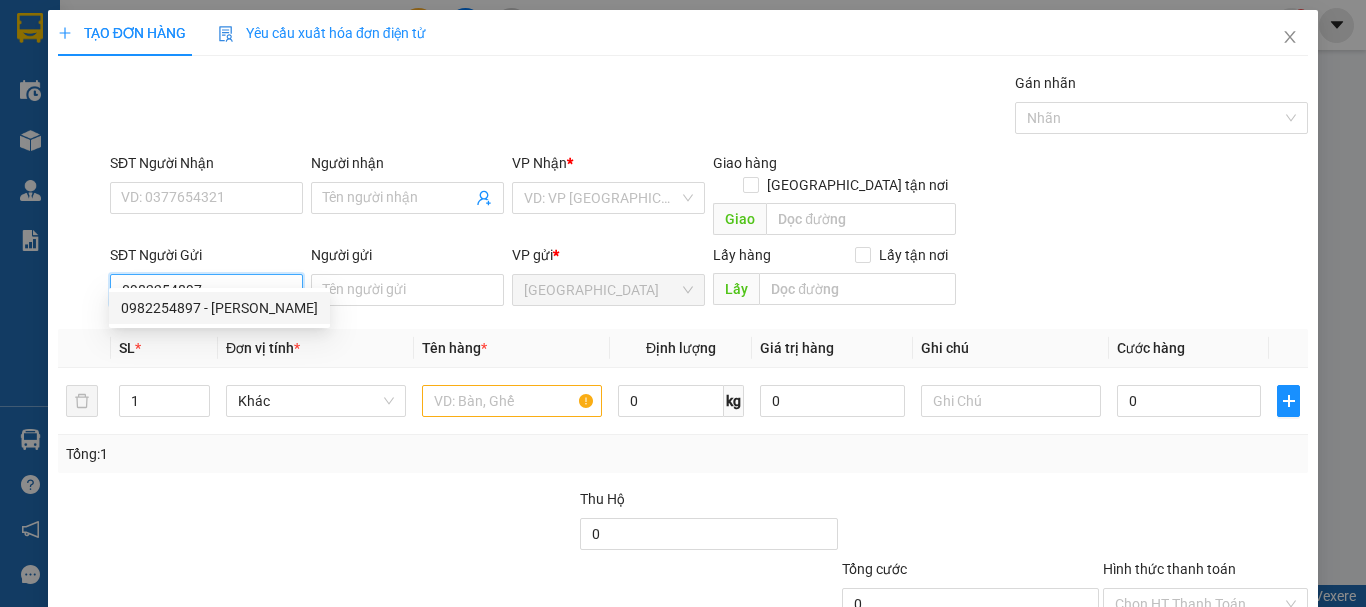 click on "0982254897 - NGUYÊN MINH COOPMART" at bounding box center [219, 308] 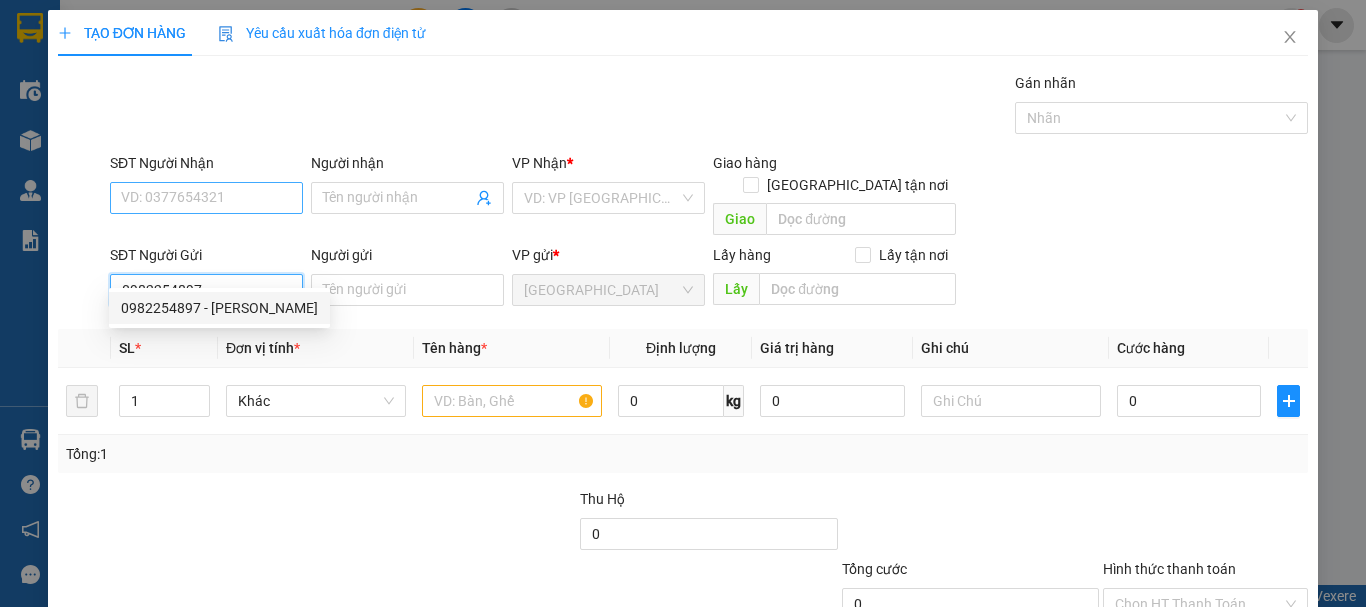 type on "NGUYÊN MINH COOPMART" 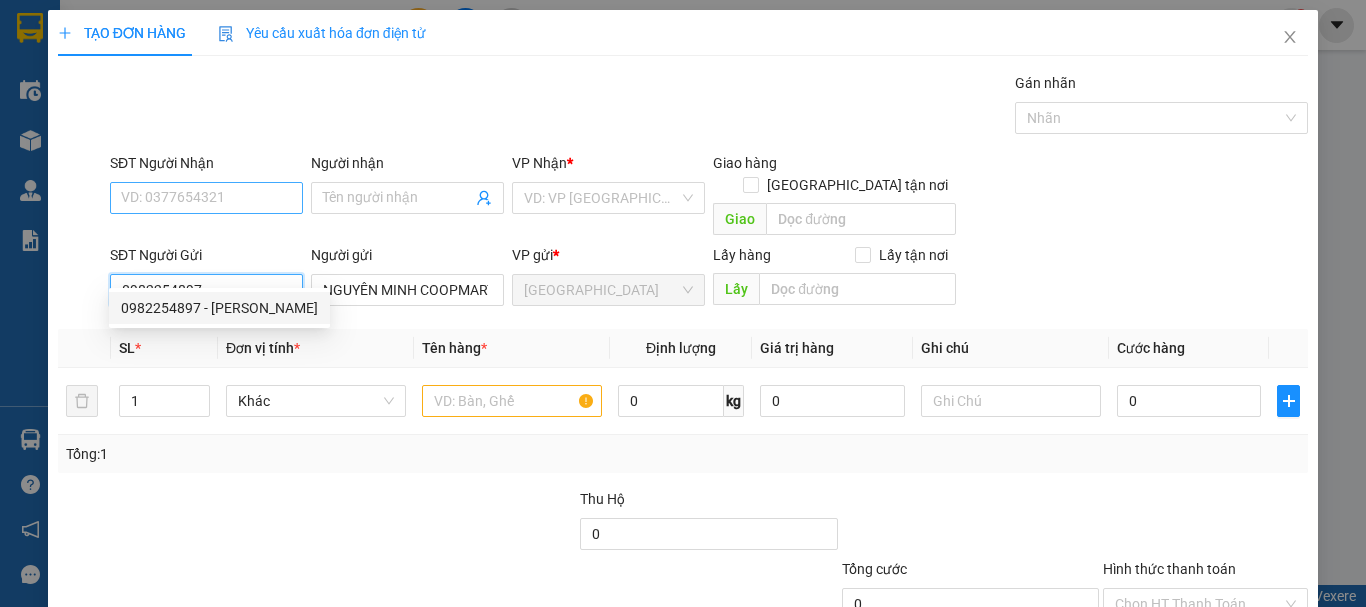 type on "0982254897" 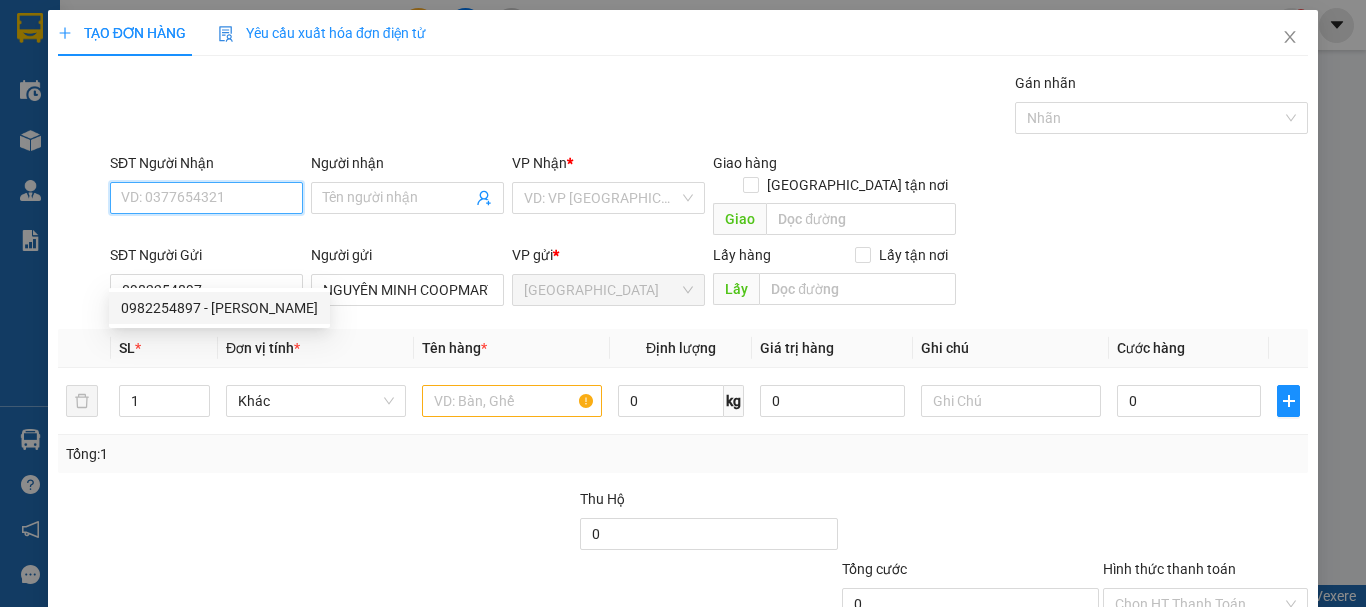 click on "SĐT Người Nhận" at bounding box center [206, 198] 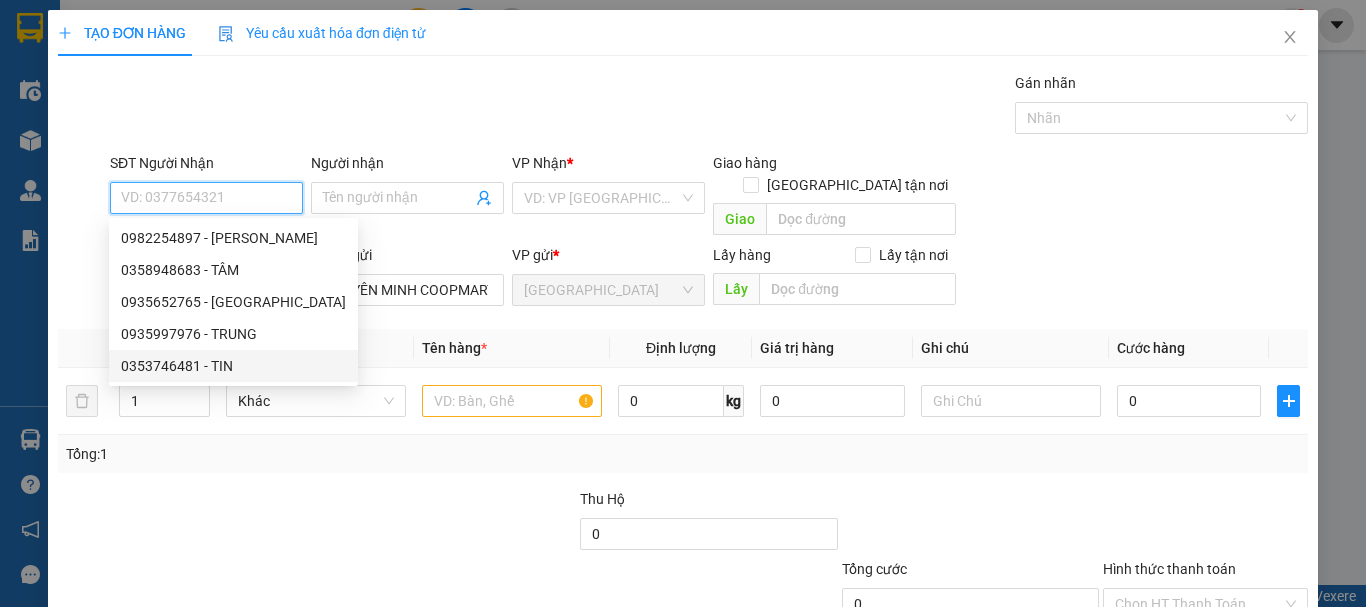 drag, startPoint x: 253, startPoint y: 333, endPoint x: 253, endPoint y: 358, distance: 25 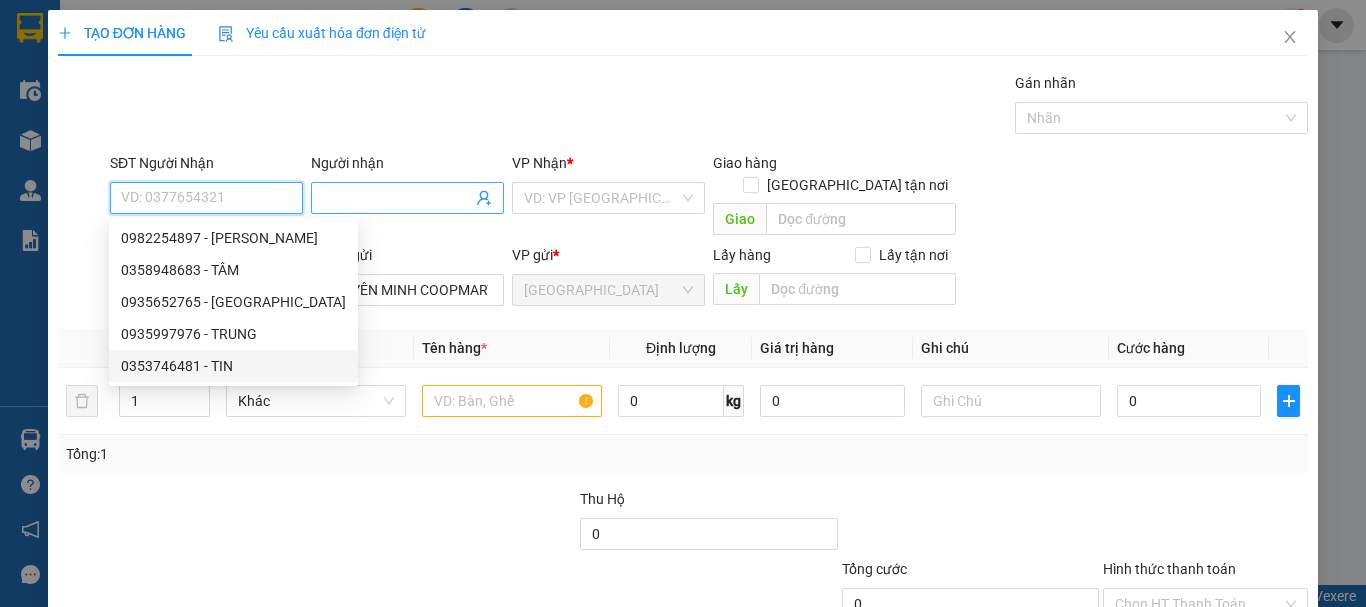 type on "0353746481" 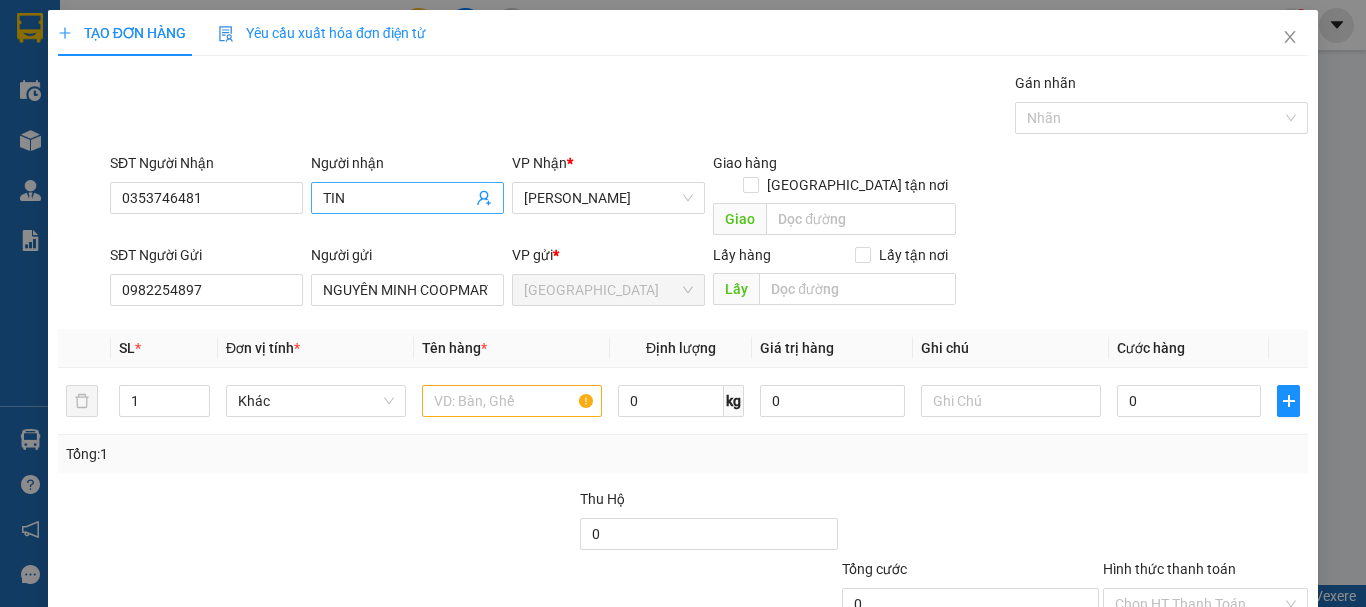 click on "TIN" at bounding box center [397, 198] 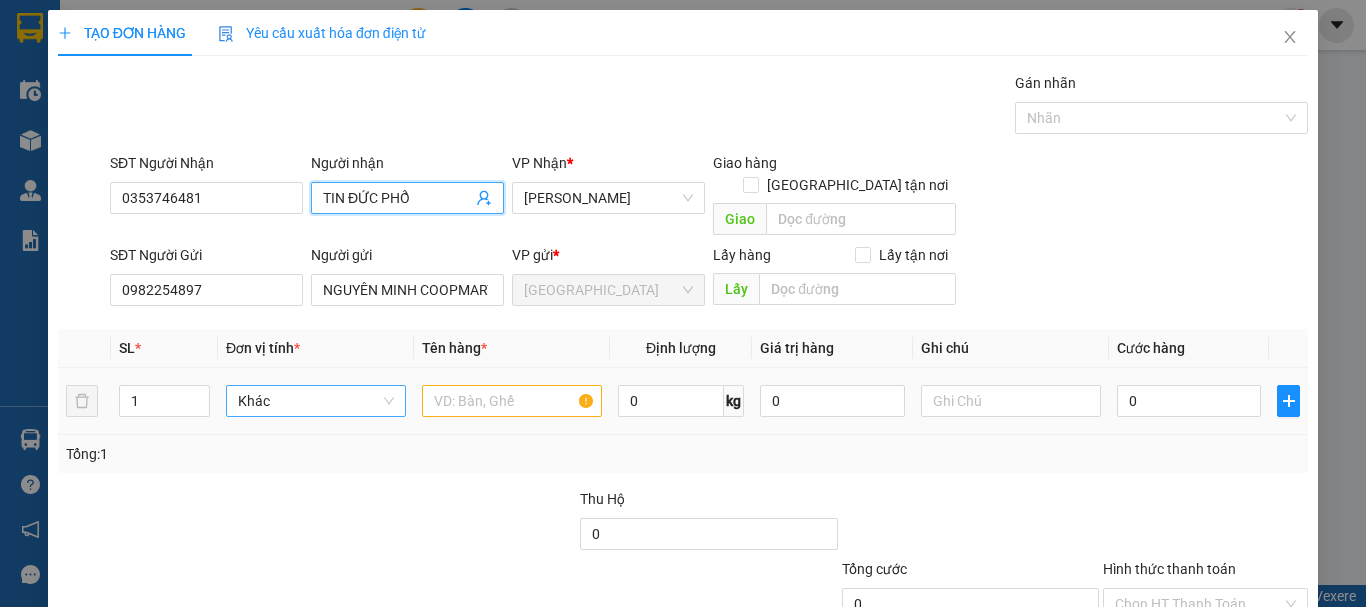 click on "Khác" at bounding box center [316, 401] 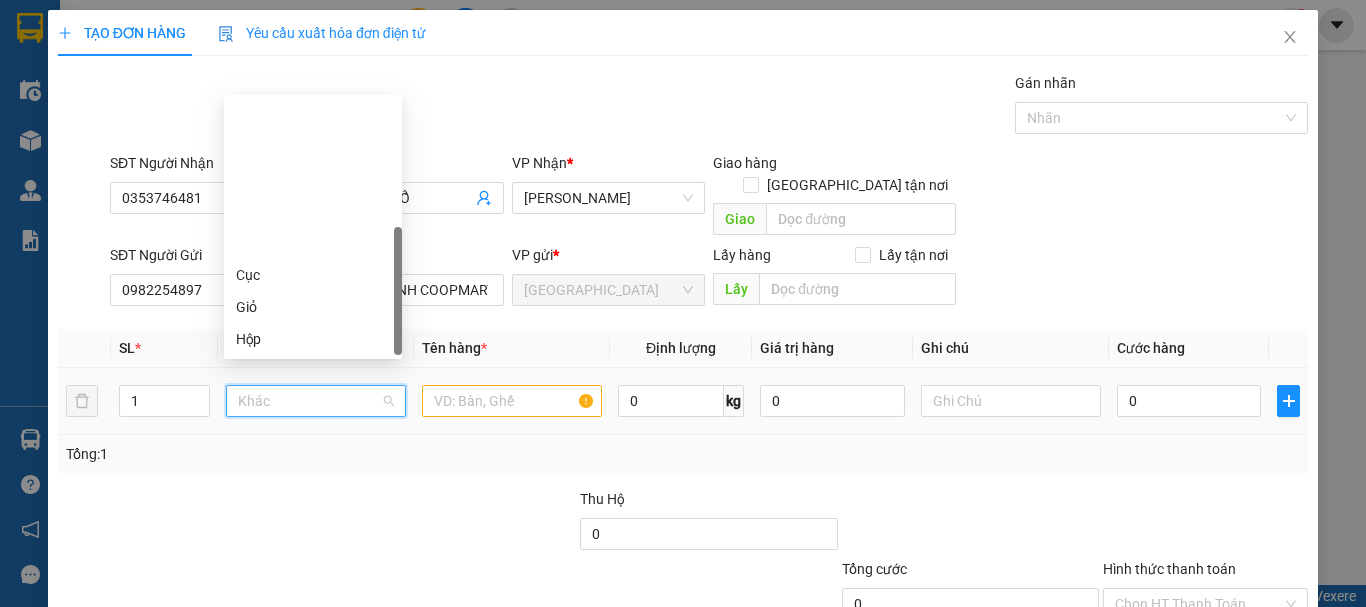 scroll, scrollTop: 192, scrollLeft: 0, axis: vertical 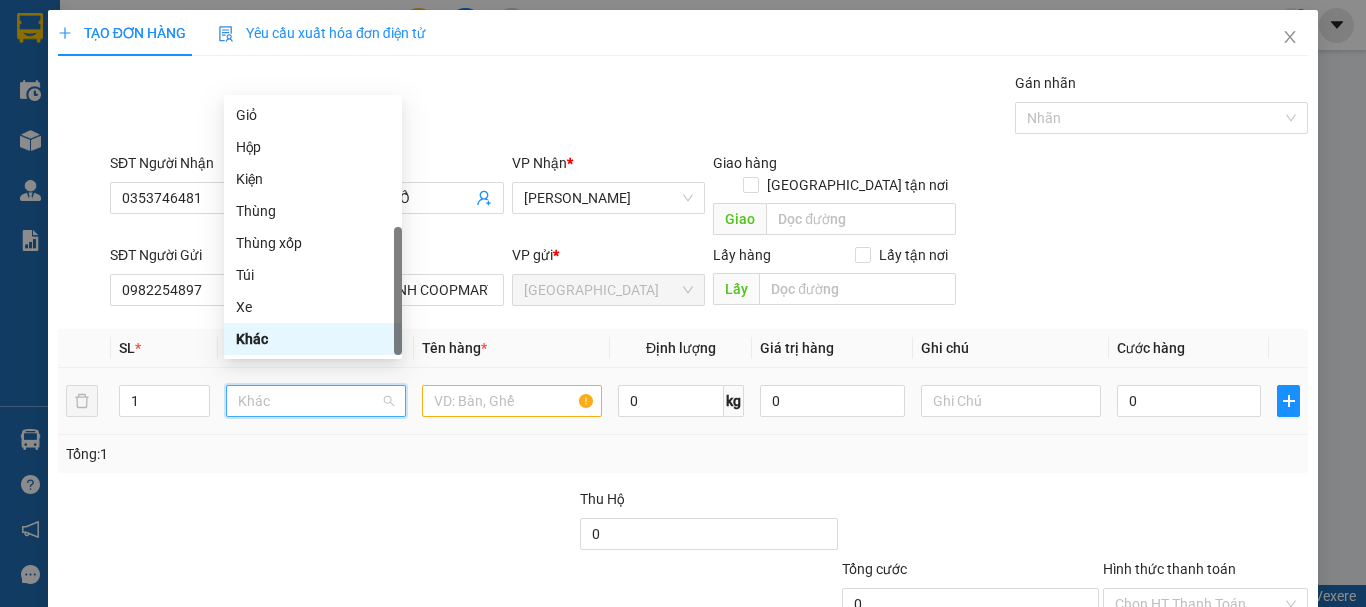 type on "T" 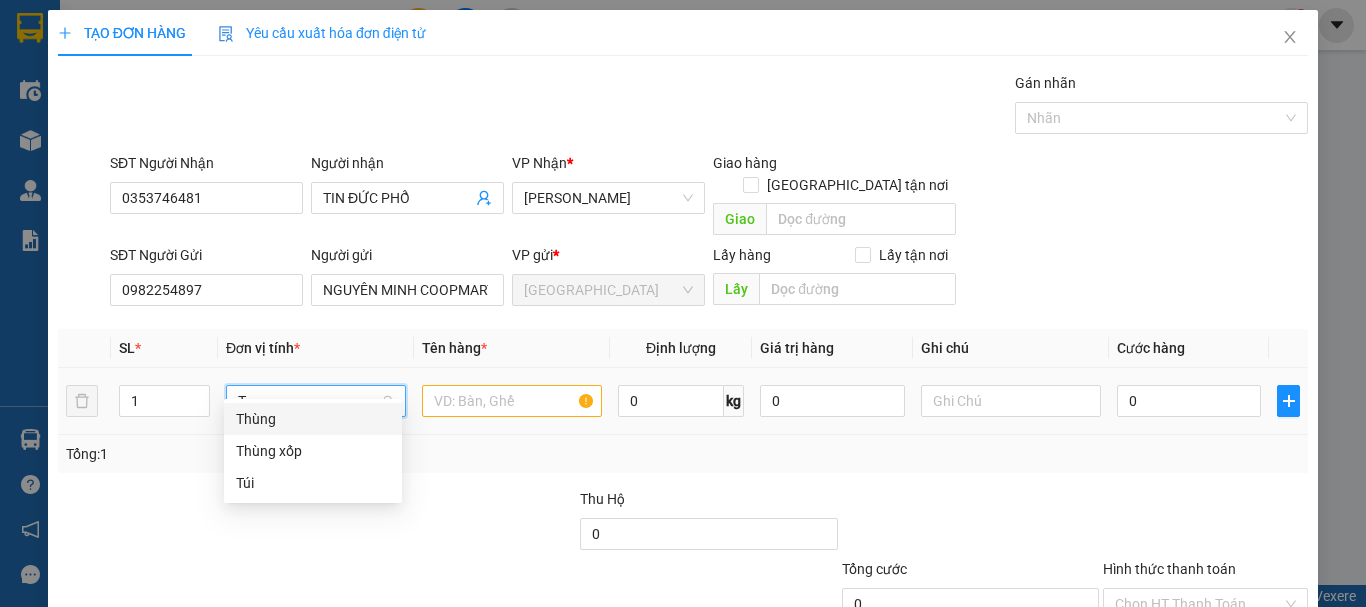 scroll, scrollTop: 0, scrollLeft: 0, axis: both 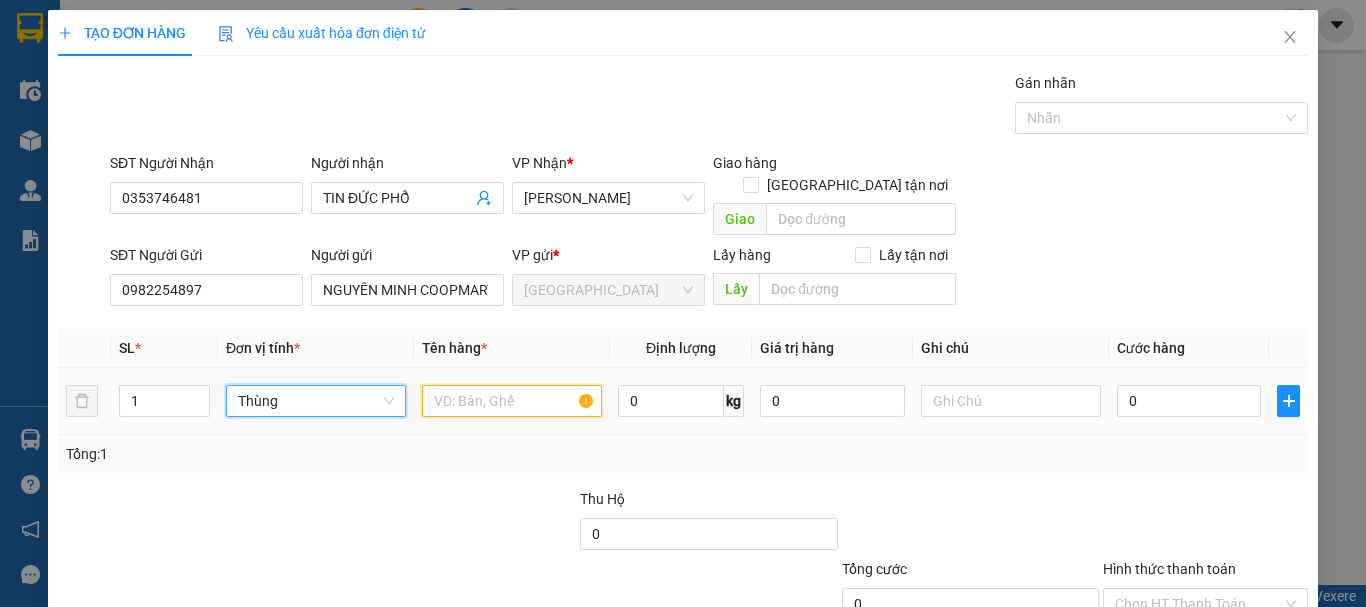 click at bounding box center [512, 401] 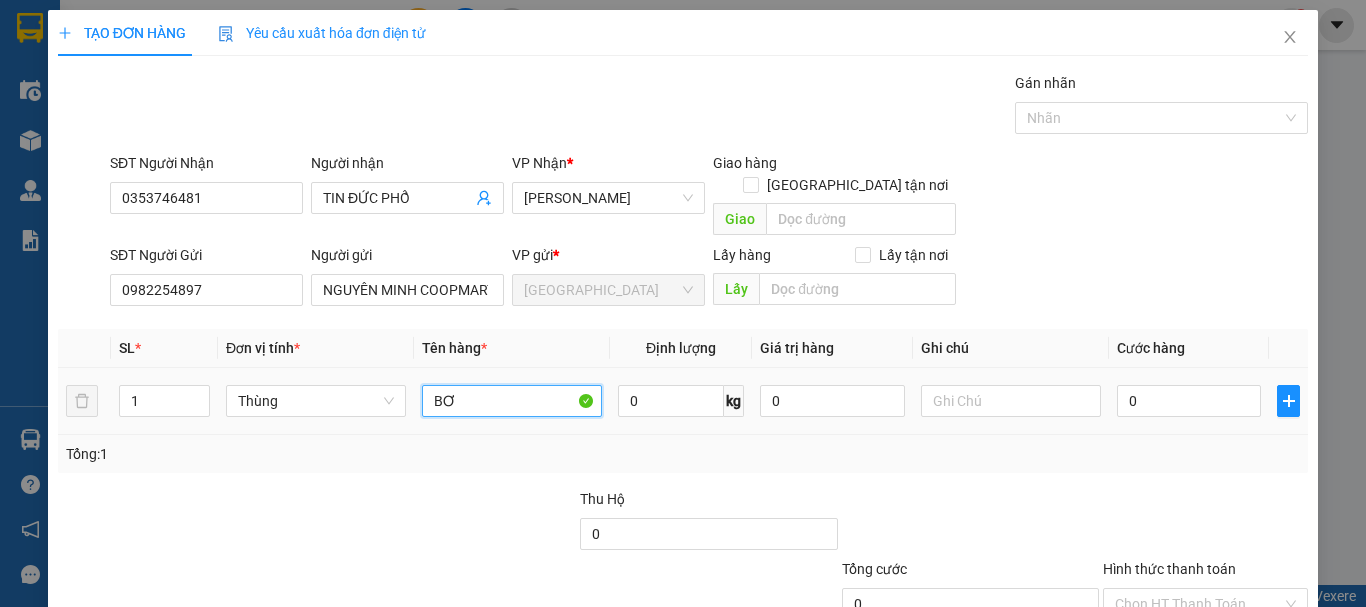 type on "BƠ" 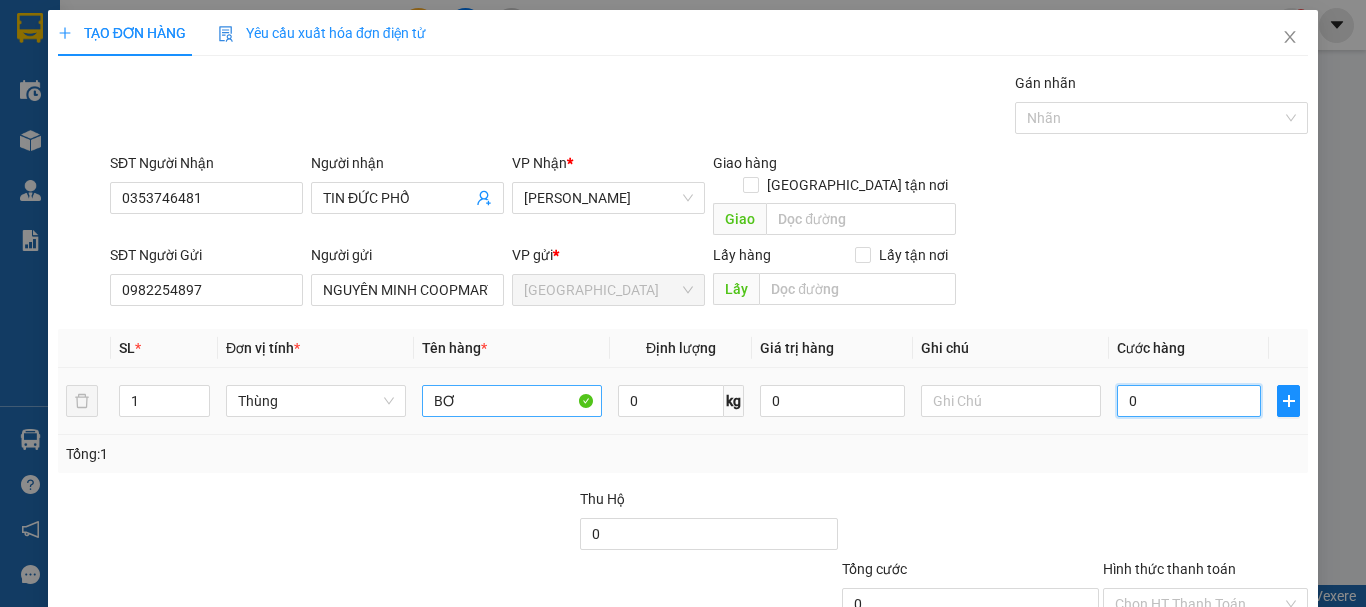 type on "8" 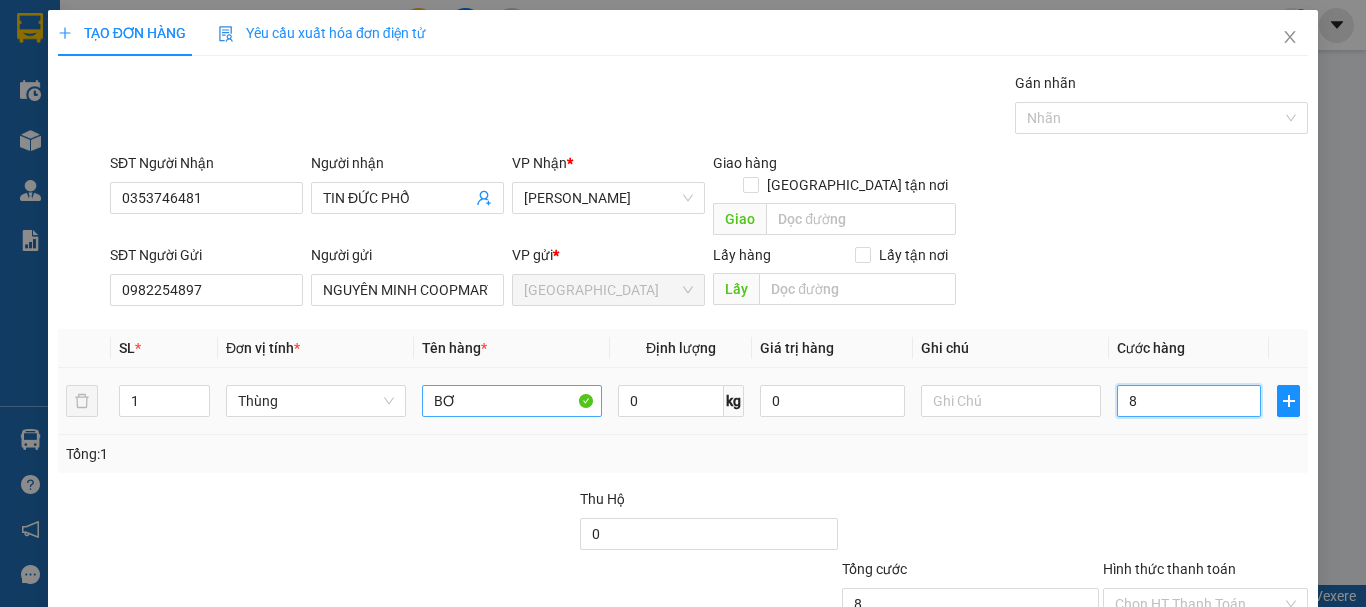 type on "8" 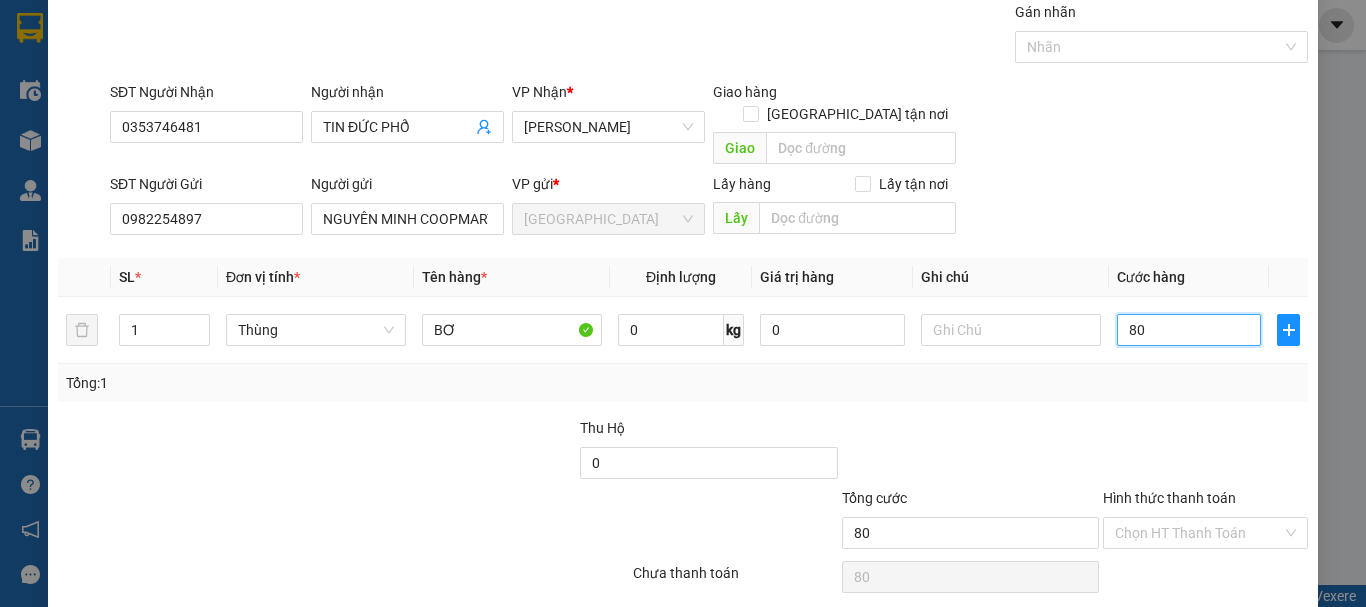 scroll, scrollTop: 125, scrollLeft: 0, axis: vertical 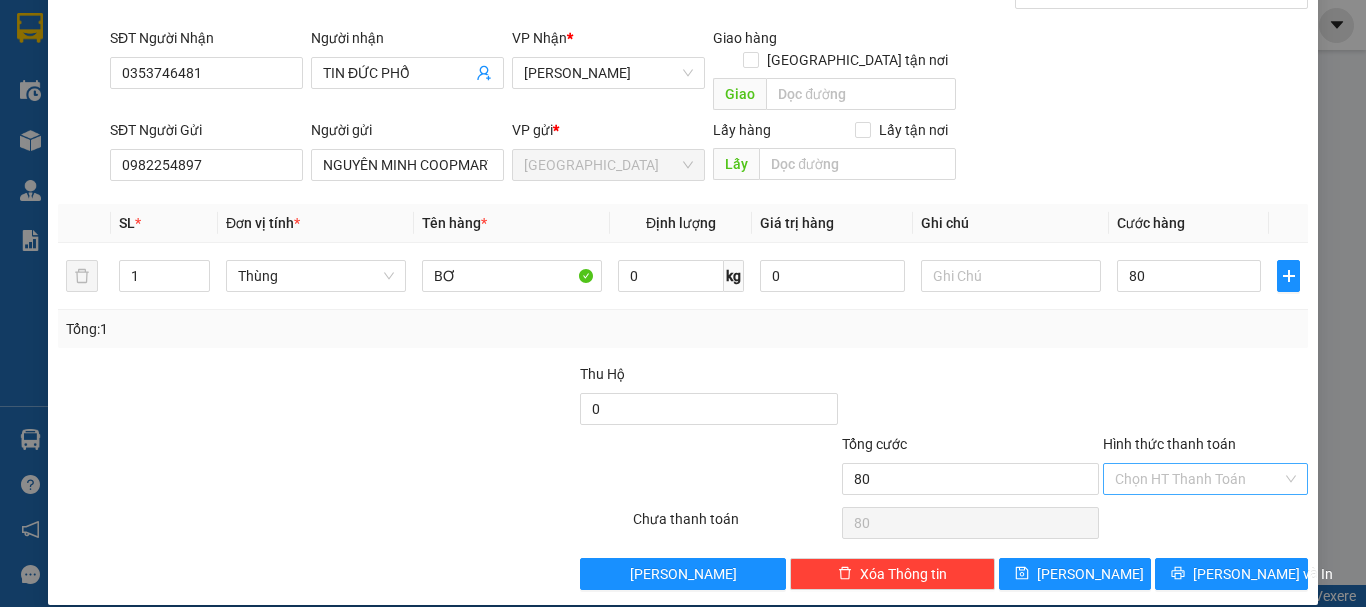 type on "80.000" 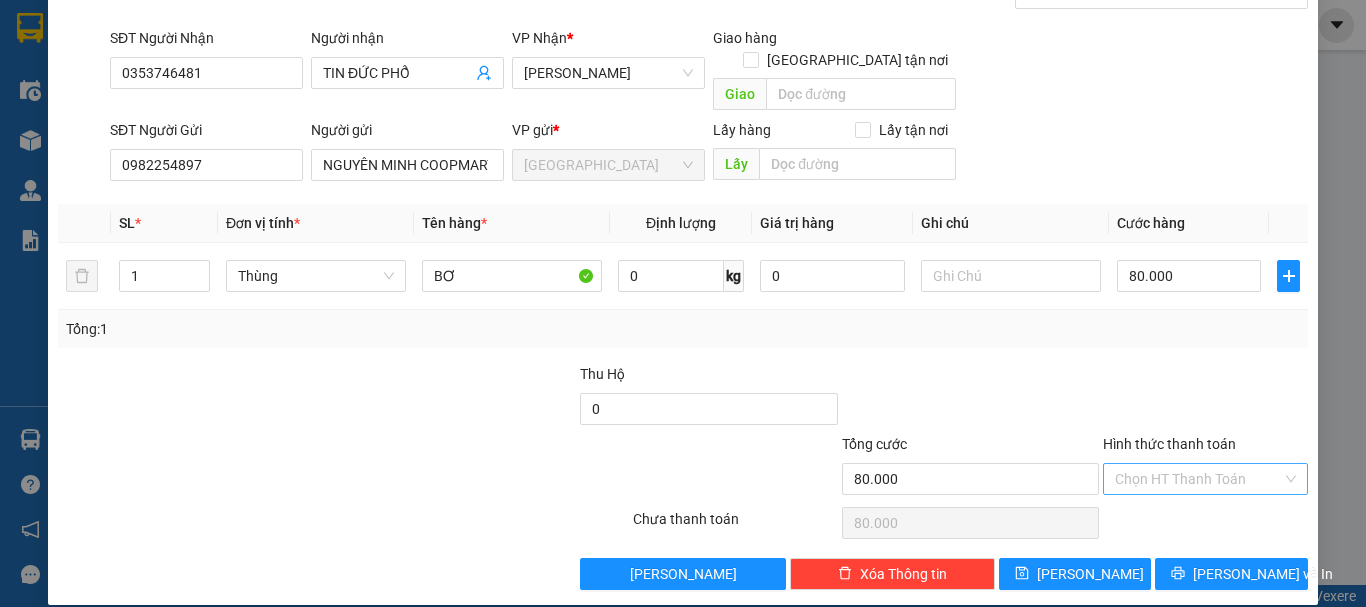 click on "Hình thức thanh toán" at bounding box center (1198, 479) 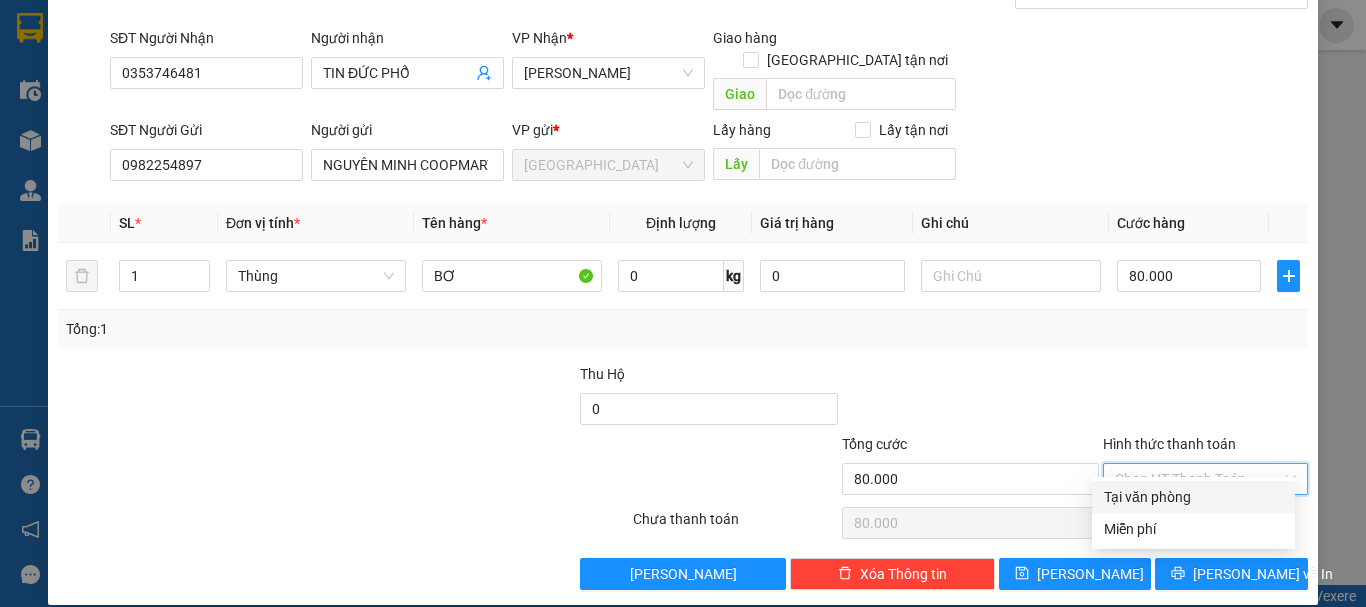 click on "Tại văn phòng" at bounding box center (1193, 497) 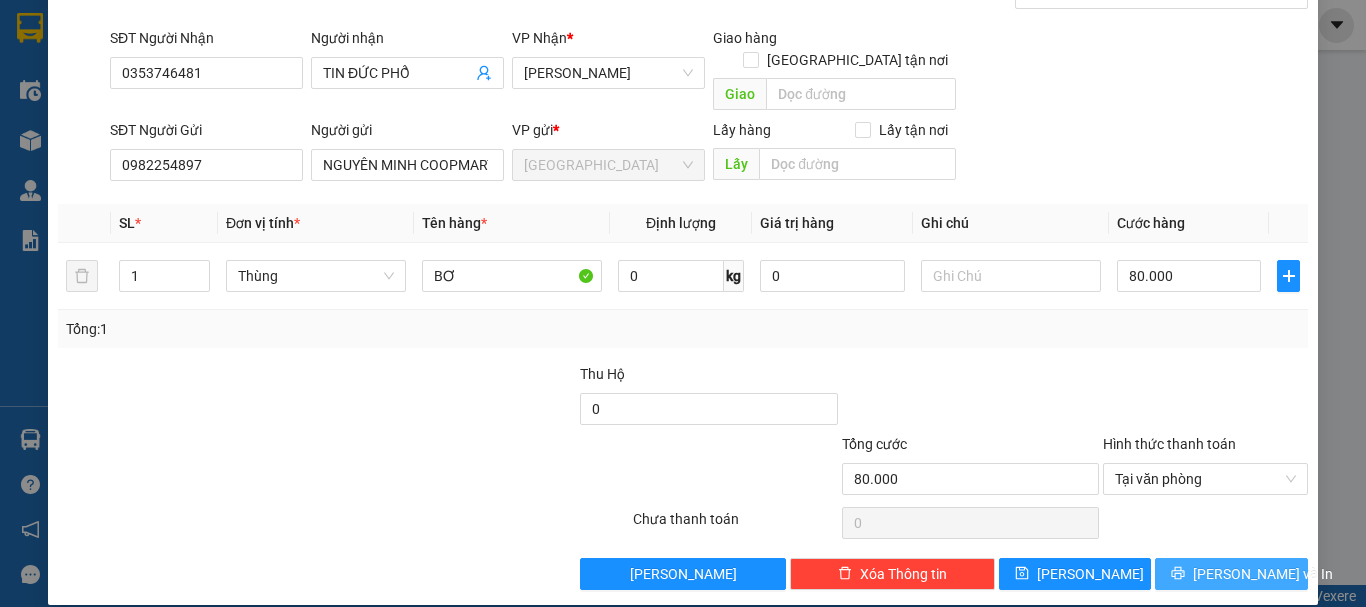 click on "[PERSON_NAME] và In" at bounding box center (1231, 574) 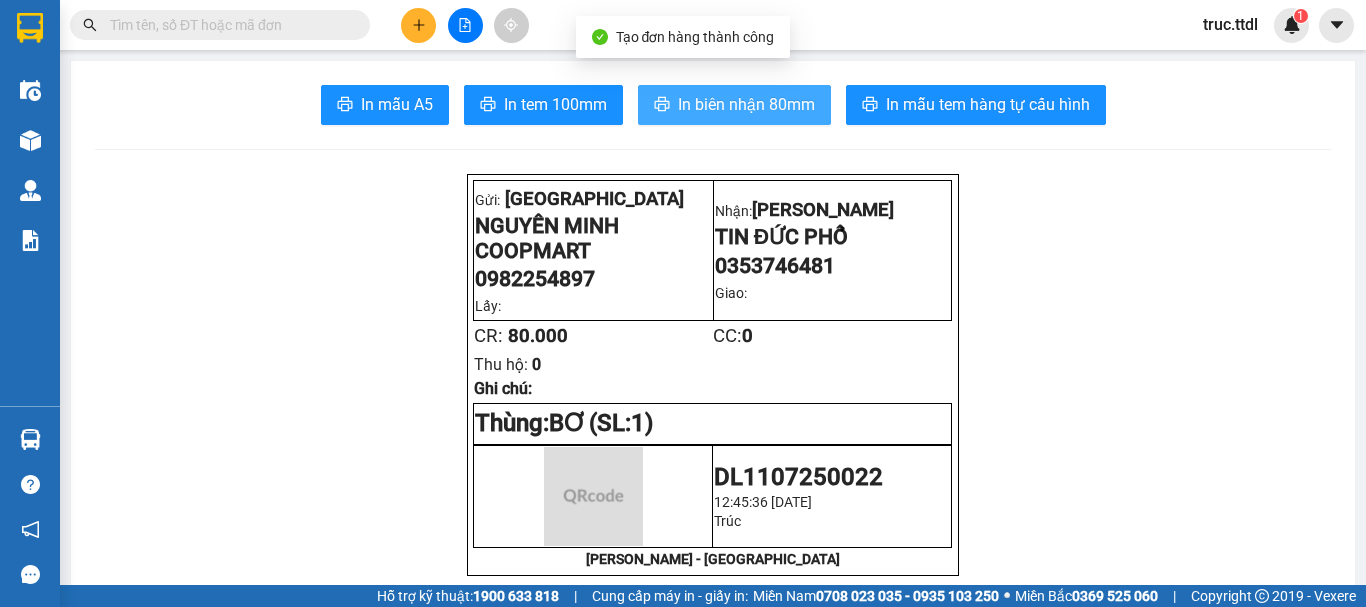 click on "In biên nhận 80mm" at bounding box center [746, 104] 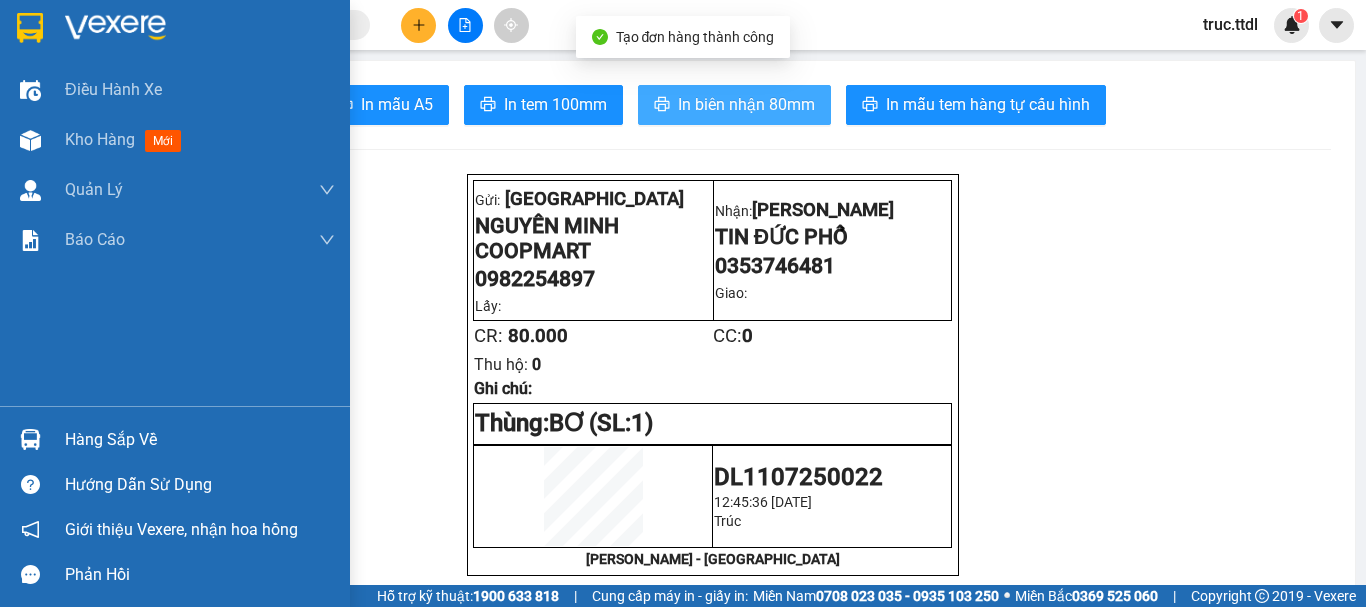 scroll, scrollTop: 0, scrollLeft: 0, axis: both 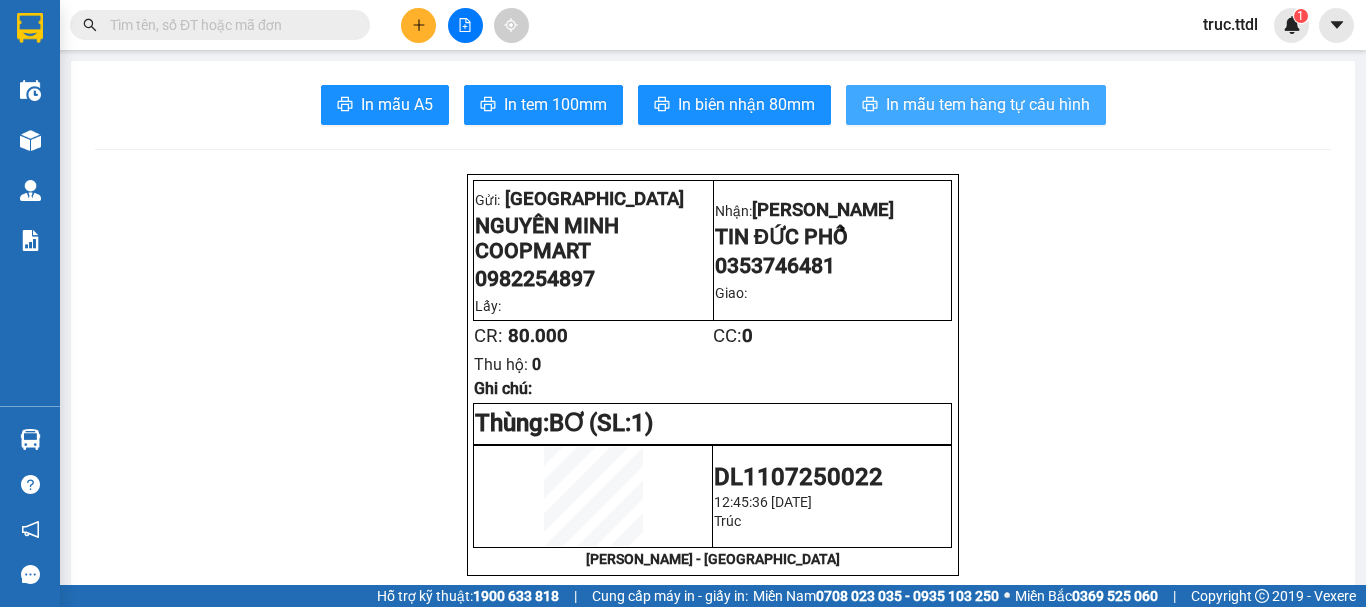 click on "In mẫu tem hàng tự cấu hình" at bounding box center (988, 104) 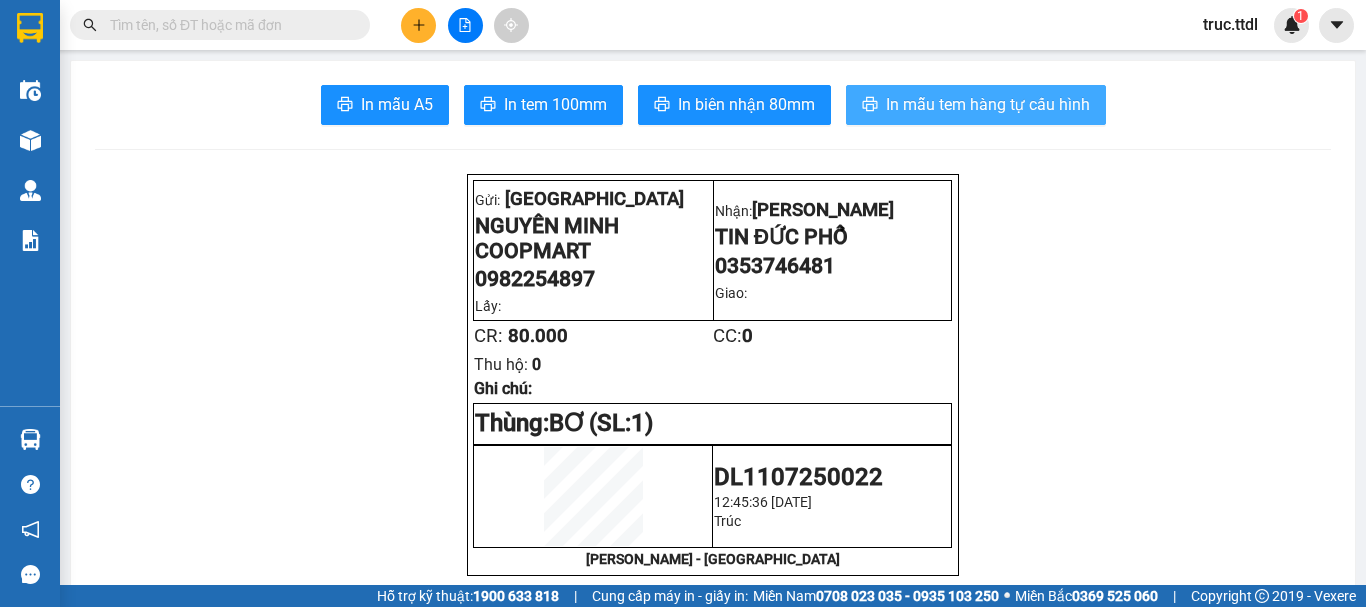 scroll, scrollTop: 0, scrollLeft: 0, axis: both 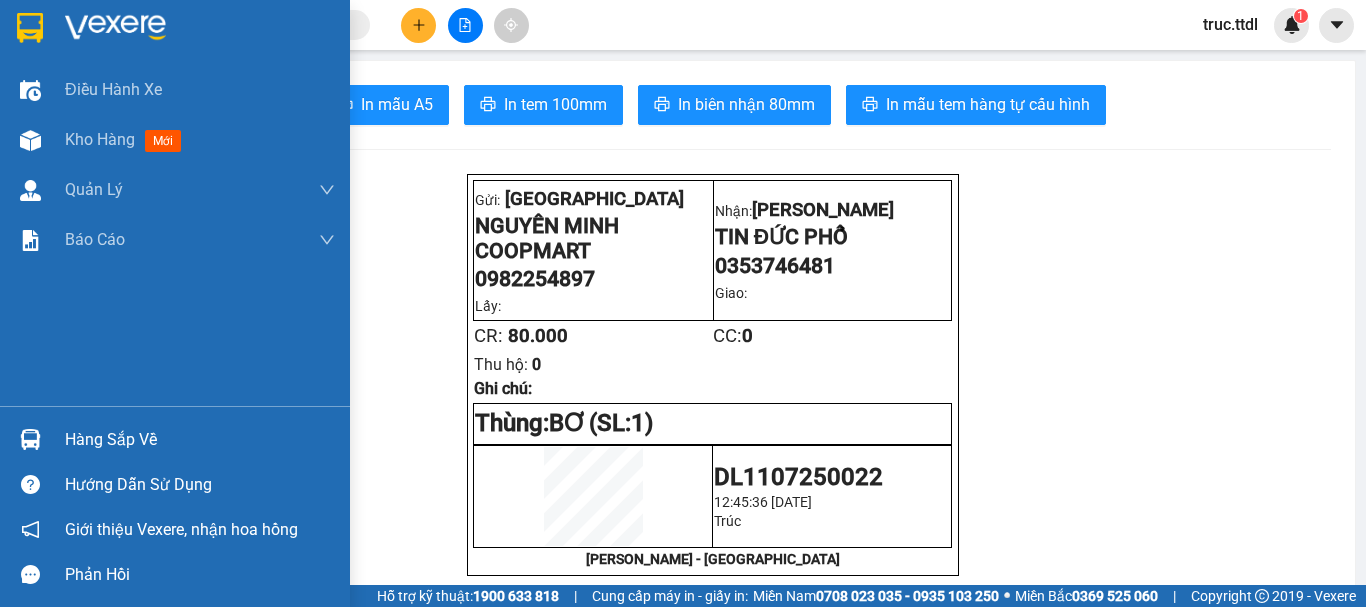 drag, startPoint x: 0, startPoint y: 31, endPoint x: 0, endPoint y: 14, distance: 17 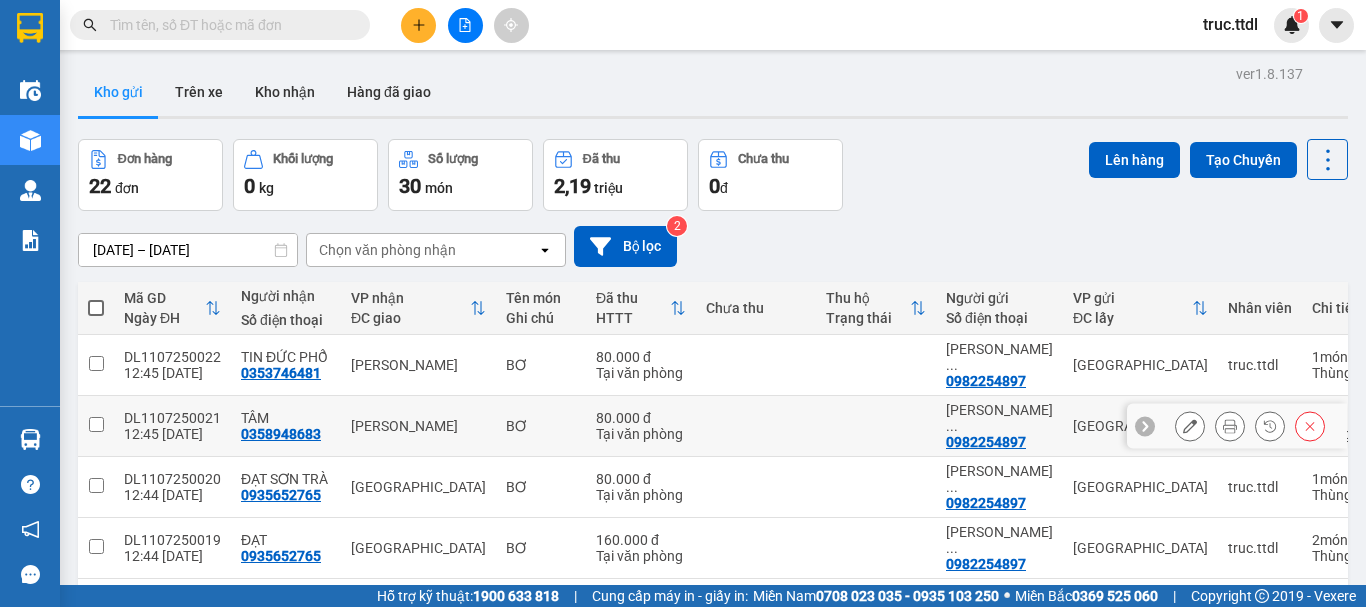 scroll, scrollTop: 200, scrollLeft: 0, axis: vertical 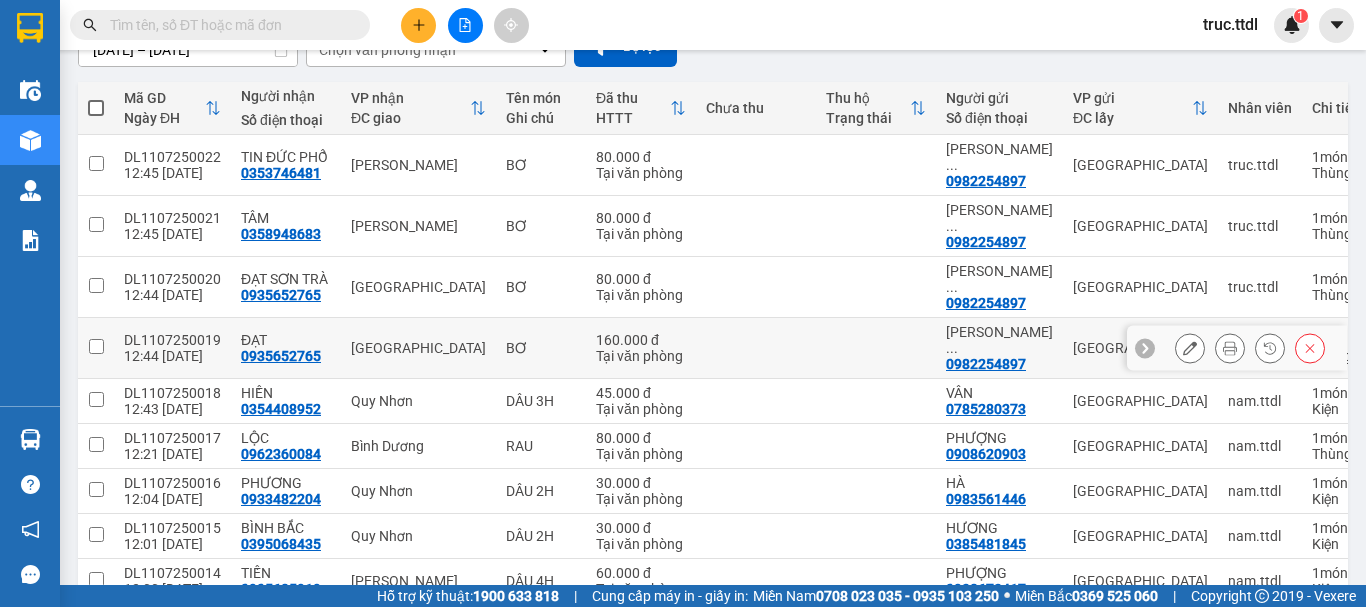 click 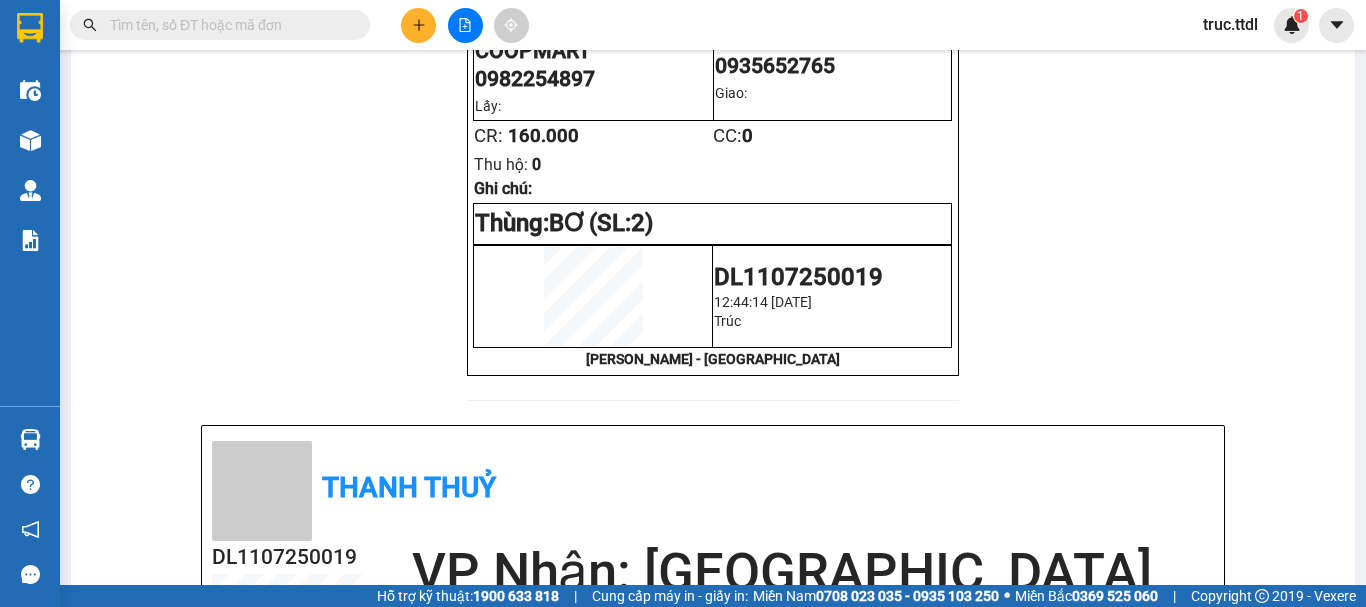 scroll, scrollTop: 0, scrollLeft: 0, axis: both 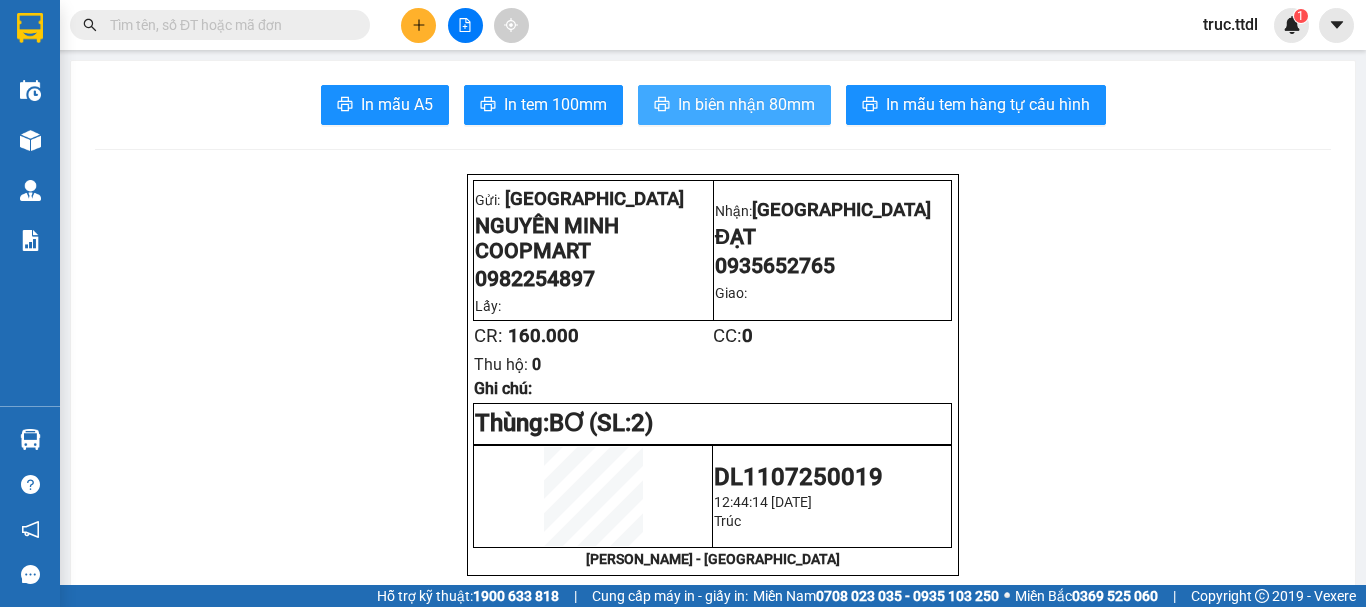 click on "In biên nhận 80mm" at bounding box center [746, 104] 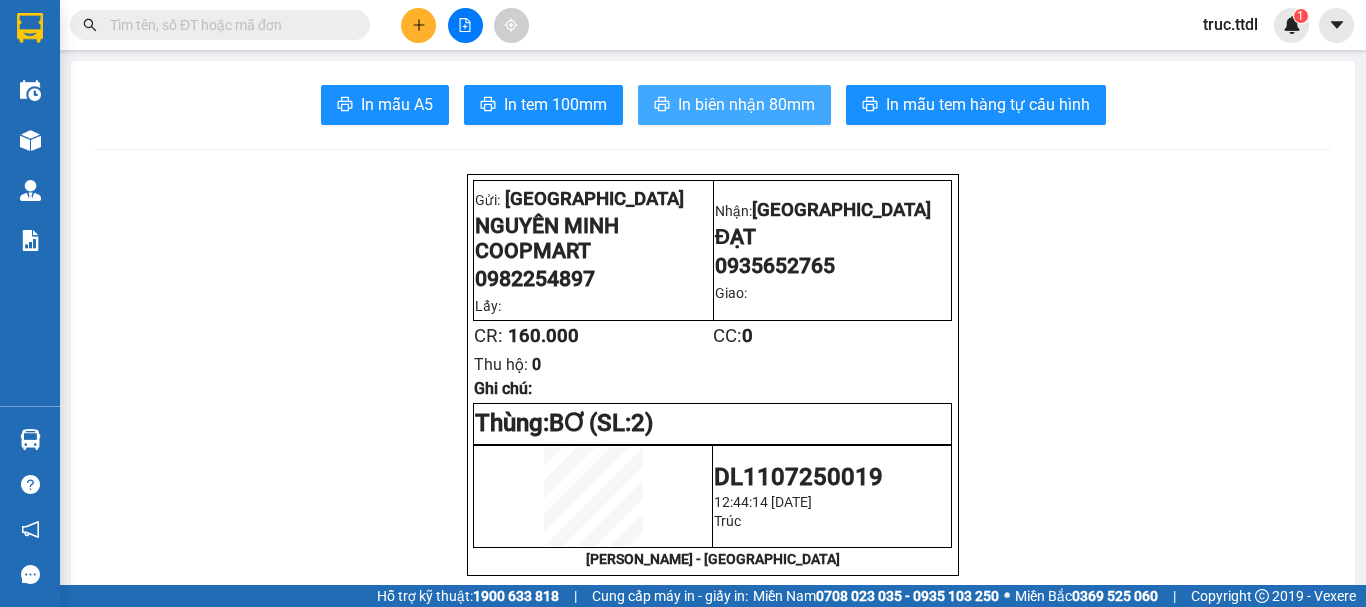 scroll, scrollTop: 0, scrollLeft: 0, axis: both 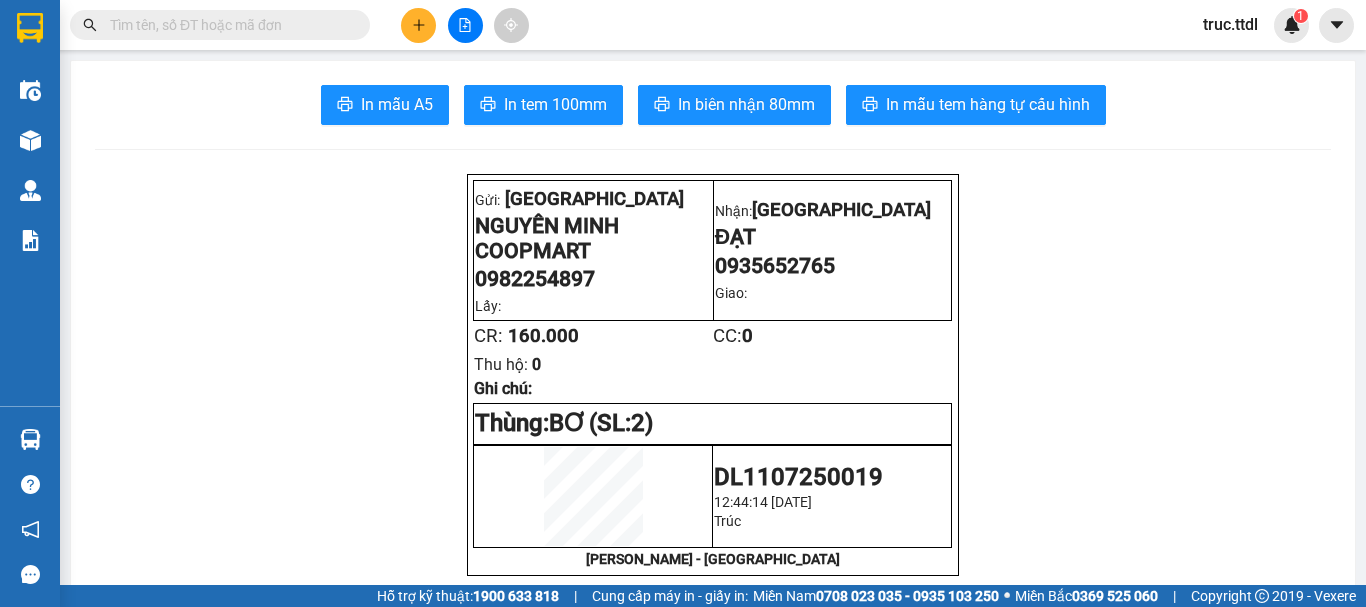 click at bounding box center (228, 25) 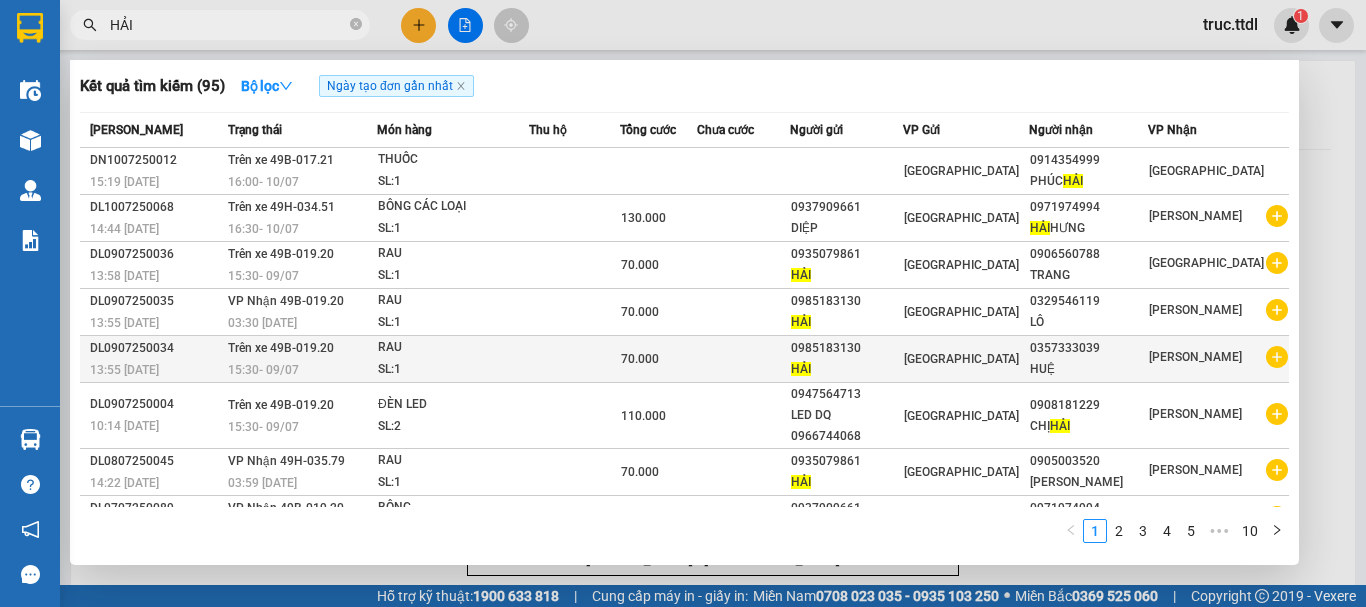 type on "HẢI" 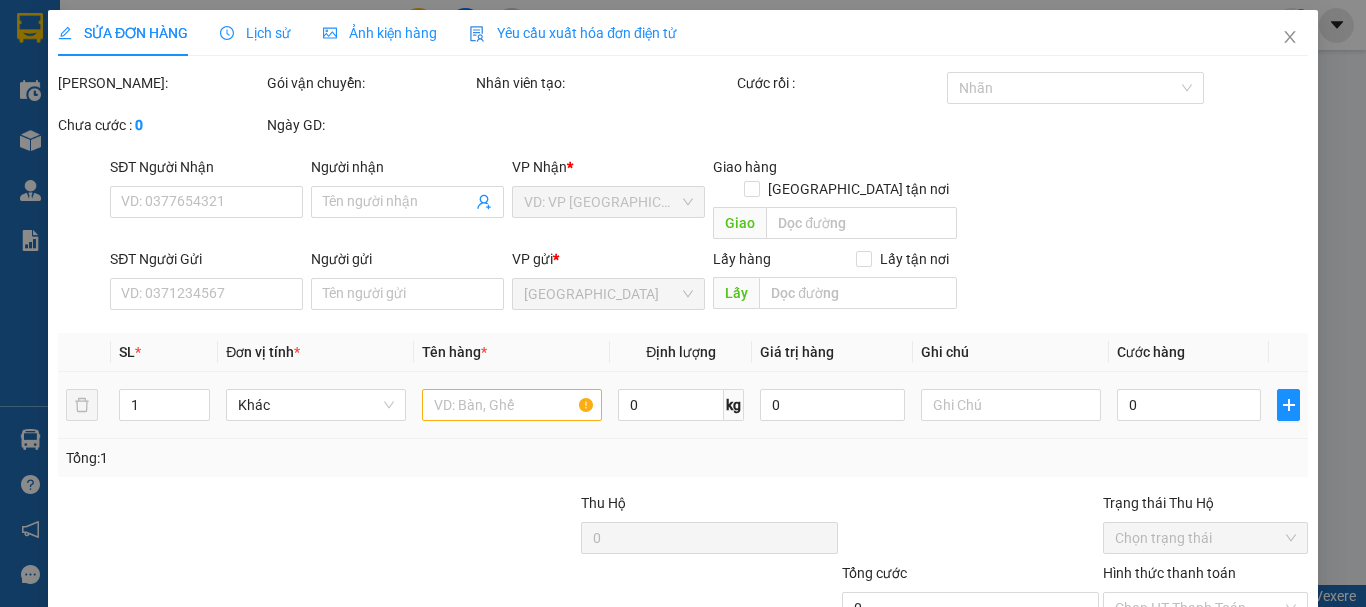 type on "0357333039" 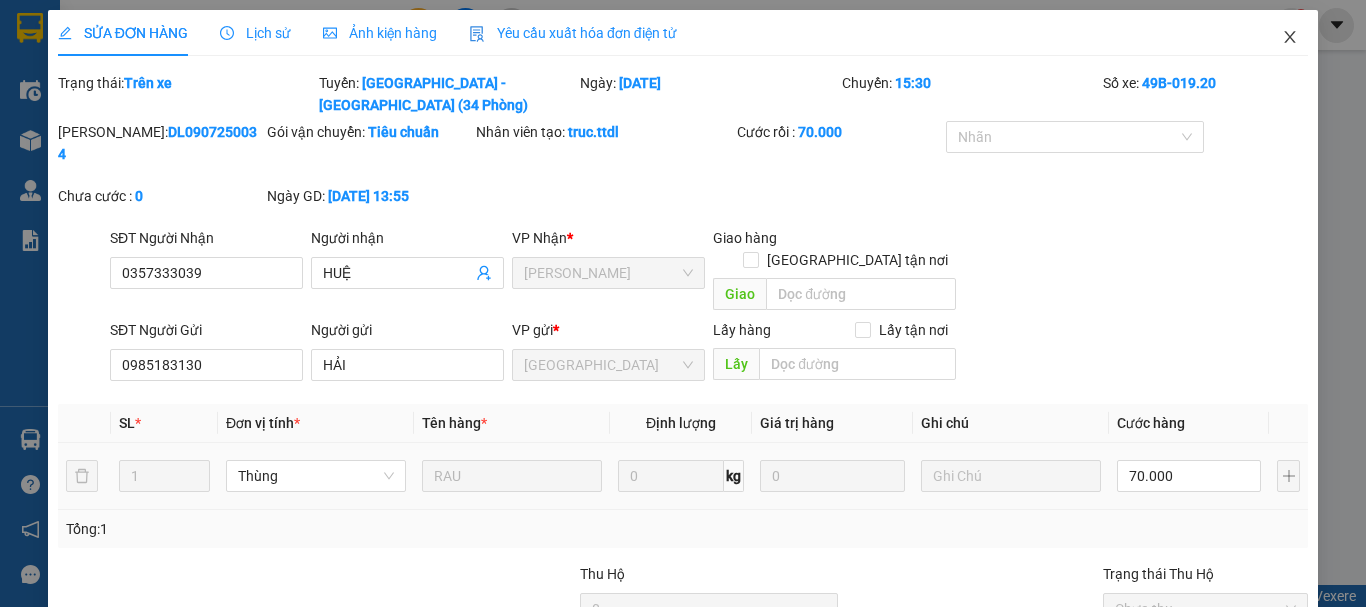 click 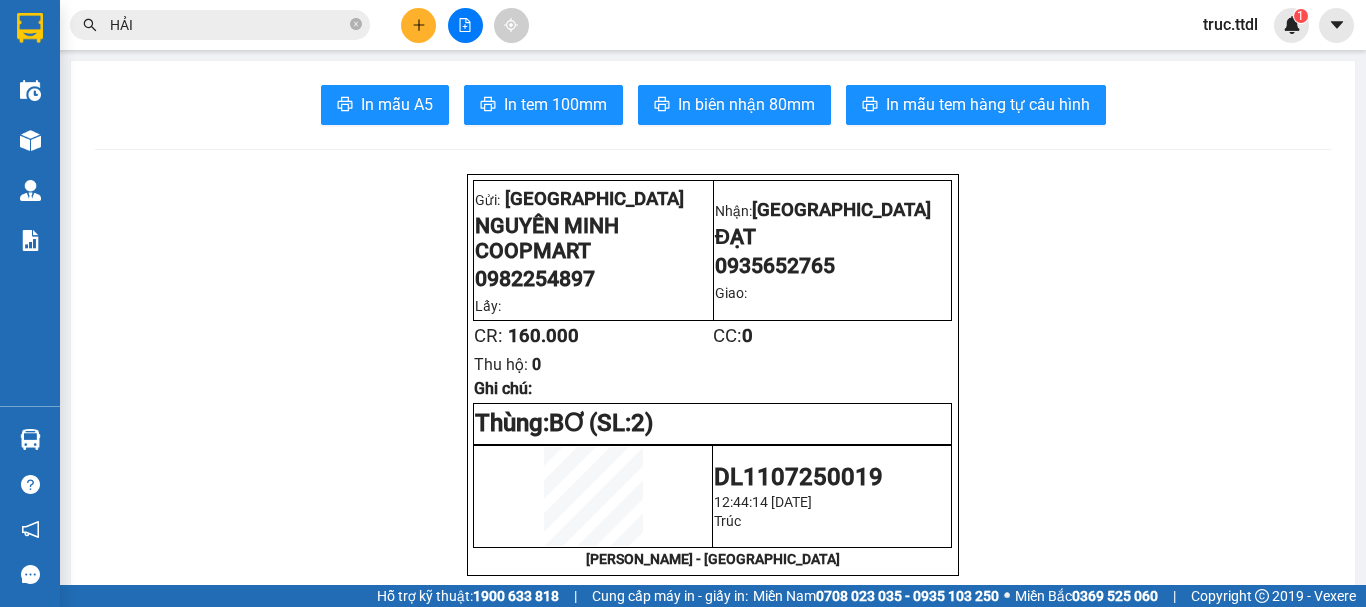 click on "HẢI" at bounding box center (228, 25) 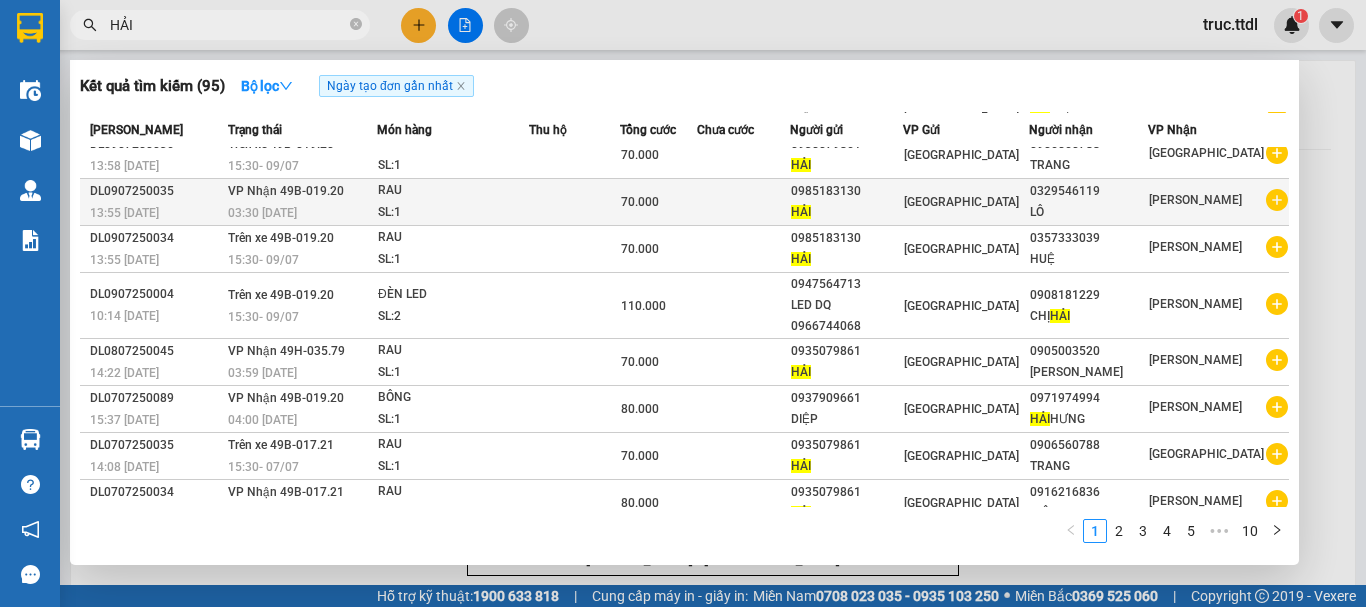 scroll, scrollTop: 111, scrollLeft: 0, axis: vertical 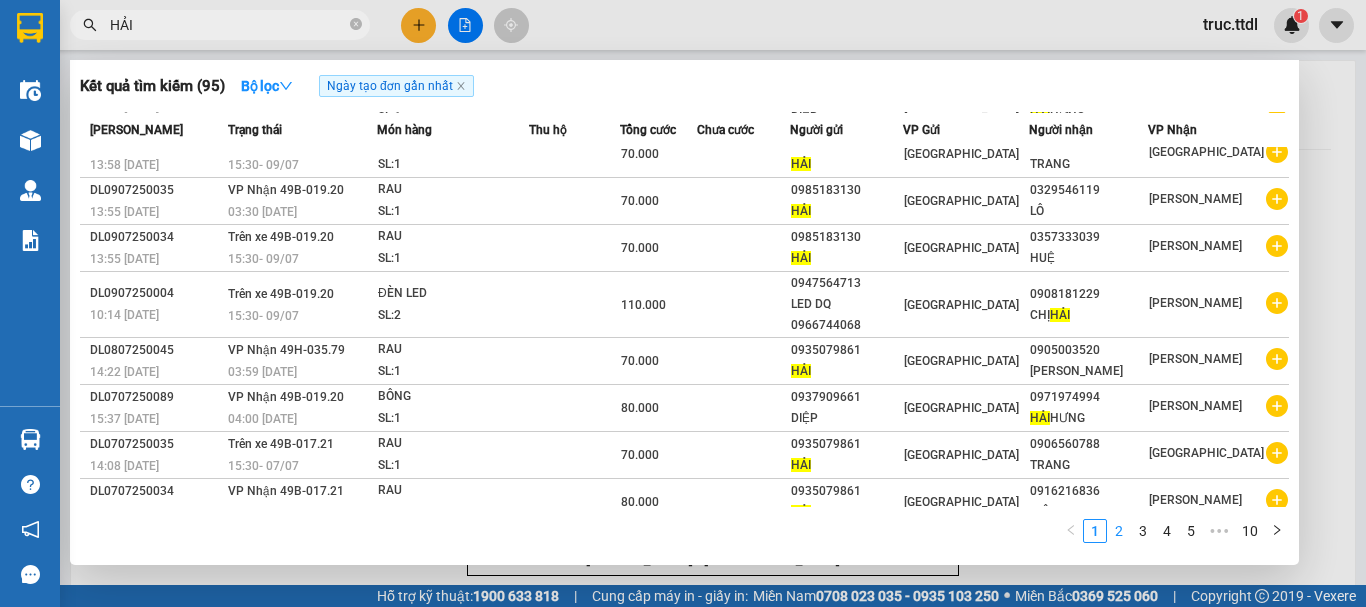 click on "2" at bounding box center [1119, 531] 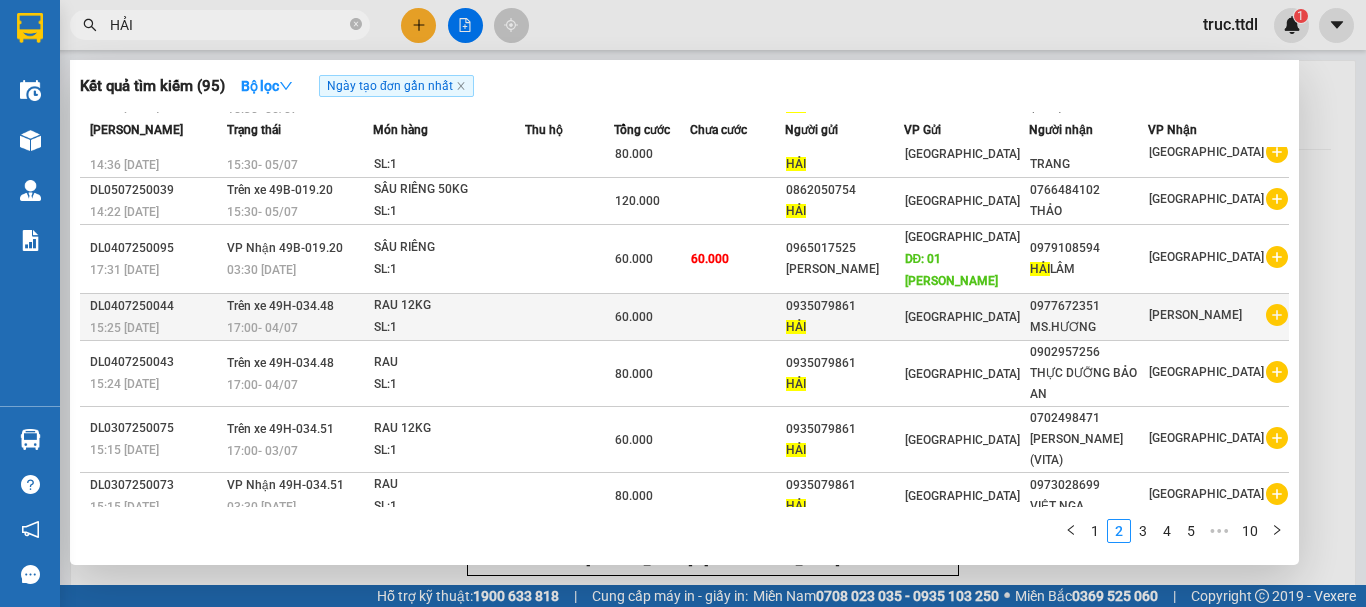 scroll, scrollTop: 190, scrollLeft: 0, axis: vertical 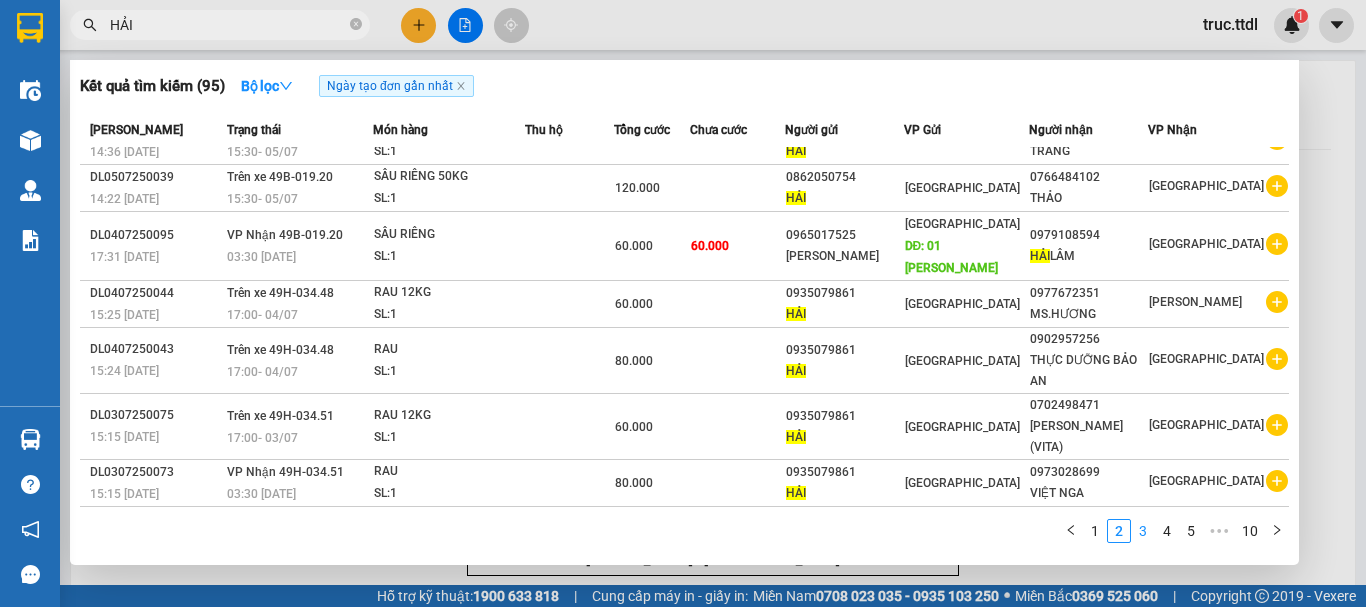 click on "3" at bounding box center [1143, 531] 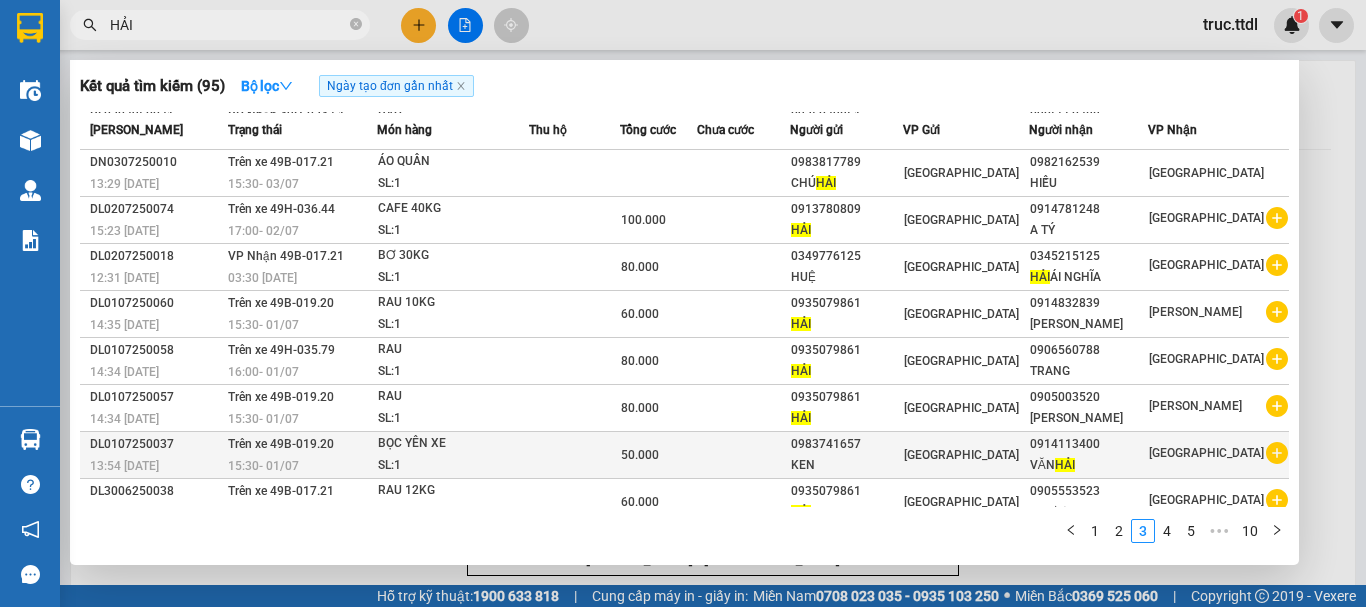 scroll, scrollTop: 0, scrollLeft: 0, axis: both 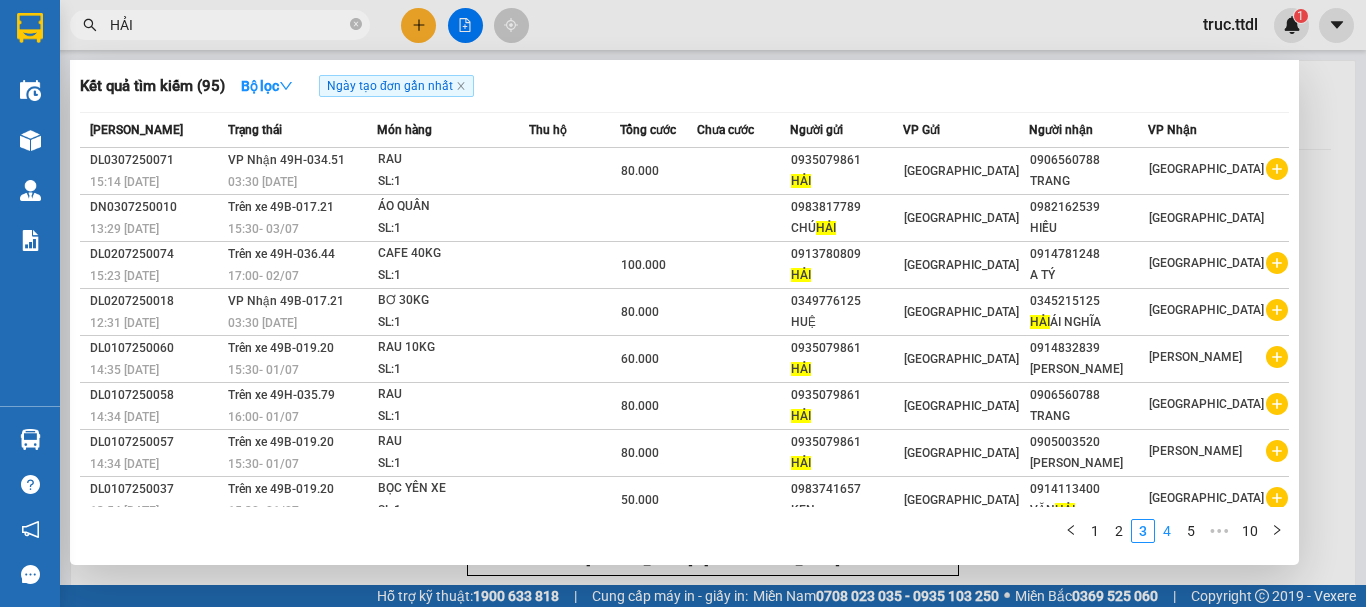 click on "4" at bounding box center (1167, 531) 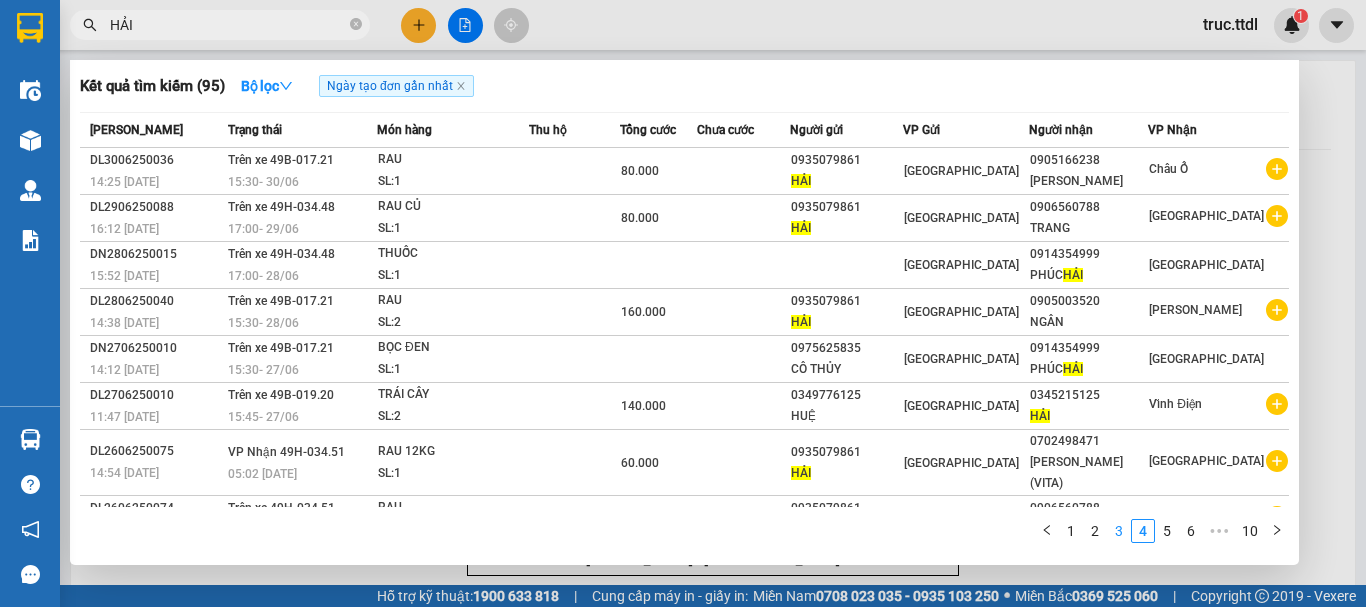 click on "3" at bounding box center (1119, 531) 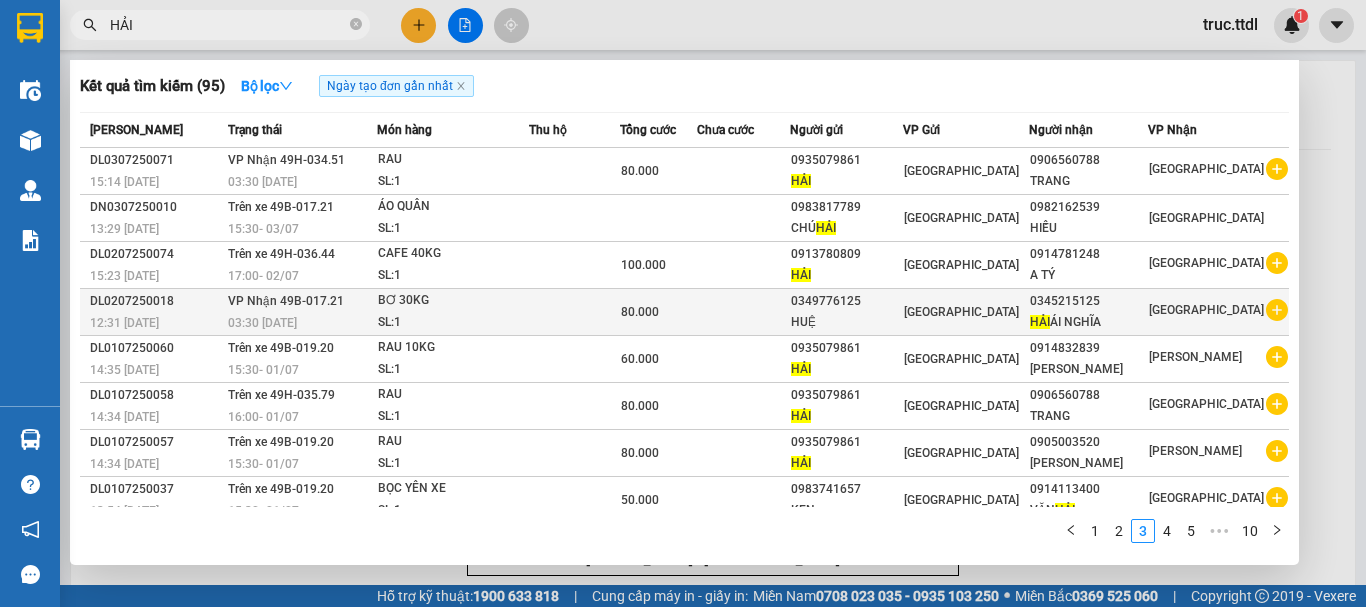 click on "HUỆ" at bounding box center [846, 322] 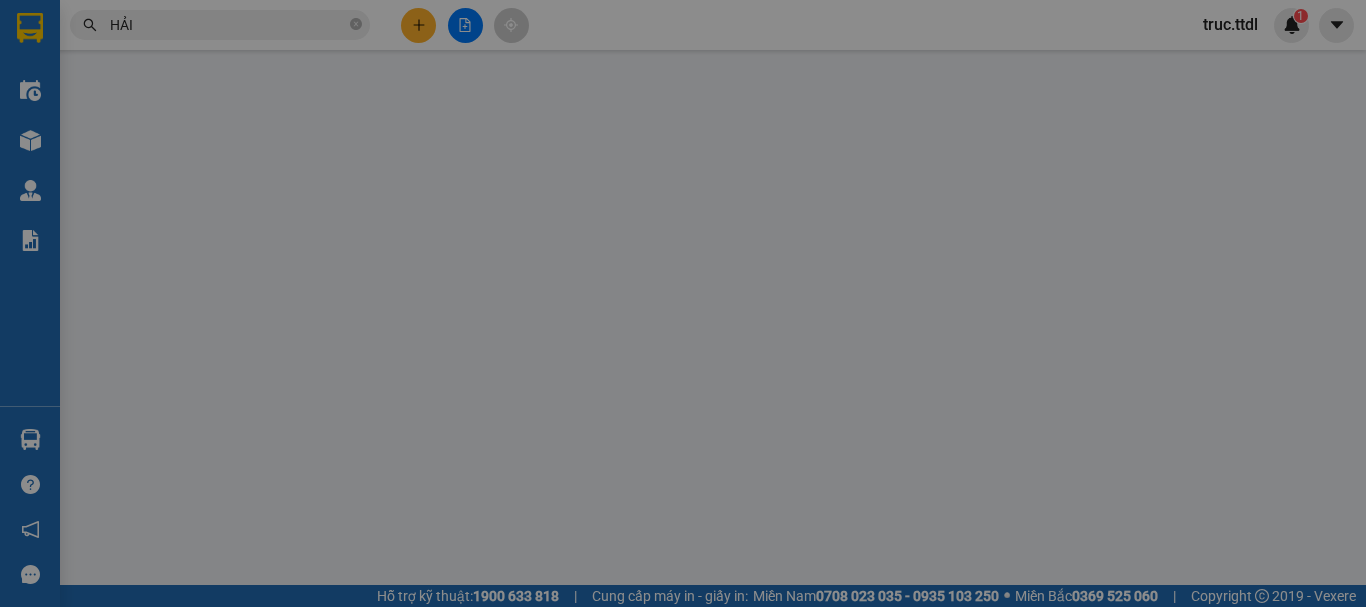 type on "0345215125" 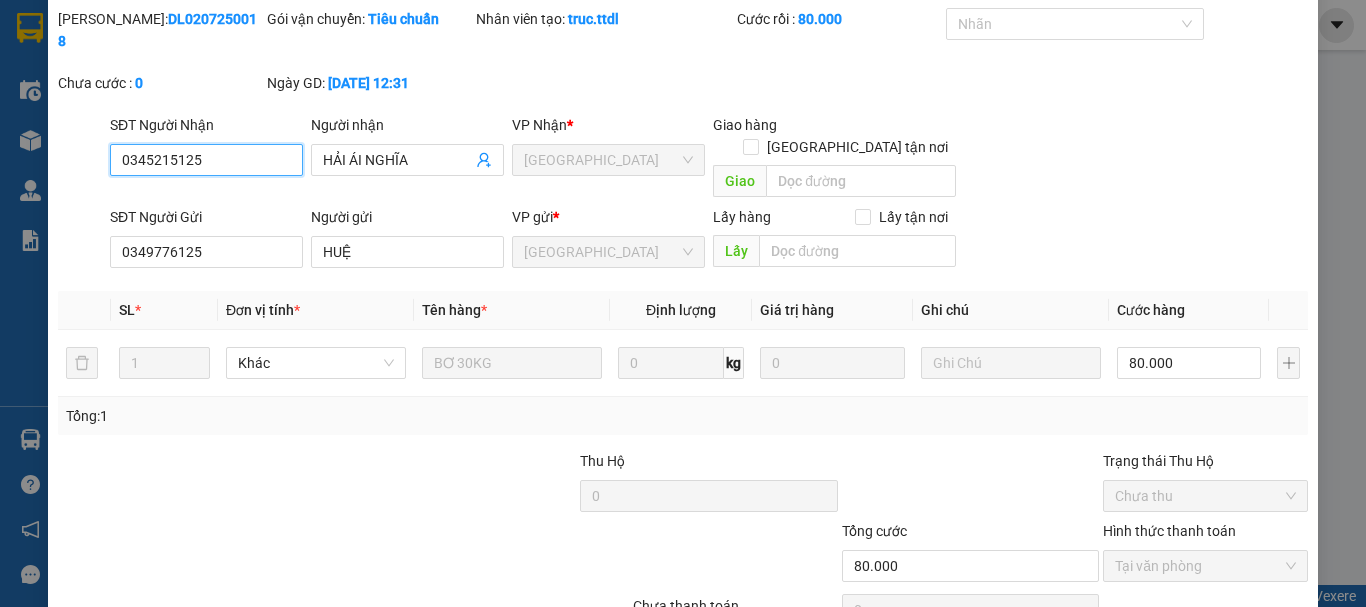 scroll, scrollTop: 129, scrollLeft: 0, axis: vertical 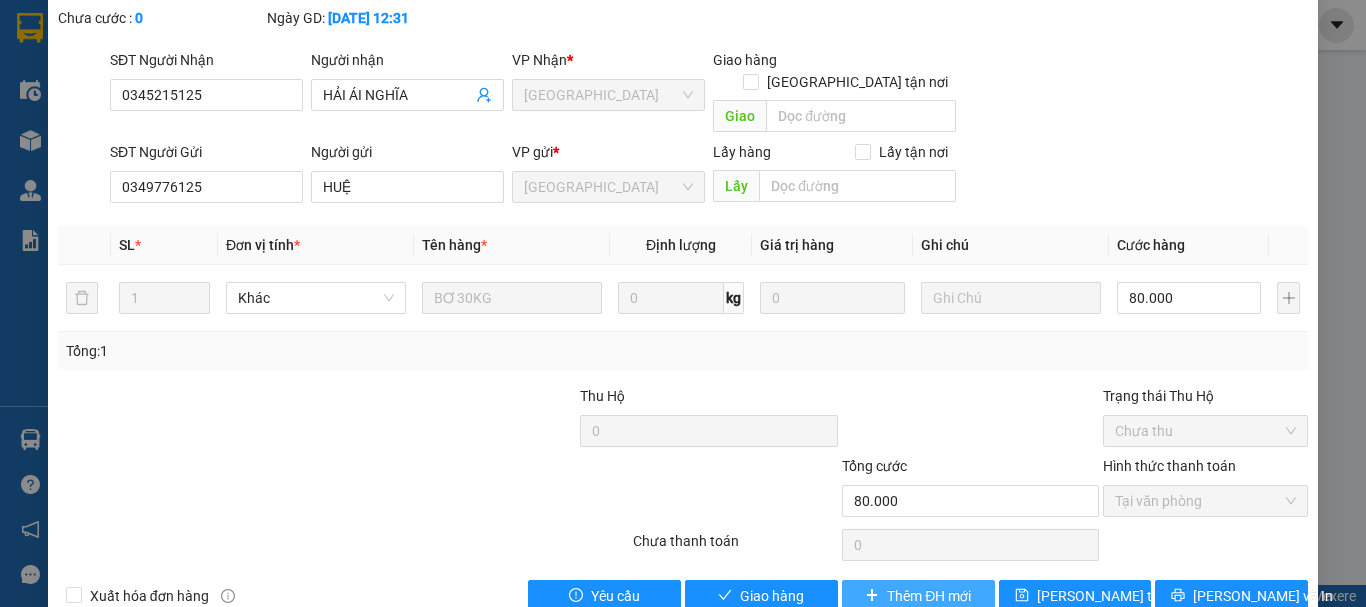 click on "Thêm ĐH mới" at bounding box center (929, 596) 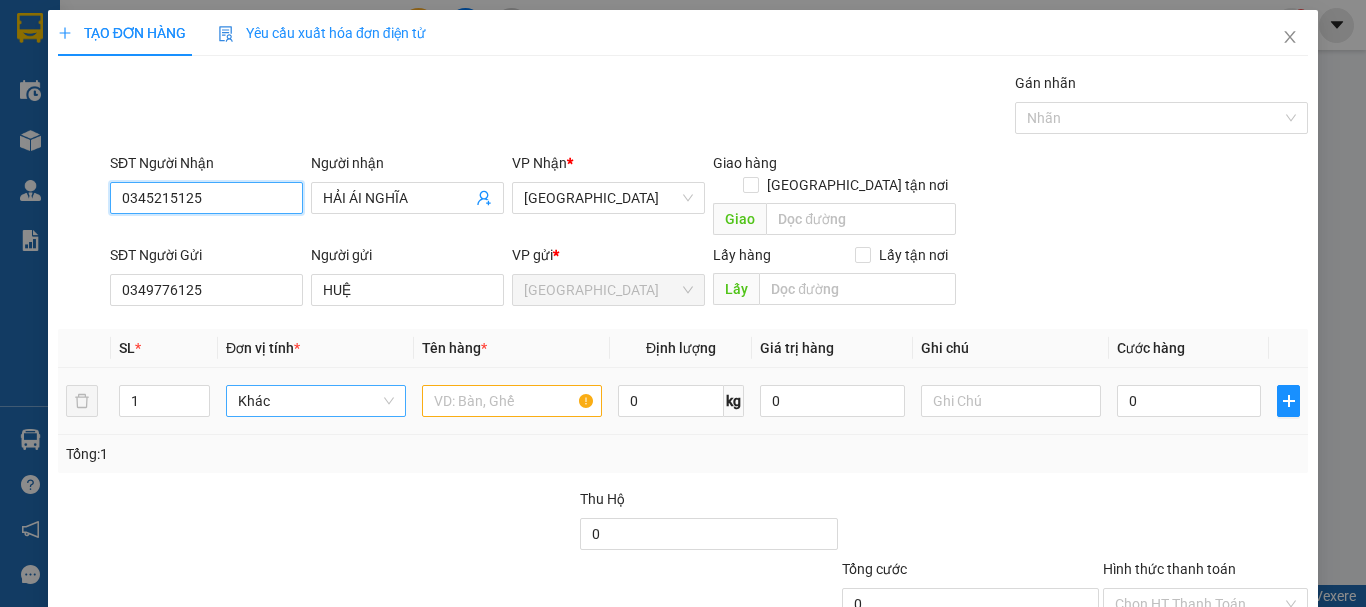click on "Khác" at bounding box center (316, 401) 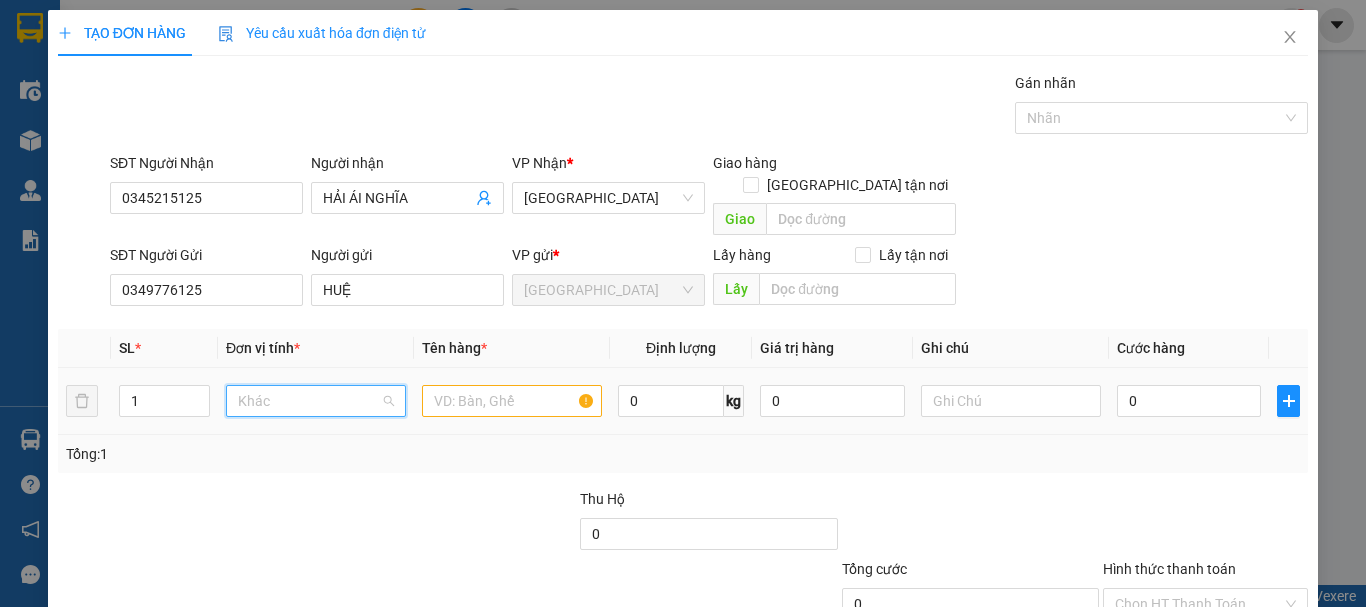 scroll, scrollTop: 192, scrollLeft: 0, axis: vertical 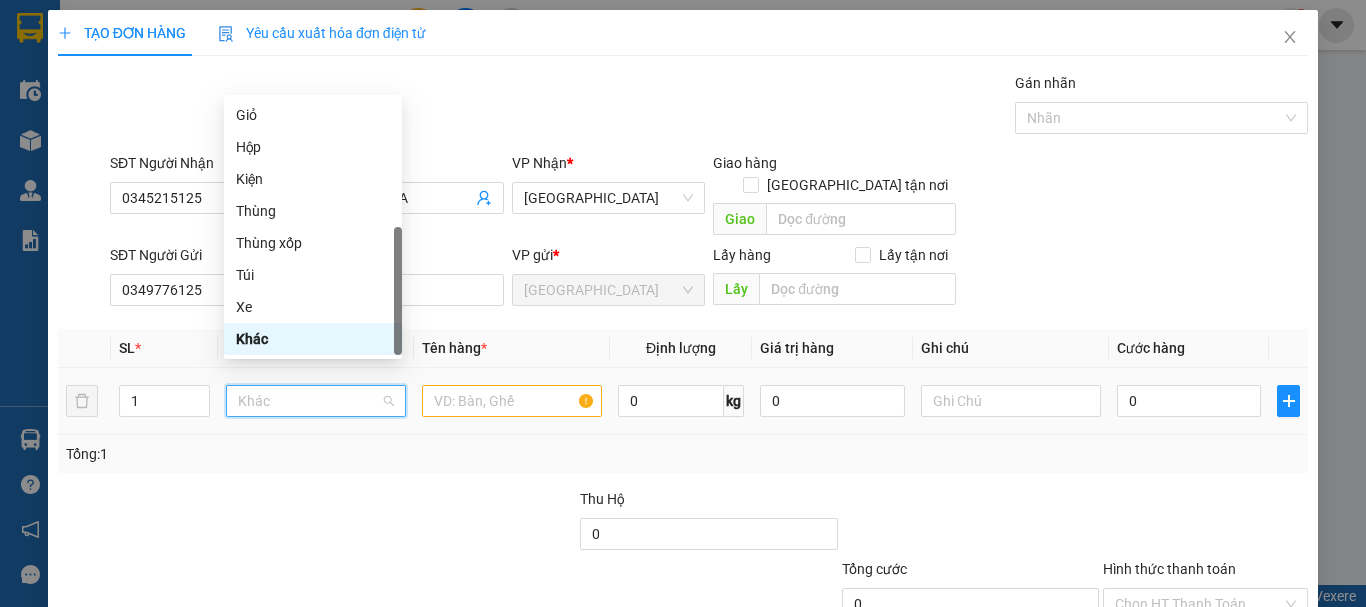 type on "T" 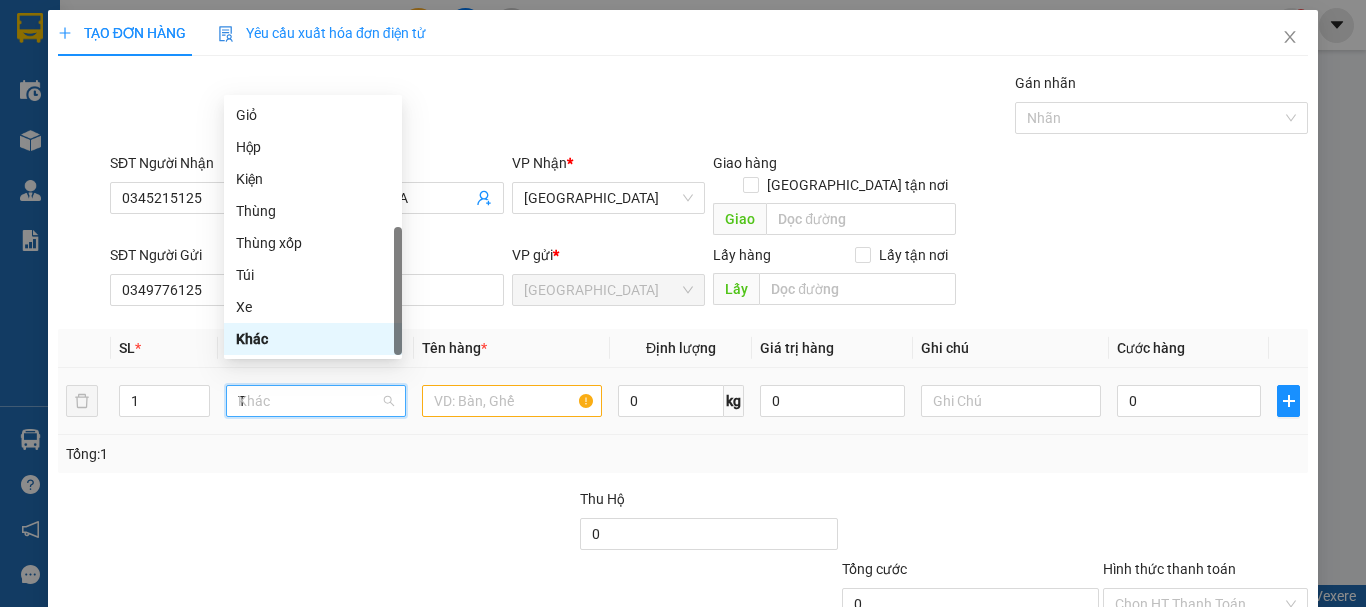 scroll, scrollTop: 0, scrollLeft: 0, axis: both 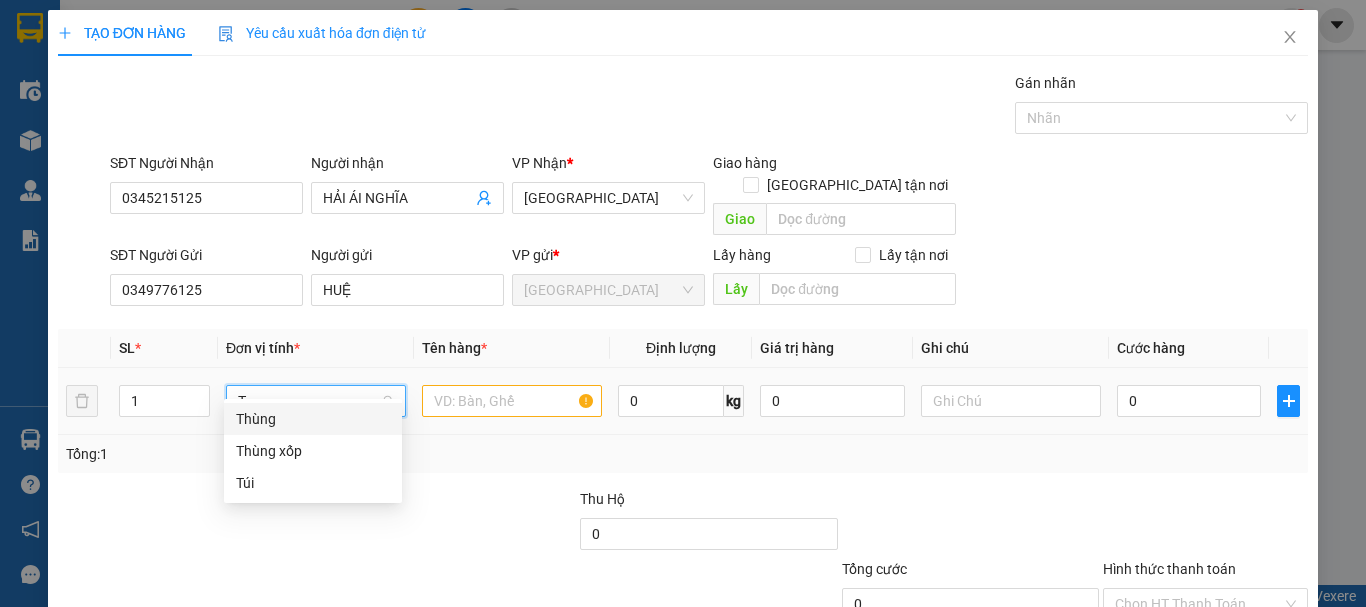 click on "Thùng" at bounding box center (313, 419) 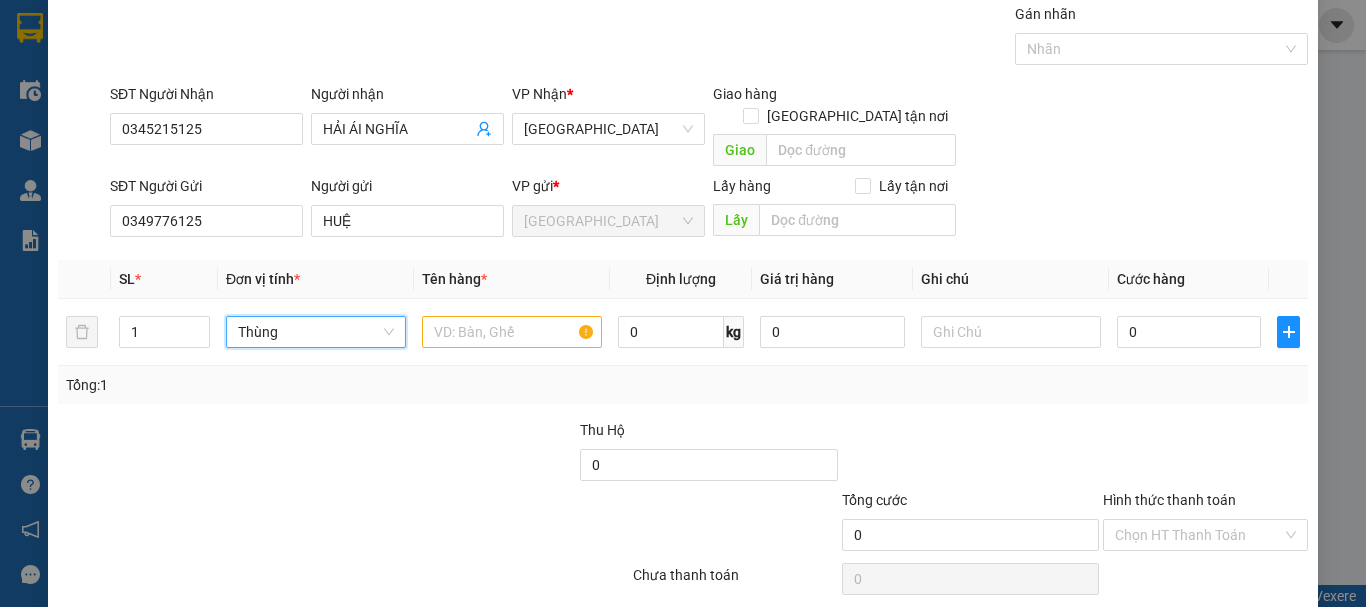 scroll, scrollTop: 125, scrollLeft: 0, axis: vertical 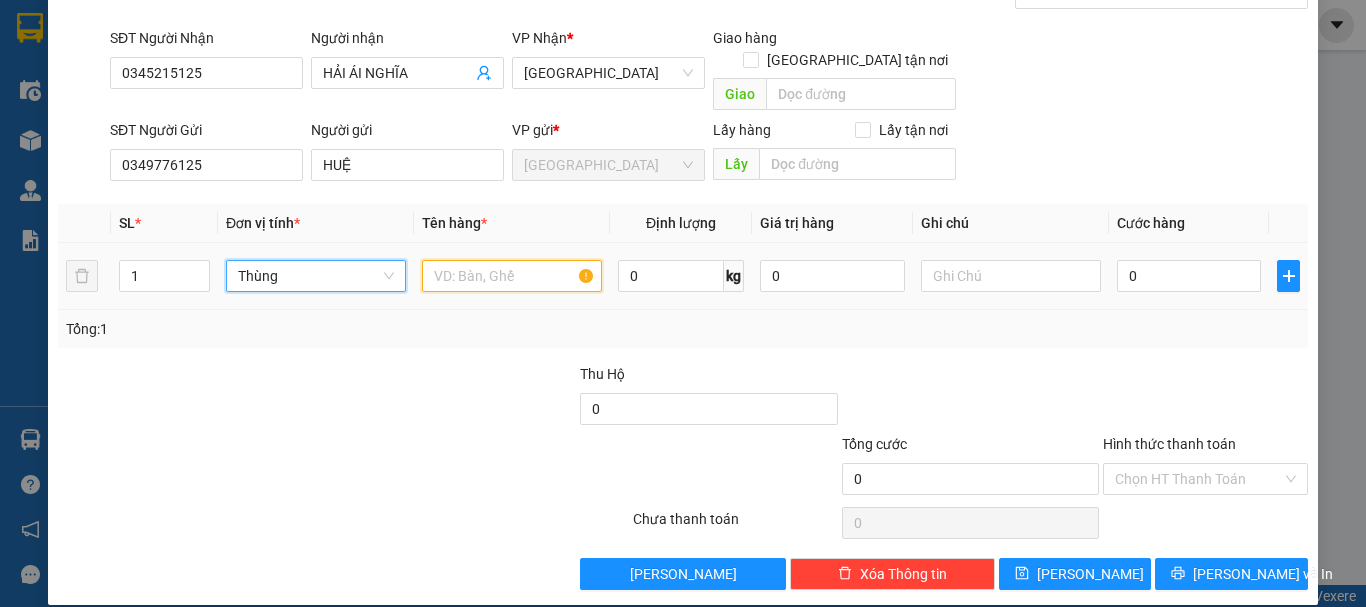 click at bounding box center (512, 276) 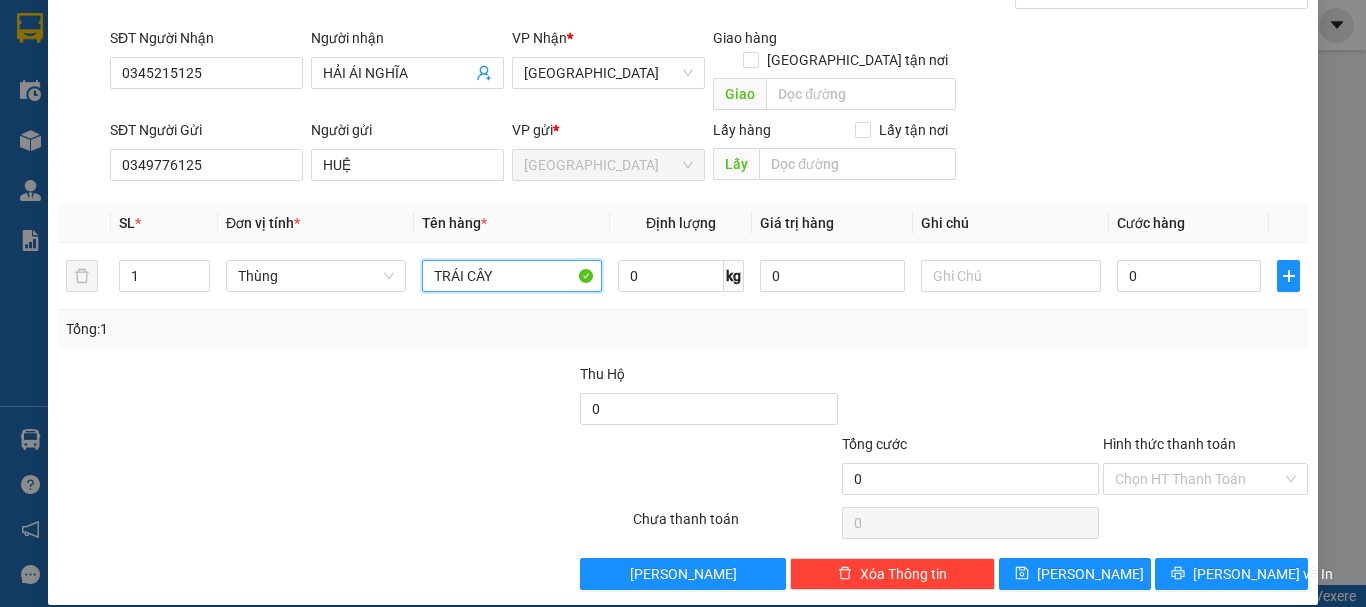 type on "TRÁI CÂY" 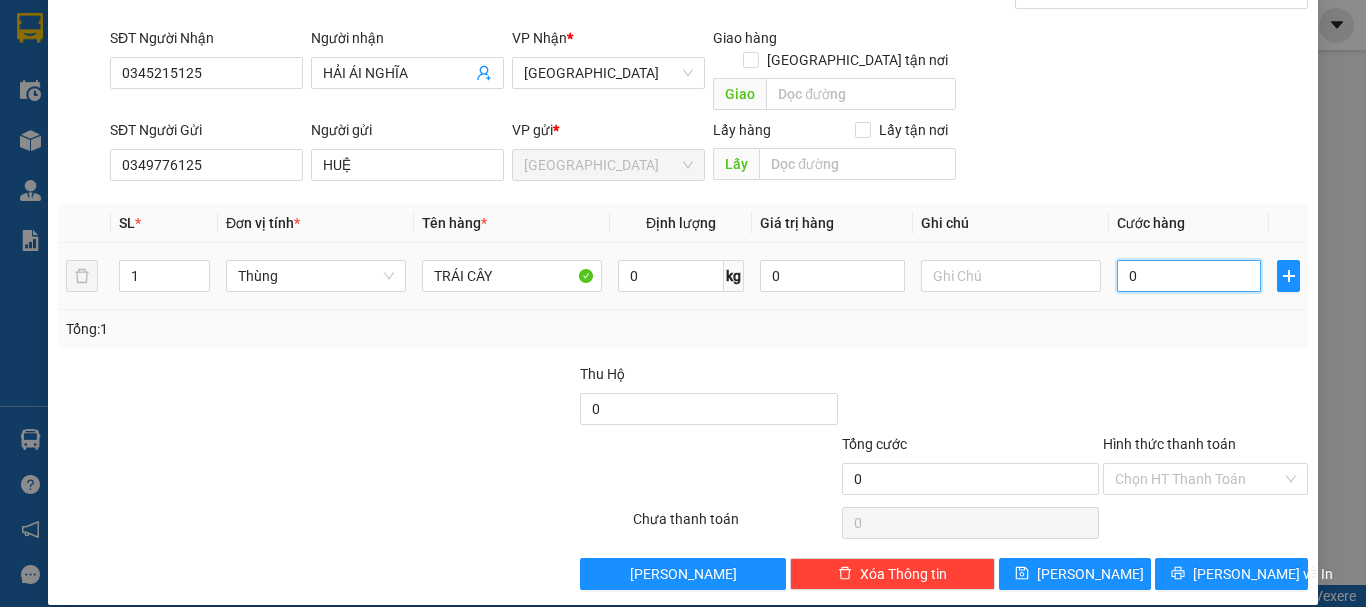 drag, startPoint x: 1182, startPoint y: 238, endPoint x: 1179, endPoint y: 225, distance: 13.341664 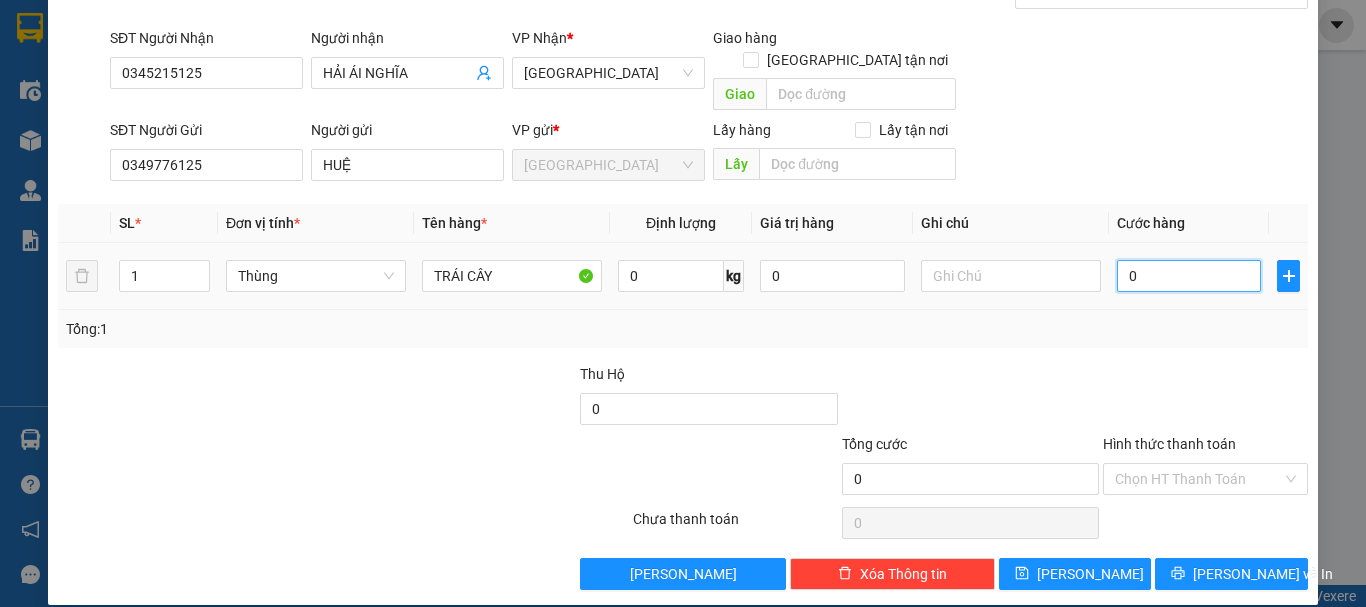 type on "7" 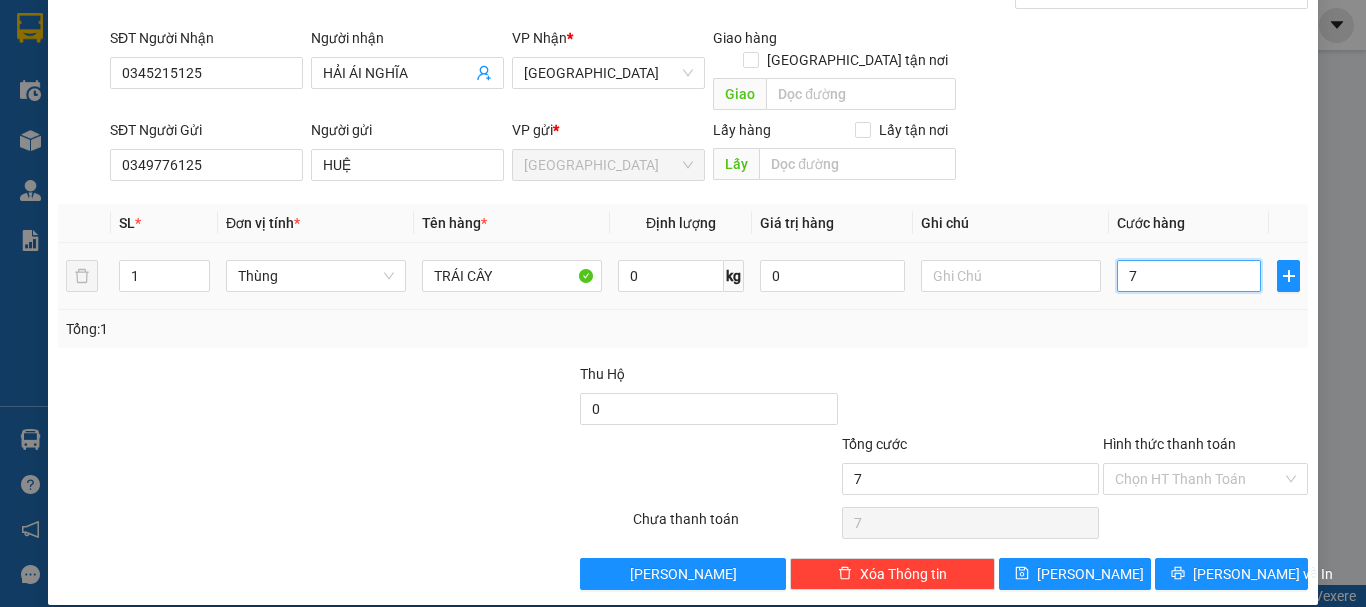type on "70" 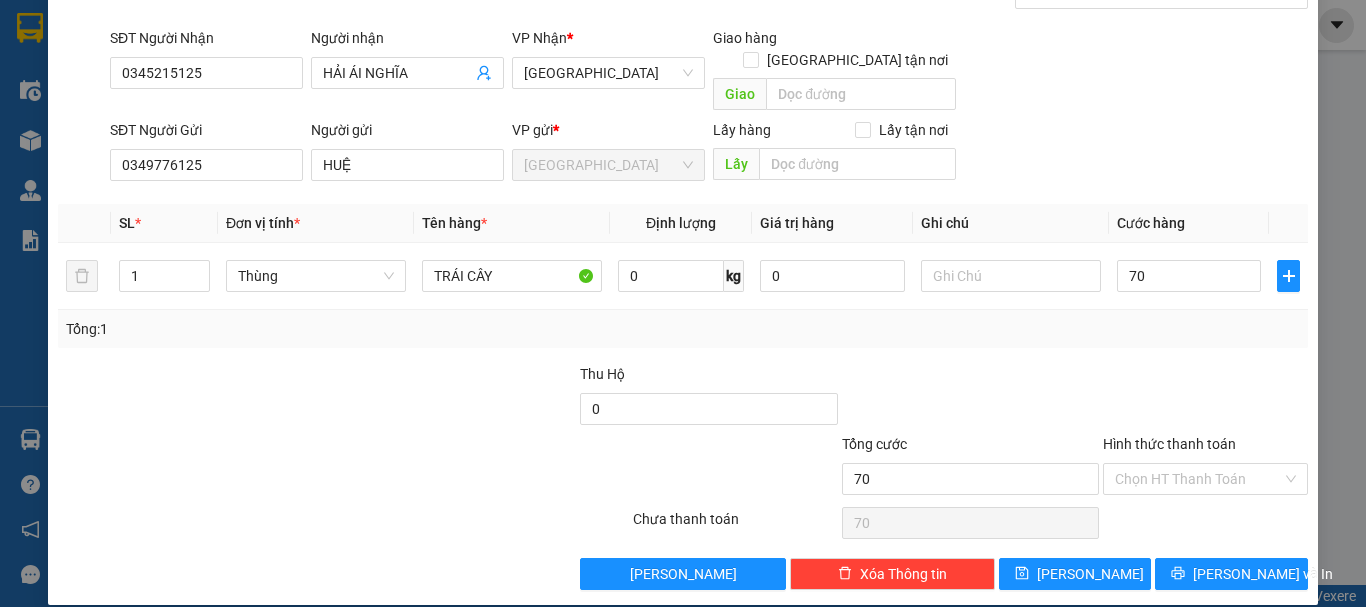 type on "70.000" 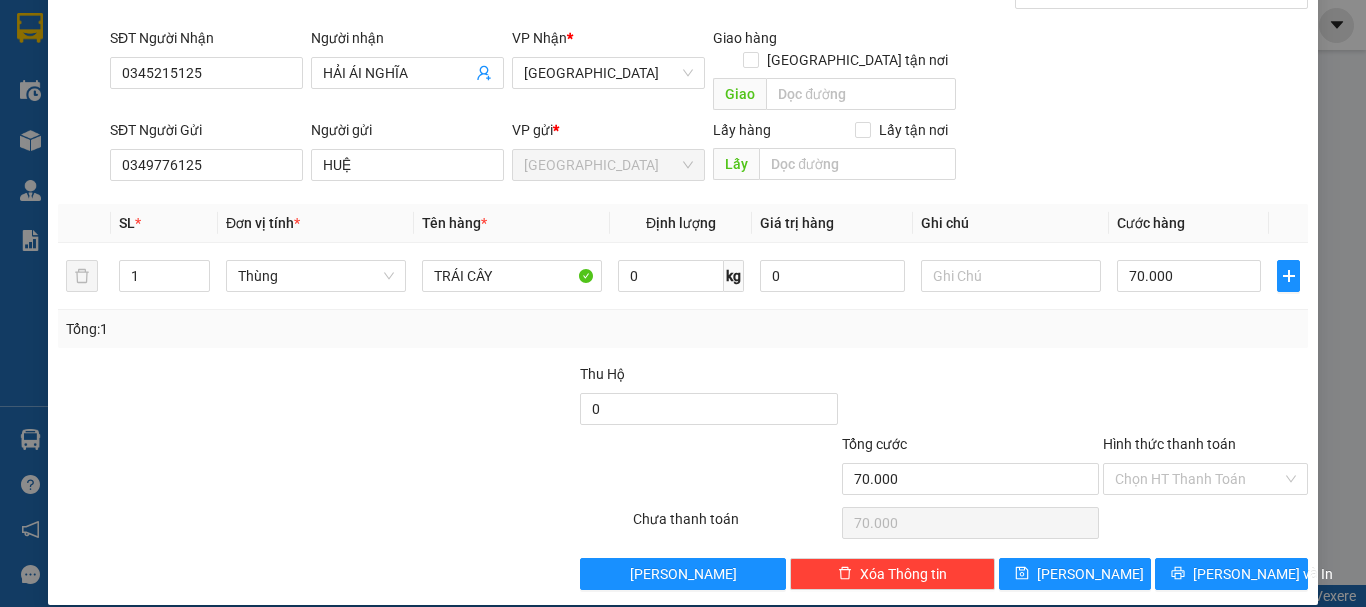 click on "Transit Pickup Surcharge Ids Transit Deliver Surcharge Ids Transit Deliver Surcharge Transit Deliver Surcharge Gói vận chuyển  * Tiêu chuẩn Gán nhãn   Nhãn SĐT Người Nhận 0345215125 Người nhận HẢI ÁI NGHĨA VP Nhận  * Đại Lộc Giao hàng Giao tận nơi Giao SĐT Người Gửi 0349776125 Người gửi HUỆ VP gửi  * Đà Lạt  Lấy hàng Lấy tận nơi Lấy SL  * Đơn vị tính  * Tên hàng  * Định lượng Giá trị hàng Ghi chú Cước hàng                   1 Thùng TRÁI CÂY 0 kg 0 70.000 Tổng:  1 Thu Hộ 0 Tổng cước 70.000 Hình thức thanh toán Chọn HT Thanh Toán Số tiền thu trước 0 Chưa thanh toán 70.000 Chọn HT Thanh Toán Lưu nháp Xóa Thông tin Lưu Lưu và In" at bounding box center (683, 268) 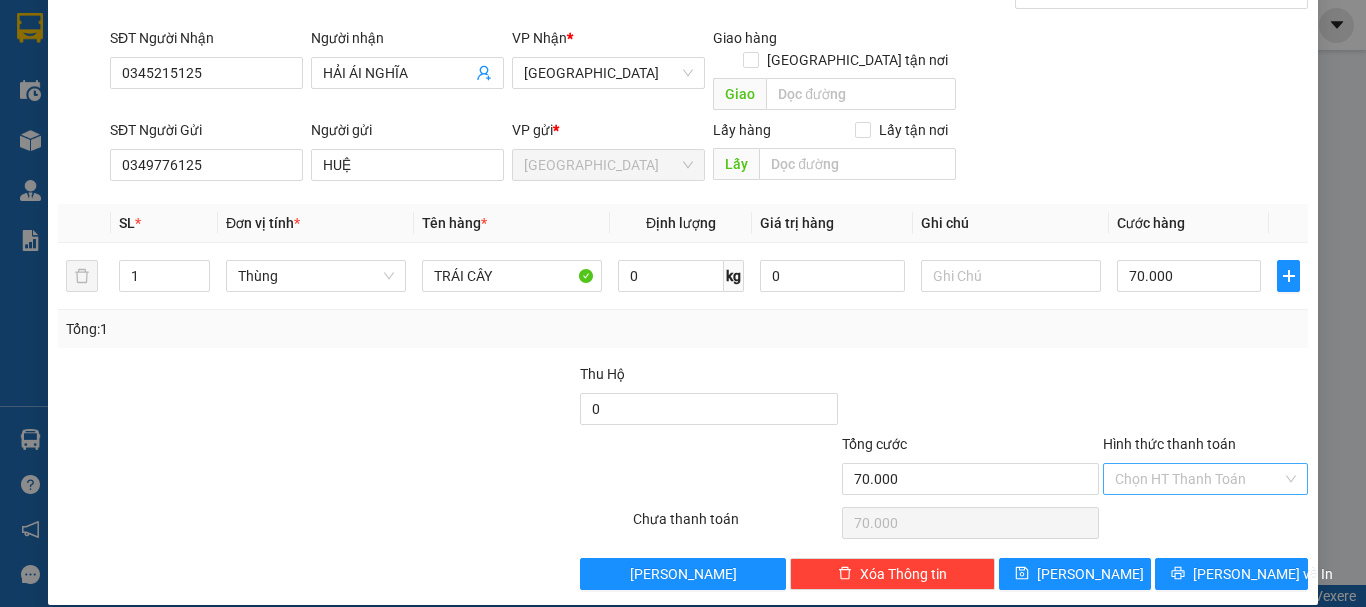 click on "Hình thức thanh toán" at bounding box center (1198, 479) 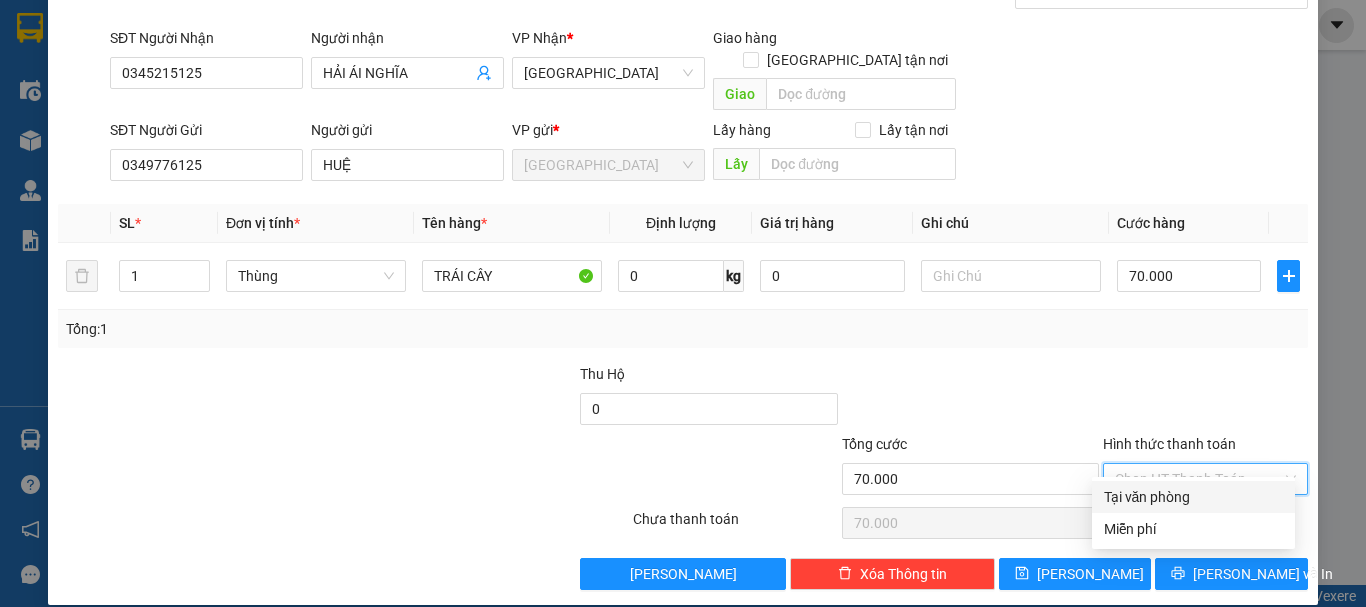 click on "Tại văn phòng" at bounding box center (1193, 497) 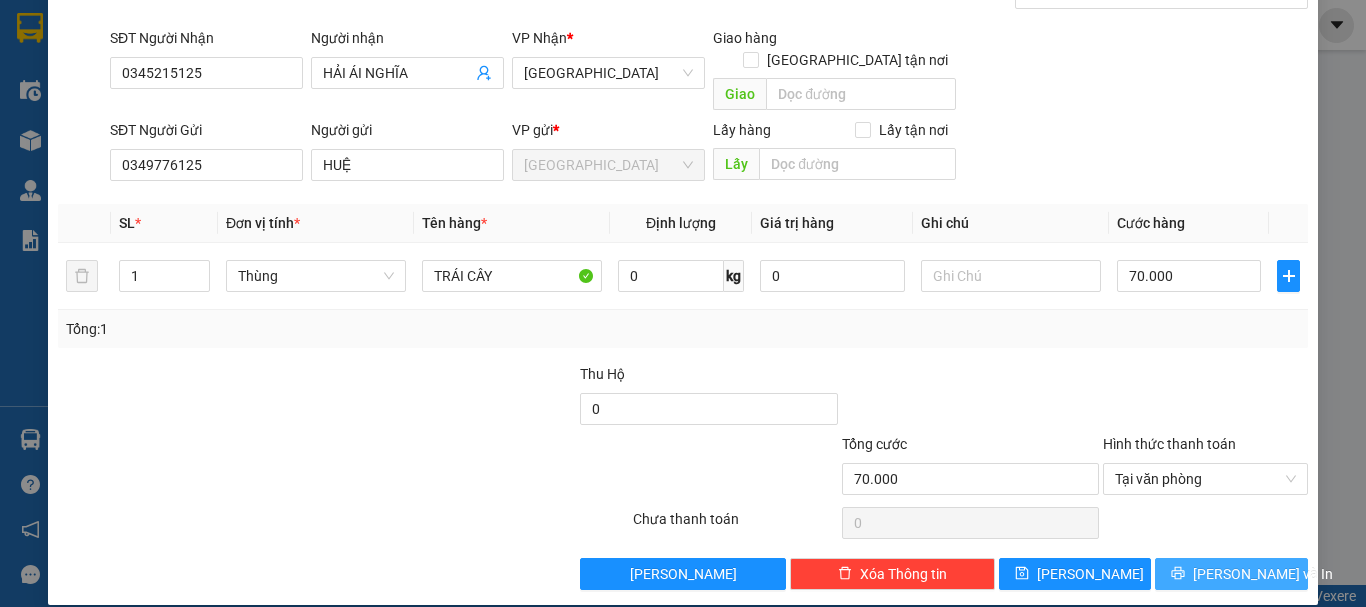 click on "[PERSON_NAME] và In" at bounding box center (1263, 574) 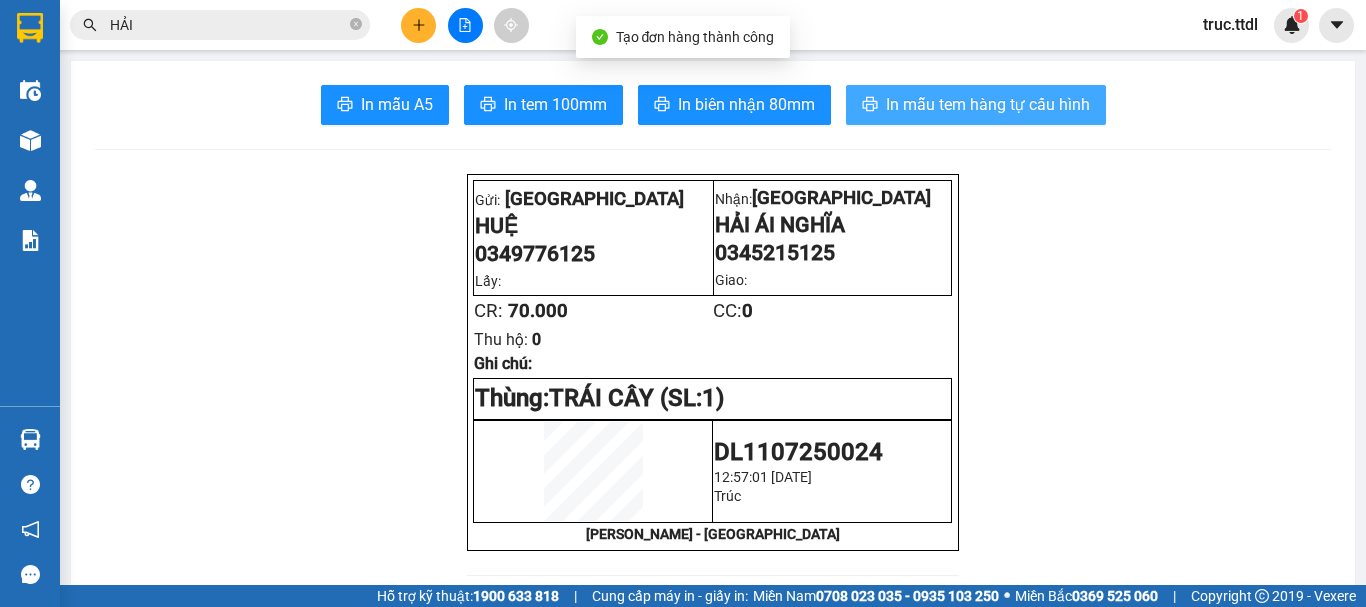 click on "In mẫu tem hàng tự cấu hình" at bounding box center [988, 104] 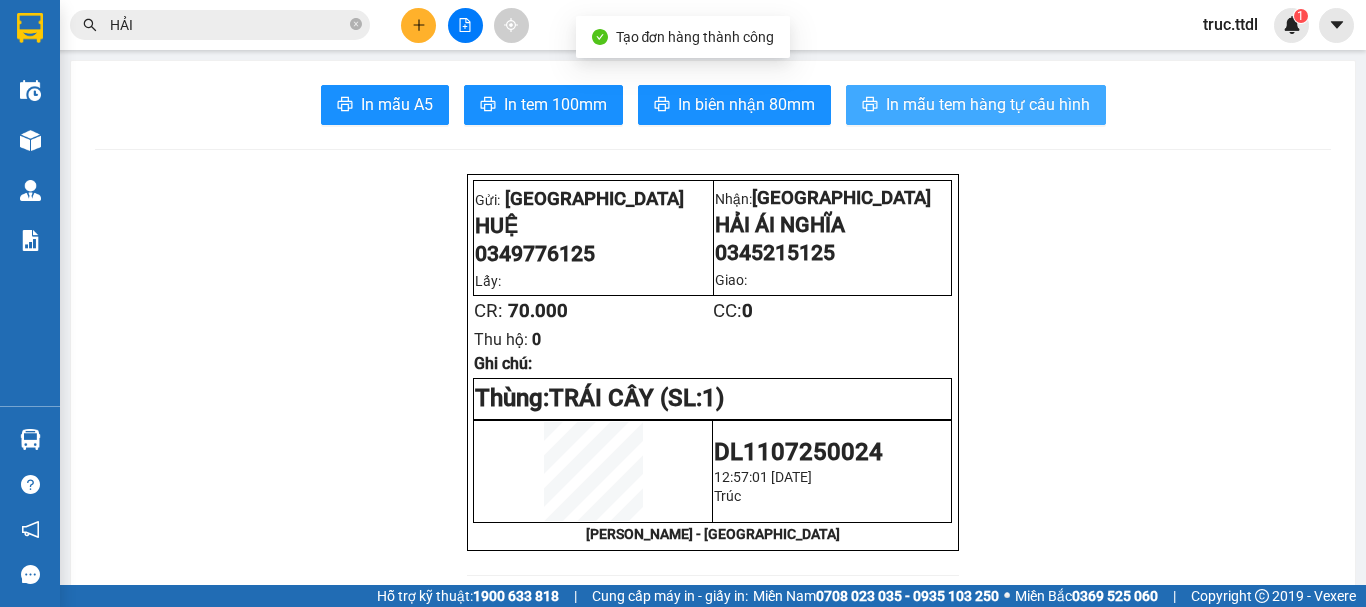 scroll, scrollTop: 0, scrollLeft: 0, axis: both 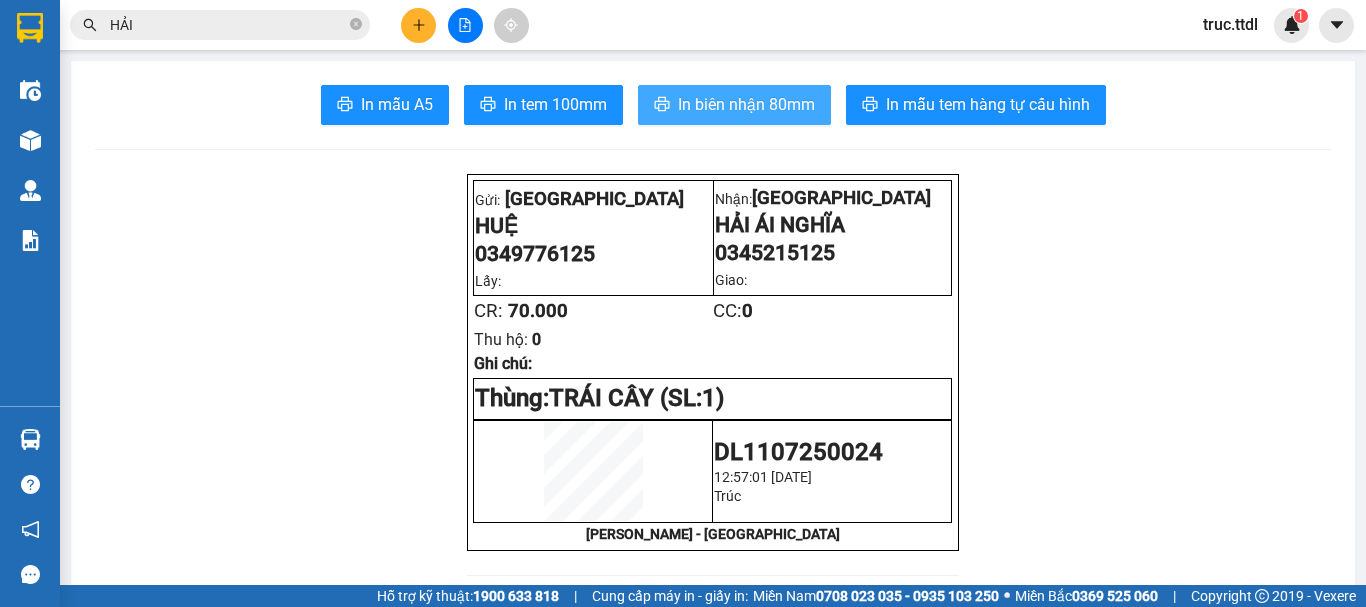 click on "In biên nhận 80mm" at bounding box center (746, 104) 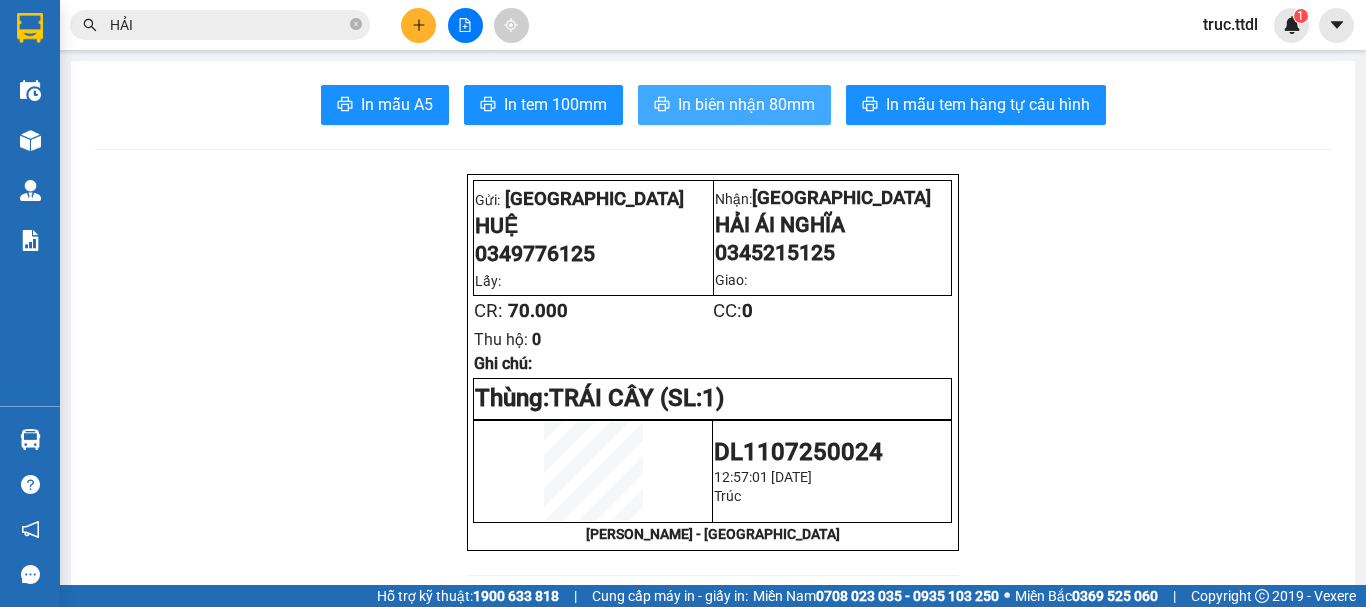 scroll, scrollTop: 0, scrollLeft: 0, axis: both 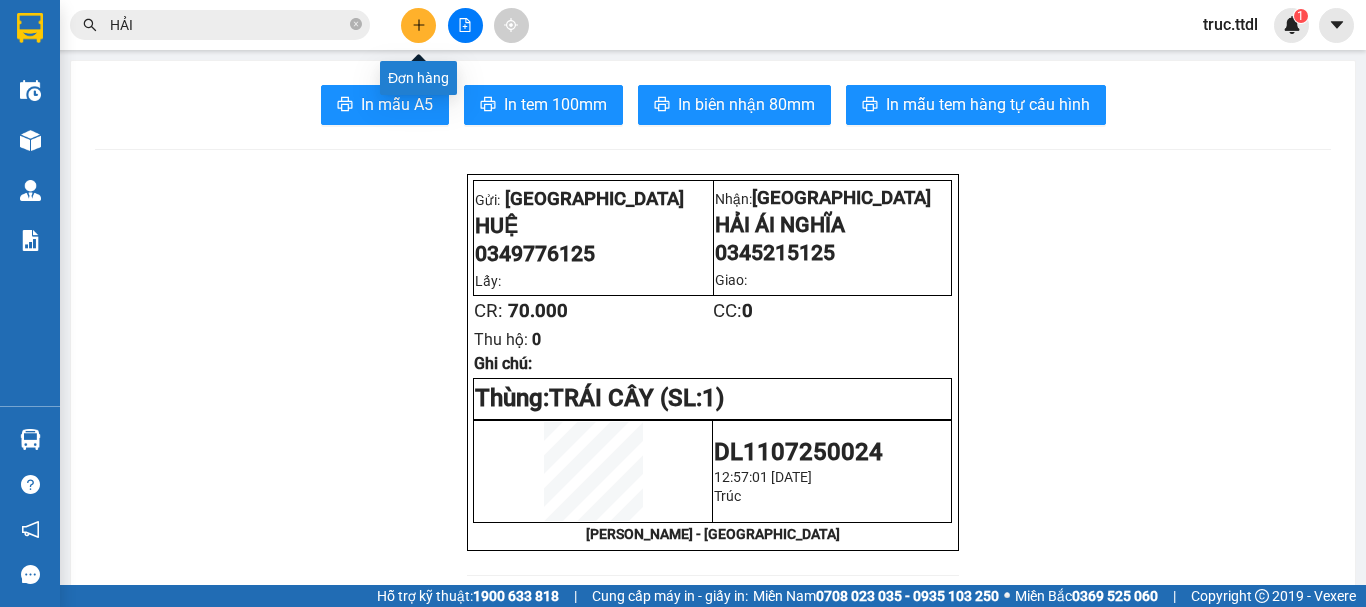 click at bounding box center (418, 25) 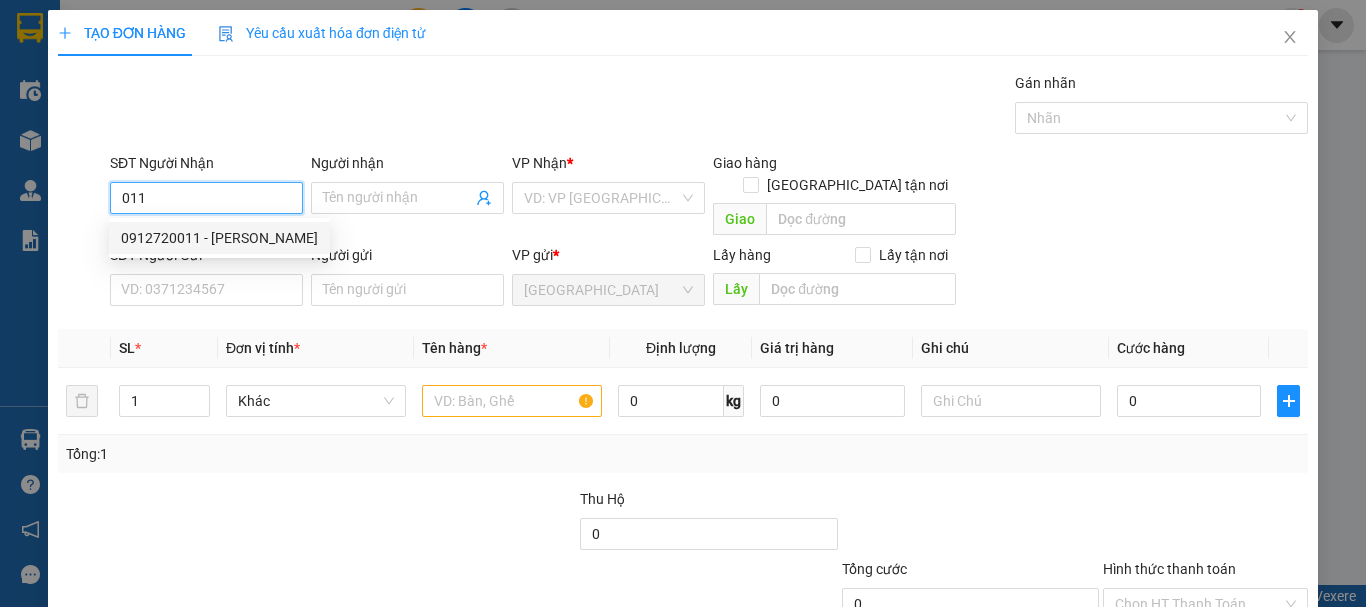 click on "0912720011 - VŨ" at bounding box center (219, 238) 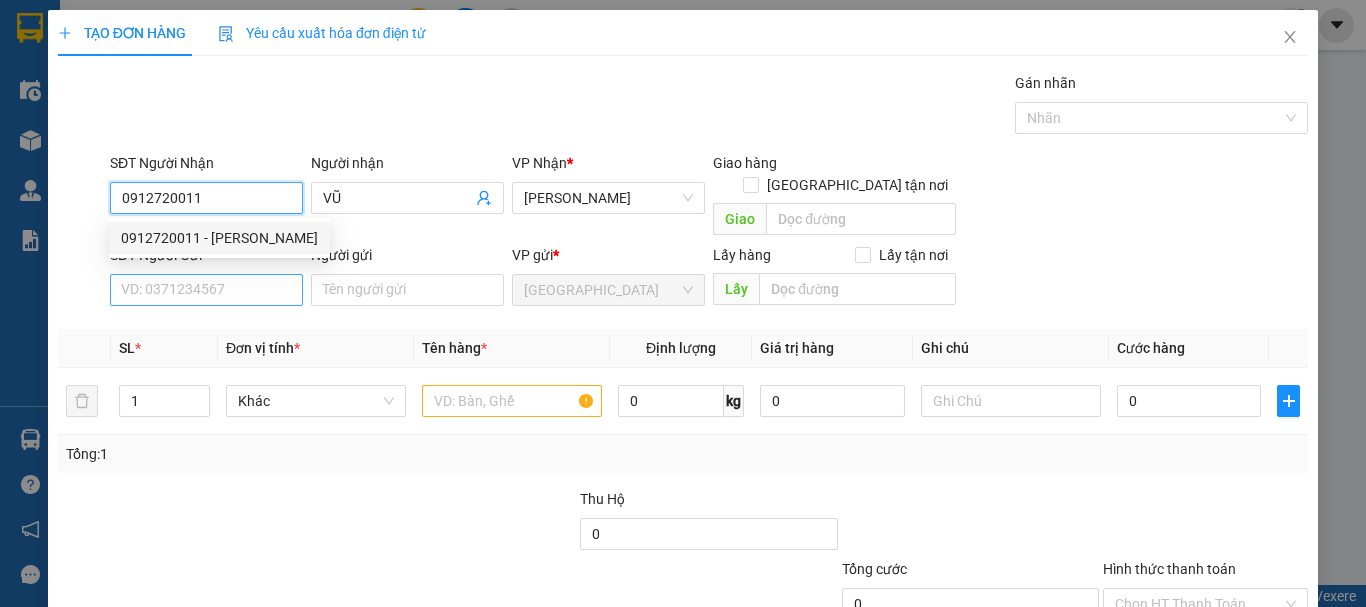 type on "0912720011" 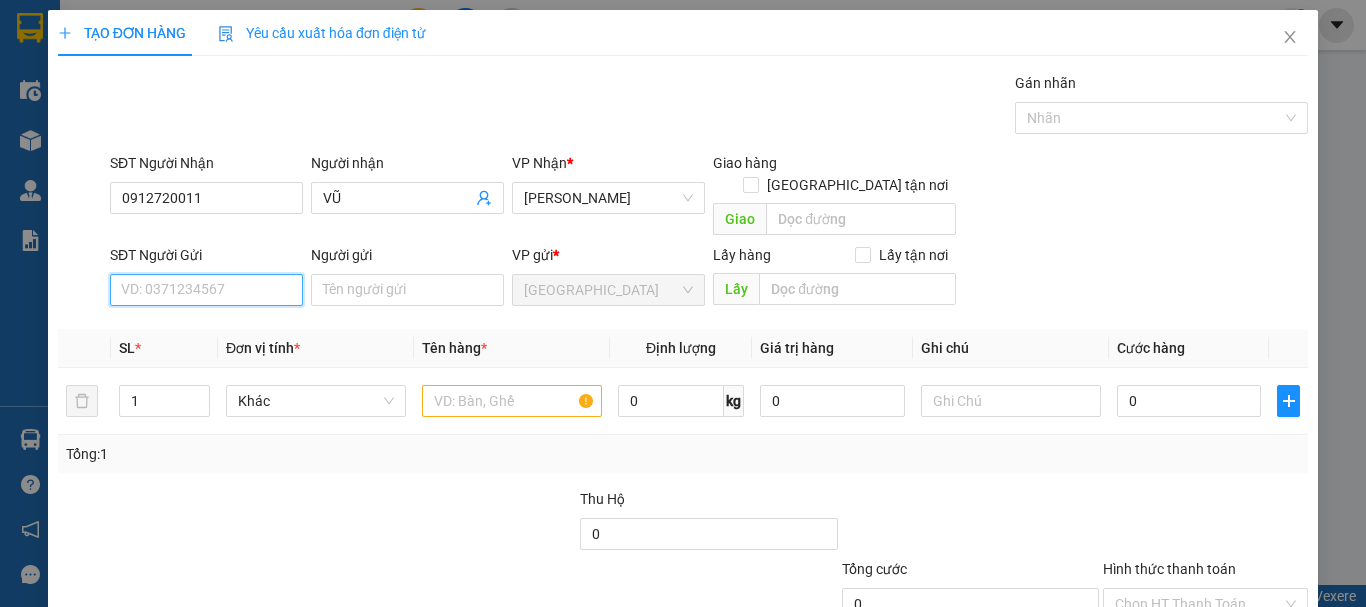 click on "SĐT Người Gửi" at bounding box center (206, 290) 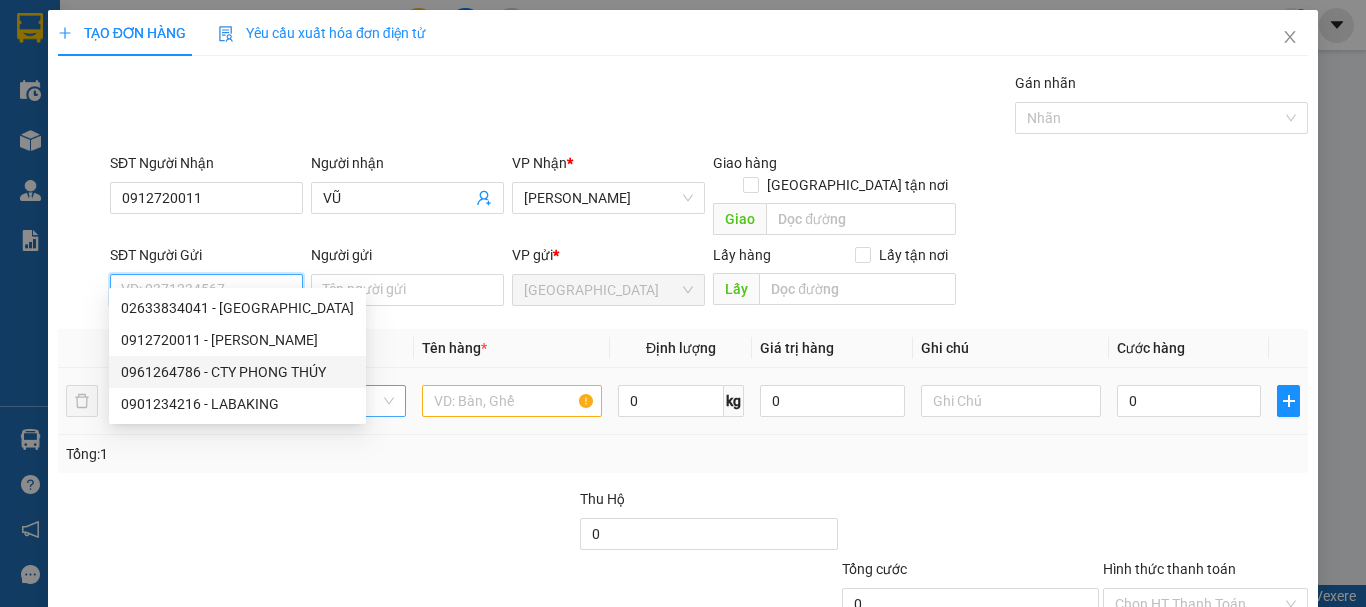 click on "0961264786 - CTY PHONG THÚY" at bounding box center [237, 372] 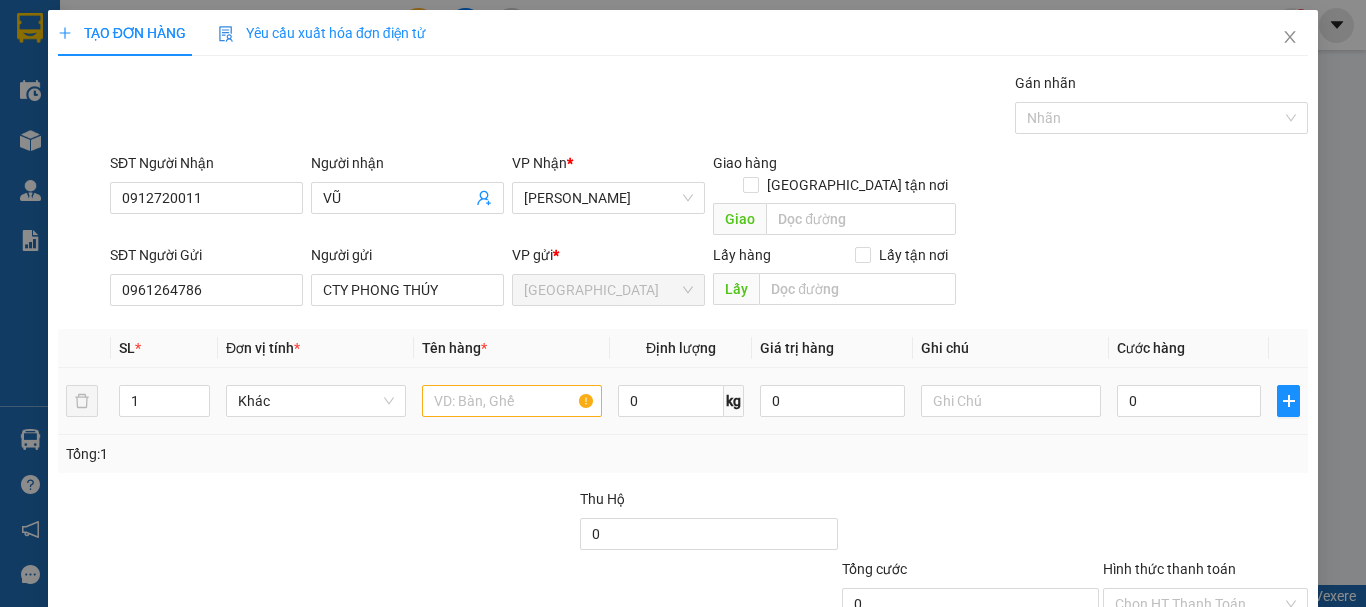 drag, startPoint x: 158, startPoint y: 382, endPoint x: 10, endPoint y: 397, distance: 148.7582 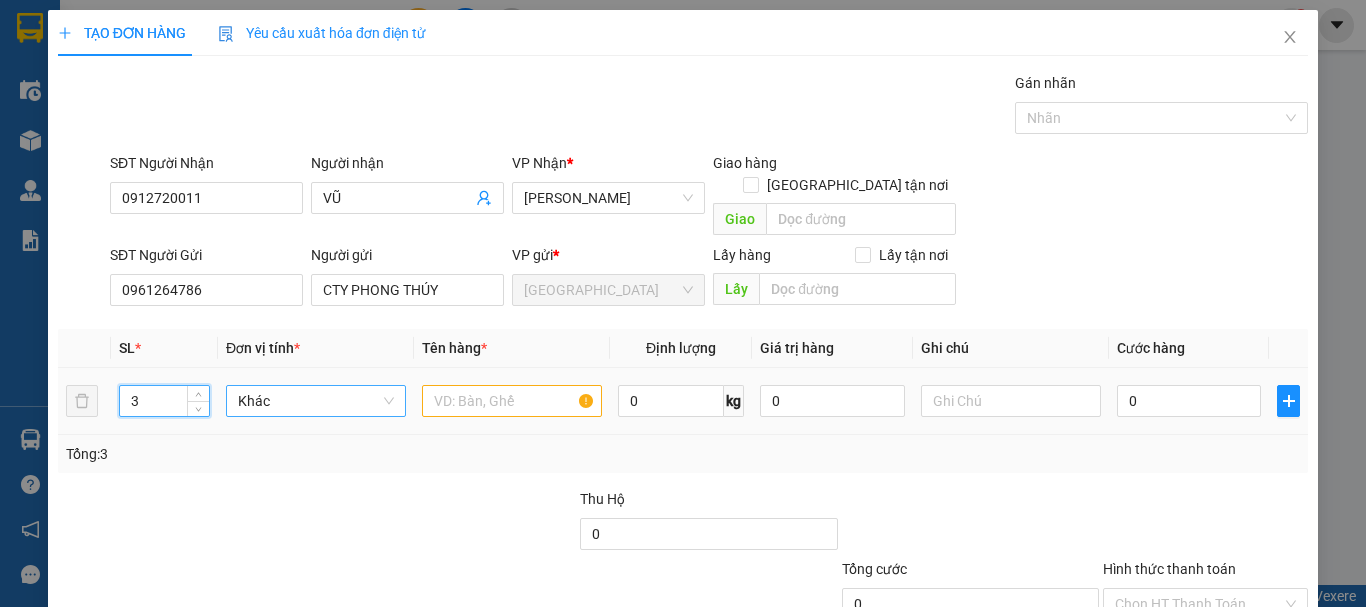 click on "Khác" at bounding box center (316, 401) 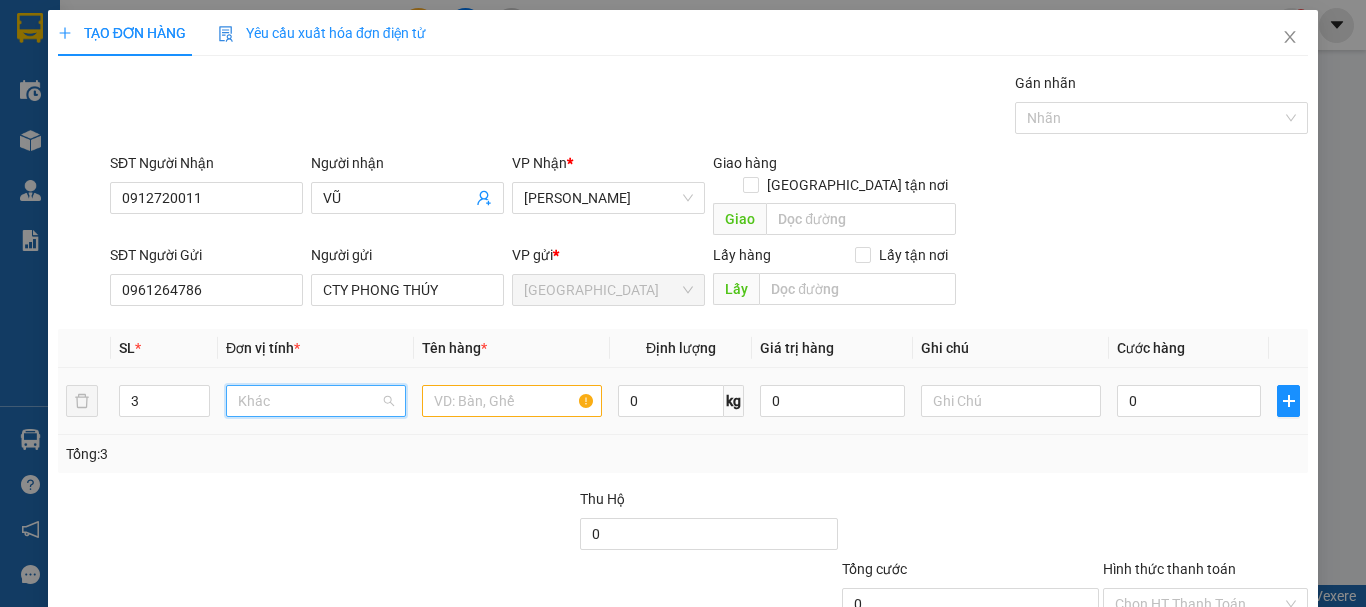 scroll, scrollTop: 192, scrollLeft: 0, axis: vertical 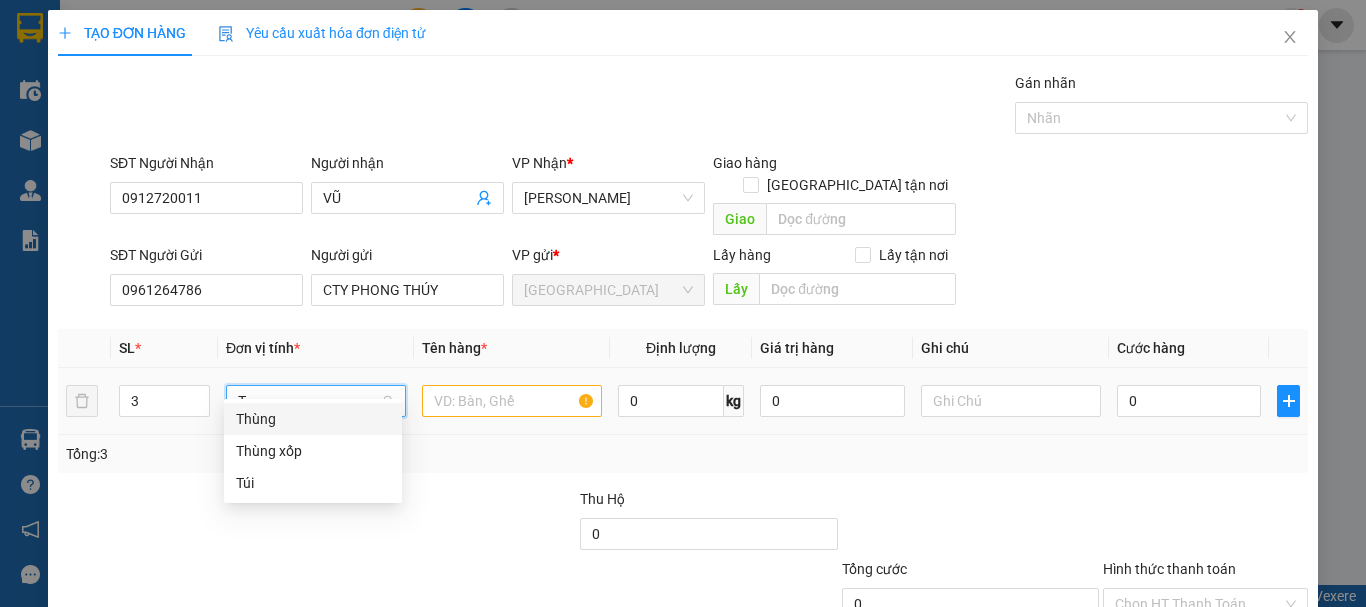 type on "T" 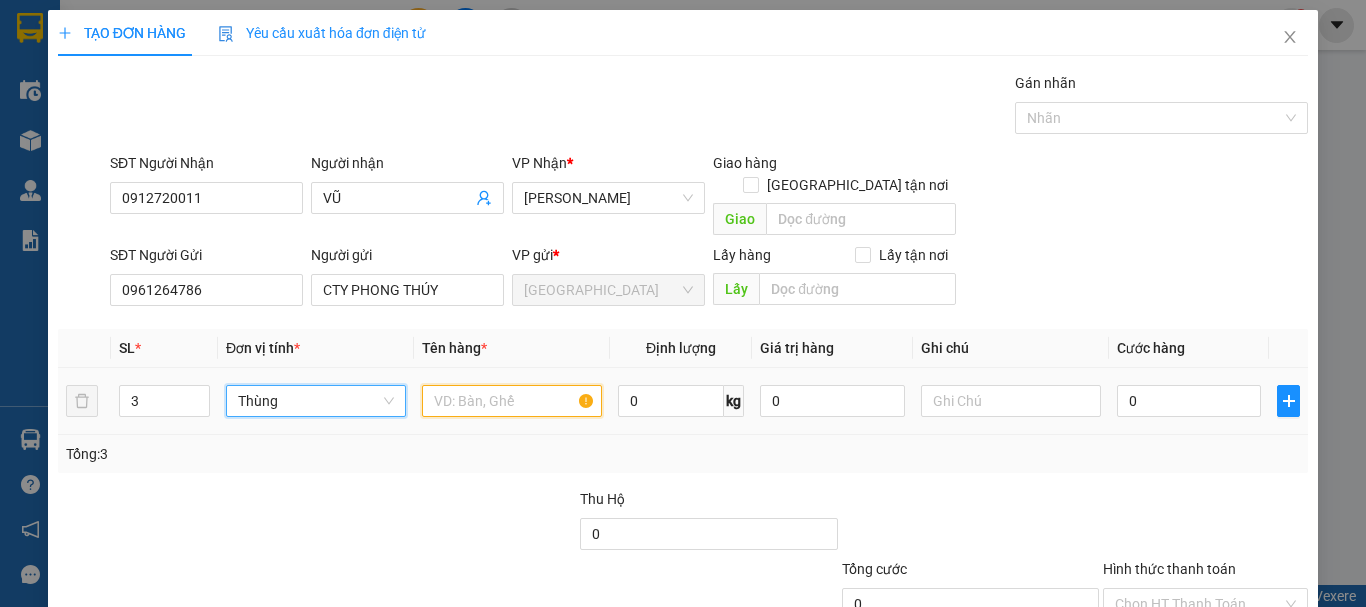 click at bounding box center [512, 401] 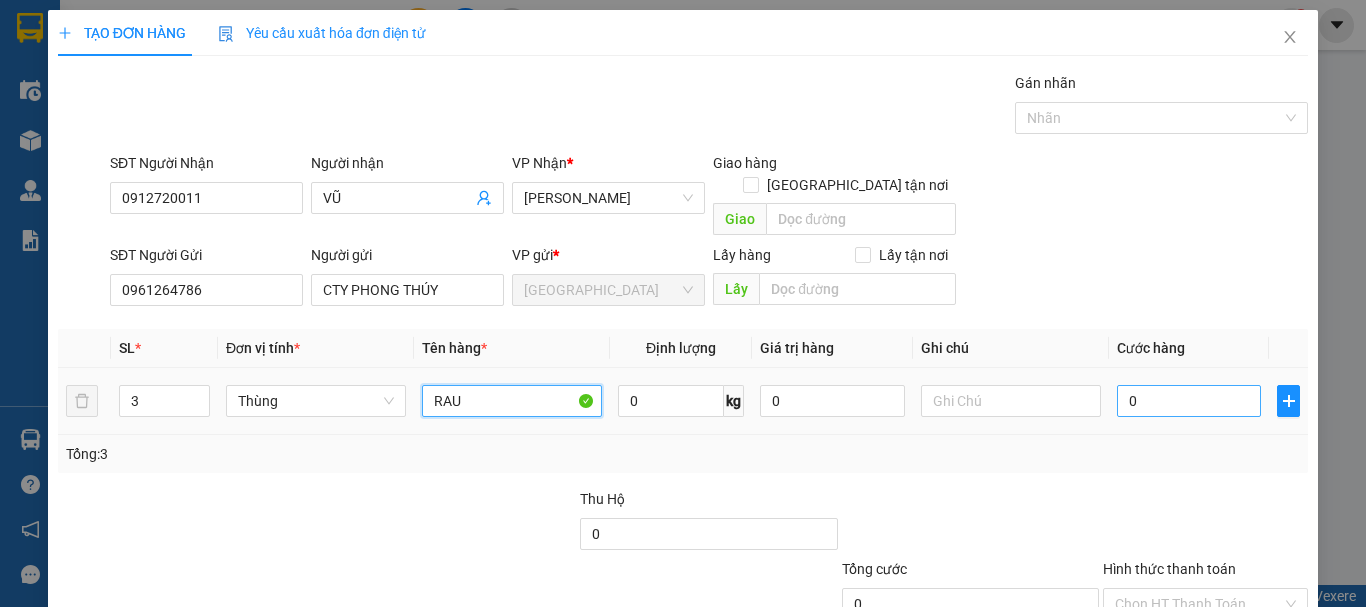 type on "RAU" 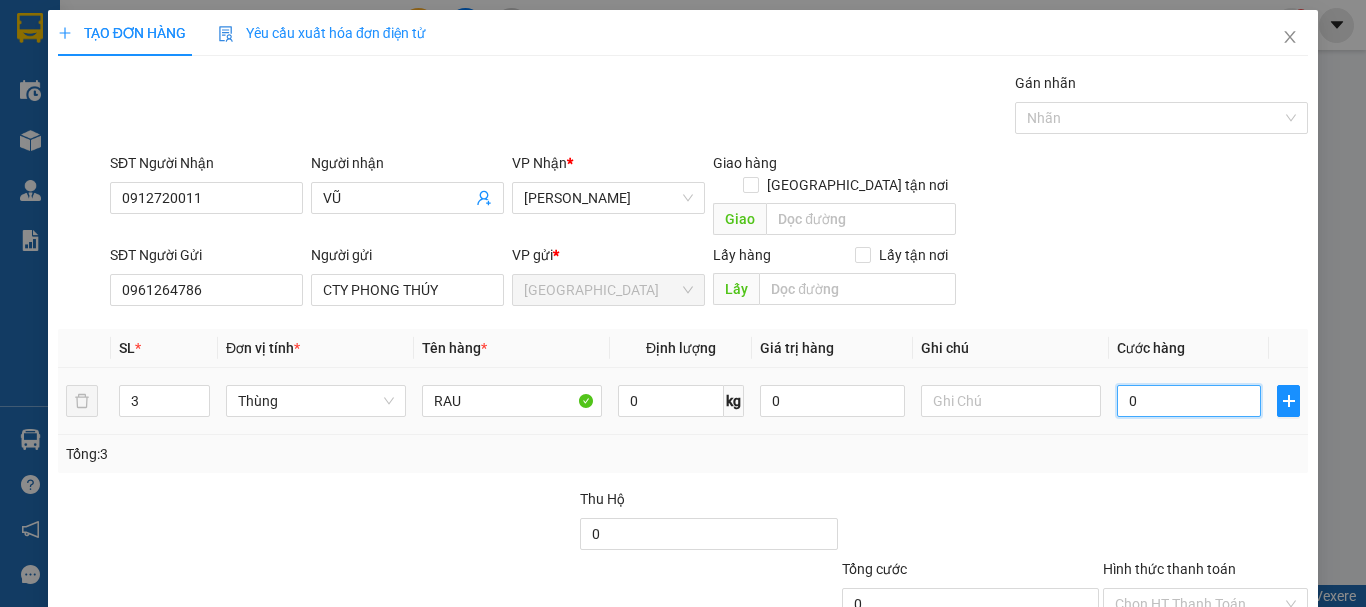 click on "0" at bounding box center (1189, 401) 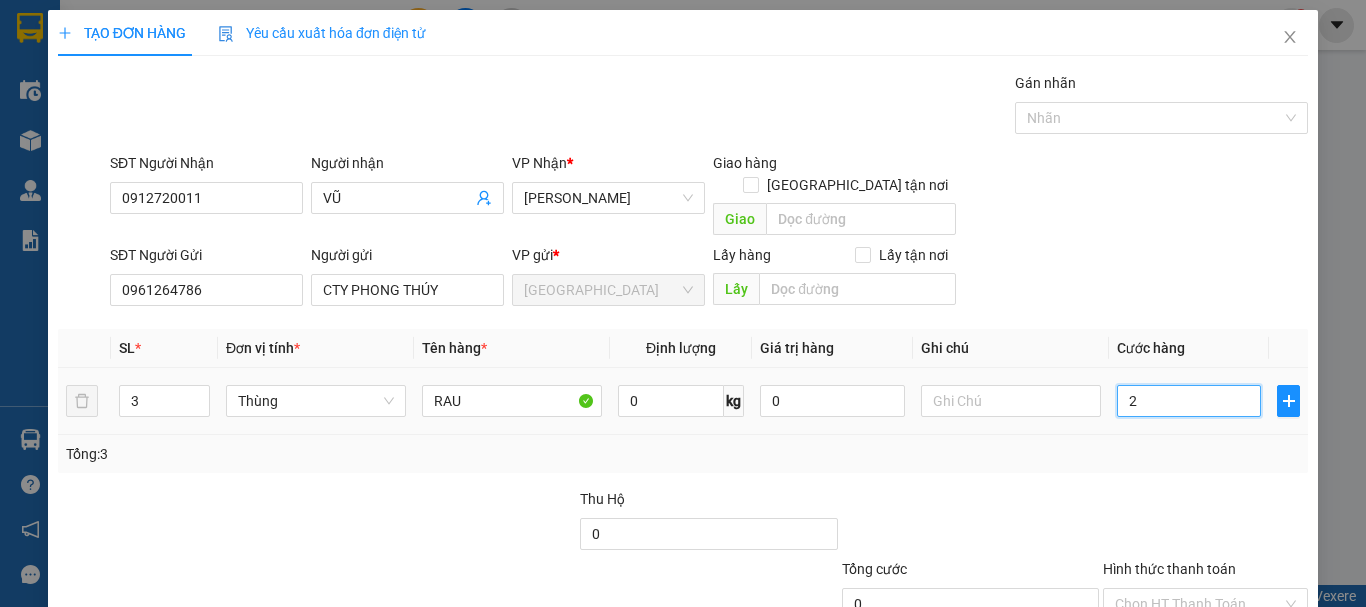 type on "2" 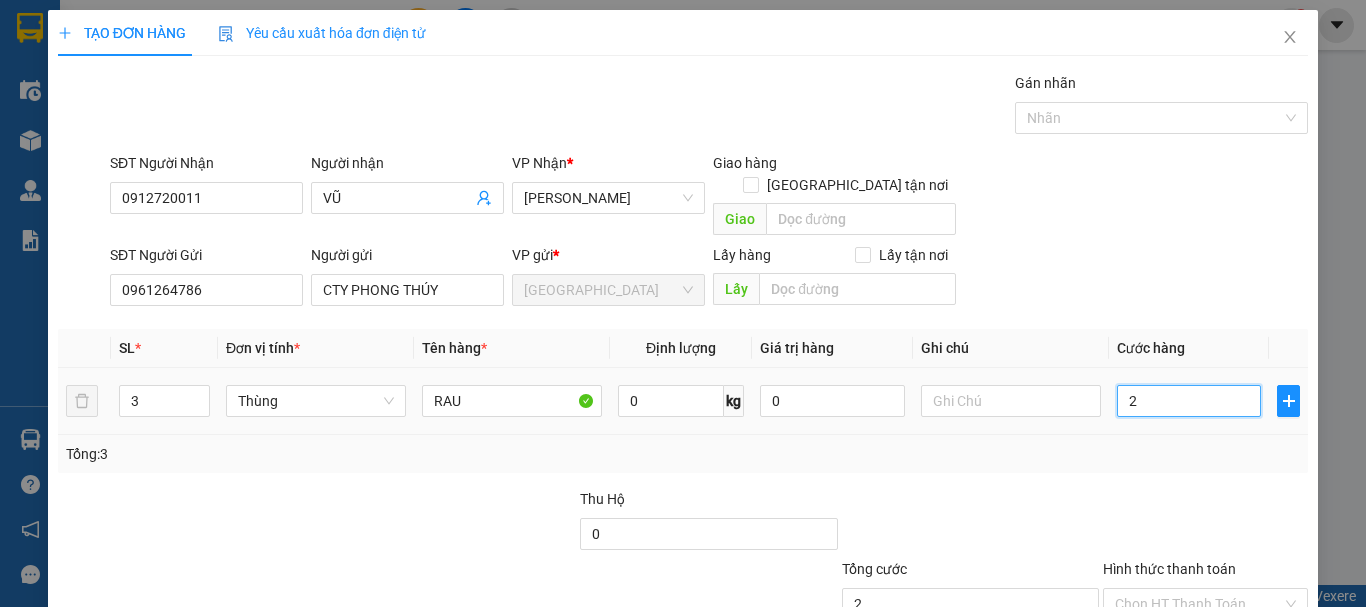 type on "2" 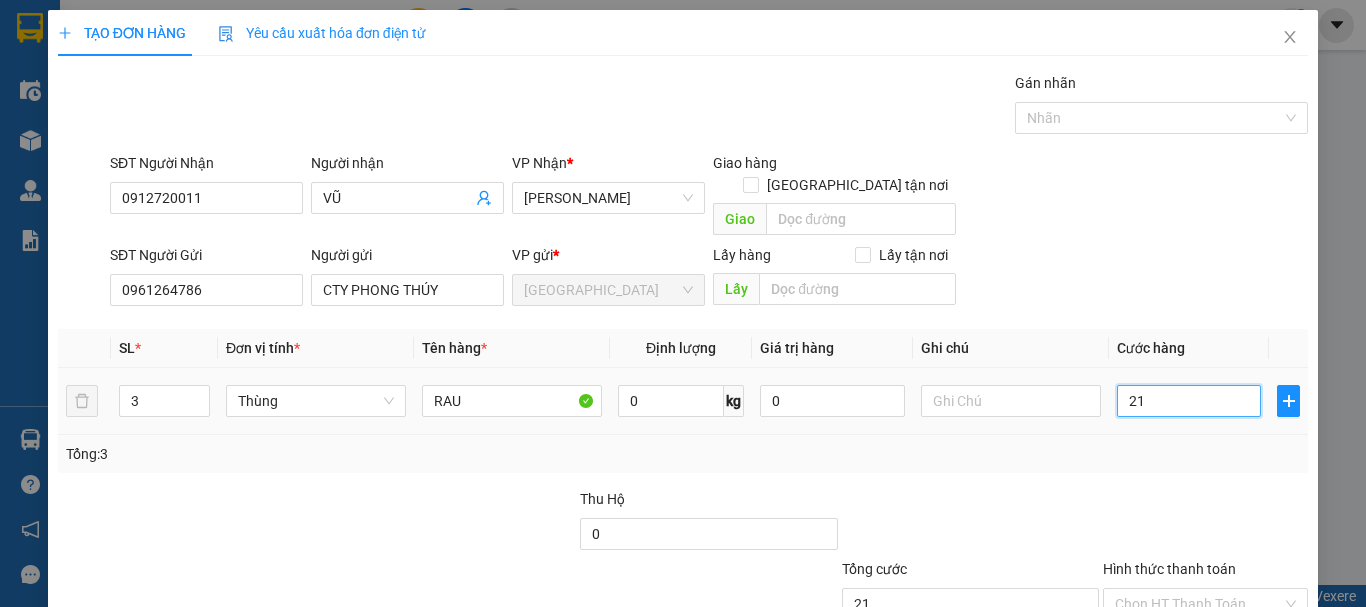 type on "210" 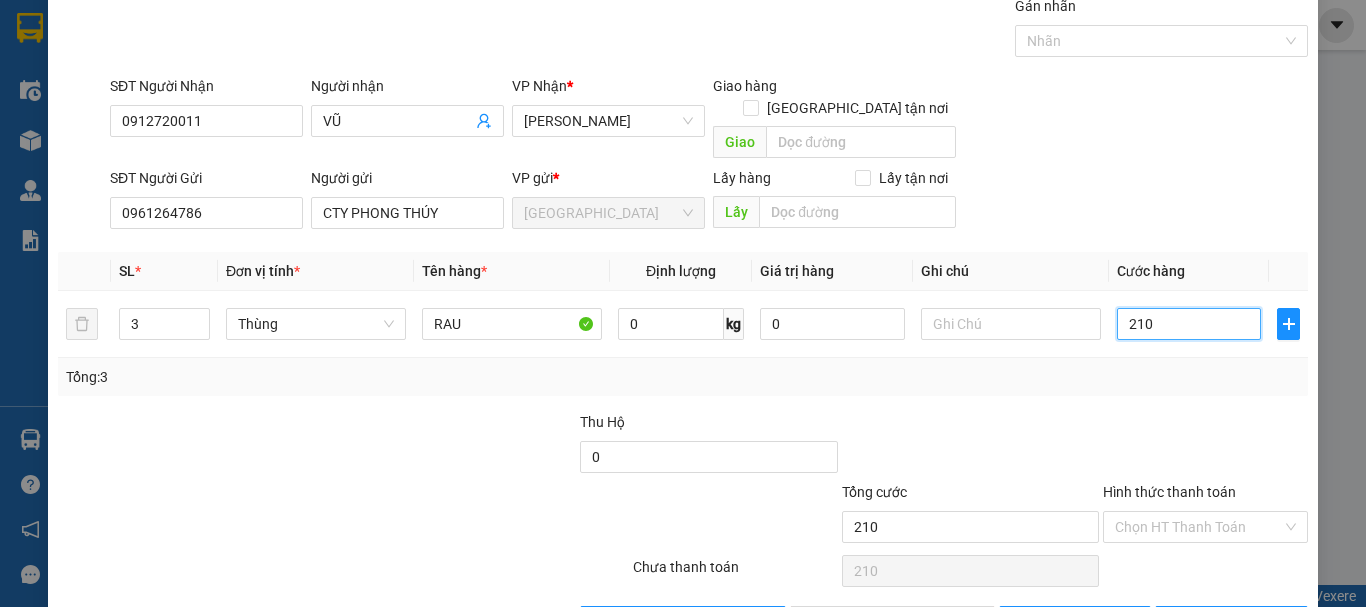 scroll, scrollTop: 125, scrollLeft: 0, axis: vertical 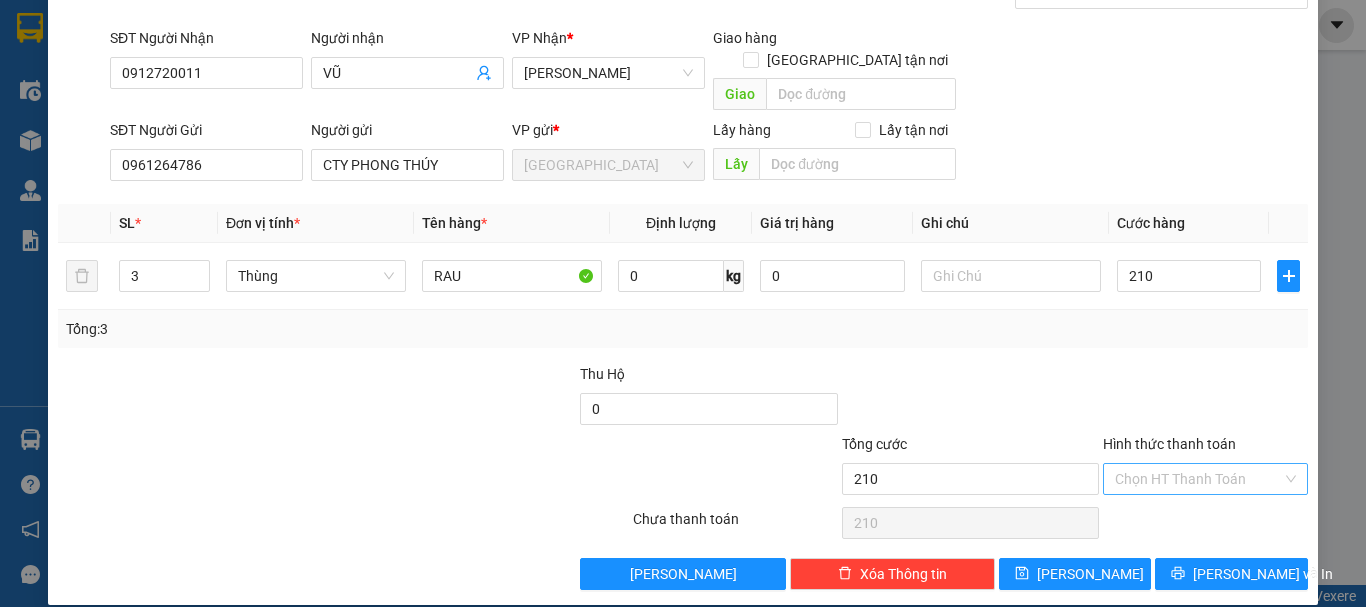 type on "210.000" 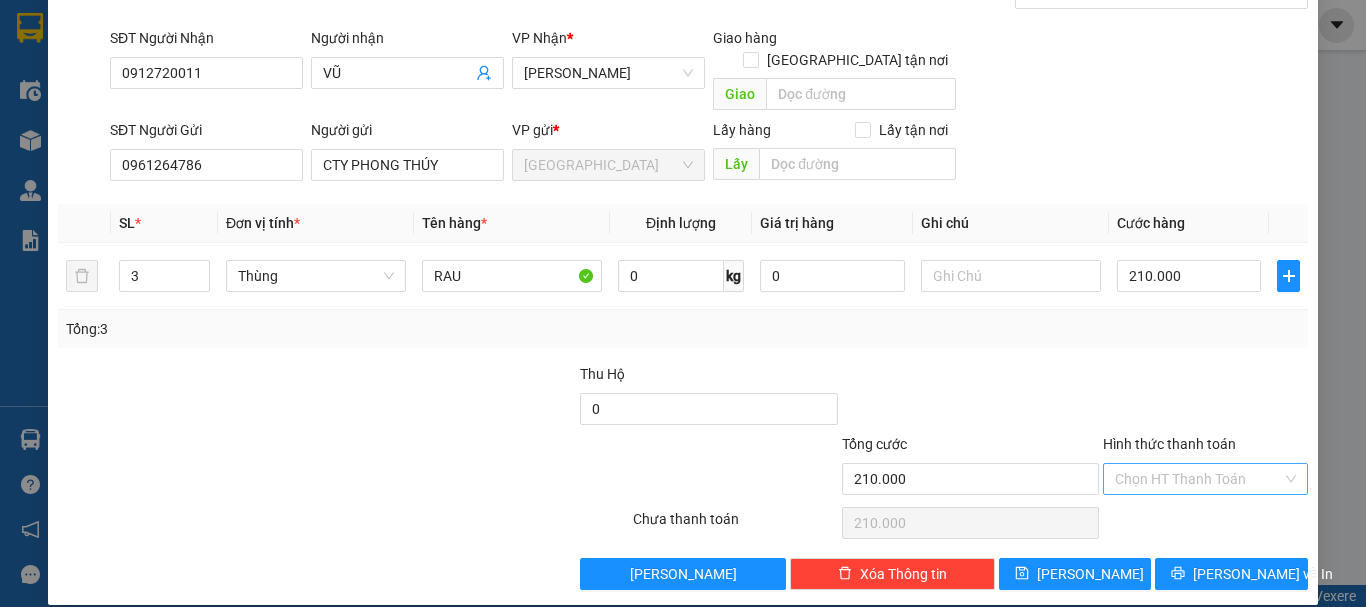 click on "Hình thức thanh toán" at bounding box center [1198, 479] 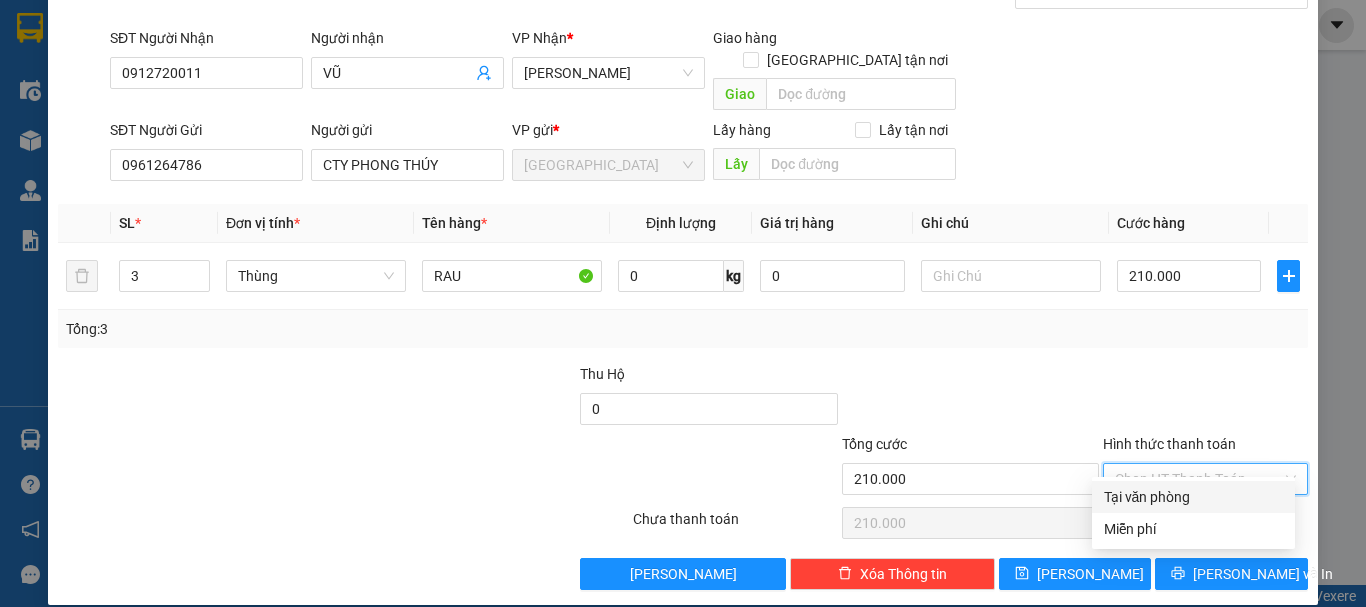 click on "Tại văn phòng" at bounding box center (1193, 497) 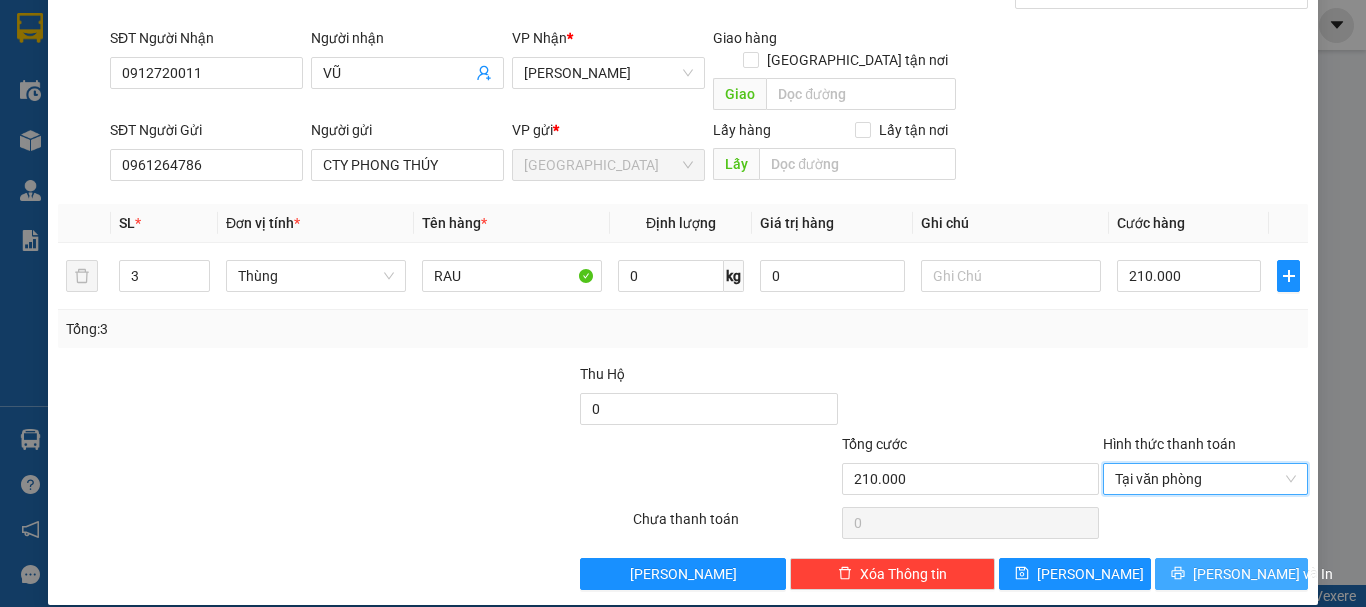 click on "[PERSON_NAME] và In" at bounding box center [1263, 574] 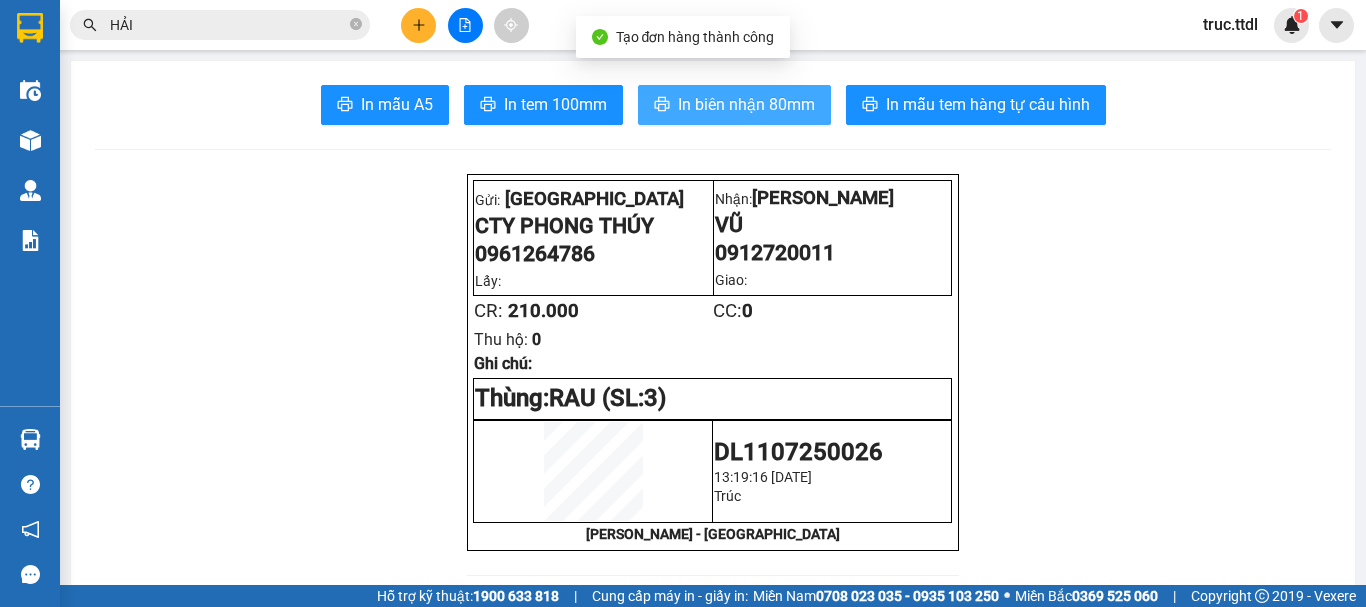 click on "In biên nhận 80mm" at bounding box center (734, 105) 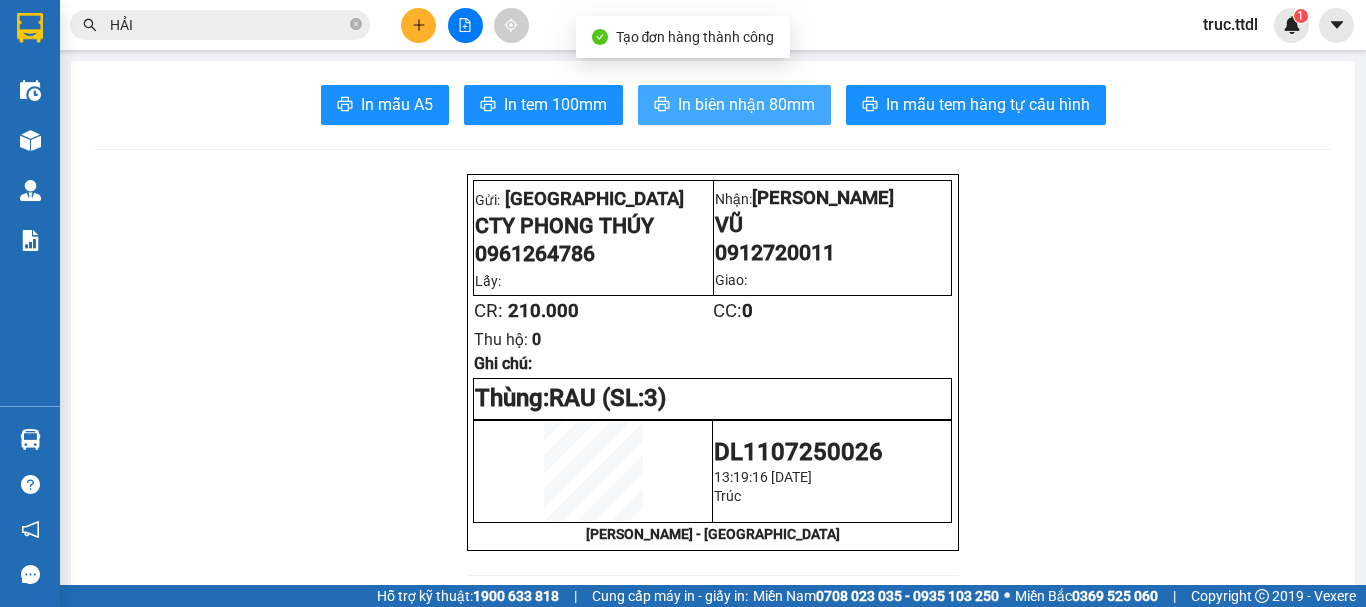 scroll, scrollTop: 0, scrollLeft: 0, axis: both 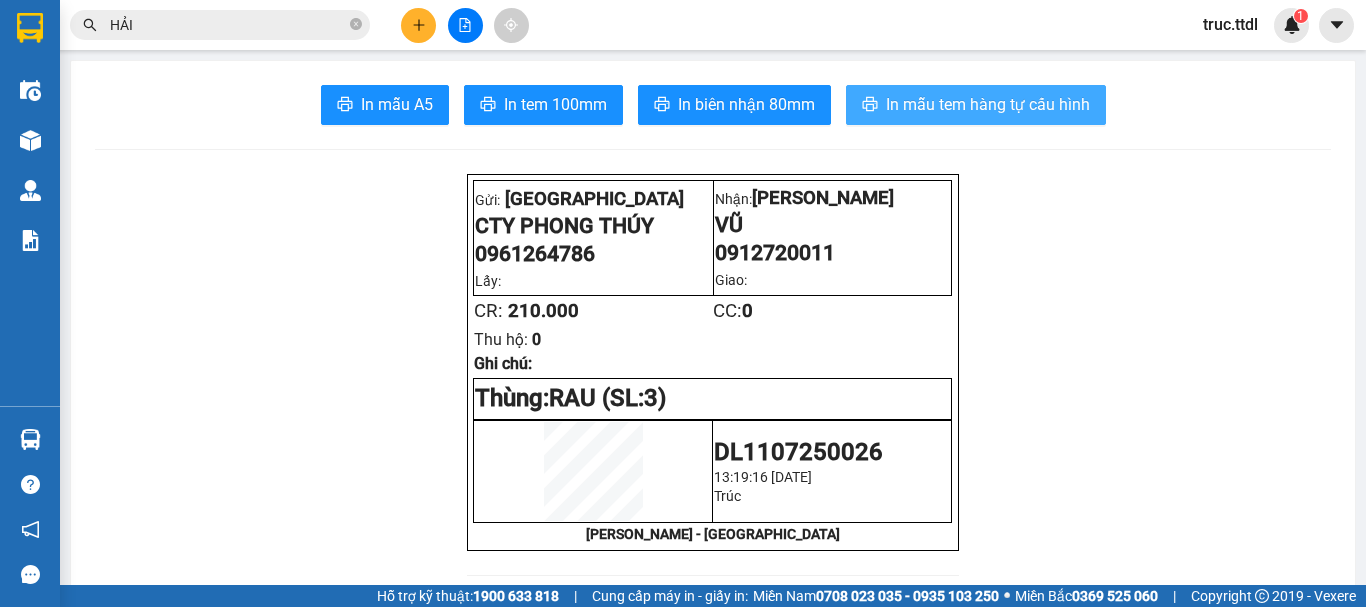 click on "In mẫu tem hàng tự cấu hình" at bounding box center (988, 104) 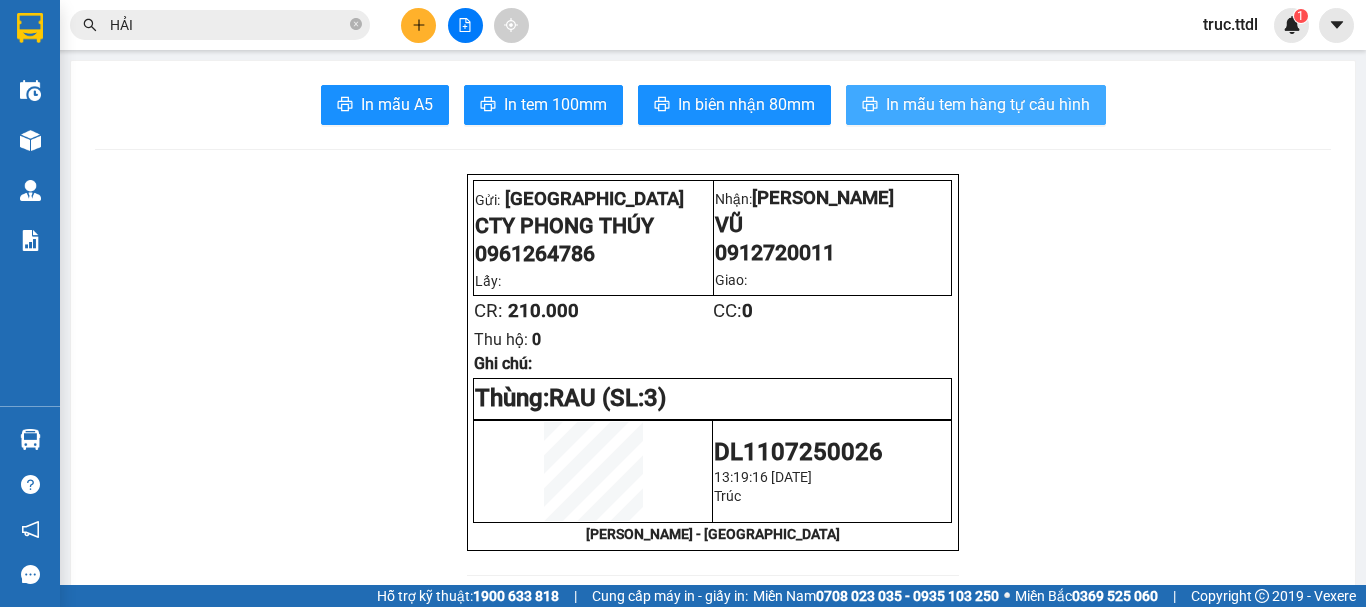 scroll, scrollTop: 0, scrollLeft: 0, axis: both 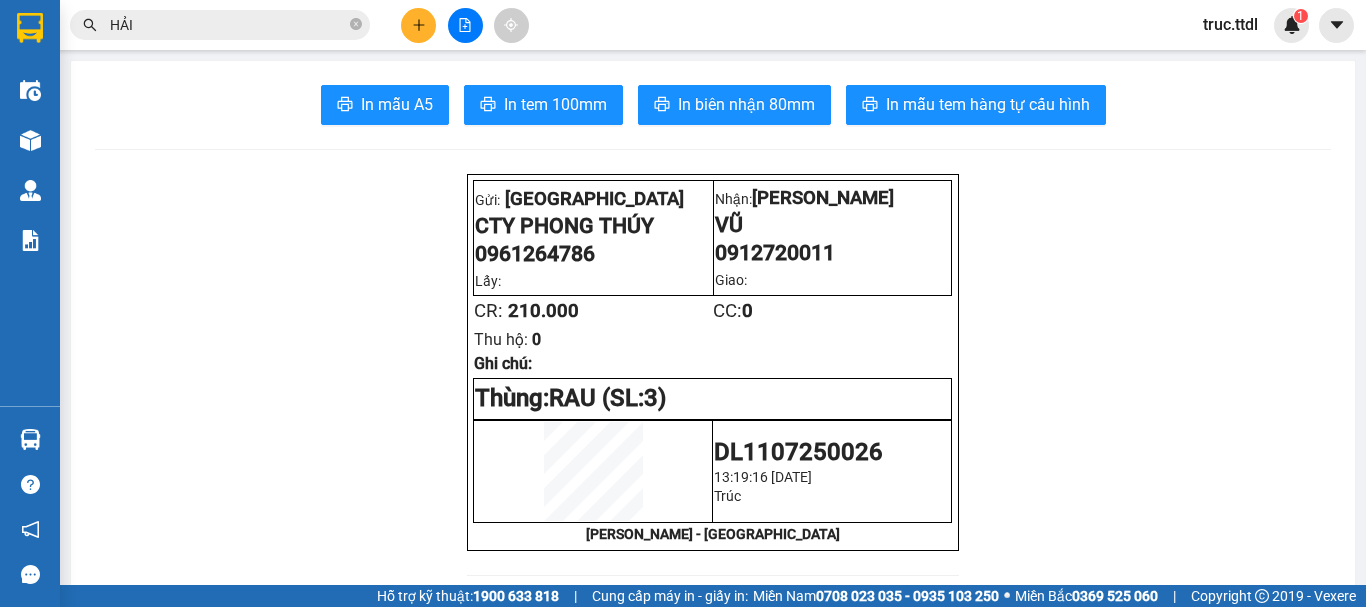 click at bounding box center [418, 25] 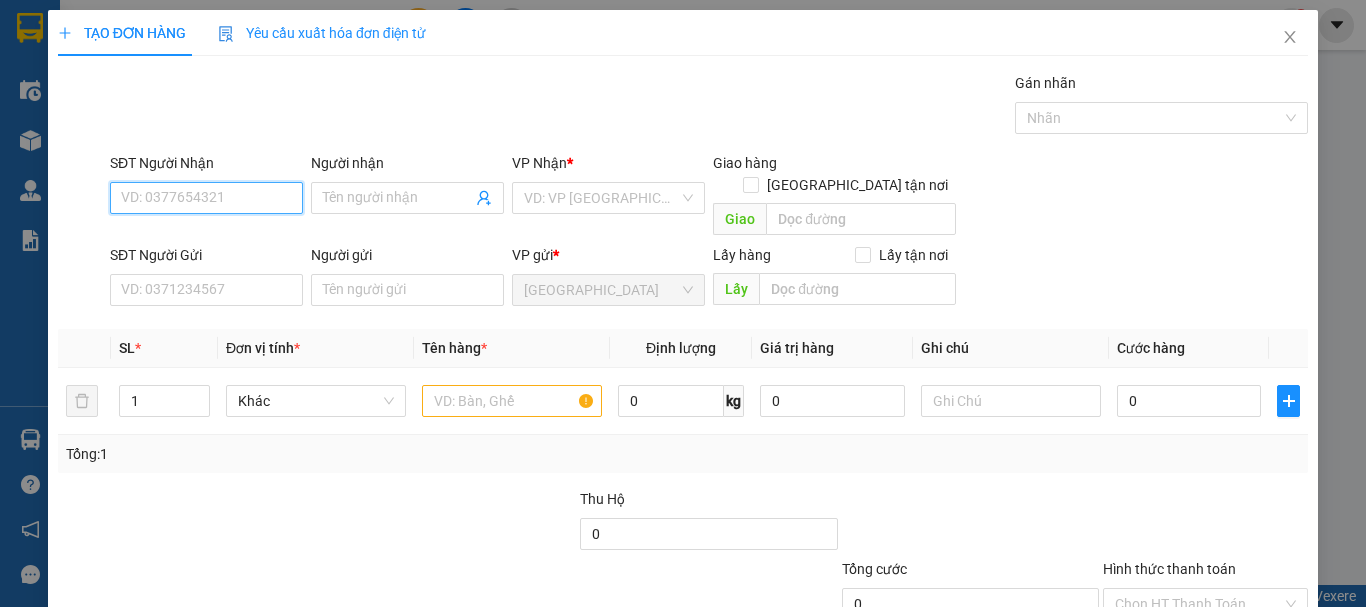 click on "SĐT Người Nhận" at bounding box center (206, 198) 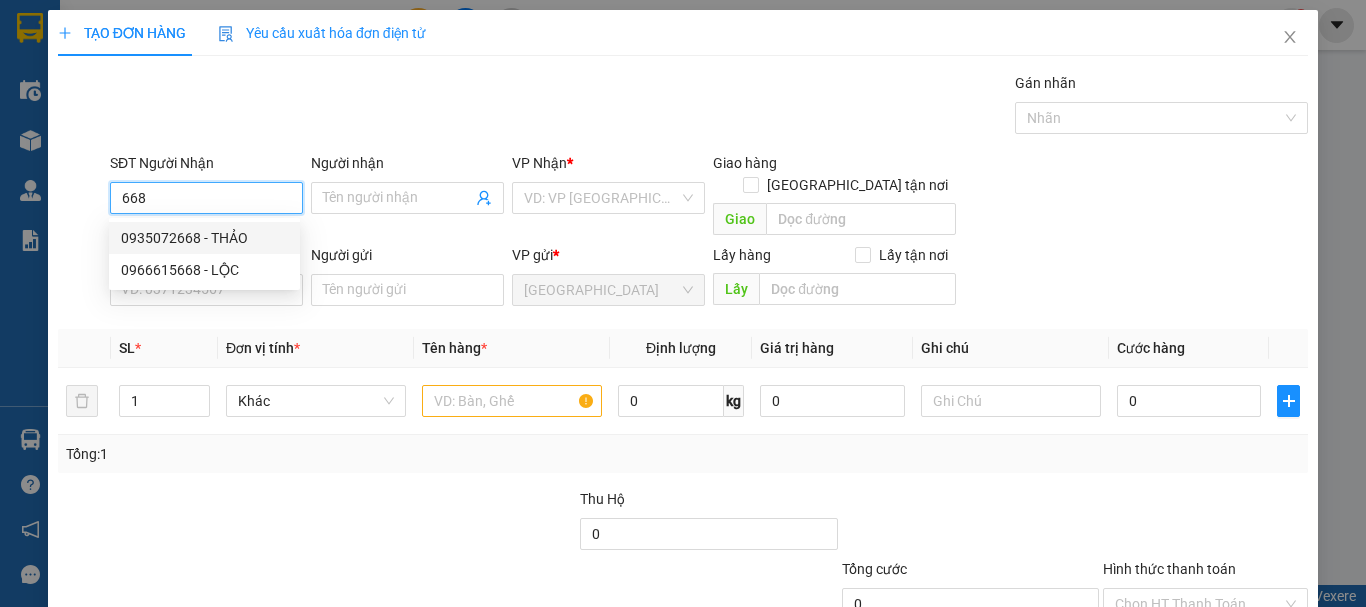 click on "0935072668 - THẢO" at bounding box center [204, 238] 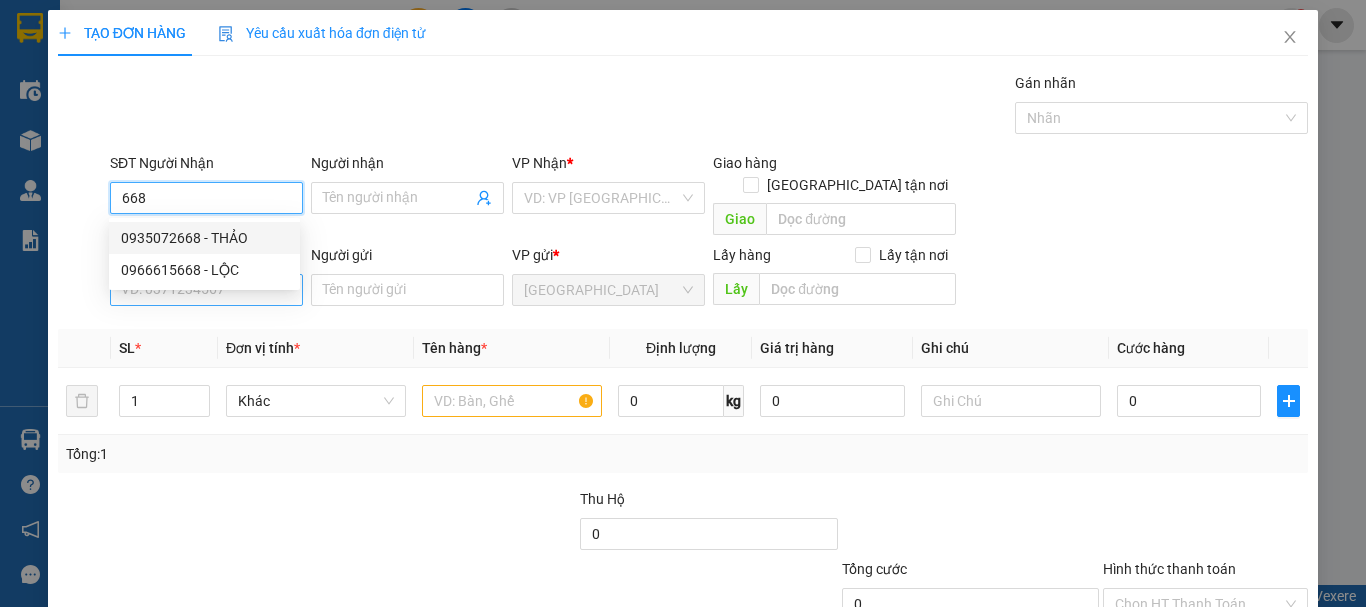 type on "0935072668" 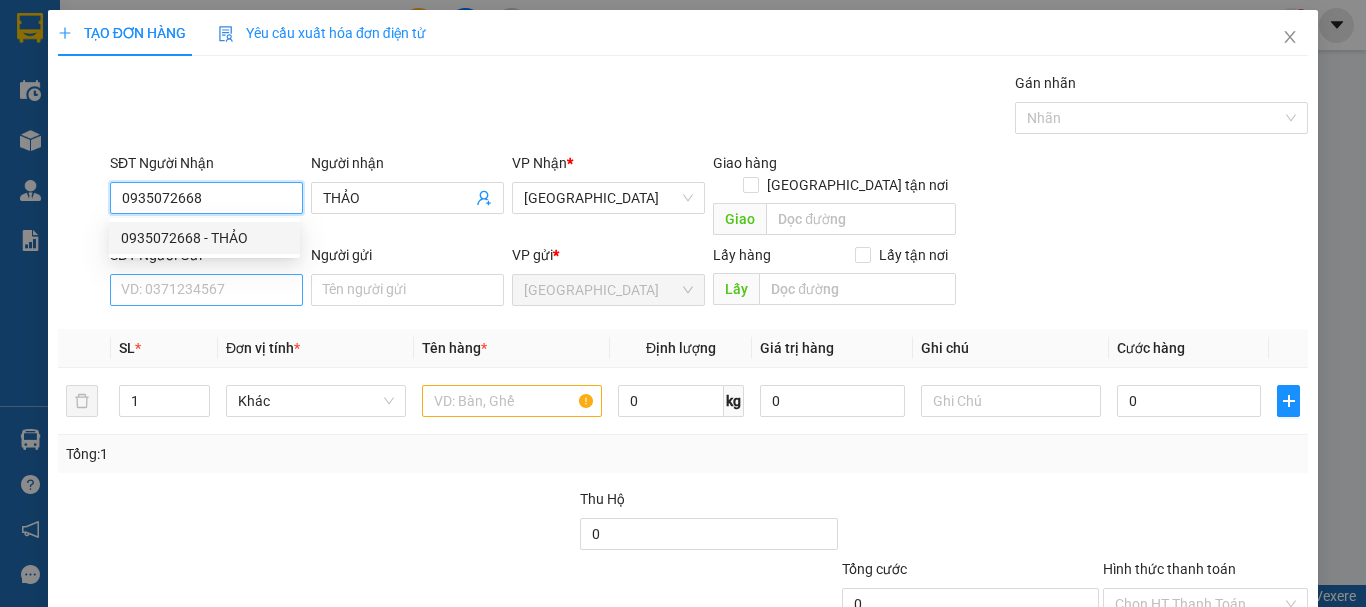 type on "0935072668" 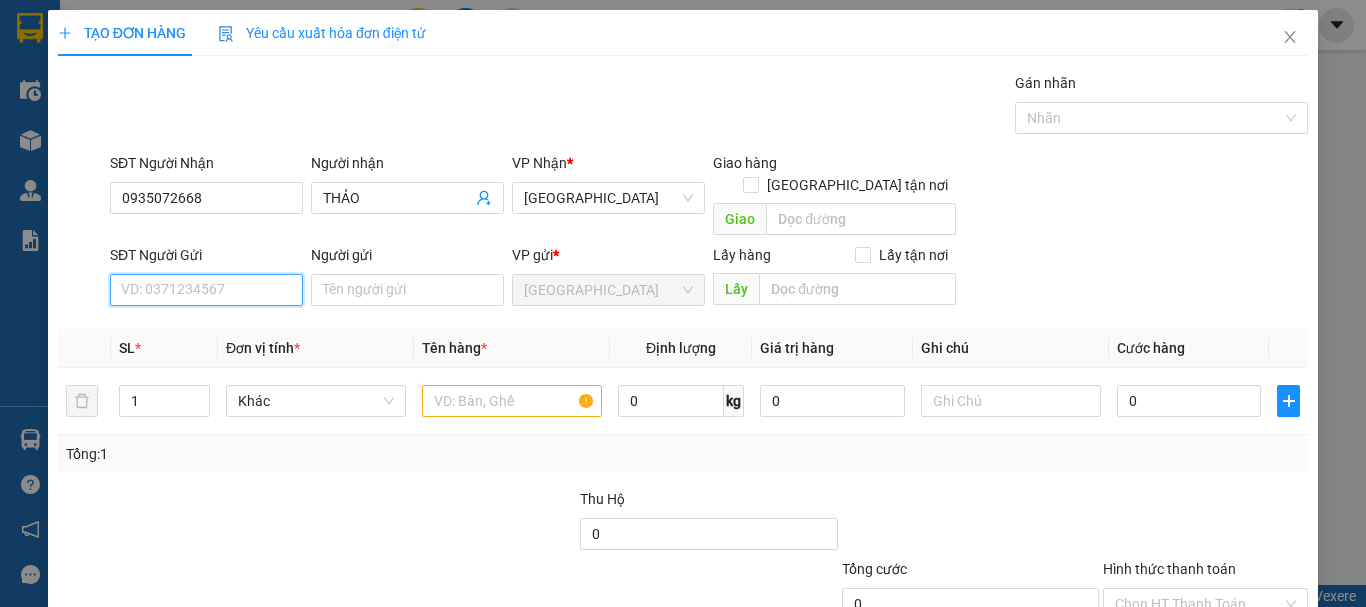 click on "SĐT Người Gửi" at bounding box center [206, 290] 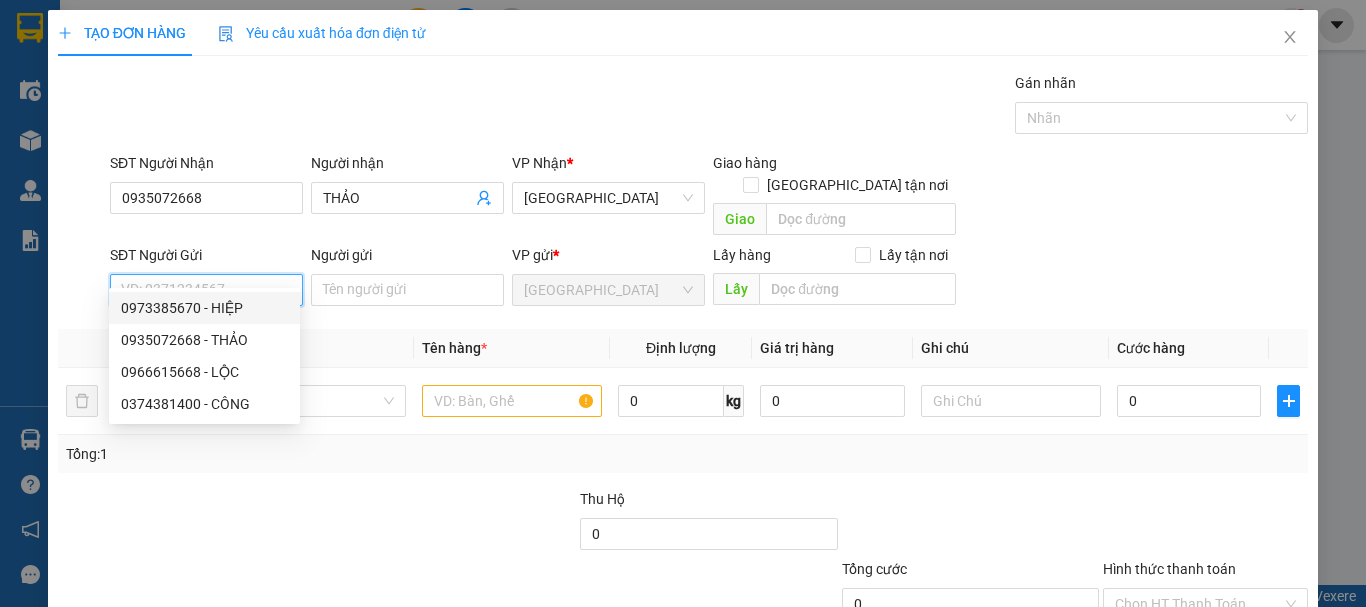 click on "0973385670 - HIỆP" at bounding box center (204, 308) 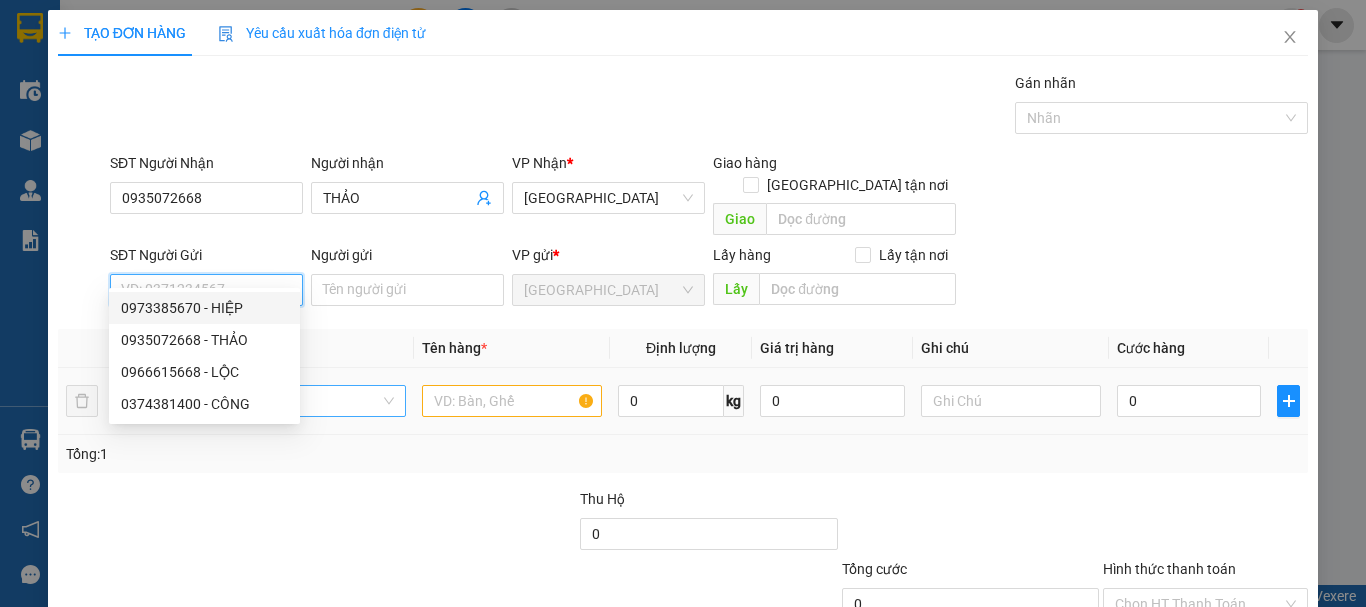 type on "0973385670" 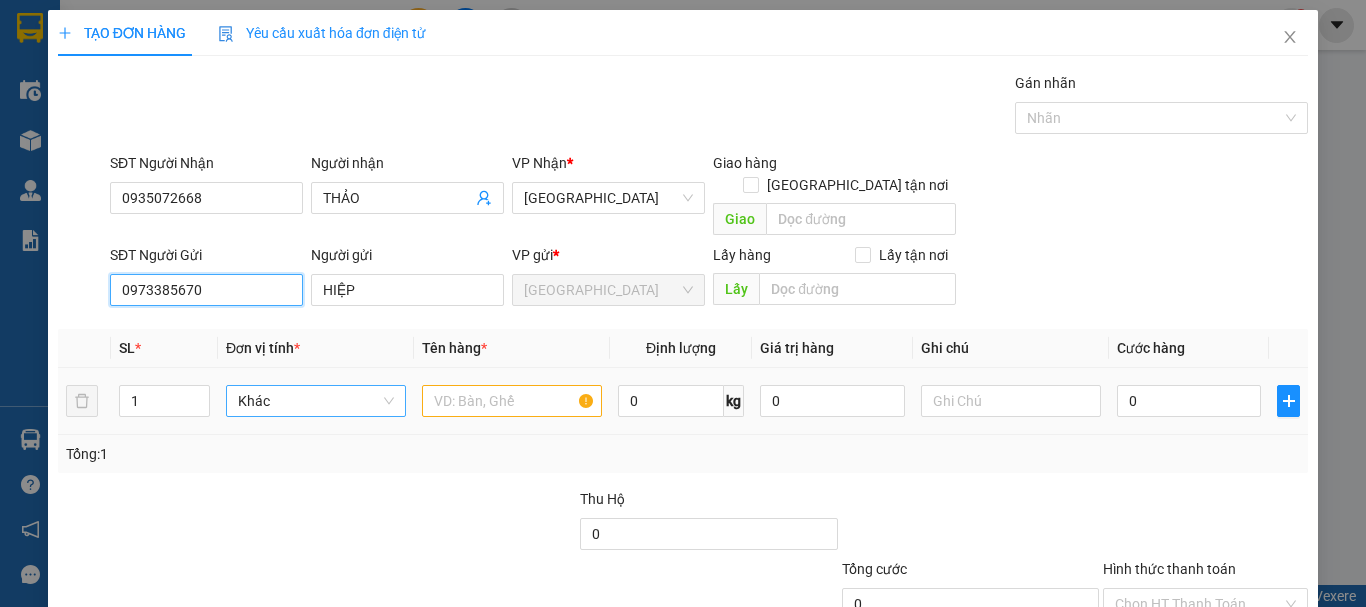 click on "Khác" at bounding box center (316, 401) 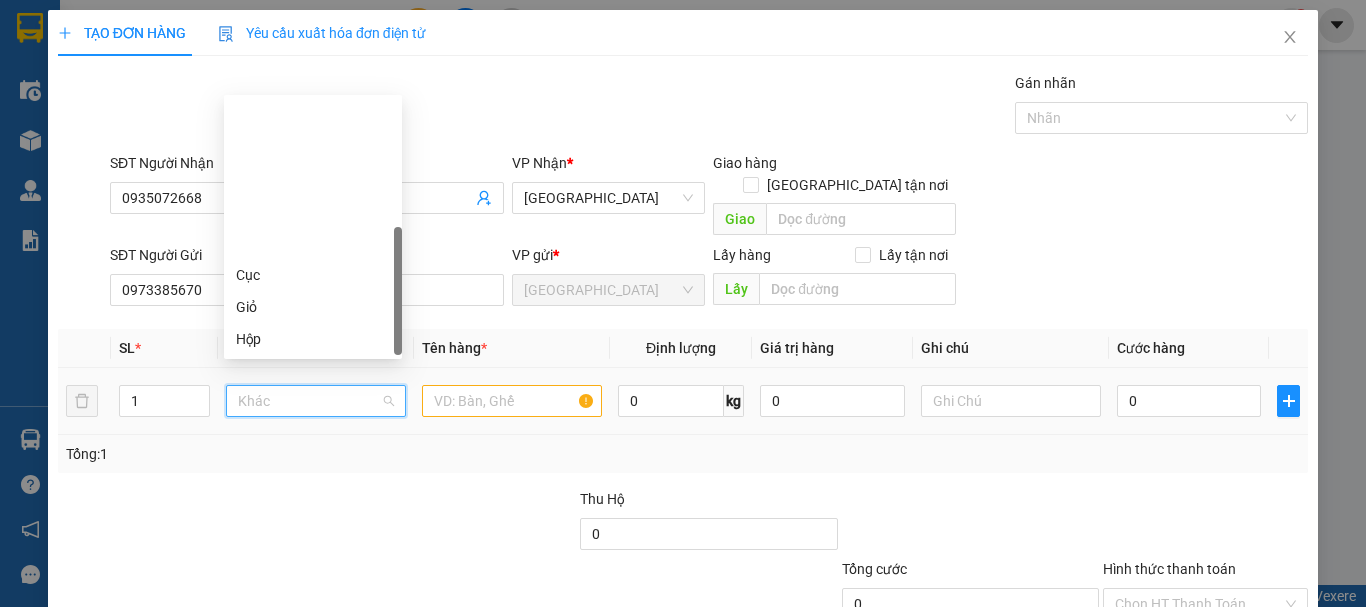 scroll, scrollTop: 192, scrollLeft: 0, axis: vertical 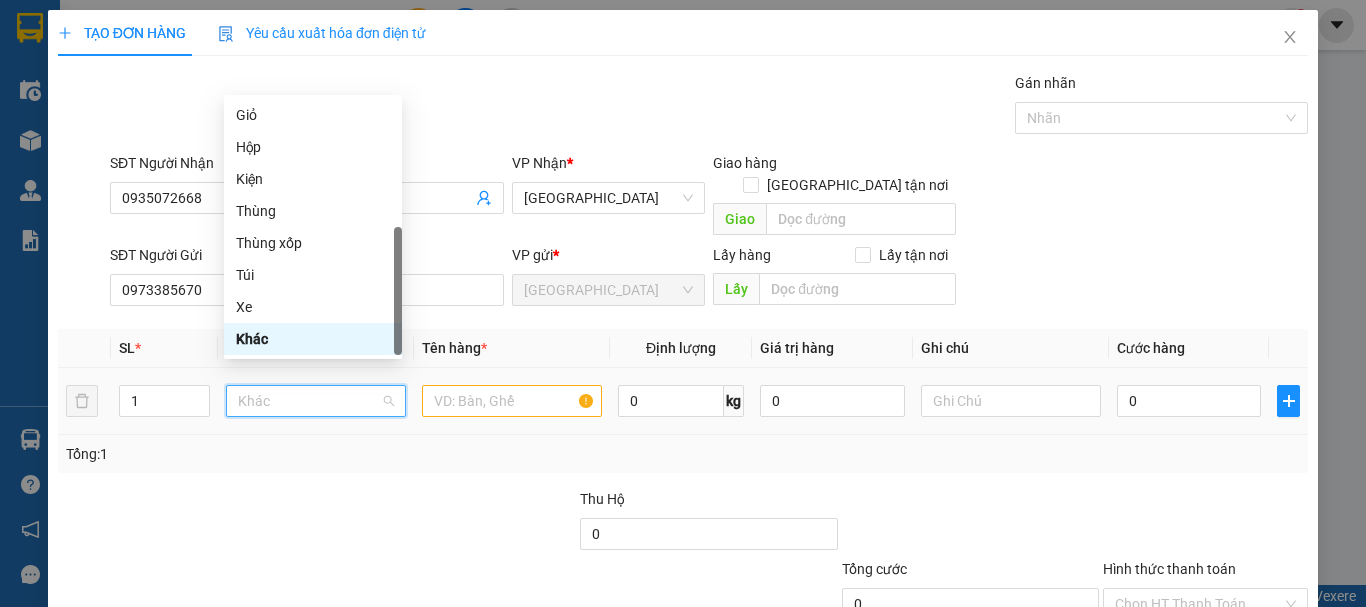 type on "T" 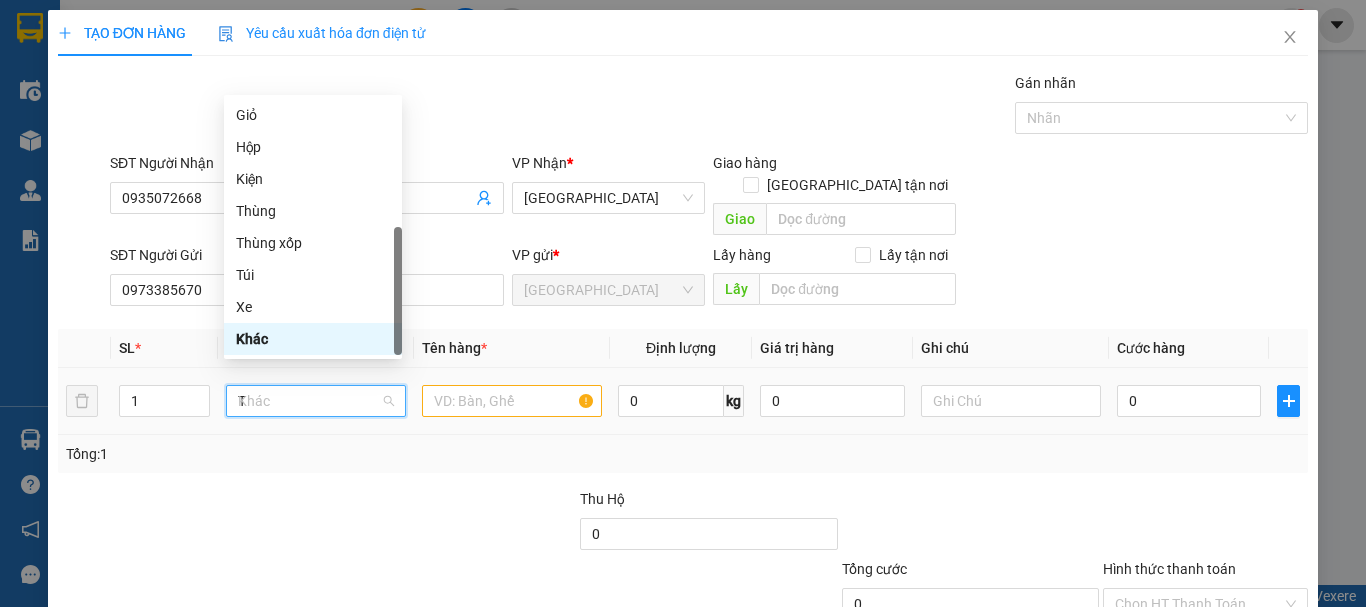 scroll, scrollTop: 0, scrollLeft: 0, axis: both 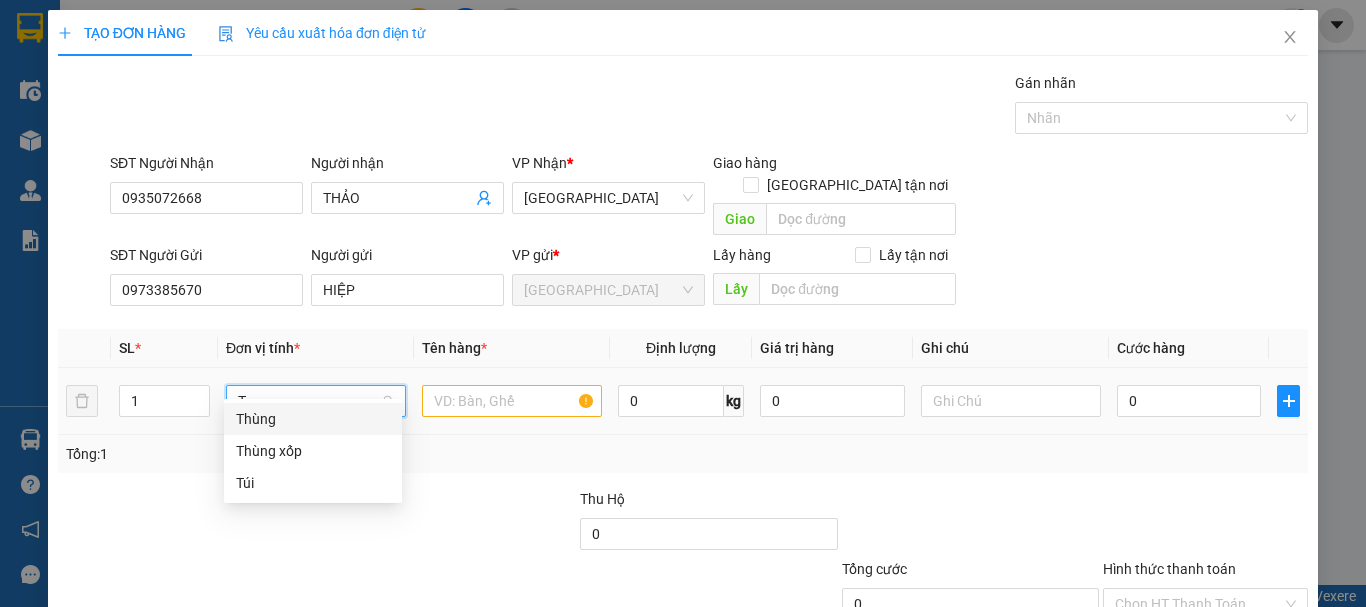 click on "Thùng" at bounding box center [313, 419] 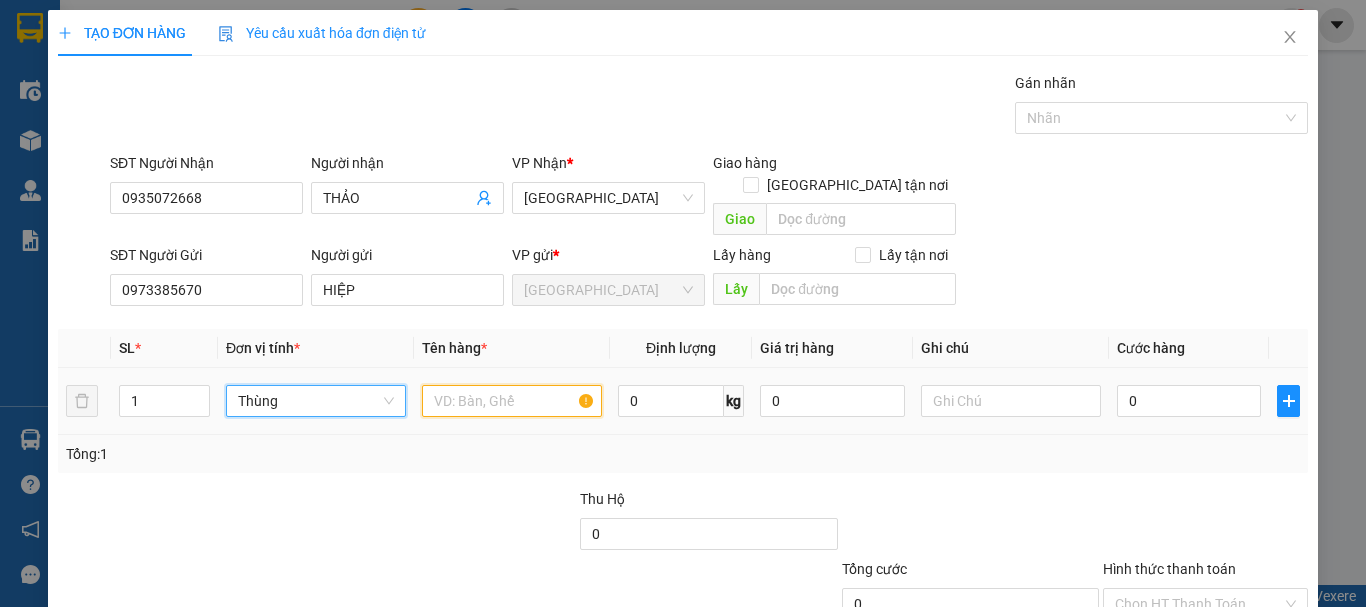 click at bounding box center (512, 401) 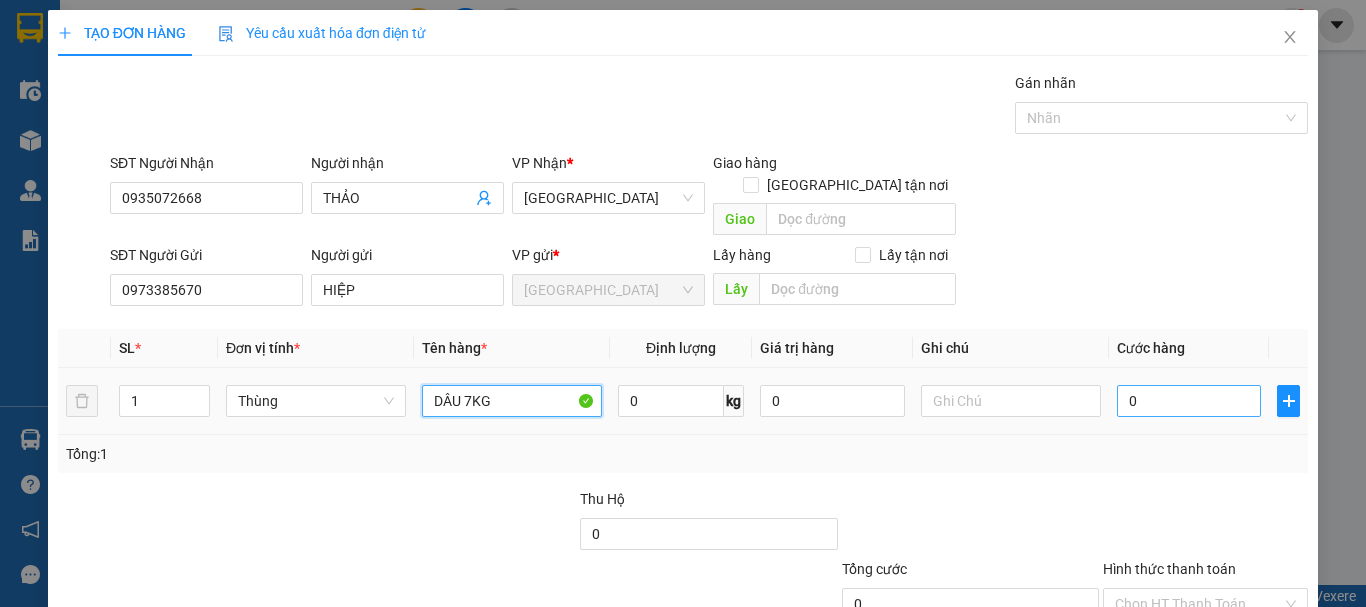 type on "DÂU 7KG" 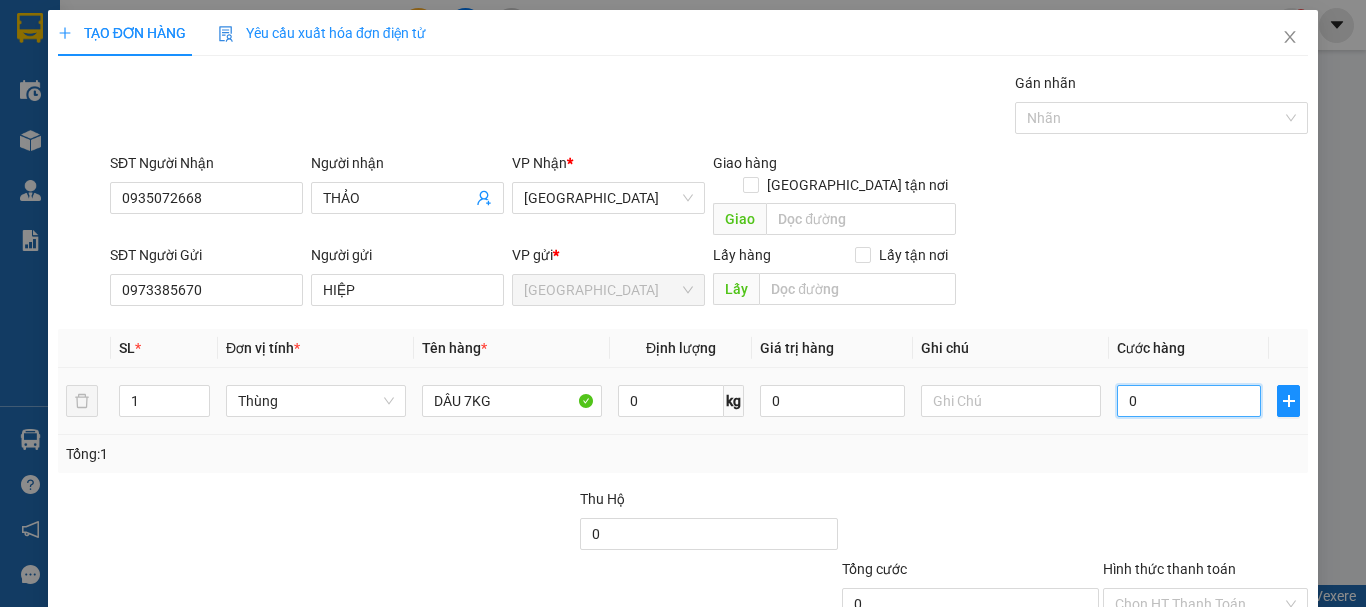 click on "0" at bounding box center (1189, 401) 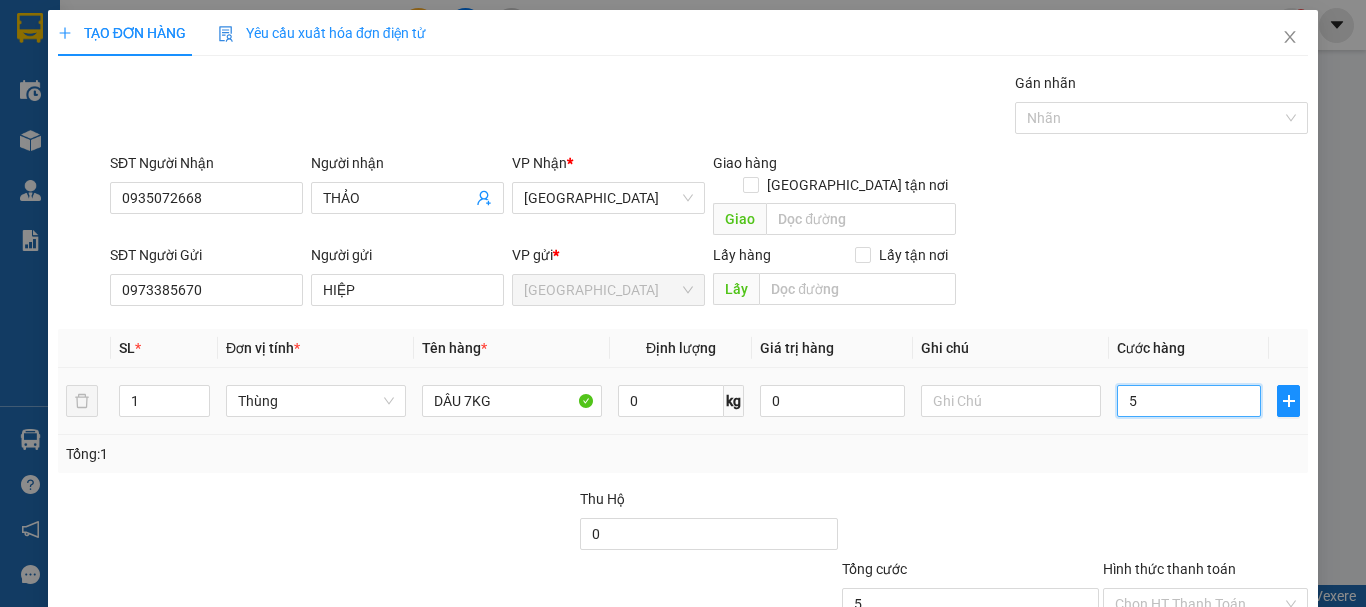 type on "50" 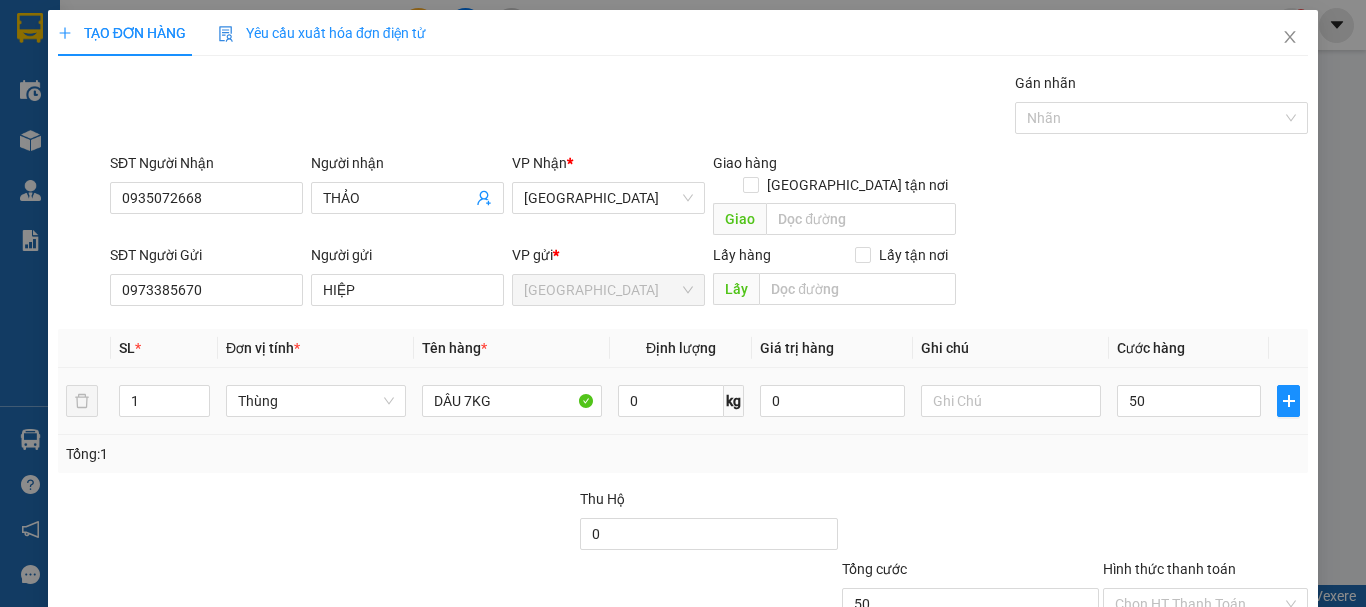 click on "SL  * Đơn vị tính  * Tên hàng  * Định lượng Giá trị hàng Ghi chú Cước hàng                   1 Thùng DÂU 7KG 0 kg 0 50 Tổng:  1" at bounding box center (683, 401) 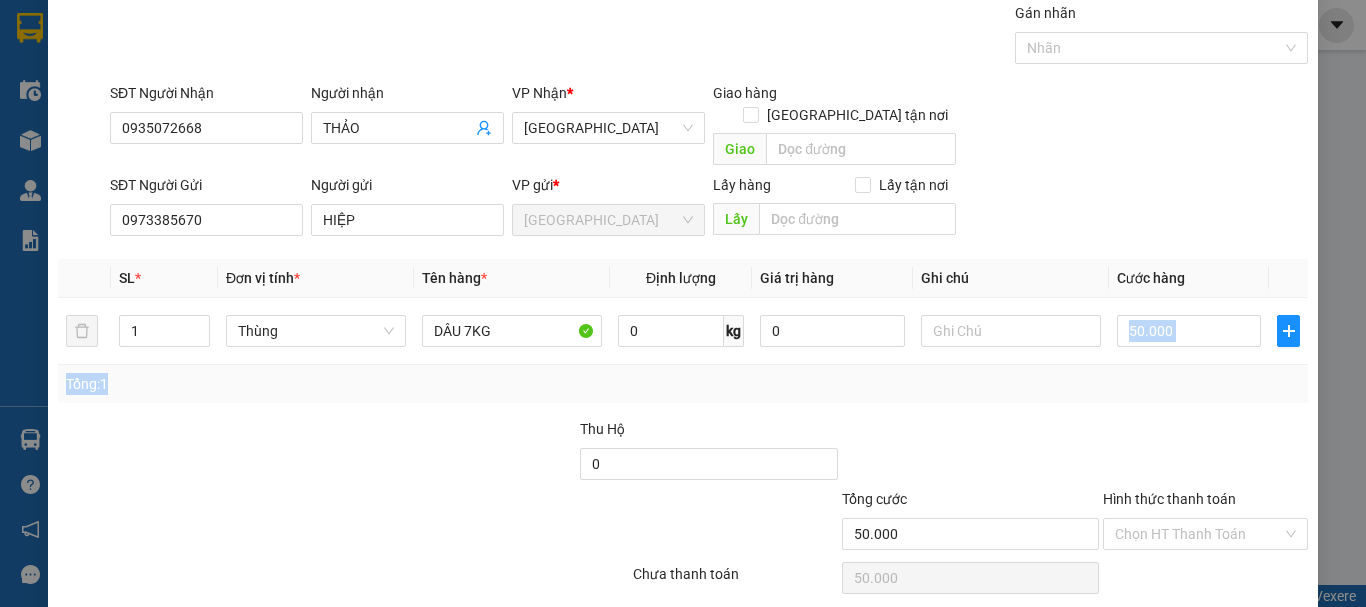 scroll, scrollTop: 125, scrollLeft: 0, axis: vertical 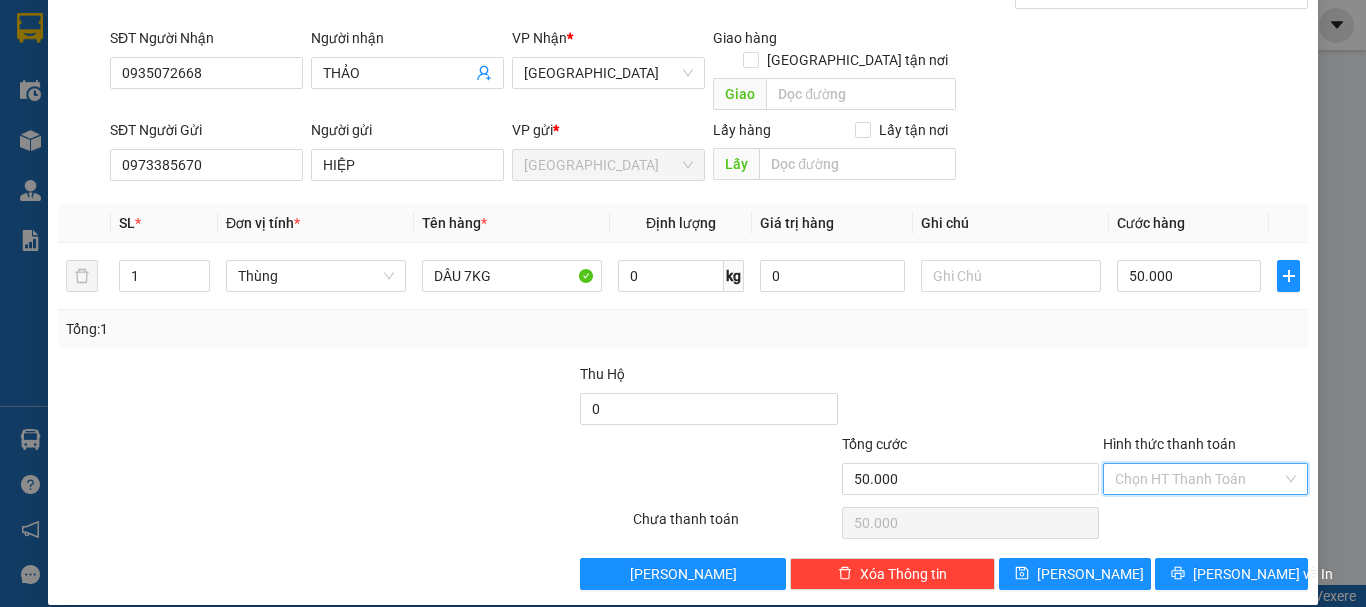 click on "Hình thức thanh toán" at bounding box center [1198, 479] 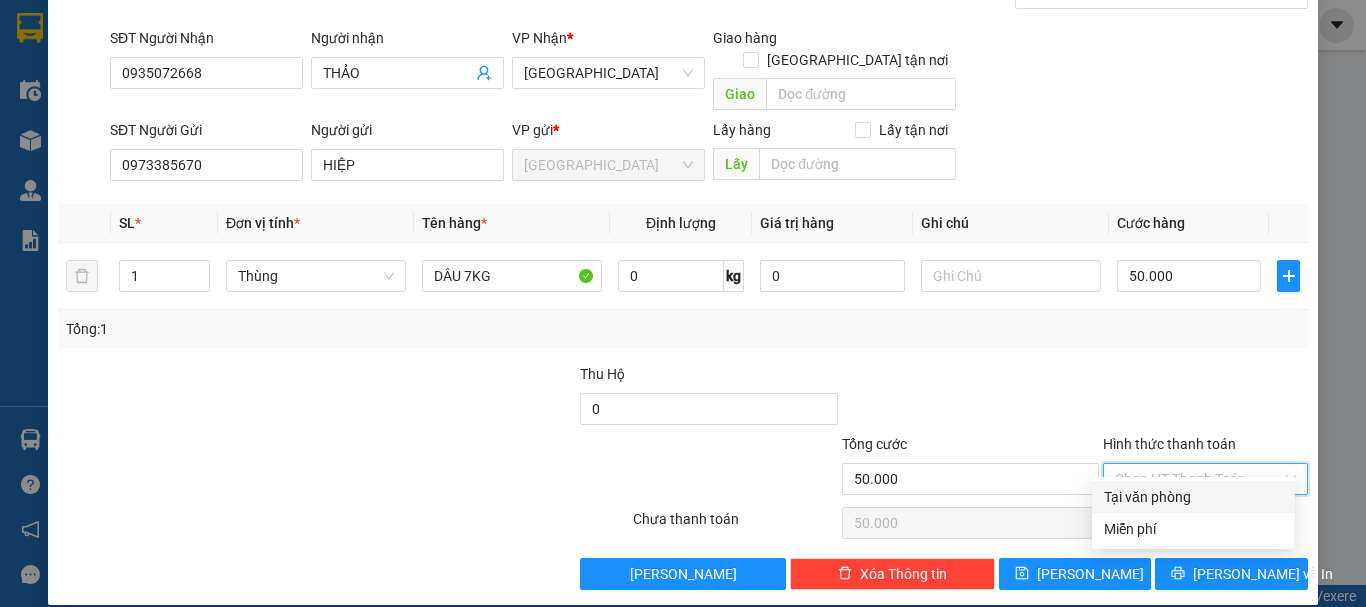 click on "Tại văn phòng" at bounding box center (1193, 497) 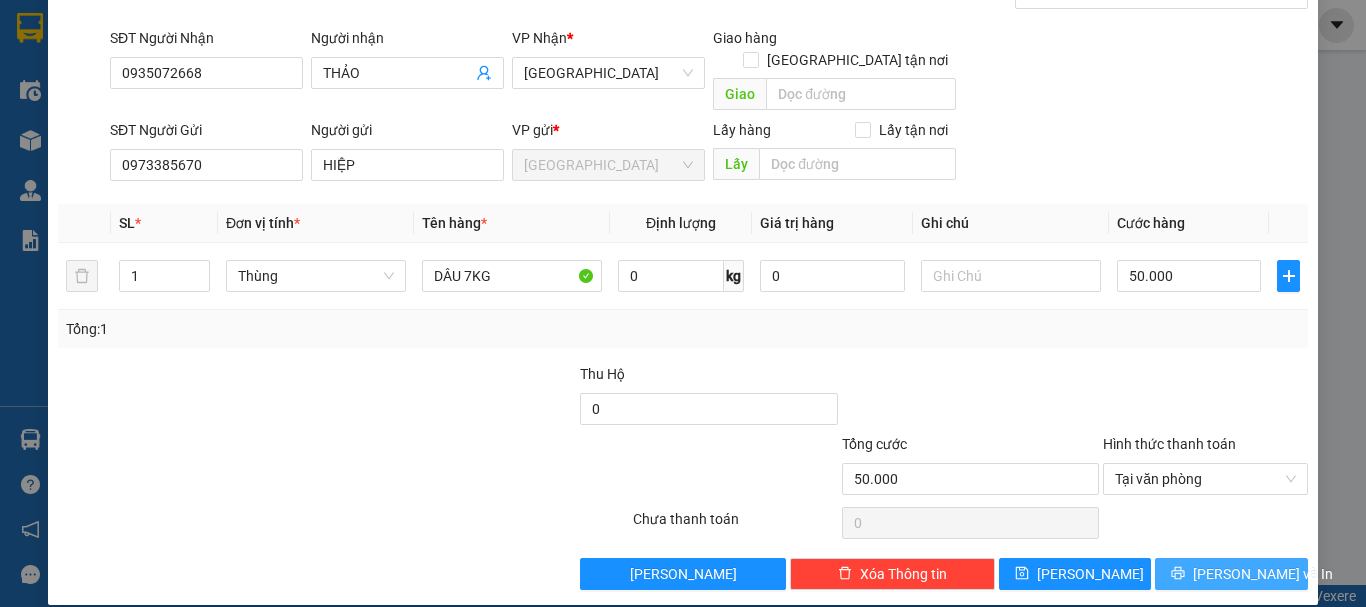 click 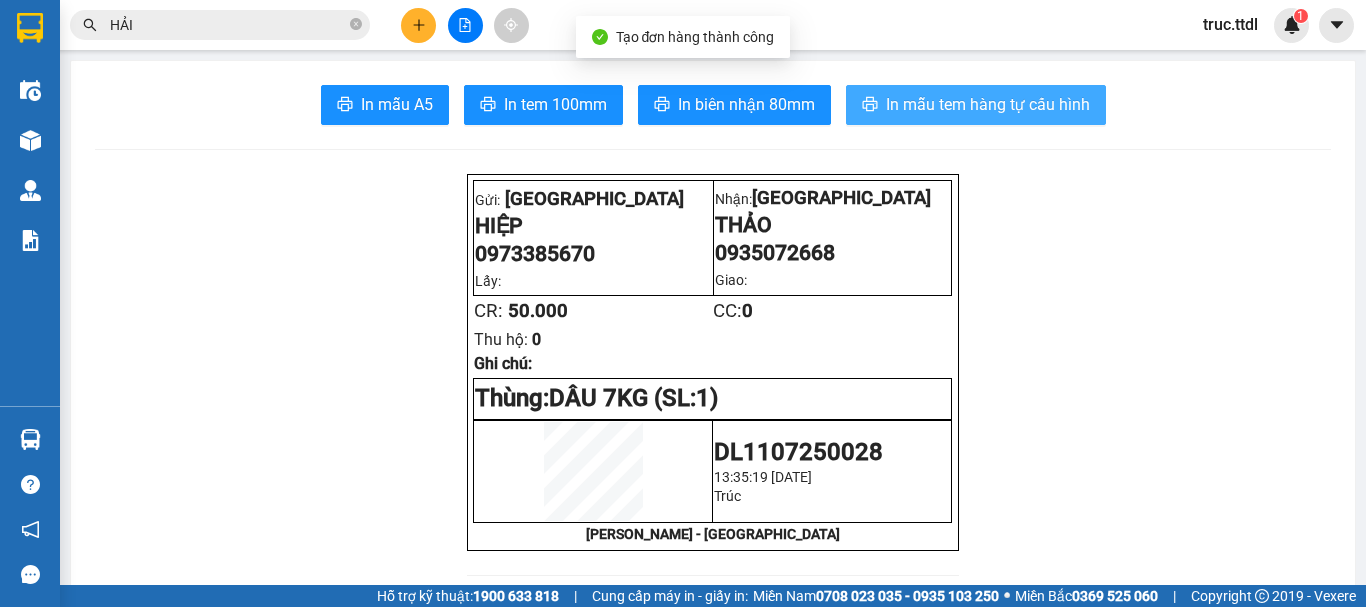 click on "In mẫu tem hàng tự cấu hình" at bounding box center [988, 104] 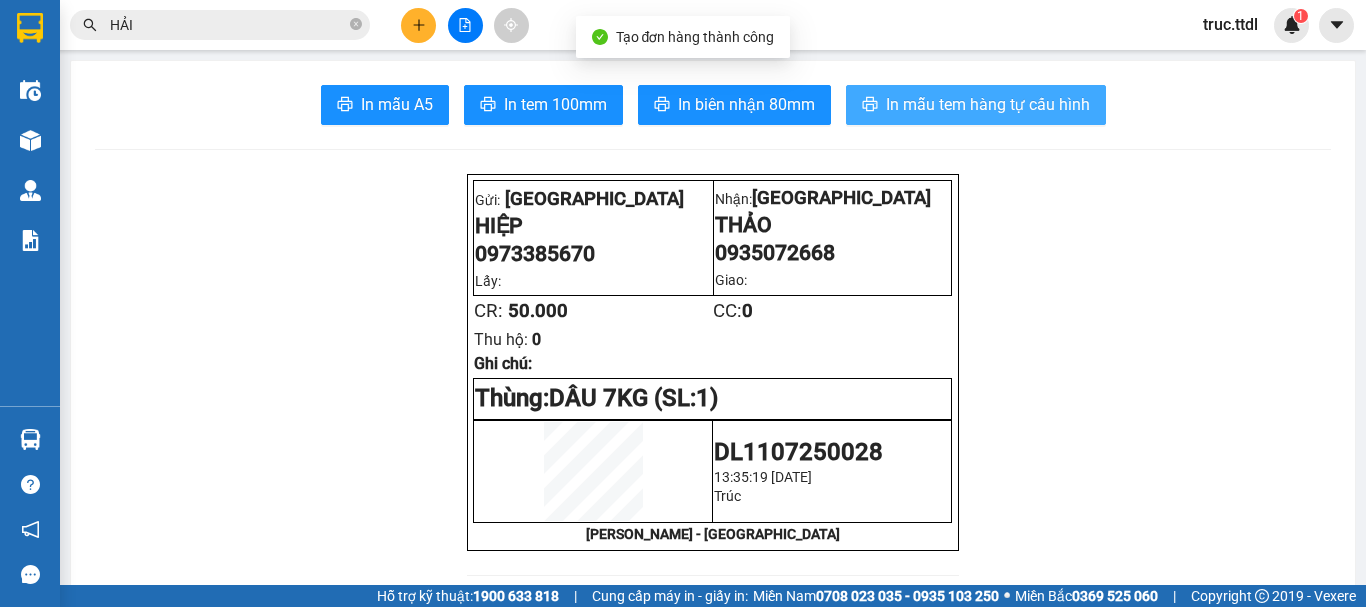scroll, scrollTop: 0, scrollLeft: 0, axis: both 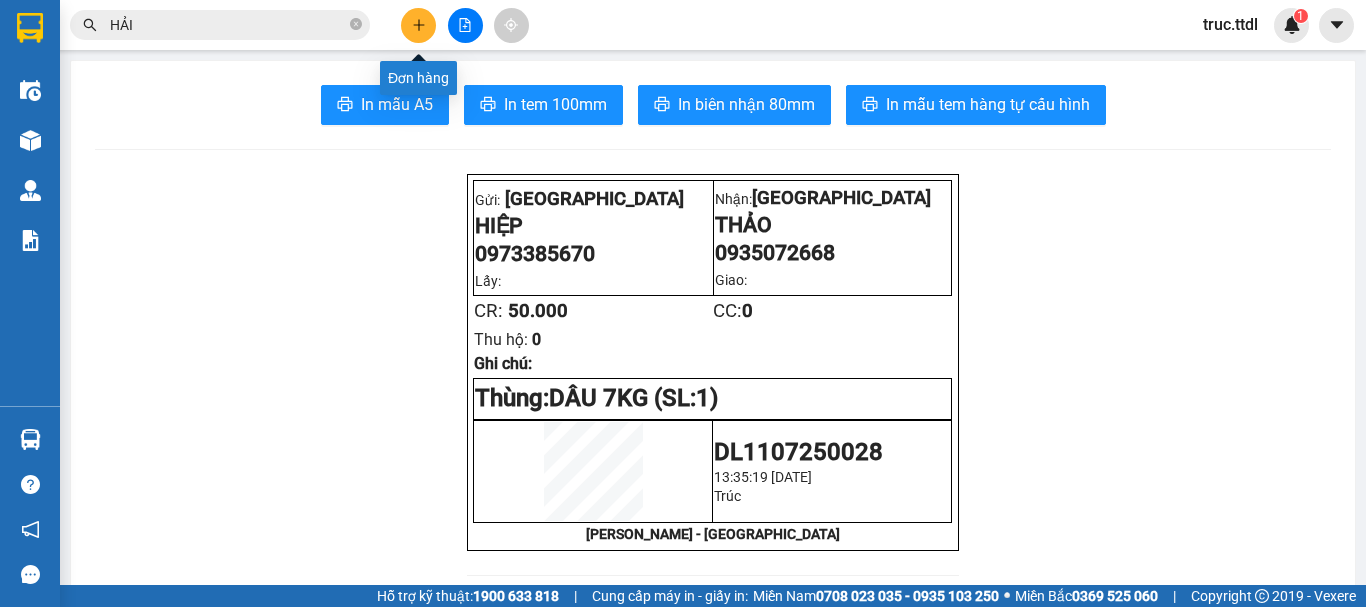 click at bounding box center [418, 25] 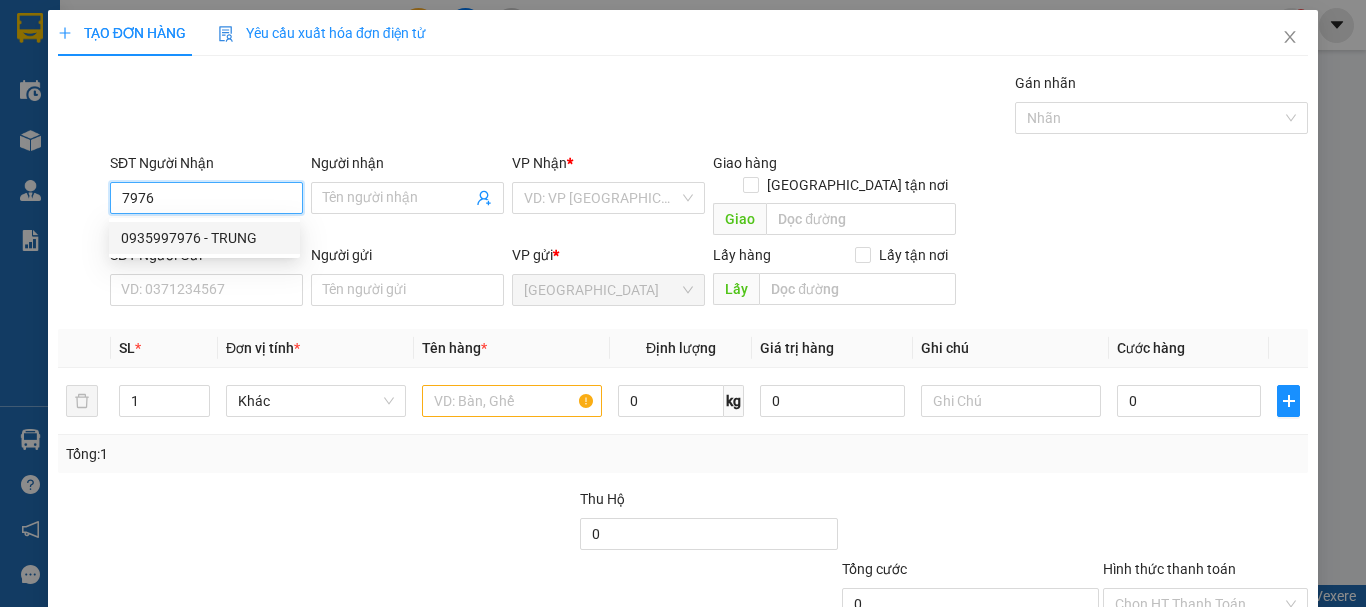 click on "0935997976 - TRUNG" at bounding box center (204, 238) 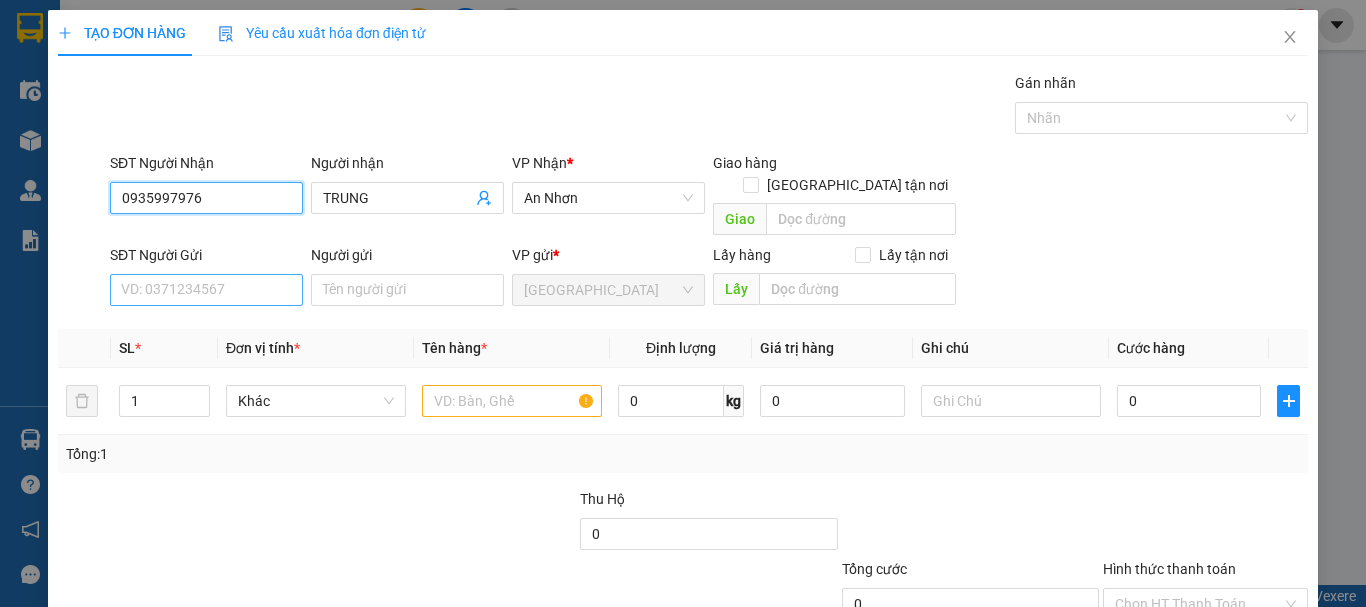 type on "0935997976" 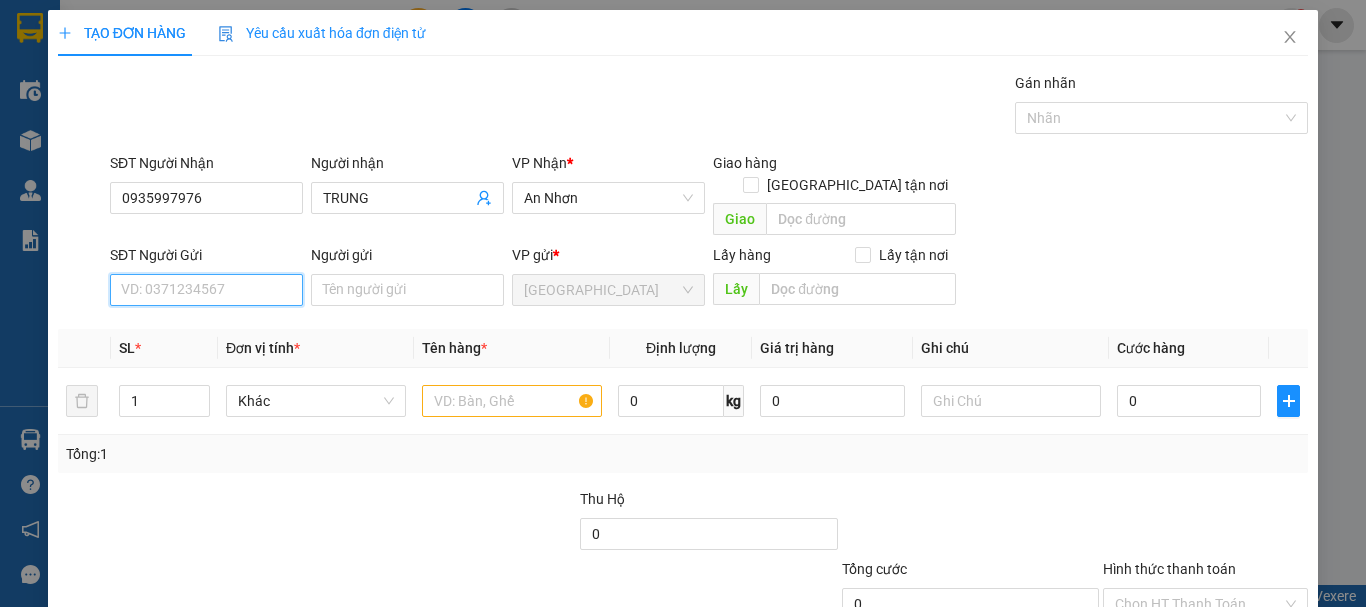 click on "SĐT Người Gửi" at bounding box center (206, 290) 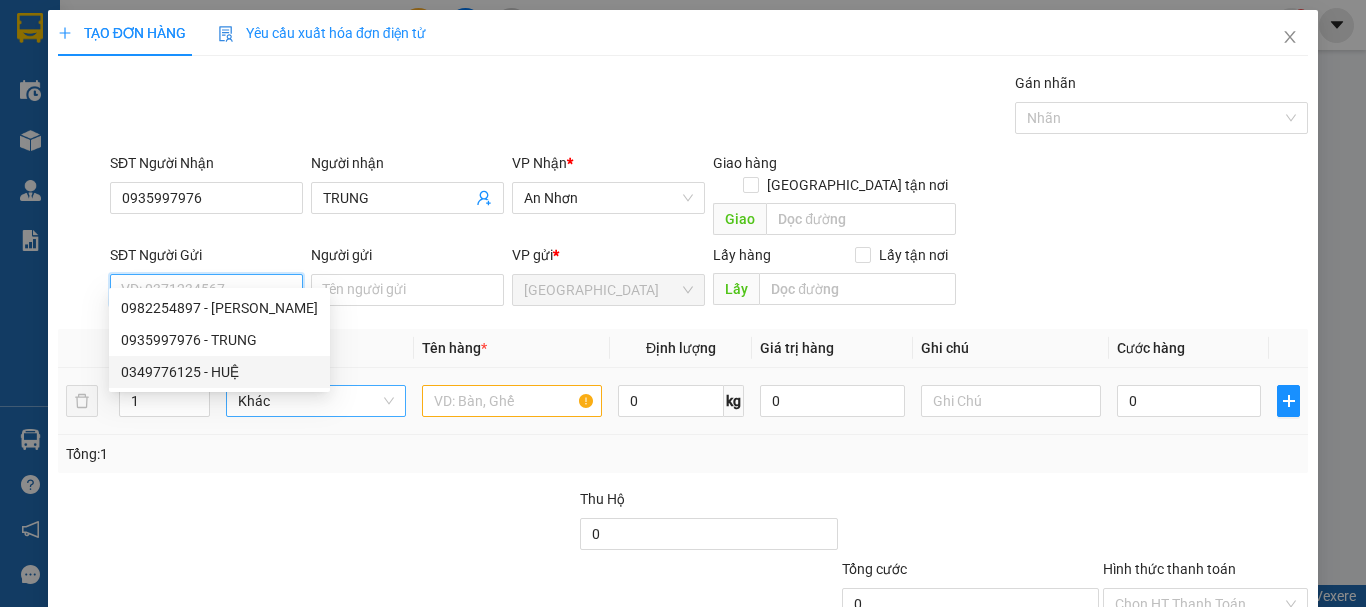 click on "0349776125 - HUỆ" at bounding box center [219, 372] 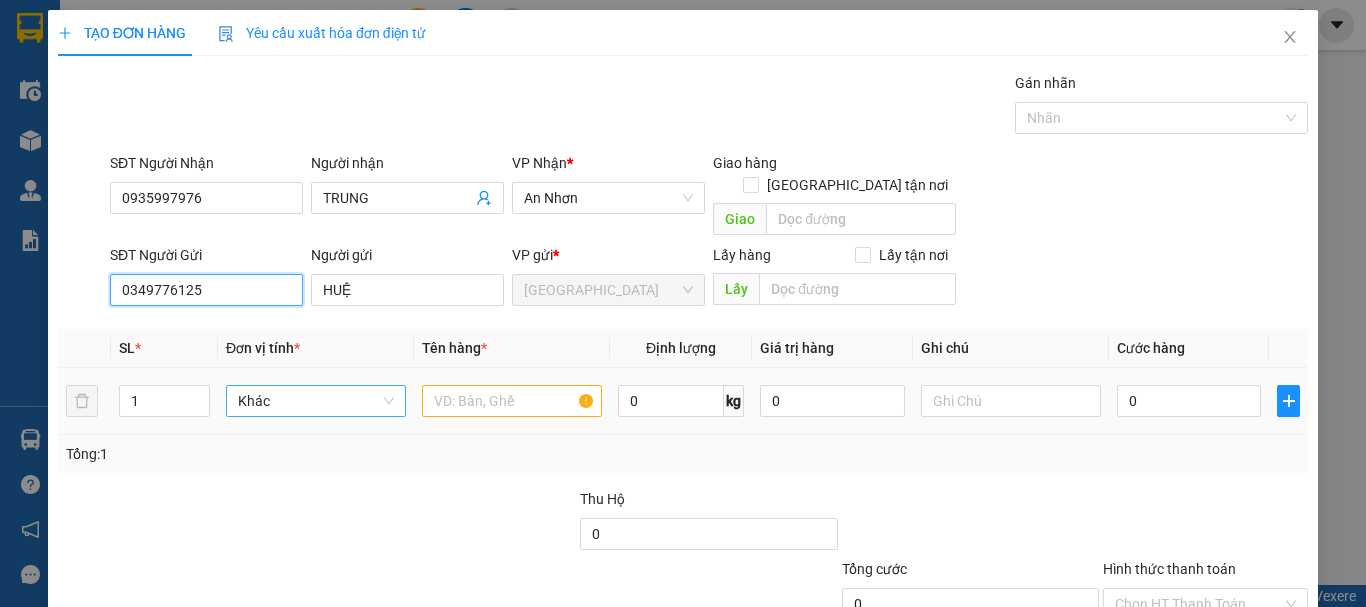 click on "Khác" at bounding box center [316, 401] 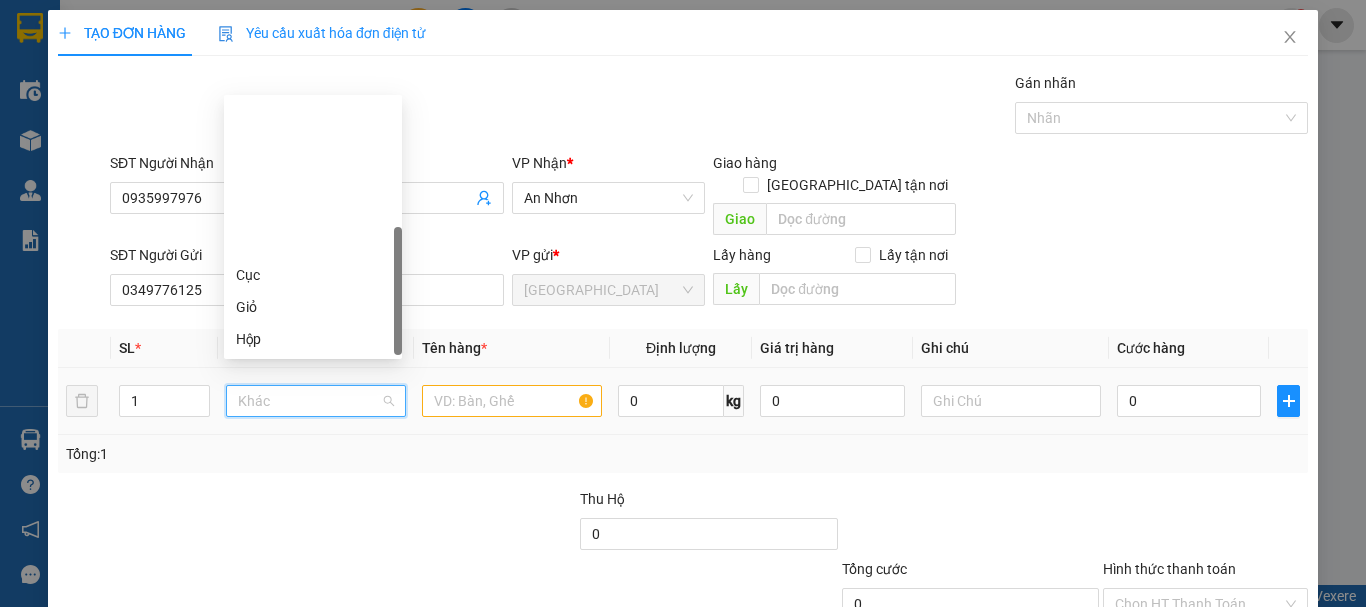scroll, scrollTop: 192, scrollLeft: 0, axis: vertical 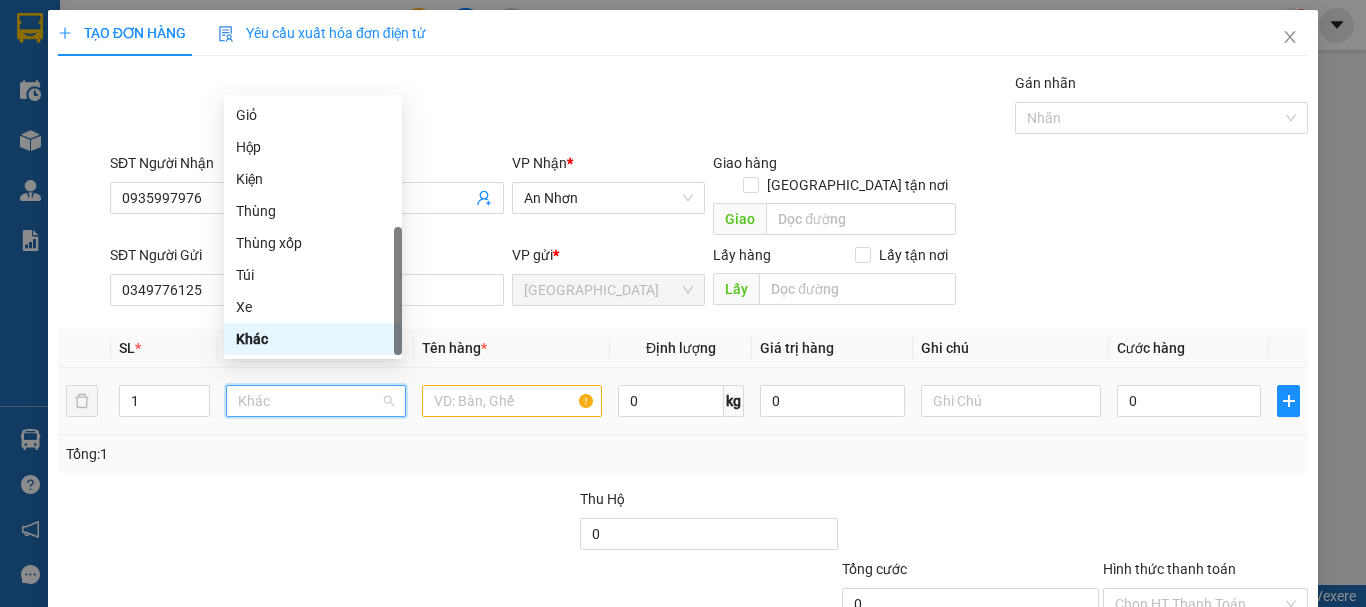 type on "T" 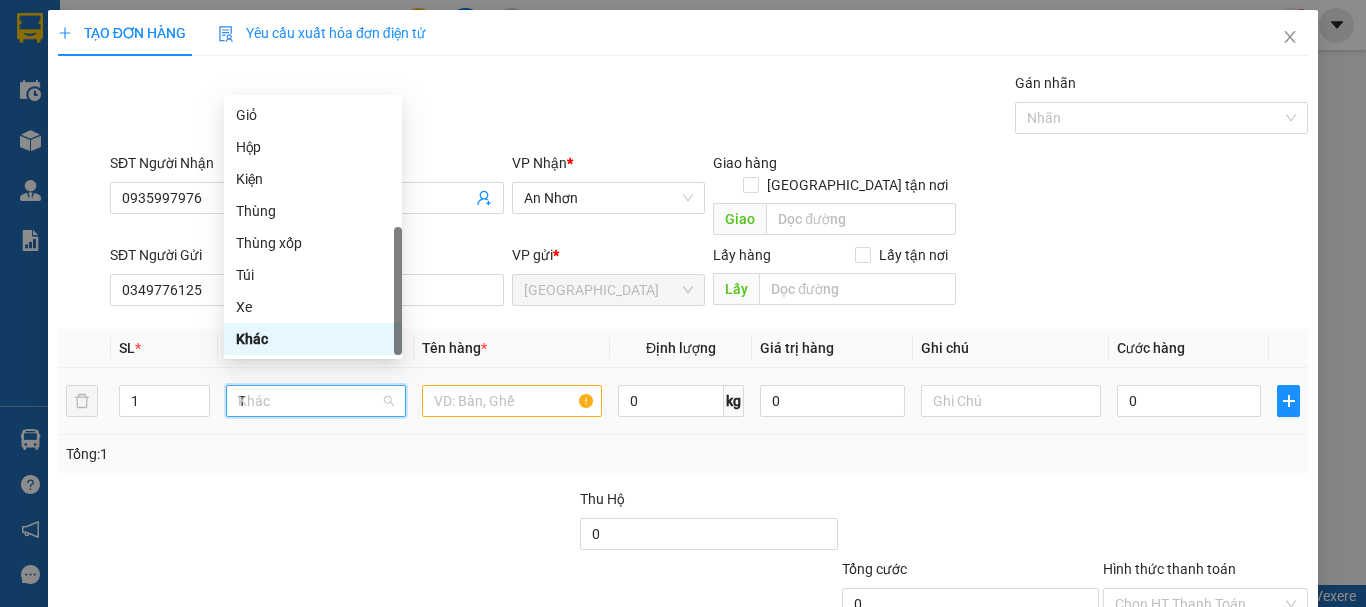scroll, scrollTop: 0, scrollLeft: 0, axis: both 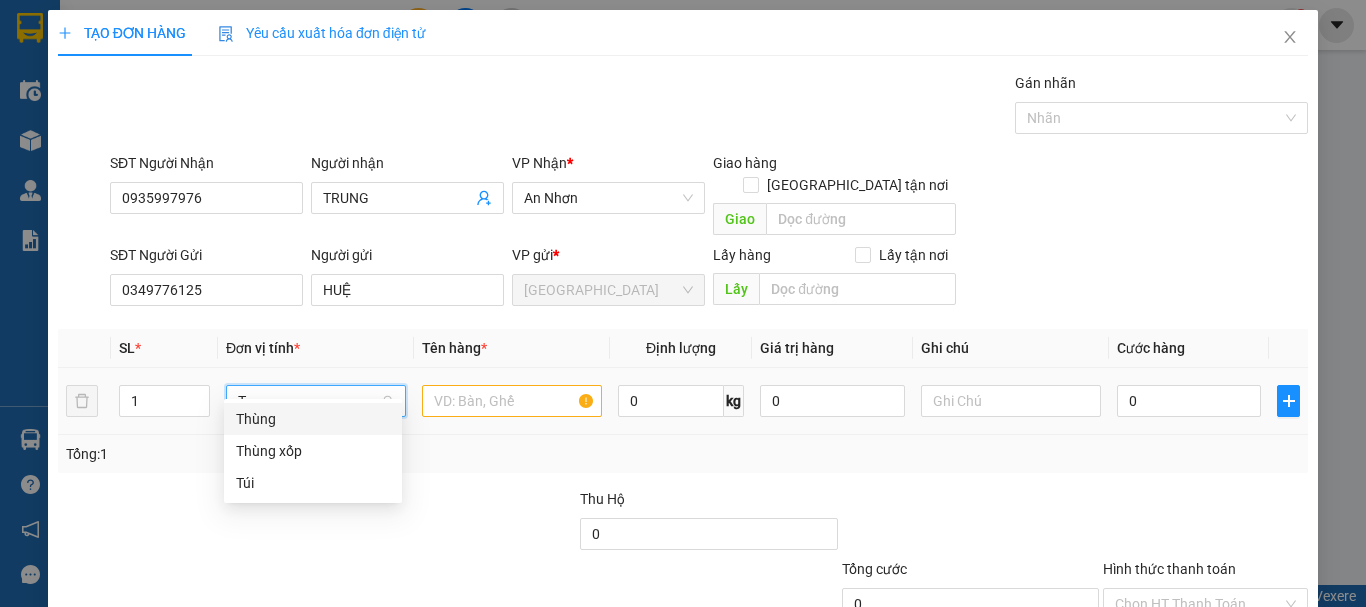 click on "Thùng" at bounding box center [313, 419] 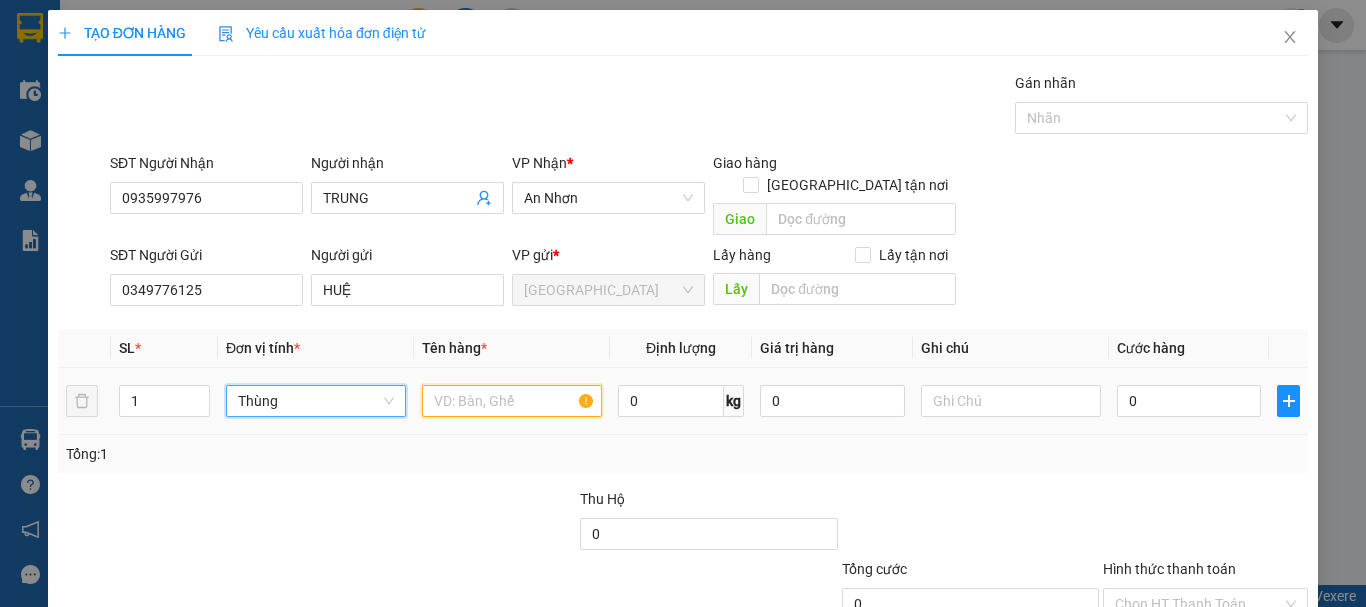 click at bounding box center (512, 401) 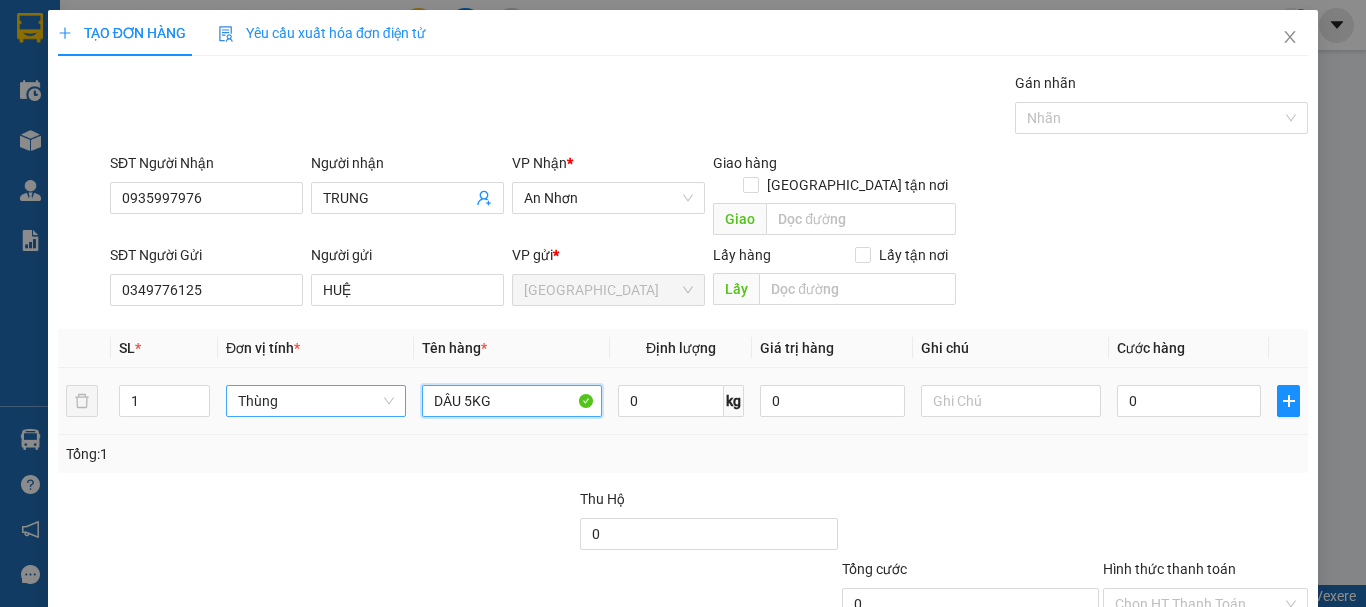 type on "DÂU 5KG" 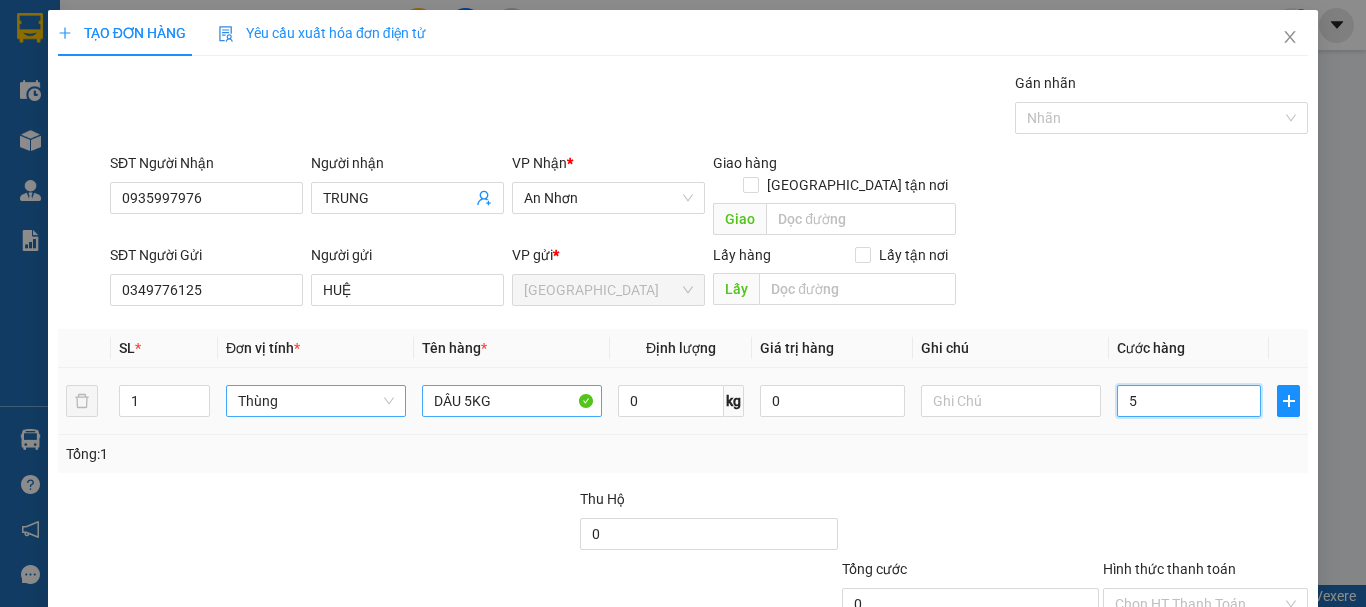 type on "50" 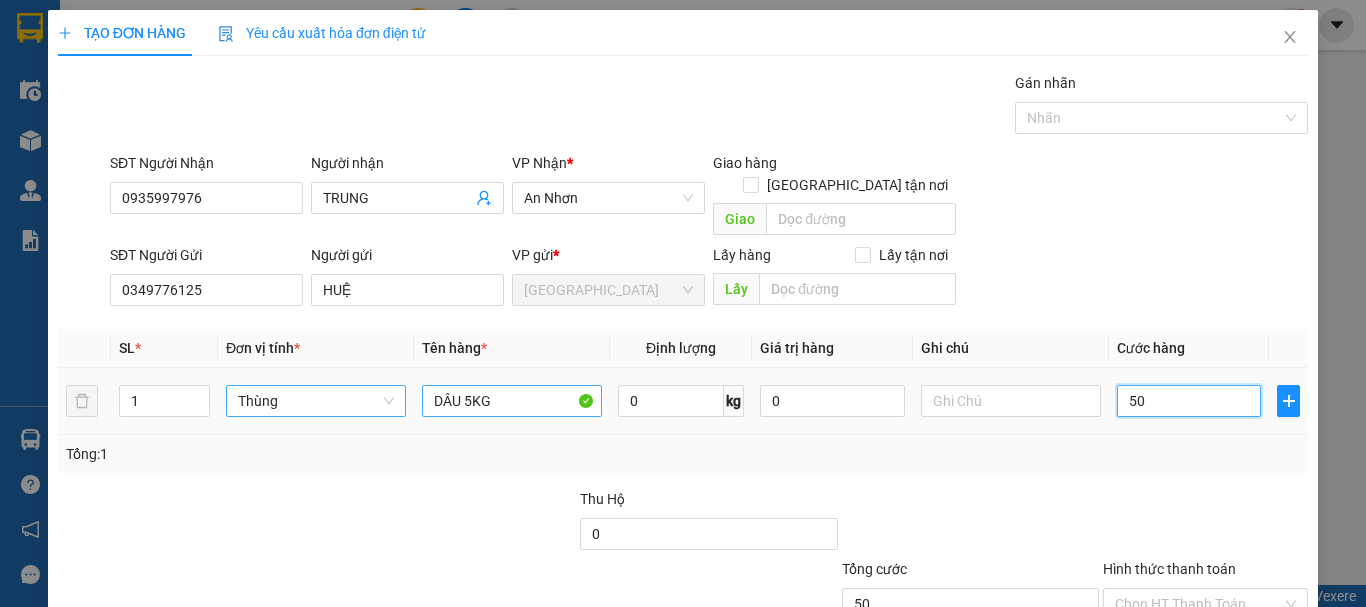 type on "50" 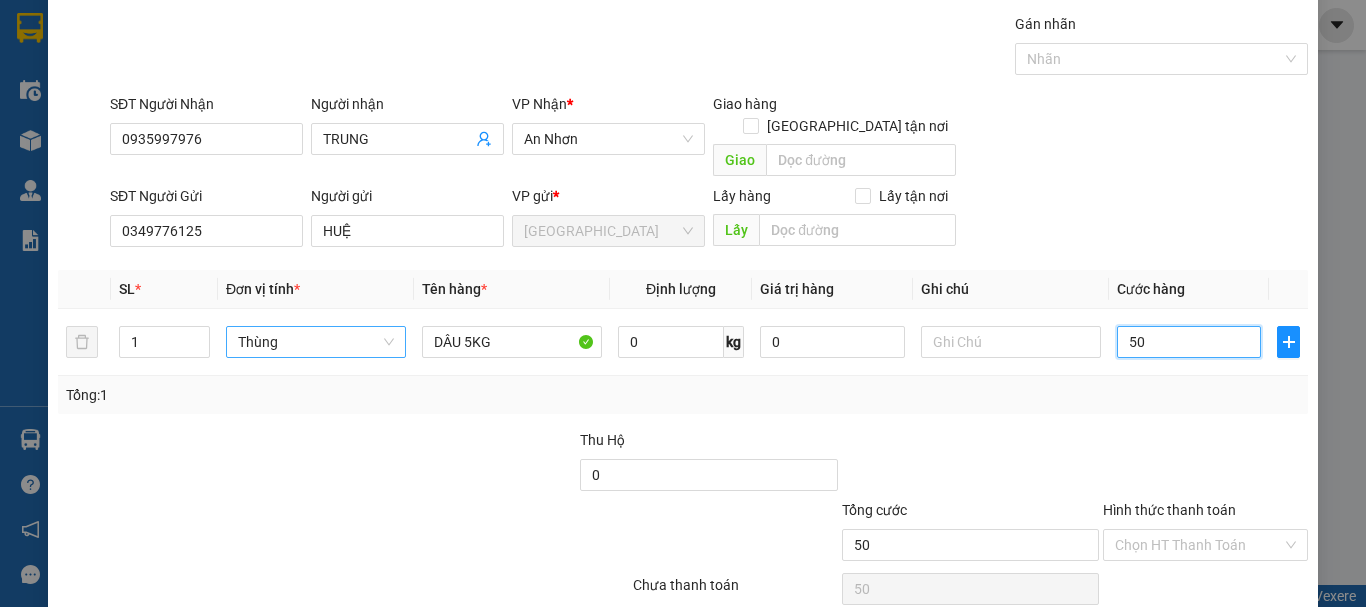 scroll, scrollTop: 125, scrollLeft: 0, axis: vertical 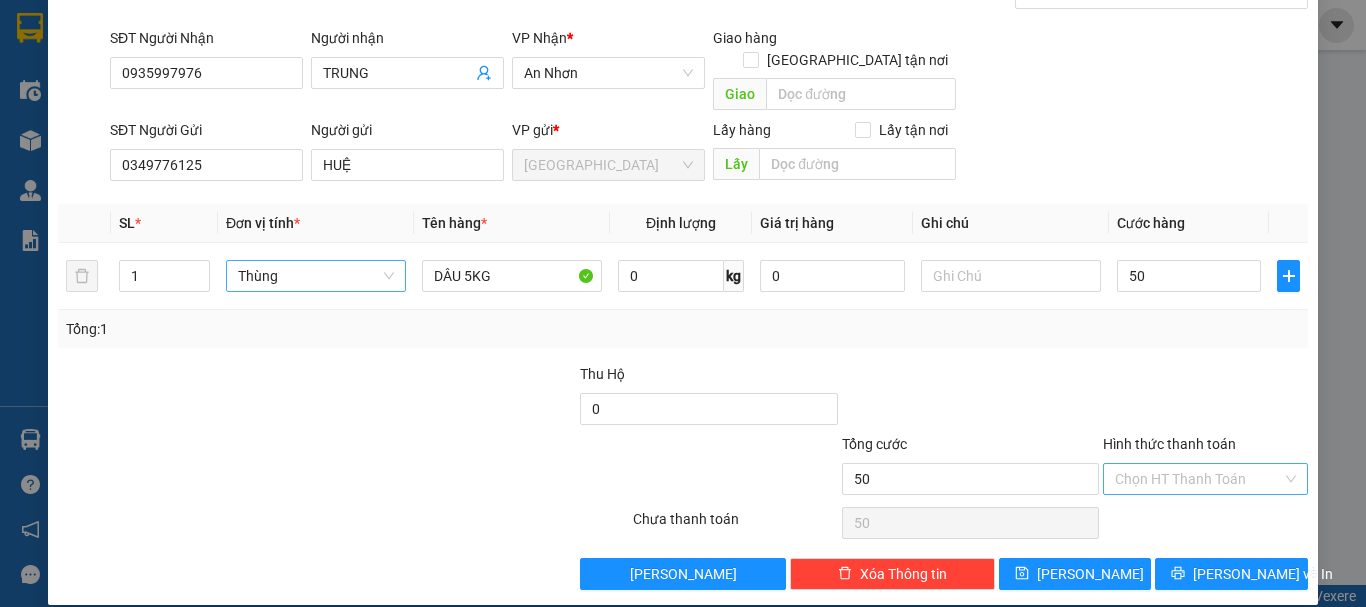 type on "50.000" 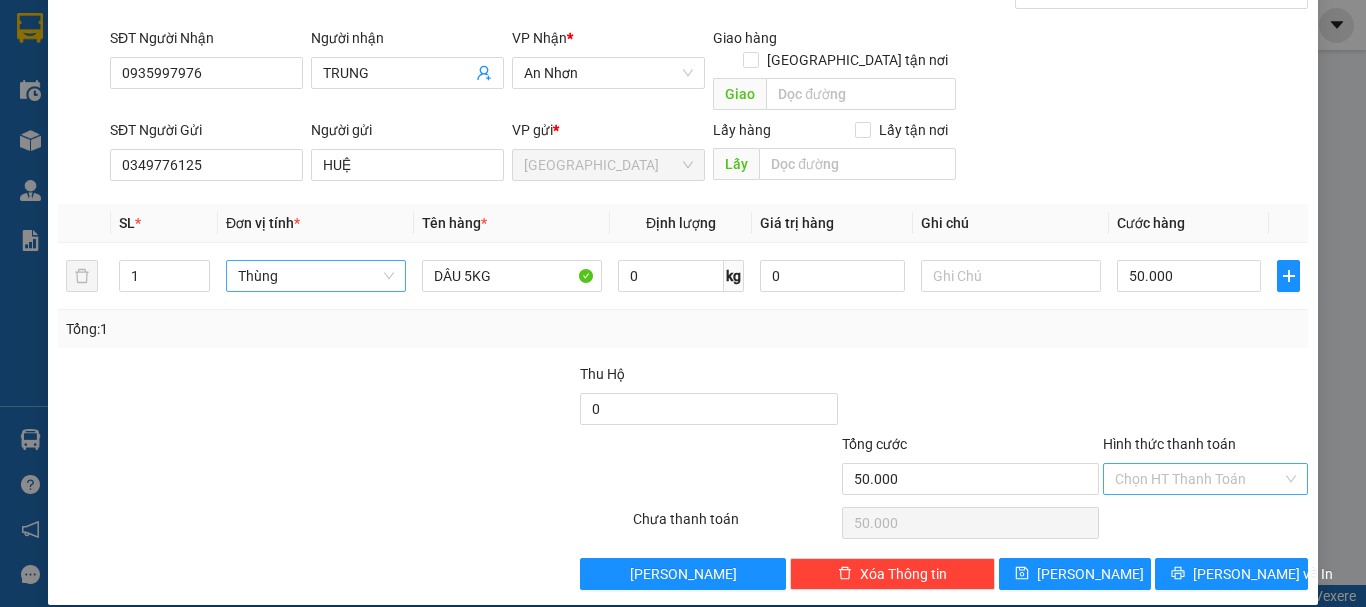 click on "Hình thức thanh toán" at bounding box center (1198, 479) 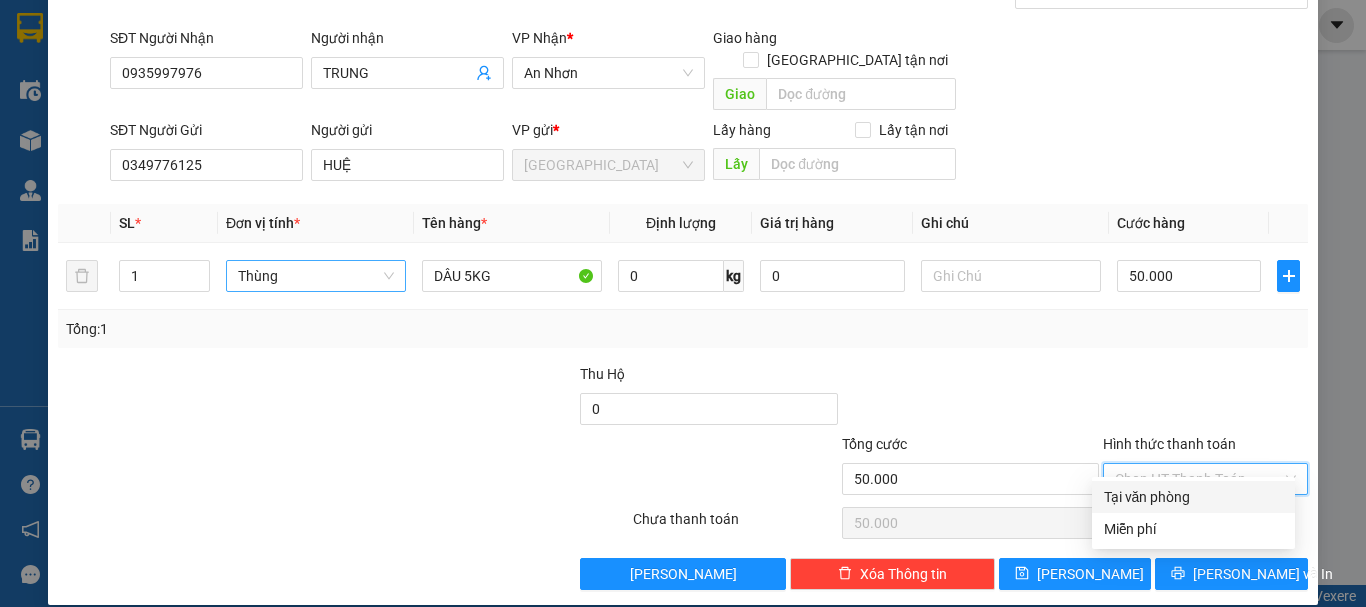 click on "Tại văn phòng" at bounding box center (1193, 497) 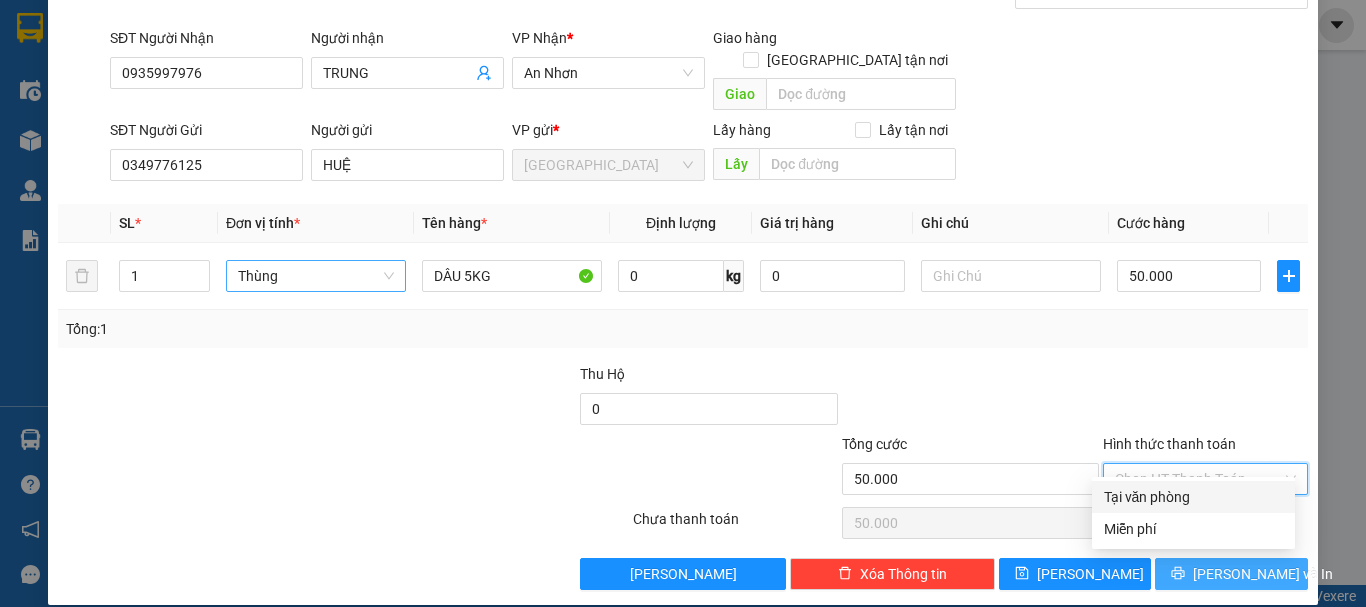 type on "0" 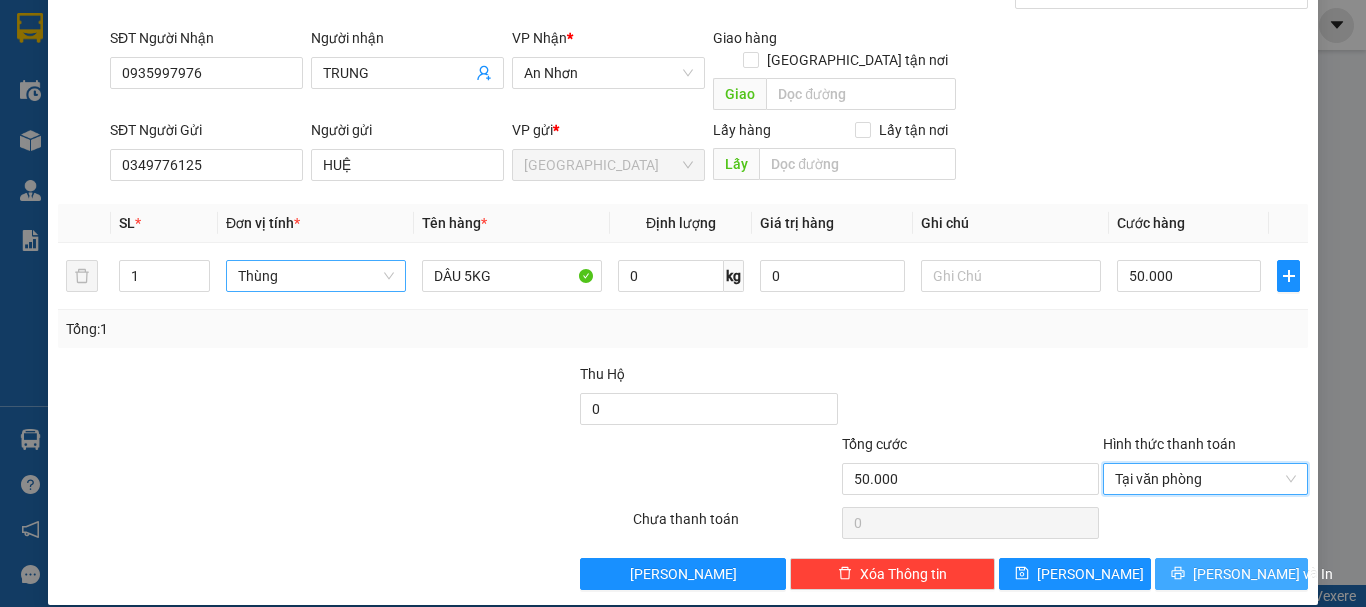 click on "[PERSON_NAME] và In" at bounding box center [1231, 574] 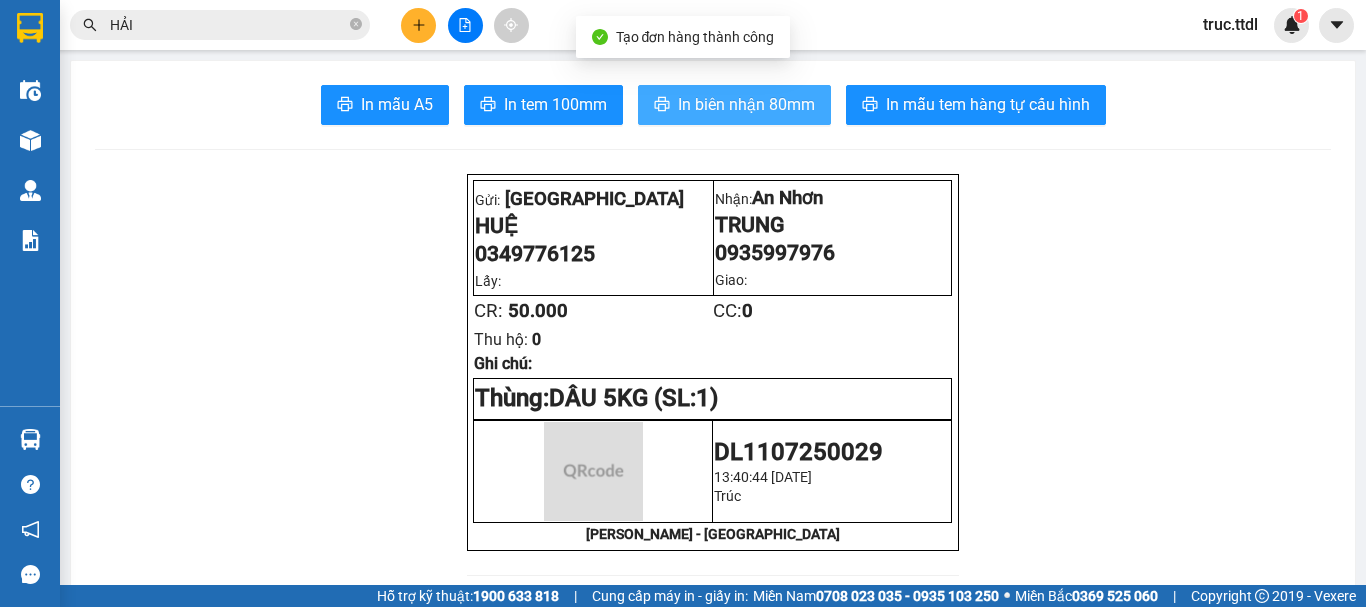 click on "In biên nhận 80mm" at bounding box center (734, 105) 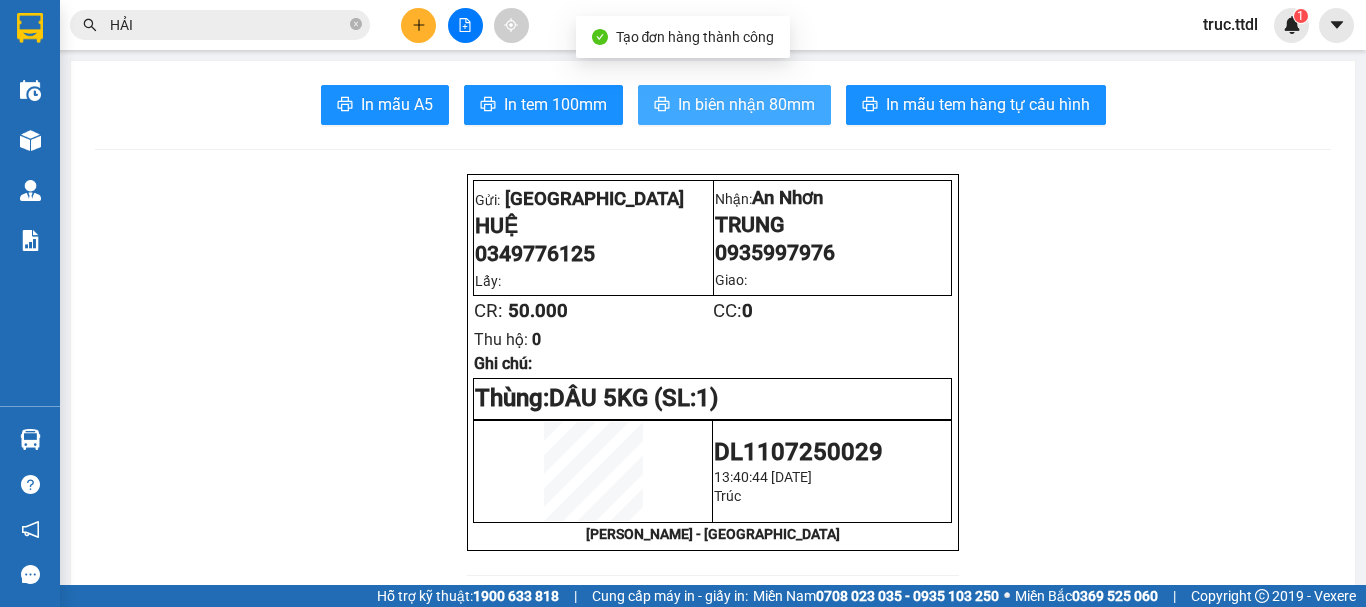 scroll, scrollTop: 0, scrollLeft: 0, axis: both 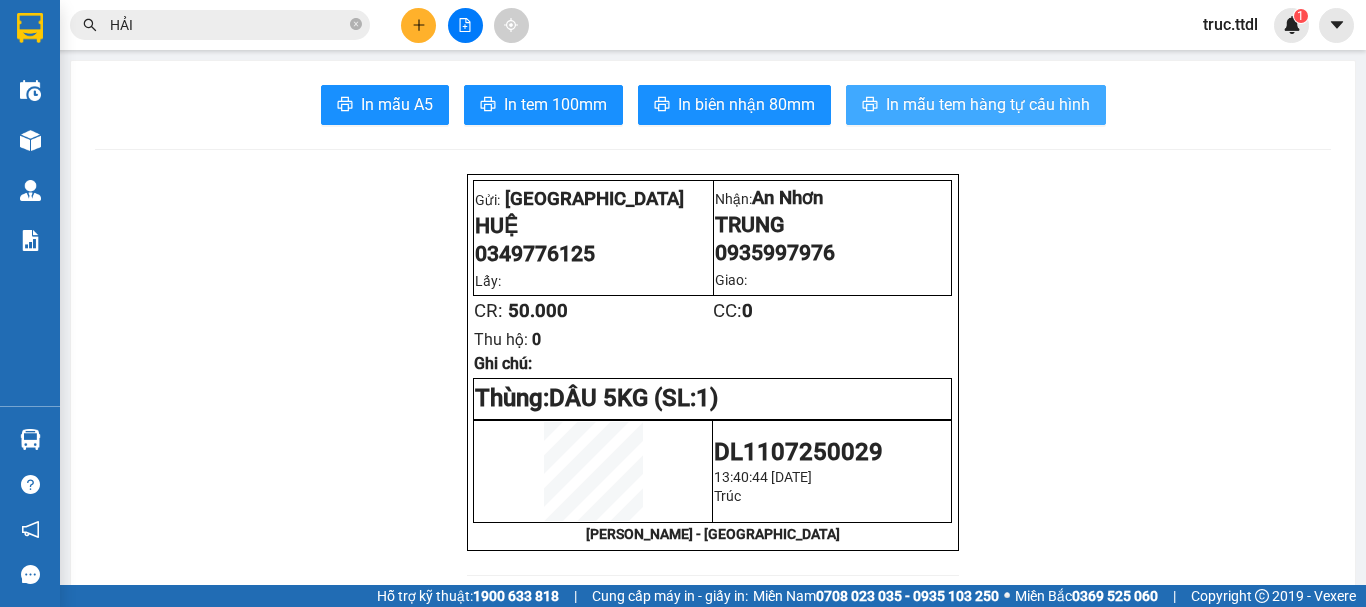 click on "In mẫu tem hàng tự cấu hình" at bounding box center [988, 104] 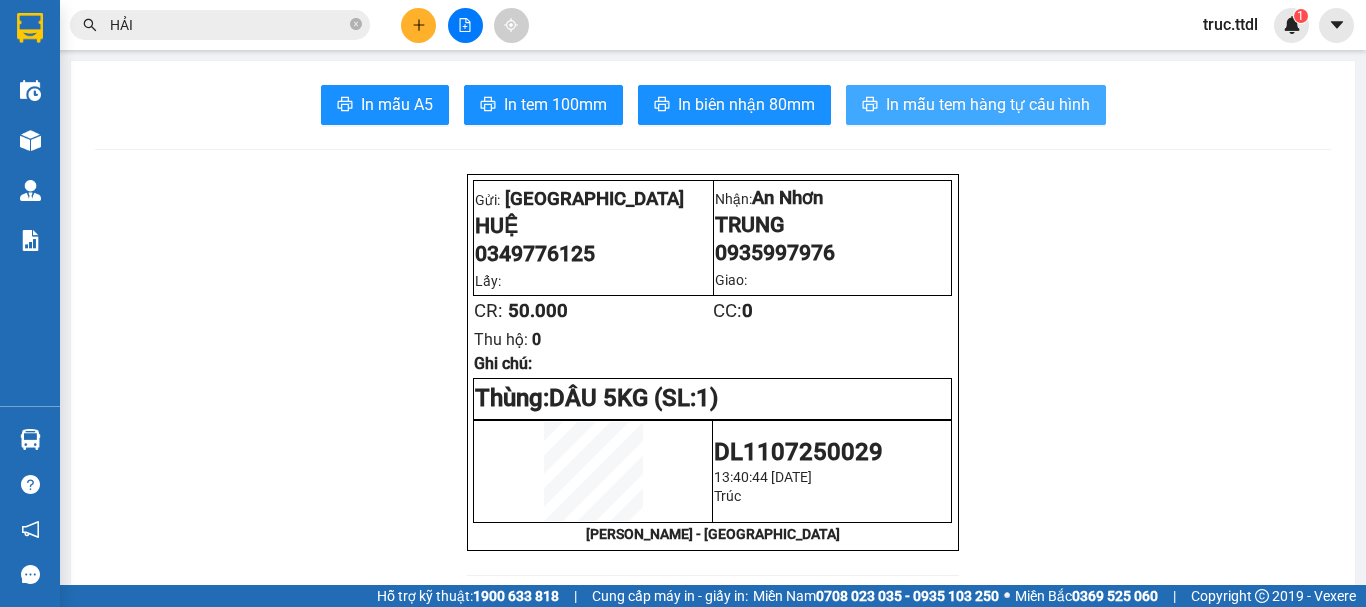 scroll, scrollTop: 0, scrollLeft: 0, axis: both 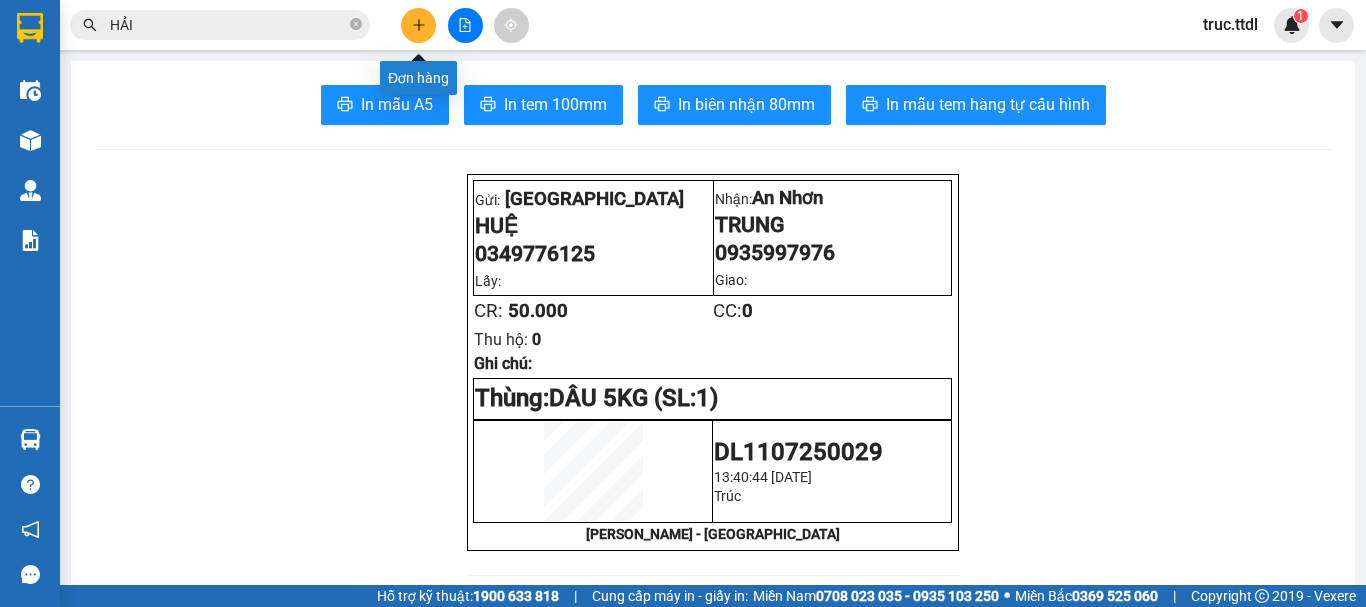 click at bounding box center (418, 25) 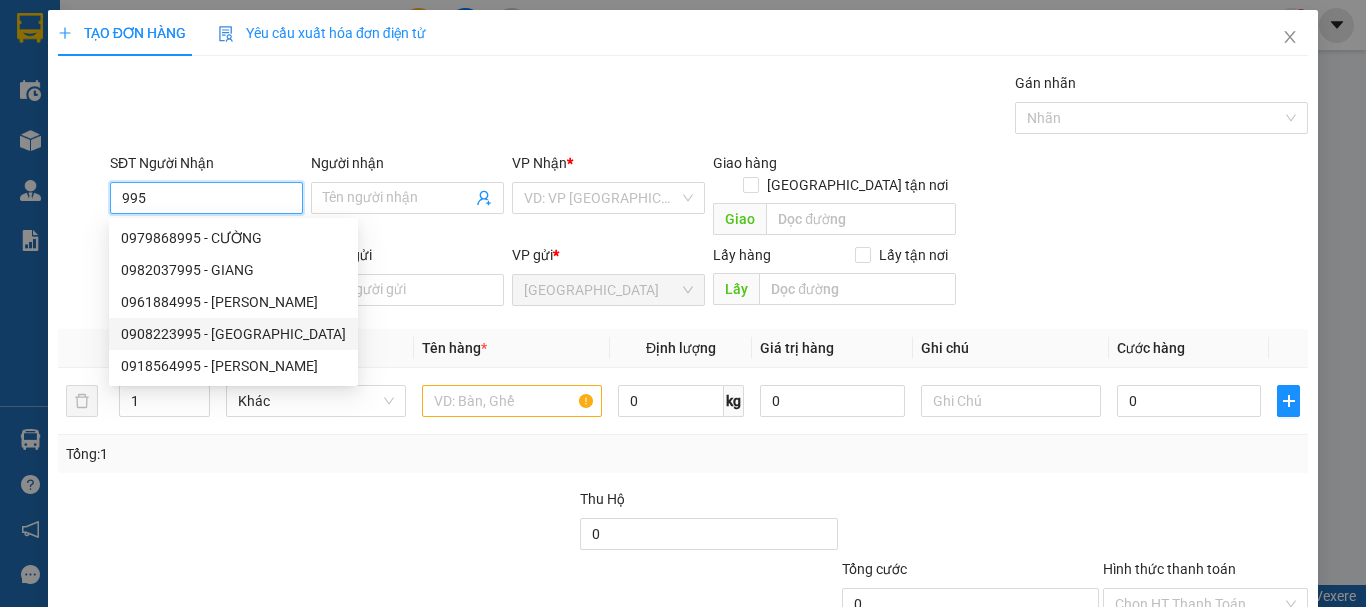 click on "0908223995 - ĐỨC" at bounding box center [233, 334] 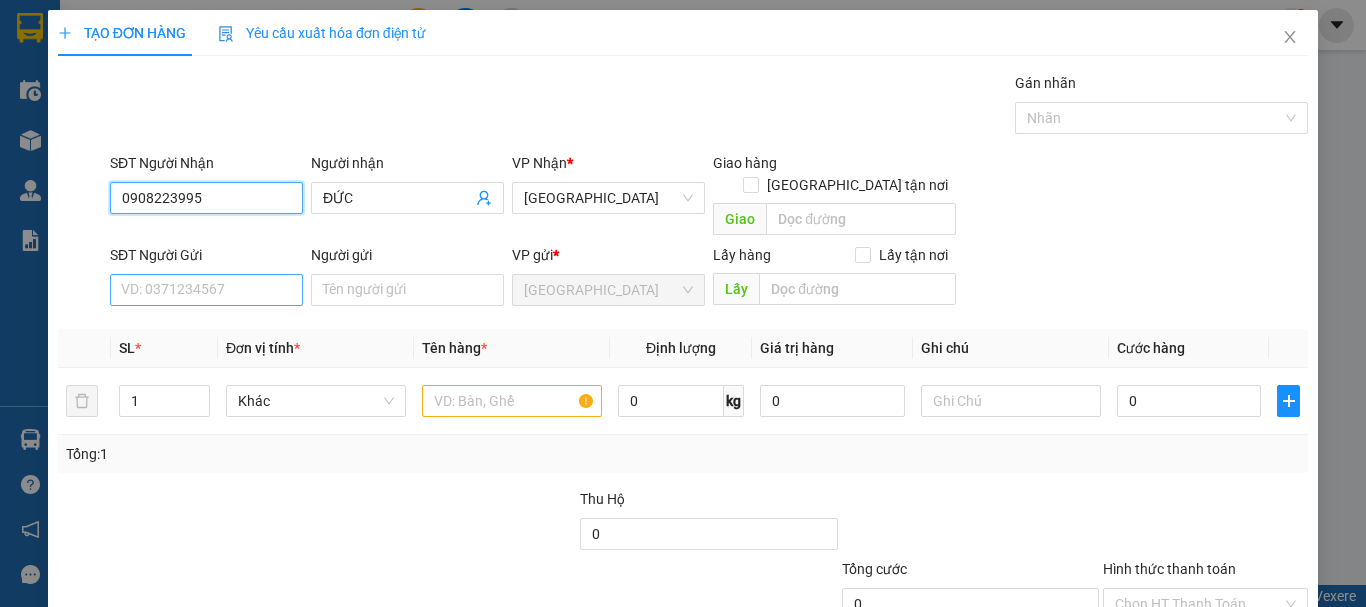 type on "0908223995" 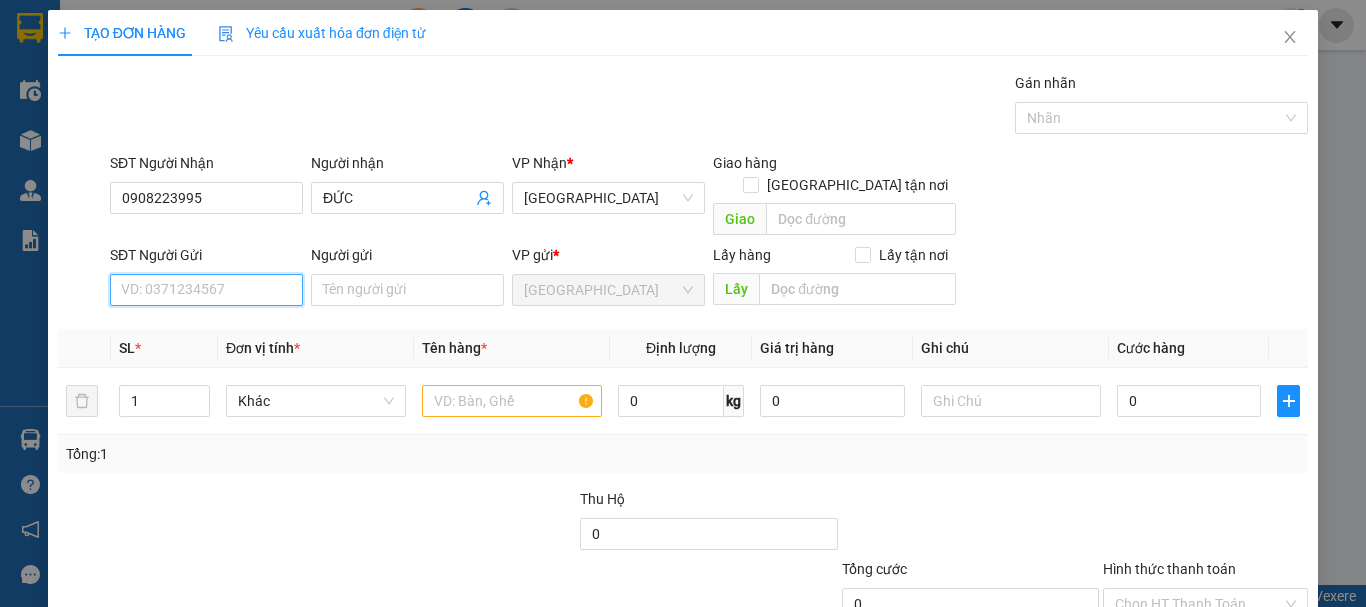 click on "SĐT Người Gửi" at bounding box center (206, 290) 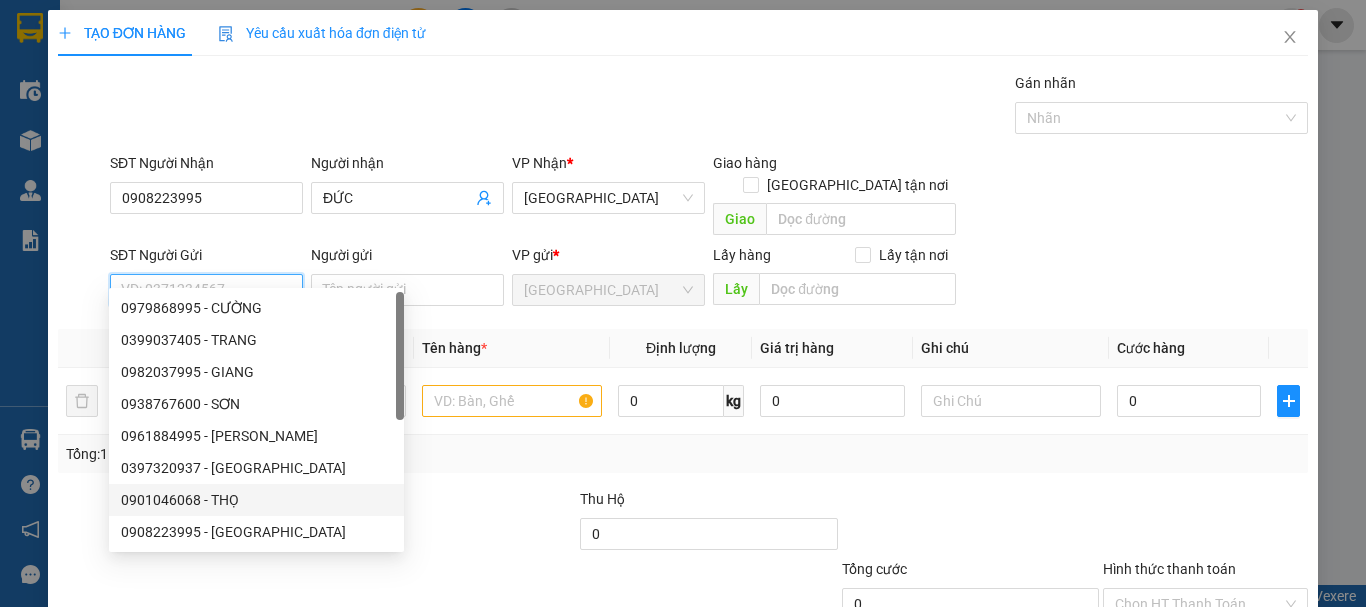 click on "0901046068 - THỌ" at bounding box center [256, 500] 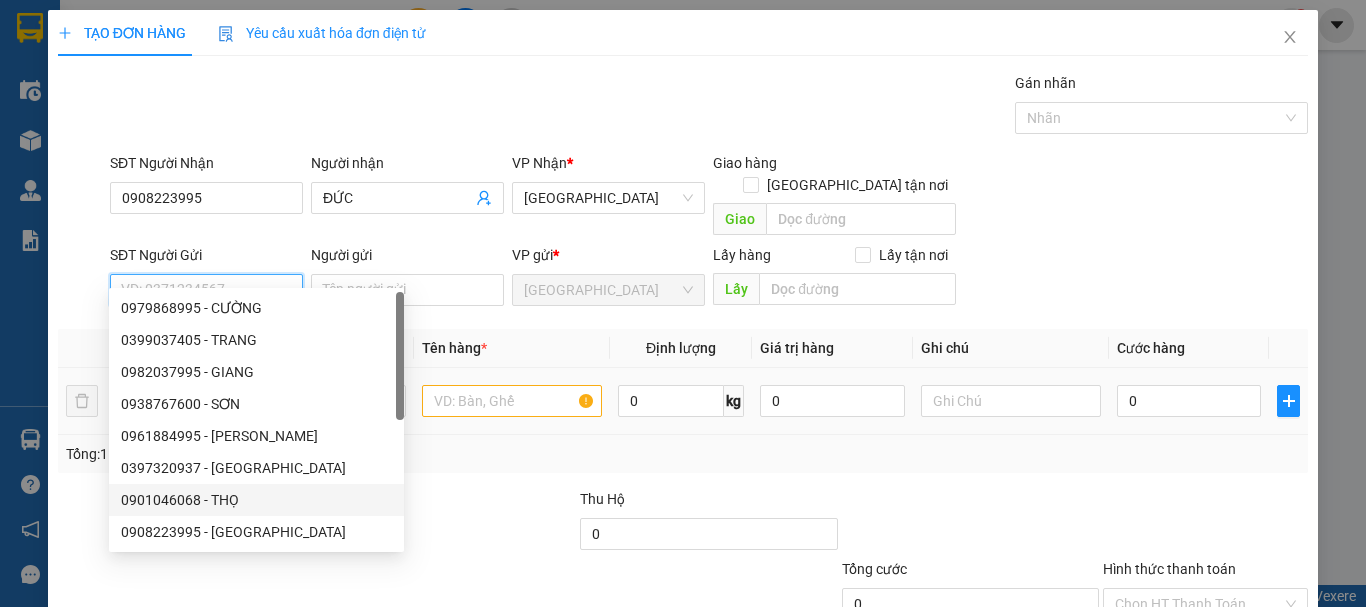 type on "0901046068" 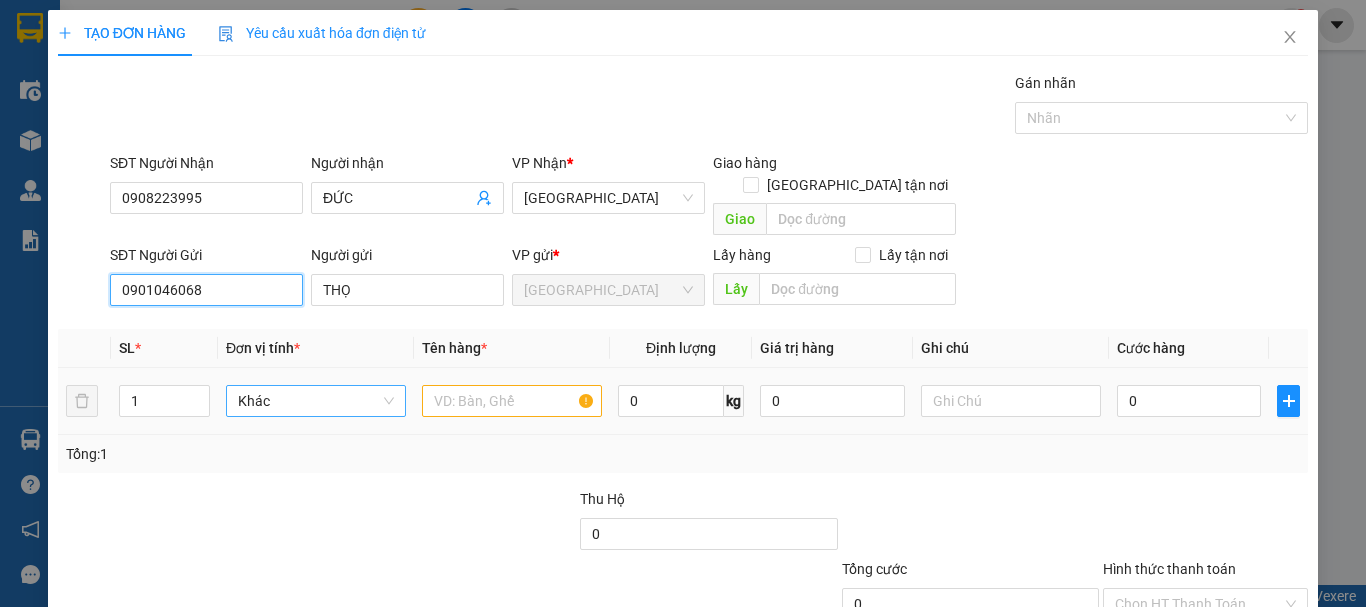 click on "Khác" at bounding box center [316, 401] 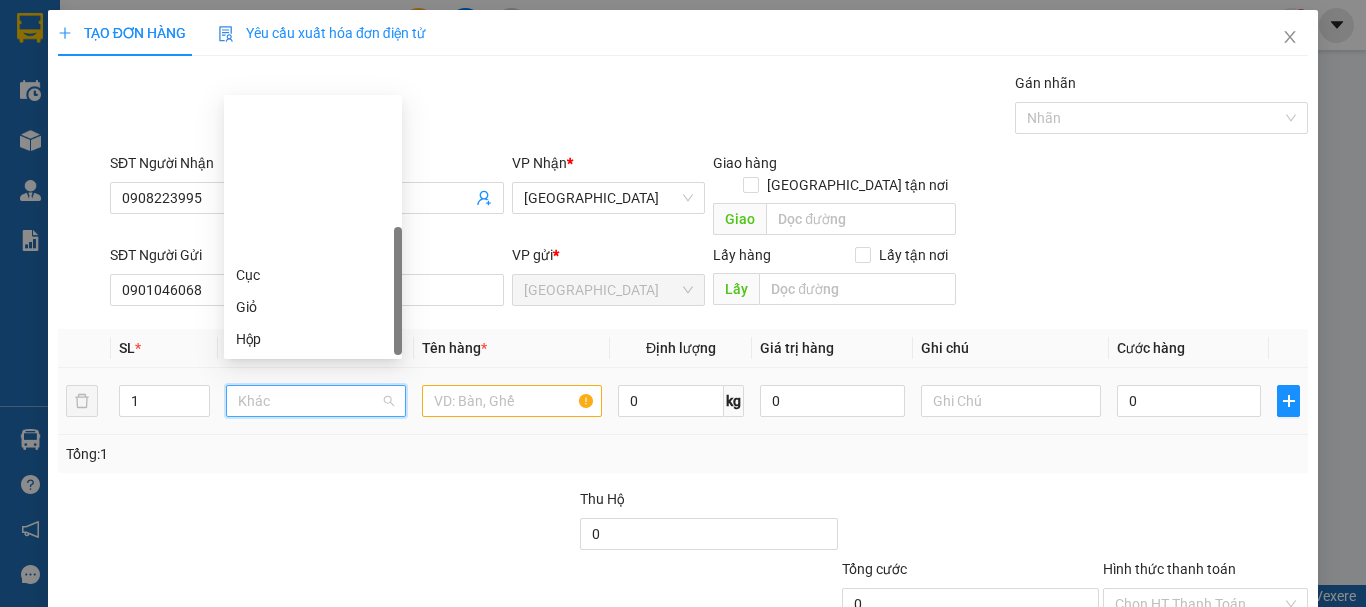 scroll, scrollTop: 192, scrollLeft: 0, axis: vertical 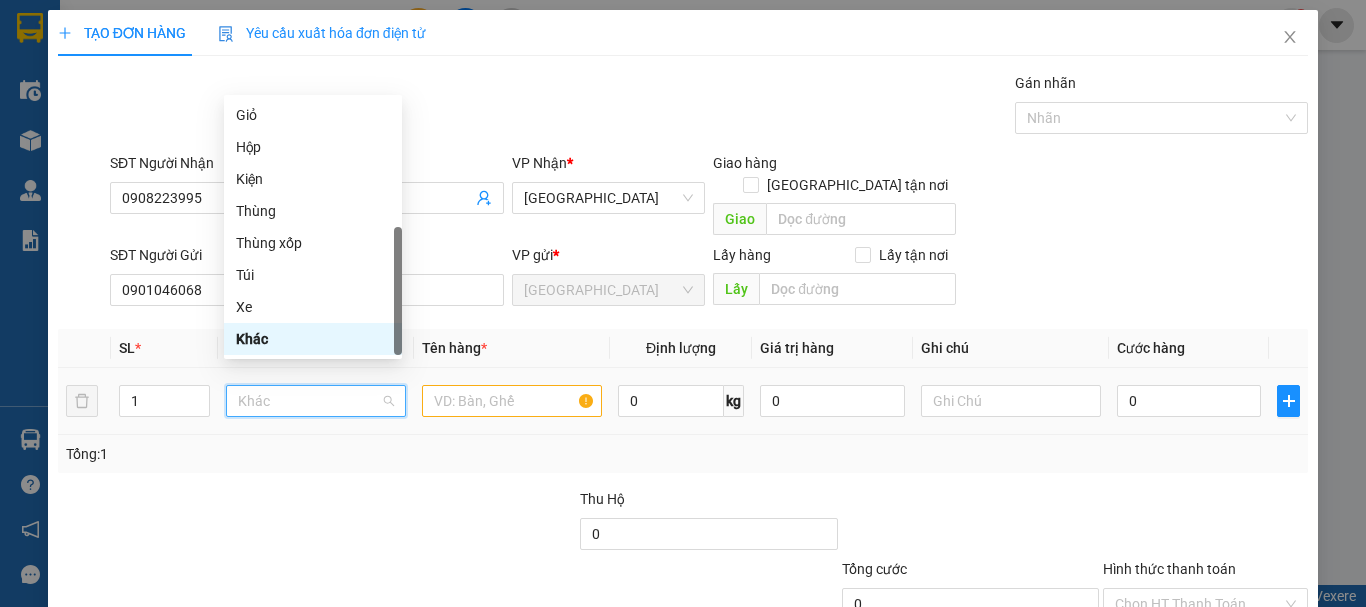 type on "T" 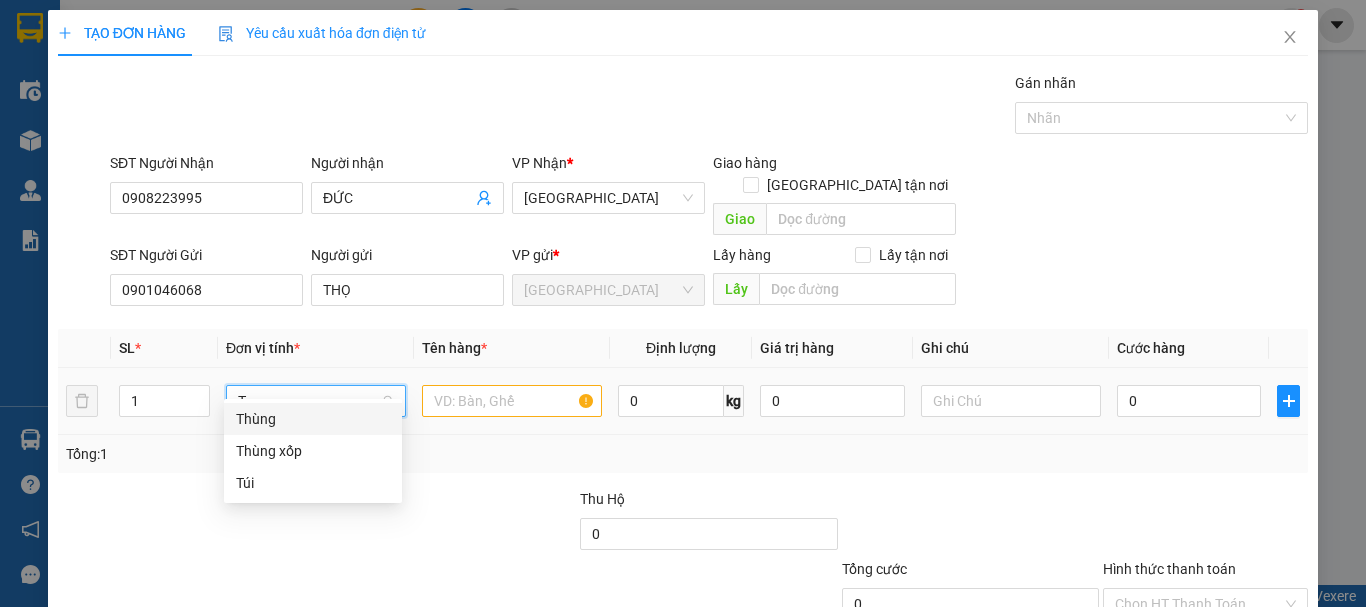scroll, scrollTop: 0, scrollLeft: 0, axis: both 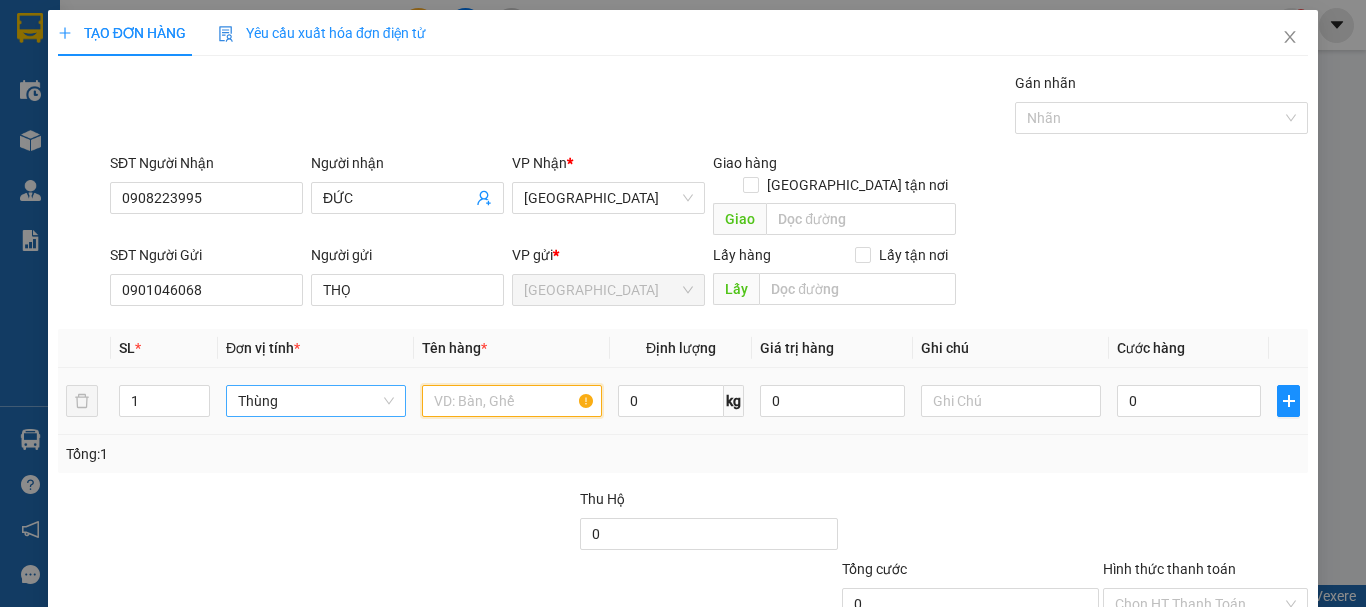 click at bounding box center [512, 401] 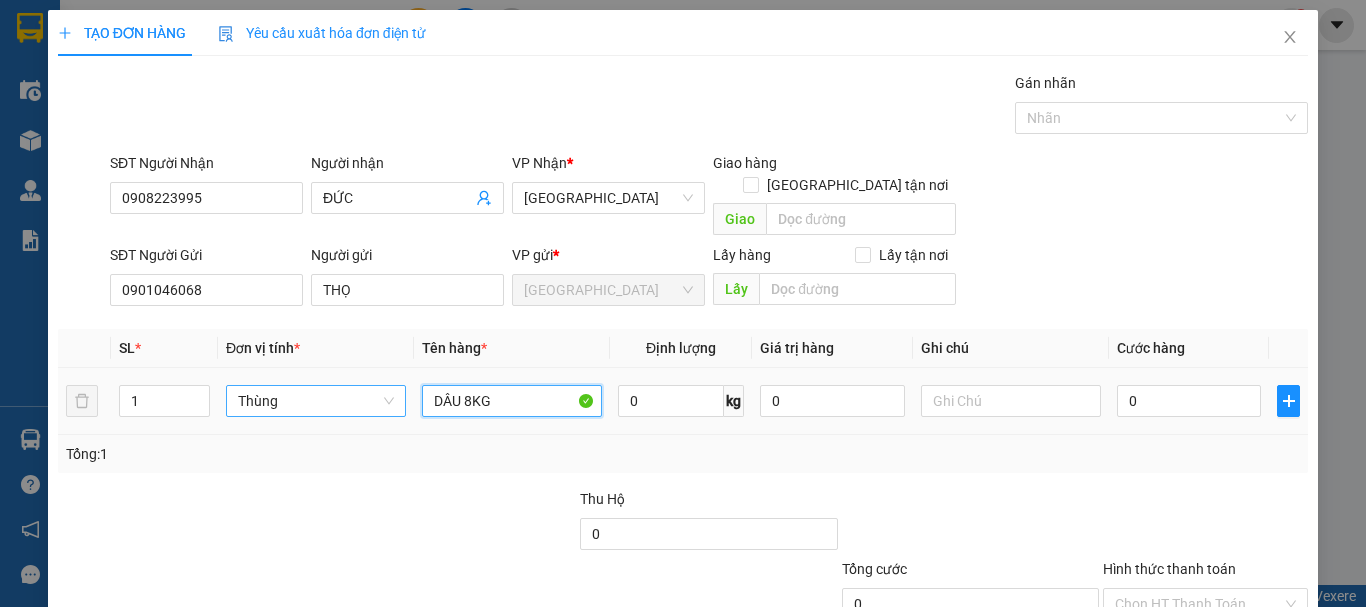 type on "DÂU 8KG" 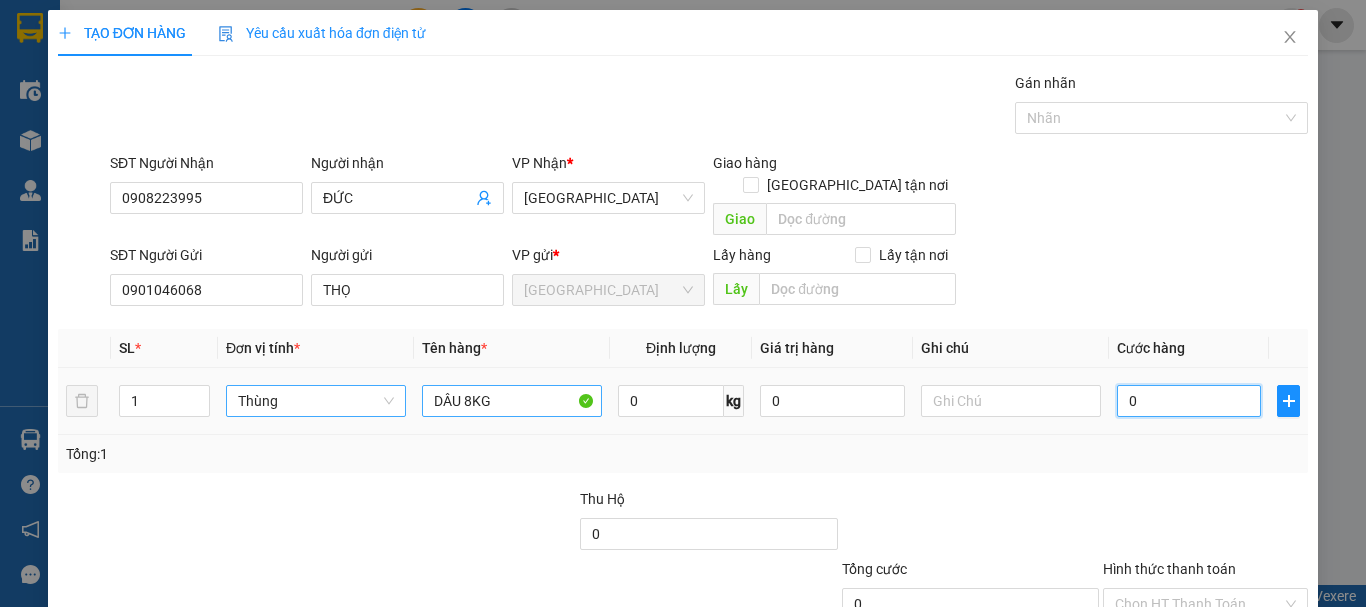 type on "8" 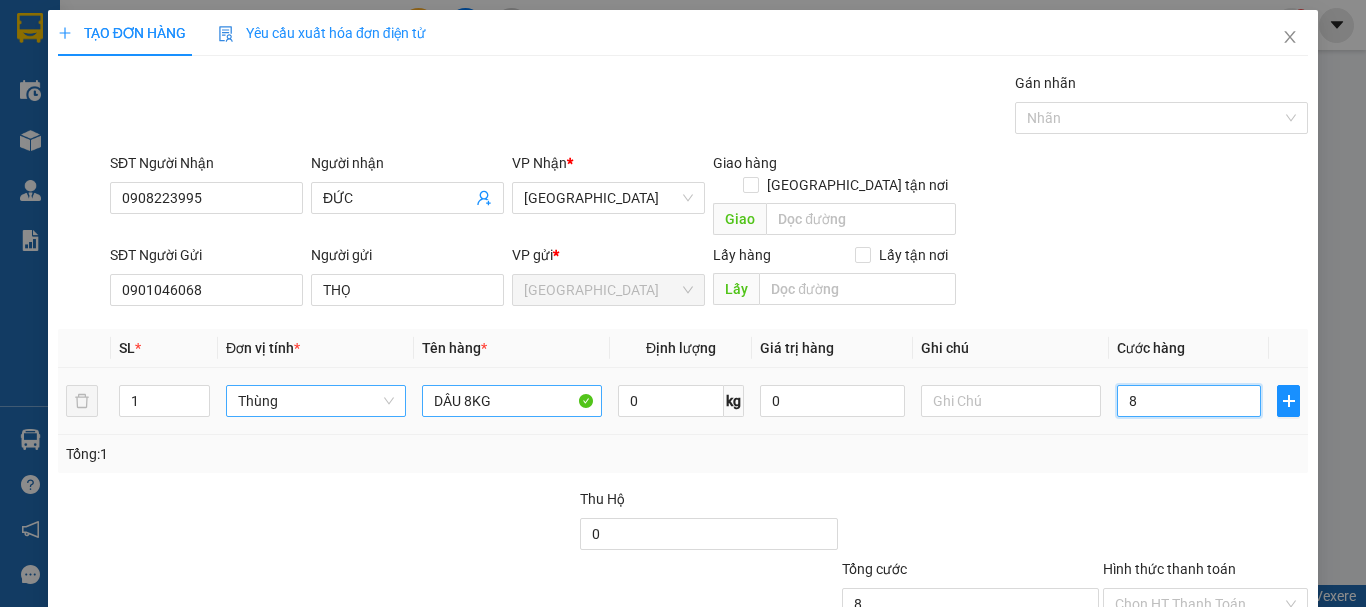 type on "8*" 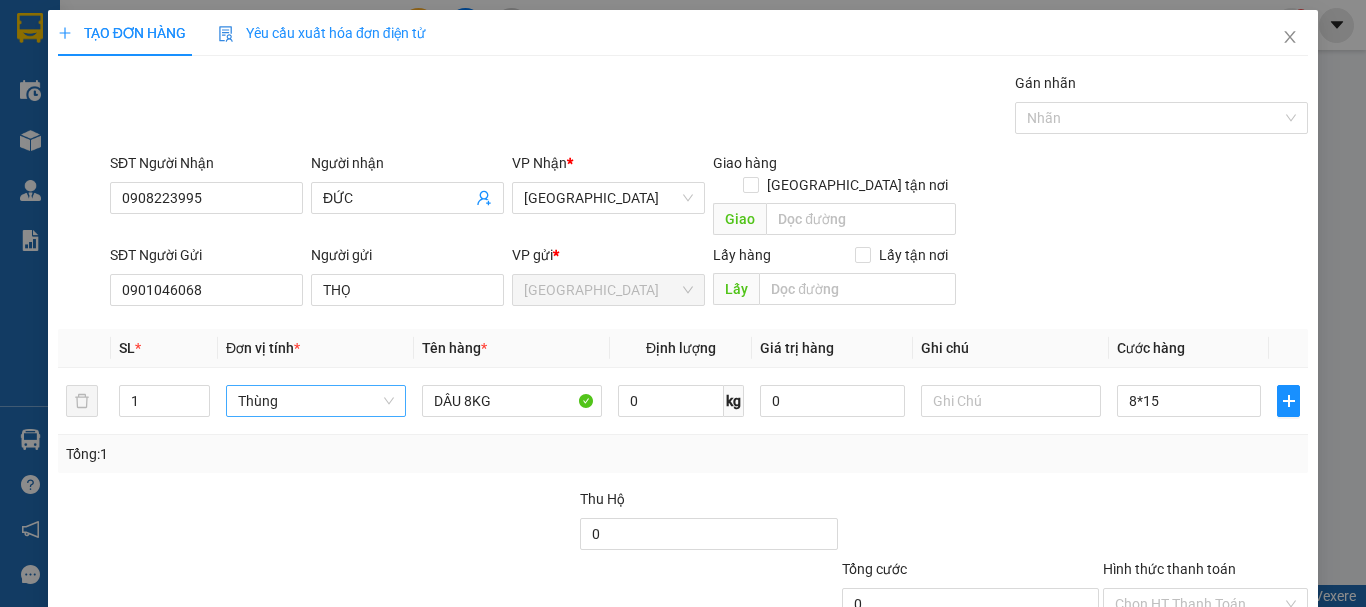 type on "120.000" 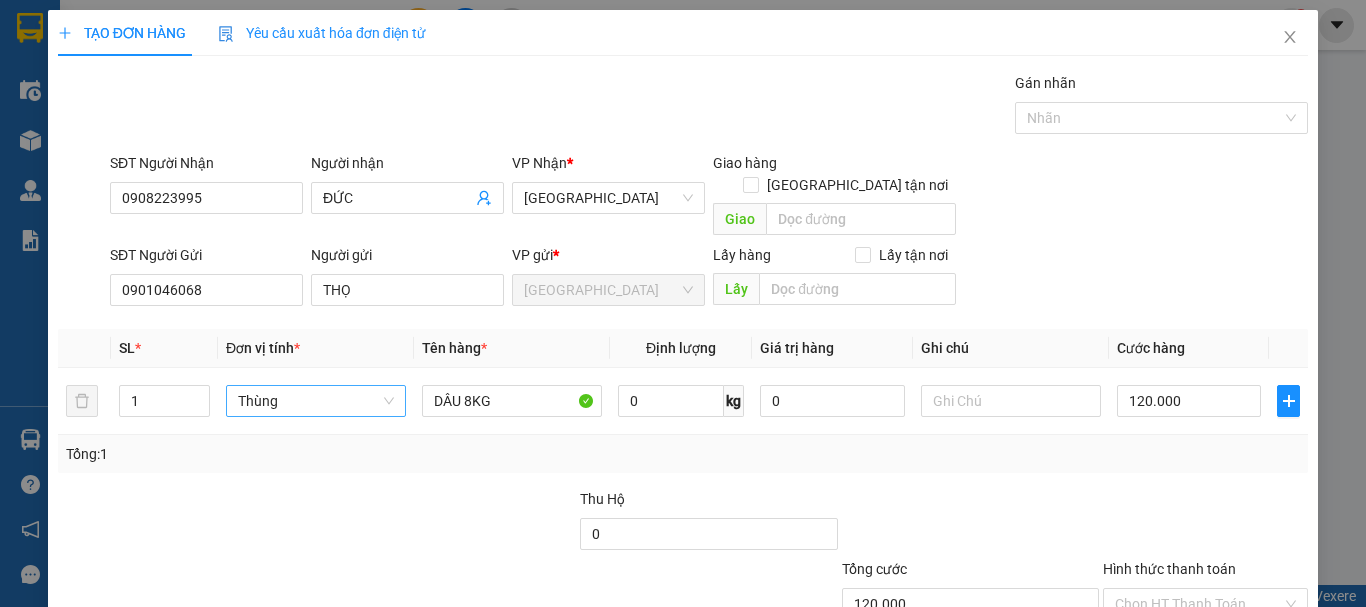 click at bounding box center (1205, 523) 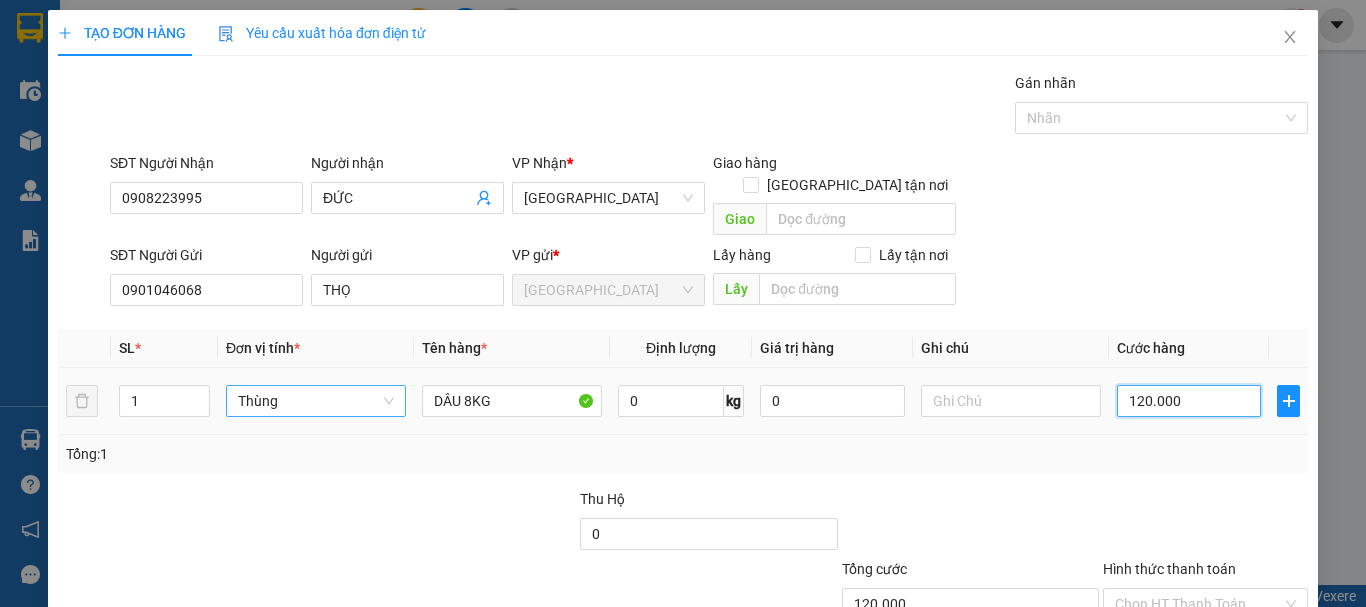 click on "120.000" at bounding box center (1189, 401) 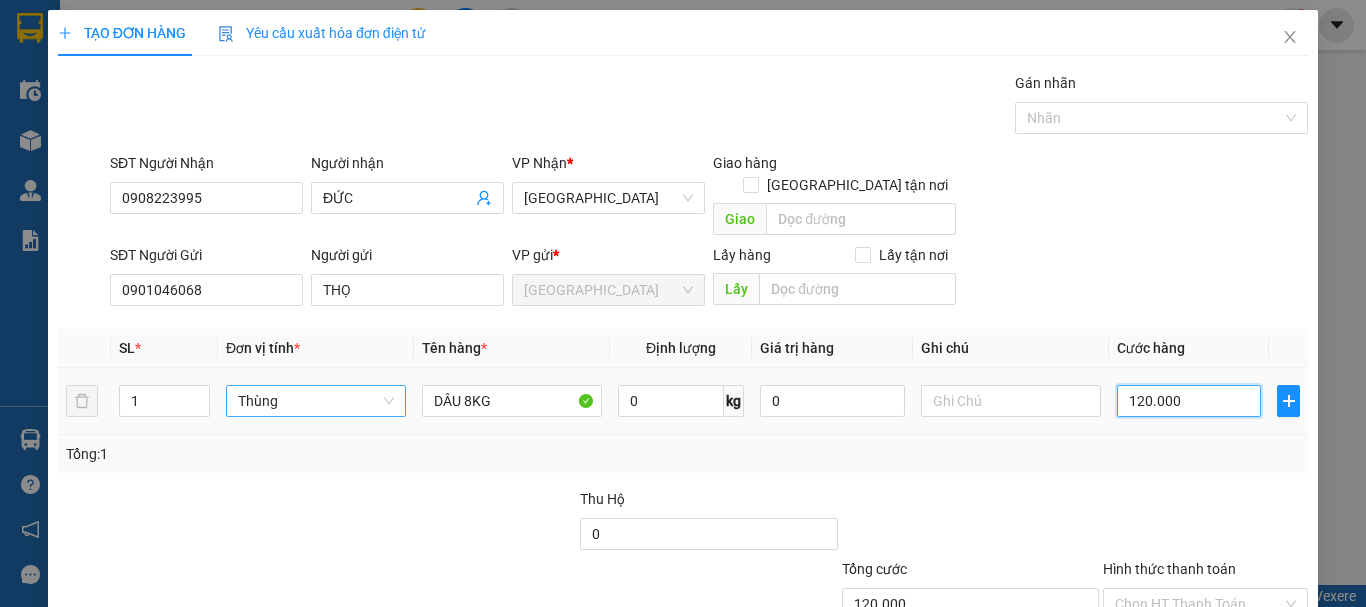 type on "8" 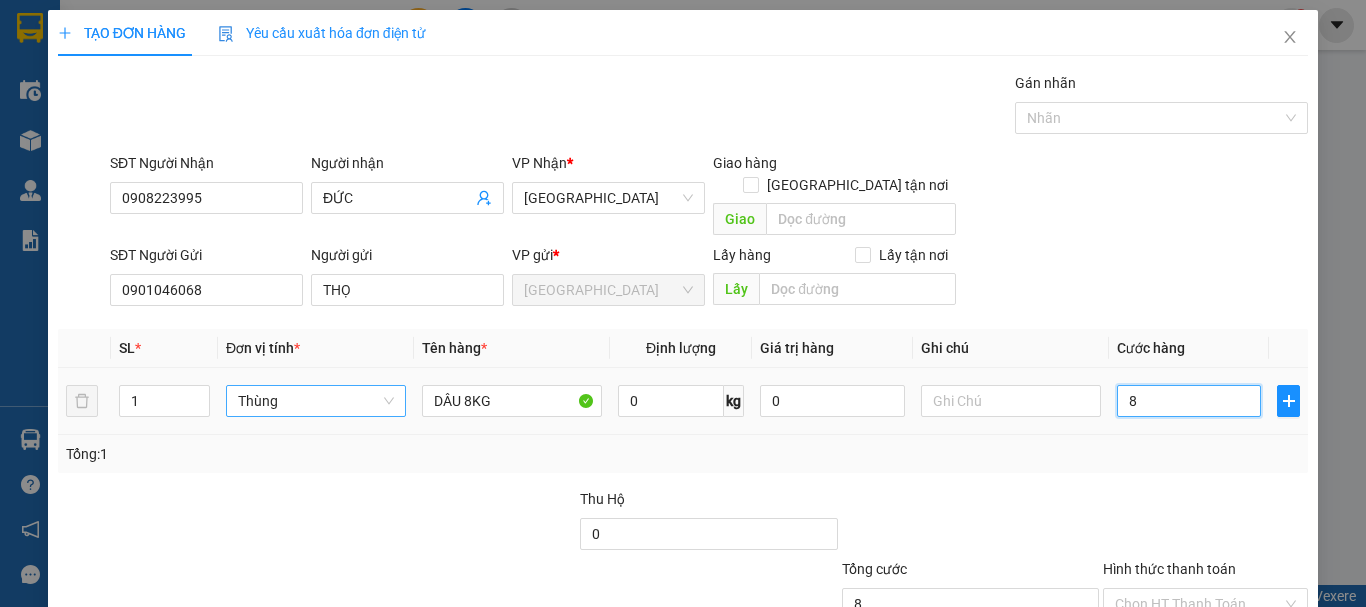type on "8/" 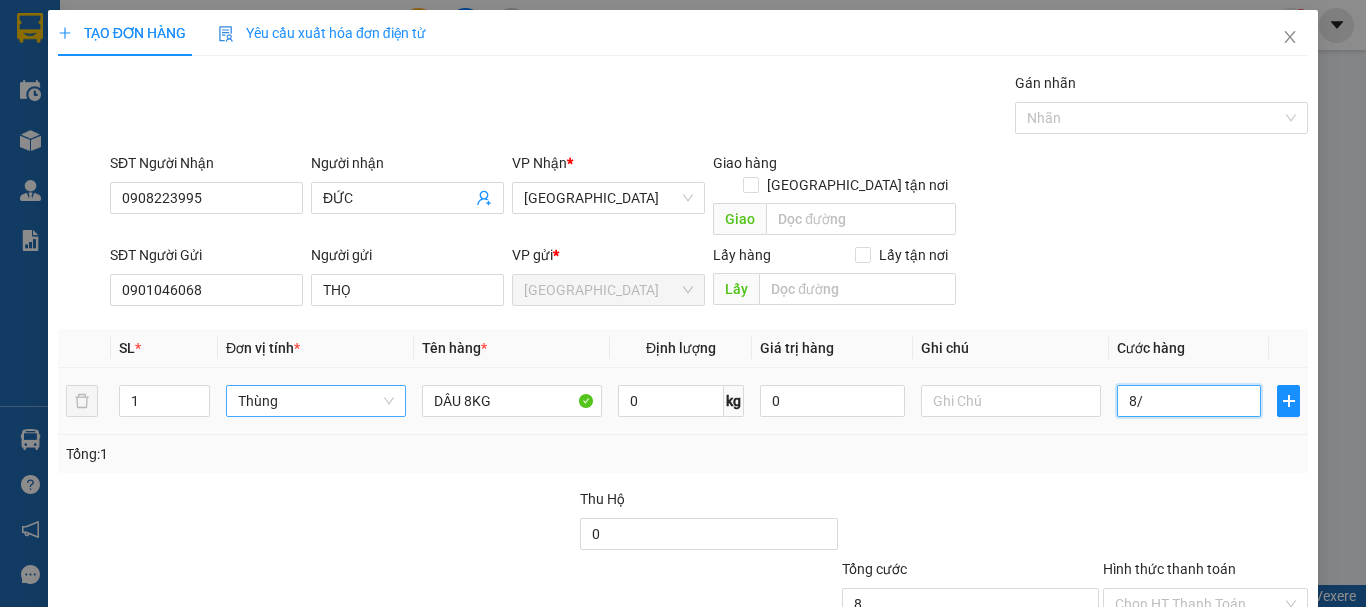 type on "0" 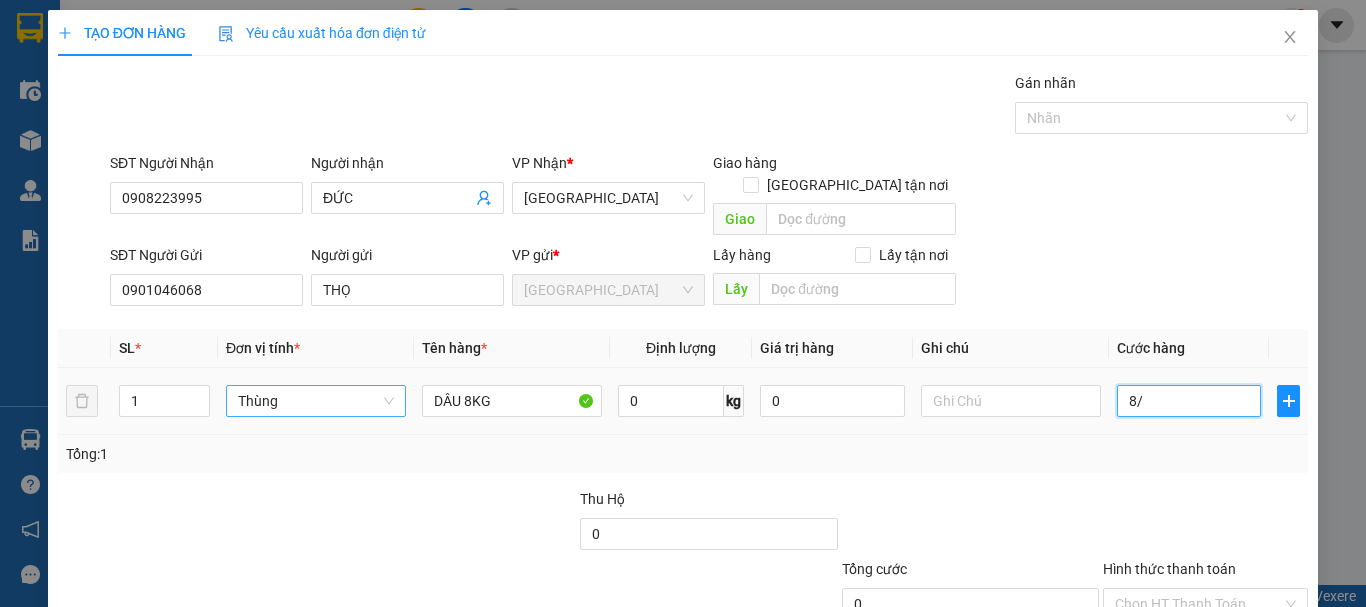type on "8" 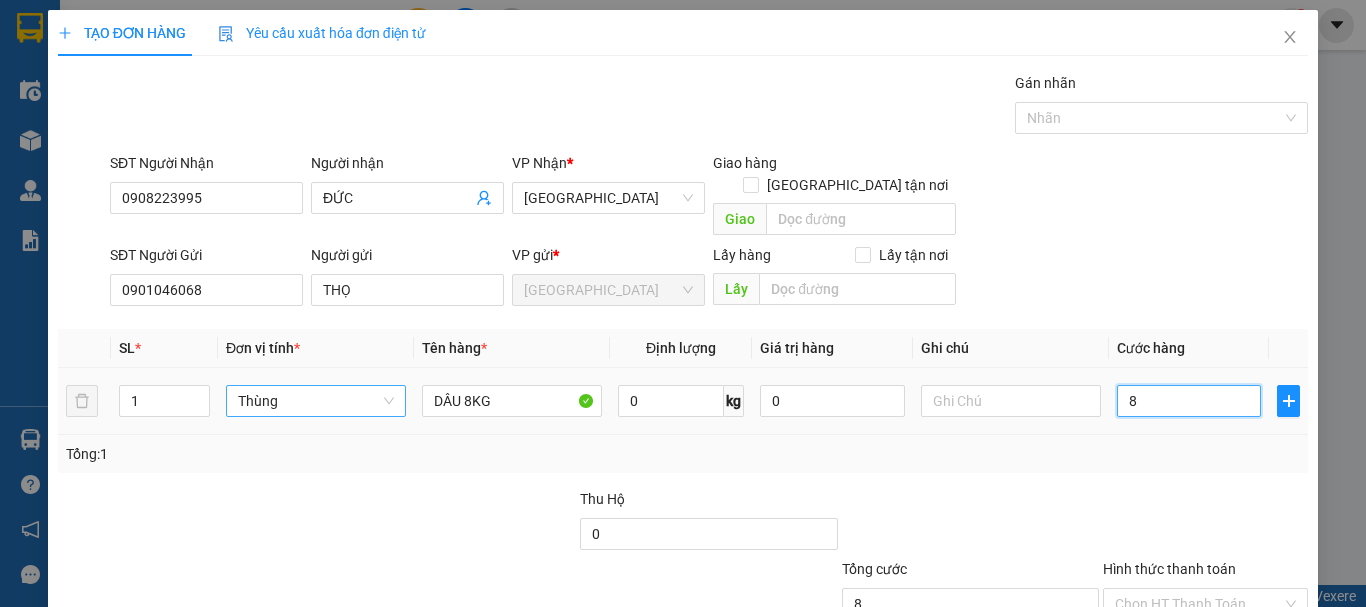 type on "8*" 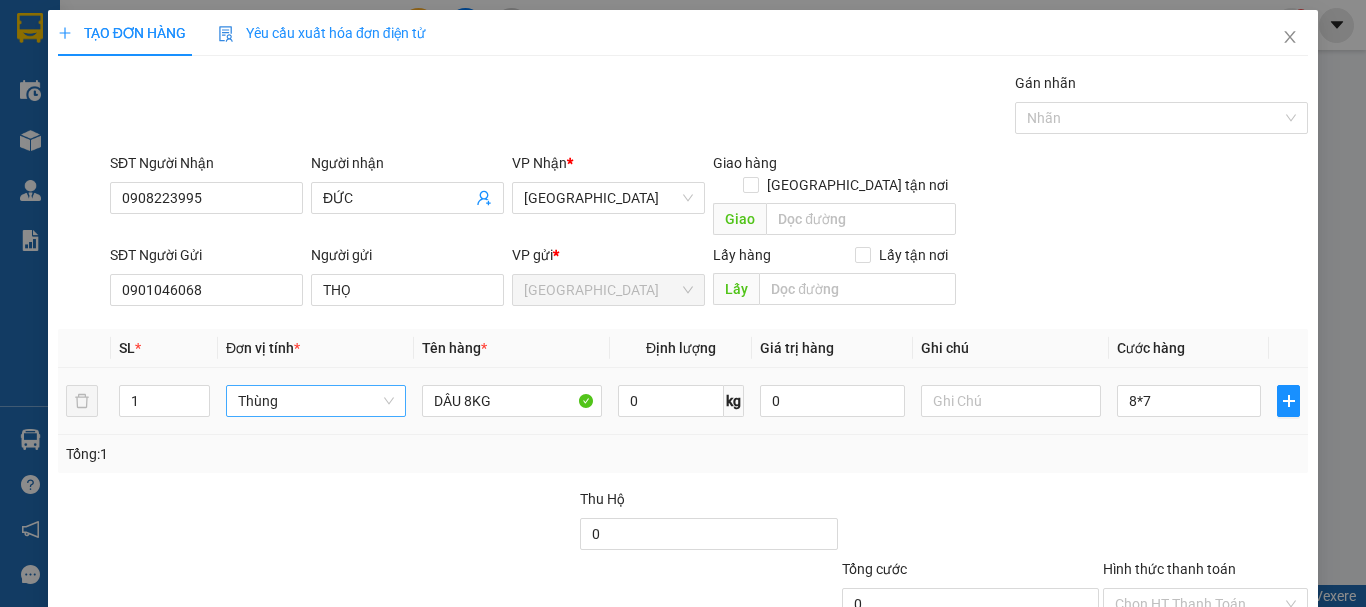 click on "Tổng:  1" at bounding box center (683, 454) 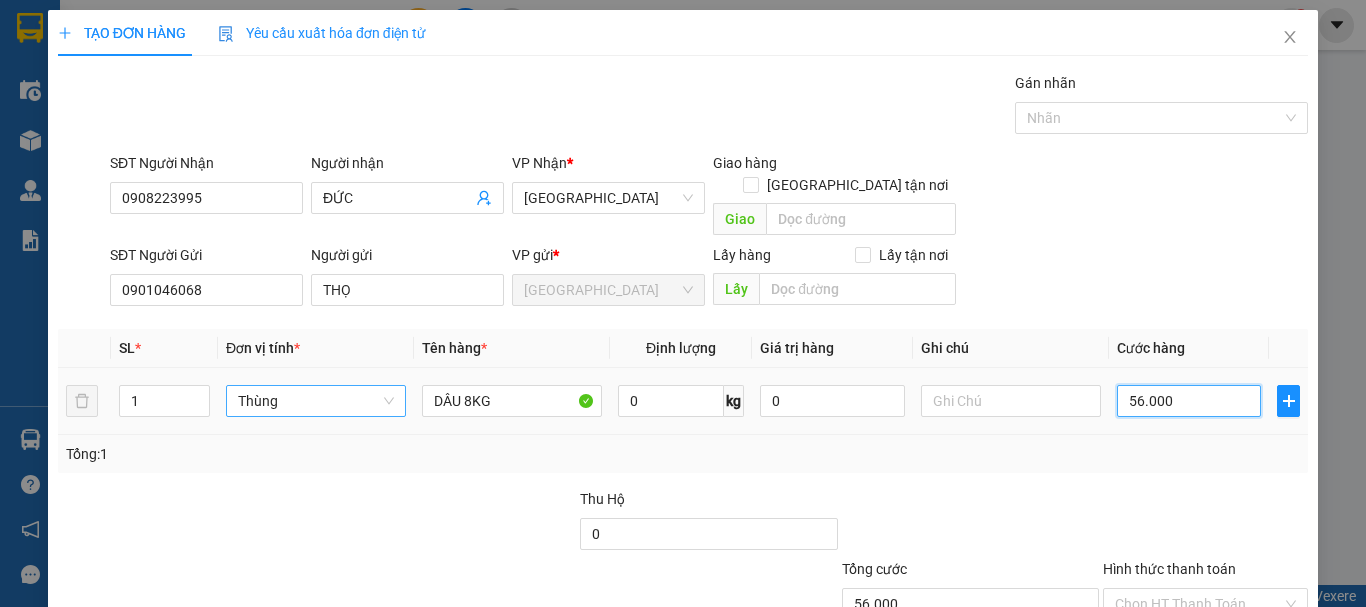 click on "56.000" at bounding box center [1189, 401] 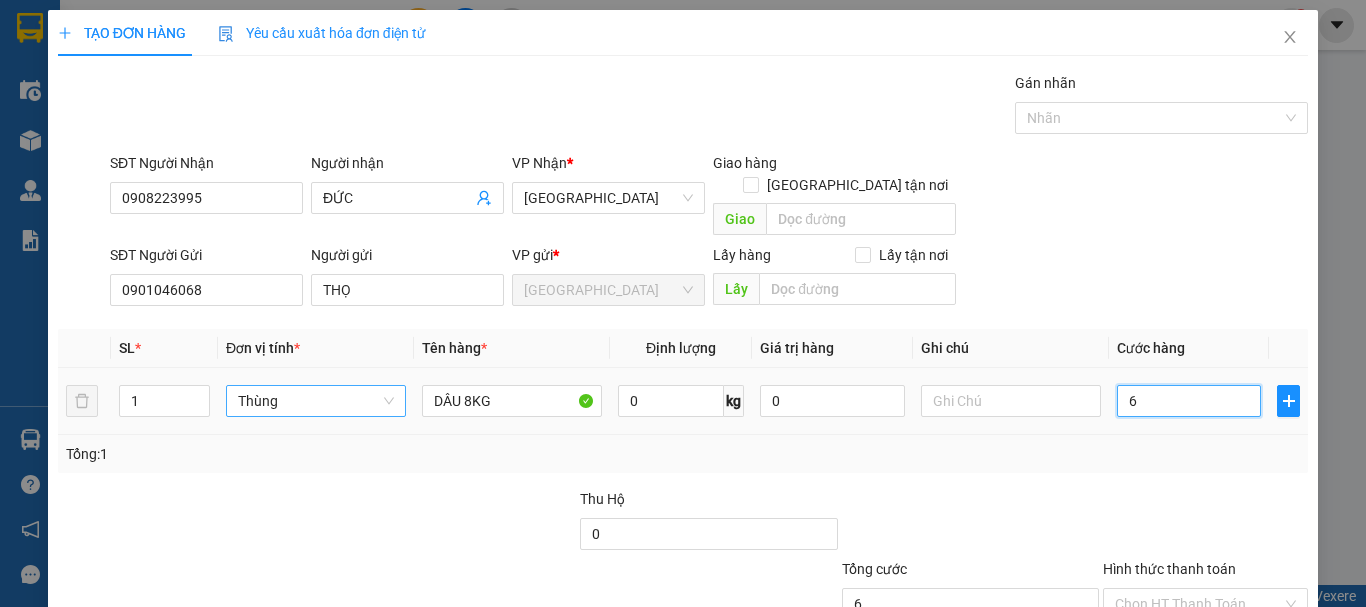 type on "60" 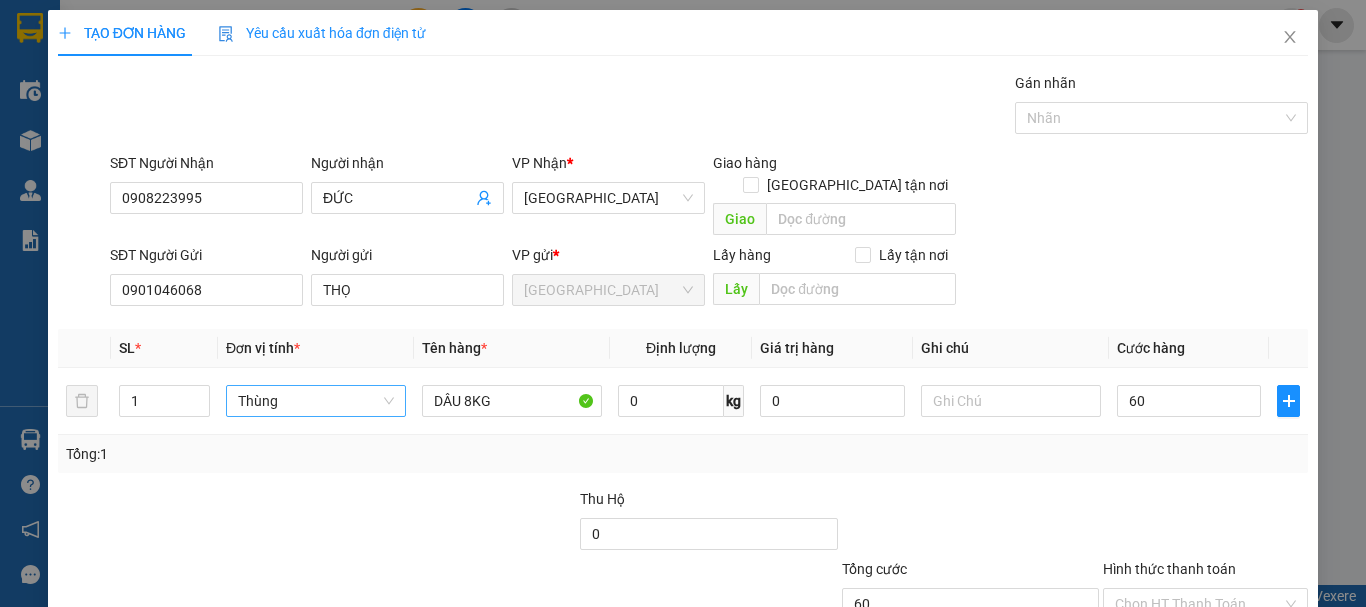 click on "Tổng:  1" at bounding box center (683, 454) 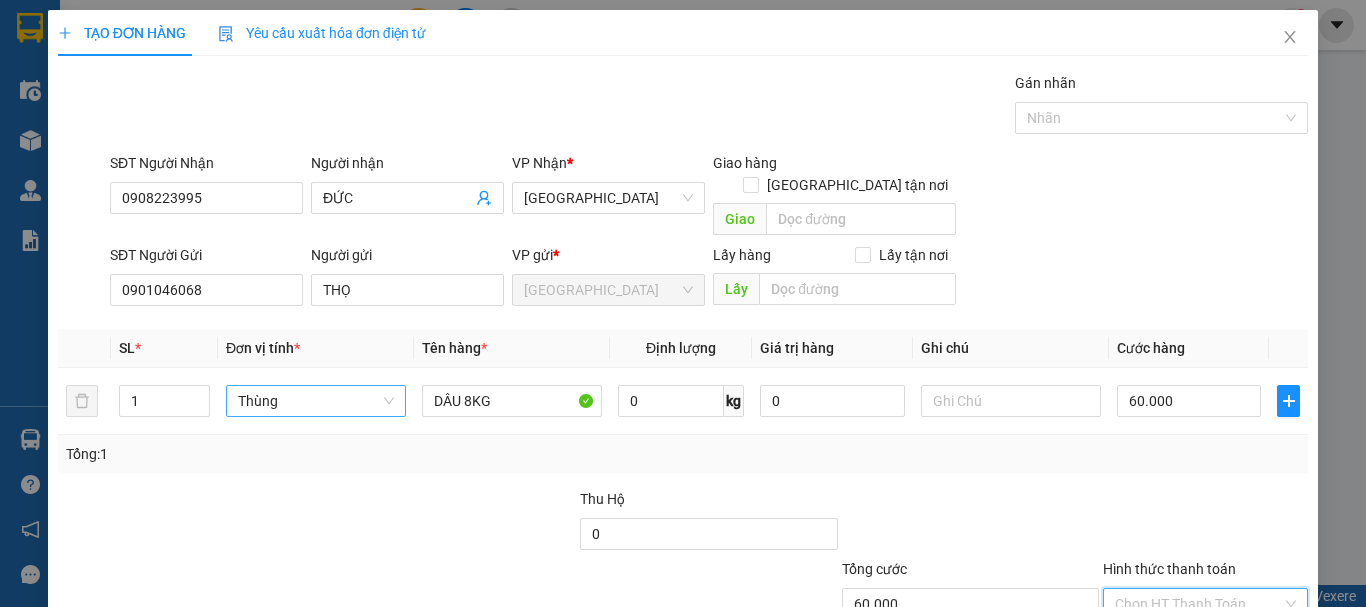 click on "Hình thức thanh toán" at bounding box center (1198, 604) 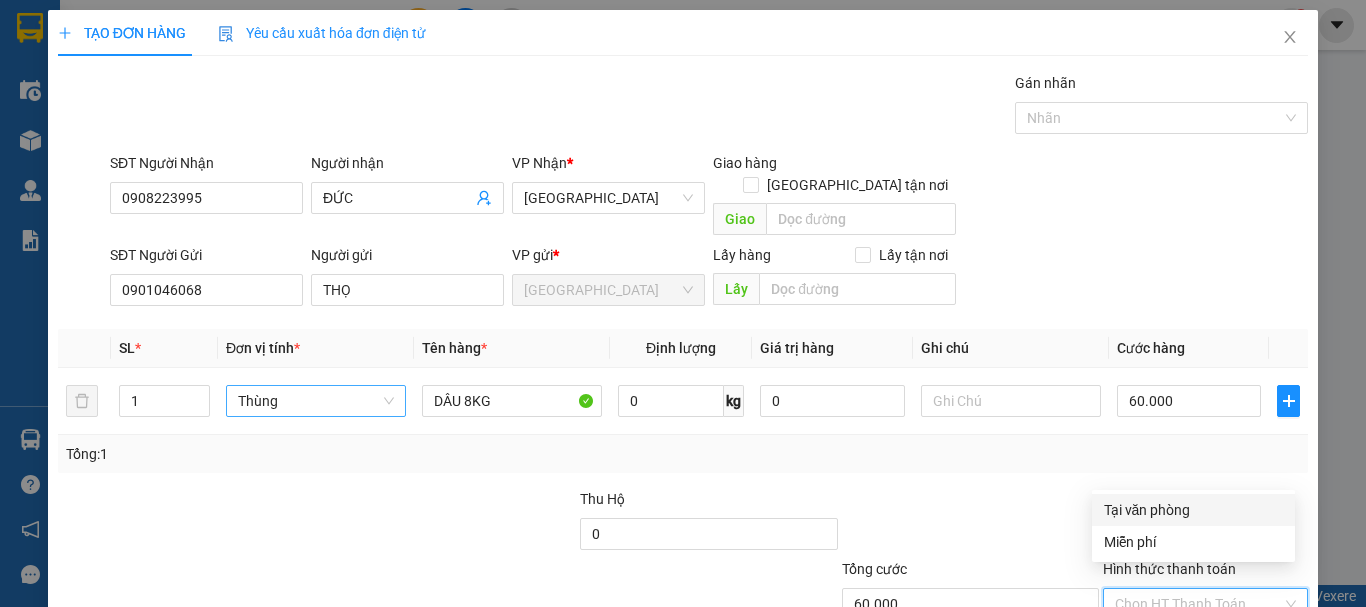 click on "Tại văn phòng" at bounding box center (1193, 510) 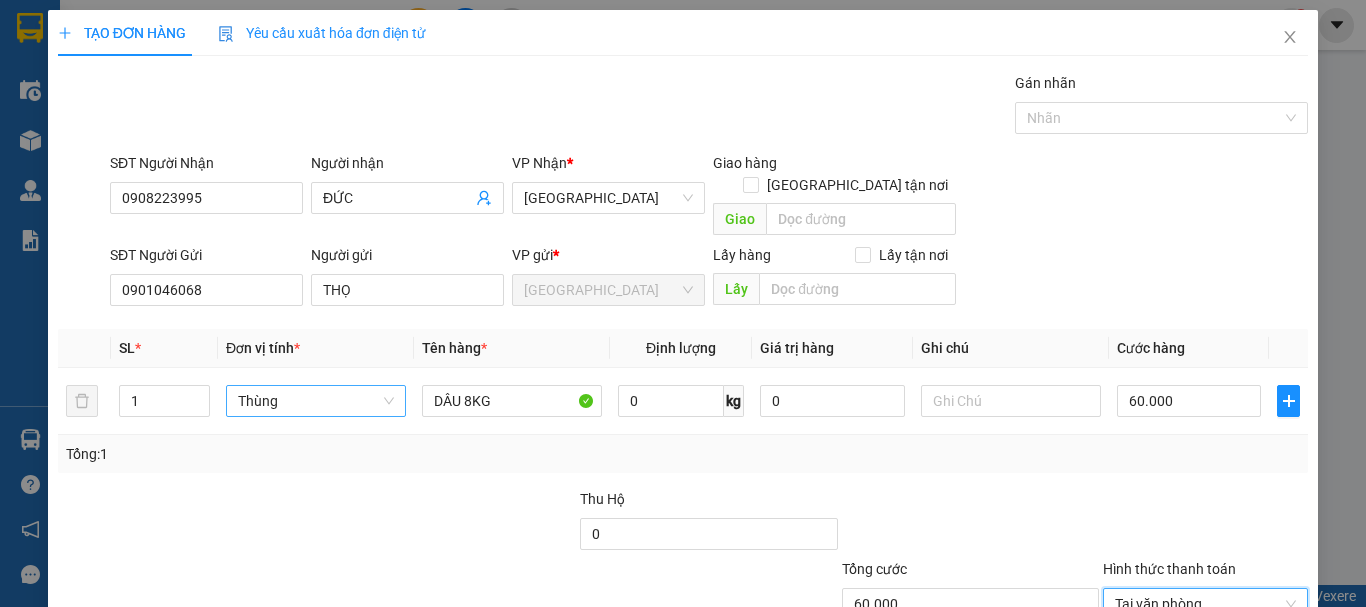 scroll, scrollTop: 125, scrollLeft: 0, axis: vertical 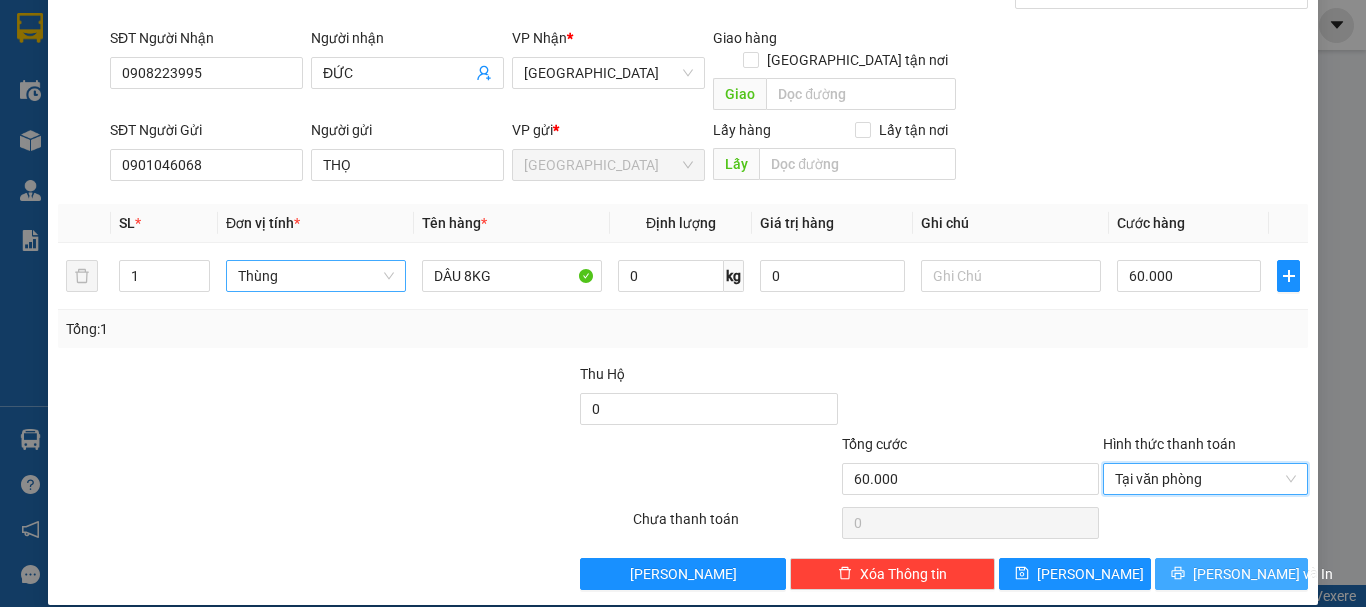 click on "Lưu và In" at bounding box center [1263, 574] 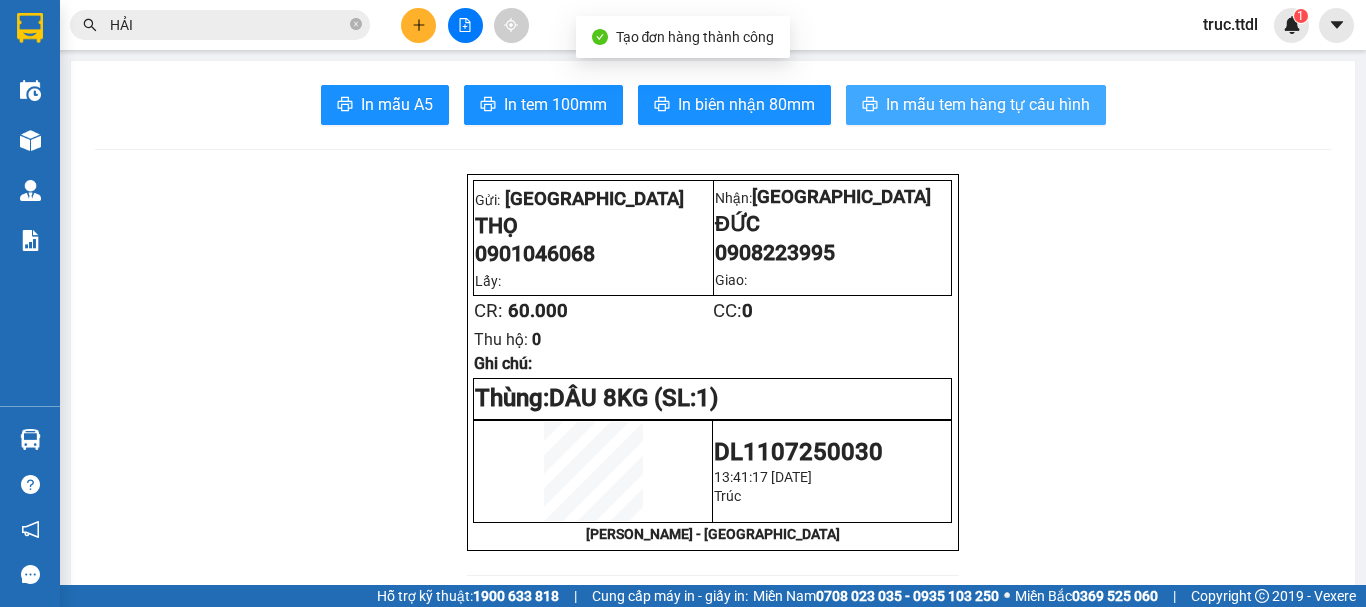 click on "In mẫu tem hàng tự cấu hình" at bounding box center [988, 104] 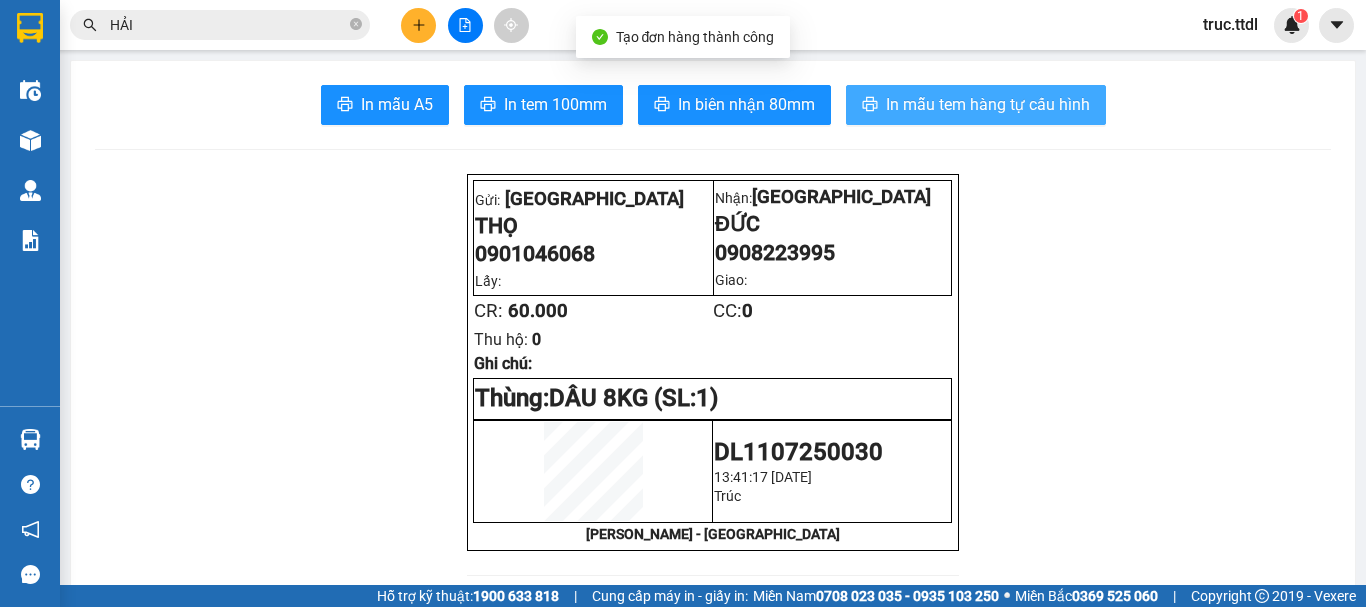 scroll, scrollTop: 0, scrollLeft: 0, axis: both 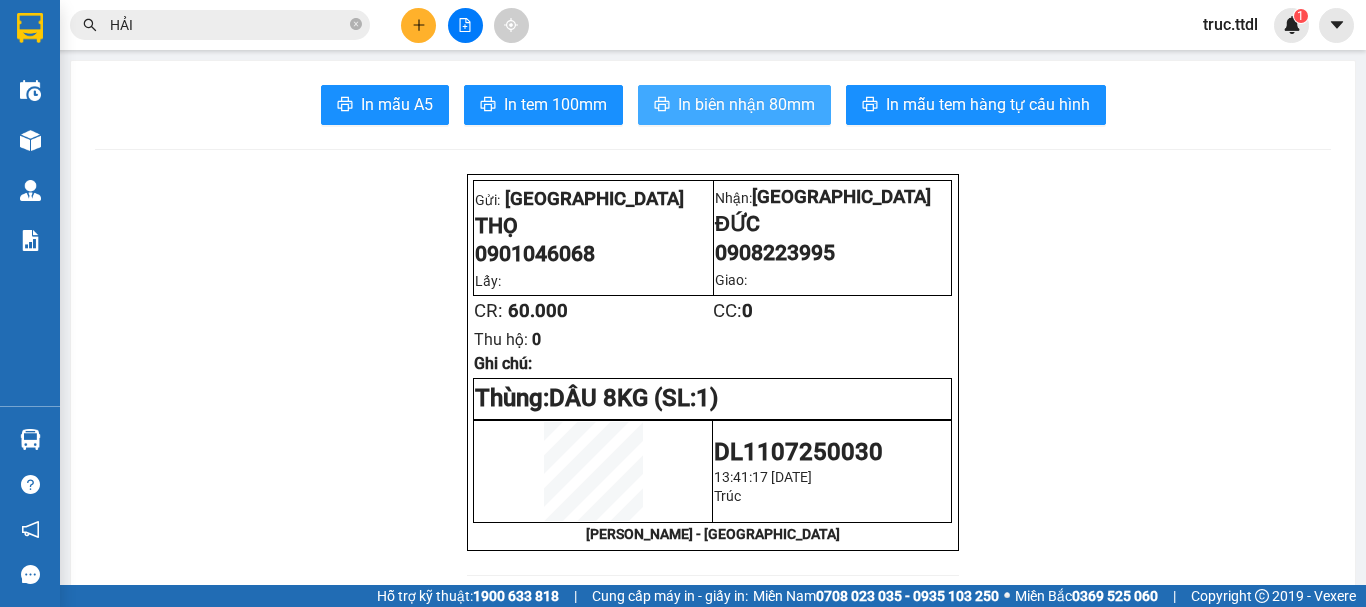 click on "In biên nhận 80mm" at bounding box center [746, 104] 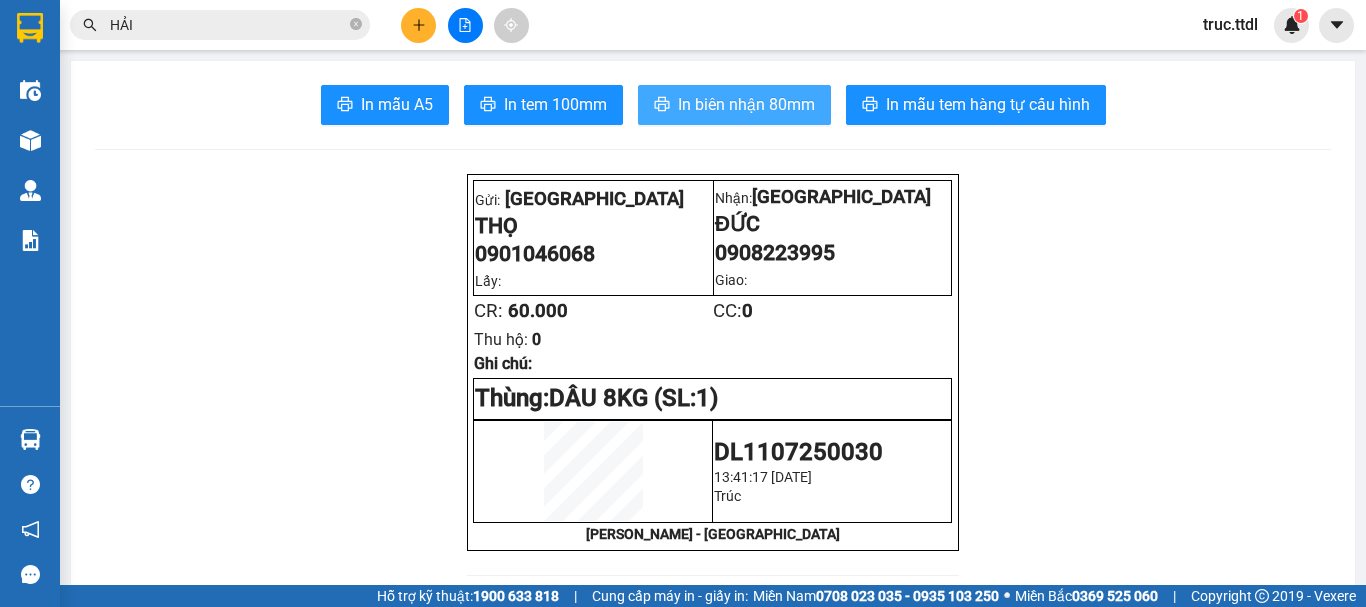 scroll, scrollTop: 0, scrollLeft: 0, axis: both 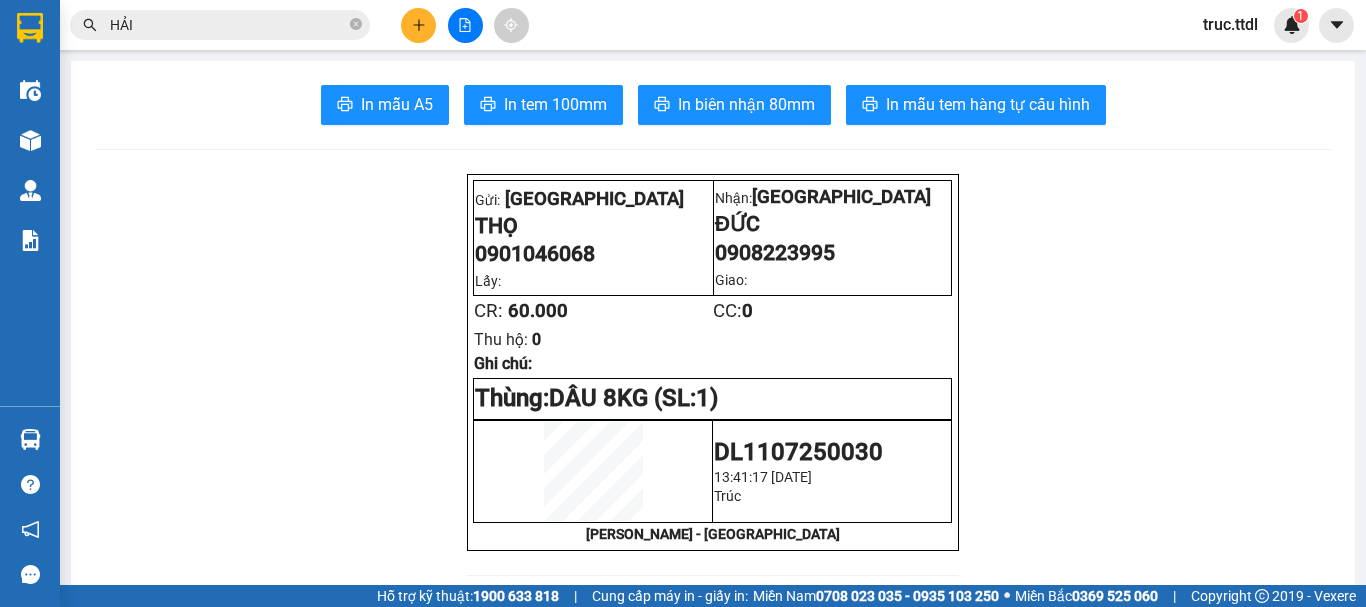 click at bounding box center (418, 25) 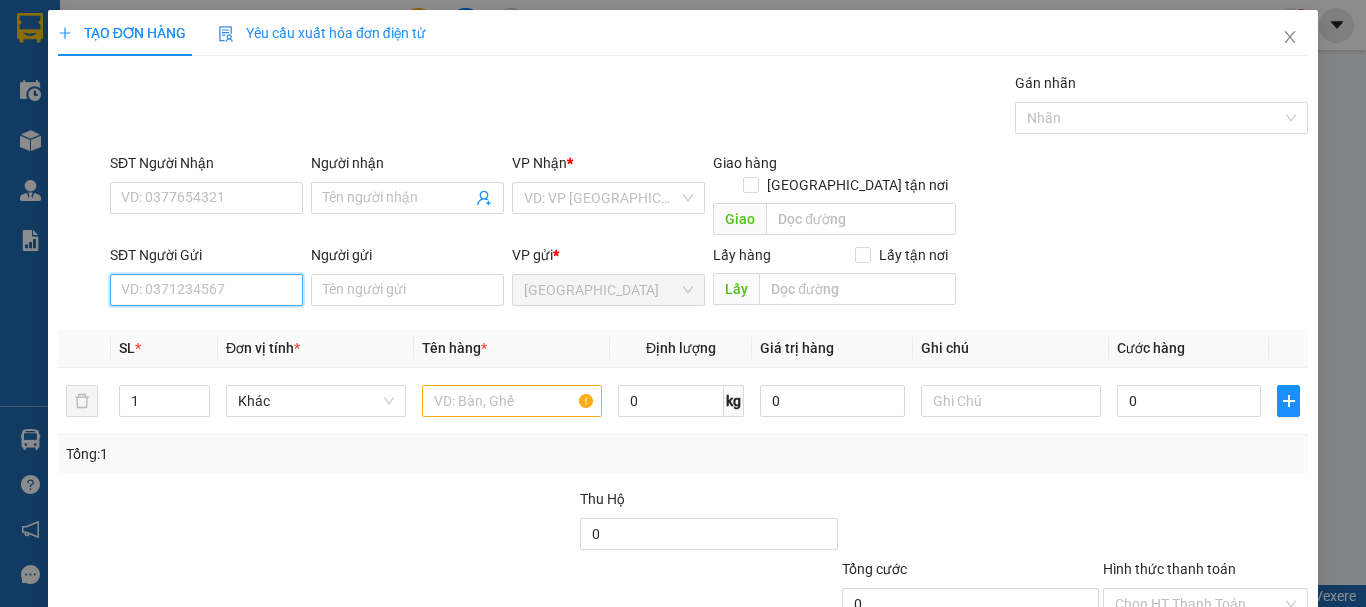 click on "SĐT Người Gửi" at bounding box center [206, 290] 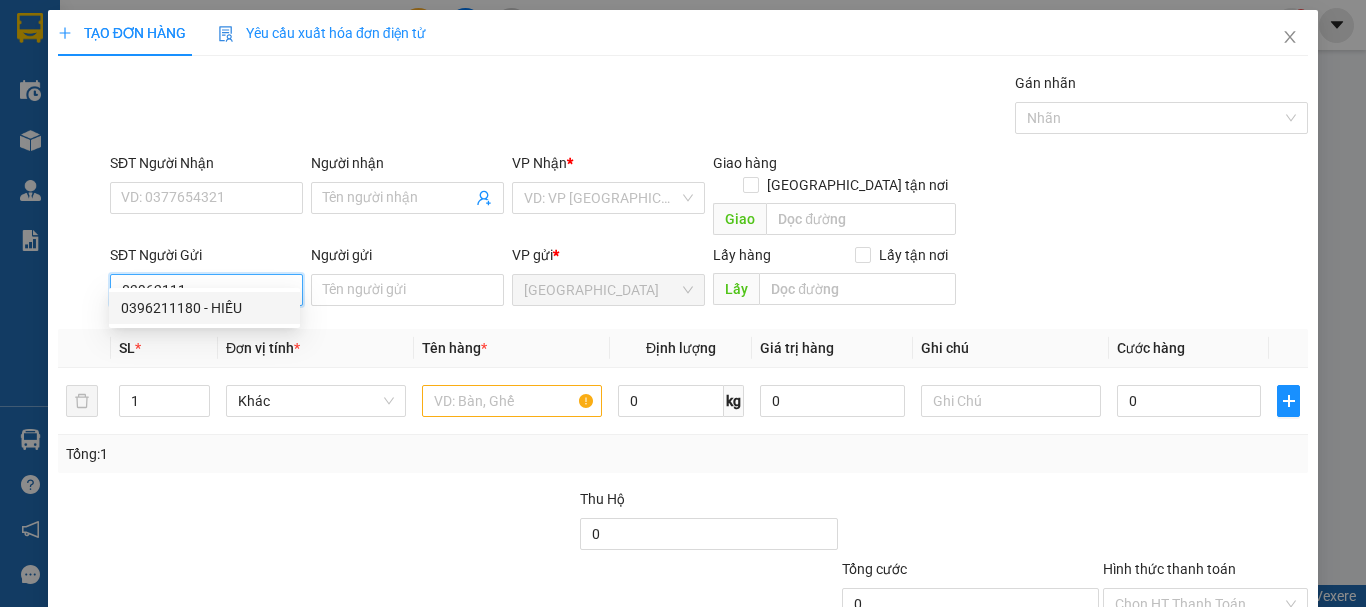 click on "0396211180 - HIẾU" at bounding box center [204, 308] 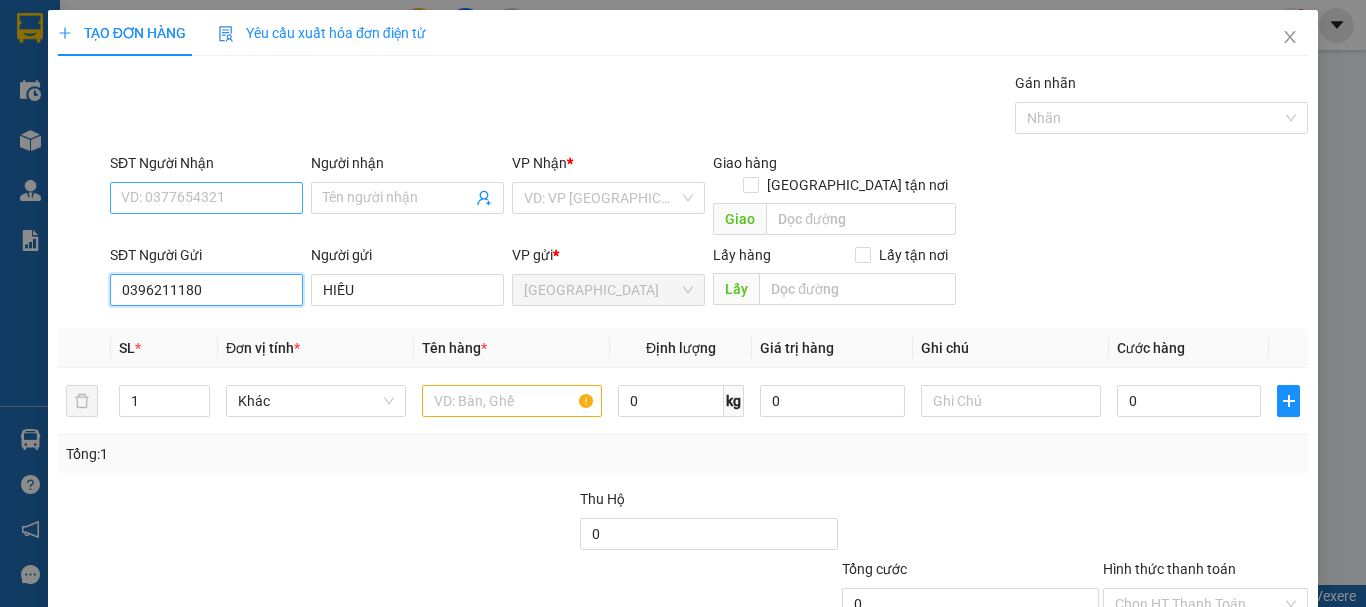 type on "0396211180" 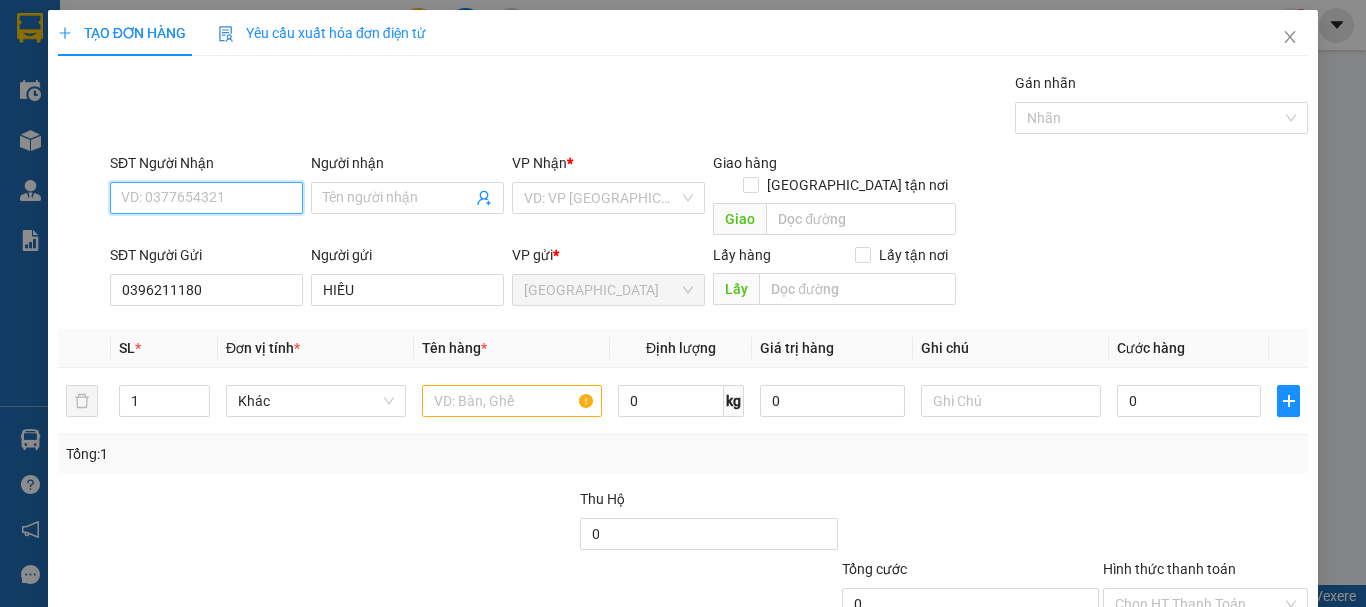 click on "SĐT Người Nhận" at bounding box center (206, 198) 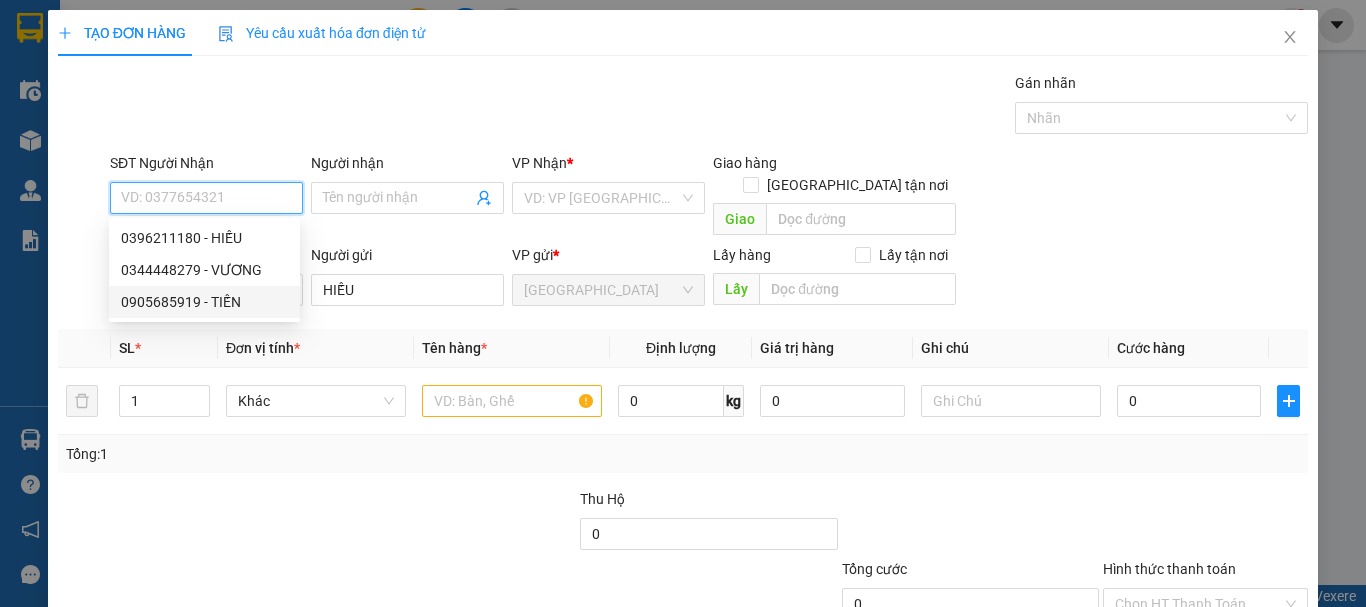 click on "0905685919 - TIẾN" at bounding box center (204, 302) 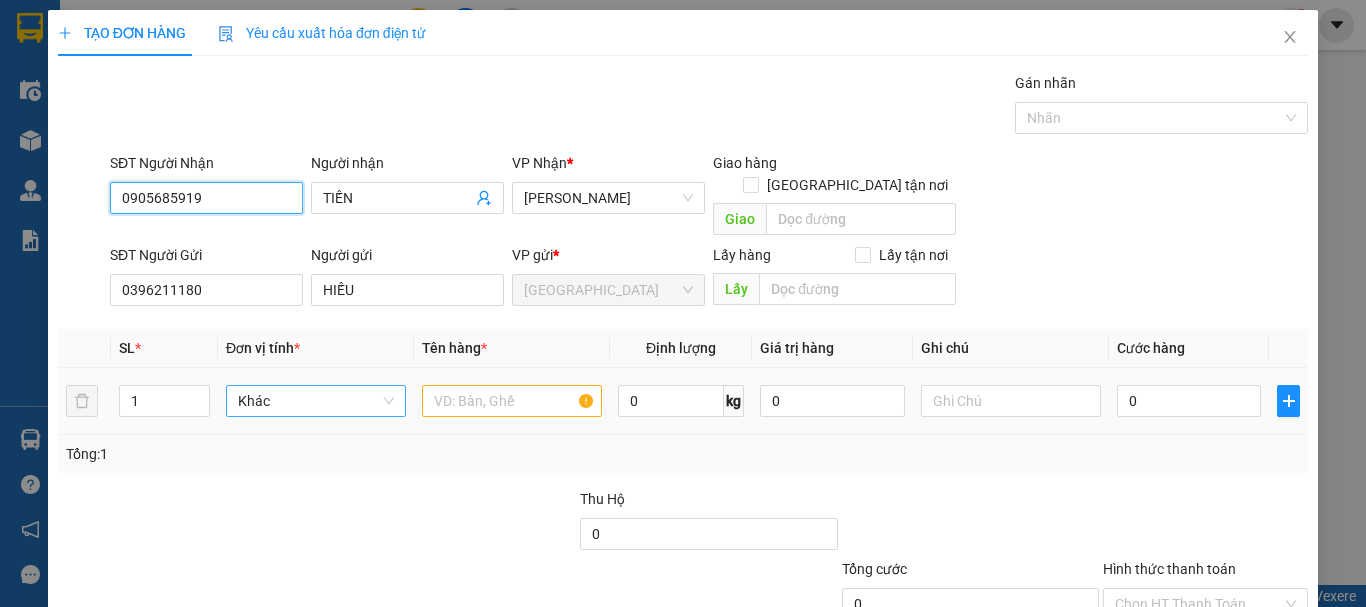 click on "Khác" at bounding box center (316, 401) 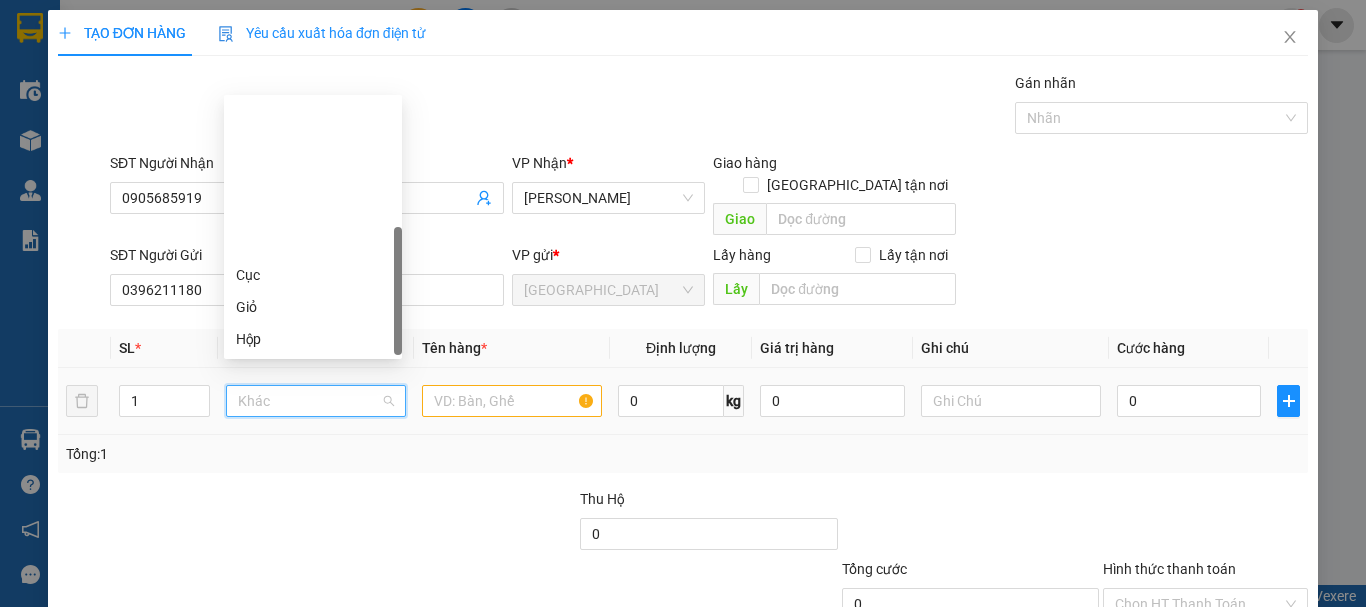 scroll, scrollTop: 192, scrollLeft: 0, axis: vertical 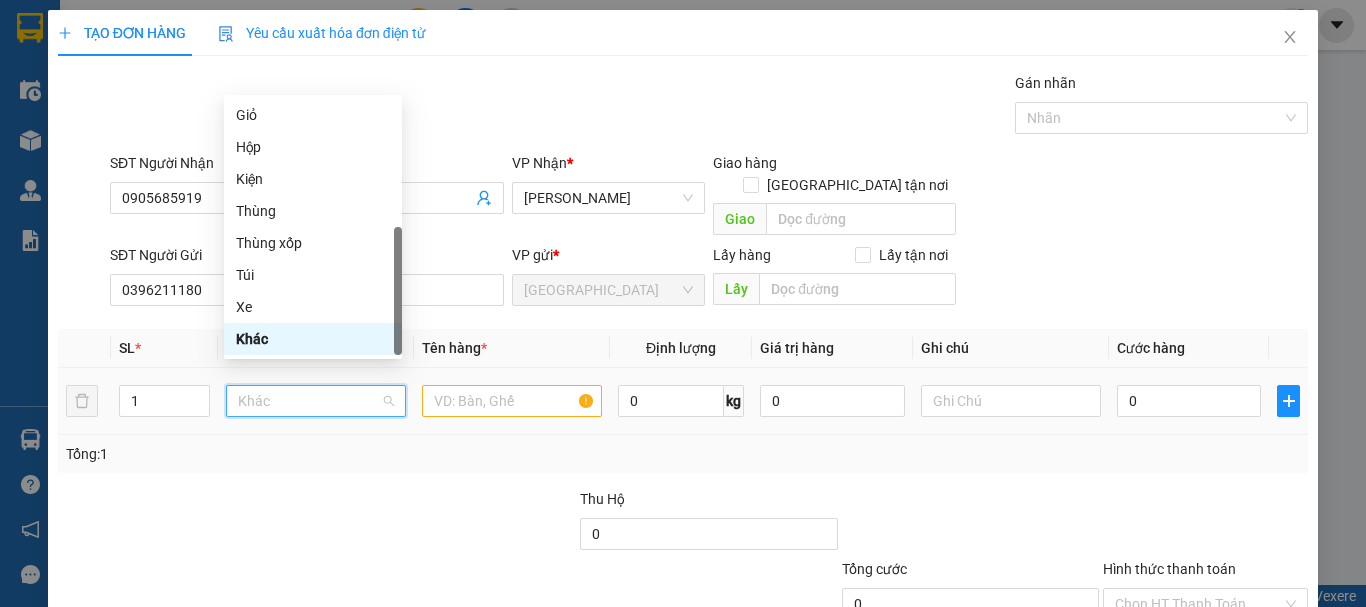 type on "T" 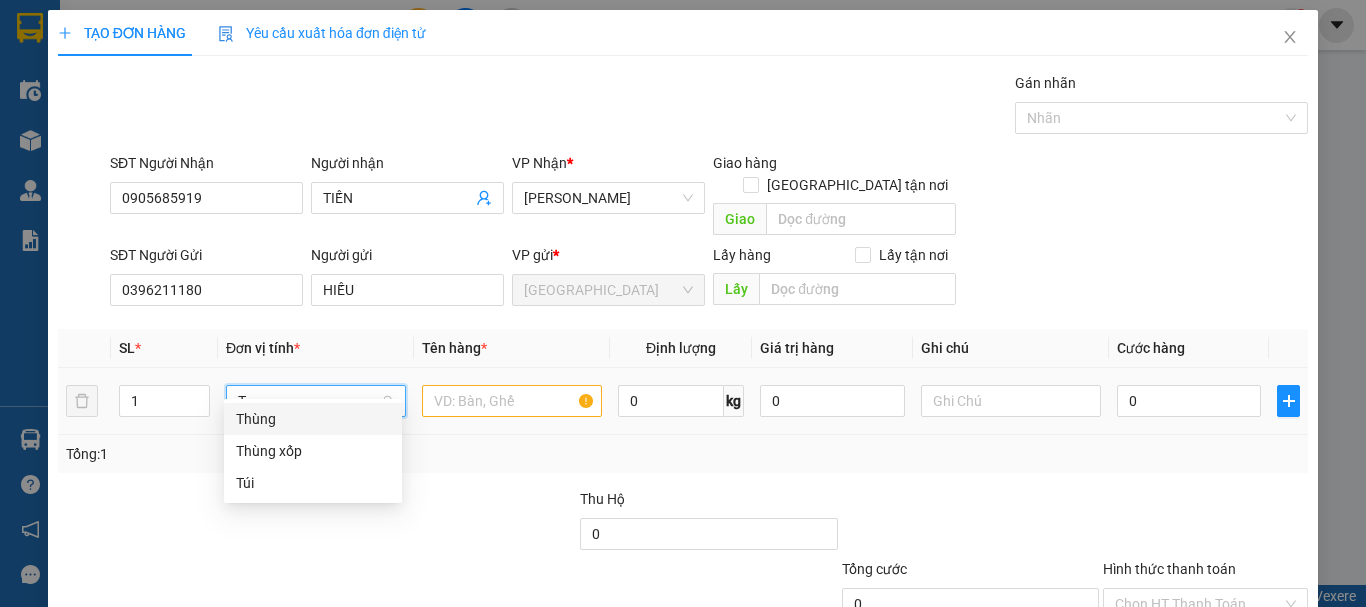 scroll, scrollTop: 0, scrollLeft: 0, axis: both 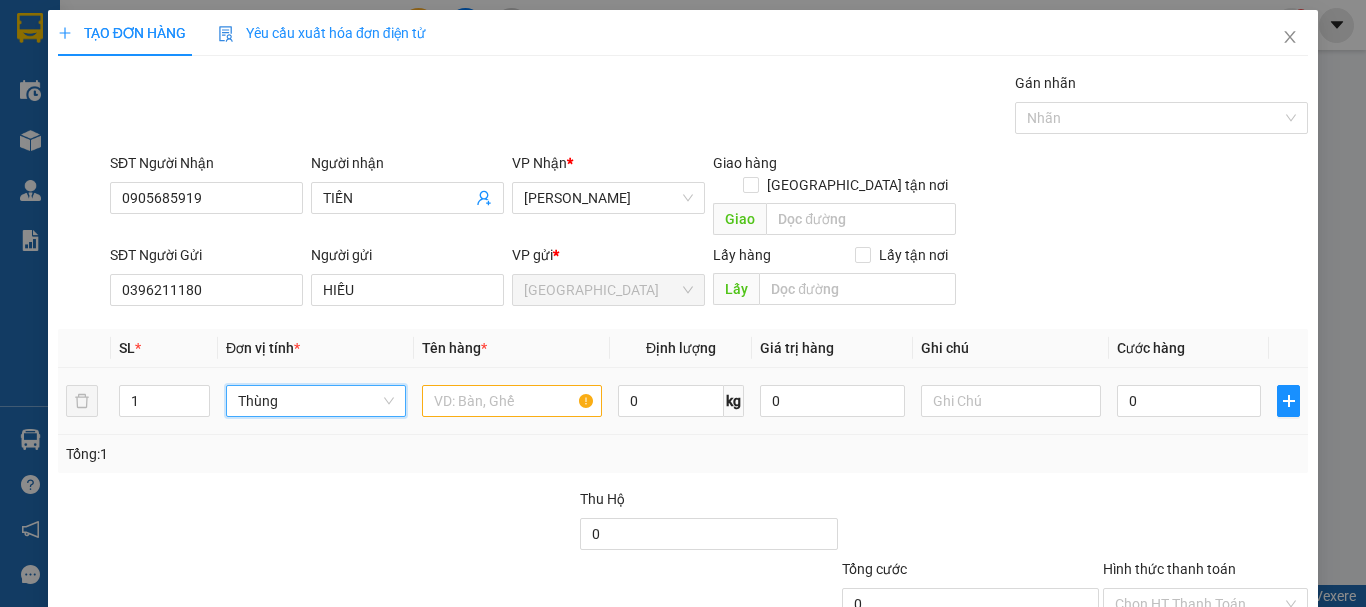 click on "Thùng" at bounding box center (316, 401) 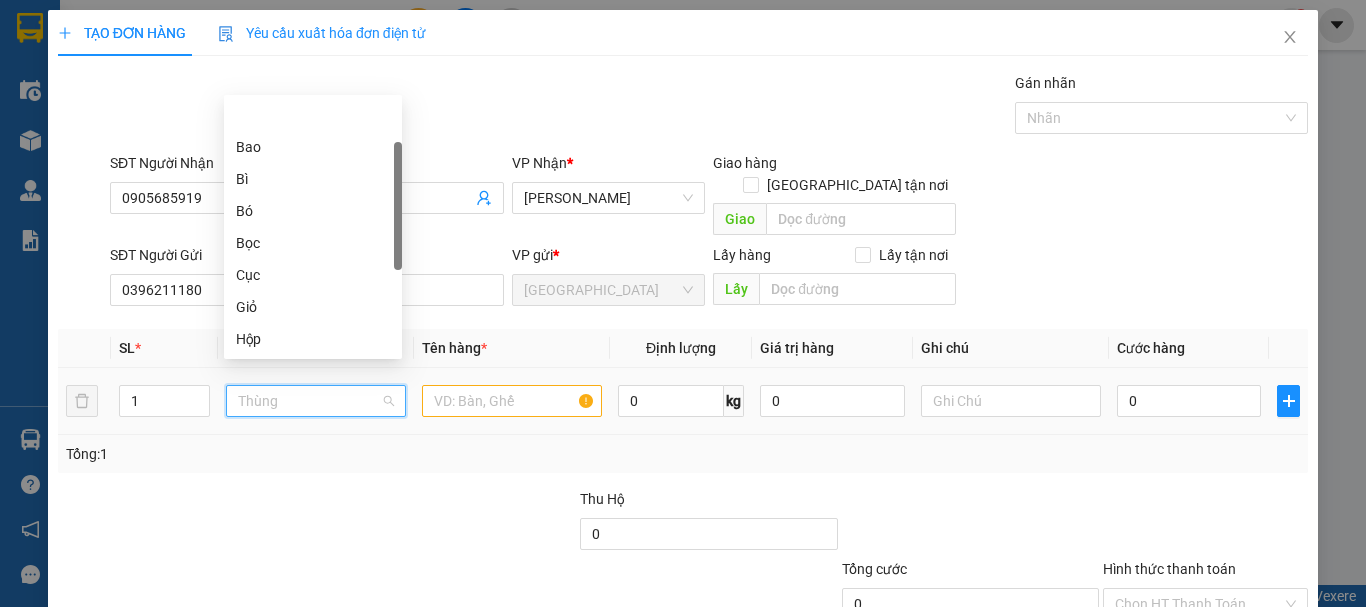 scroll, scrollTop: 64, scrollLeft: 0, axis: vertical 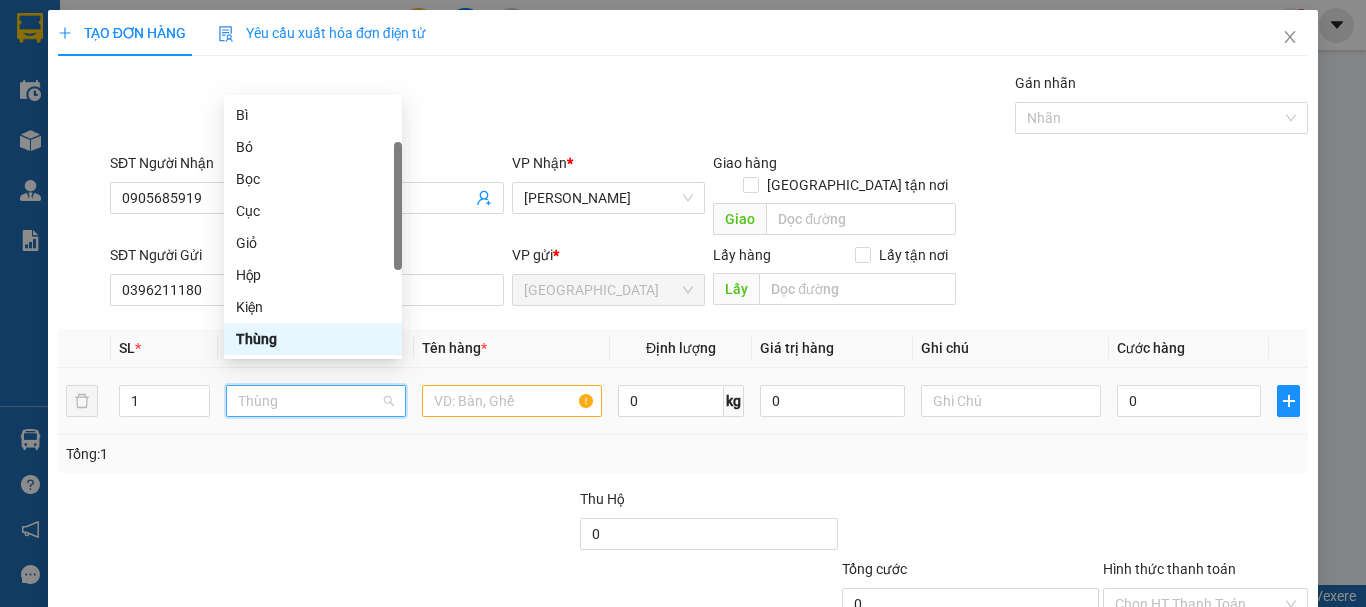 type on "K" 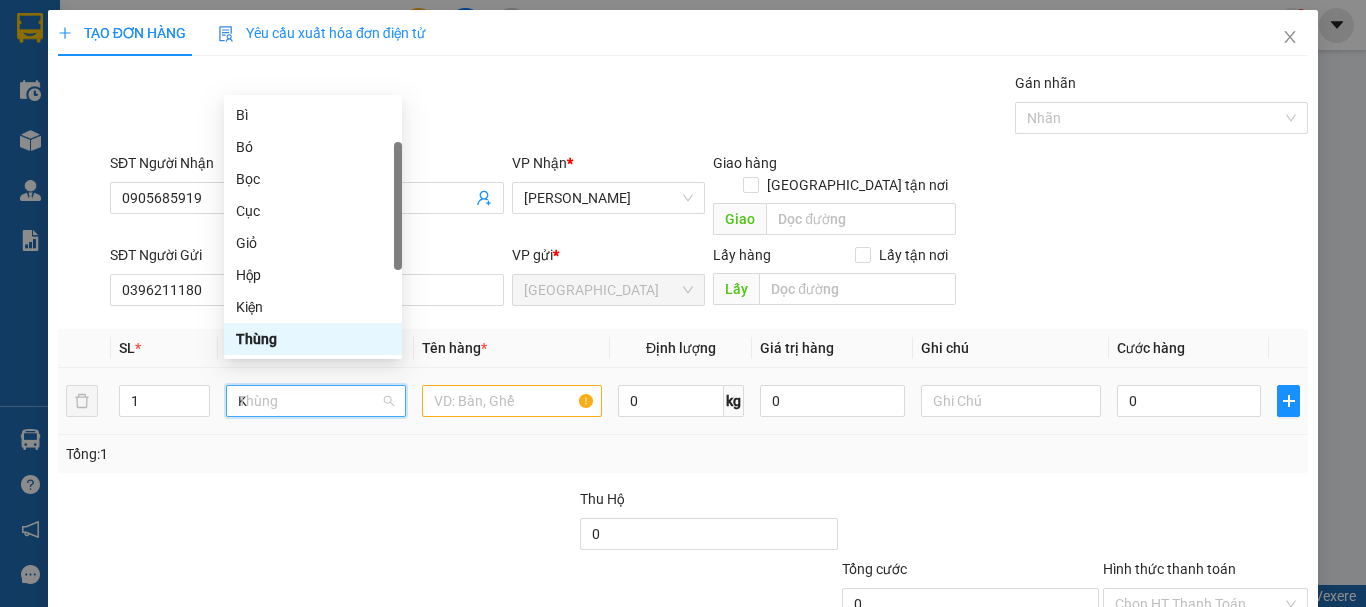 scroll, scrollTop: 0, scrollLeft: 0, axis: both 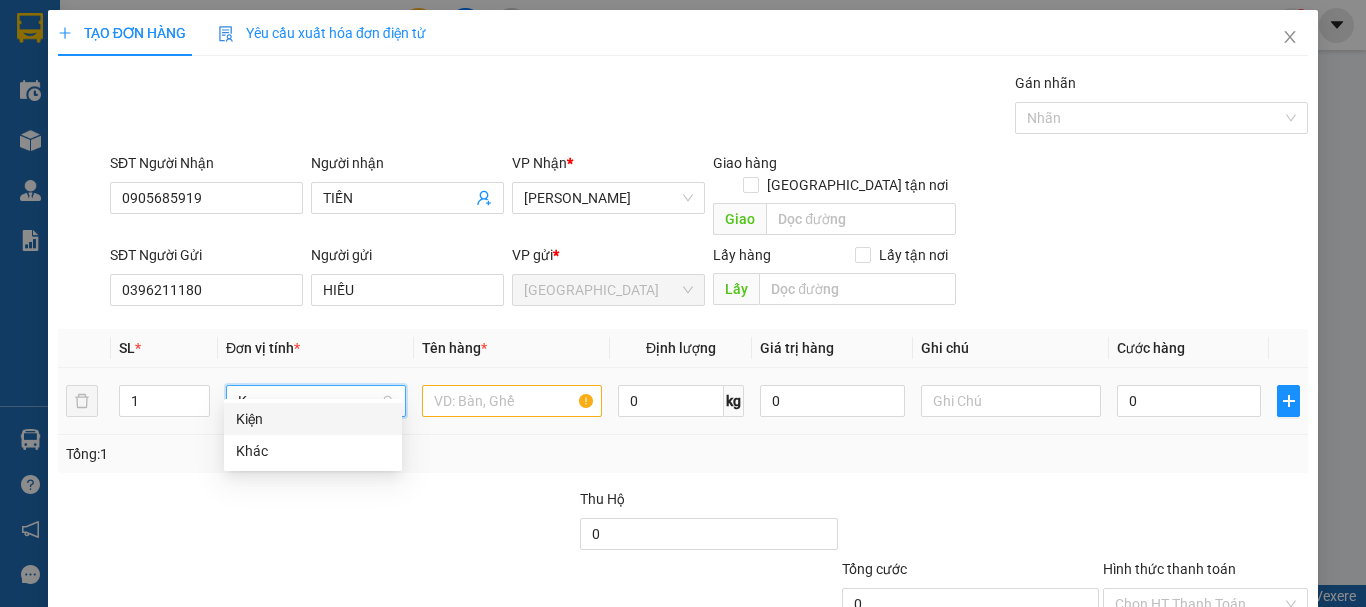 click on "Kiện" at bounding box center (313, 419) 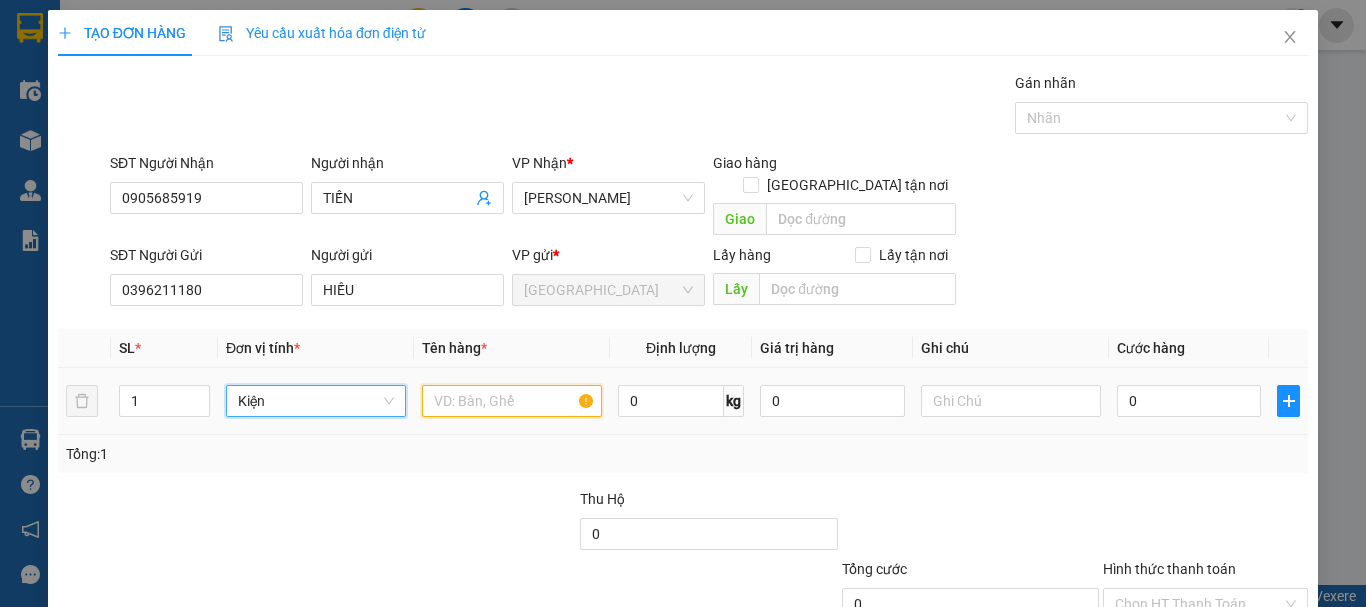 click at bounding box center [512, 401] 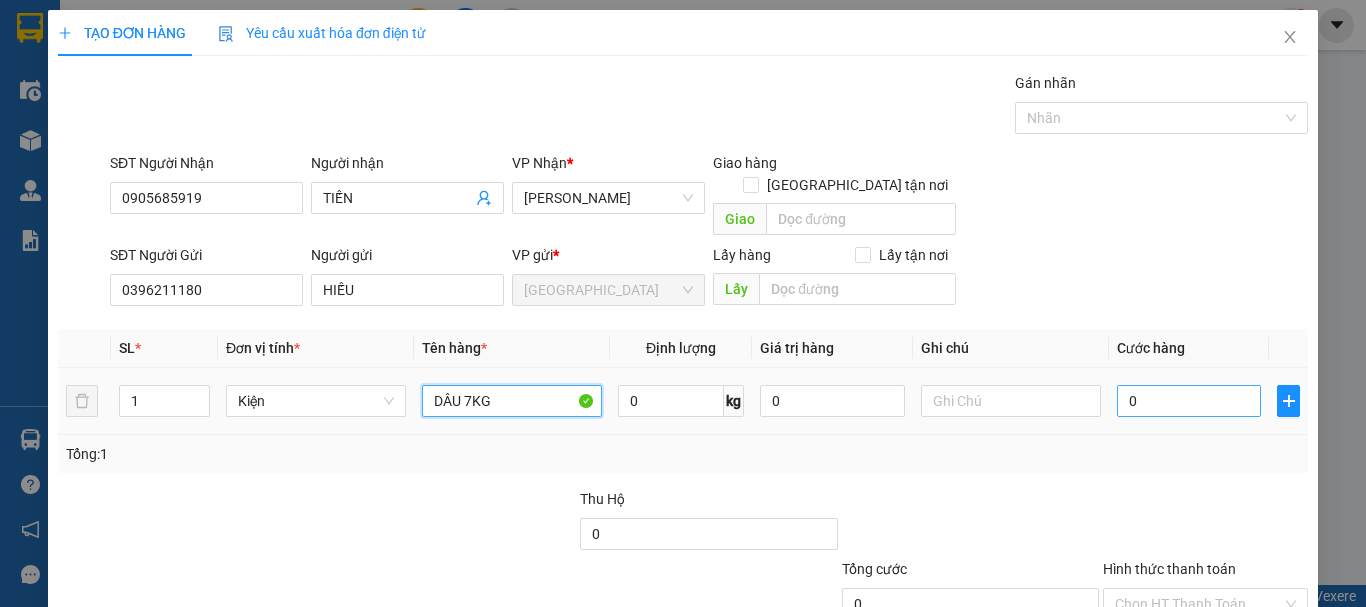 type on "DÂU 7KG" 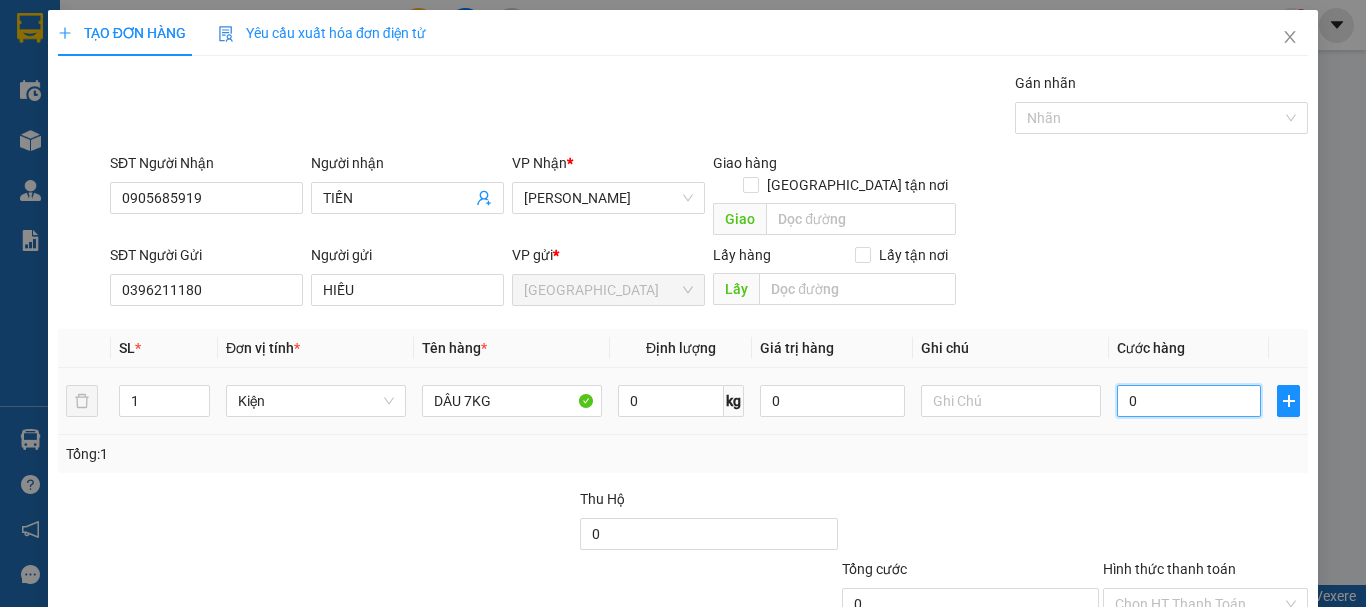 click on "0" at bounding box center (1189, 401) 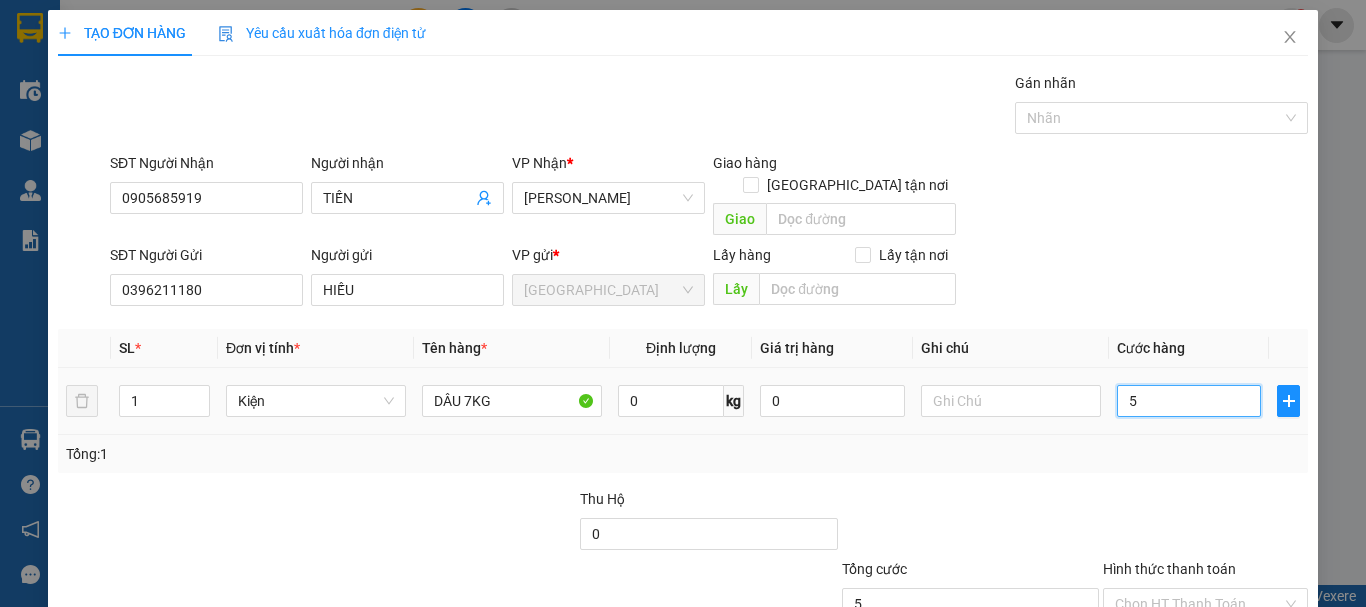 type on "50" 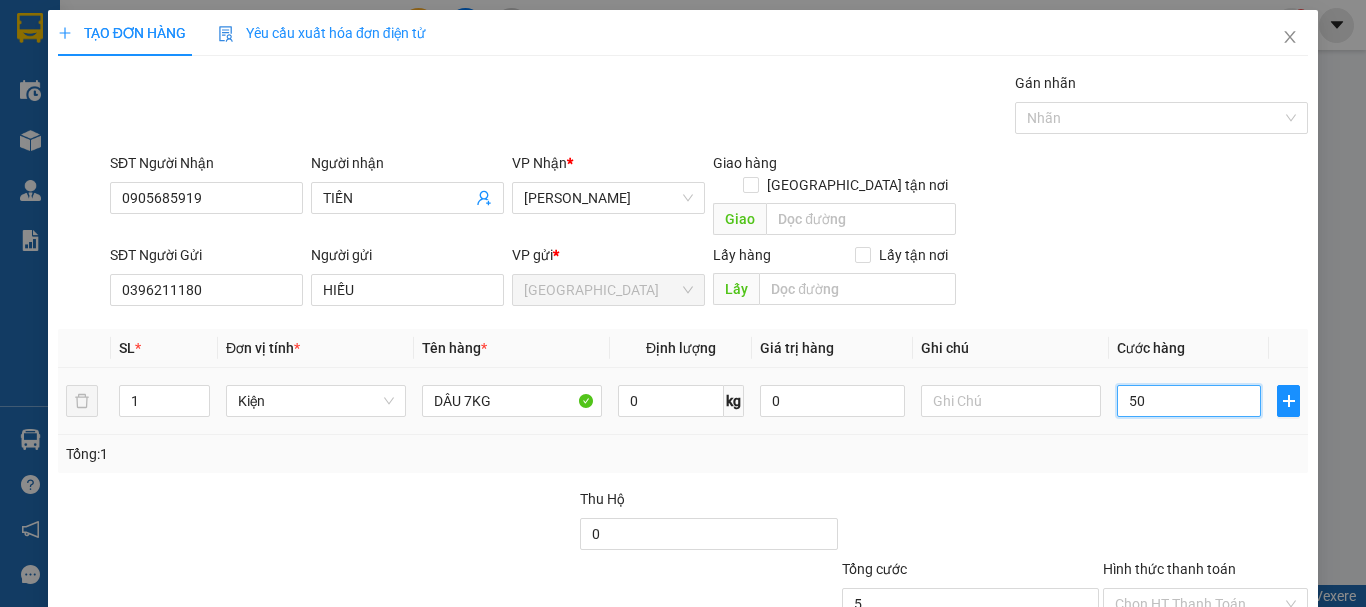 type 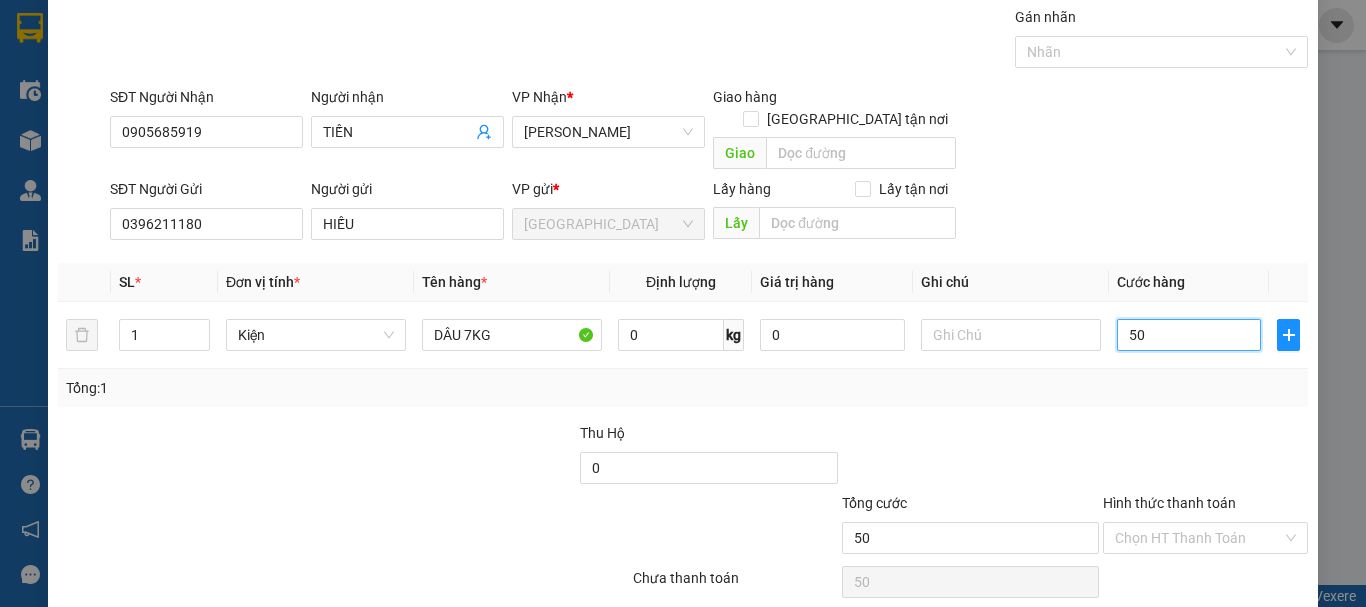 scroll, scrollTop: 125, scrollLeft: 0, axis: vertical 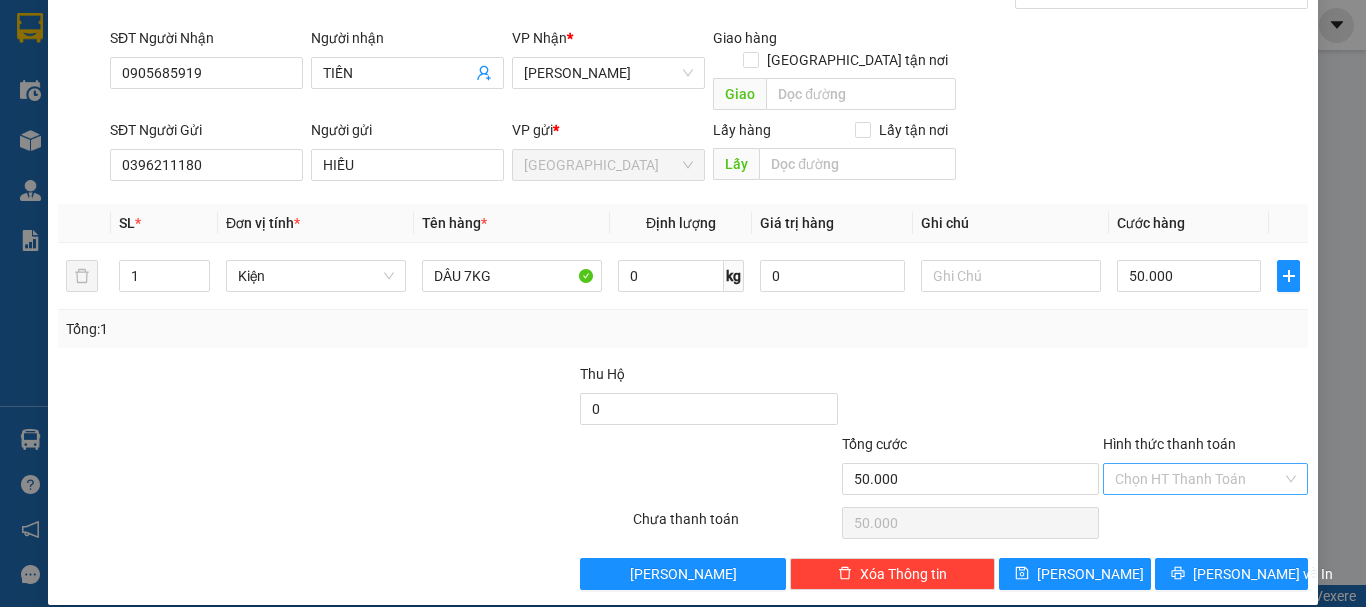 click on "Hình thức thanh toán" at bounding box center (1198, 479) 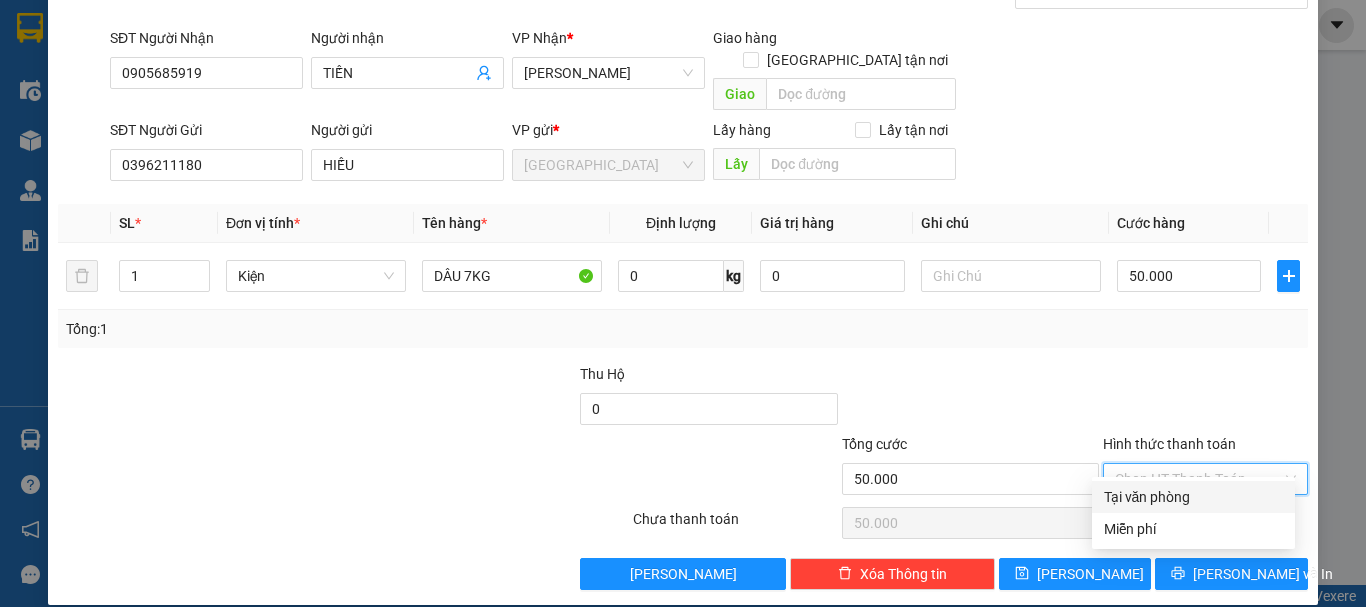 click on "Tại văn phòng" at bounding box center (1193, 497) 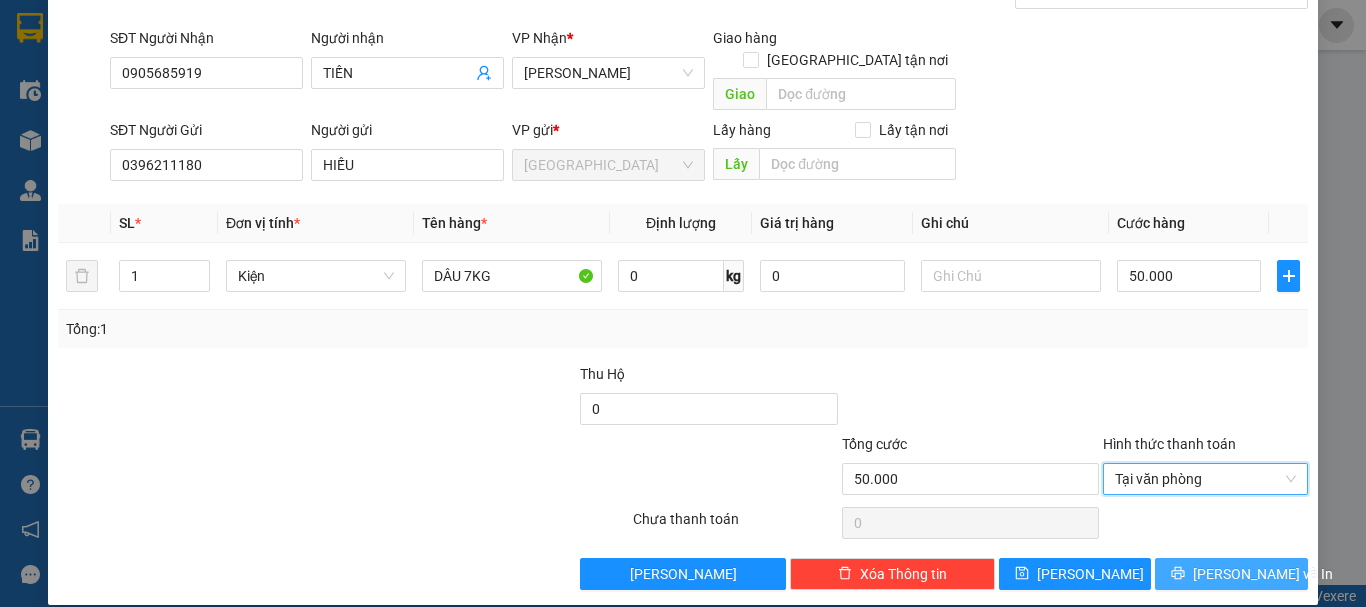 click on "Lưu và In" at bounding box center [1231, 574] 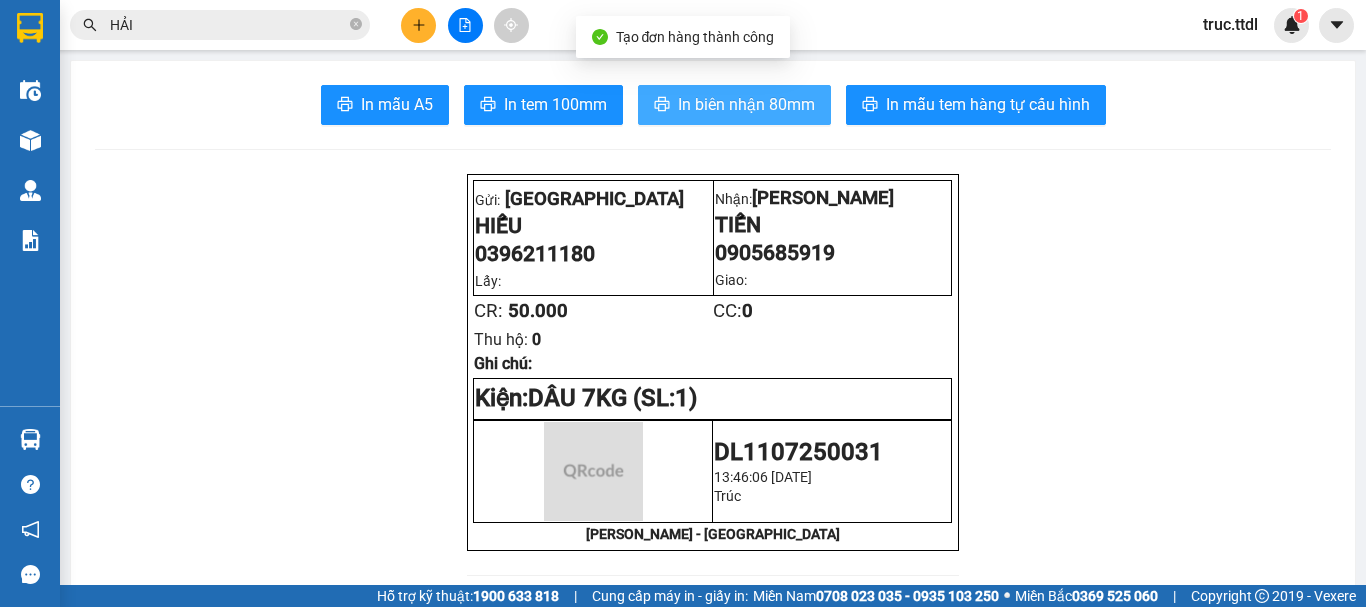 click on "In biên nhận 80mm" at bounding box center (746, 104) 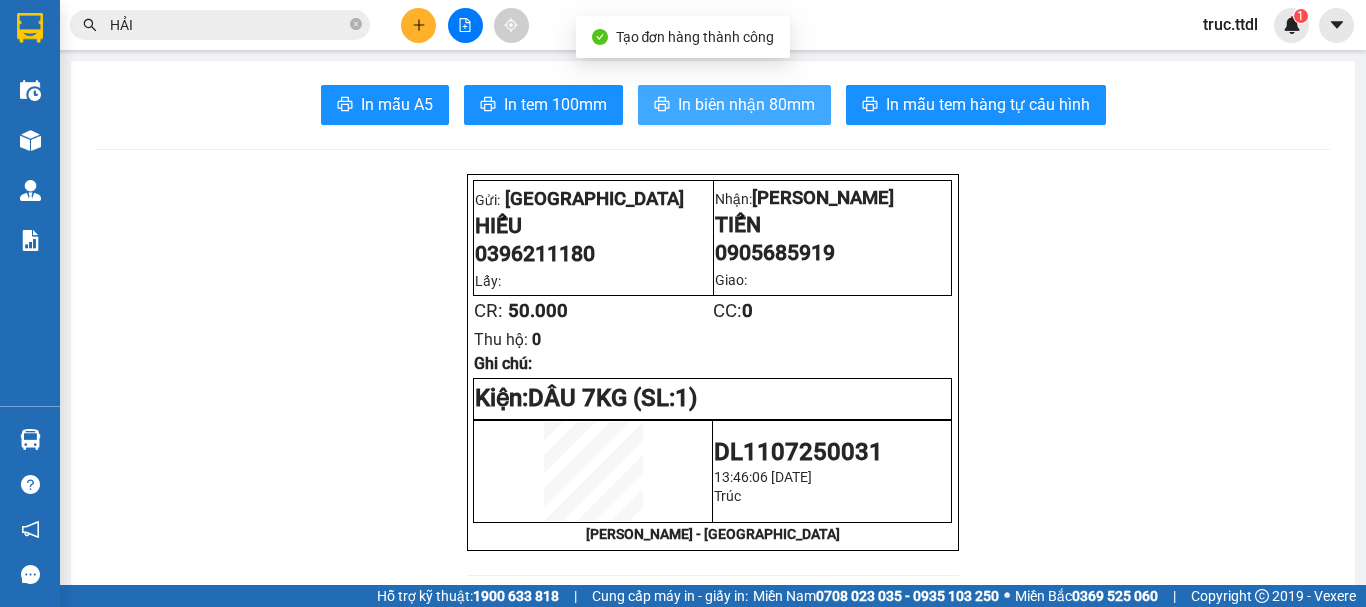 scroll, scrollTop: 0, scrollLeft: 0, axis: both 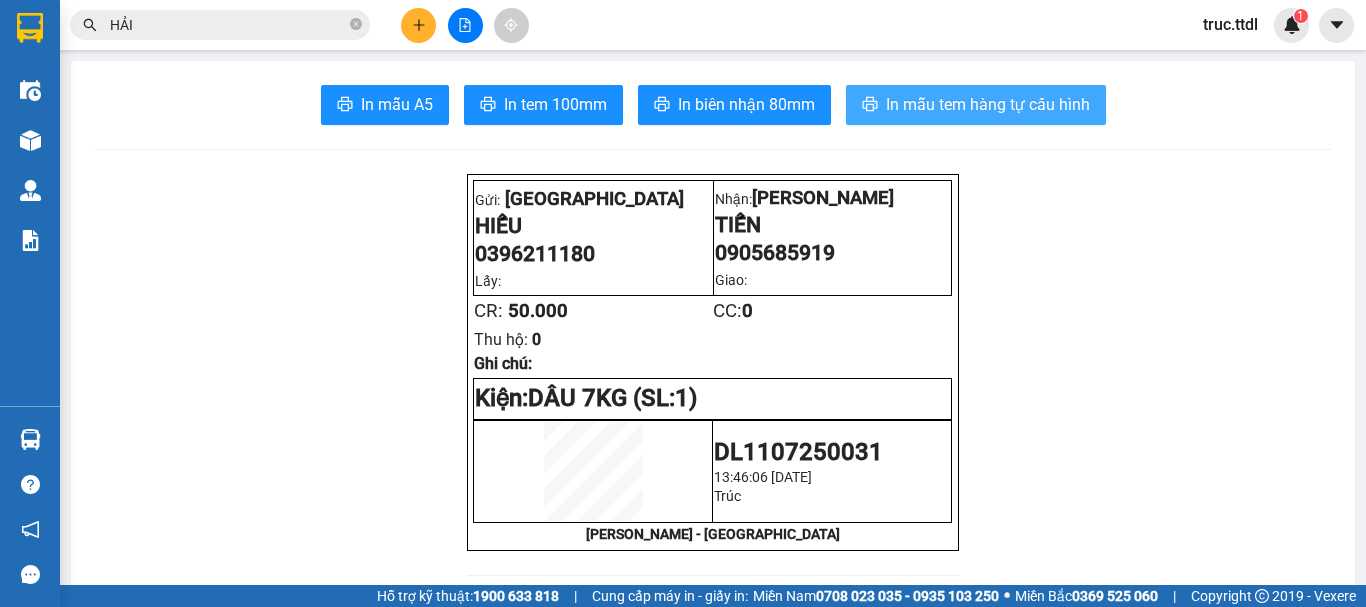 click on "In mẫu tem hàng tự cấu hình" at bounding box center (988, 104) 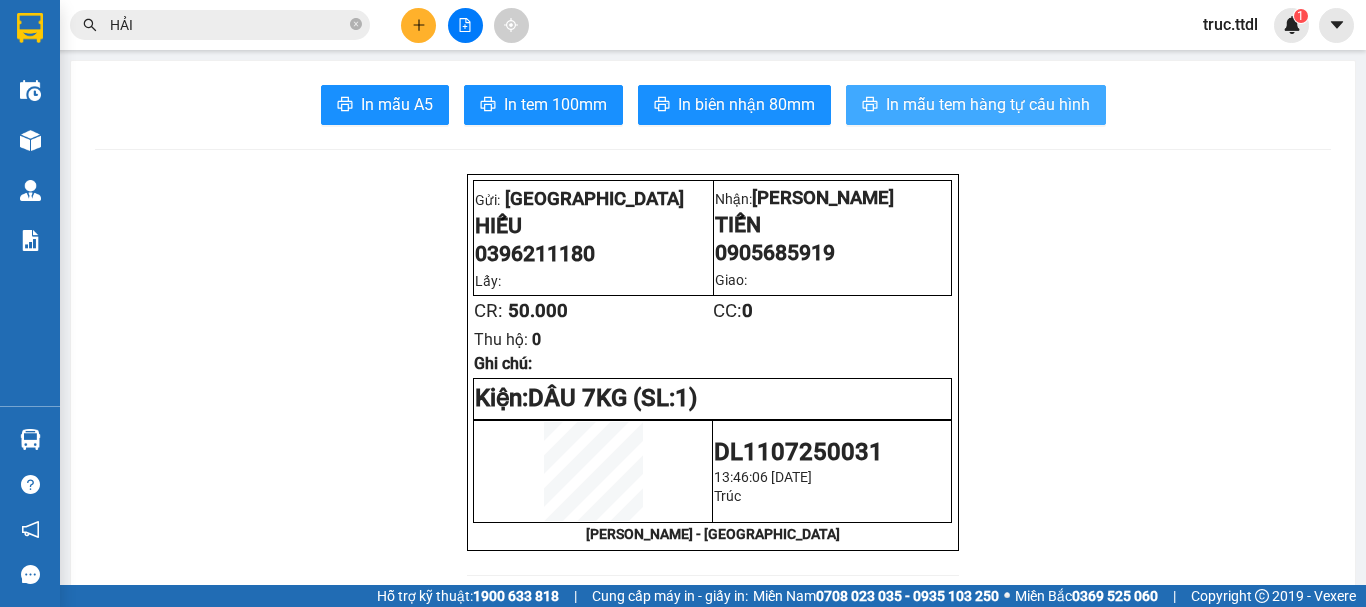 scroll, scrollTop: 0, scrollLeft: 0, axis: both 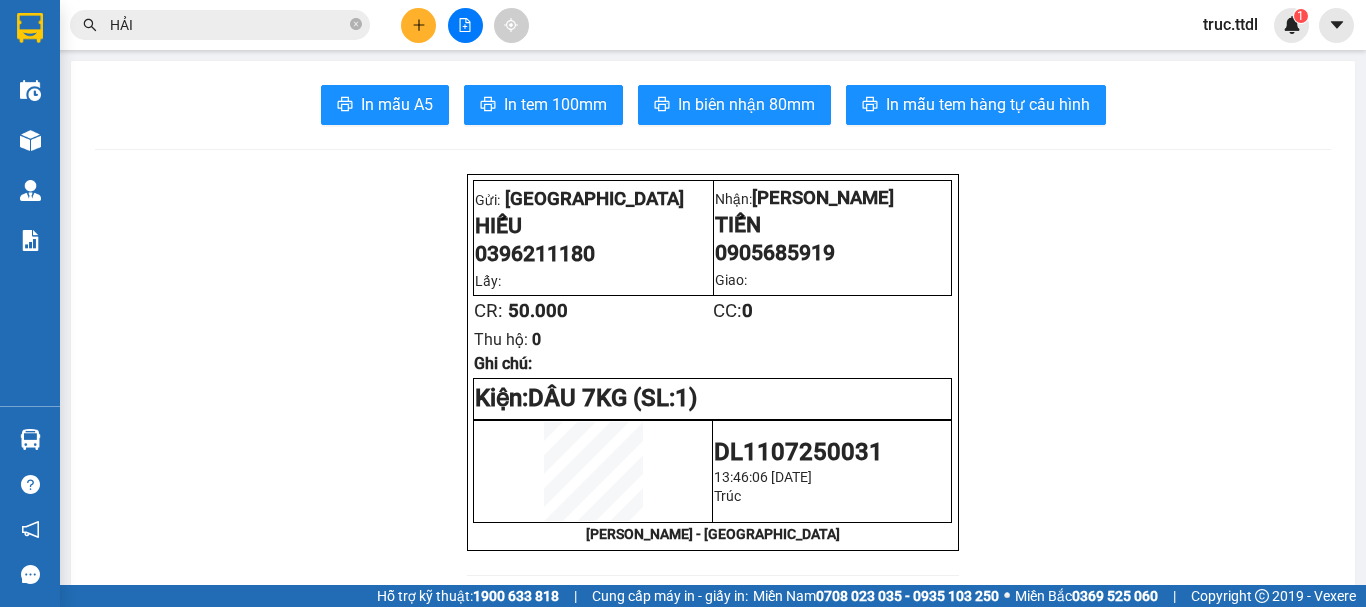 click at bounding box center (418, 25) 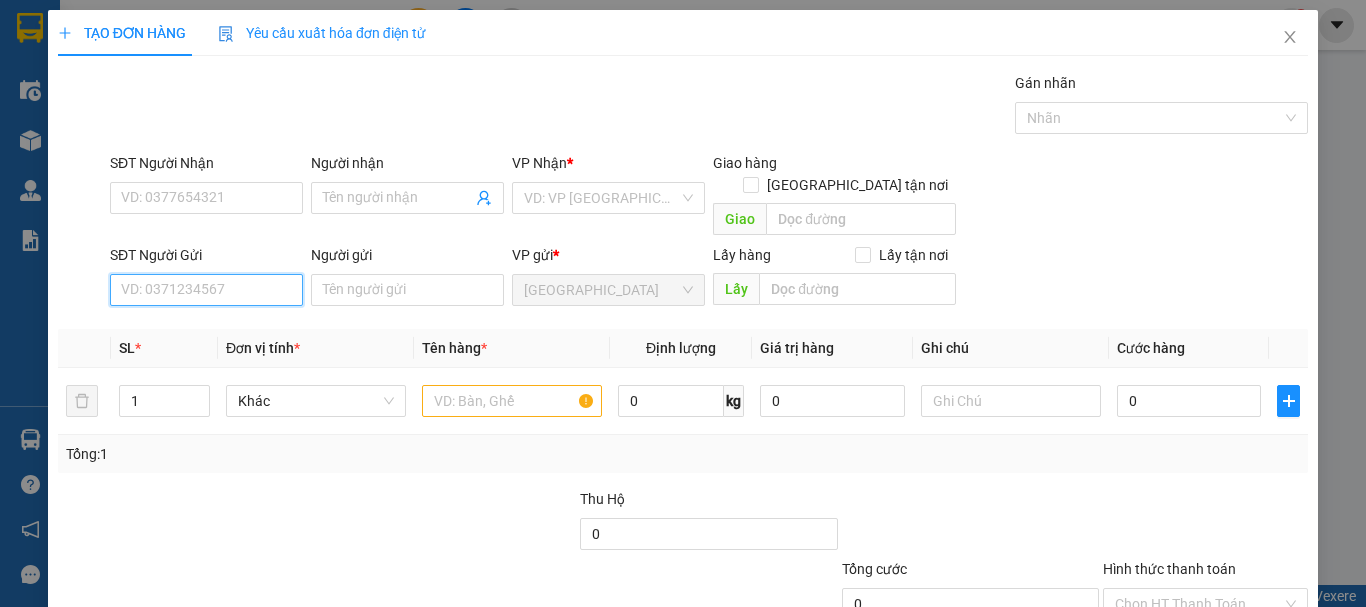 click on "SĐT Người Gửi" at bounding box center [206, 290] 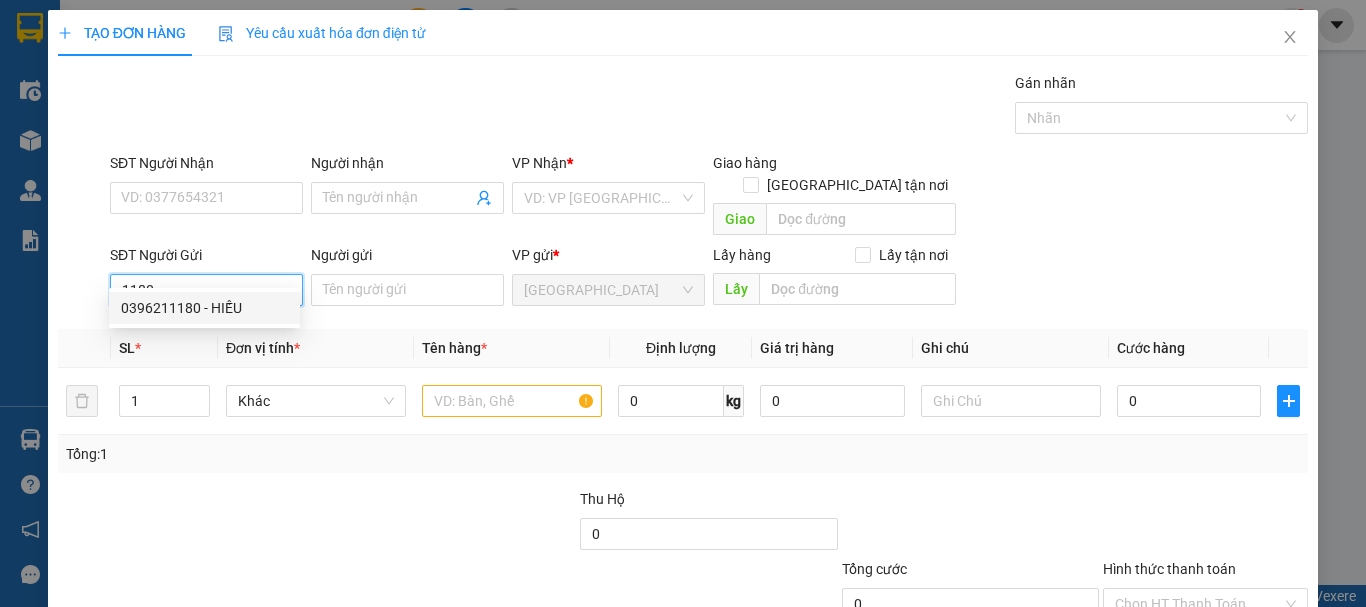 click on "0396211180 - HIẾU" at bounding box center [204, 308] 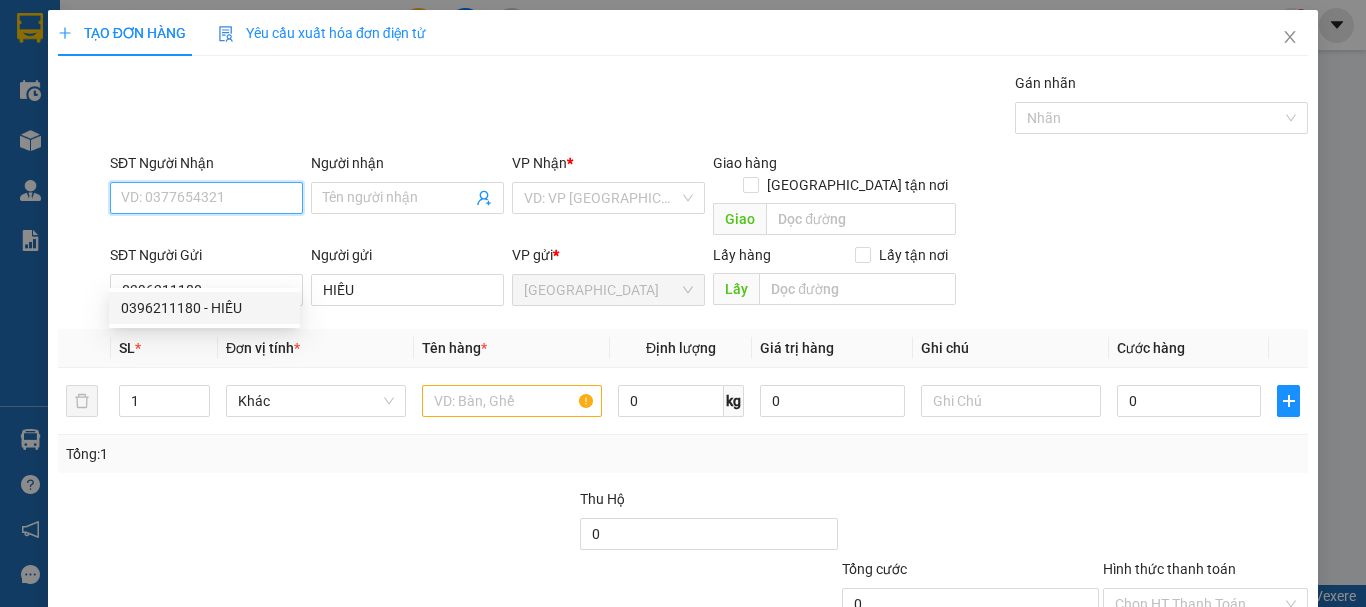 click on "SĐT Người Nhận" at bounding box center [206, 198] 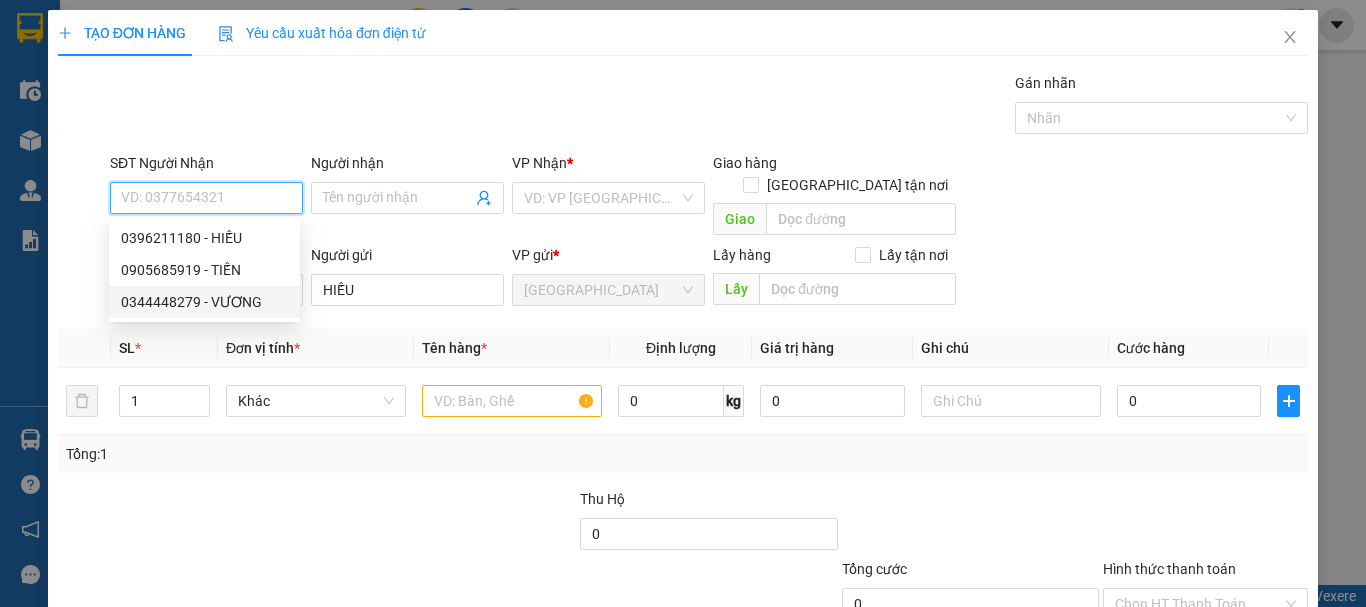 click on "0344448279 - VƯƠNG" at bounding box center (204, 302) 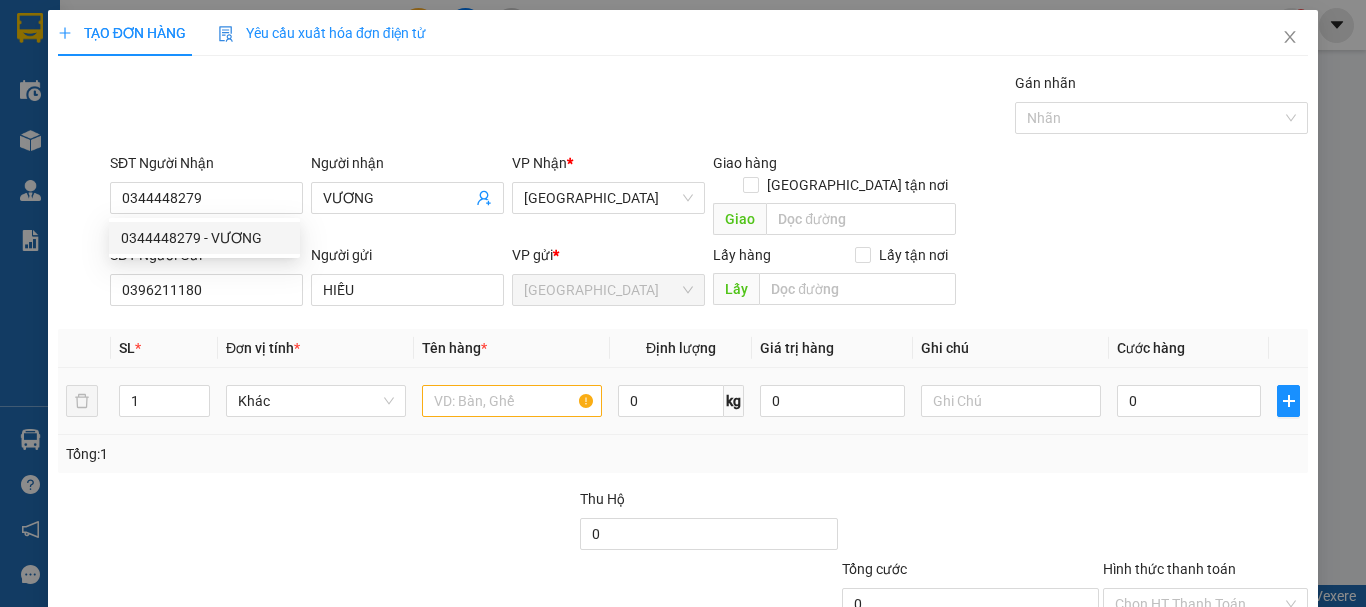 click on "Khác" at bounding box center [316, 401] 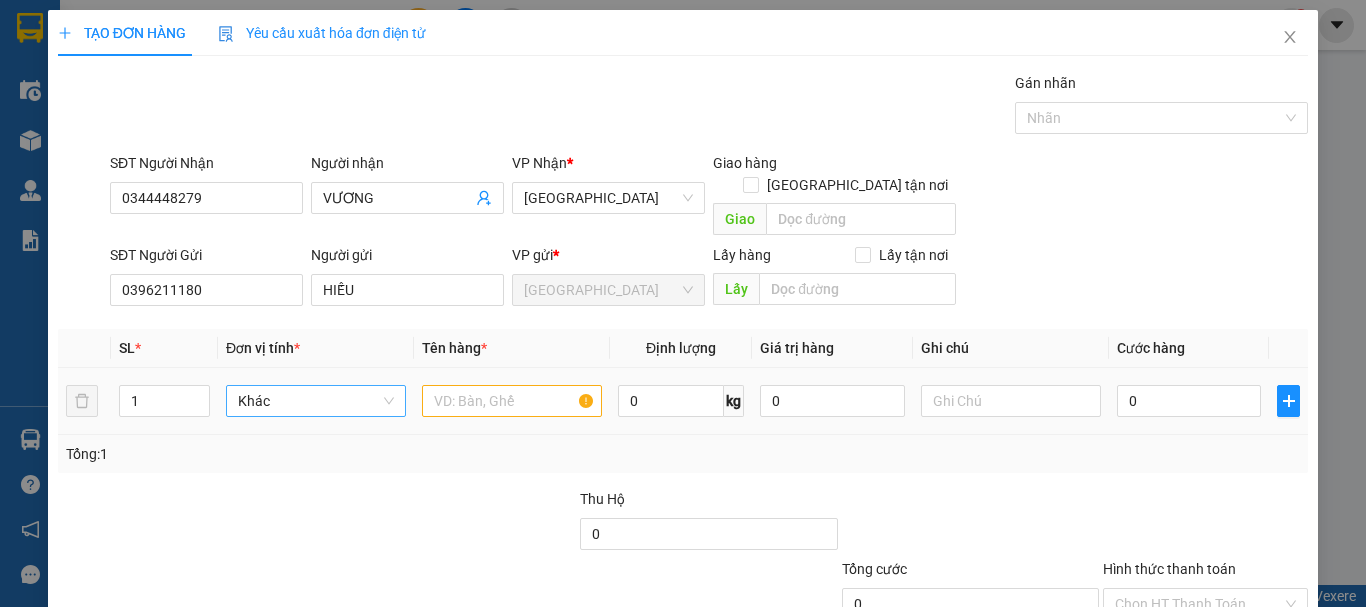 click on "Khác" at bounding box center [316, 401] 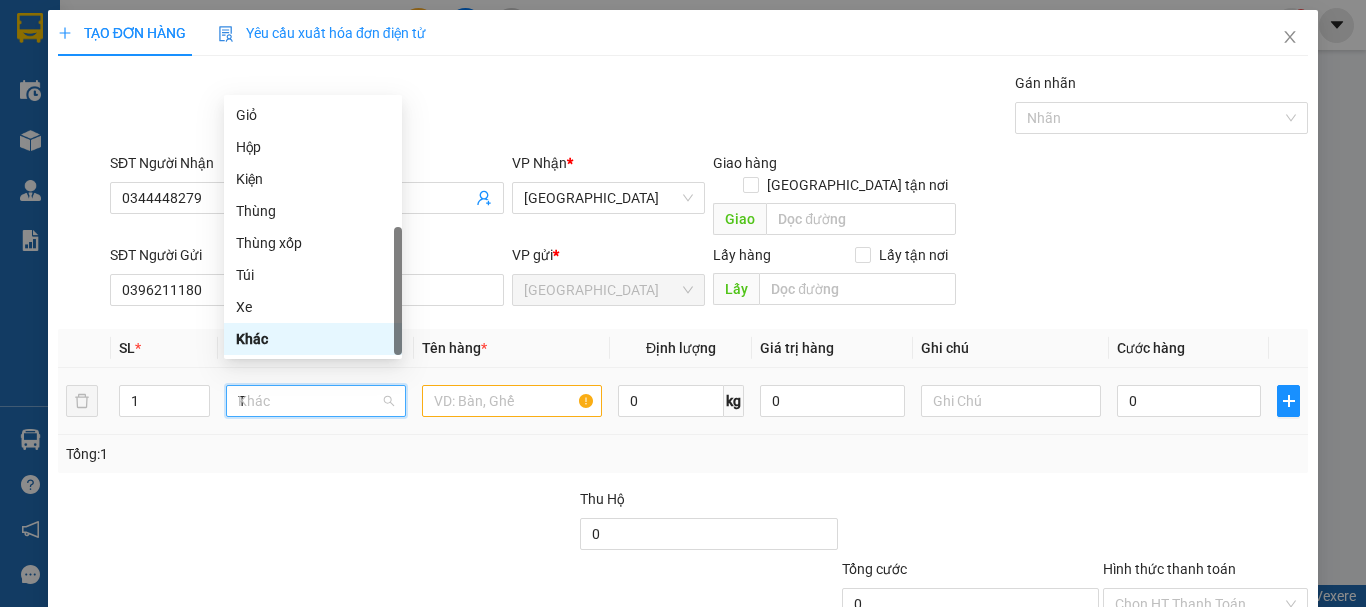 scroll, scrollTop: 0, scrollLeft: 0, axis: both 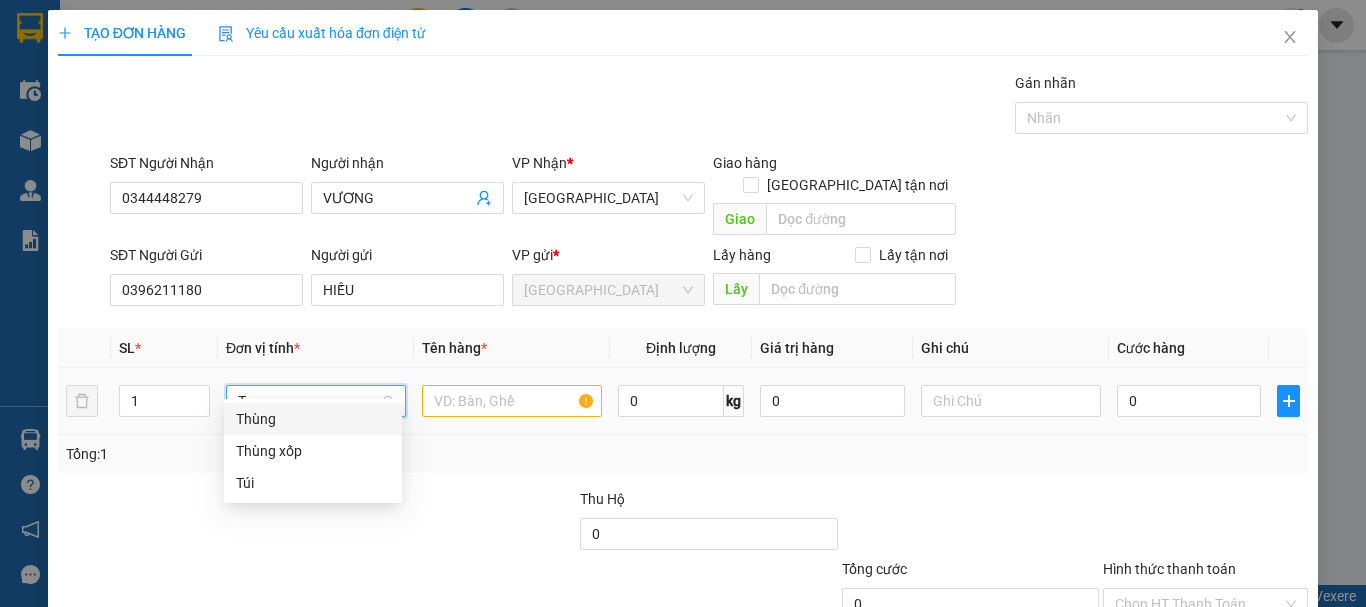 drag, startPoint x: 311, startPoint y: 416, endPoint x: 448, endPoint y: 395, distance: 138.60014 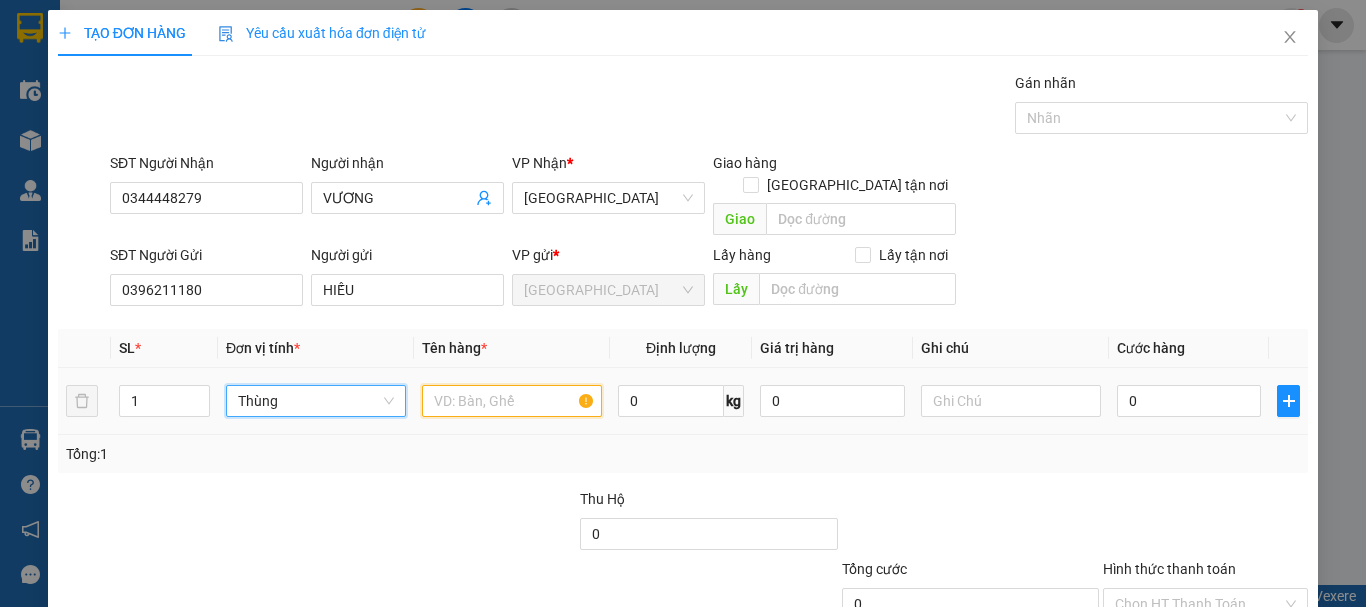 click at bounding box center (512, 401) 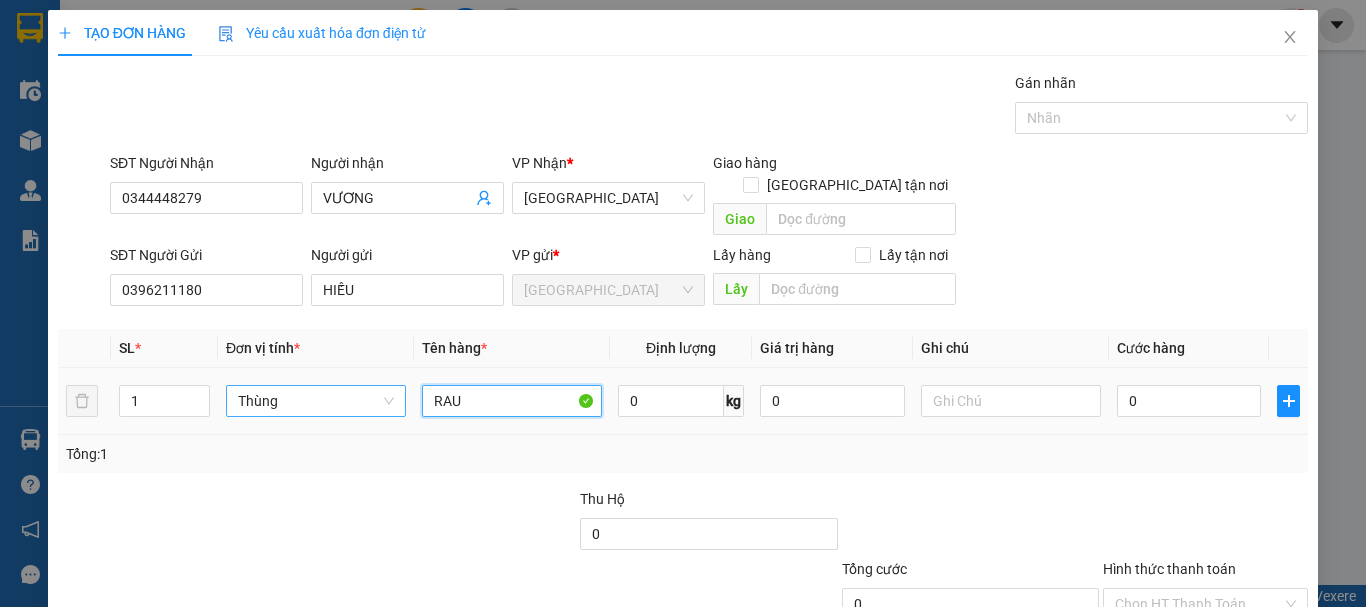 drag, startPoint x: 493, startPoint y: 382, endPoint x: 372, endPoint y: 398, distance: 122.05327 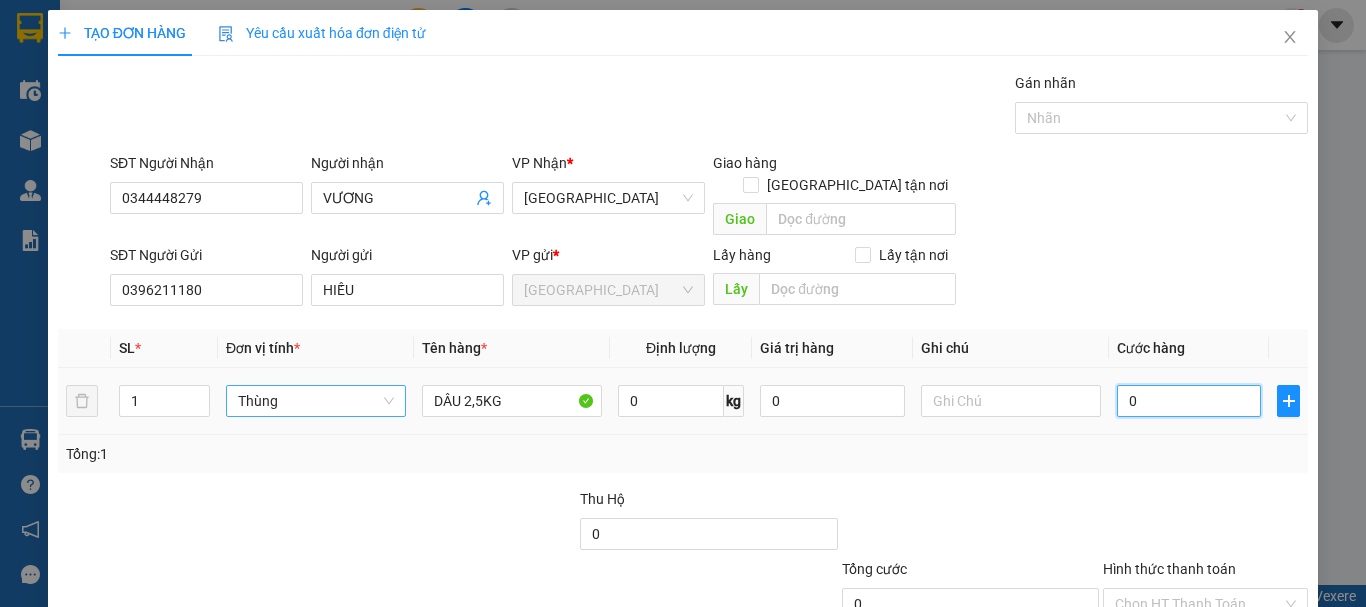 click on "0" at bounding box center [1189, 401] 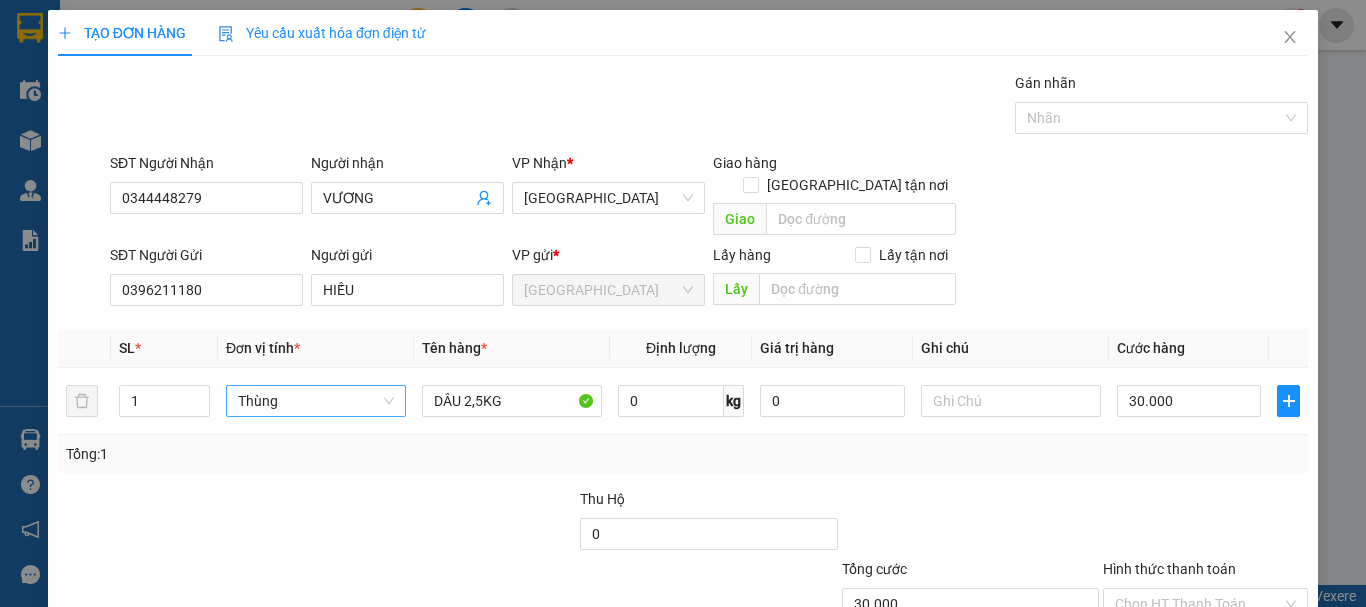 click on "Tổng:  1" at bounding box center [683, 454] 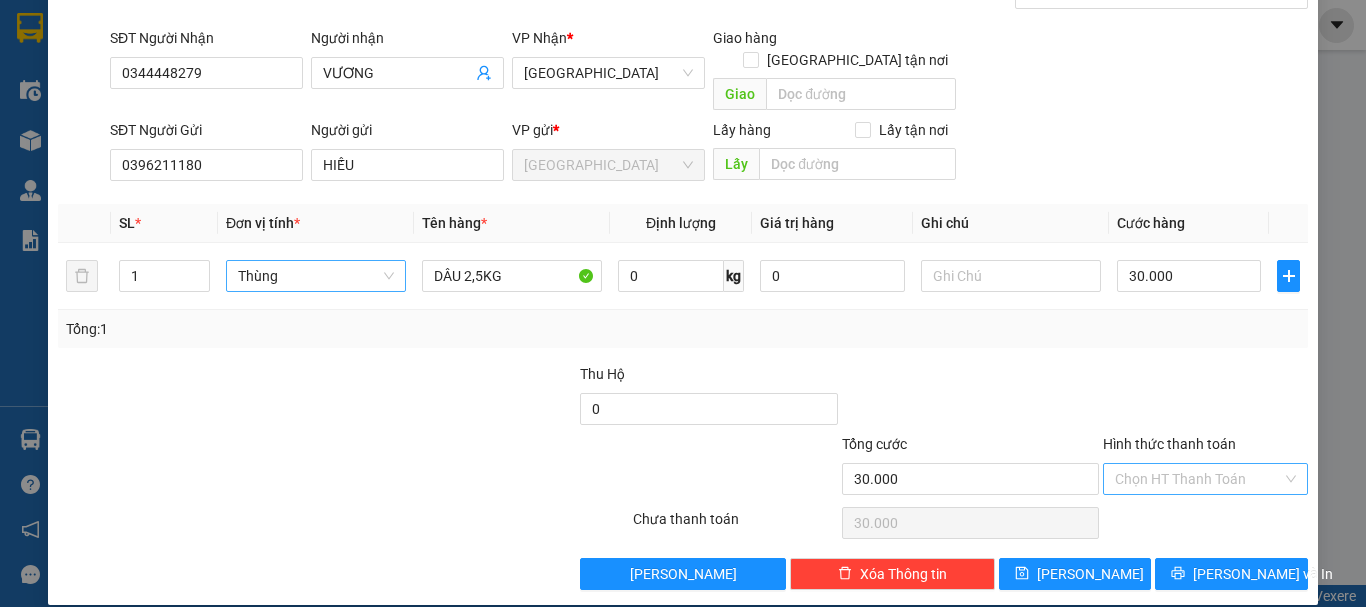 click on "Hình thức thanh toán" at bounding box center [1198, 479] 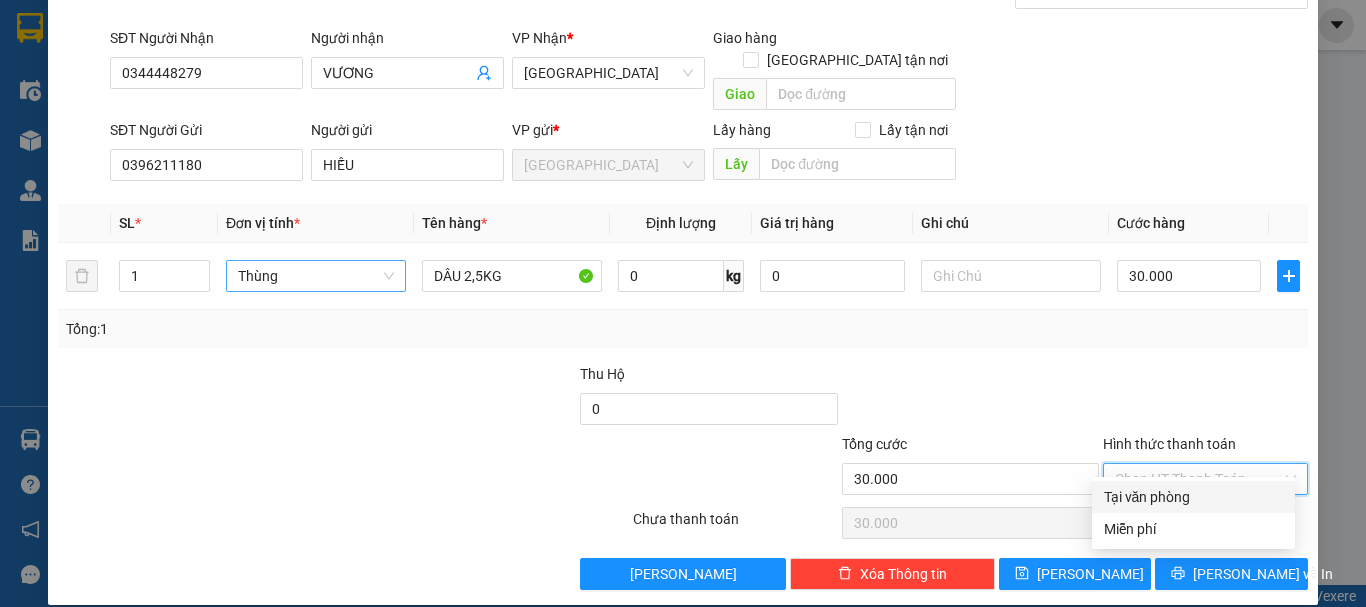 click on "Tại văn phòng" at bounding box center [1193, 497] 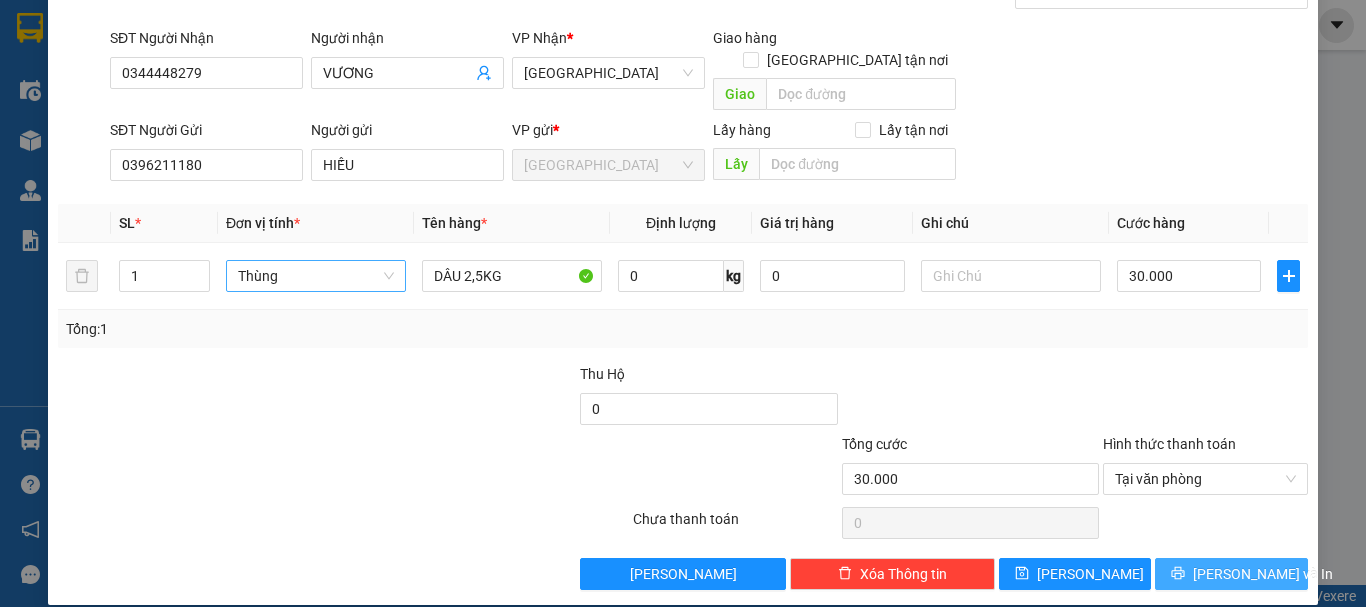 click on "Lưu và In" at bounding box center [1231, 574] 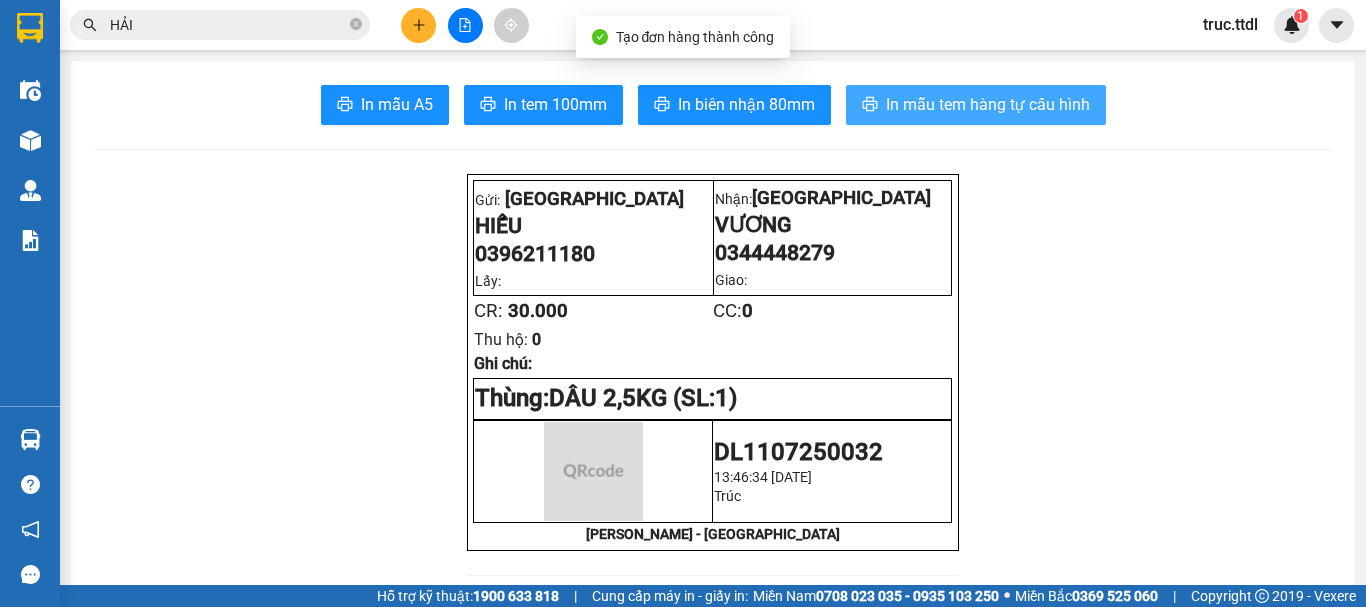 click on "In mẫu tem hàng tự cấu hình" at bounding box center [988, 104] 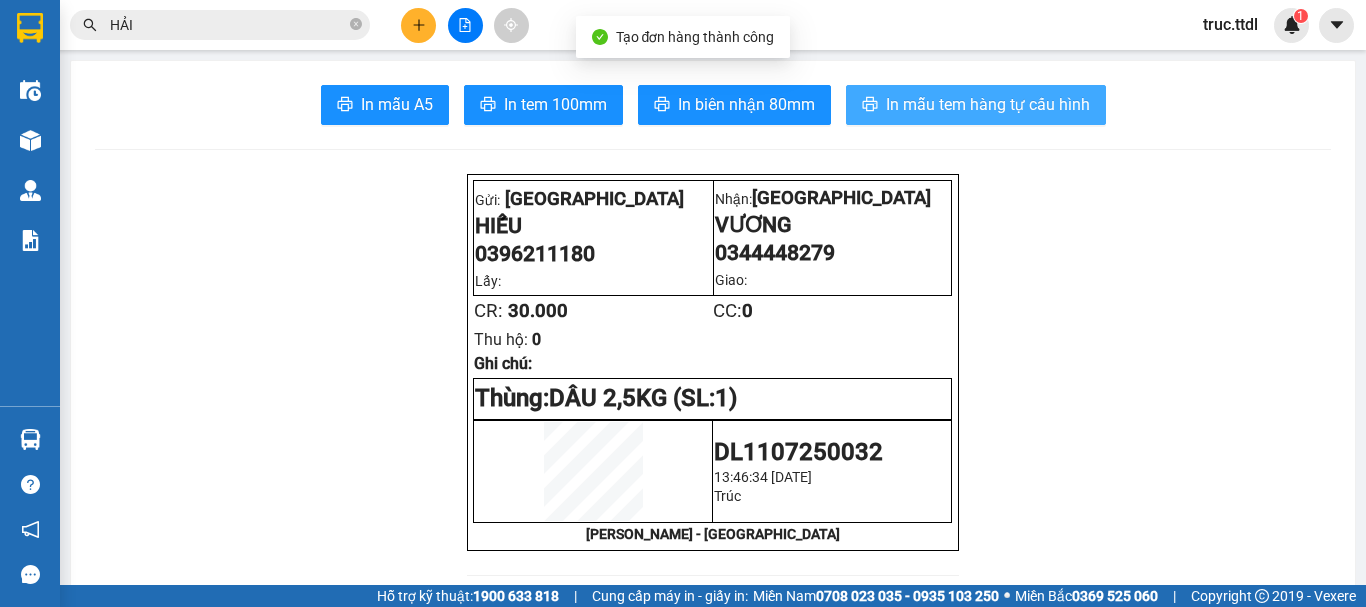 scroll, scrollTop: 0, scrollLeft: 0, axis: both 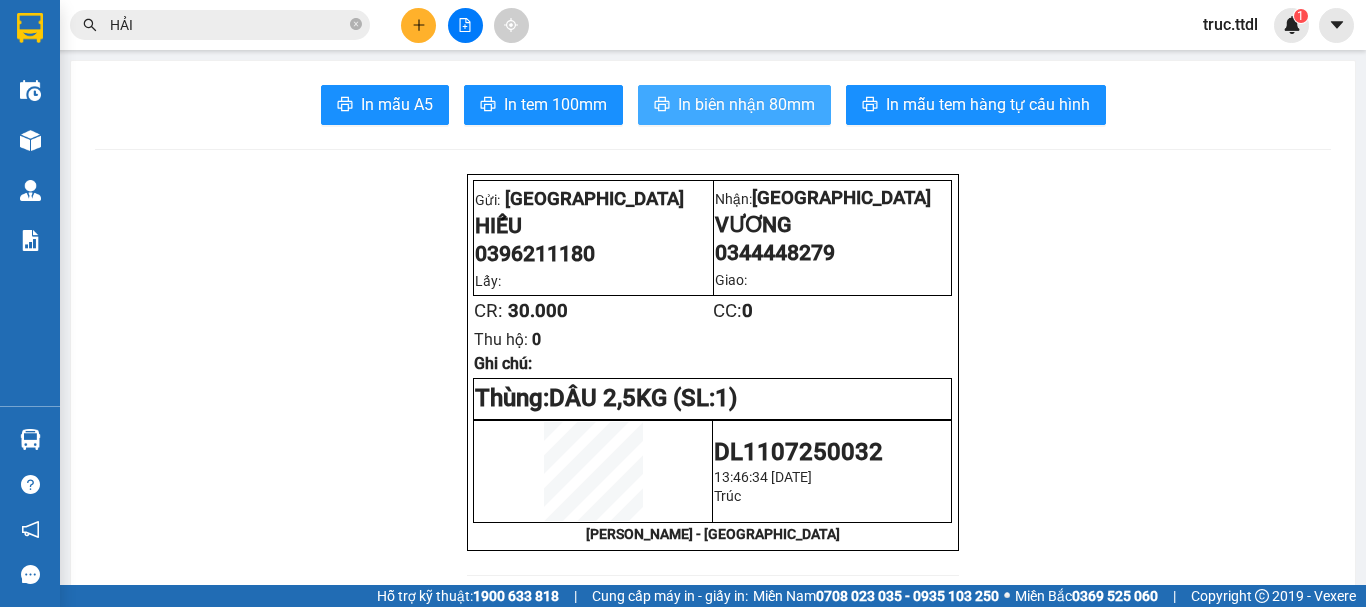 click on "In biên nhận 80mm" at bounding box center [746, 104] 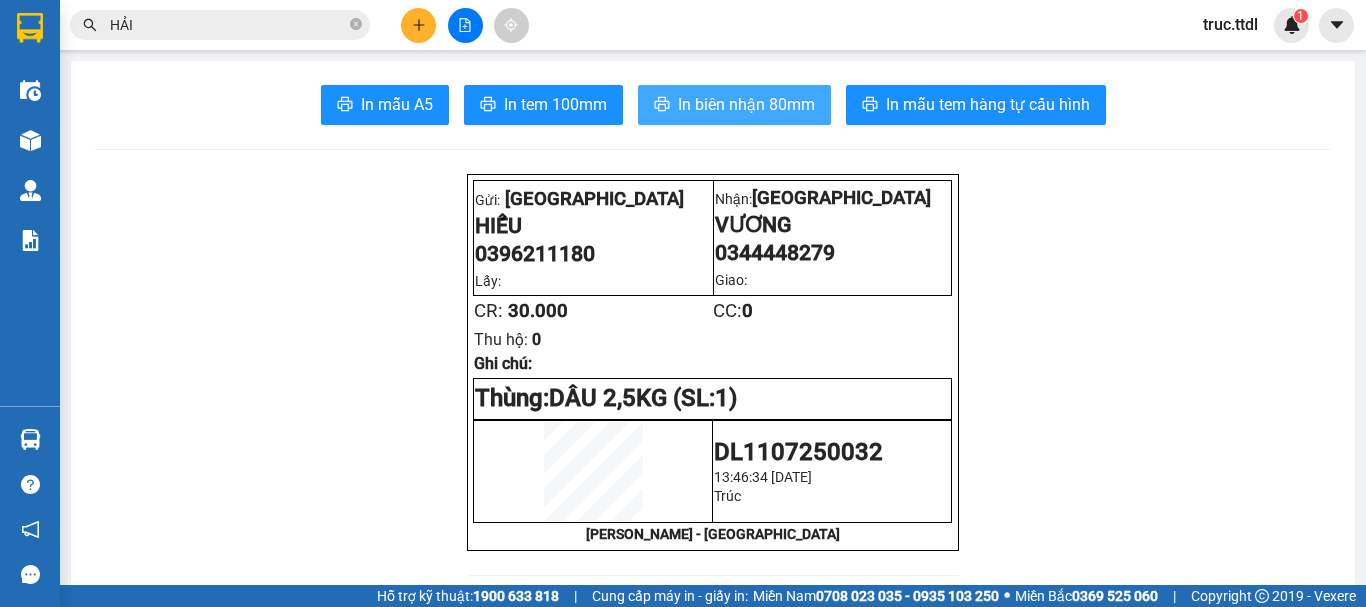 scroll, scrollTop: 0, scrollLeft: 0, axis: both 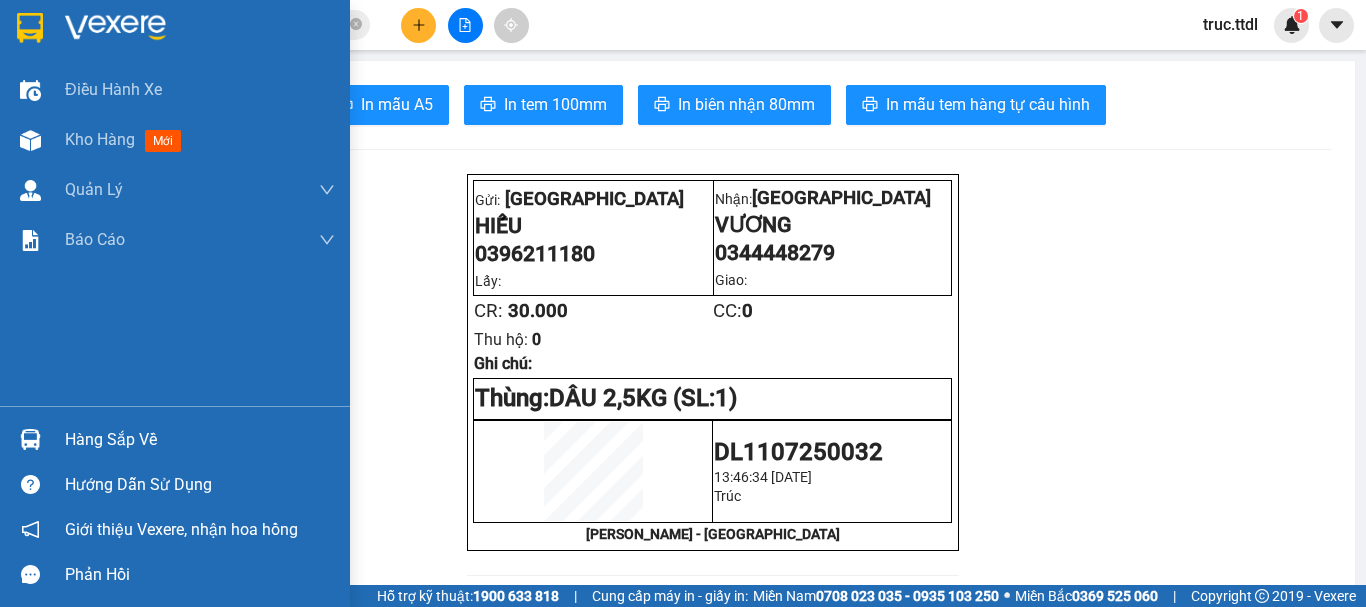 click at bounding box center (30, 28) 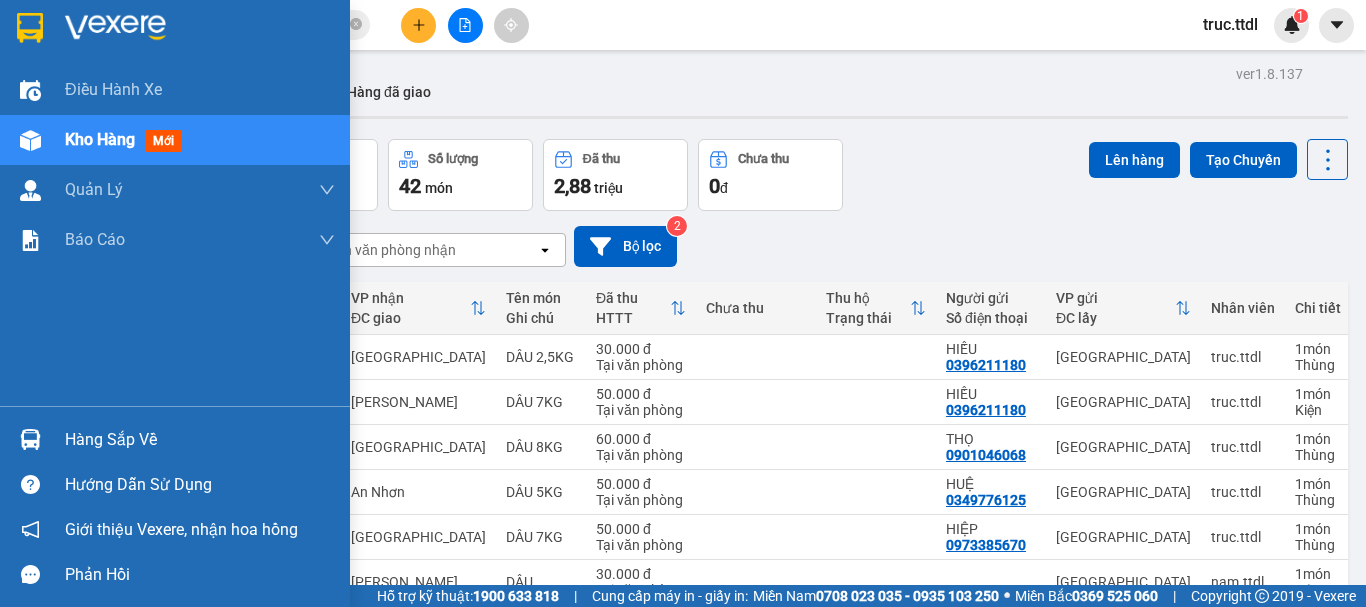 click at bounding box center [30, 27] 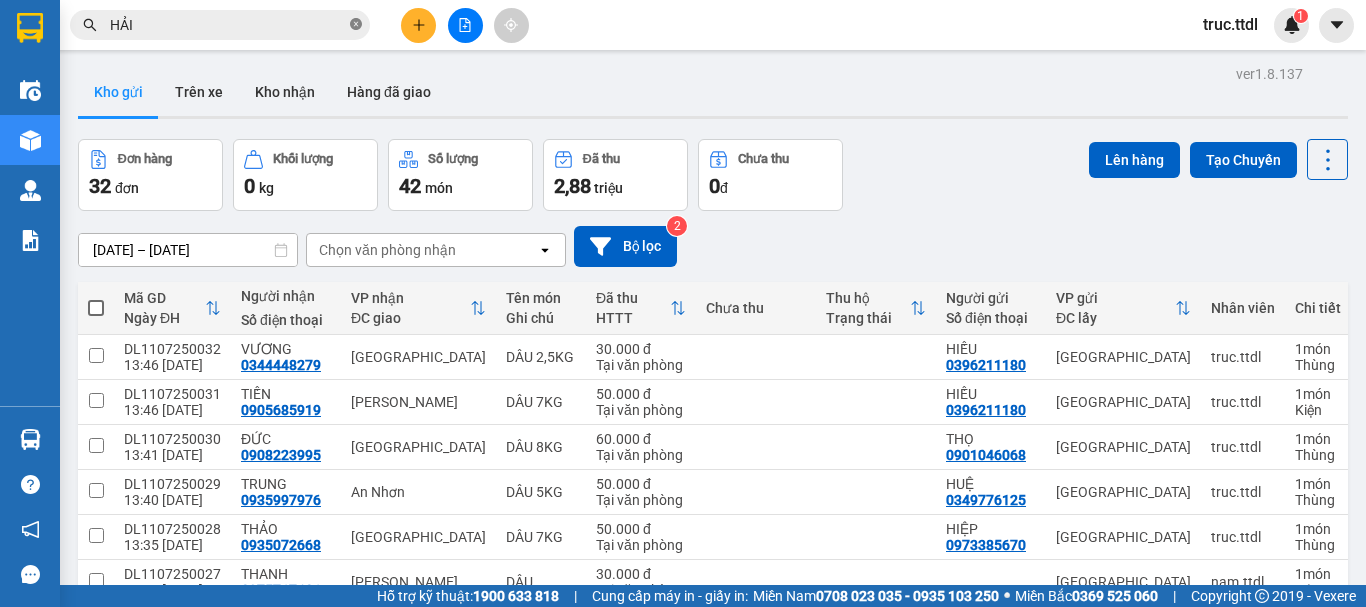 click 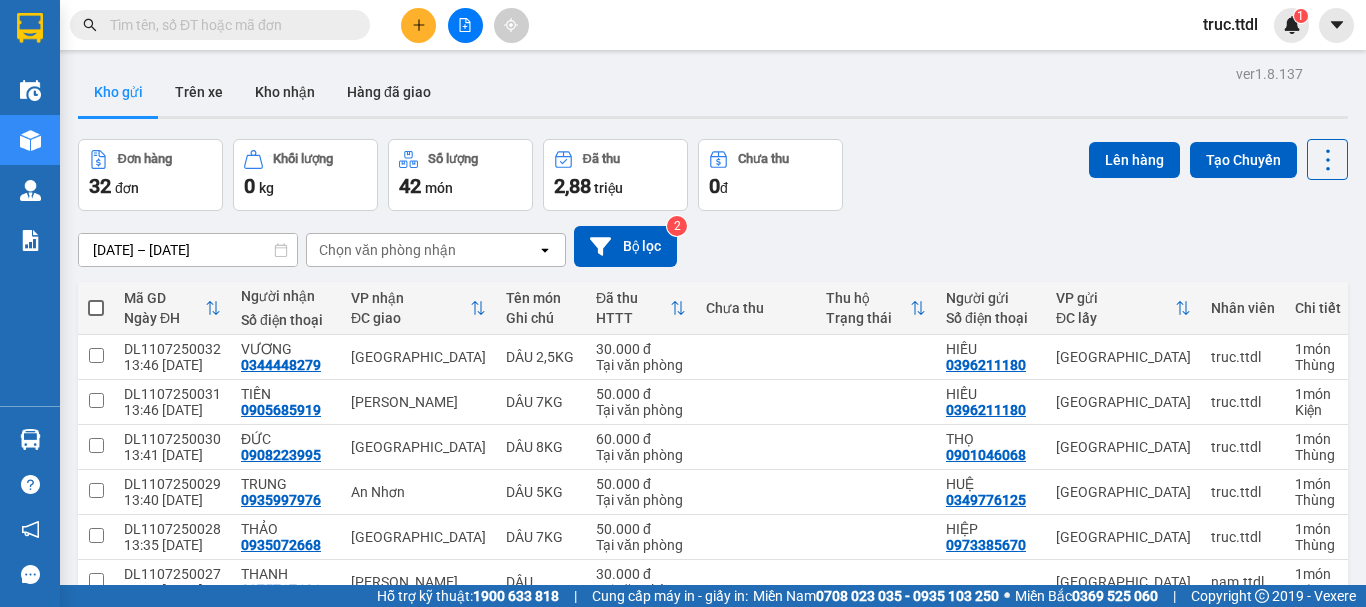 click on "Kho gửi Trên xe Kho nhận Hàng đã giao" at bounding box center (713, 94) 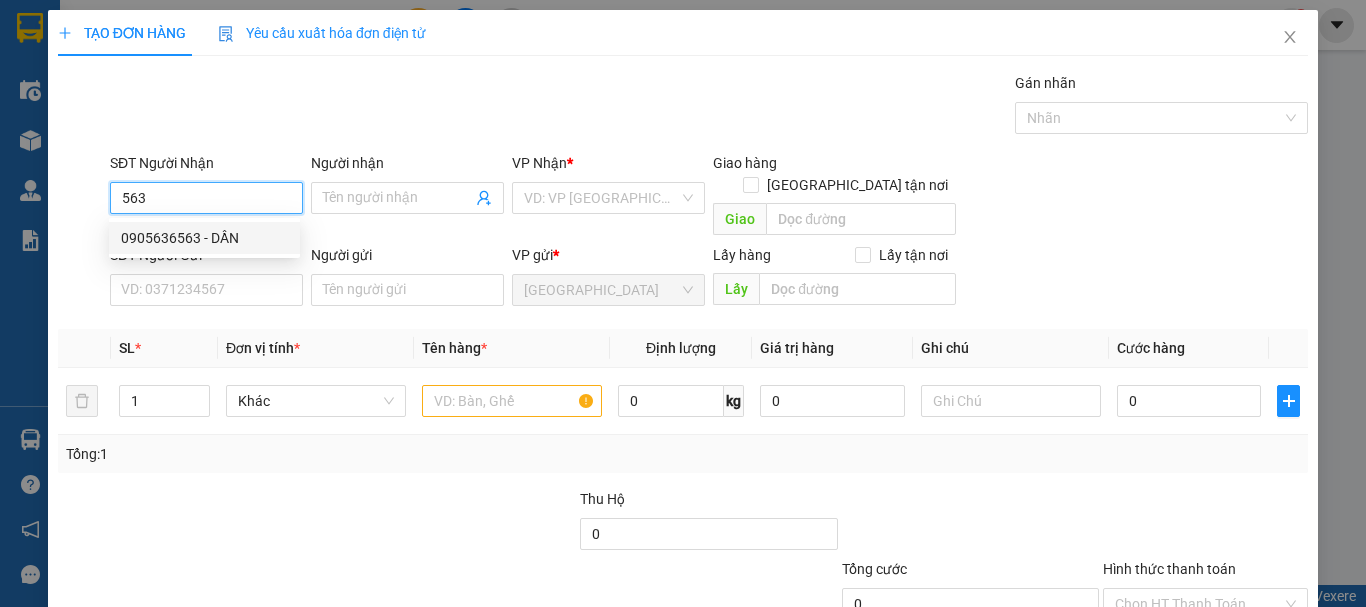 click on "0905636563 - DẦN" at bounding box center [204, 238] 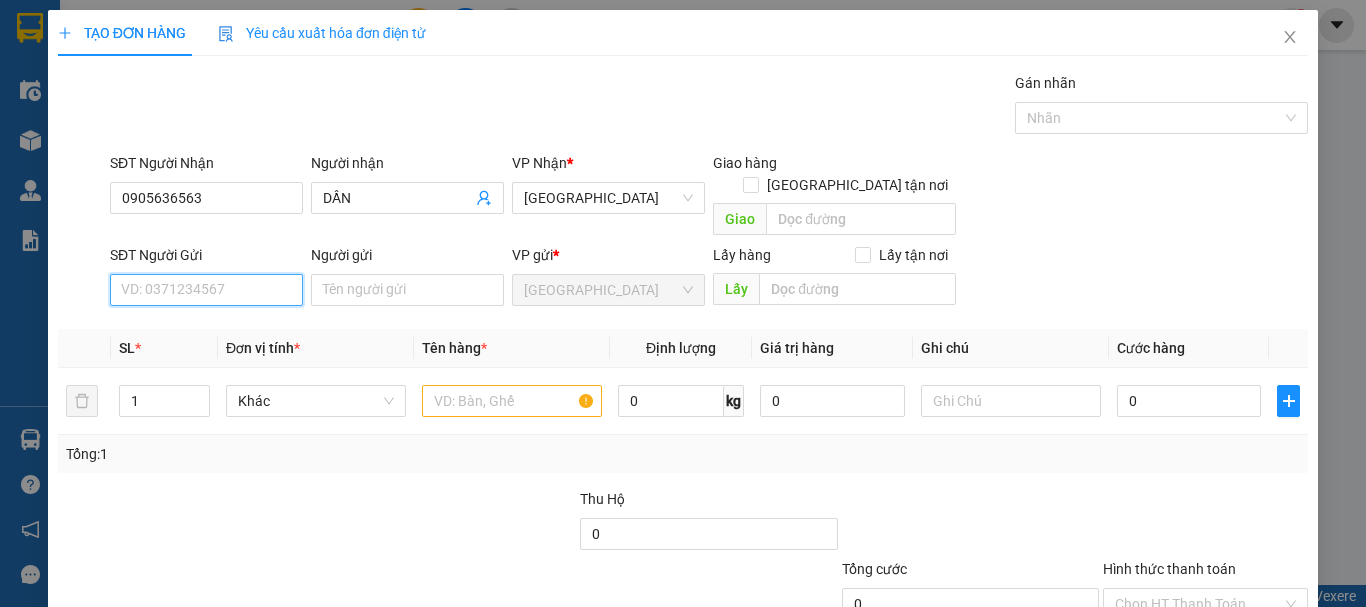 click on "SĐT Người Gửi" at bounding box center (206, 290) 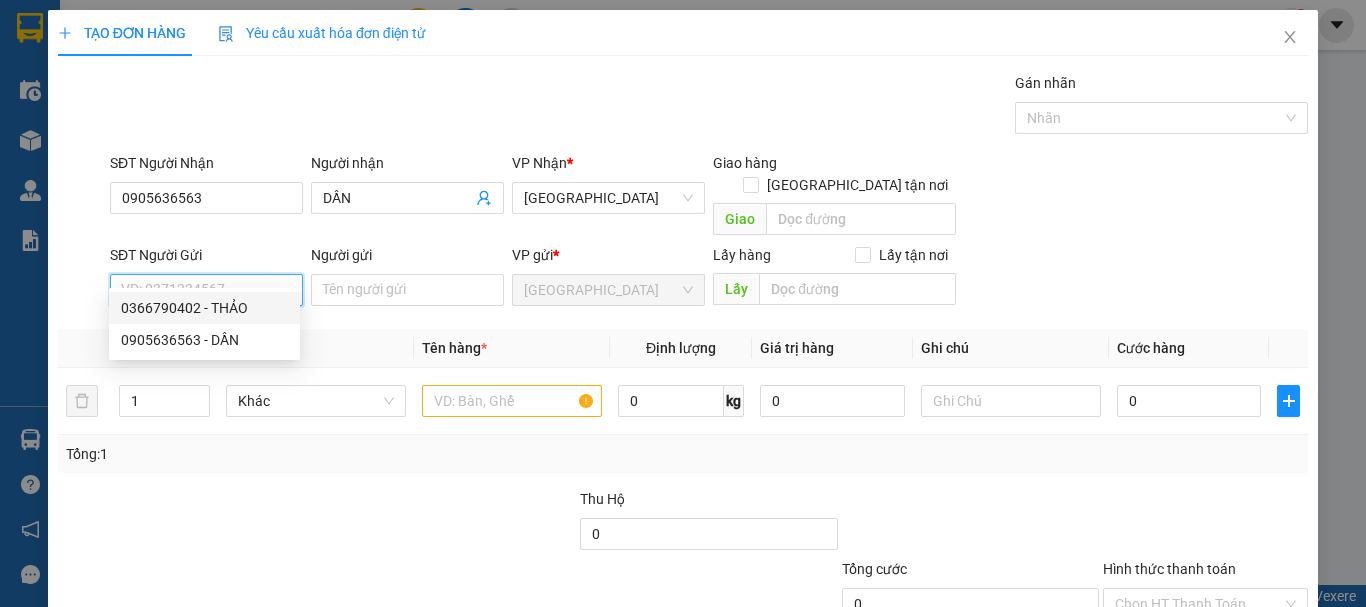 click on "0366790402 - THẢO" at bounding box center [204, 308] 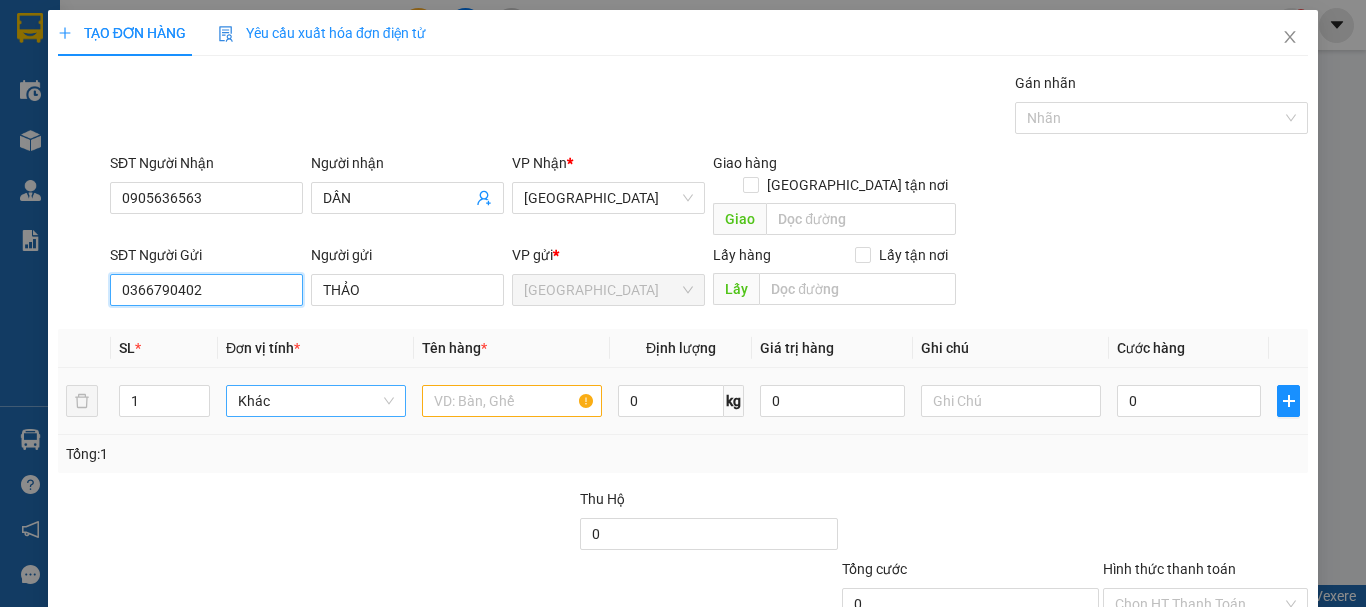 click on "Khác" at bounding box center (316, 401) 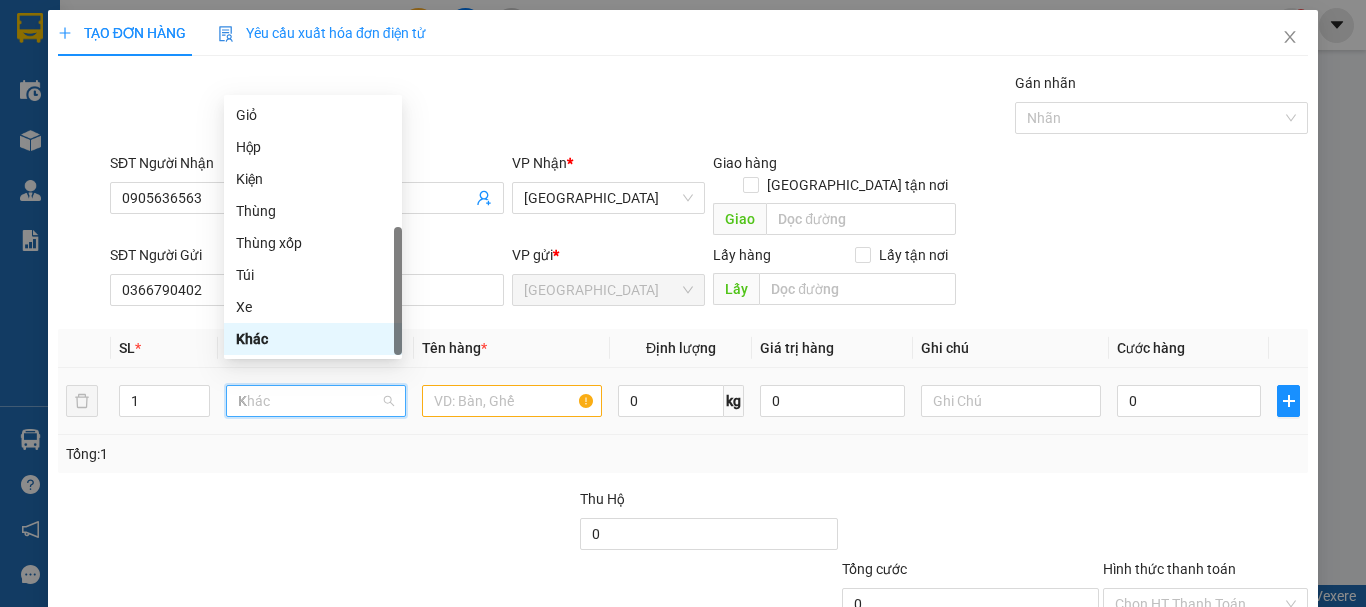 scroll, scrollTop: 0, scrollLeft: 0, axis: both 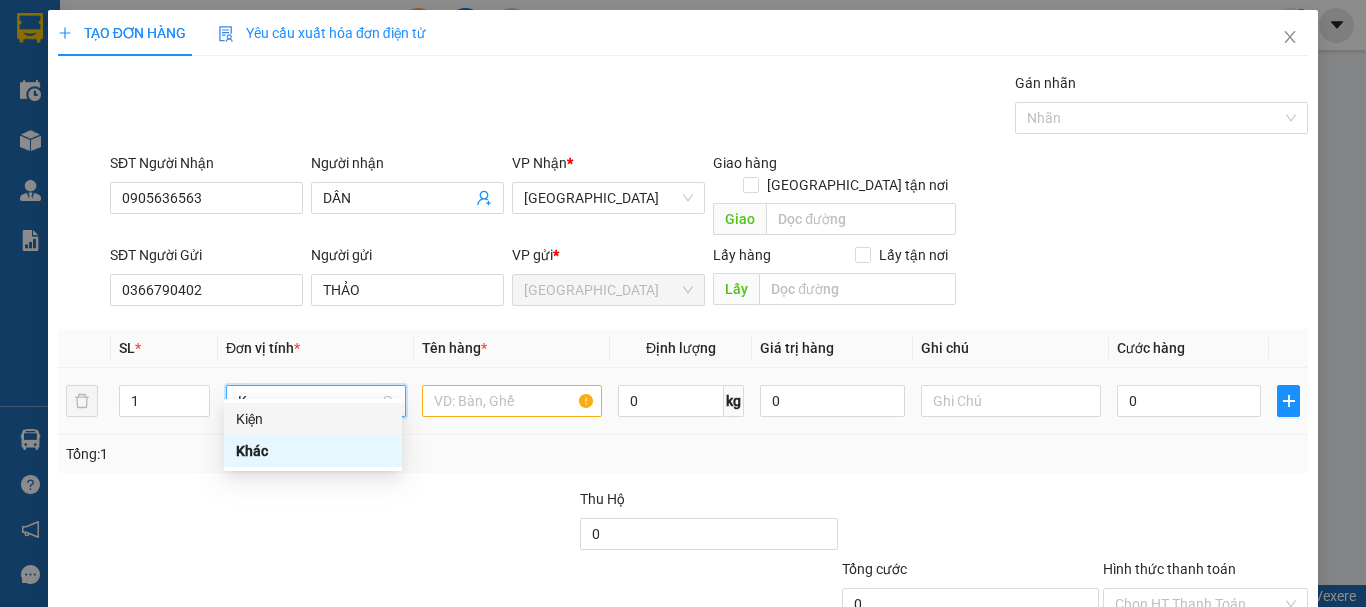 drag, startPoint x: 302, startPoint y: 420, endPoint x: 521, endPoint y: 383, distance: 222.10358 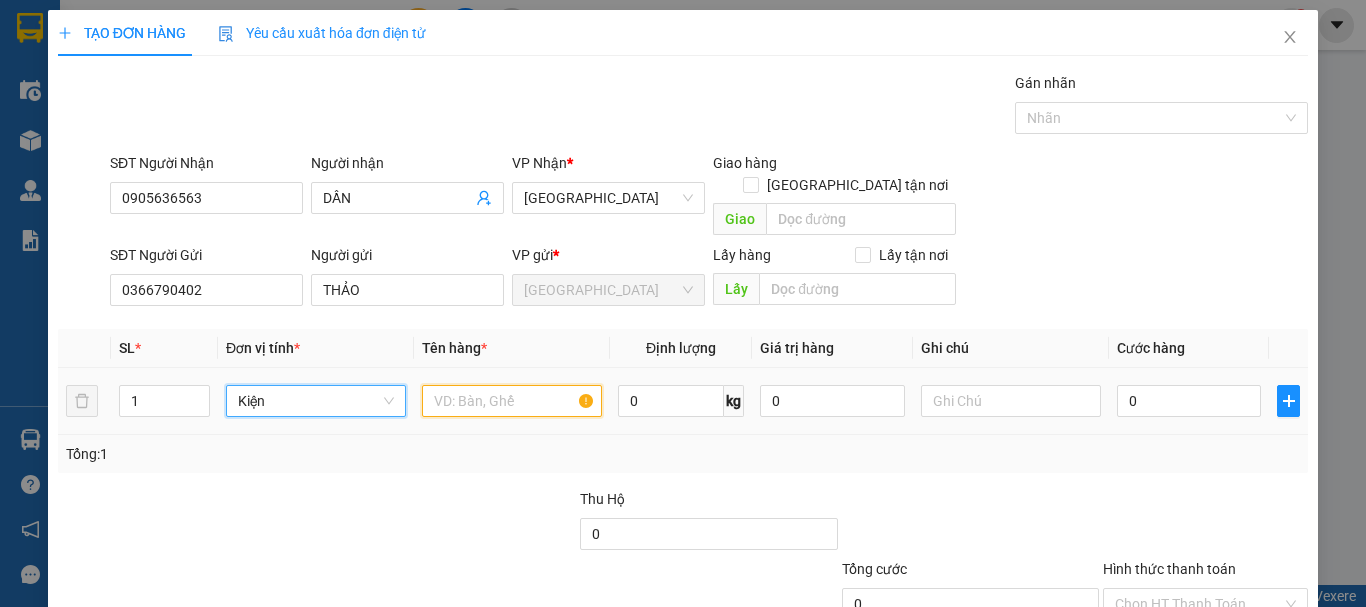 click at bounding box center (512, 401) 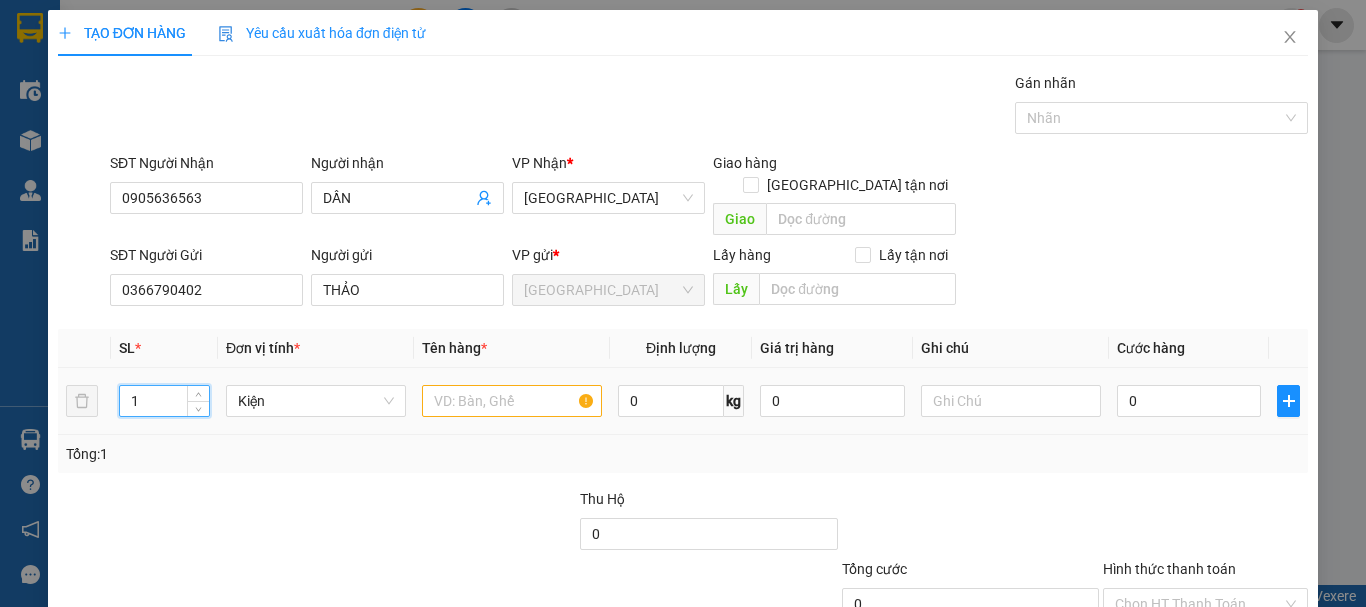 drag, startPoint x: 152, startPoint y: 371, endPoint x: 124, endPoint y: 380, distance: 29.410883 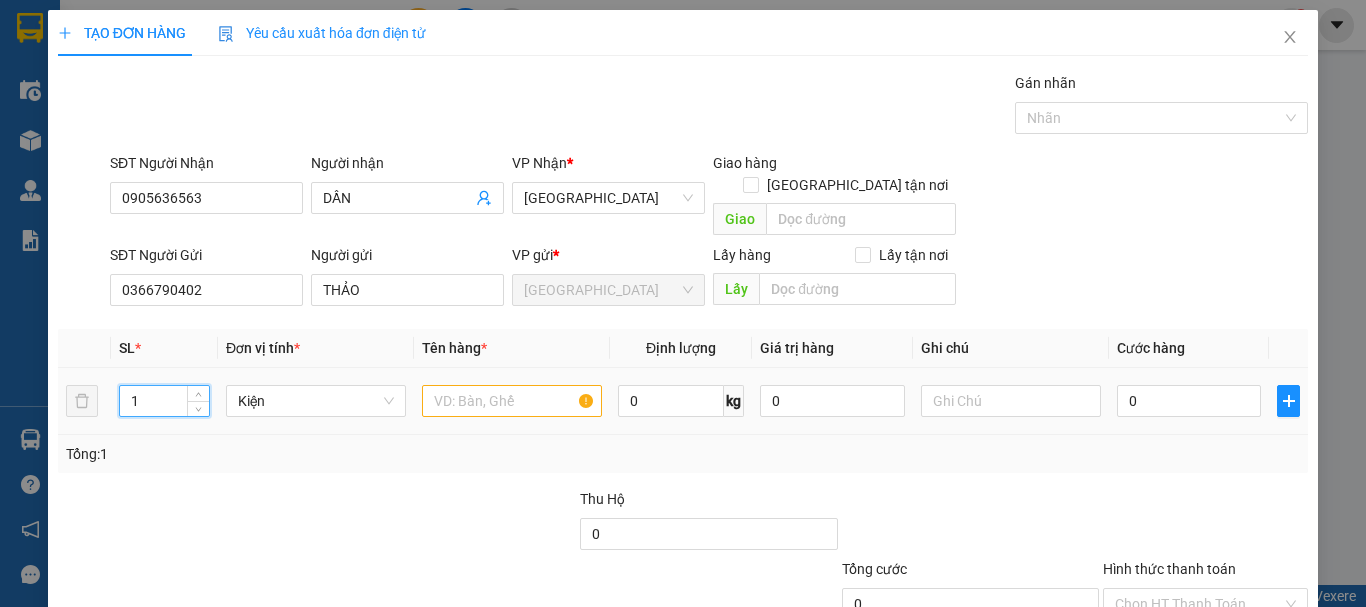 click on "1" at bounding box center (164, 401) 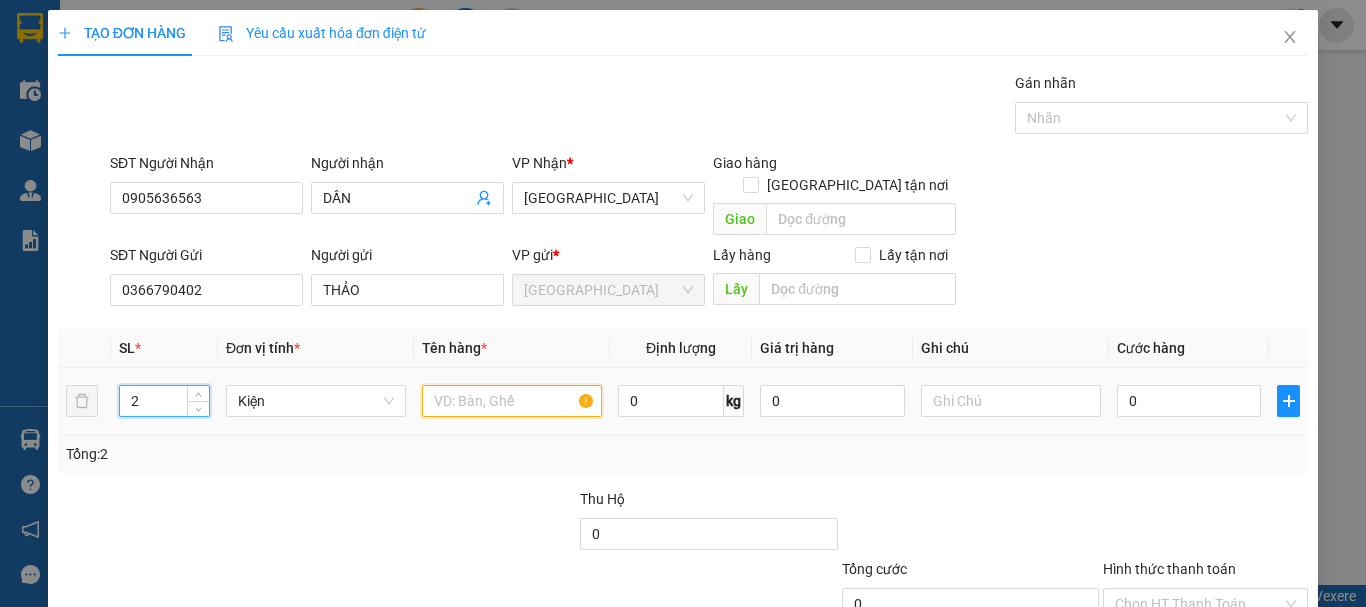 click at bounding box center [512, 401] 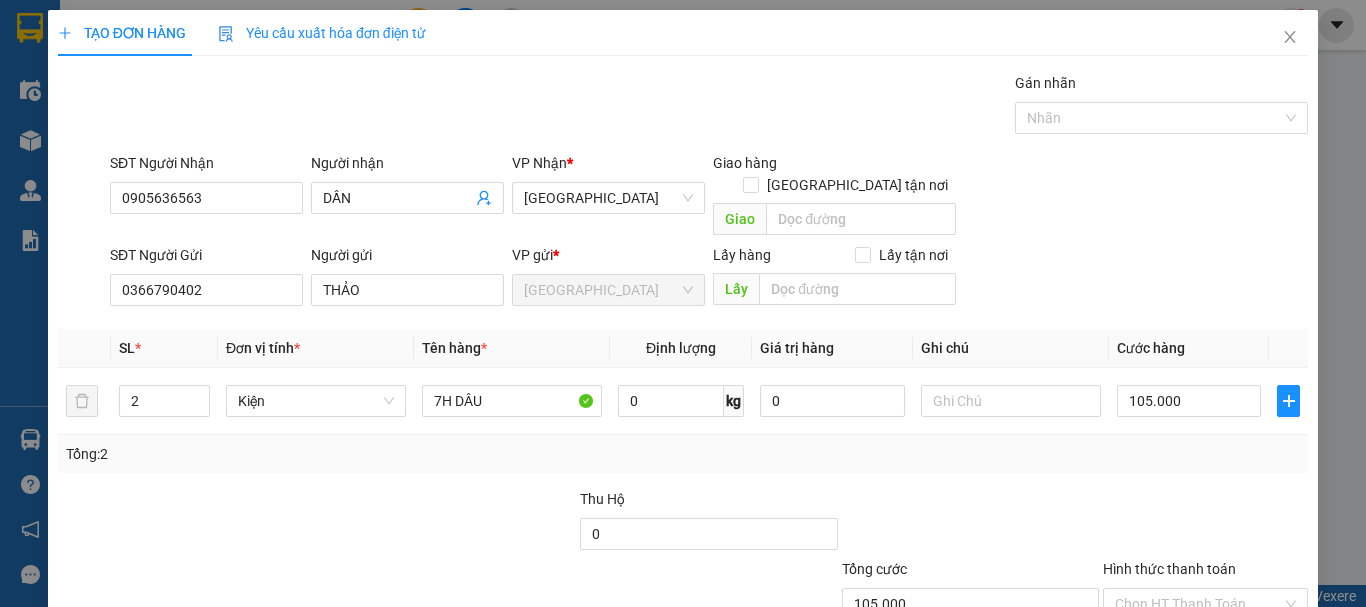 drag, startPoint x: 1233, startPoint y: 465, endPoint x: 1215, endPoint y: 467, distance: 18.110771 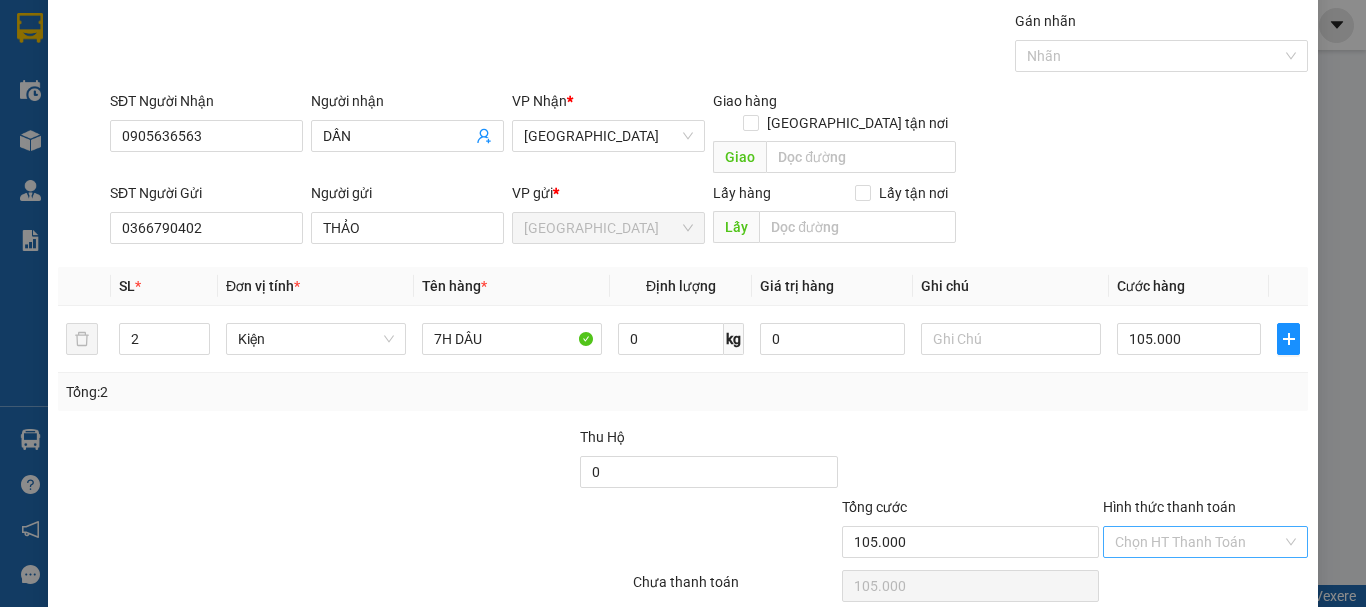 scroll, scrollTop: 125, scrollLeft: 0, axis: vertical 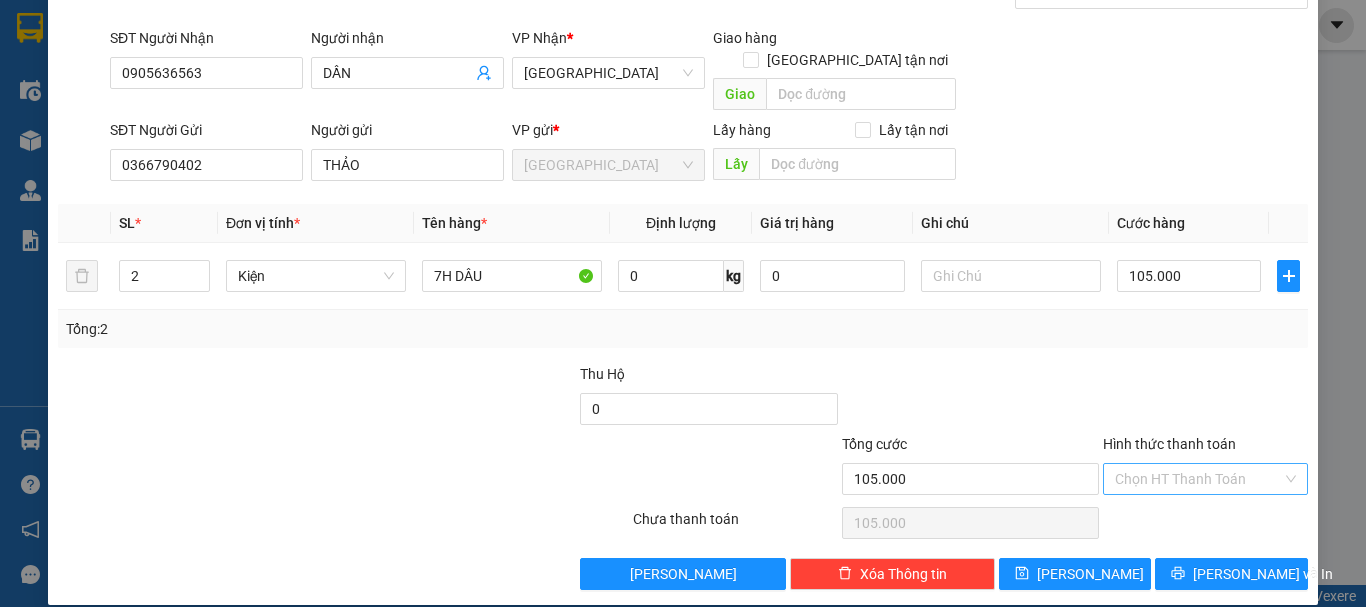 click on "Hình thức thanh toán" at bounding box center (1198, 479) 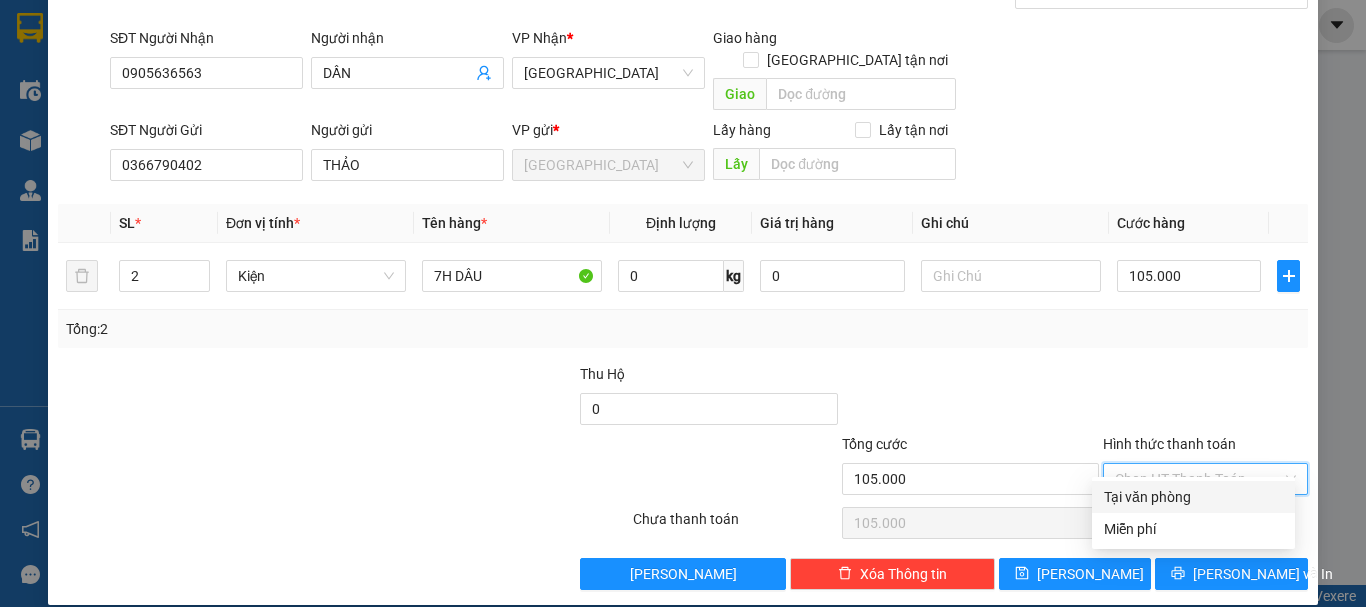 click on "Tại văn phòng" at bounding box center (1193, 497) 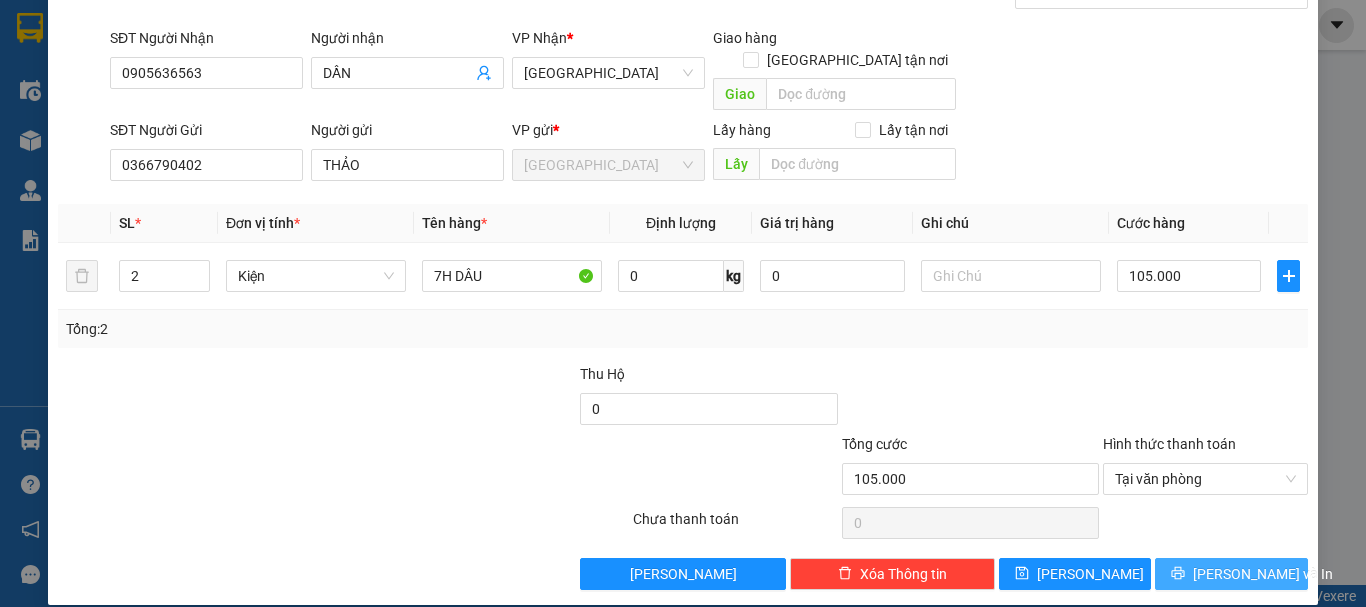 drag, startPoint x: 1206, startPoint y: 552, endPoint x: 1128, endPoint y: 443, distance: 134.03358 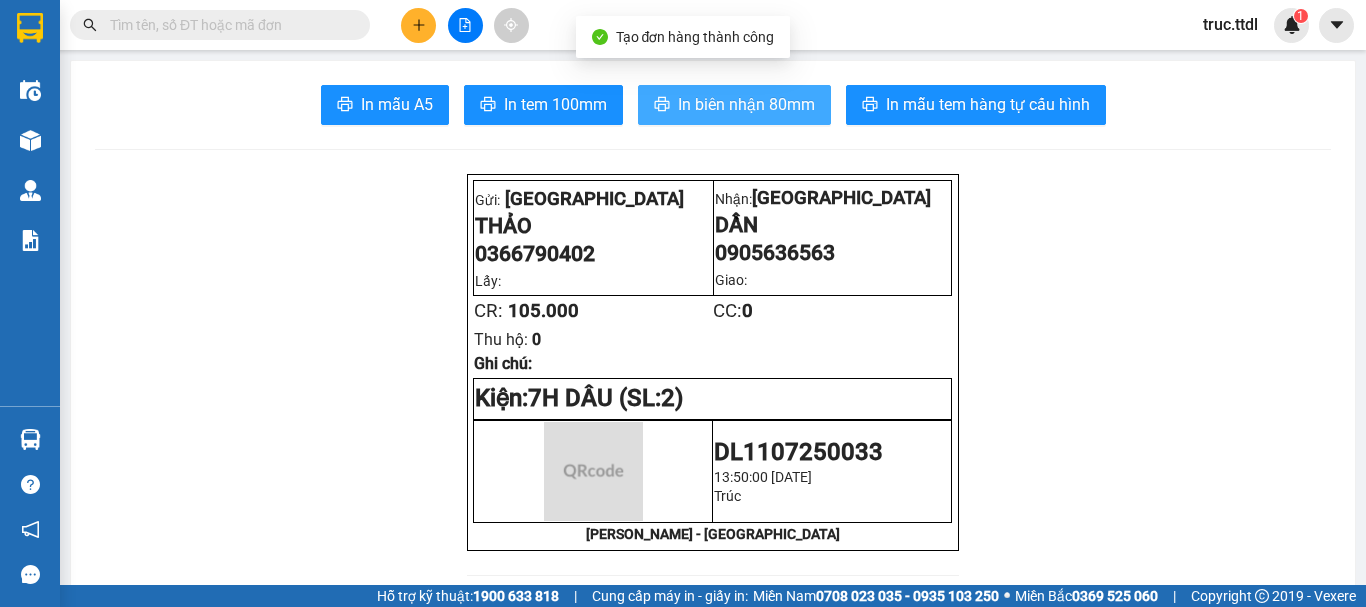 click on "In biên nhận 80mm" at bounding box center (734, 105) 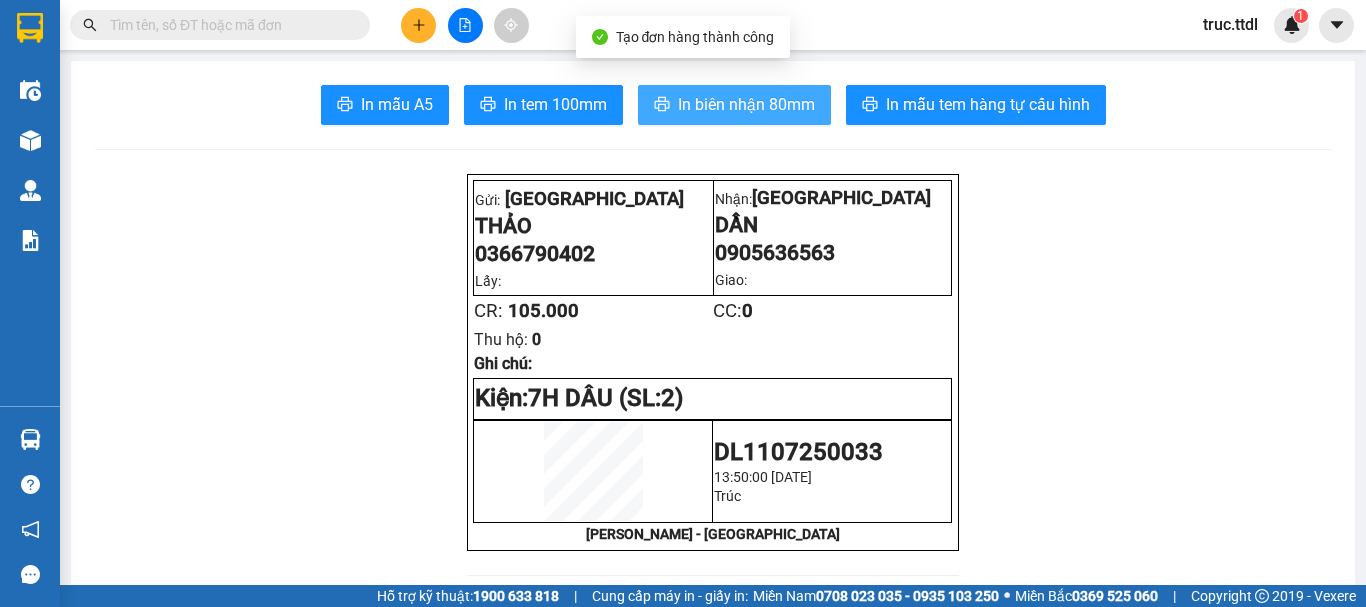 scroll, scrollTop: 0, scrollLeft: 0, axis: both 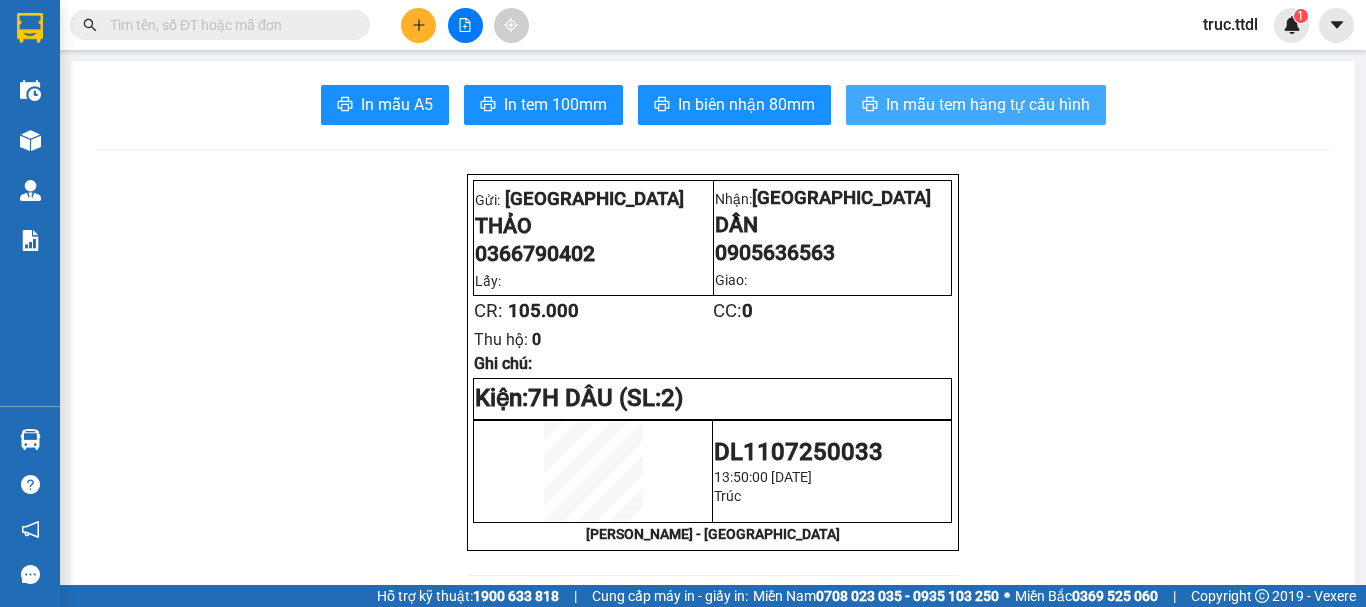 click on "In mẫu tem hàng tự cấu hình" at bounding box center [988, 104] 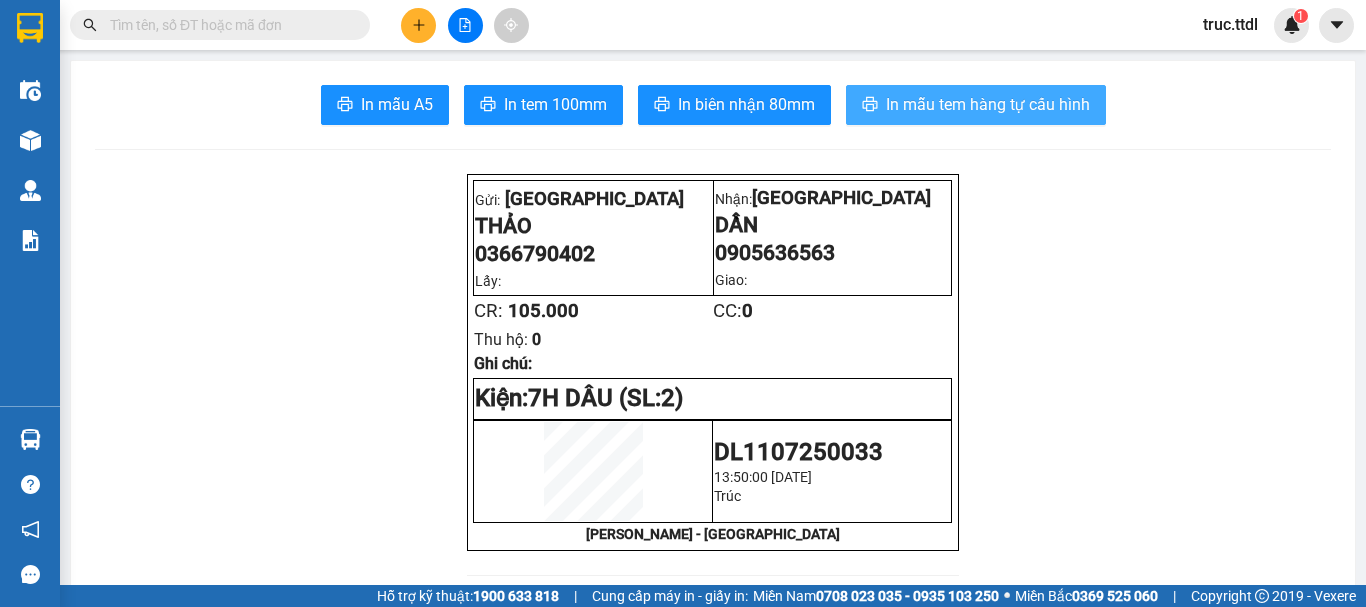 scroll, scrollTop: 0, scrollLeft: 0, axis: both 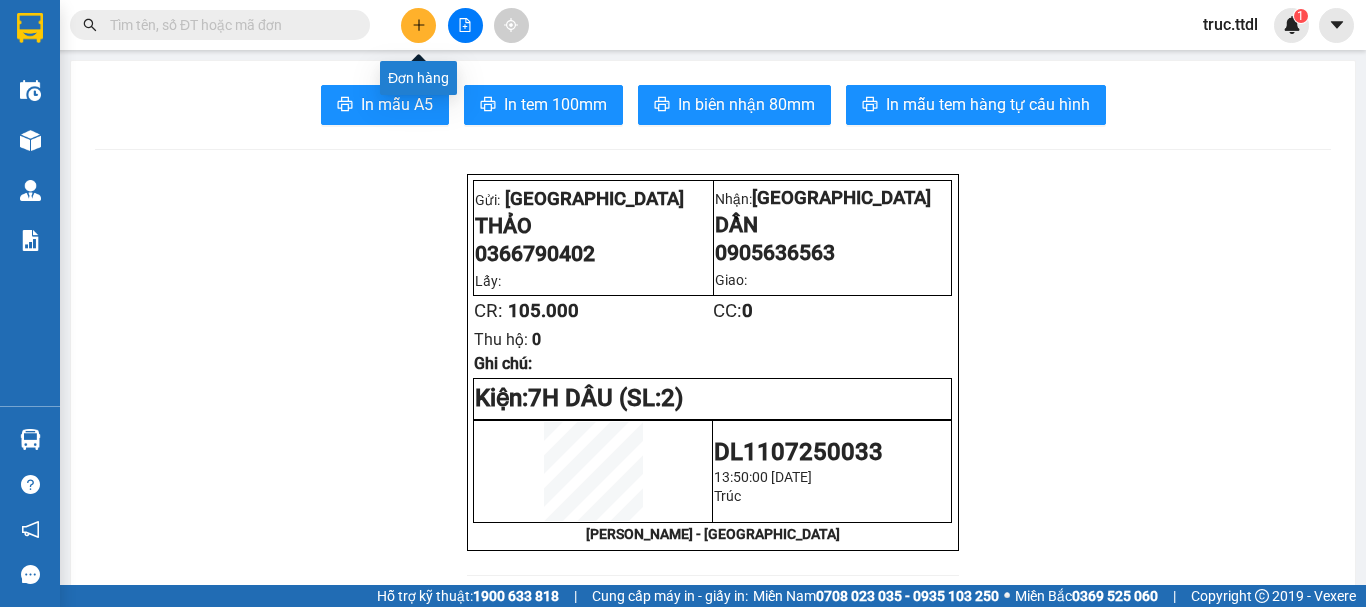 click at bounding box center [418, 25] 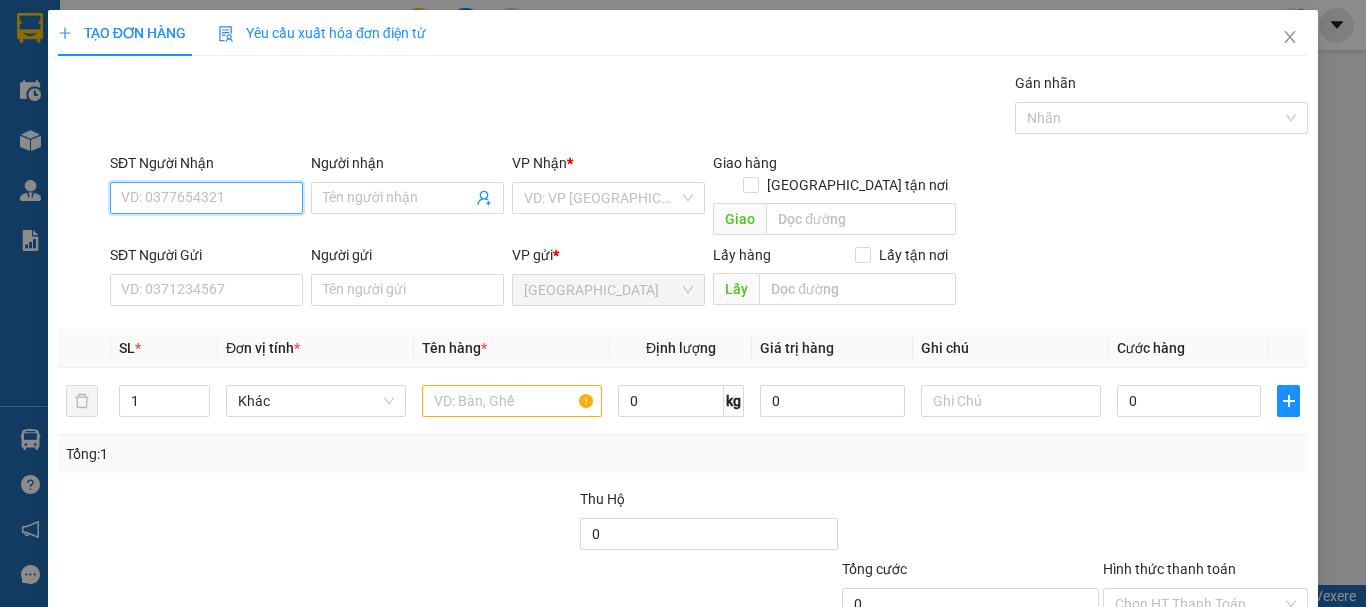 click on "SĐT Người Nhận" at bounding box center (206, 198) 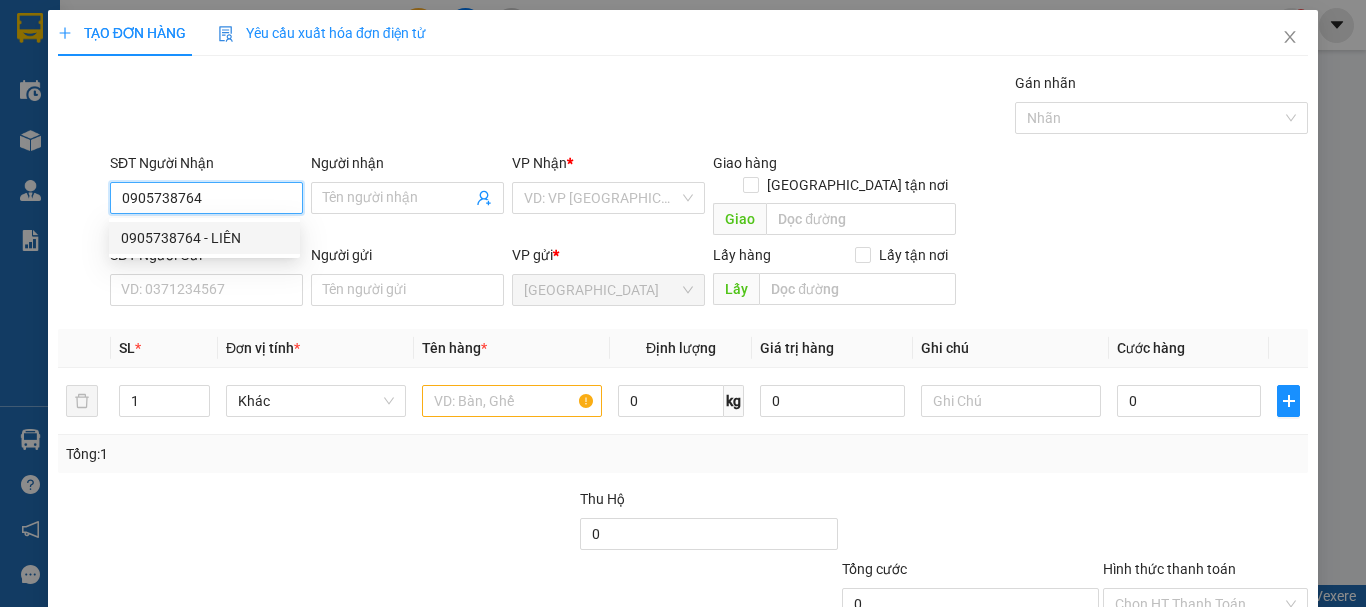 click on "0905738764 - LIÊN" at bounding box center (204, 238) 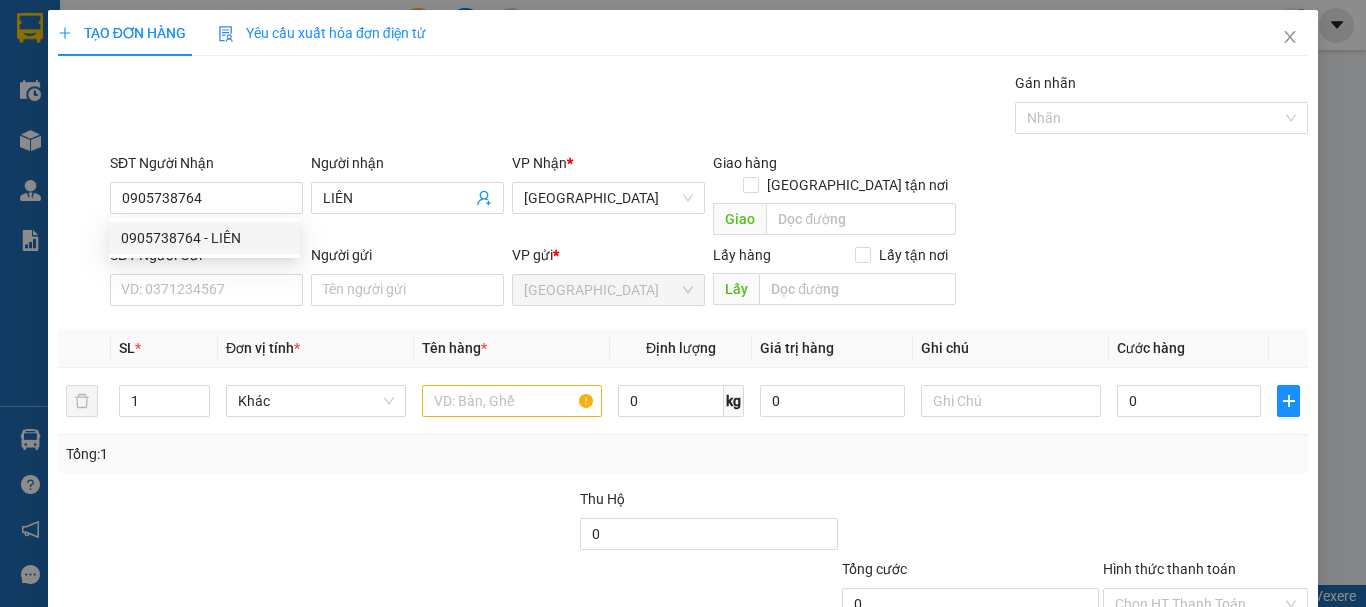 click on "SĐT Người Gửi VD: 0371234567" at bounding box center [206, 279] 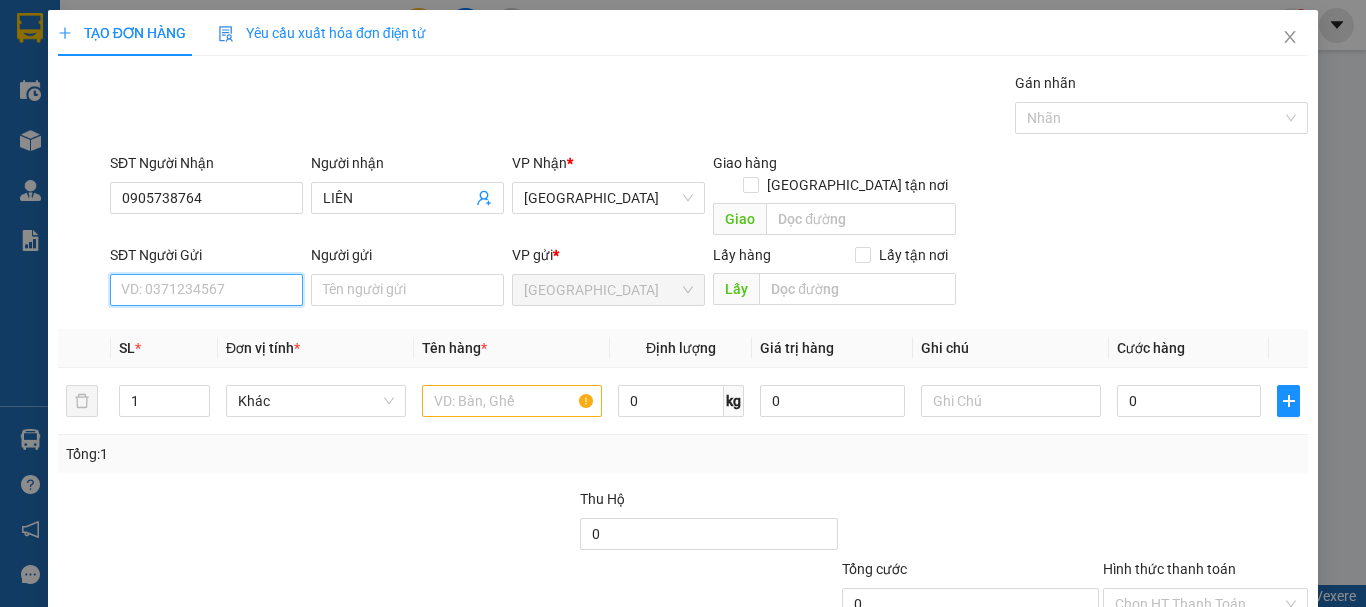 click on "SĐT Người Gửi" at bounding box center (206, 290) 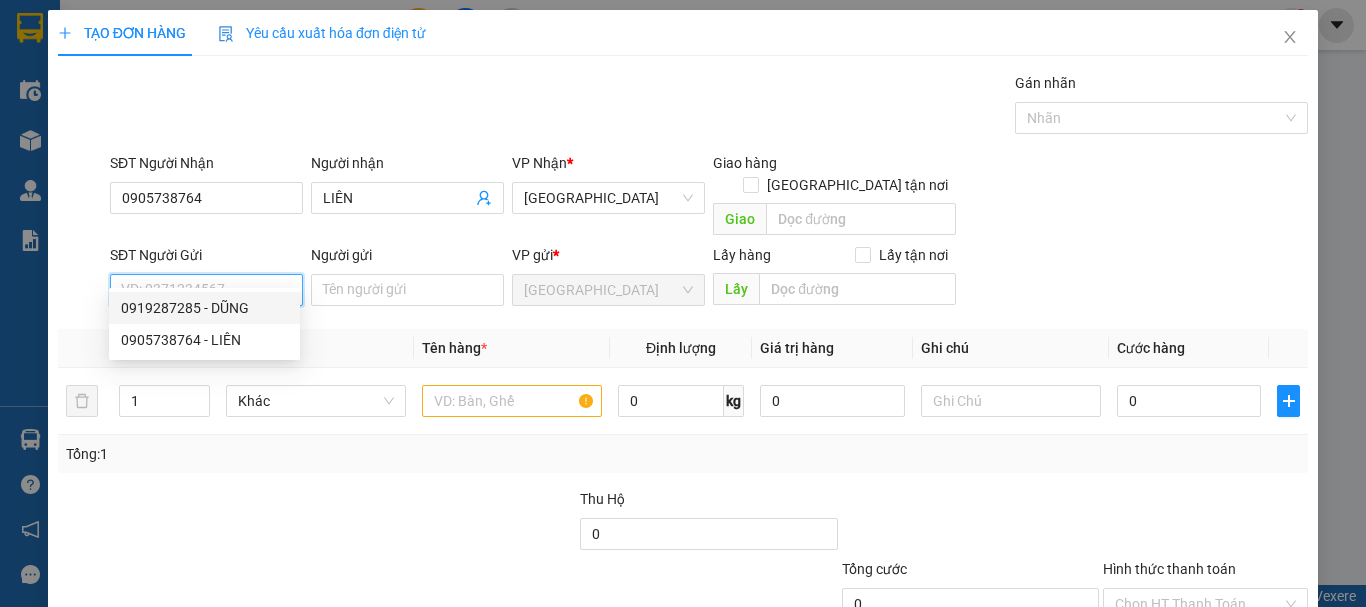 click on "0919287285 - DŨNG" at bounding box center (204, 308) 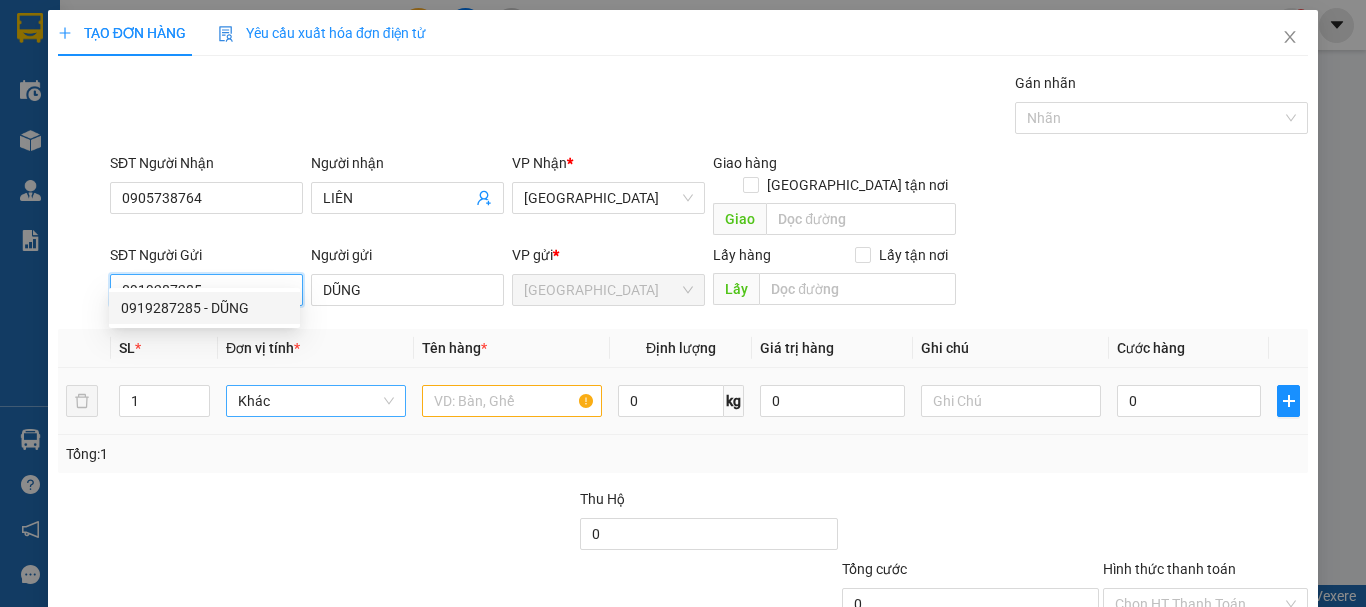 click on "Khác" at bounding box center (316, 401) 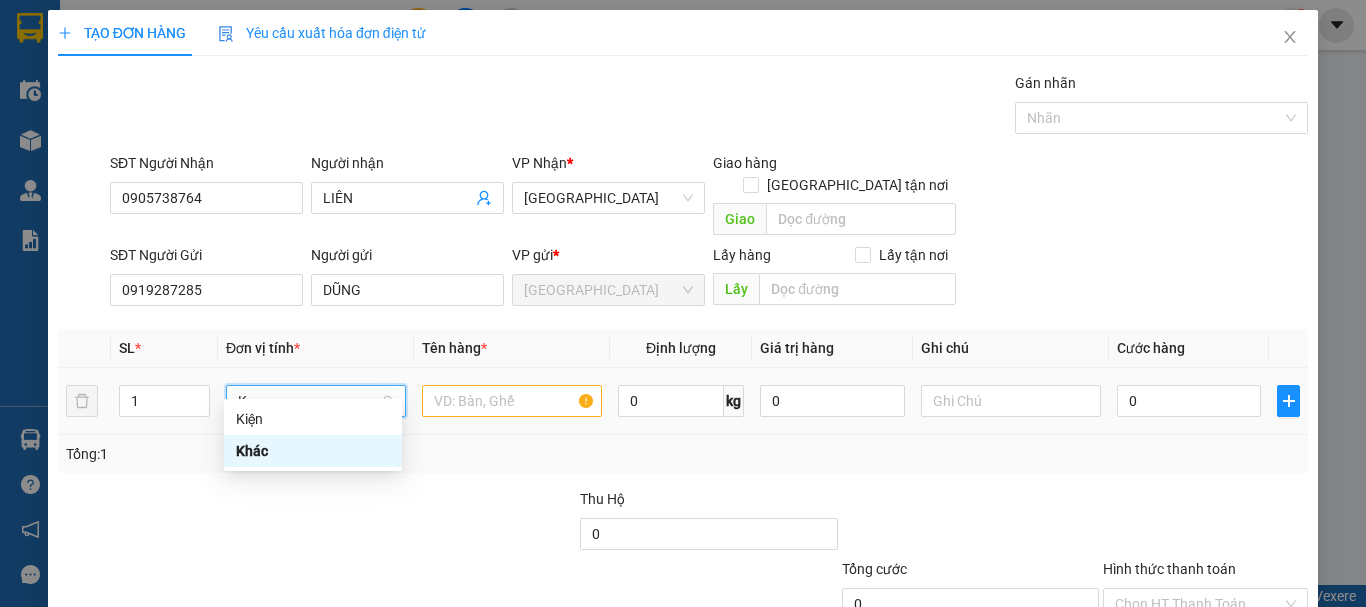 scroll, scrollTop: 0, scrollLeft: 0, axis: both 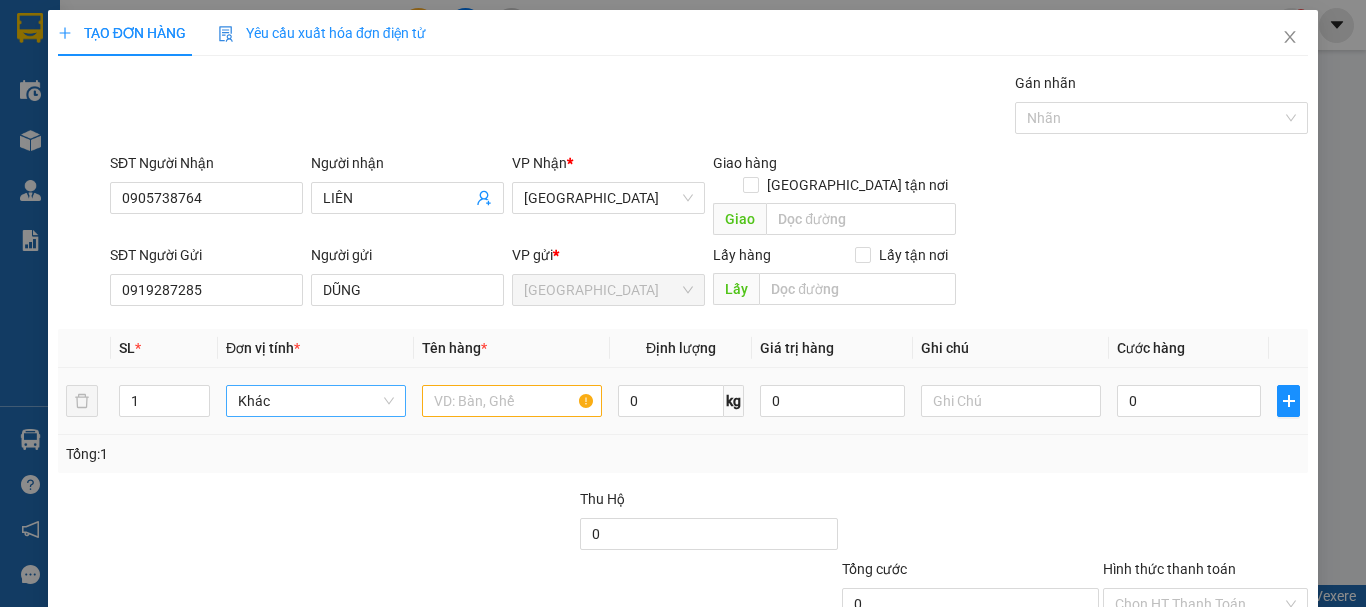 click on "Khác" at bounding box center (316, 401) 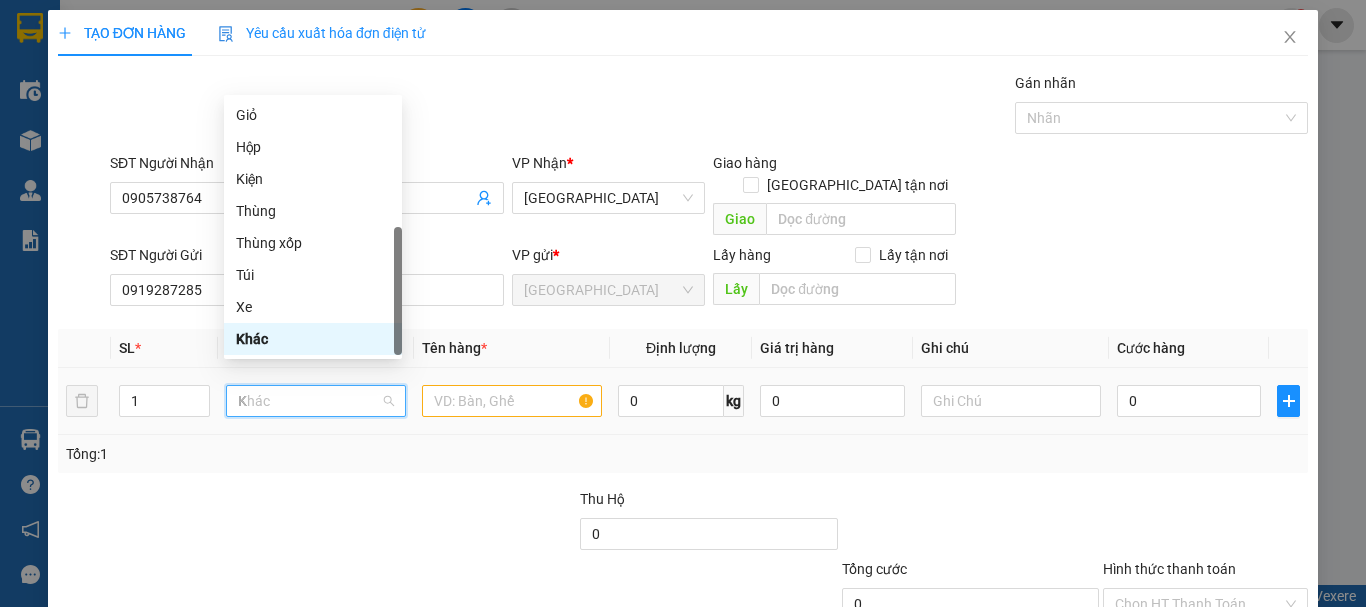 scroll, scrollTop: 0, scrollLeft: 0, axis: both 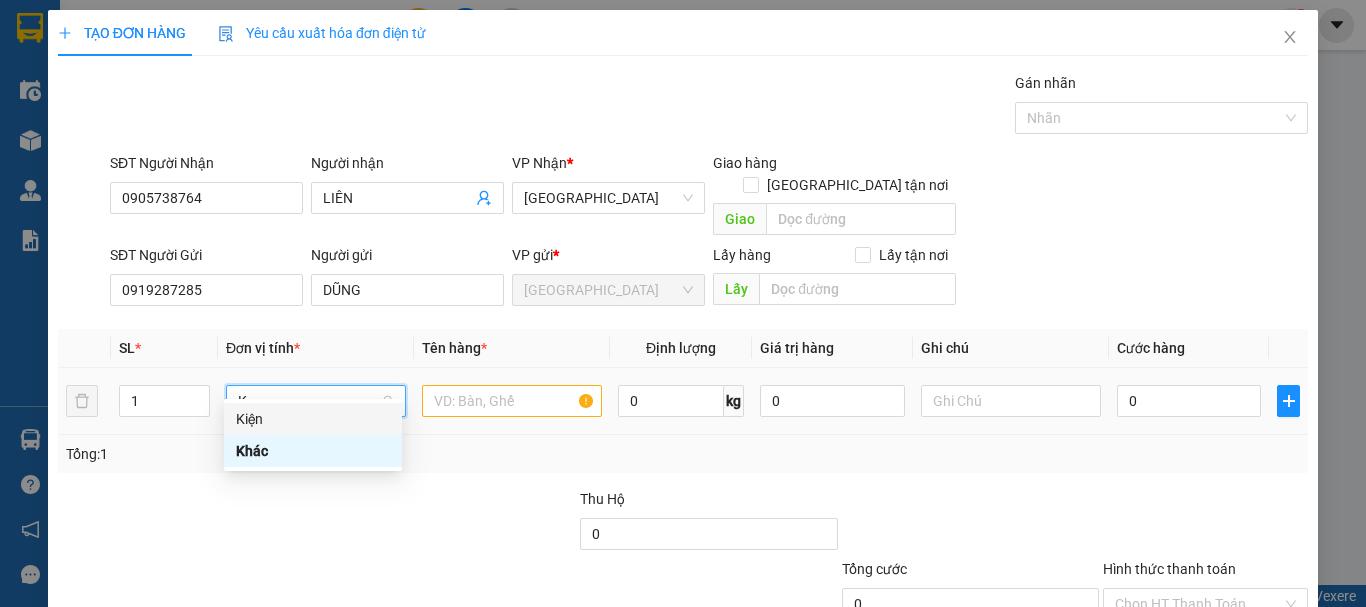 click on "Kiện" at bounding box center [313, 419] 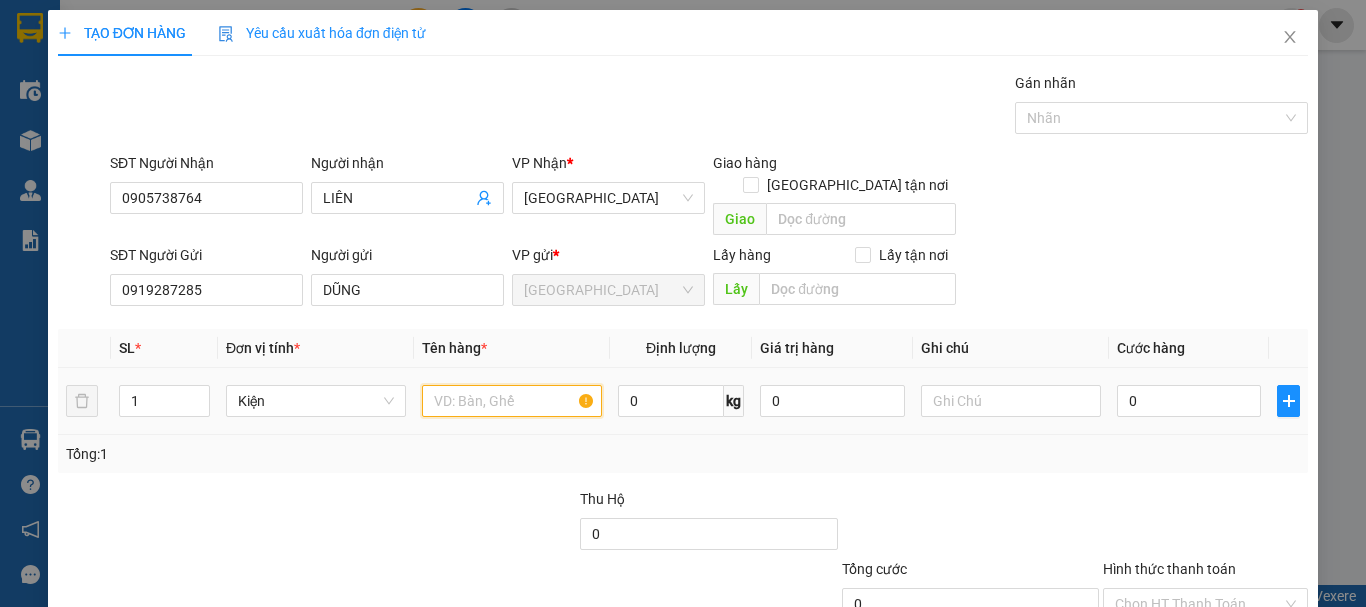 click at bounding box center (512, 401) 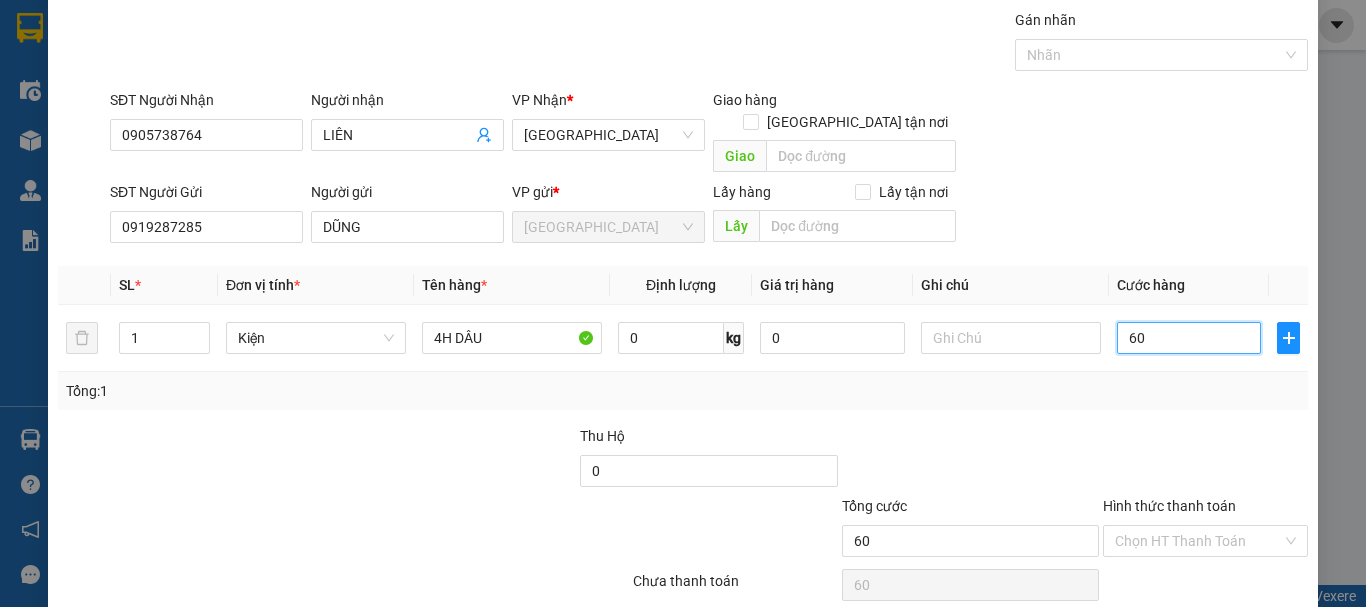 scroll, scrollTop: 125, scrollLeft: 0, axis: vertical 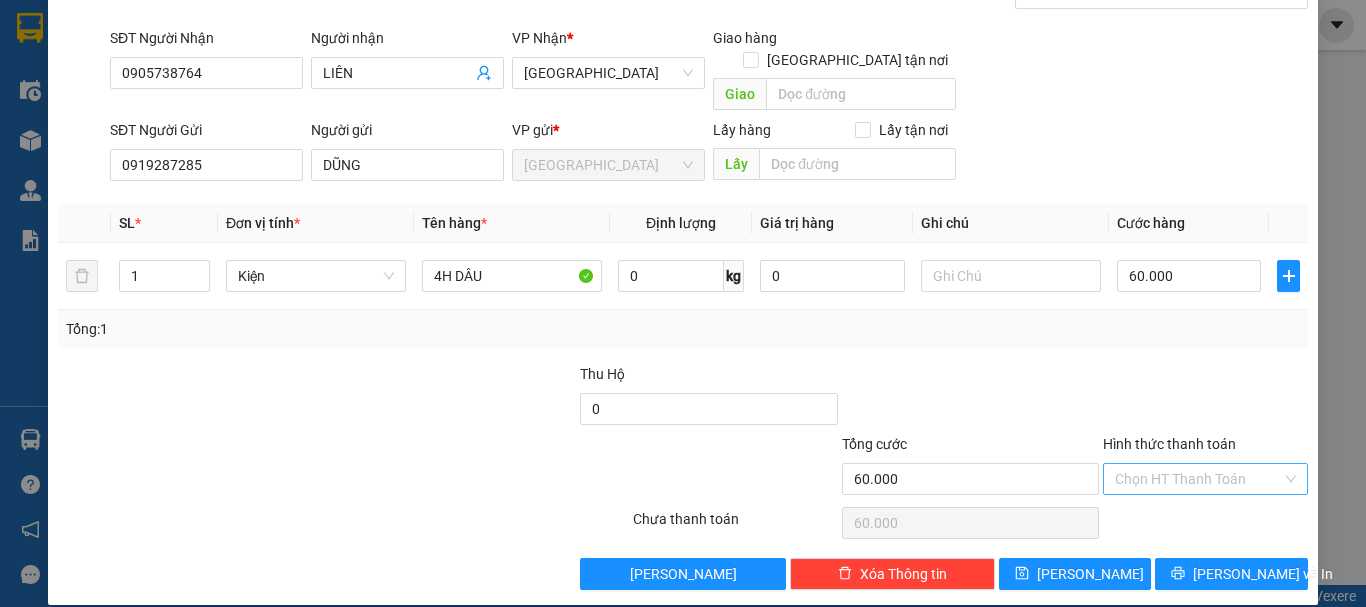 click on "Hình thức thanh toán" at bounding box center [1198, 479] 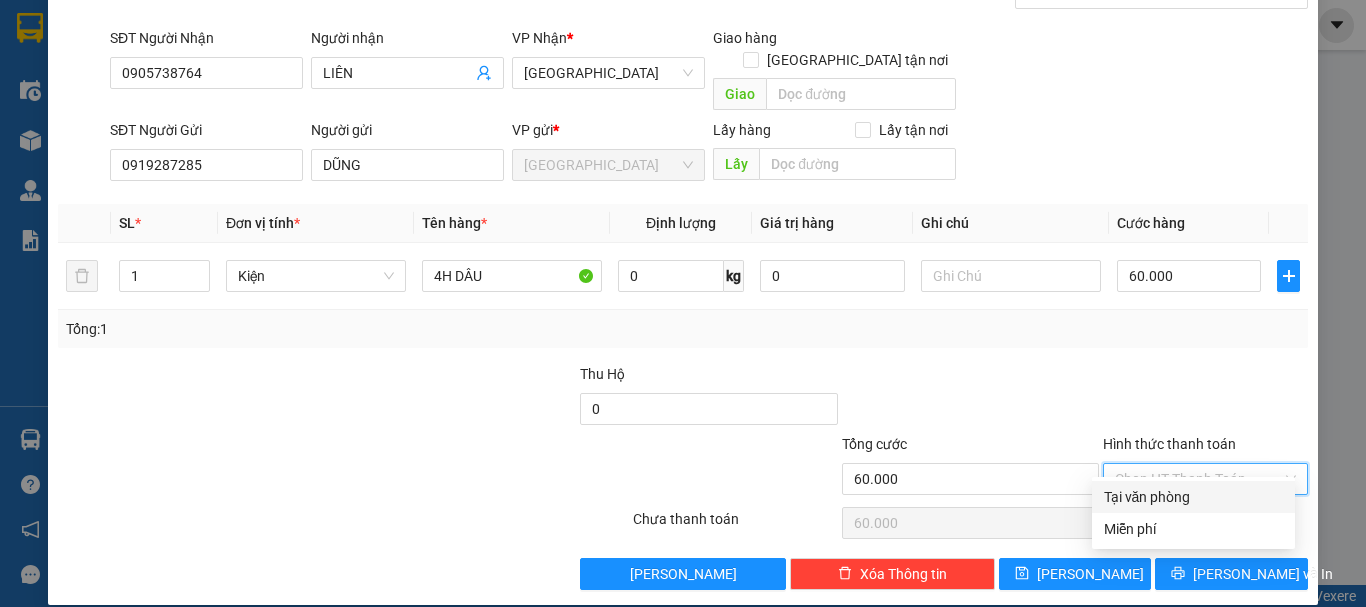 click on "Tại văn phòng" at bounding box center [1193, 497] 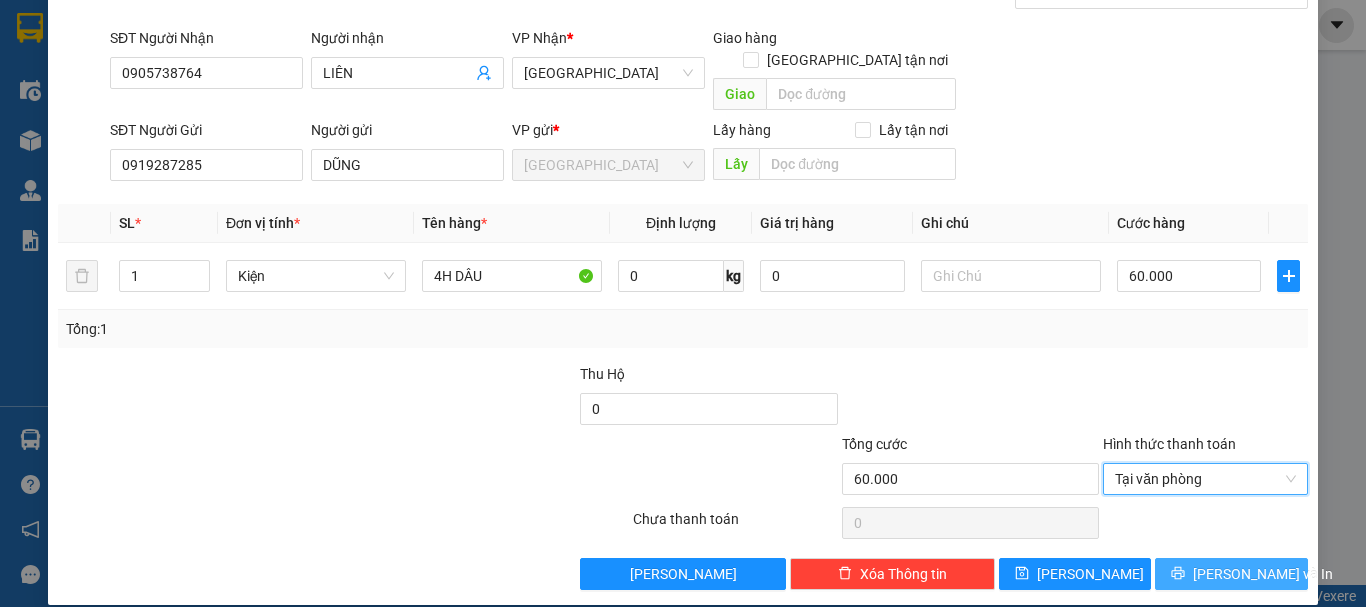 click 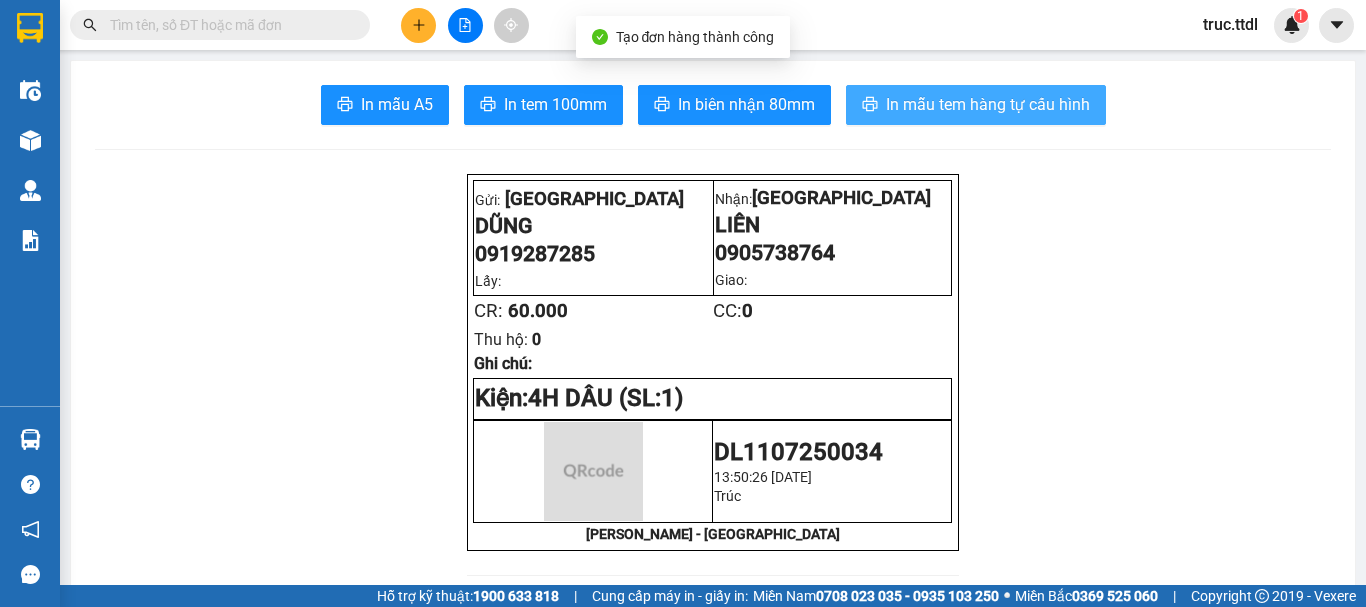 click on "In mẫu tem hàng tự cấu hình" at bounding box center (988, 104) 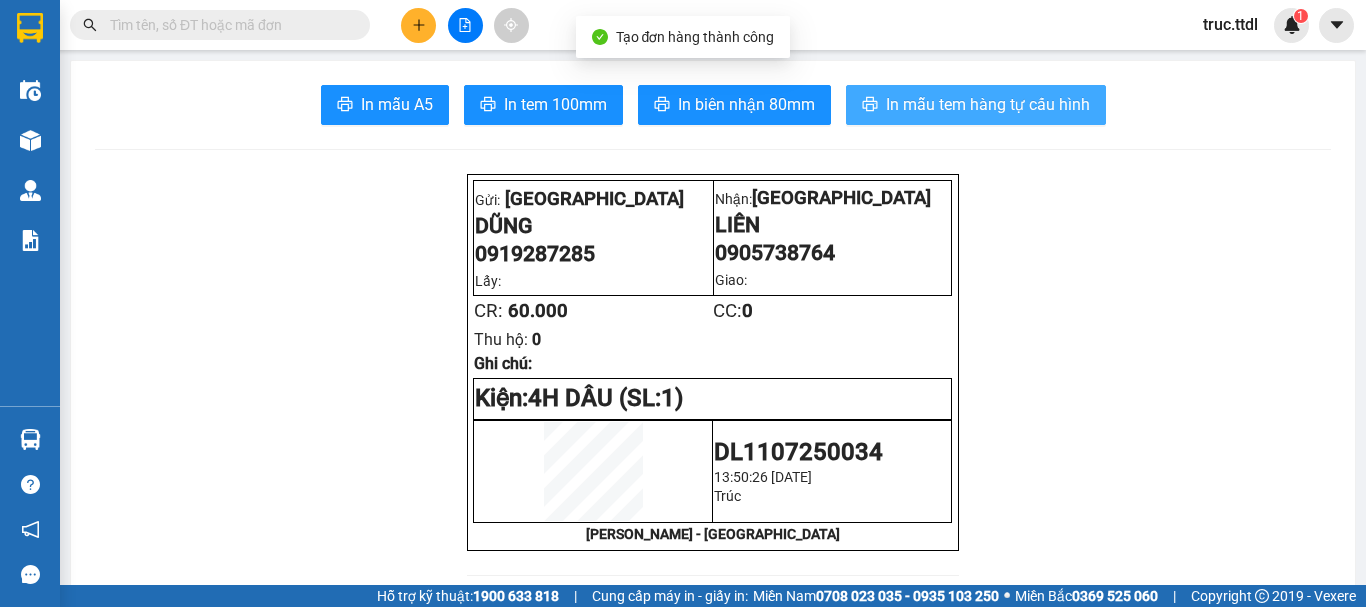 scroll, scrollTop: 0, scrollLeft: 0, axis: both 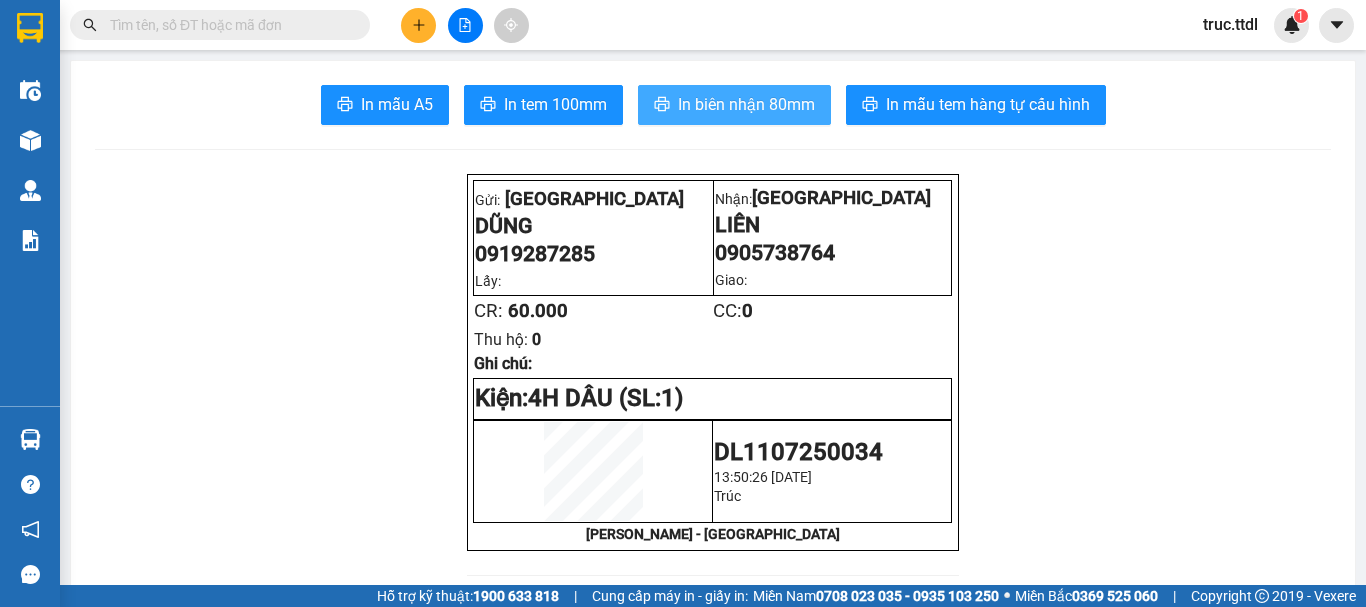 click on "In biên nhận 80mm" at bounding box center [746, 104] 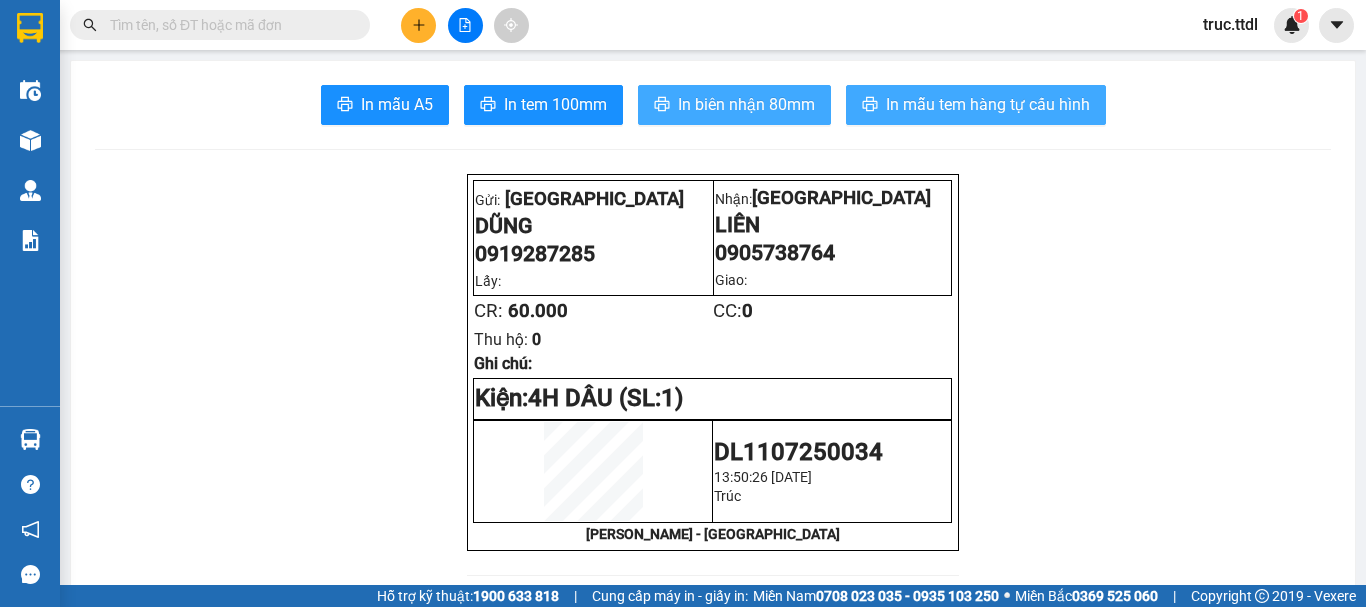 scroll, scrollTop: 0, scrollLeft: 0, axis: both 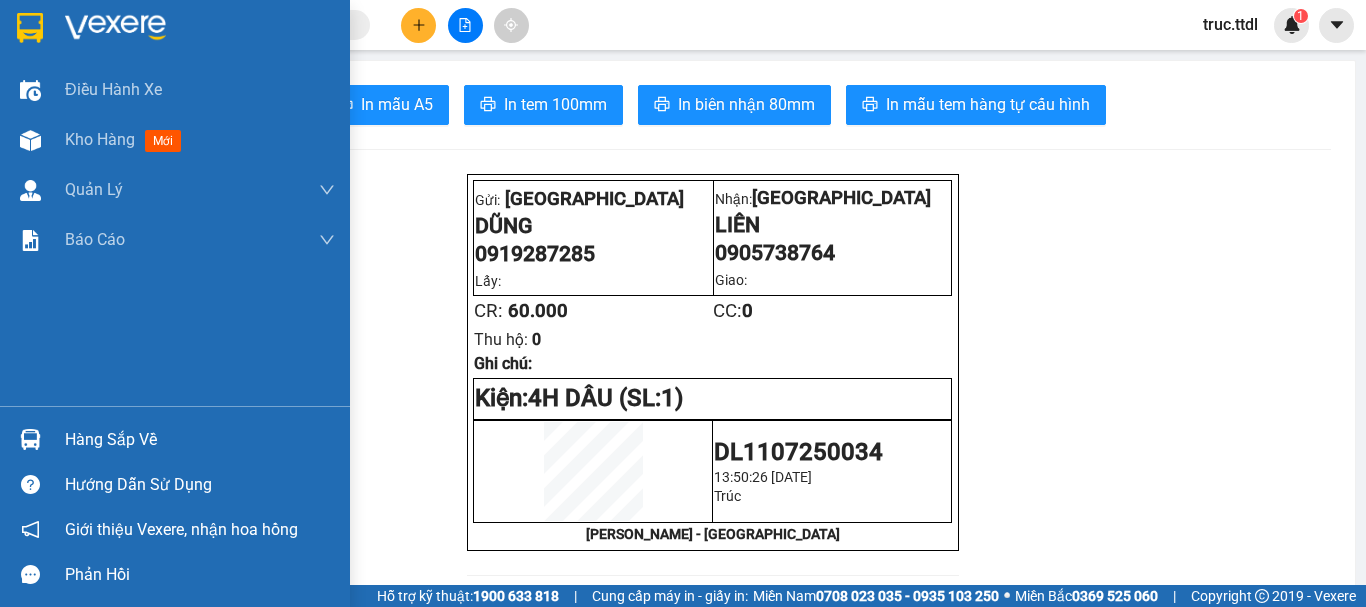 click at bounding box center (115, 28) 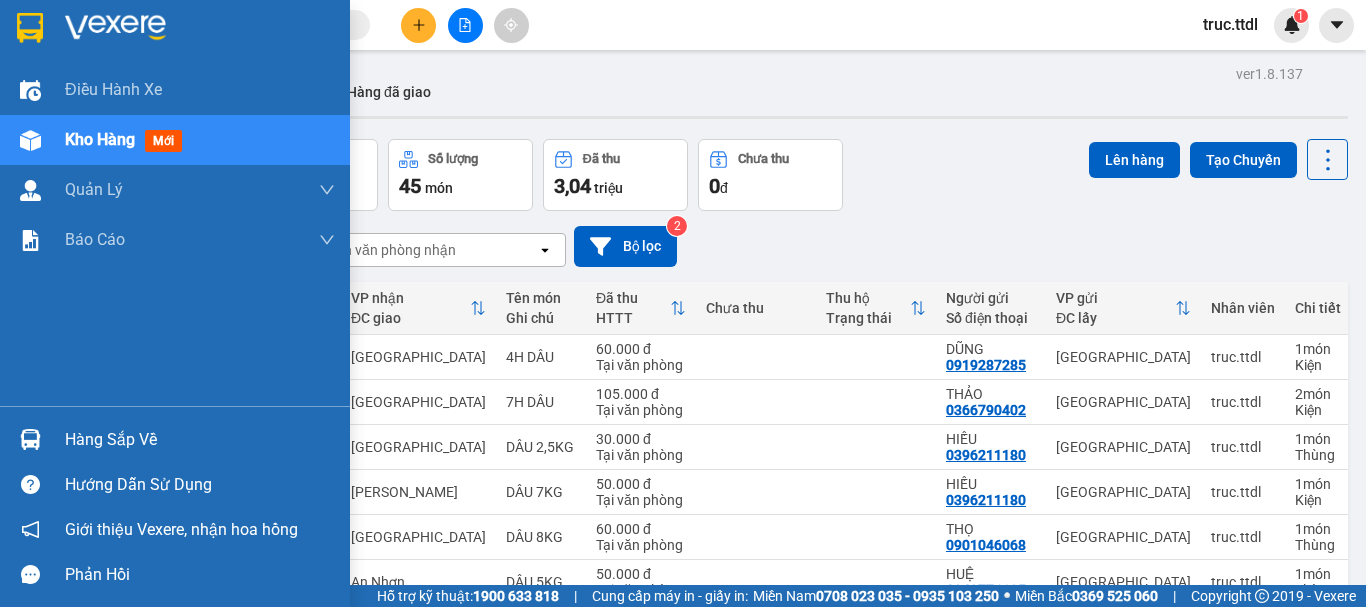 click at bounding box center (30, 28) 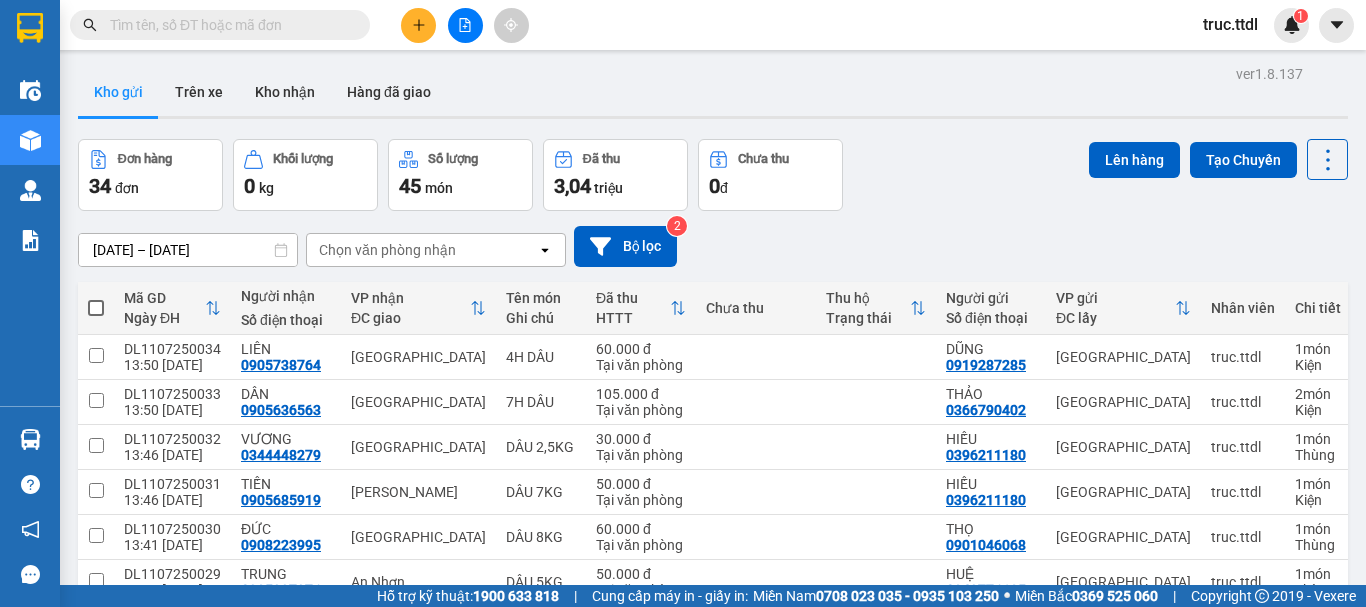 click at bounding box center [418, 25] 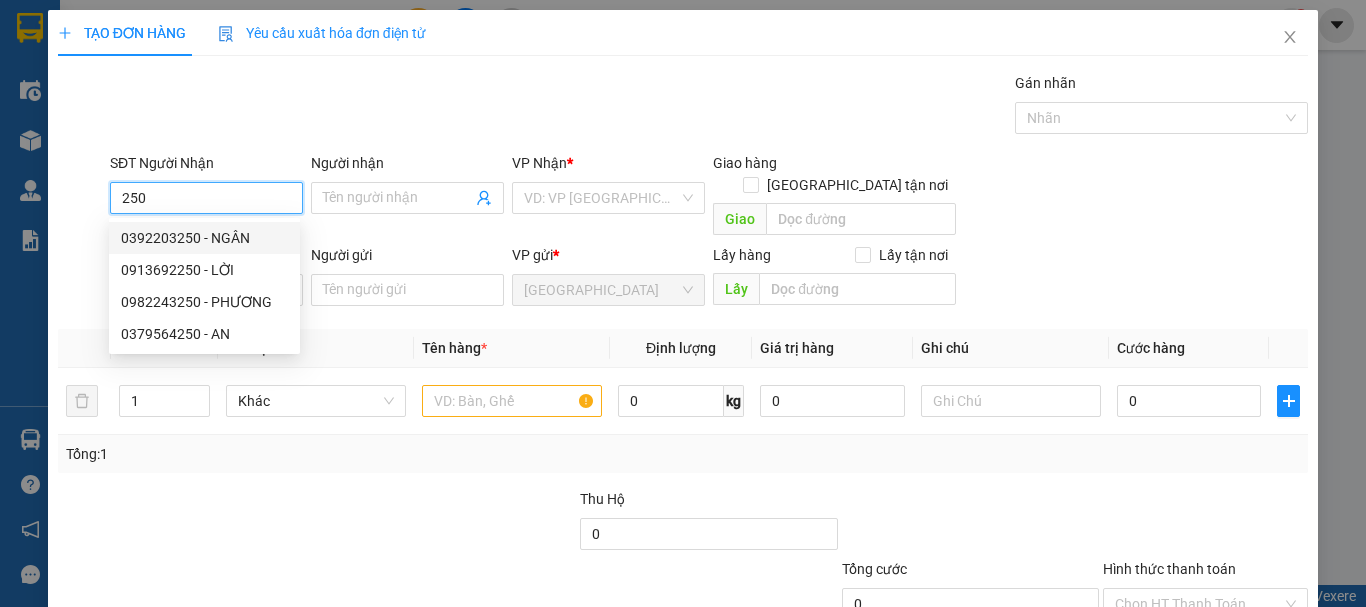 click on "0392203250 - NGÂN" at bounding box center (204, 238) 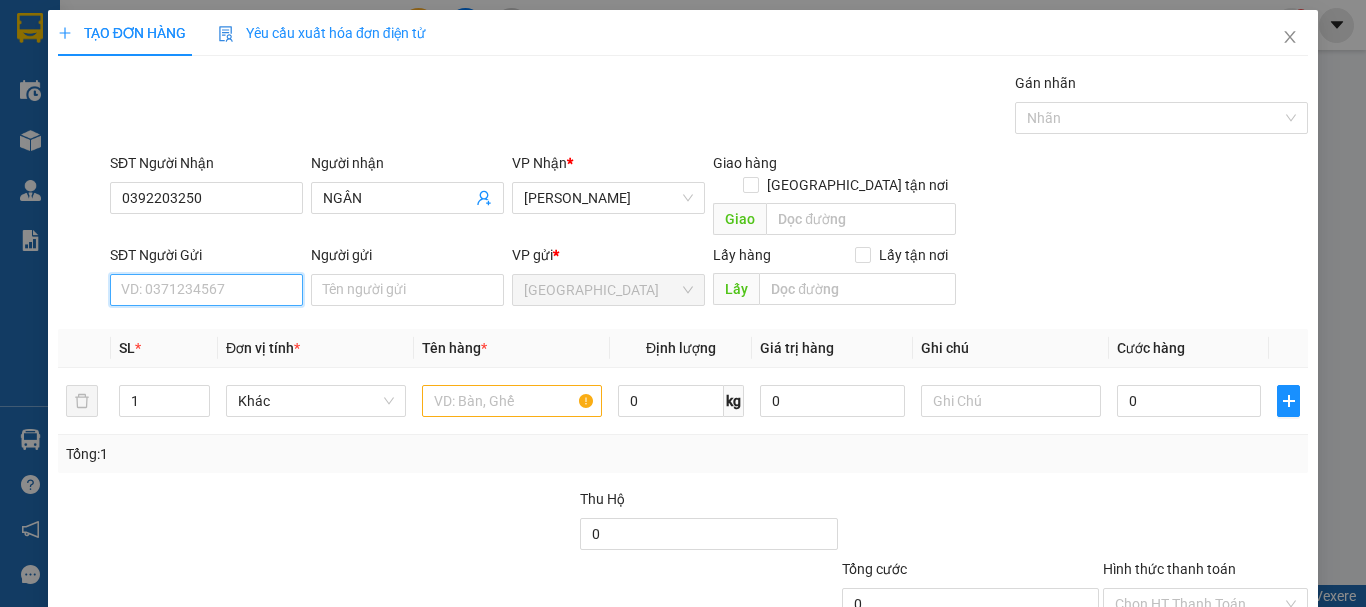 click on "SĐT Người Gửi" at bounding box center (206, 290) 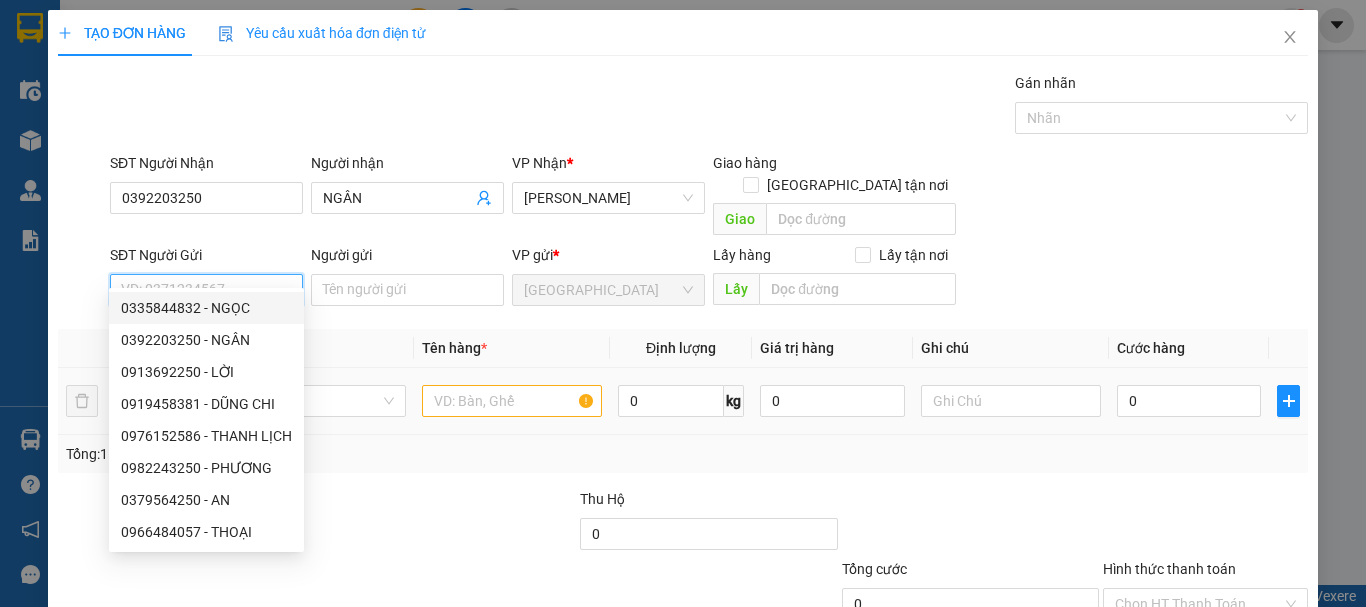 drag, startPoint x: 237, startPoint y: 300, endPoint x: 243, endPoint y: 356, distance: 56.32051 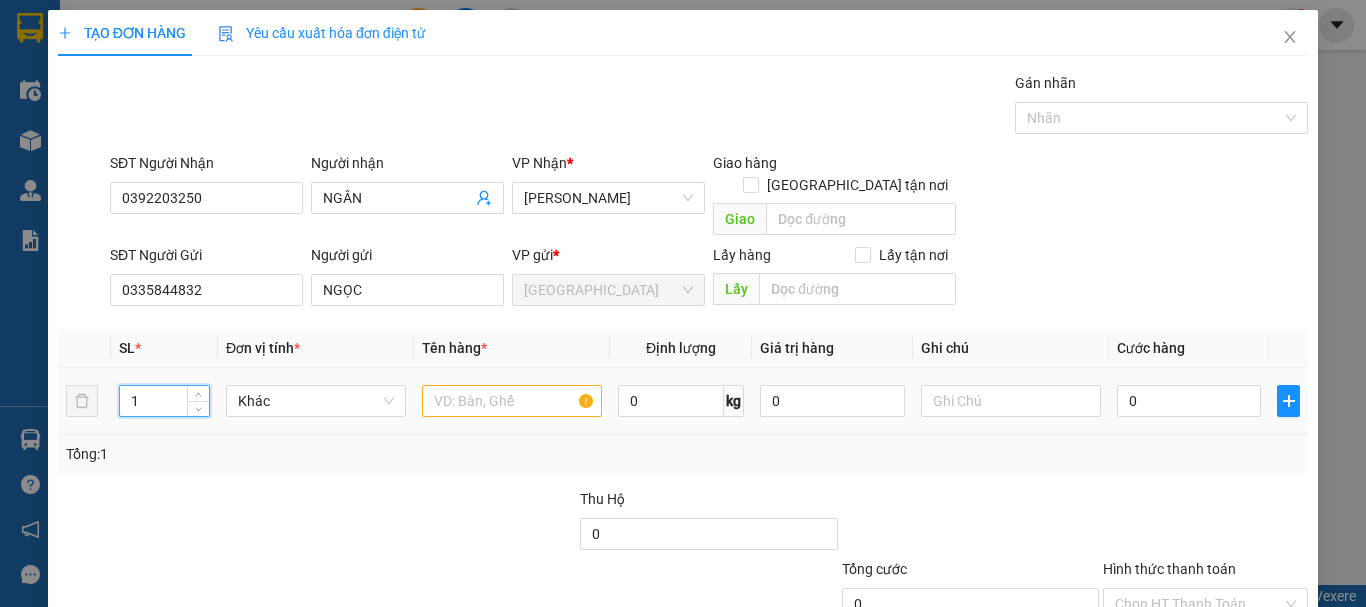 drag, startPoint x: 171, startPoint y: 379, endPoint x: 121, endPoint y: 392, distance: 51.662365 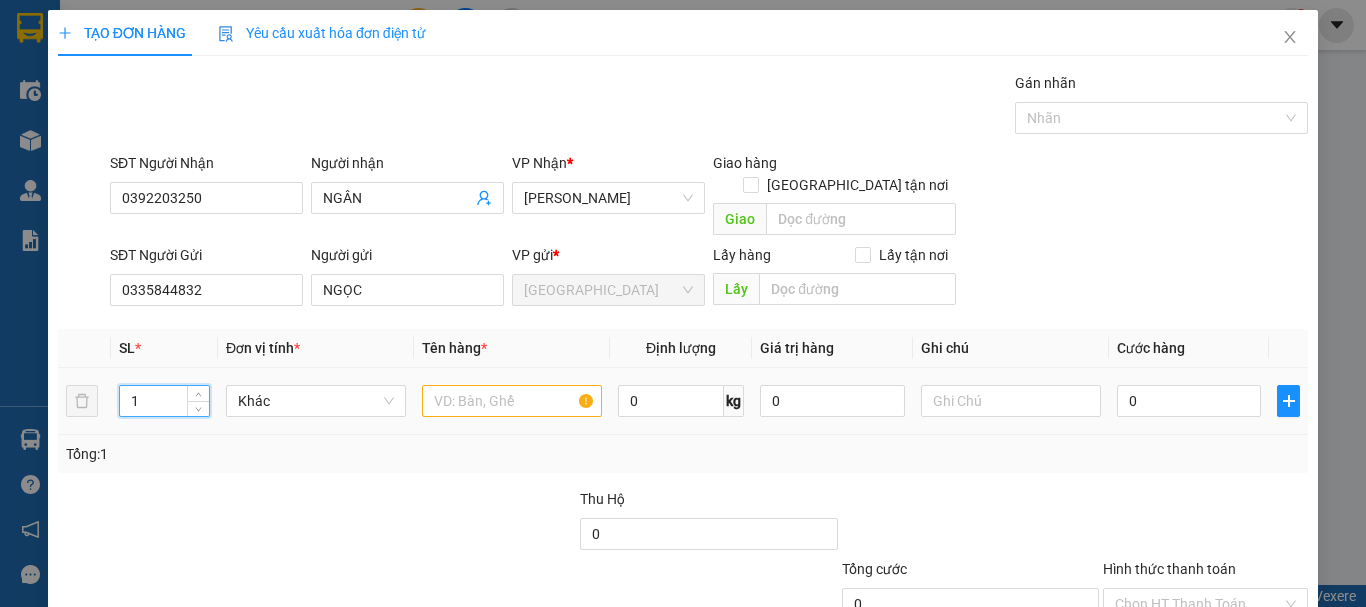click on "1" at bounding box center (164, 401) 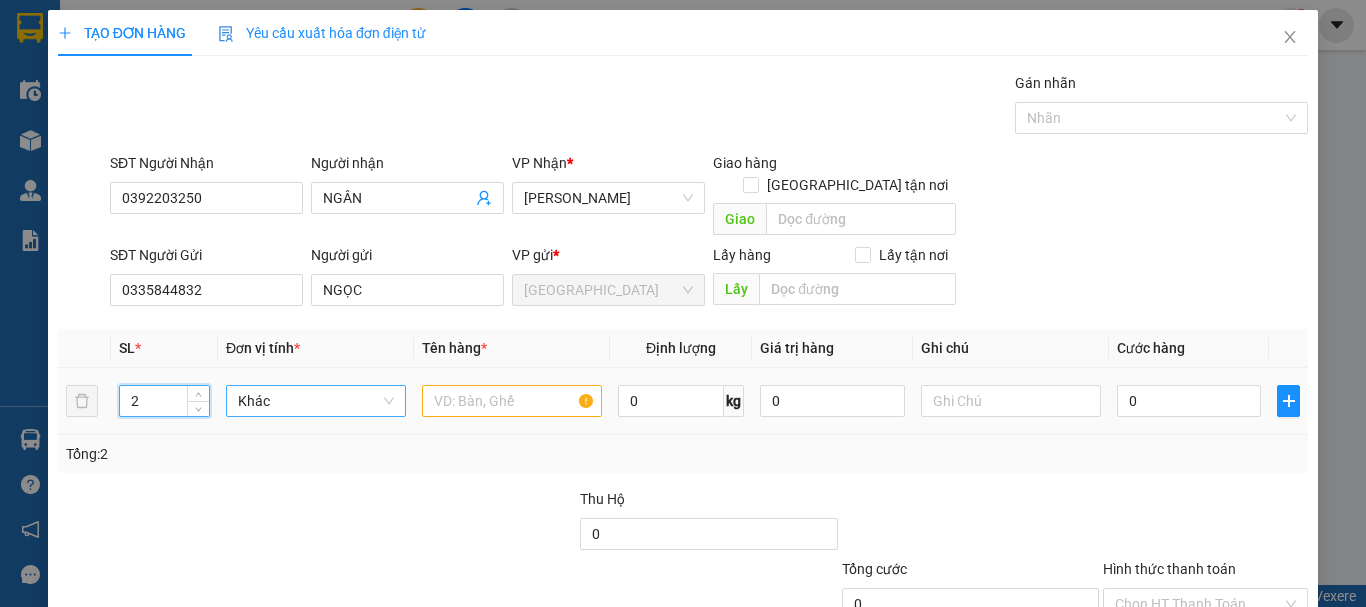 click on "Khác" at bounding box center [316, 401] 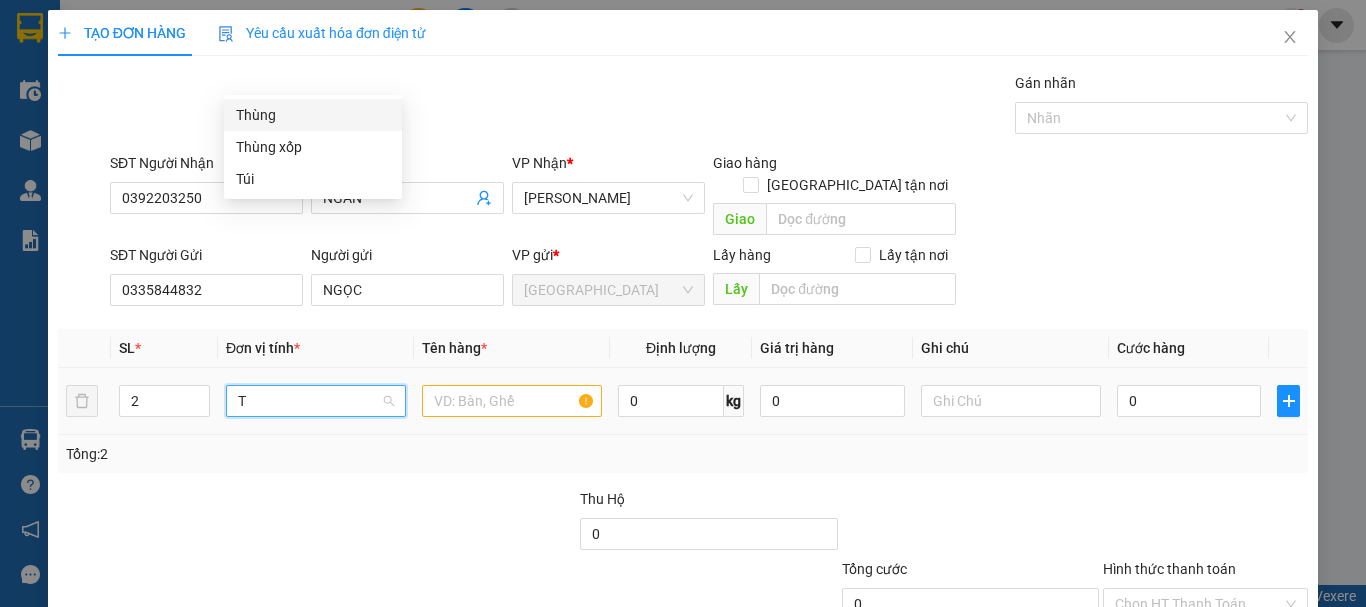 scroll, scrollTop: 0, scrollLeft: 0, axis: both 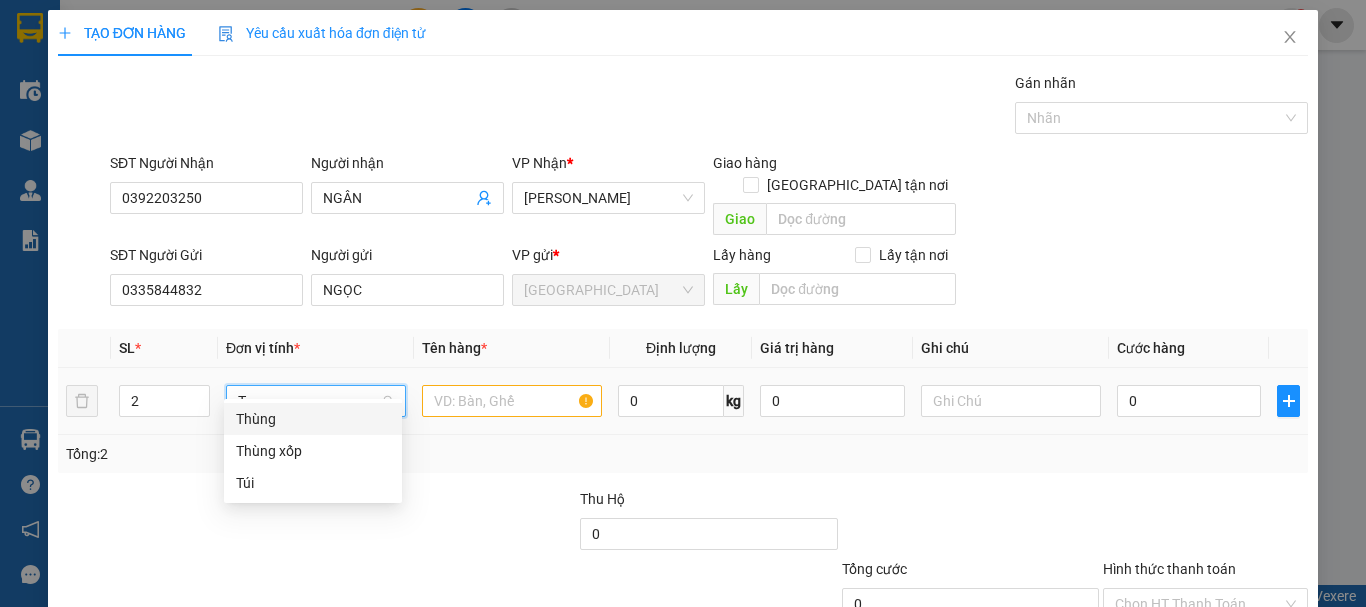 click on "Thùng" at bounding box center (313, 419) 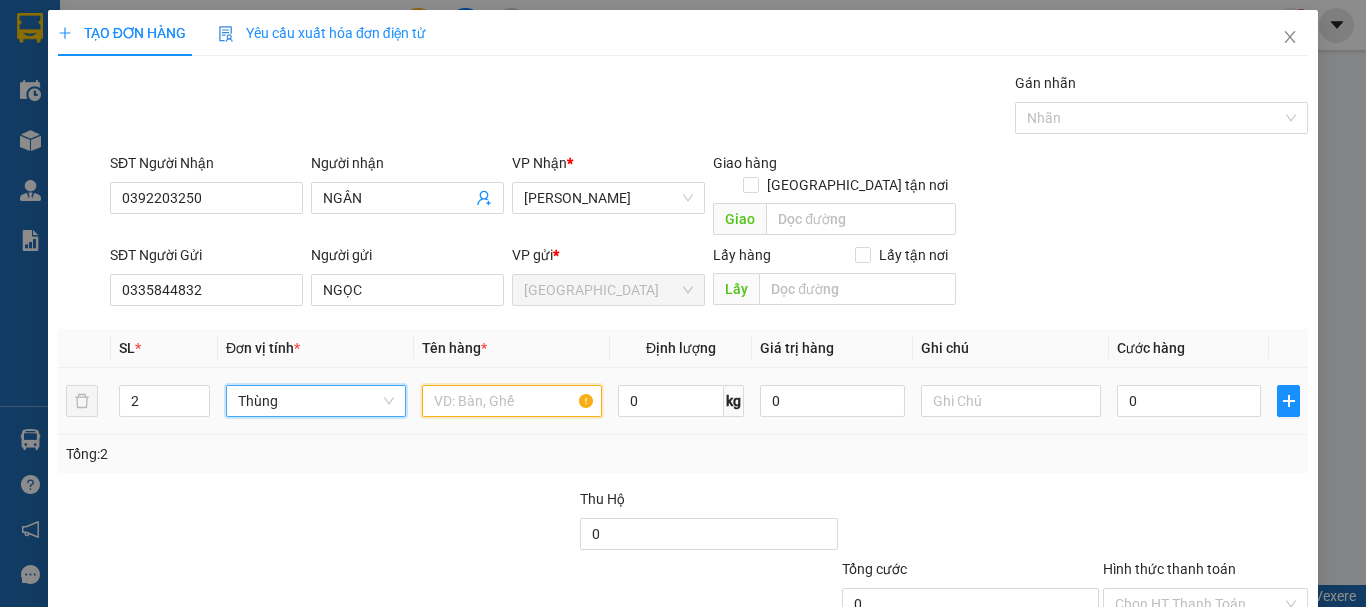 click at bounding box center (512, 401) 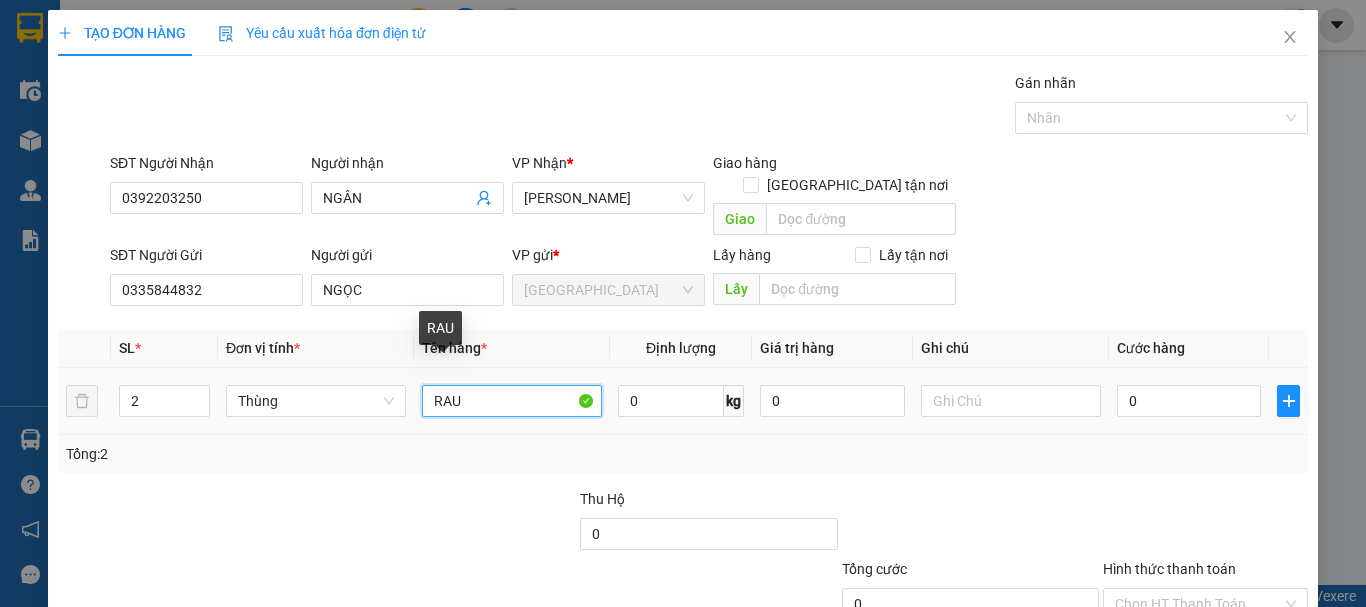 click on "RAU" at bounding box center [512, 401] 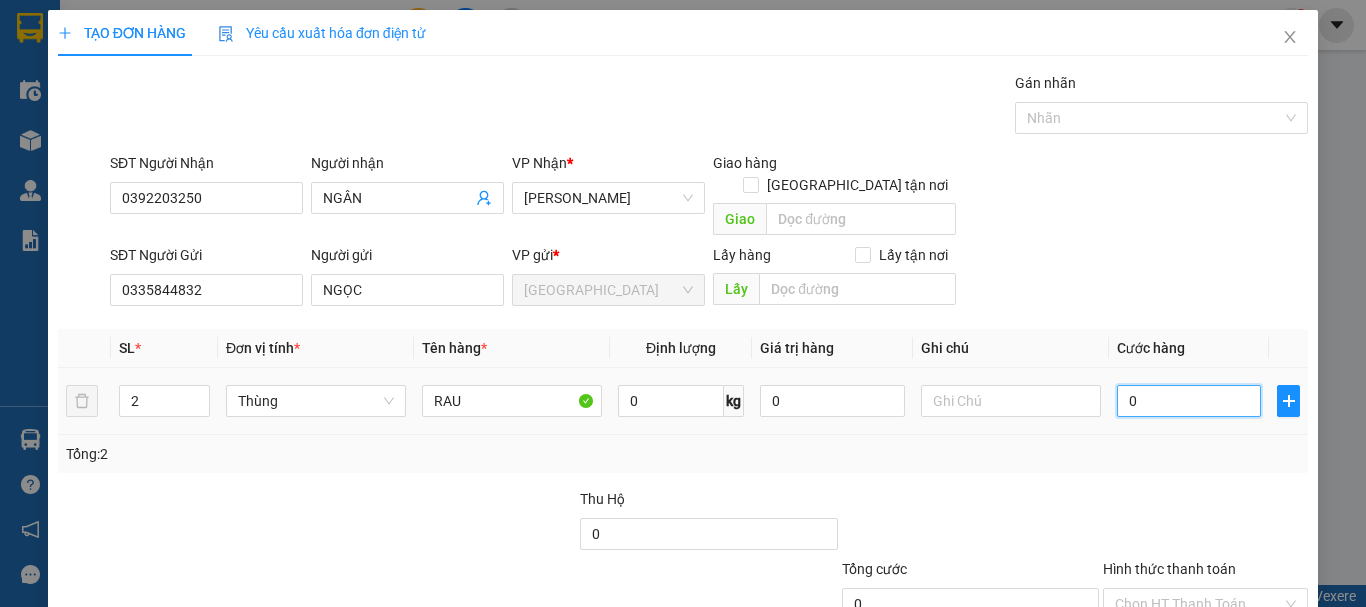 click on "0" at bounding box center (1189, 401) 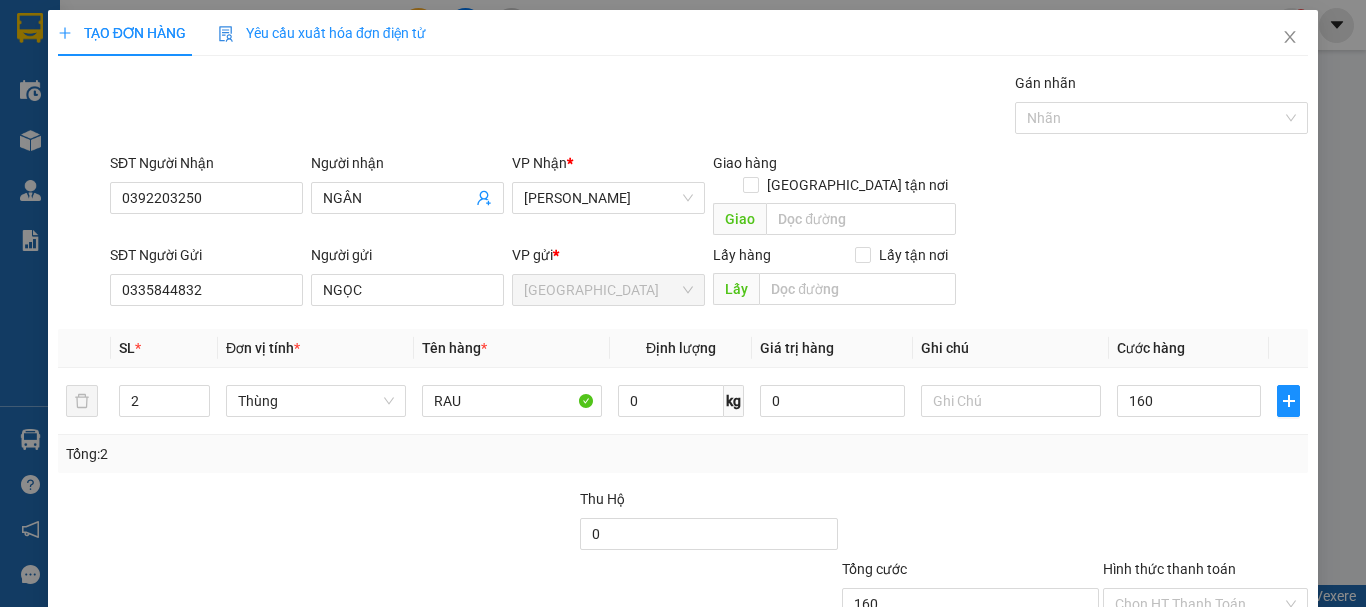 click on "Tổng:  2" at bounding box center [683, 454] 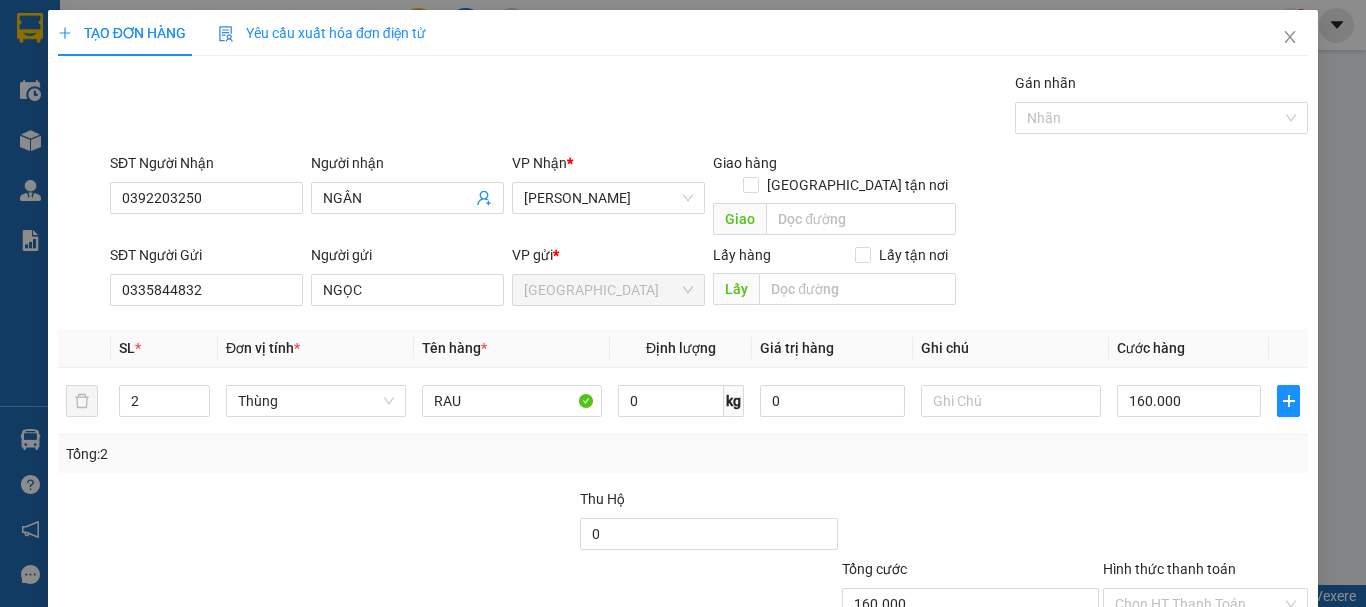 scroll, scrollTop: 125, scrollLeft: 0, axis: vertical 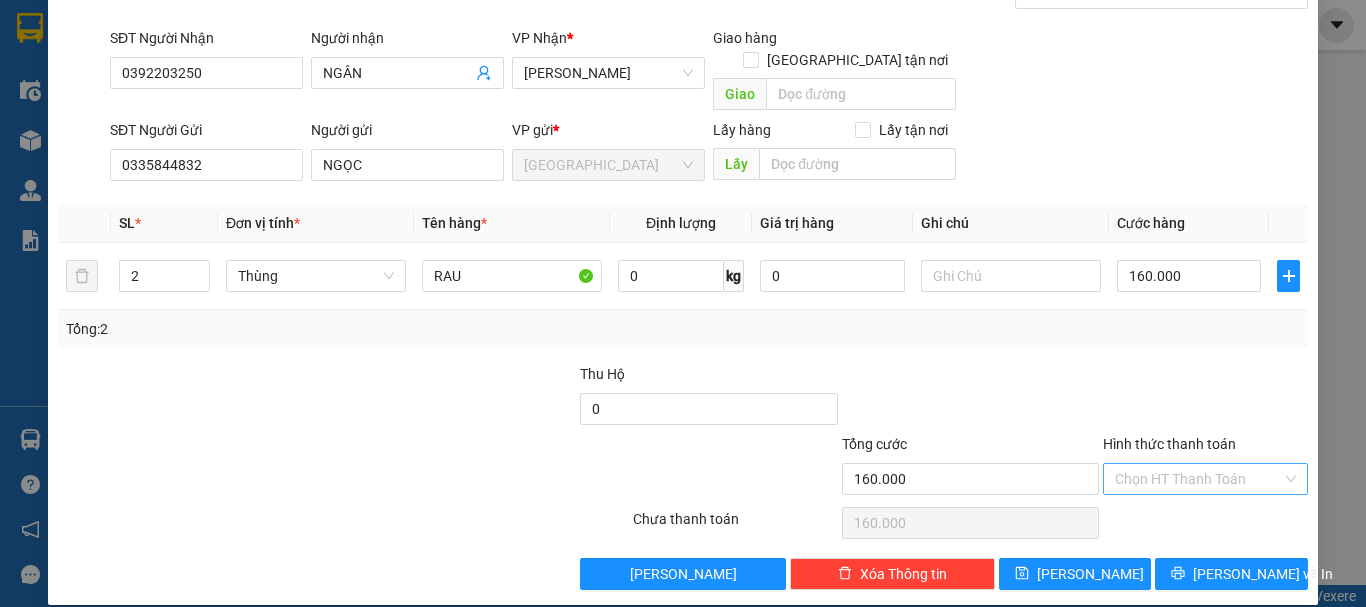 click on "Hình thức thanh toán" at bounding box center [1198, 479] 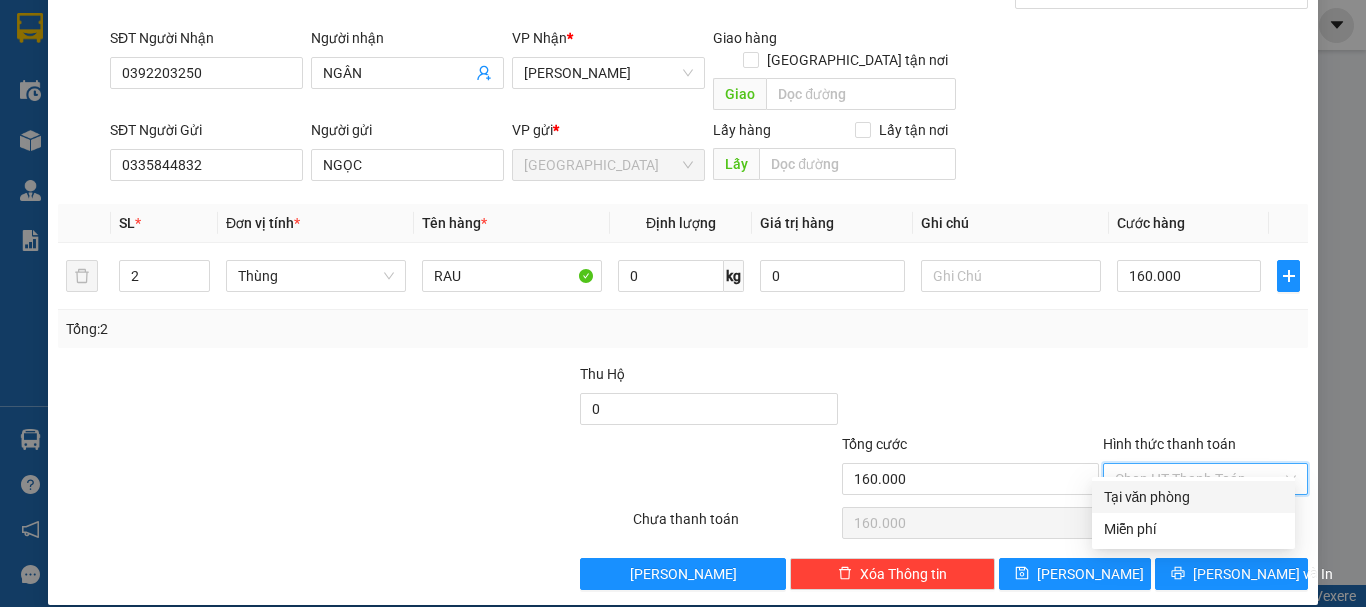 click on "Tại văn phòng" at bounding box center [1193, 497] 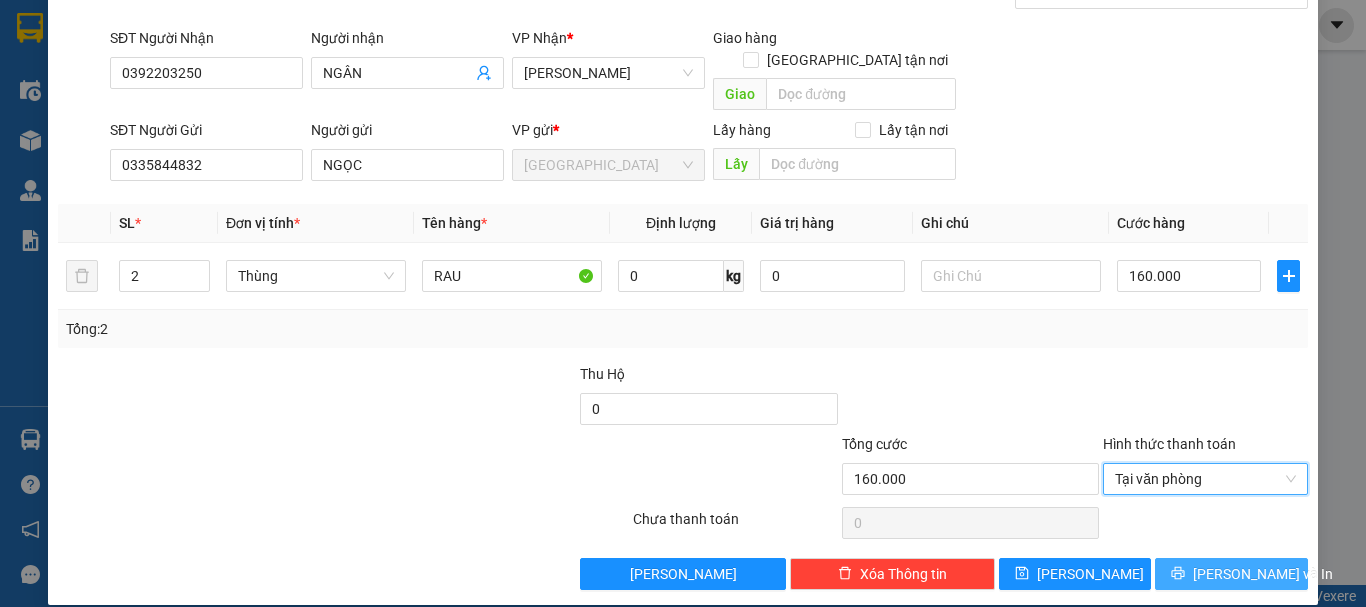 click 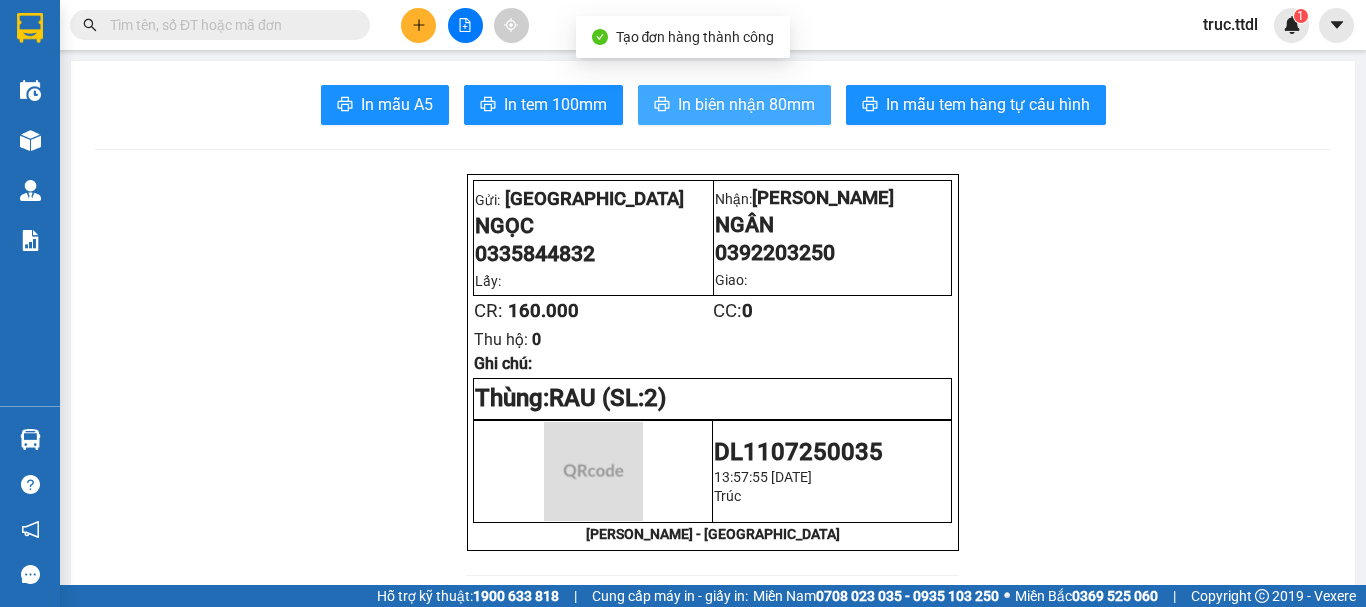 click on "In biên nhận 80mm" at bounding box center (746, 104) 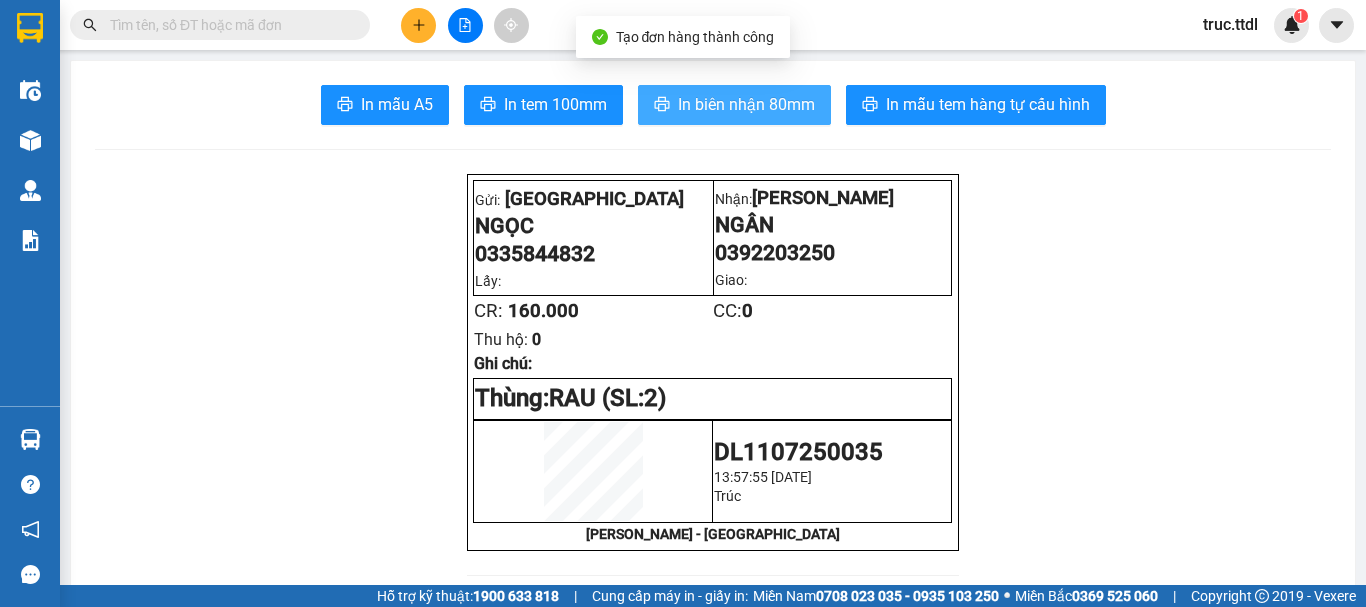 scroll, scrollTop: 0, scrollLeft: 0, axis: both 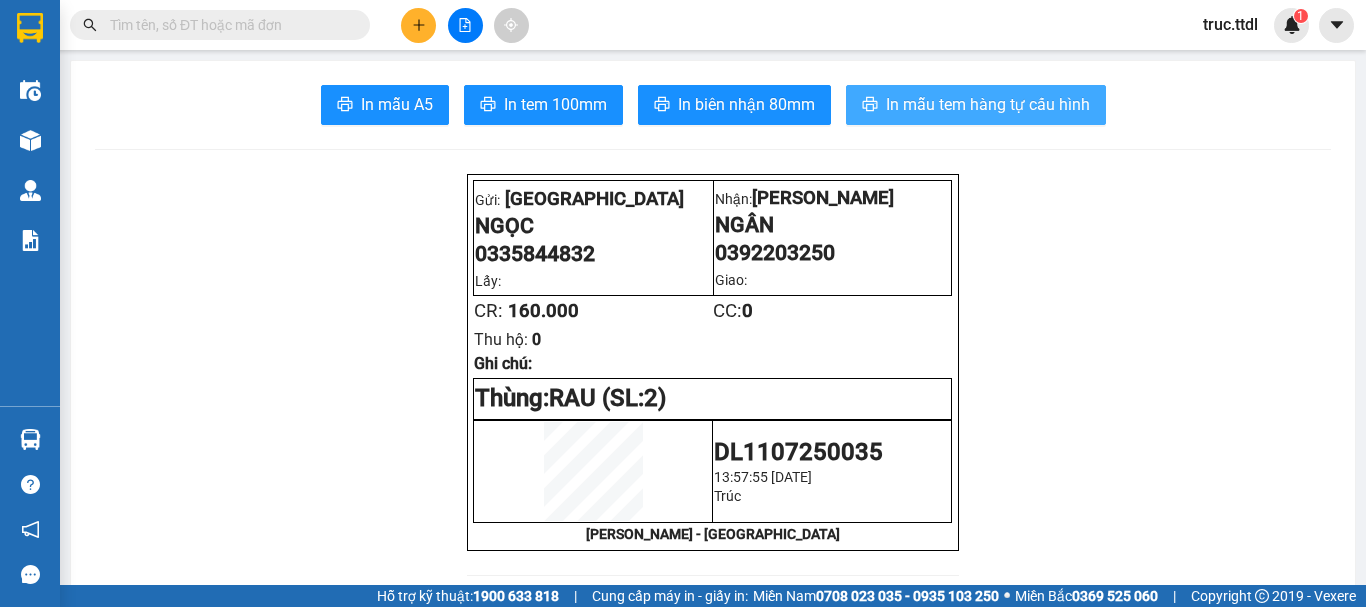 click on "In mẫu tem hàng tự cấu hình" at bounding box center [988, 104] 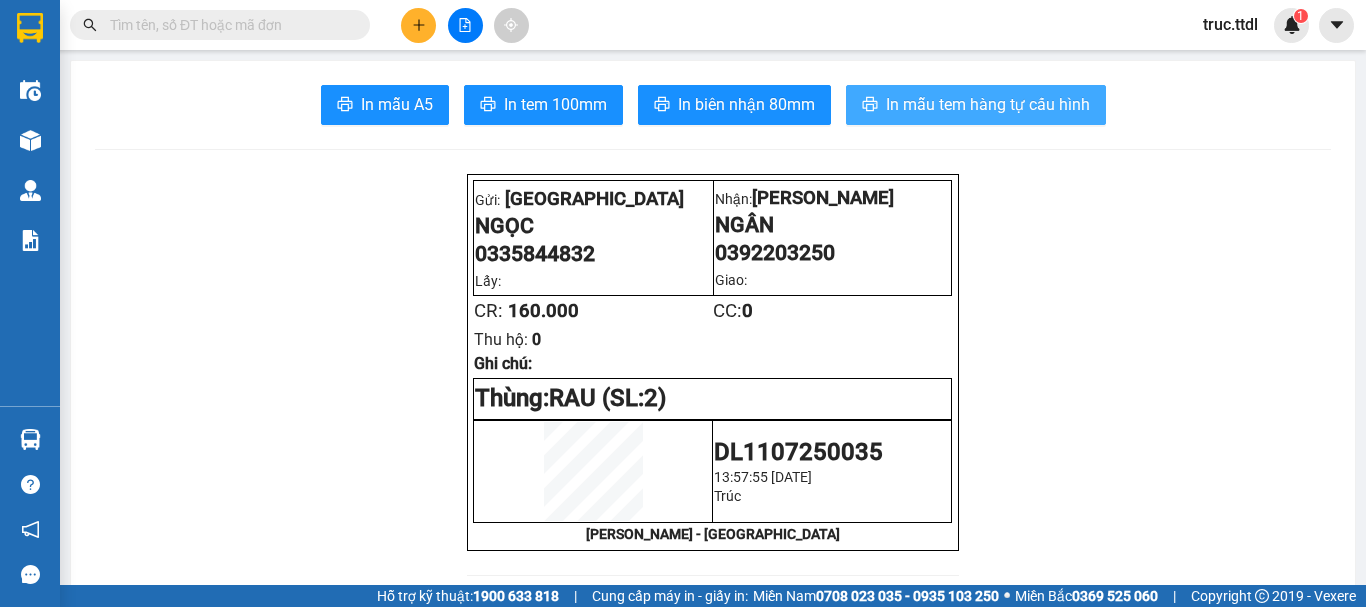 scroll, scrollTop: 0, scrollLeft: 0, axis: both 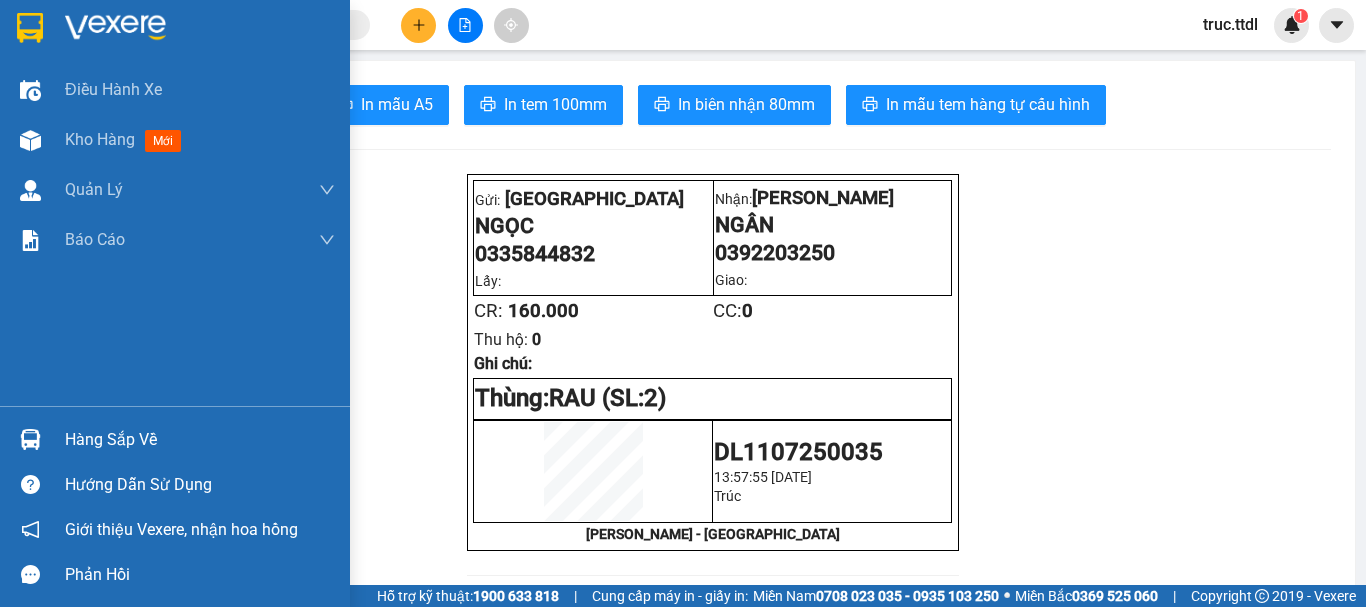 click at bounding box center [115, 28] 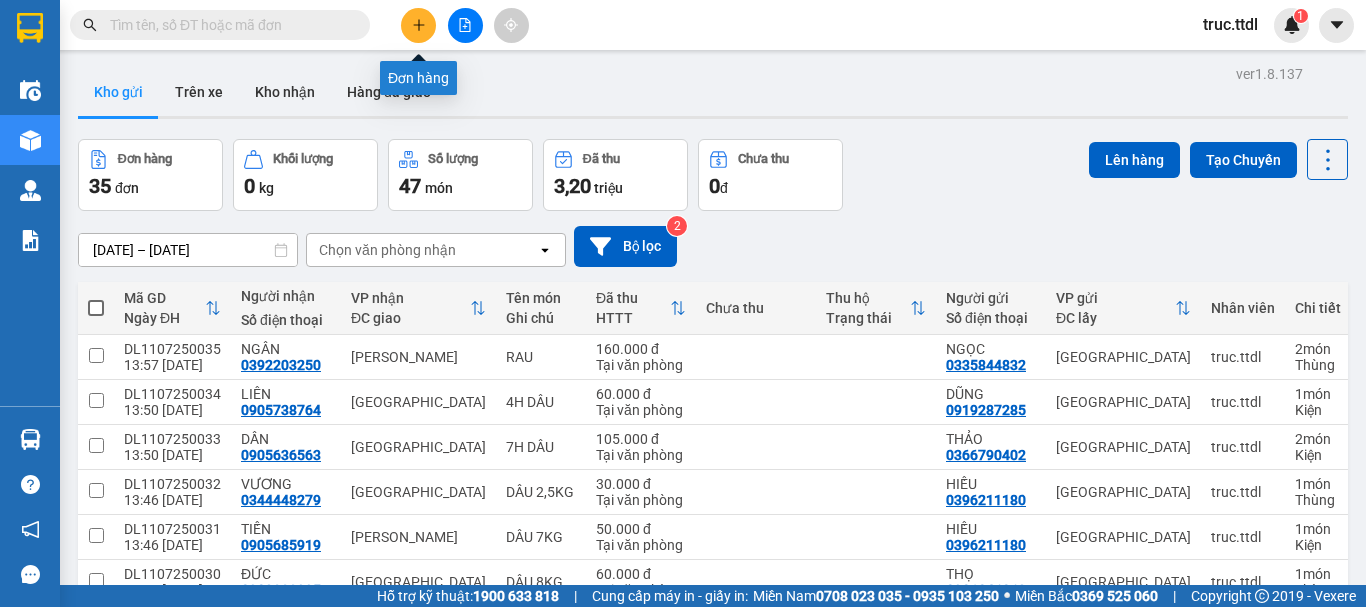 click 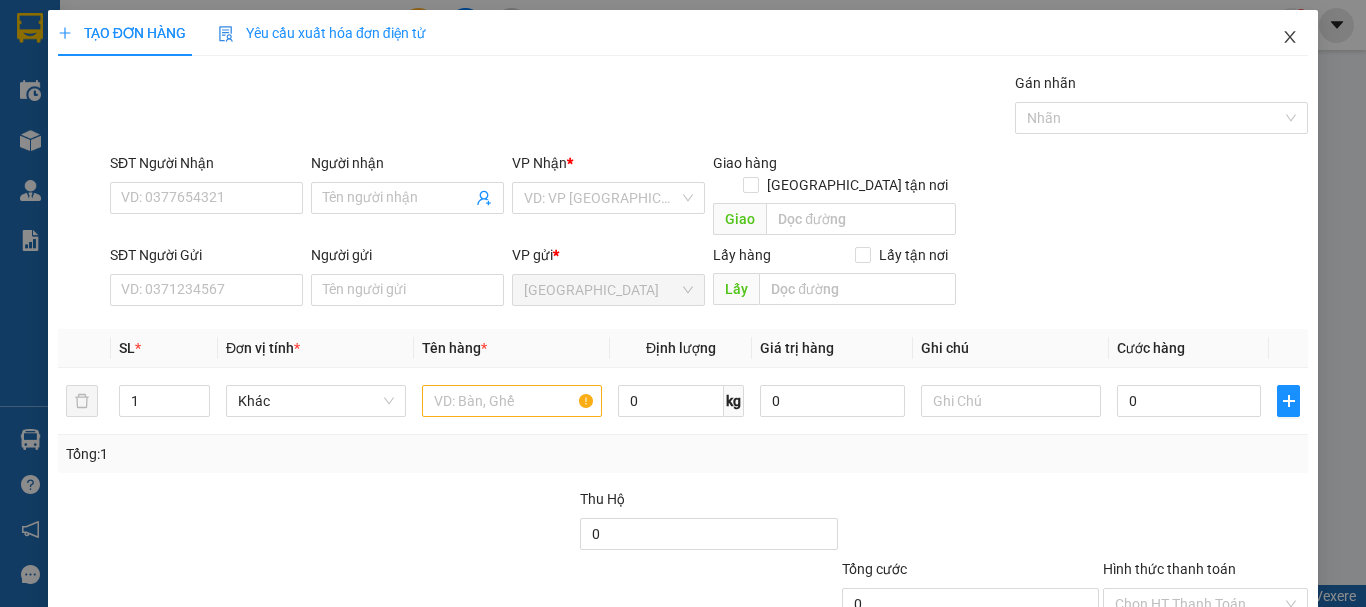 click at bounding box center (1290, 38) 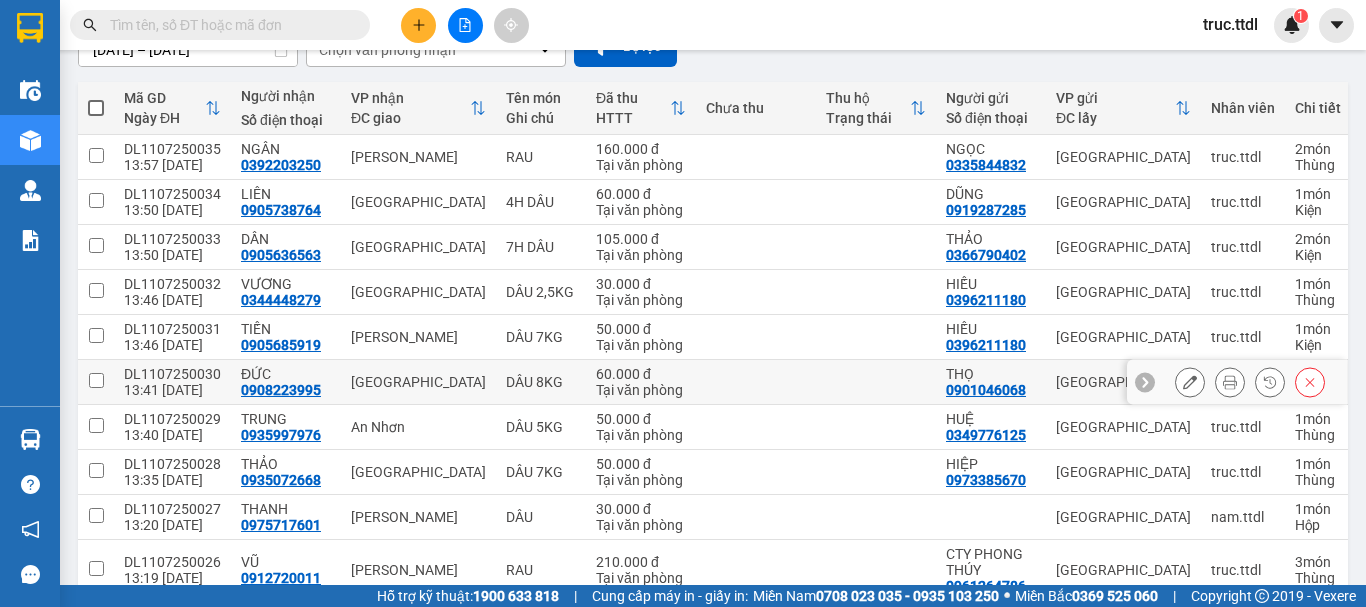 scroll, scrollTop: 300, scrollLeft: 0, axis: vertical 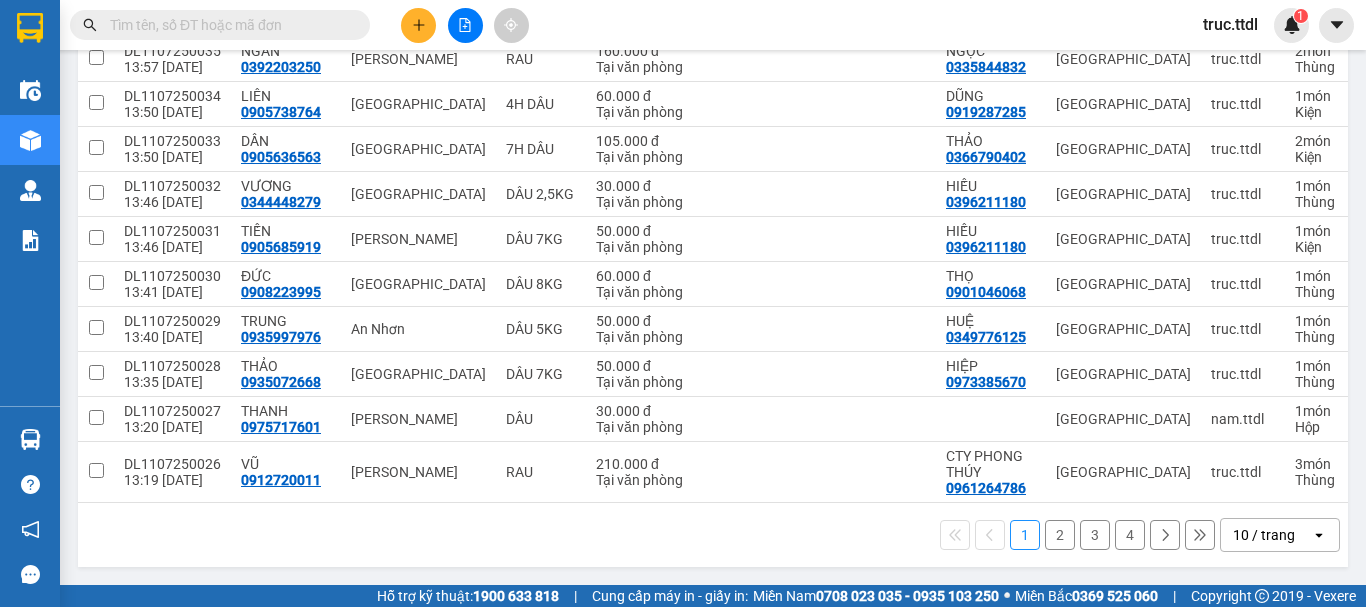 click on "10 / trang" at bounding box center [1264, 535] 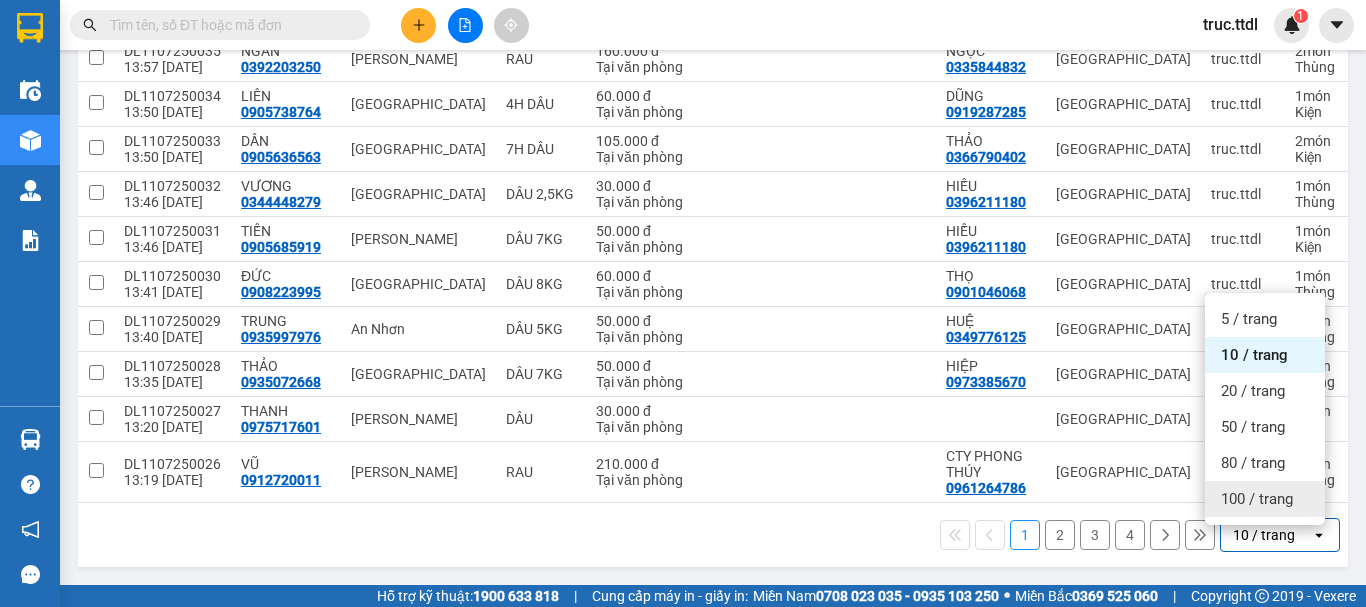 click on "100 / trang" at bounding box center [1257, 499] 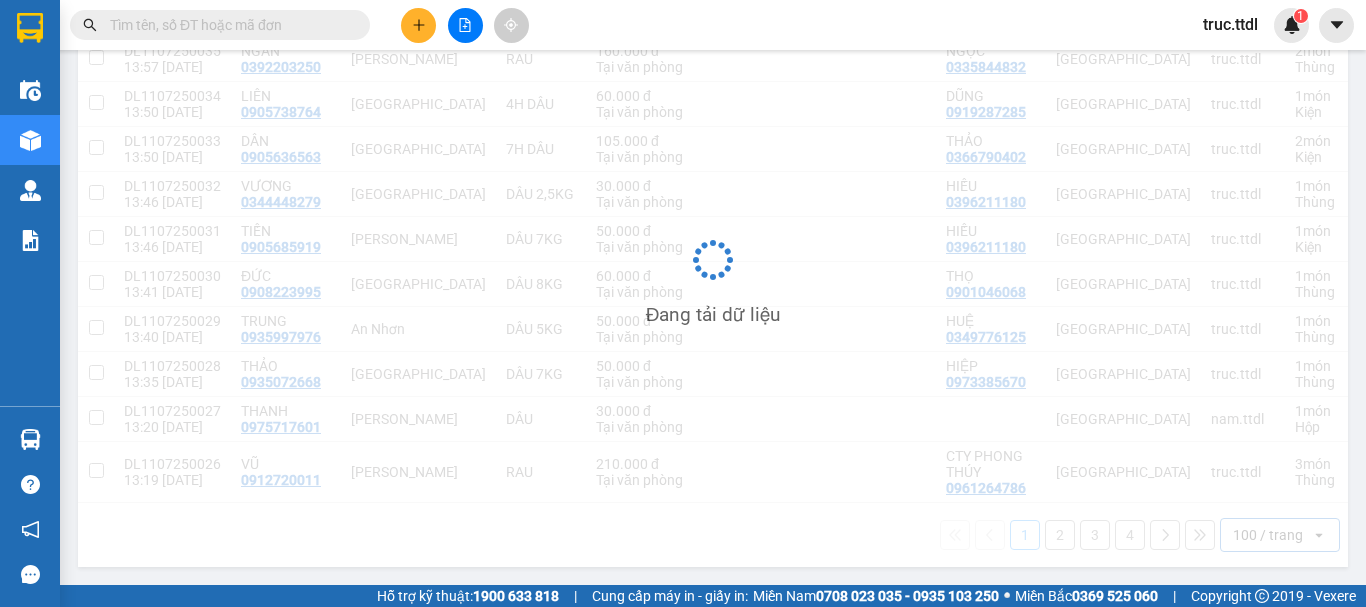 scroll, scrollTop: 297, scrollLeft: 0, axis: vertical 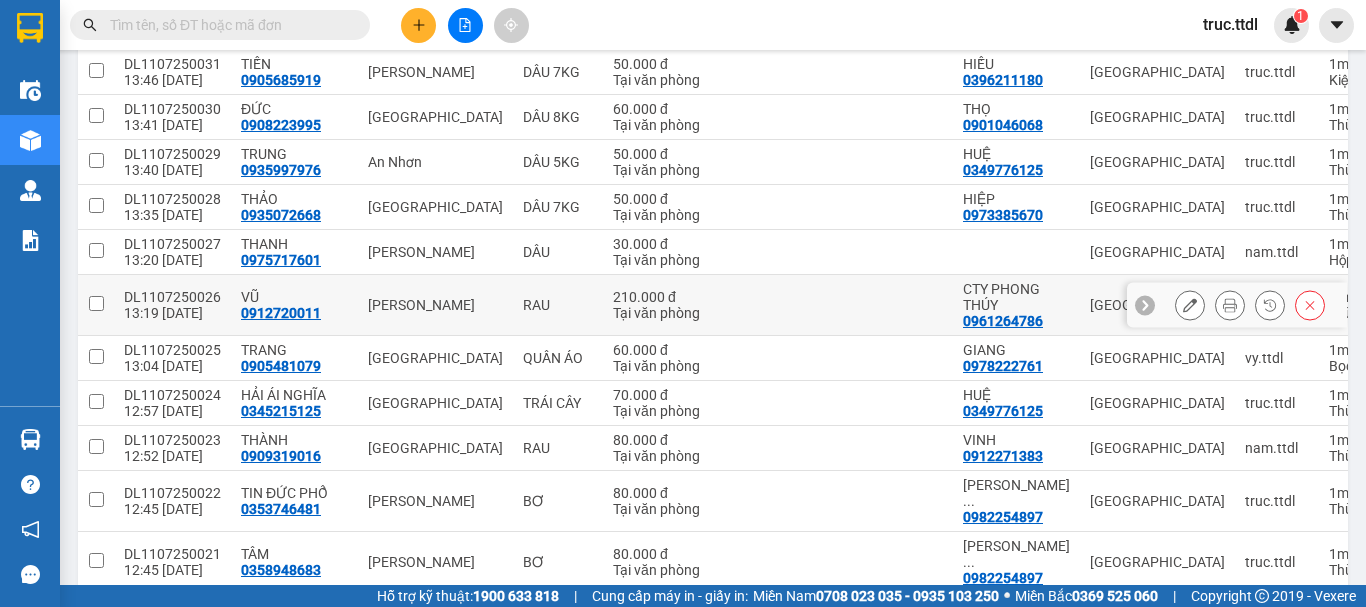 click on "210.000 đ Tại văn phòng" at bounding box center [658, 305] 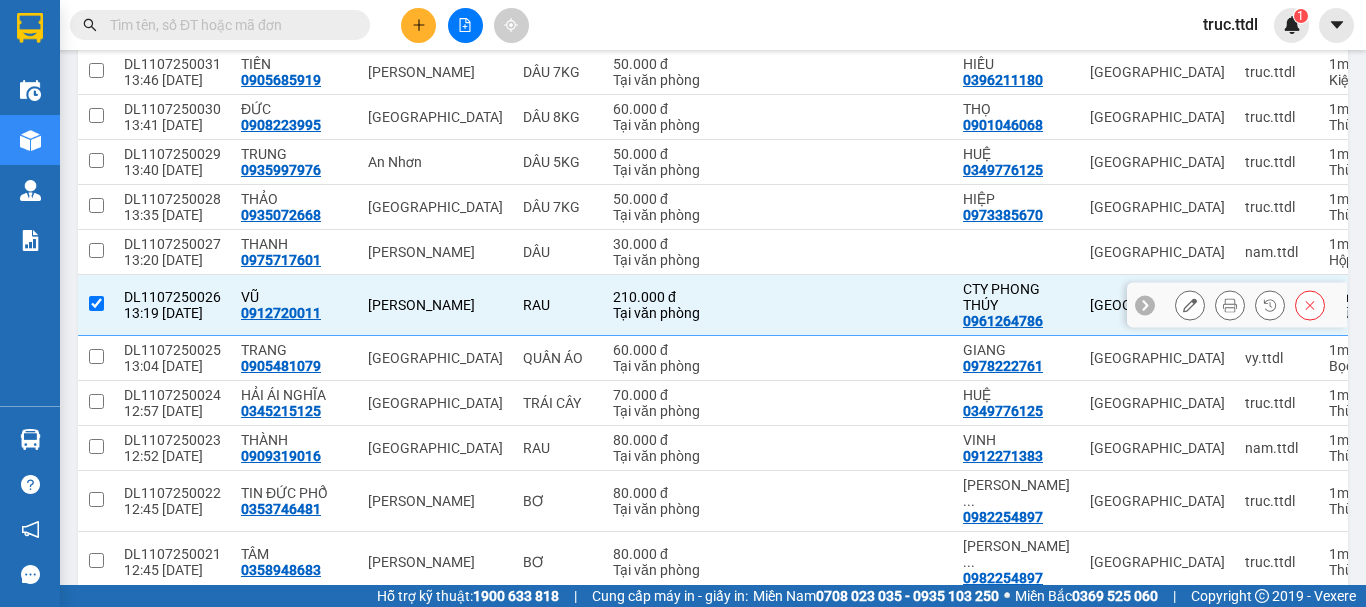 click at bounding box center (893, 305) 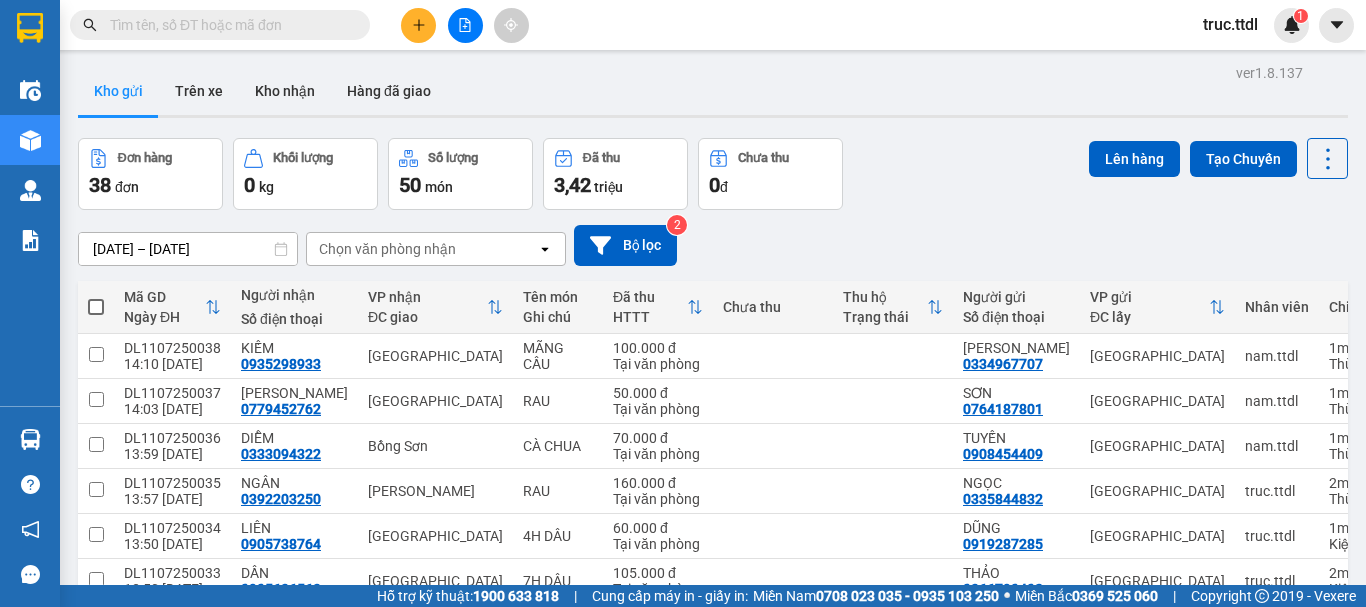 scroll, scrollTop: 0, scrollLeft: 0, axis: both 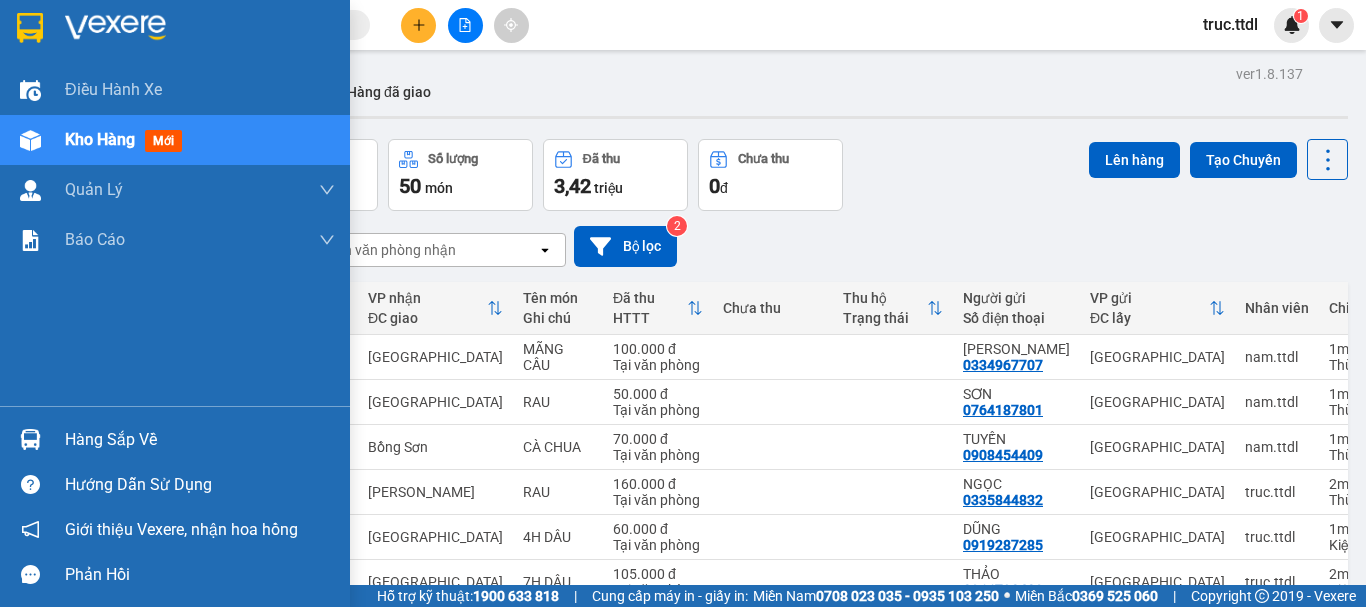 click at bounding box center (115, 28) 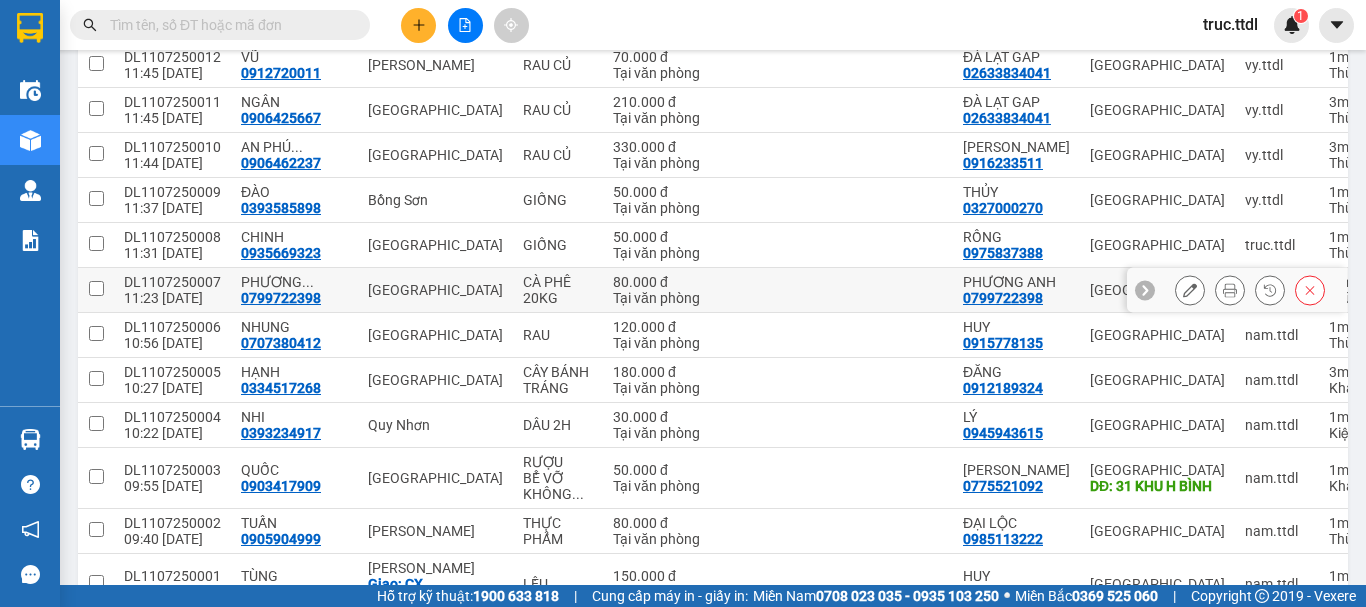 scroll, scrollTop: 1662, scrollLeft: 0, axis: vertical 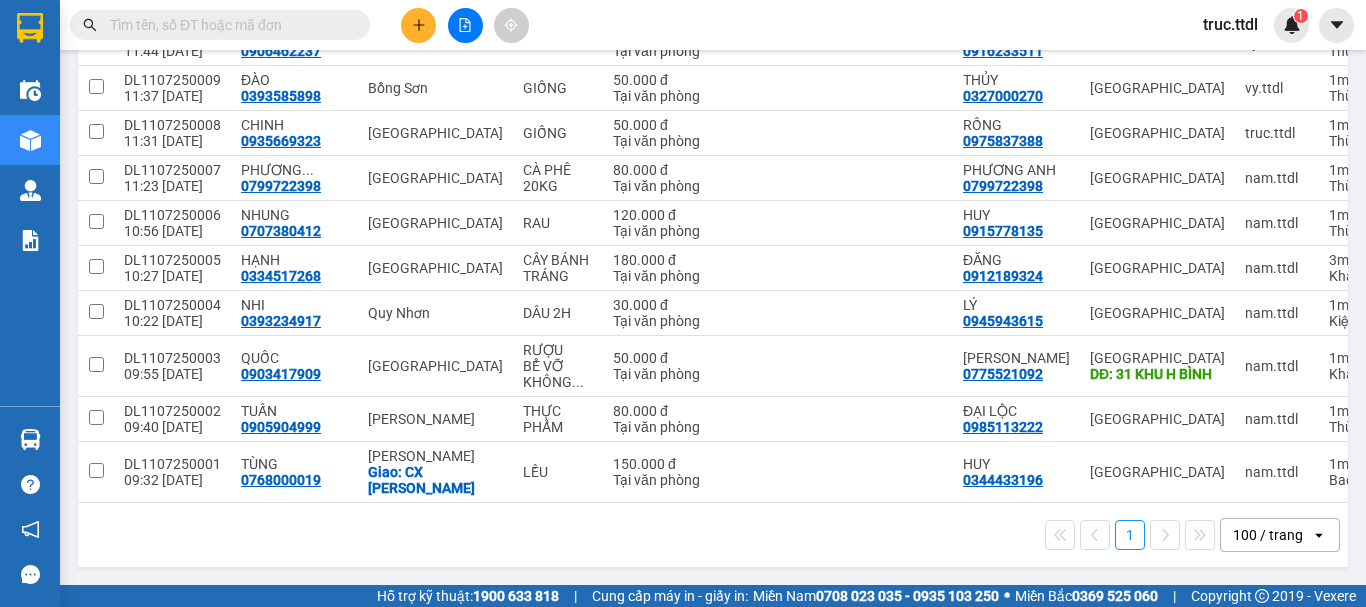 click at bounding box center (418, 25) 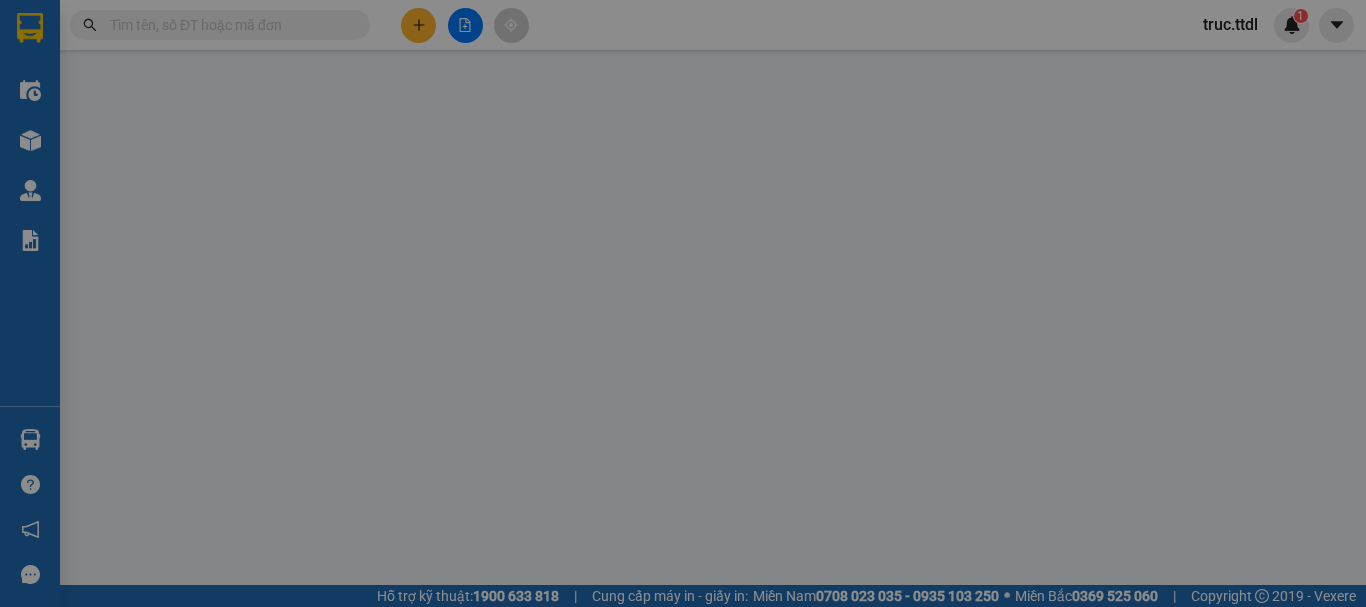 scroll, scrollTop: 0, scrollLeft: 0, axis: both 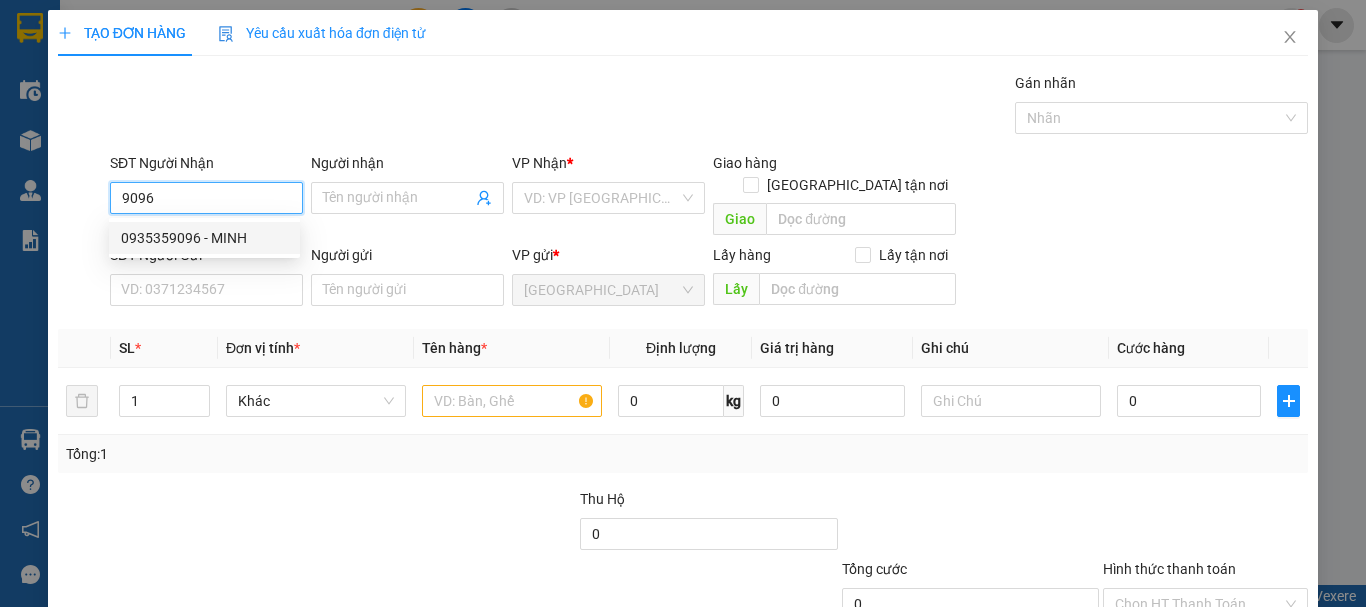 click on "0935359096 - MINH" at bounding box center [204, 238] 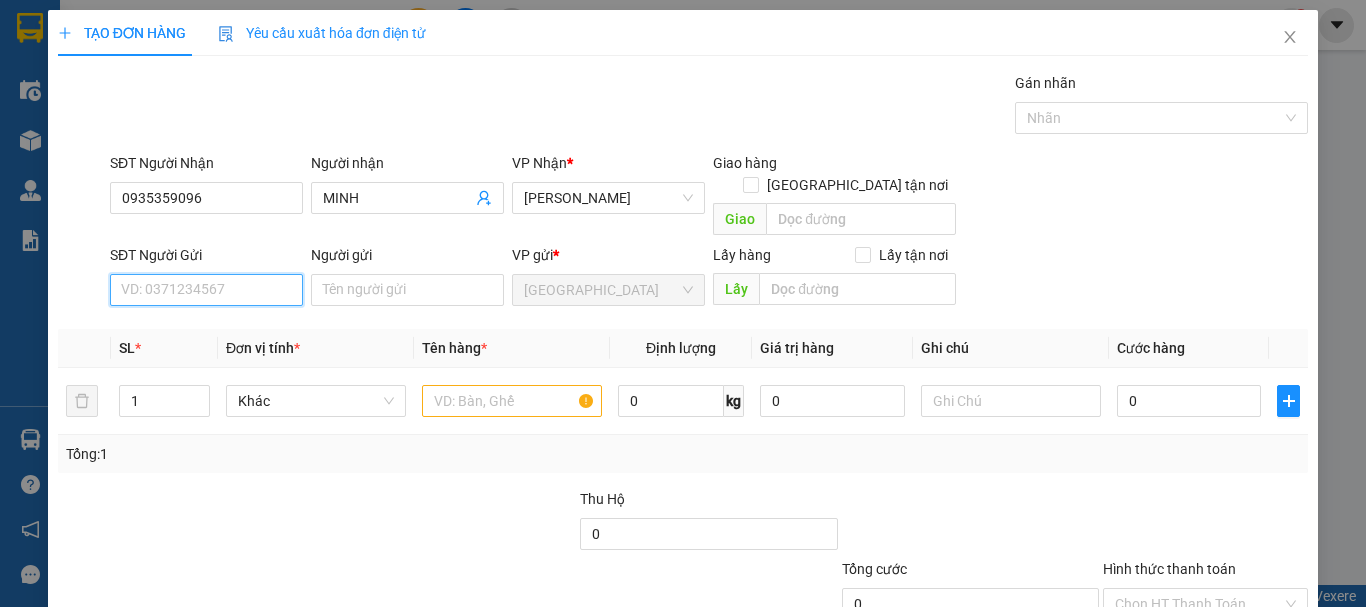 click on "SĐT Người Gửi" at bounding box center (206, 290) 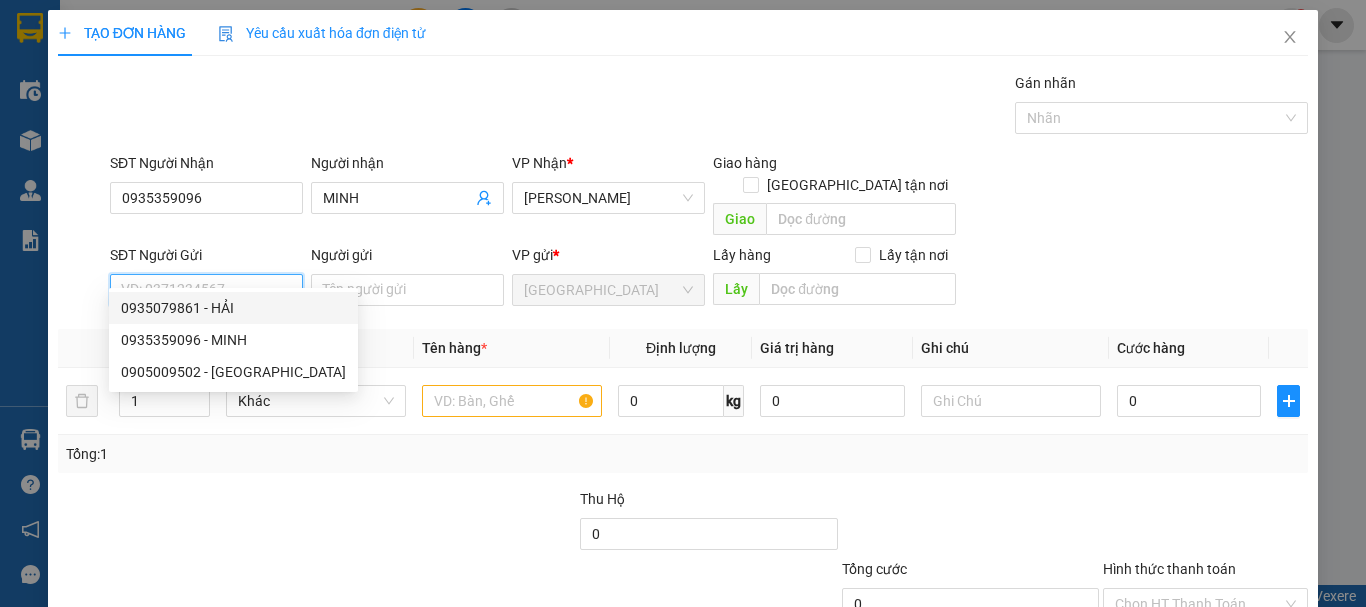 click on "0935079861 - HẢI" at bounding box center (233, 308) 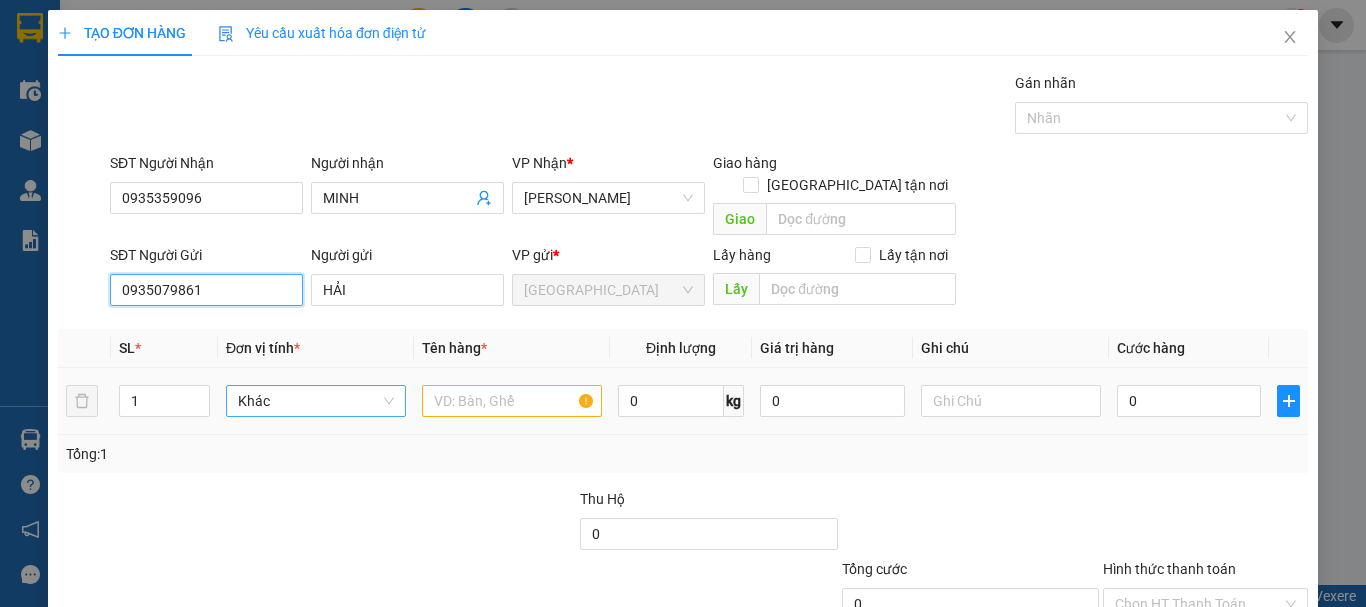 click on "Khác" at bounding box center (316, 401) 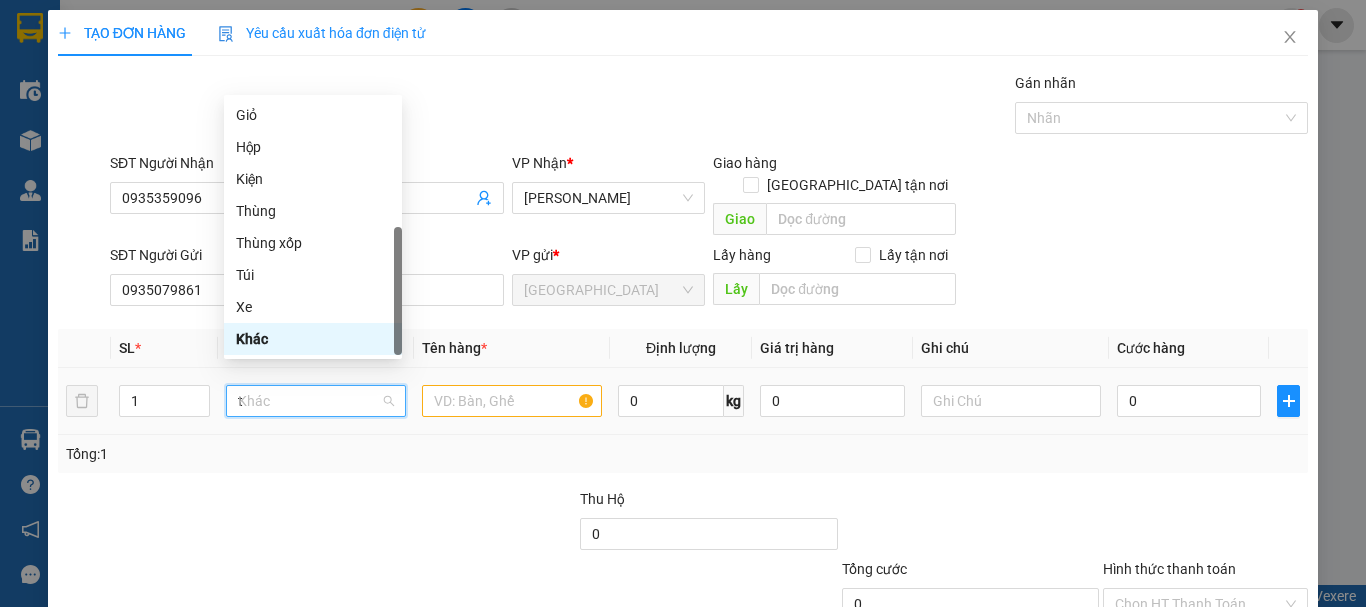 scroll, scrollTop: 0, scrollLeft: 0, axis: both 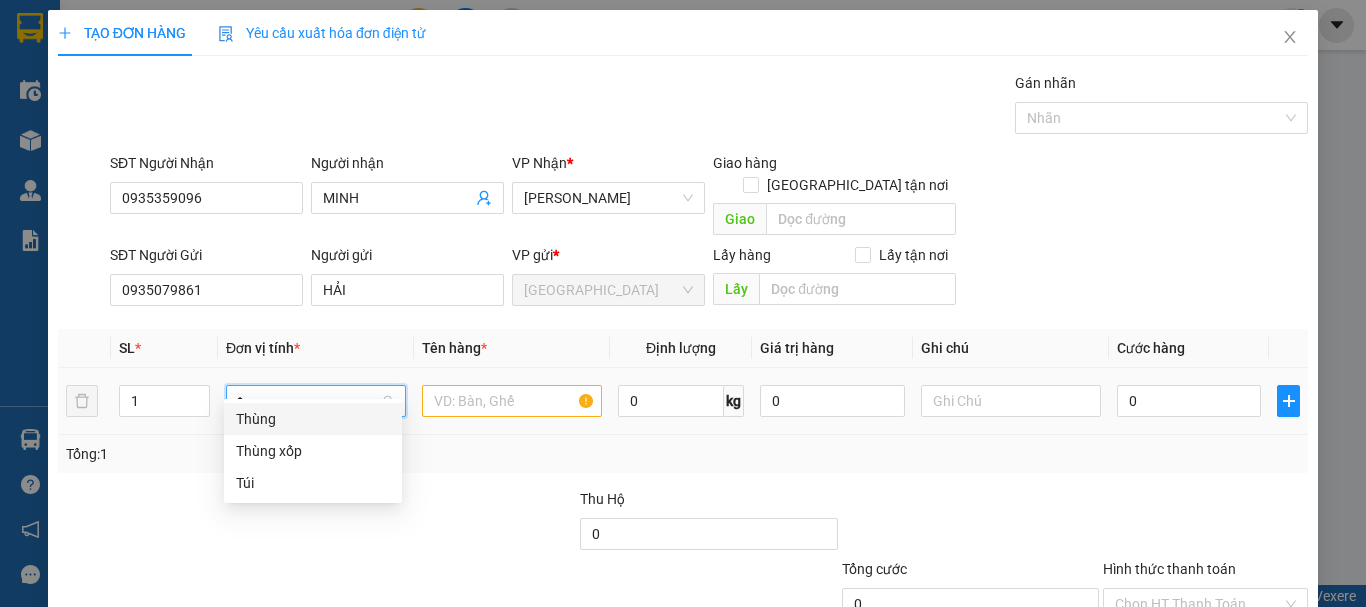 drag, startPoint x: 297, startPoint y: 419, endPoint x: 316, endPoint y: 420, distance: 19.026299 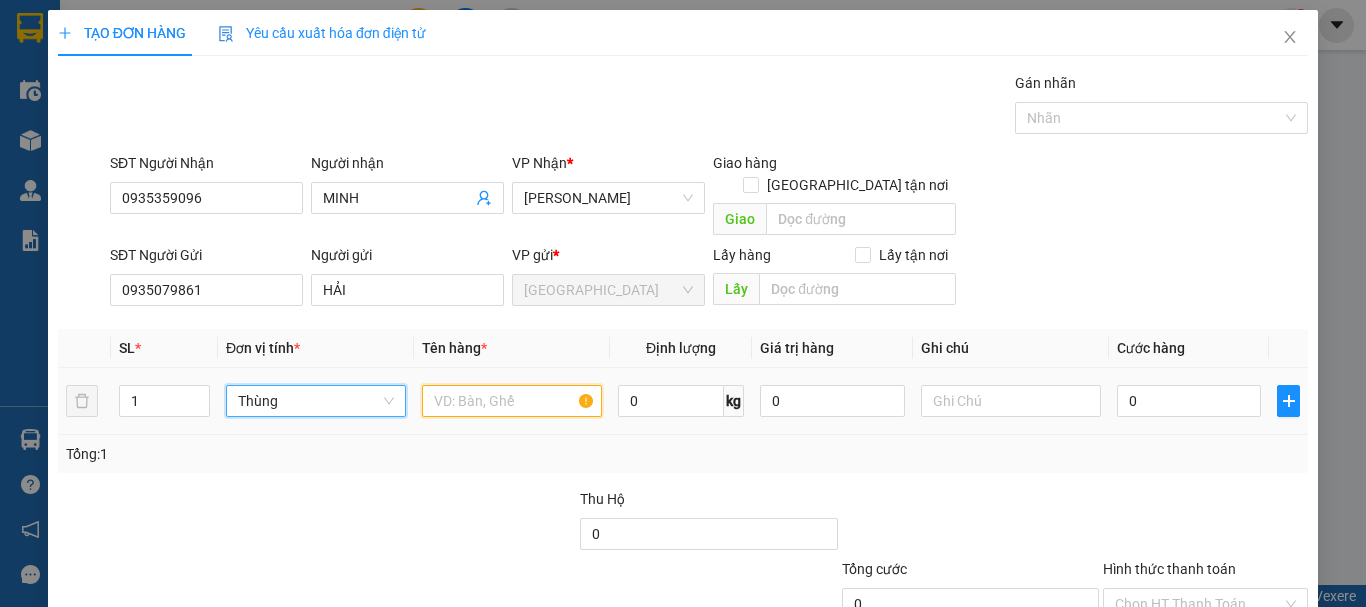 click at bounding box center (512, 401) 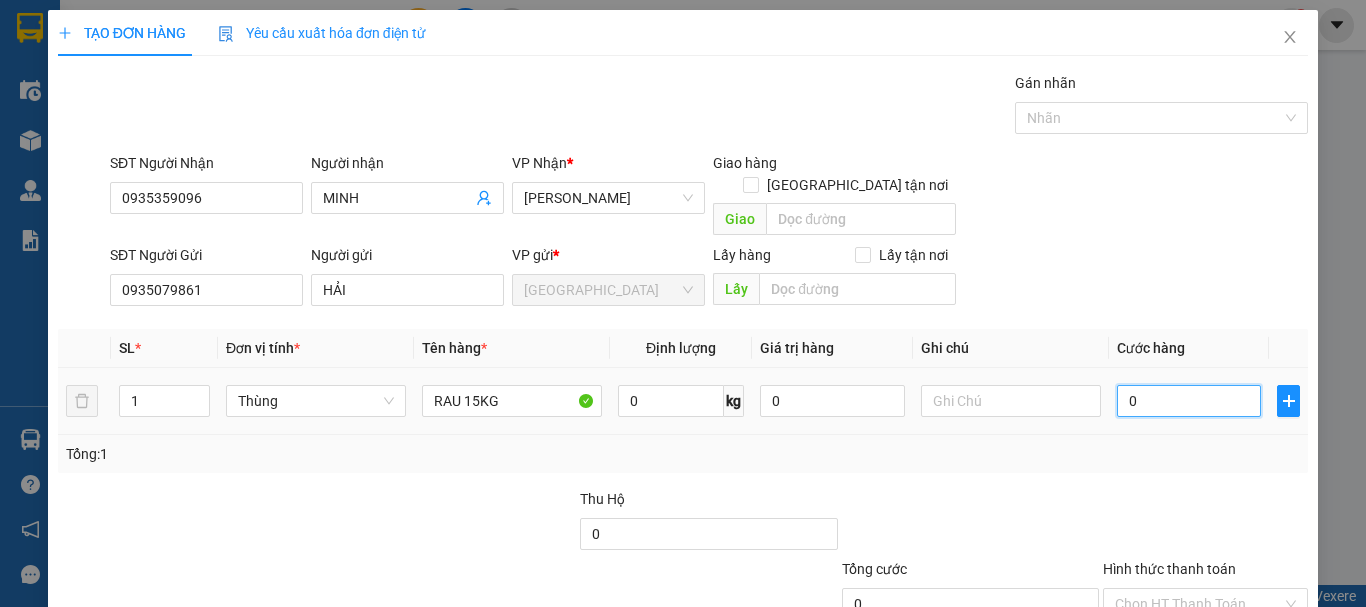 click on "0" at bounding box center (1189, 401) 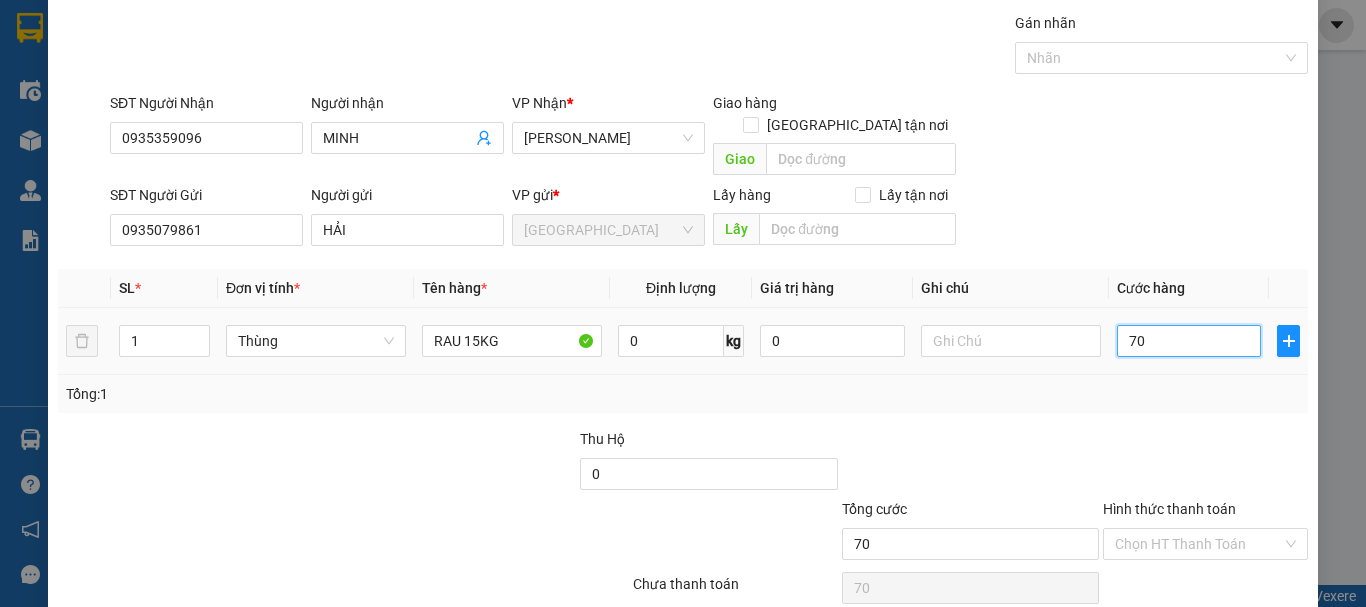 scroll, scrollTop: 125, scrollLeft: 0, axis: vertical 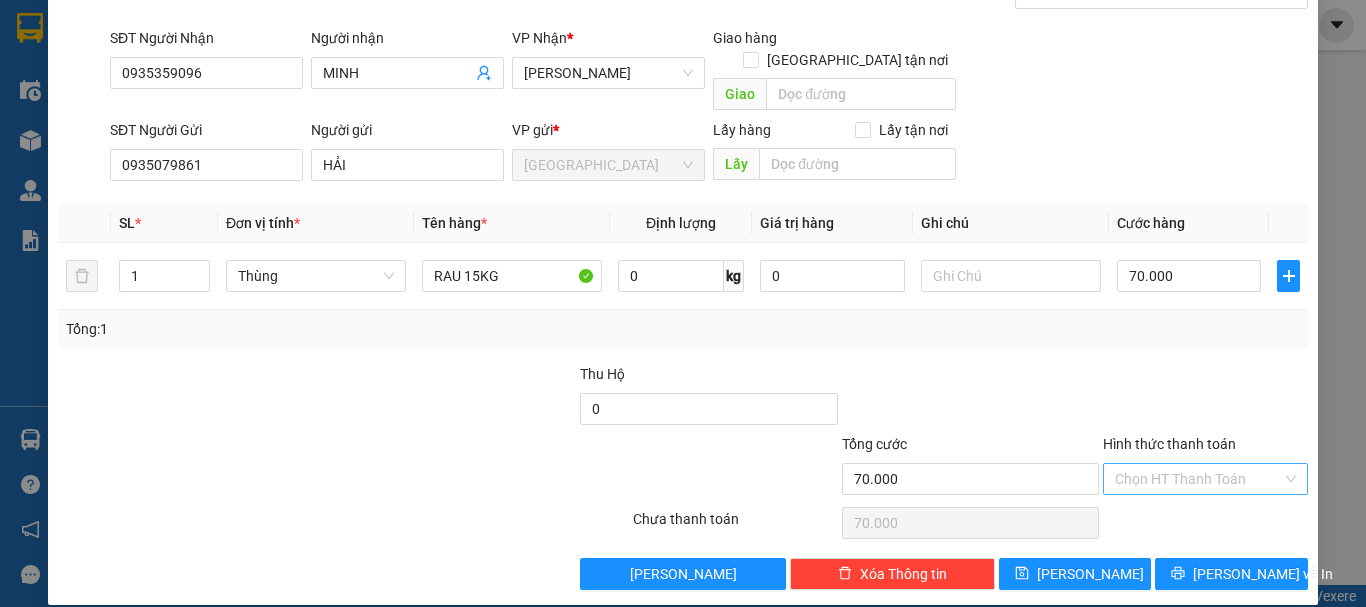 click on "Hình thức thanh toán" at bounding box center [1198, 479] 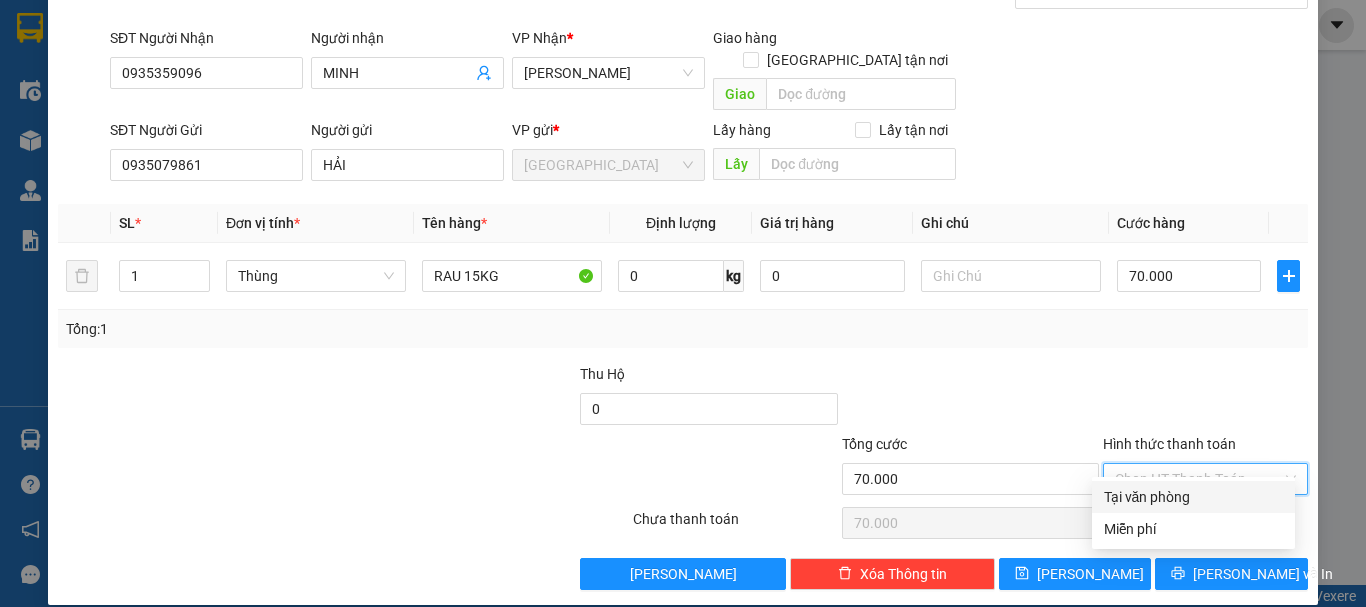 click on "Tại văn phòng" at bounding box center [1193, 497] 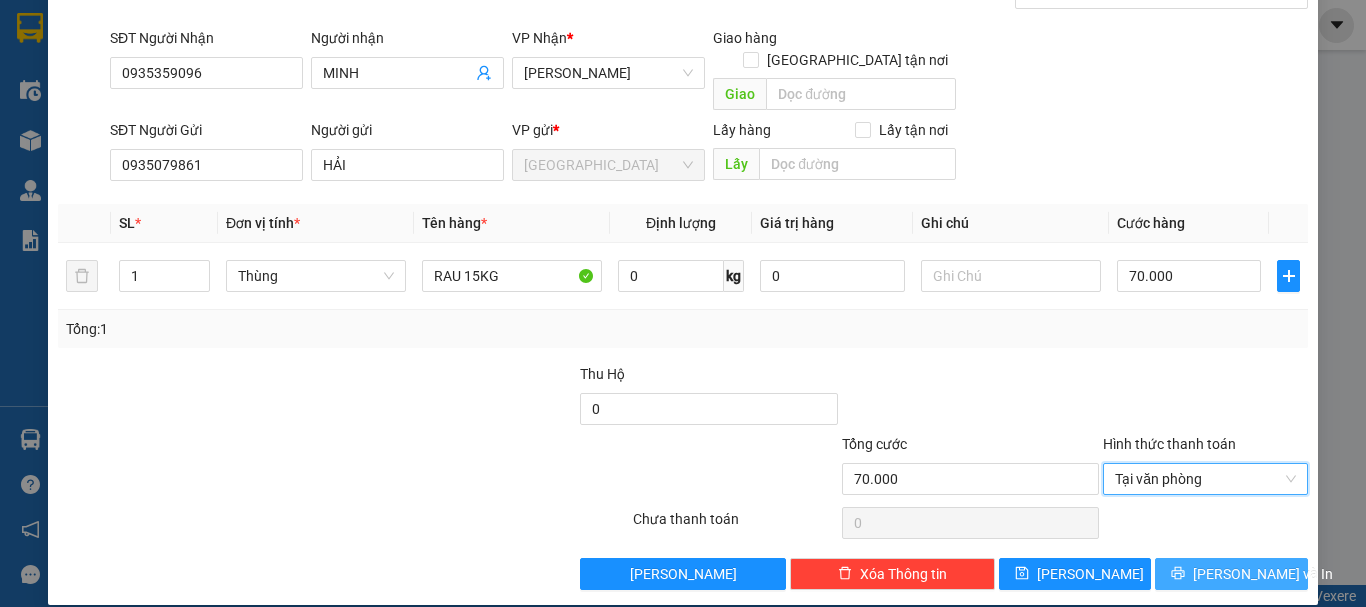 drag, startPoint x: 1223, startPoint y: 550, endPoint x: 1201, endPoint y: 505, distance: 50.08992 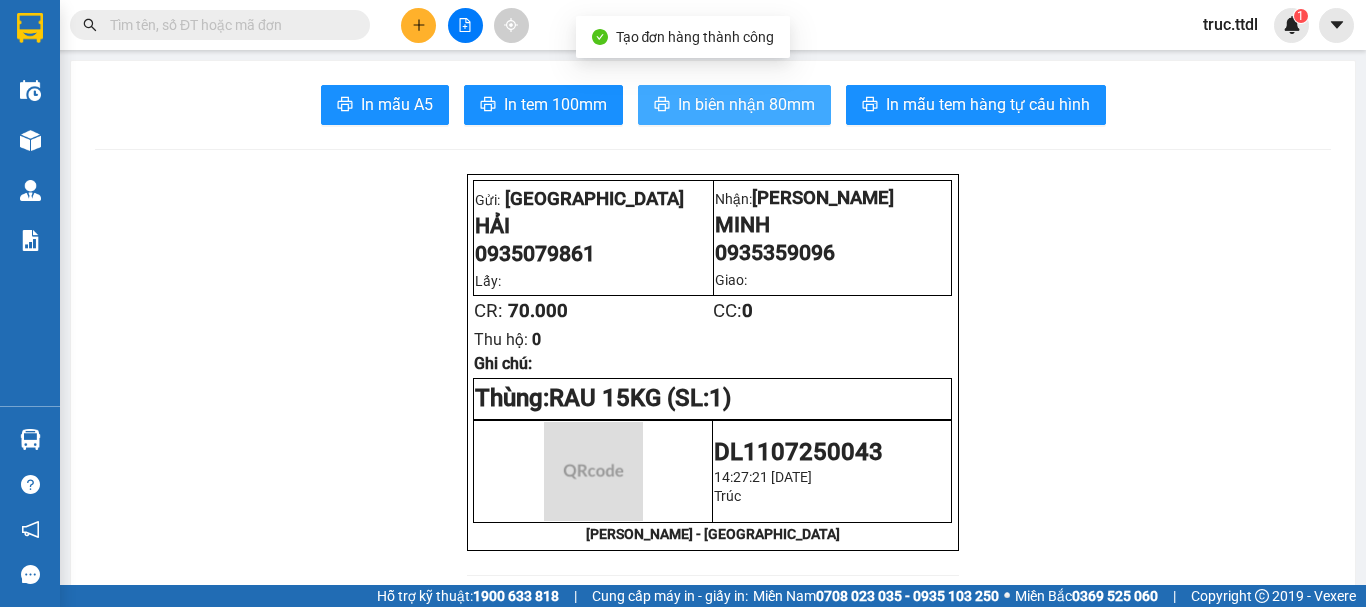 click on "In biên nhận 80mm" at bounding box center (746, 104) 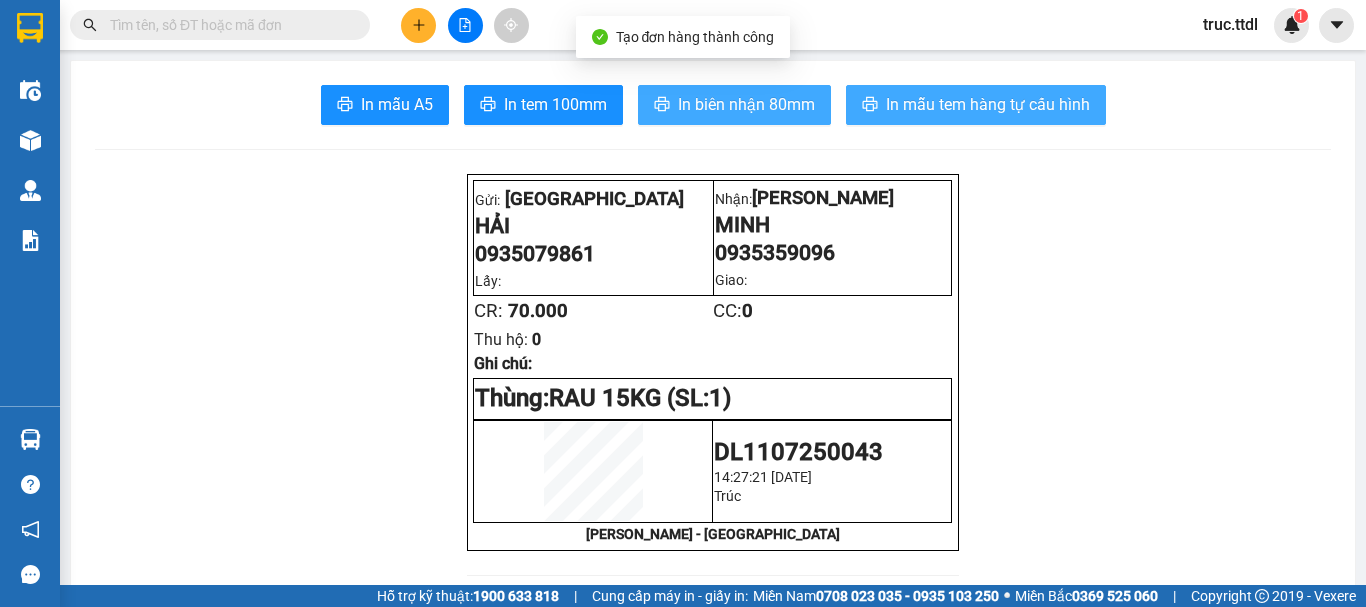 scroll, scrollTop: 0, scrollLeft: 0, axis: both 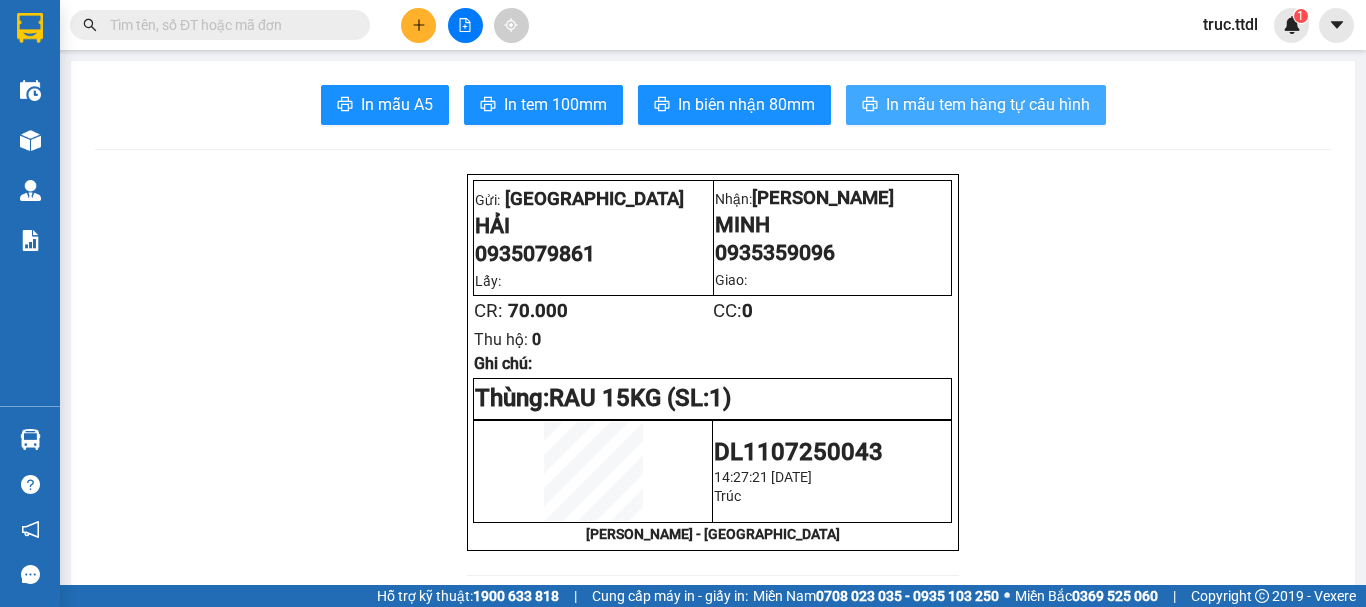 click on "In mẫu tem hàng tự cấu hình" at bounding box center [988, 104] 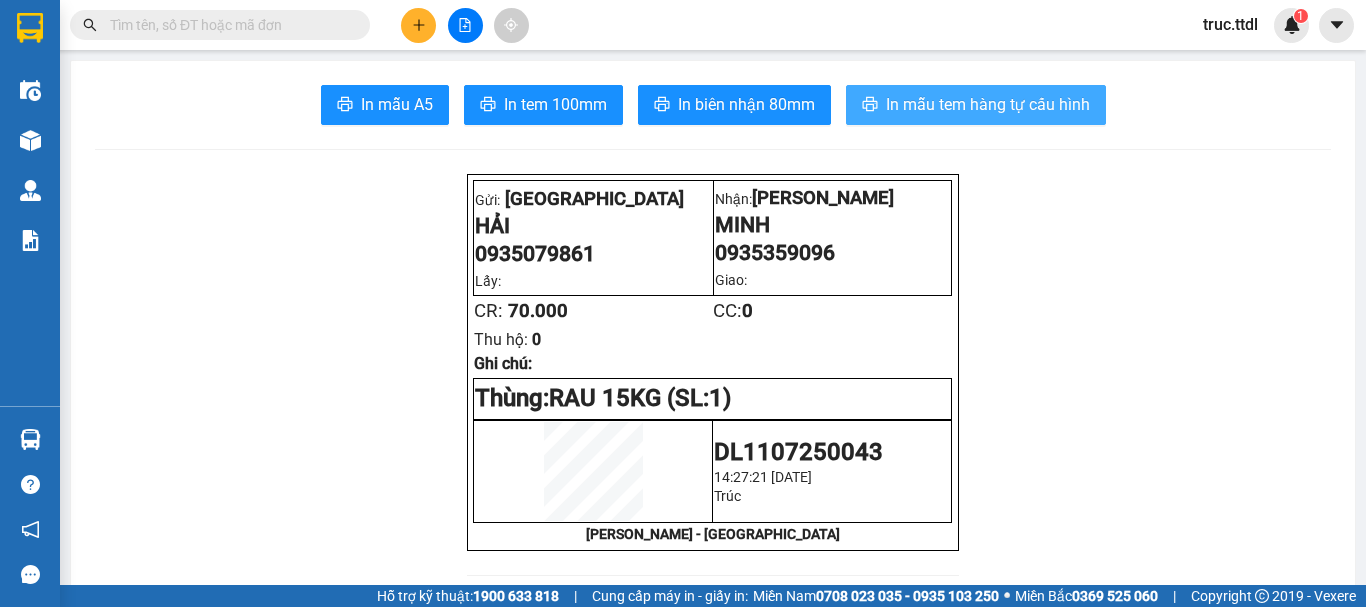 scroll, scrollTop: 0, scrollLeft: 0, axis: both 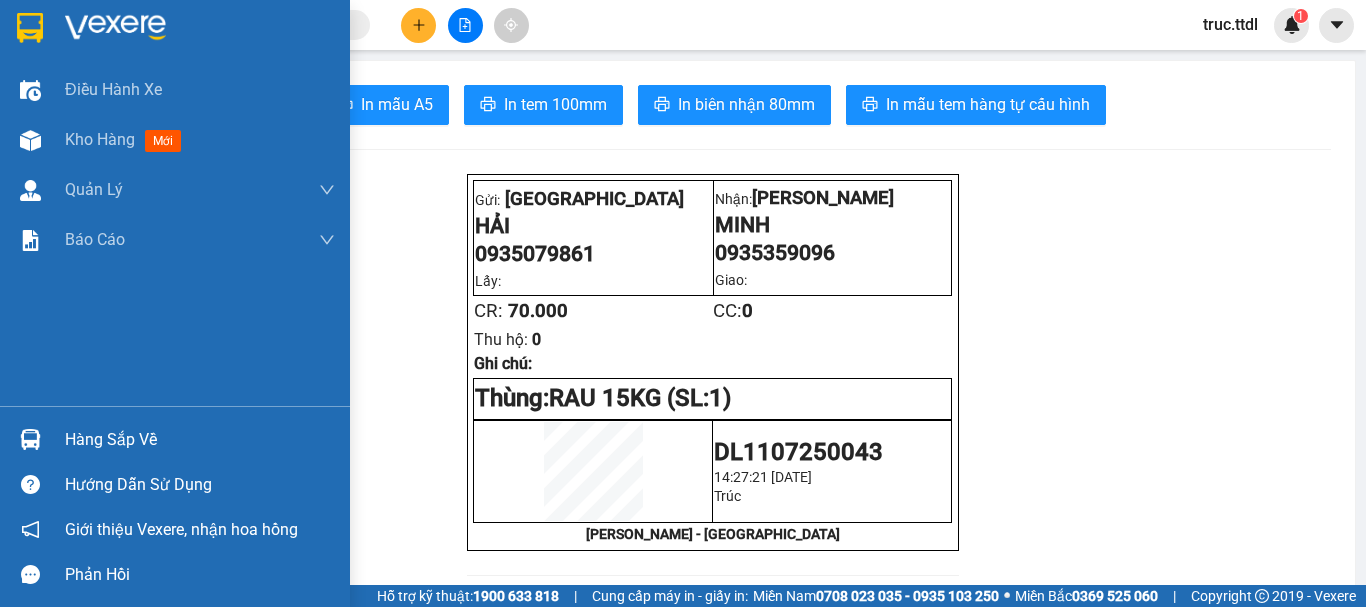 click at bounding box center (30, 28) 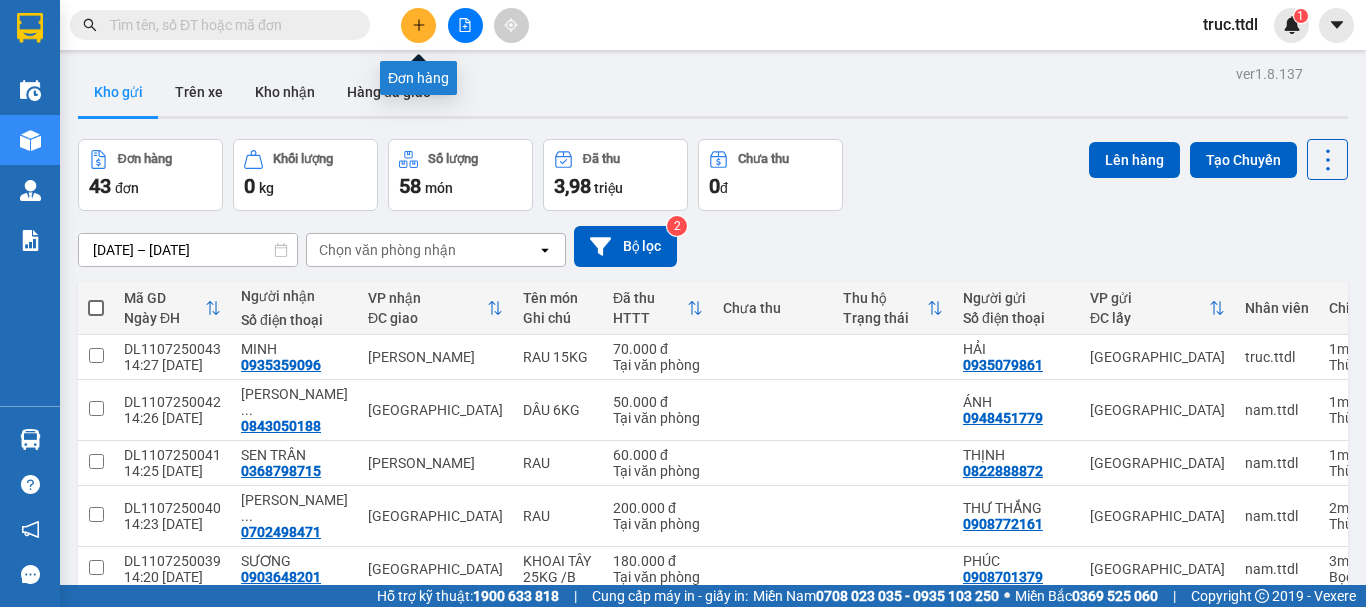 click 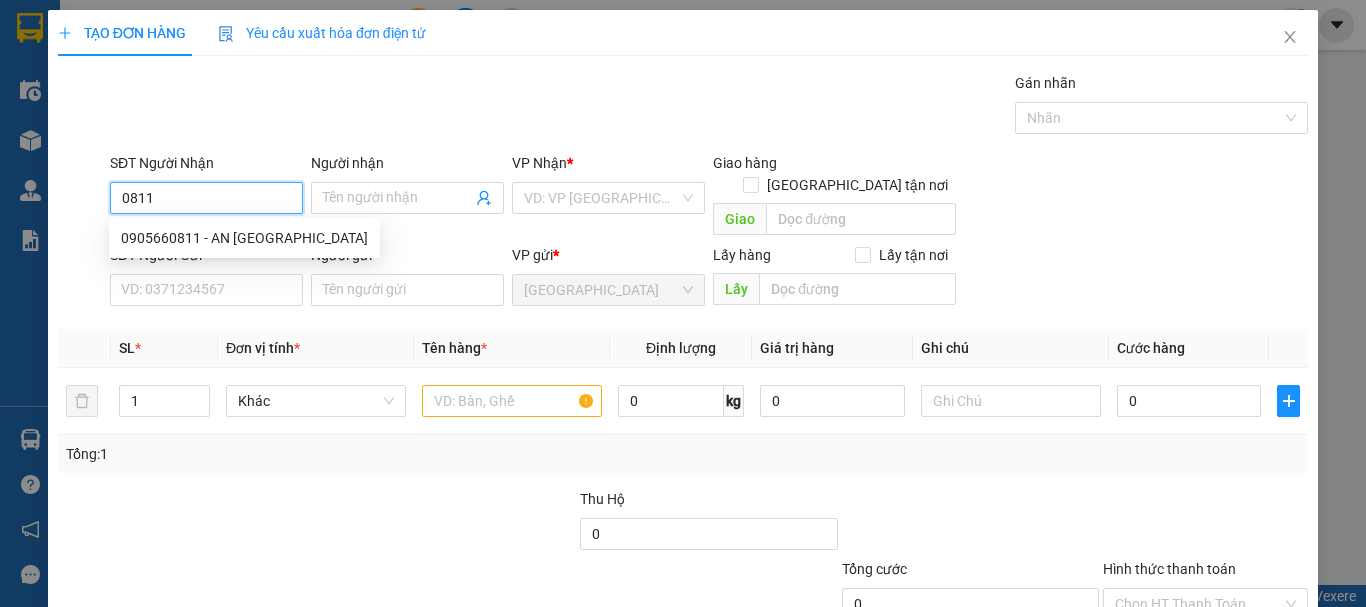 click on "0905660811 - AN PHÚ FARM" at bounding box center (244, 238) 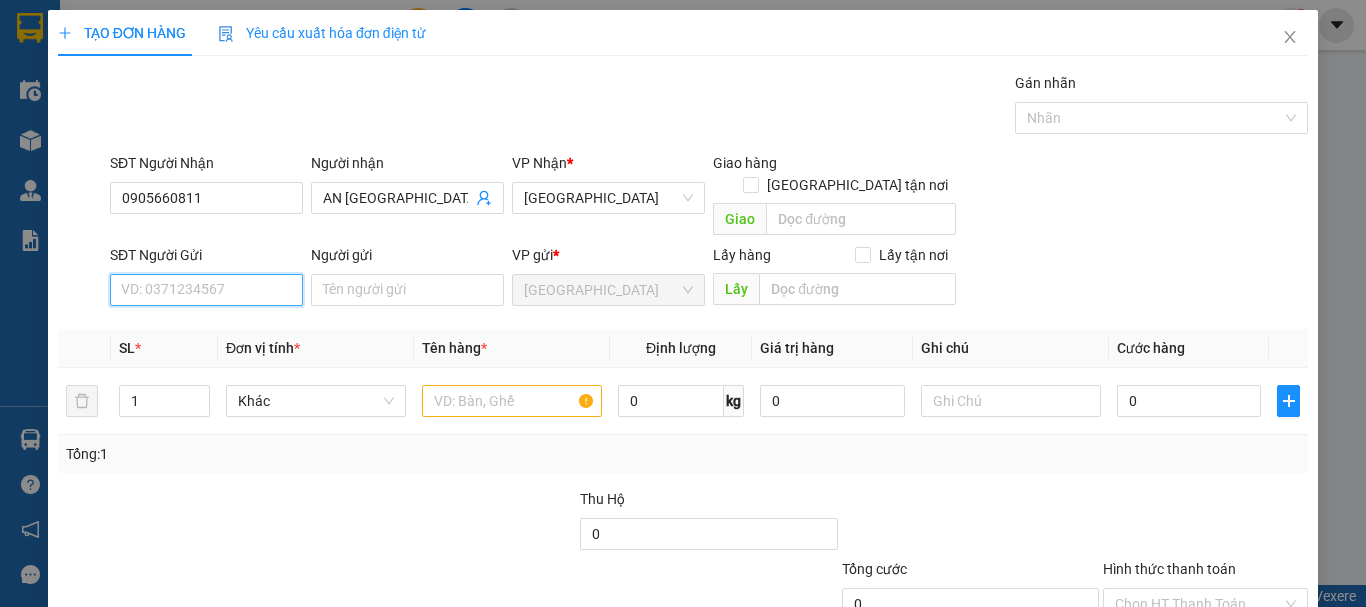 click on "SĐT Người Gửi" at bounding box center [206, 290] 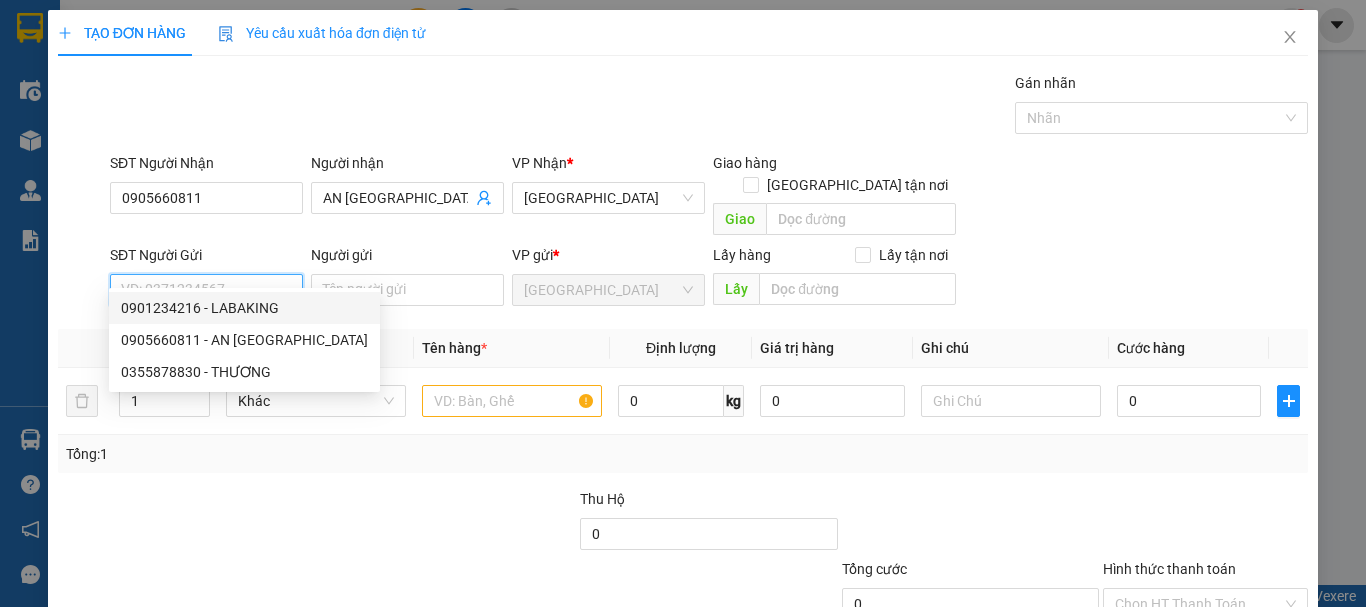 click on "0901234216 - LABAKING" at bounding box center [244, 308] 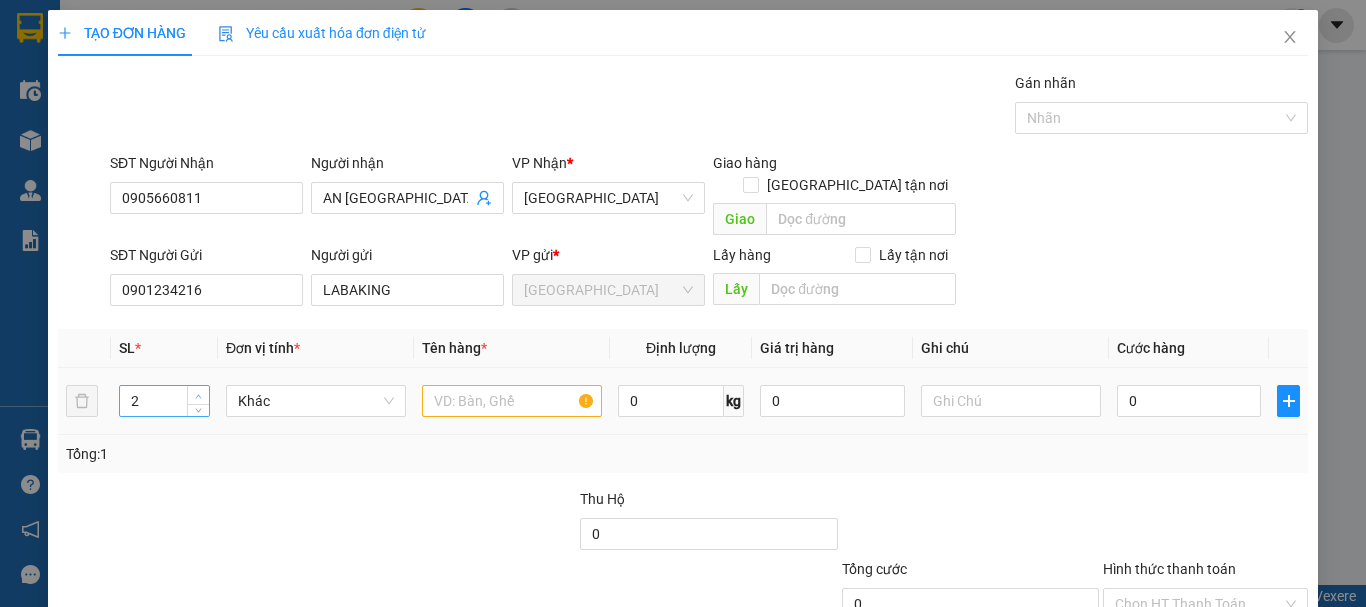 click at bounding box center (199, 396) 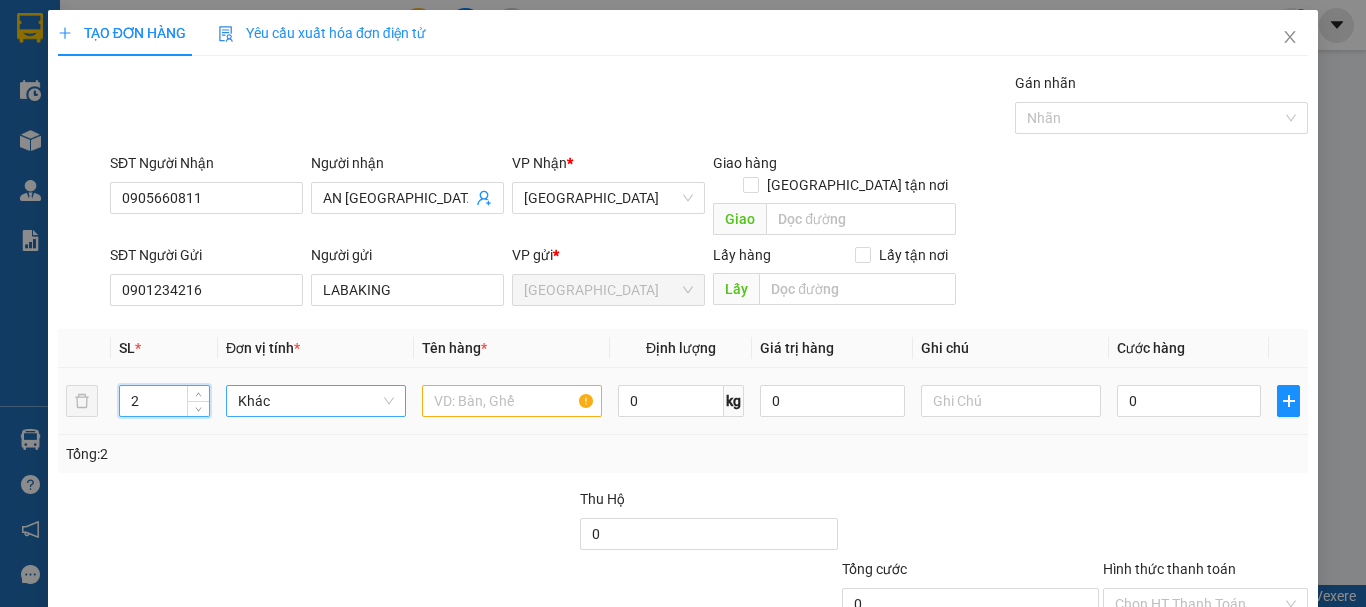 click on "Khác" at bounding box center [316, 401] 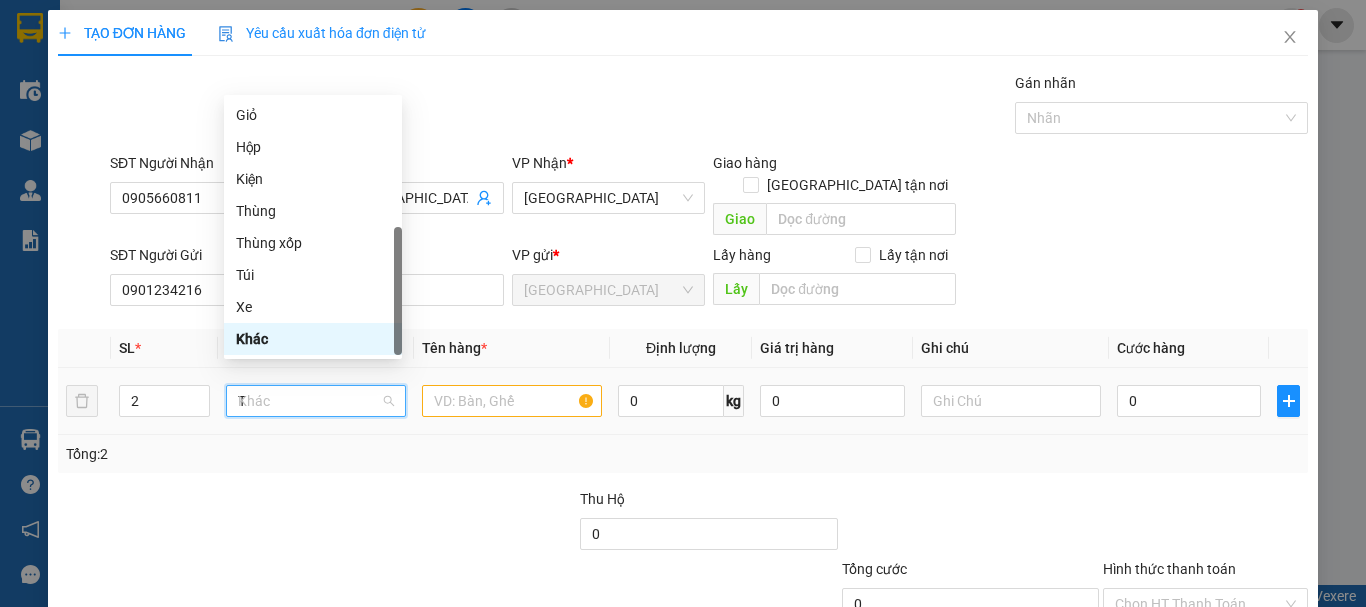 scroll, scrollTop: 0, scrollLeft: 0, axis: both 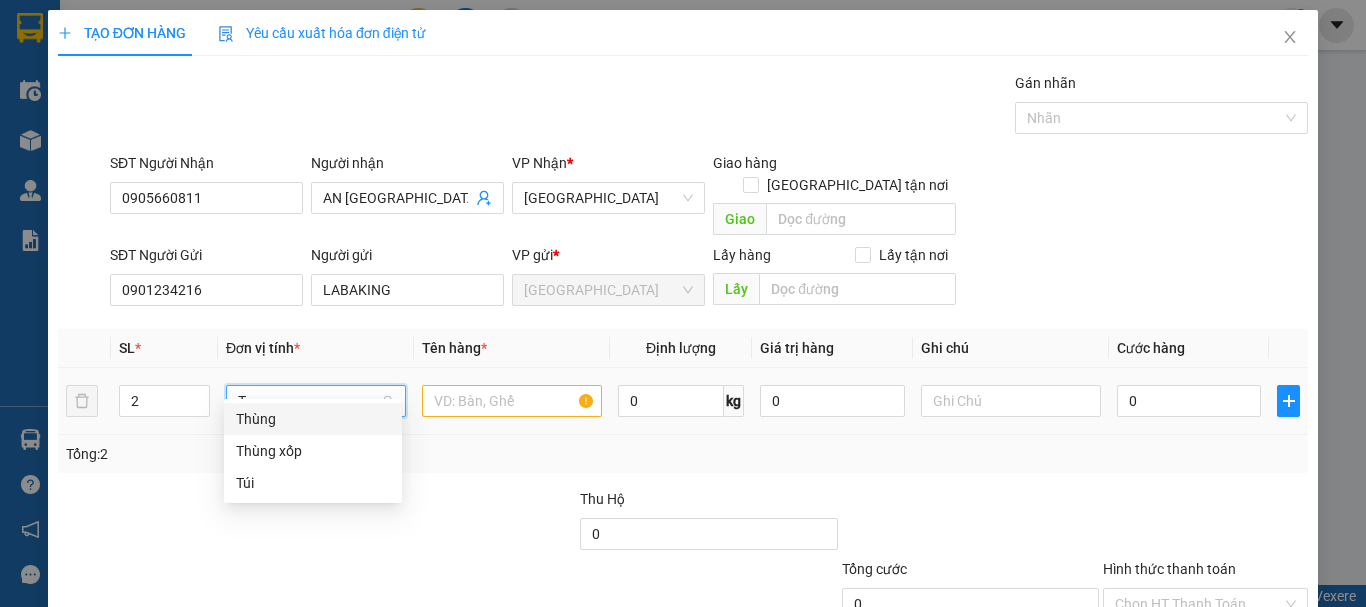 drag, startPoint x: 310, startPoint y: 415, endPoint x: 417, endPoint y: 390, distance: 109.88175 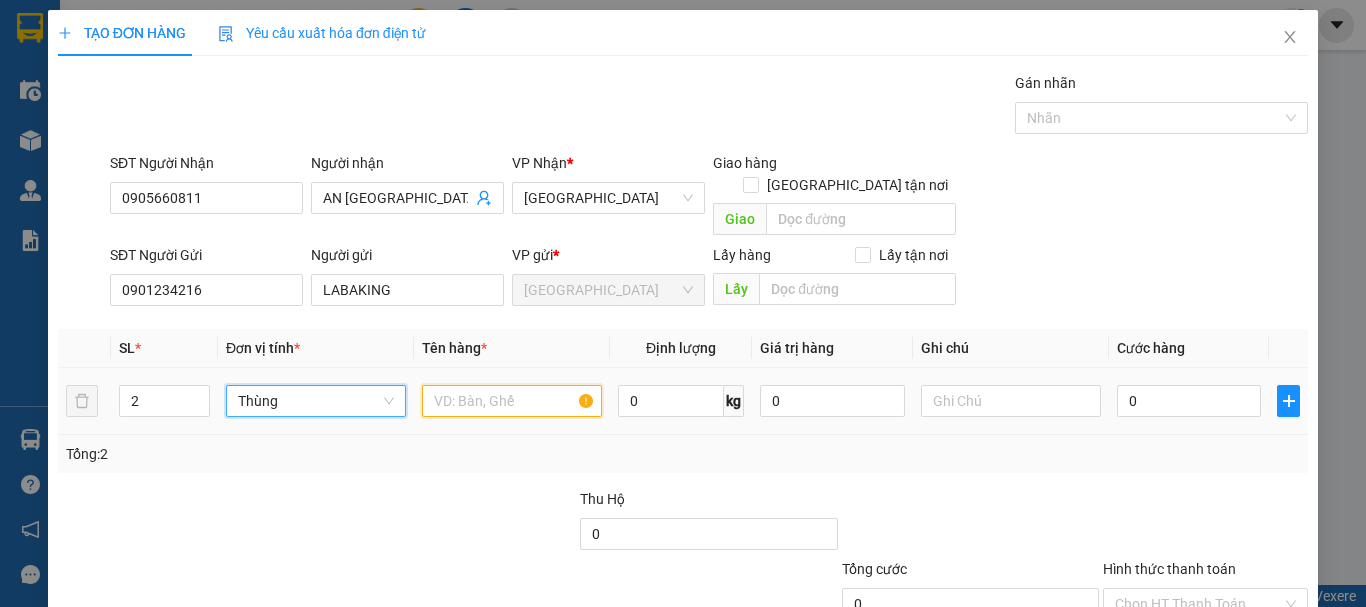click at bounding box center [512, 401] 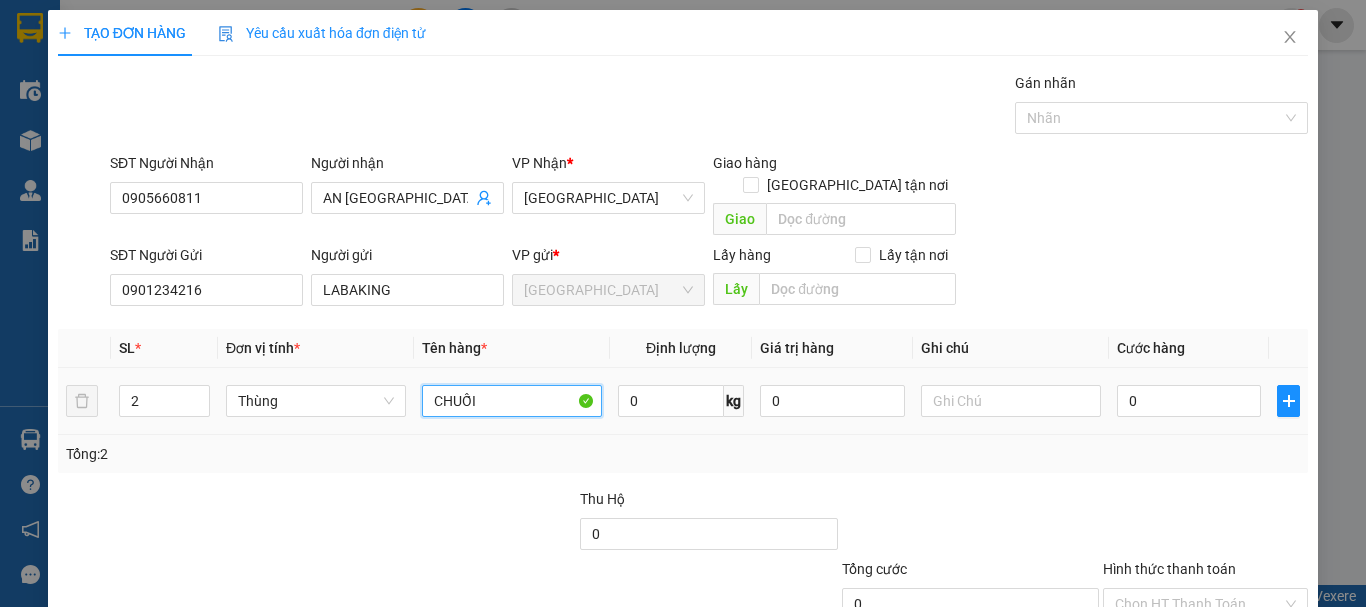 drag, startPoint x: 491, startPoint y: 388, endPoint x: 316, endPoint y: 396, distance: 175.18275 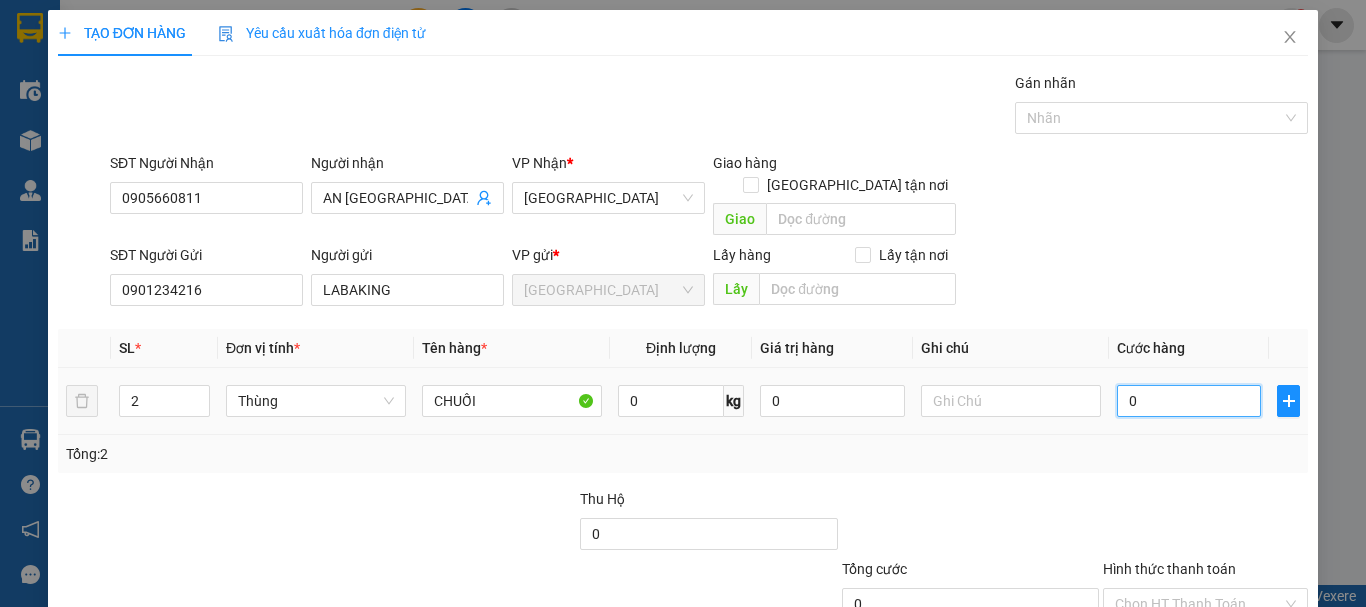click on "0" at bounding box center (1189, 401) 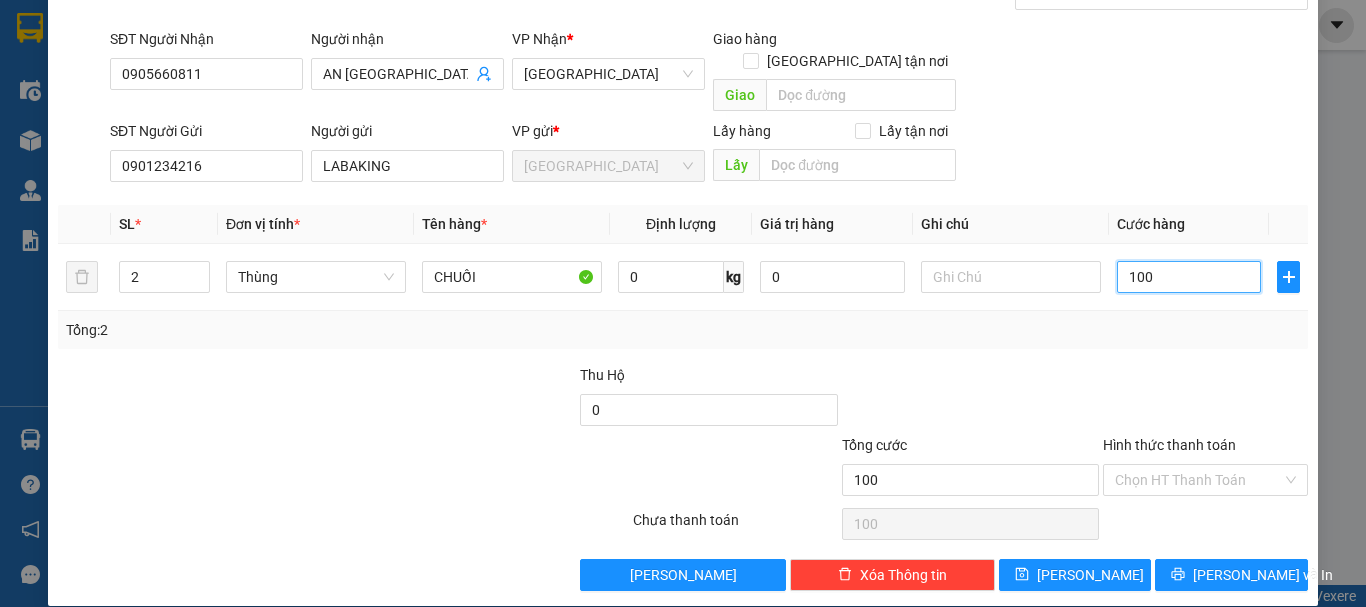 scroll, scrollTop: 125, scrollLeft: 0, axis: vertical 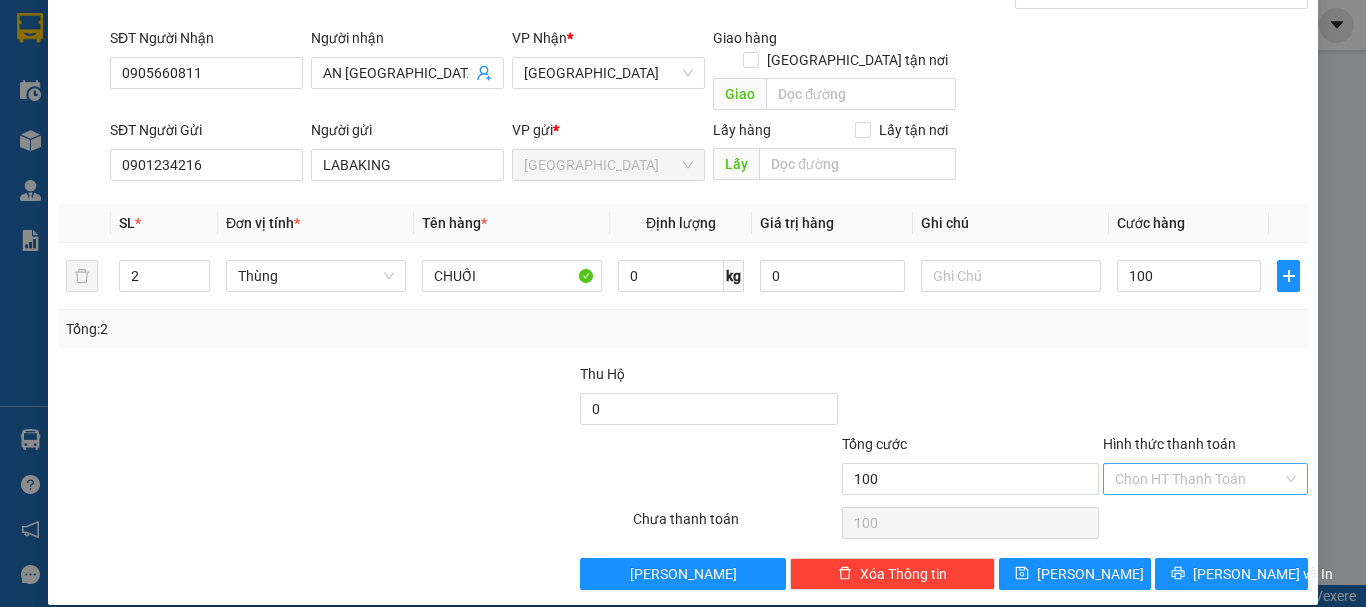 click on "Hình thức thanh toán" at bounding box center [1198, 479] 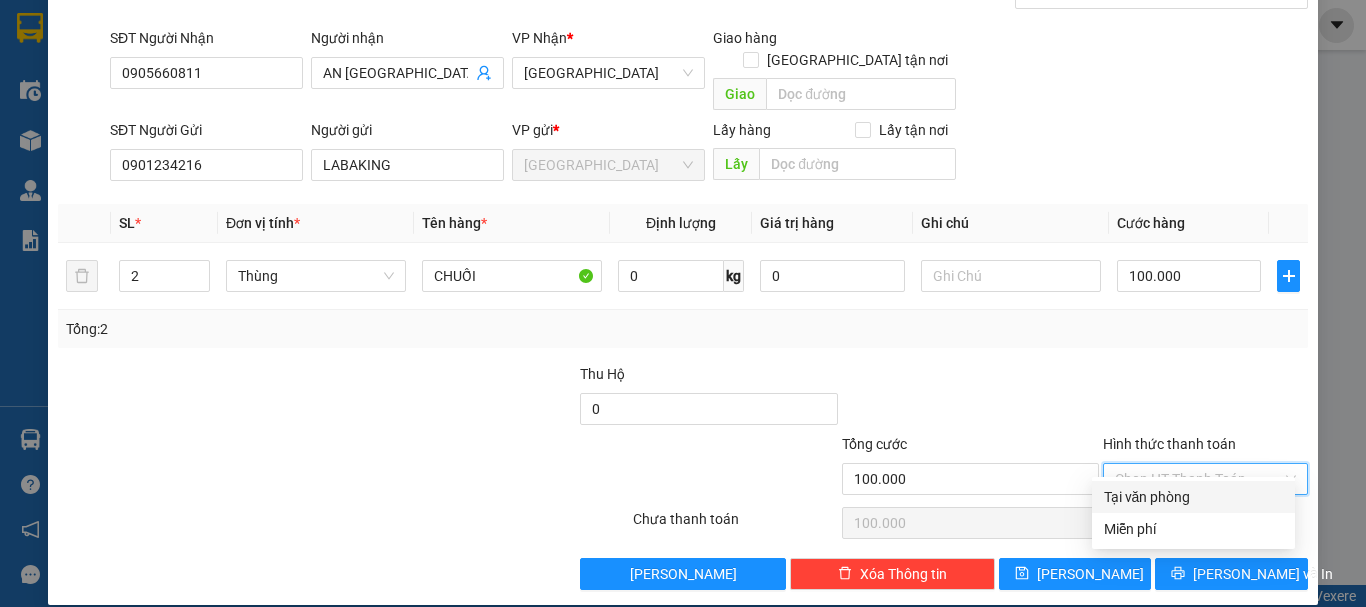 click on "Tại văn phòng" at bounding box center (1193, 497) 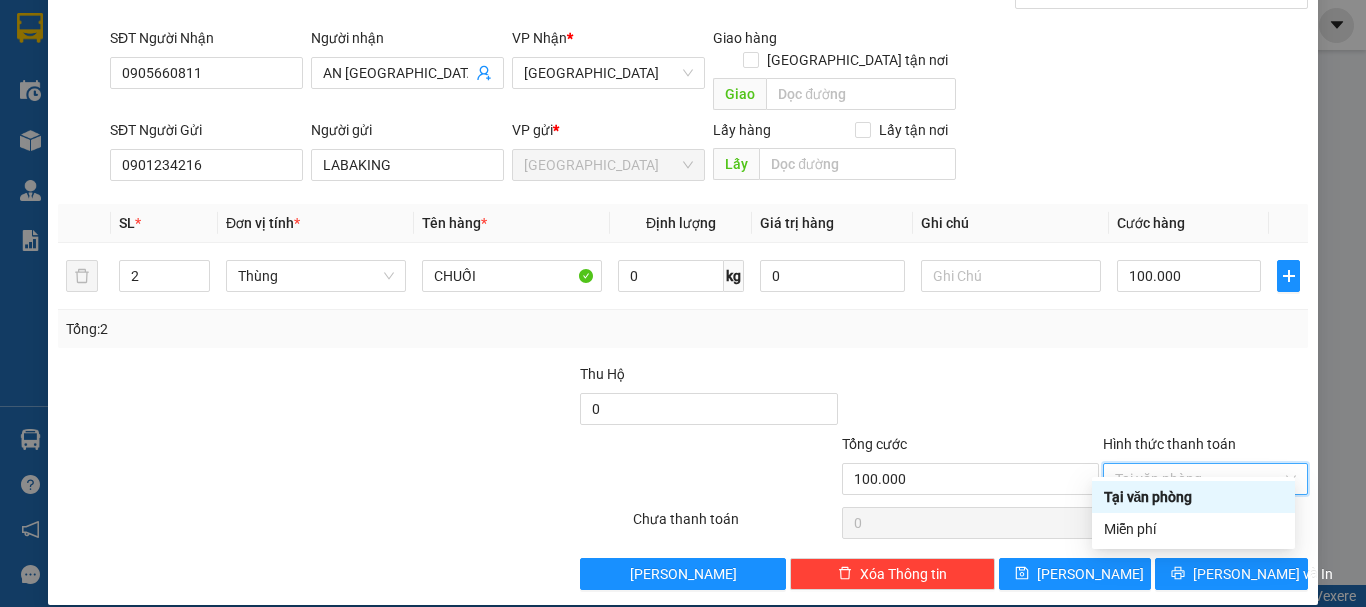 click on "Tại văn phòng" at bounding box center [1193, 497] 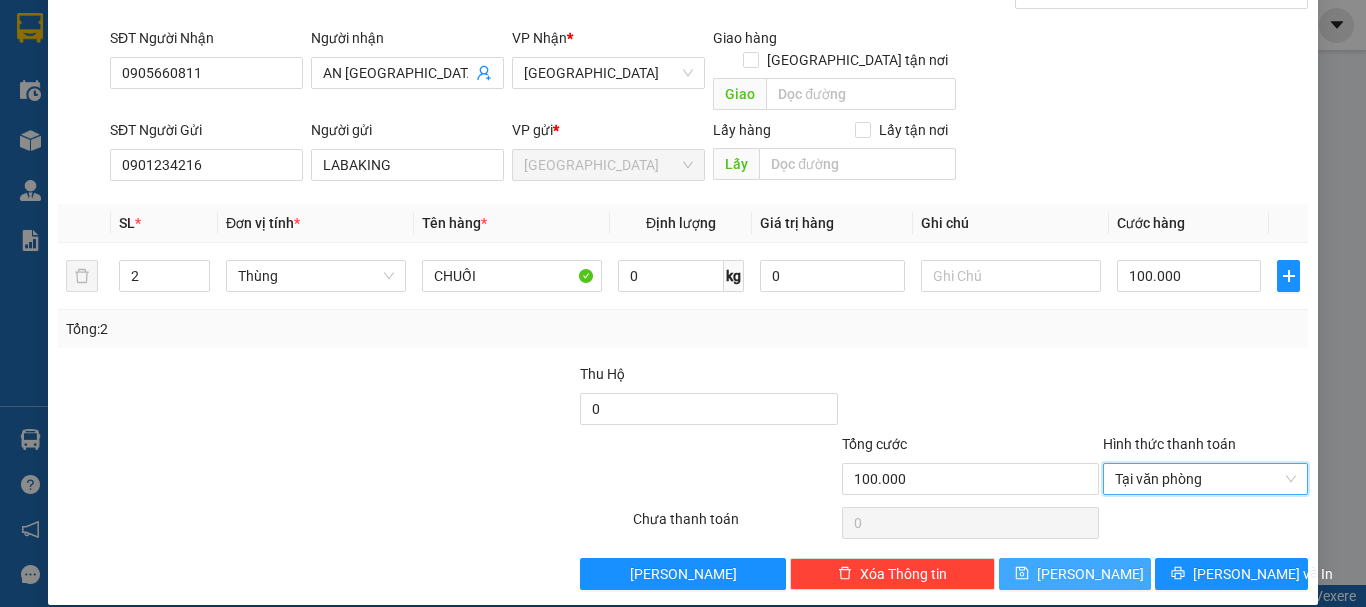 click on "Lưu" at bounding box center (1090, 574) 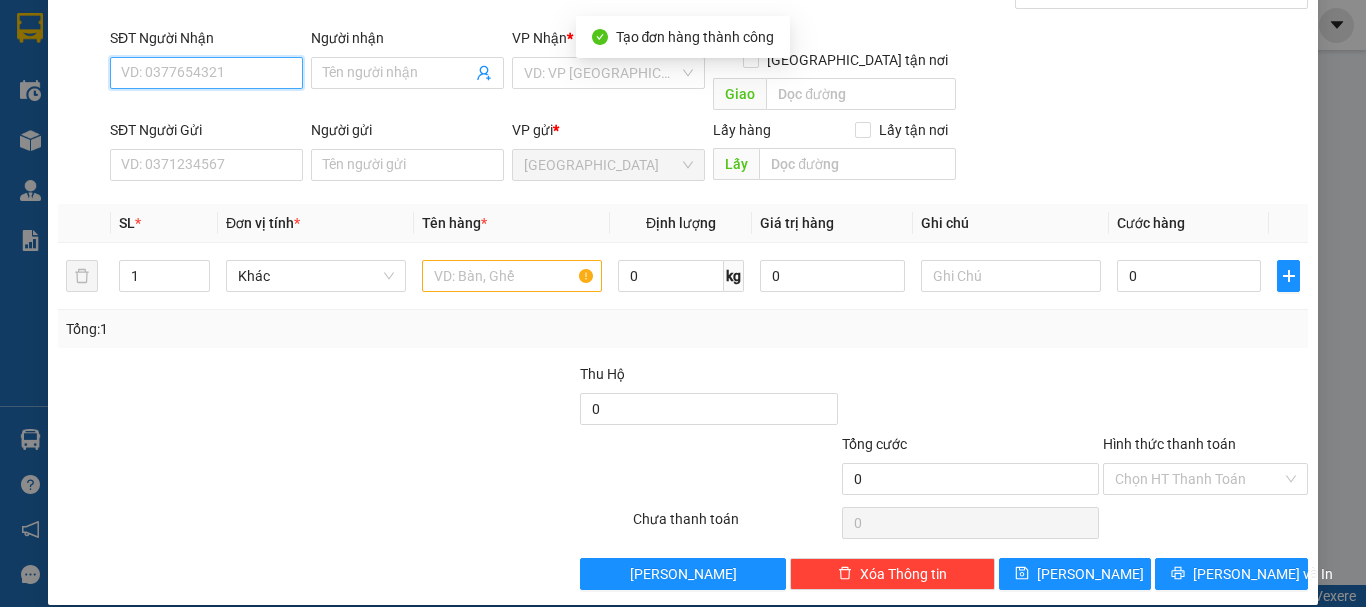 drag, startPoint x: 205, startPoint y: 72, endPoint x: 236, endPoint y: 69, distance: 31.144823 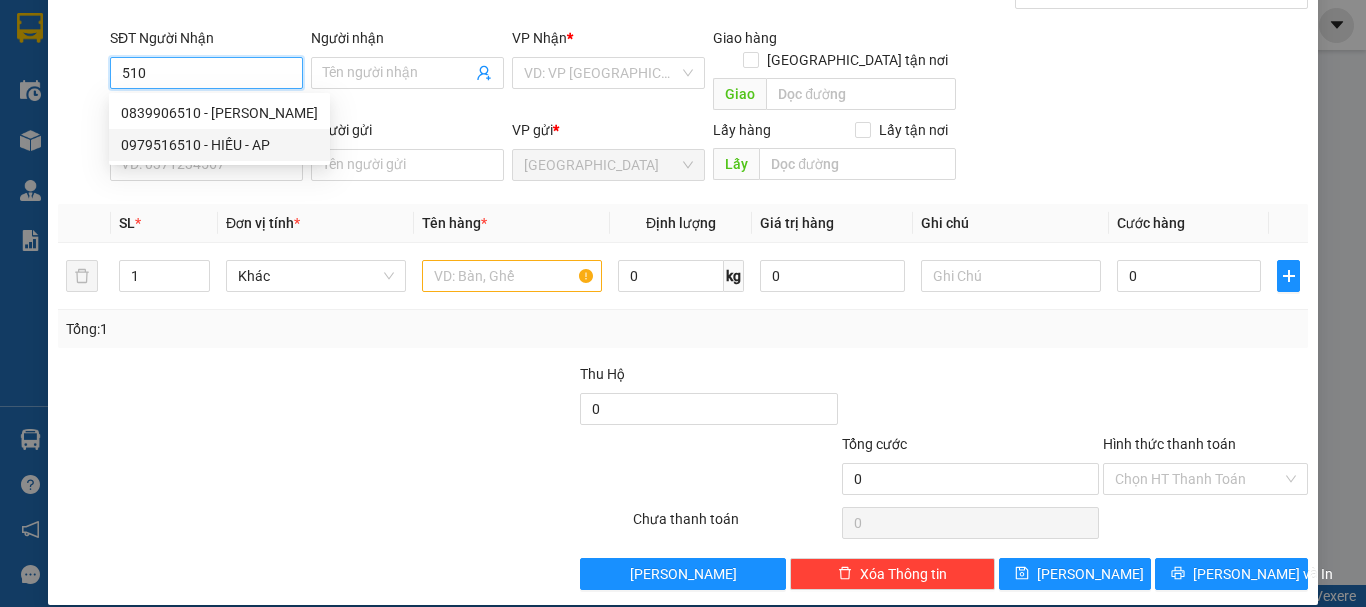 click on "0979516510 - HIẾU - AP" at bounding box center [219, 145] 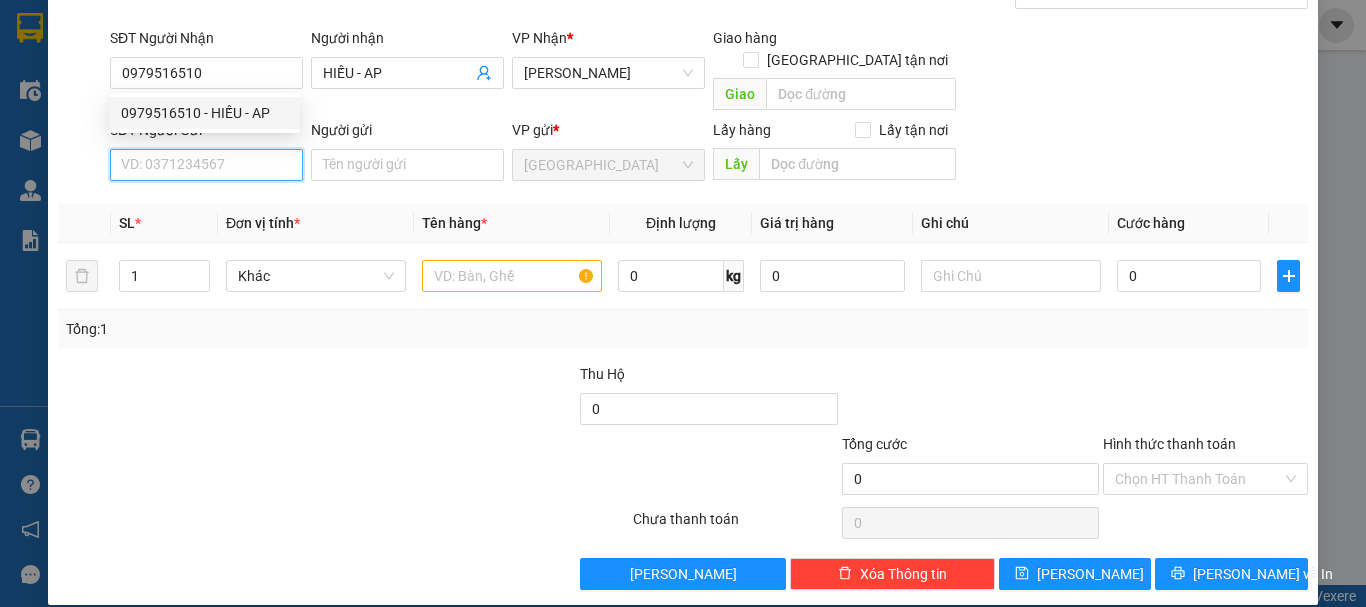 click on "SĐT Người Gửi" at bounding box center (206, 165) 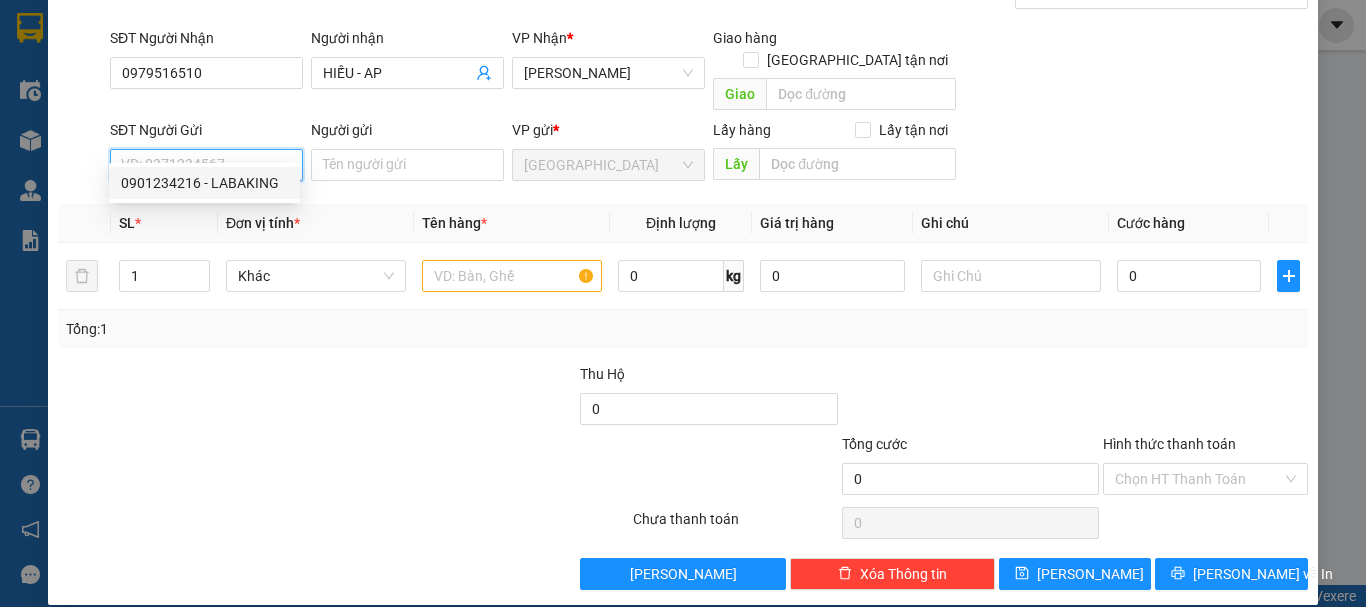 click on "0901234216 - LABAKING" at bounding box center [204, 183] 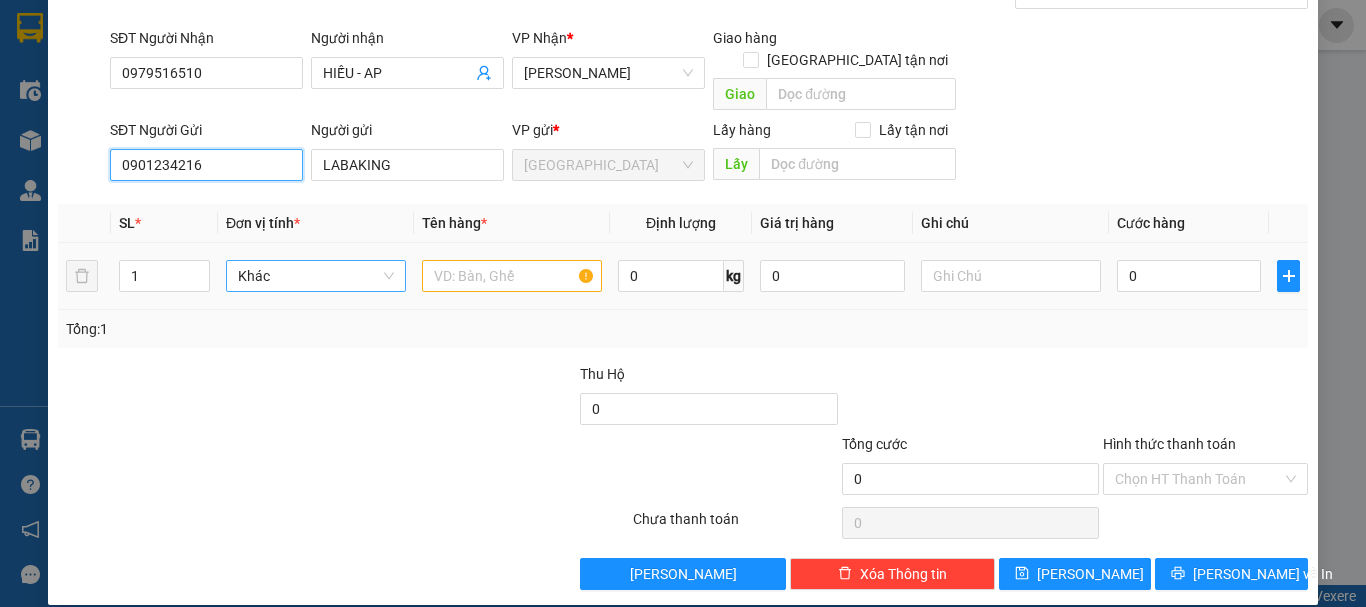 click on "Khác" at bounding box center [316, 276] 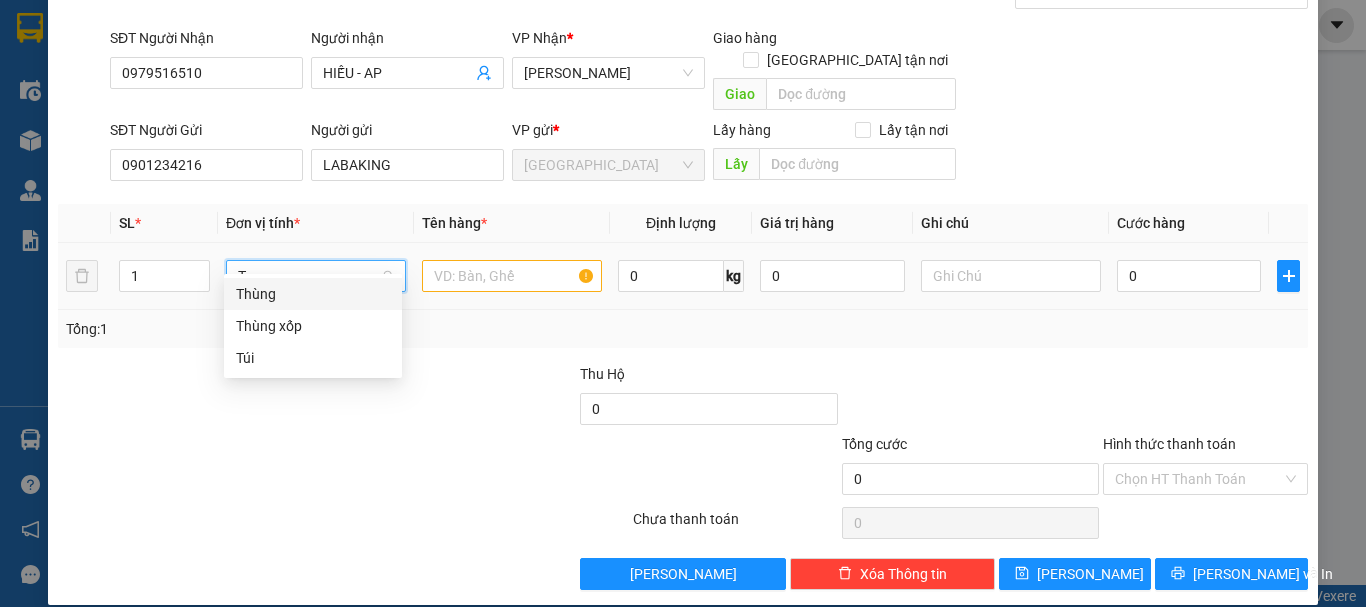 scroll, scrollTop: 0, scrollLeft: 0, axis: both 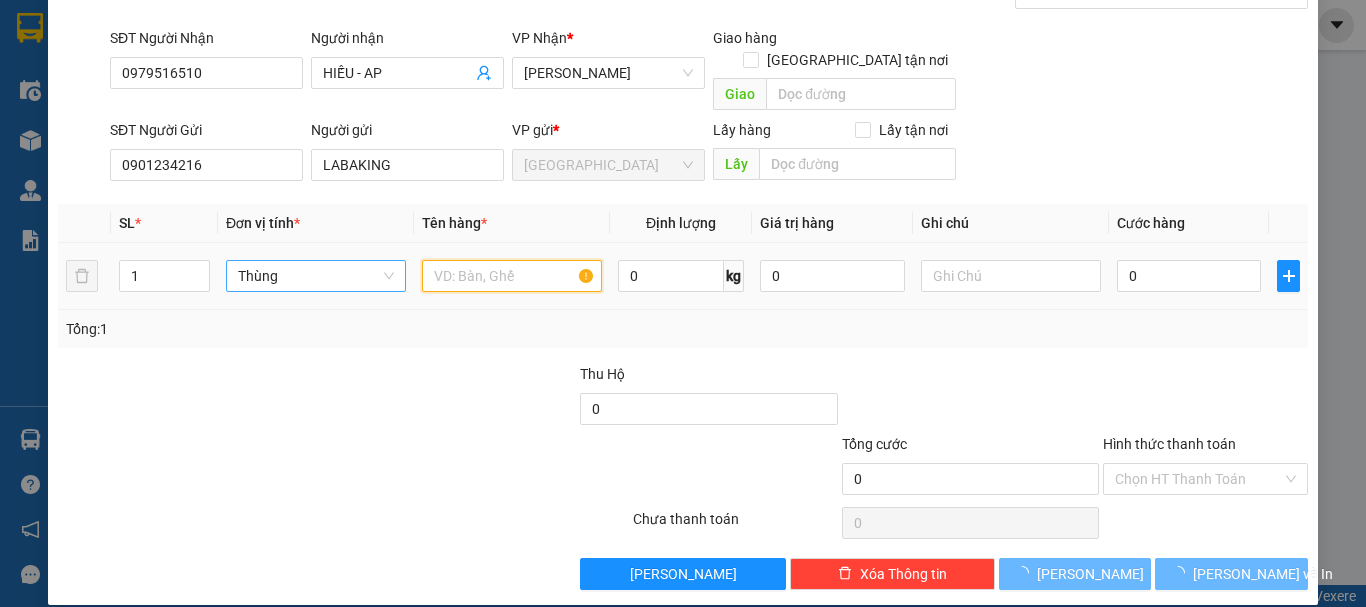 click at bounding box center [512, 276] 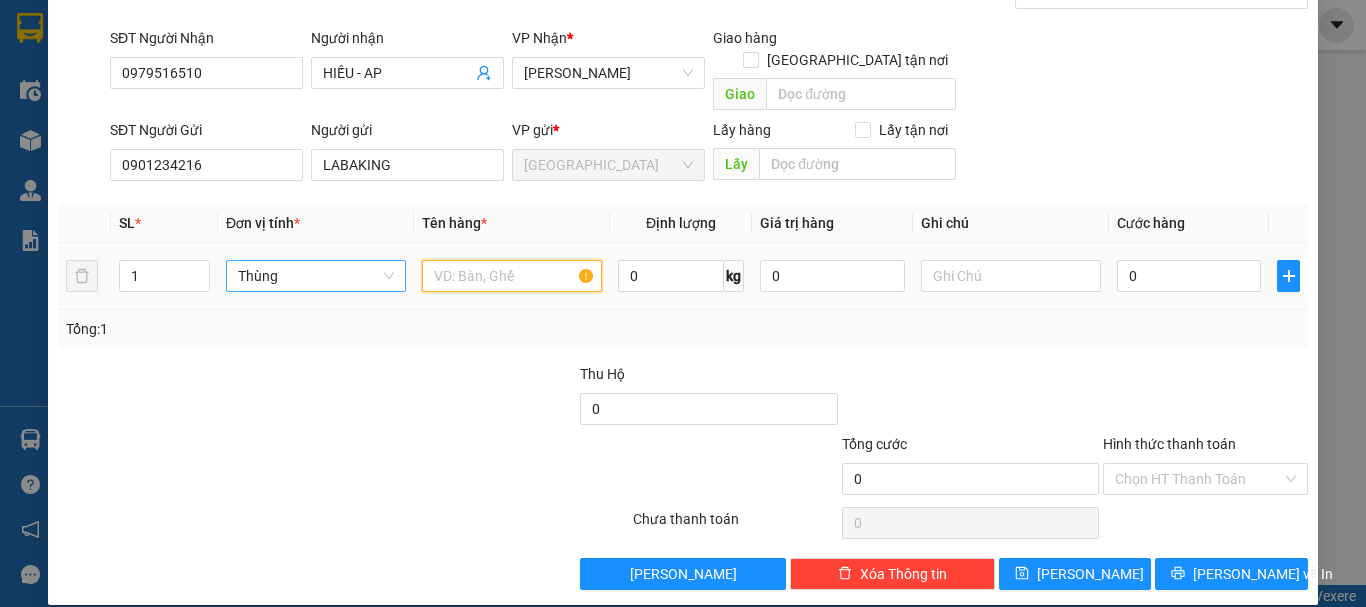 paste on "CHUỐI" 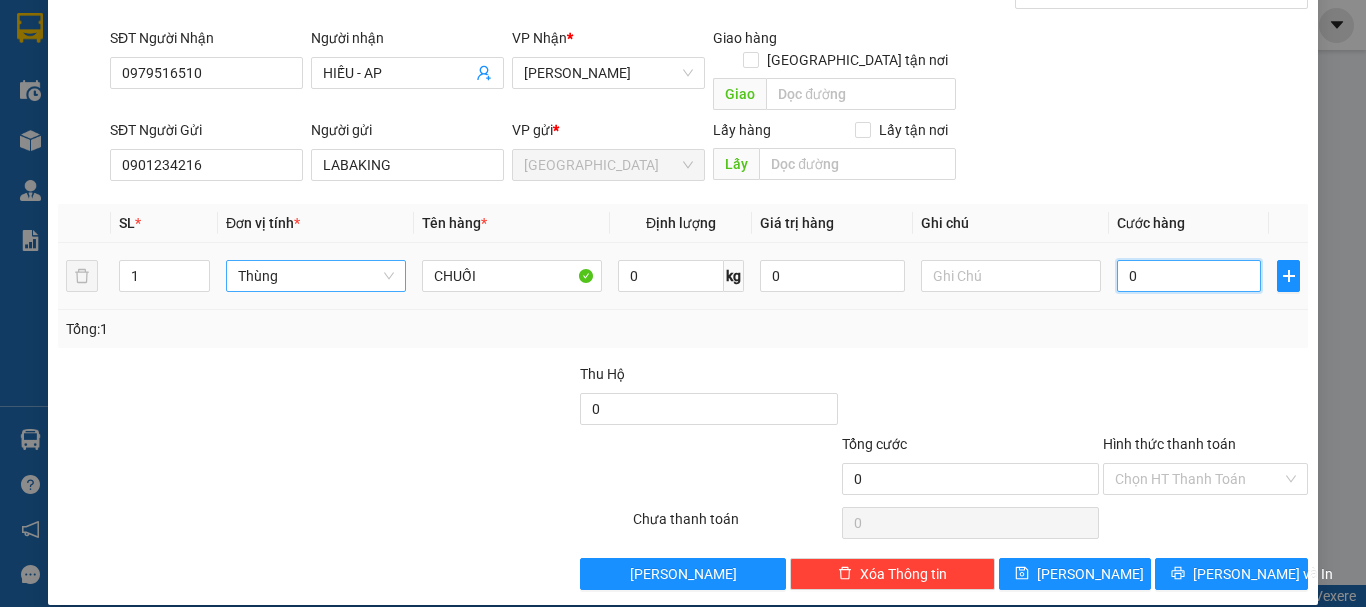 click on "0" at bounding box center (1189, 276) 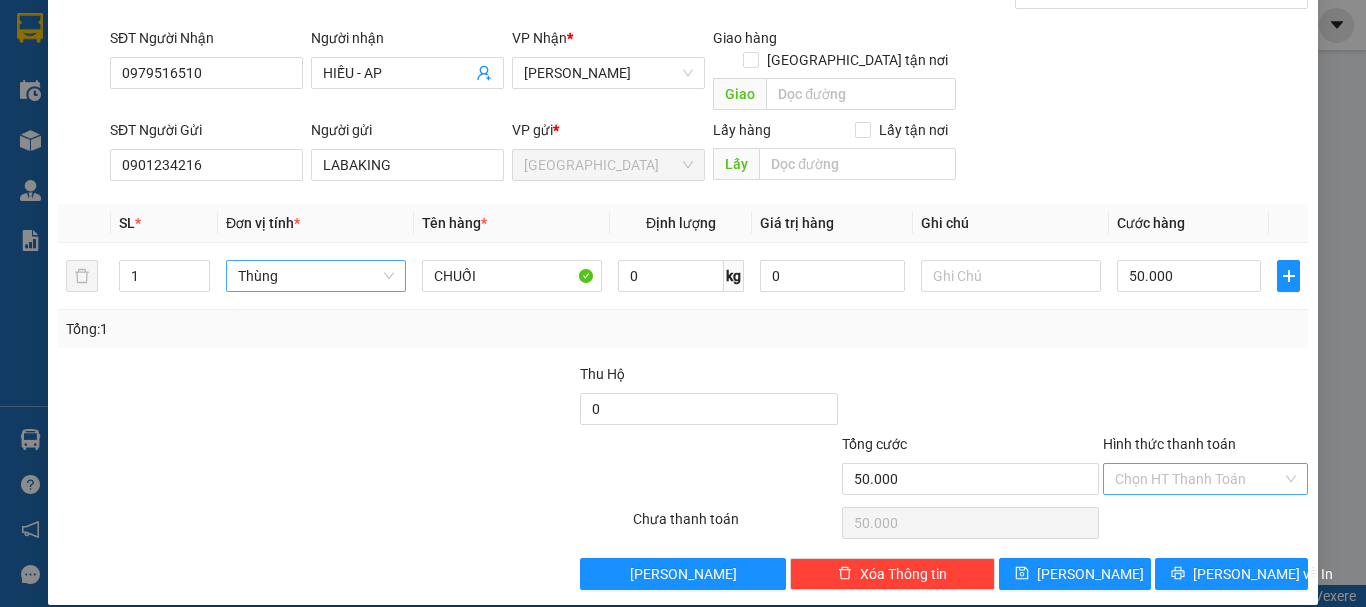 click on "Hình thức thanh toán" at bounding box center [1198, 479] 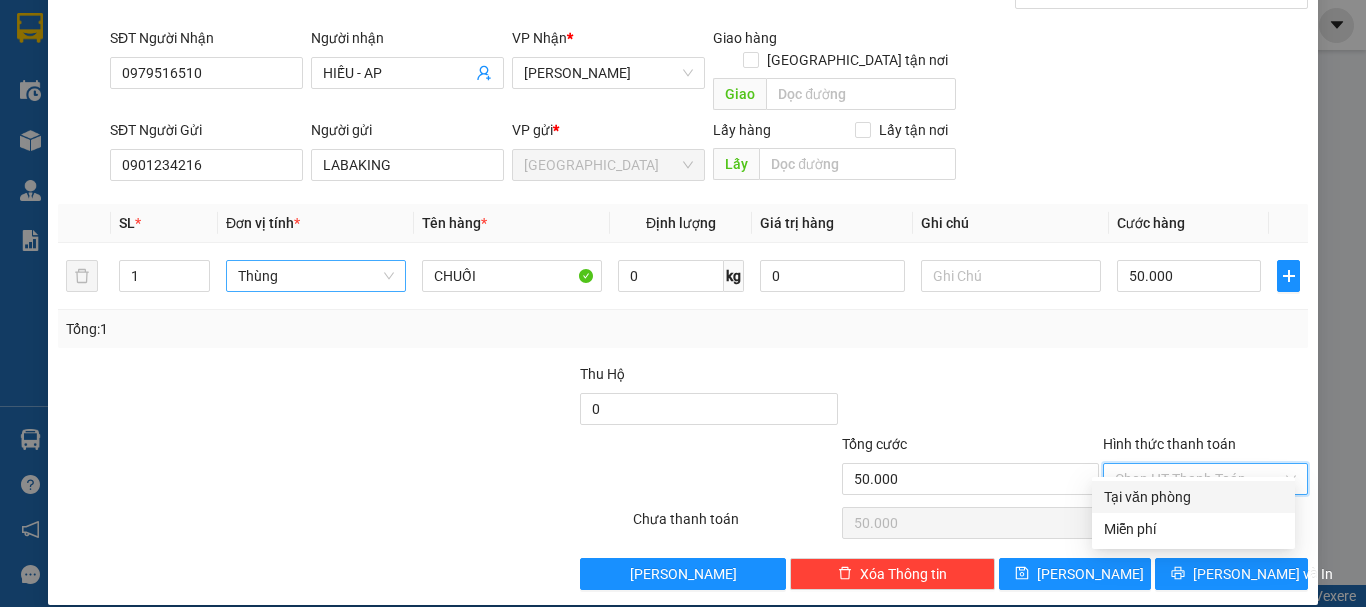 click on "Tại văn phòng" at bounding box center [1193, 497] 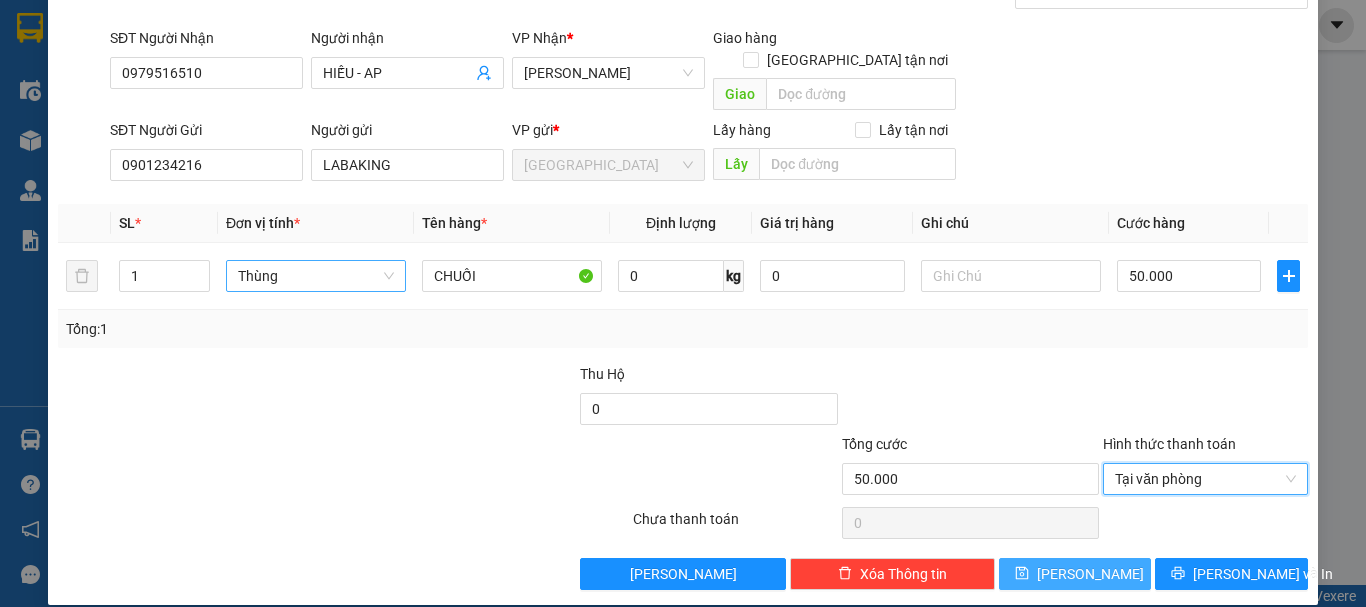 drag, startPoint x: 1075, startPoint y: 556, endPoint x: 781, endPoint y: 605, distance: 298.05536 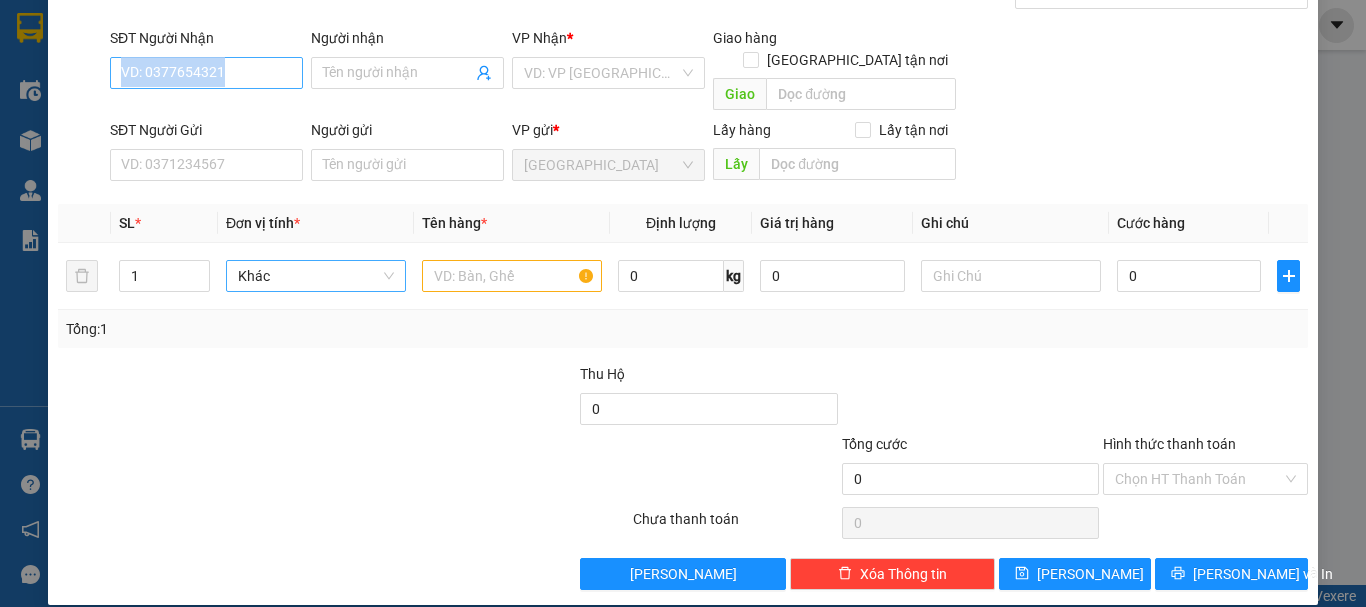 click on "SĐT Người Nhận VD: 0377654321" at bounding box center (206, 62) 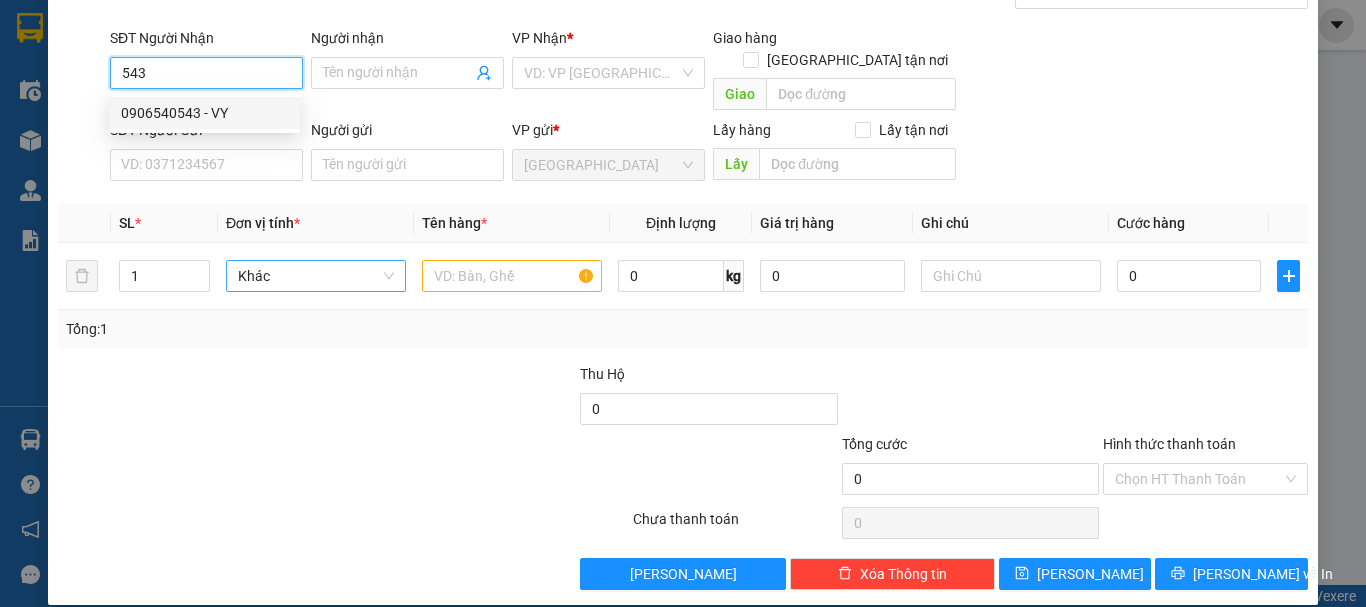 click on "0906540543 - VY" at bounding box center [204, 113] 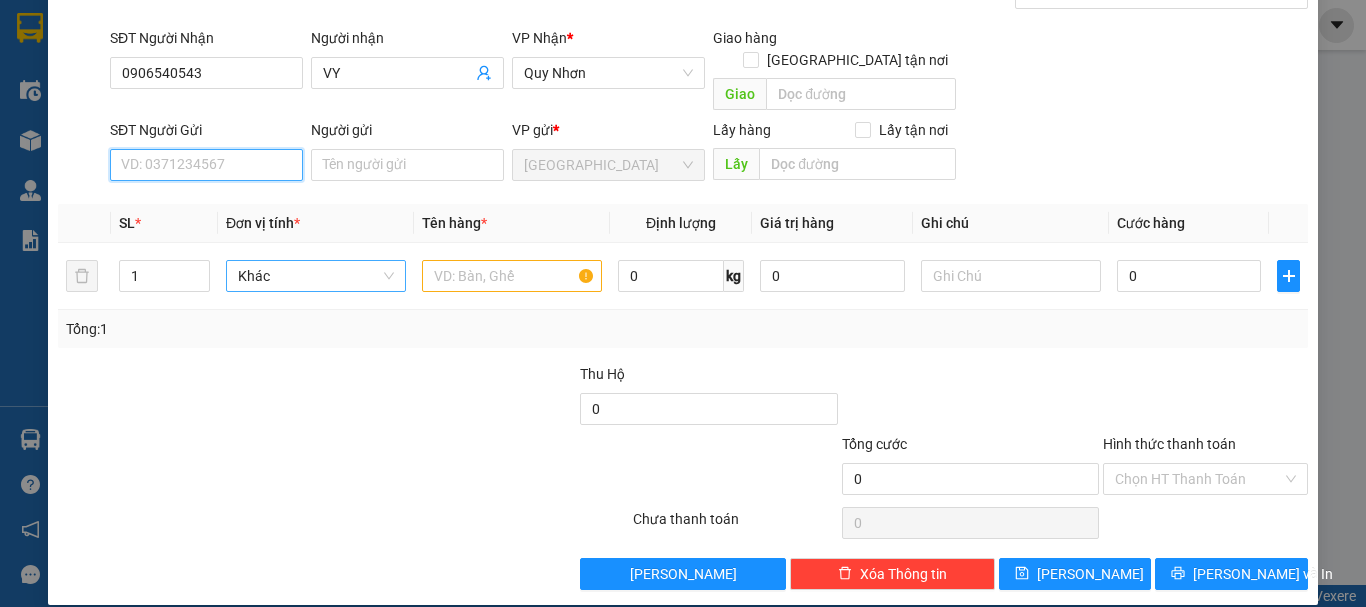 click on "SĐT Người Gửi" at bounding box center [206, 165] 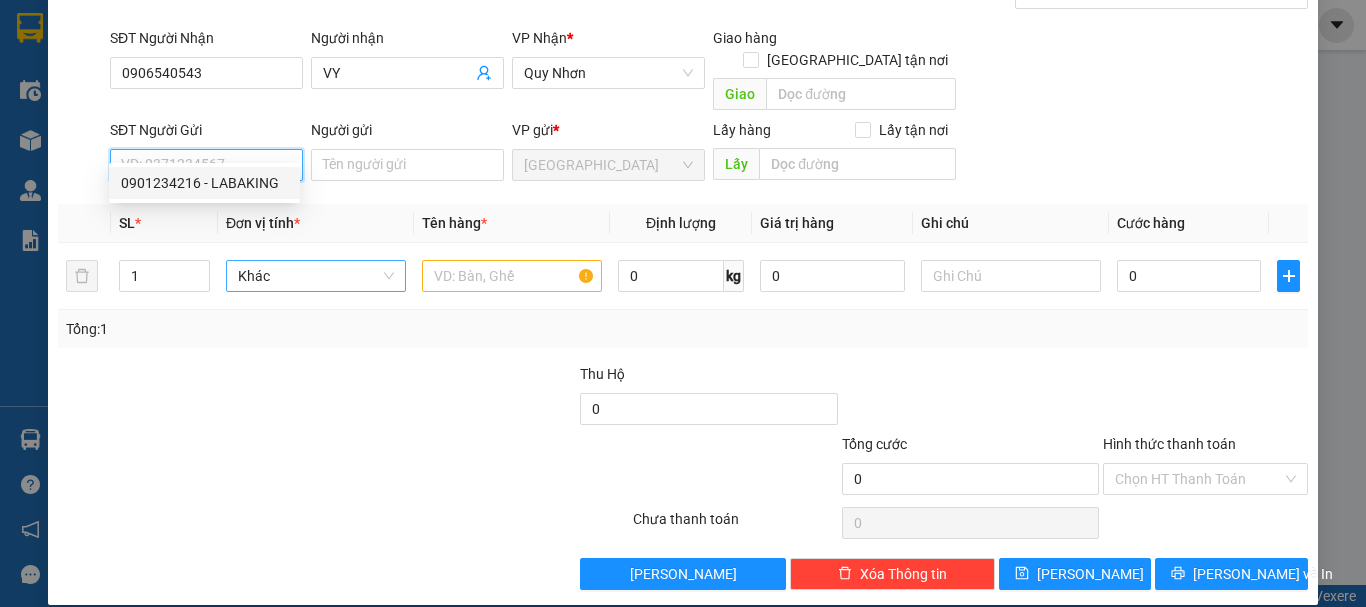 click on "0901234216 - LABAKING" at bounding box center (204, 183) 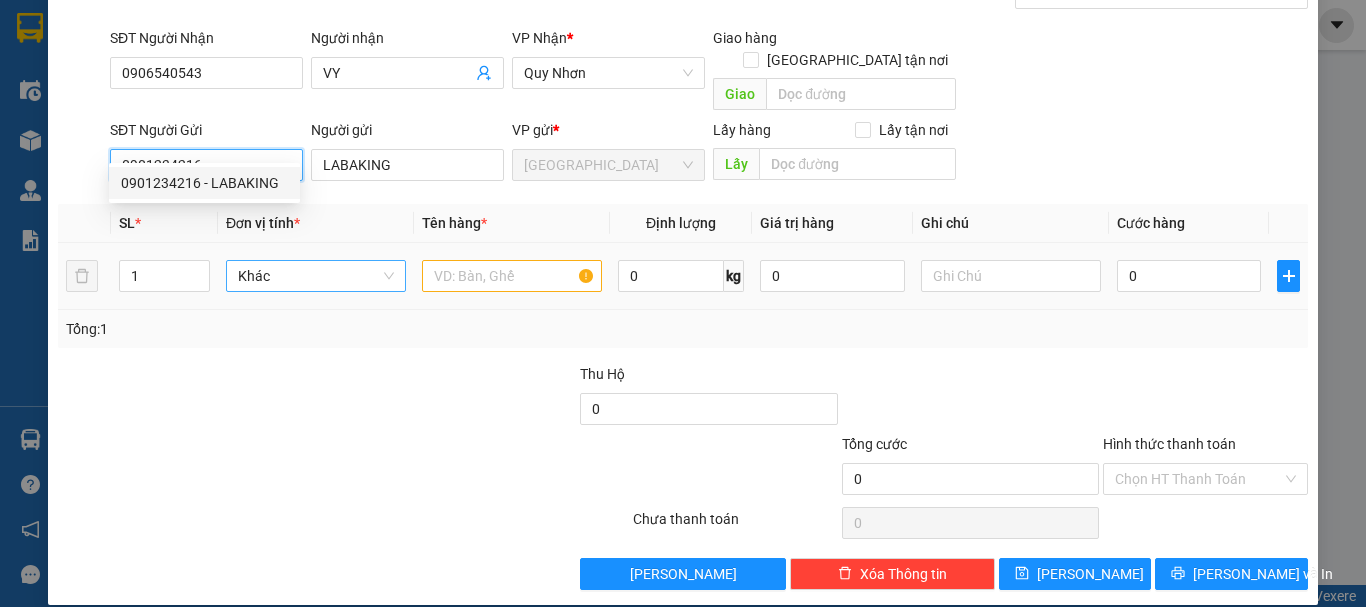 click on "Khác" at bounding box center (316, 276) 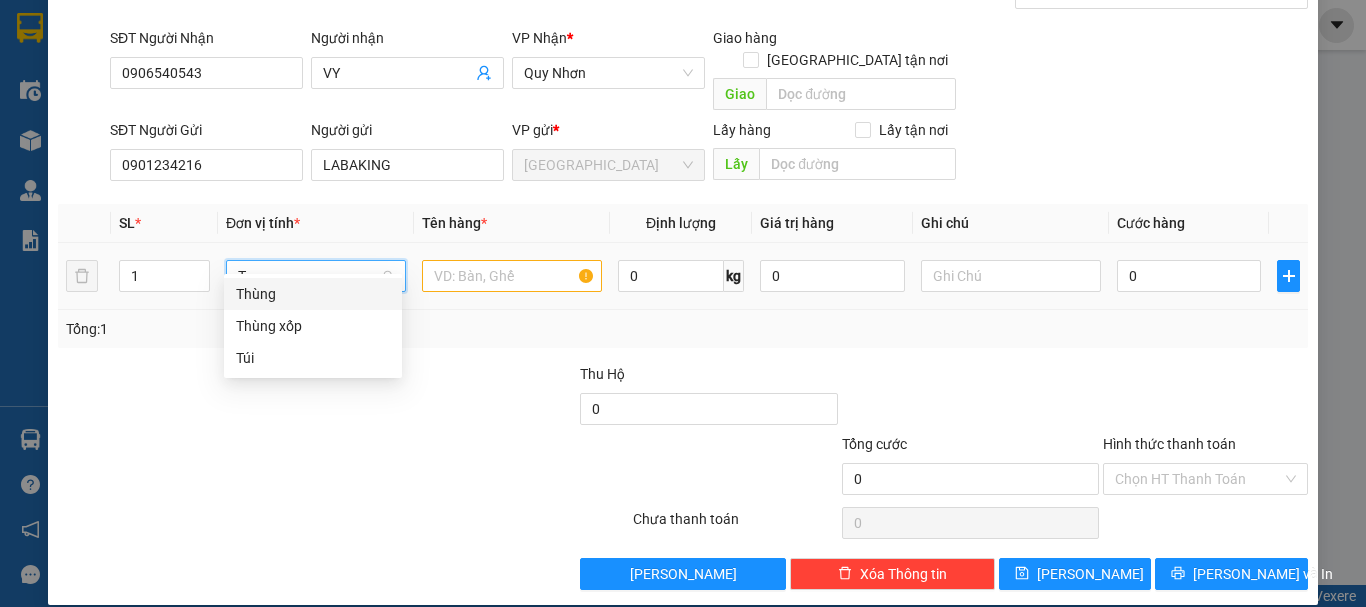 scroll, scrollTop: 0, scrollLeft: 0, axis: both 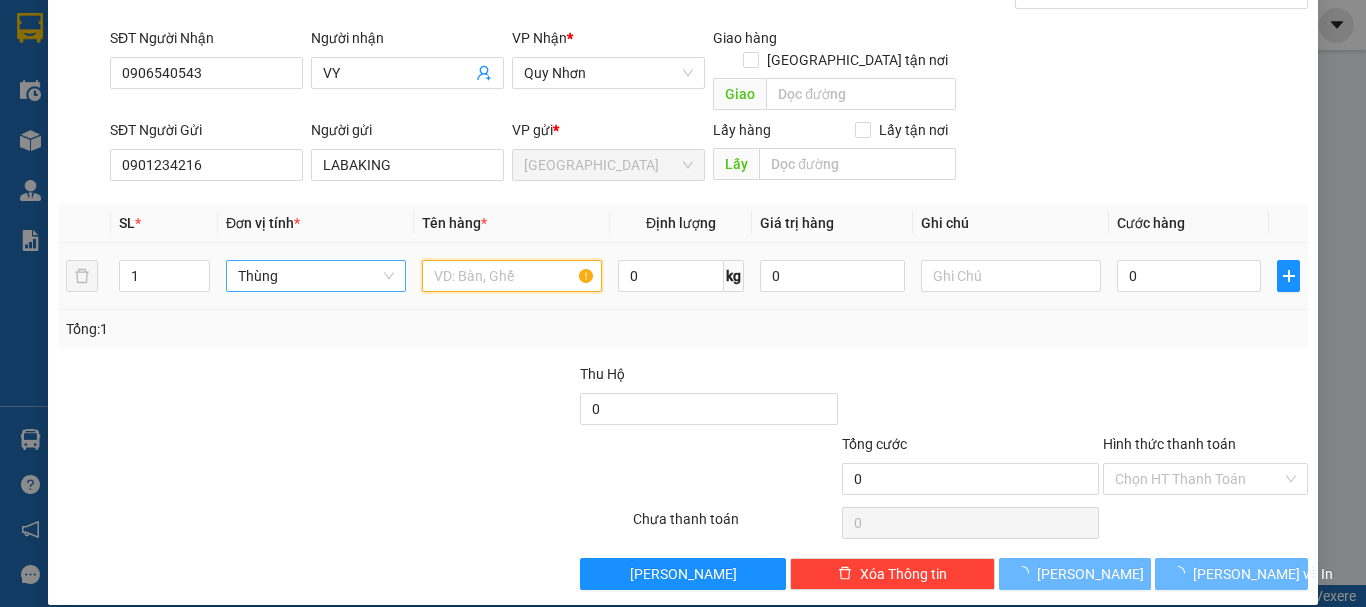 click at bounding box center [512, 276] 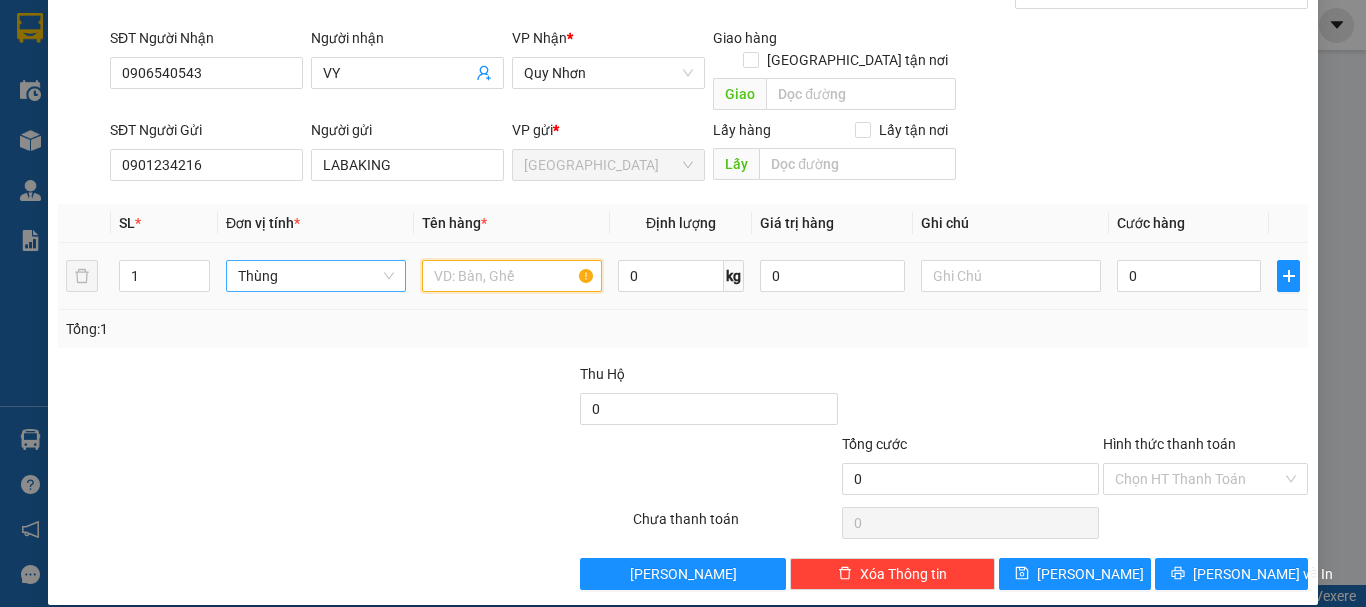 paste on "CHUỐI" 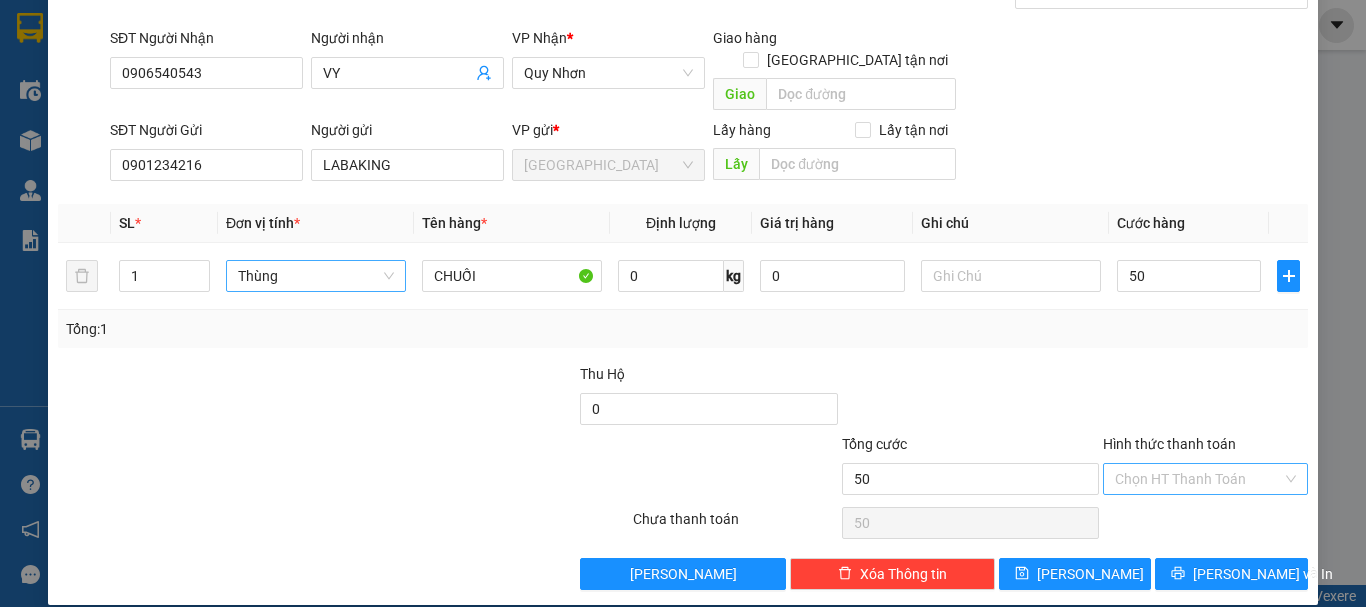 click on "Hình thức thanh toán" at bounding box center (1198, 479) 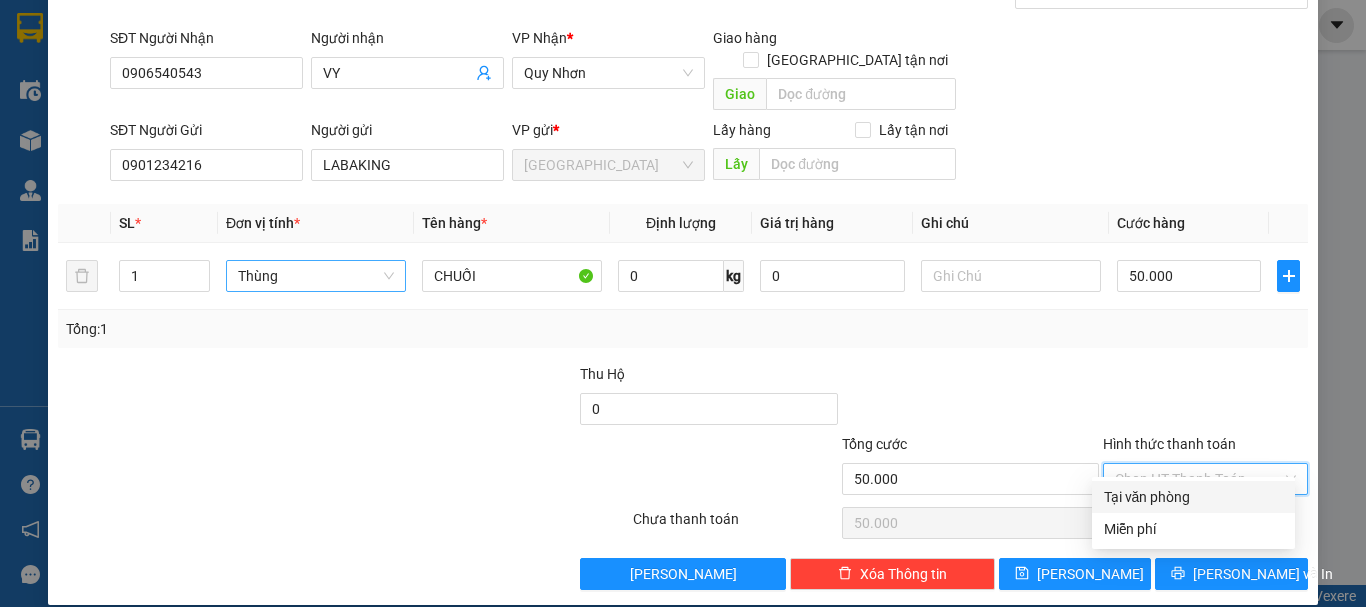click on "Tại văn phòng" at bounding box center (1193, 497) 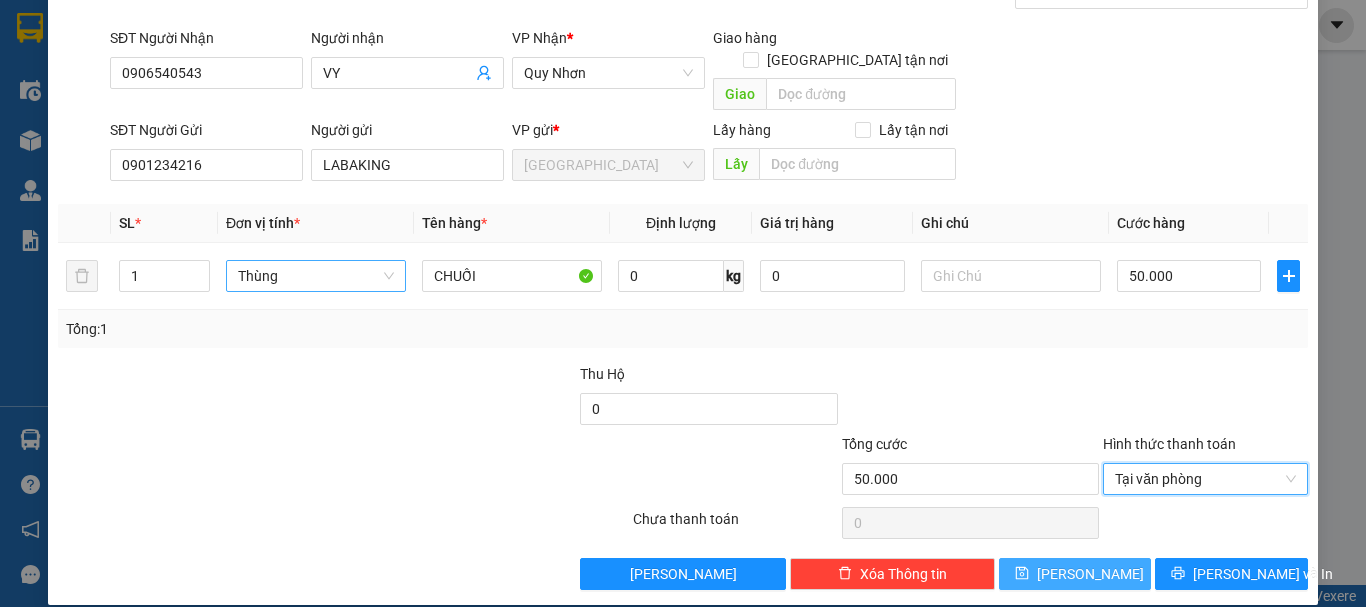 click on "Lưu" at bounding box center (1075, 574) 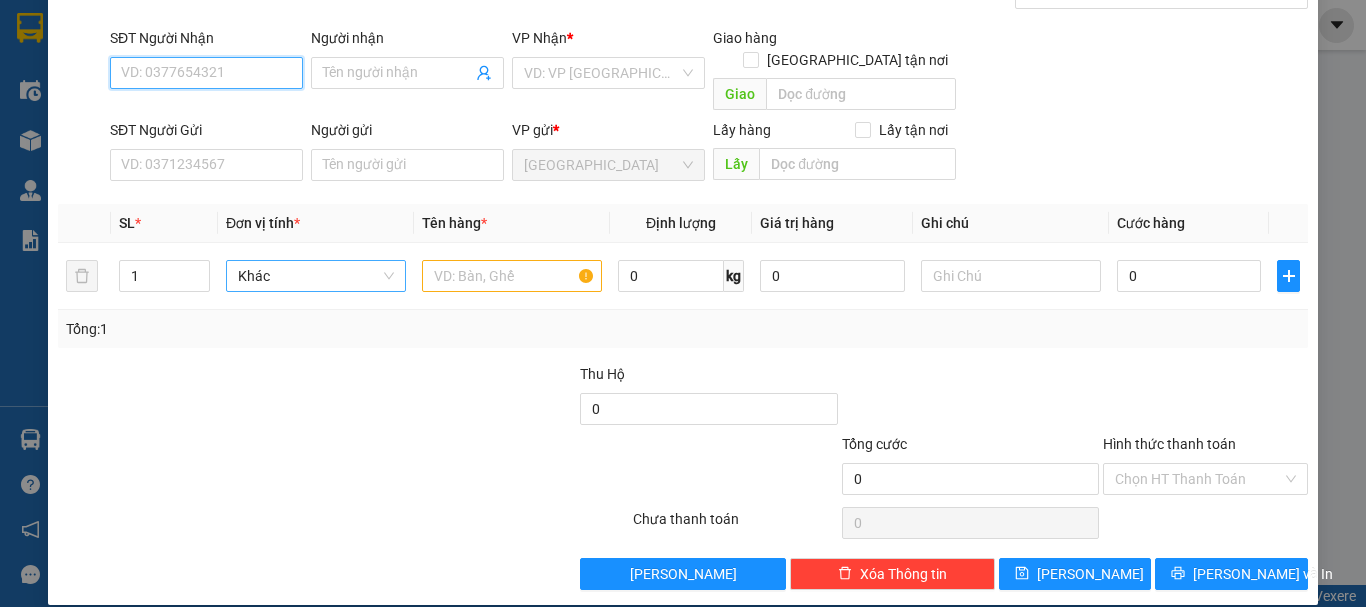 click on "SĐT Người Nhận" at bounding box center [206, 73] 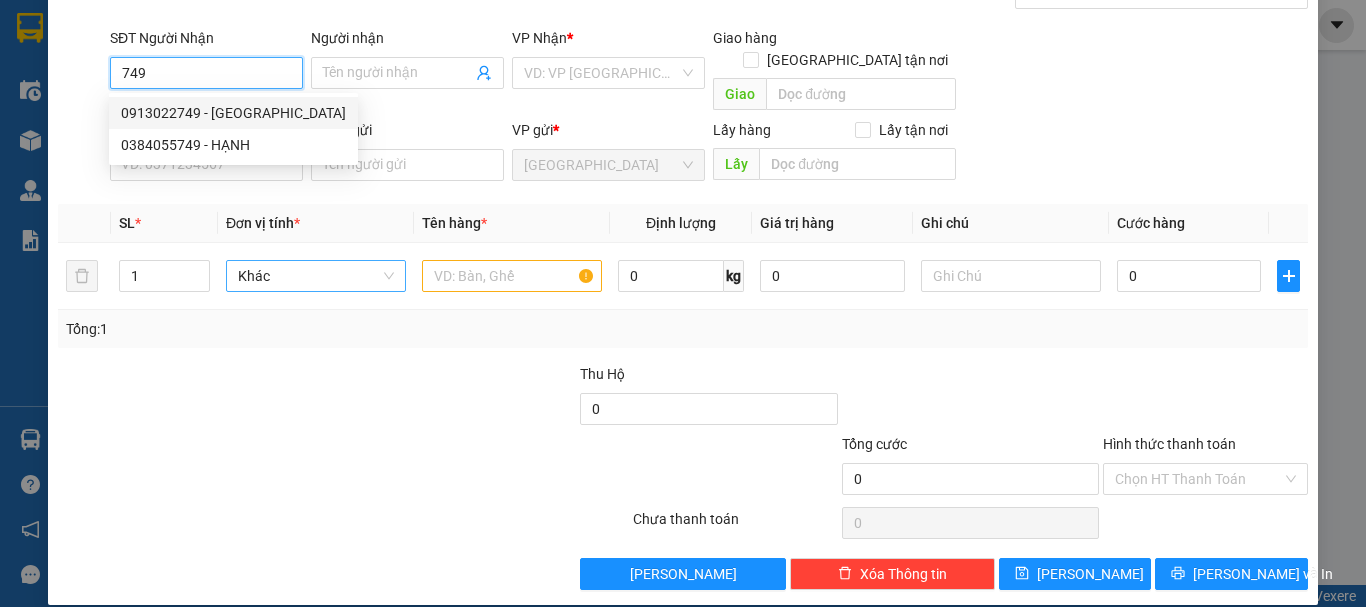 click on "0913022749 - CẨM LY" at bounding box center (233, 113) 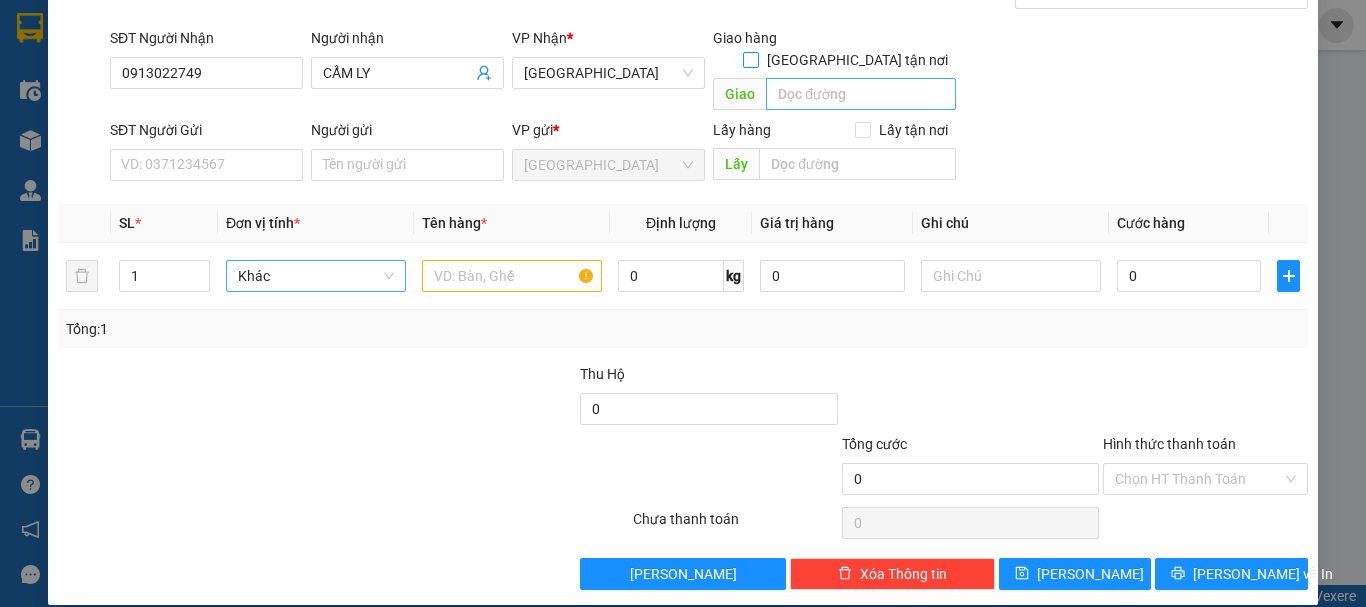 click on "Giao tận nơi" at bounding box center [750, 59] 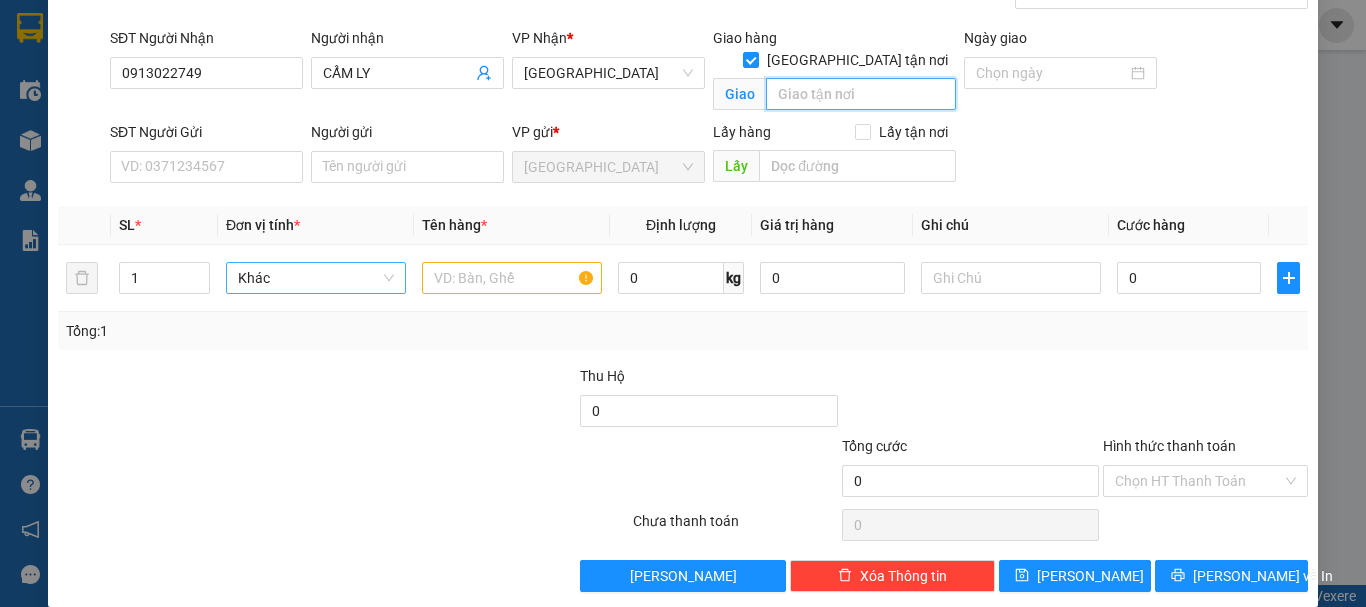 click at bounding box center (861, 94) 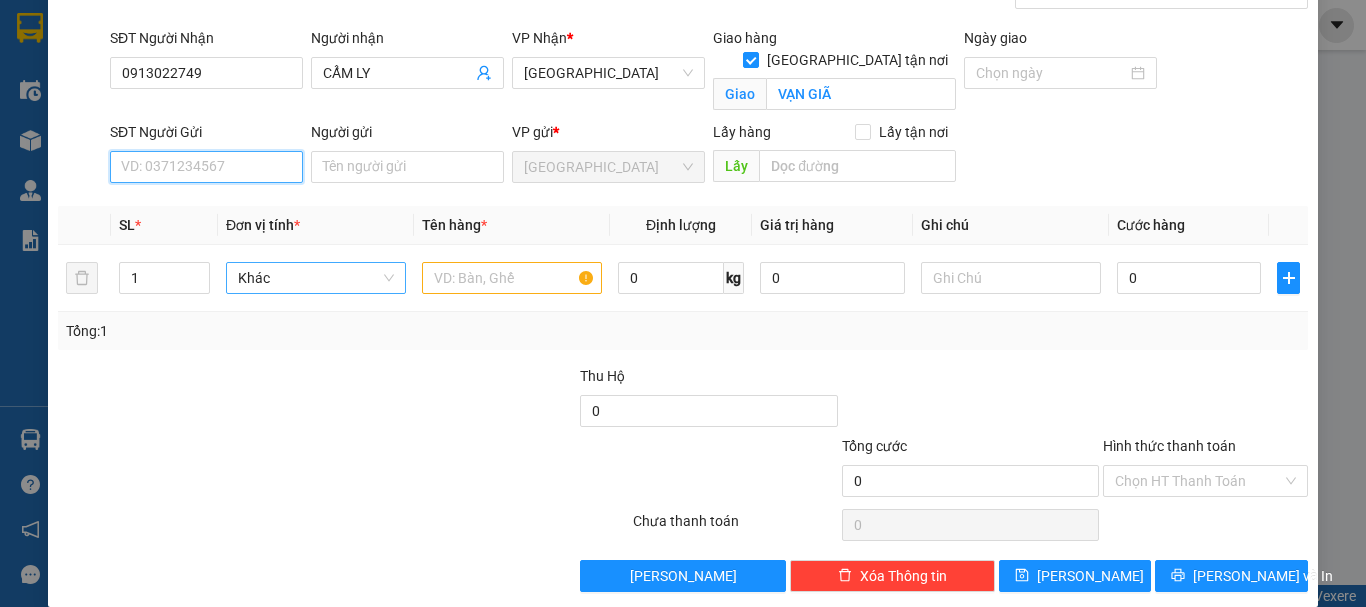click on "SĐT Người Gửi" at bounding box center (206, 167) 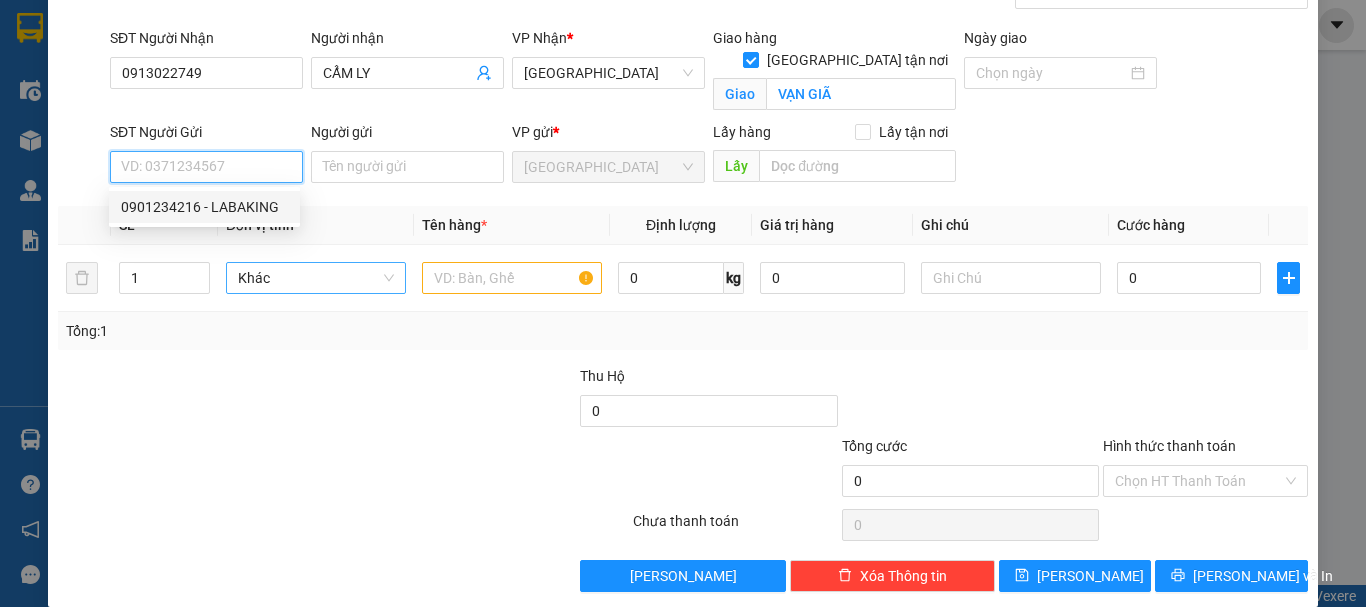 click on "0901234216 - LABAKING" at bounding box center (204, 207) 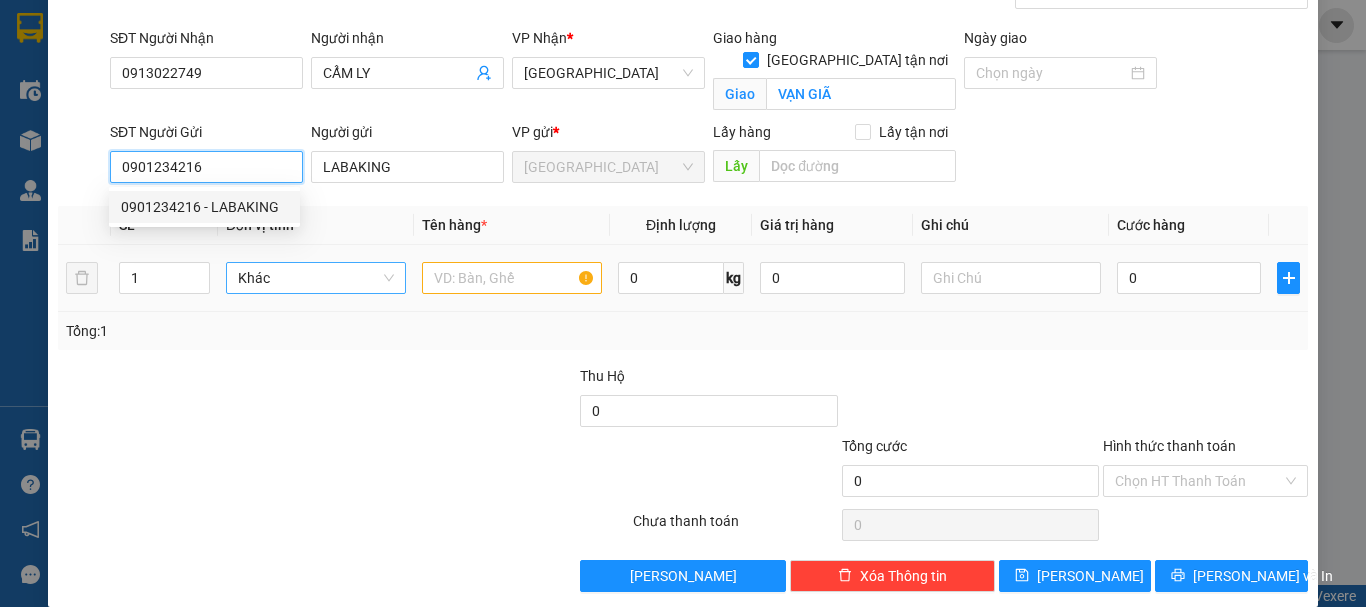 click on "Khác" at bounding box center [316, 278] 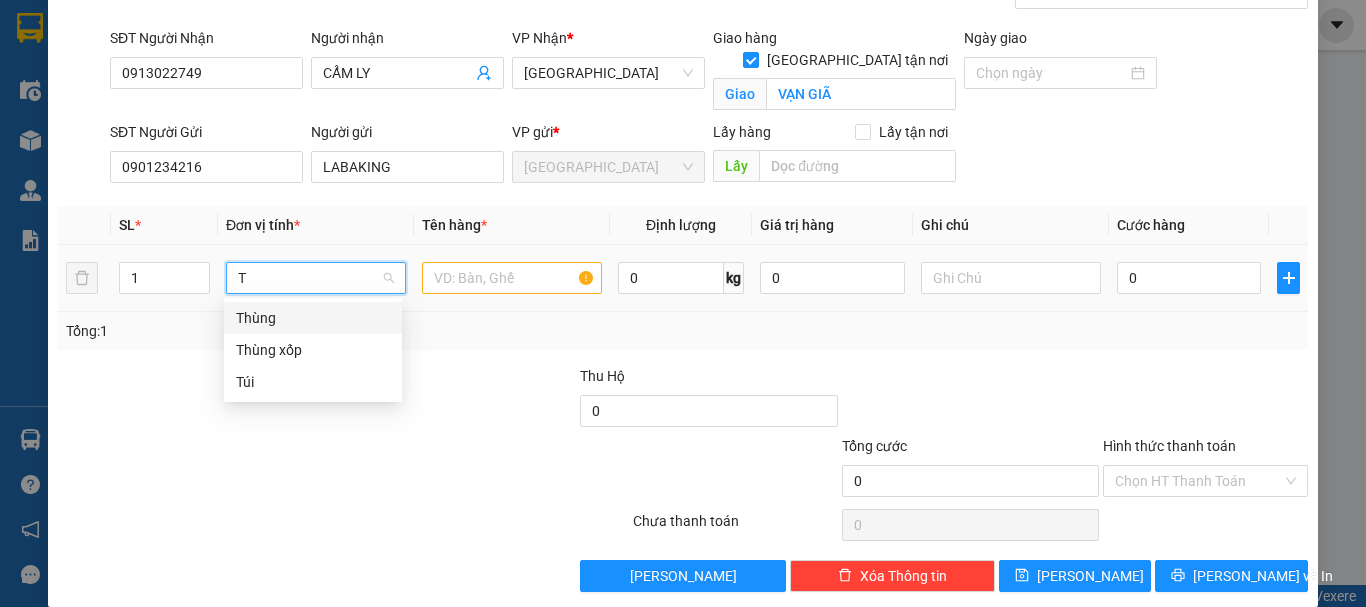 scroll, scrollTop: 0, scrollLeft: 0, axis: both 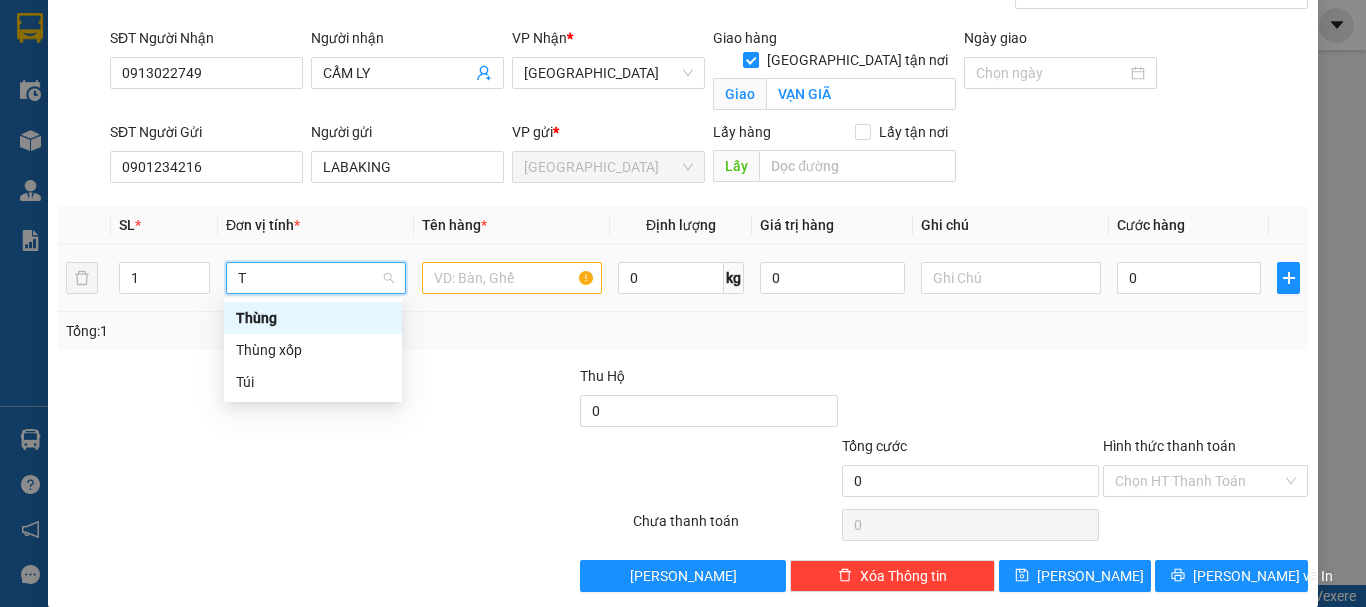 click on "Thùng" at bounding box center (313, 318) 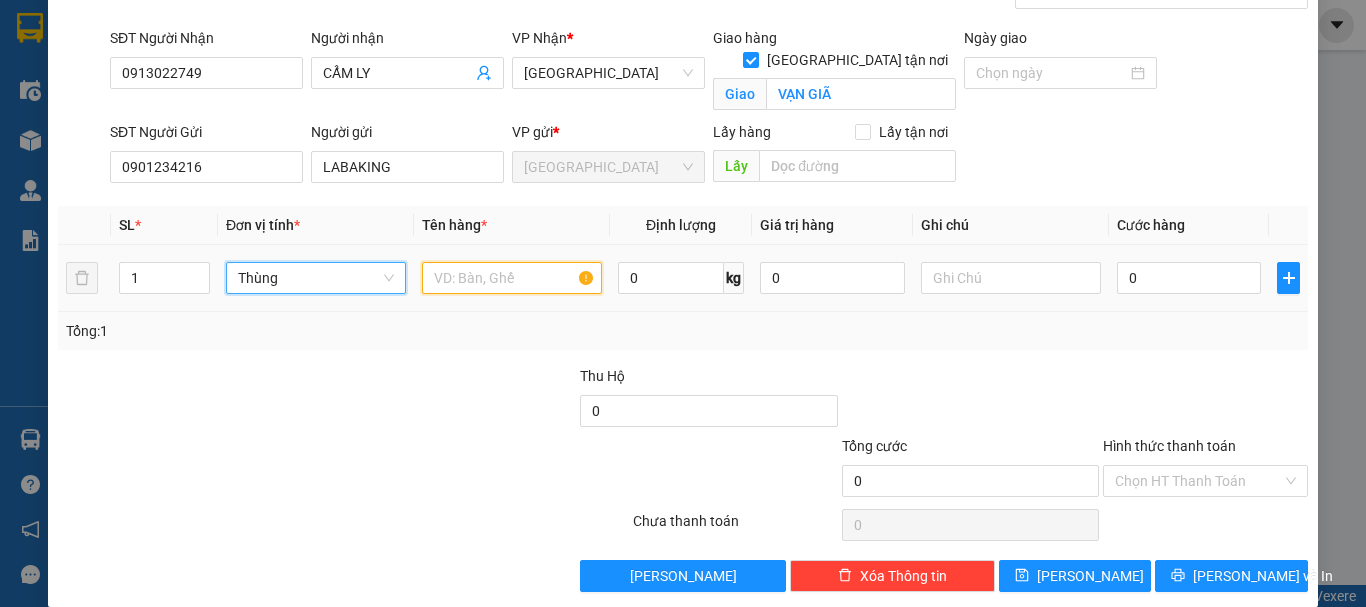 click at bounding box center (512, 278) 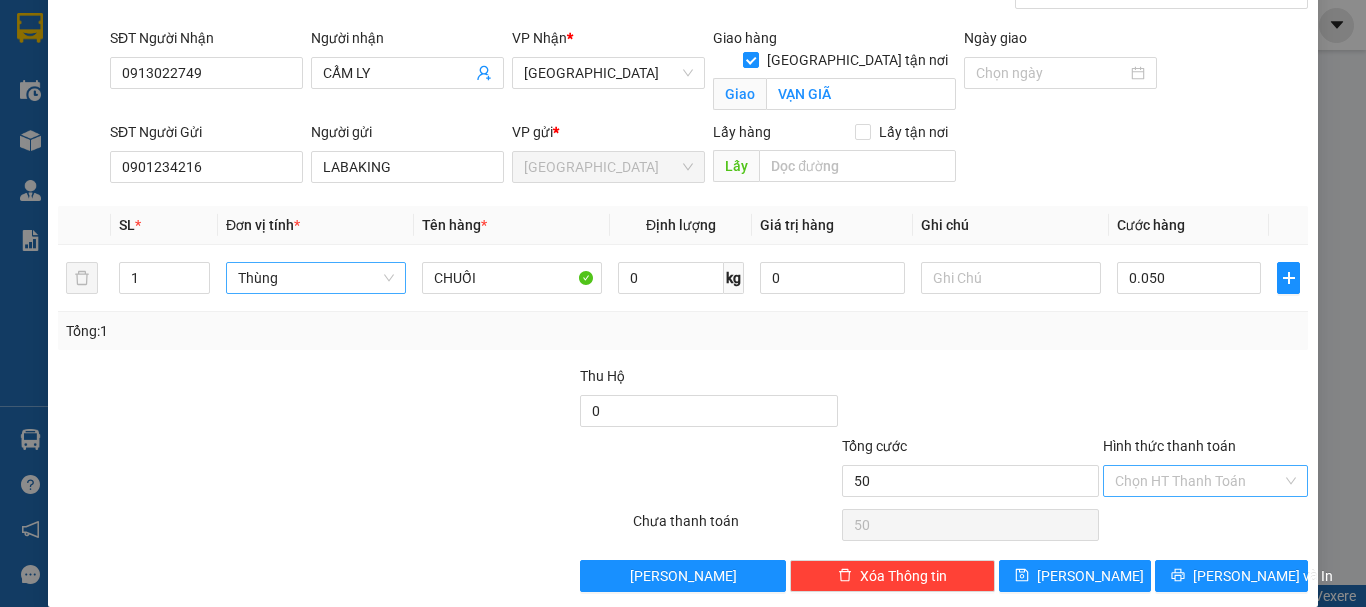 click on "Hình thức thanh toán" at bounding box center (1198, 481) 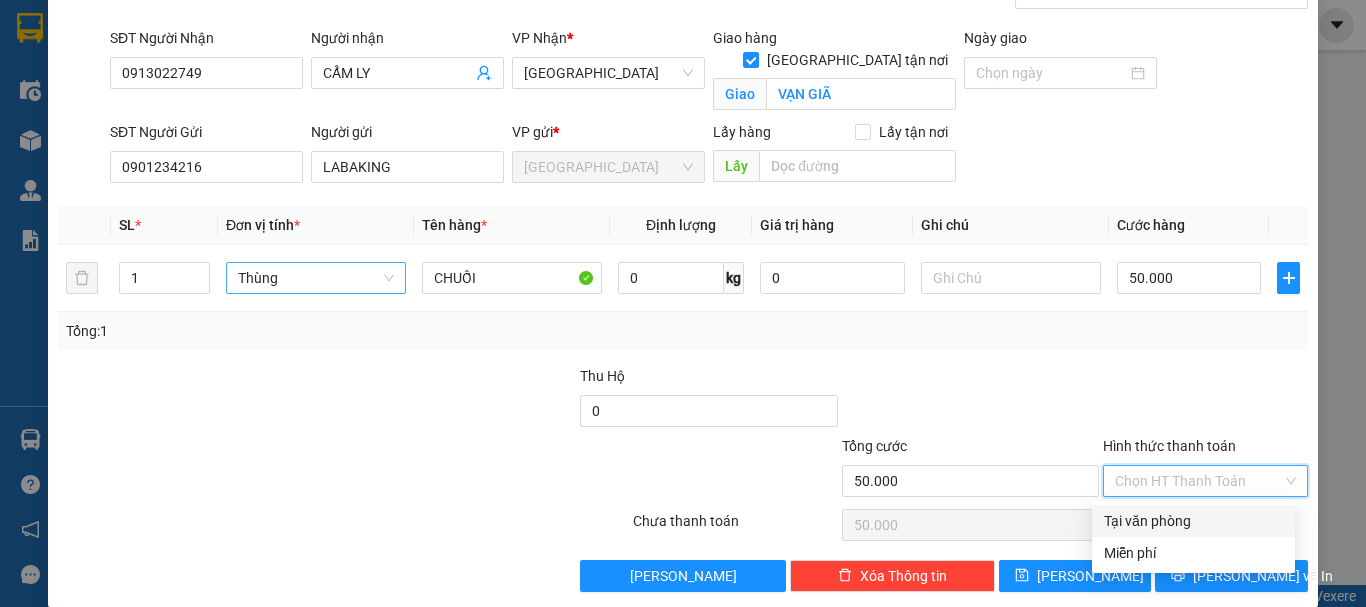 click on "Tại văn phòng" at bounding box center [1193, 521] 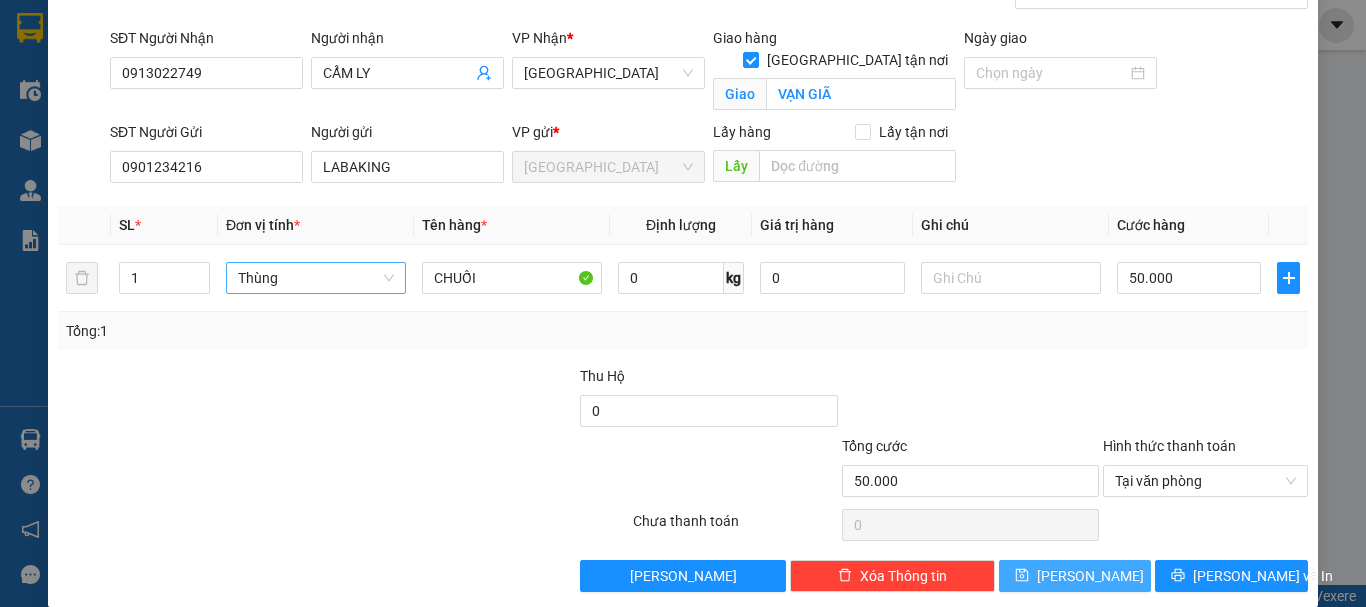 click on "Lưu" at bounding box center [1075, 576] 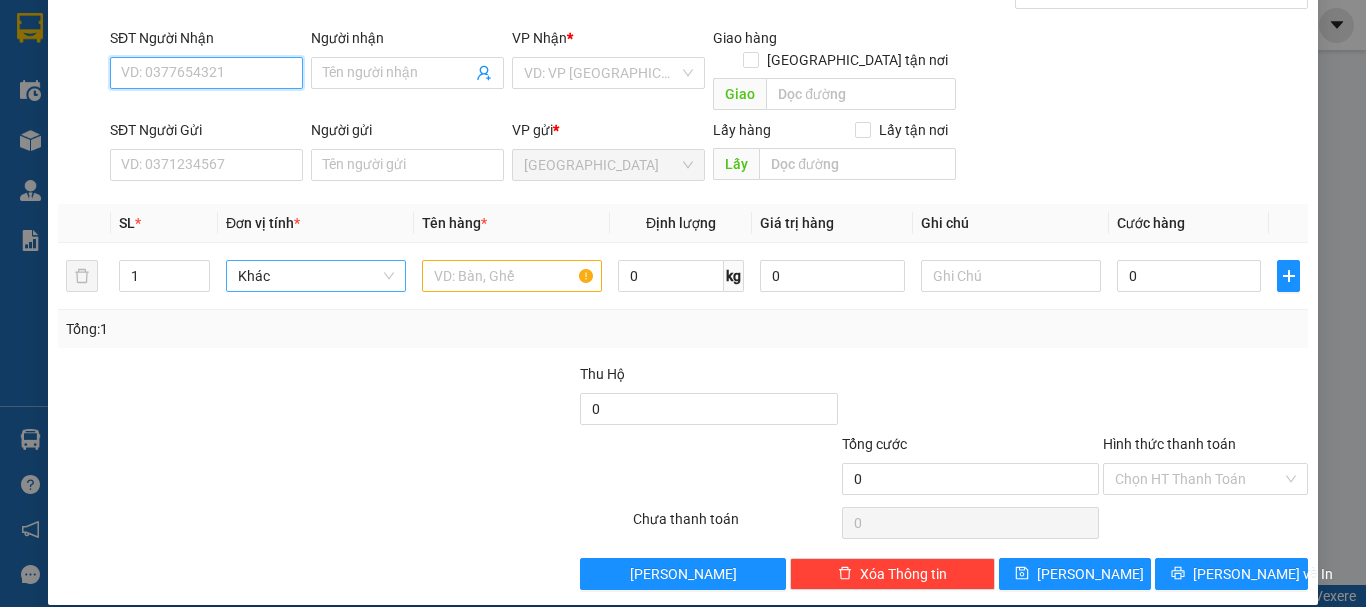 click on "SĐT Người Nhận" at bounding box center (206, 73) 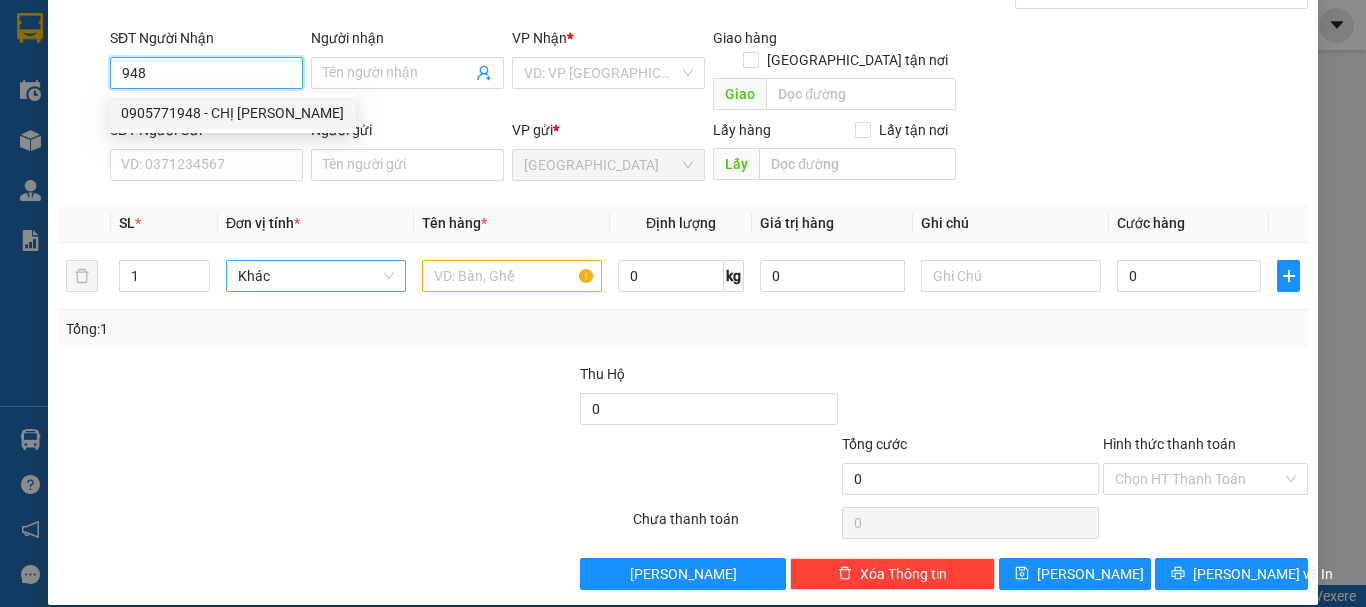 click on "0905771948 - CHỊ TUẤN" at bounding box center [232, 113] 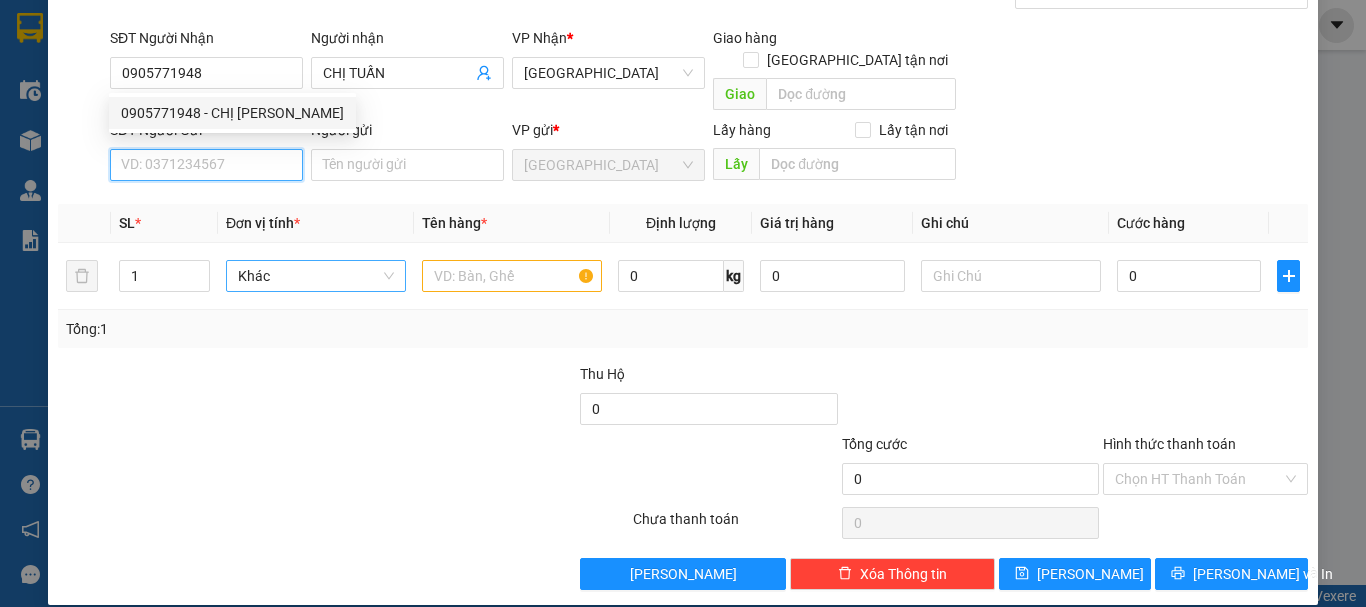 click on "SĐT Người Gửi" at bounding box center [206, 165] 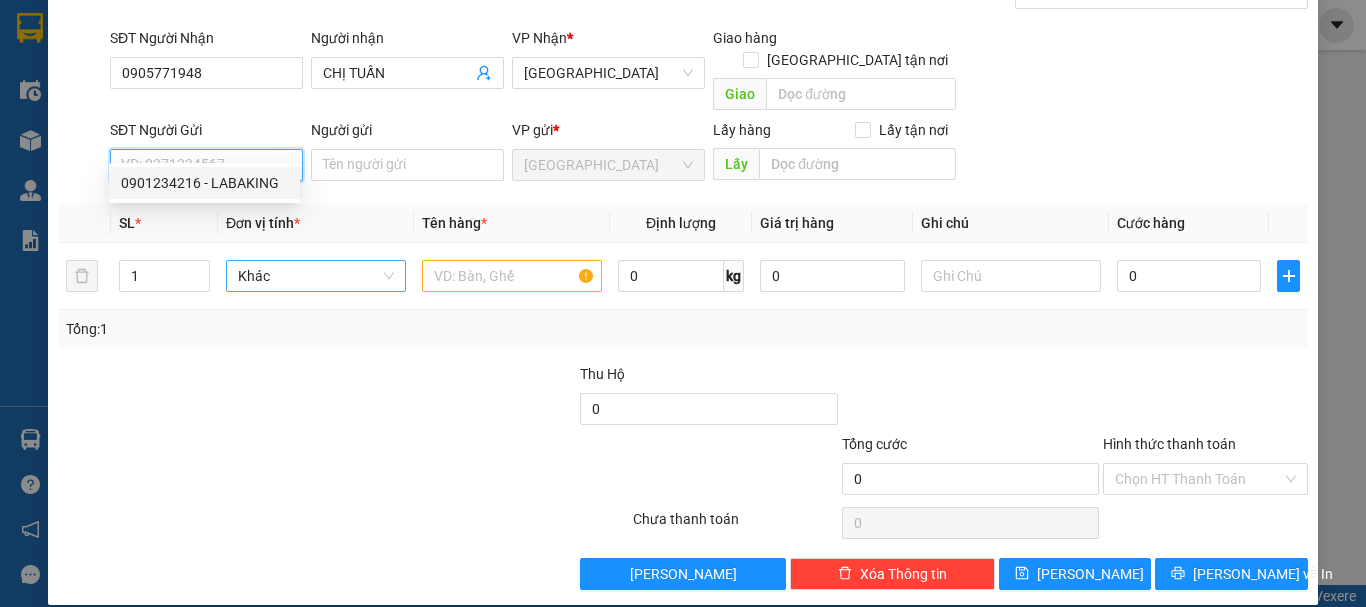 click on "0901234216 - LABAKING" at bounding box center (204, 183) 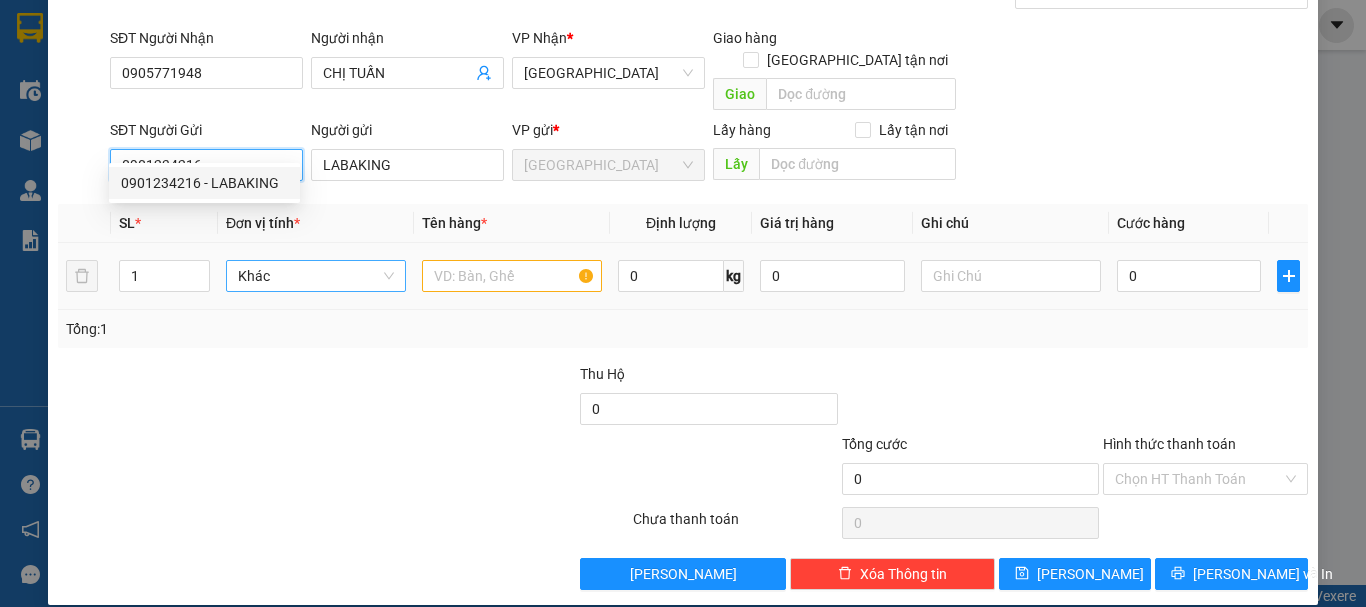 click on "Khác" at bounding box center (316, 276) 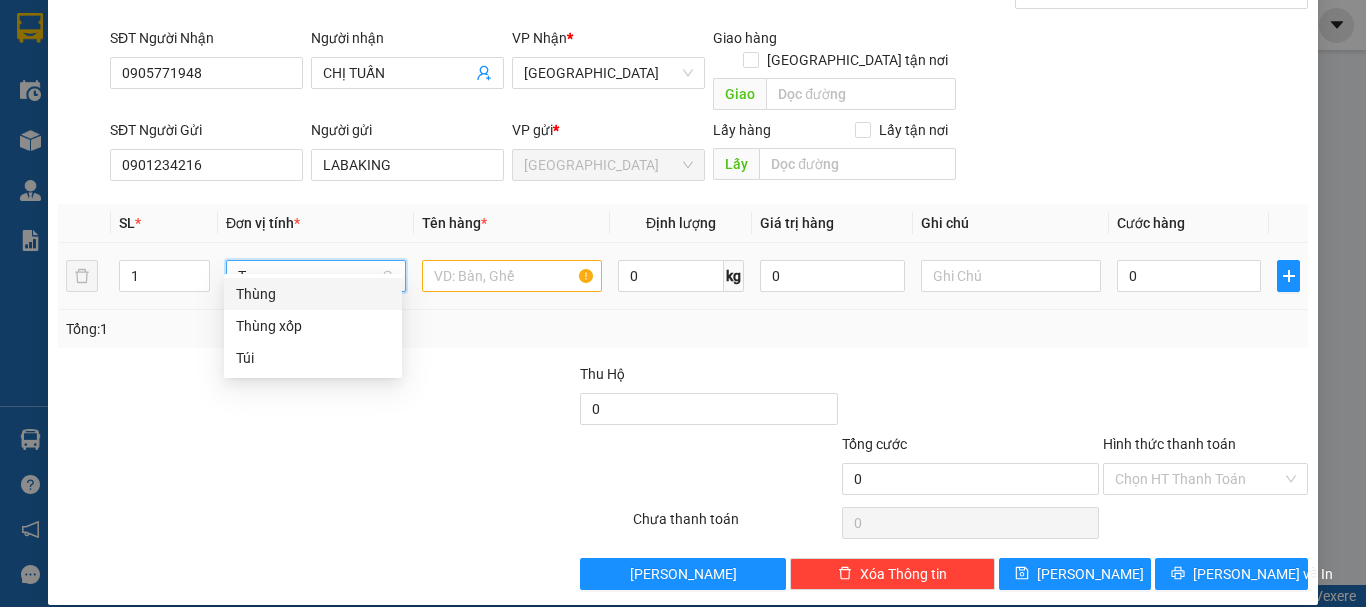 scroll, scrollTop: 0, scrollLeft: 0, axis: both 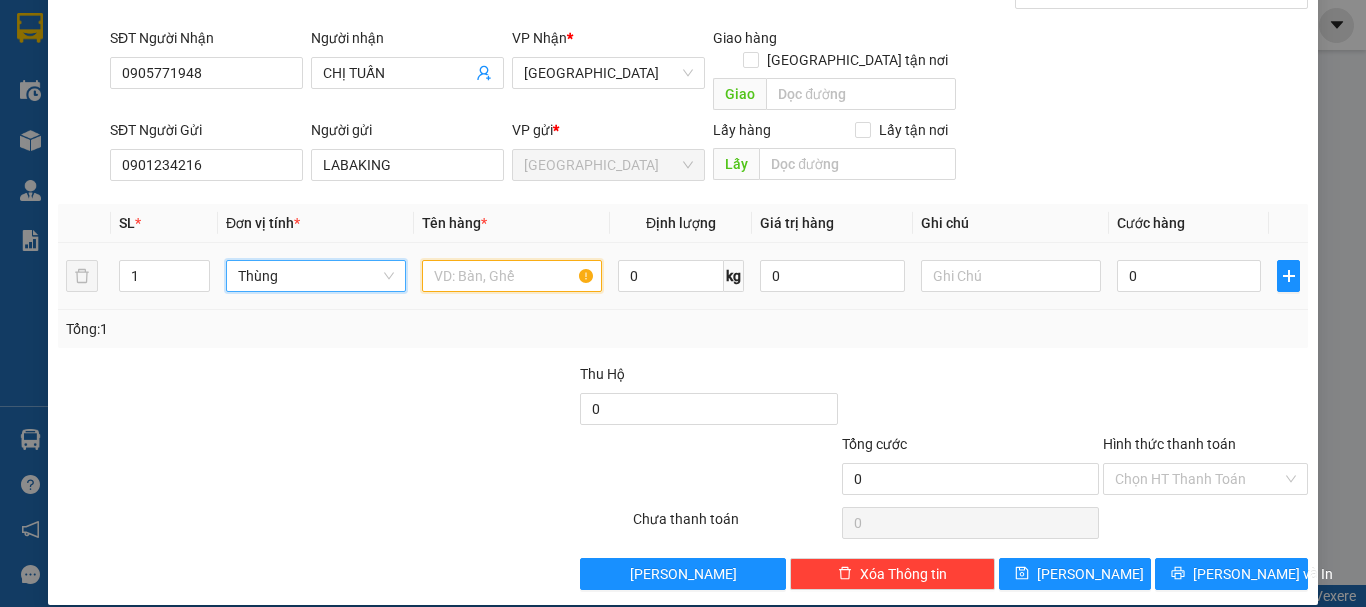 click at bounding box center (512, 276) 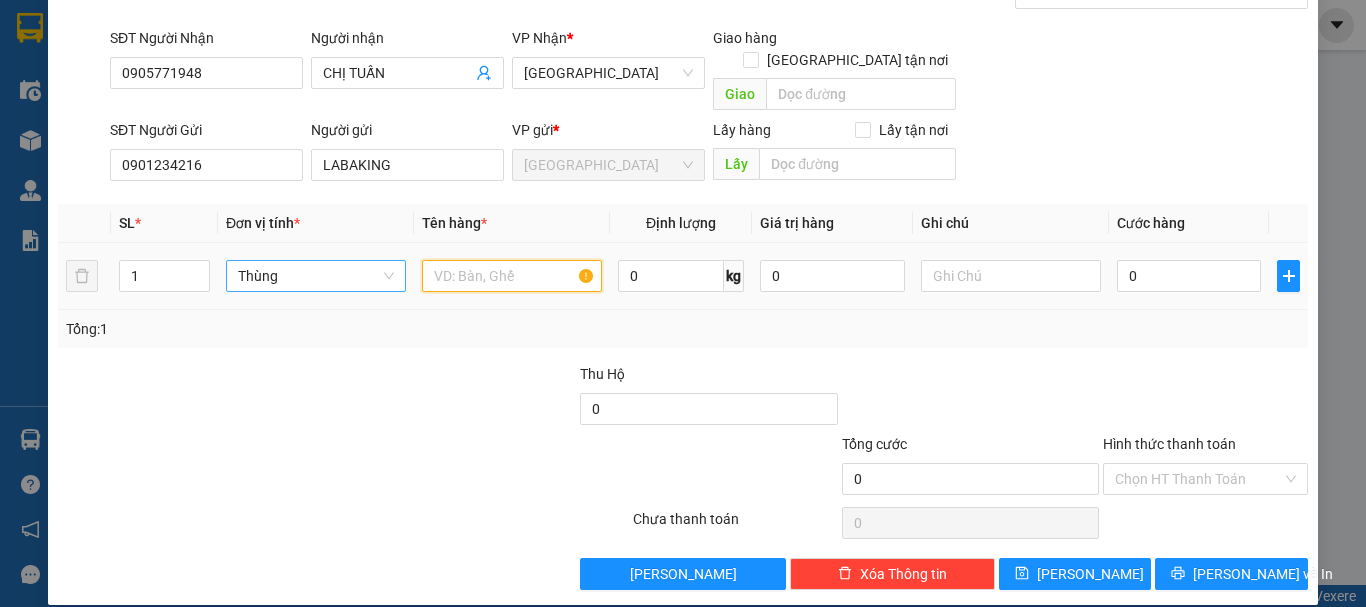 paste on "CHUỐI" 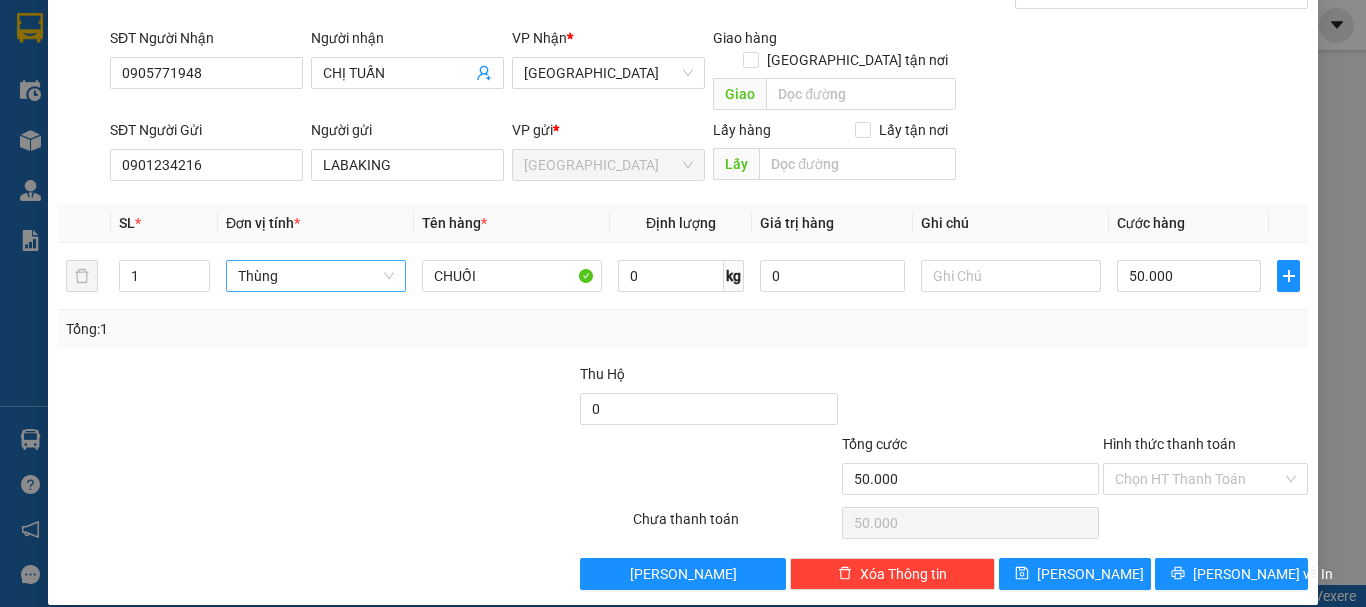 drag, startPoint x: 1261, startPoint y: 458, endPoint x: 1161, endPoint y: 490, distance: 104.99524 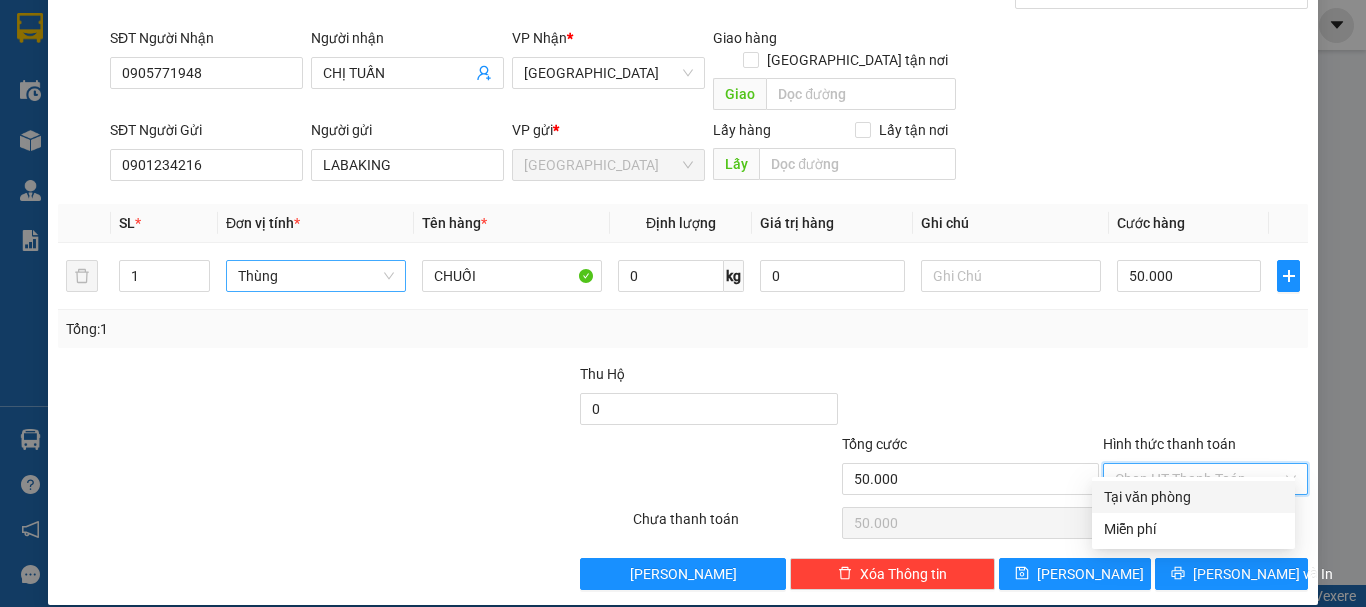 click on "Tại văn phòng" at bounding box center (1193, 497) 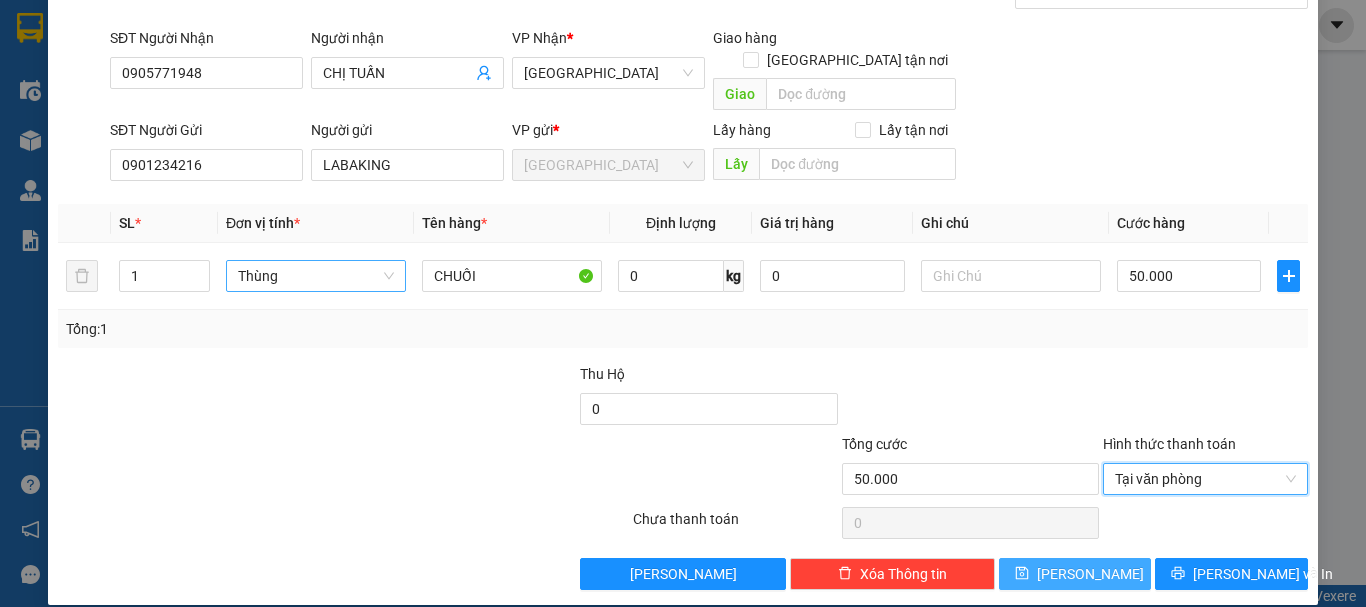 click on "Lưu" at bounding box center [1075, 574] 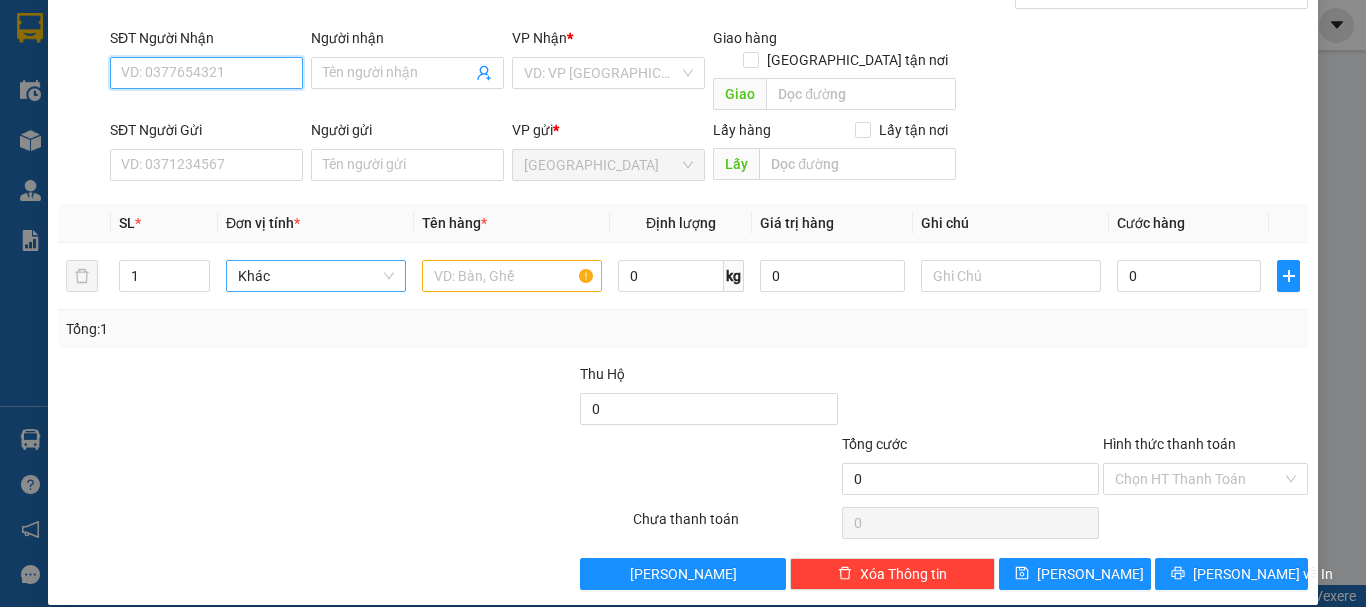 click on "SĐT Người Nhận" at bounding box center (206, 73) 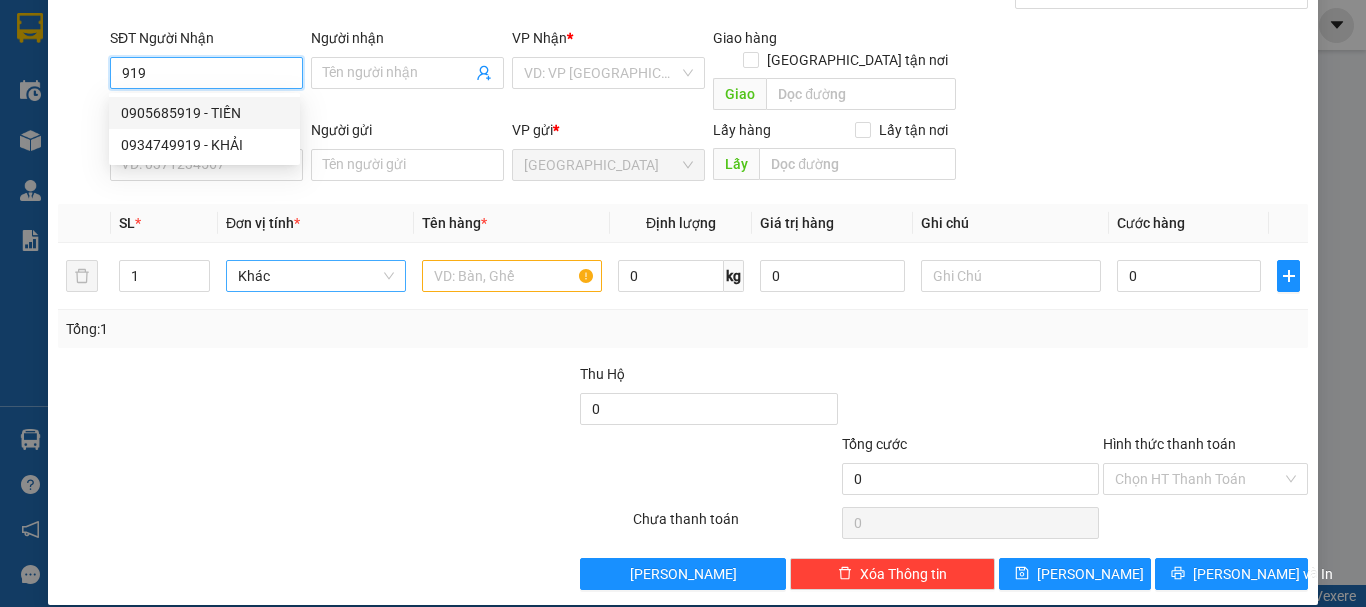 click on "0905685919 - TIẾN" at bounding box center (204, 113) 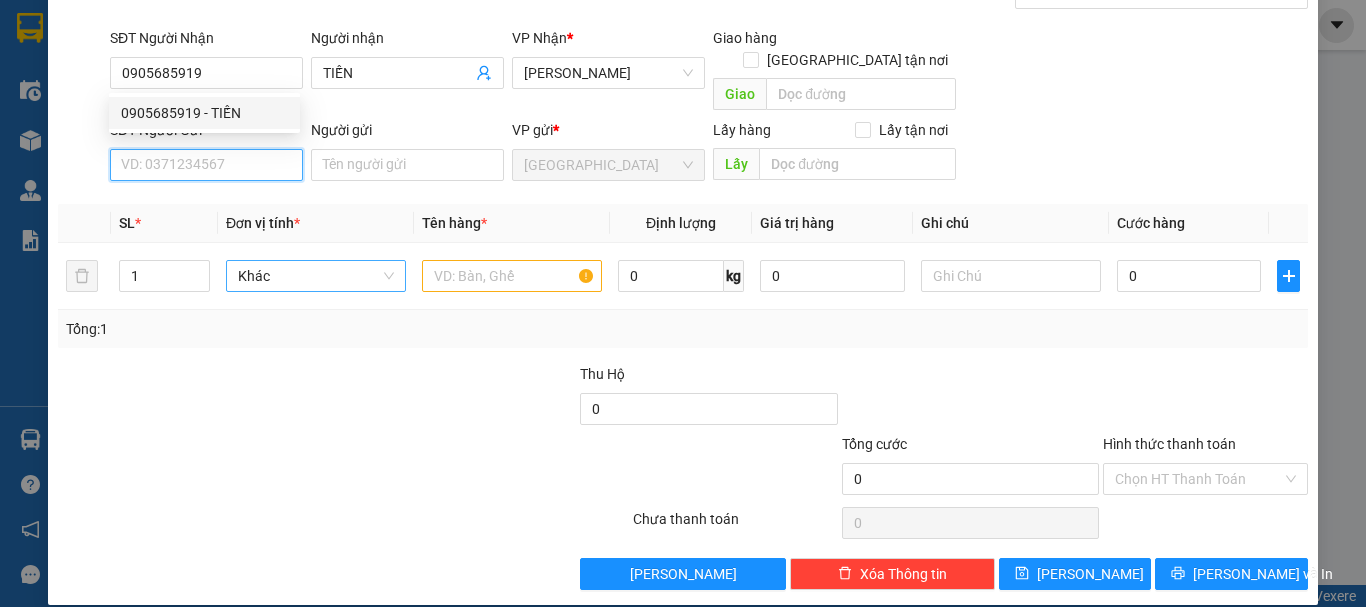 click on "SĐT Người Gửi" at bounding box center [206, 165] 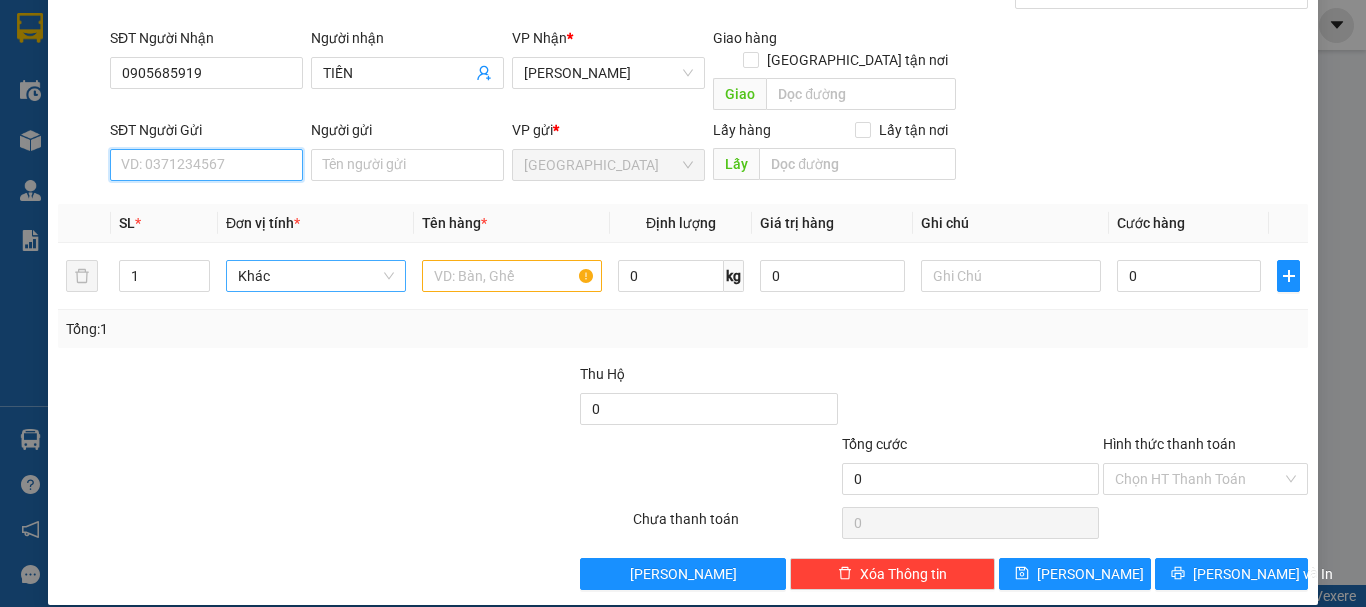 click on "SĐT Người Gửi" at bounding box center [206, 165] 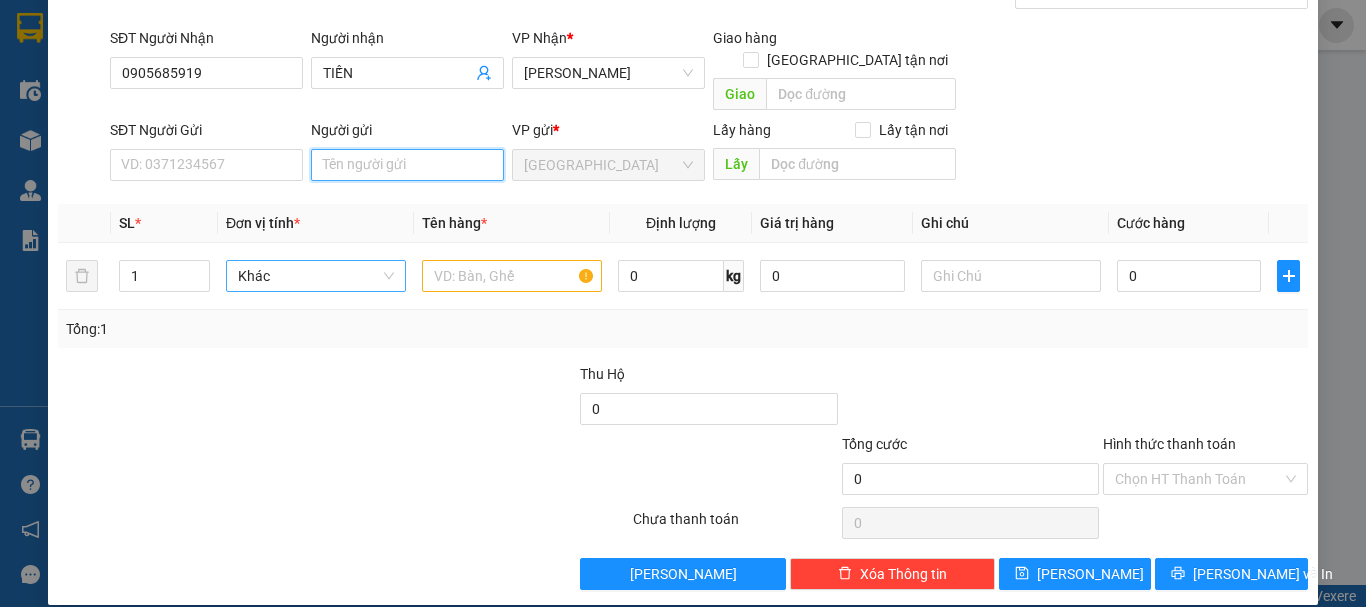 drag, startPoint x: 372, startPoint y: 151, endPoint x: 392, endPoint y: 150, distance: 20.024984 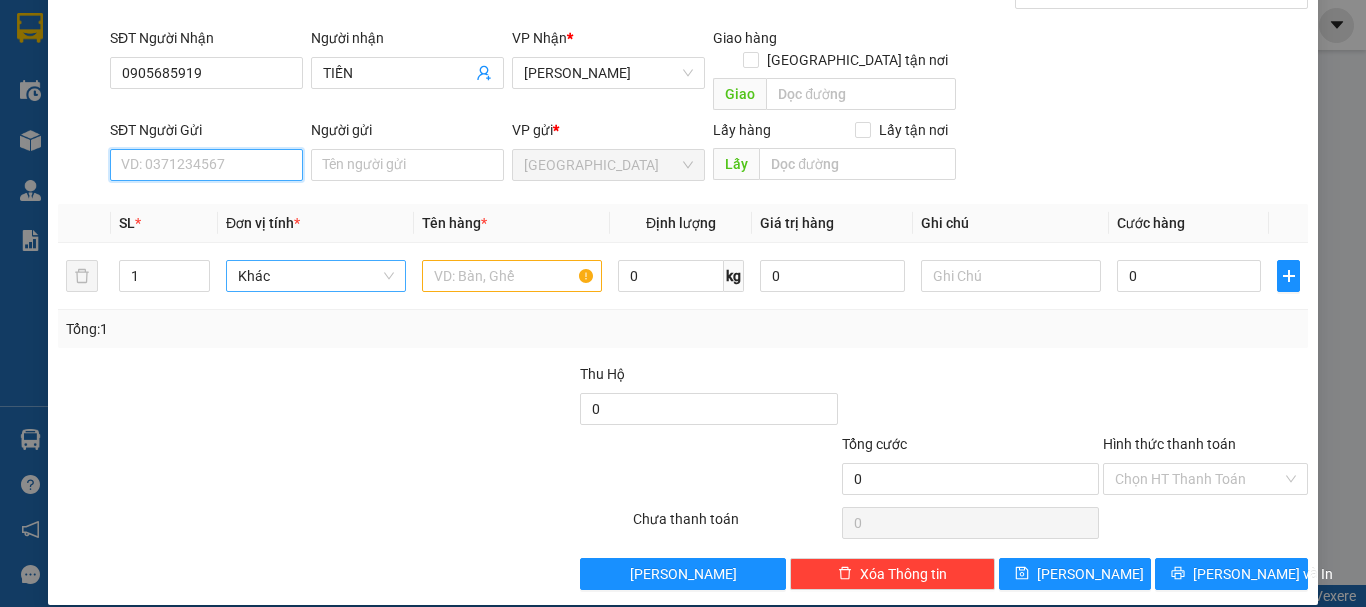 click on "SĐT Người Gửi" at bounding box center (206, 165) 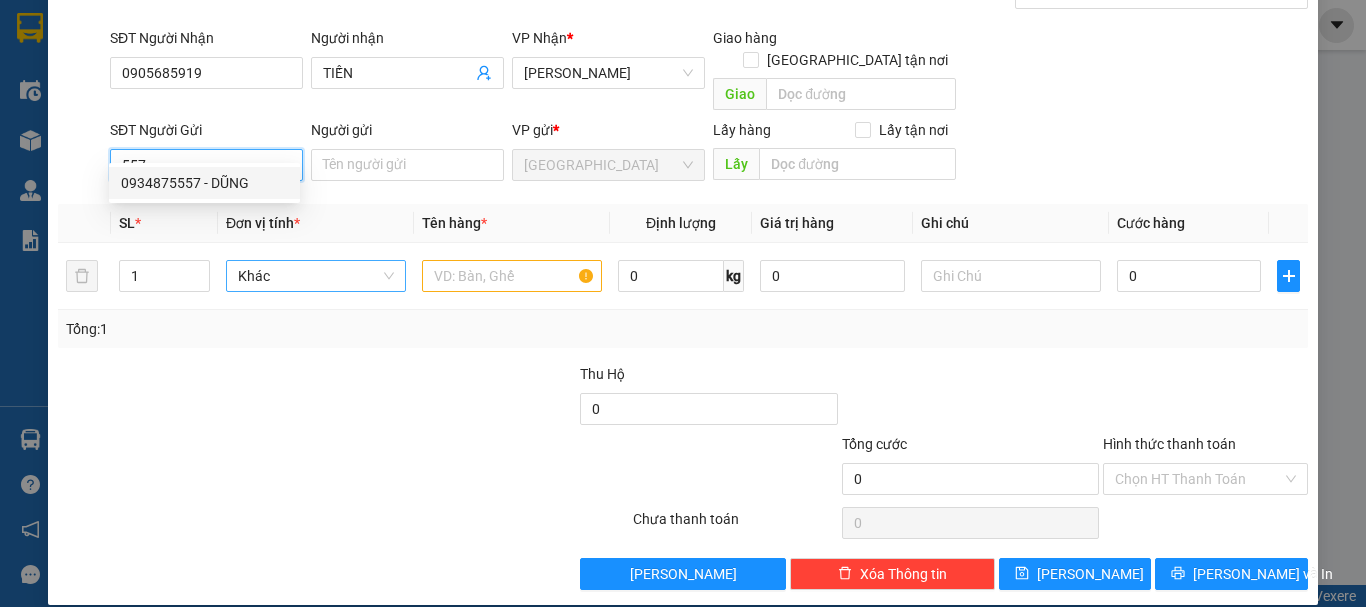 click on "0934875557 - DŨNG" at bounding box center [204, 183] 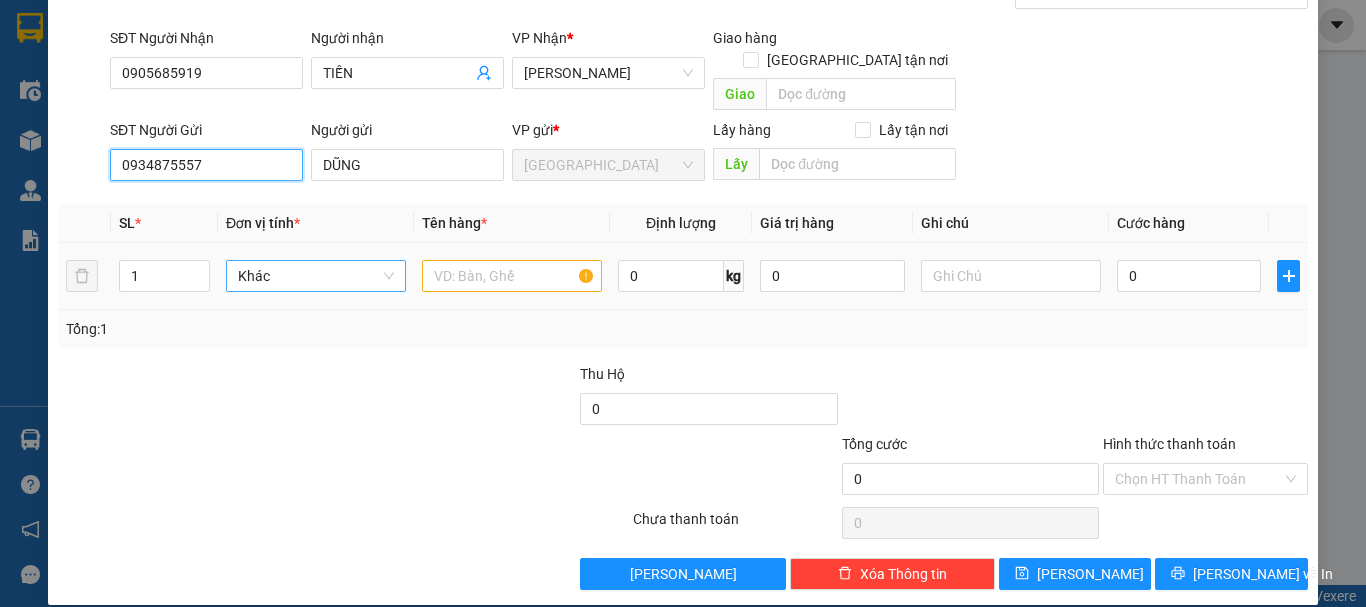 click on "Khác" at bounding box center [316, 276] 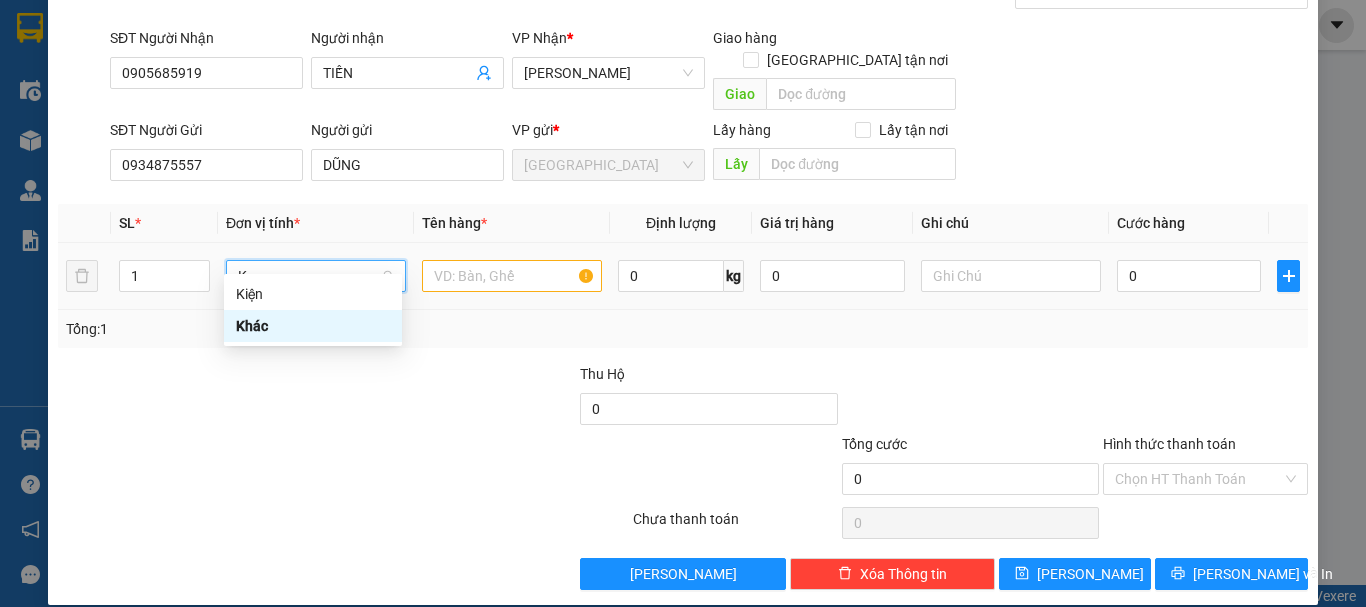 scroll, scrollTop: 0, scrollLeft: 0, axis: both 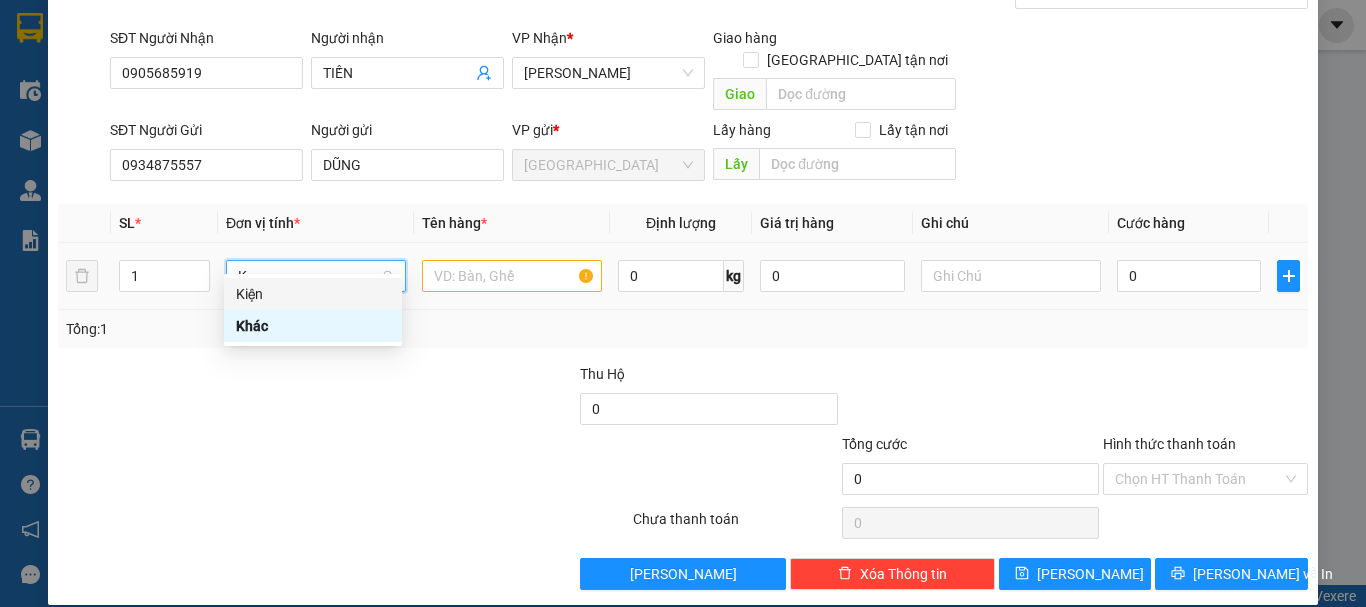 drag, startPoint x: 294, startPoint y: 287, endPoint x: 524, endPoint y: 248, distance: 233.2831 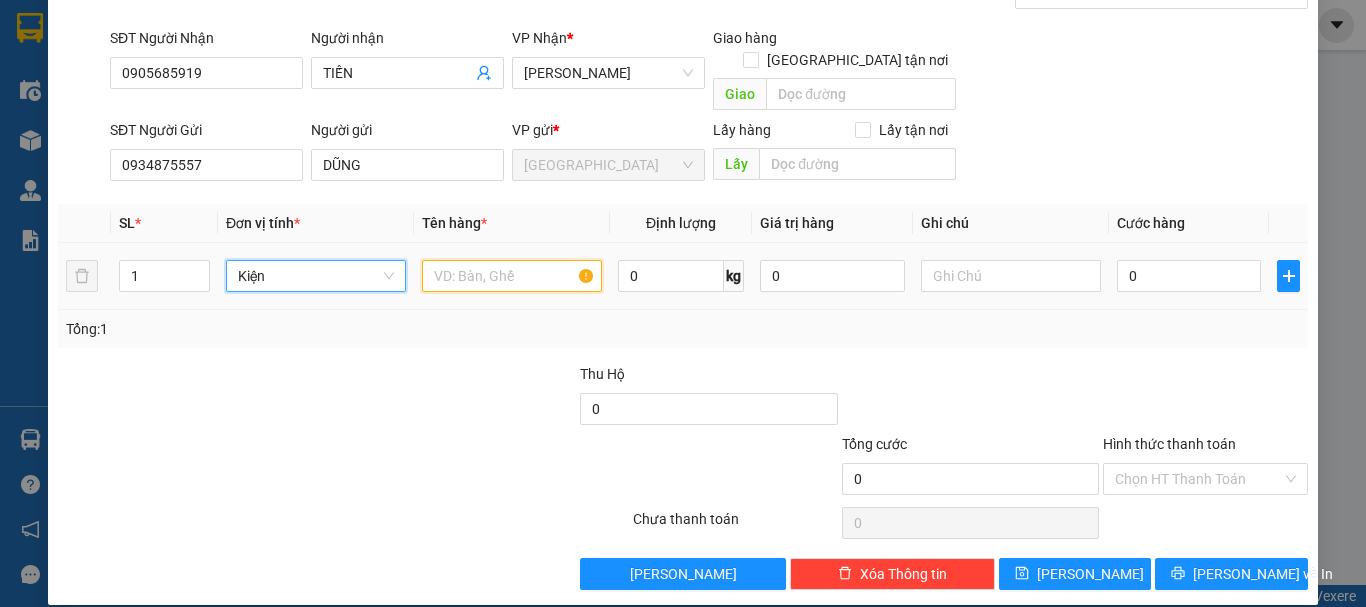 click at bounding box center [512, 276] 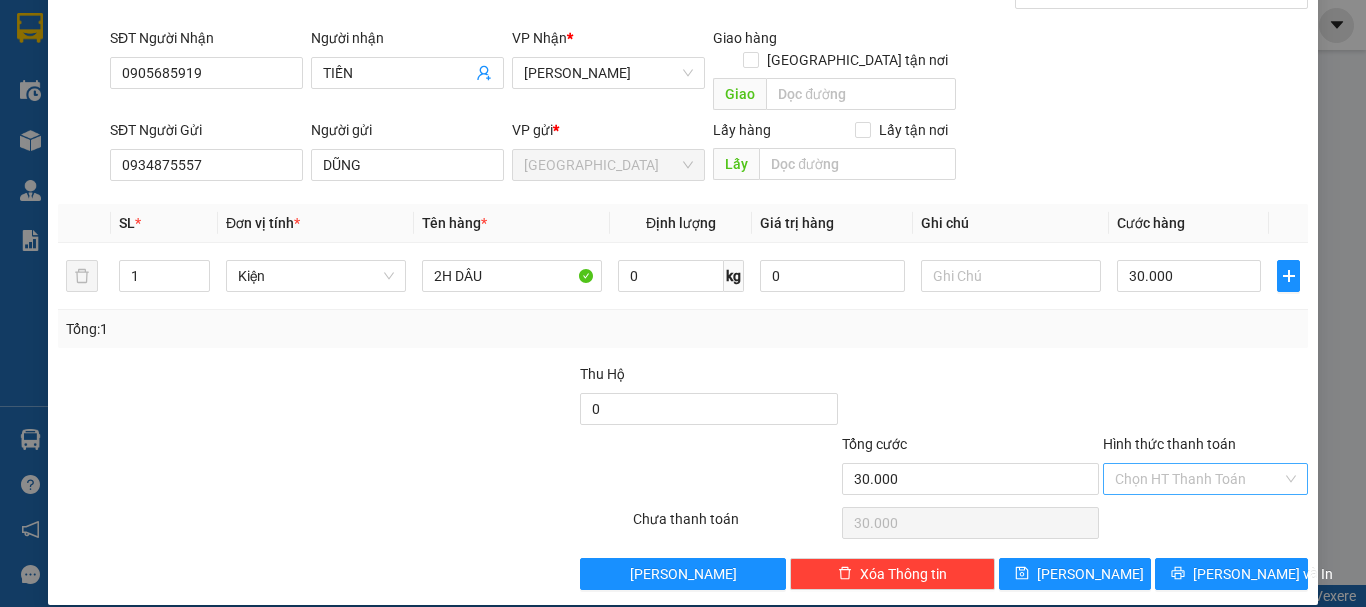 click on "Hình thức thanh toán" at bounding box center [1198, 479] 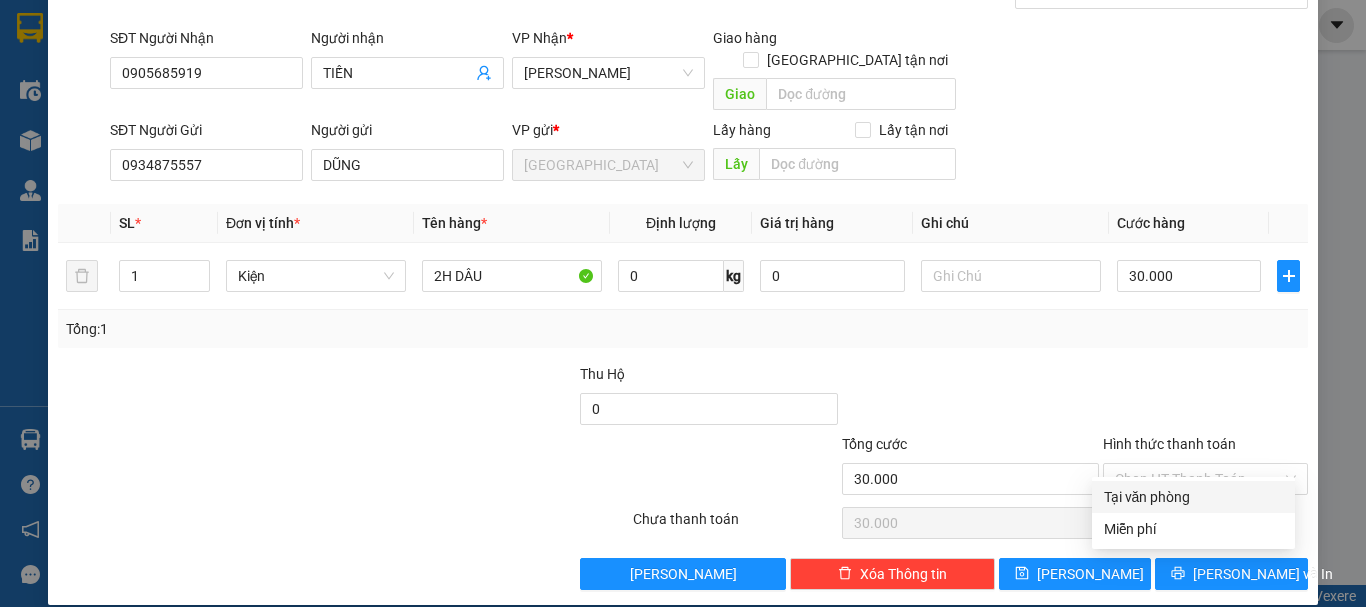 drag, startPoint x: 1204, startPoint y: 476, endPoint x: 1202, endPoint y: 530, distance: 54.037025 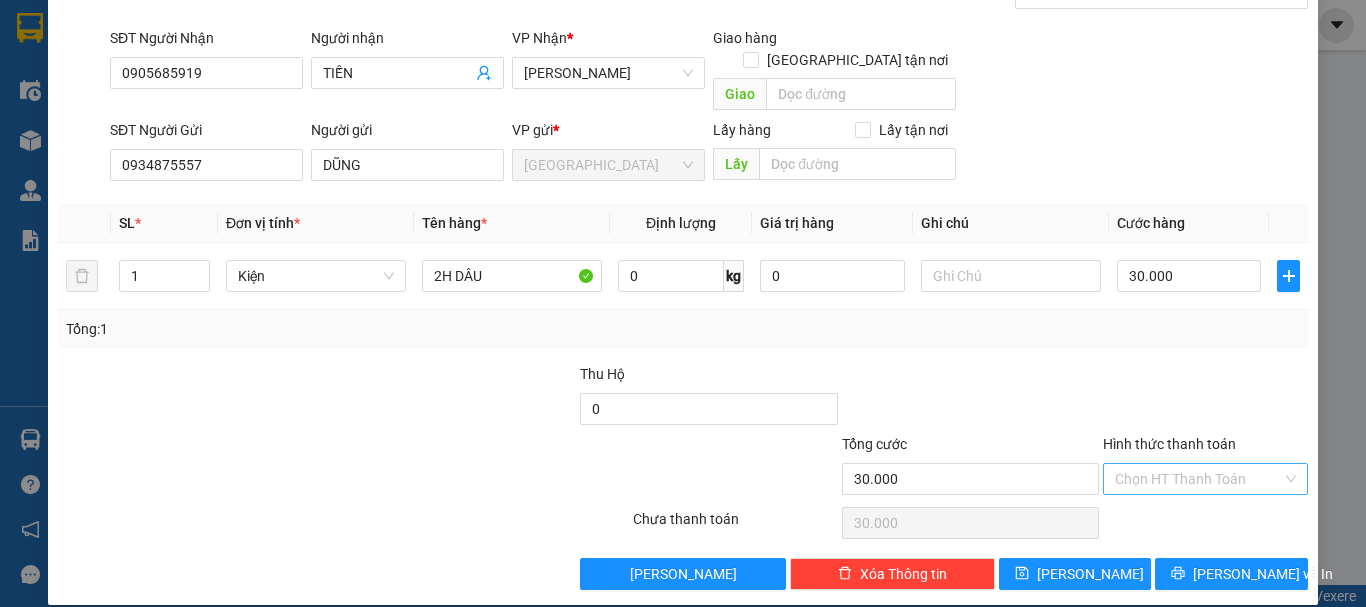 click on "Hình thức thanh toán" at bounding box center [1198, 479] 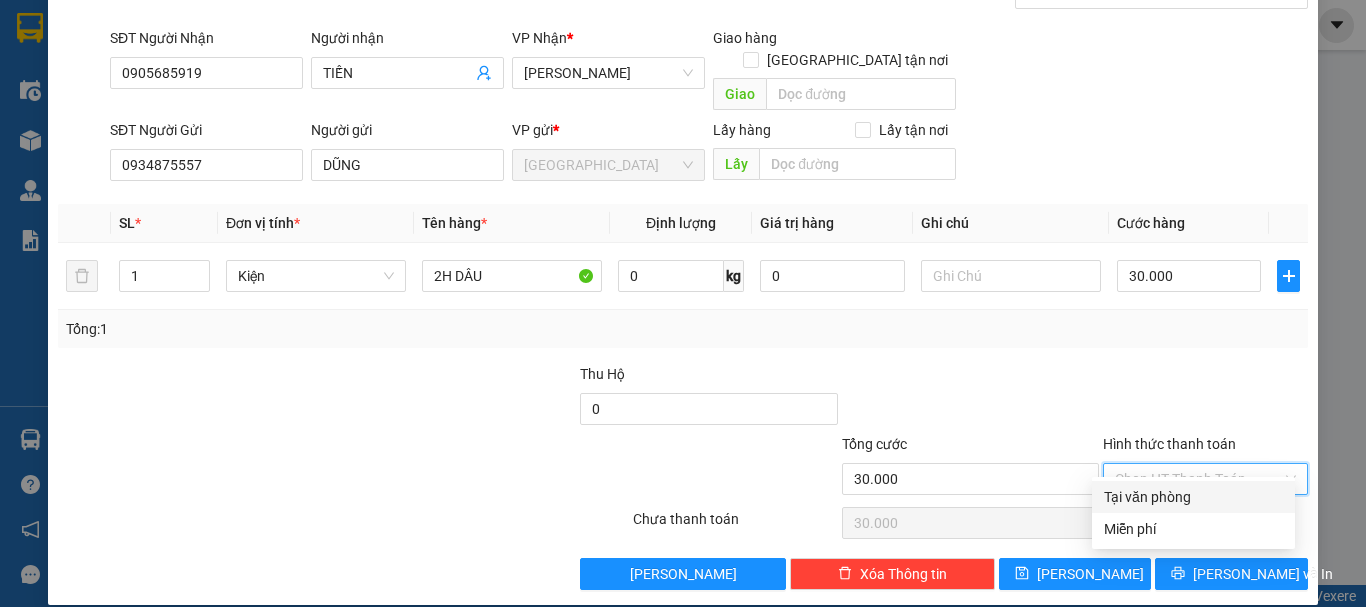 click on "Tại văn phòng" at bounding box center [1193, 497] 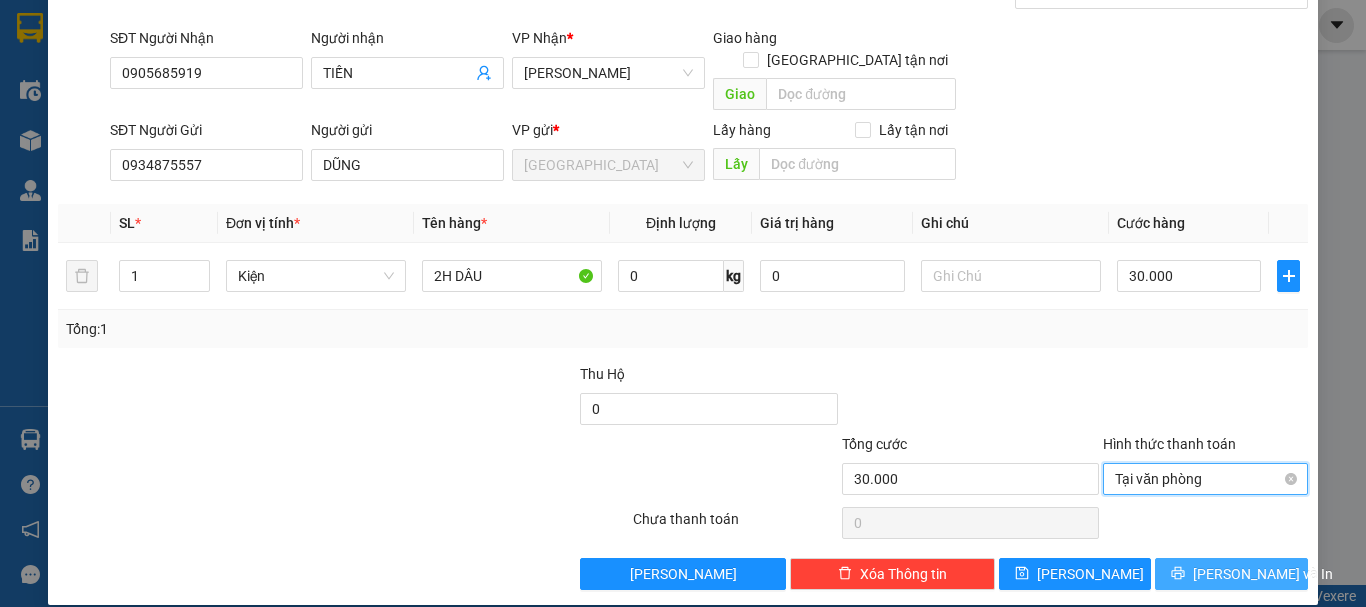 drag, startPoint x: 1212, startPoint y: 546, endPoint x: 1188, endPoint y: 466, distance: 83.52245 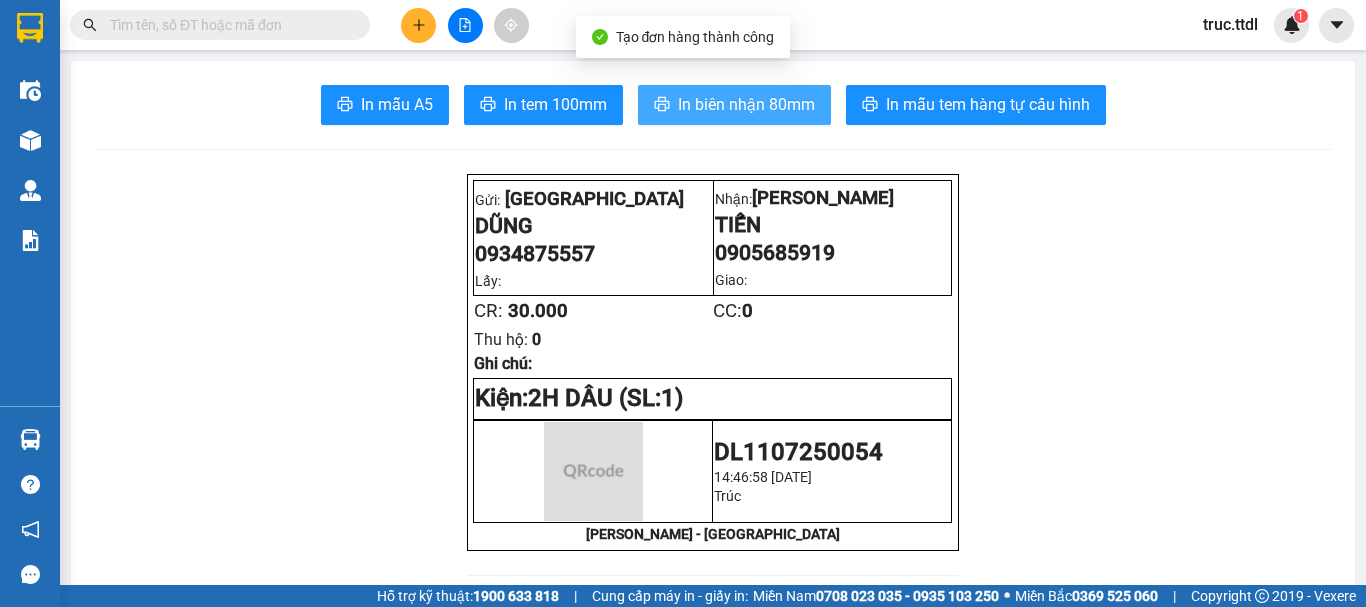 click on "In biên nhận 80mm" at bounding box center [746, 104] 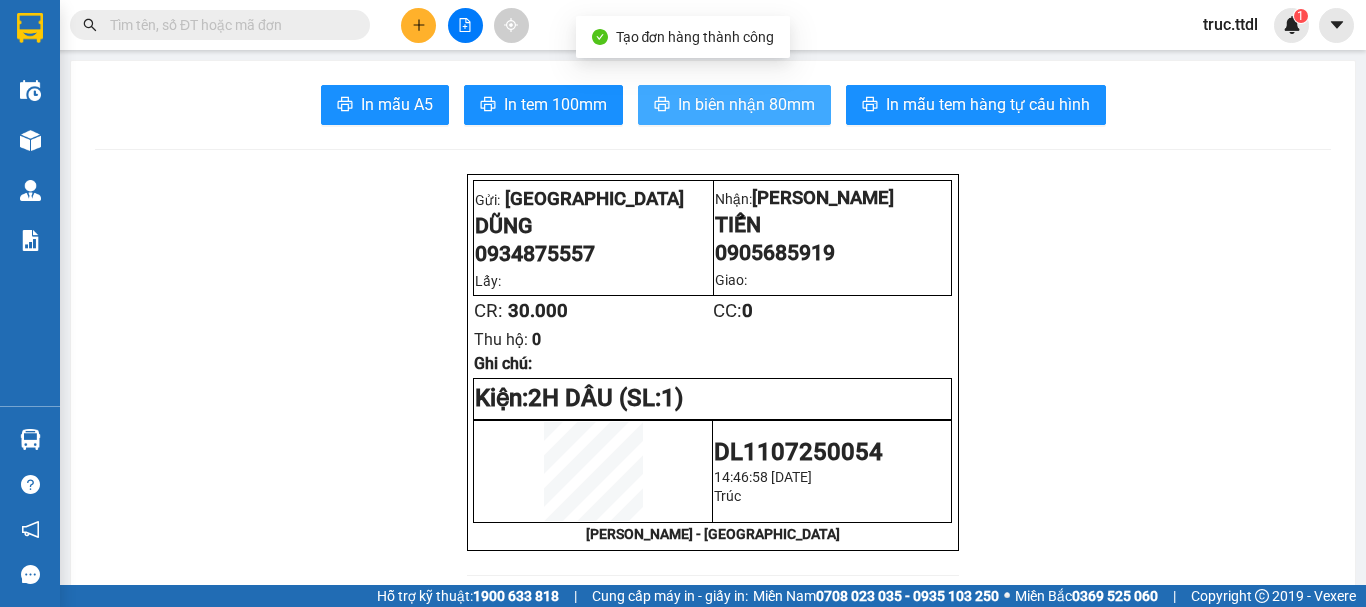 scroll, scrollTop: 0, scrollLeft: 0, axis: both 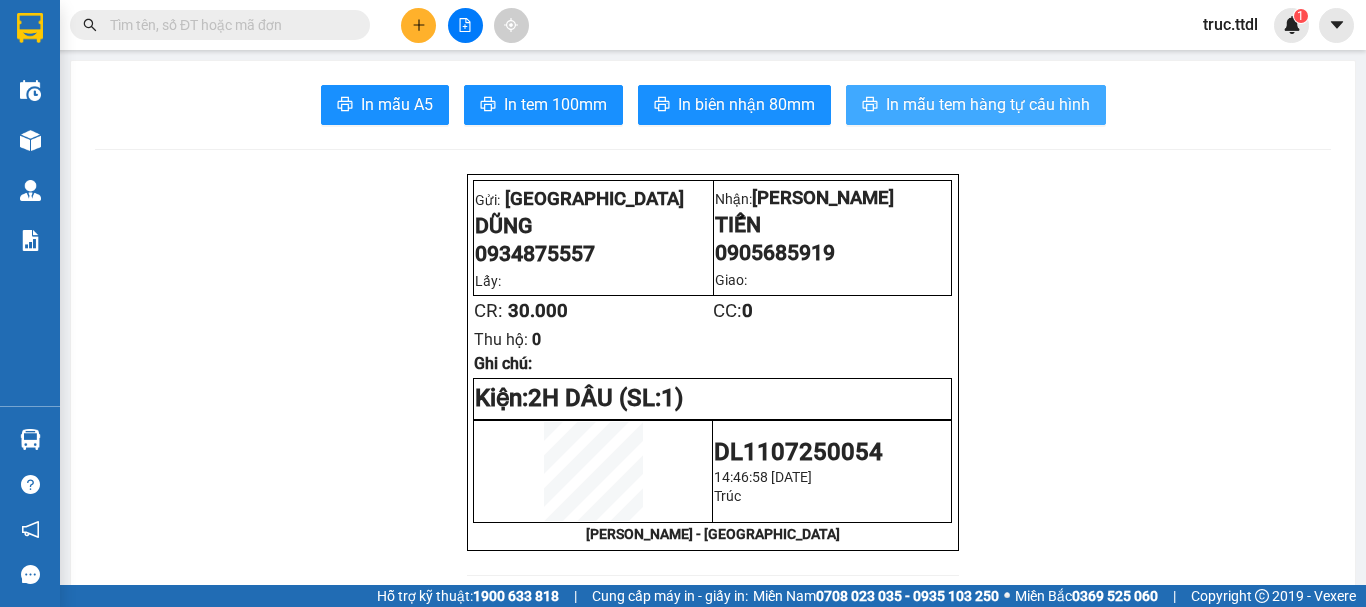 click on "In mẫu tem hàng tự cấu hình" at bounding box center (988, 104) 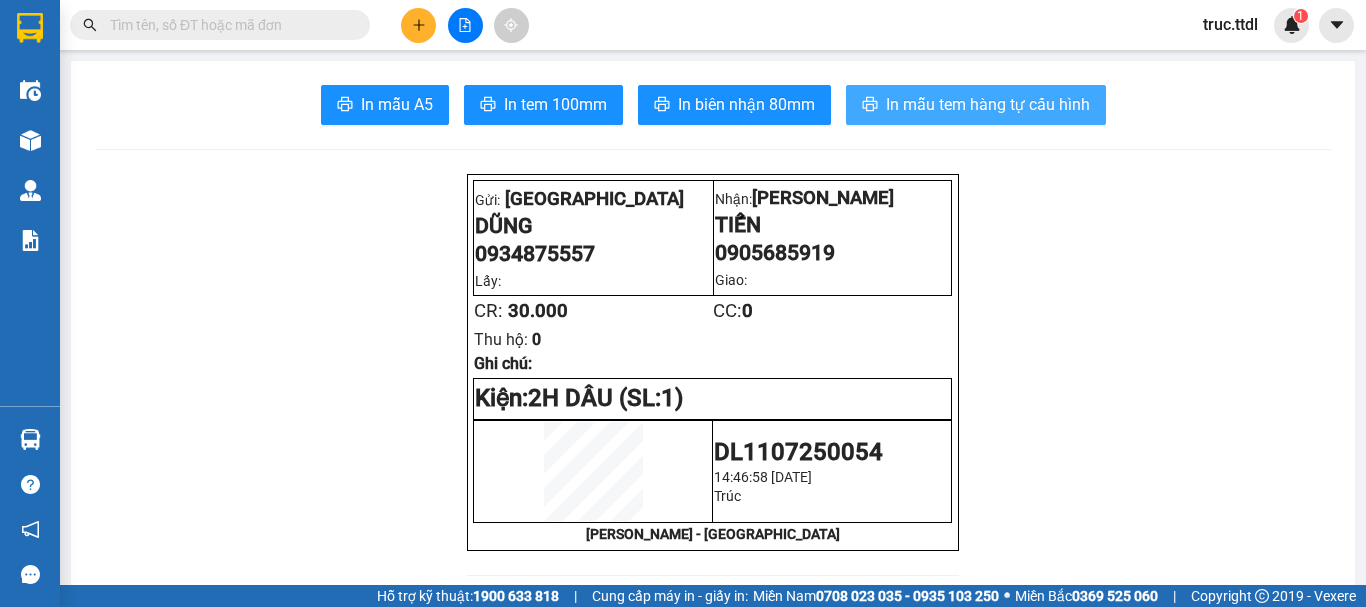 scroll, scrollTop: 0, scrollLeft: 0, axis: both 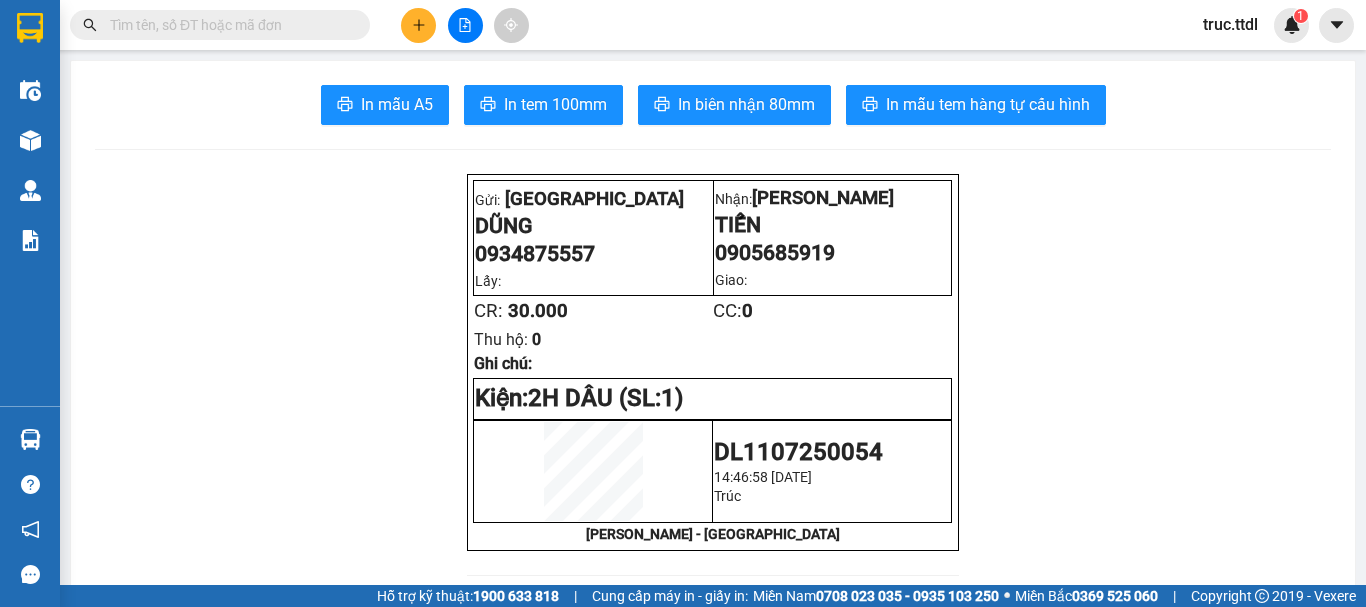 click 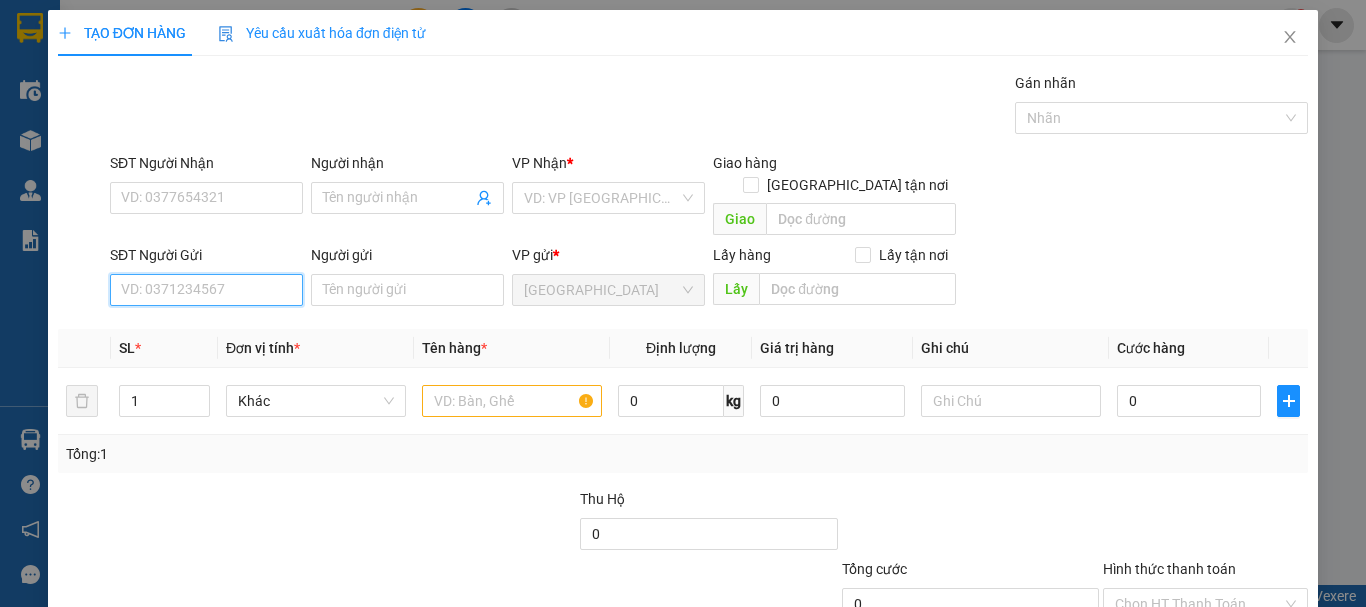 click on "SĐT Người Gửi" at bounding box center (206, 290) 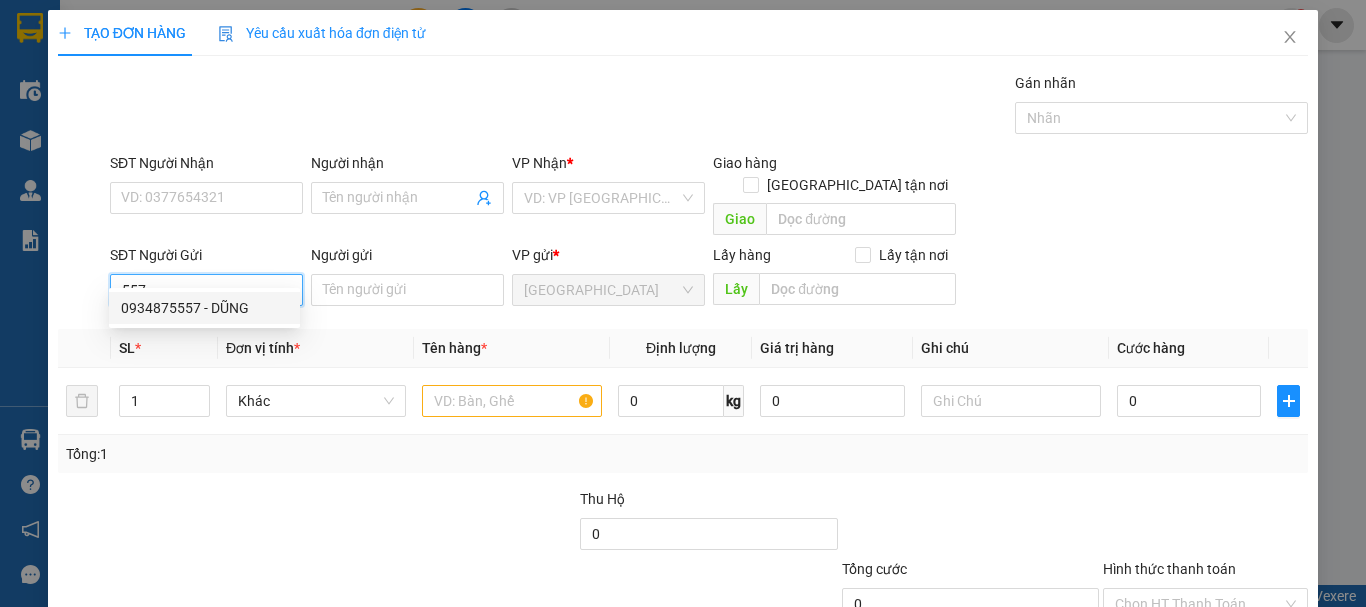 click on "0934875557 - DŨNG" at bounding box center (204, 308) 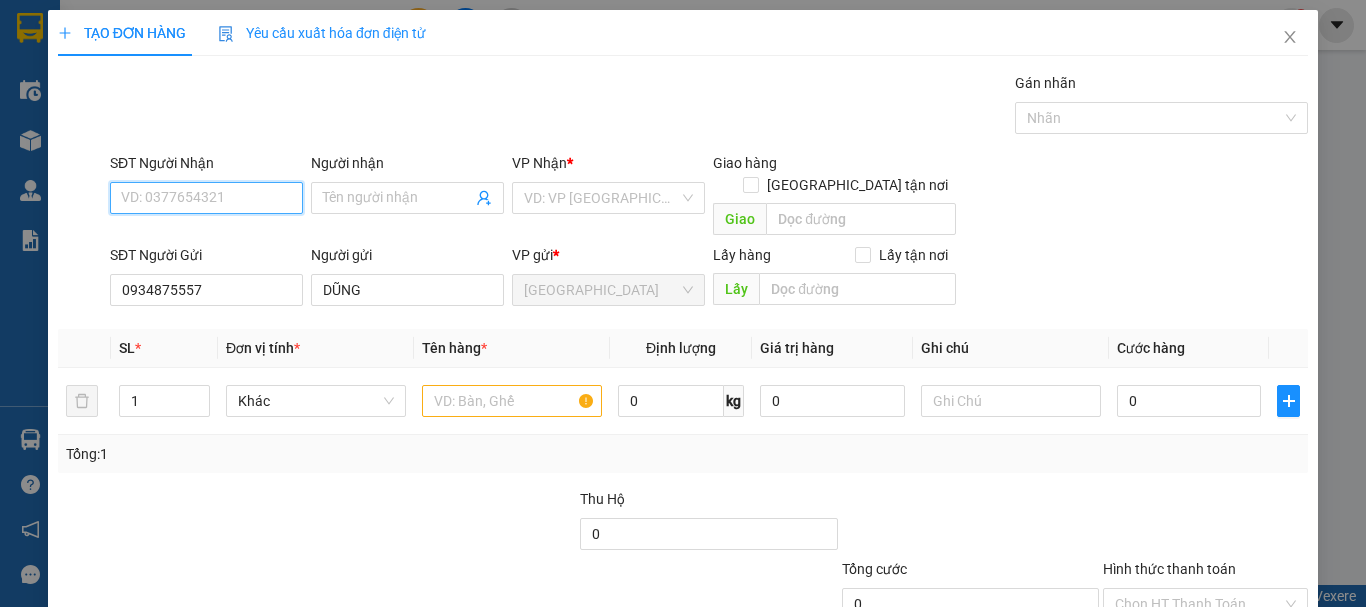 click on "SĐT Người Nhận" at bounding box center (206, 198) 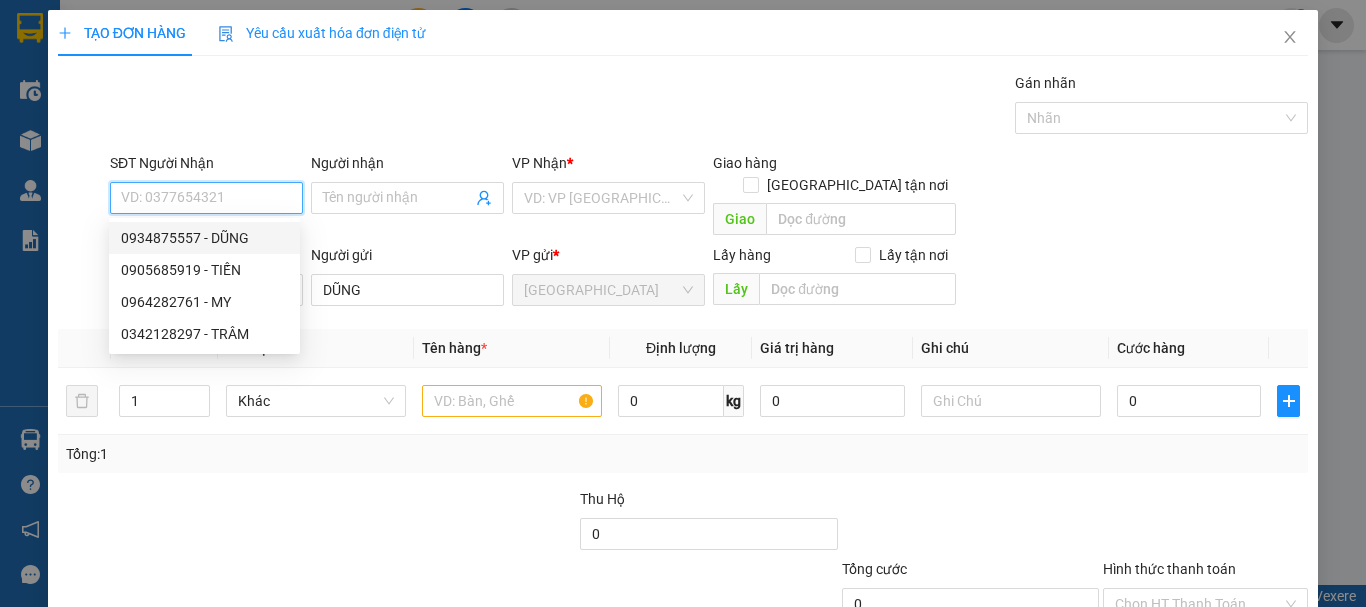 click on "SĐT Người Nhận" at bounding box center (206, 198) 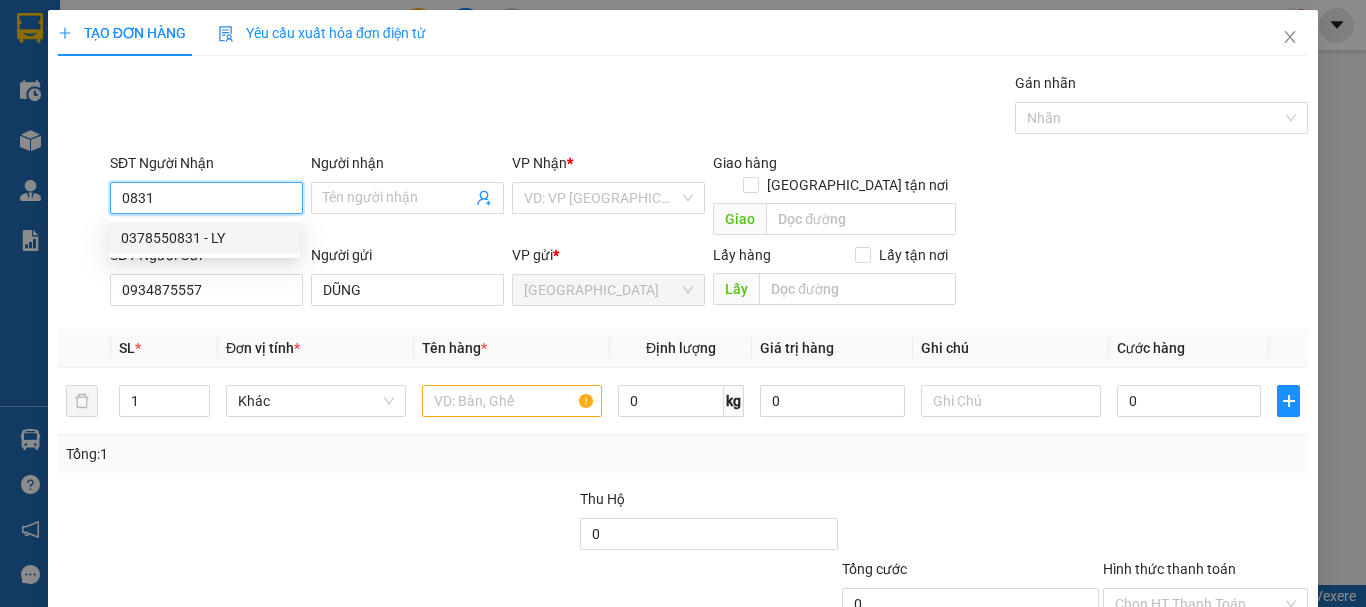 click on "0378550831 - LY" at bounding box center (204, 238) 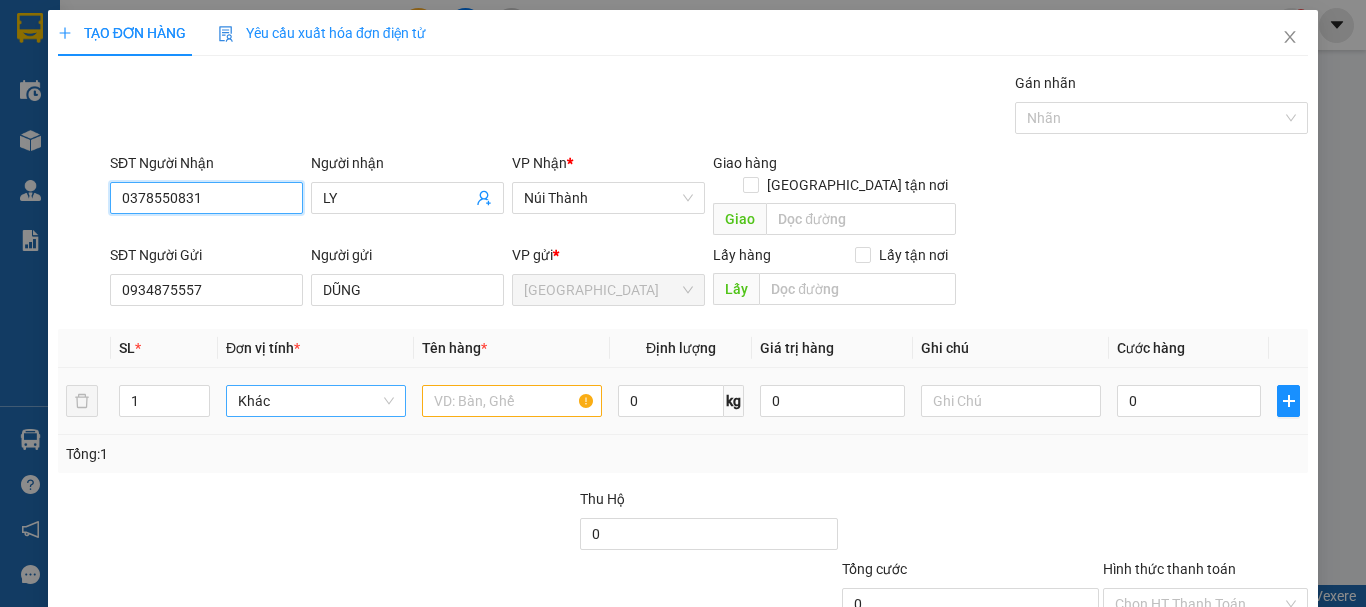 click on "Khác" at bounding box center [316, 401] 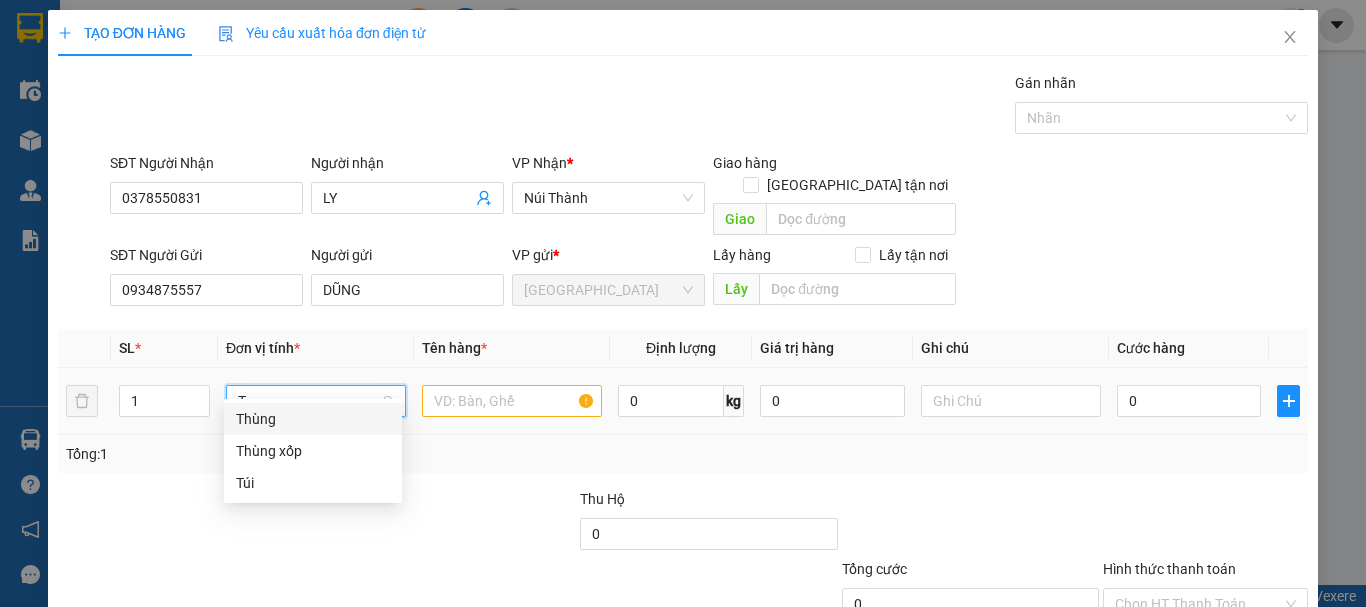 scroll, scrollTop: 0, scrollLeft: 0, axis: both 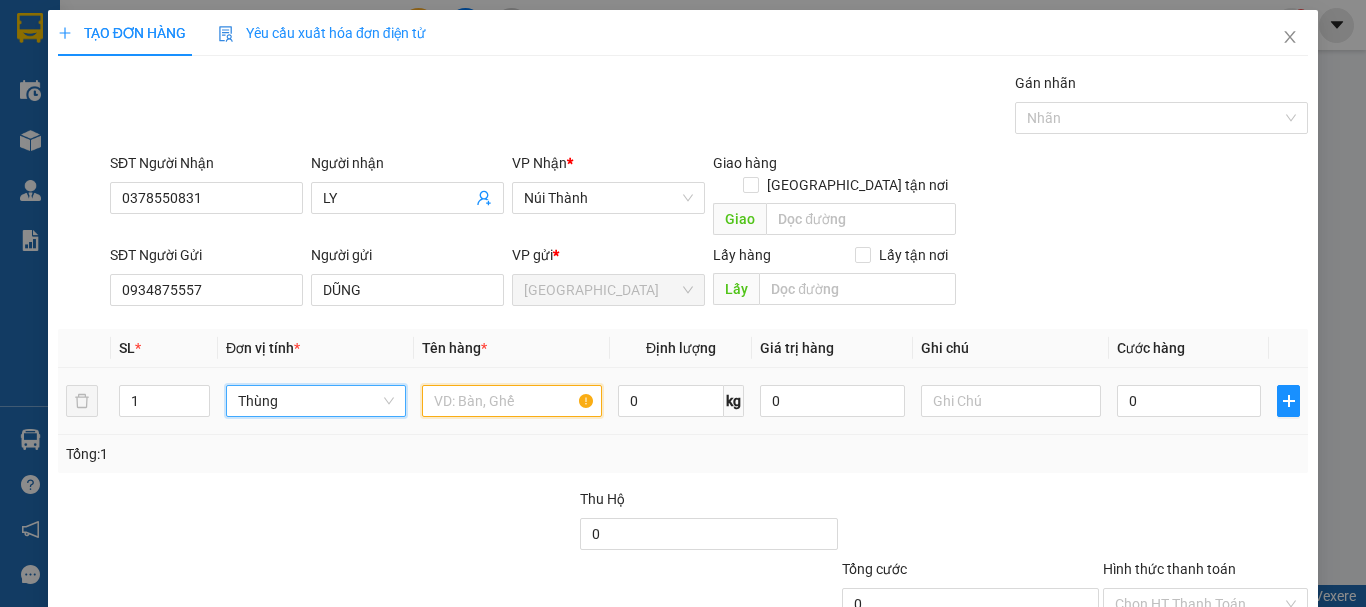 click at bounding box center (512, 401) 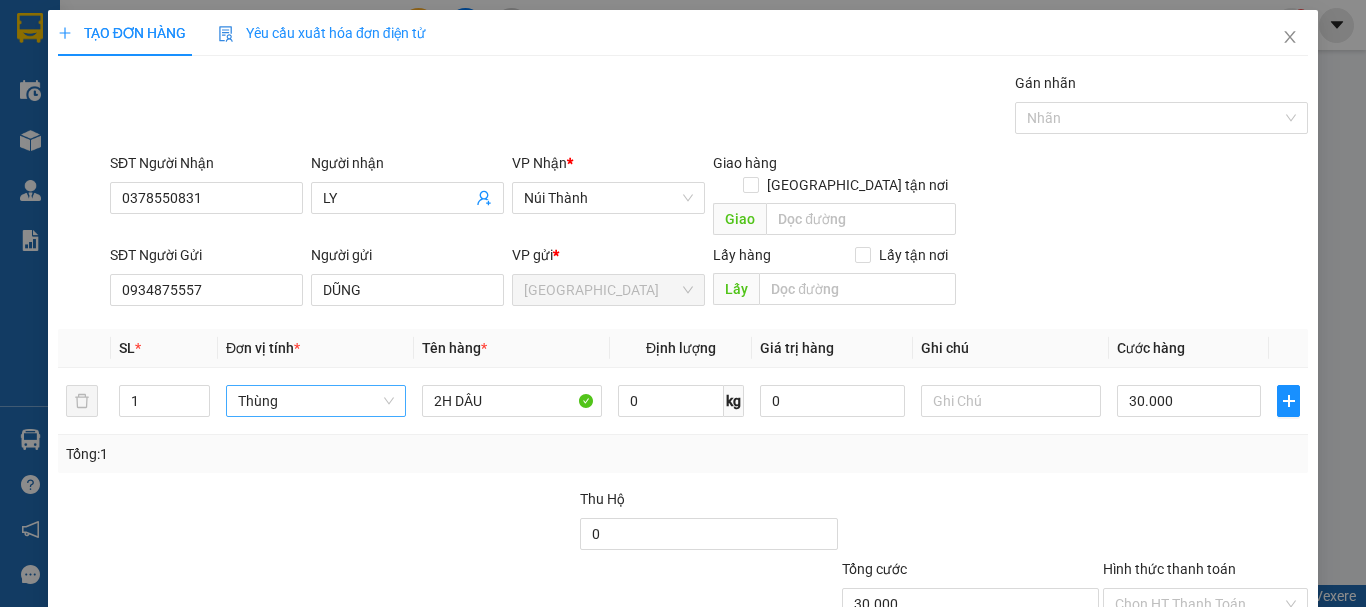 click on "Tổng:  1" at bounding box center [683, 454] 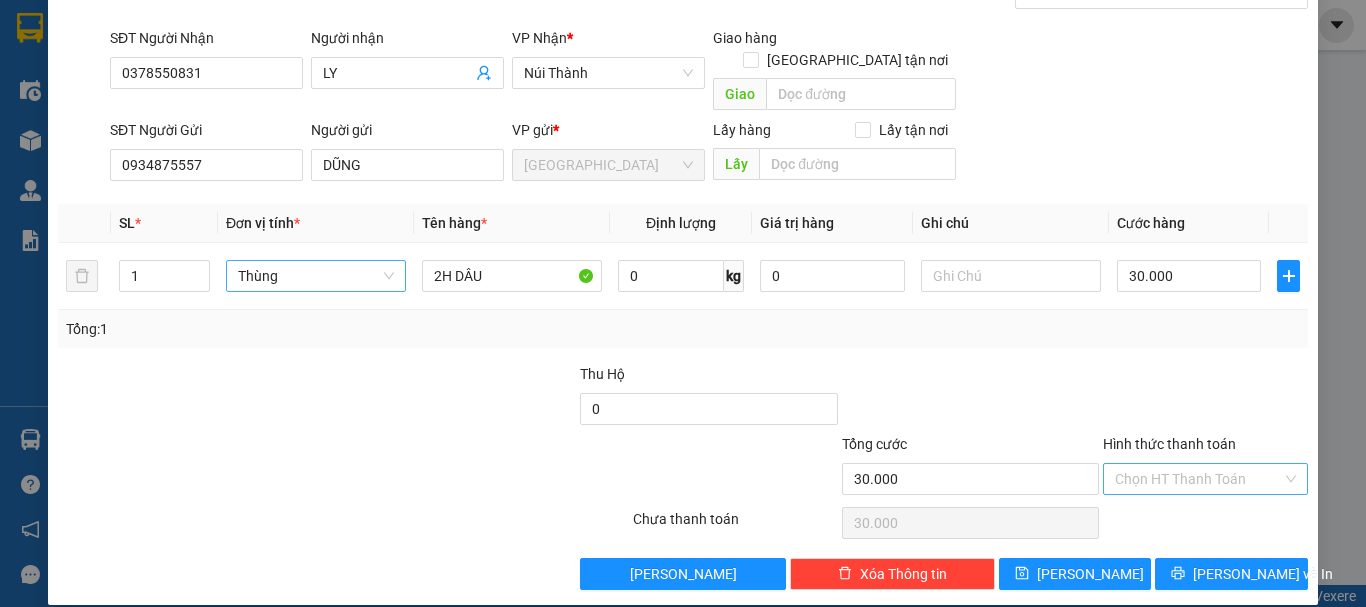 click on "Hình thức thanh toán" at bounding box center [1198, 479] 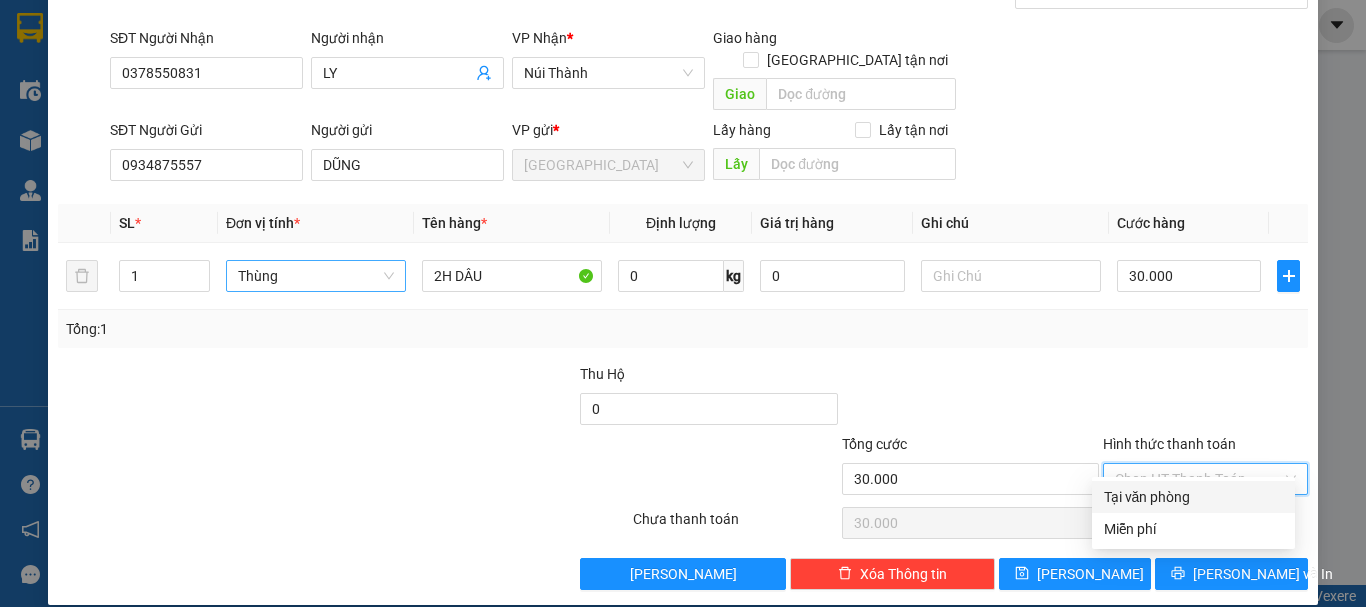 click on "Tại văn phòng" at bounding box center (1193, 497) 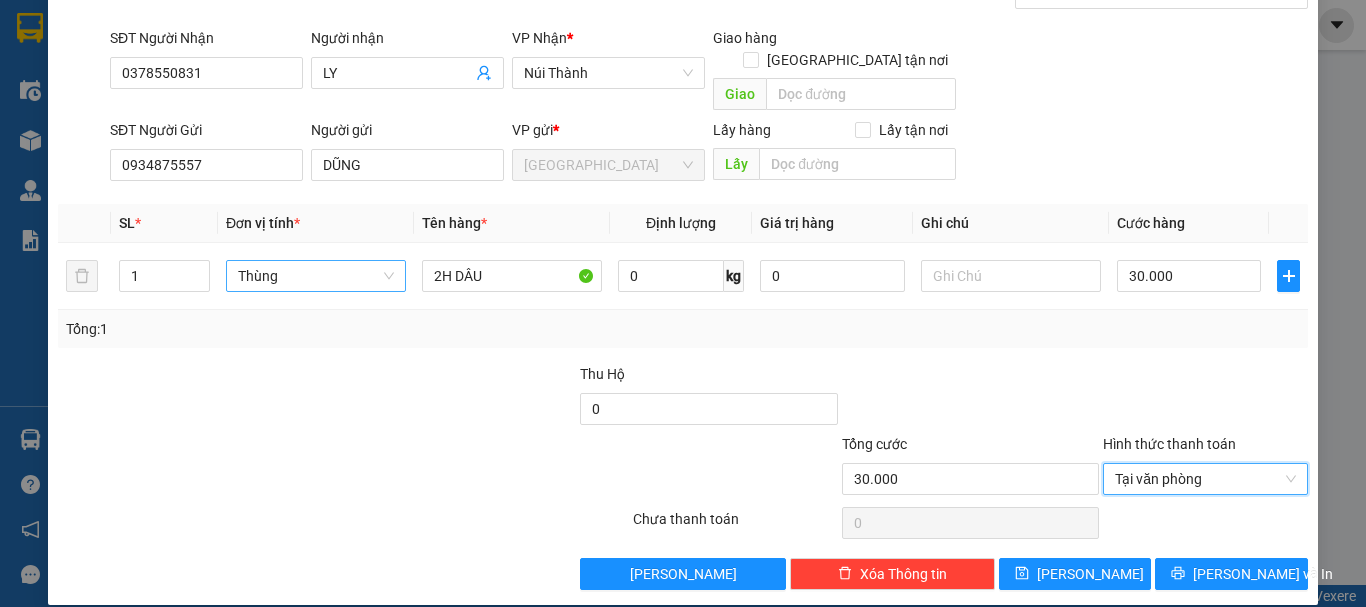 click at bounding box center (1205, 398) 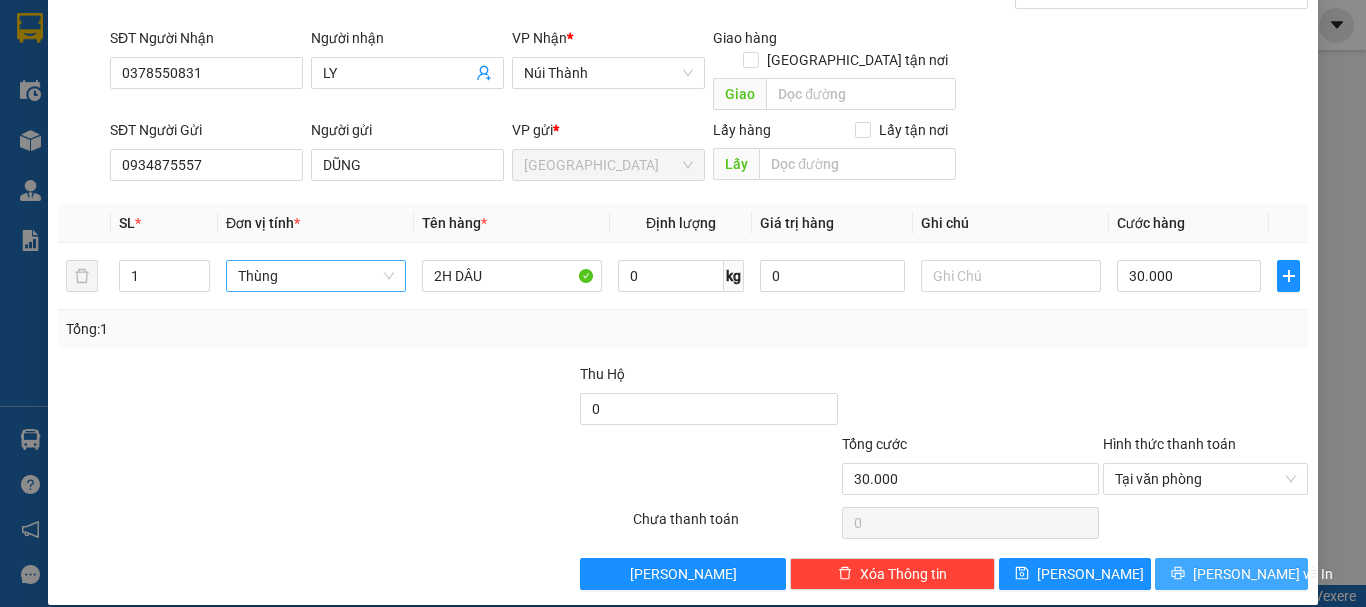click on "Lưu và In" at bounding box center [1231, 574] 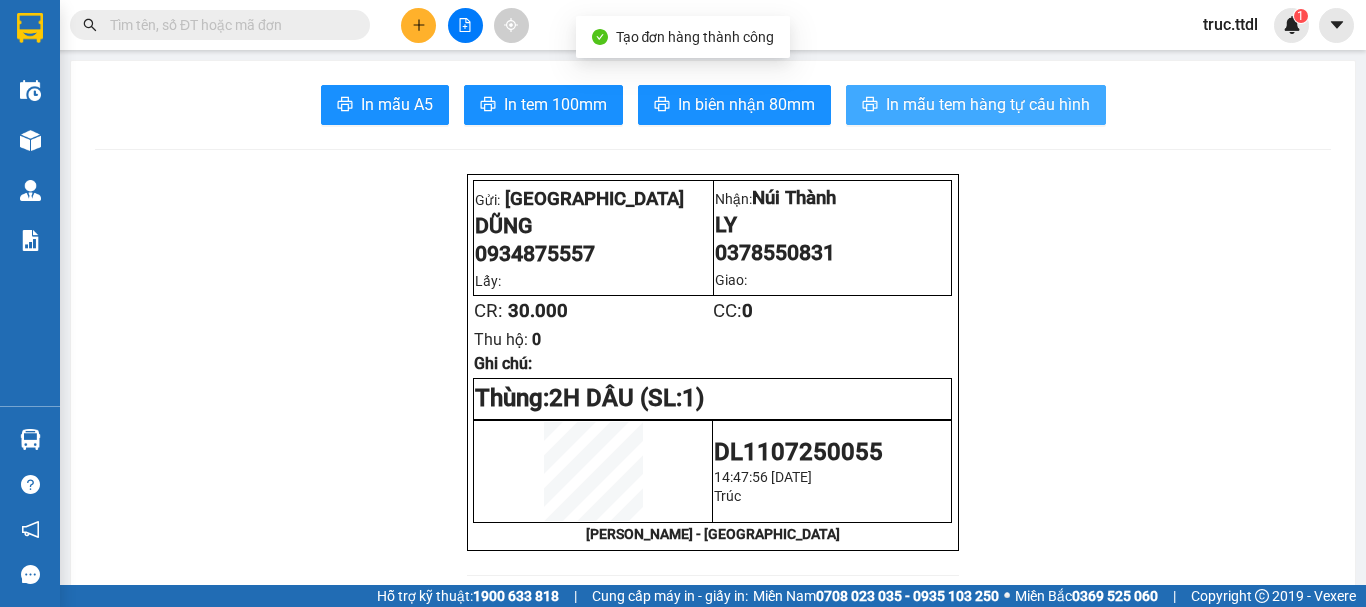 click on "In mẫu tem hàng tự cấu hình" at bounding box center [988, 104] 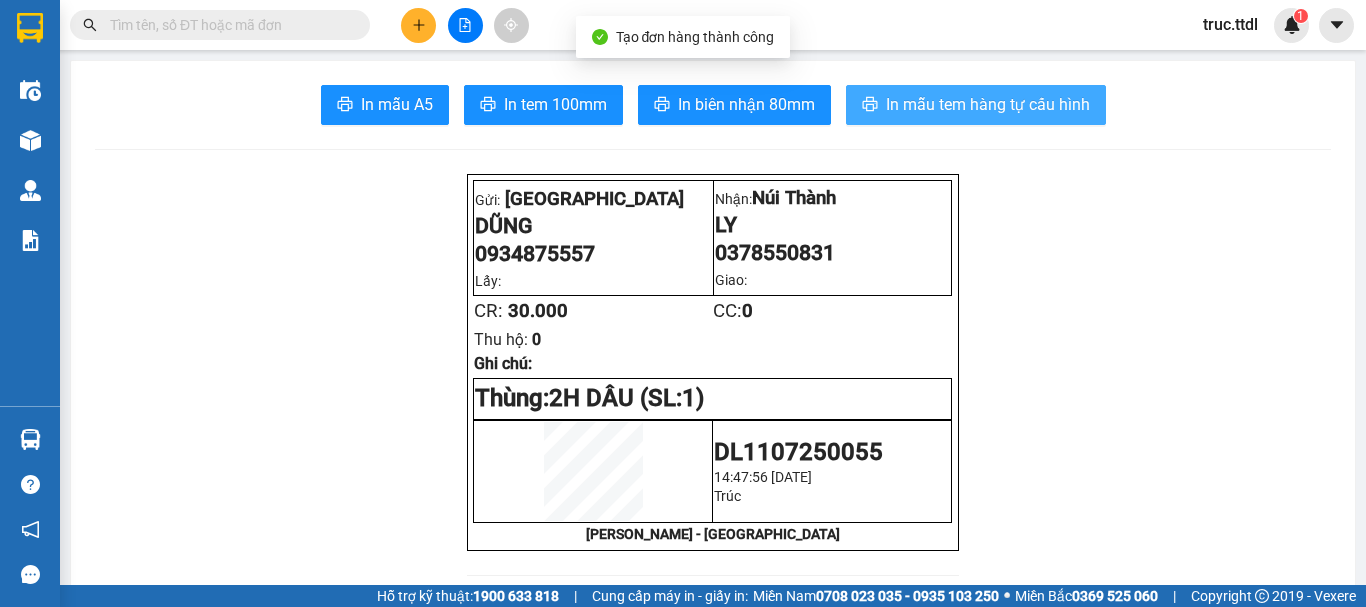 scroll, scrollTop: 0, scrollLeft: 0, axis: both 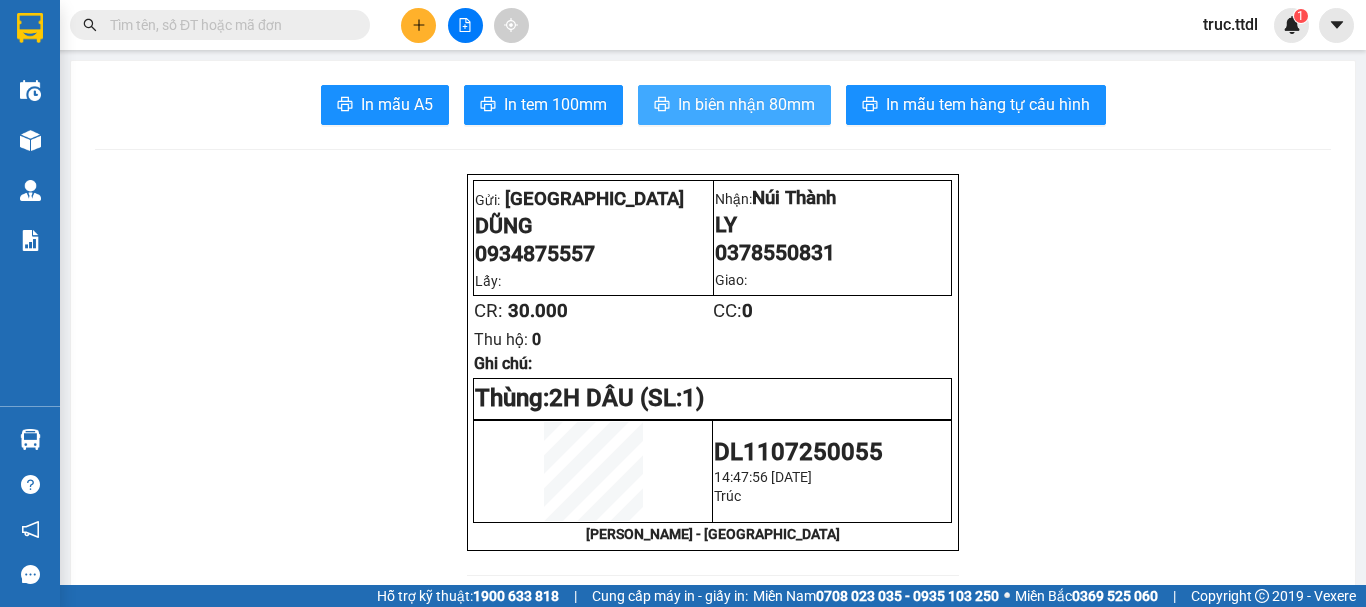 click on "In biên nhận 80mm" at bounding box center [746, 104] 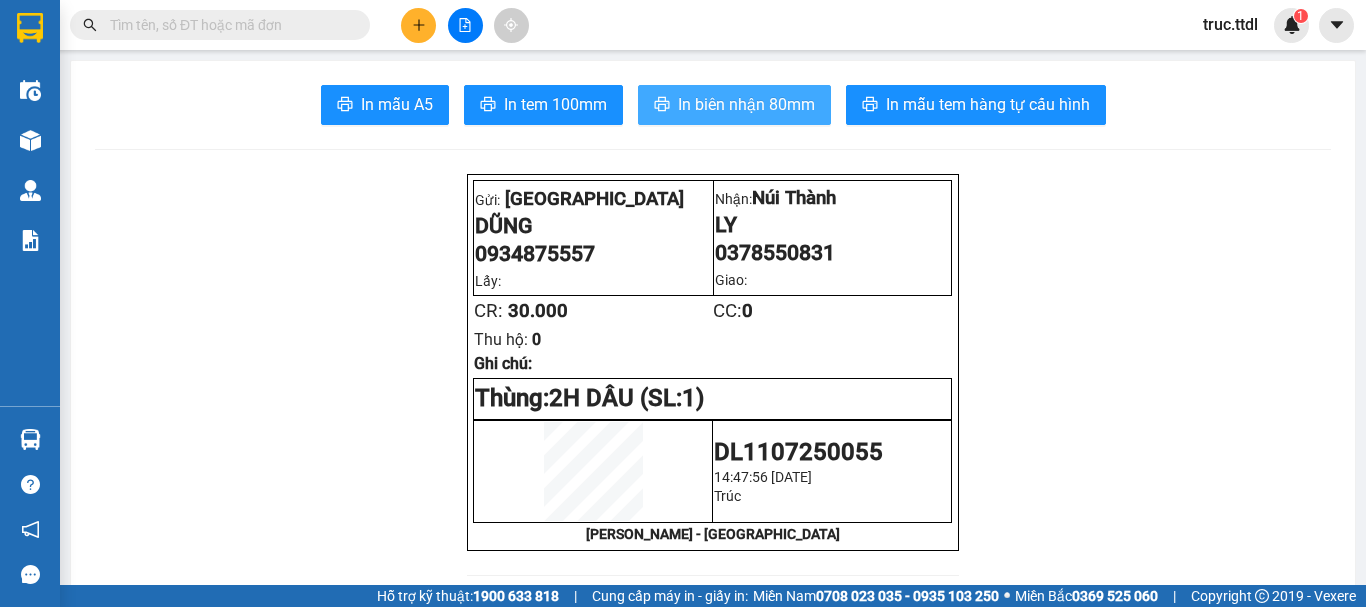 scroll, scrollTop: 0, scrollLeft: 0, axis: both 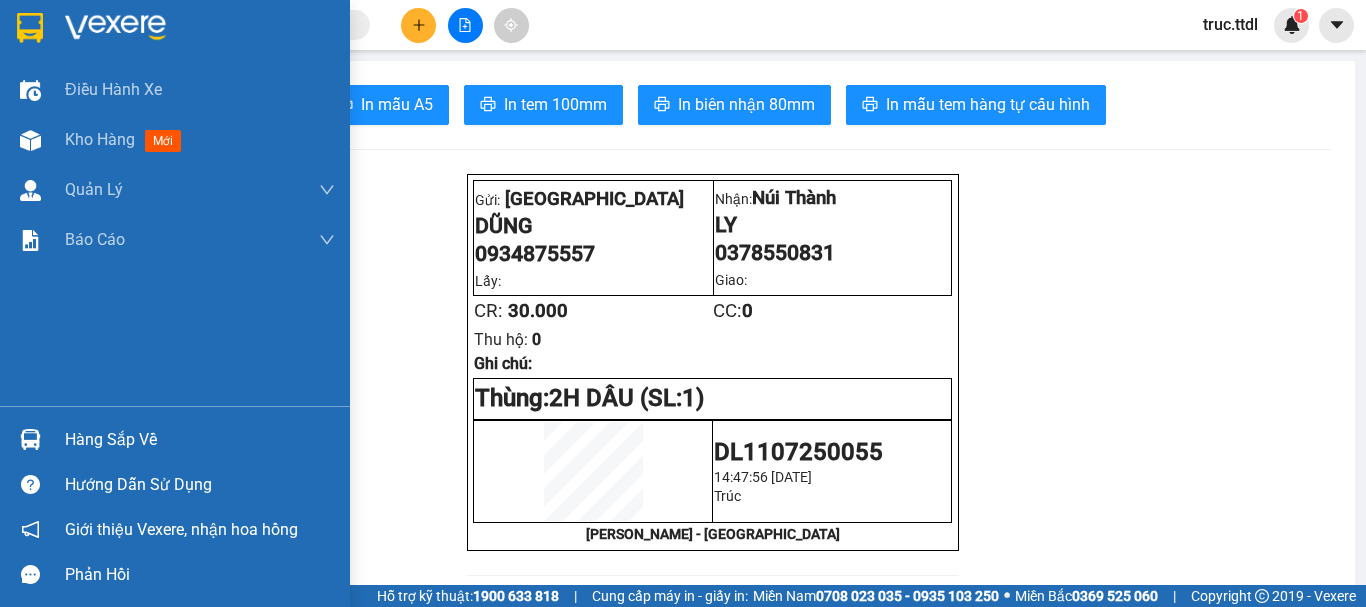 click at bounding box center [175, 32] 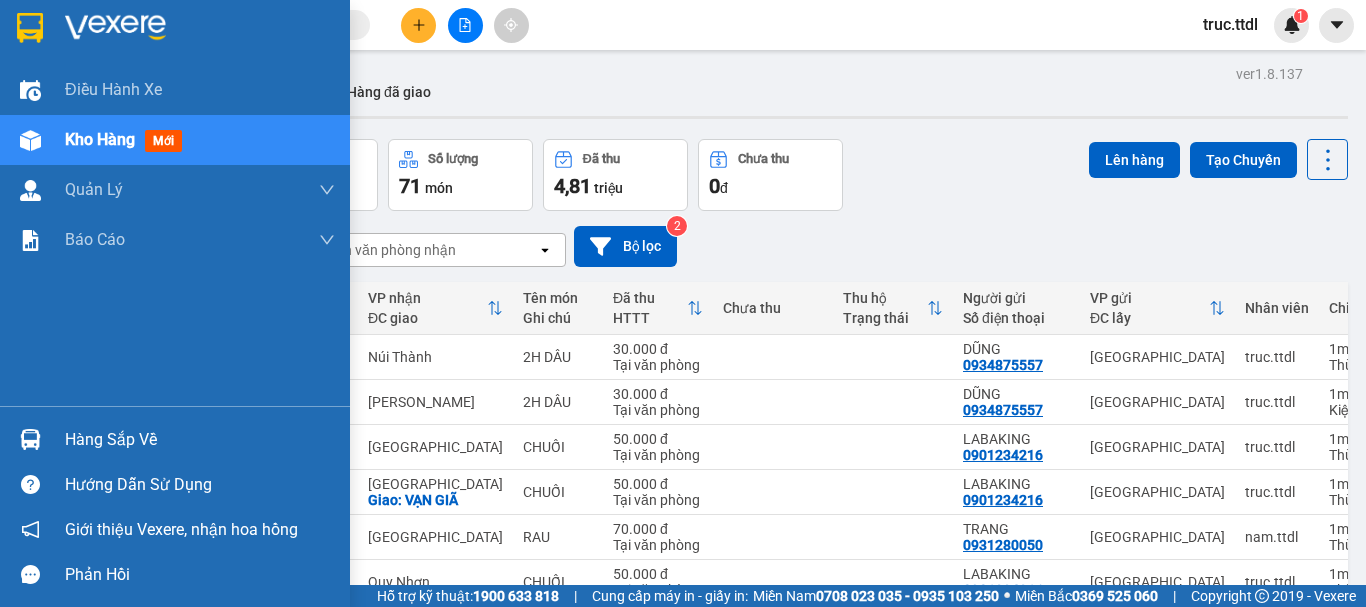 click at bounding box center (30, 28) 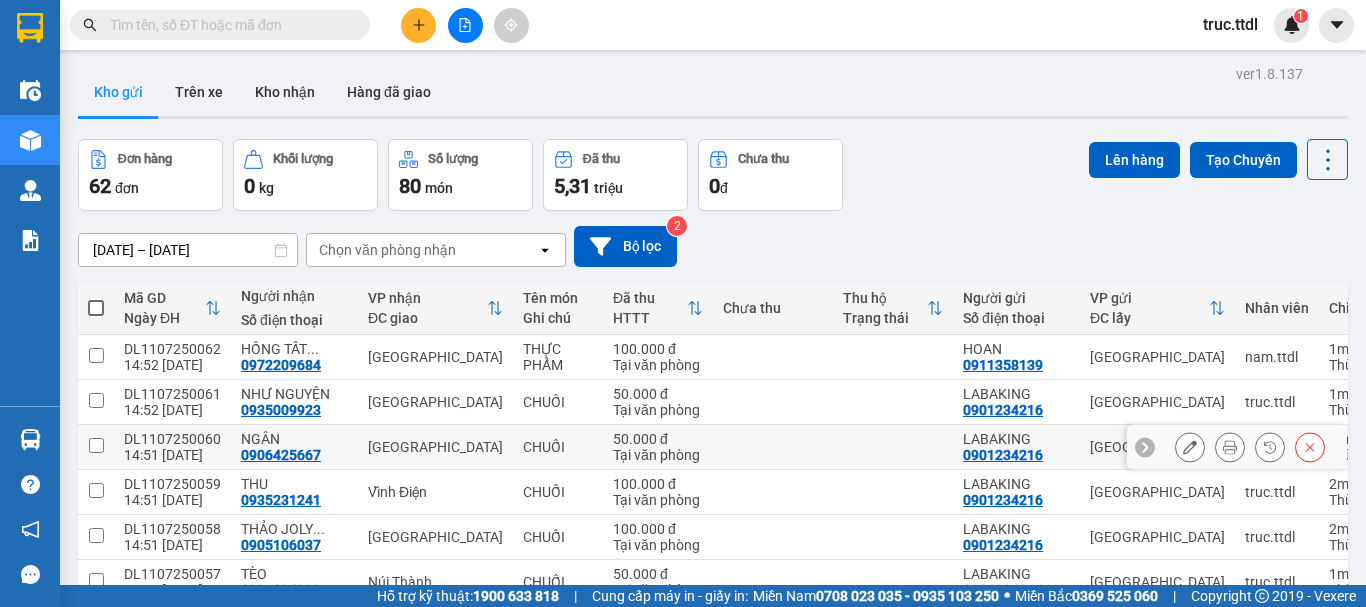 click on "Đà Nẵng" at bounding box center (435, 402) 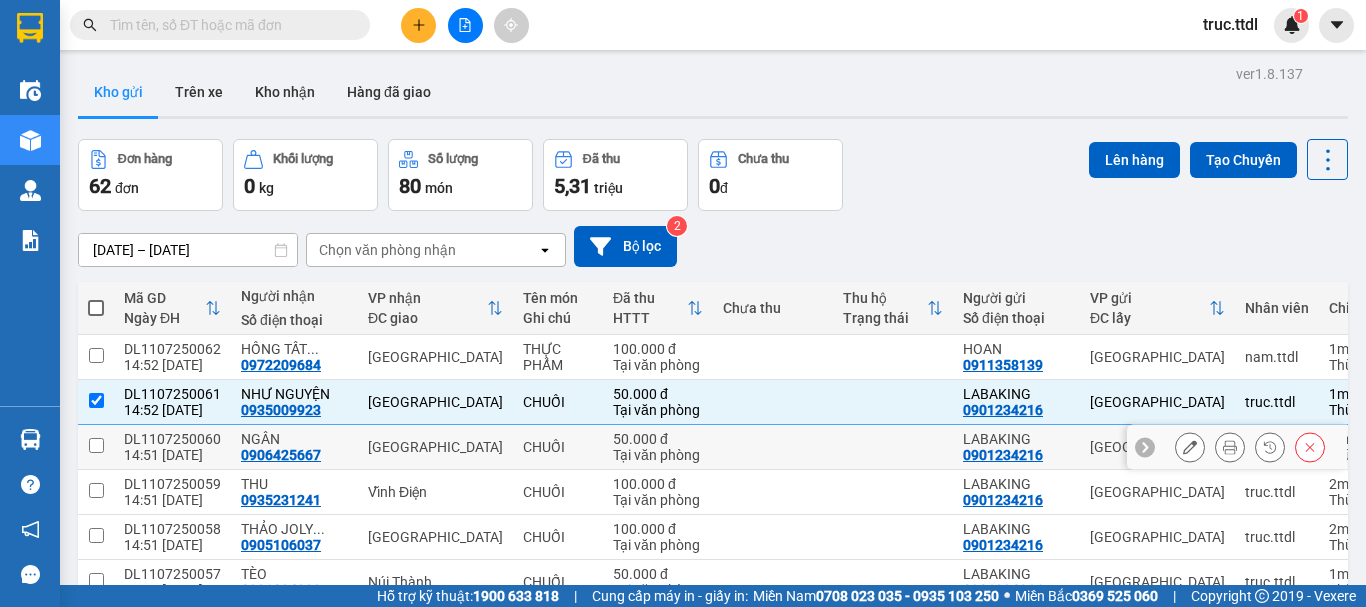 click on "Đà Nẵng" at bounding box center [435, 447] 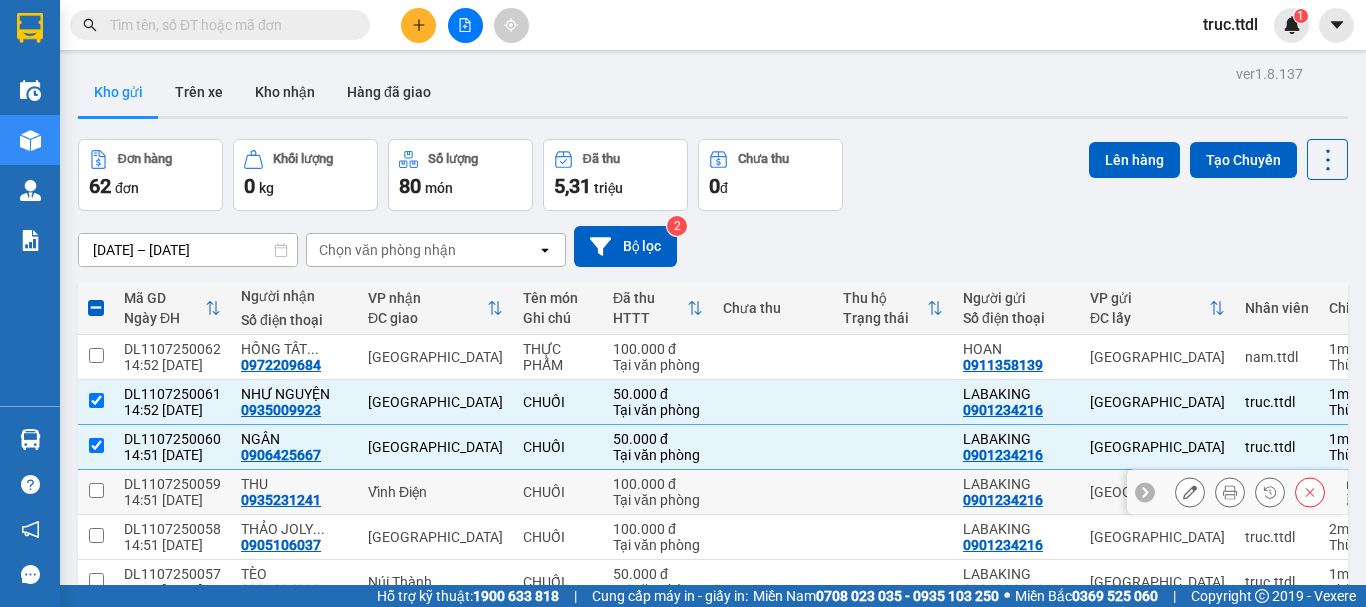 click on "Vĩnh Điện" at bounding box center [435, 492] 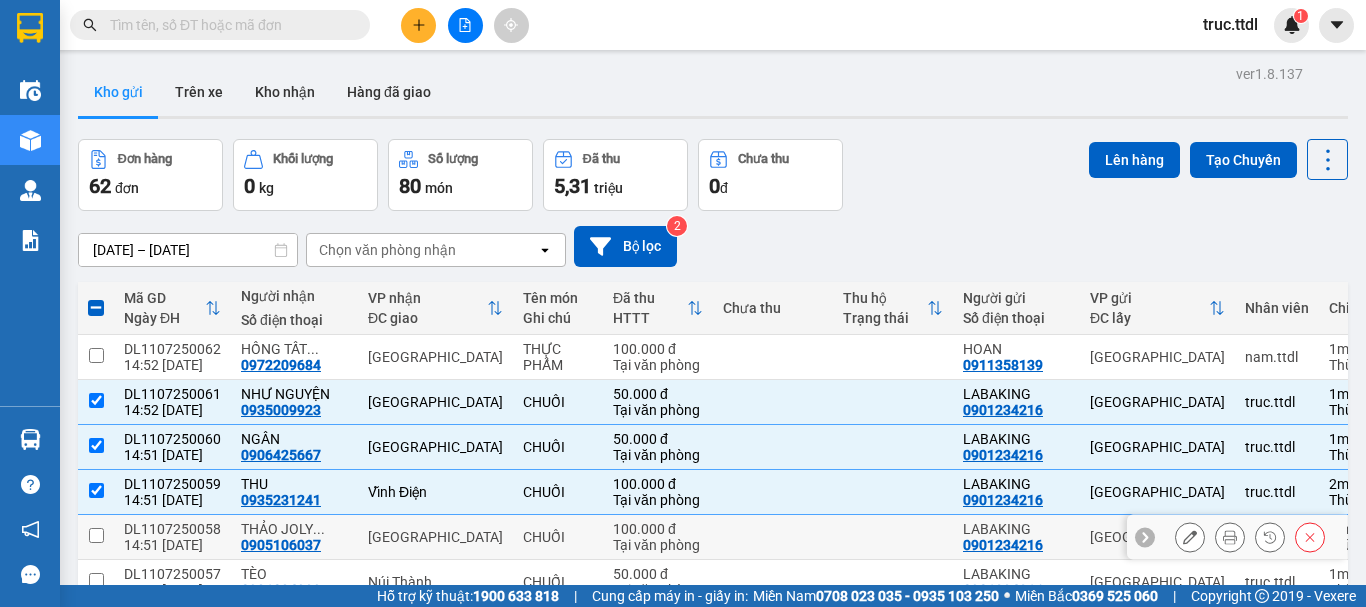 click on "Đà Nẵng" at bounding box center (435, 537) 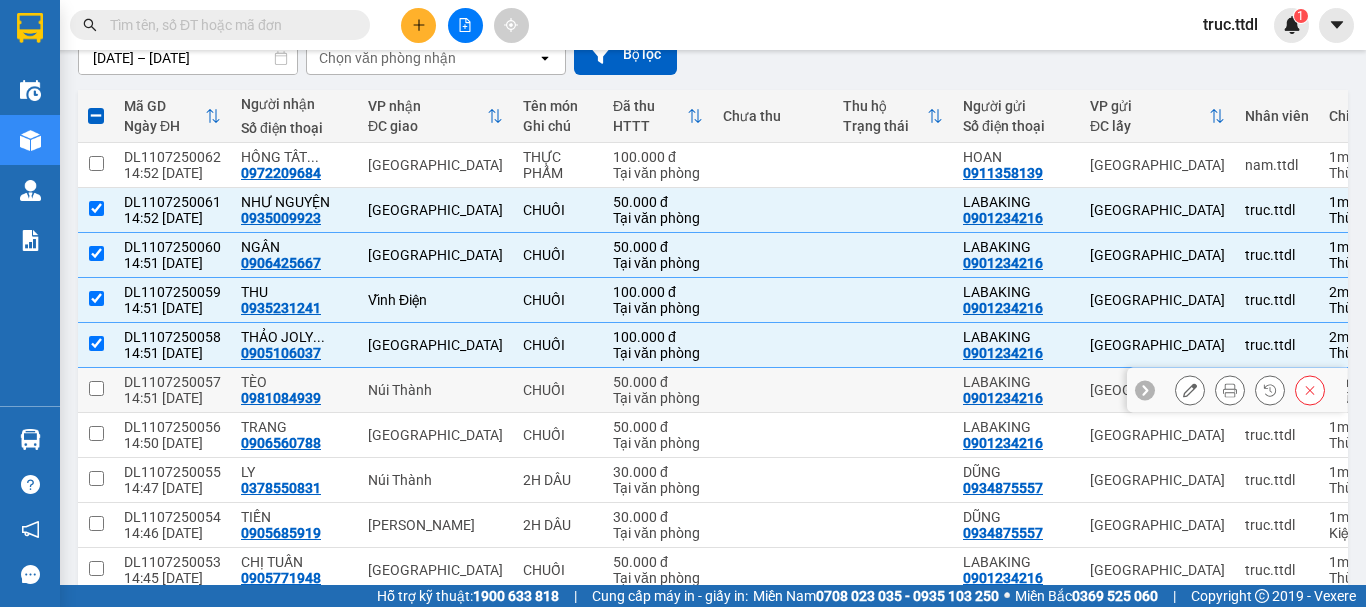 scroll, scrollTop: 300, scrollLeft: 0, axis: vertical 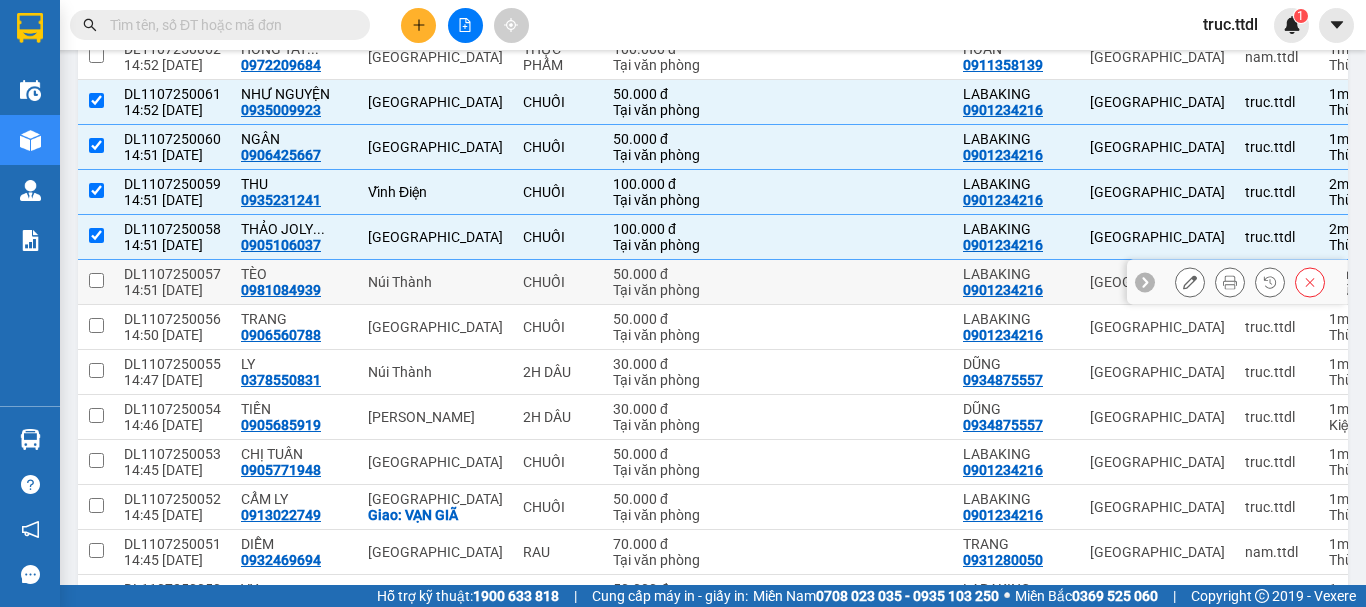click on "Núi Thành" at bounding box center [435, 282] 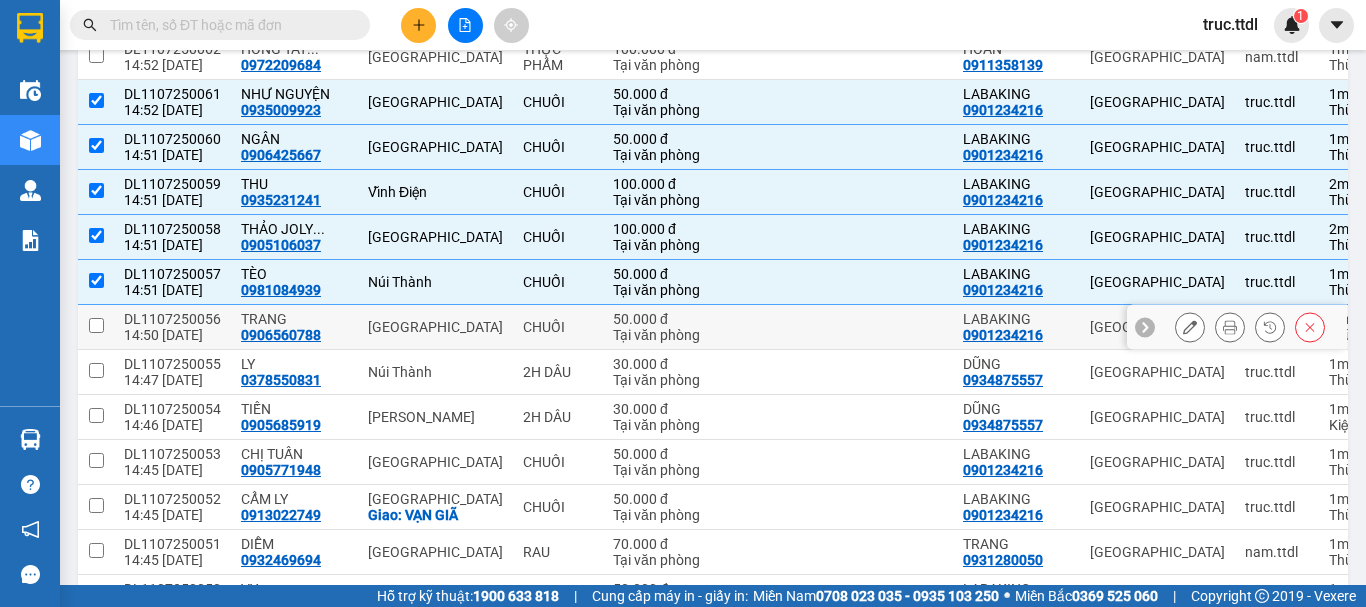 click on "Đà Nẵng" at bounding box center [435, 327] 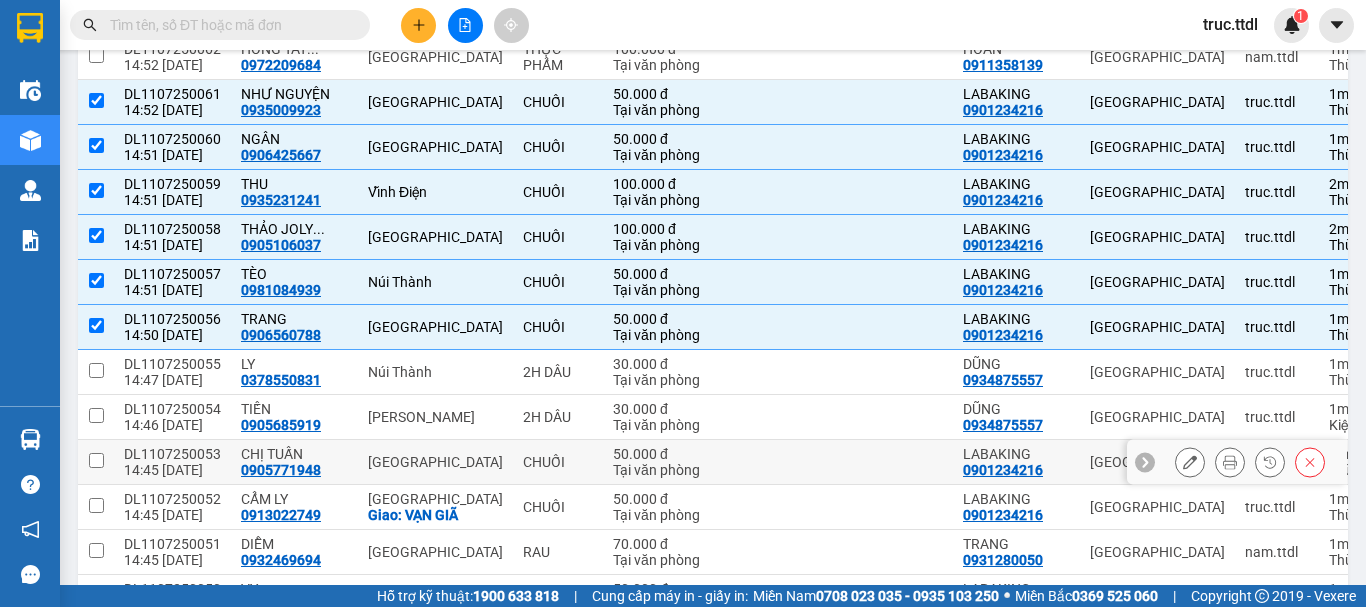 click on "Đà Nẵng" at bounding box center (435, 462) 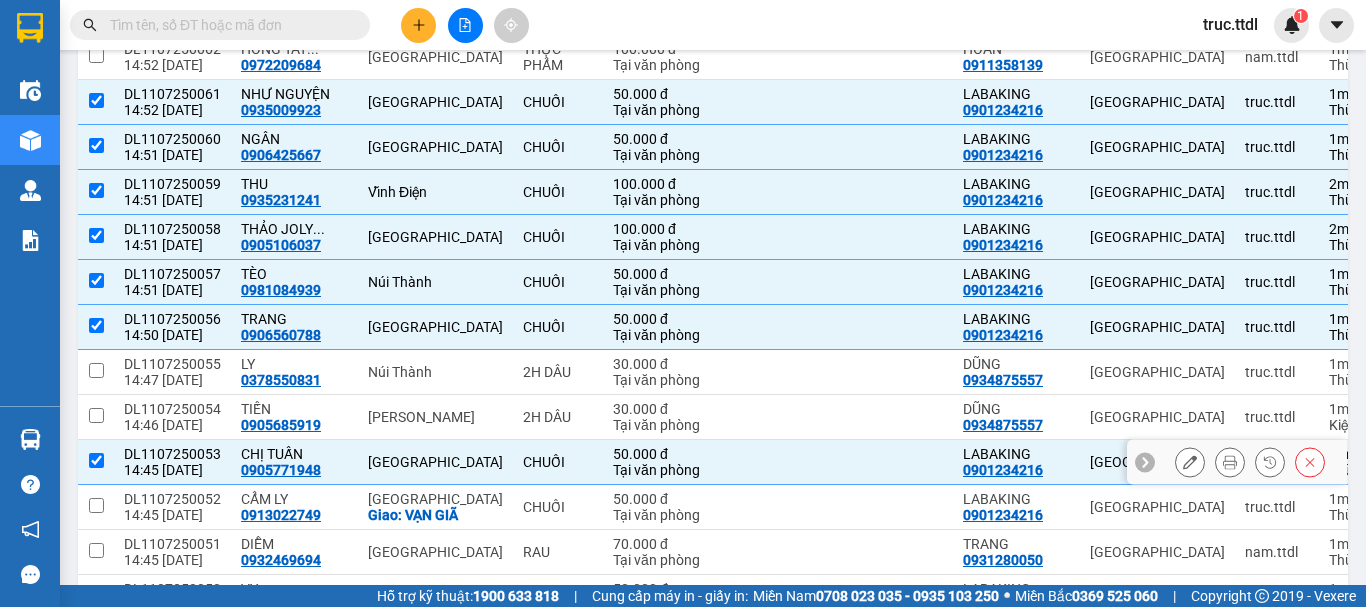click on "CHUỐI" at bounding box center [558, 507] 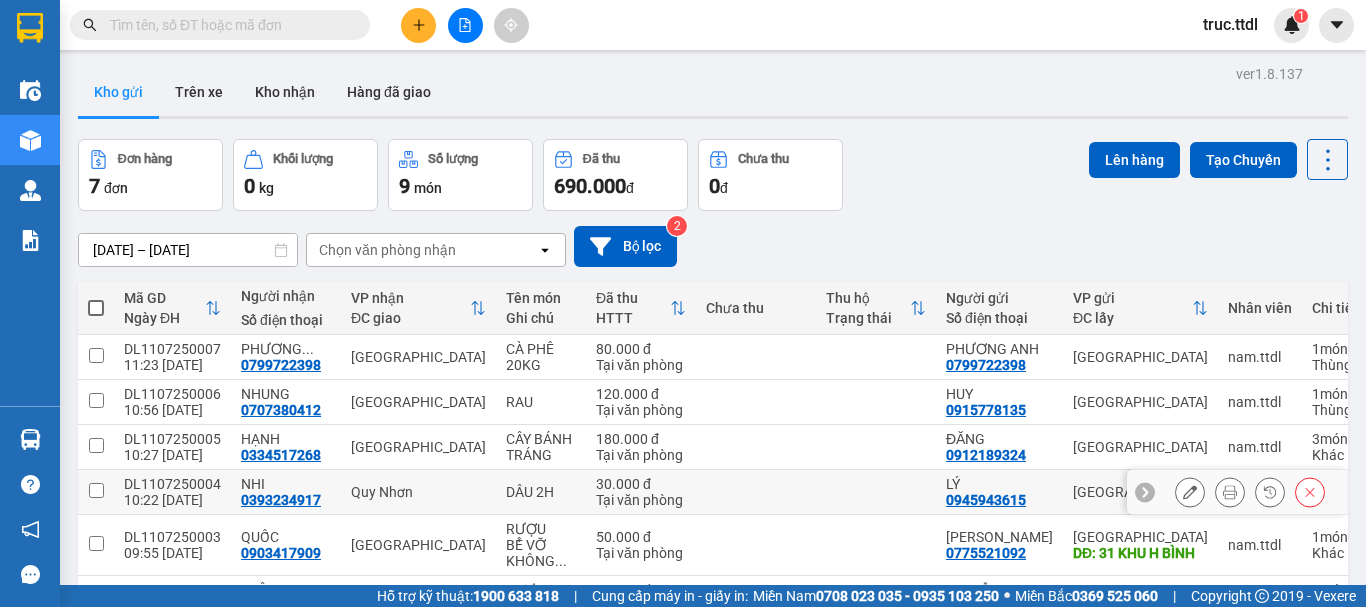 scroll, scrollTop: 0, scrollLeft: 0, axis: both 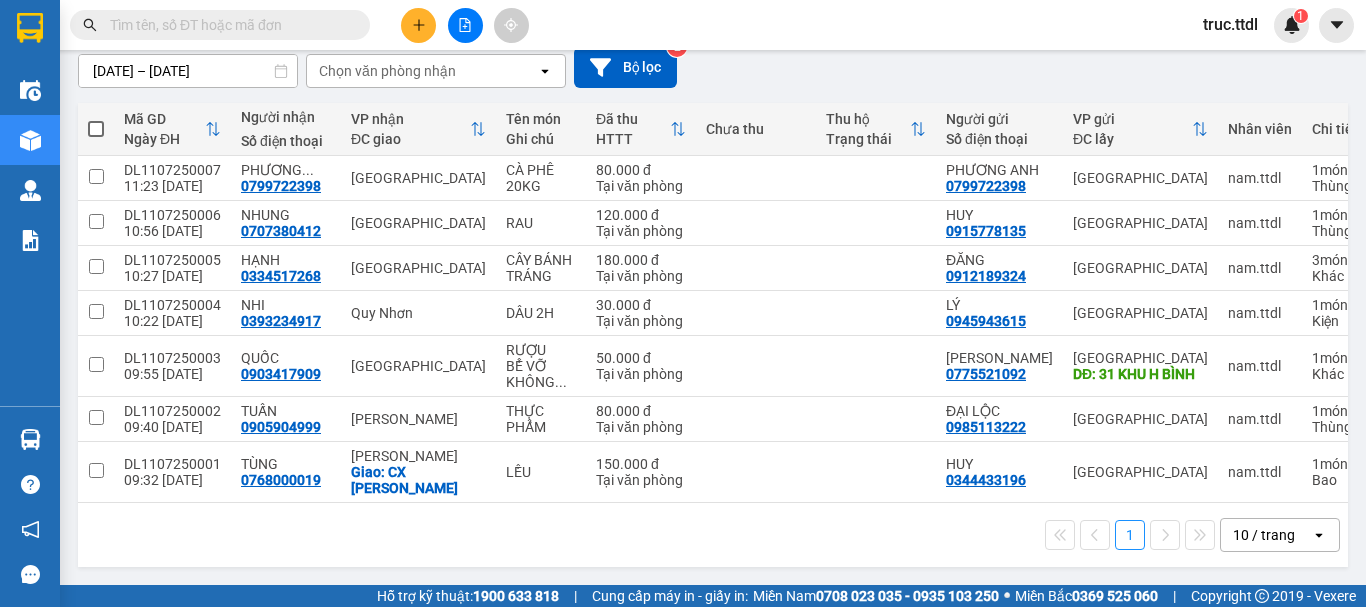click on "10 / trang" at bounding box center (1264, 535) 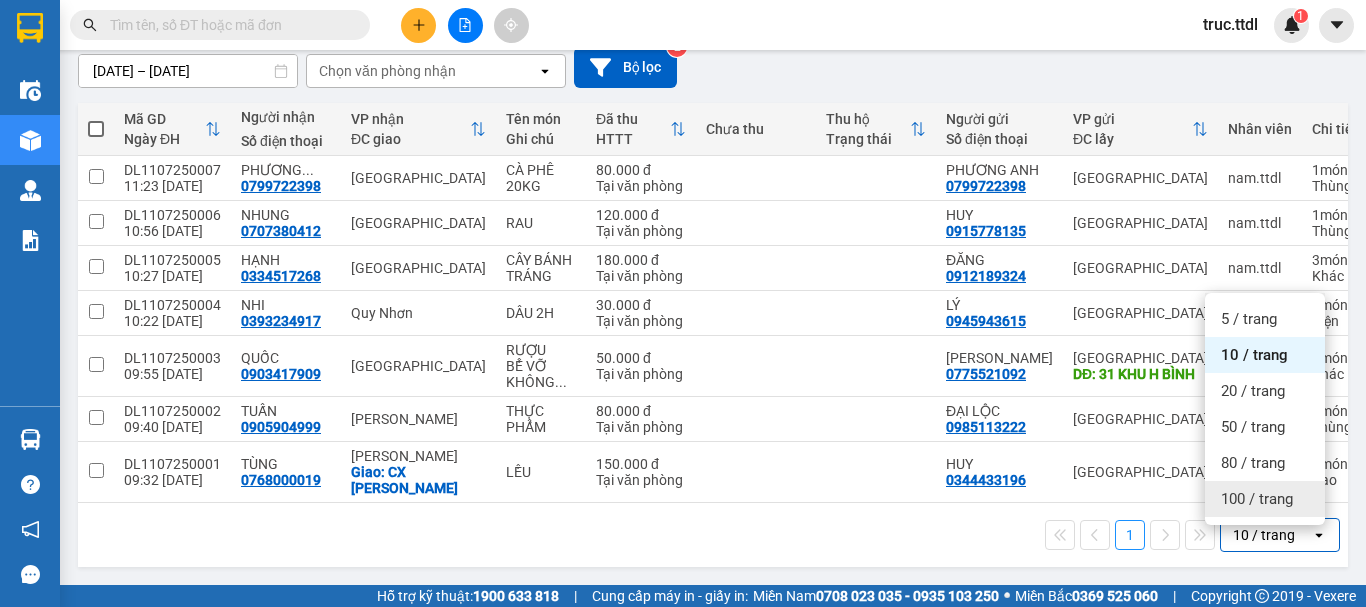 click on "100 / trang" at bounding box center (1257, 499) 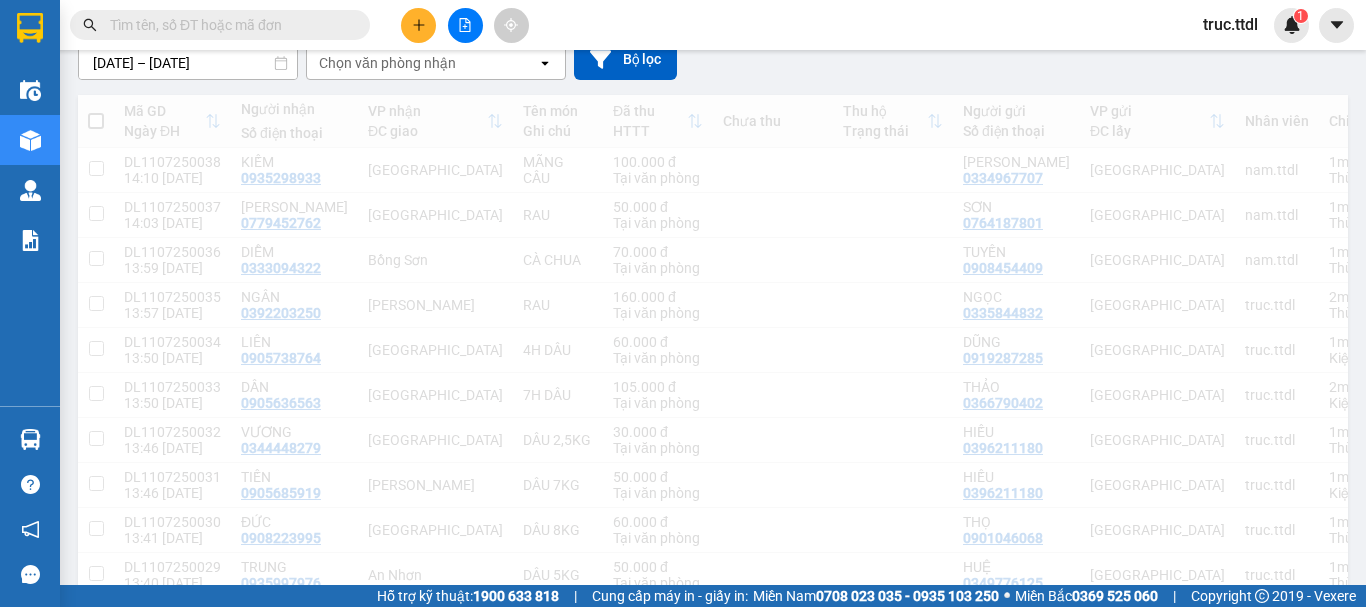 scroll, scrollTop: 187, scrollLeft: 0, axis: vertical 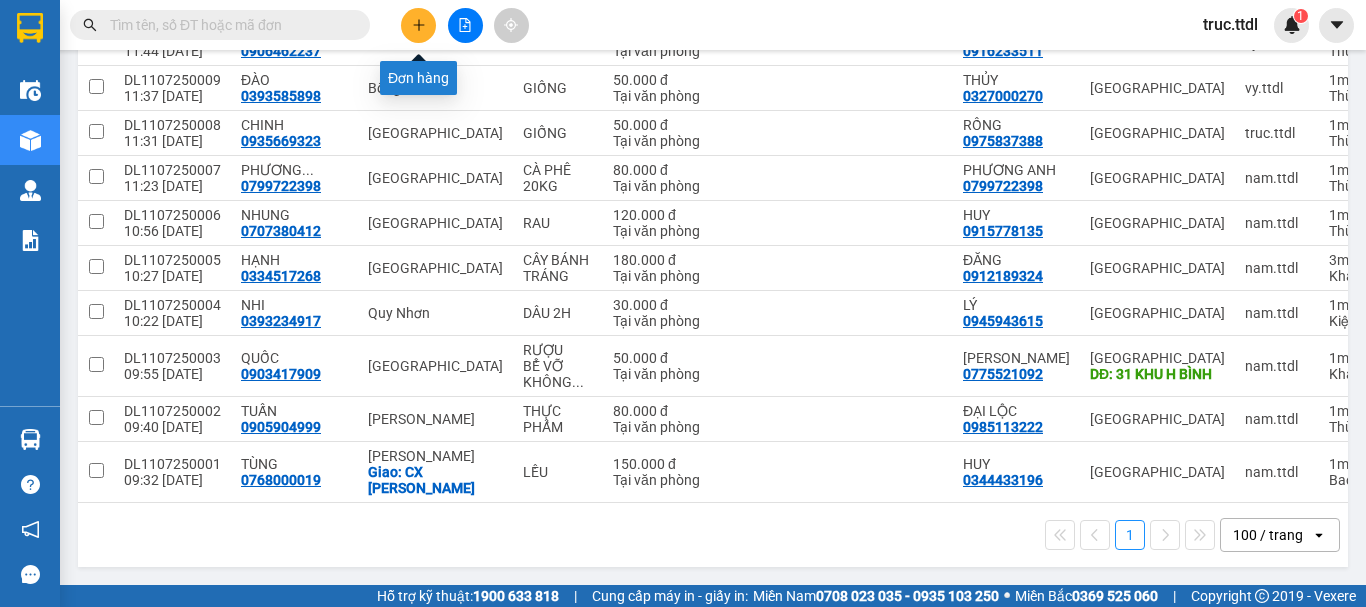 click at bounding box center [418, 25] 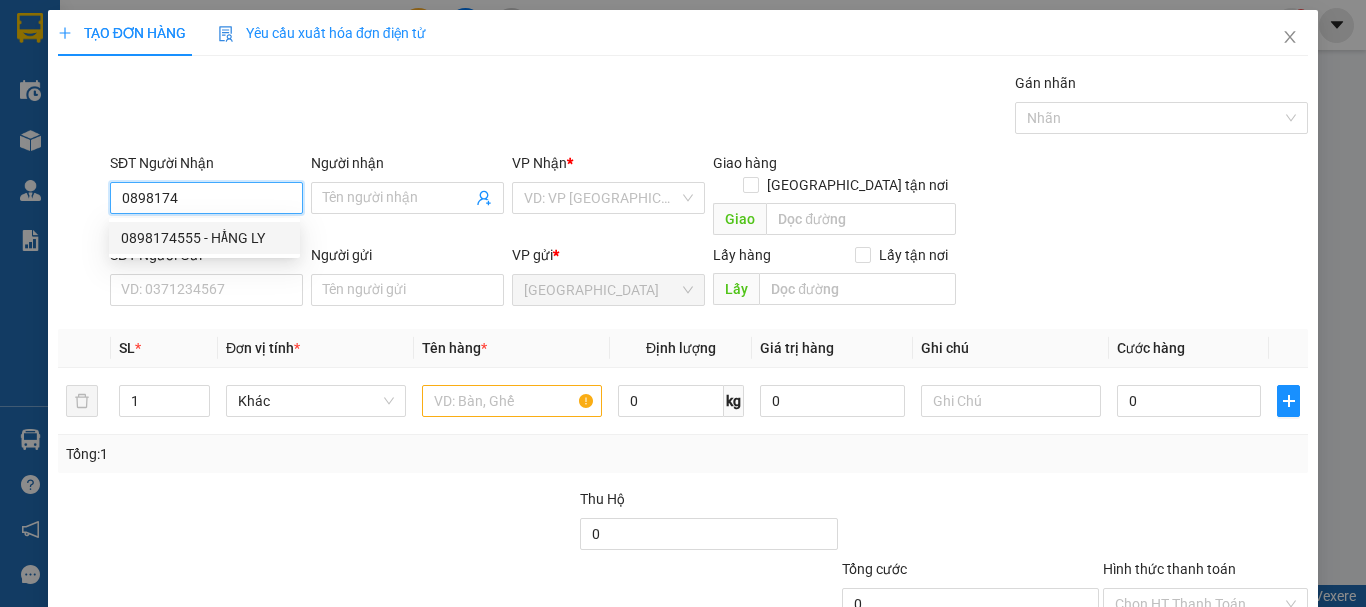 type on "0898174555" 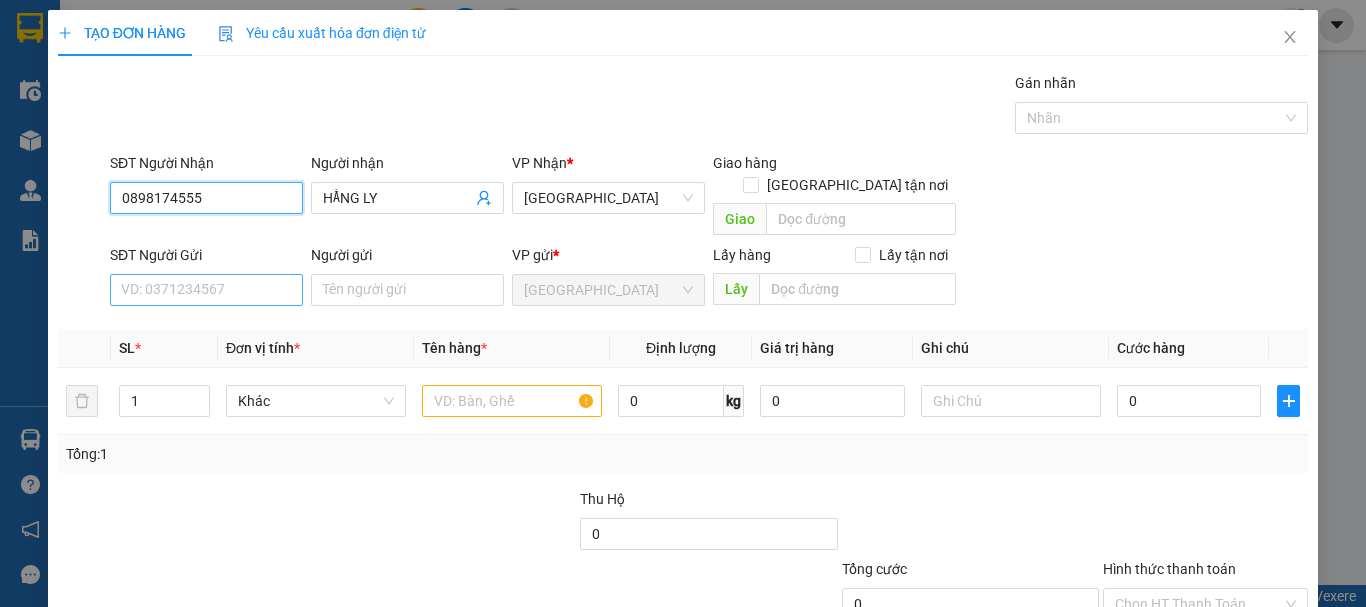 type on "0898174555" 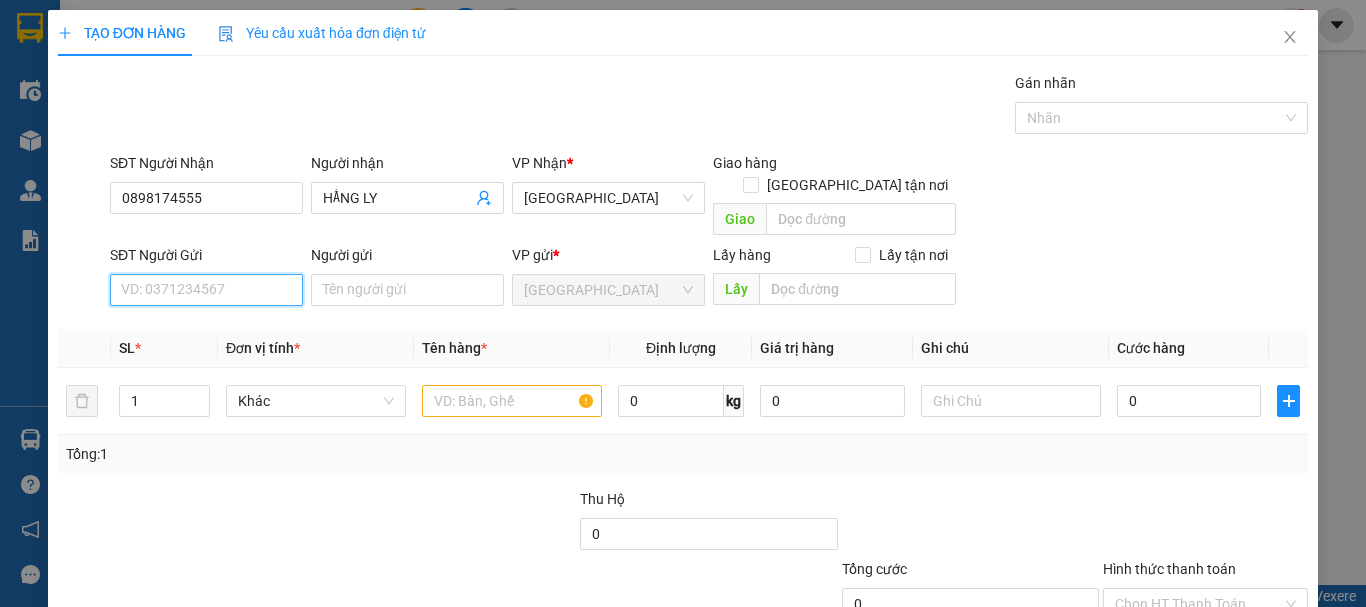click on "SĐT Người Gửi" at bounding box center [206, 290] 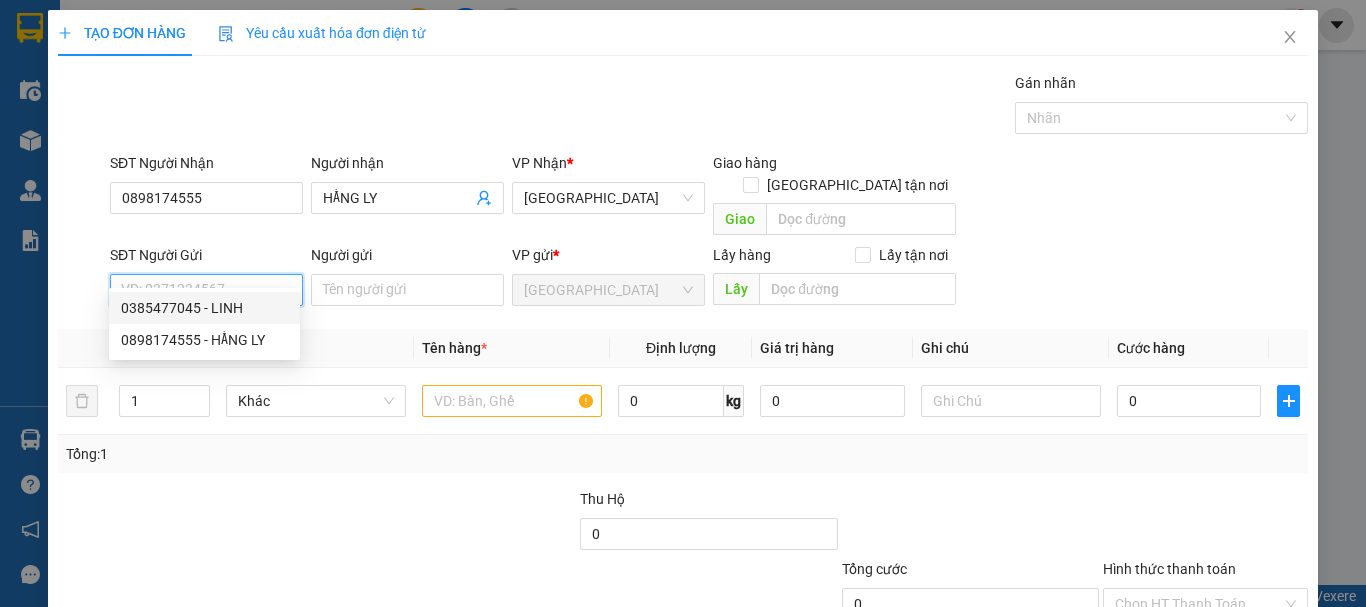 click on "SĐT Người Gửi" at bounding box center [206, 290] 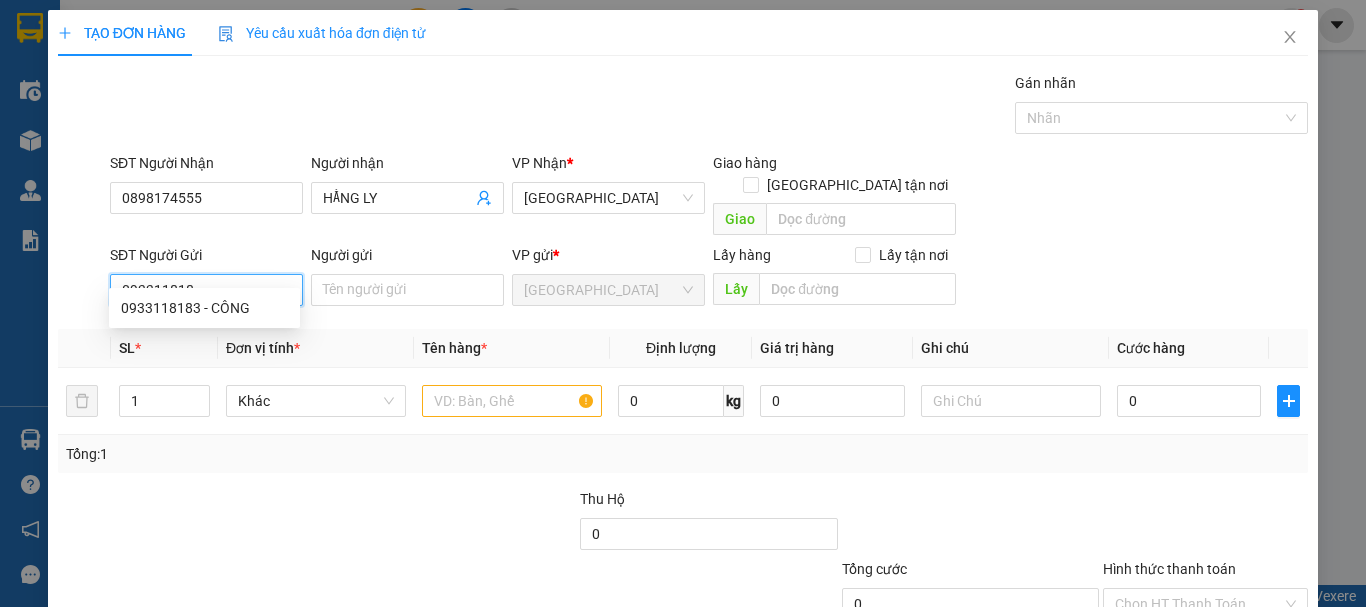 type on "0933118183" 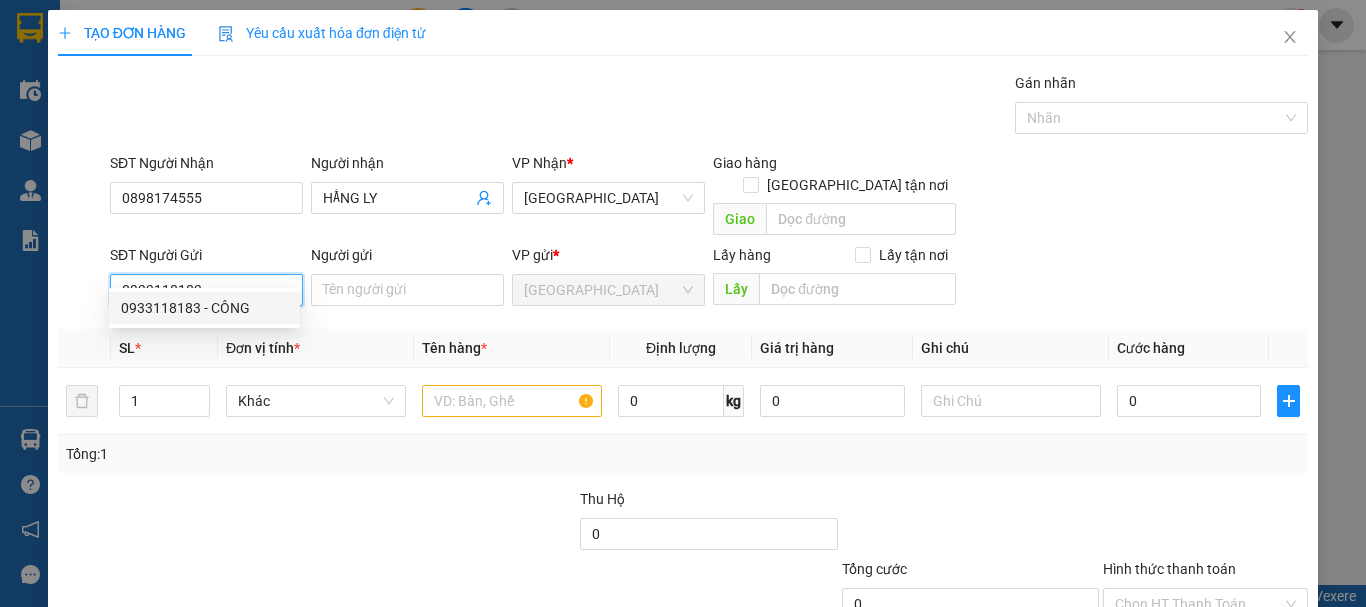 type on "CÔNG" 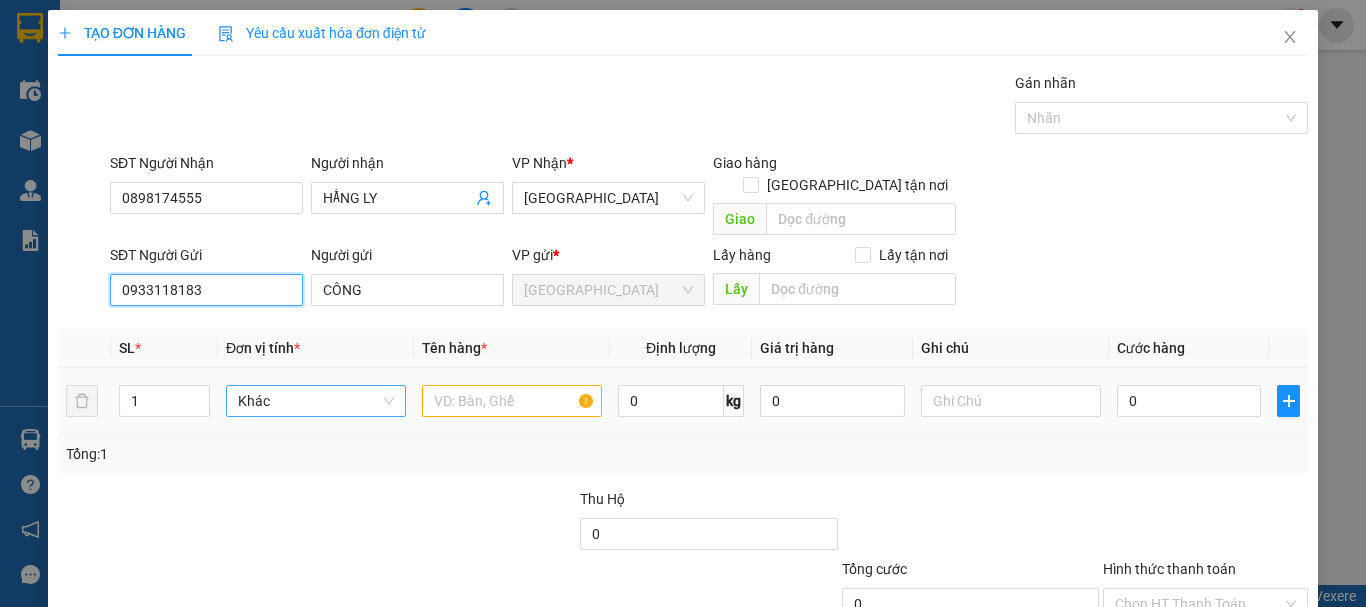 click on "Khác" at bounding box center [316, 401] 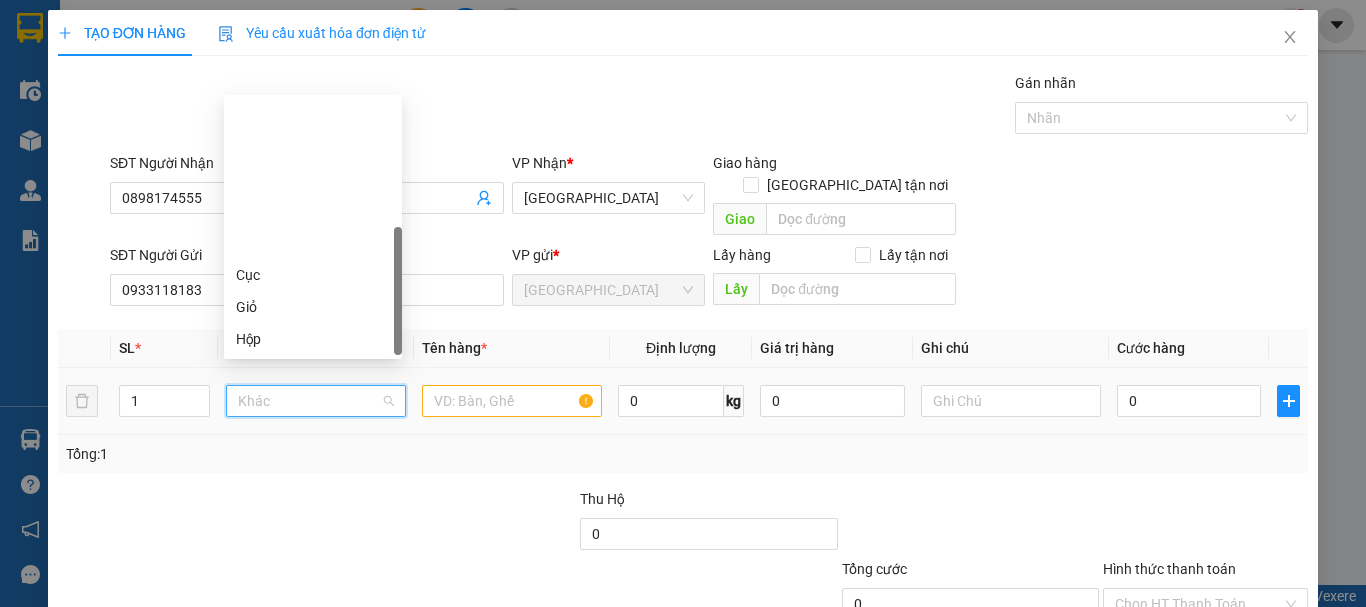 scroll, scrollTop: 192, scrollLeft: 0, axis: vertical 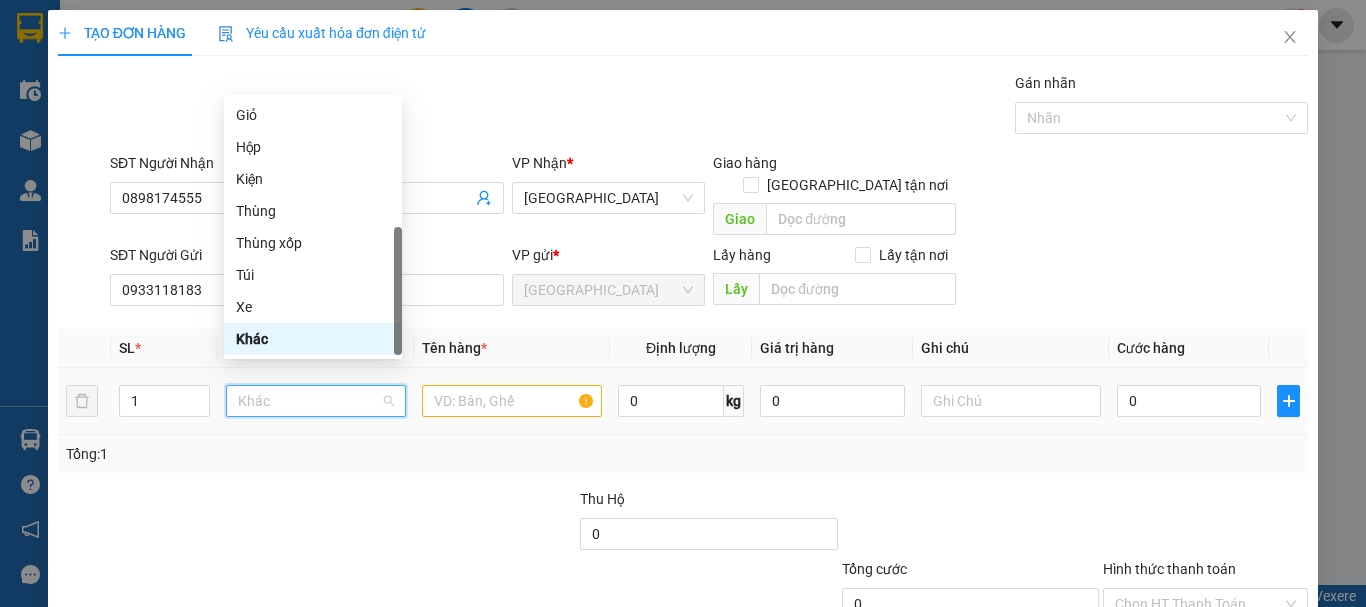 type on "K" 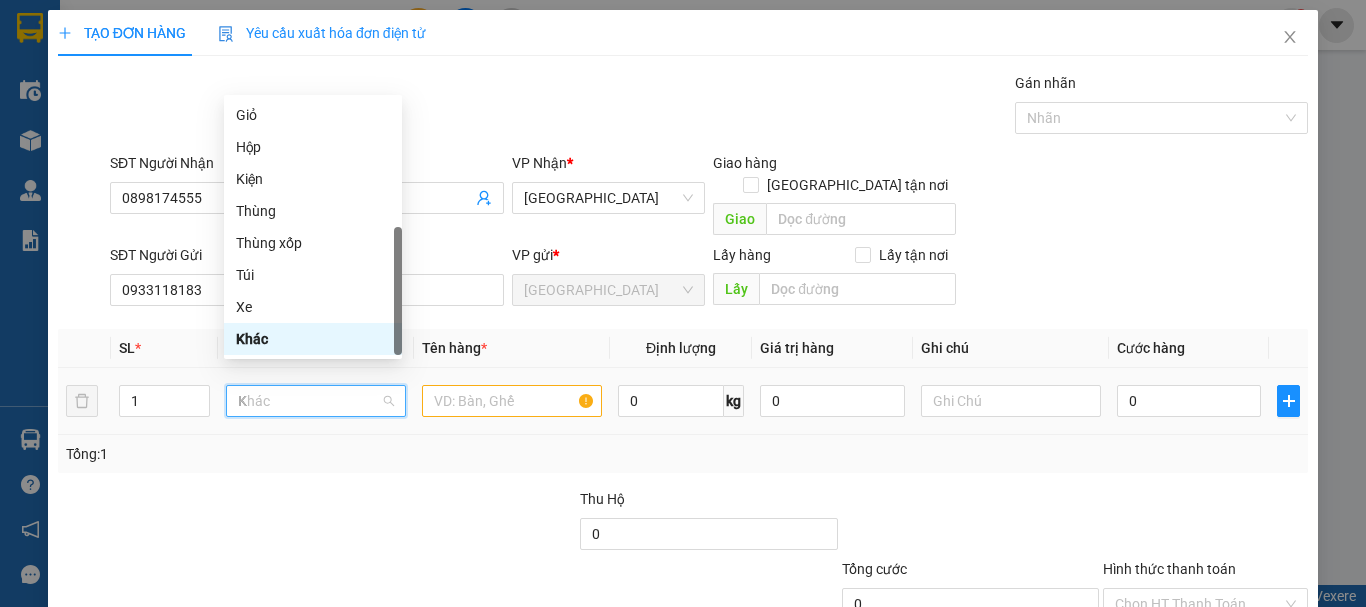 scroll, scrollTop: 0, scrollLeft: 0, axis: both 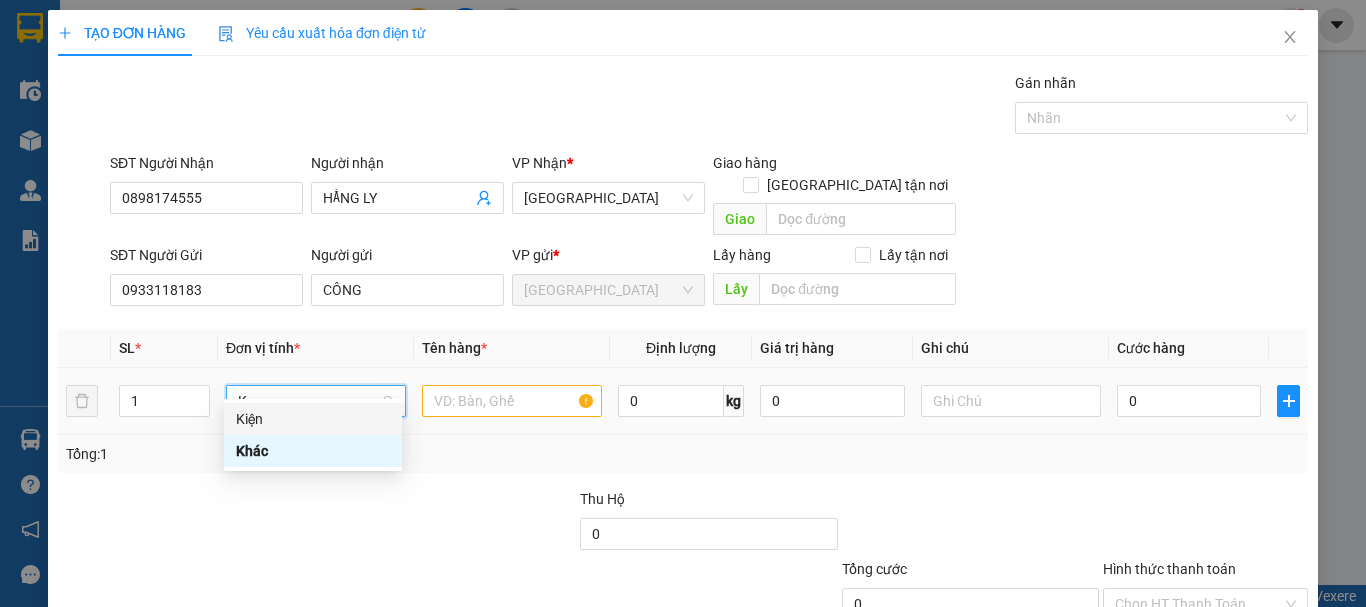 drag, startPoint x: 328, startPoint y: 406, endPoint x: 473, endPoint y: 388, distance: 146.11298 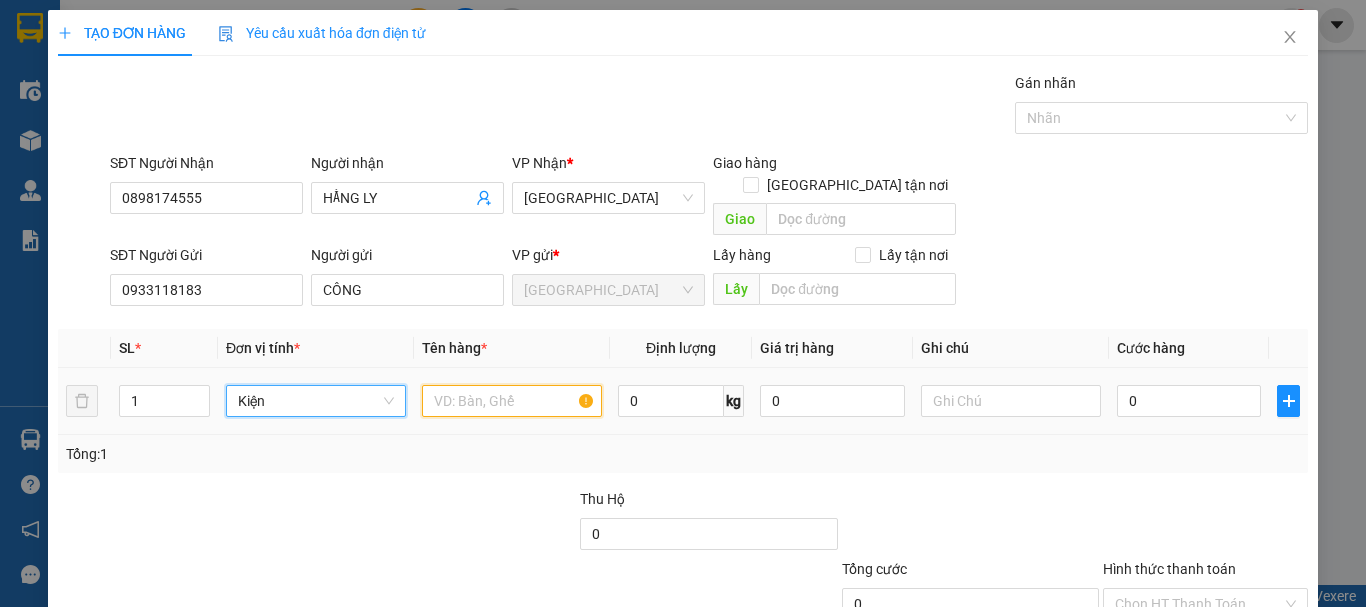 click at bounding box center (512, 401) 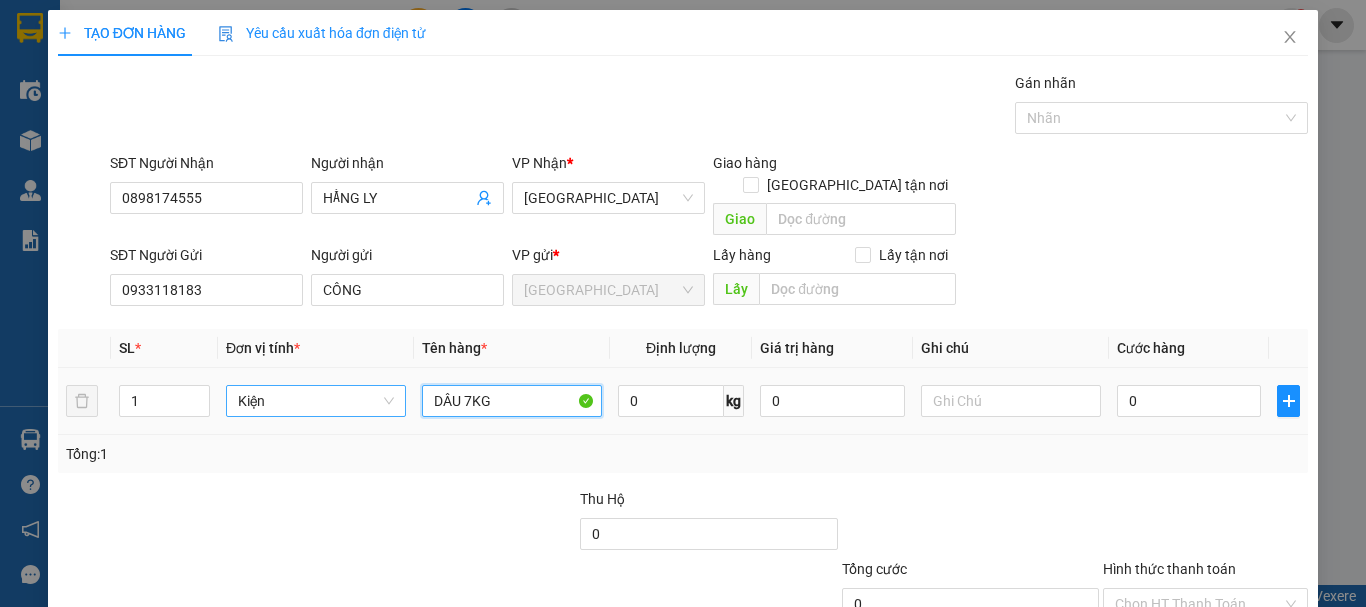 type on "DÂU 7KG" 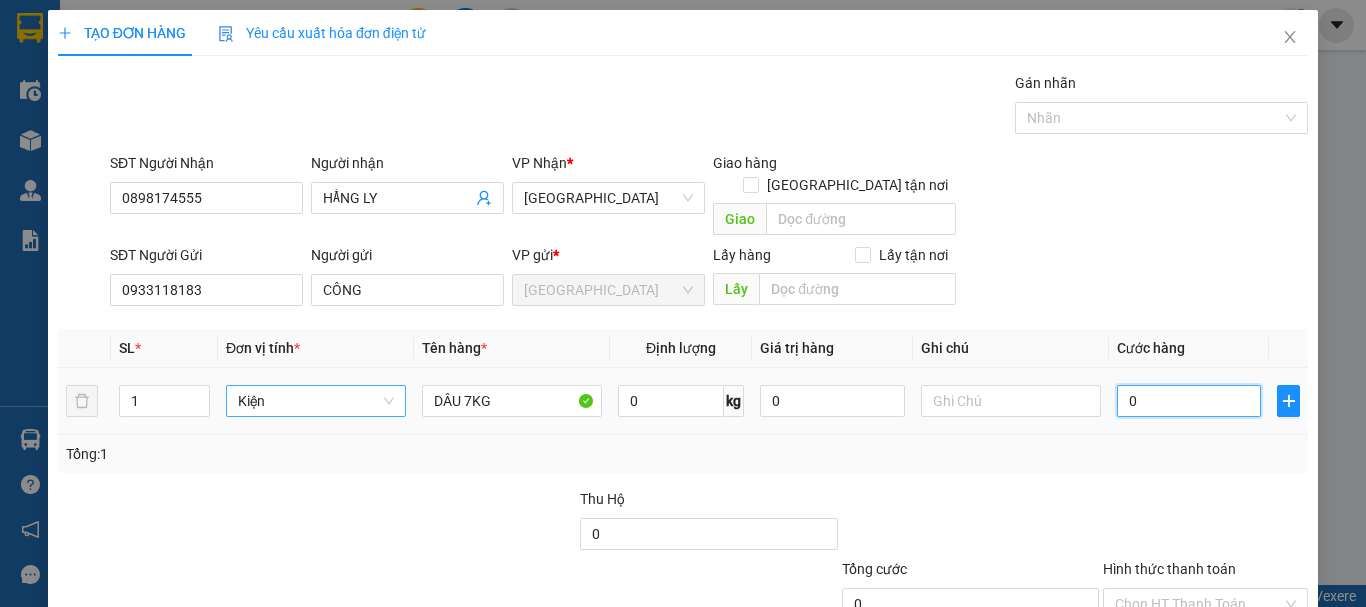 click on "Kiện" at bounding box center (316, 401) 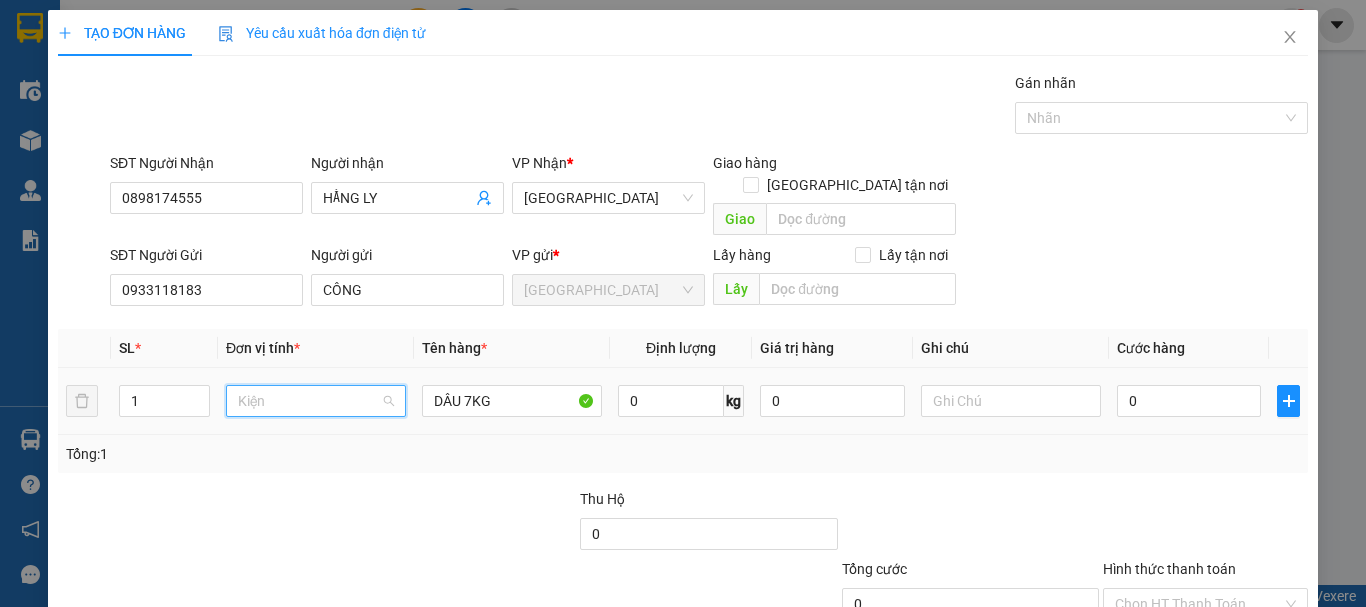 scroll, scrollTop: 32, scrollLeft: 0, axis: vertical 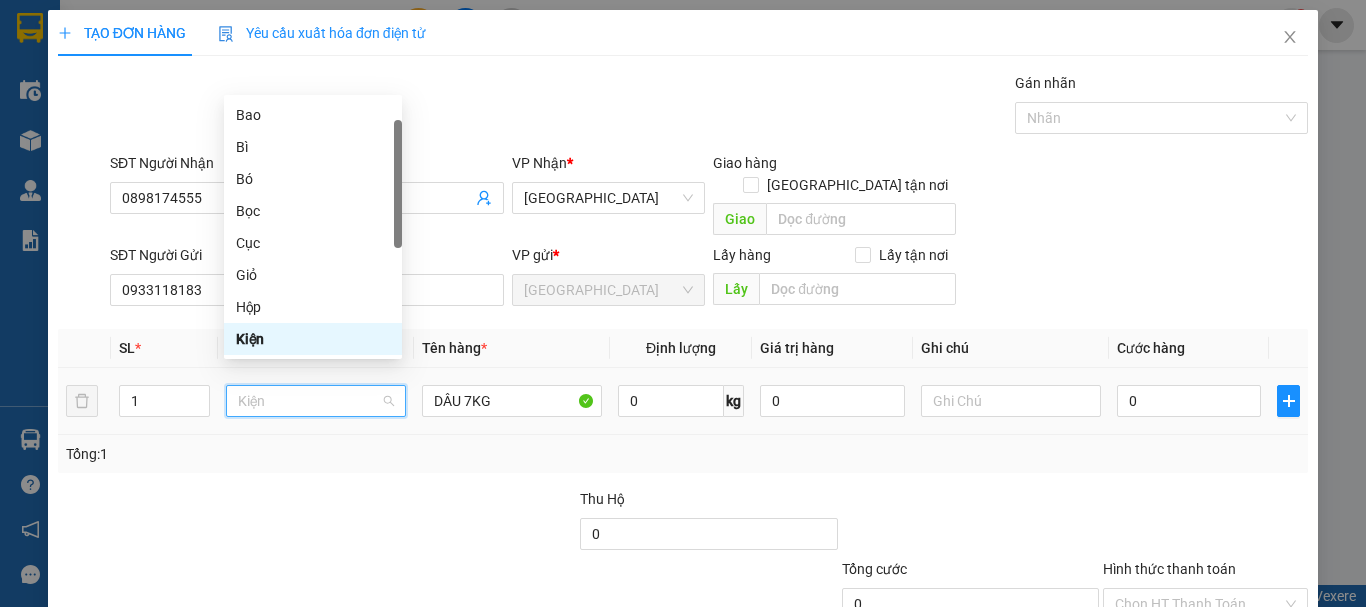 type on "T" 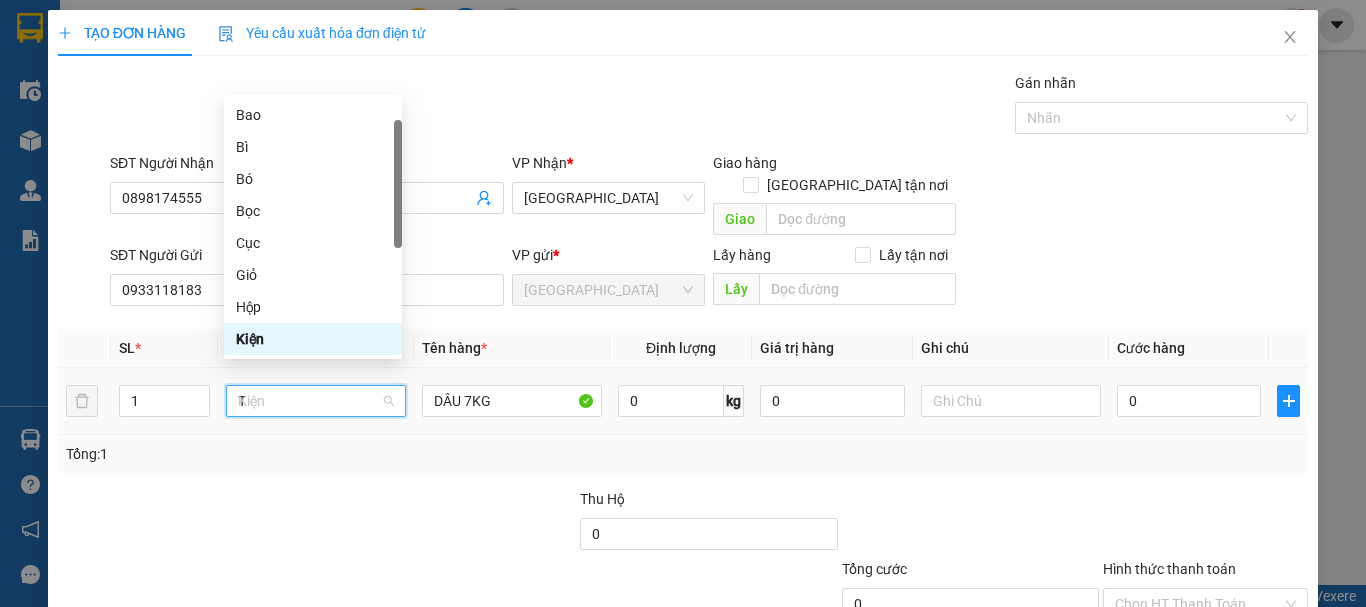 scroll, scrollTop: 0, scrollLeft: 0, axis: both 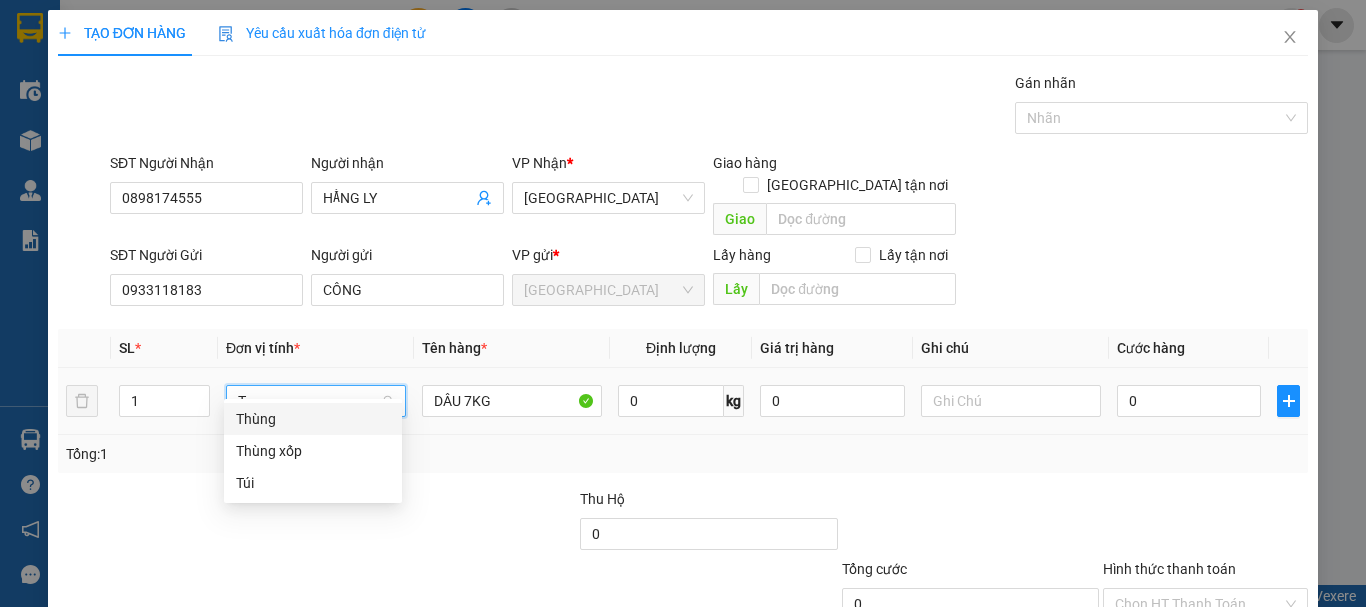 click on "Thùng" at bounding box center (313, 419) 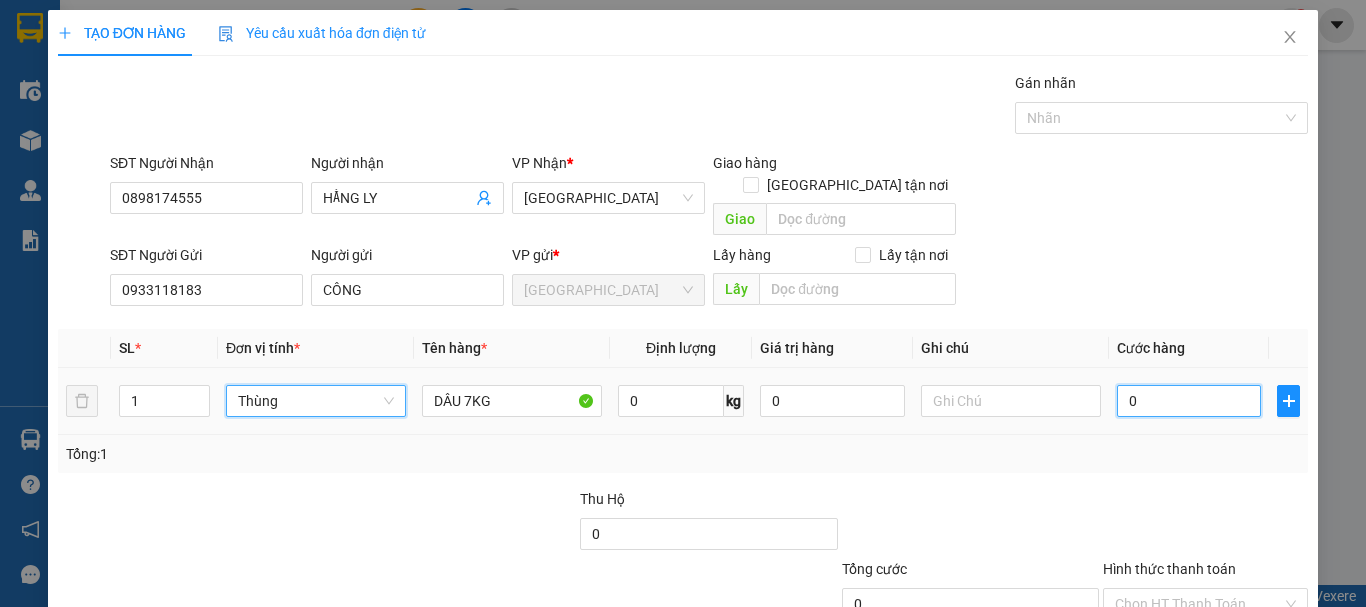 click on "0" at bounding box center (1189, 401) 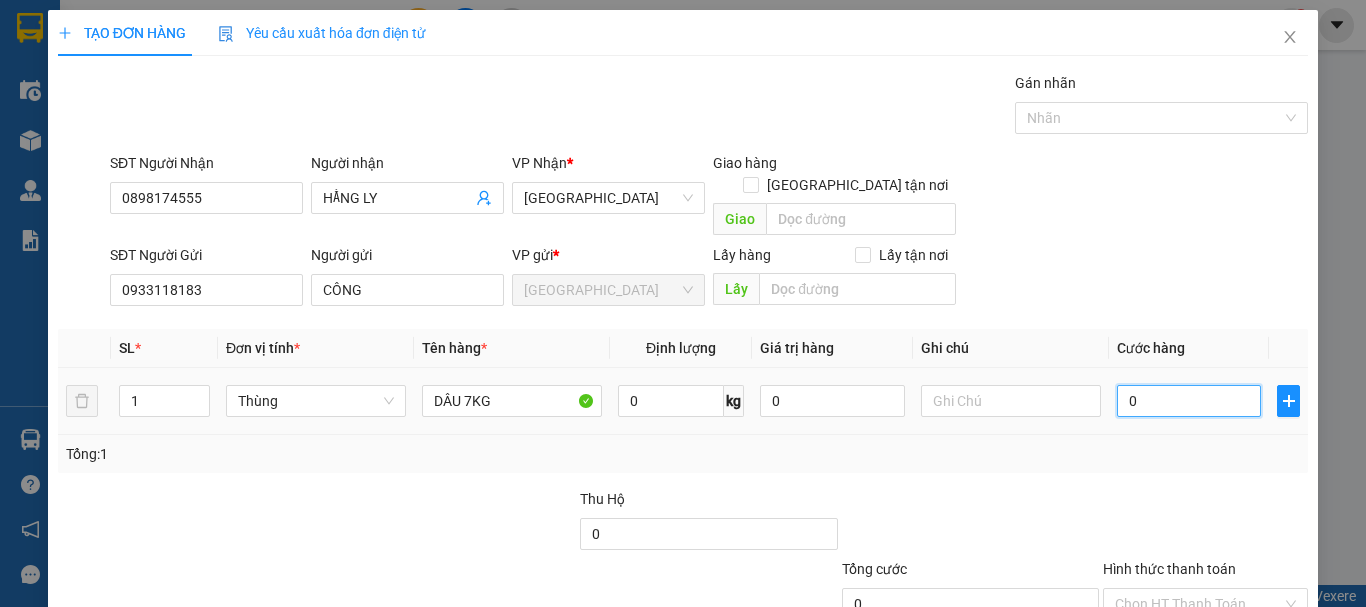 type on "5" 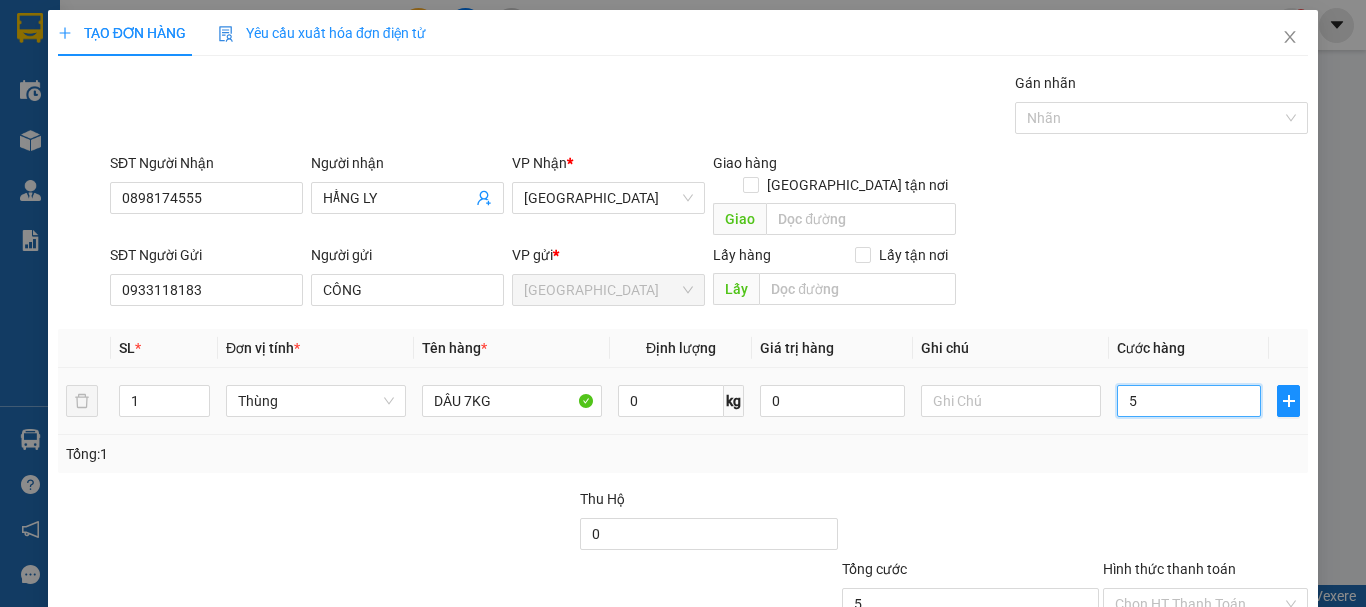 type on "50" 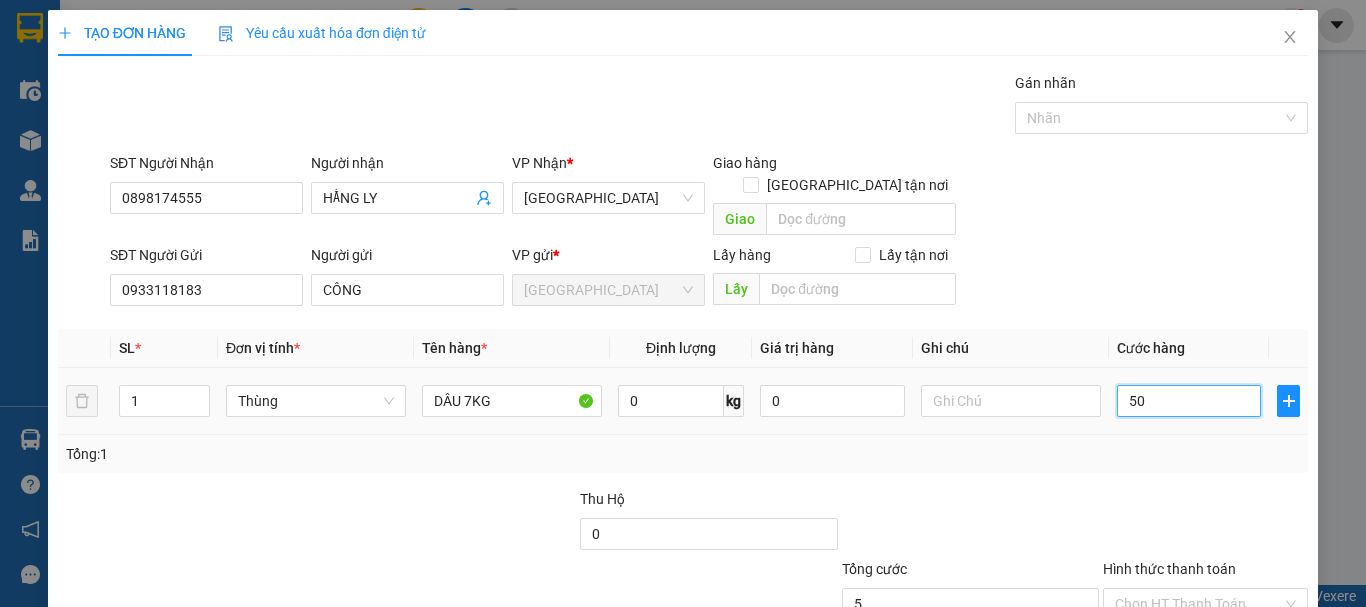 type on "50" 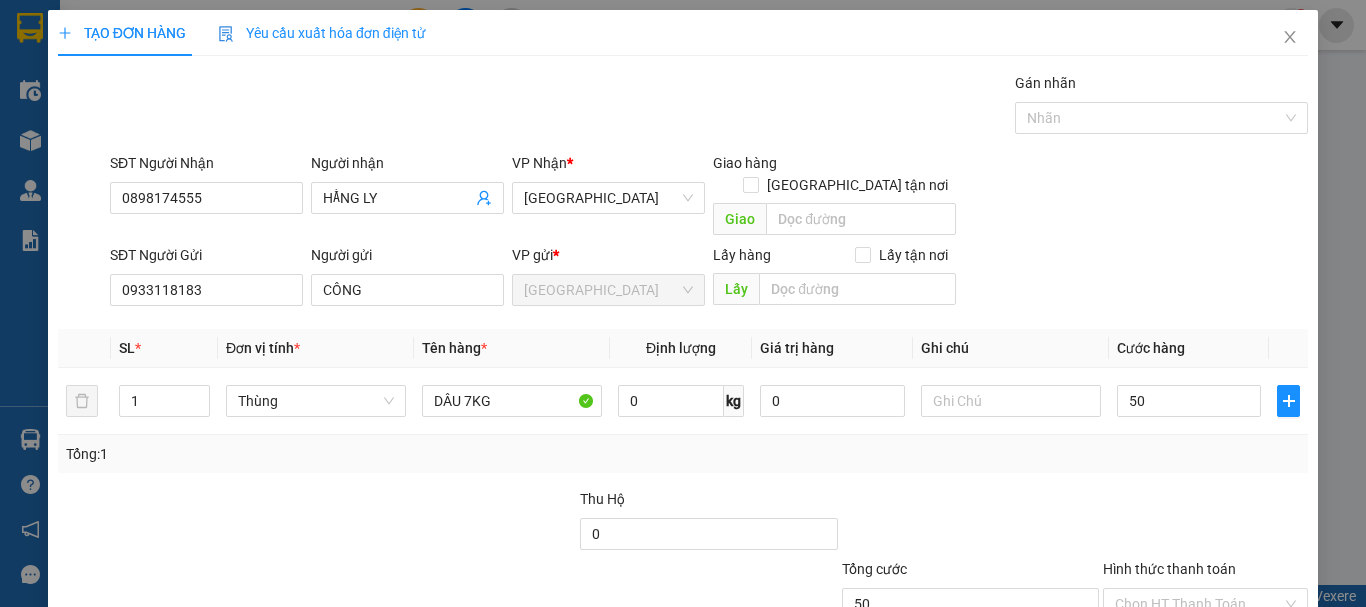 click on "Tổng:  1" at bounding box center (683, 454) 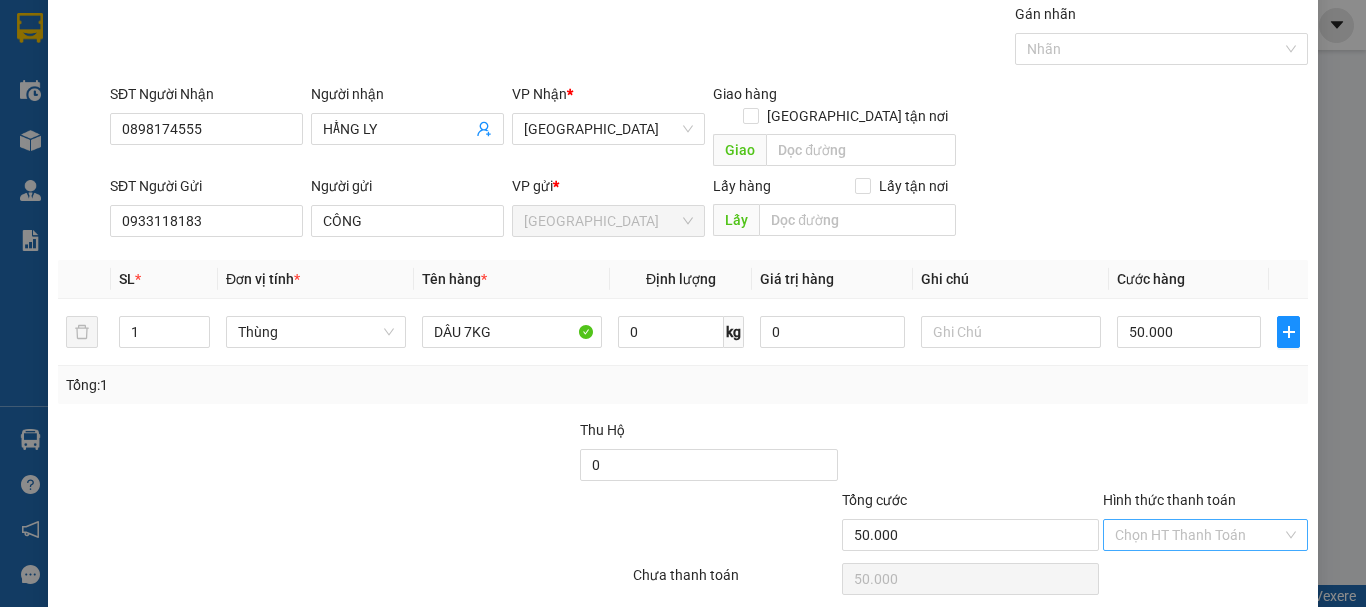 scroll, scrollTop: 125, scrollLeft: 0, axis: vertical 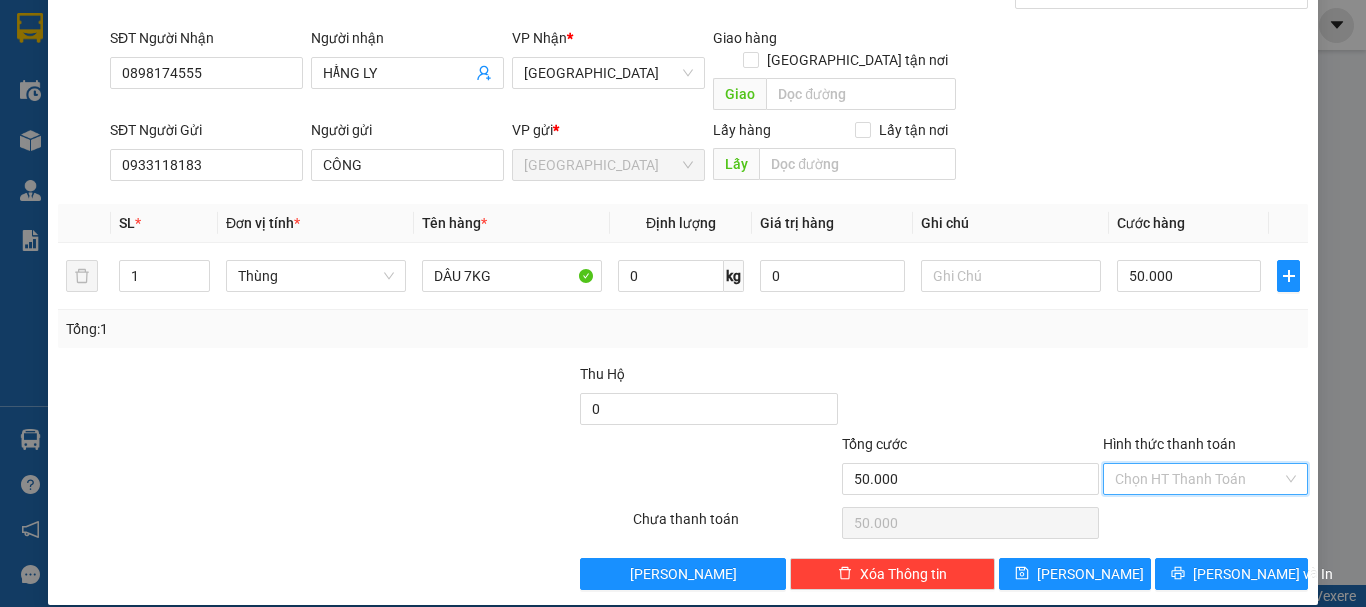 click on "Hình thức thanh toán" at bounding box center (1198, 479) 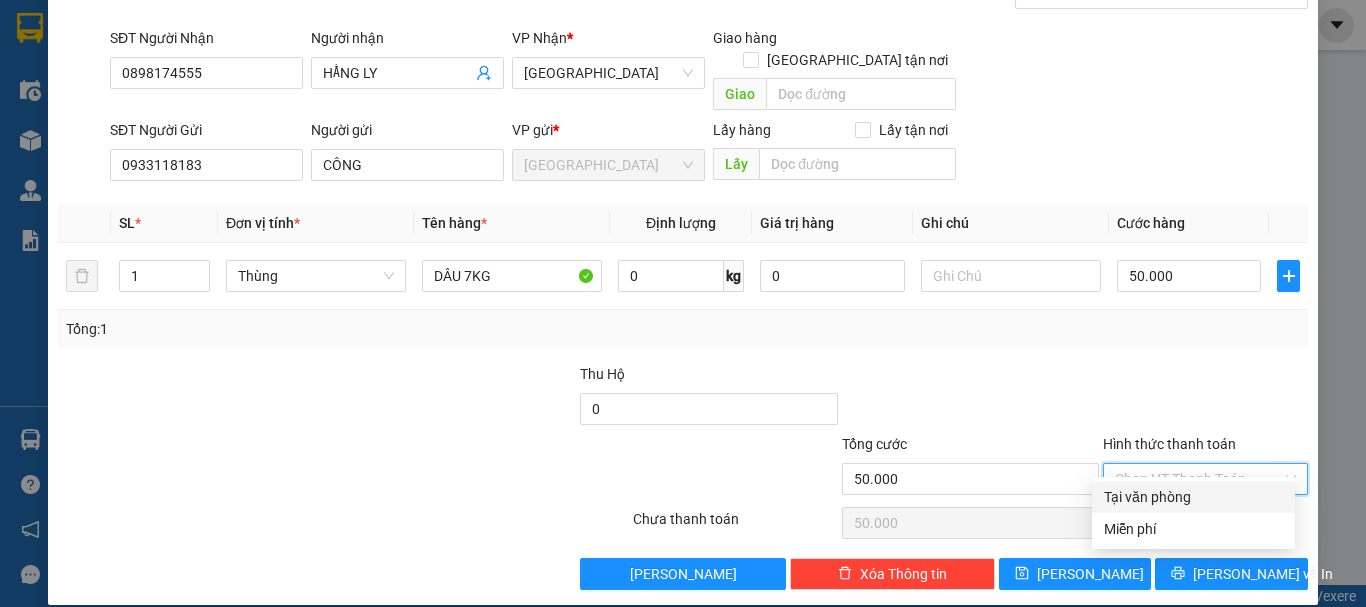 click on "Tại văn phòng" at bounding box center (1193, 497) 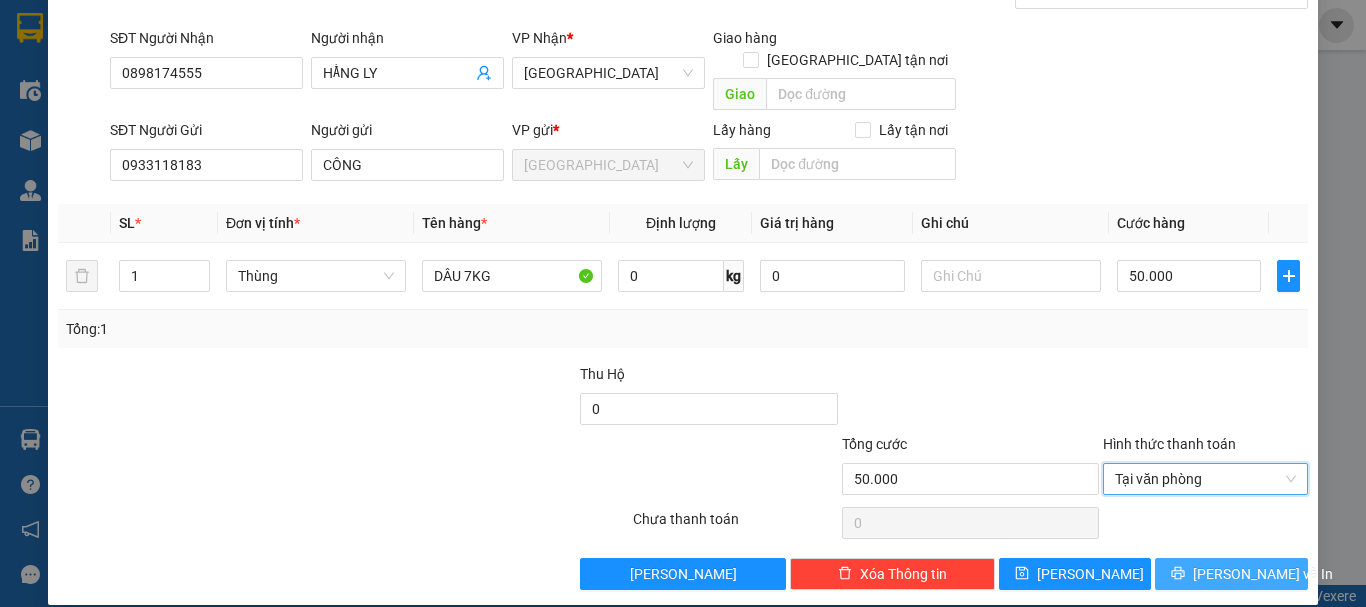 click on "[PERSON_NAME] và In" at bounding box center [1263, 574] 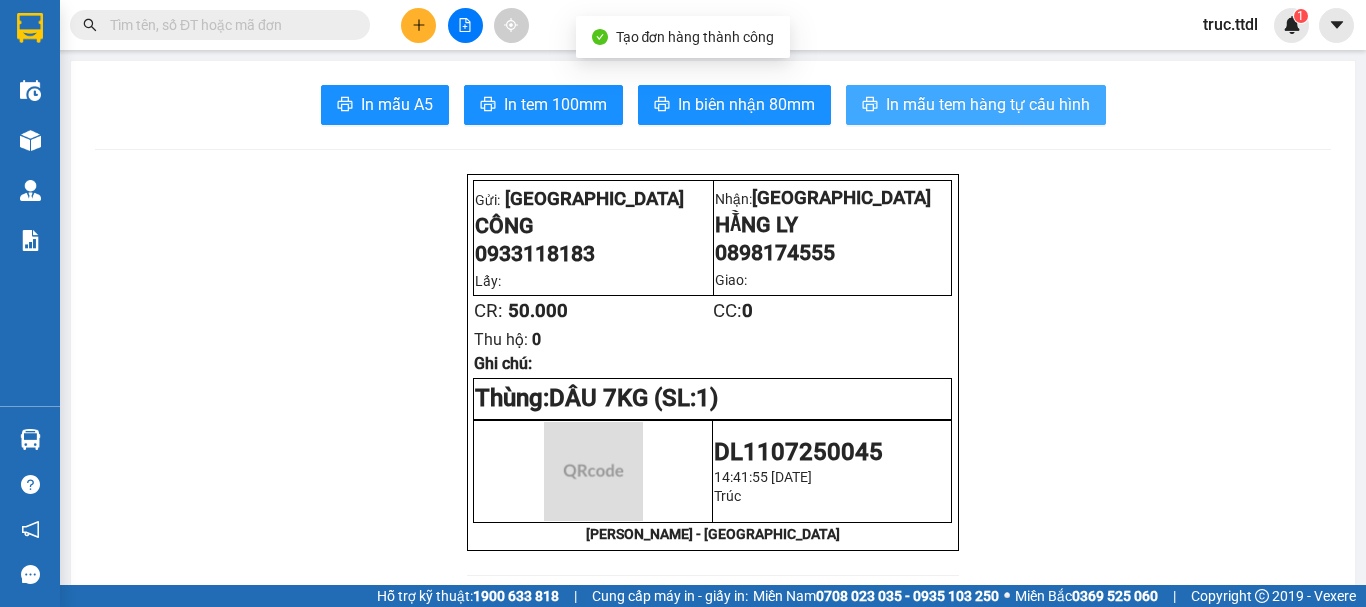 click on "In mẫu tem hàng tự cấu hình" at bounding box center (988, 104) 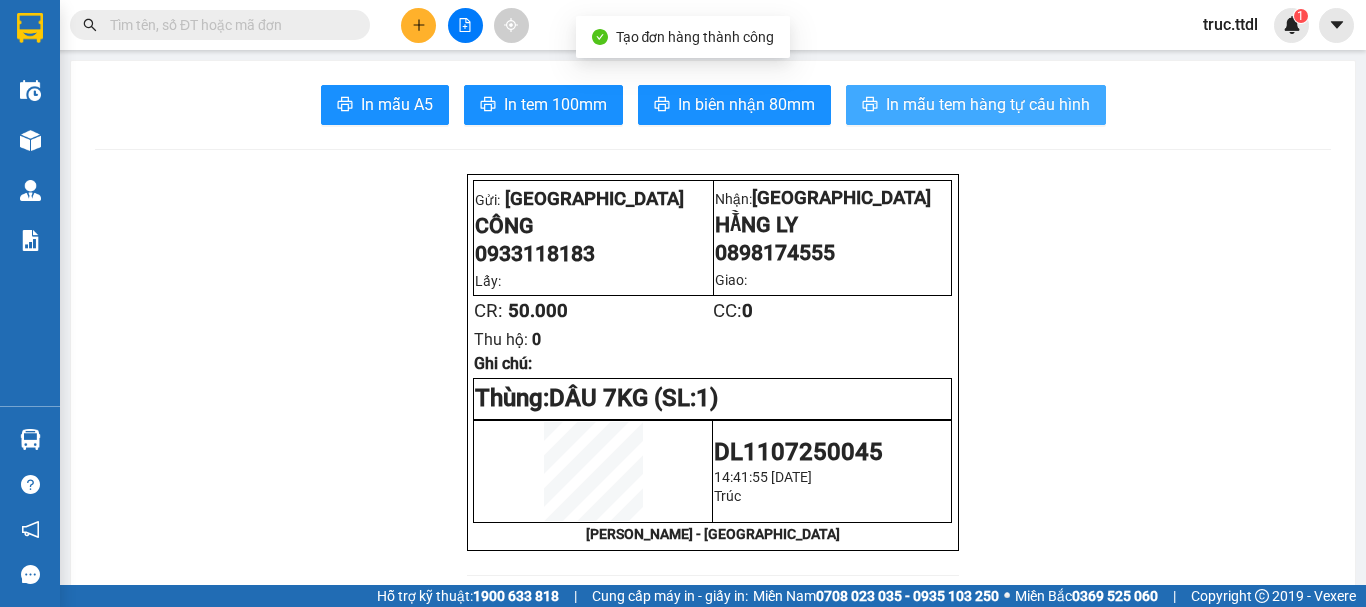 scroll, scrollTop: 0, scrollLeft: 0, axis: both 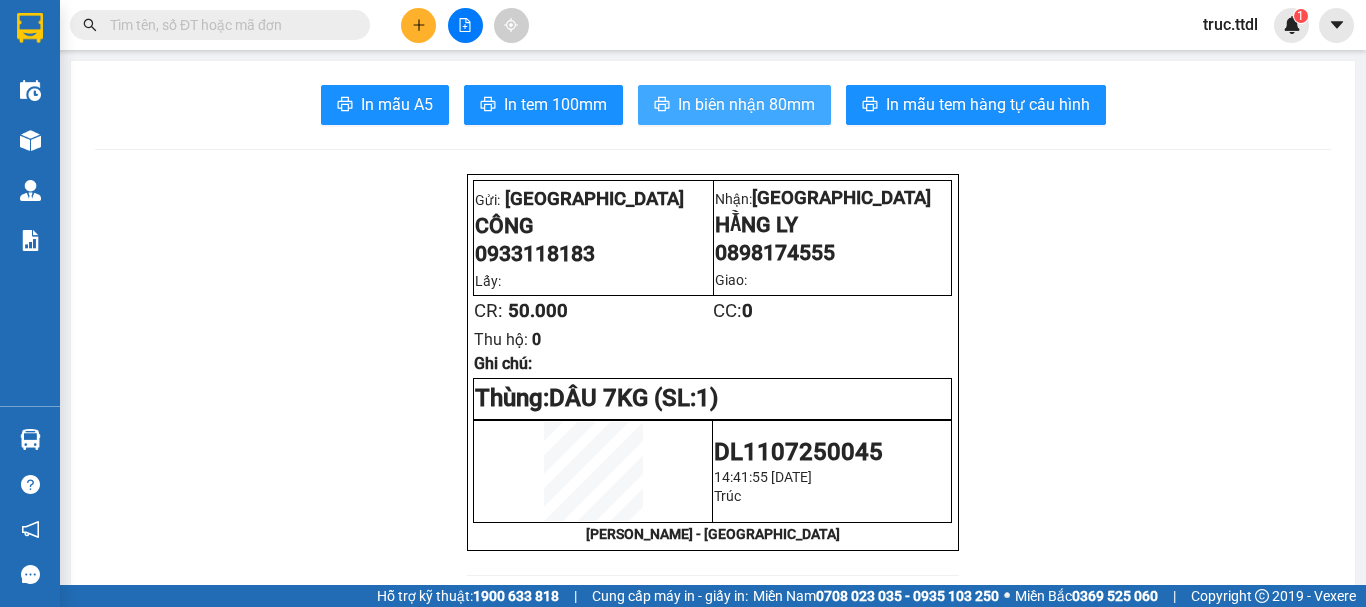 click on "In biên nhận 80mm" at bounding box center (746, 104) 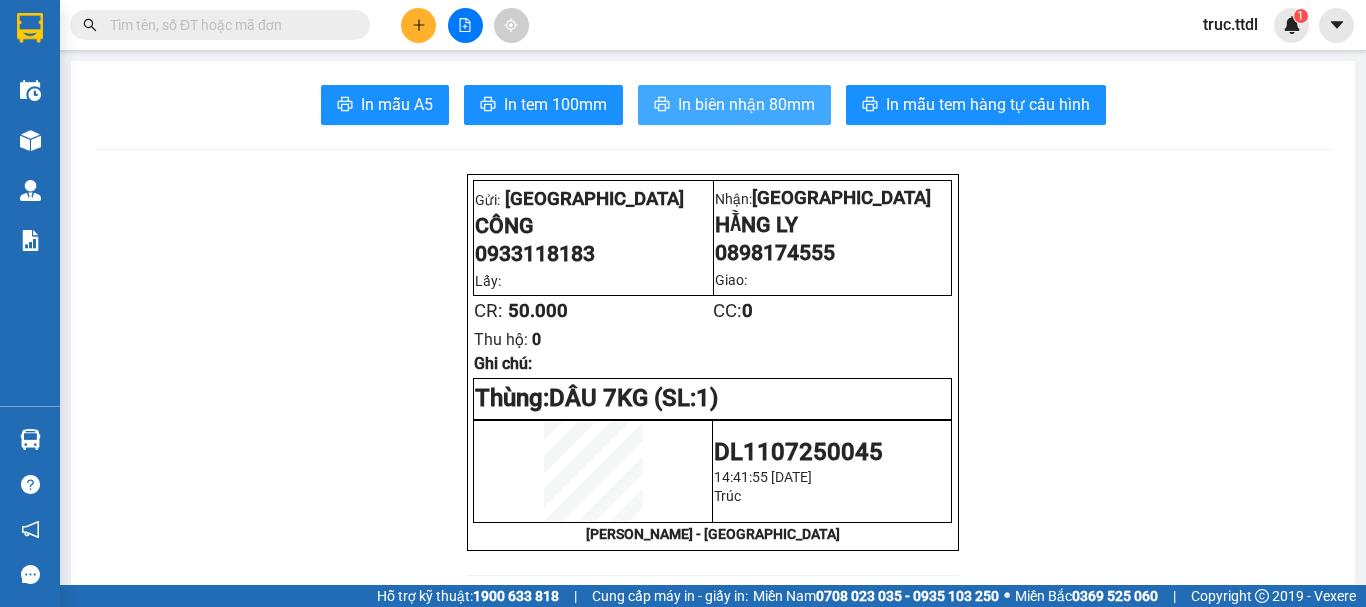 scroll, scrollTop: 0, scrollLeft: 0, axis: both 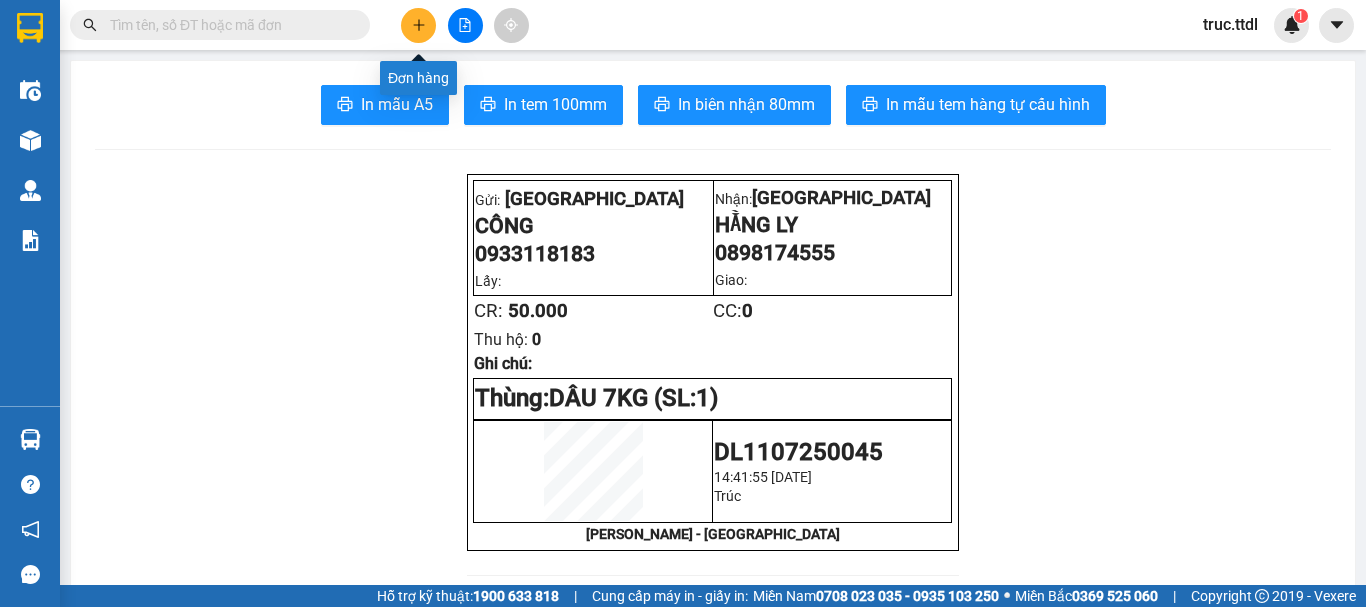 click at bounding box center (418, 25) 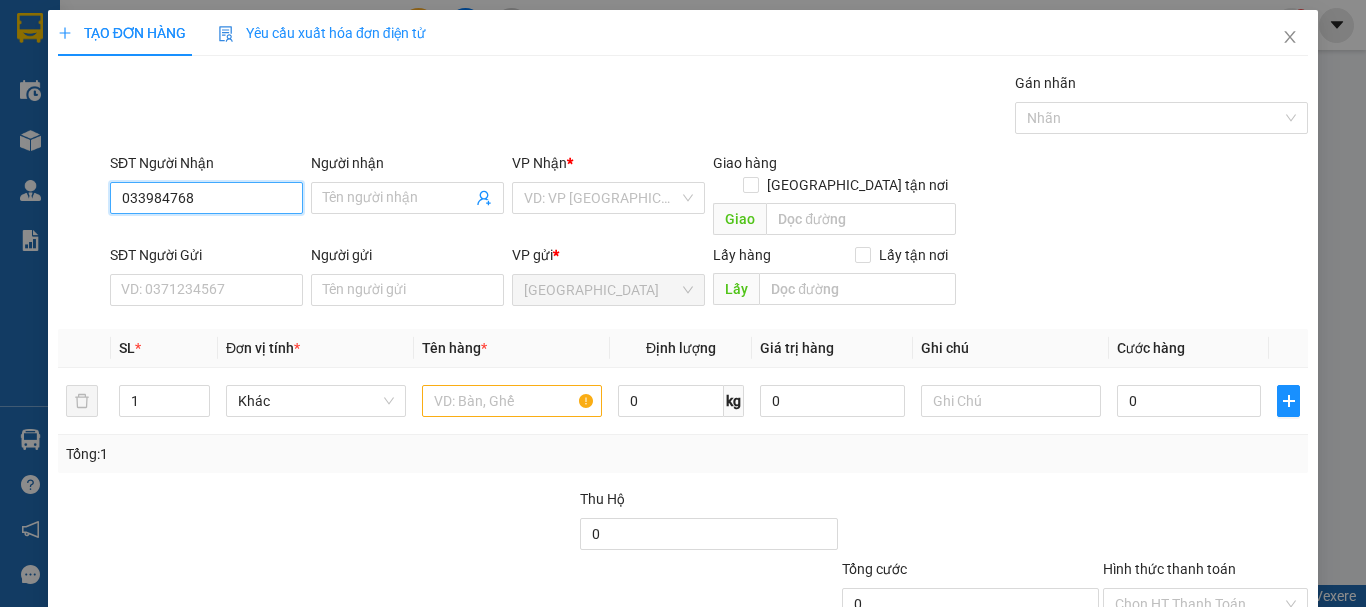type on "0339847684" 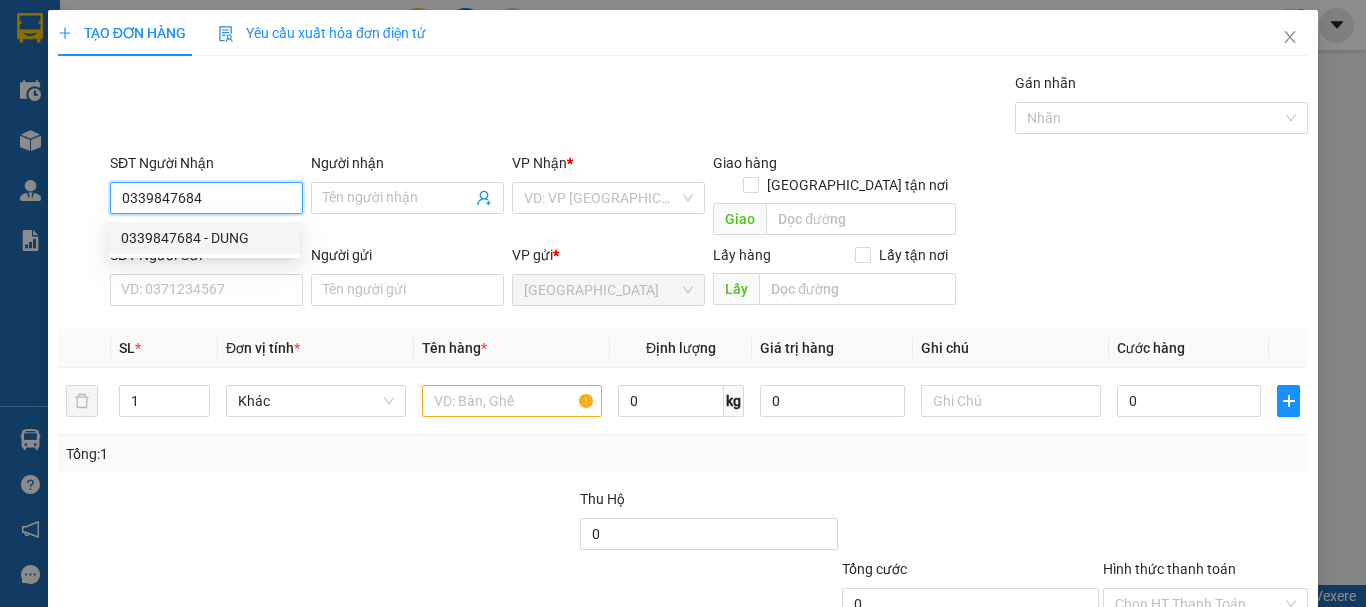 click on "0339847684 - DUNG" at bounding box center [204, 238] 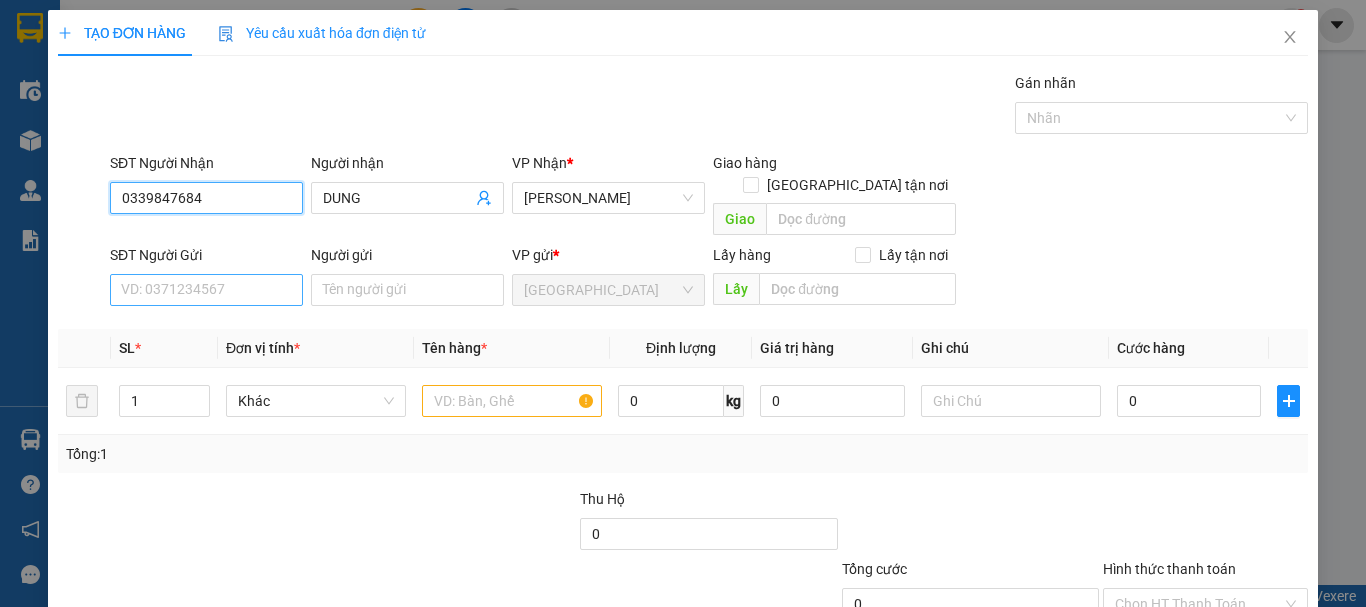 type on "0339847684" 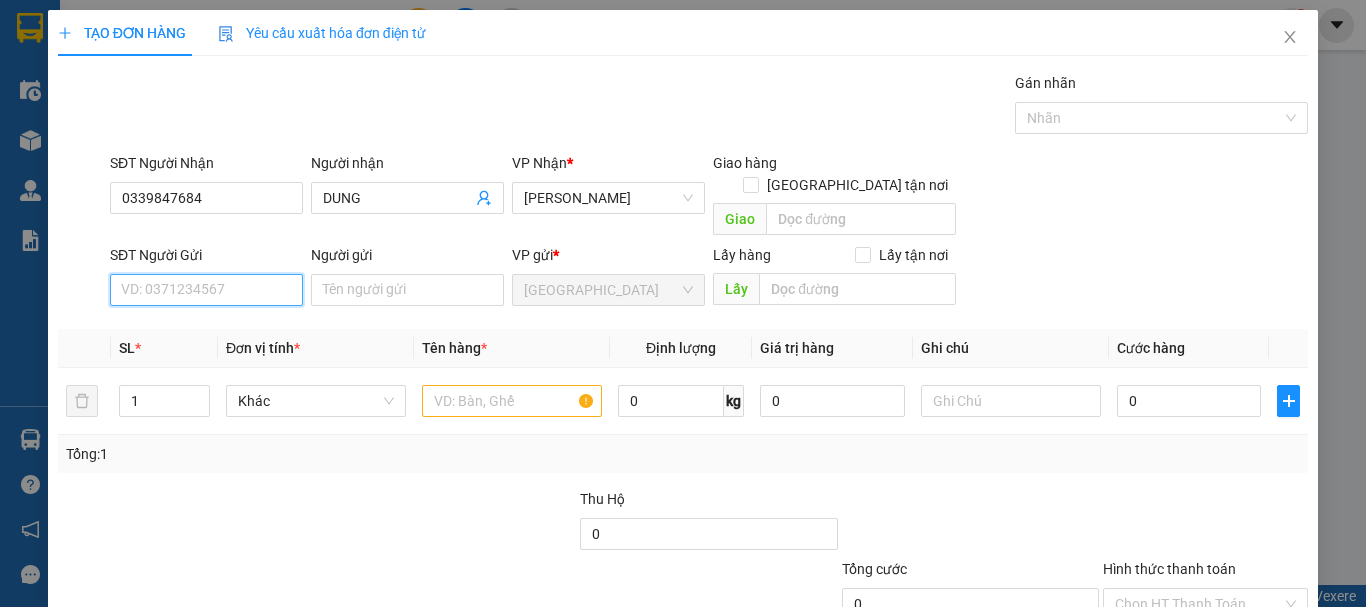 click on "SĐT Người Gửi" at bounding box center [206, 290] 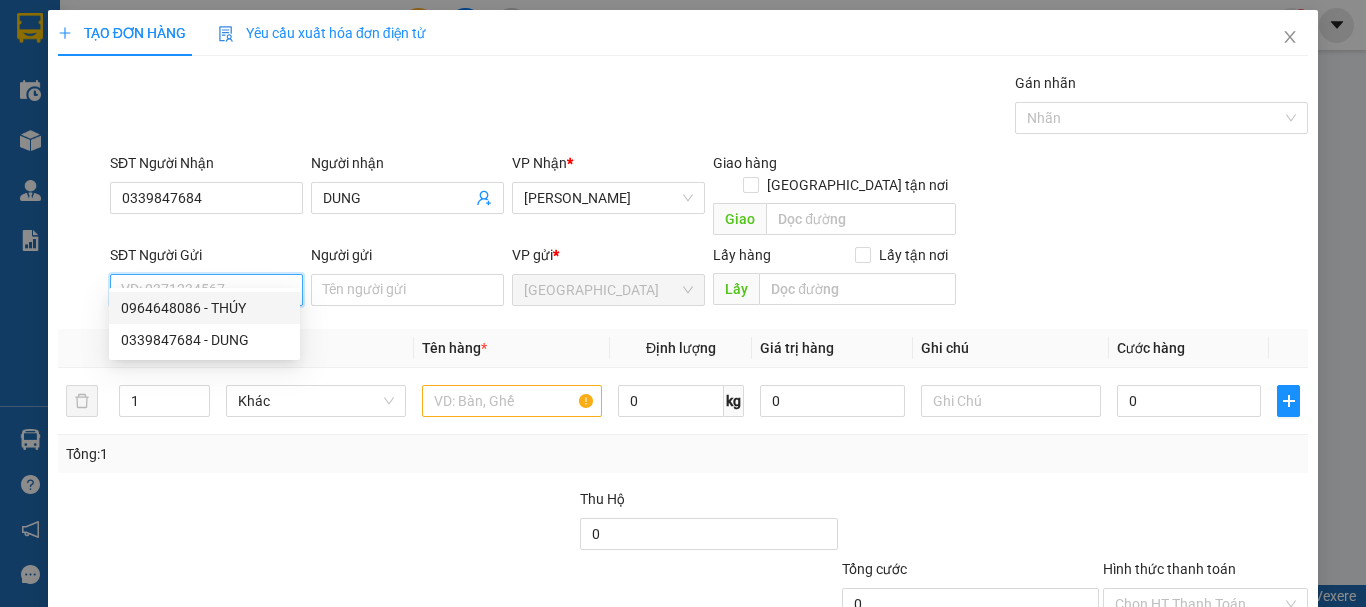 click on "0964648086 - THÚY" at bounding box center (204, 308) 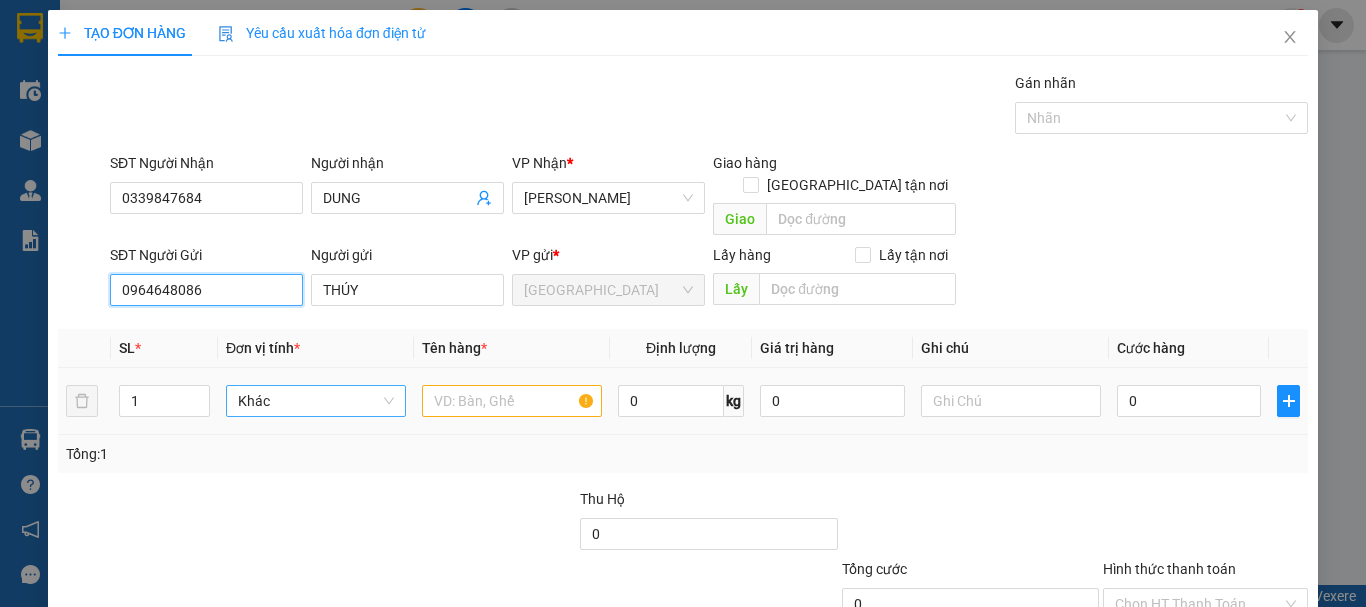 click on "Khác" at bounding box center [316, 401] 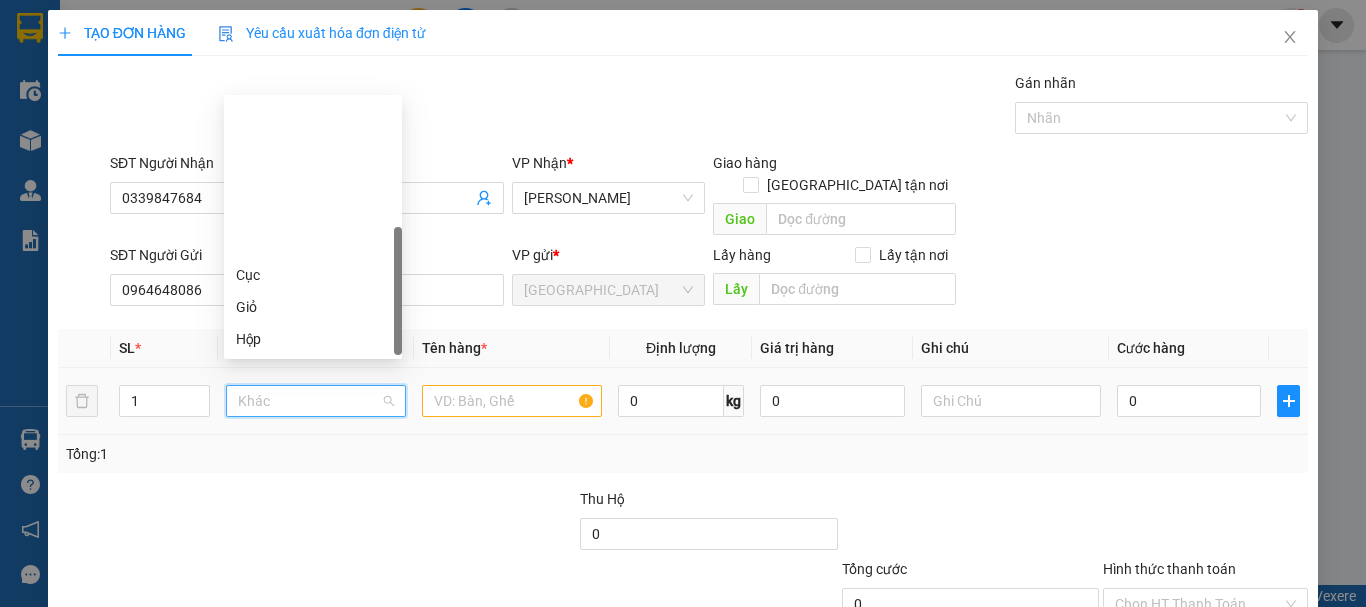 scroll, scrollTop: 192, scrollLeft: 0, axis: vertical 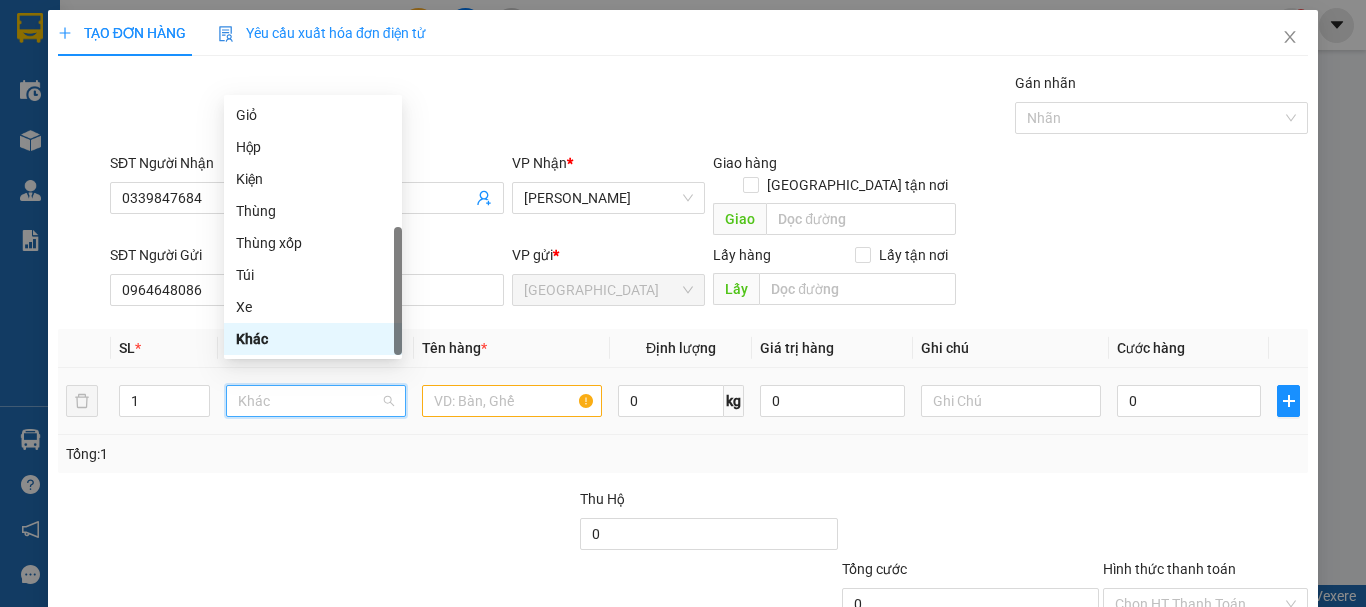 type on "T" 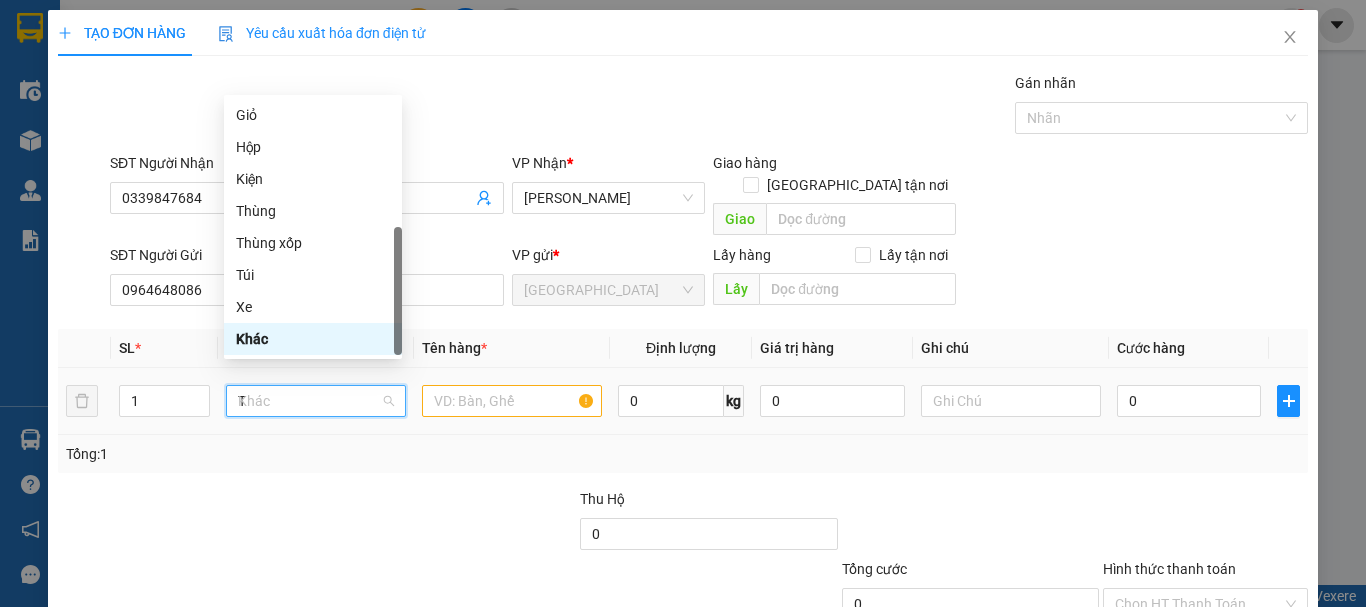 scroll, scrollTop: 0, scrollLeft: 0, axis: both 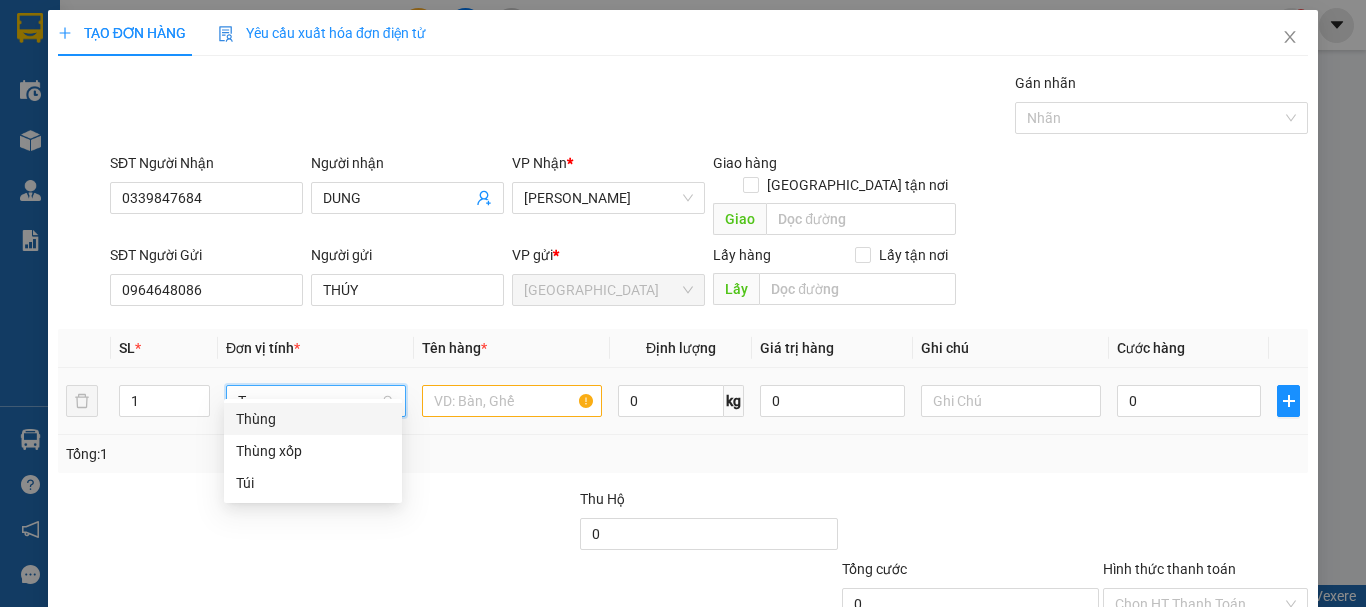 click on "Thùng" at bounding box center [313, 419] 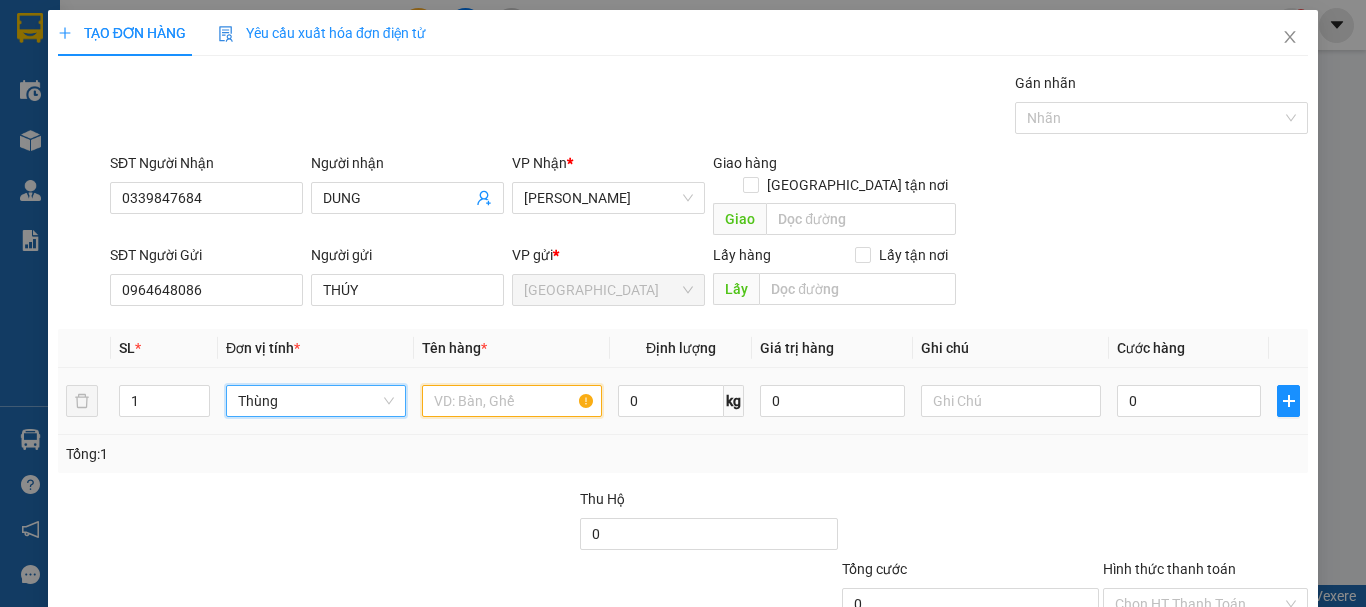click at bounding box center [512, 401] 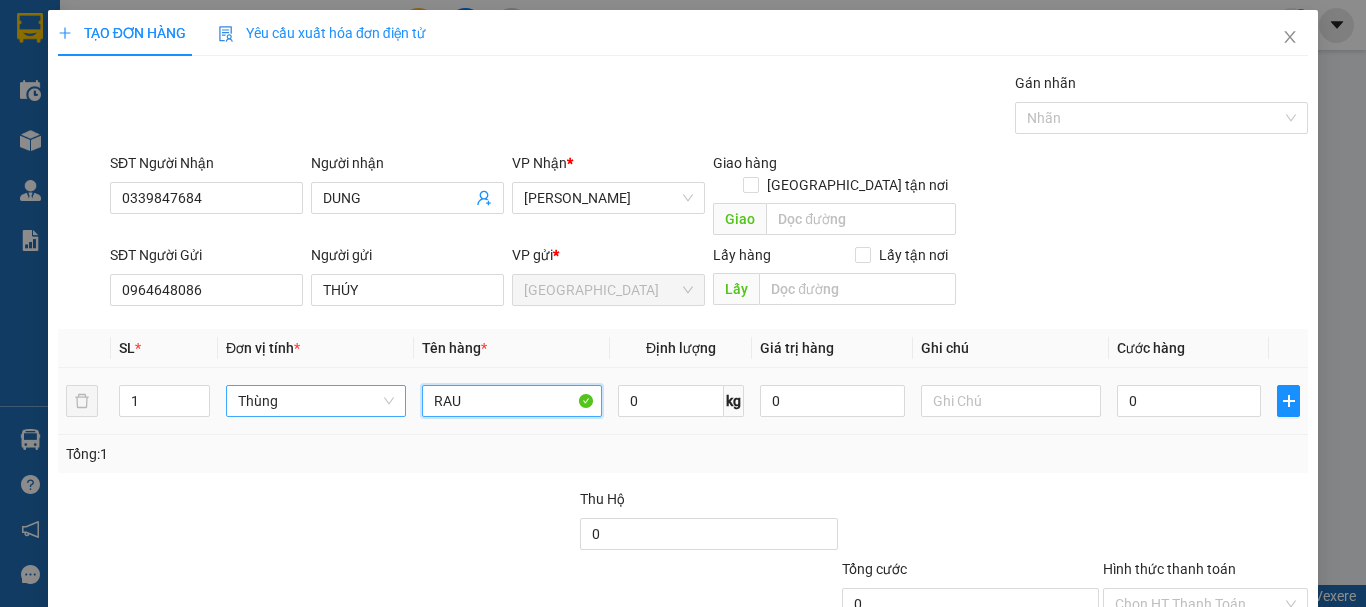 drag, startPoint x: 492, startPoint y: 371, endPoint x: 358, endPoint y: 395, distance: 136.1323 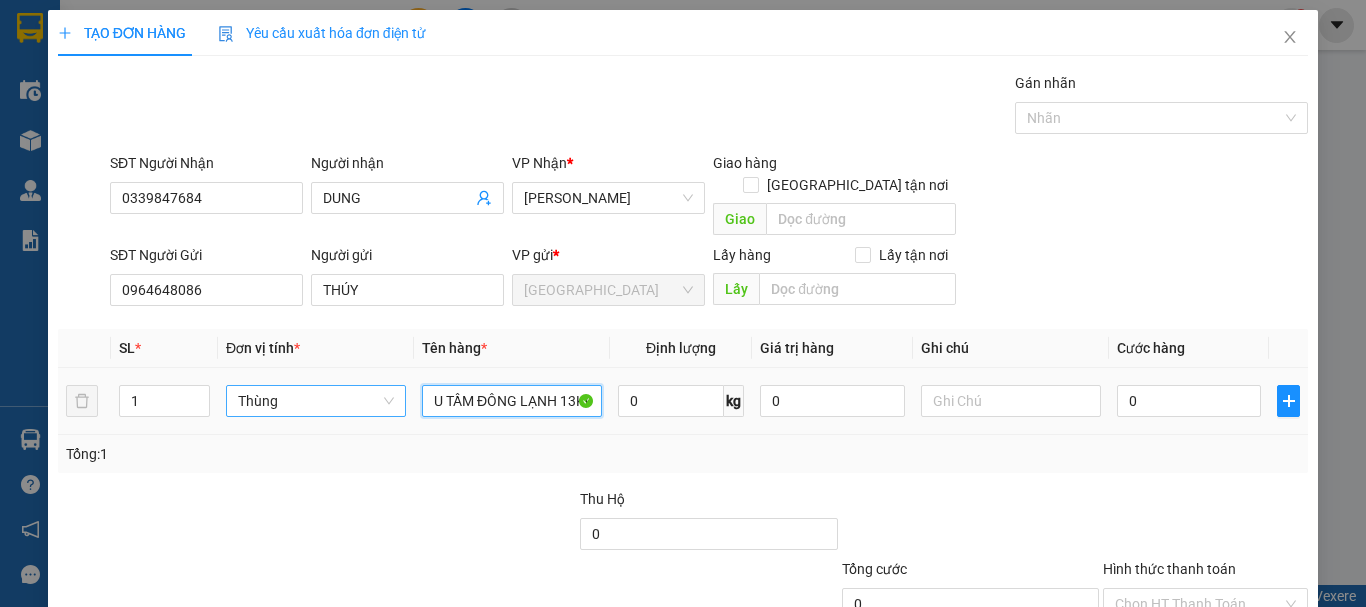 scroll, scrollTop: 0, scrollLeft: 27, axis: horizontal 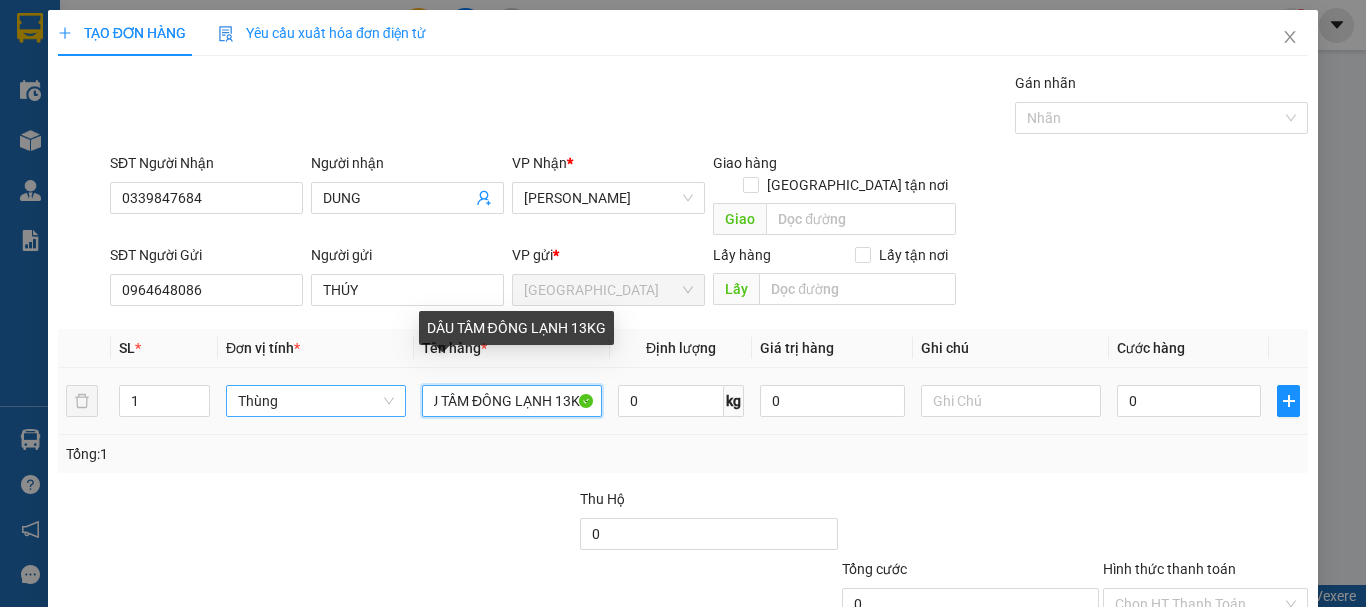 click on "DÂU TẦM ĐÔNG LẠNH 13KG" at bounding box center (512, 401) 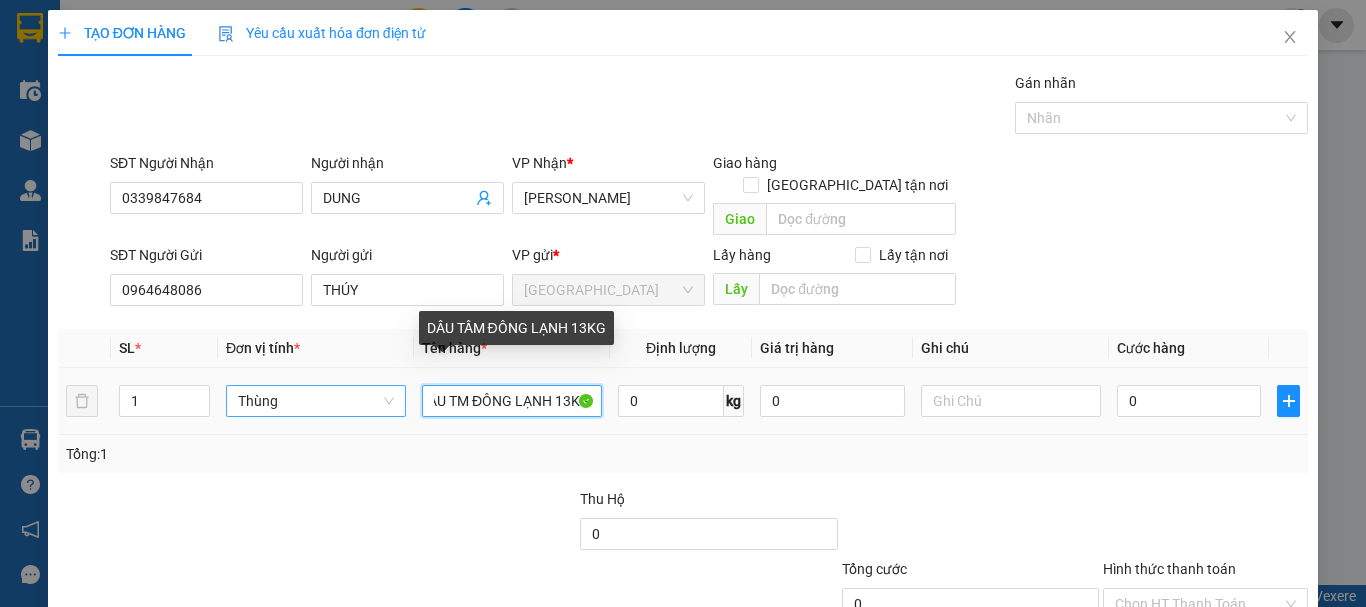 scroll, scrollTop: 0, scrollLeft: 18, axis: horizontal 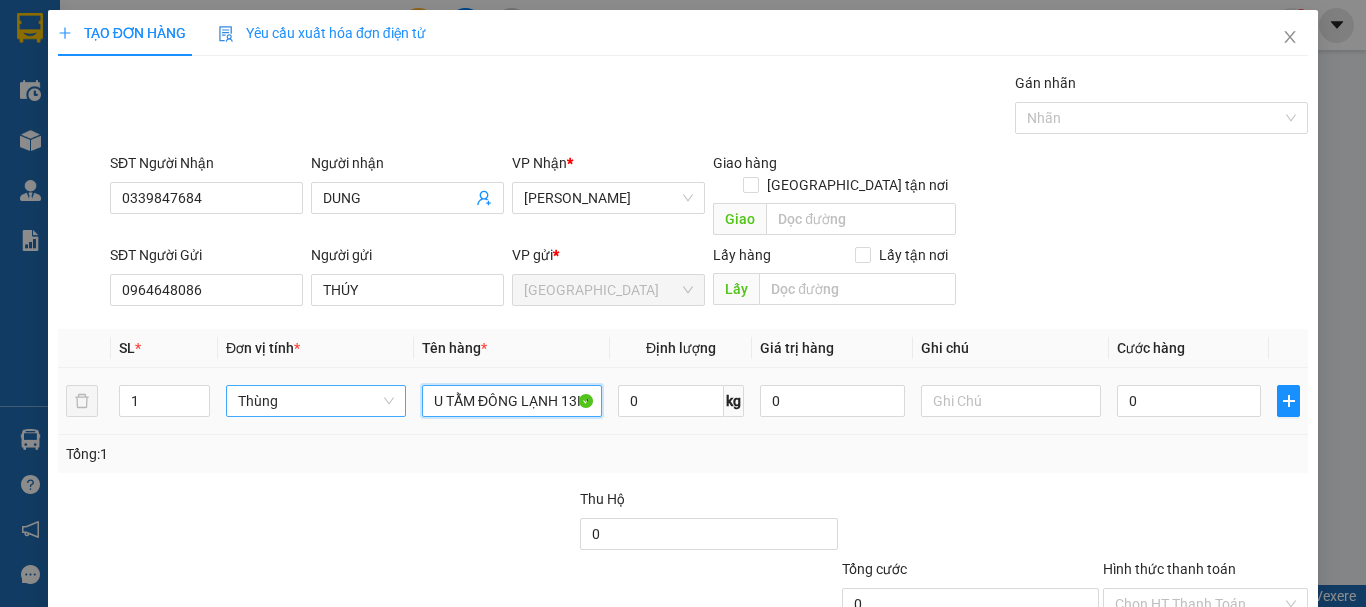 click on "Thùng" at bounding box center (316, 401) 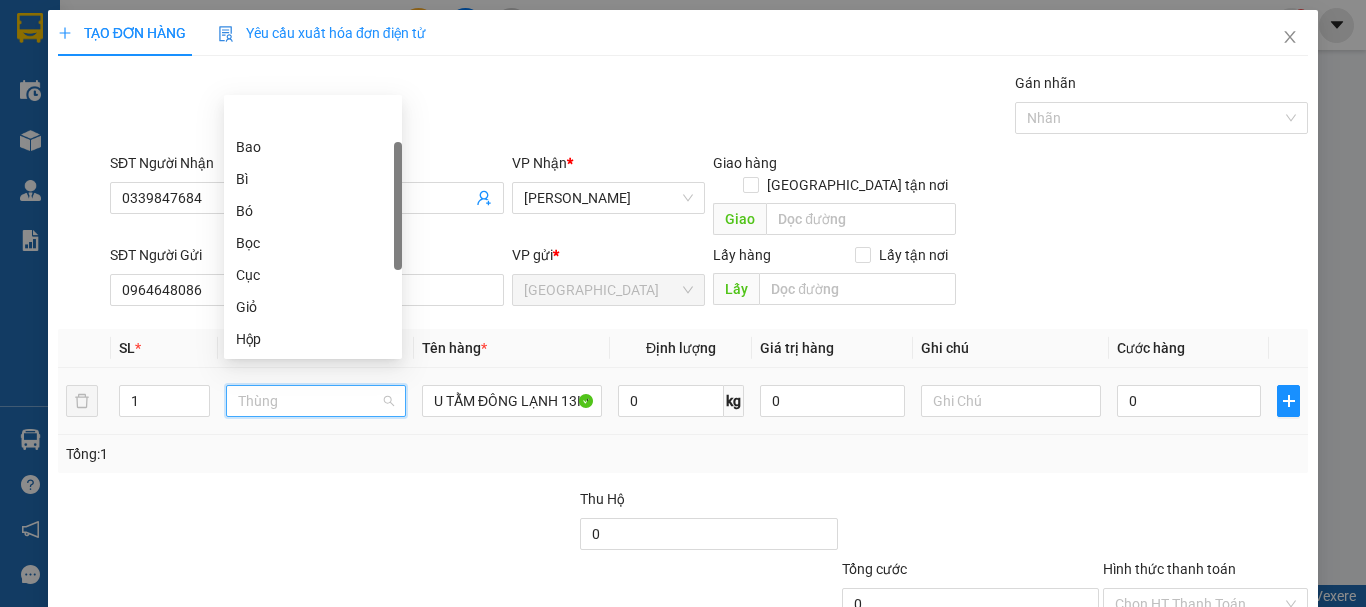 scroll, scrollTop: 0, scrollLeft: 0, axis: both 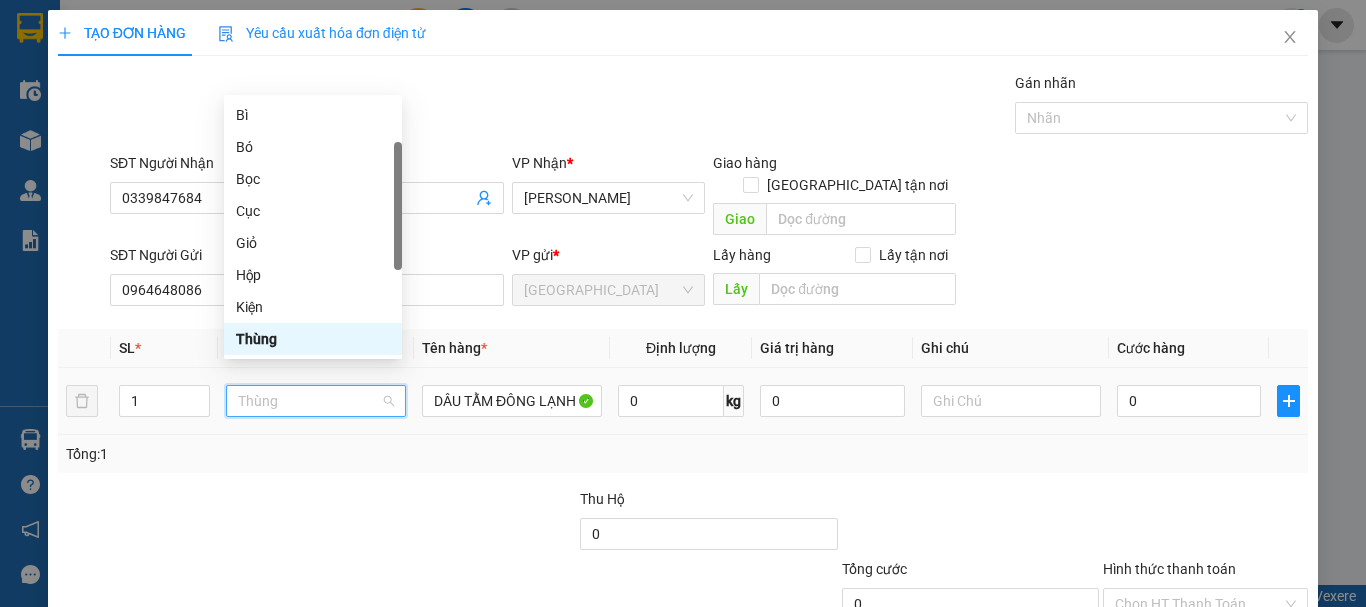 type on "X" 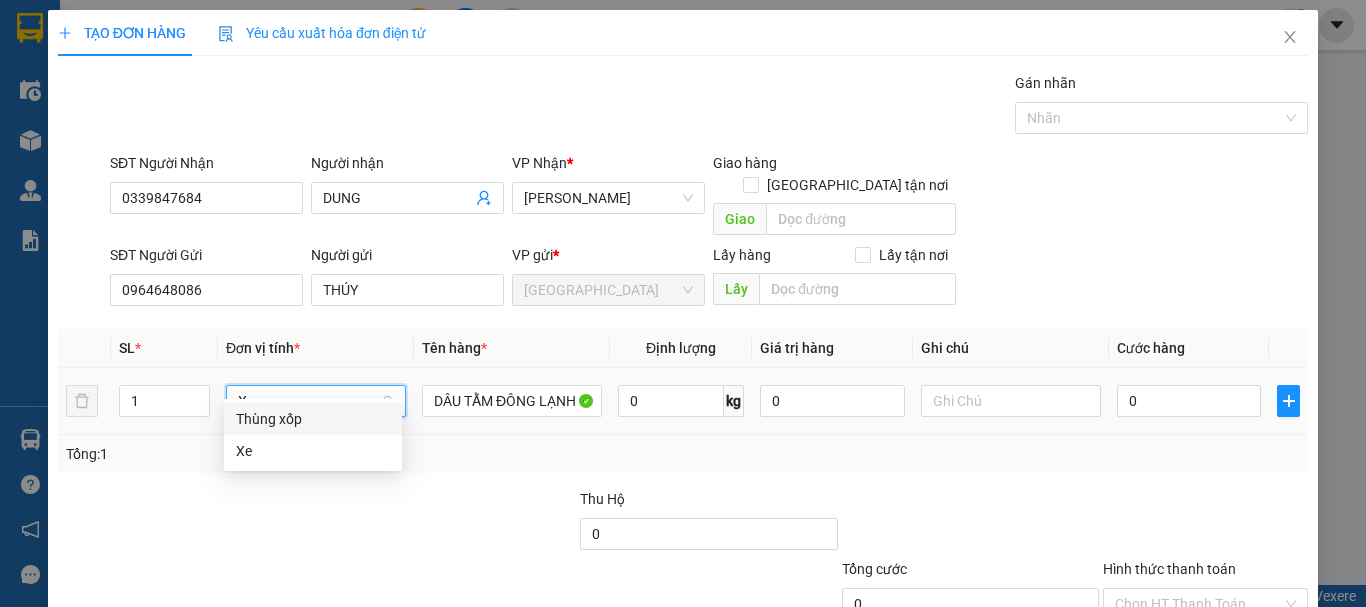 scroll, scrollTop: 0, scrollLeft: 0, axis: both 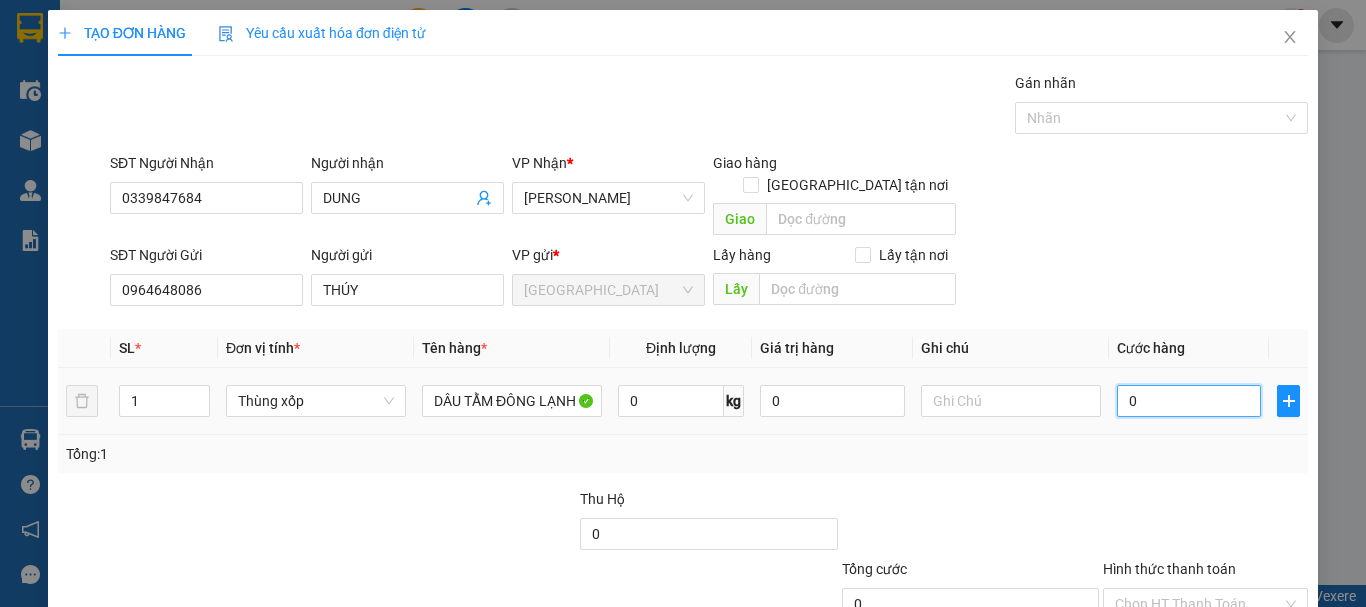 click on "0" at bounding box center [1189, 401] 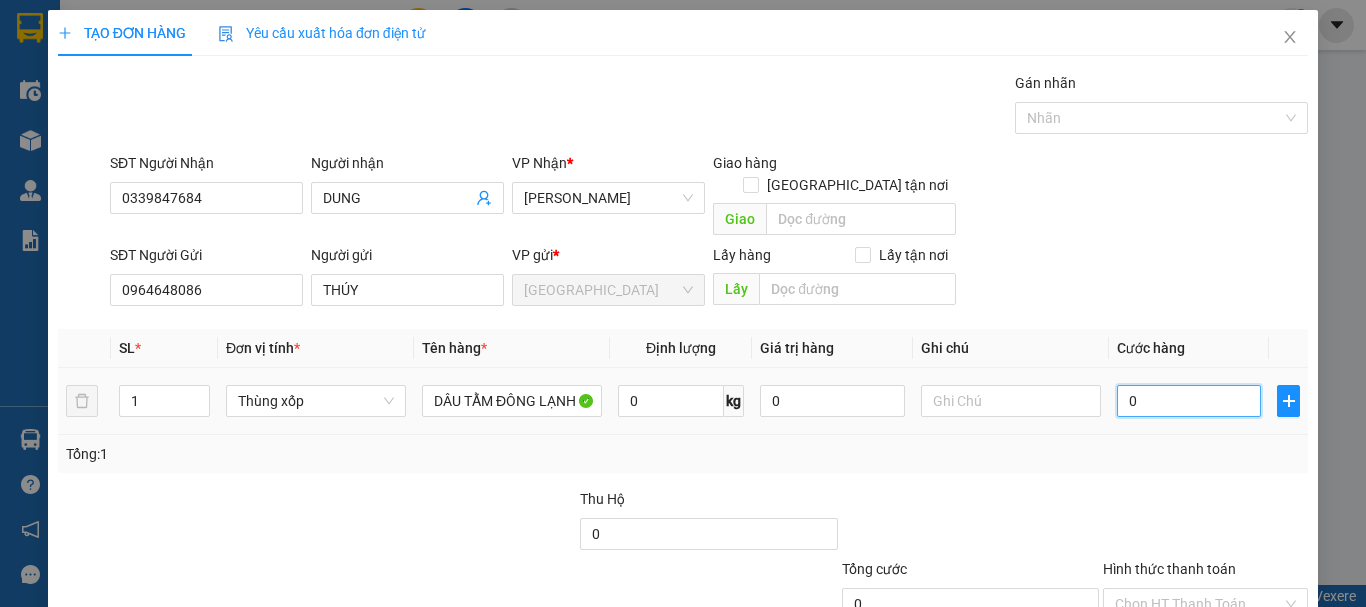 type on "7" 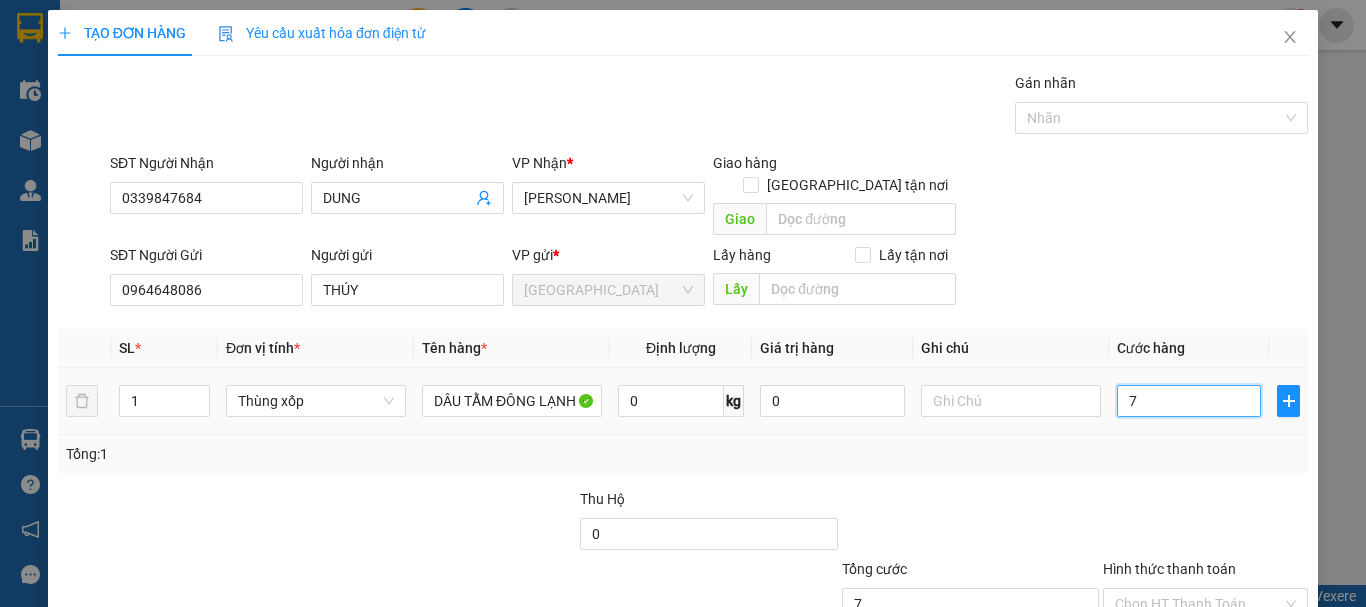 type on "70" 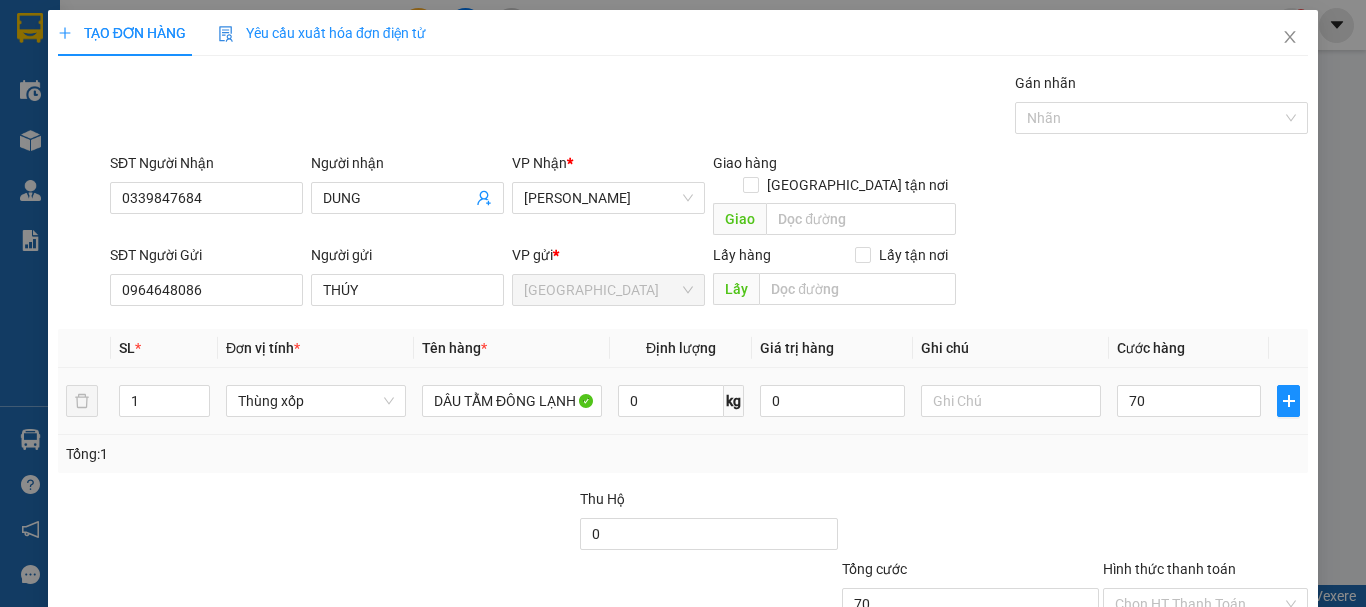 type on "70.000" 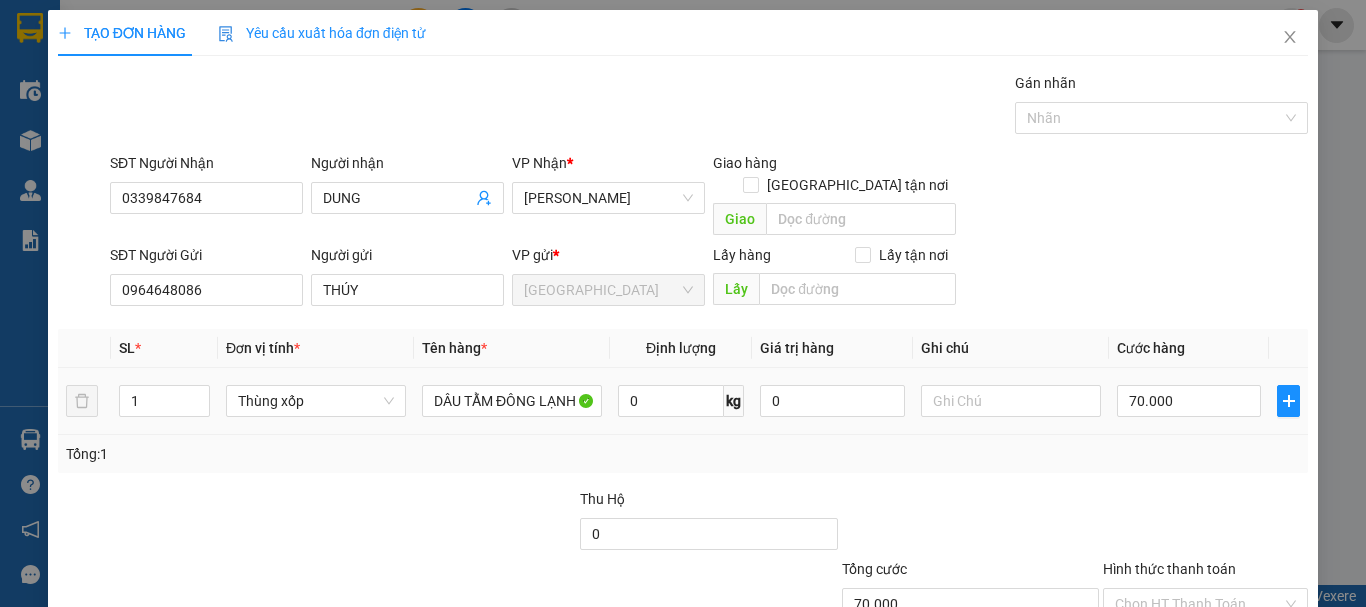 click on "Tổng:  1" at bounding box center [683, 454] 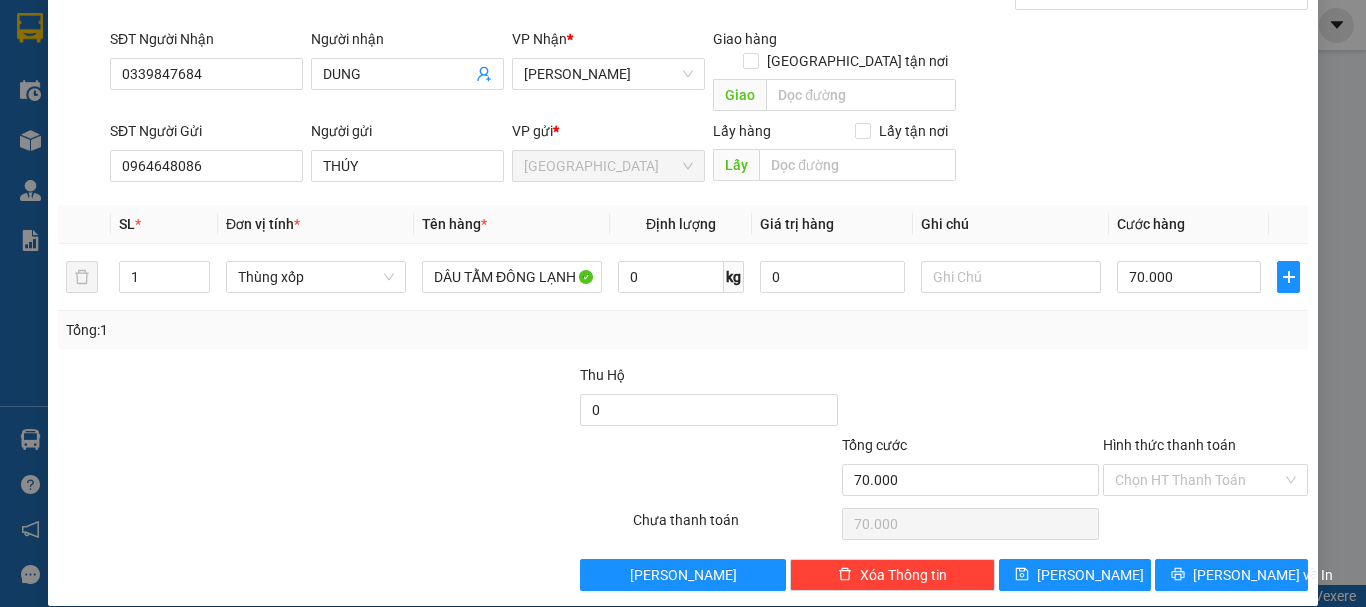 scroll, scrollTop: 125, scrollLeft: 0, axis: vertical 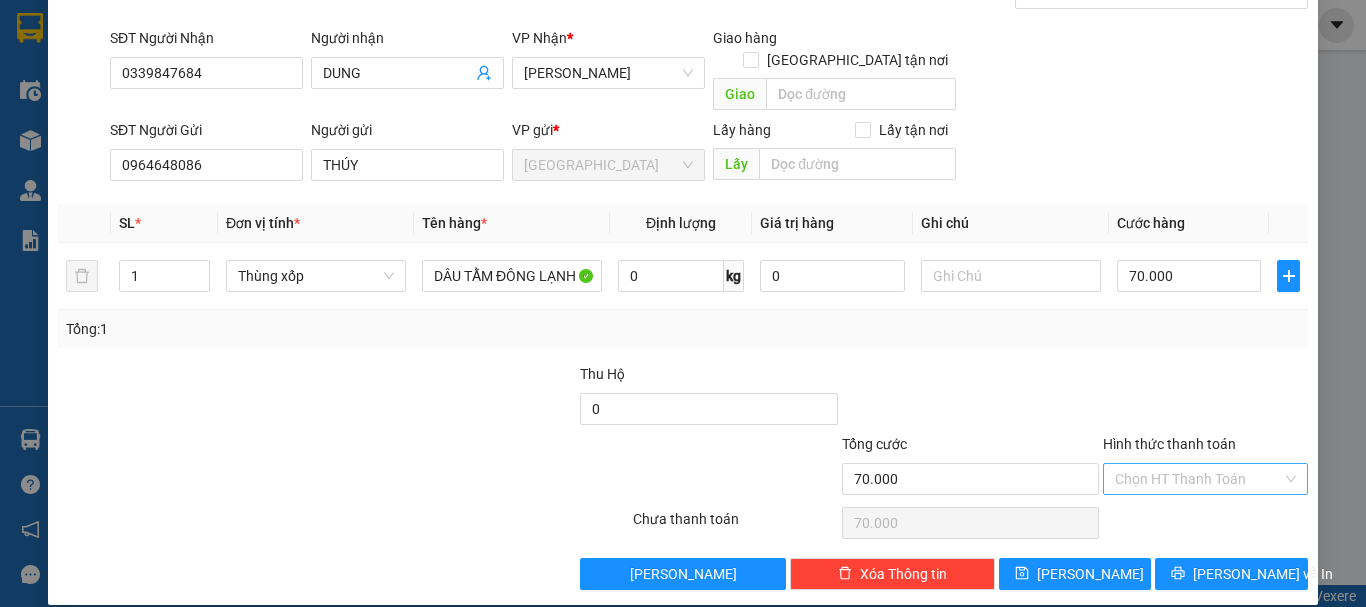 click on "Hình thức thanh toán" at bounding box center [1198, 479] 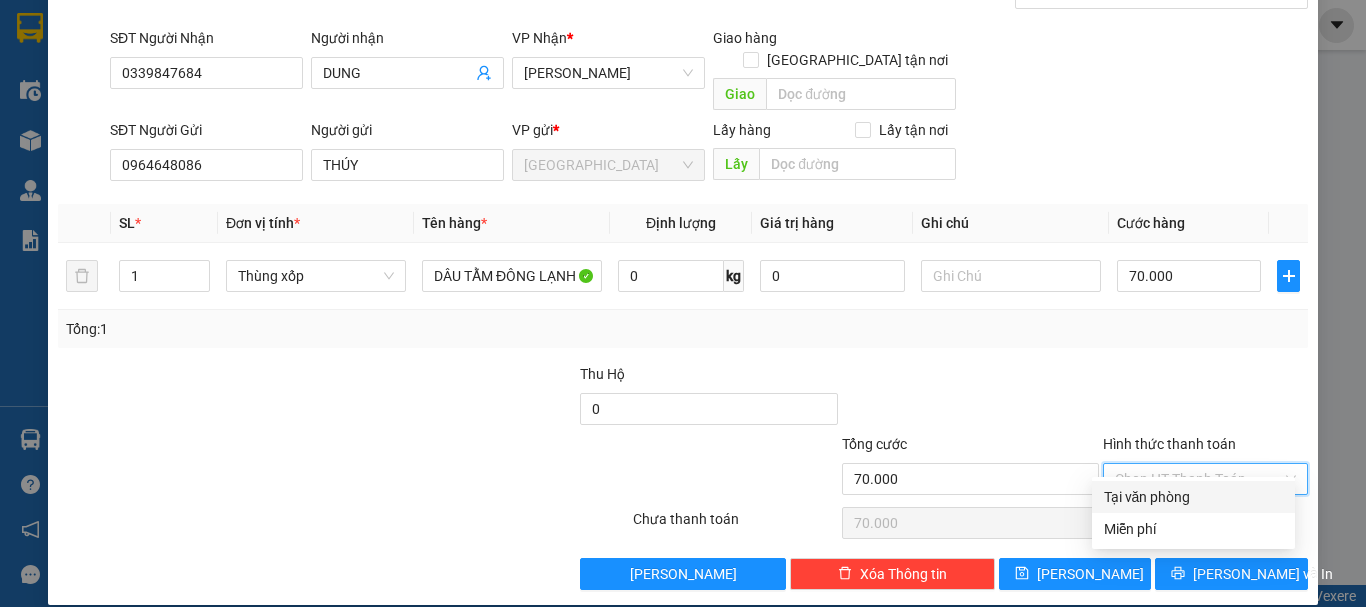 click on "Tại văn phòng" at bounding box center (1193, 497) 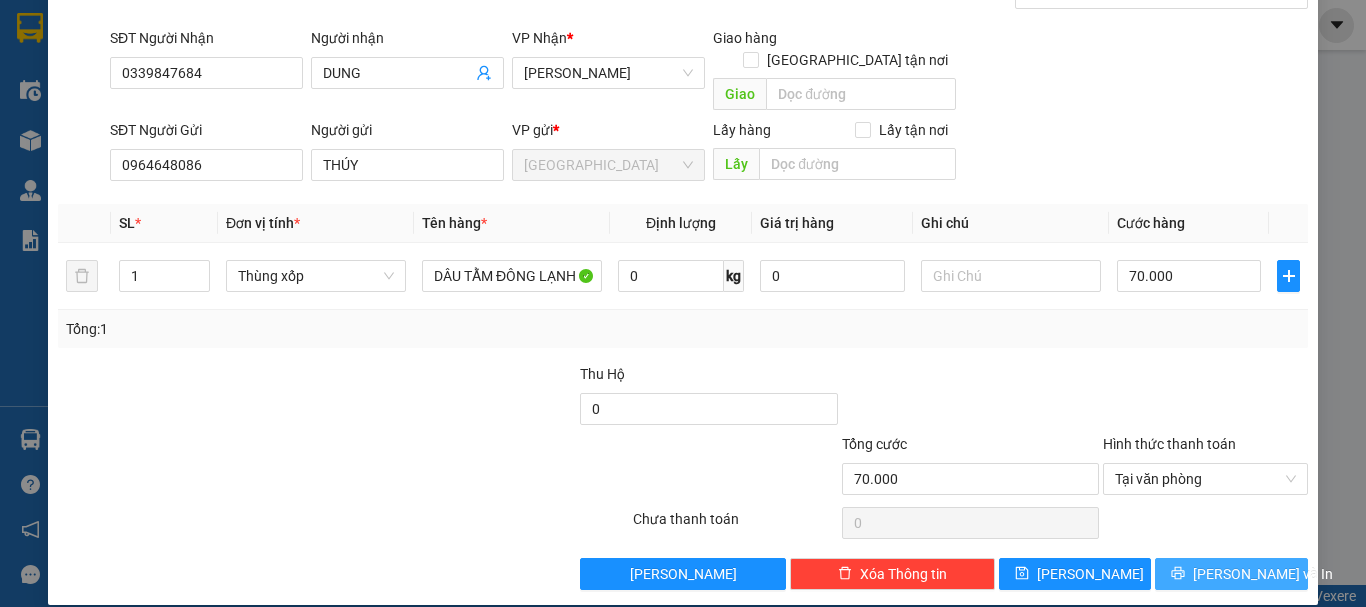 click on "[PERSON_NAME] và In" at bounding box center [1263, 574] 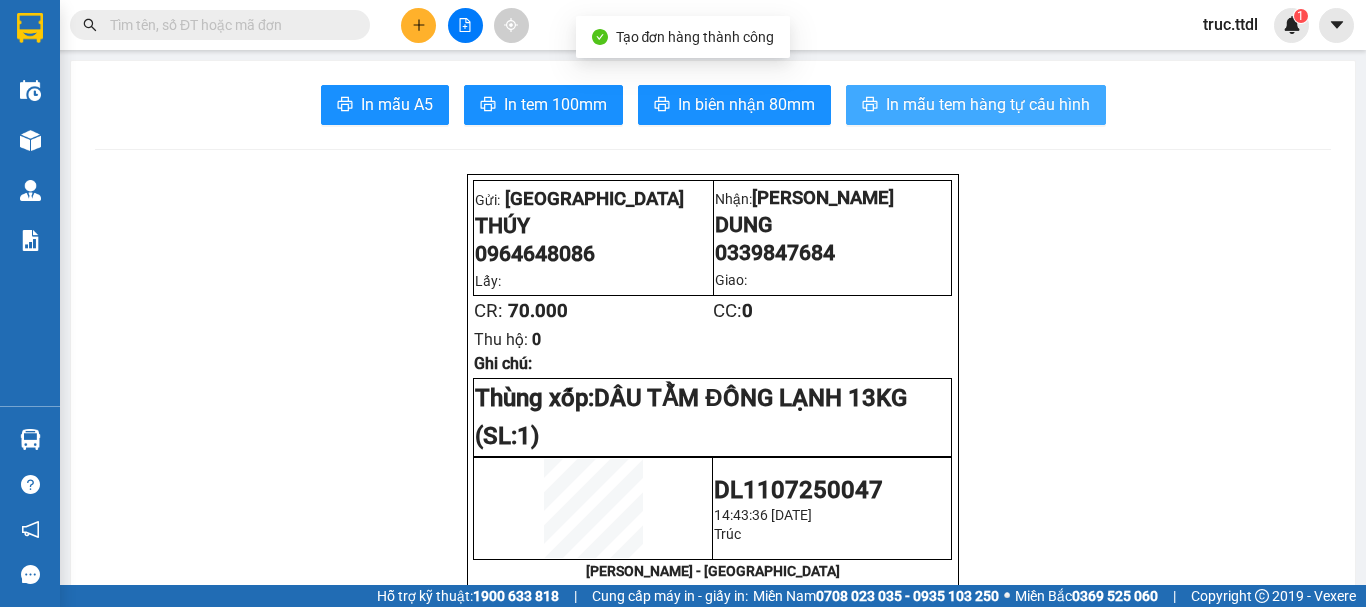 click on "In mẫu tem hàng tự cấu hình" at bounding box center (988, 104) 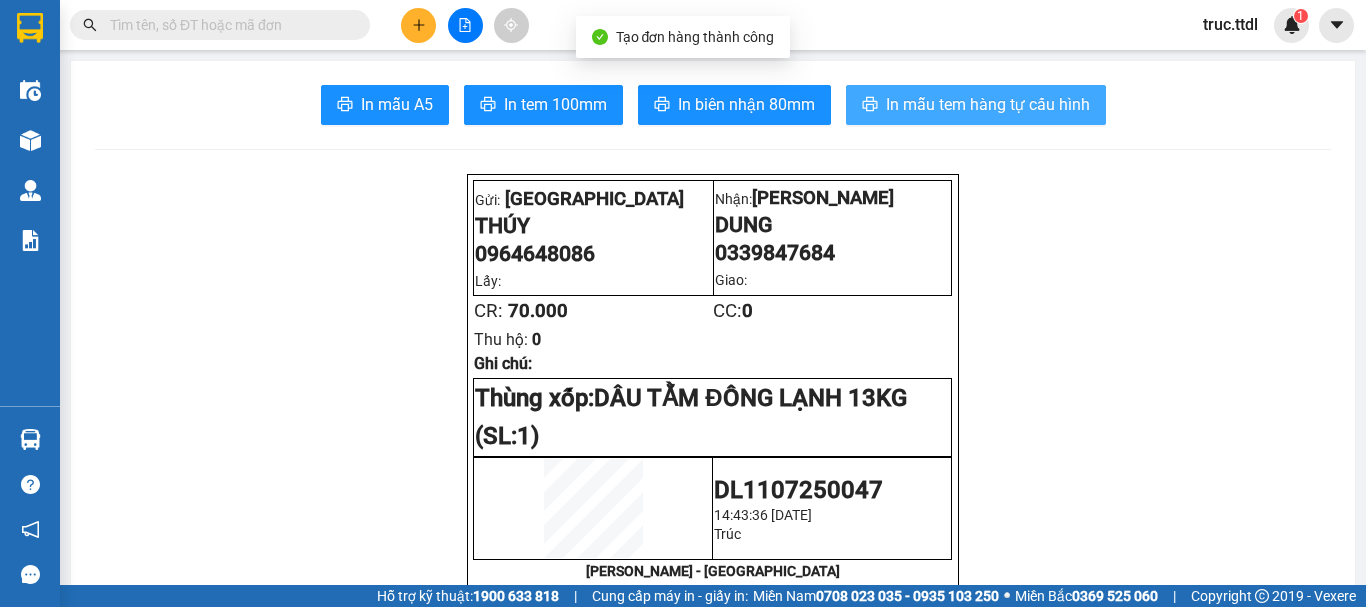 scroll, scrollTop: 0, scrollLeft: 0, axis: both 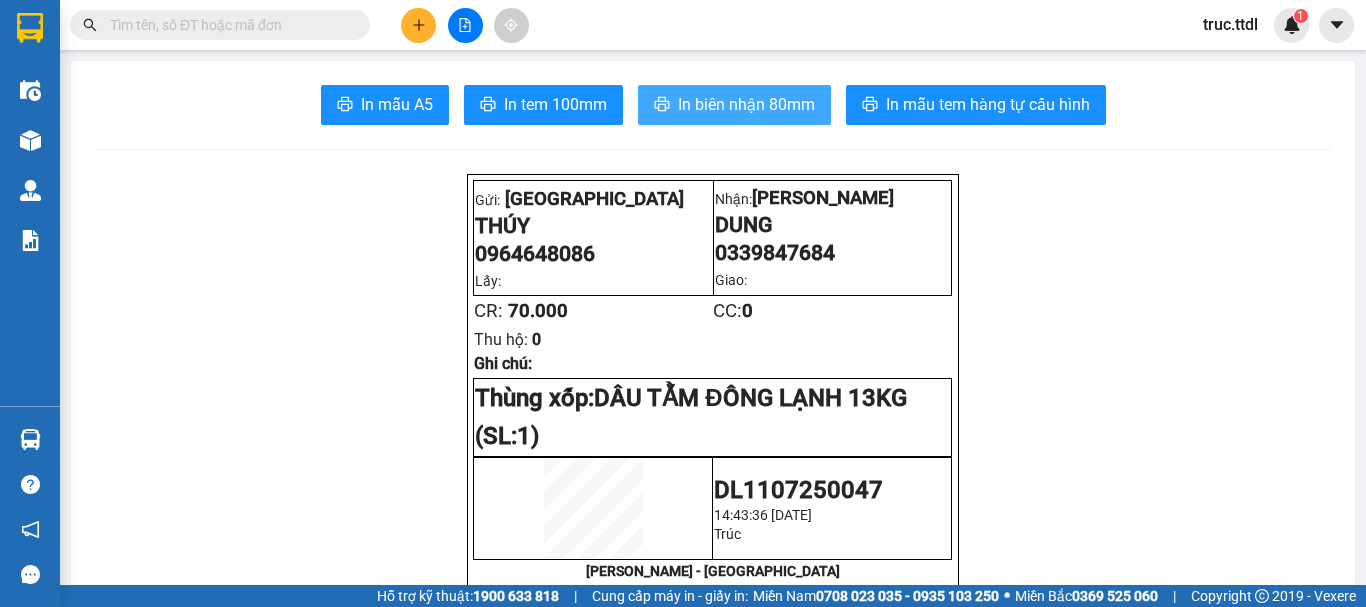 click on "In biên nhận 80mm" at bounding box center (746, 104) 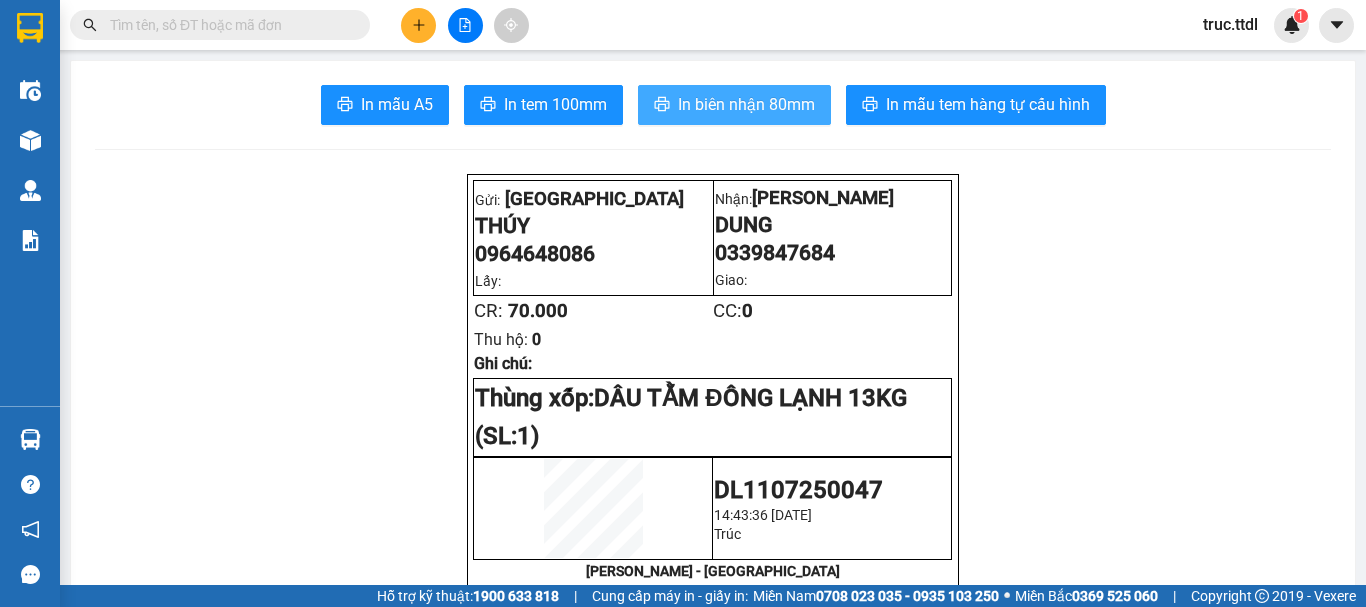 scroll, scrollTop: 0, scrollLeft: 0, axis: both 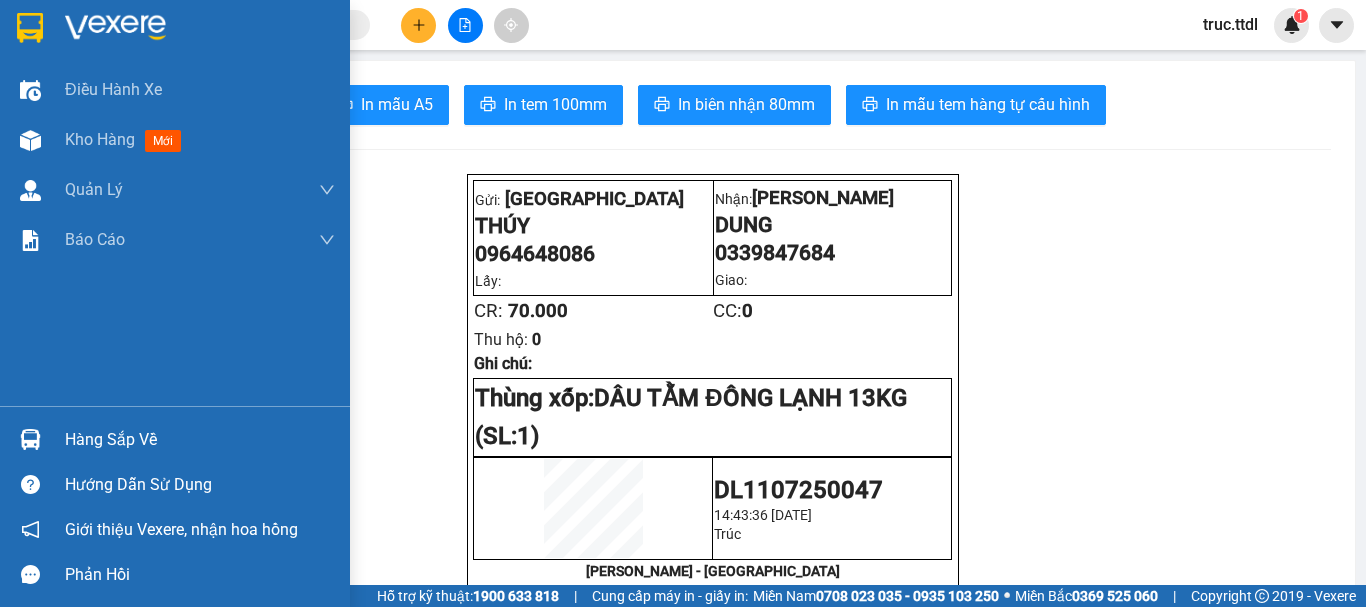 click at bounding box center [115, 28] 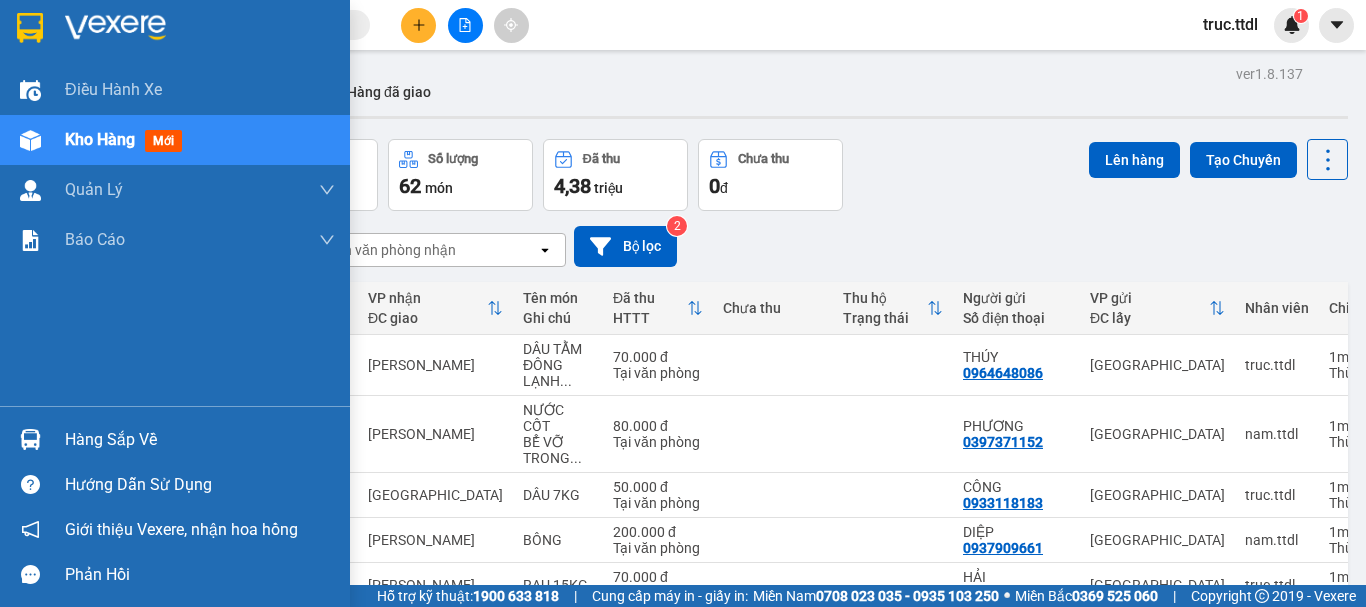 click at bounding box center (30, 28) 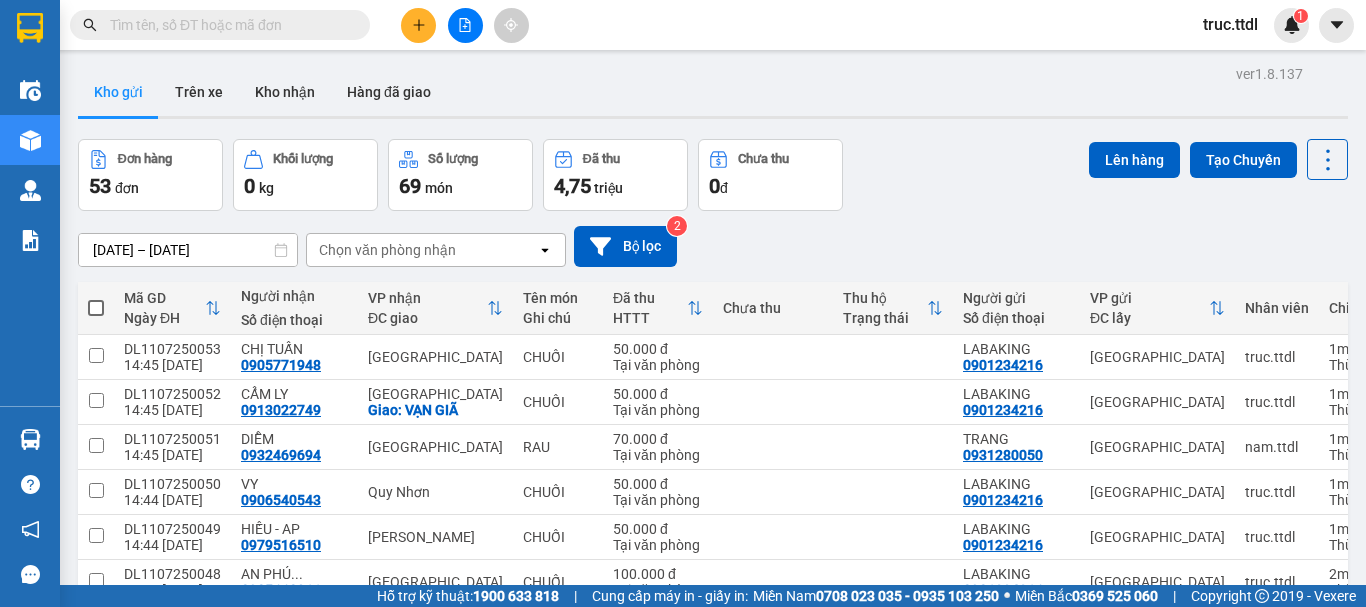 click 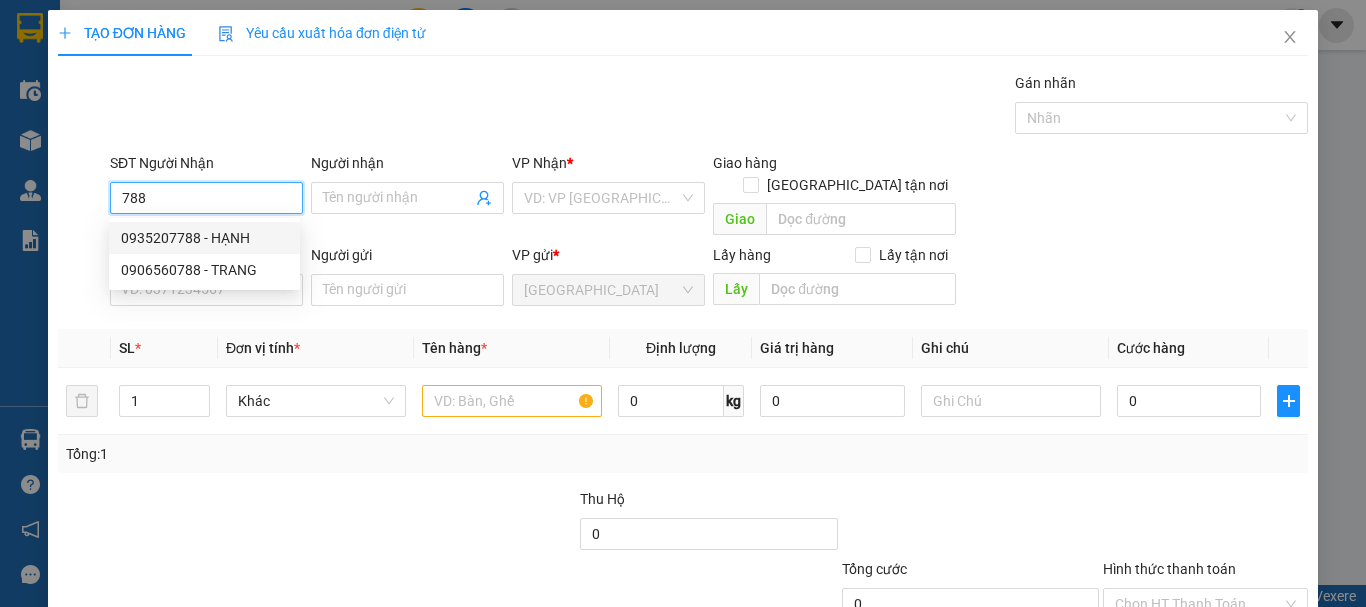 click on "0935207788 - HẠNH" at bounding box center (204, 238) 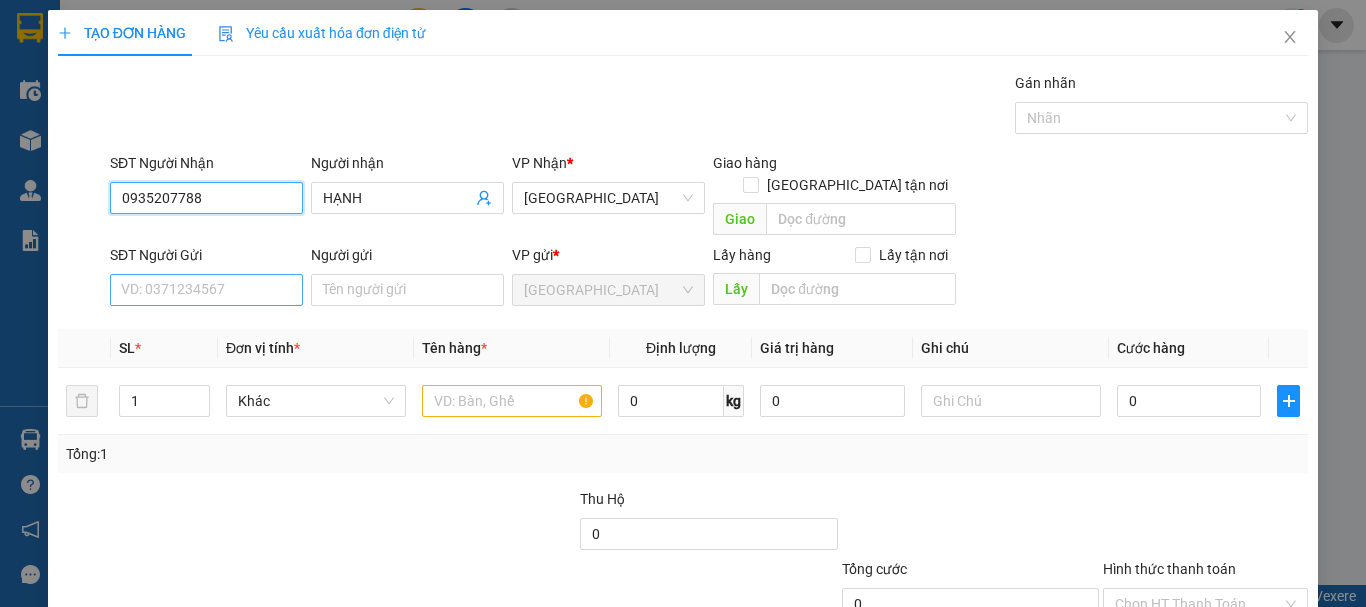 type on "0935207788" 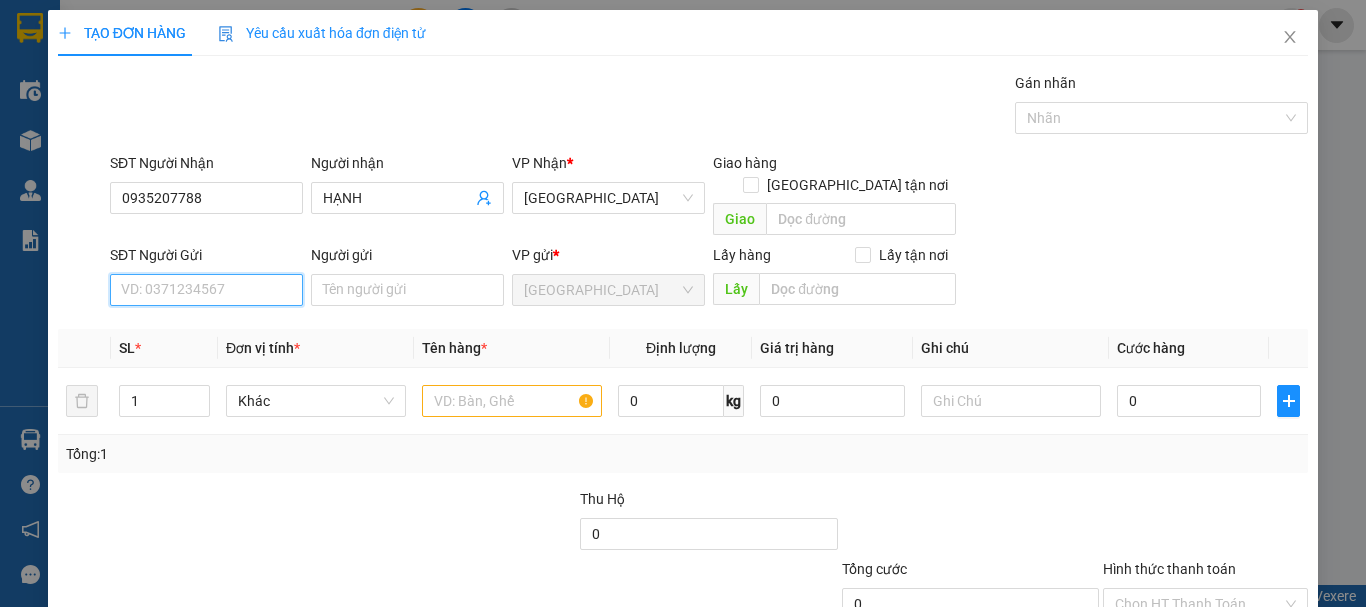 click on "SĐT Người Gửi" at bounding box center [206, 290] 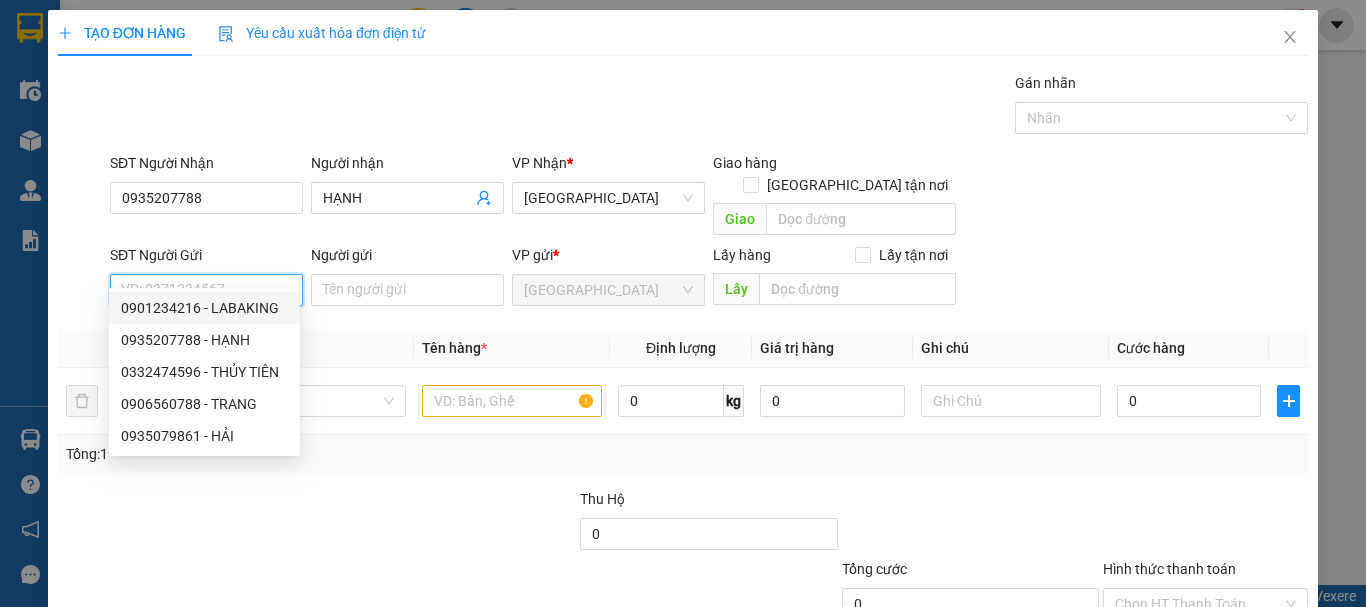 click on "0901234216 - LABAKING" at bounding box center [204, 308] 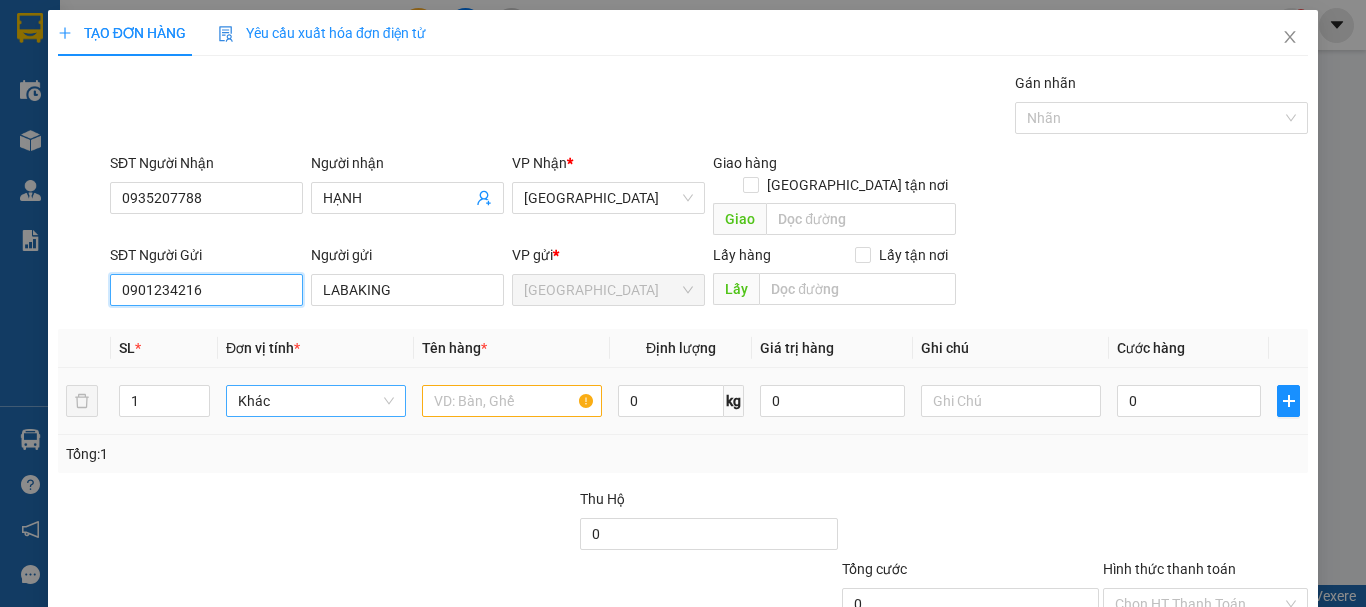 click on "Khác" at bounding box center (316, 401) 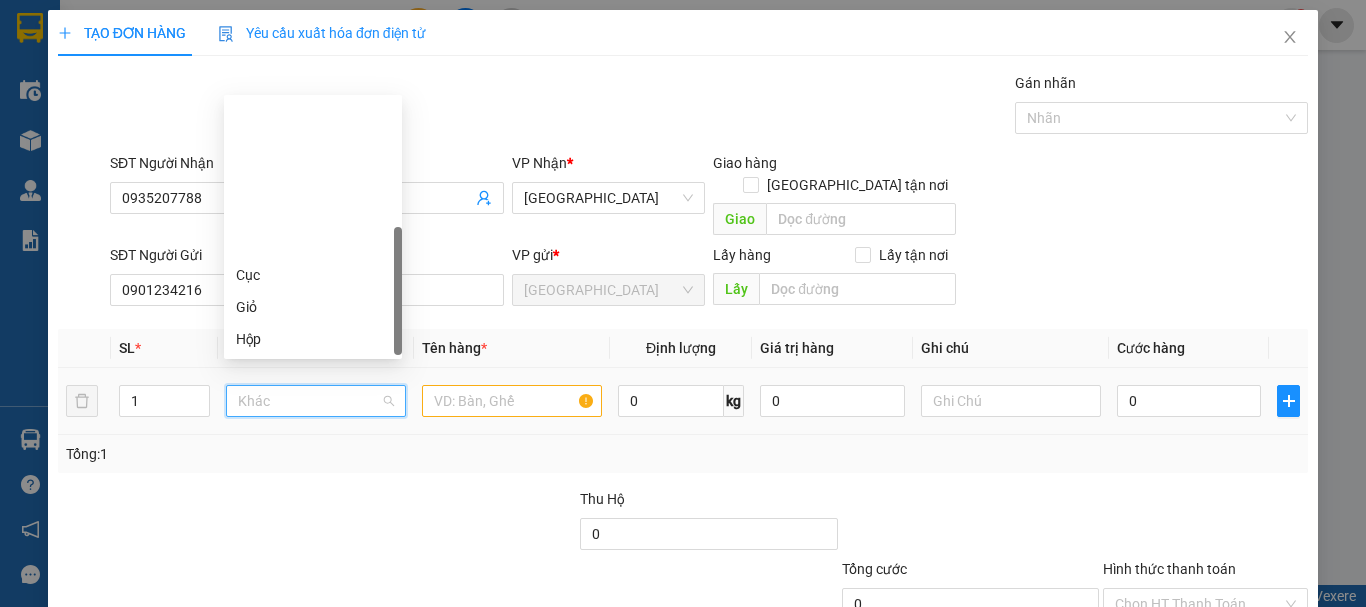 scroll, scrollTop: 192, scrollLeft: 0, axis: vertical 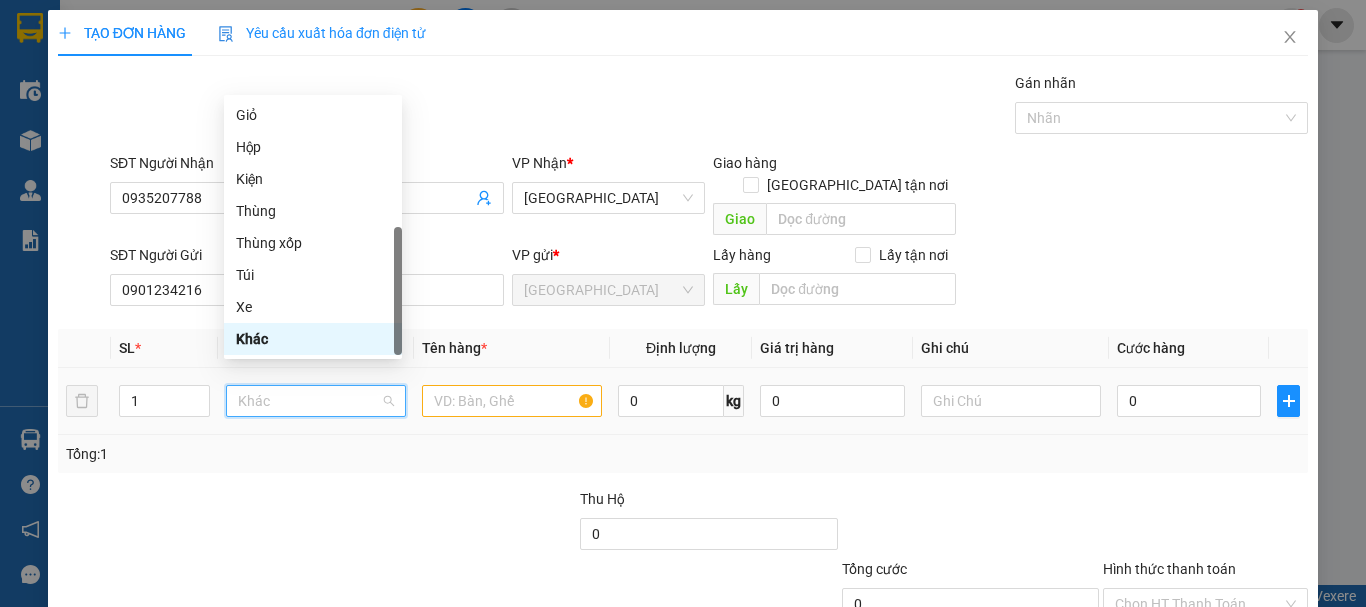 click on "Khác" at bounding box center [316, 401] 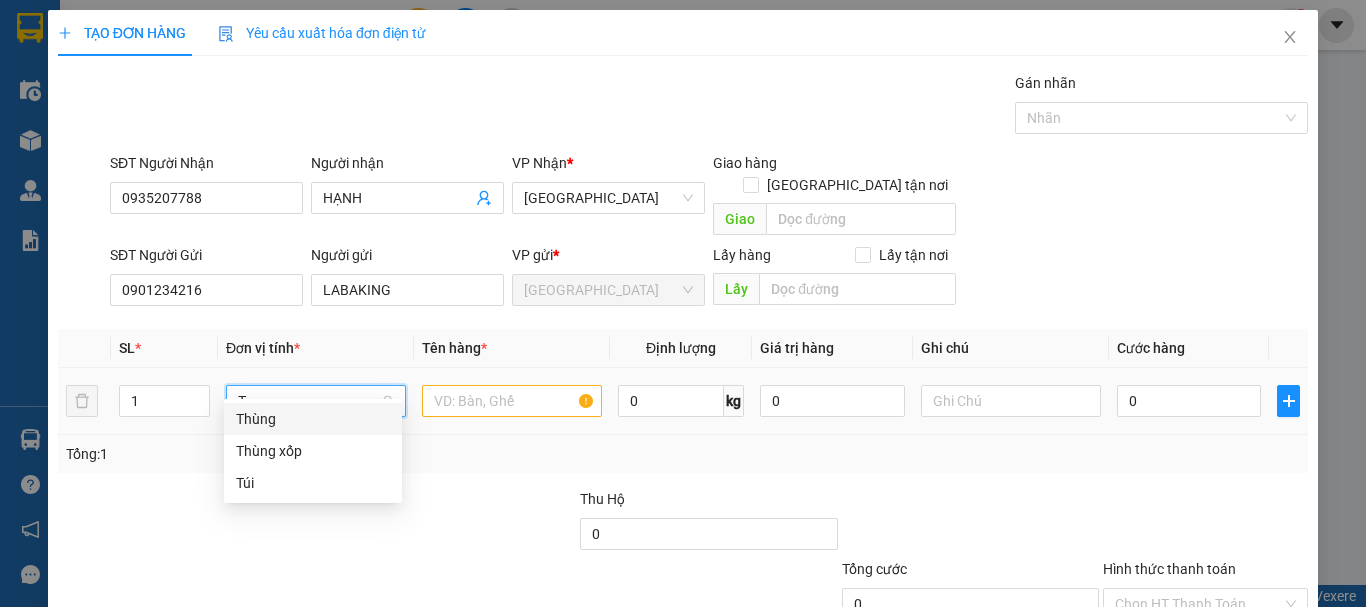 scroll, scrollTop: 0, scrollLeft: 0, axis: both 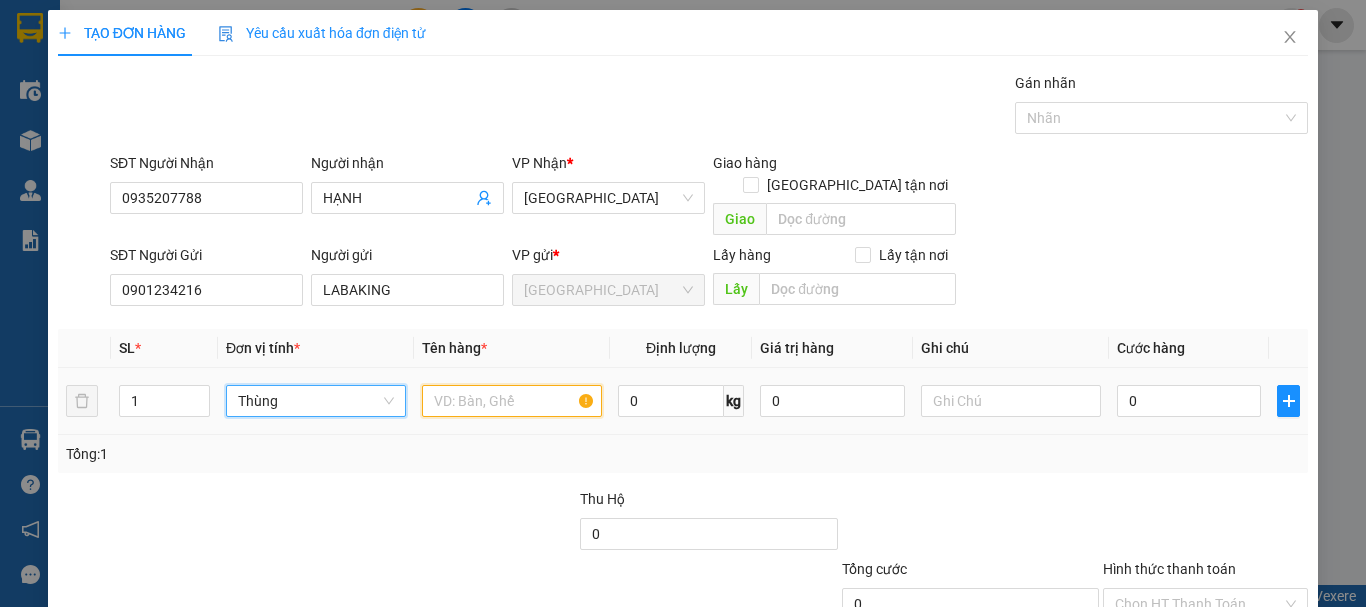 click at bounding box center (512, 401) 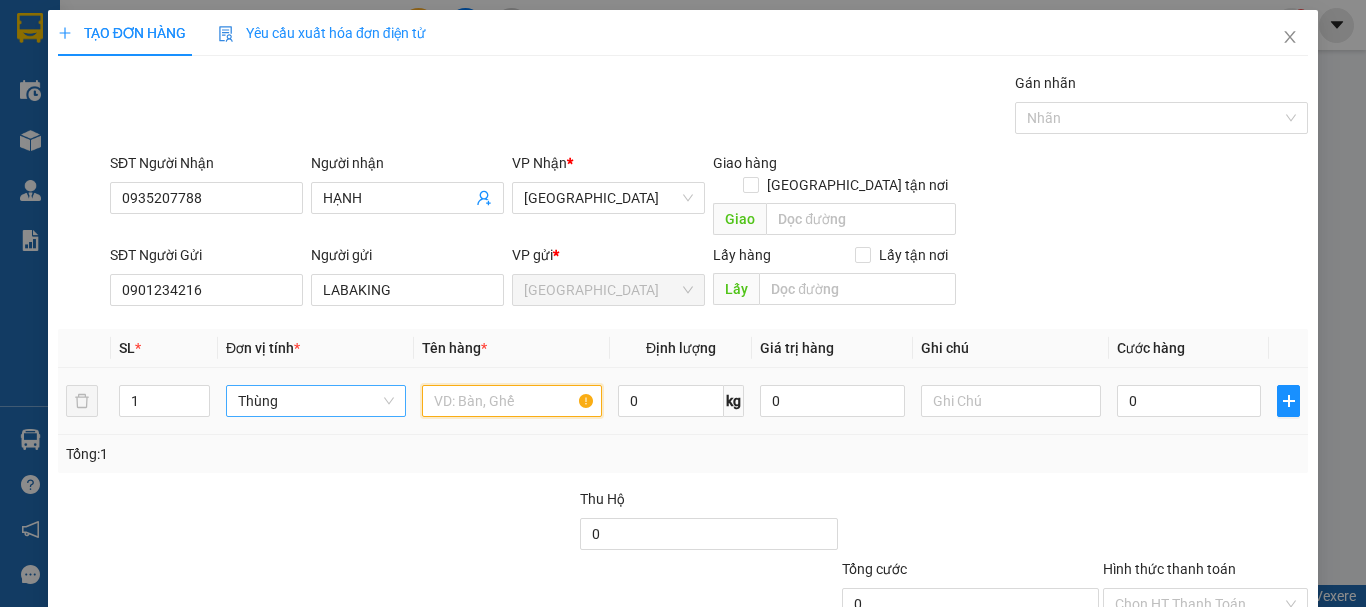 paste on "CHUỐI" 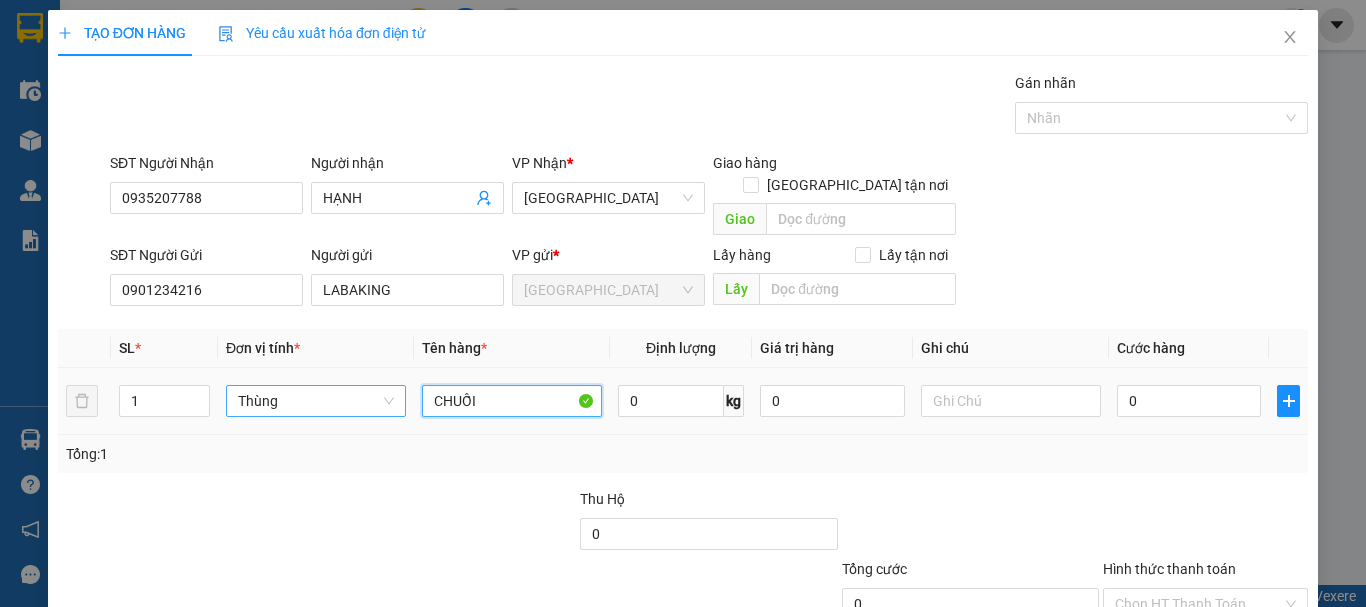 type on "CHUỐI" 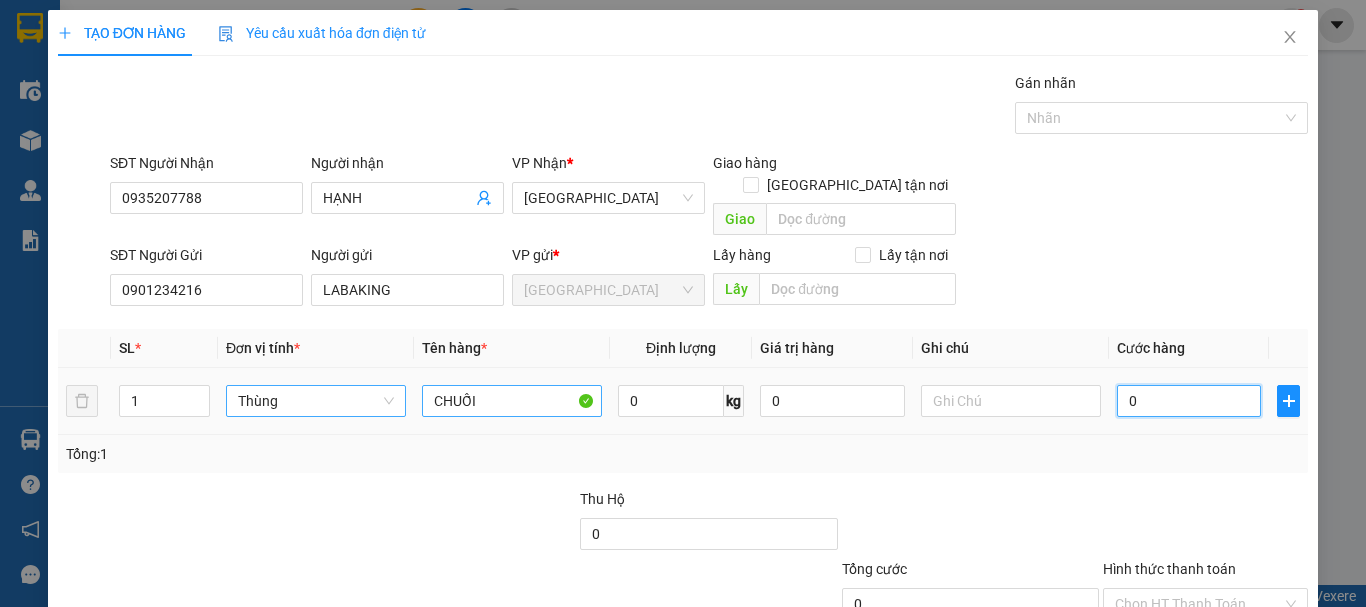 type on "5" 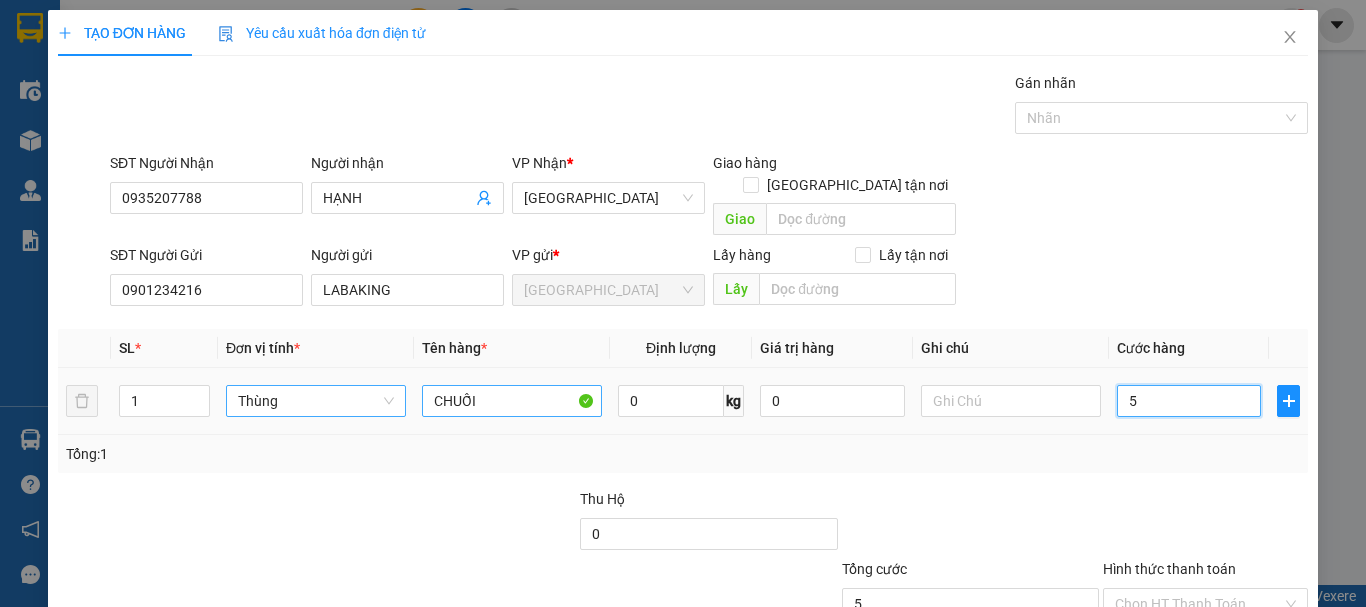 type on "5" 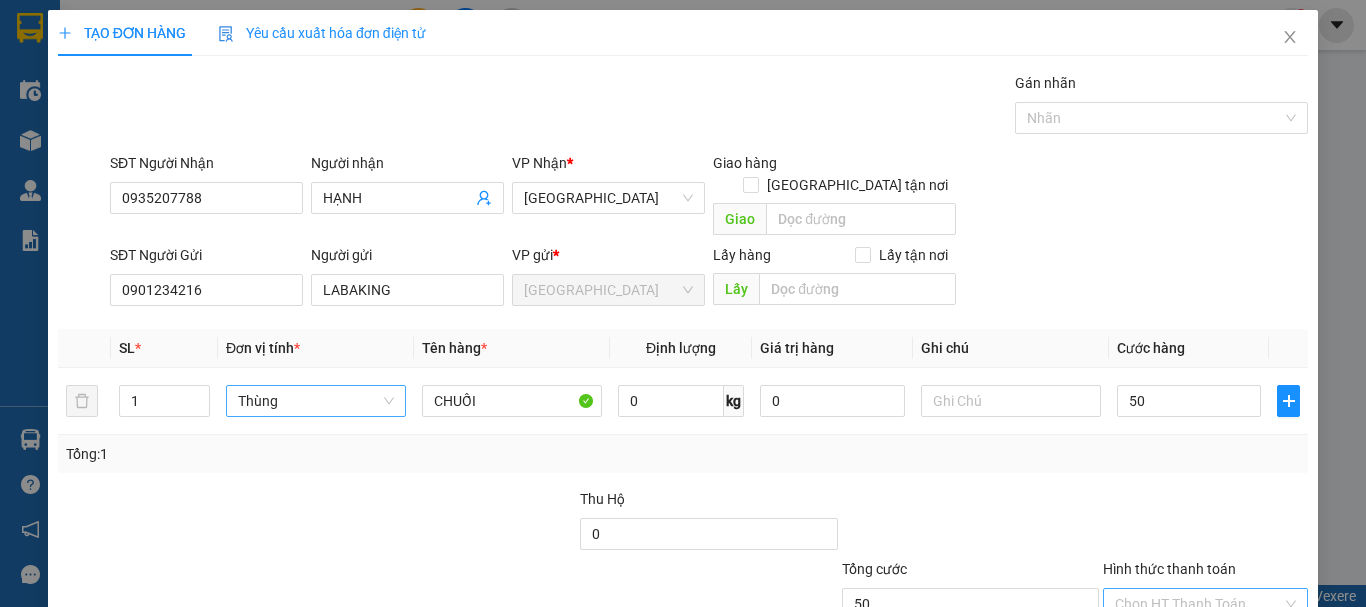 type on "50.000" 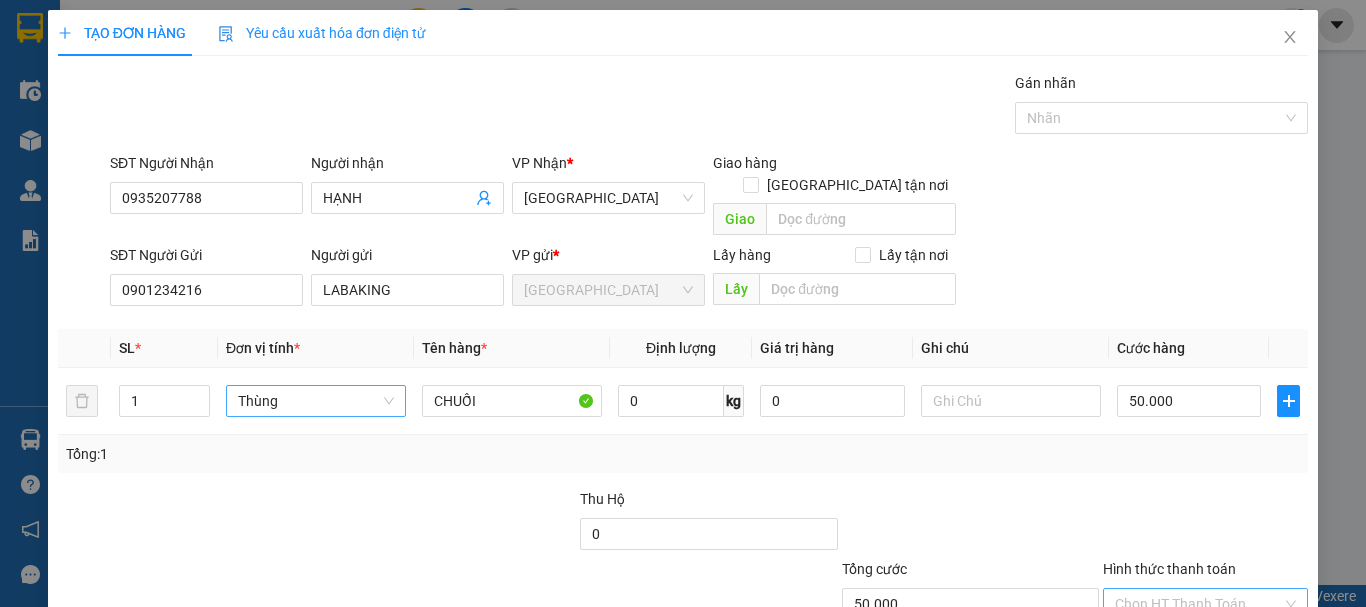 click on "Hình thức thanh toán" at bounding box center [1198, 604] 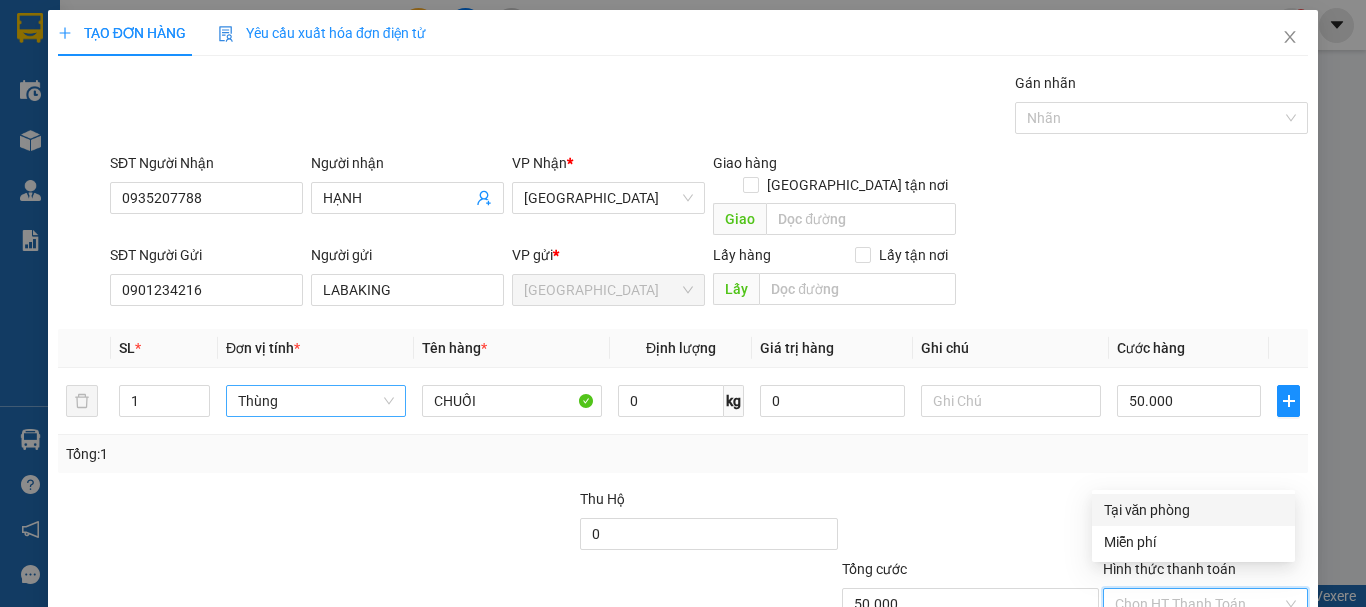 click on "Tại văn phòng" at bounding box center [1193, 510] 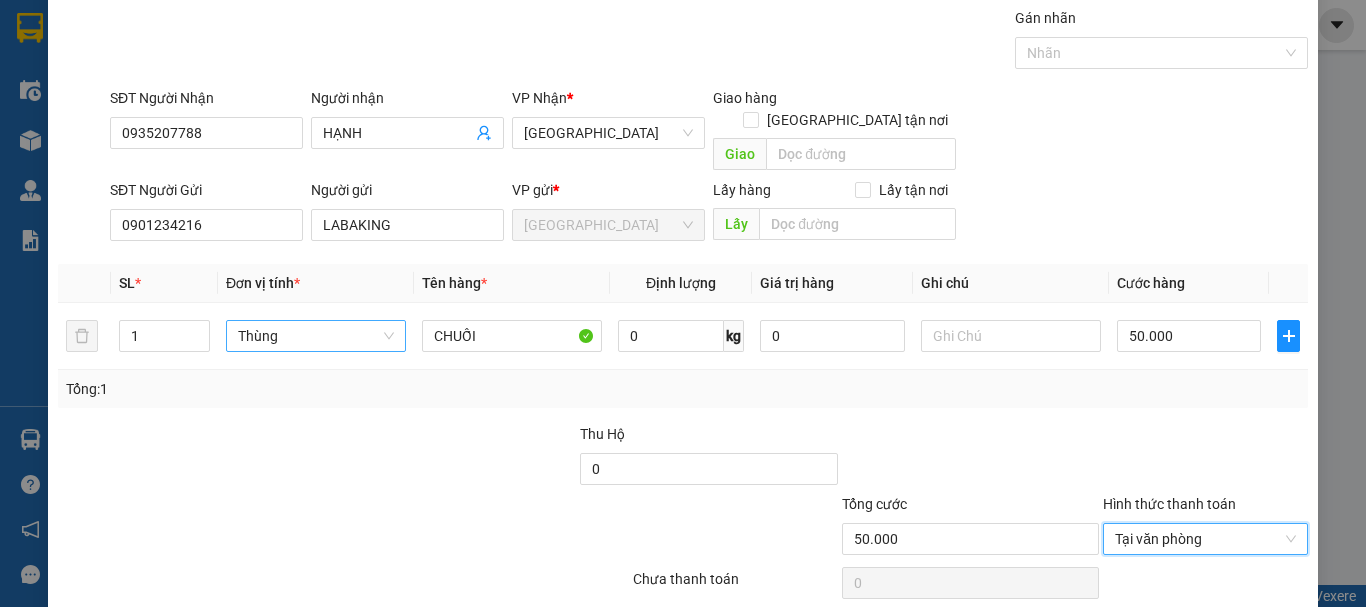 scroll, scrollTop: 125, scrollLeft: 0, axis: vertical 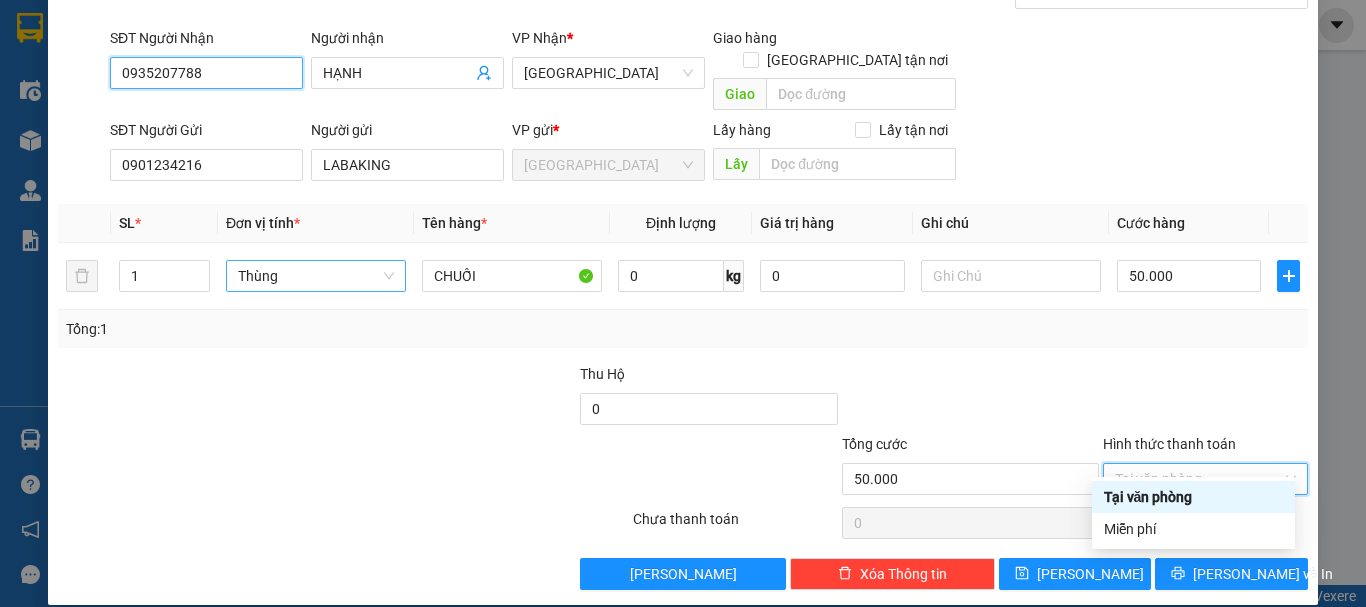 click on "0935207788" at bounding box center [206, 73] 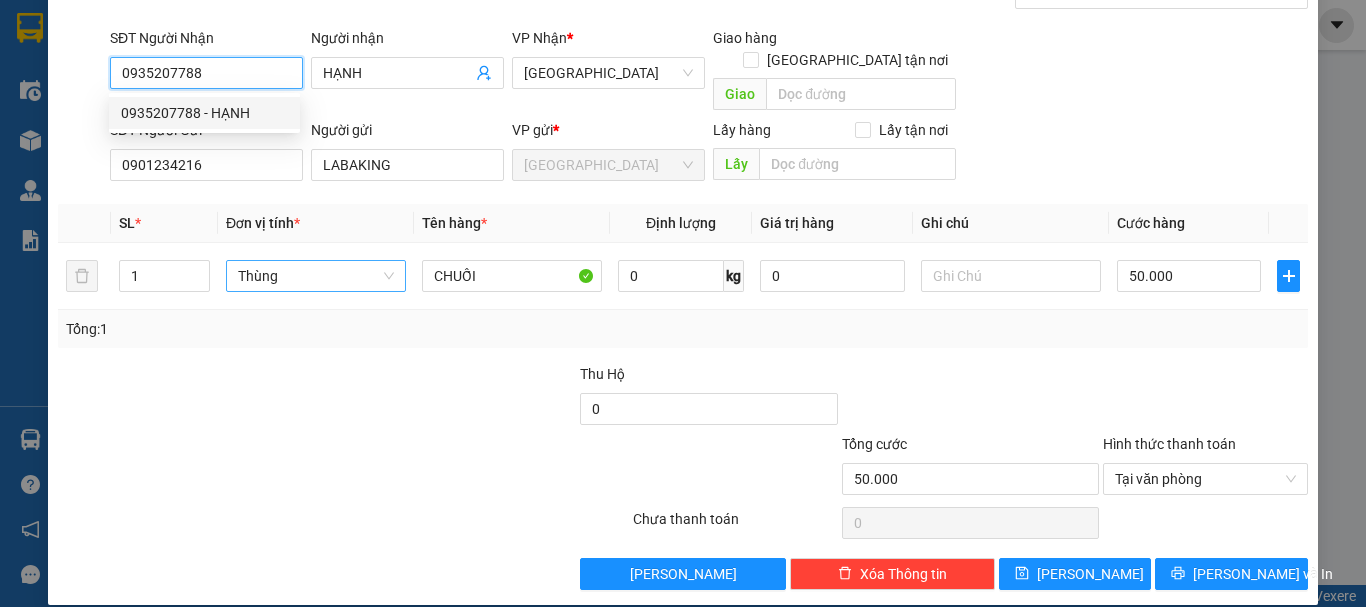 drag, startPoint x: 252, startPoint y: 82, endPoint x: 238, endPoint y: 82, distance: 14 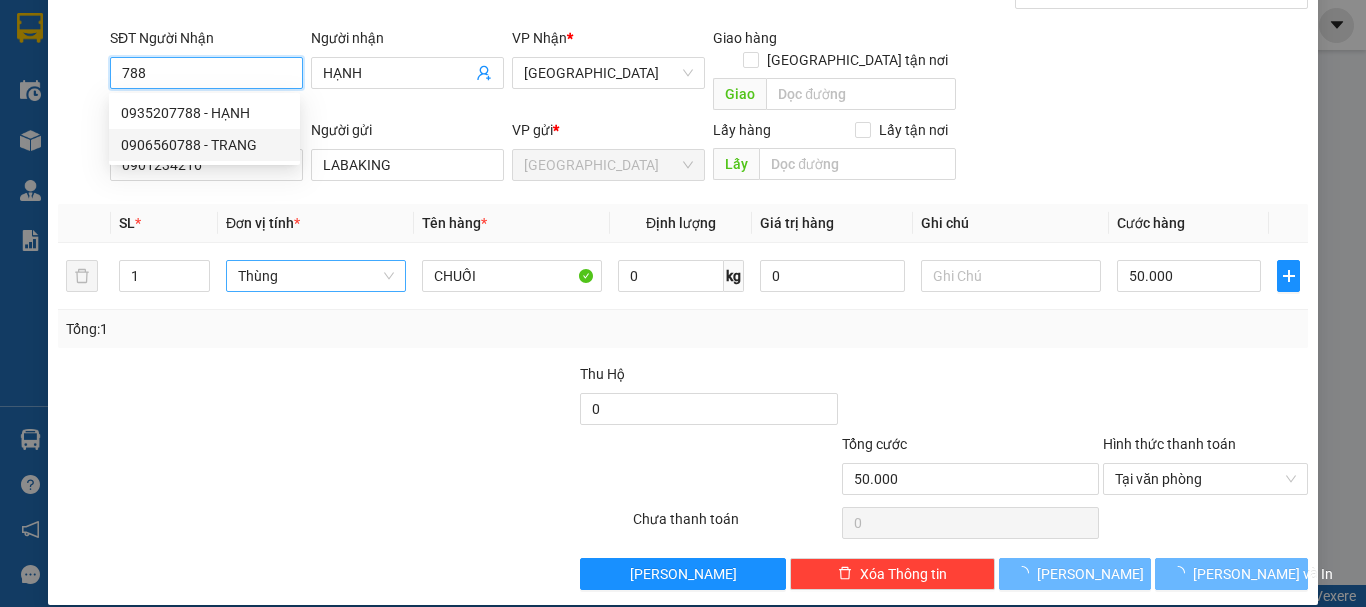click on "0906560788 - TRANG" at bounding box center [204, 145] 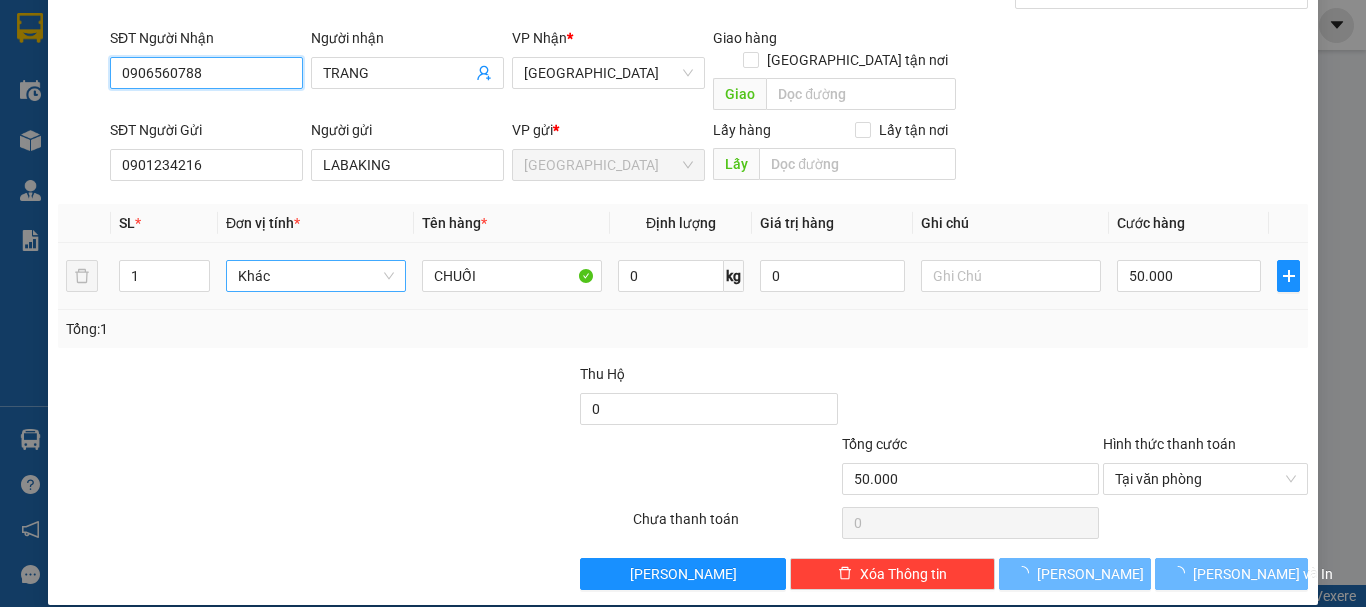 click on "Khác" at bounding box center (316, 276) 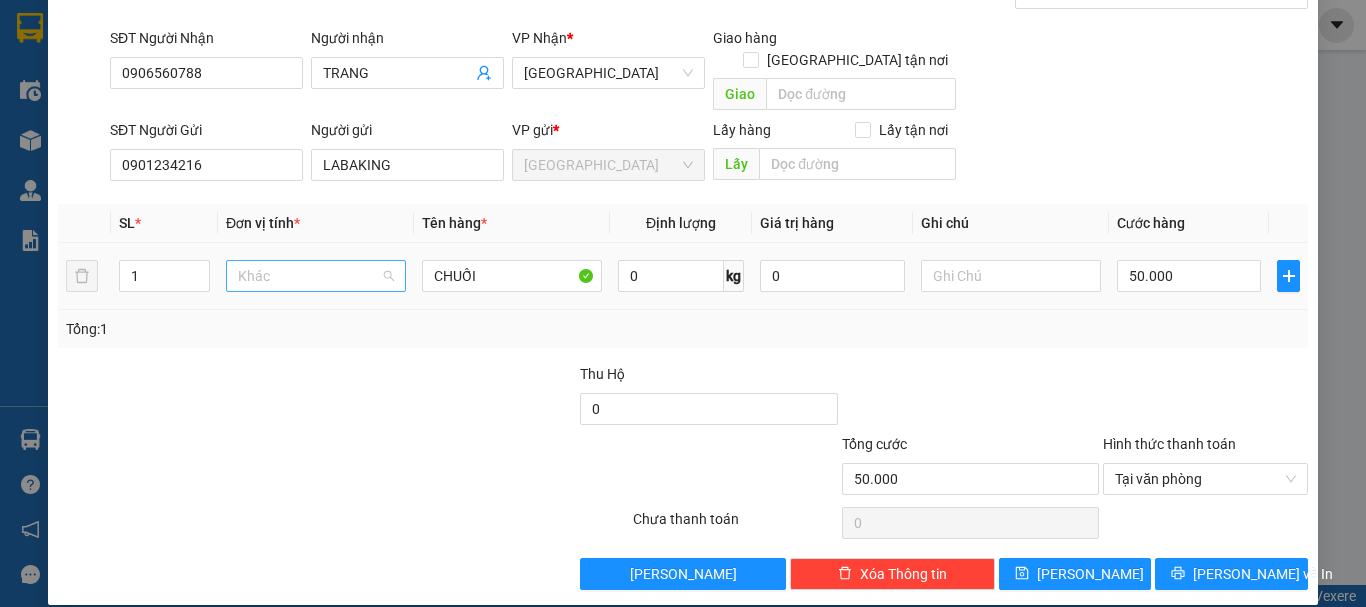scroll, scrollTop: 192, scrollLeft: 0, axis: vertical 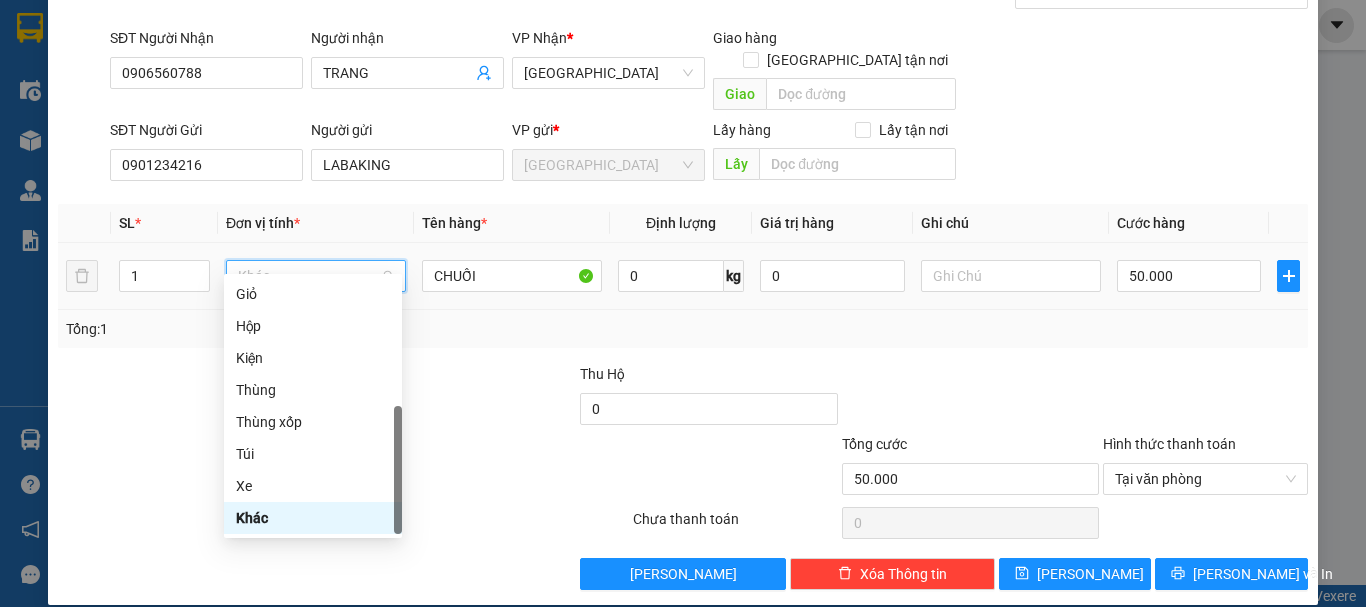 type on "T" 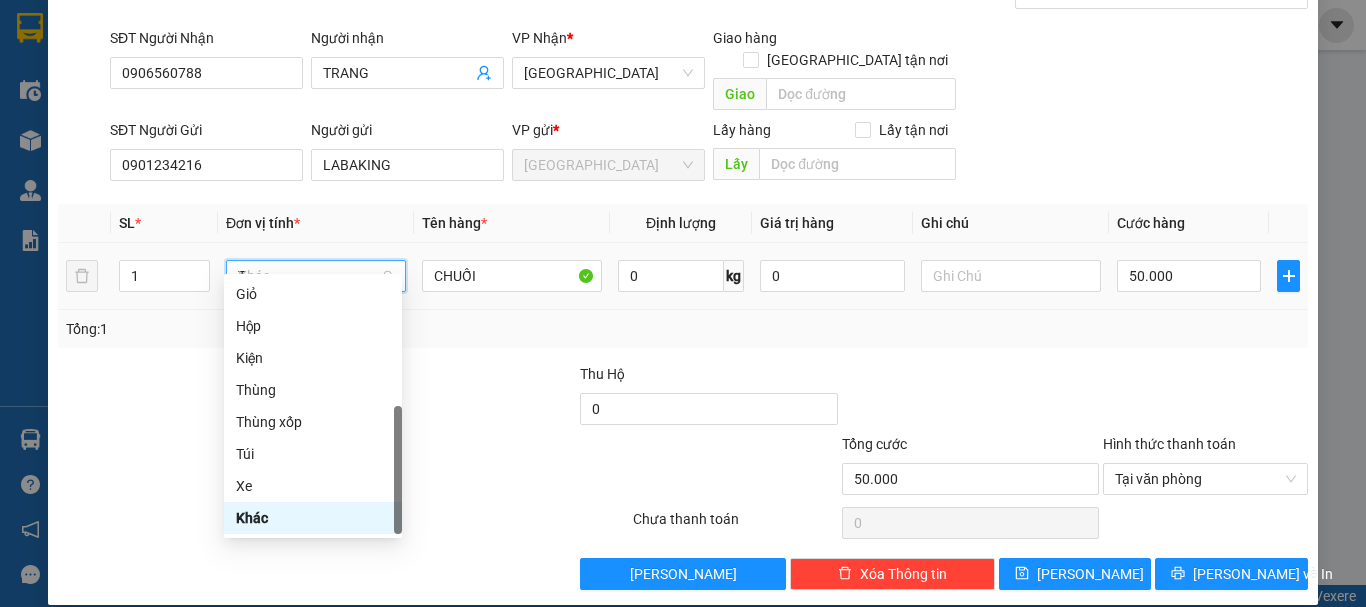 scroll, scrollTop: 0, scrollLeft: 0, axis: both 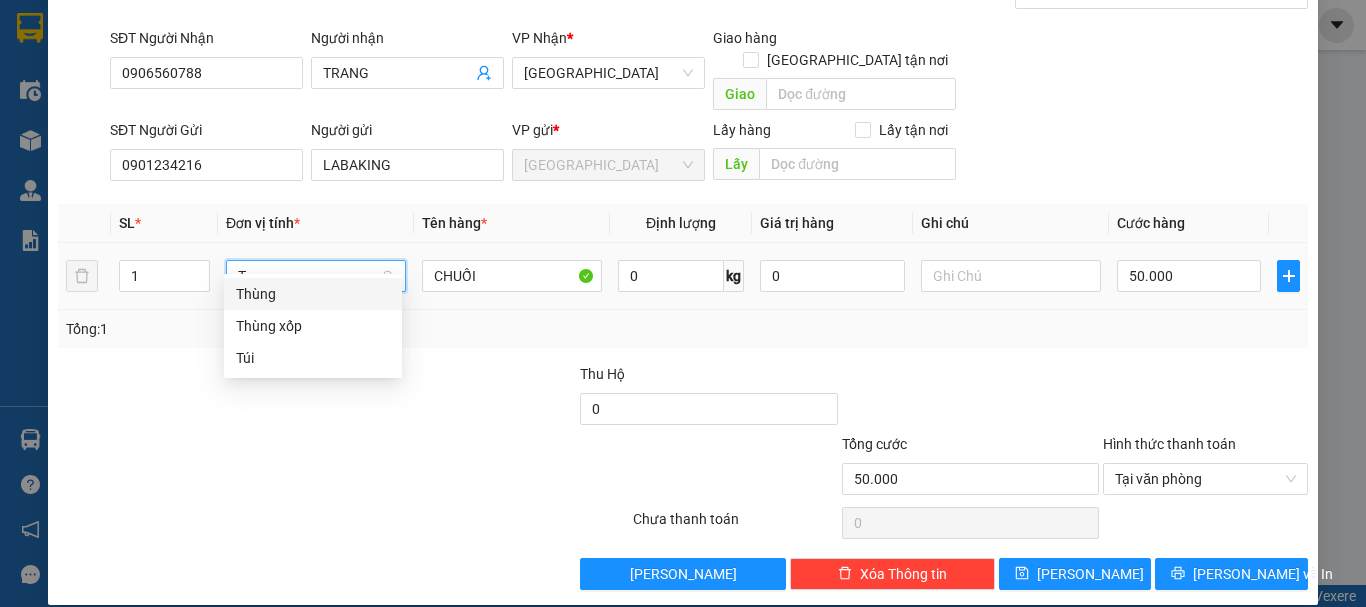 click on "Thùng" at bounding box center (313, 294) 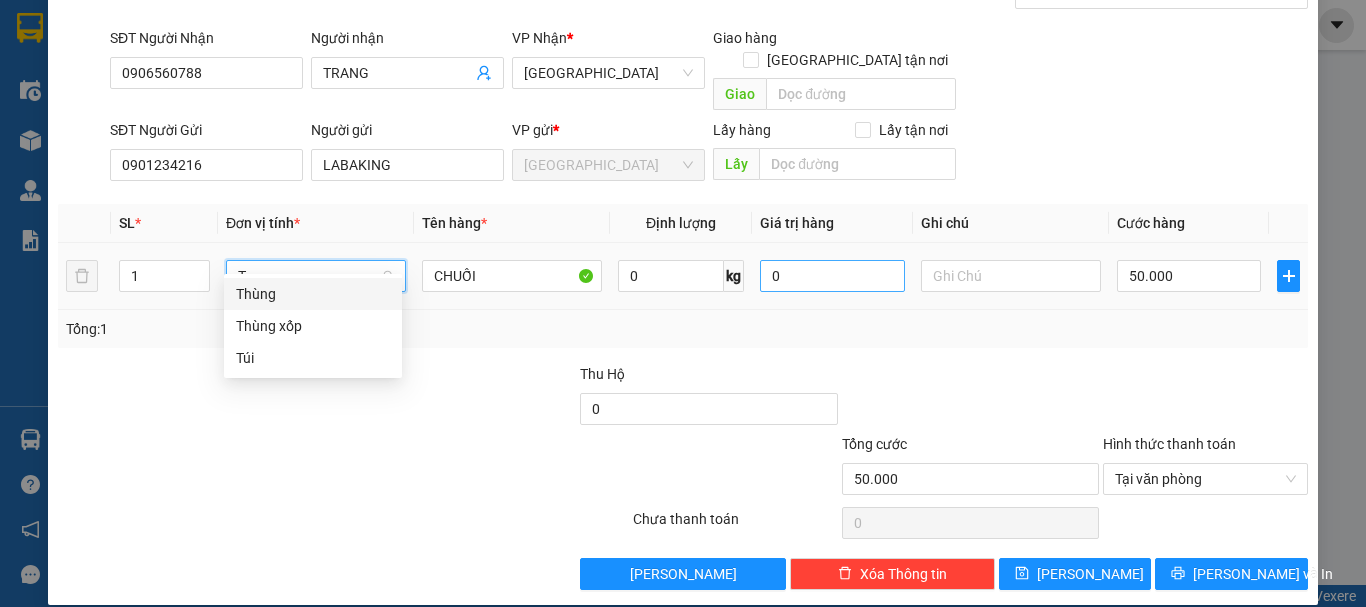 type 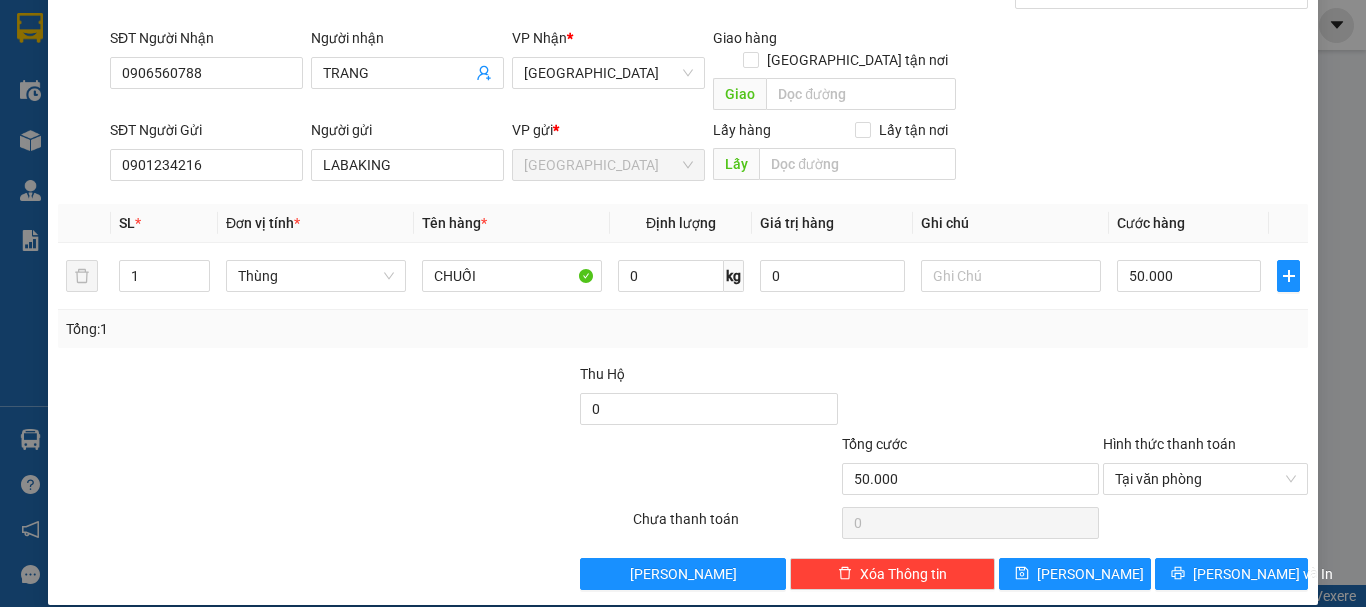 type on "0" 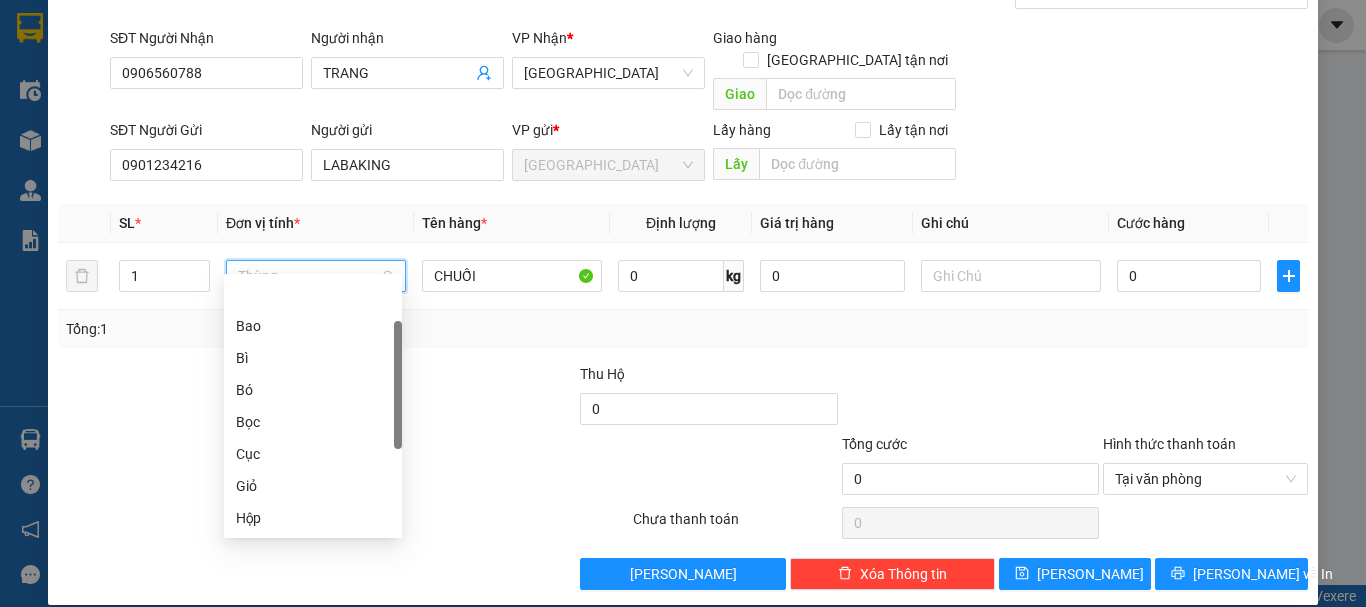 scroll, scrollTop: 64, scrollLeft: 0, axis: vertical 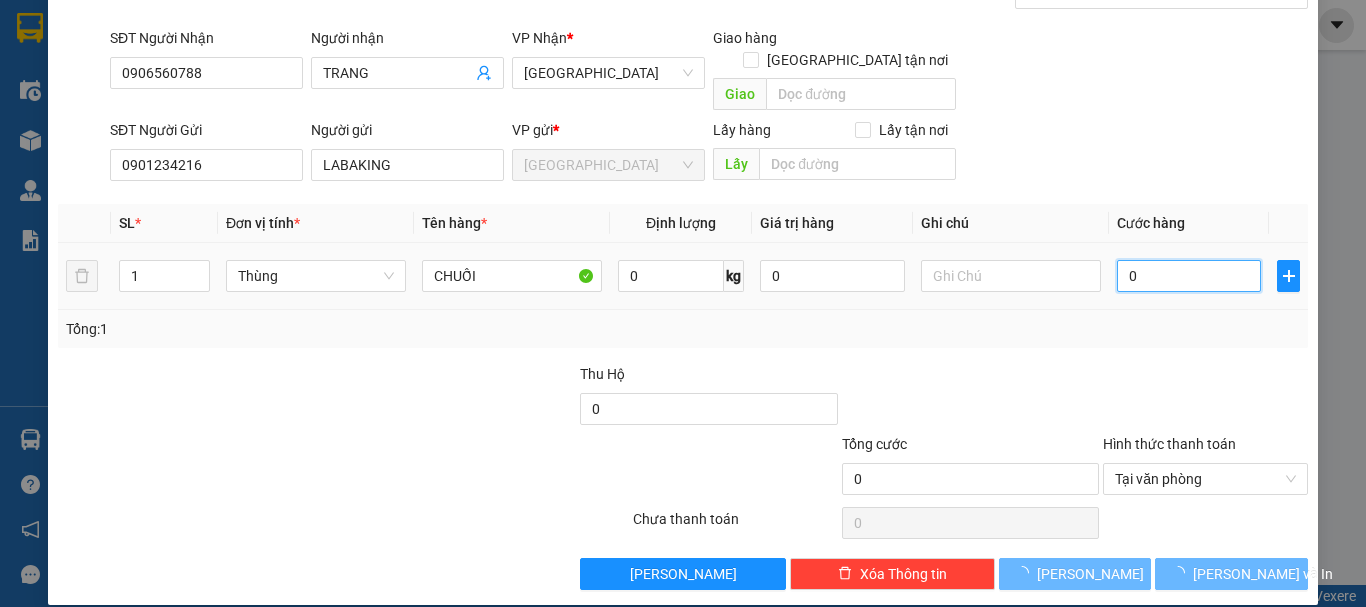 click on "0" at bounding box center (1189, 276) 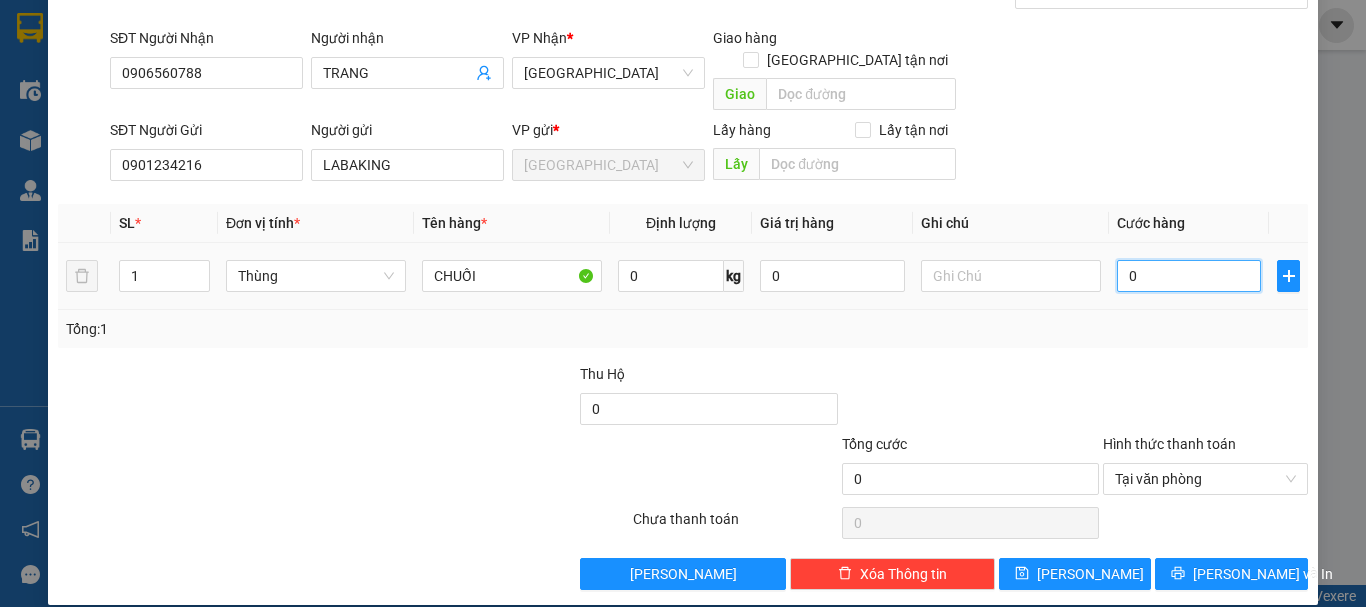 type on "5" 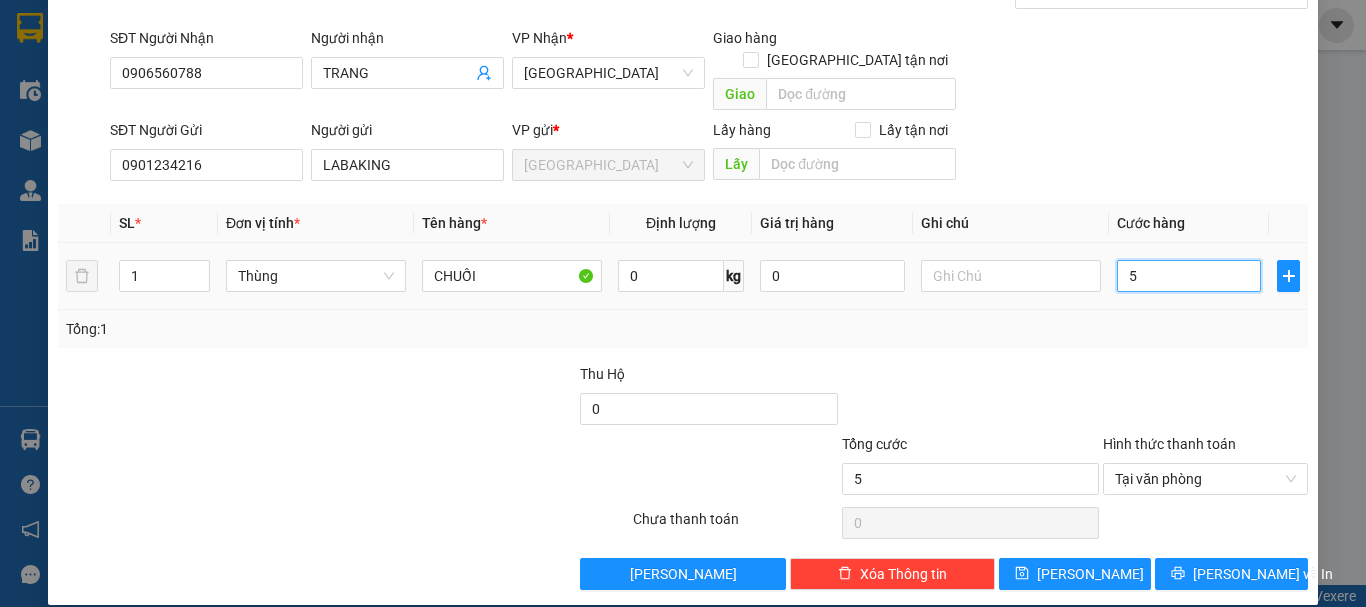 type on "50" 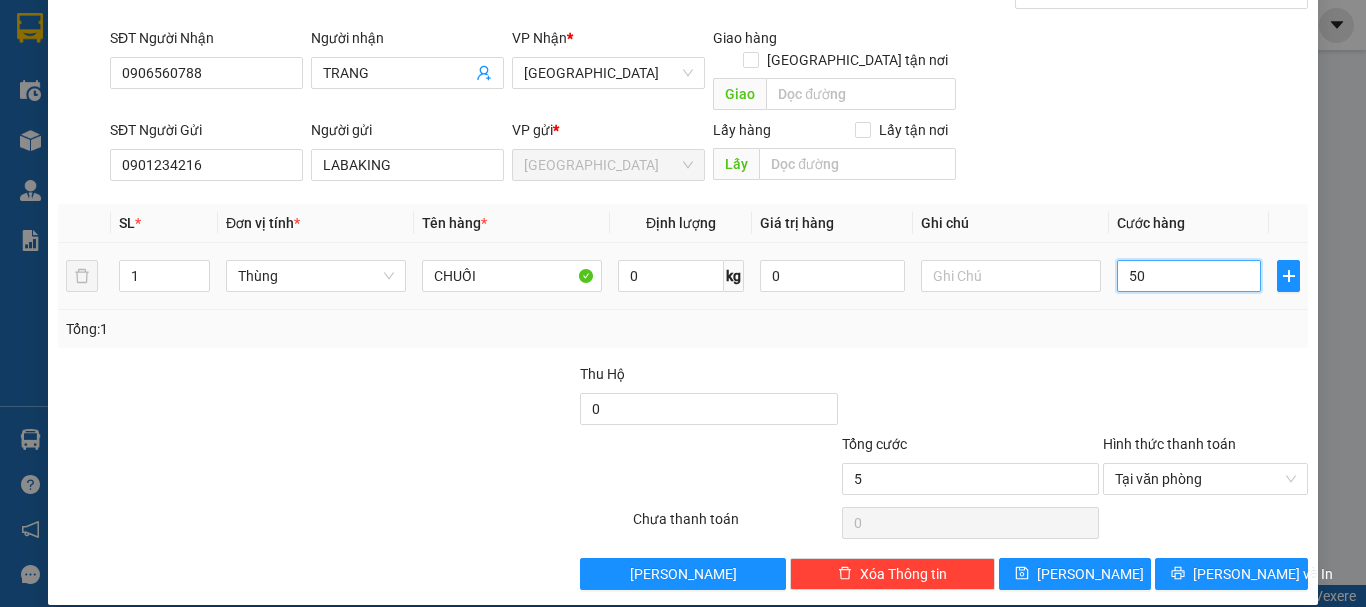 type on "50" 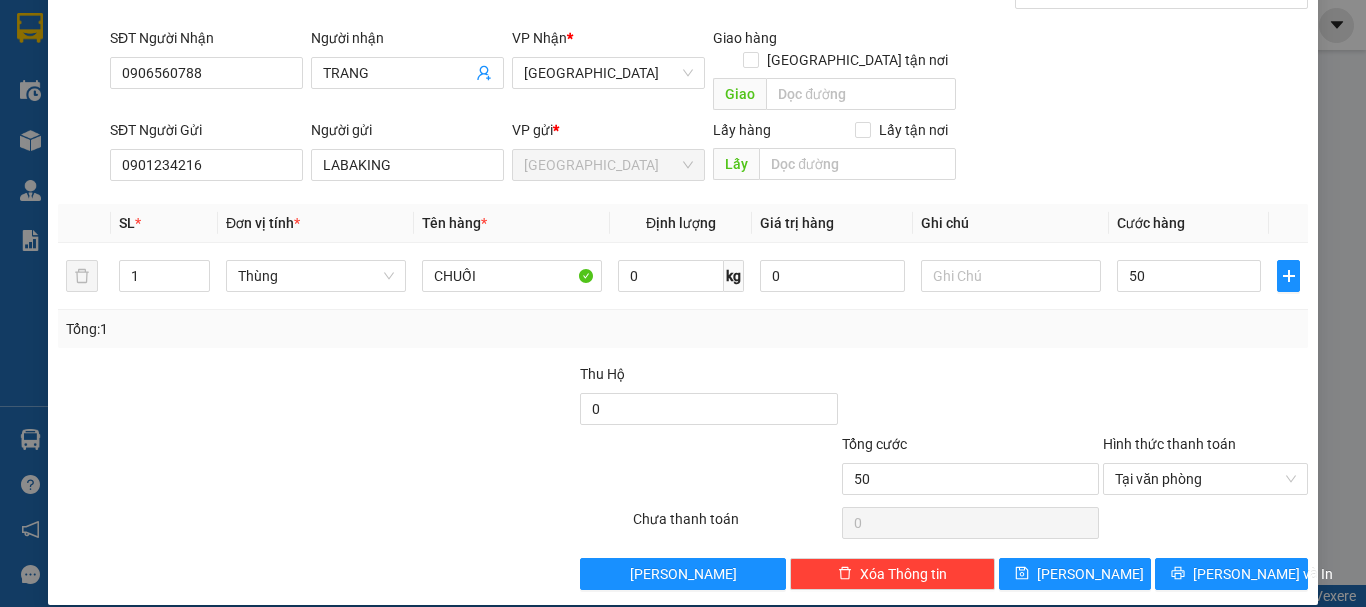 type on "50.000" 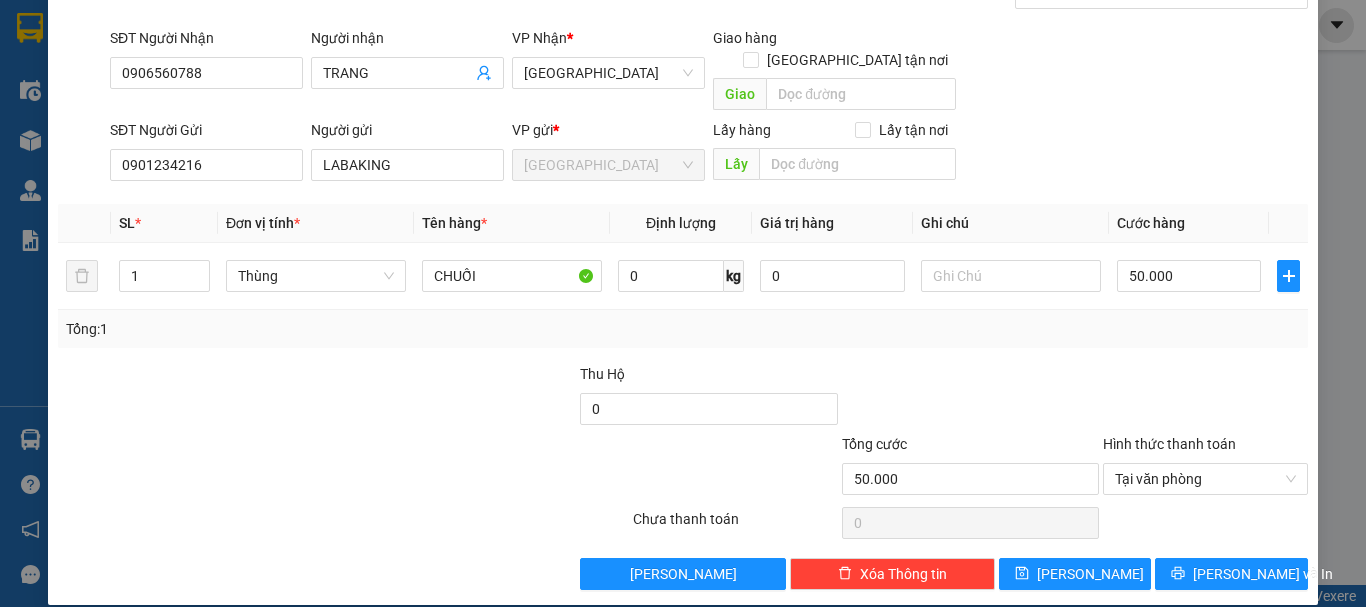 drag, startPoint x: 1161, startPoint y: 321, endPoint x: 1167, endPoint y: 342, distance: 21.84033 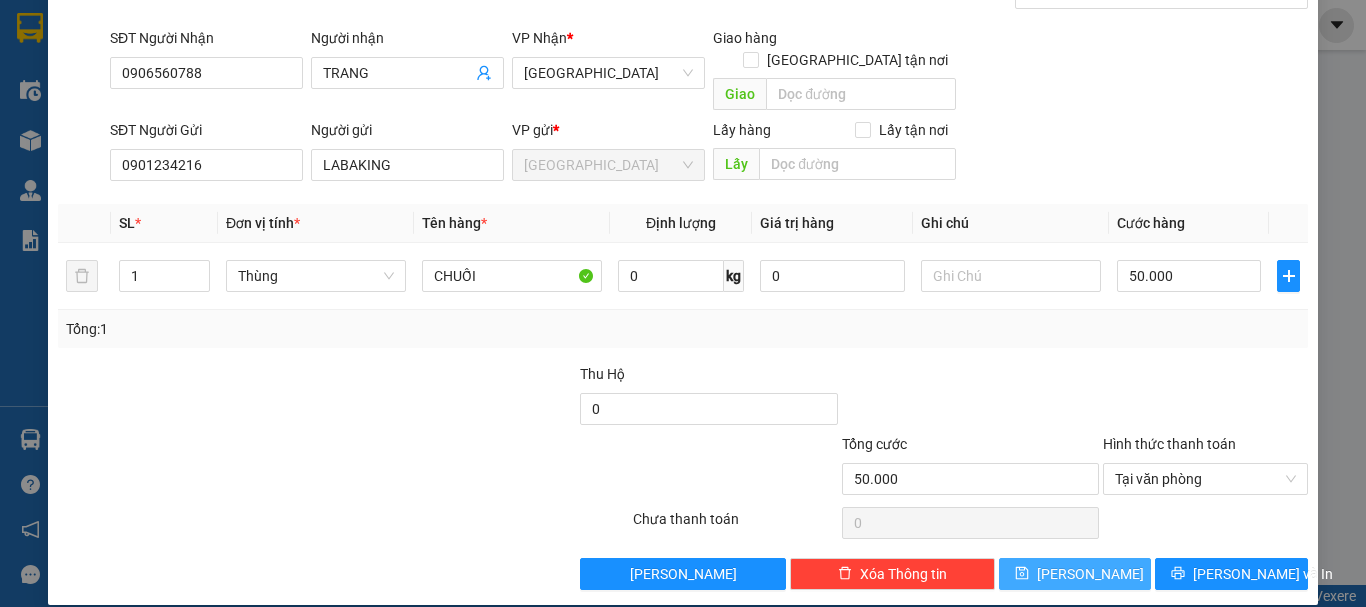 click 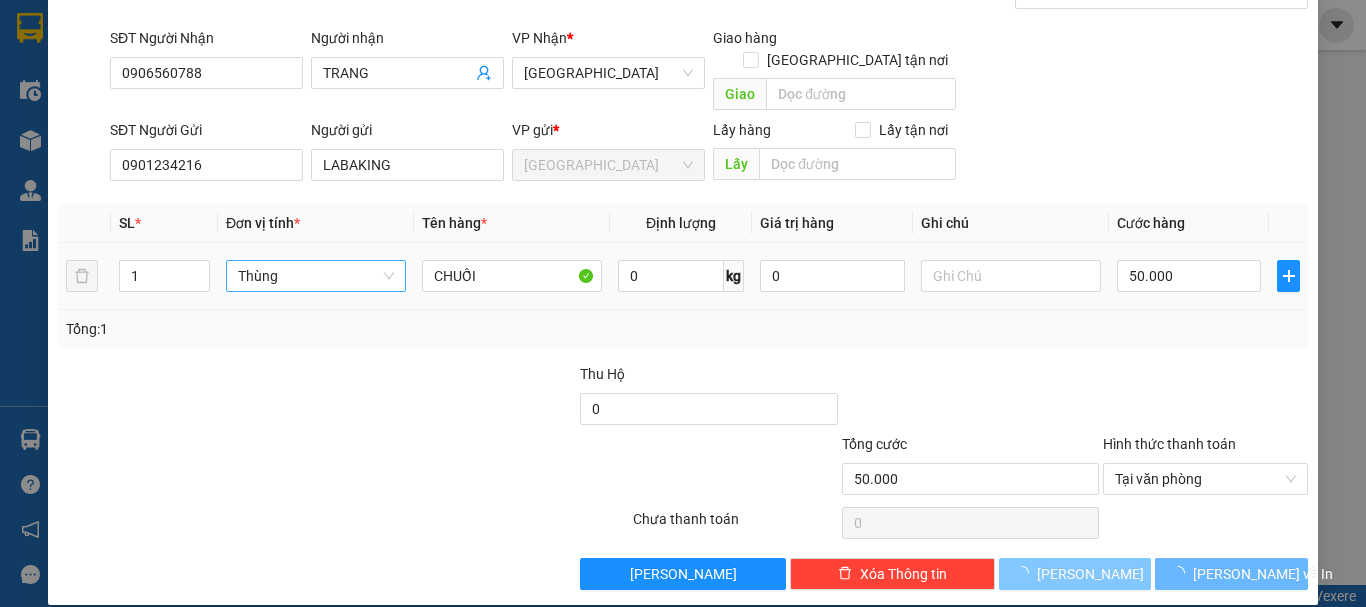 type 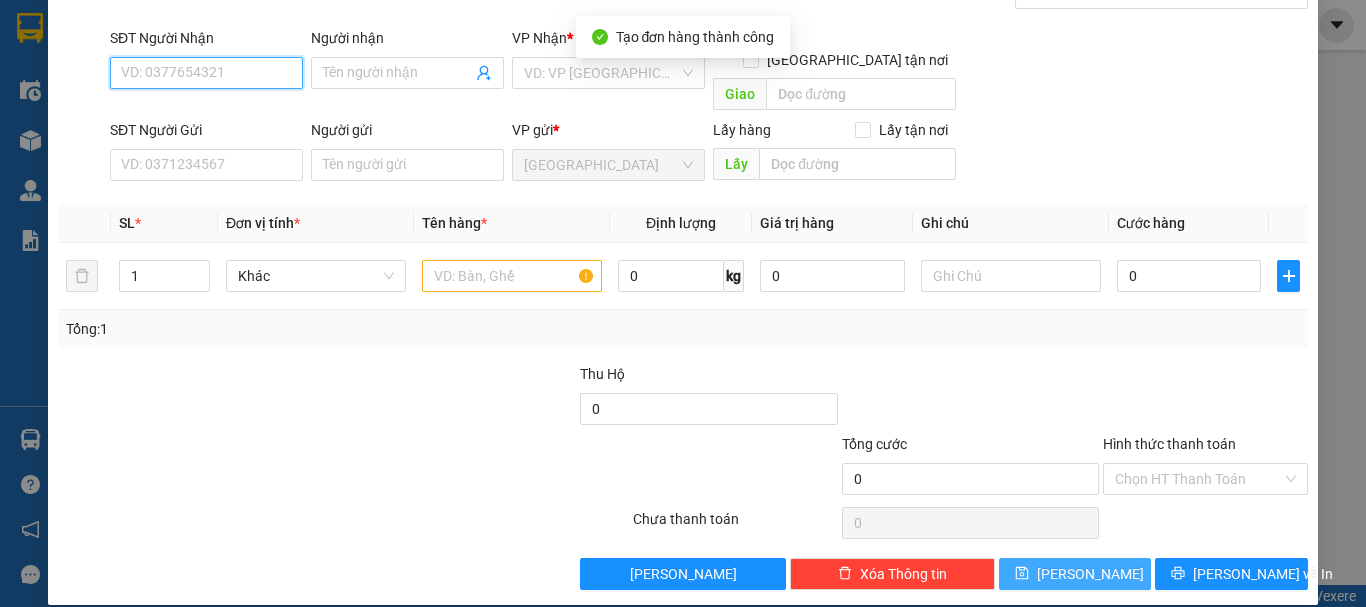 click on "SĐT Người Nhận" at bounding box center [206, 73] 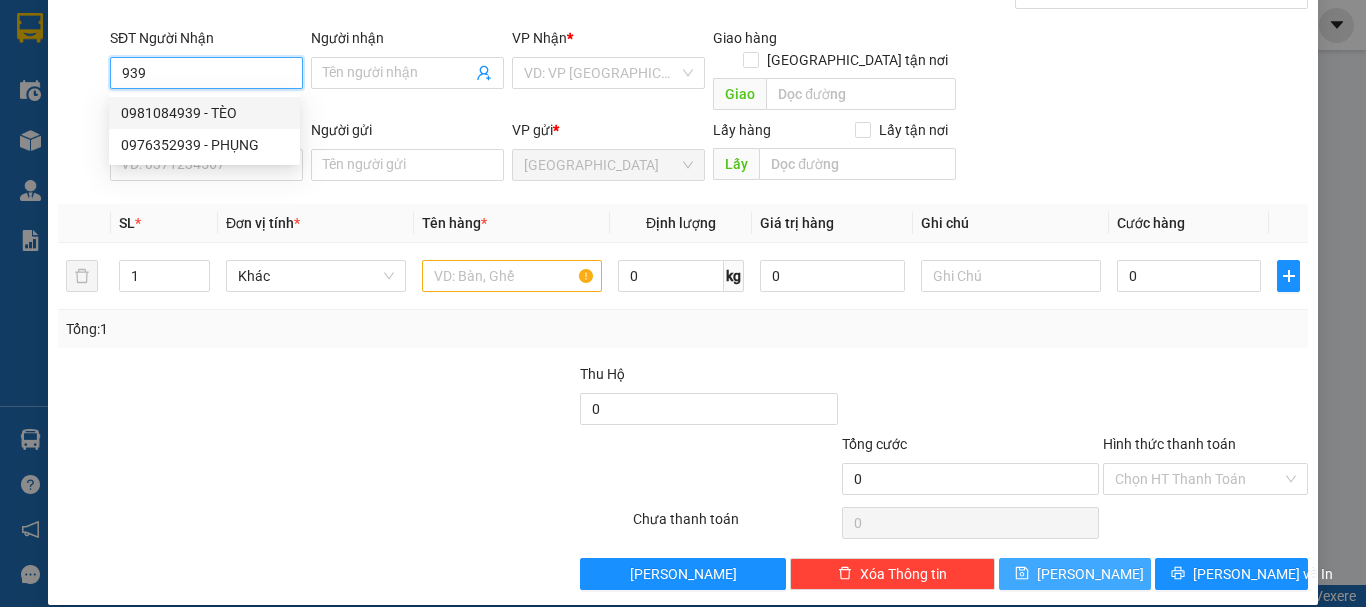 click on "0981084939 - TÈO" at bounding box center (204, 113) 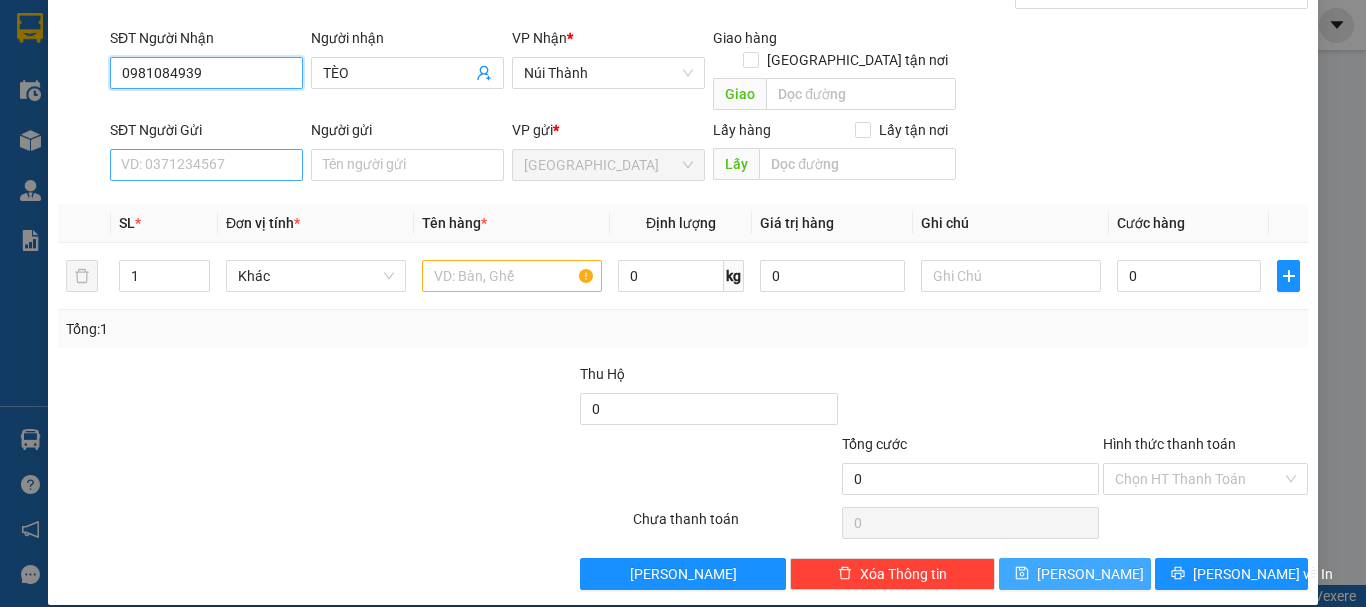 type on "0981084939" 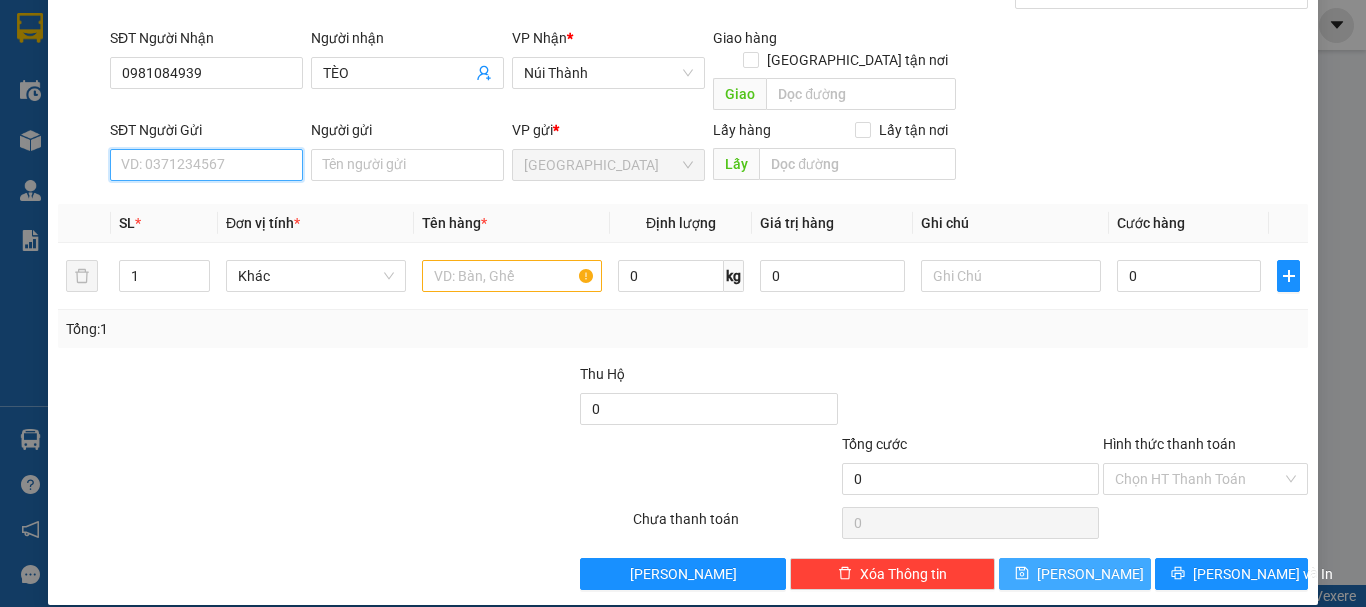 click on "SĐT Người Gửi" at bounding box center (206, 165) 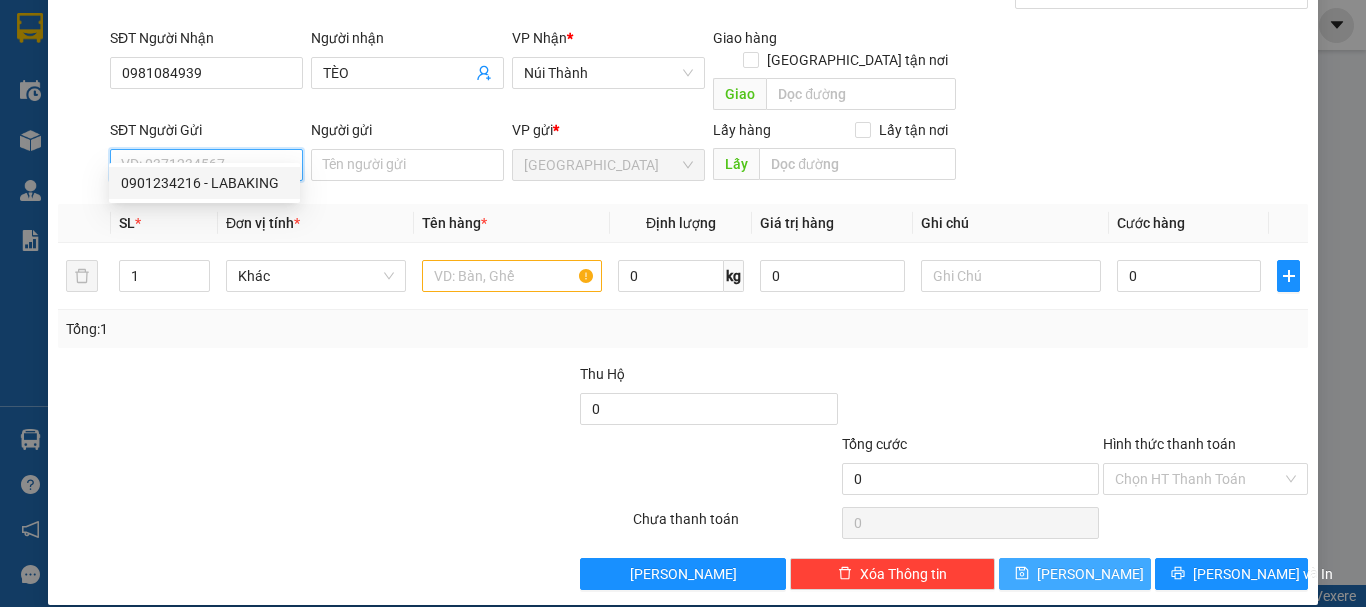 click on "0901234216 - LABAKING" at bounding box center (204, 183) 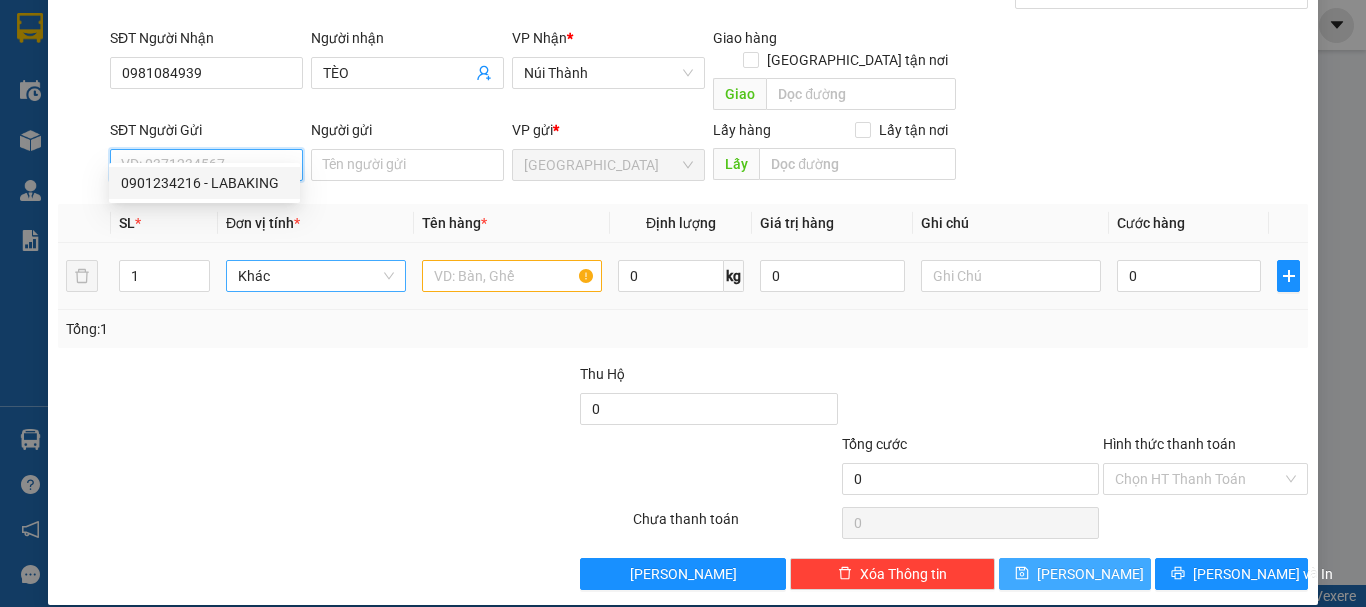 type on "0901234216" 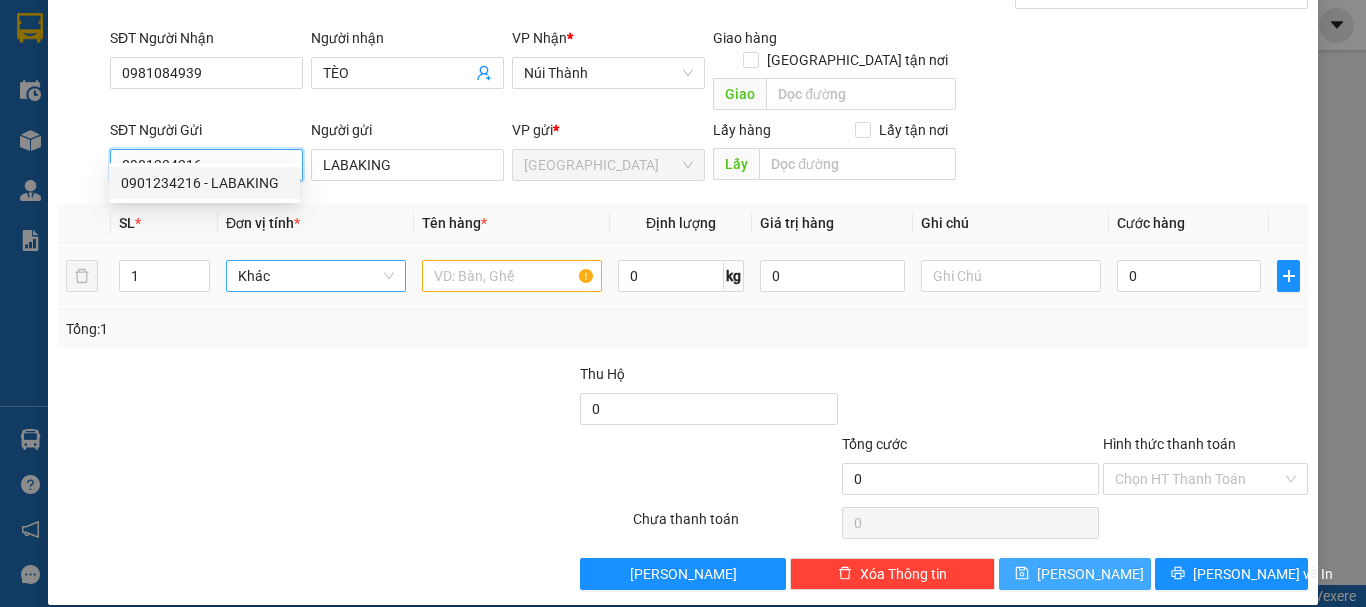 click on "Khác" at bounding box center [316, 276] 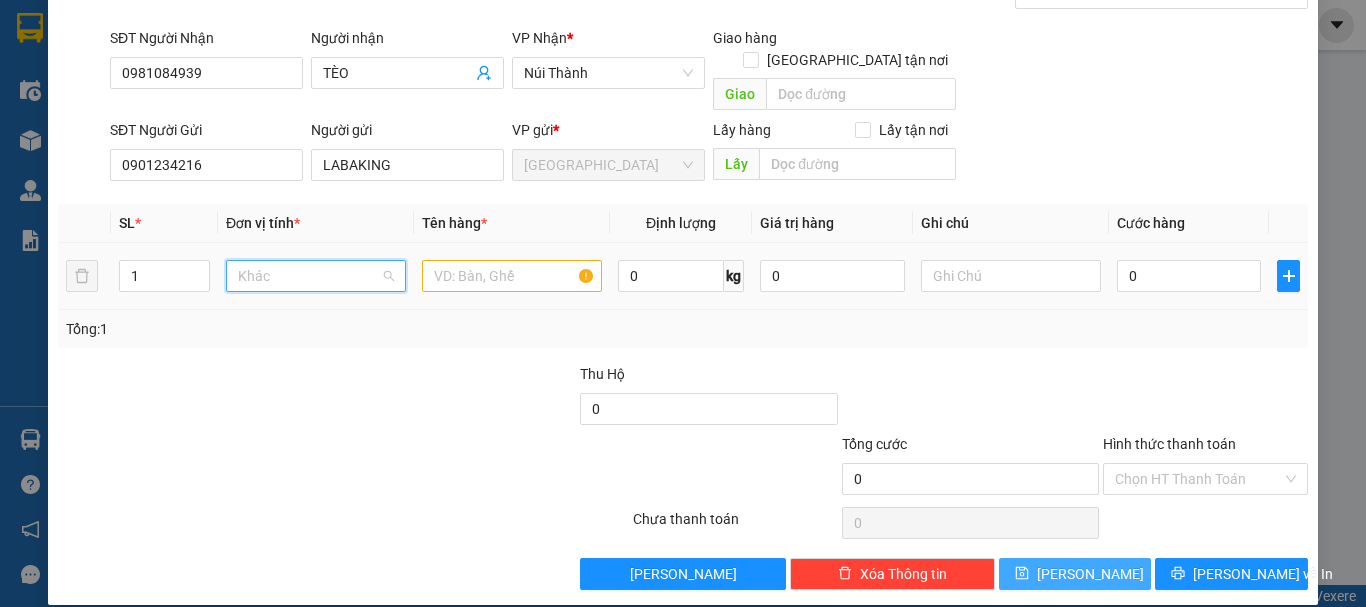 scroll, scrollTop: 192, scrollLeft: 0, axis: vertical 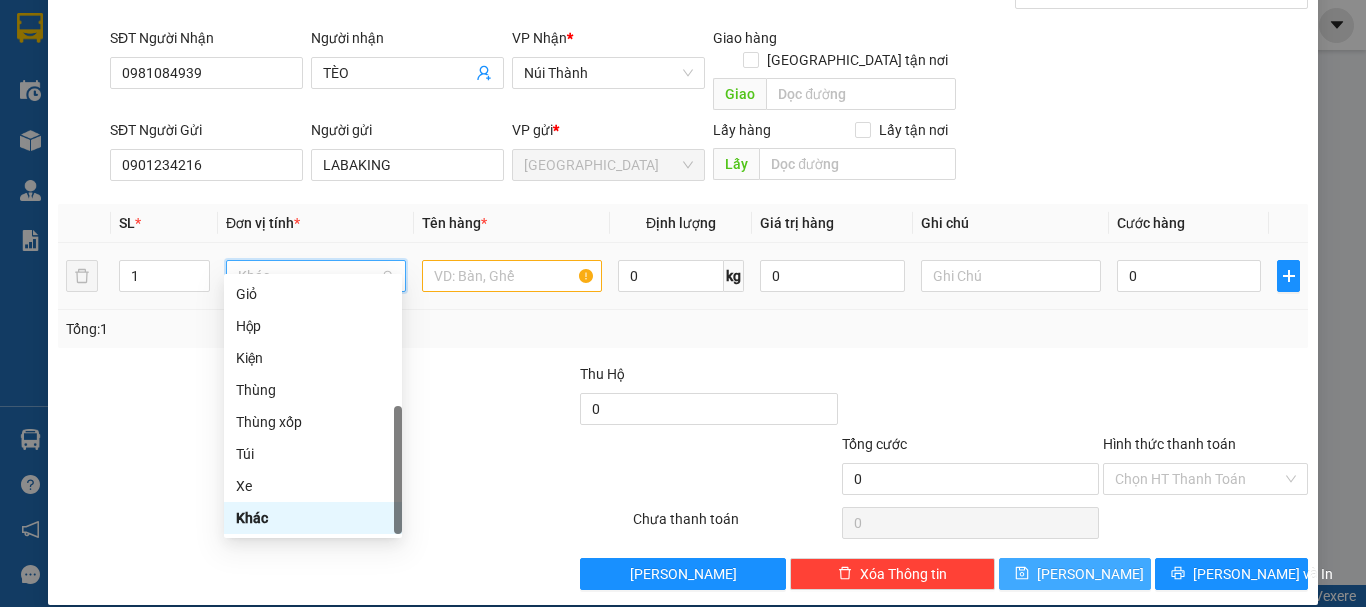 type on "T" 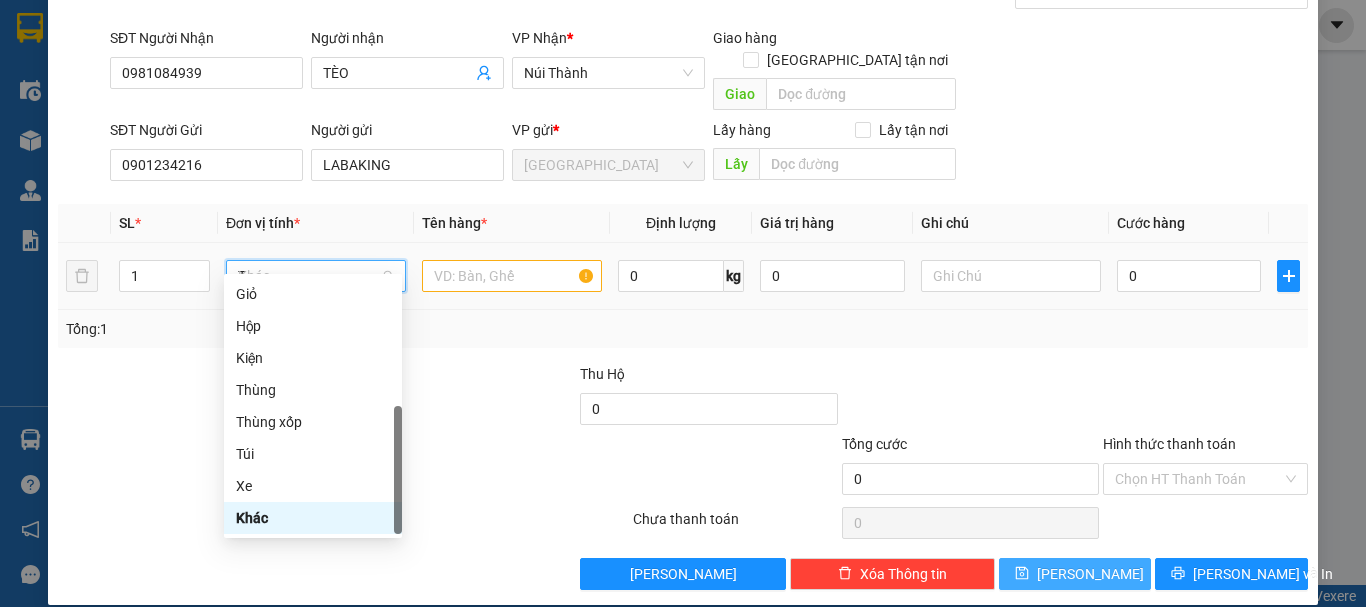 scroll, scrollTop: 0, scrollLeft: 0, axis: both 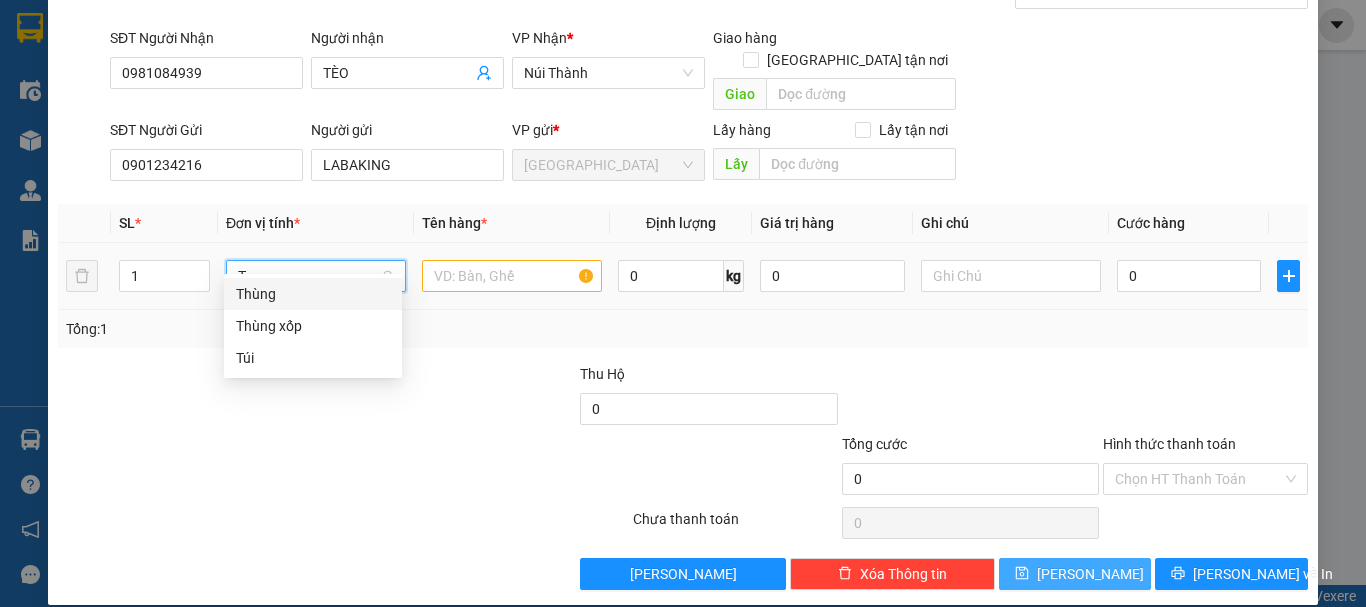 click on "Thùng" at bounding box center (313, 294) 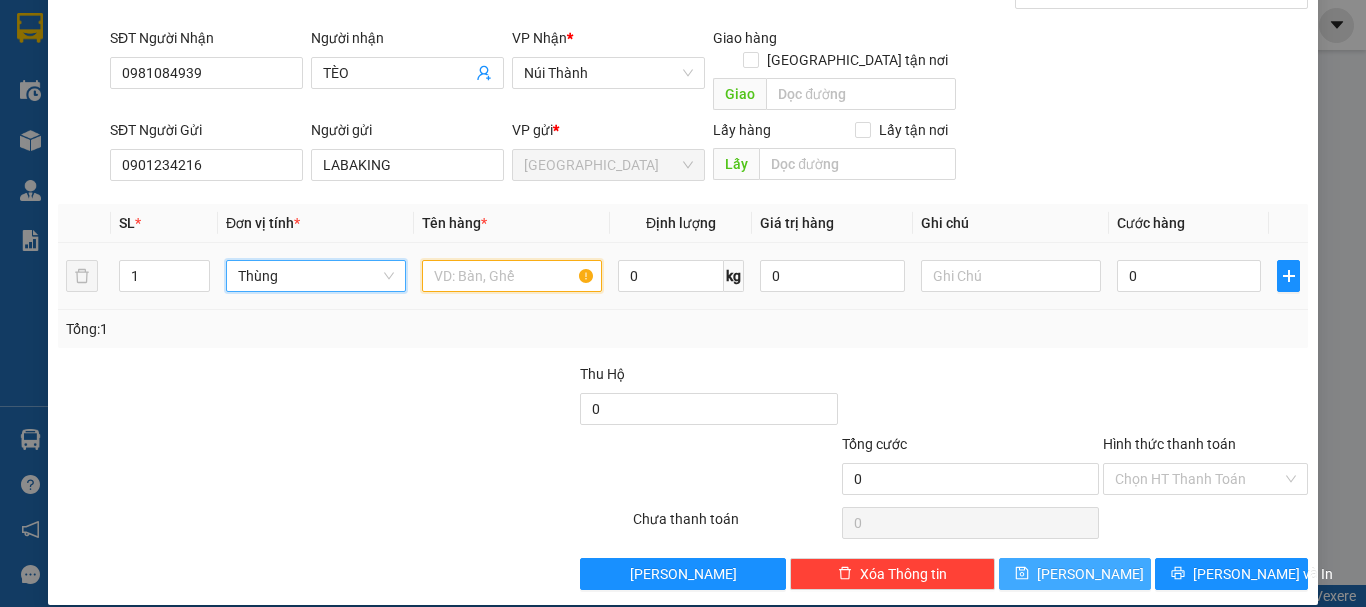 click at bounding box center (512, 276) 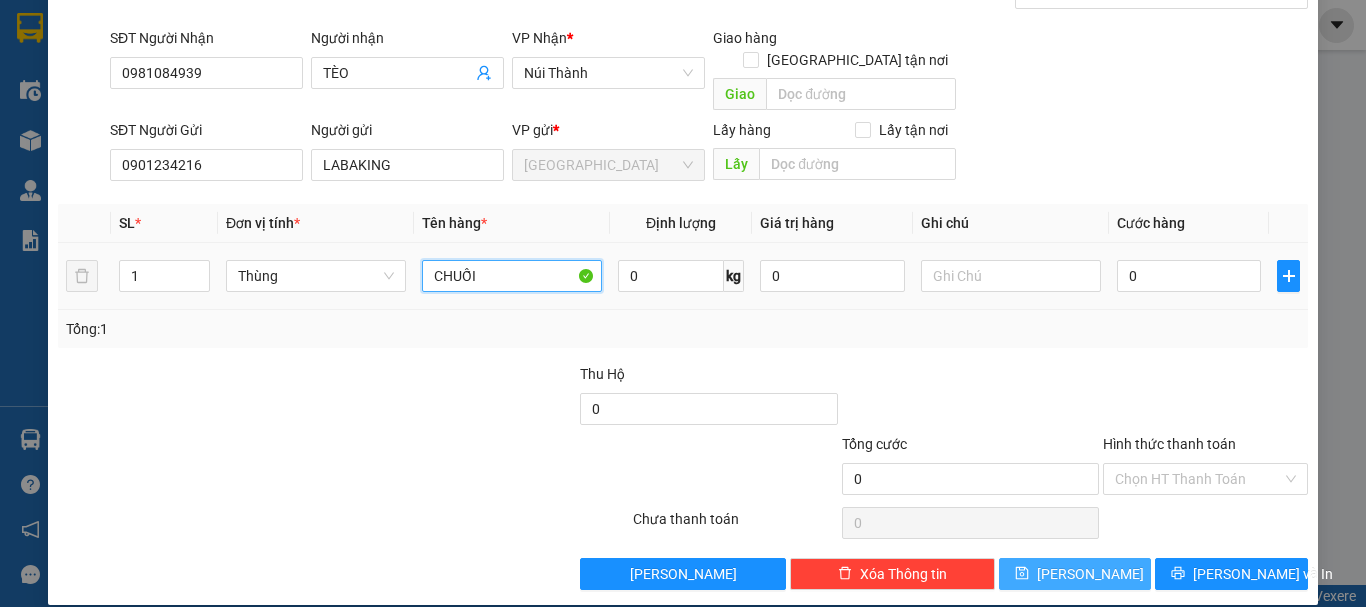 type on "CHUỐI" 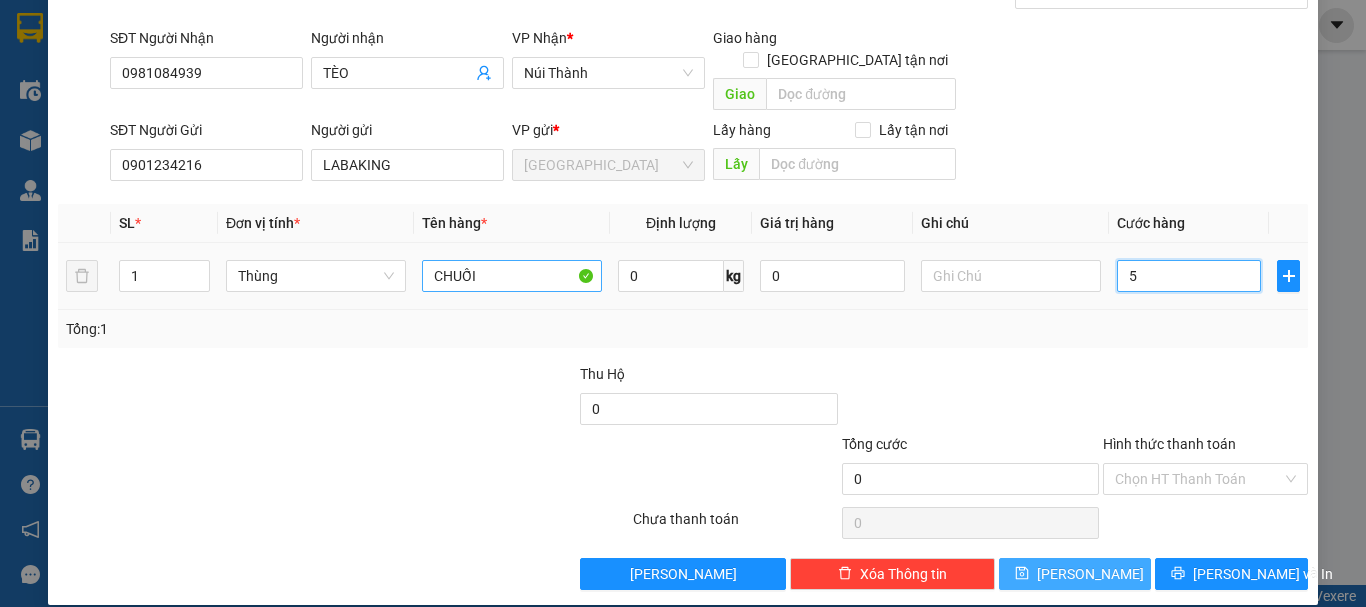 type on "50" 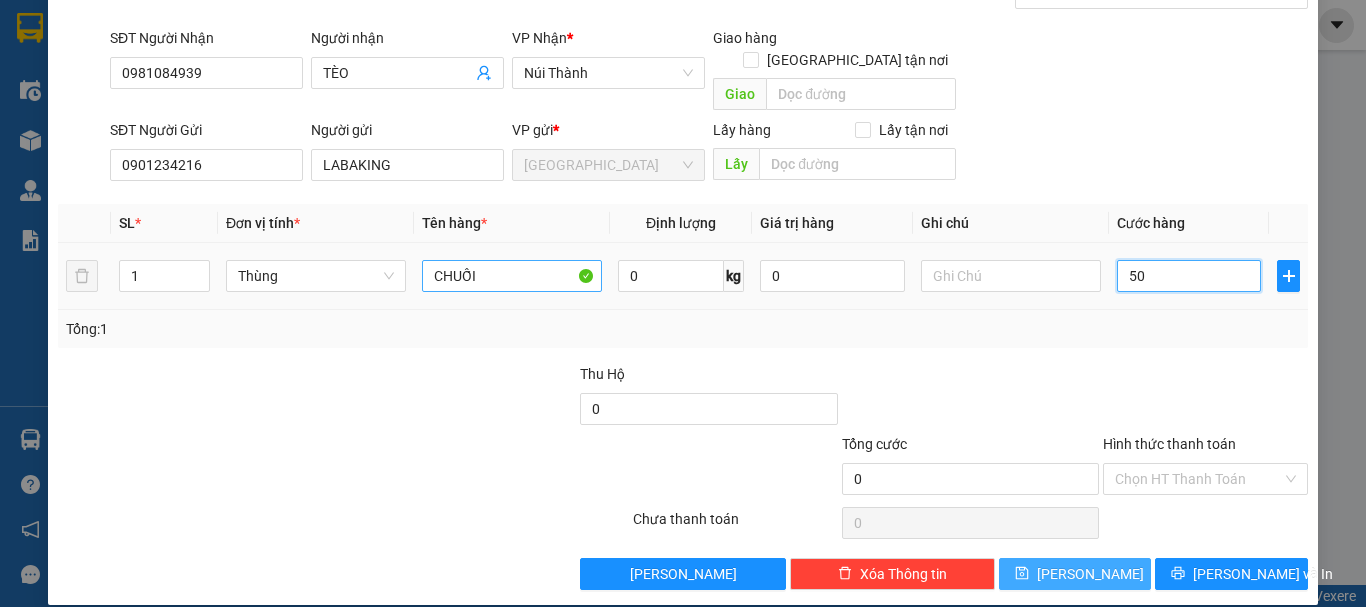 type on "50" 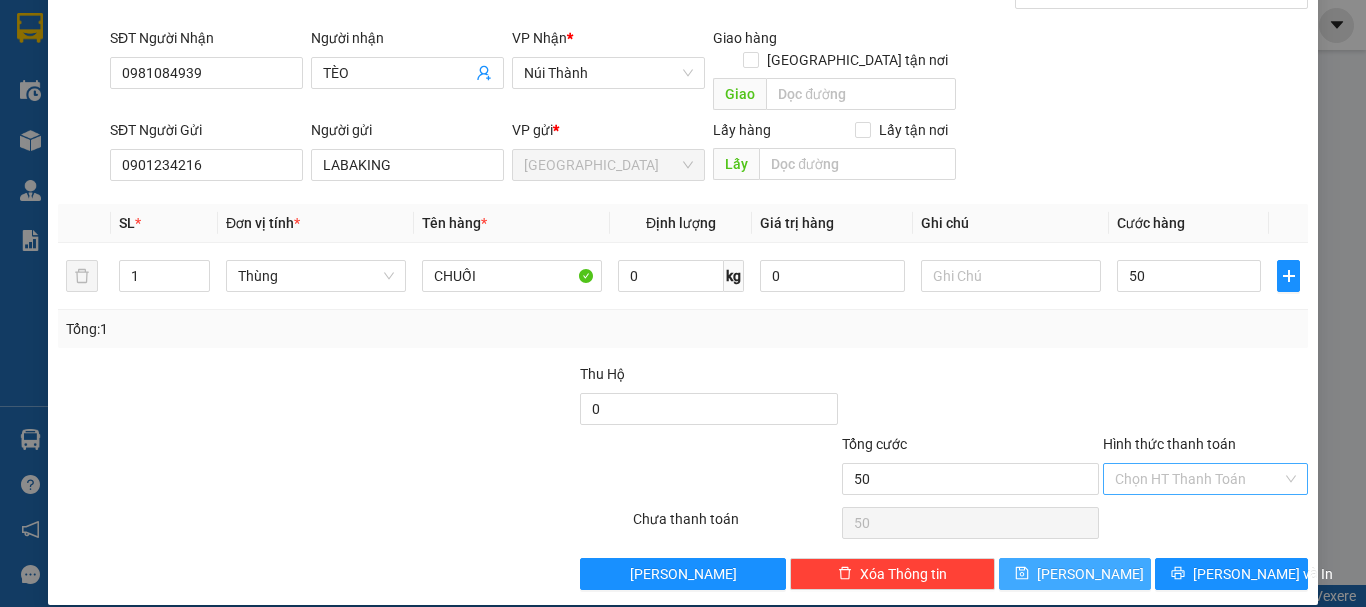 click on "Hình thức thanh toán" at bounding box center (1198, 479) 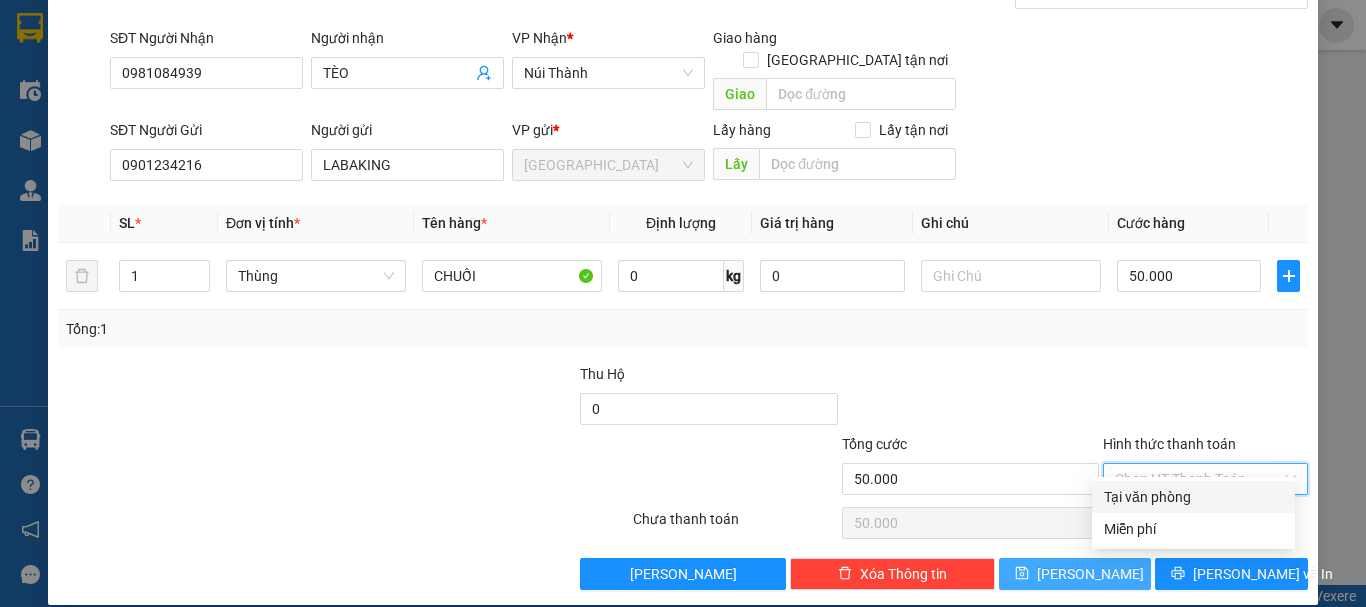 click on "Tại văn phòng" at bounding box center [1193, 497] 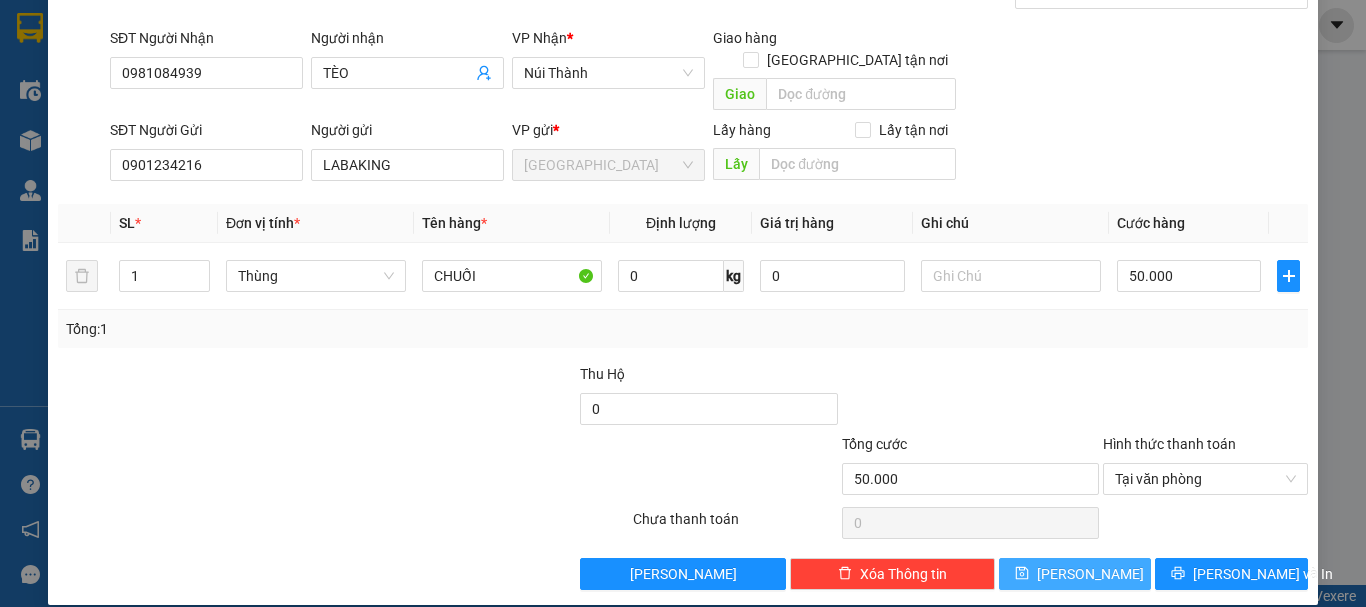 click on "[PERSON_NAME]" at bounding box center [1075, 574] 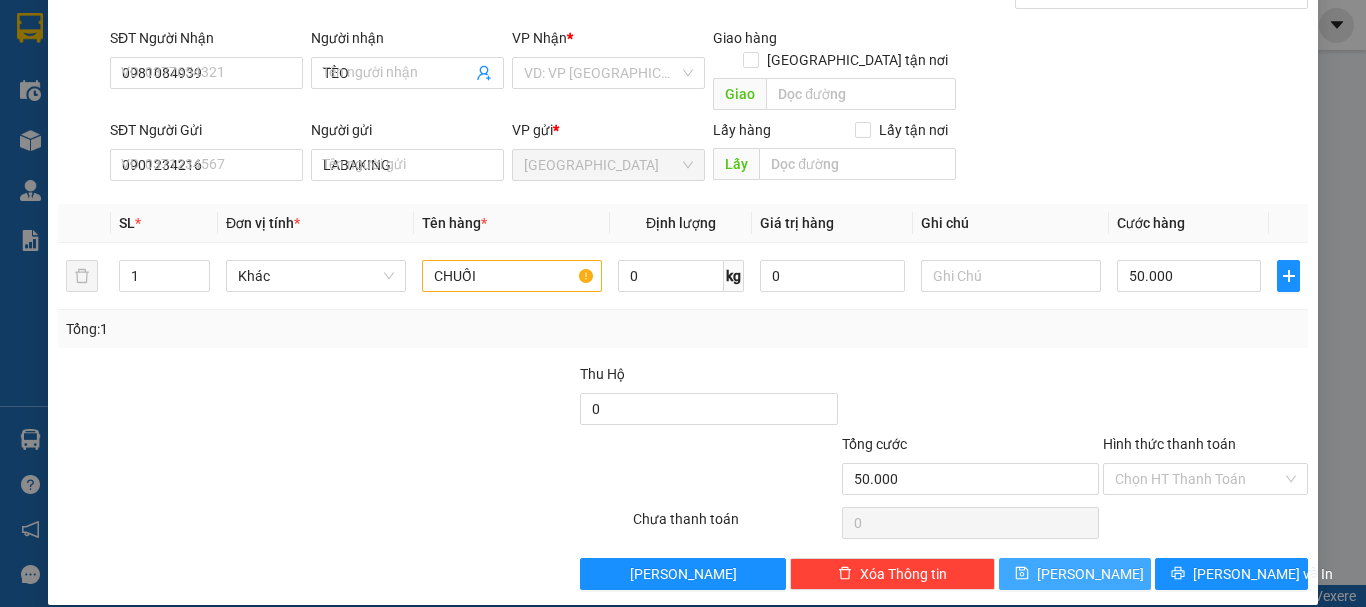 type 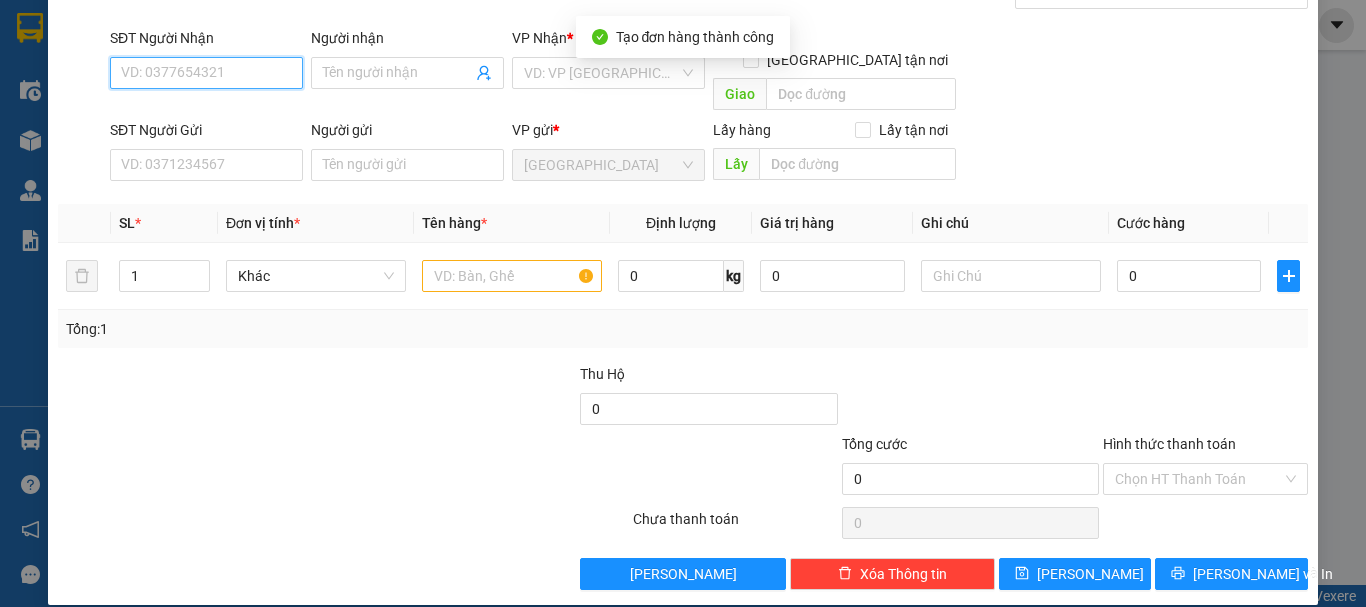 click on "SĐT Người Nhận" at bounding box center (206, 73) 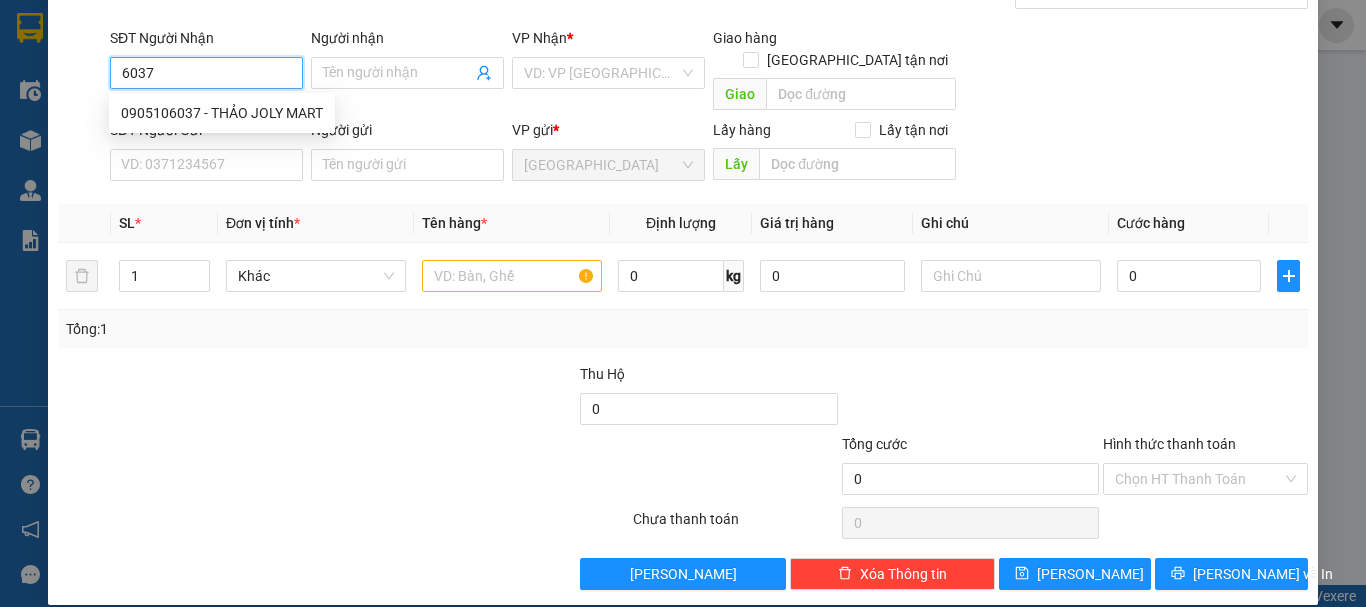 click on "0905106037 - THẢO JOLY MART" at bounding box center [222, 113] 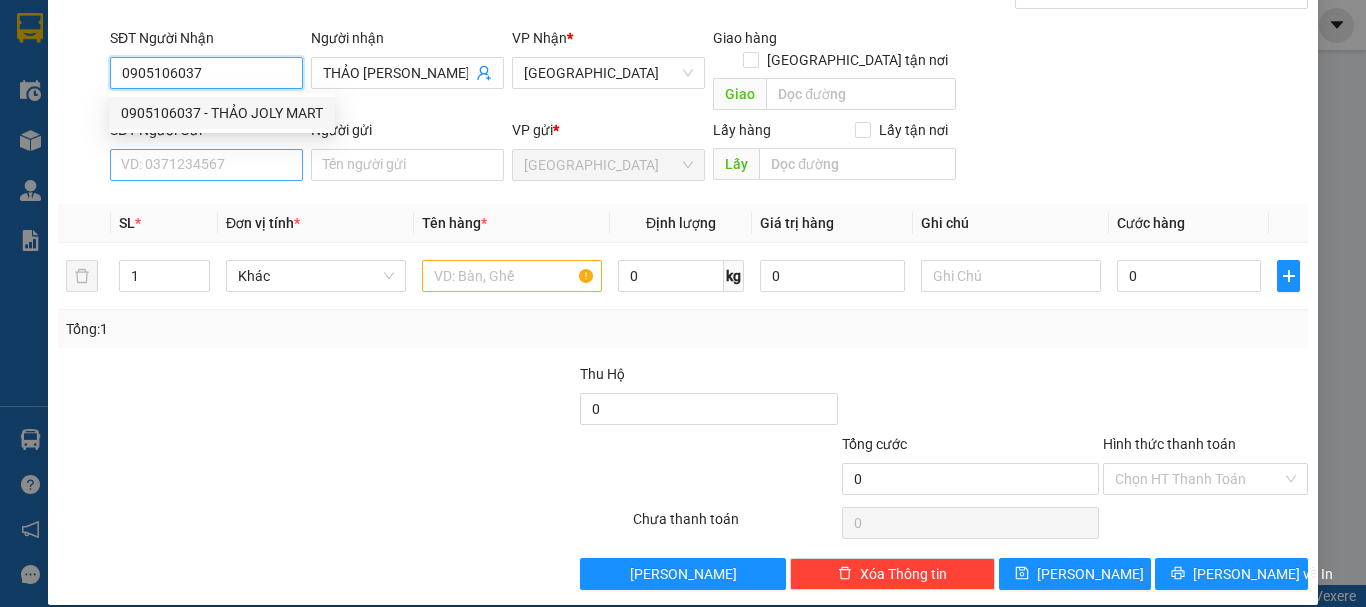 type on "0905106037" 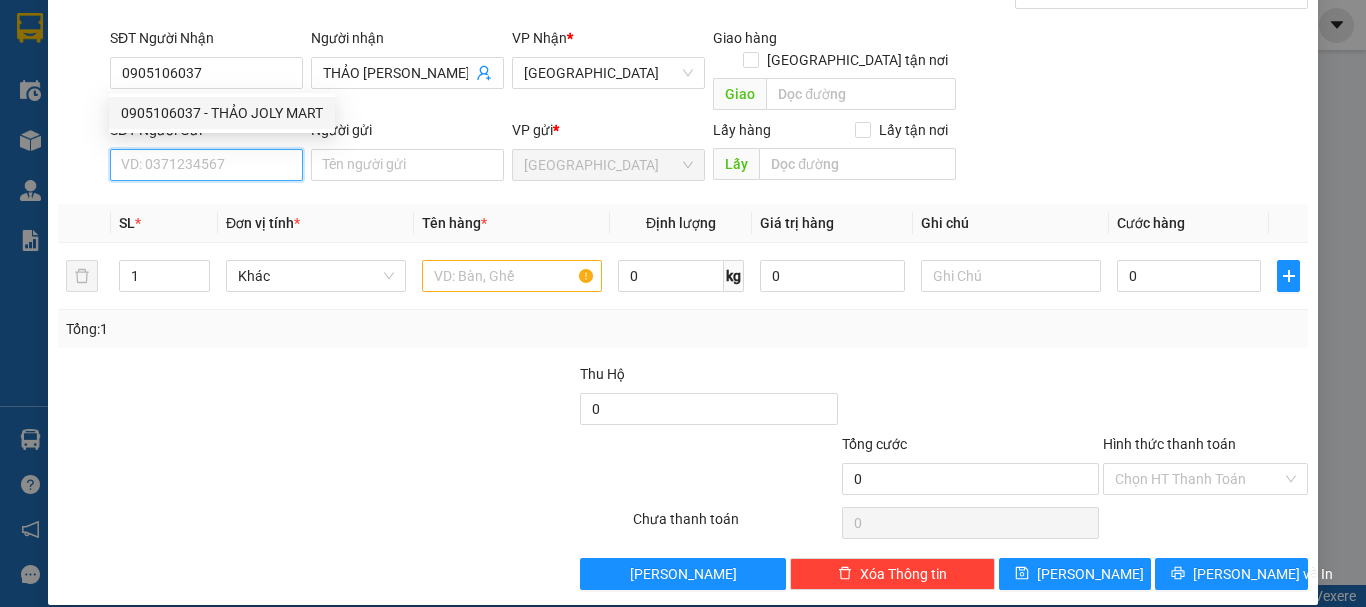 click on "SĐT Người Gửi" at bounding box center [206, 165] 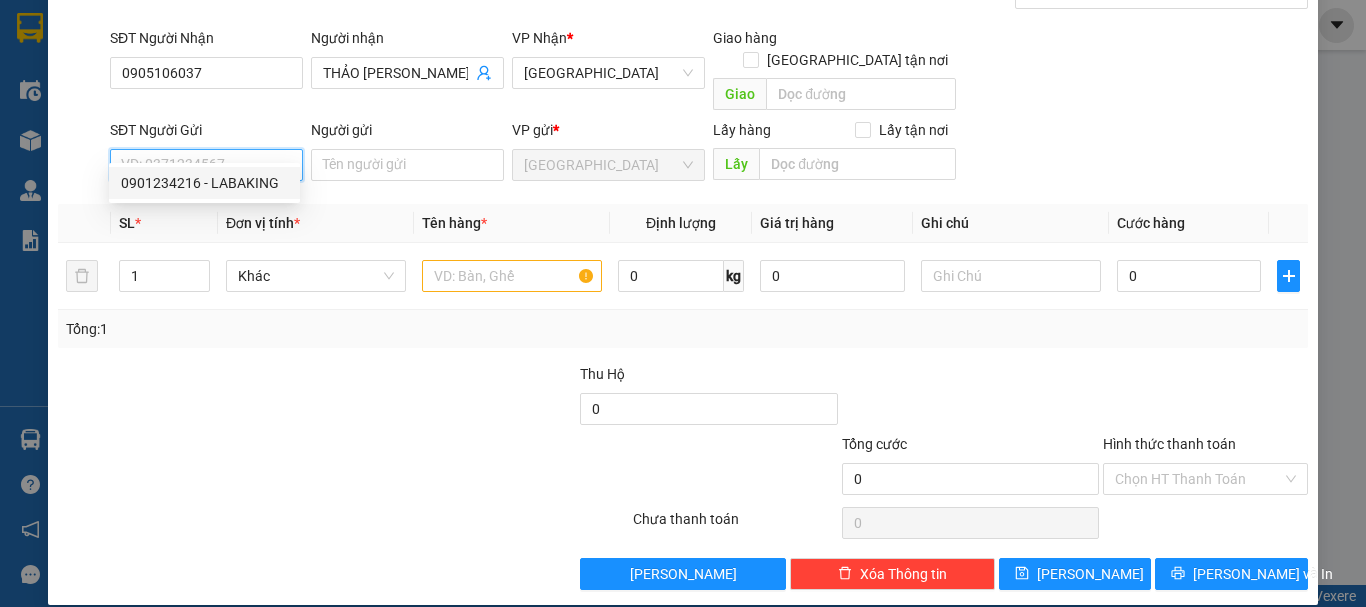 click on "0901234216 - LABAKING" at bounding box center (204, 183) 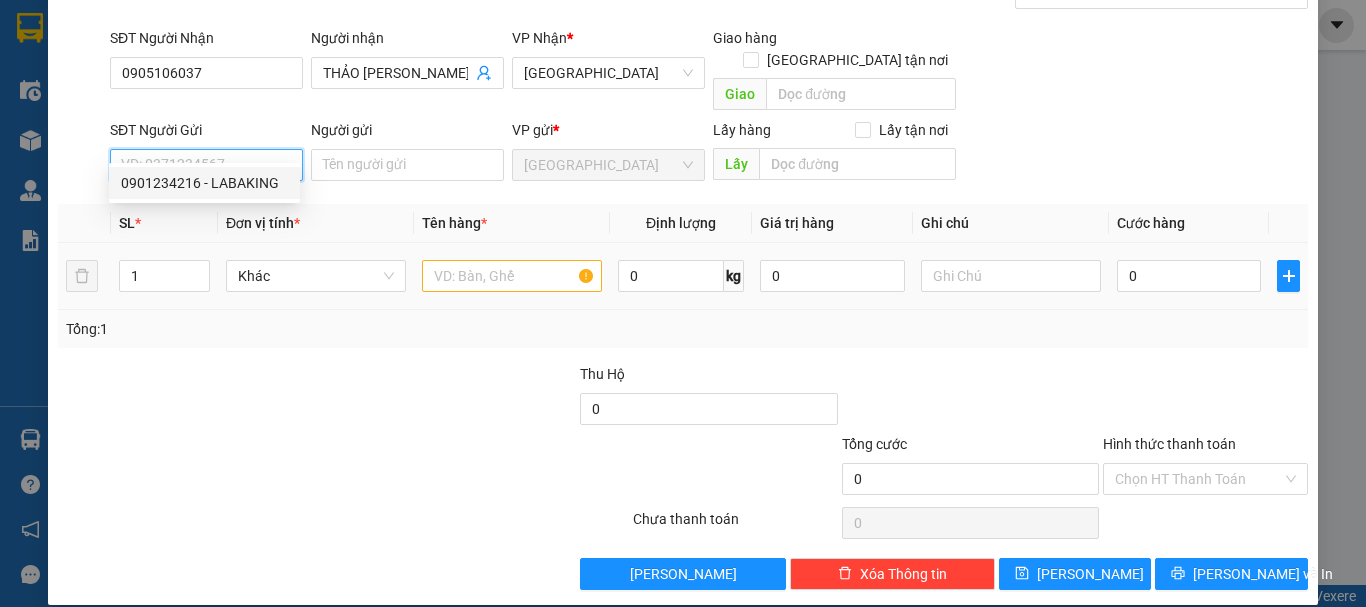 type on "0901234216" 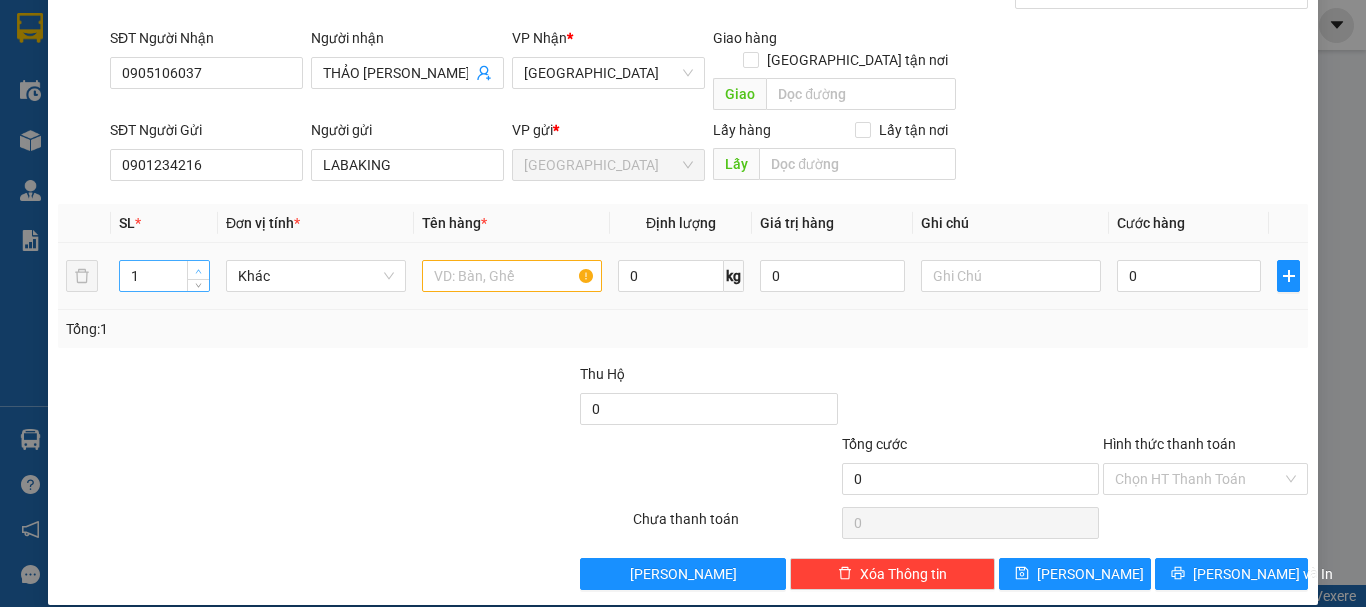 type on "2" 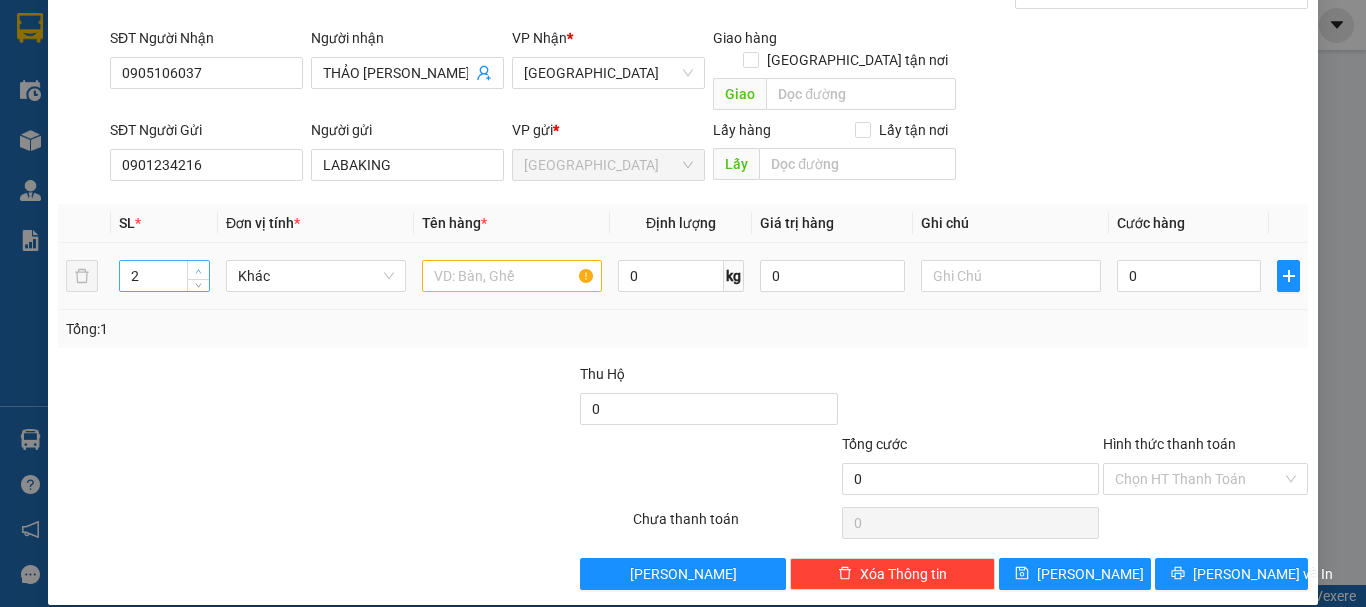 click at bounding box center [199, 271] 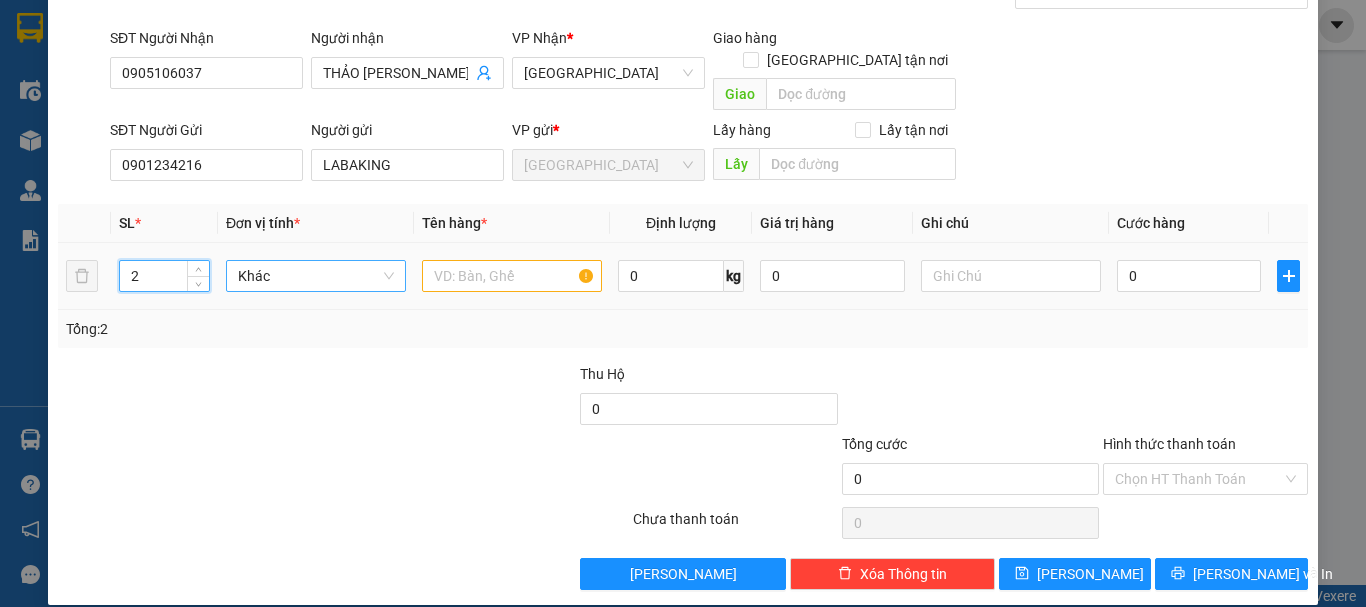 click on "Khác" at bounding box center (316, 276) 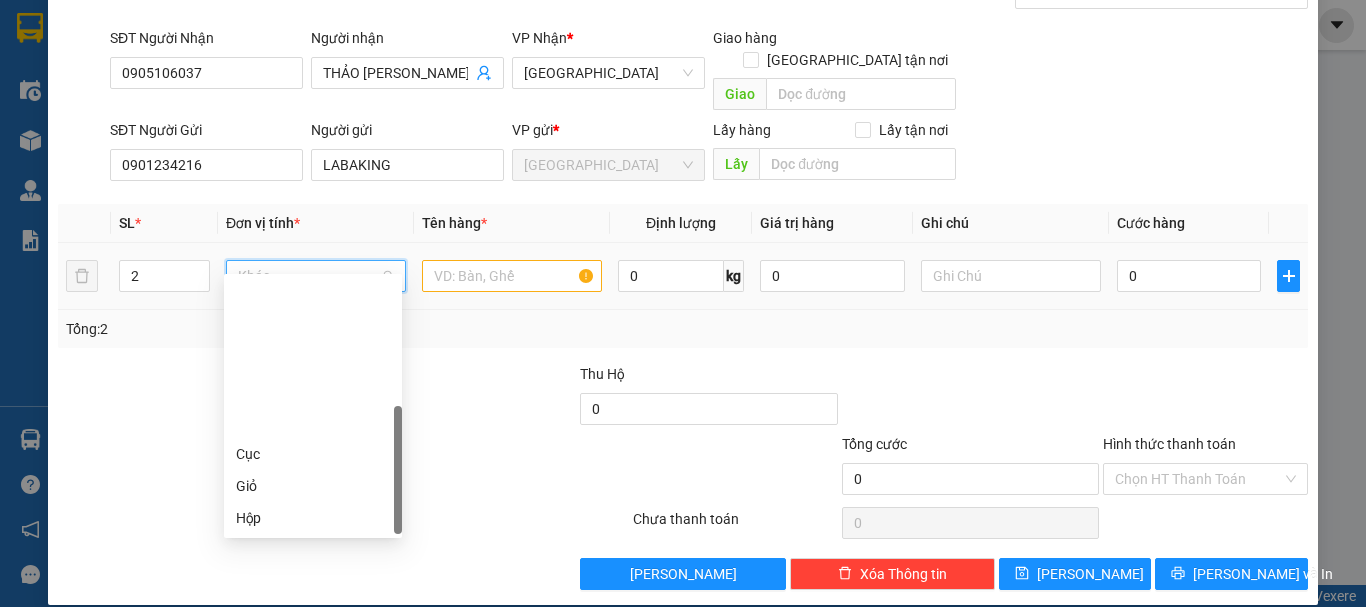 scroll, scrollTop: 192, scrollLeft: 0, axis: vertical 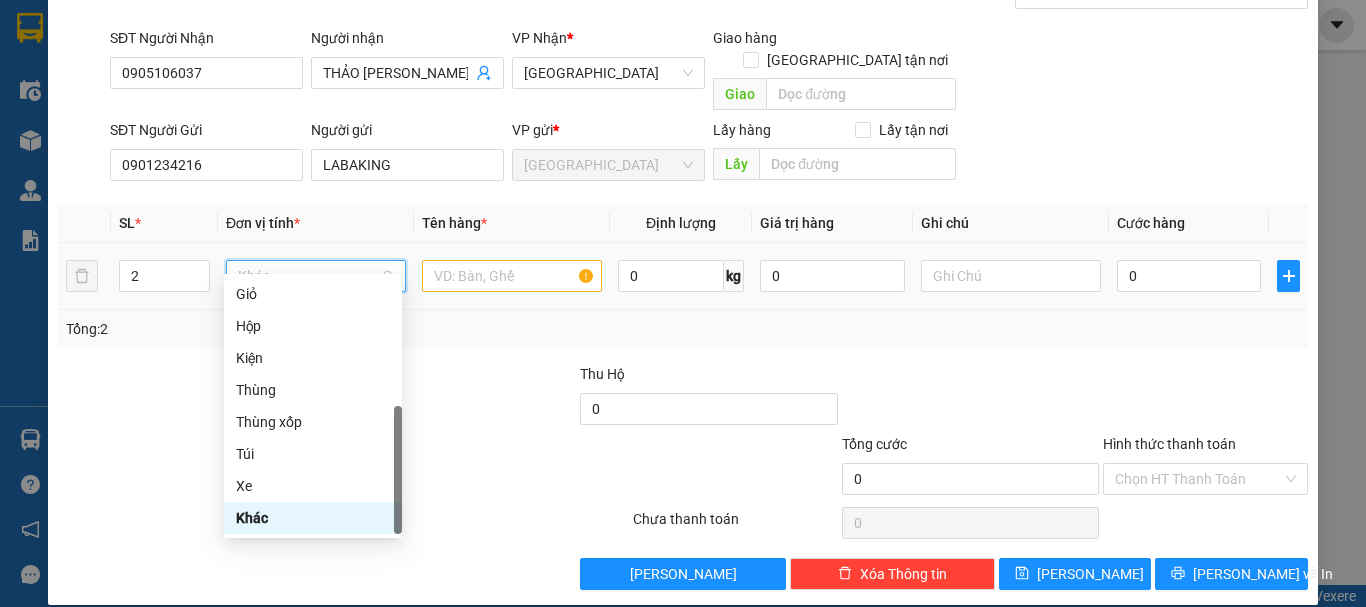 type on "T" 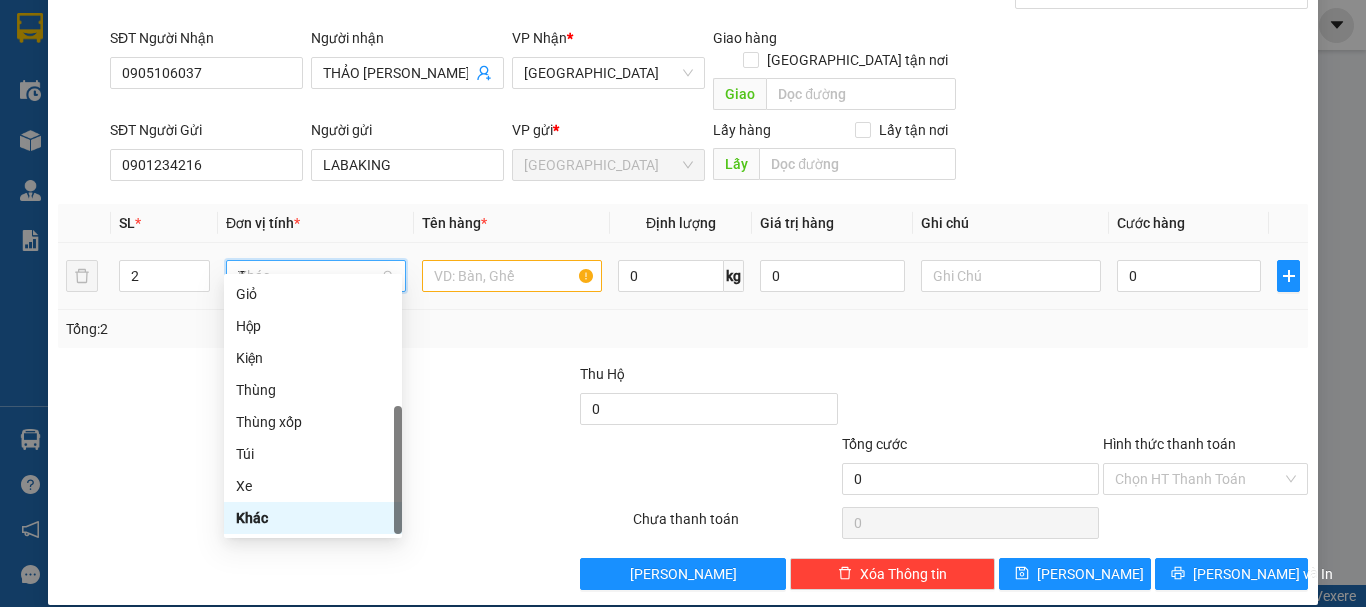 scroll, scrollTop: 0, scrollLeft: 0, axis: both 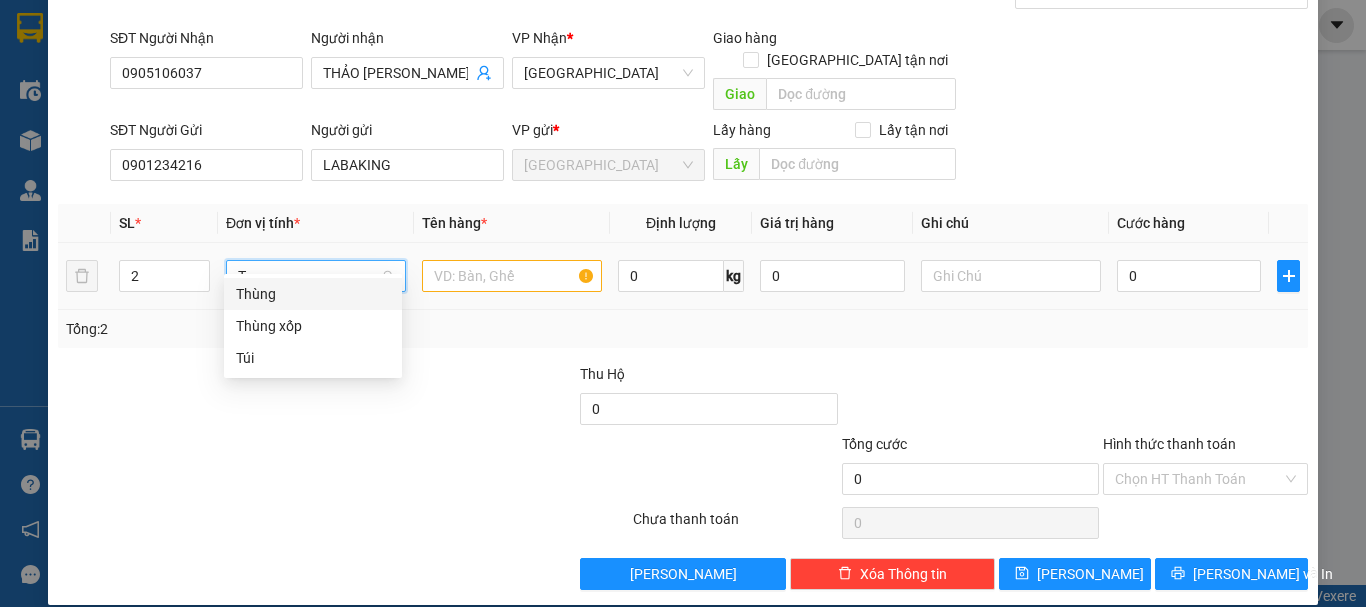 click on "Thùng" at bounding box center (313, 294) 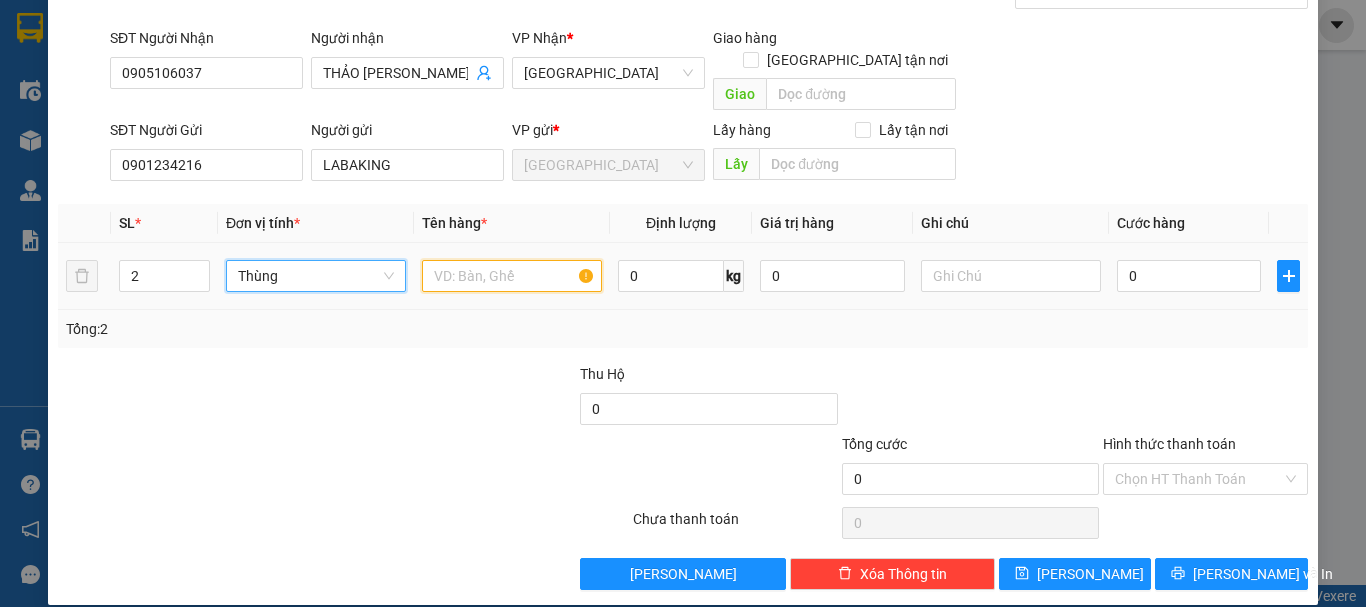 click at bounding box center [512, 276] 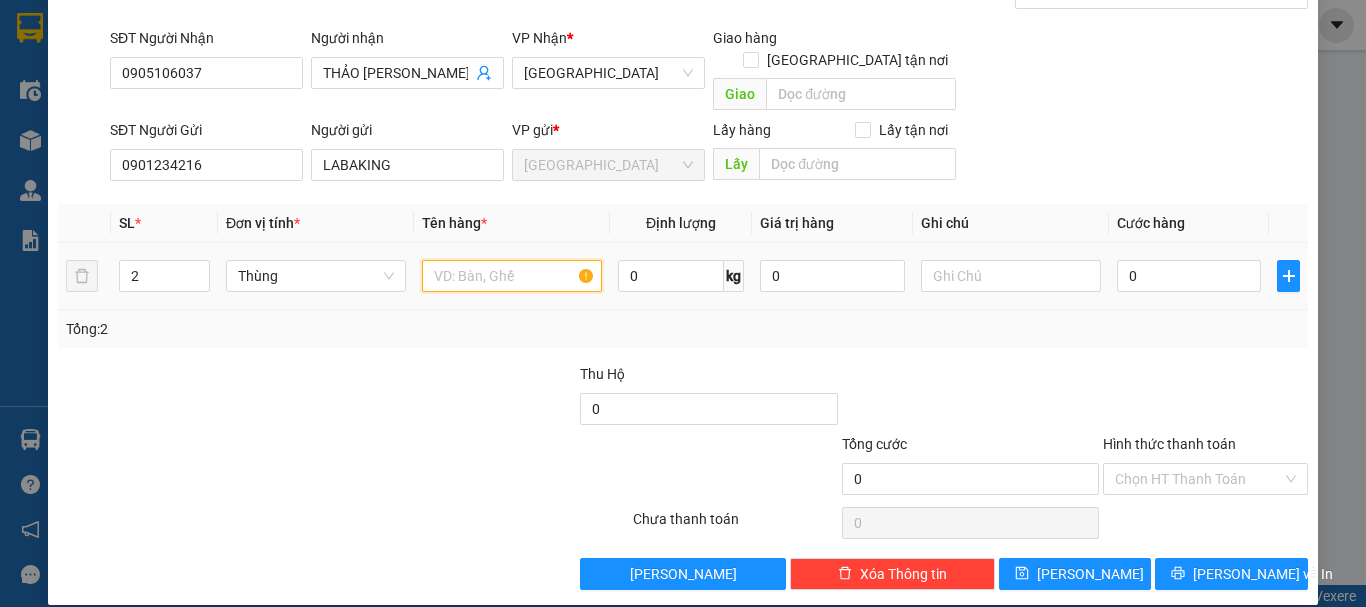 paste on "CHUỐI" 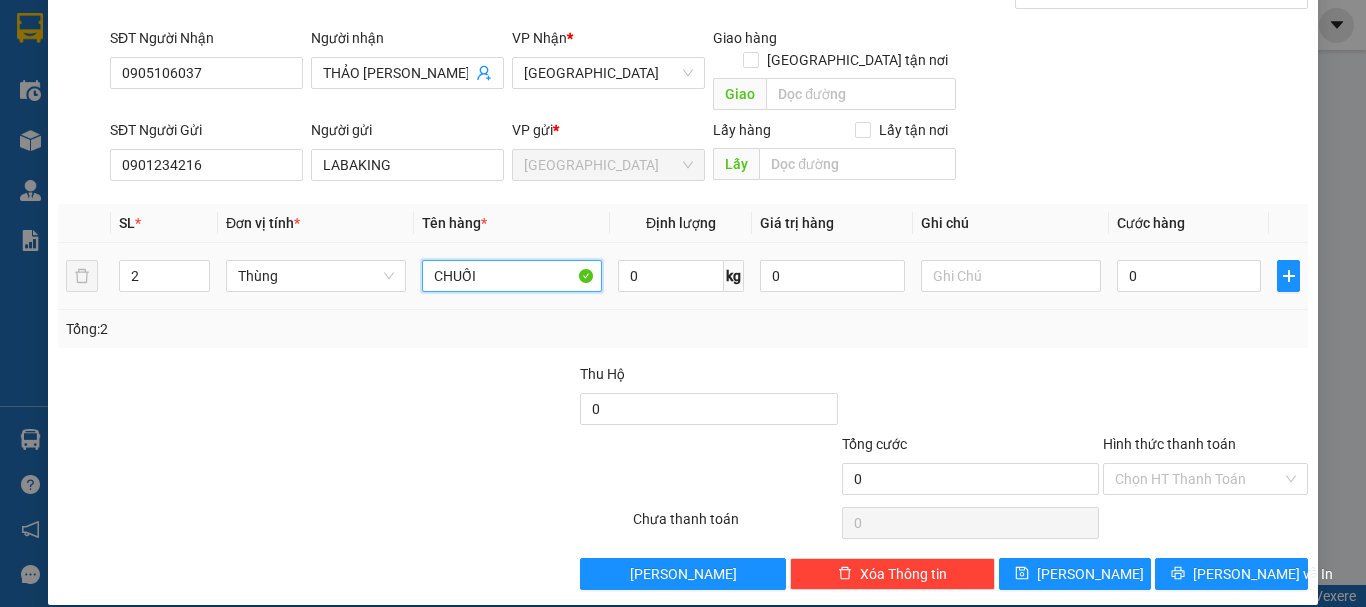 type on "CHUỐI" 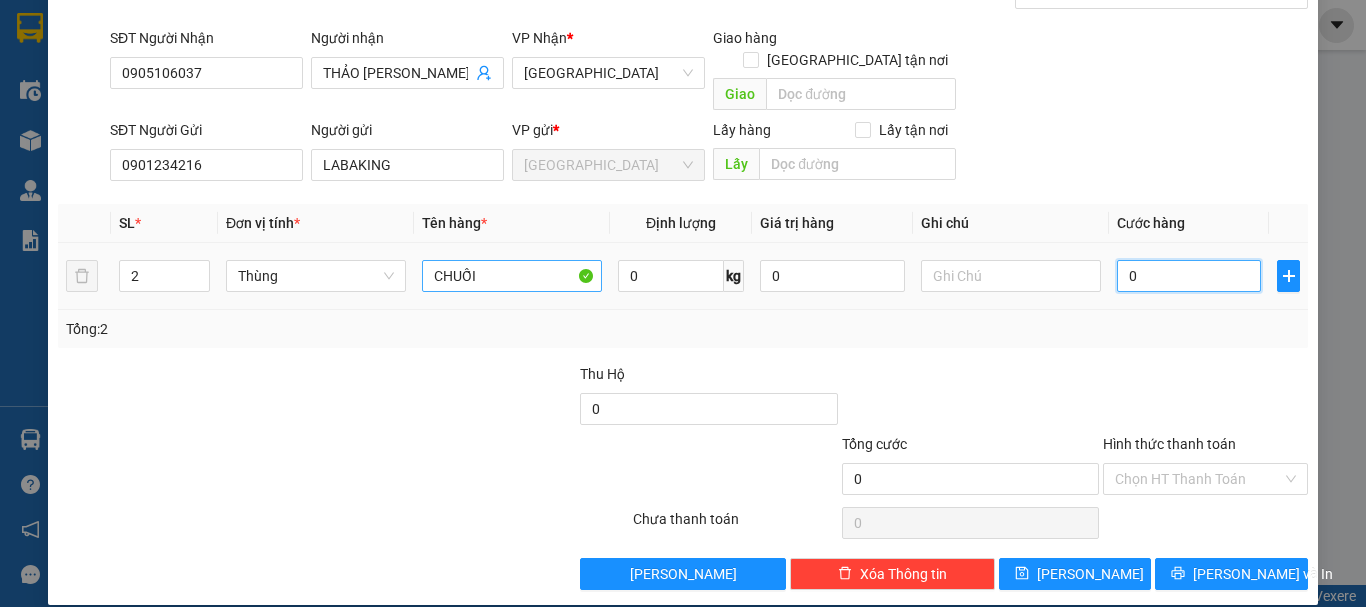 type on "1" 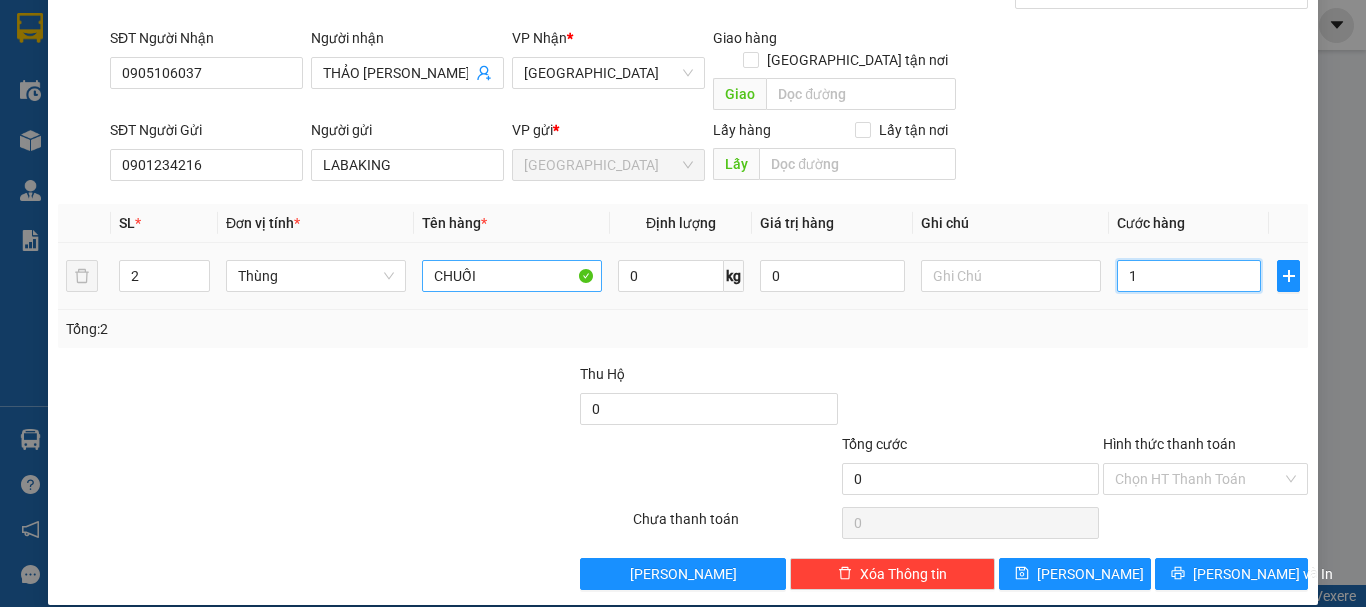 type on "1" 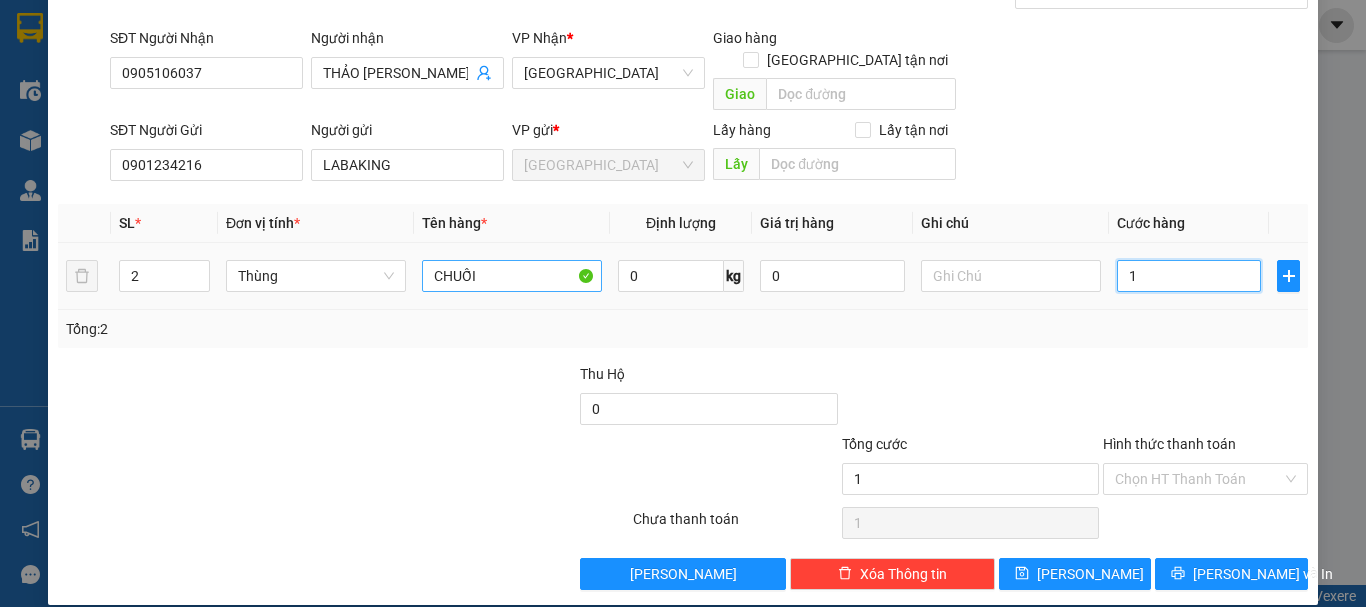 type on "10" 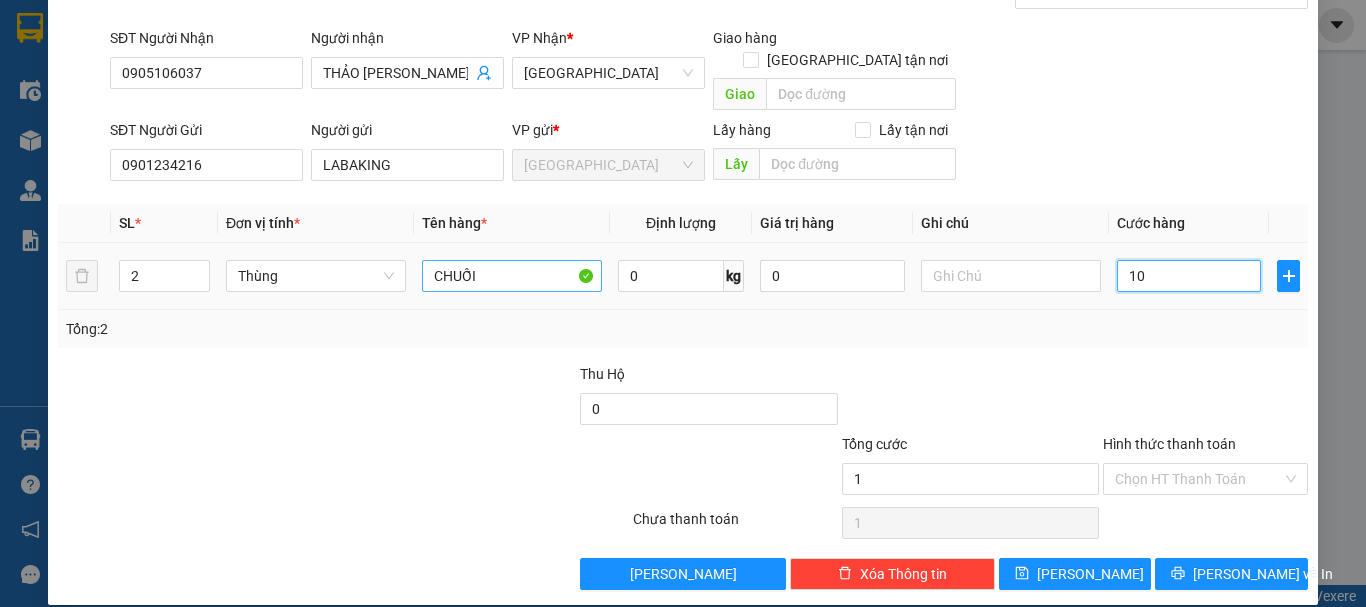 type on "10" 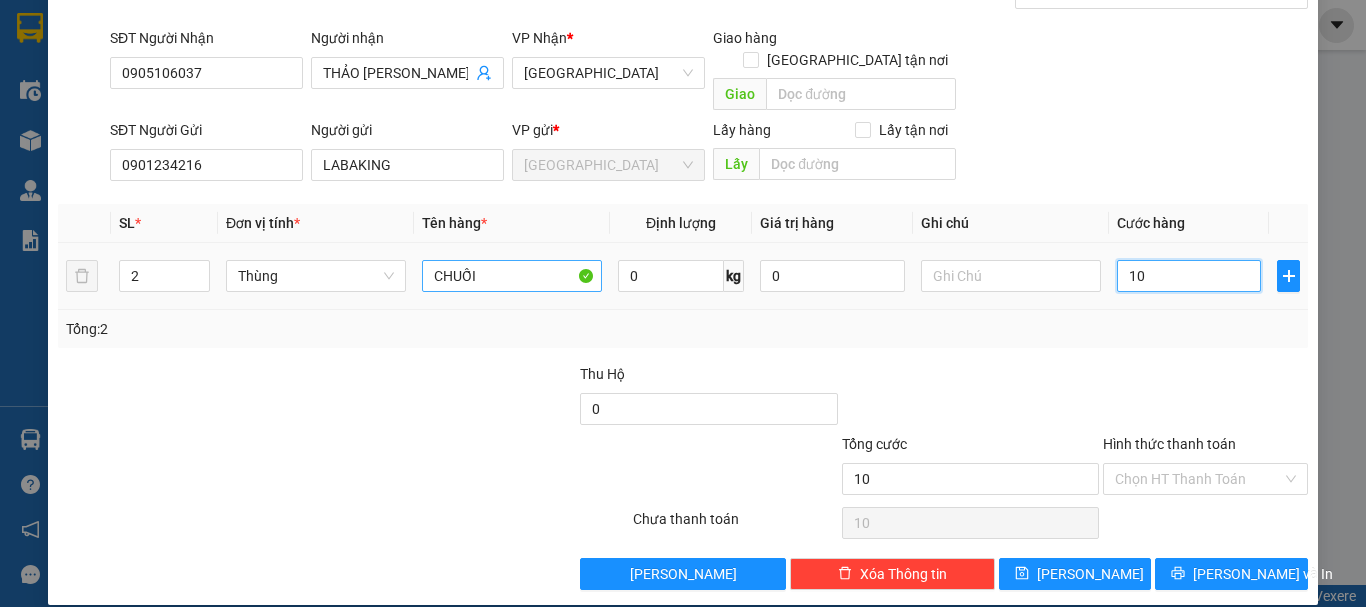 type on "100" 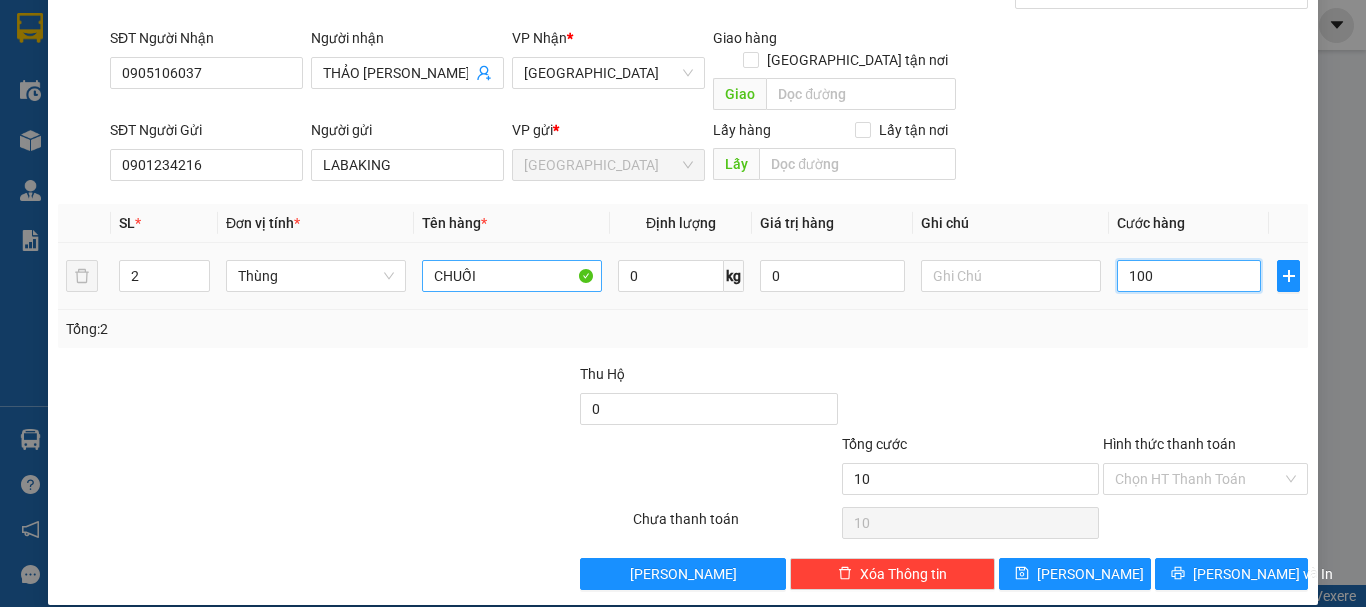 type on "100" 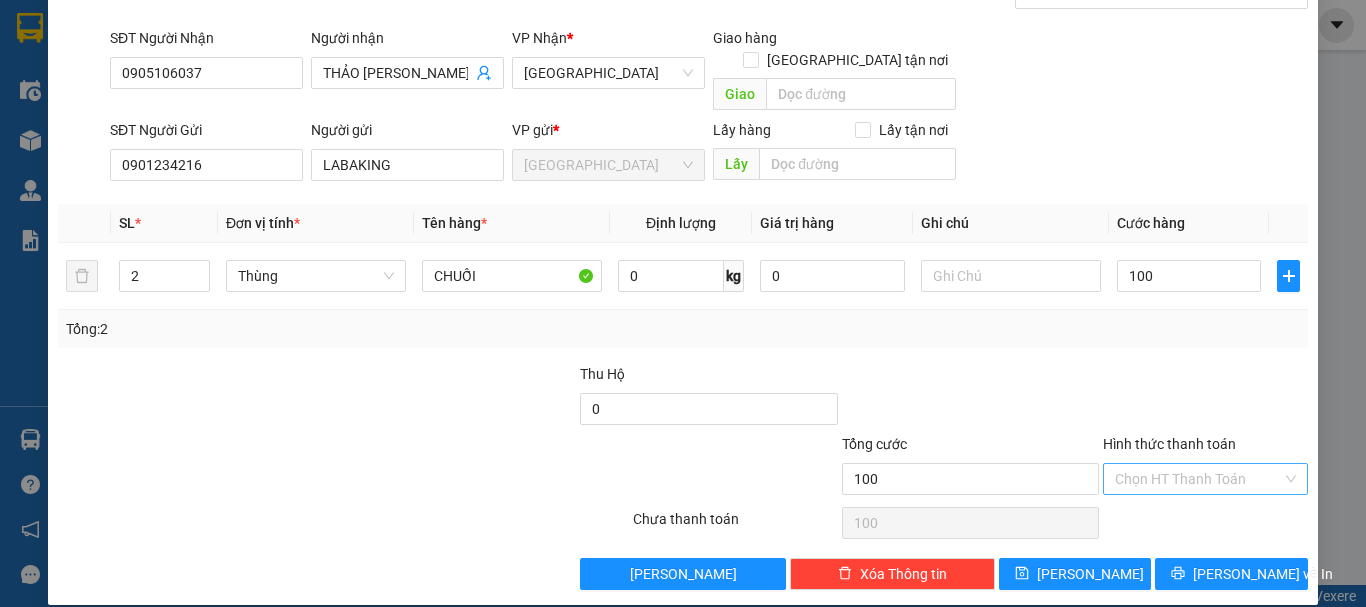 type on "100.000" 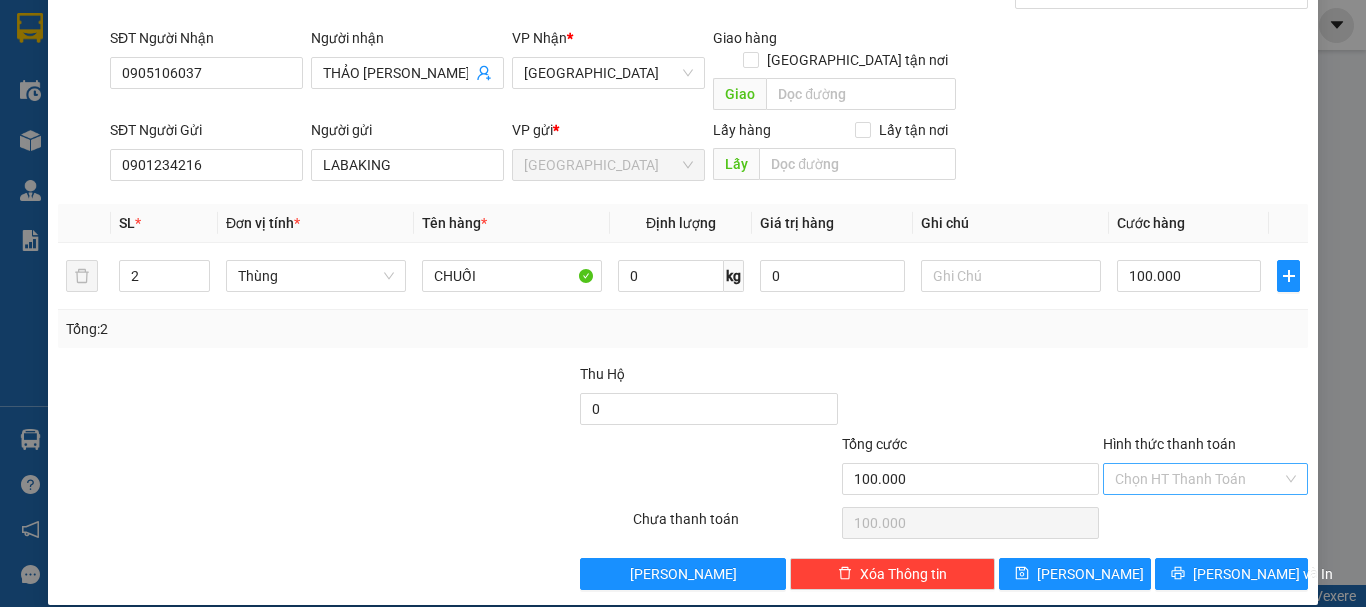 click on "Hình thức thanh toán" at bounding box center [1198, 479] 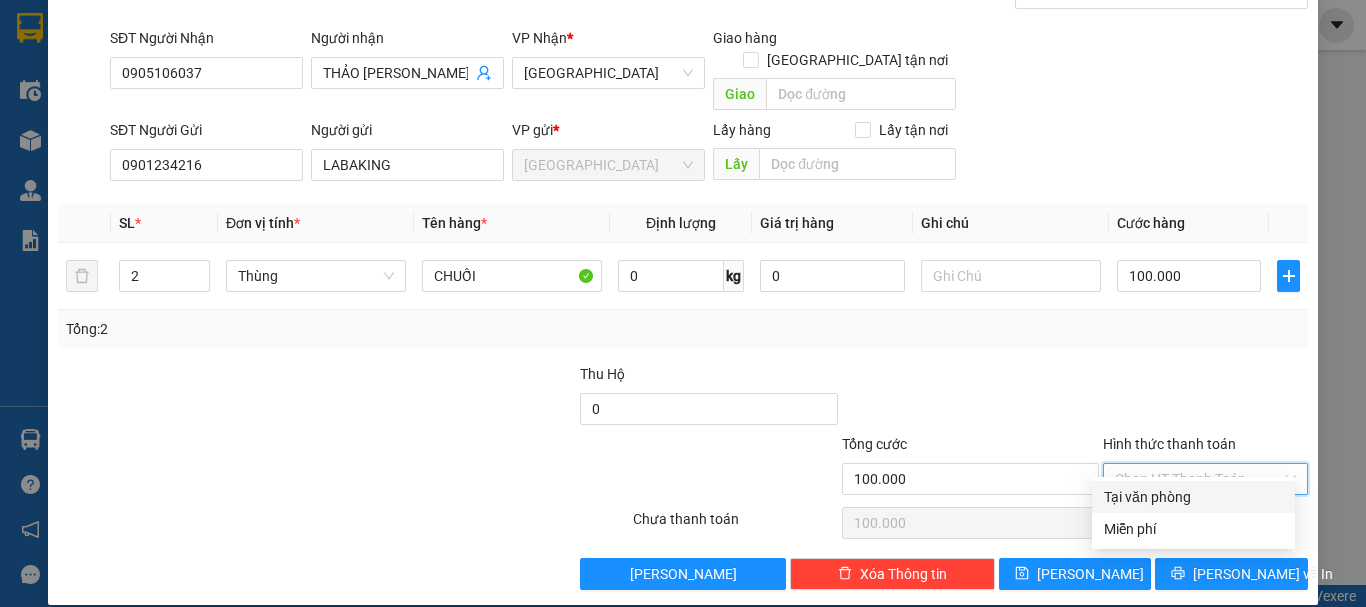 click on "Tại văn phòng" at bounding box center (1193, 497) 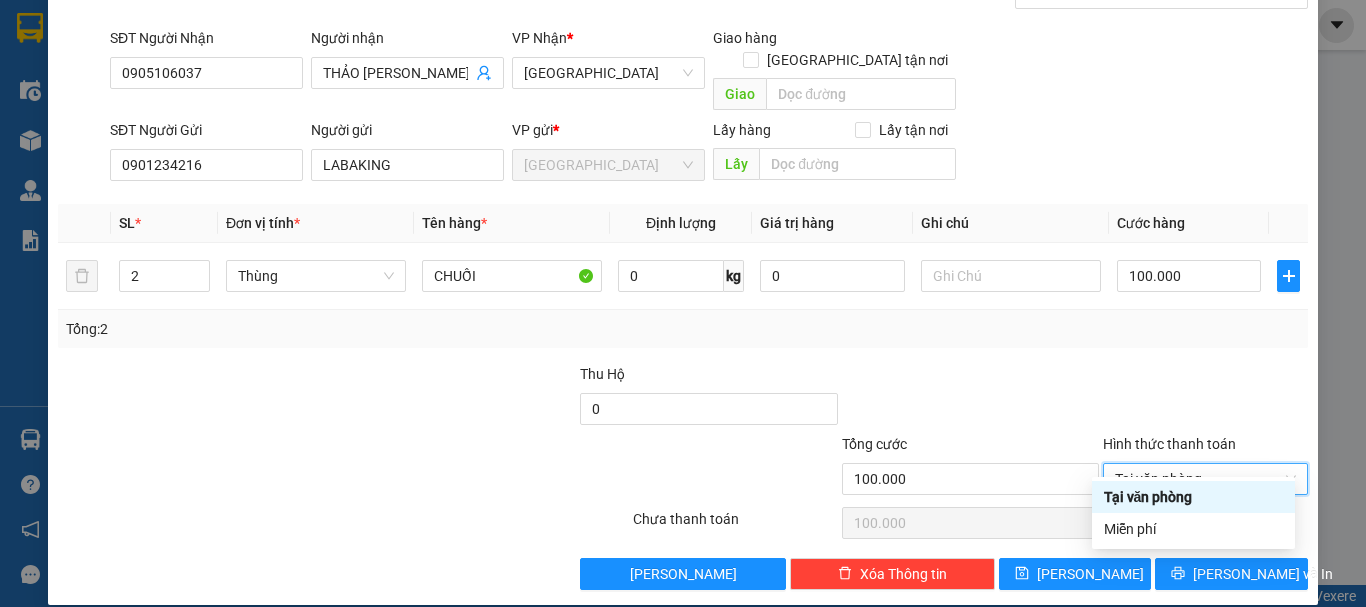 type on "0" 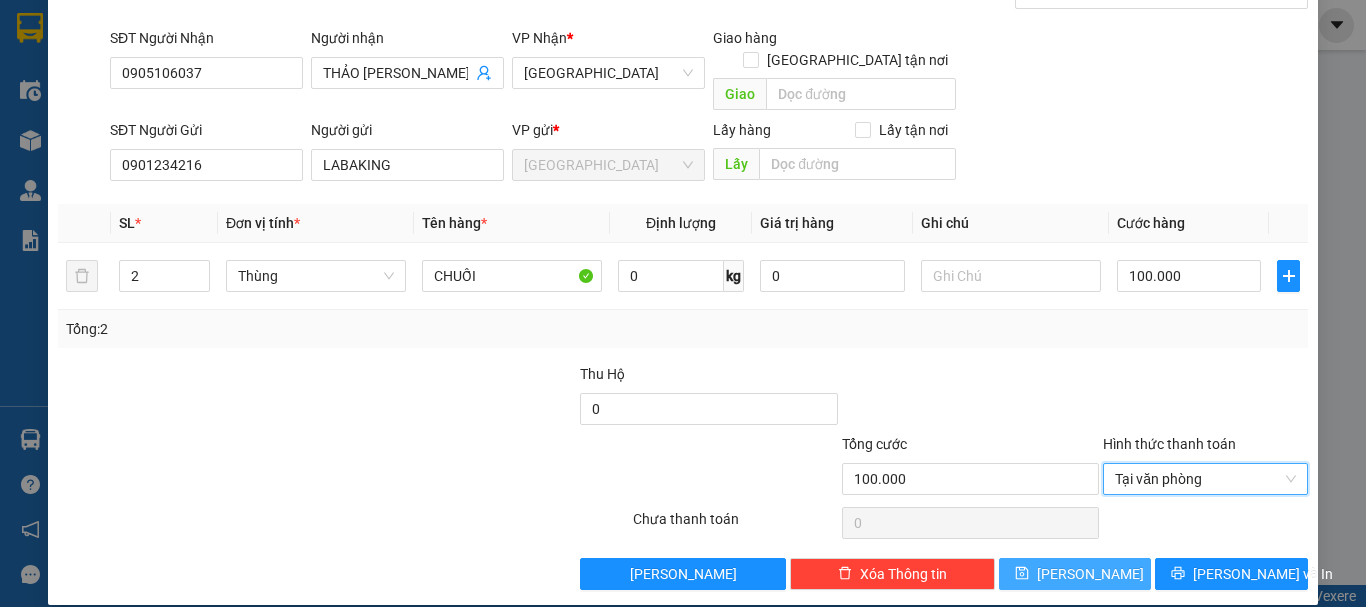click on "[PERSON_NAME]" at bounding box center (1090, 574) 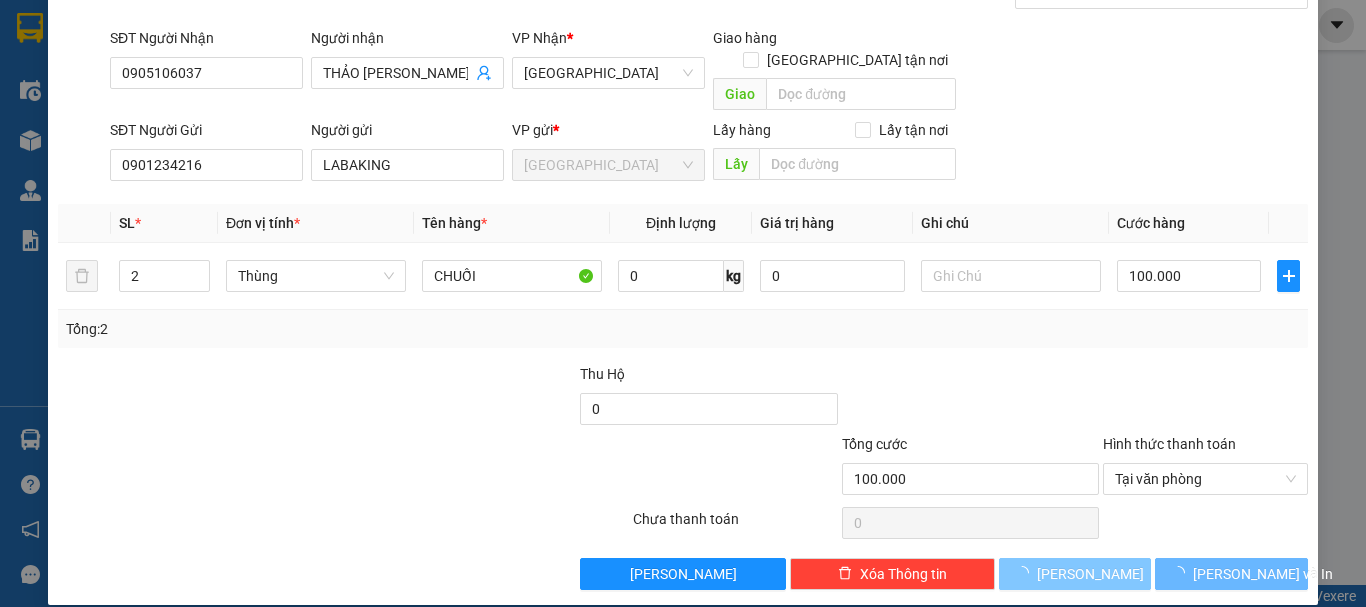 type 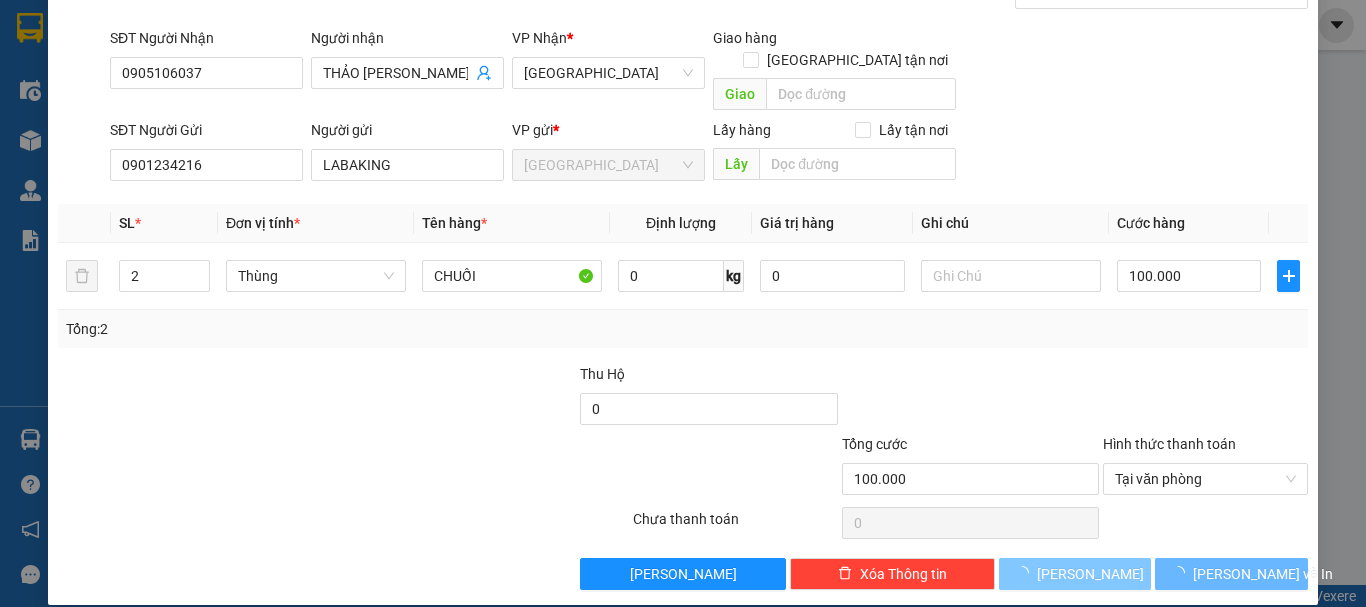type 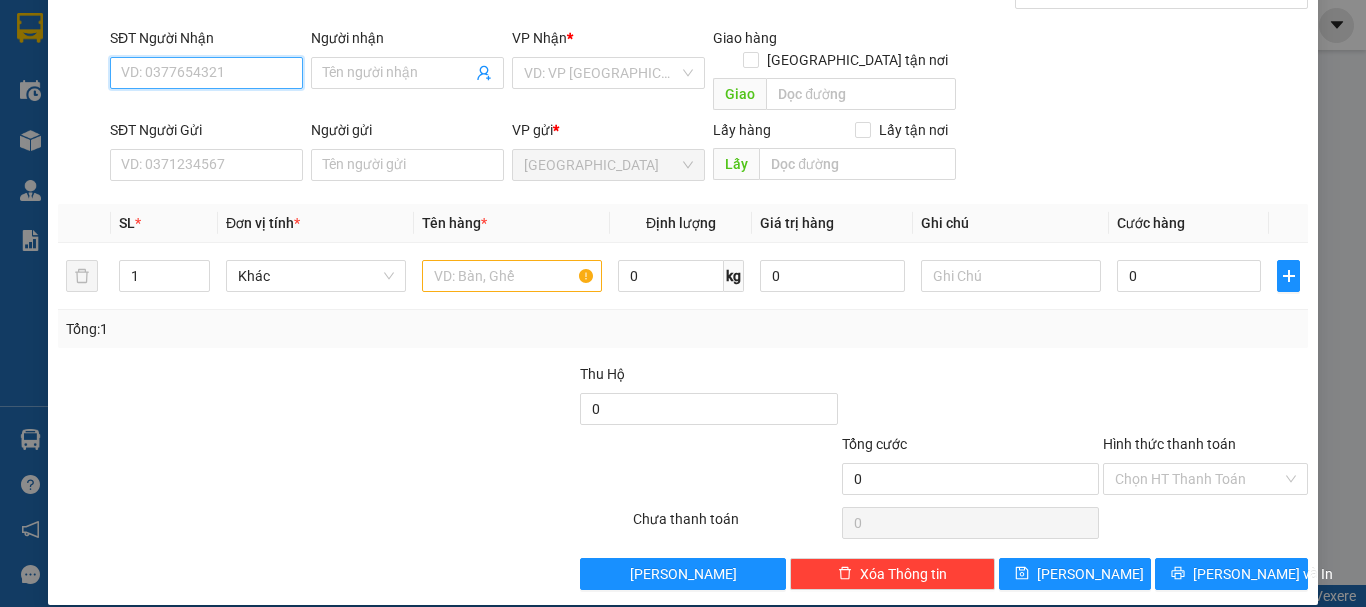 click on "SĐT Người Nhận" at bounding box center (206, 73) 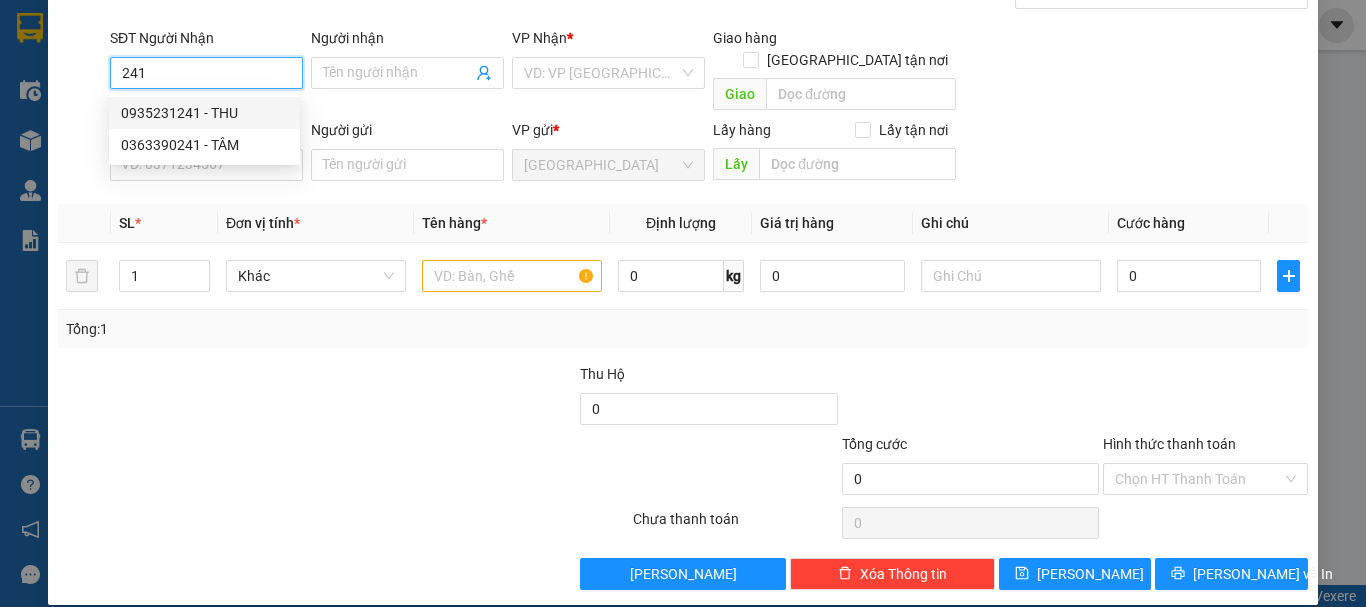 click on "0935231241 - THU" at bounding box center (204, 113) 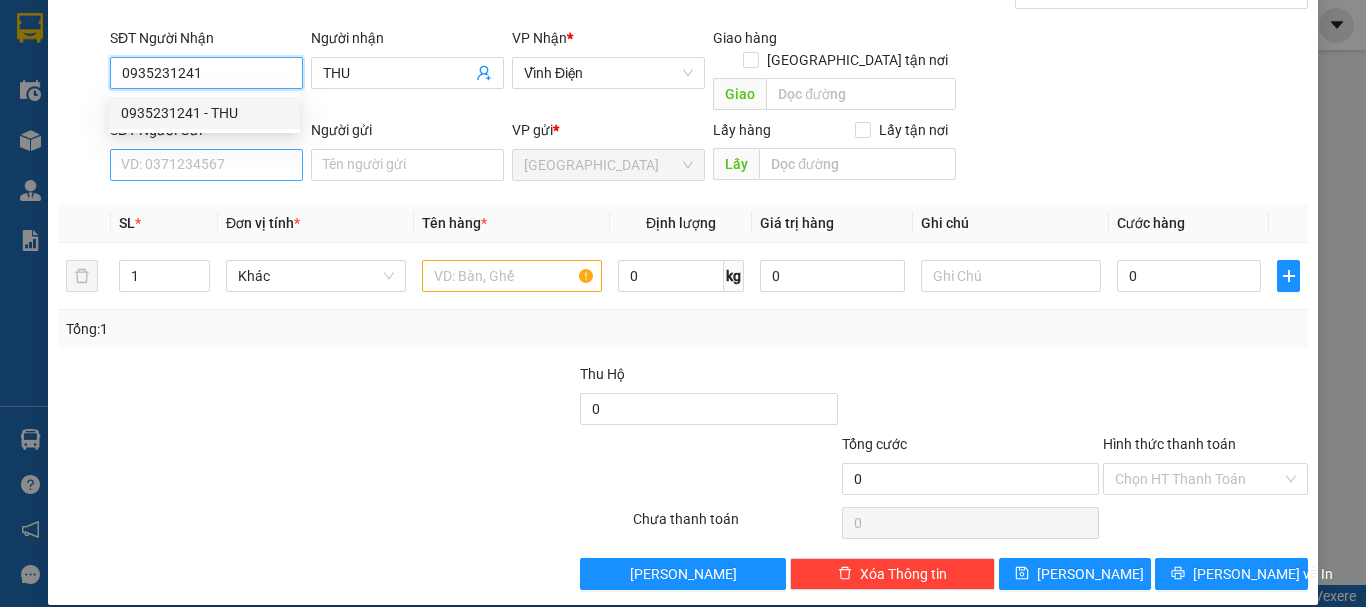 type on "0935231241" 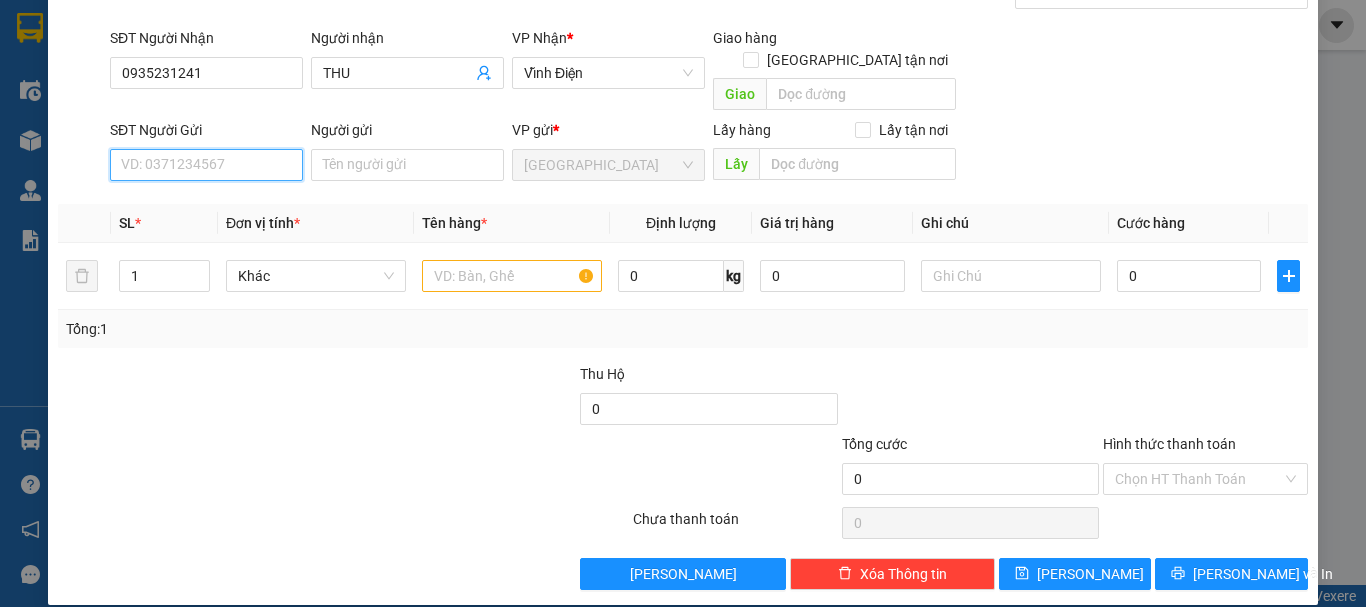 click on "SĐT Người Gửi" at bounding box center (206, 165) 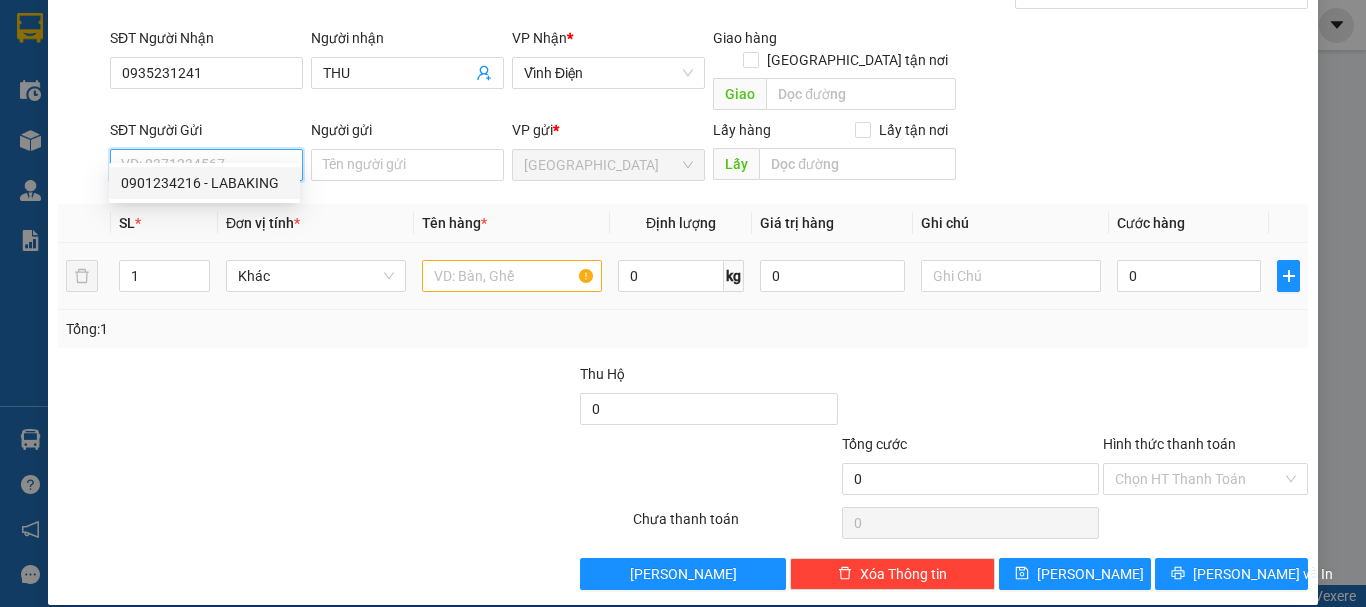 drag, startPoint x: 229, startPoint y: 172, endPoint x: 215, endPoint y: 229, distance: 58.694122 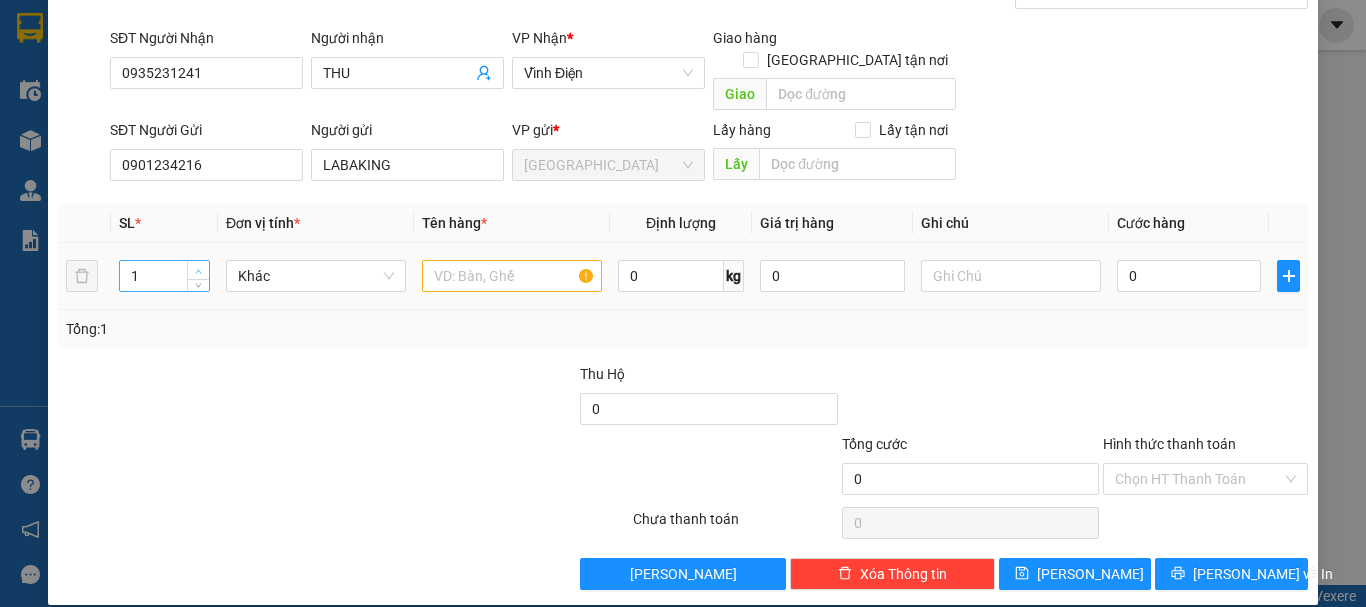 type on "2" 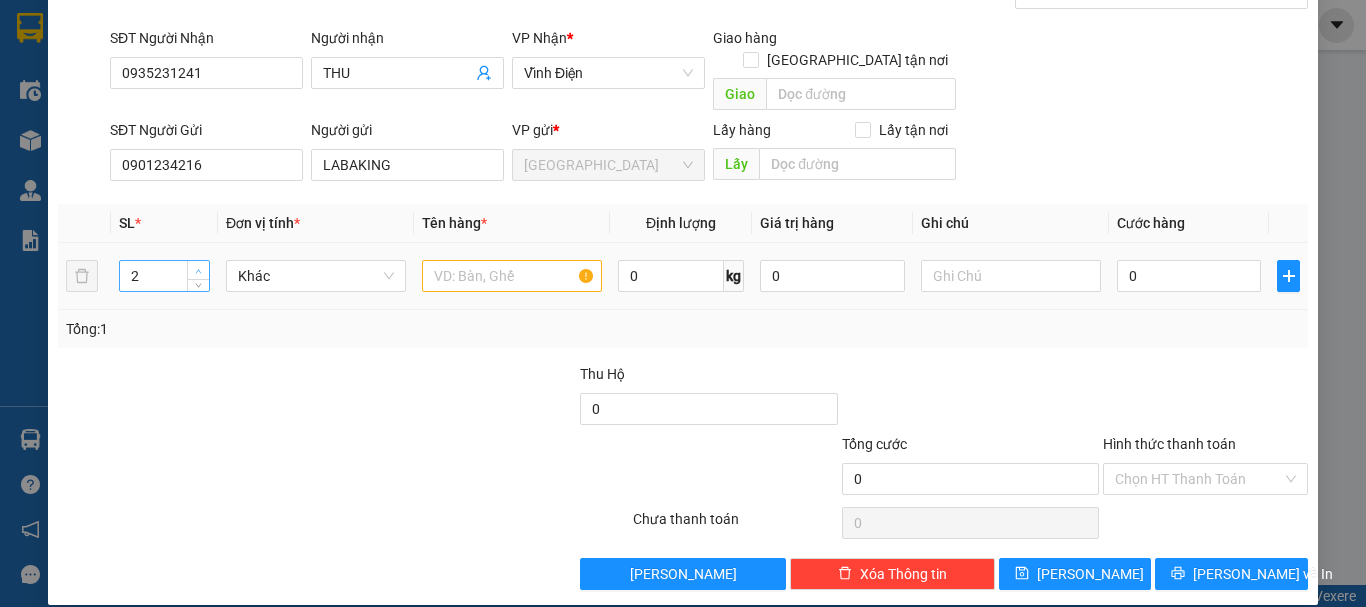 click 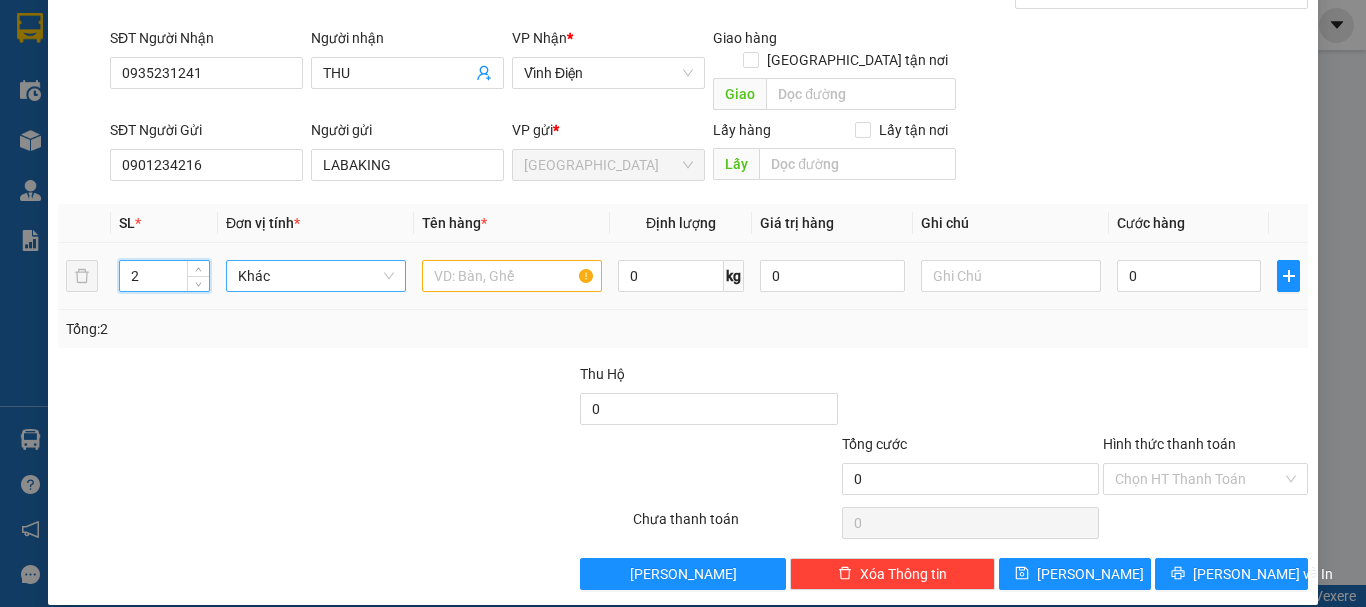 click on "Khác" at bounding box center [316, 276] 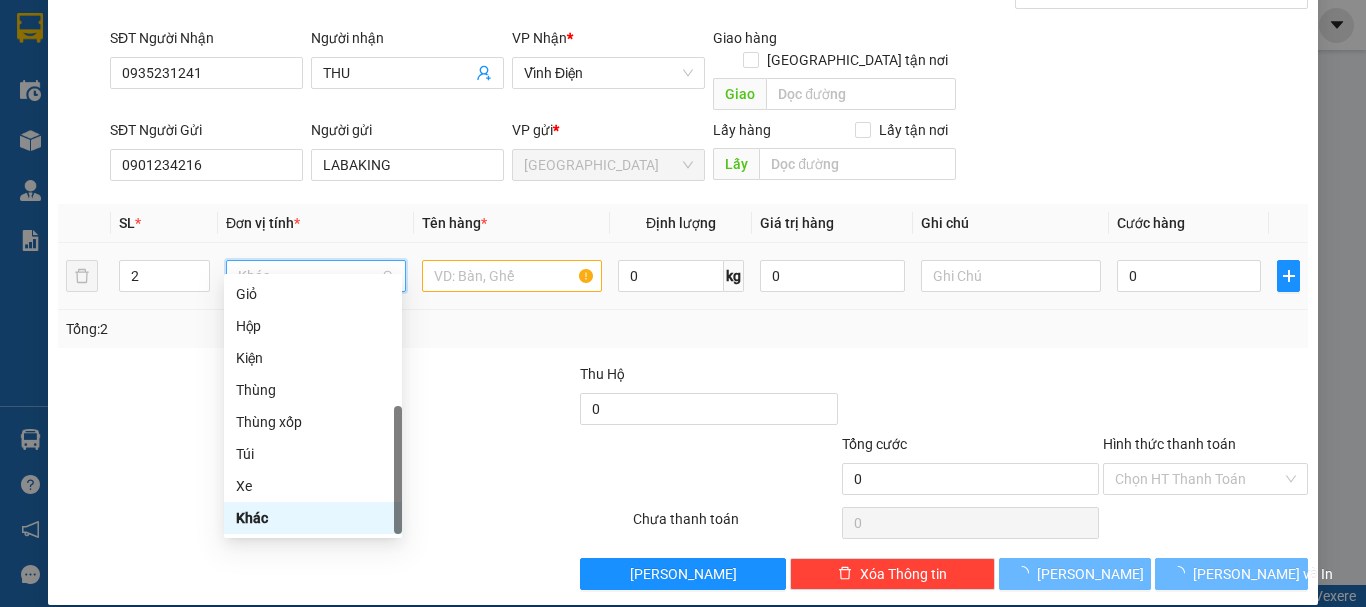type on "T" 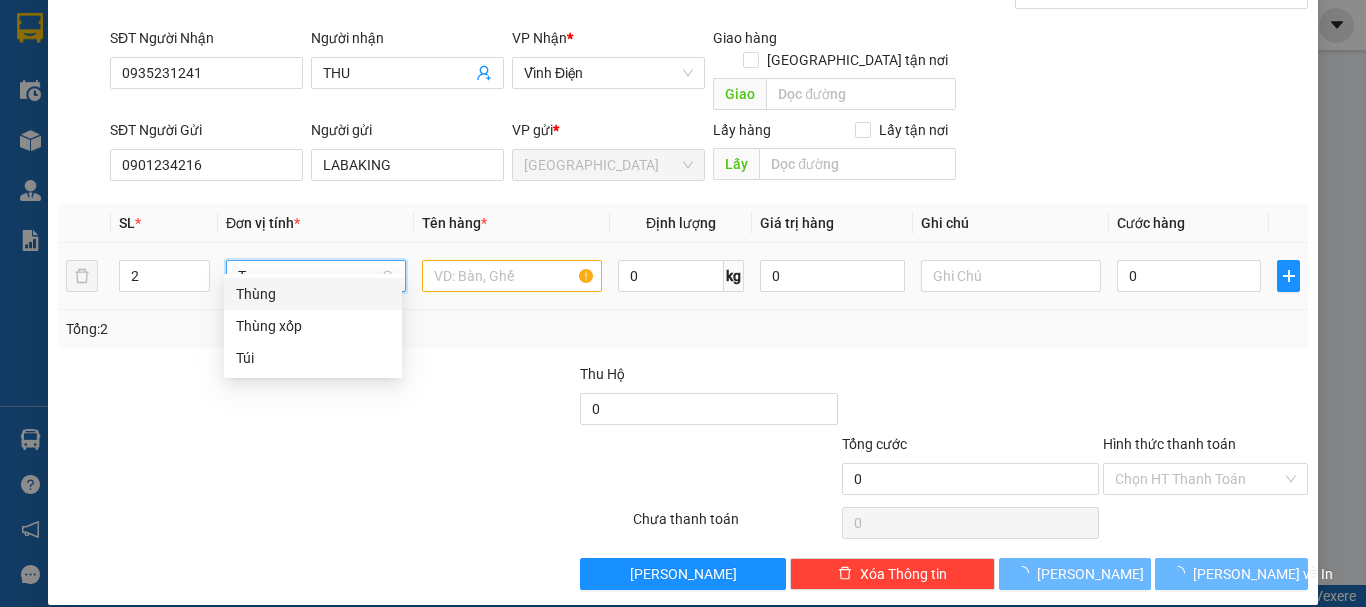 scroll, scrollTop: 0, scrollLeft: 0, axis: both 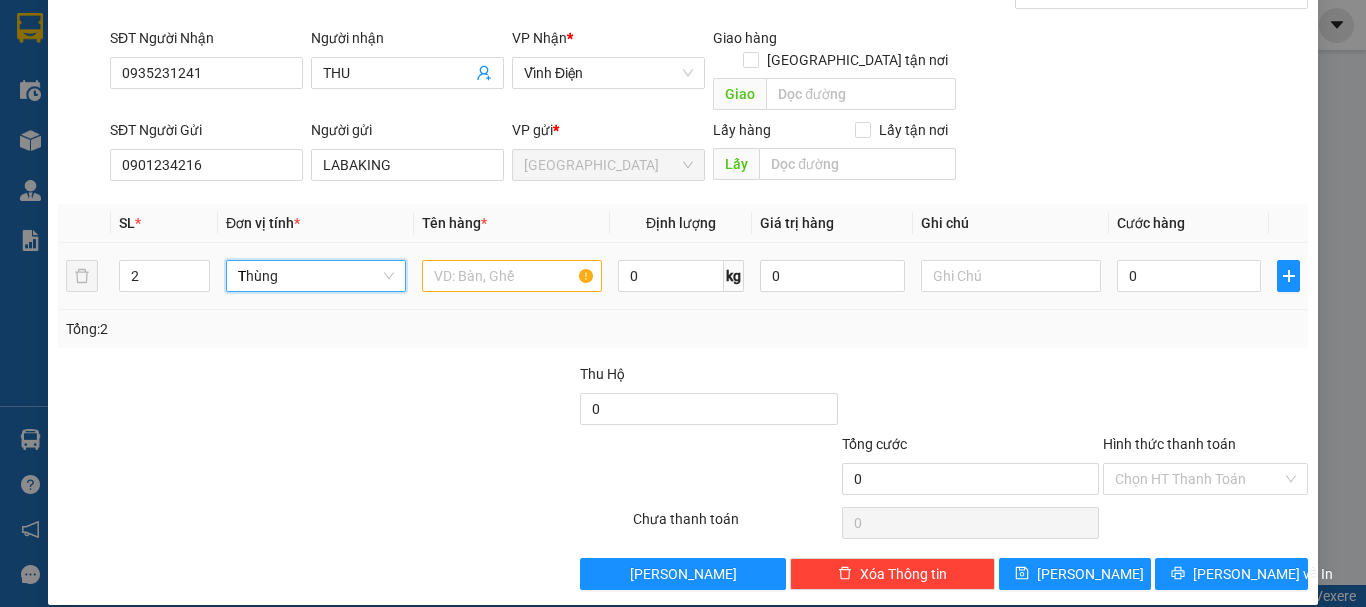 type 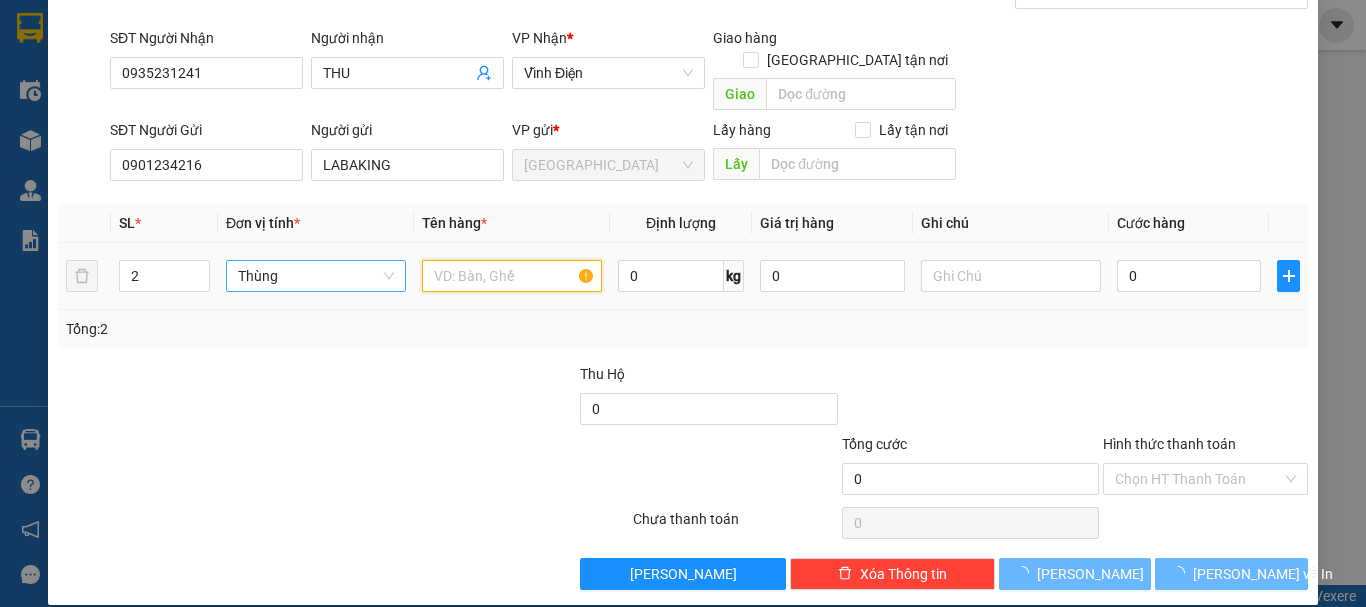click at bounding box center (512, 276) 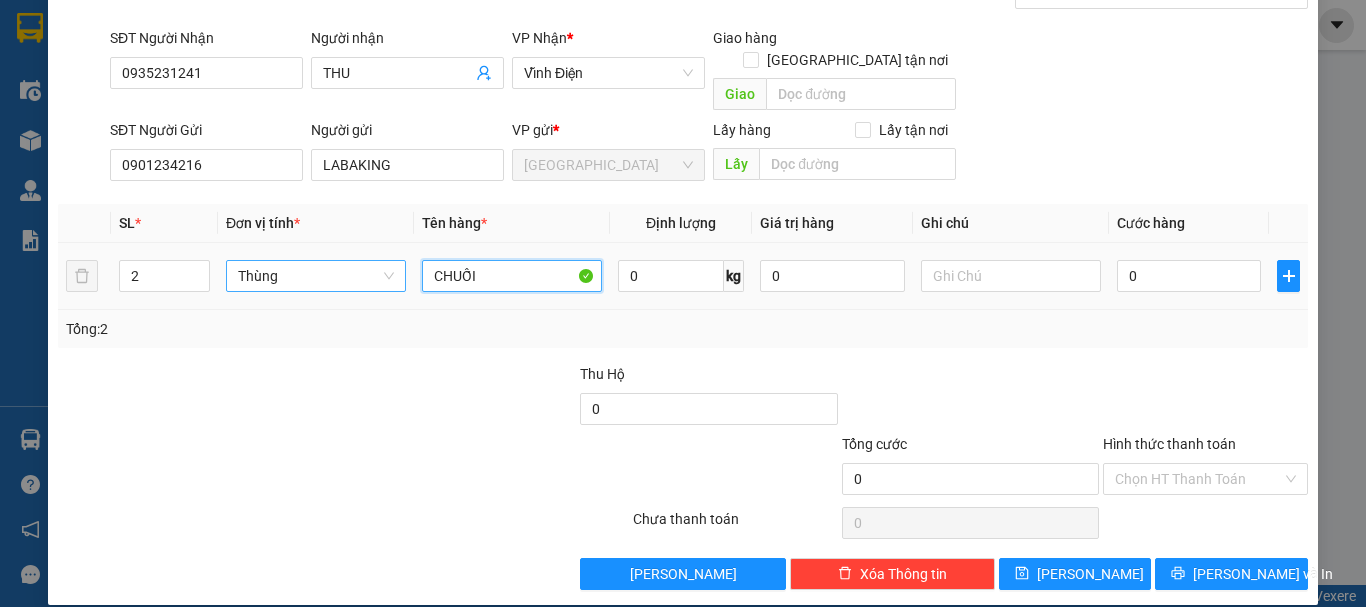 type on "CHUỐI" 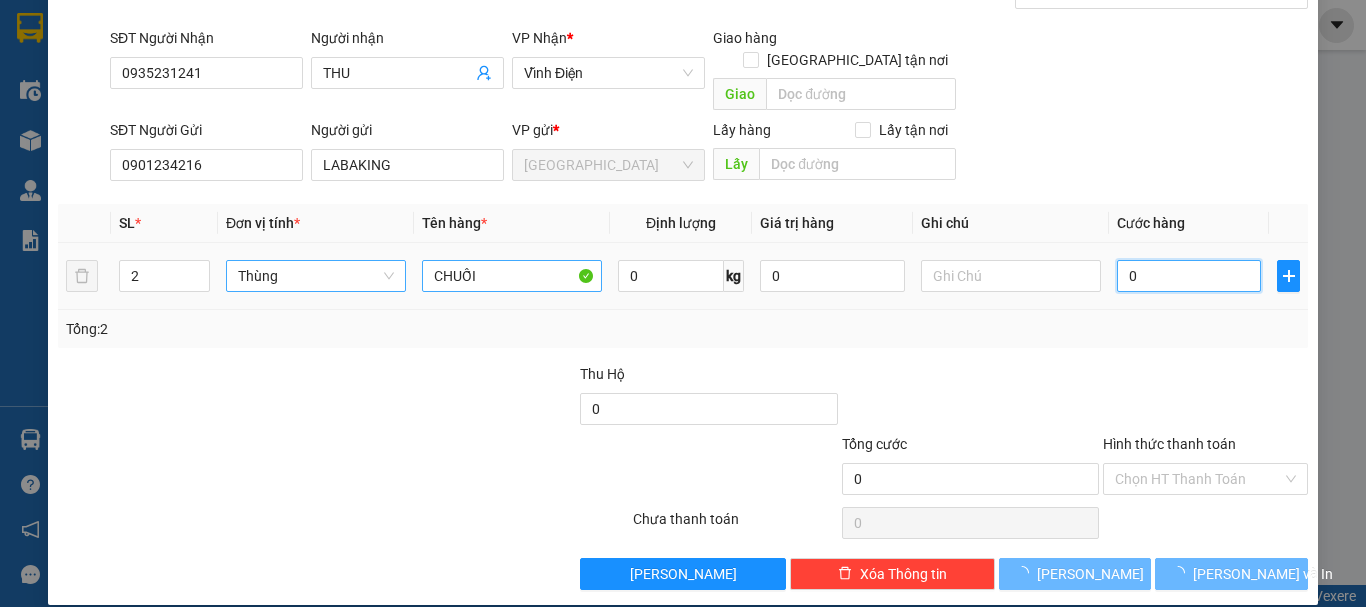 type on "1" 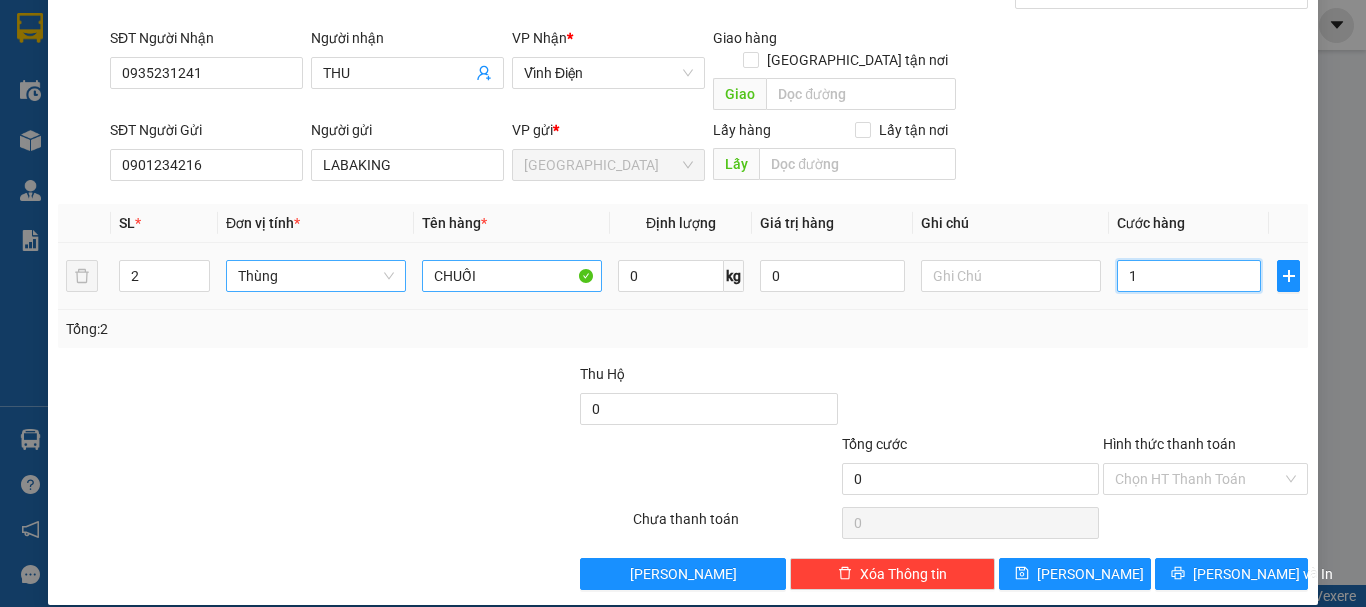 type on "1" 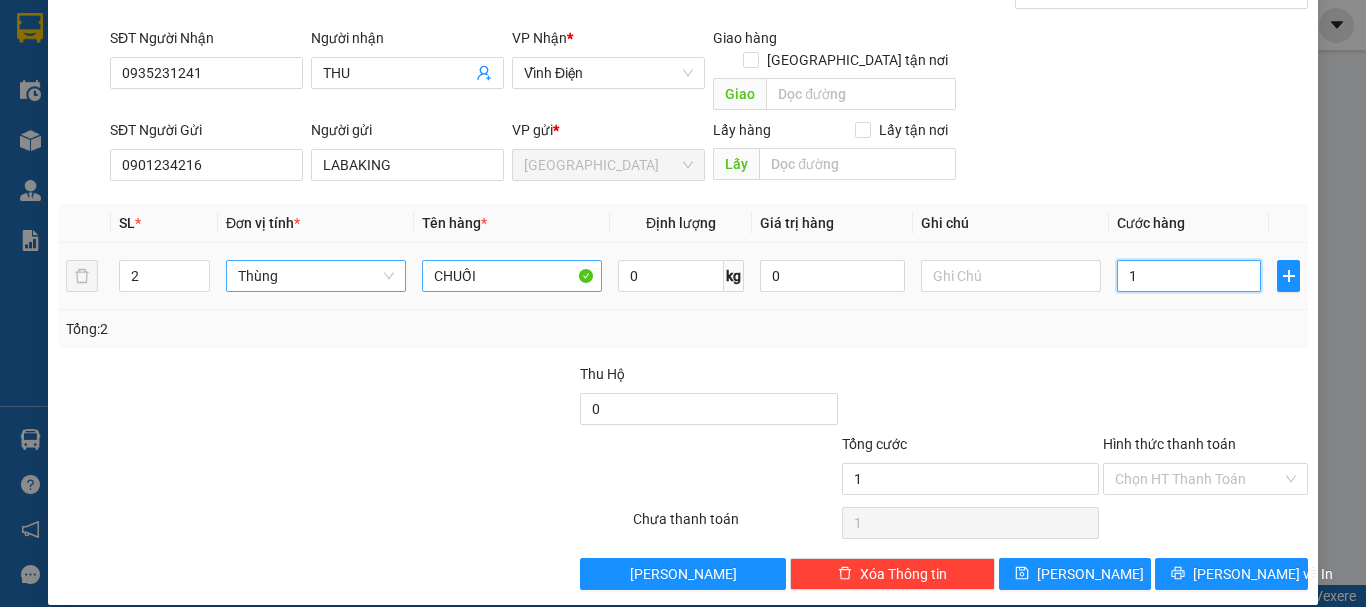 type on "10" 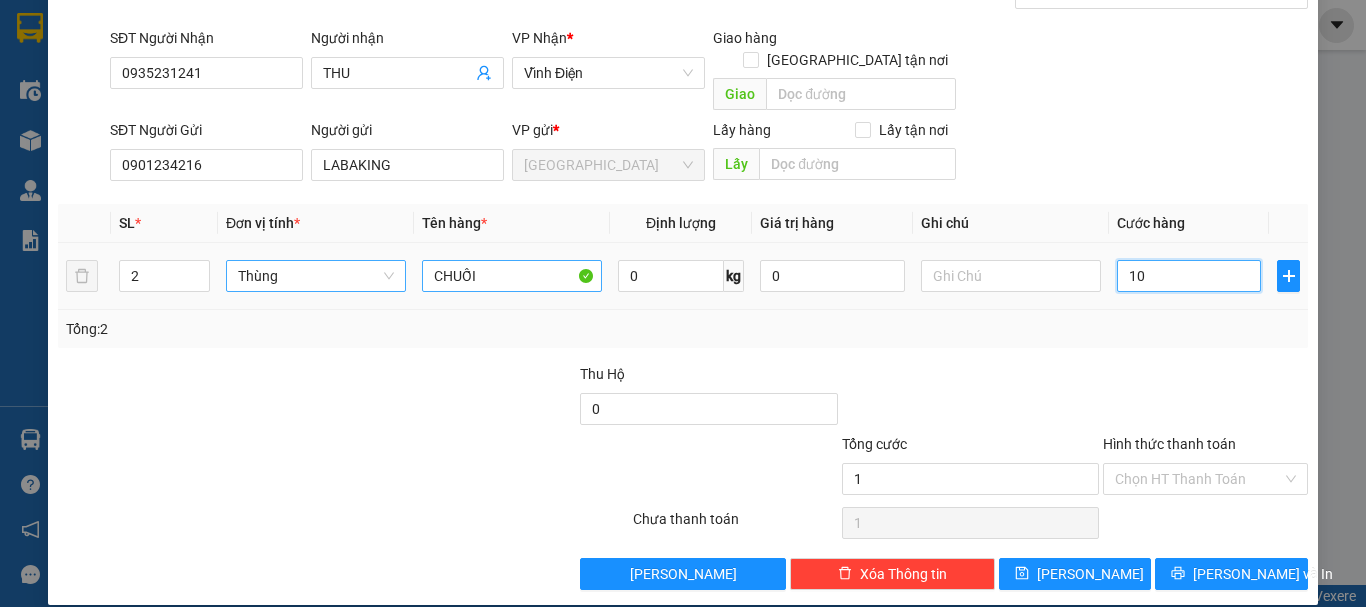 type on "10" 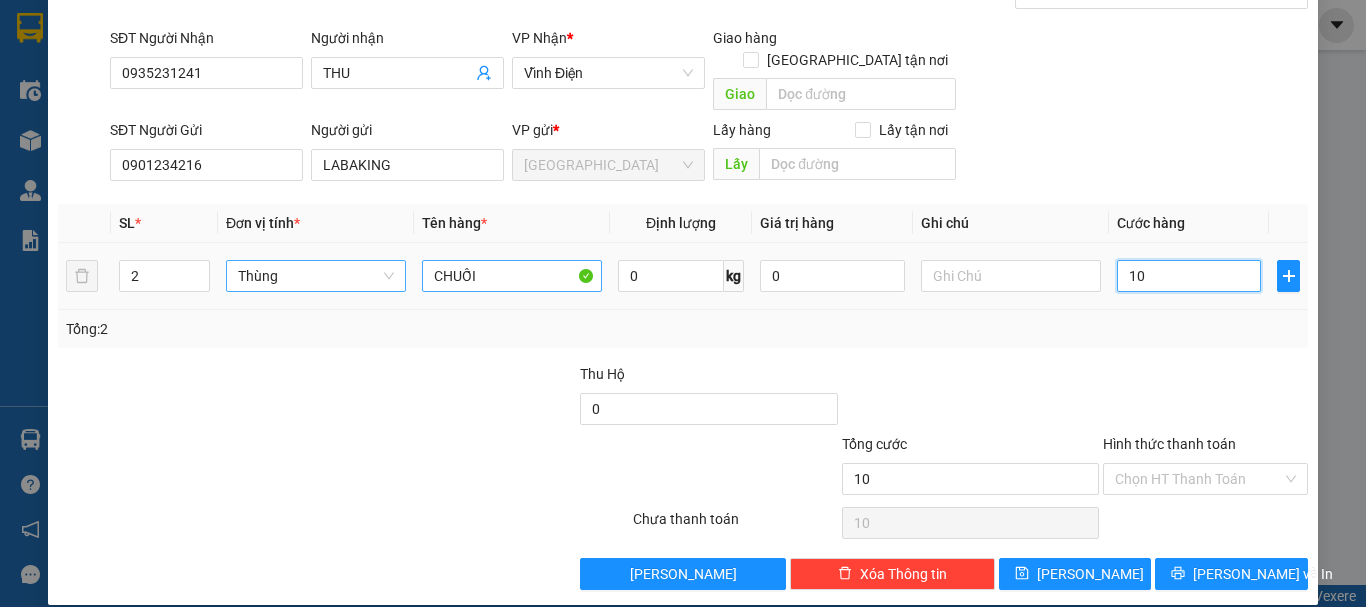 type on "100" 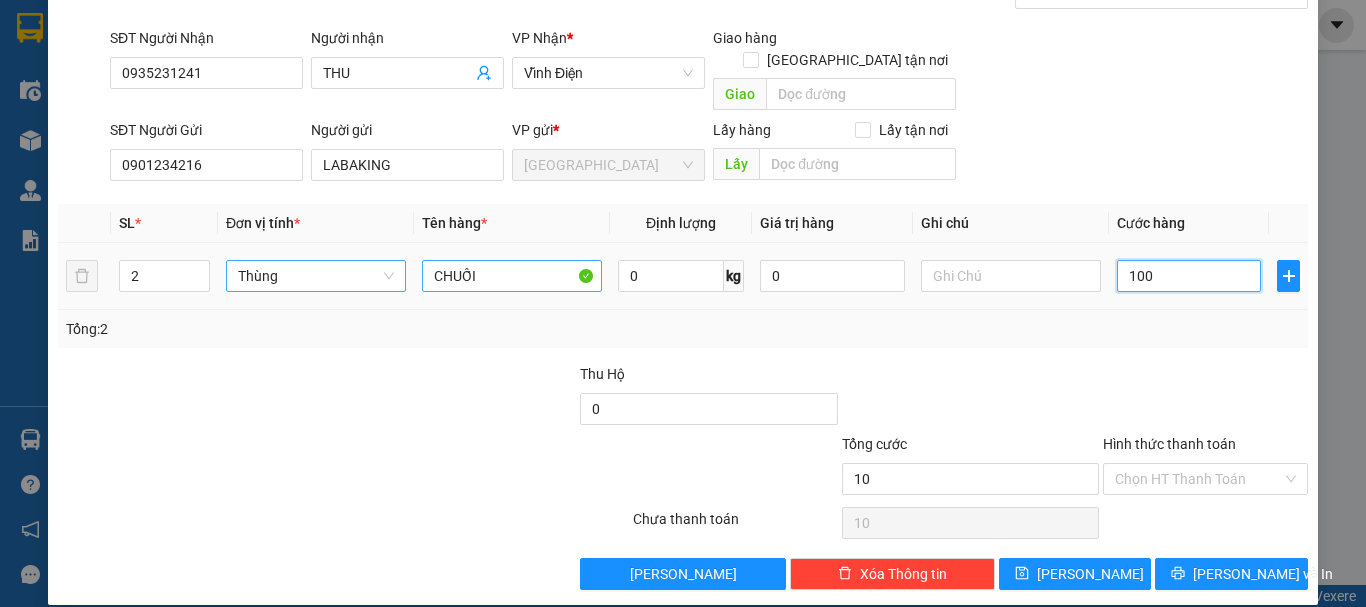 type on "100" 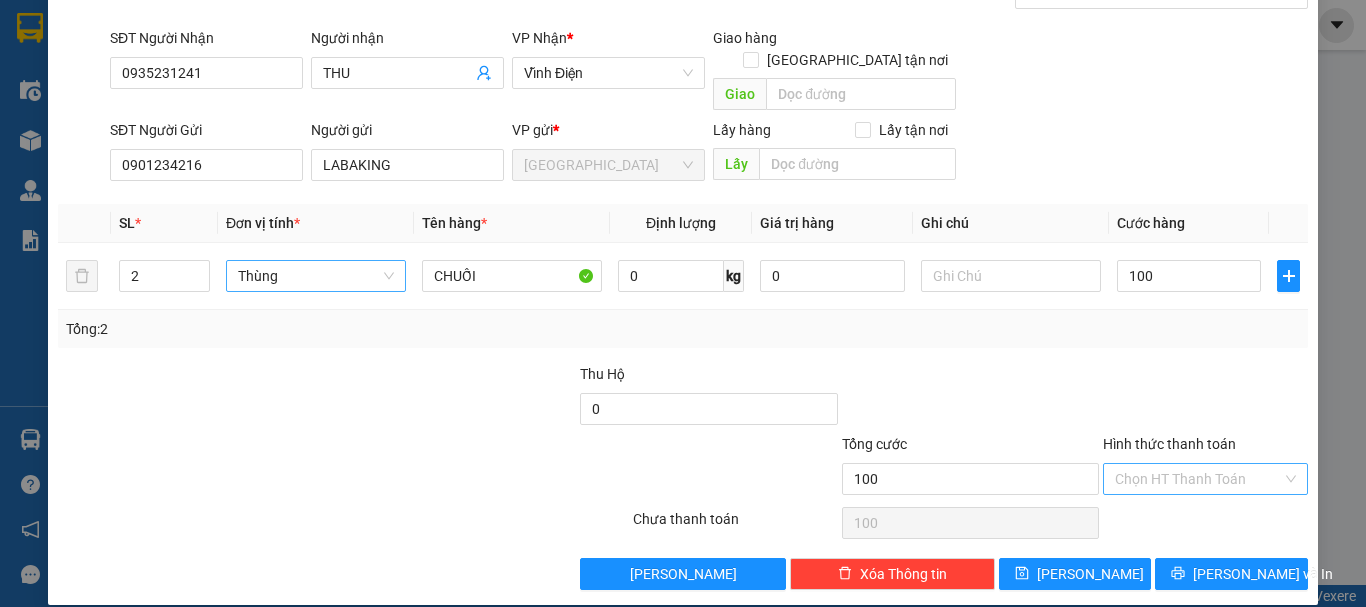 click on "Hình thức thanh toán" at bounding box center [1198, 479] 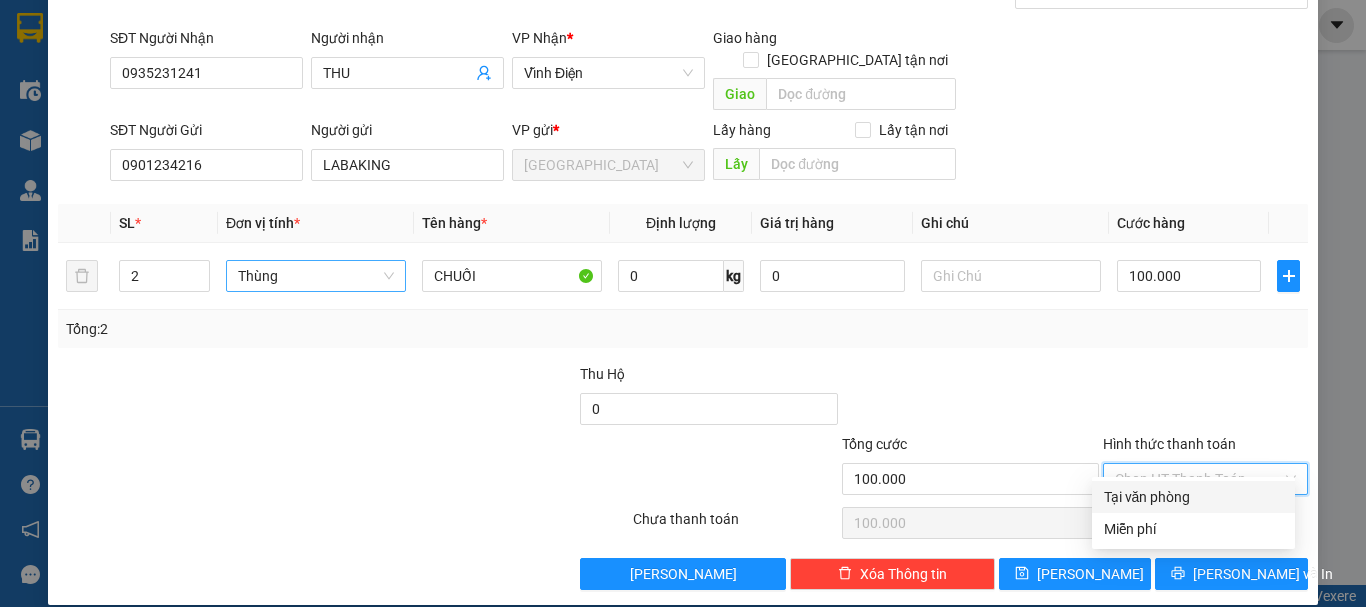 drag, startPoint x: 1186, startPoint y: 498, endPoint x: 1098, endPoint y: 534, distance: 95.07891 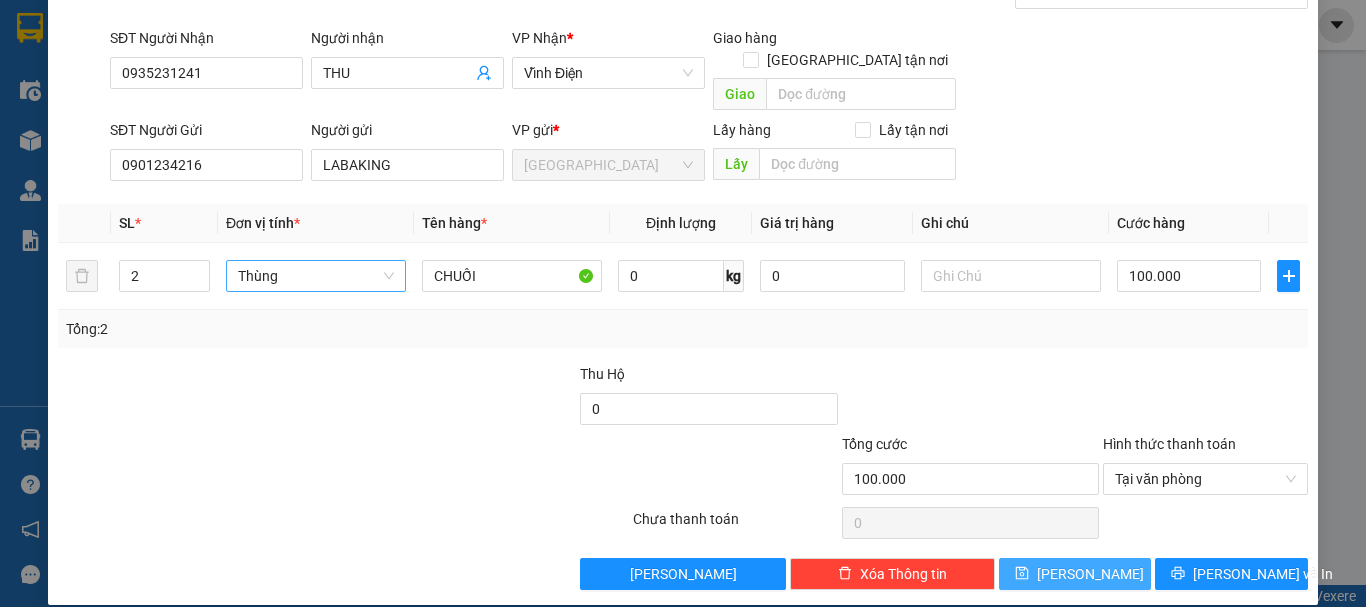 click on "[PERSON_NAME]" at bounding box center (1090, 574) 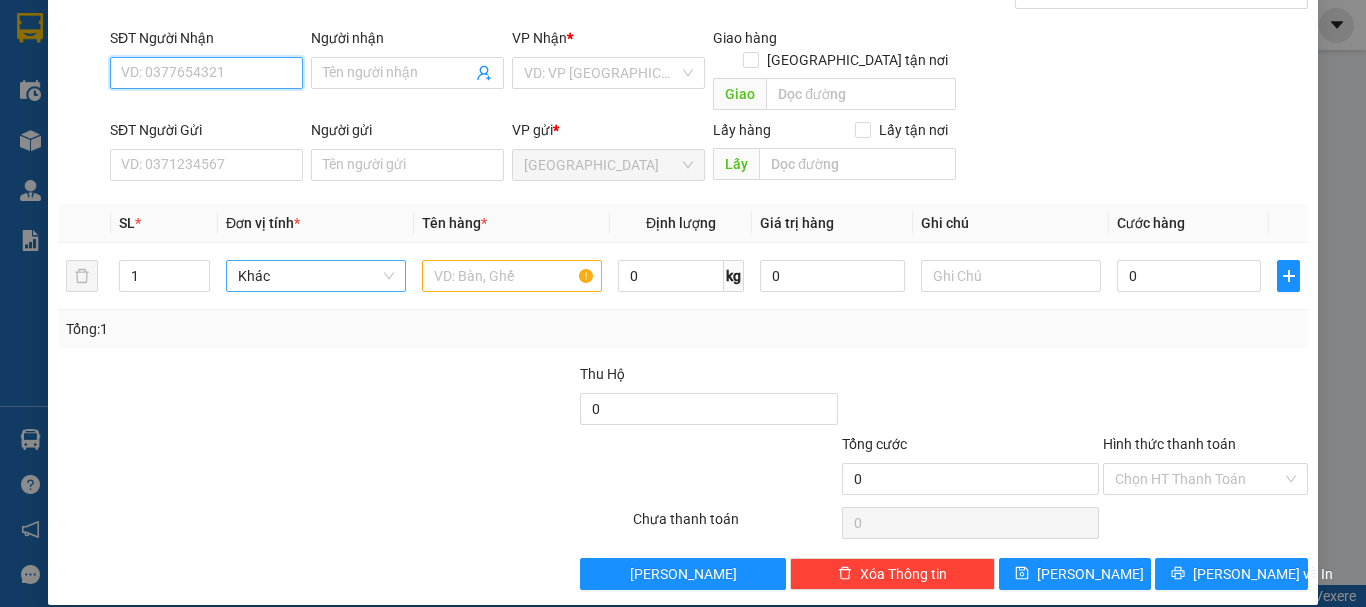 click on "SĐT Người Nhận" at bounding box center [206, 73] 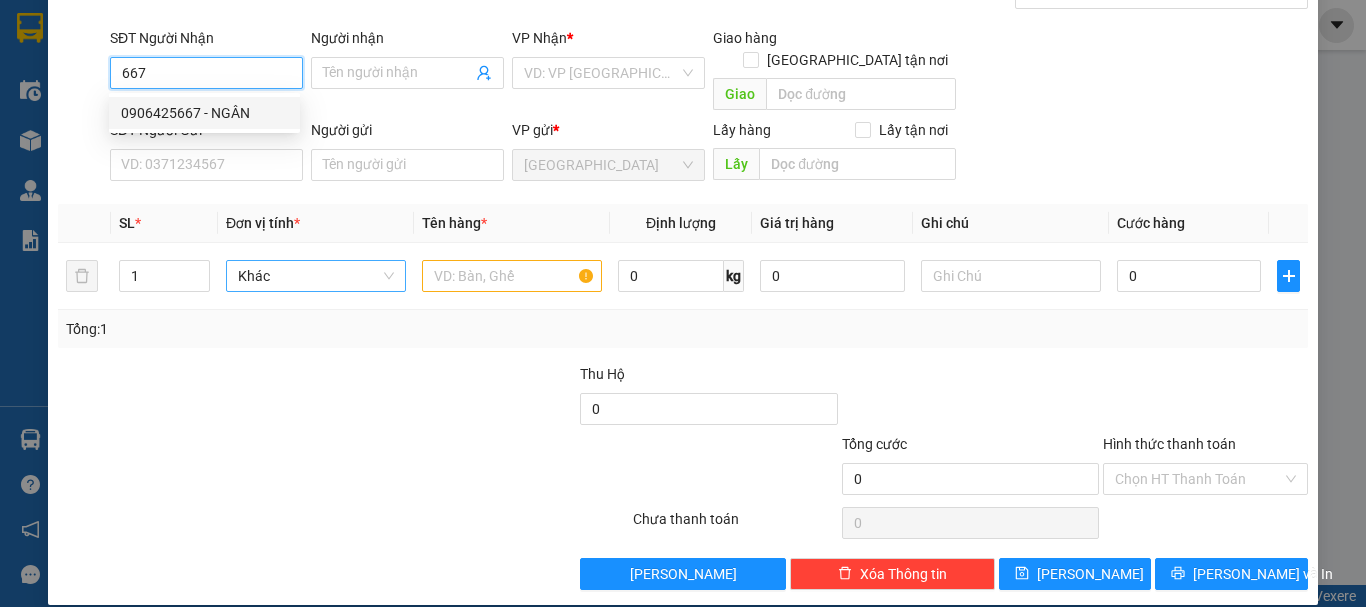 click on "0906425667 - NGÂN" at bounding box center [204, 113] 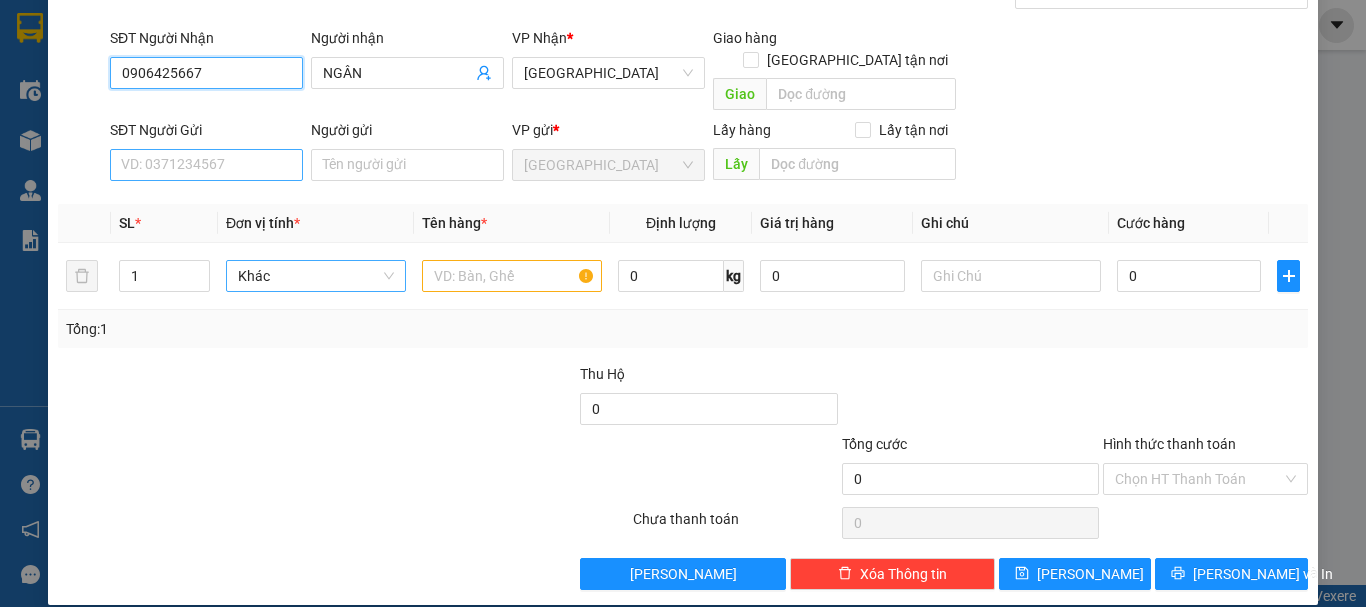 type on "0906425667" 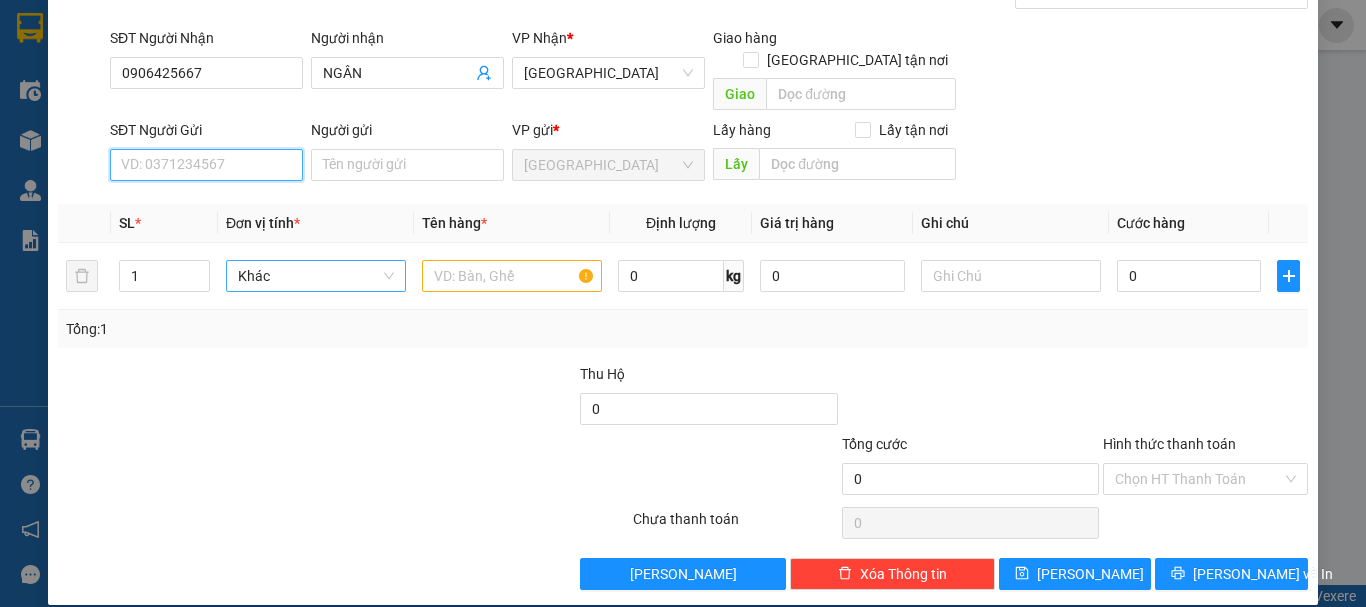 click on "SĐT Người Gửi" at bounding box center (206, 165) 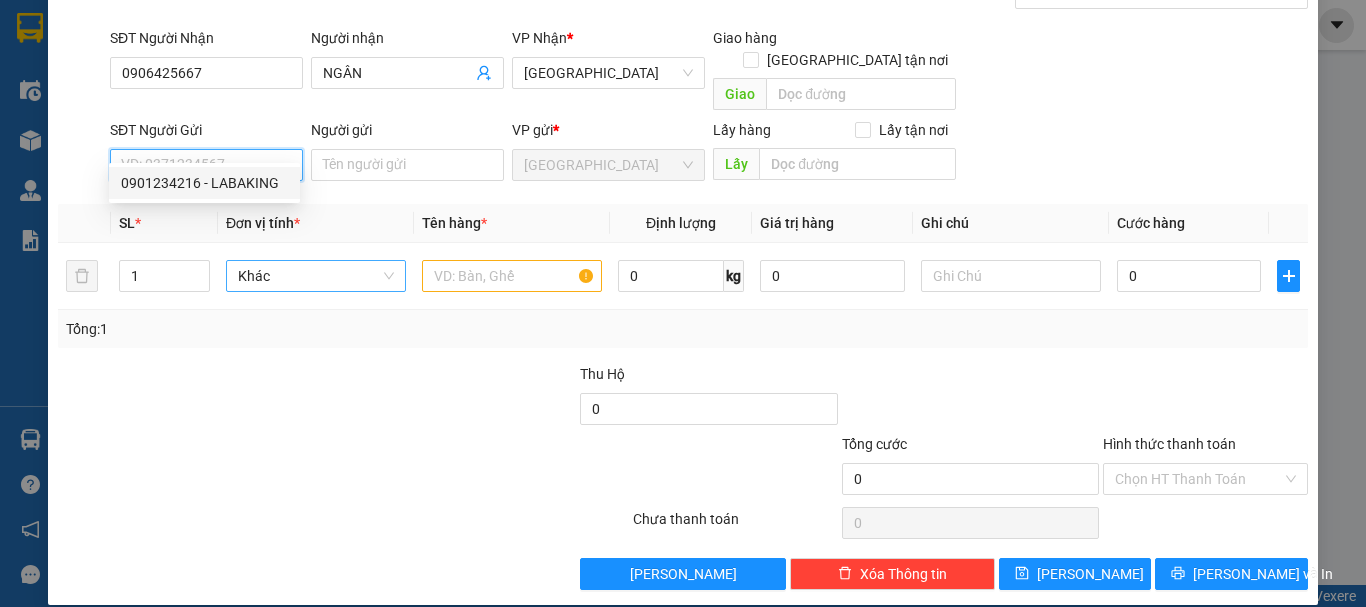 click on "0901234216 - LABAKING" at bounding box center (204, 183) 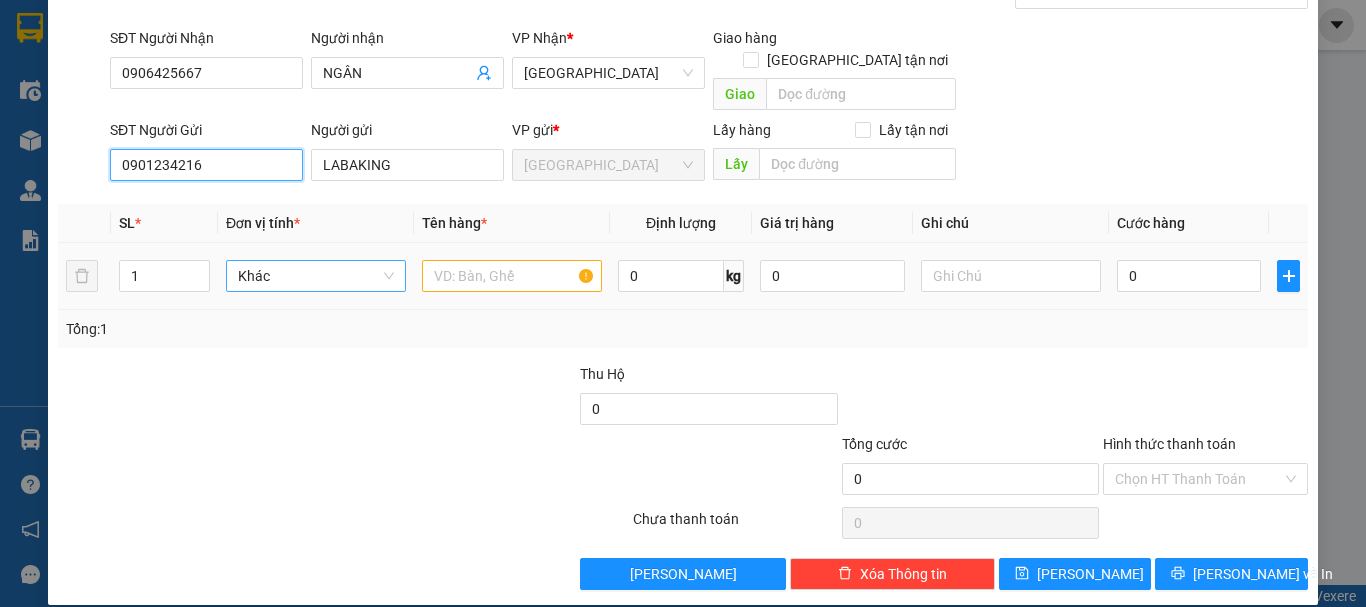 click on "Khác" at bounding box center [316, 276] 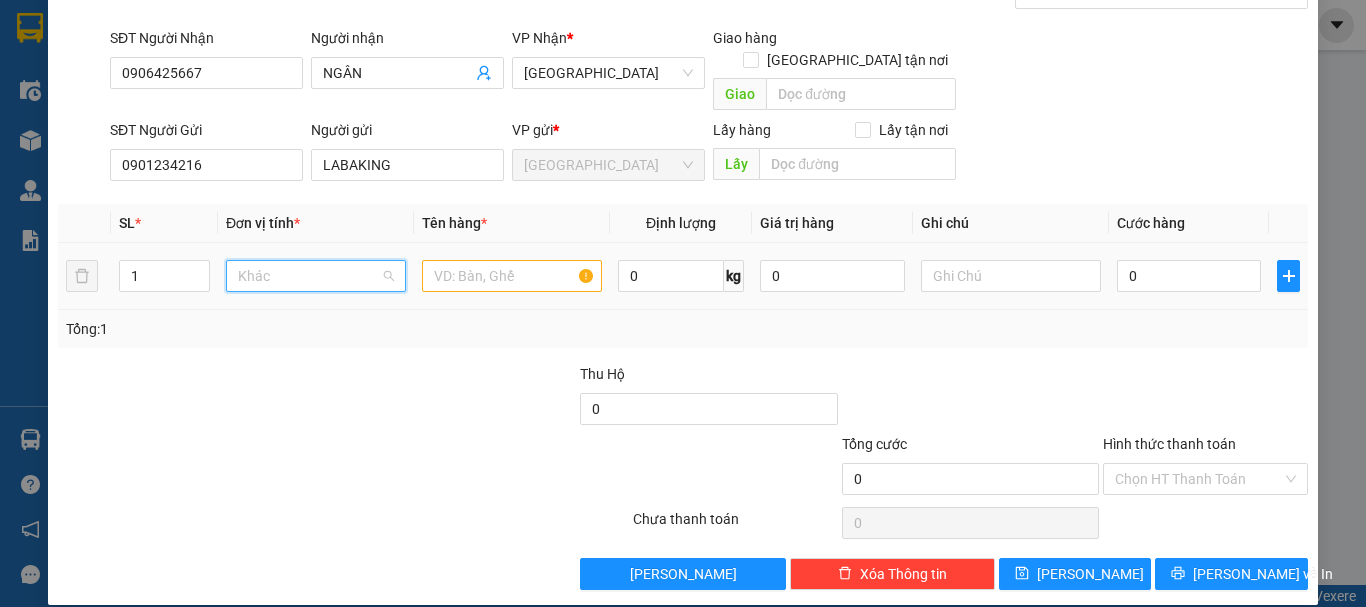 scroll, scrollTop: 192, scrollLeft: 0, axis: vertical 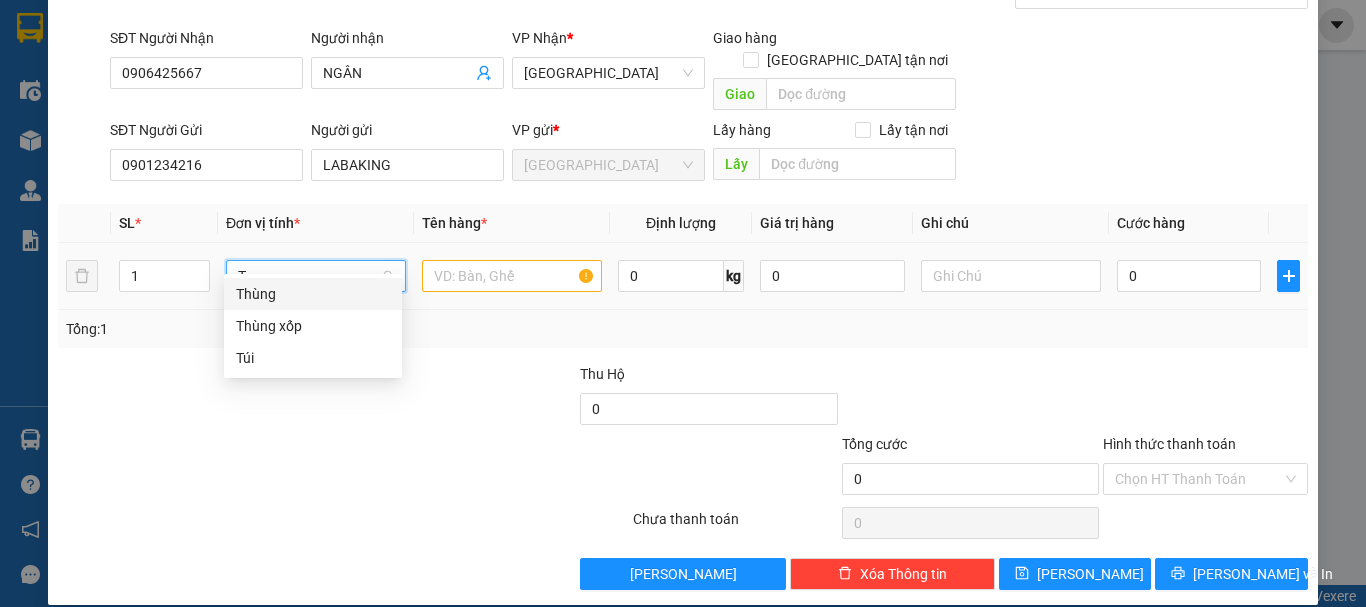 click on "Thùng" at bounding box center (313, 294) 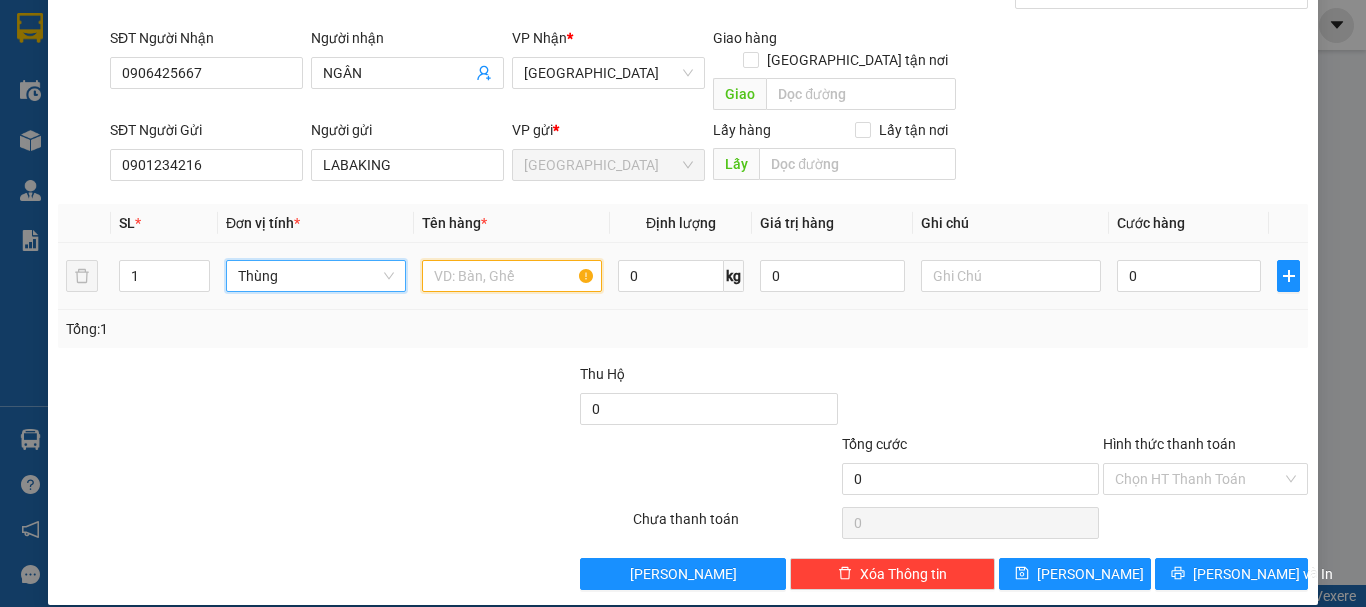 click at bounding box center (512, 276) 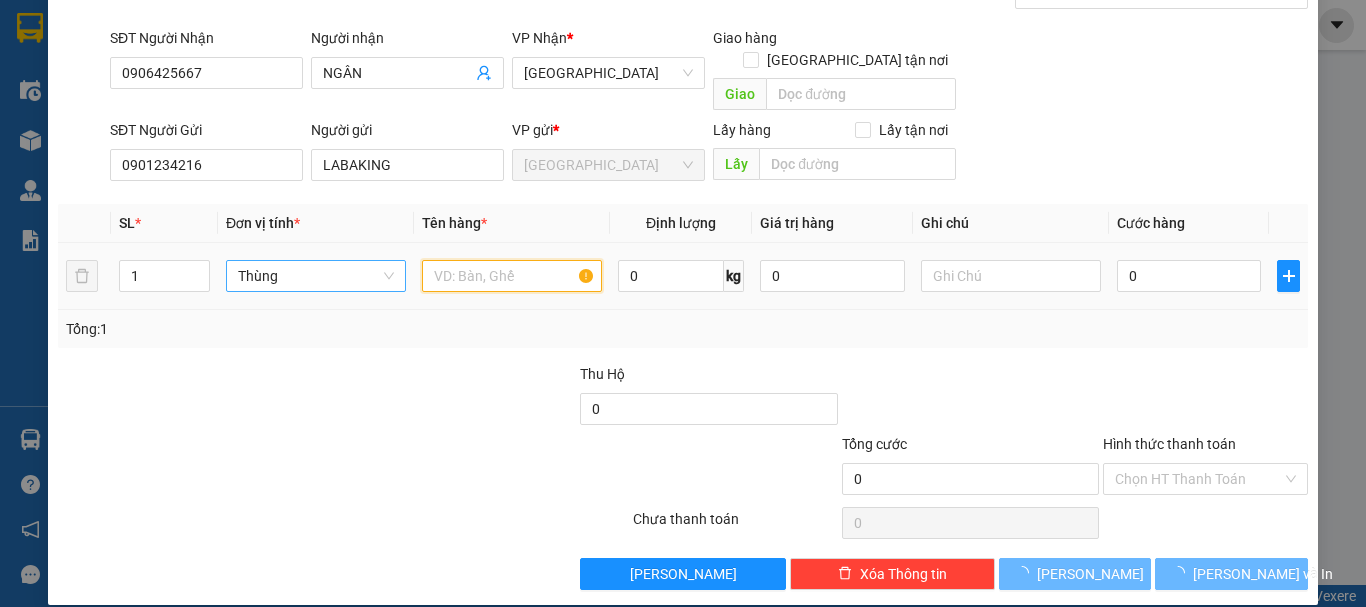 paste on "CHUỐI" 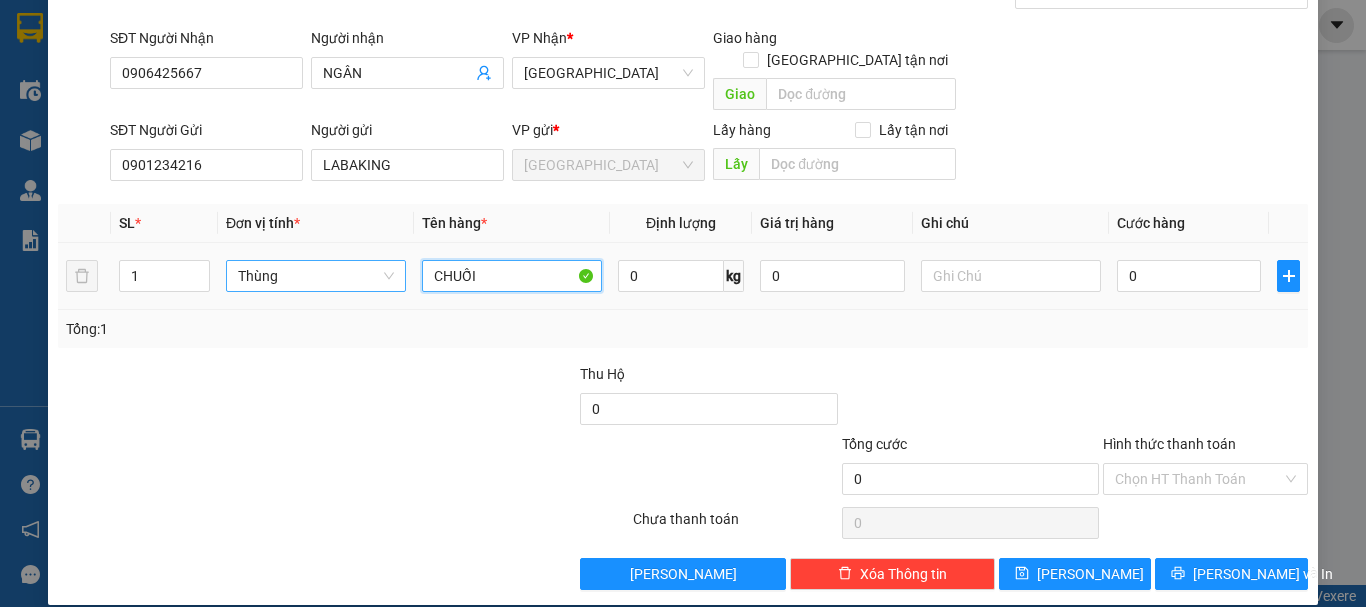 type on "CHUỐI" 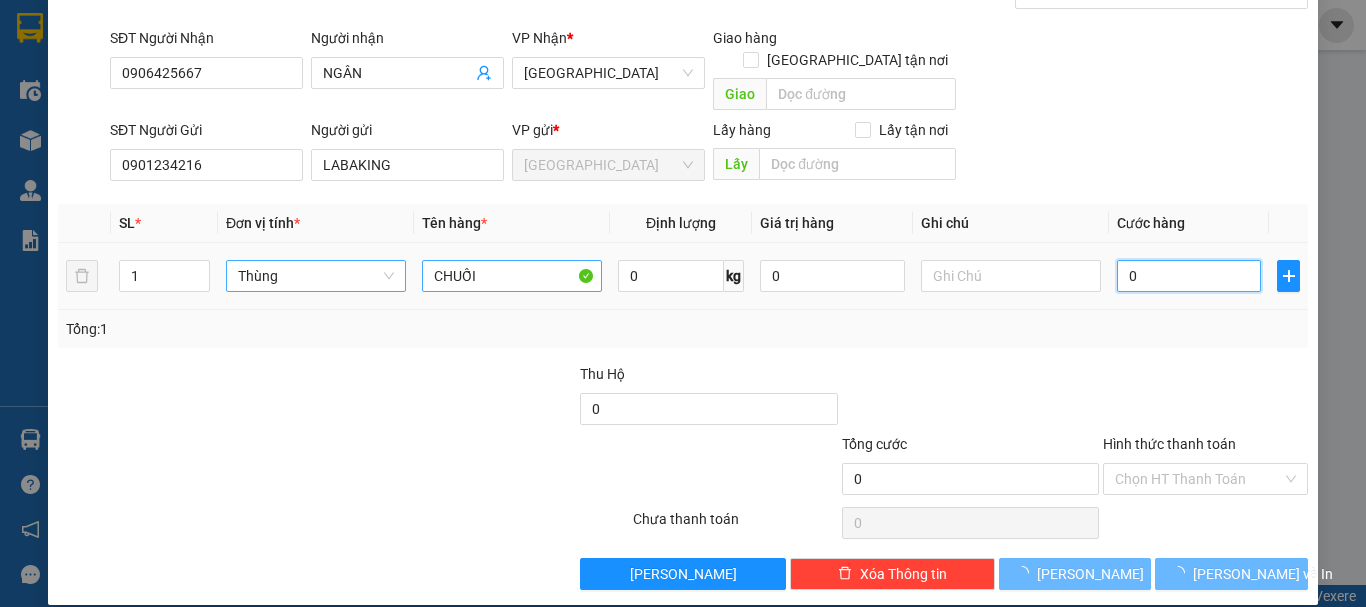 type on "5" 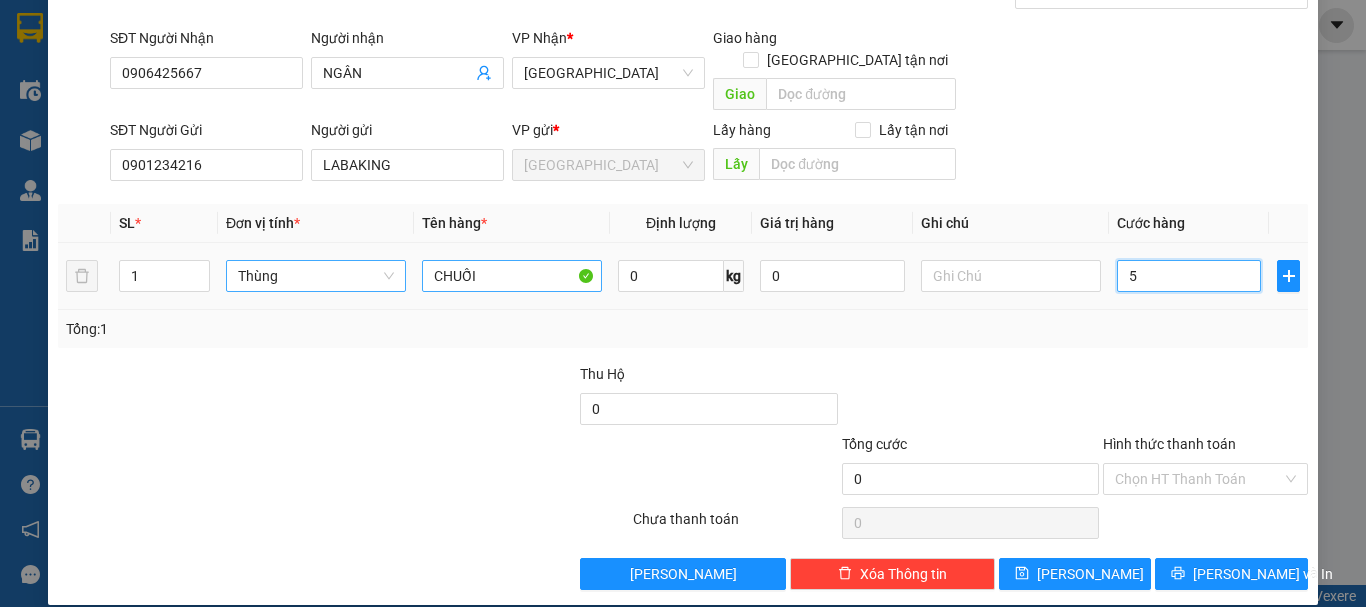 type on "5" 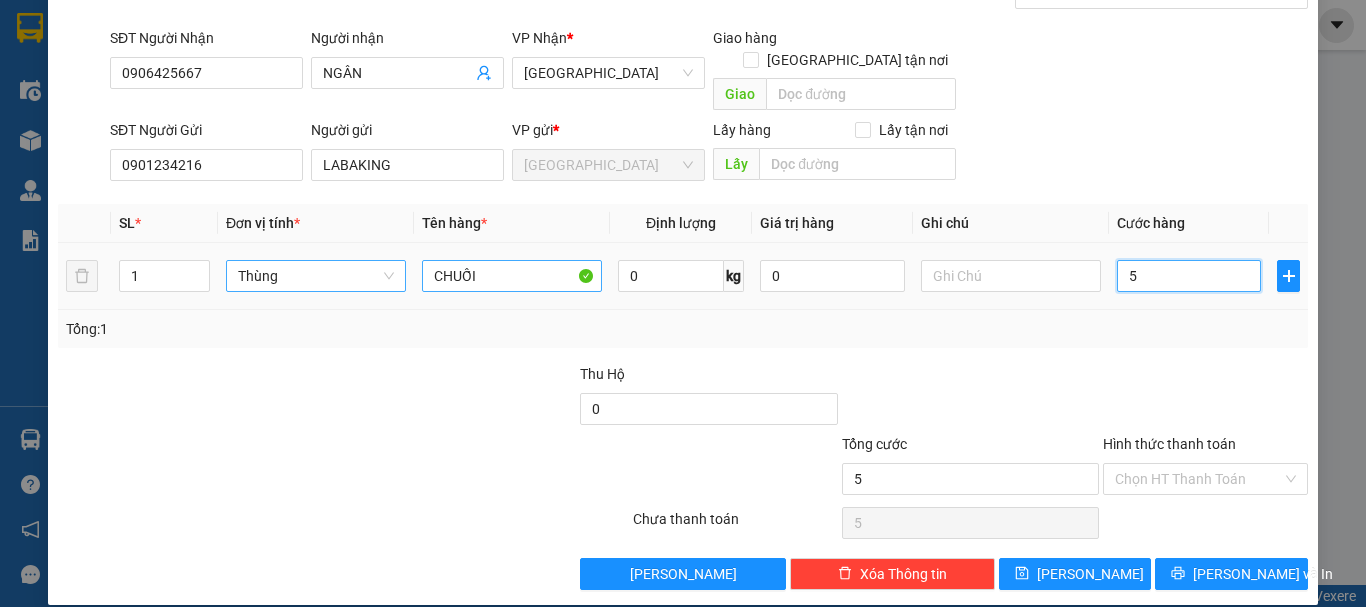 type on "50" 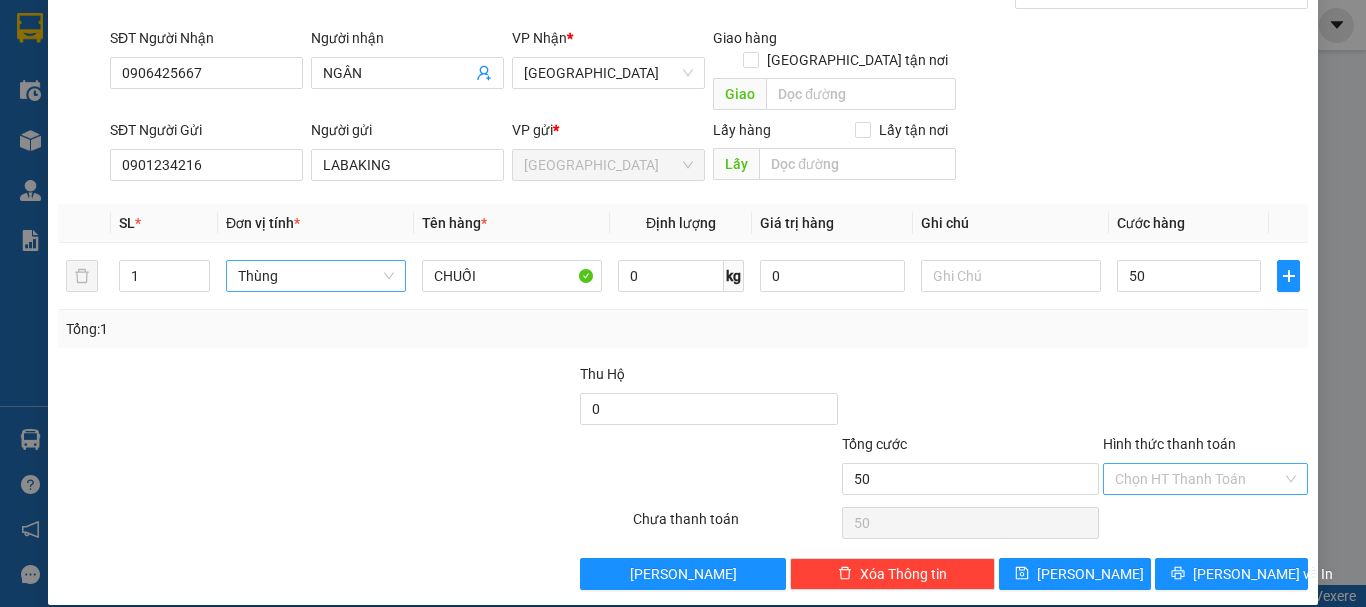 type on "50.000" 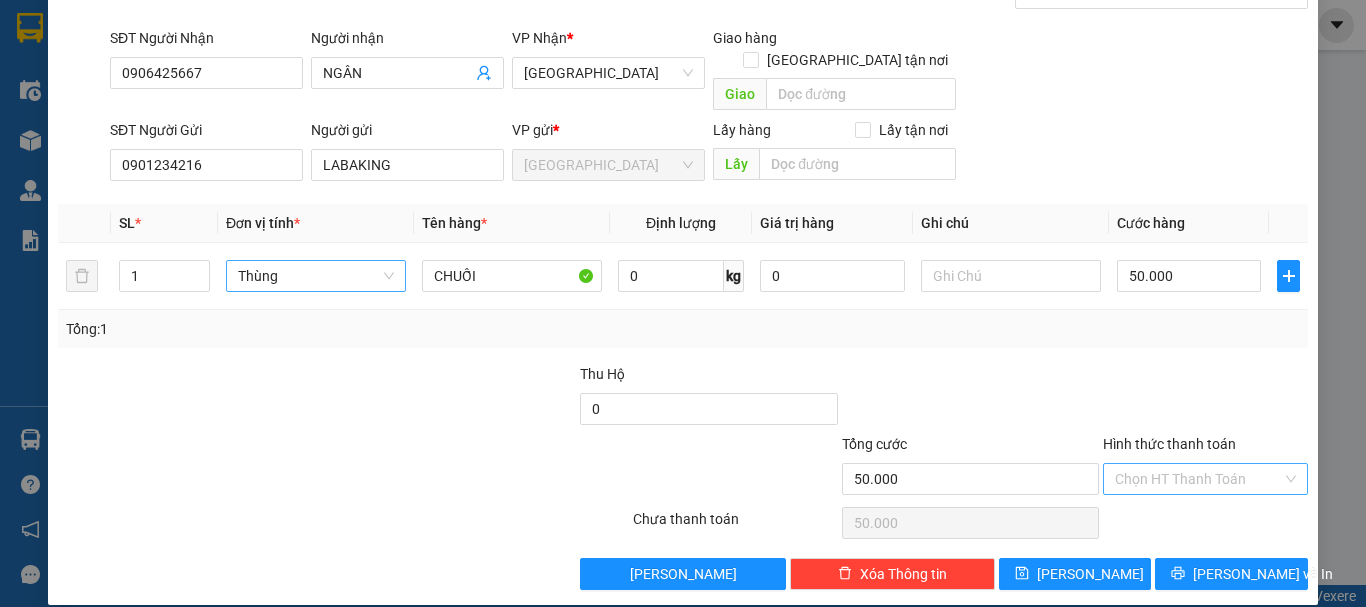 click on "Hình thức thanh toán" at bounding box center (1198, 479) 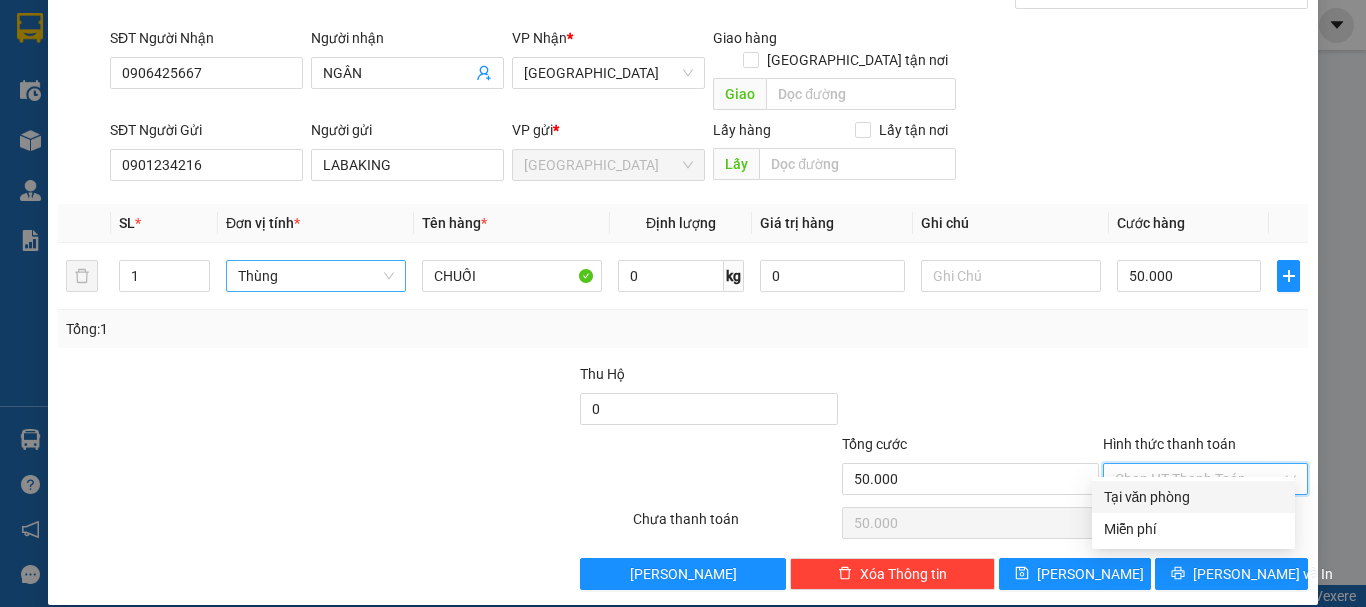 click on "Tại văn phòng" at bounding box center [1193, 497] 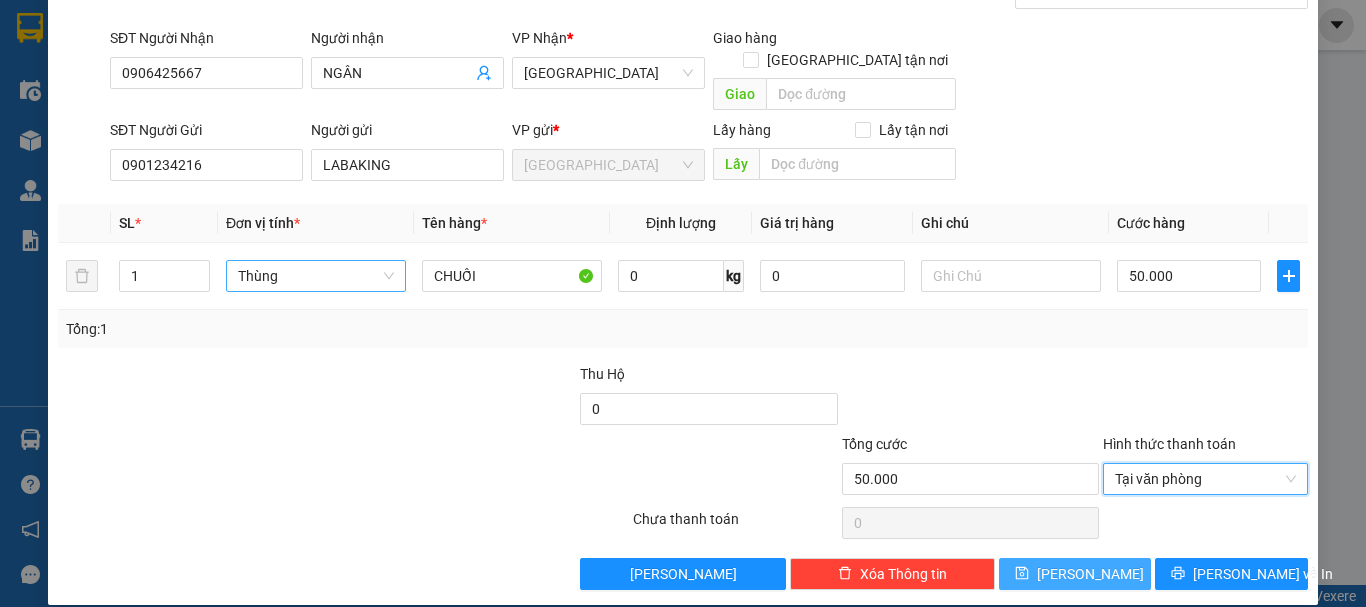 click on "Lưu" at bounding box center (1090, 574) 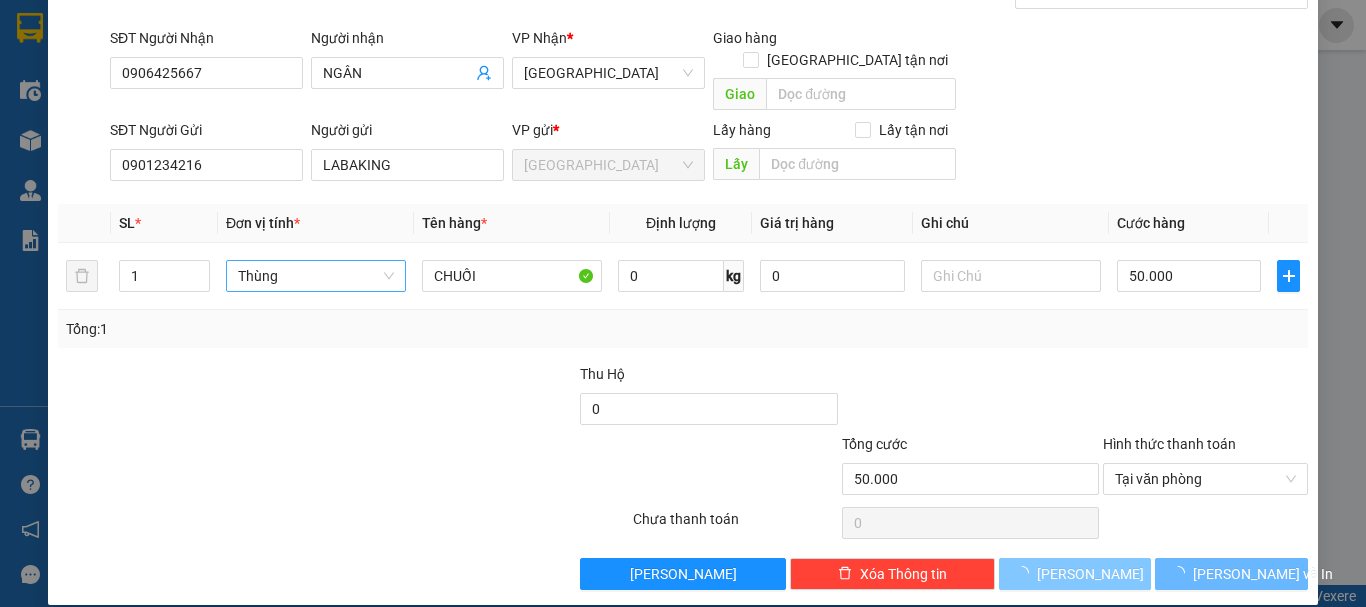 type 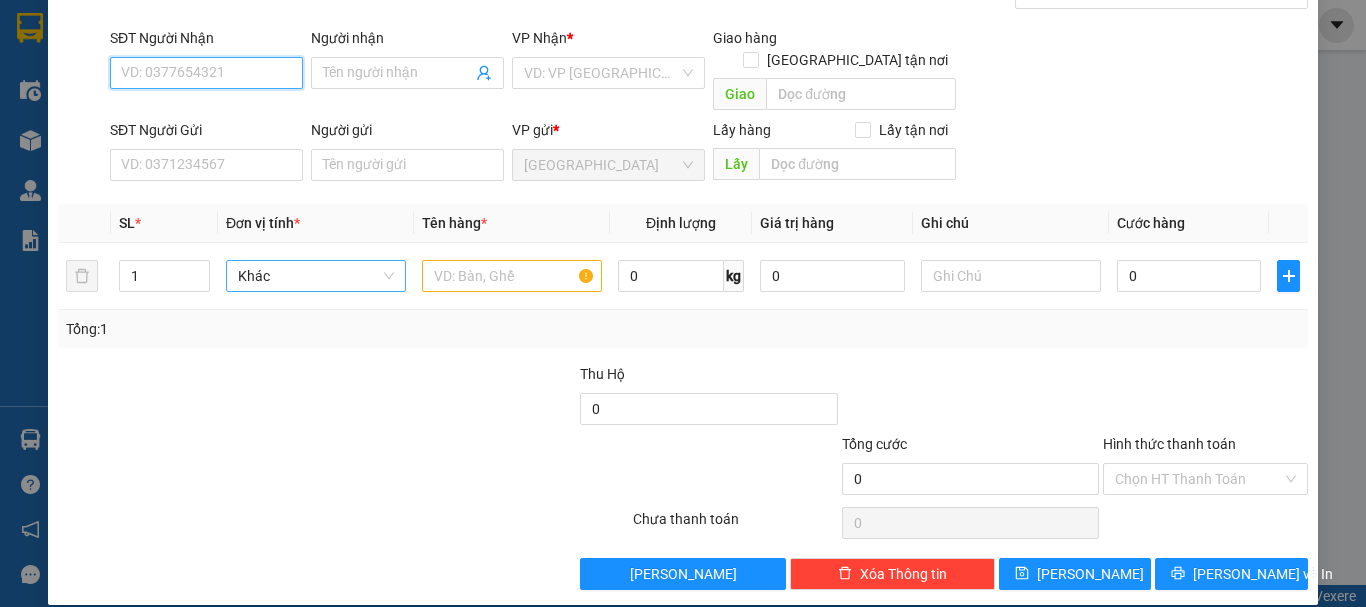 click on "SĐT Người Nhận" at bounding box center [206, 73] 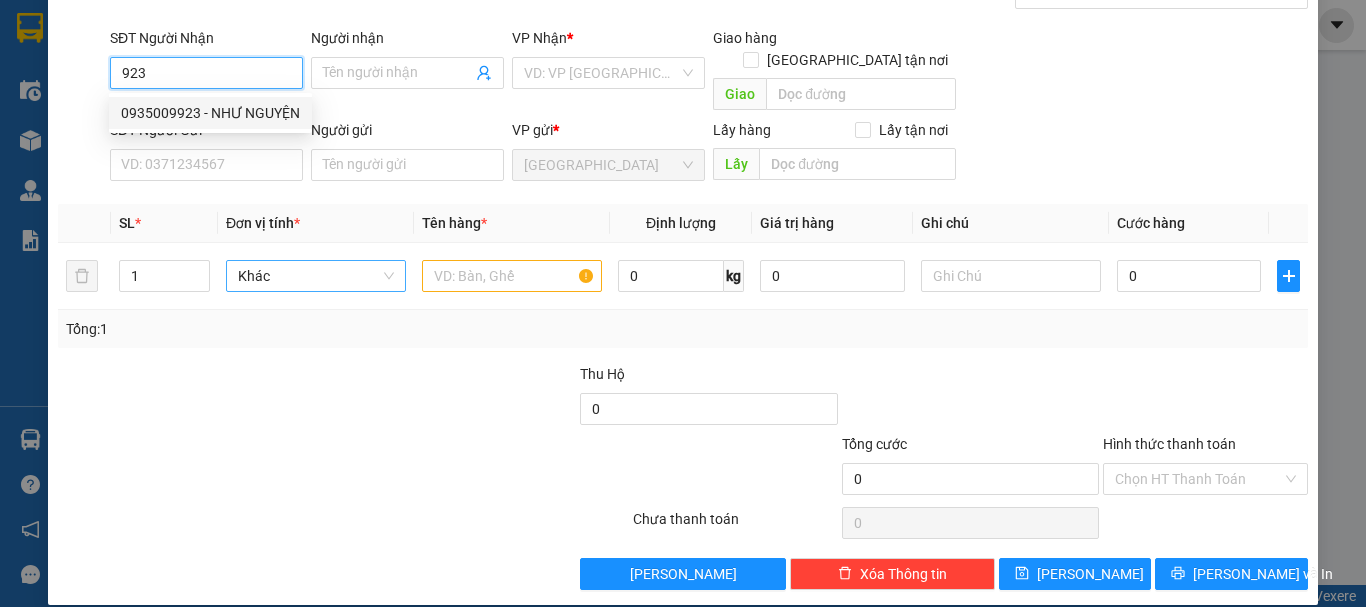 click on "0935009923 - NHƯ NGUYỆN" at bounding box center (210, 113) 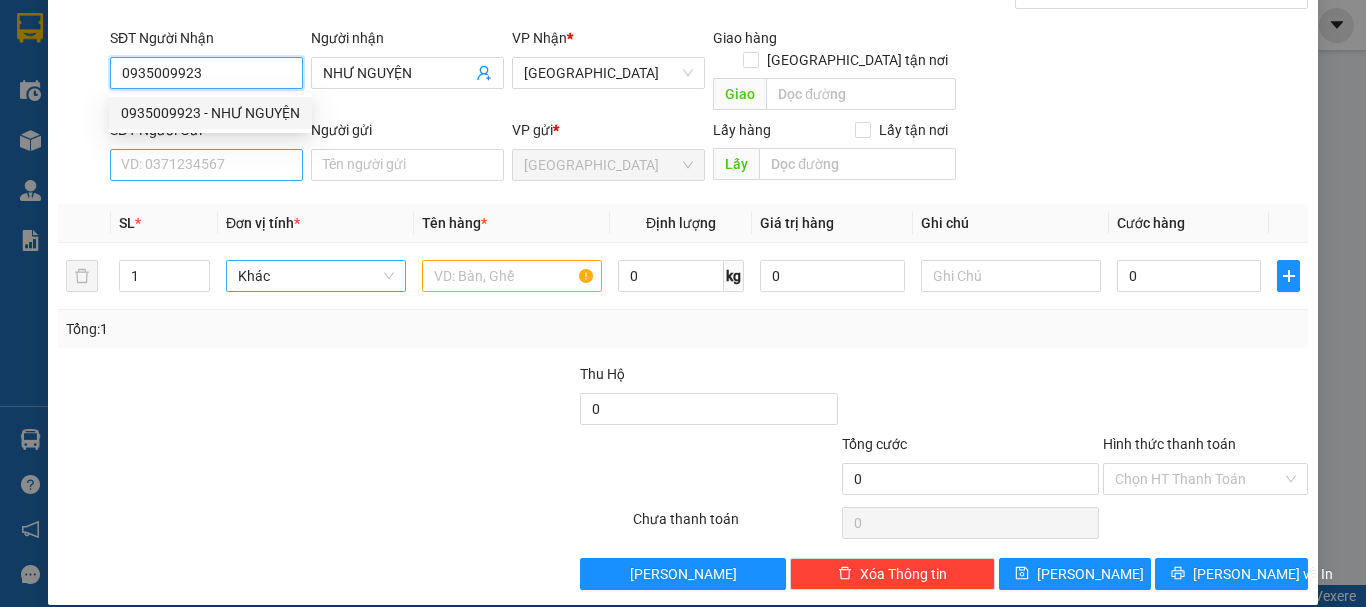 type on "0935009923" 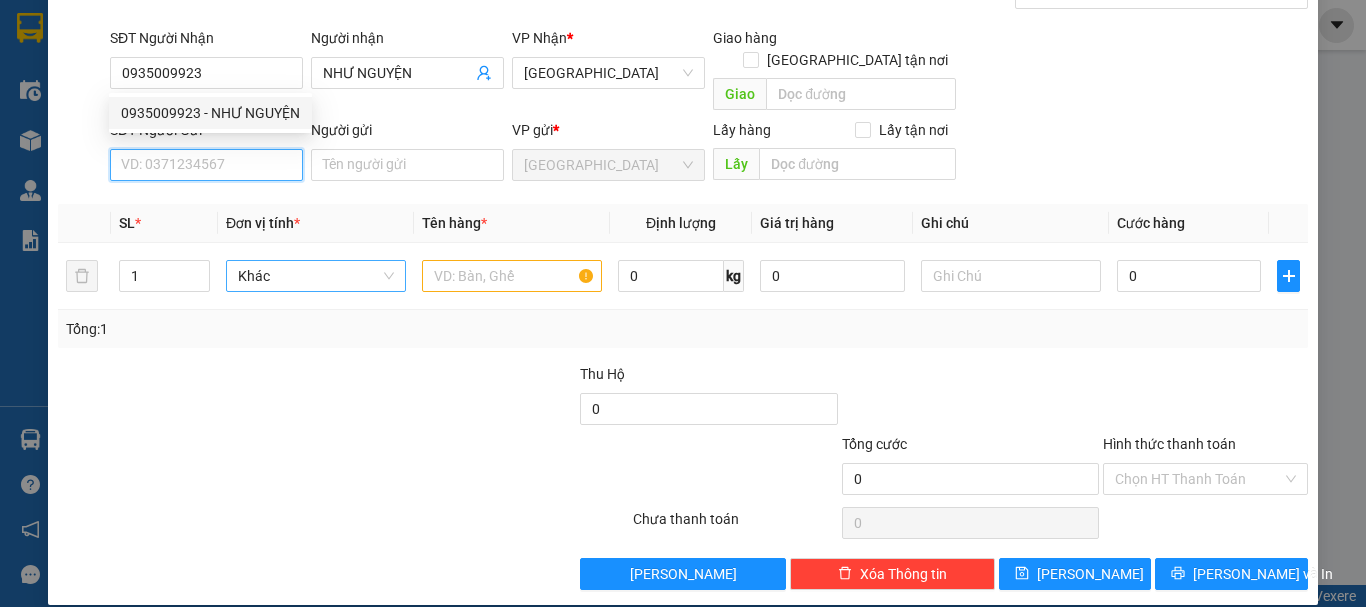 click on "SĐT Người Gửi" at bounding box center (206, 165) 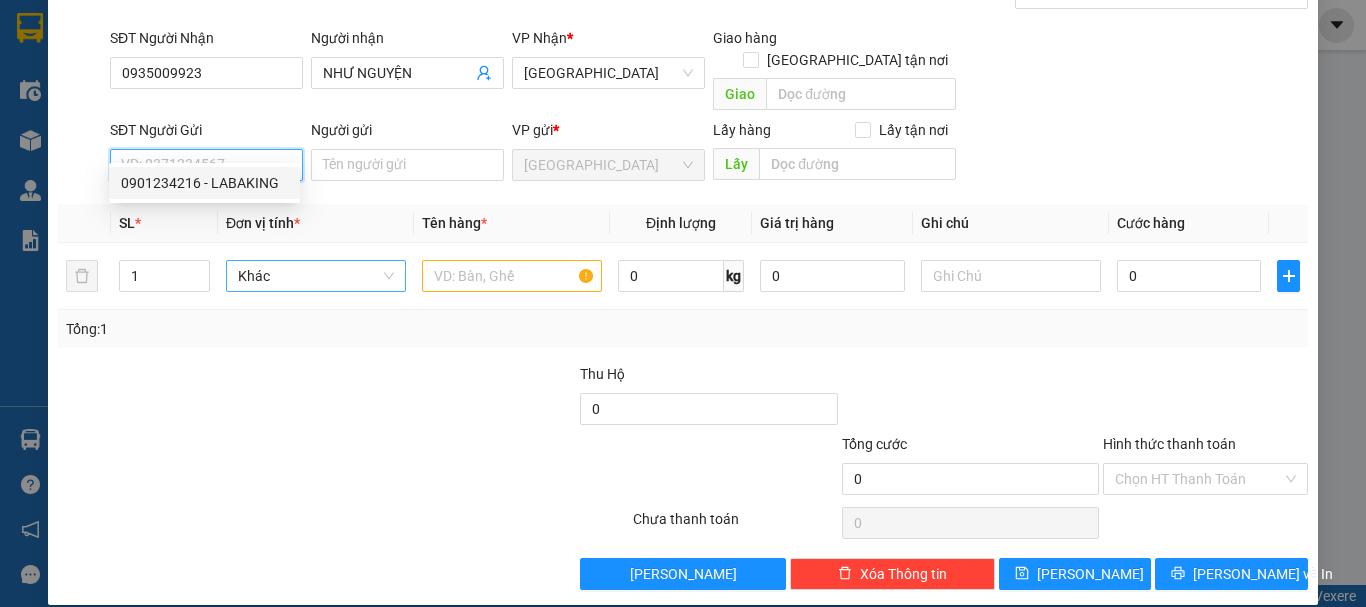click on "0901234216 - LABAKING" at bounding box center (204, 183) 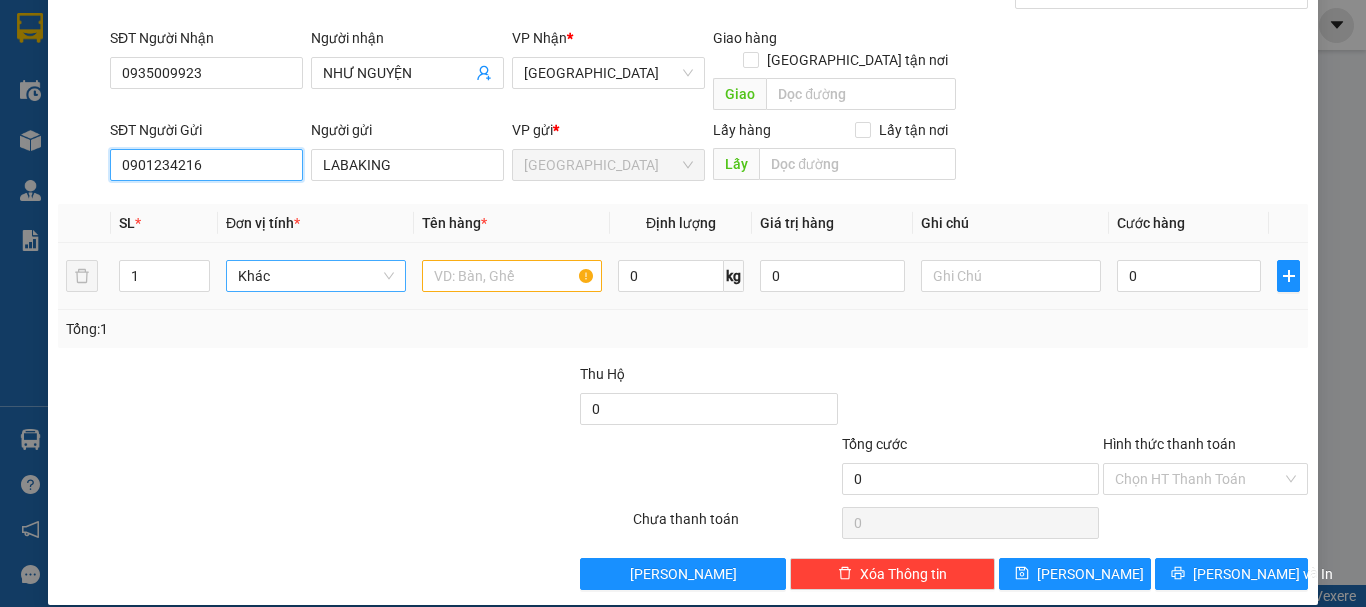 click on "Khác" at bounding box center (316, 276) 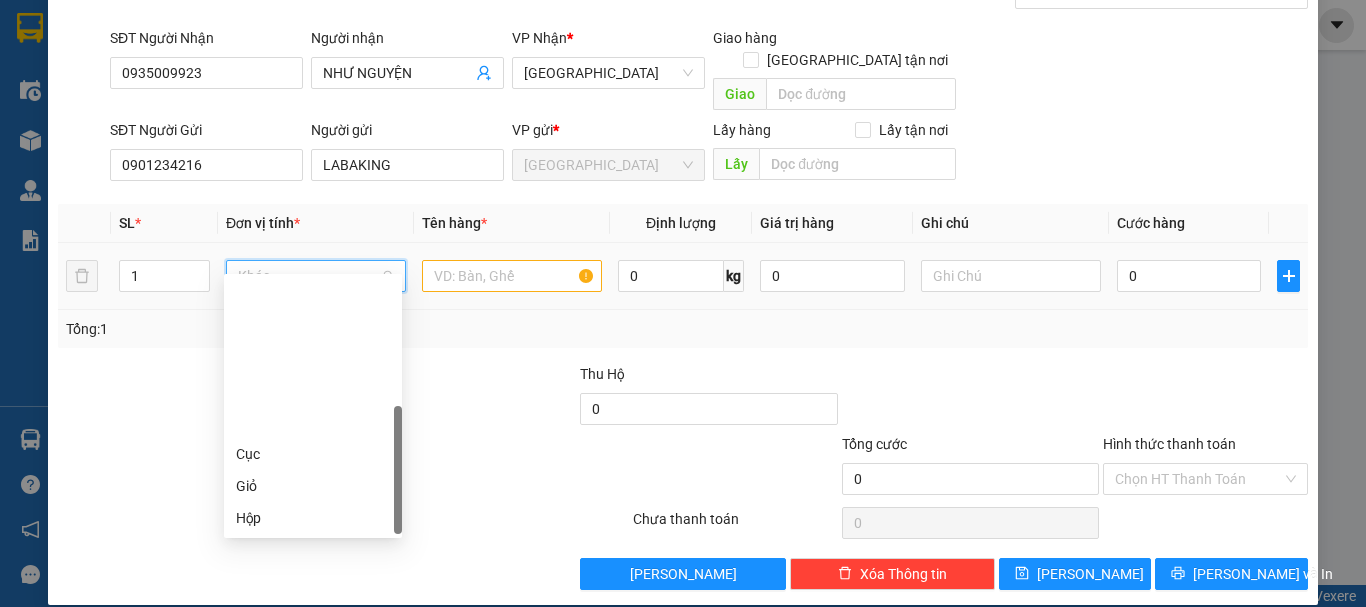scroll, scrollTop: 192, scrollLeft: 0, axis: vertical 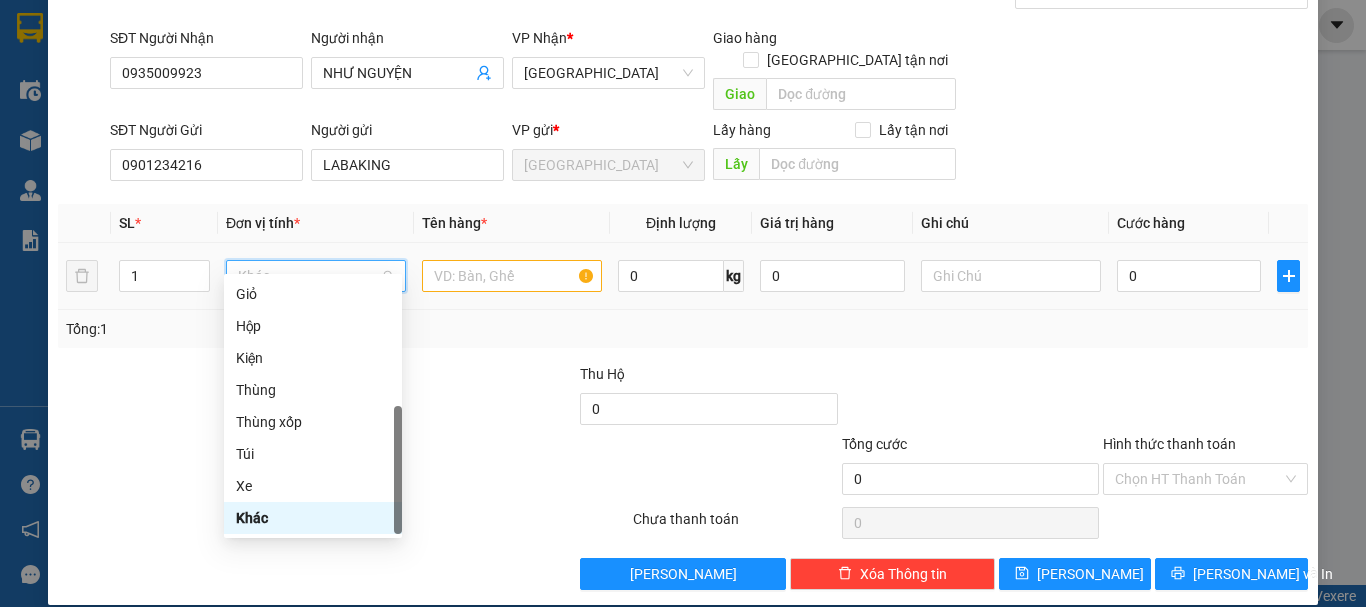 type on "T" 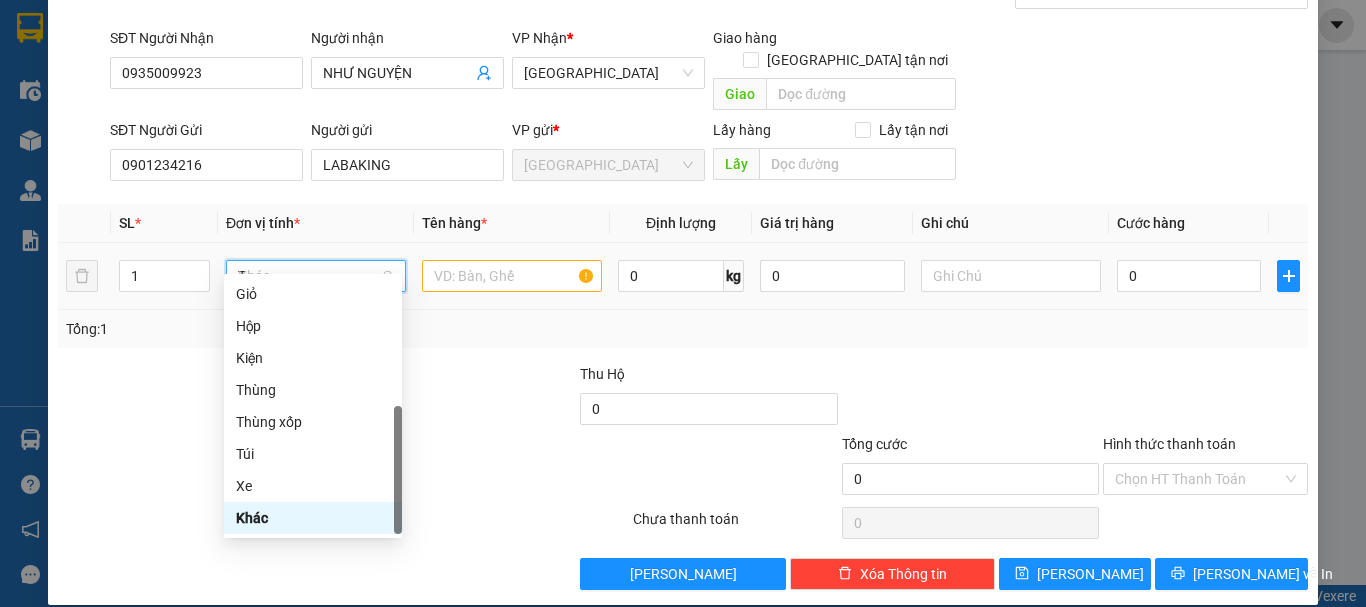 scroll, scrollTop: 0, scrollLeft: 0, axis: both 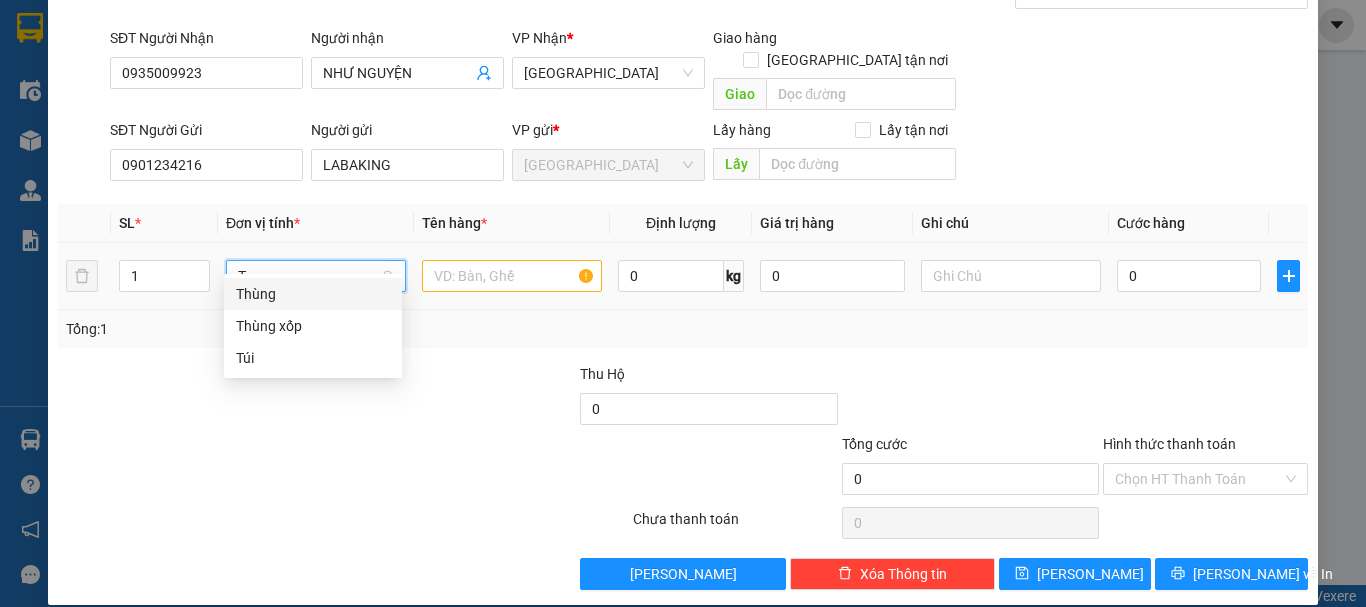 click on "Thùng" at bounding box center (313, 294) 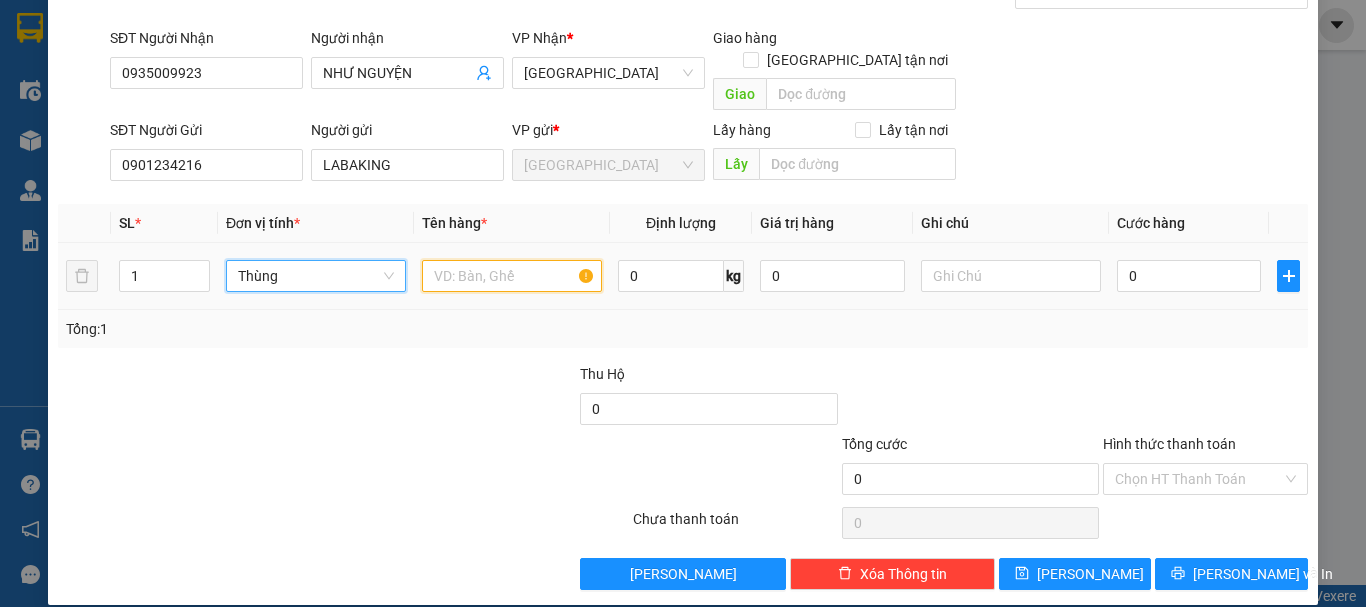 click at bounding box center (512, 276) 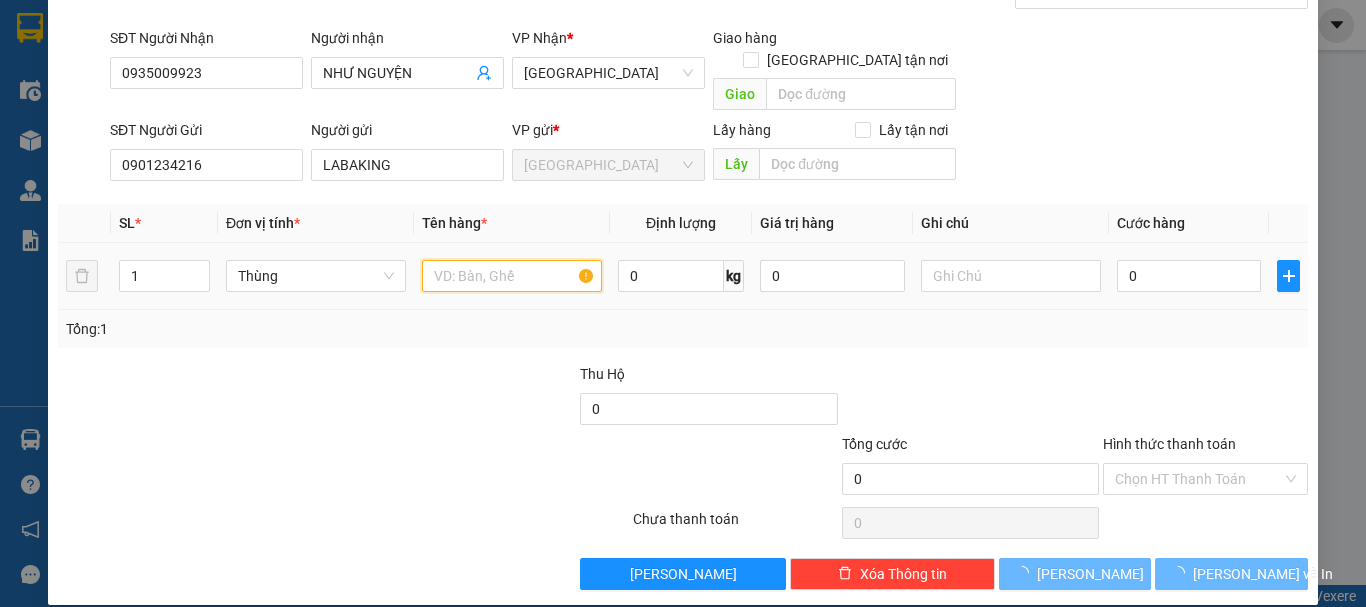 paste on "CHUỐI" 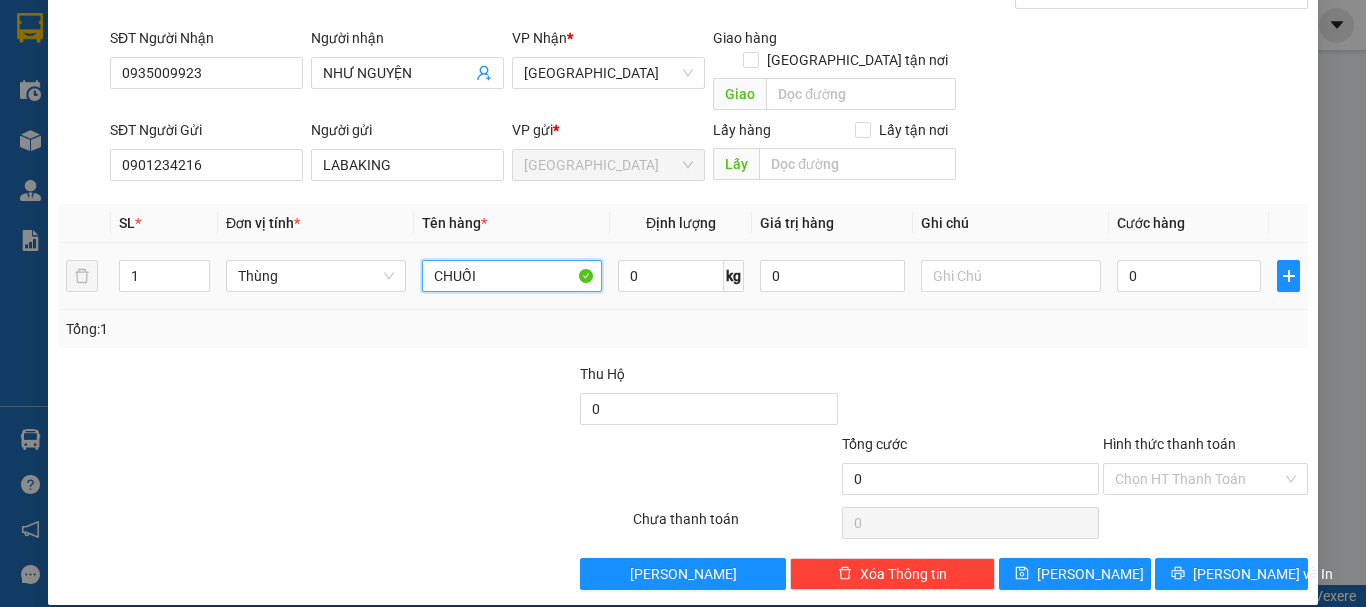 type on "CHUỐI" 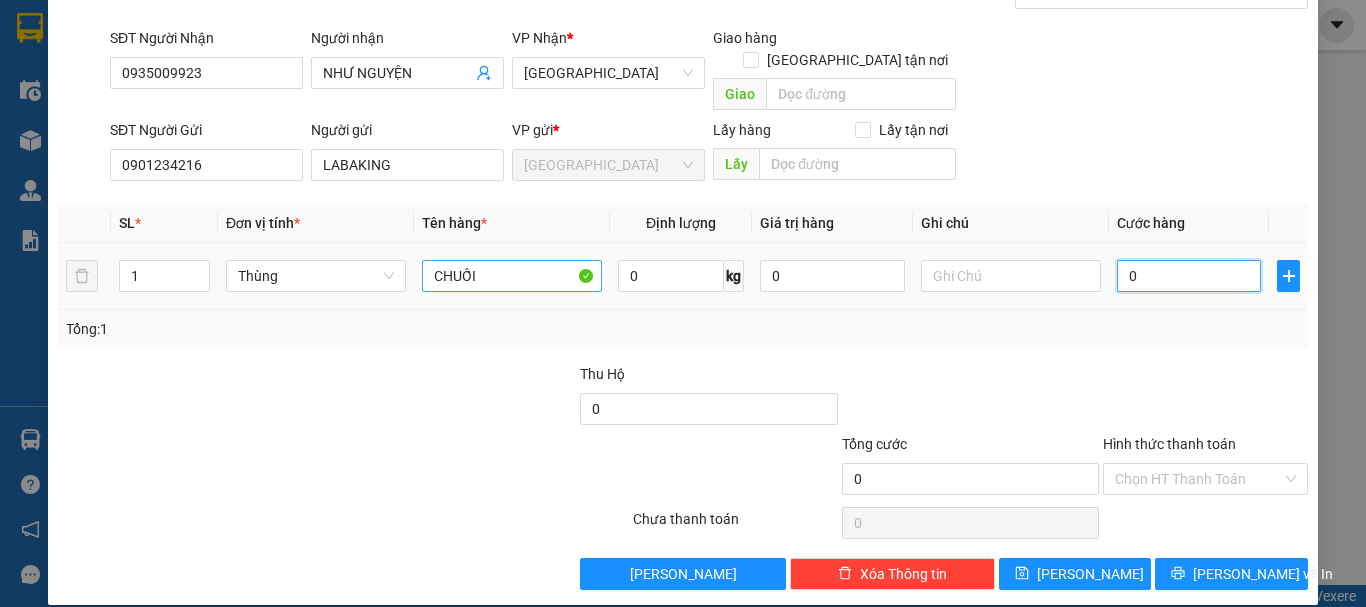 type on "5" 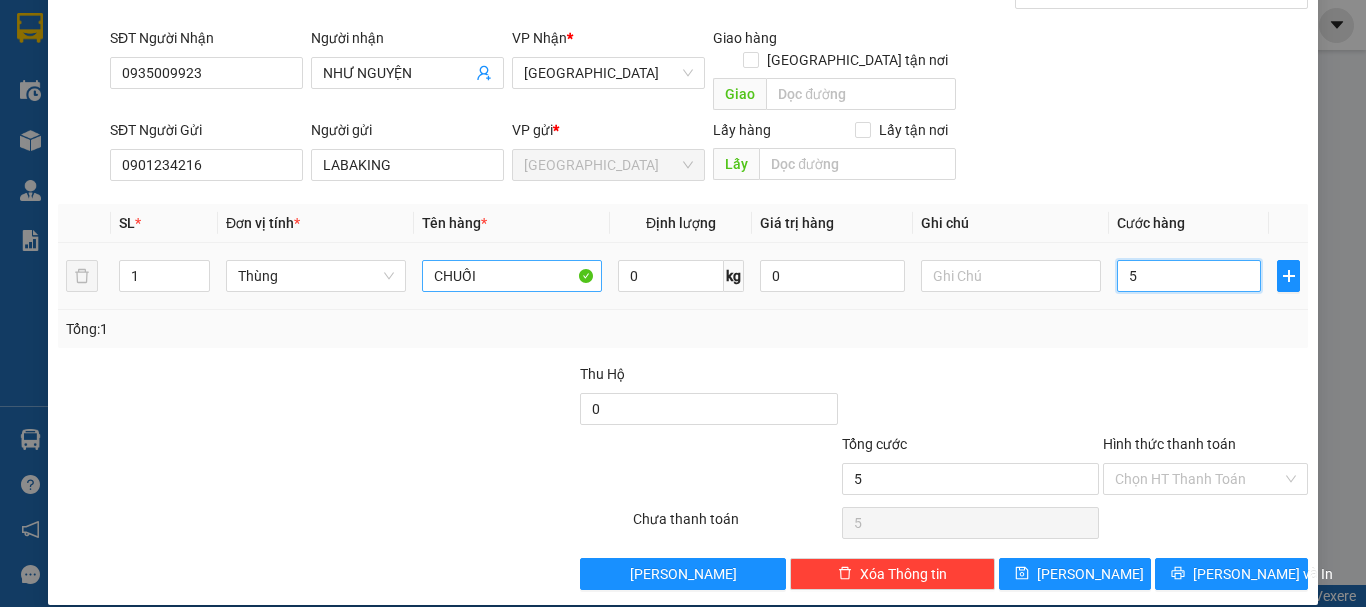 type on "50" 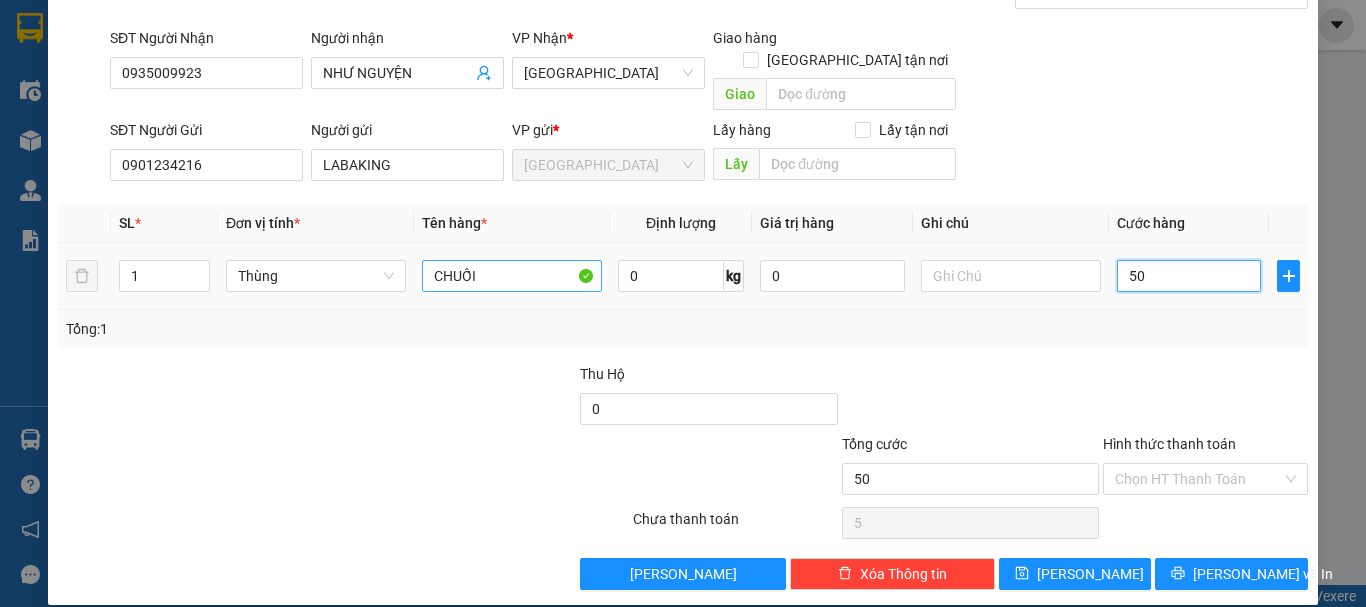 type on "50" 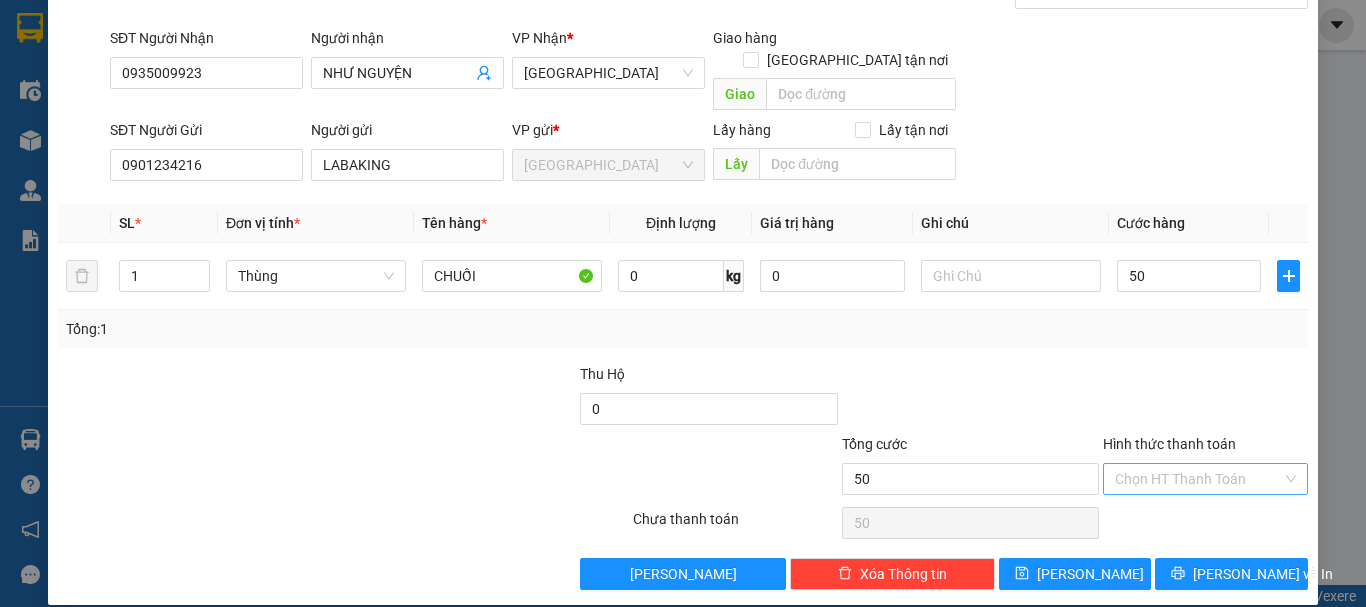 type on "50.000" 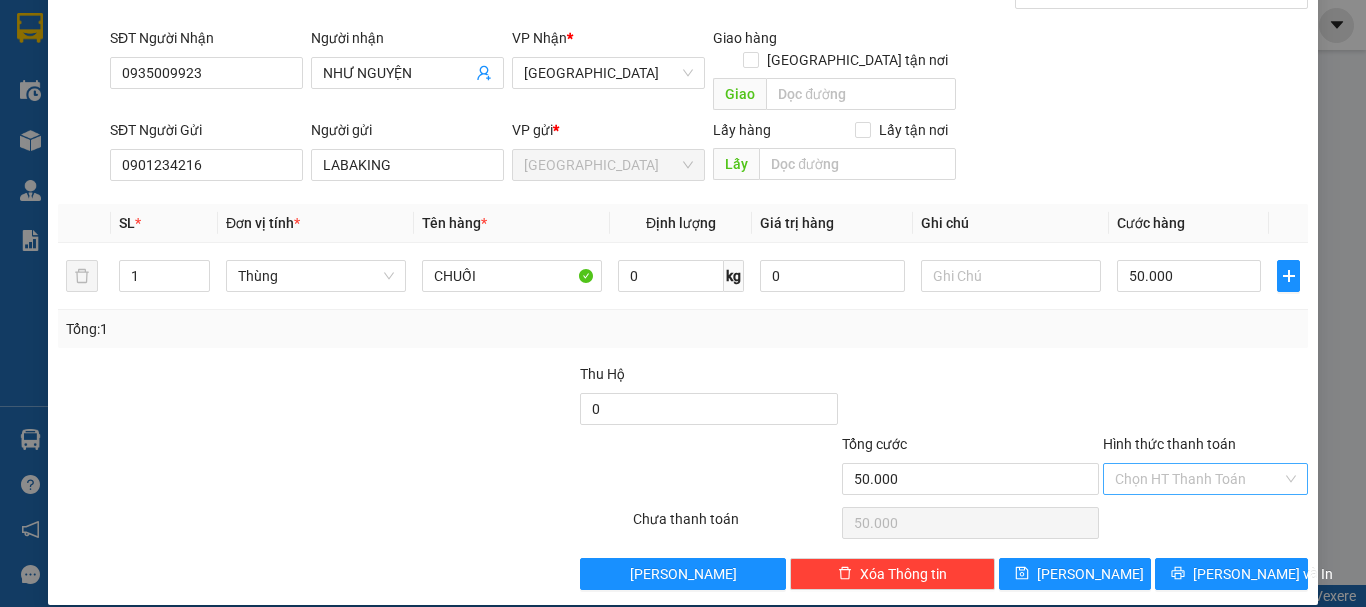 click on "Hình thức thanh toán" at bounding box center [1198, 479] 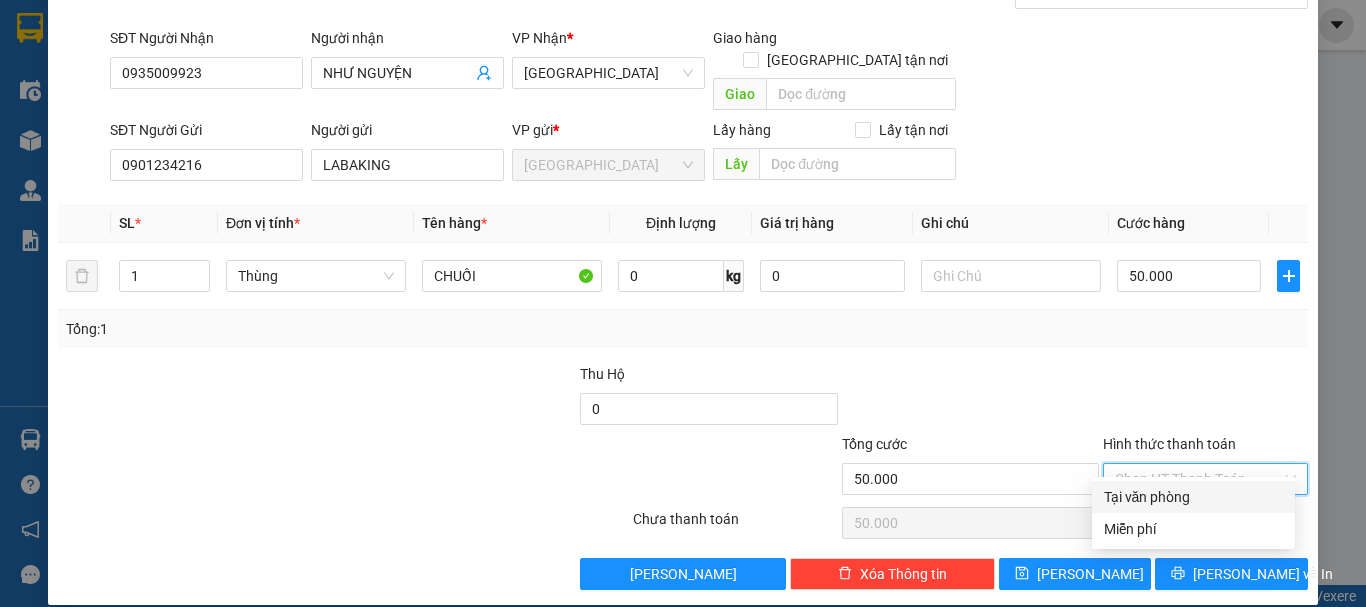 click on "Tại văn phòng" at bounding box center [1193, 497] 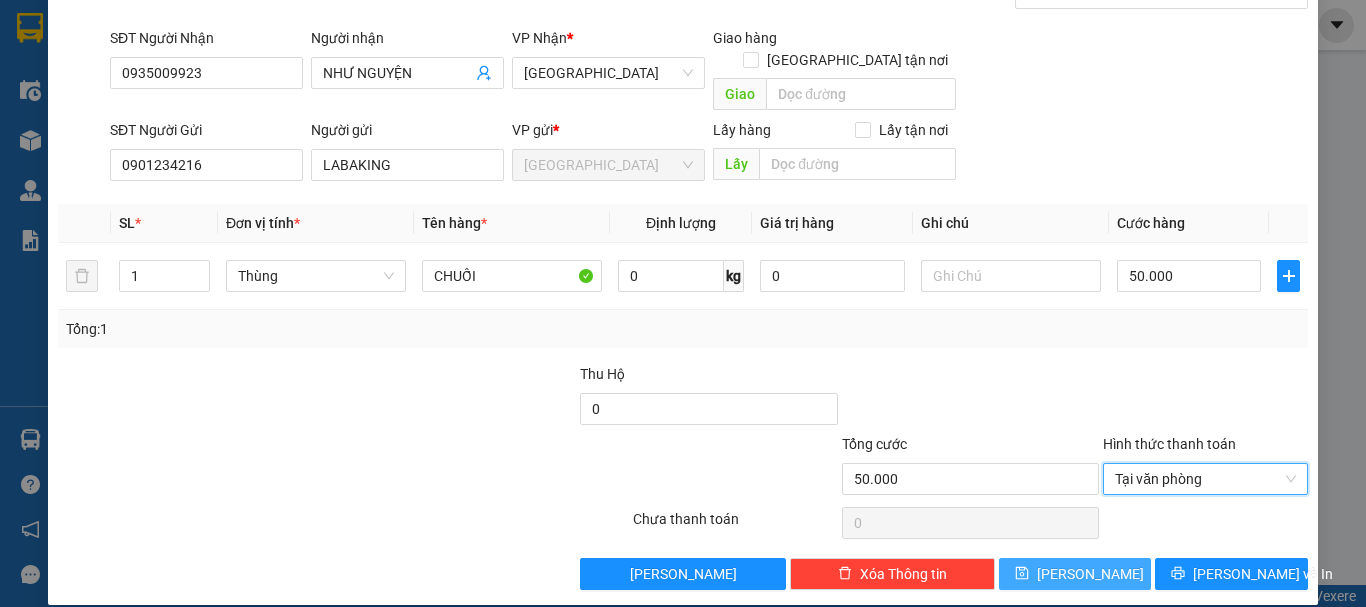 click on "Lưu" at bounding box center (1075, 574) 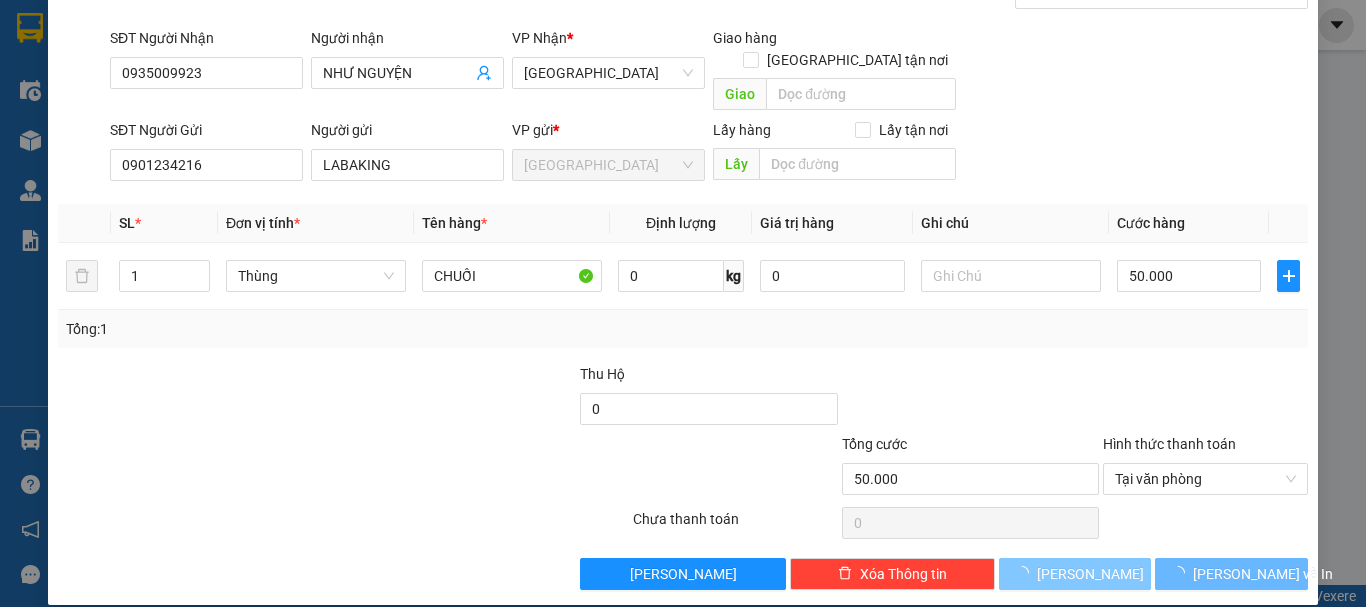 type 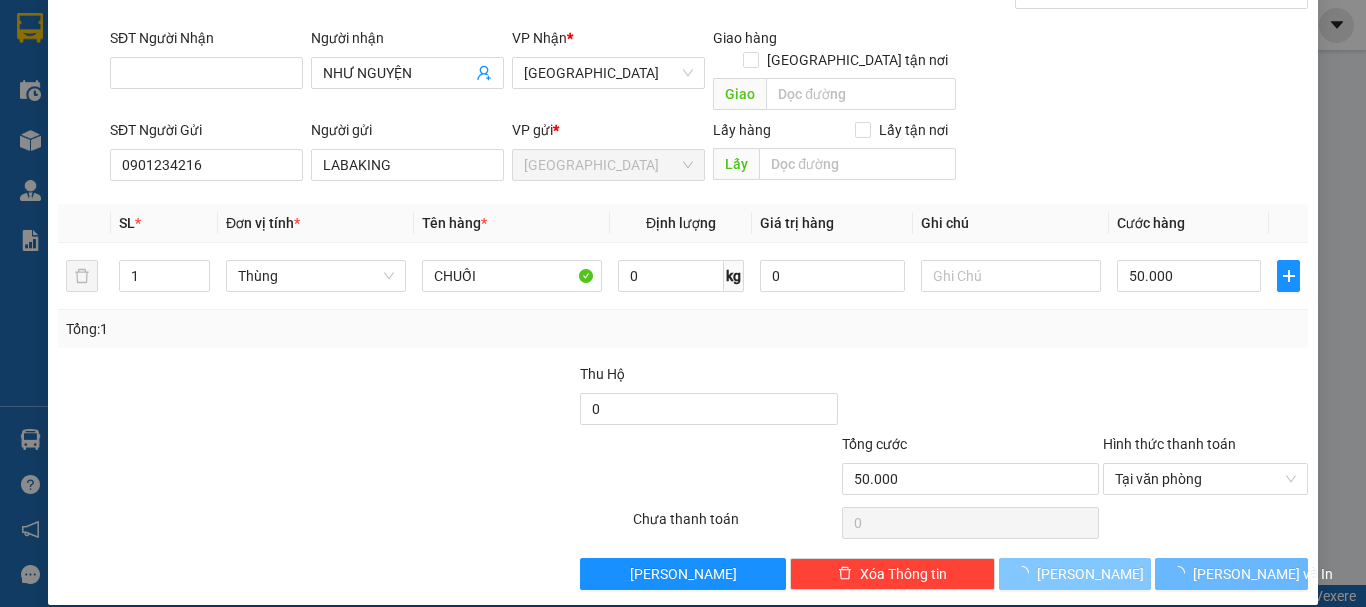 type 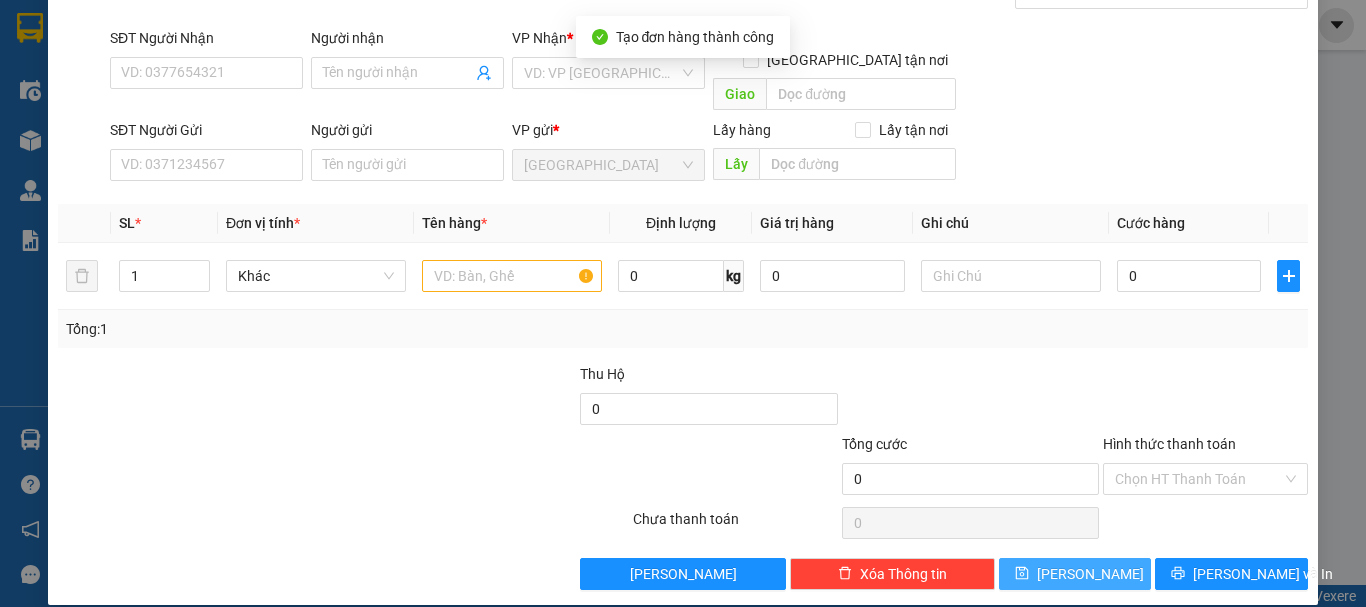 scroll, scrollTop: 0, scrollLeft: 0, axis: both 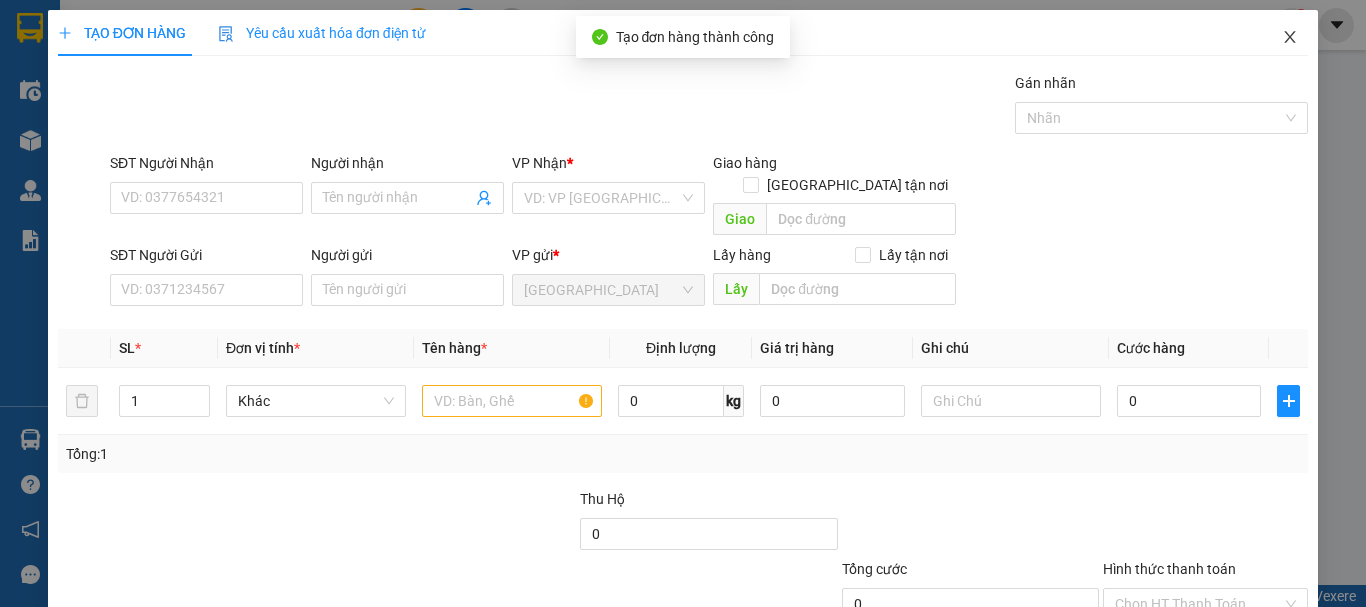 click 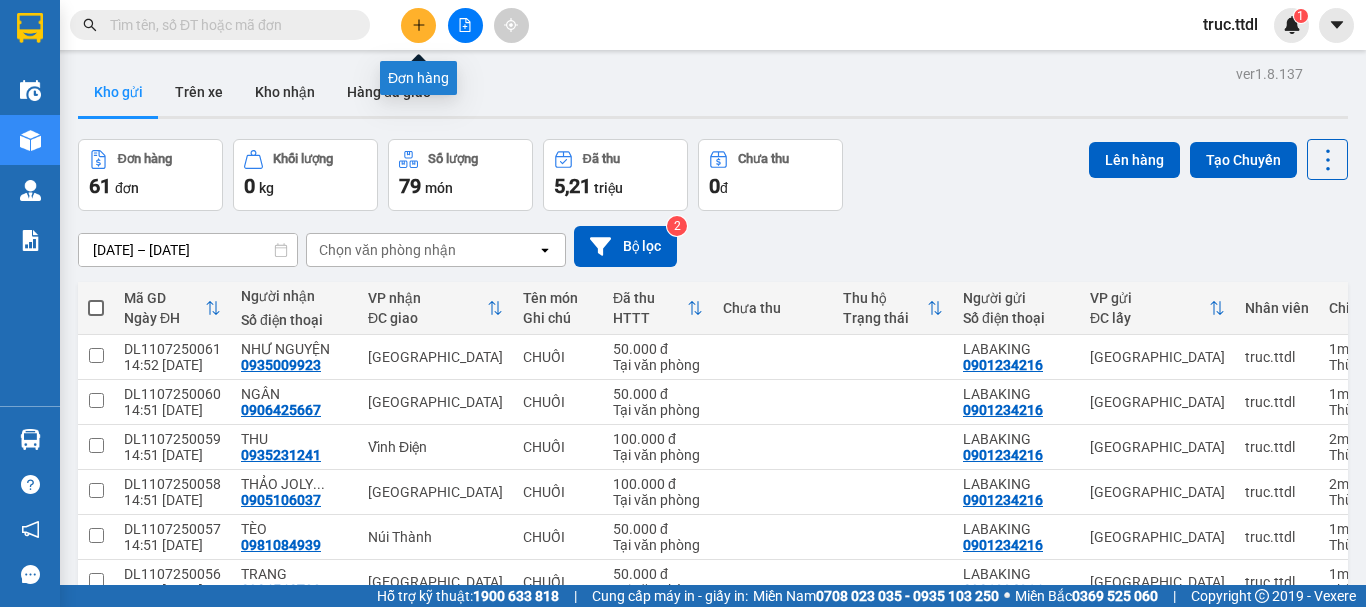 click at bounding box center (418, 25) 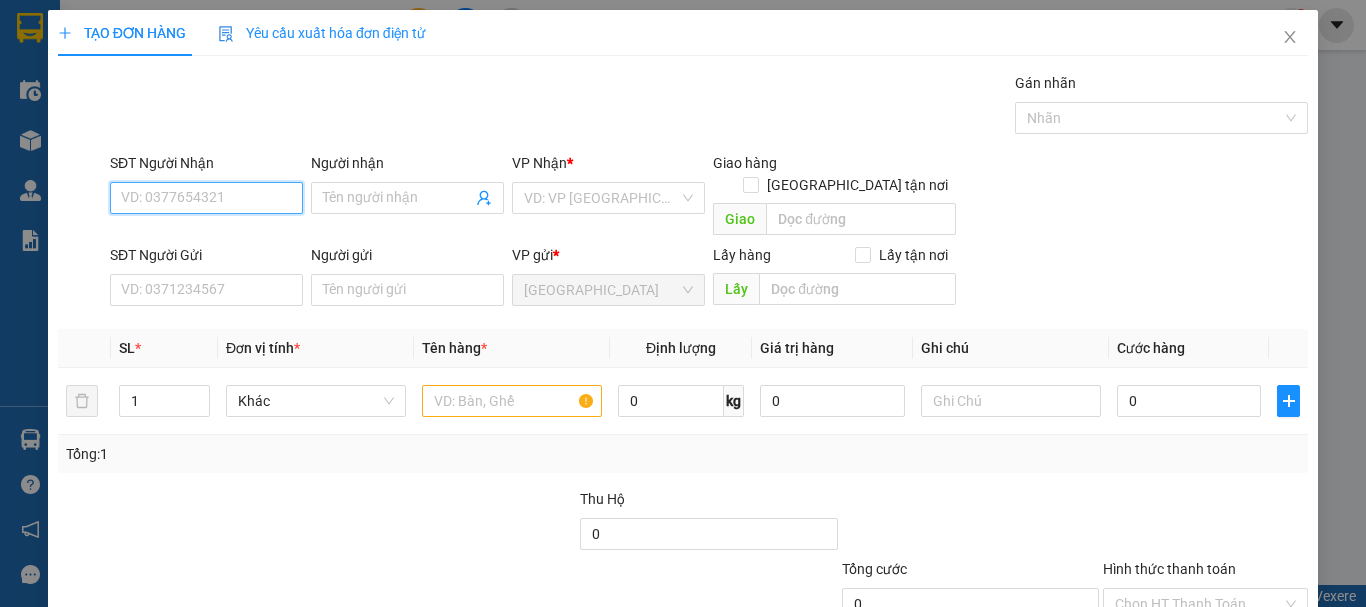 click on "SĐT Người Nhận" at bounding box center [206, 198] 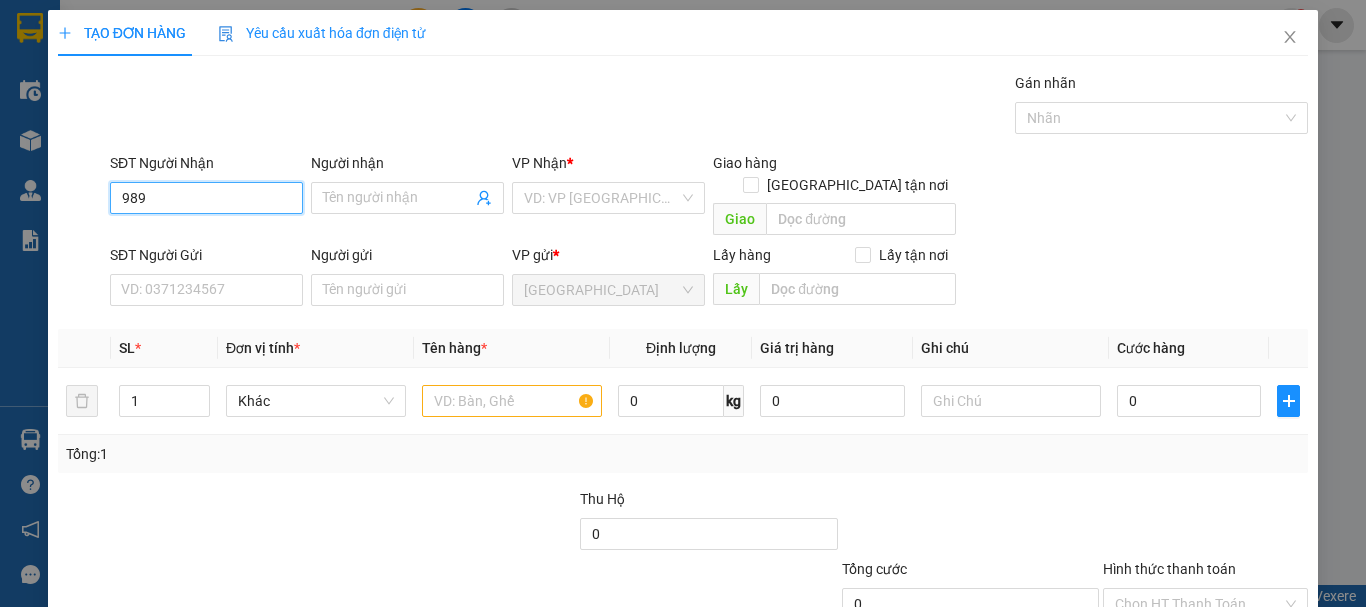 click on "989" at bounding box center (206, 198) 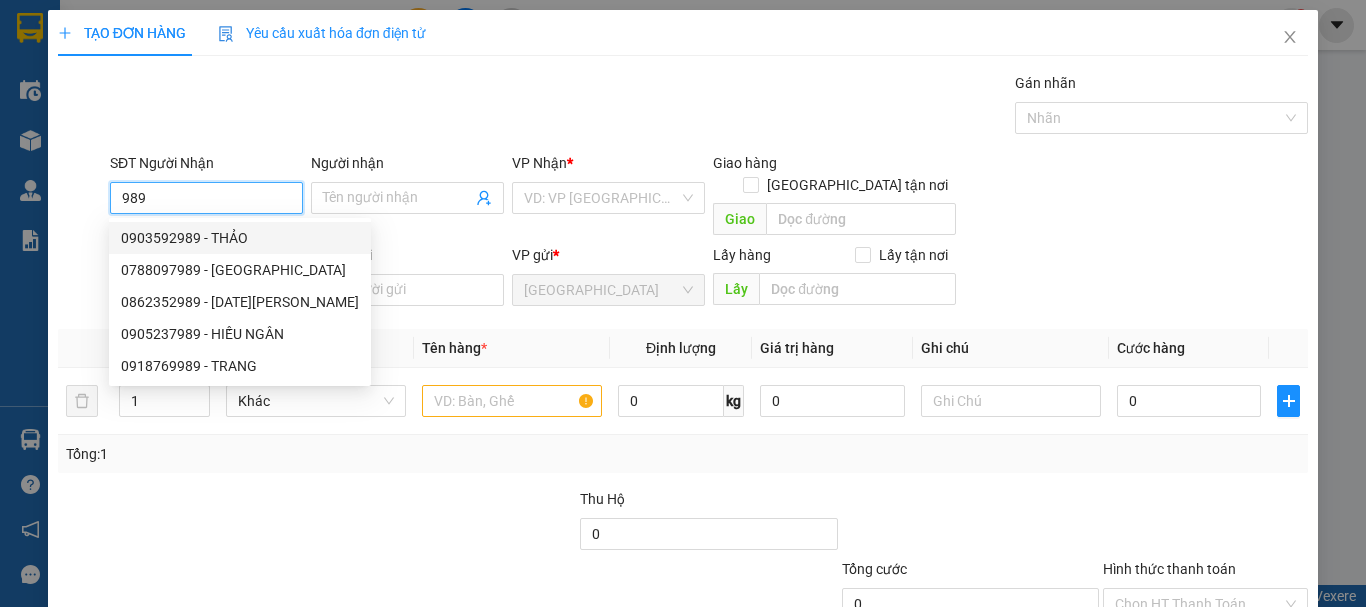 click on "0903592989 - THẢO" at bounding box center [240, 238] 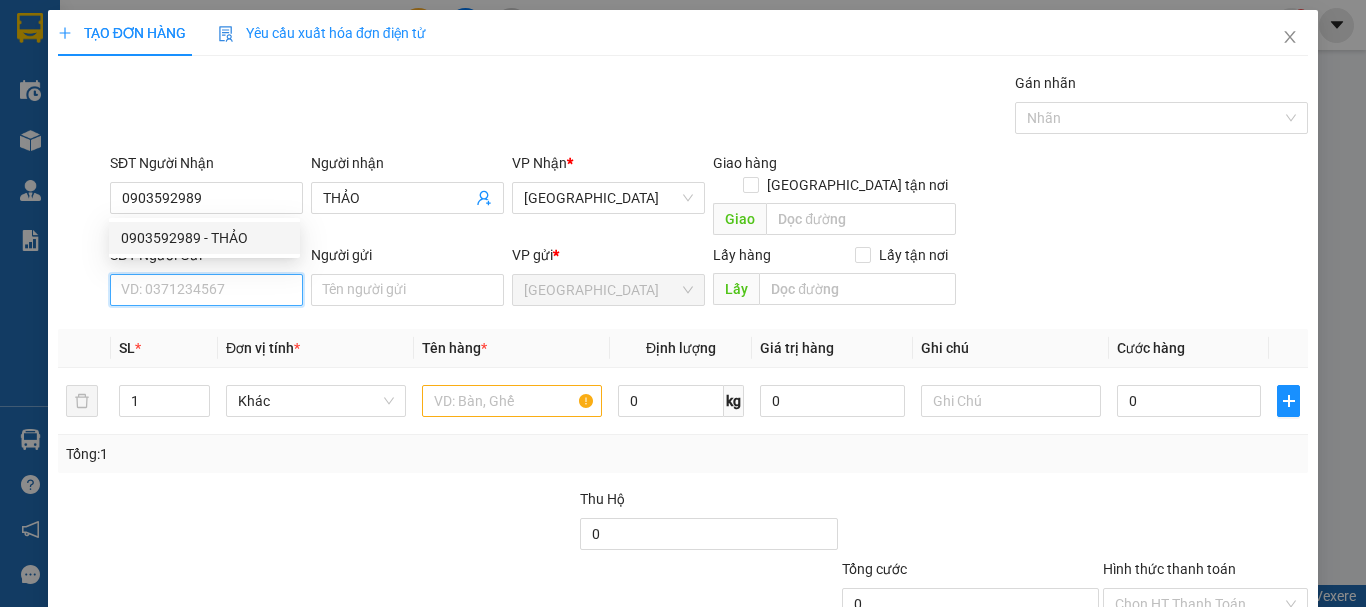 click on "SĐT Người Gửi" at bounding box center (206, 290) 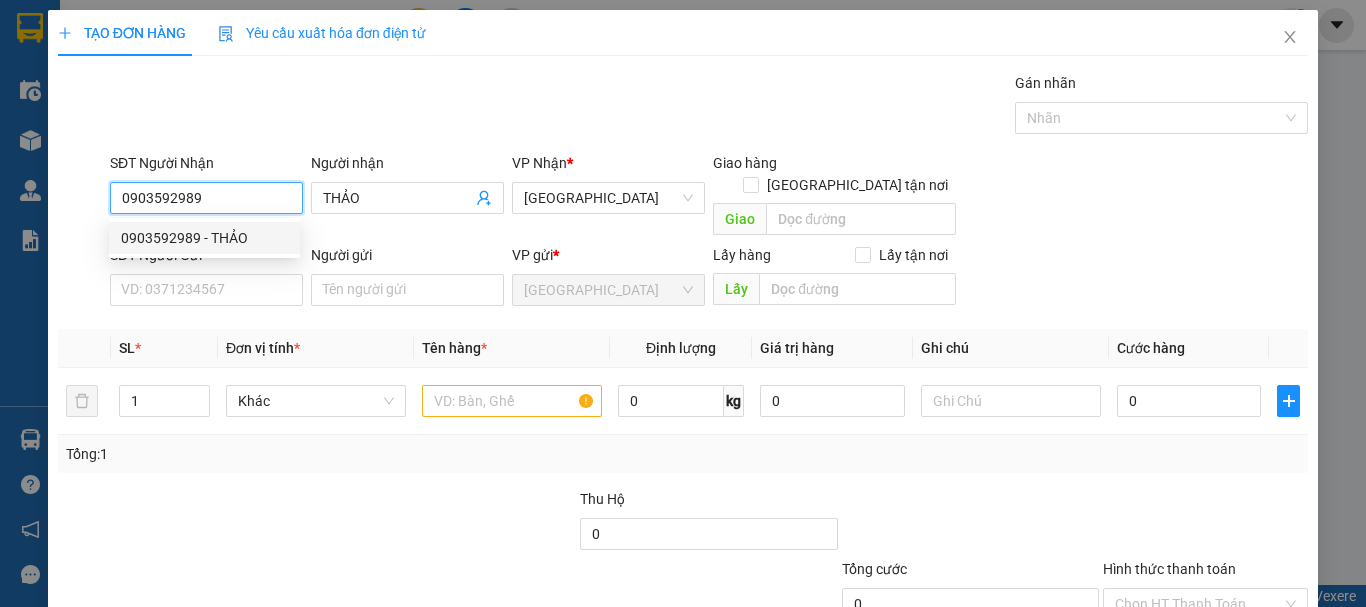 drag, startPoint x: 229, startPoint y: 206, endPoint x: 24, endPoint y: 193, distance: 205.41179 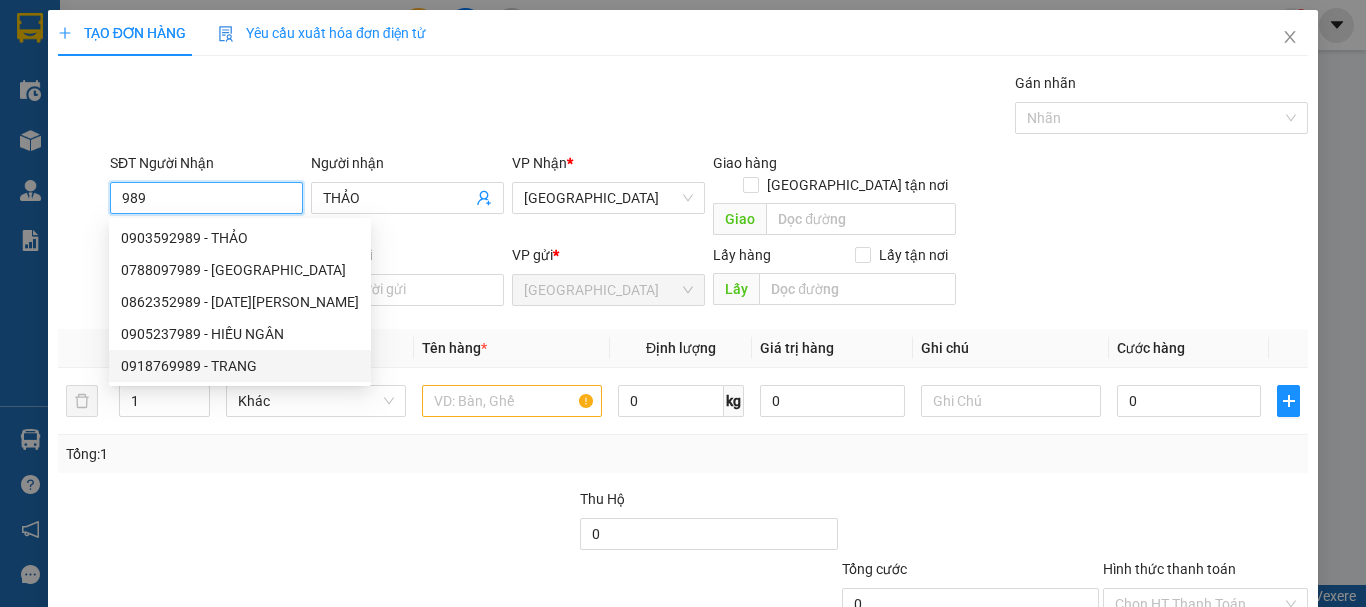 click on "0918769989 - TRANG" at bounding box center (240, 366) 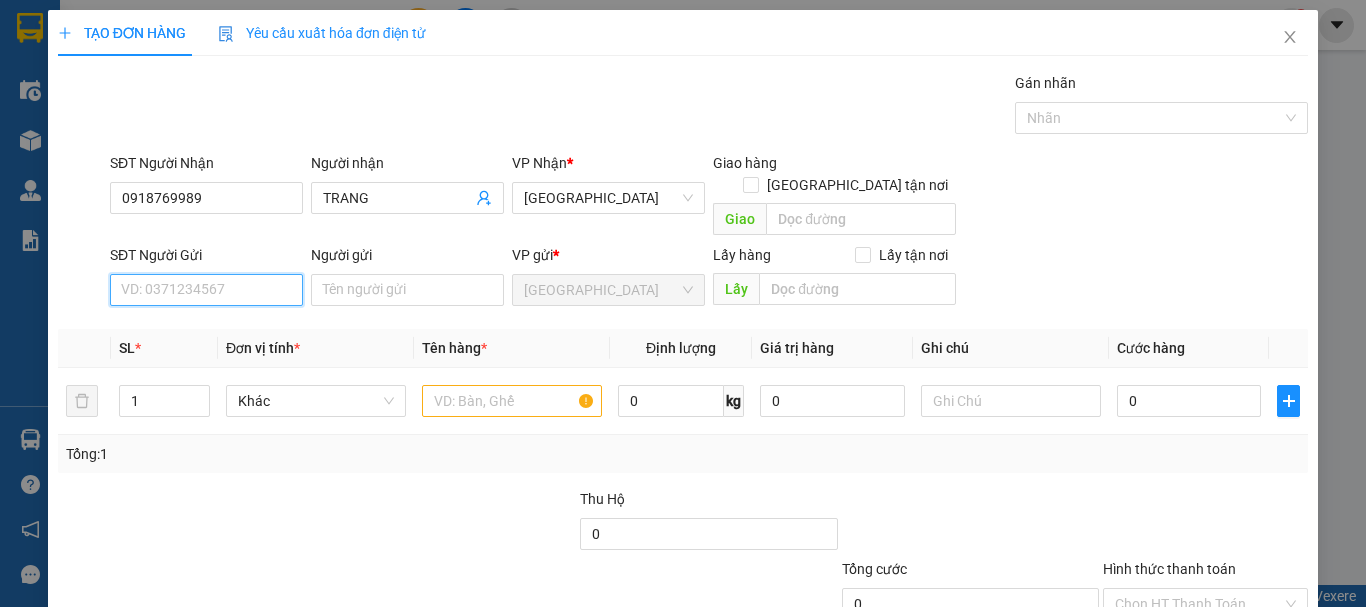 click on "SĐT Người Gửi" at bounding box center [206, 290] 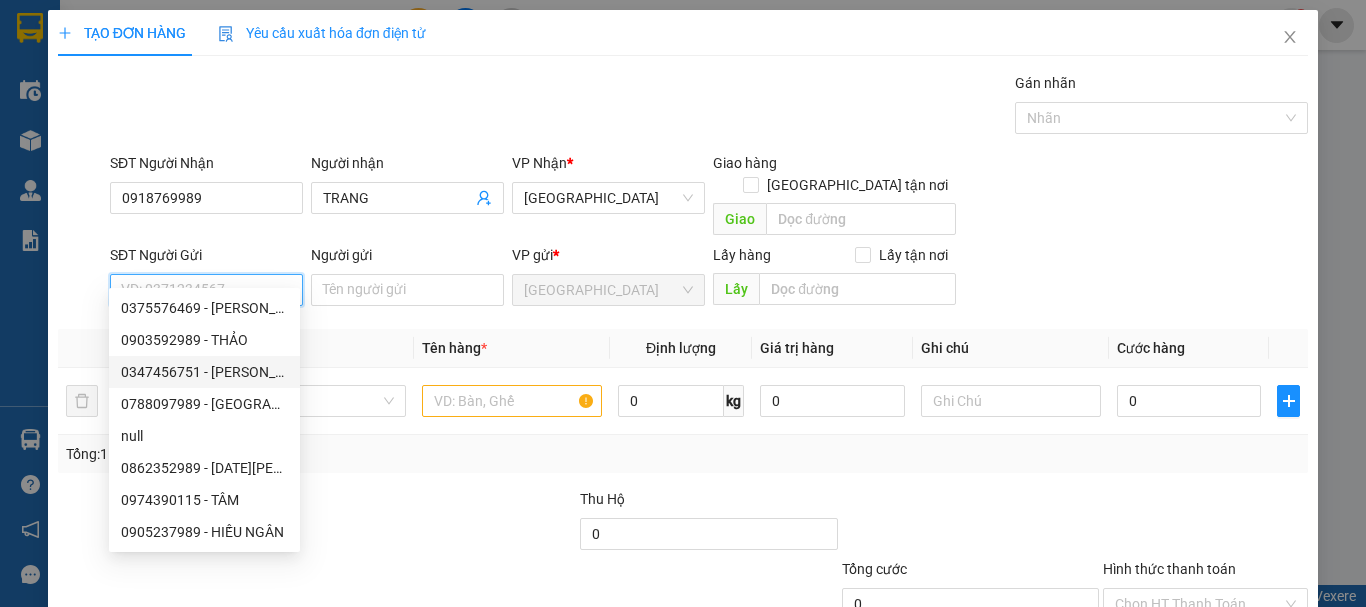 scroll, scrollTop: 96, scrollLeft: 0, axis: vertical 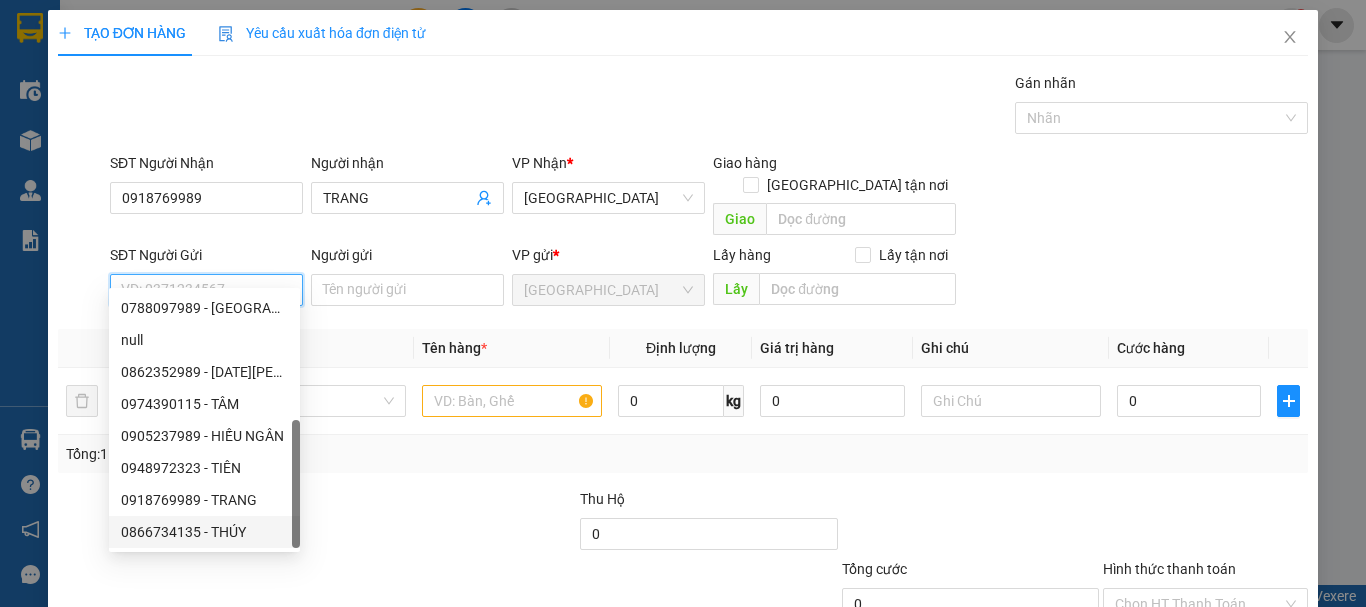 click on "0866734135 - THÚY" at bounding box center (204, 532) 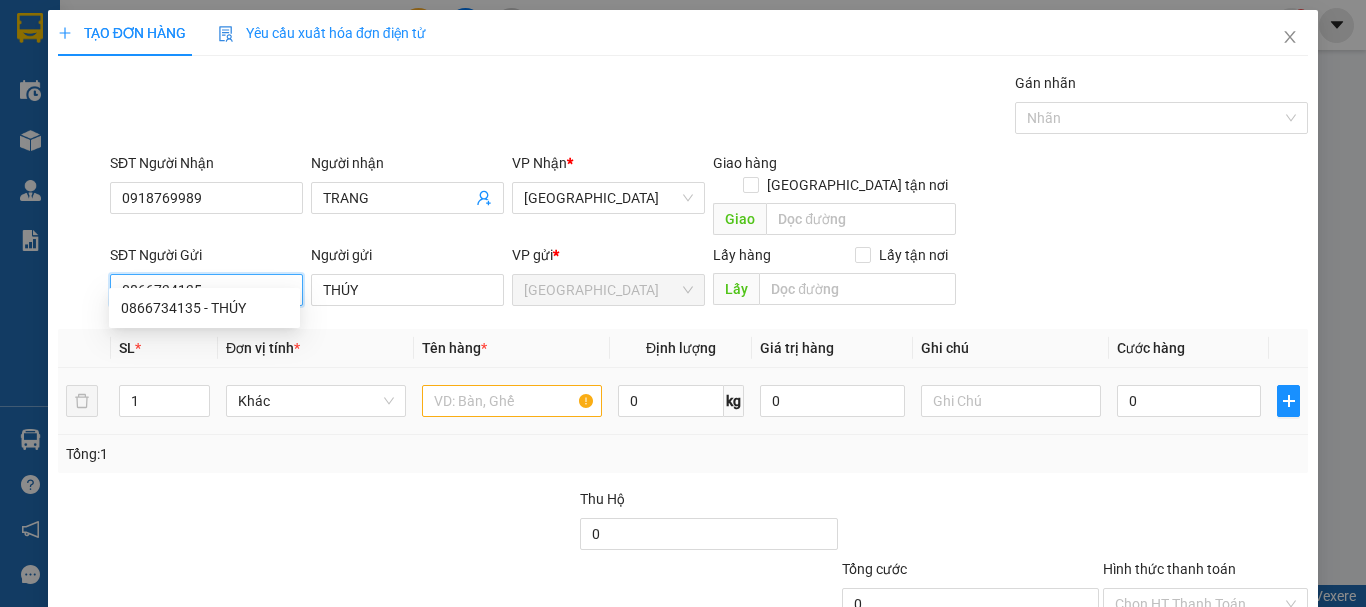 scroll, scrollTop: 0, scrollLeft: 0, axis: both 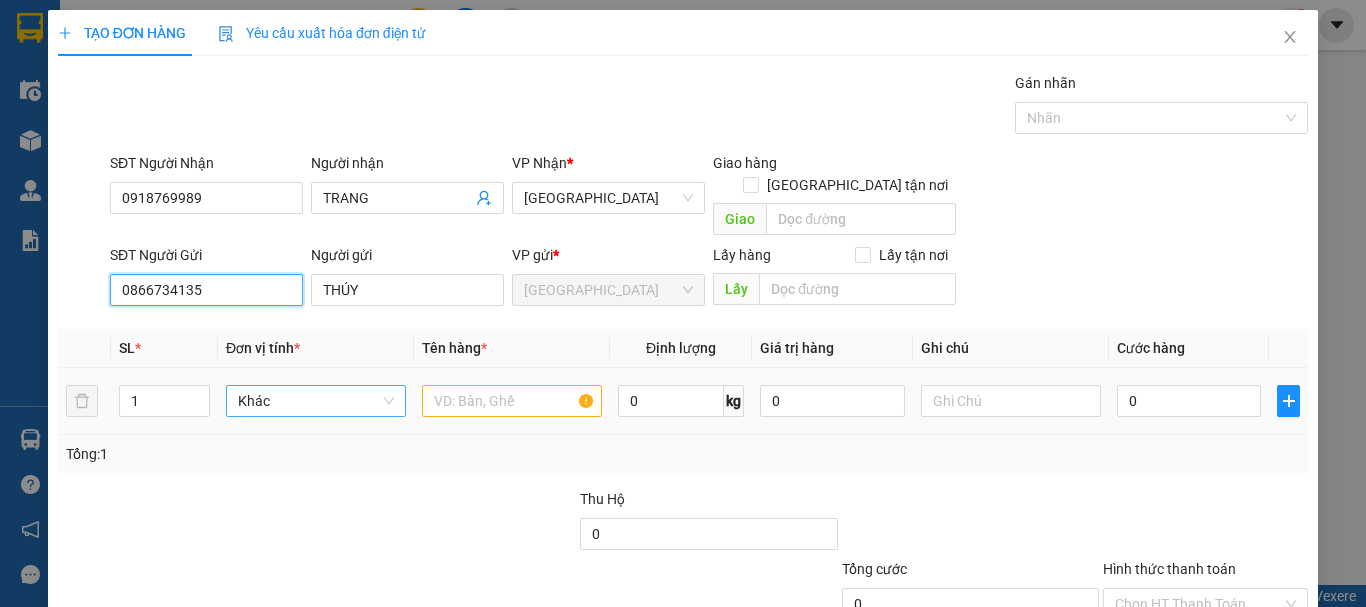 click on "Khác" at bounding box center [316, 401] 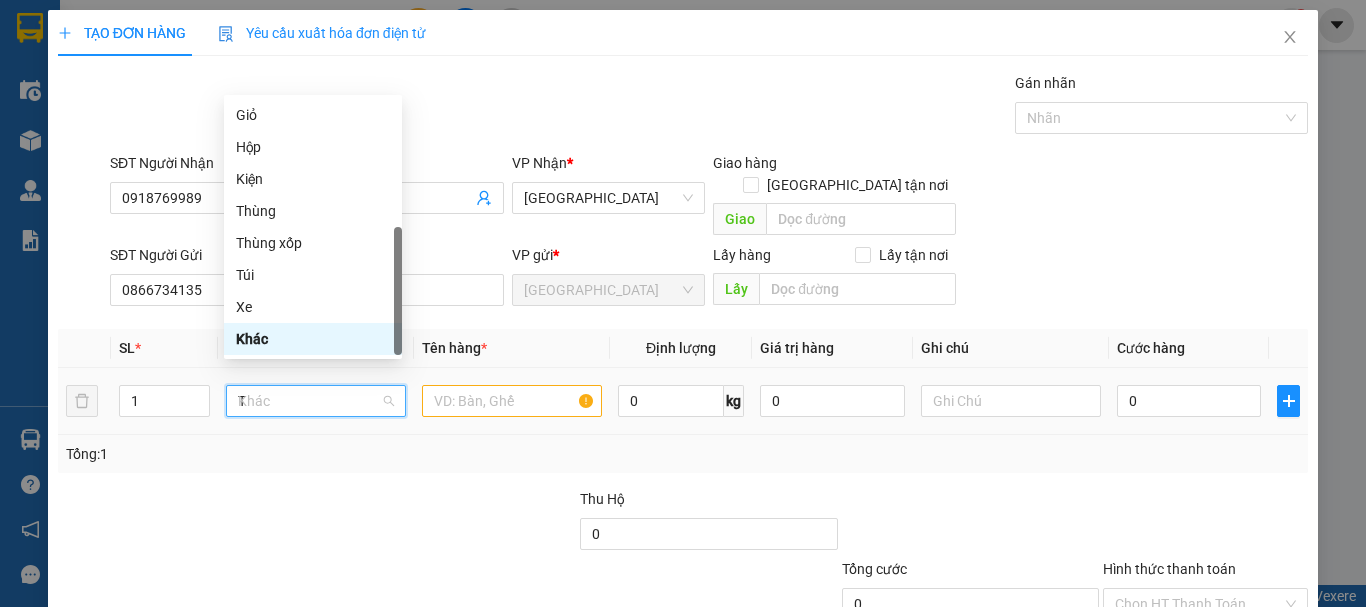 scroll, scrollTop: 0, scrollLeft: 0, axis: both 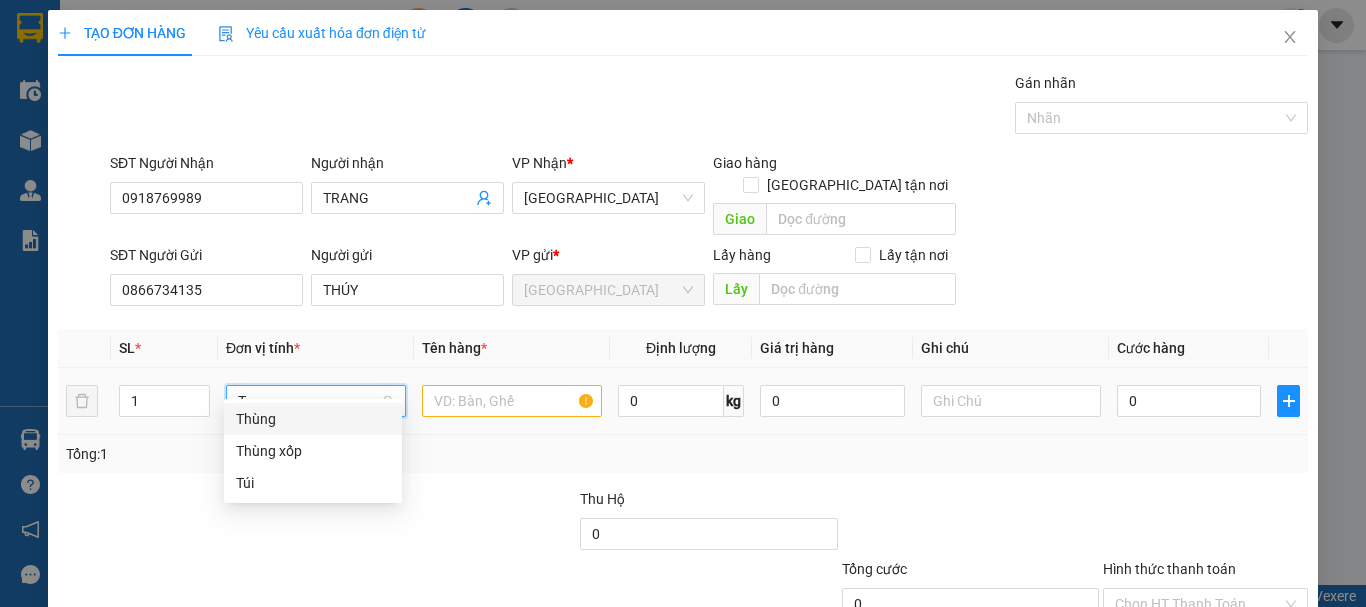 click on "Thùng" at bounding box center (313, 419) 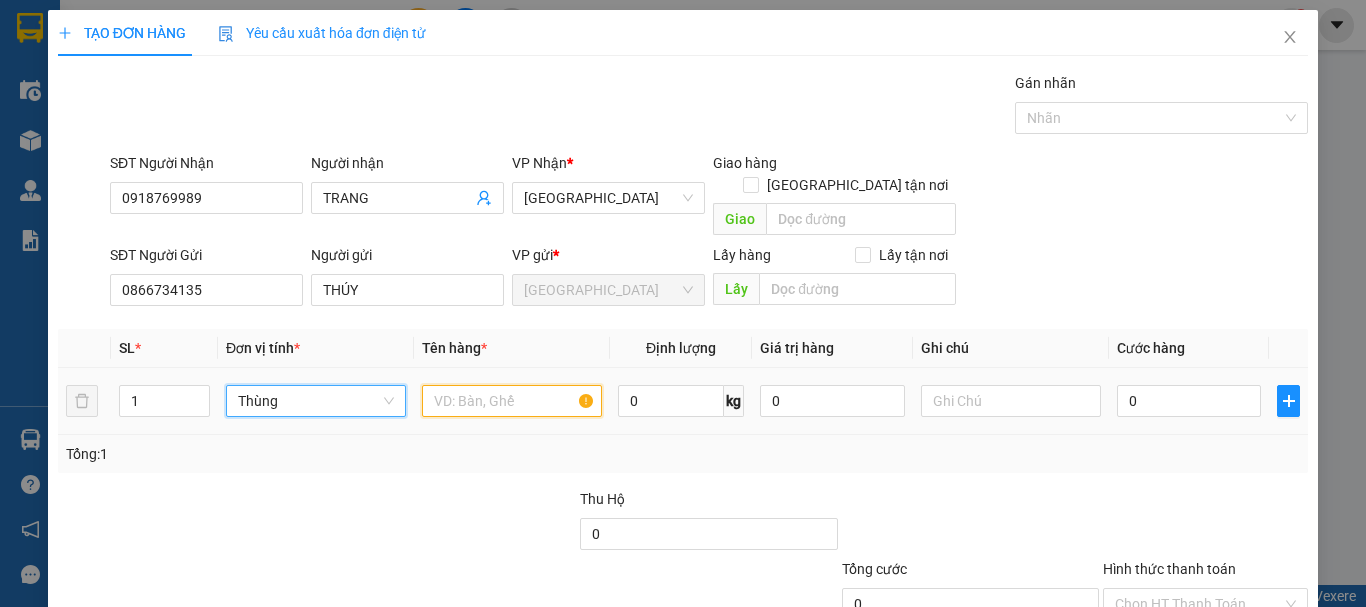 click at bounding box center (512, 401) 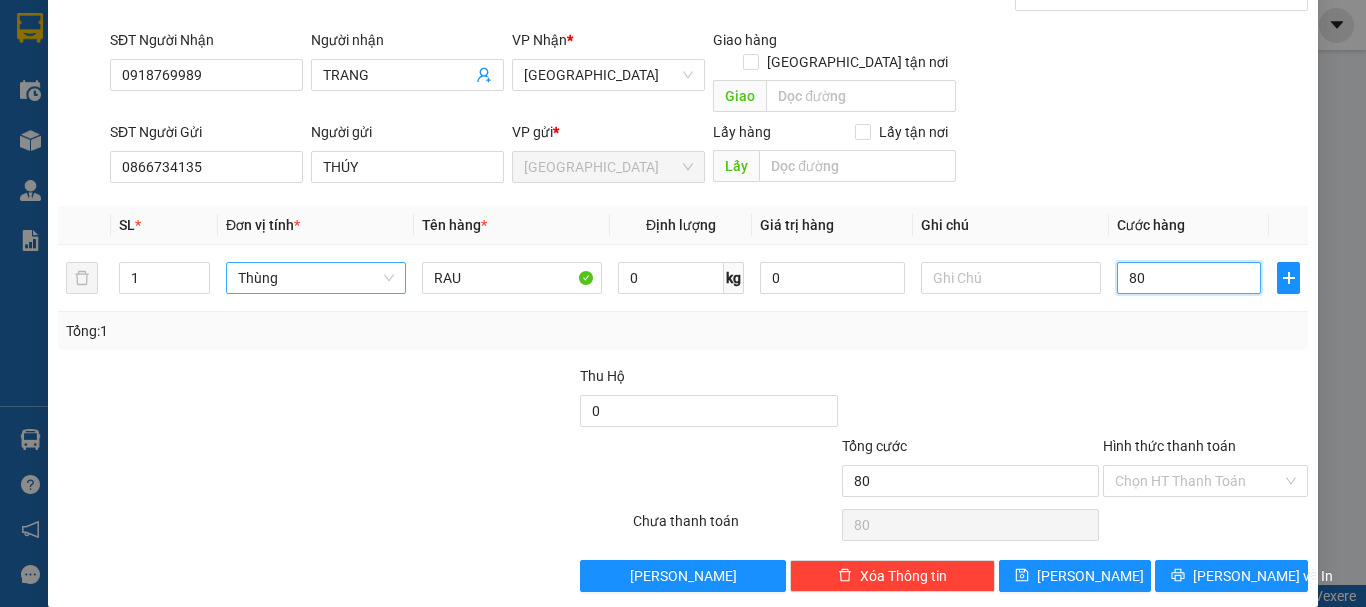 scroll, scrollTop: 125, scrollLeft: 0, axis: vertical 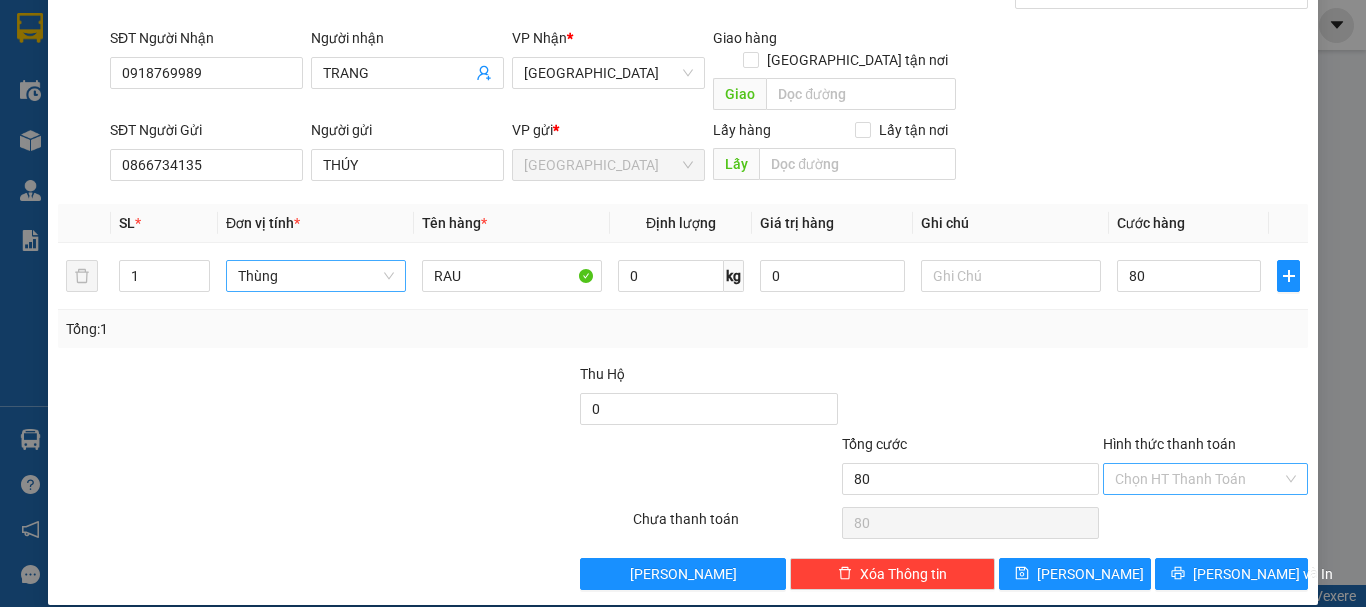 click on "Hình thức thanh toán" at bounding box center [1198, 479] 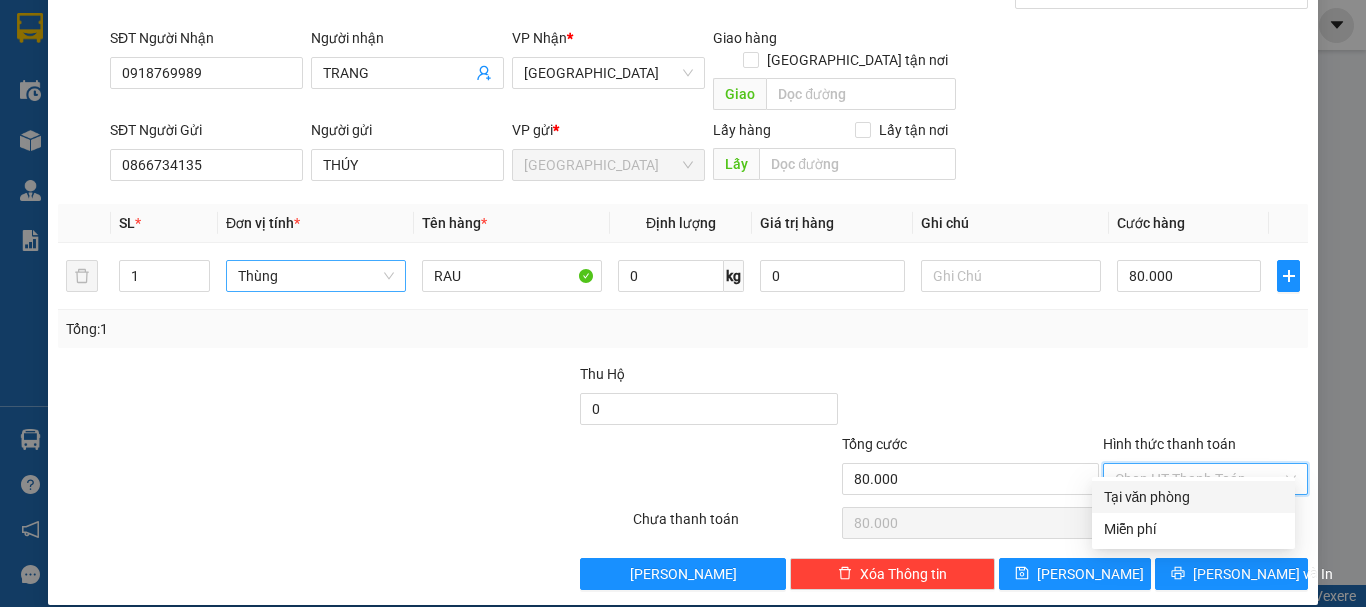 click on "Tại văn phòng" at bounding box center [1193, 497] 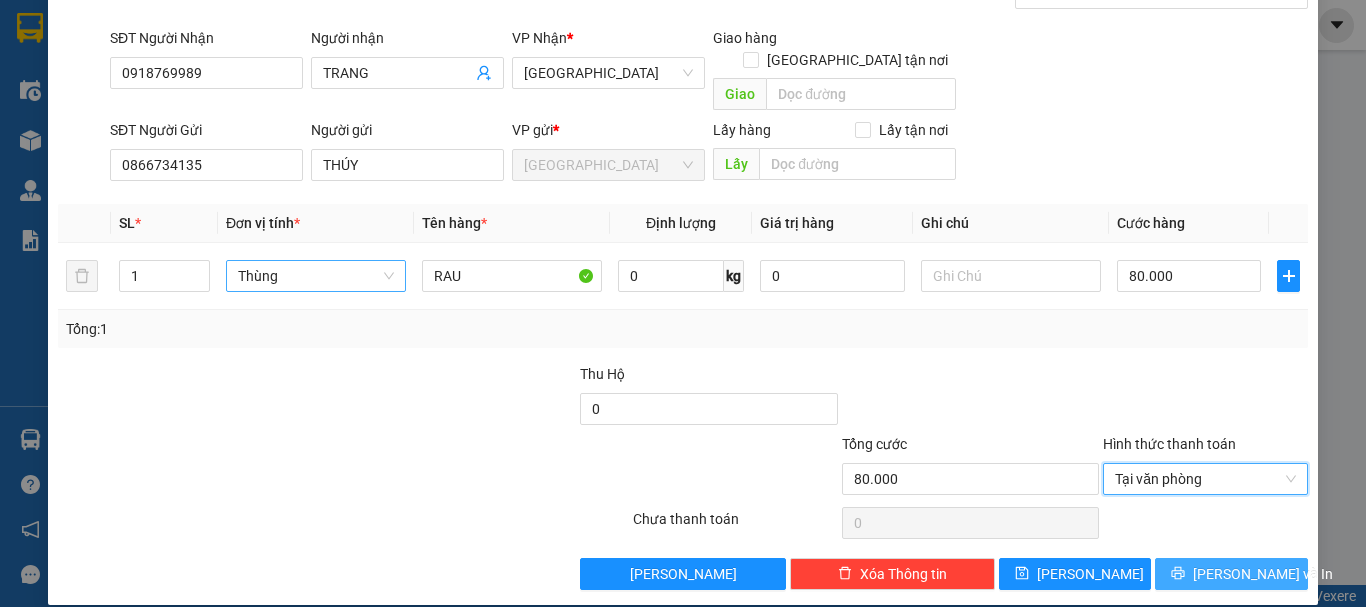 click on "Lưu và In" at bounding box center [1263, 574] 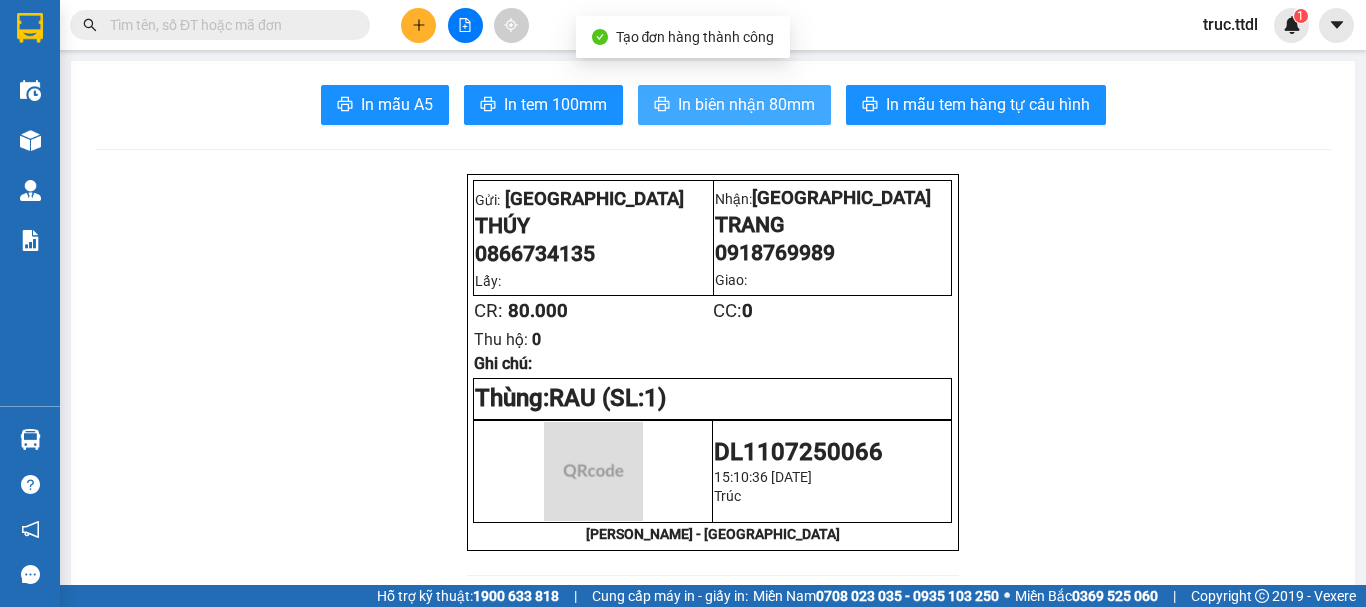 click on "In biên nhận 80mm" at bounding box center (746, 104) 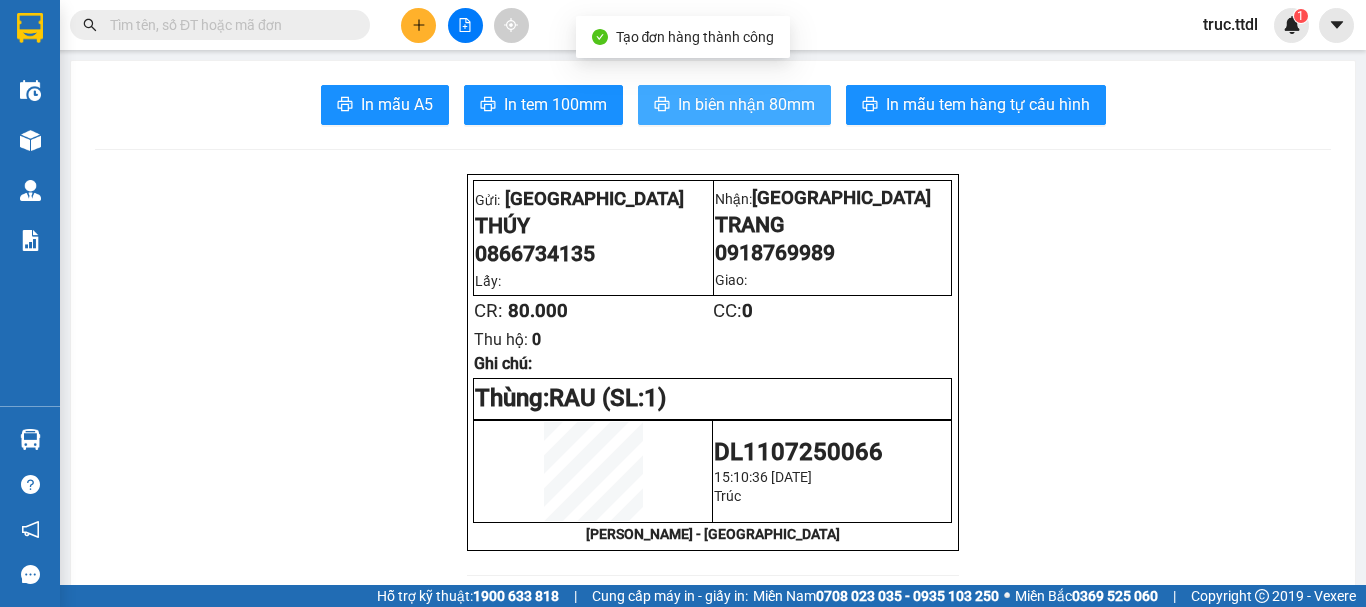 scroll, scrollTop: 0, scrollLeft: 0, axis: both 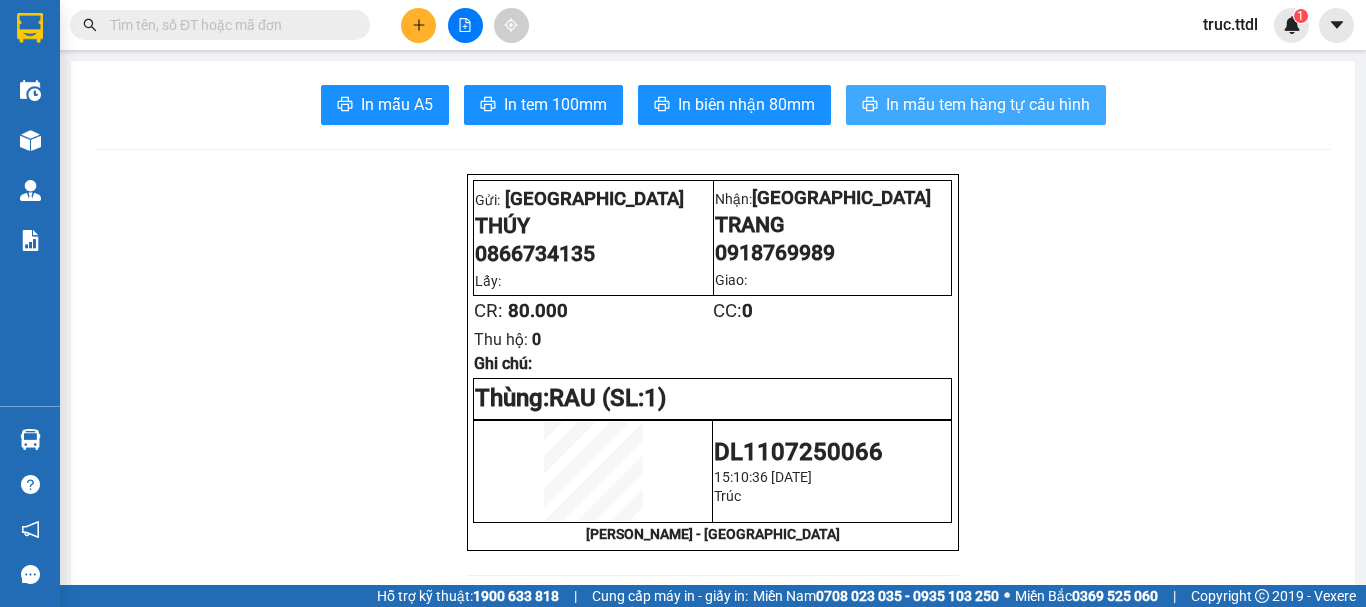 click on "In mẫu tem hàng tự cấu hình" at bounding box center [988, 104] 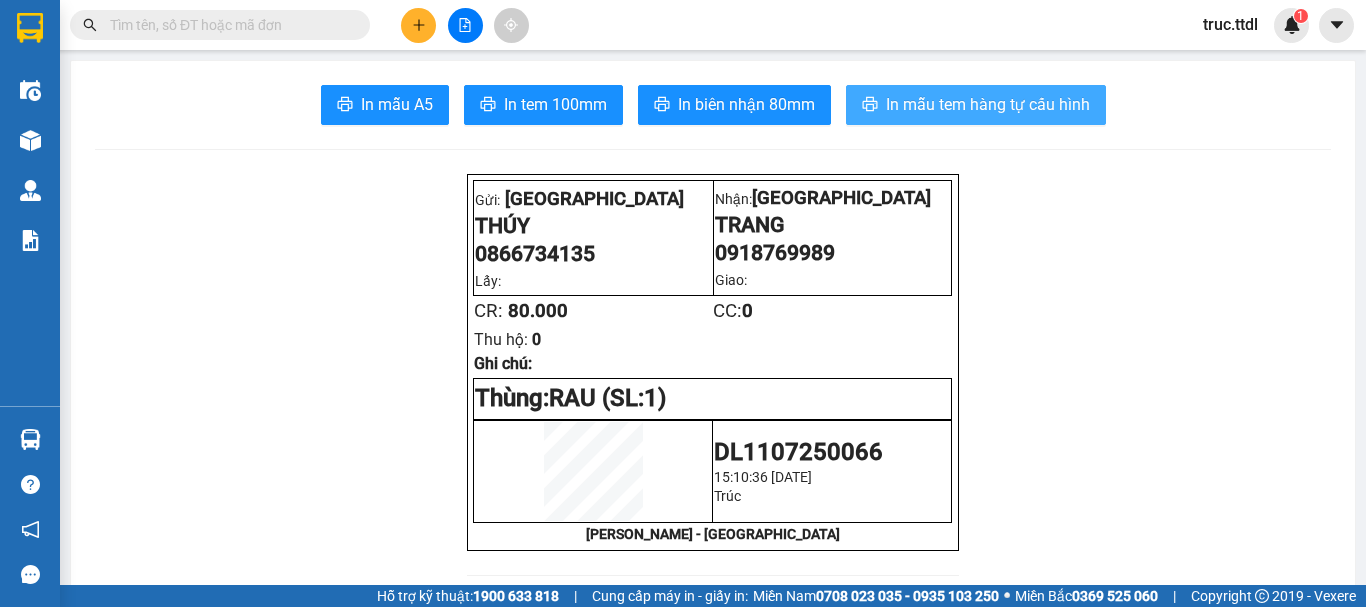 scroll, scrollTop: 0, scrollLeft: 0, axis: both 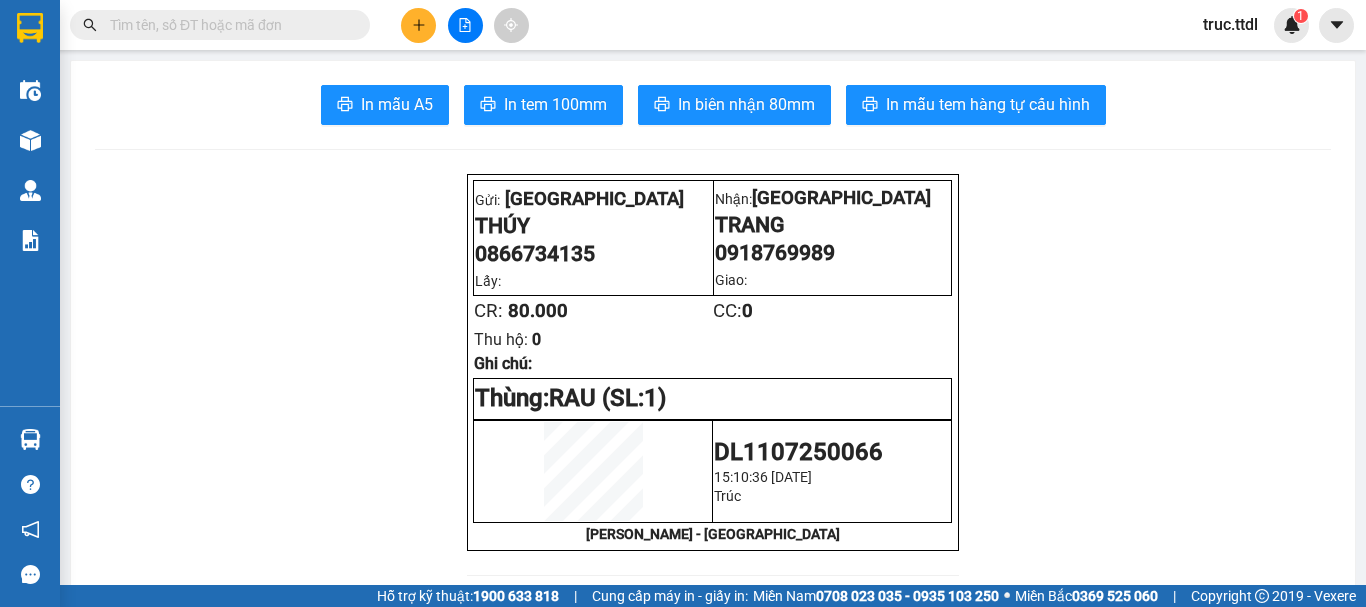 click at bounding box center [418, 25] 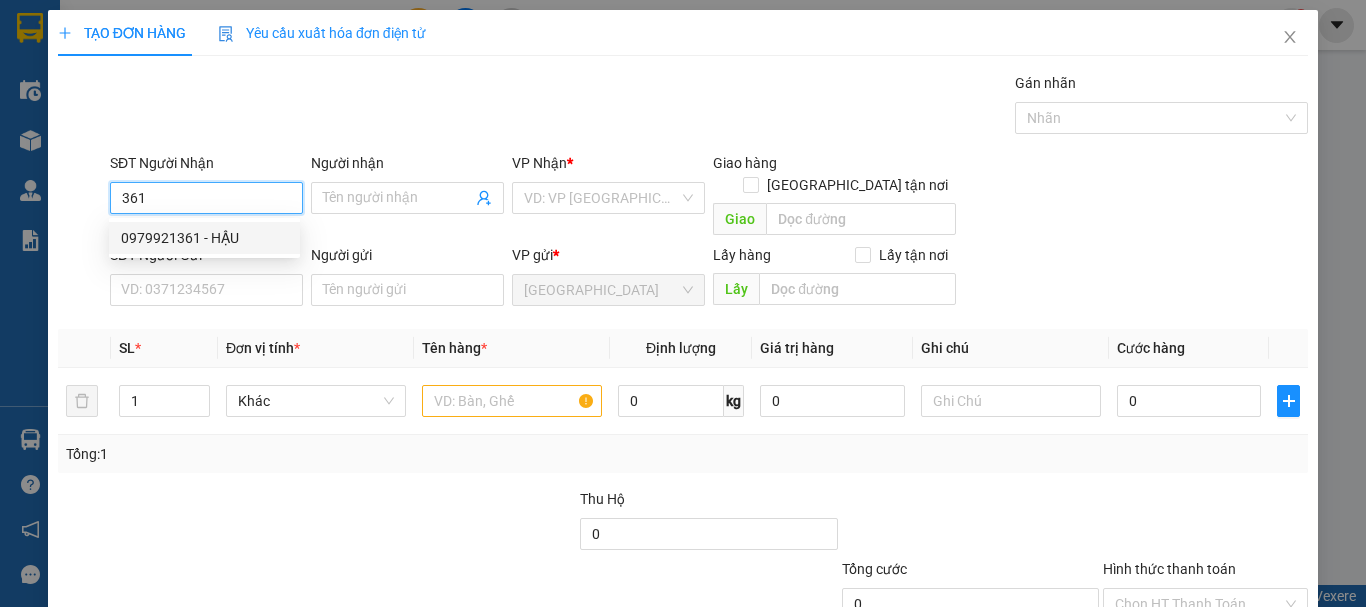 click on "0979921361 - HẬU" at bounding box center [204, 238] 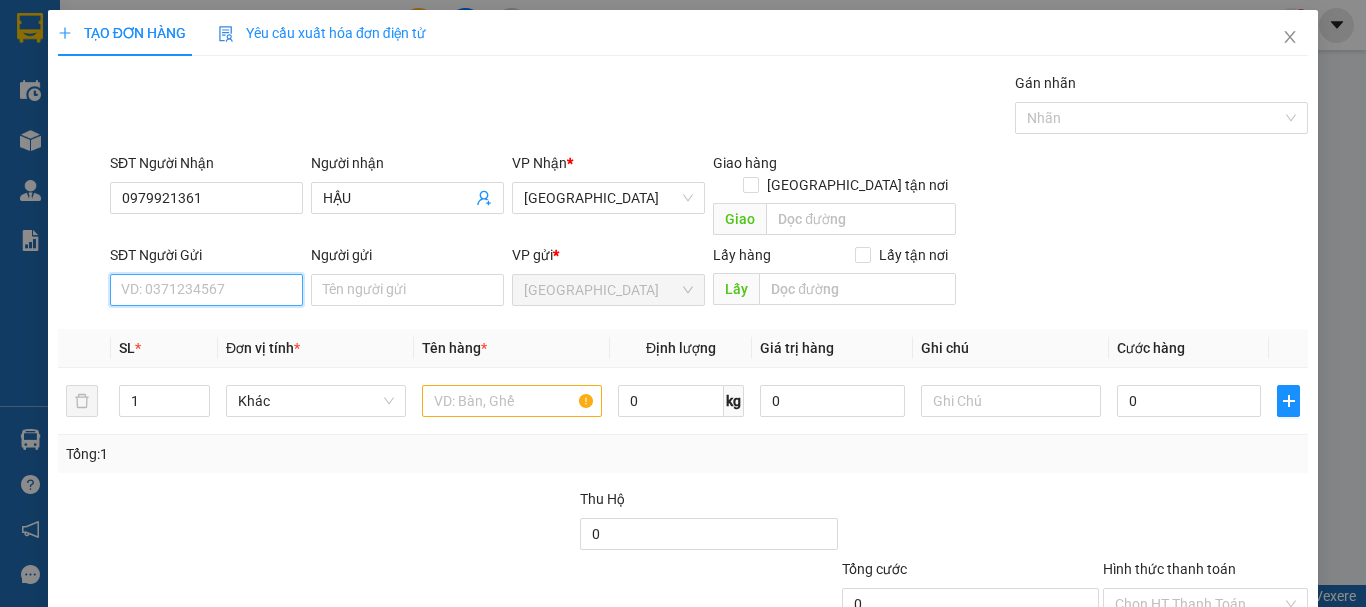 click on "SĐT Người Gửi" at bounding box center [206, 290] 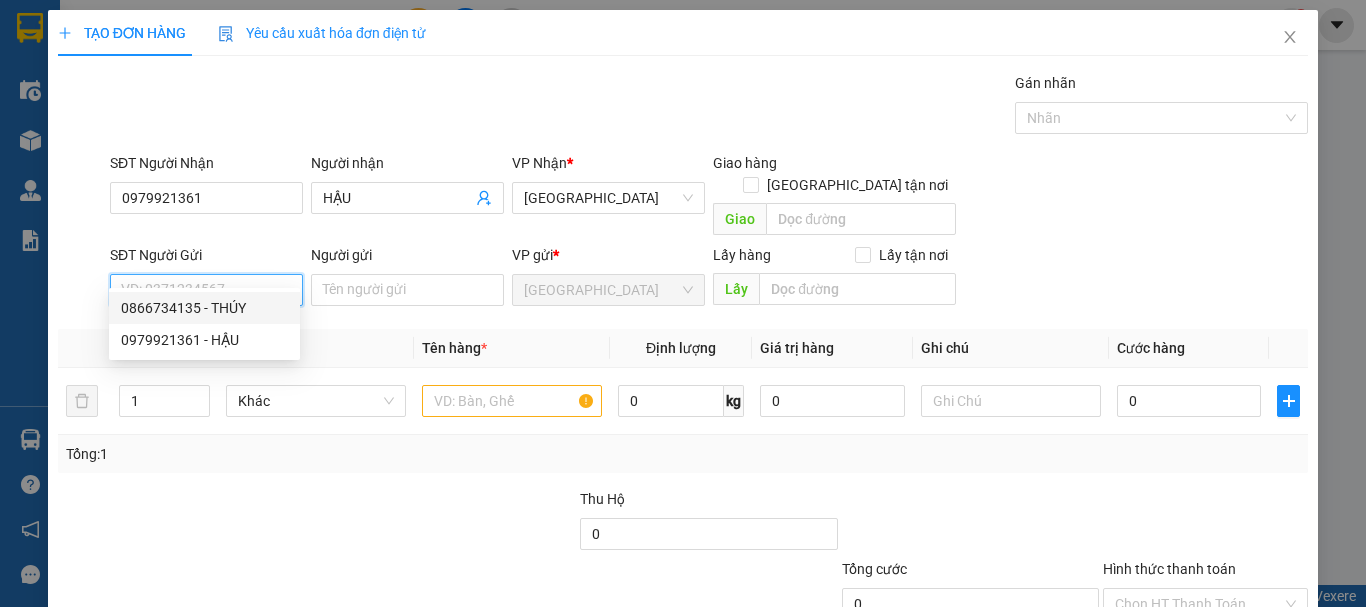 click on "0866734135 - THÚY" at bounding box center [204, 308] 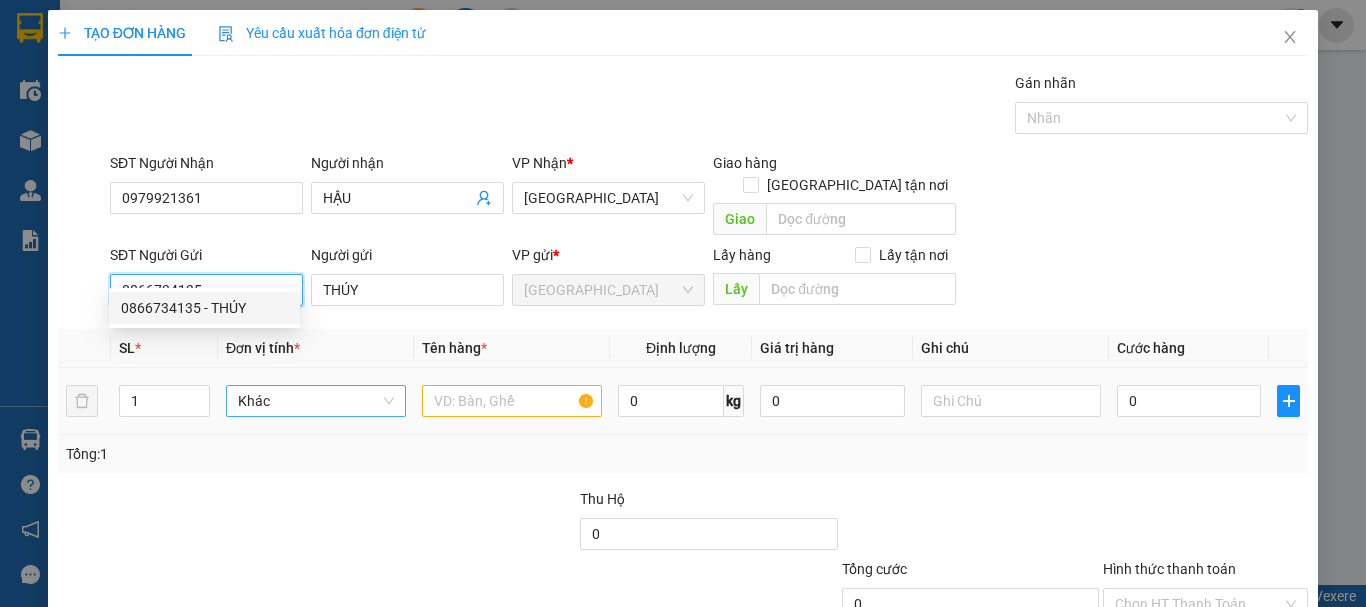click on "Khác" at bounding box center [316, 401] 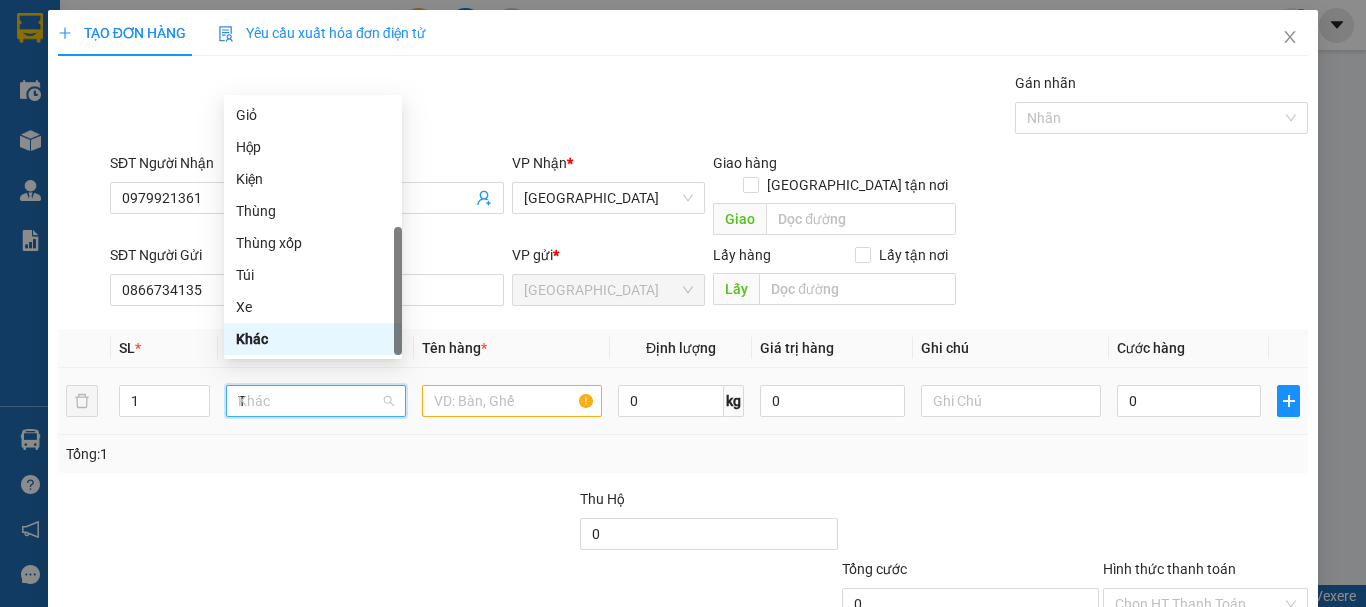 scroll, scrollTop: 0, scrollLeft: 0, axis: both 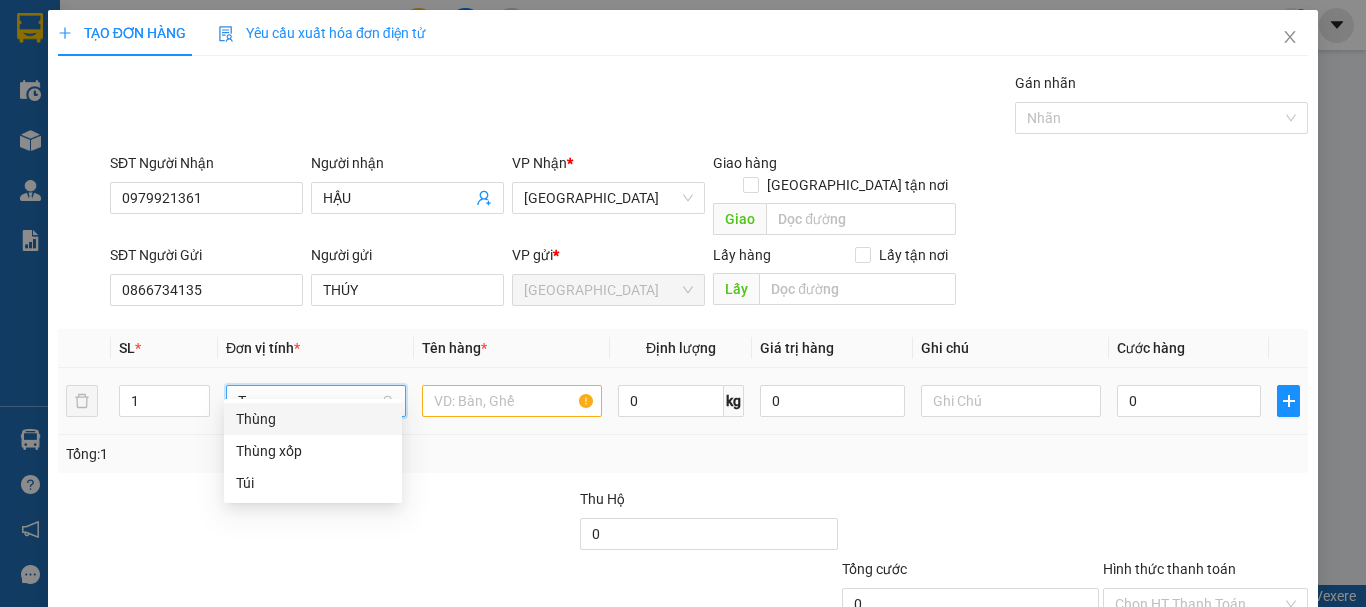click on "Thùng" at bounding box center [313, 419] 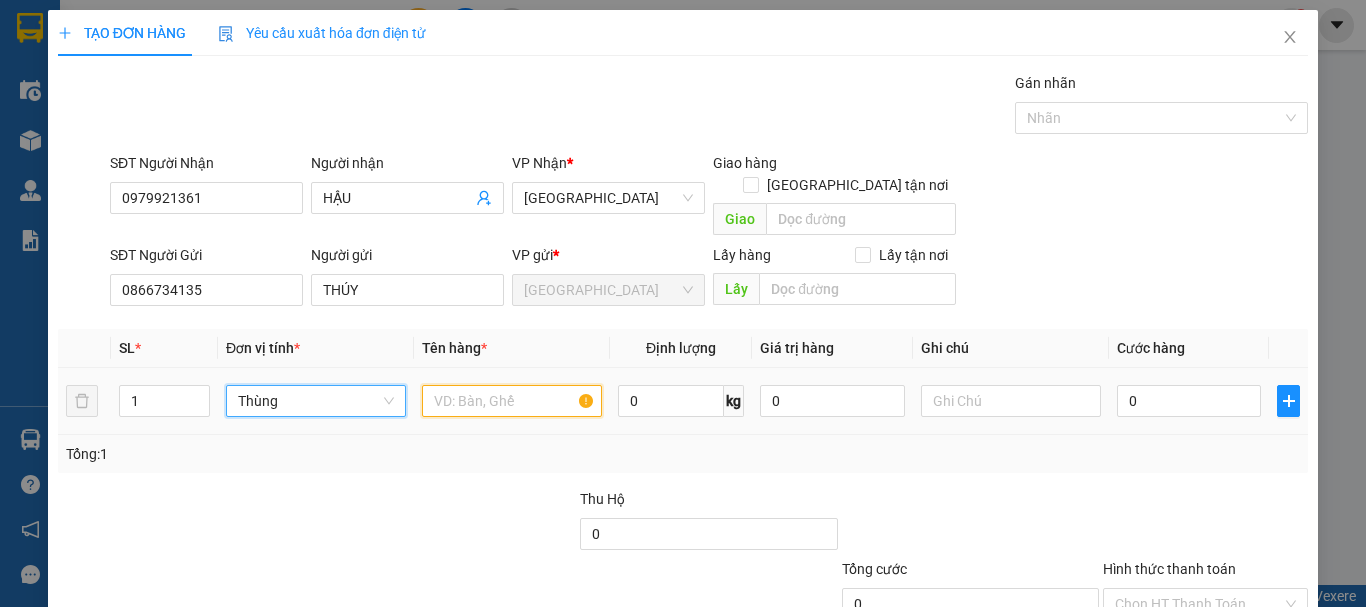 click at bounding box center (512, 401) 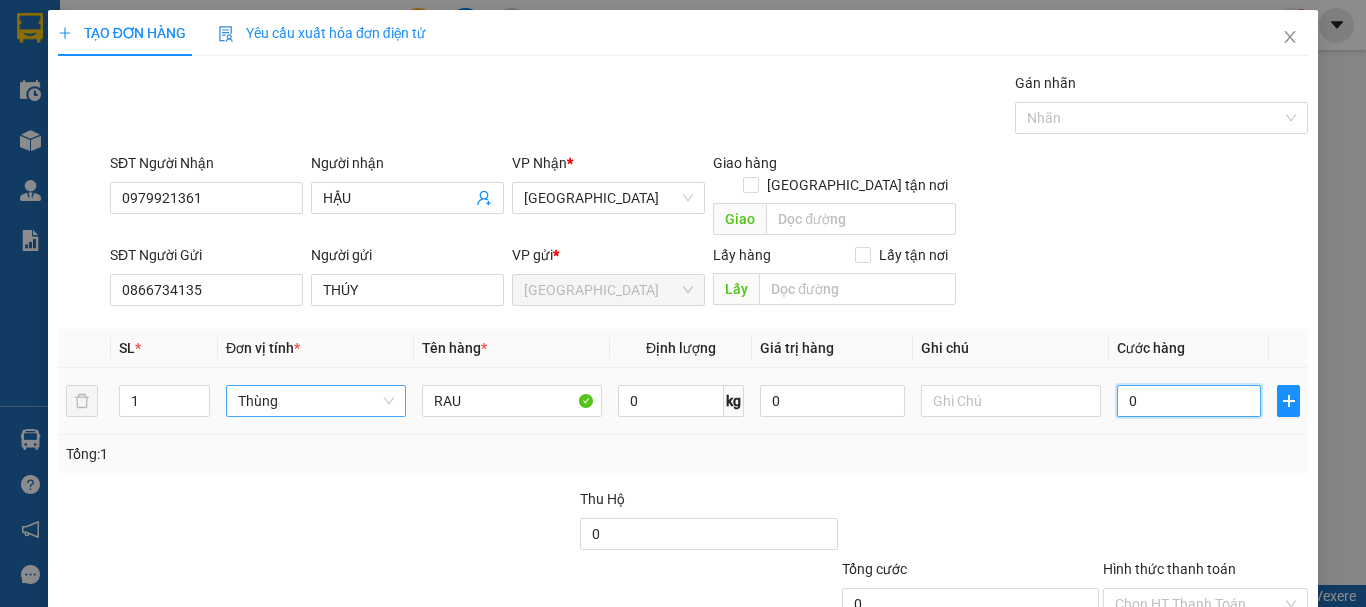 click on "0" at bounding box center [1189, 401] 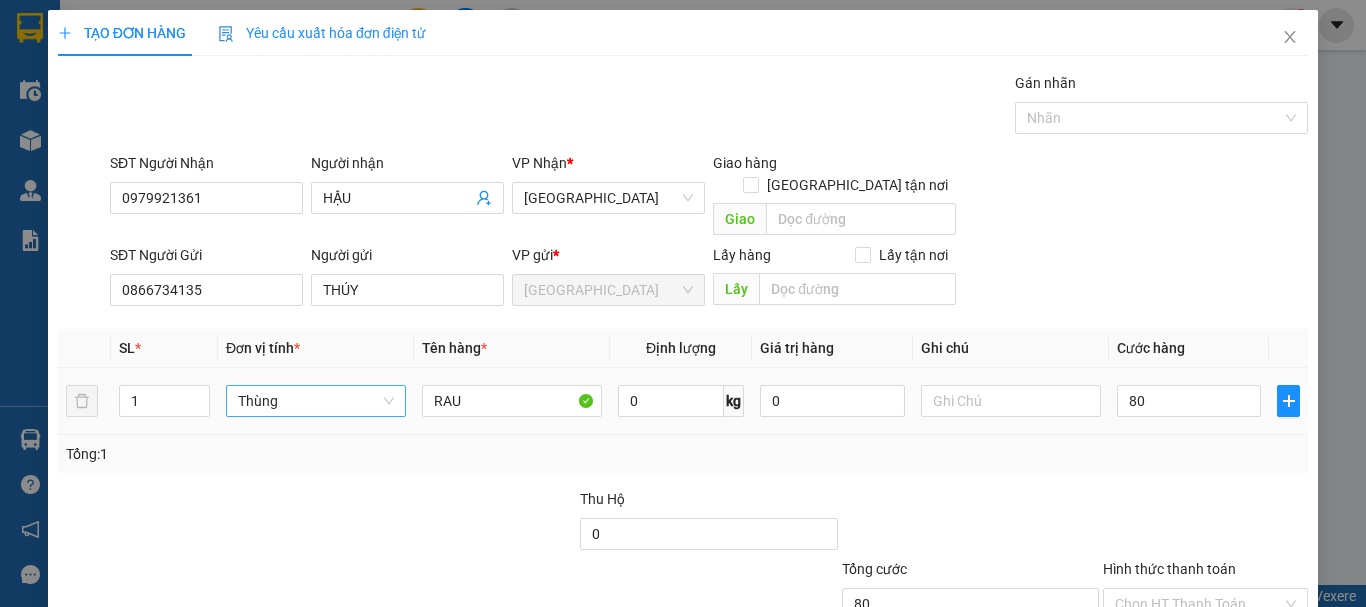 click on "Transit Pickup Surcharge Ids Transit Deliver Surcharge Ids Transit Deliver Surcharge Transit Deliver Surcharge Gói vận chuyển  * Tiêu chuẩn Gán nhãn   Nhãn SĐT Người Nhận 0979921361 Người nhận HẬU VP Nhận  * Đà Nẵng Giao hàng Giao tận nơi Giao SĐT Người Gửi 0866734135 Người gửi THÚY VP gửi  * Đà Lạt  Lấy hàng Lấy tận nơi Lấy SL  * Đơn vị tính  * Tên hàng  * Định lượng Giá trị hàng Ghi chú Cước hàng                   1 Thùng RAU 0 kg 0 80 Tổng:  1 Thu Hộ 0 Tổng cước 80 Hình thức thanh toán Chọn HT Thanh Toán Số tiền thu trước 0 Chưa thanh toán 80 Chọn HT Thanh Toán Lưu nháp Xóa Thông tin Lưu Lưu và In" at bounding box center (683, 393) 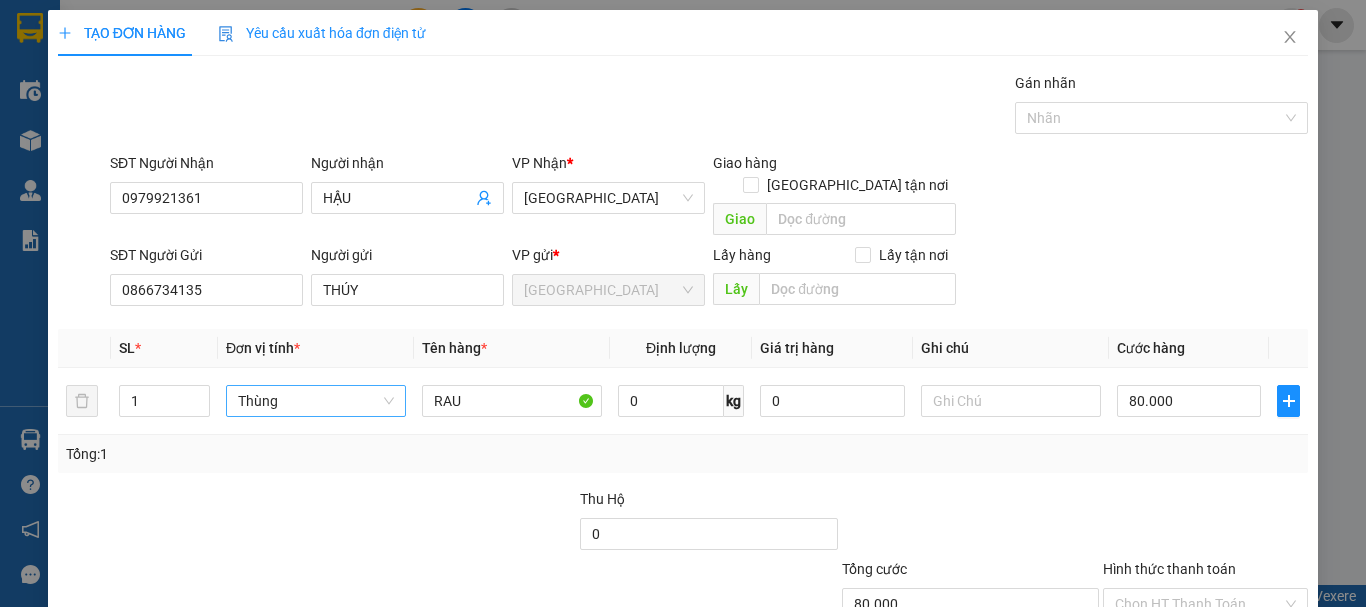 scroll, scrollTop: 125, scrollLeft: 0, axis: vertical 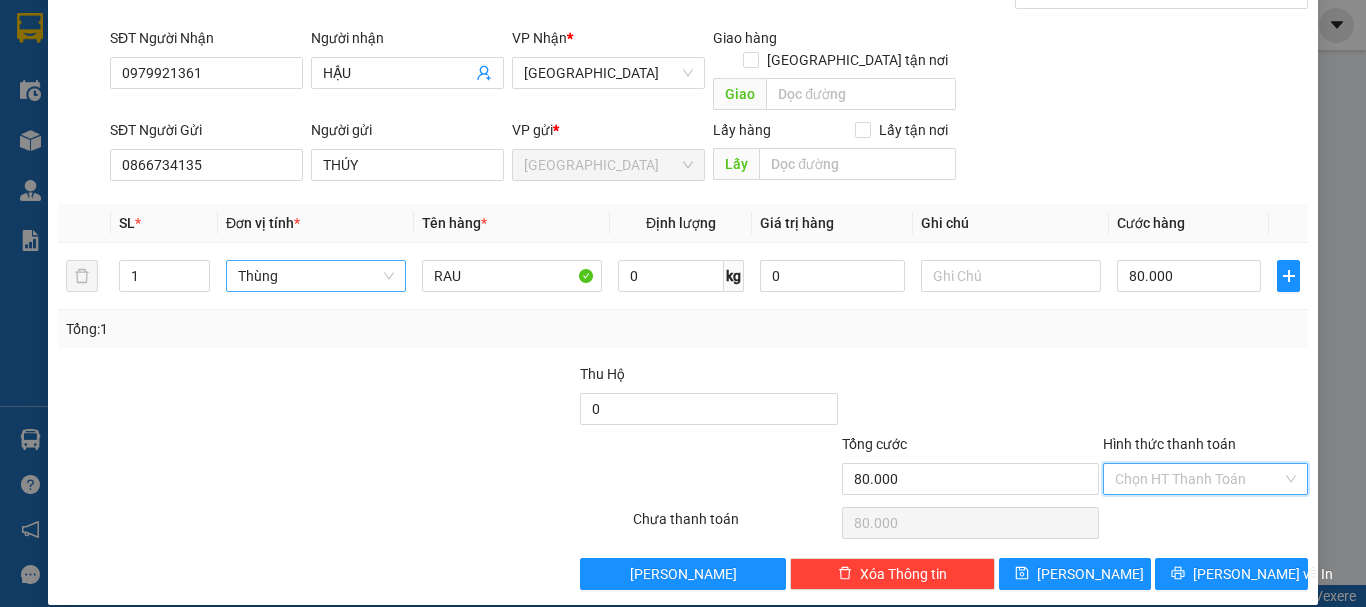 click on "Hình thức thanh toán" at bounding box center [1198, 479] 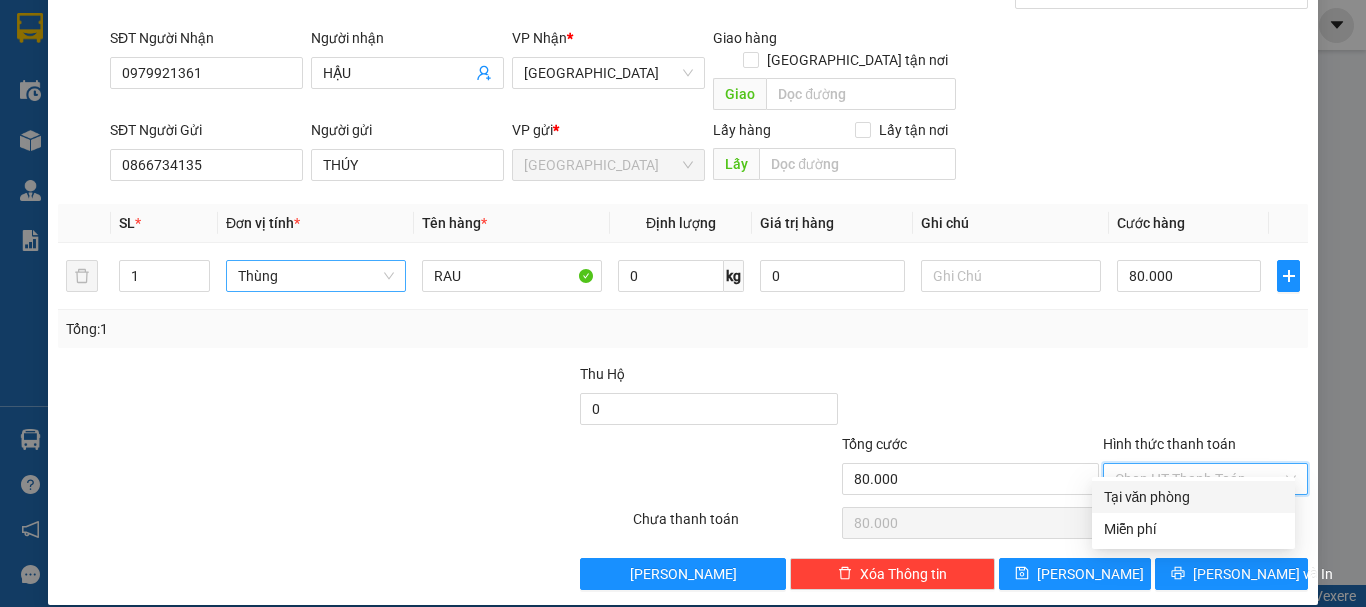 click on "Tại văn phòng" at bounding box center (1193, 497) 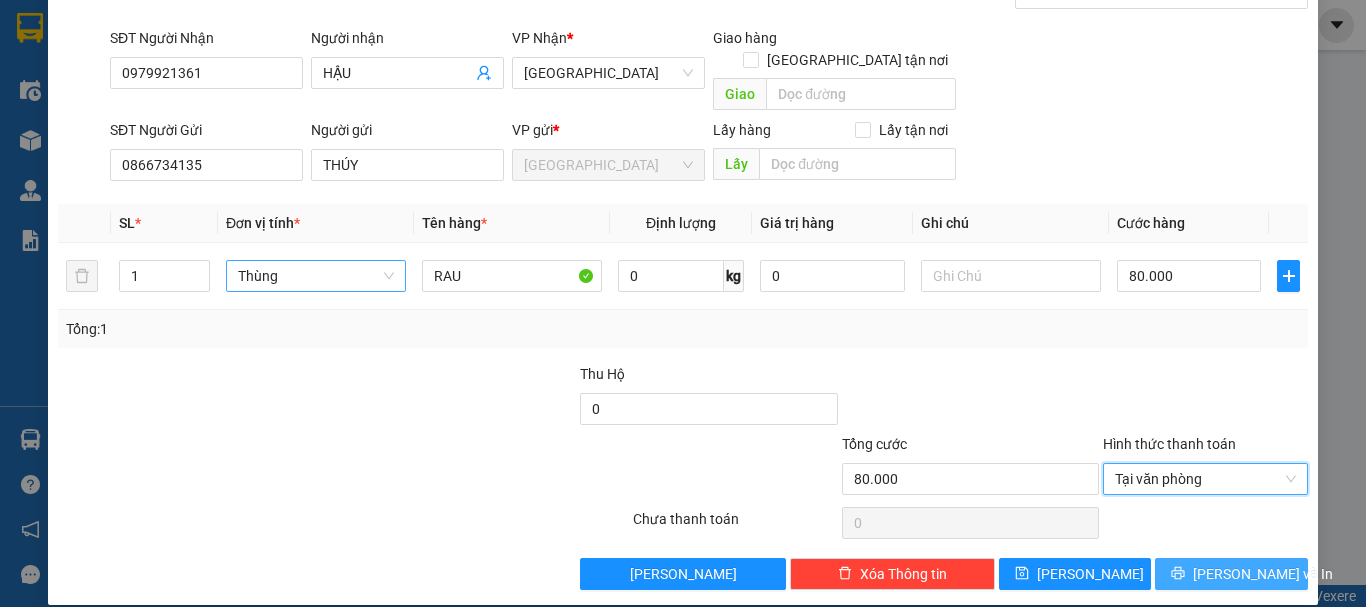 click on "Lưu và In" at bounding box center [1231, 574] 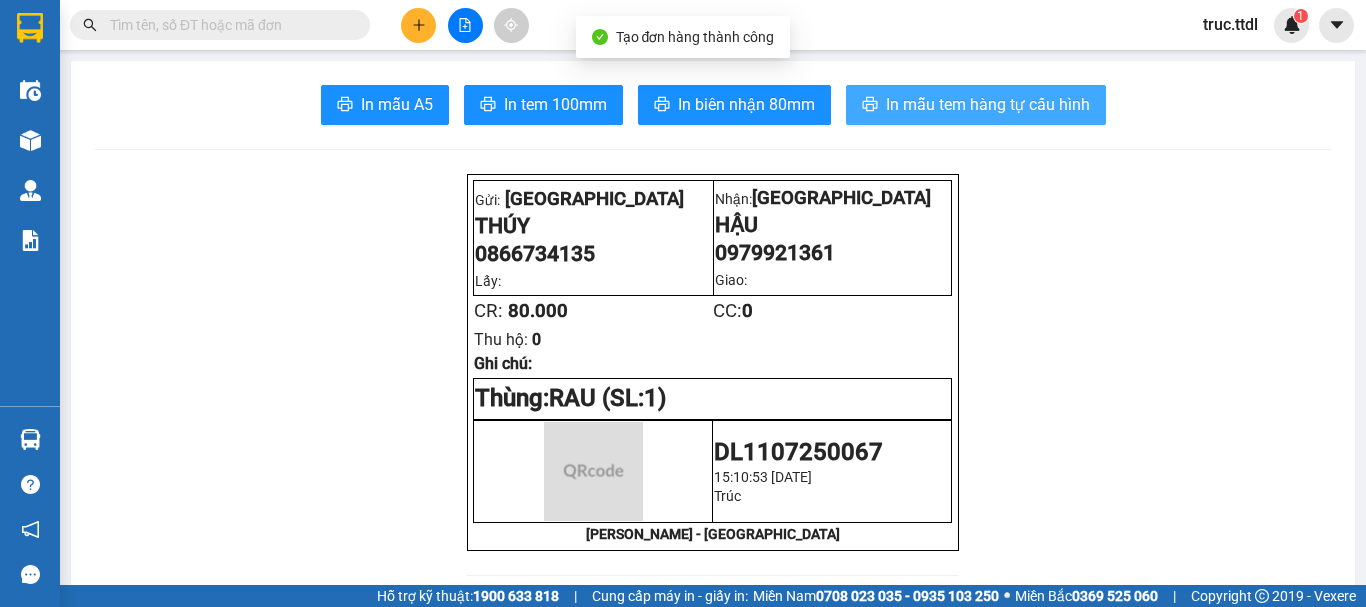 click on "In mẫu tem hàng tự cấu hình" at bounding box center [988, 104] 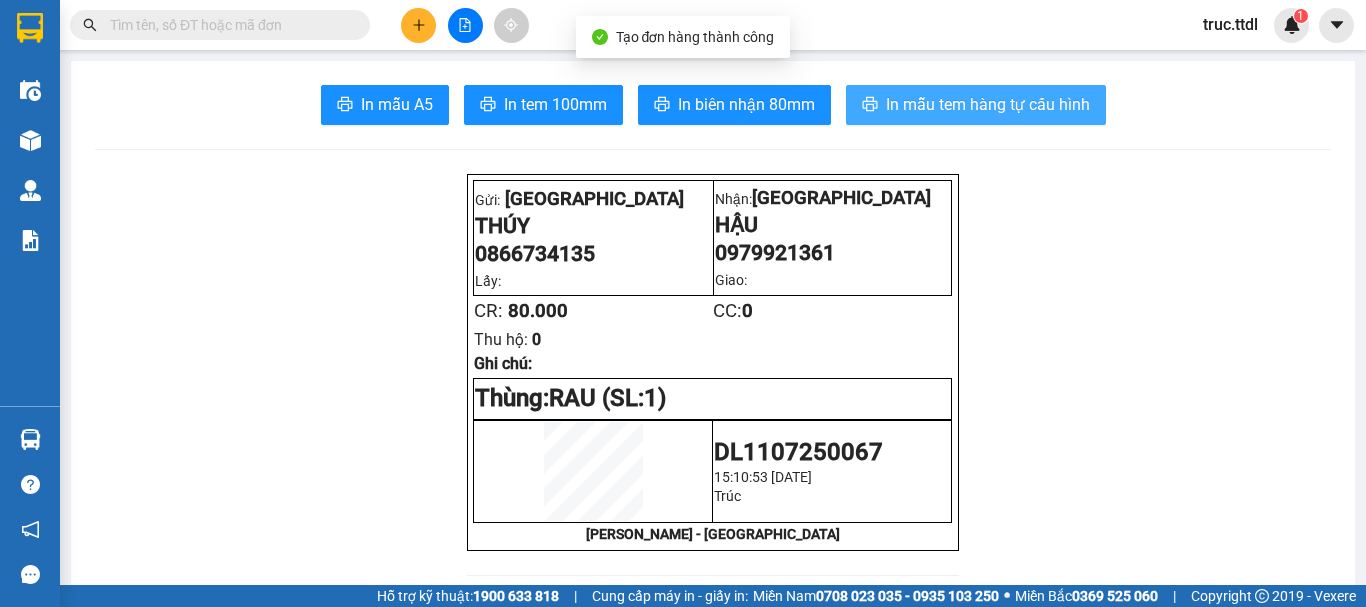 scroll, scrollTop: 0, scrollLeft: 0, axis: both 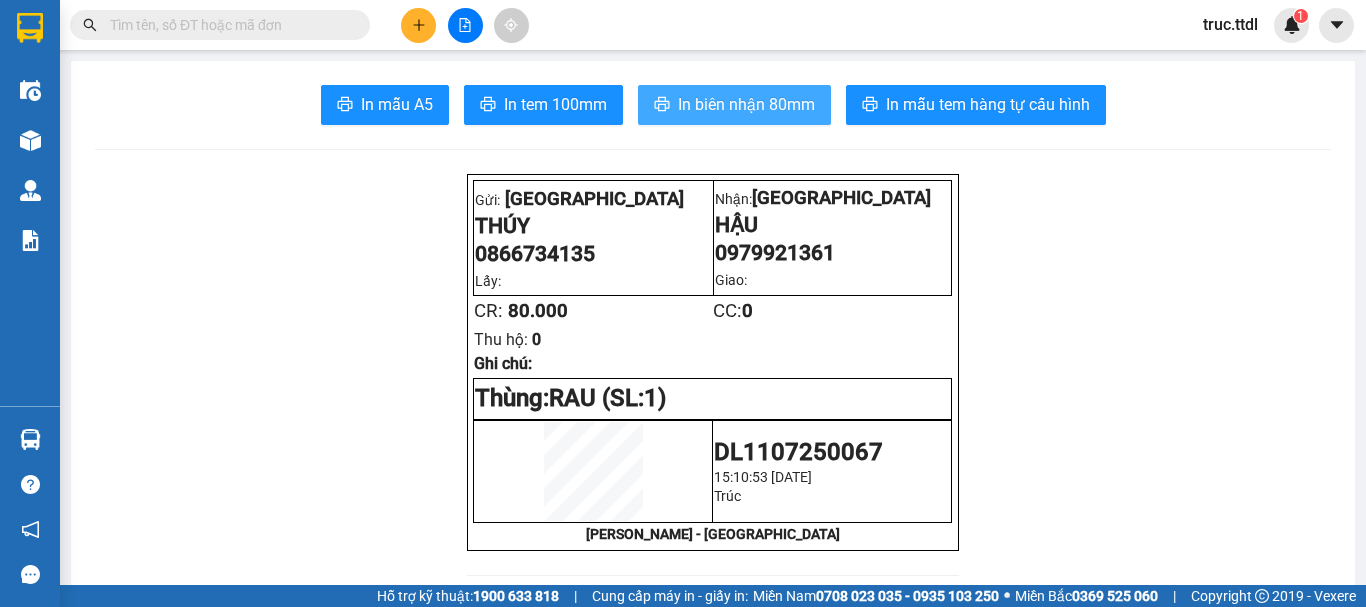 click on "In biên nhận 80mm" at bounding box center [746, 104] 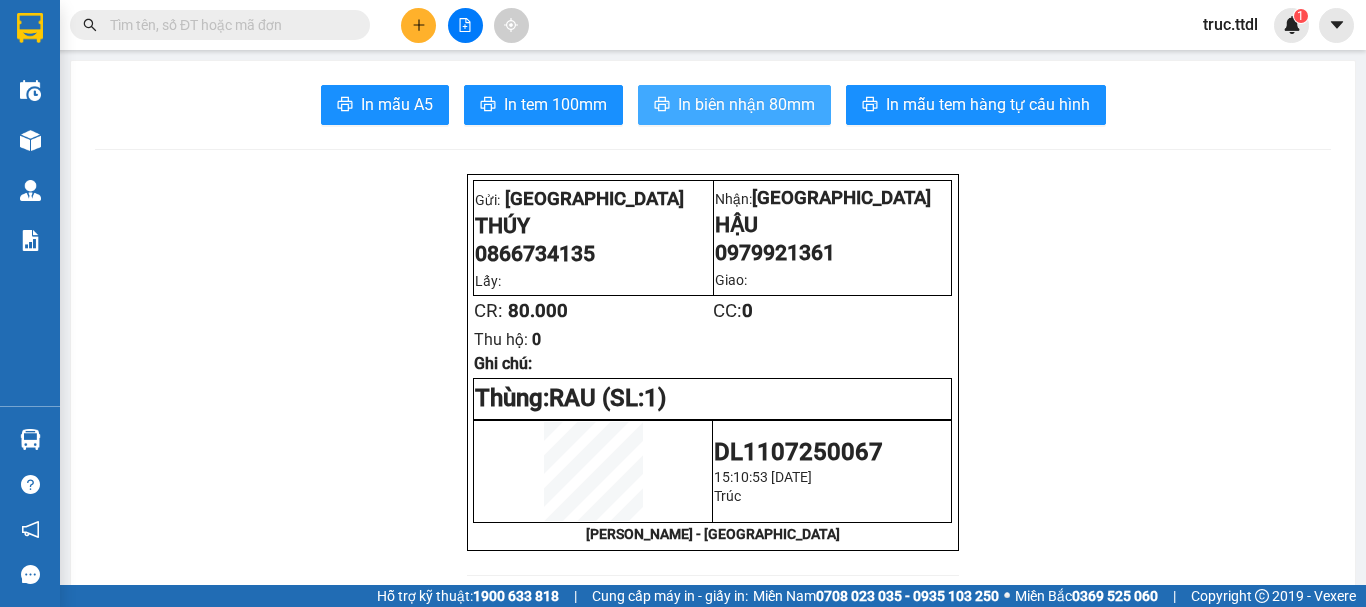 scroll, scrollTop: 0, scrollLeft: 0, axis: both 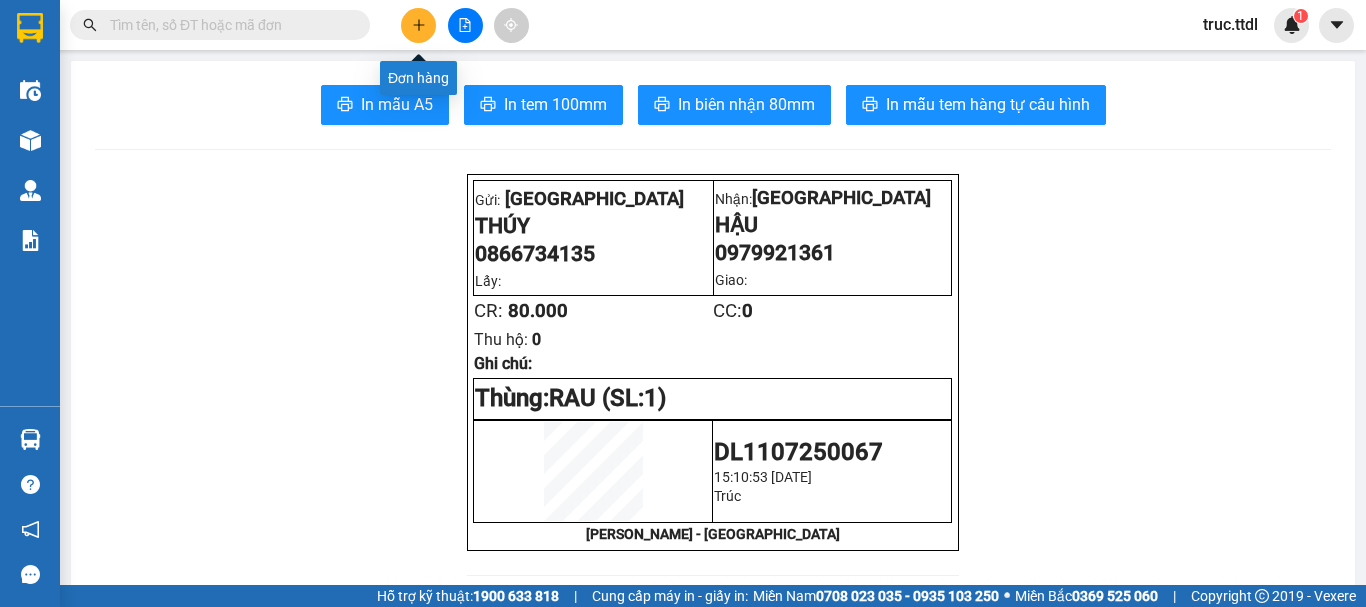 click 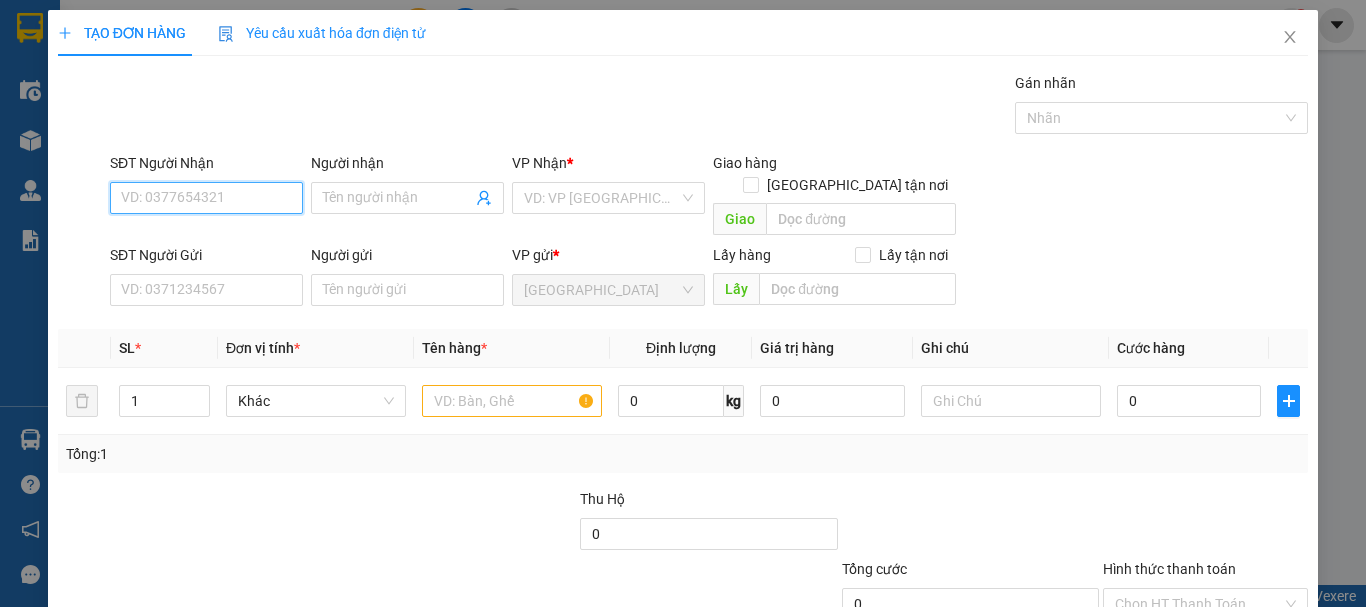 click on "SĐT Người Nhận" at bounding box center [206, 198] 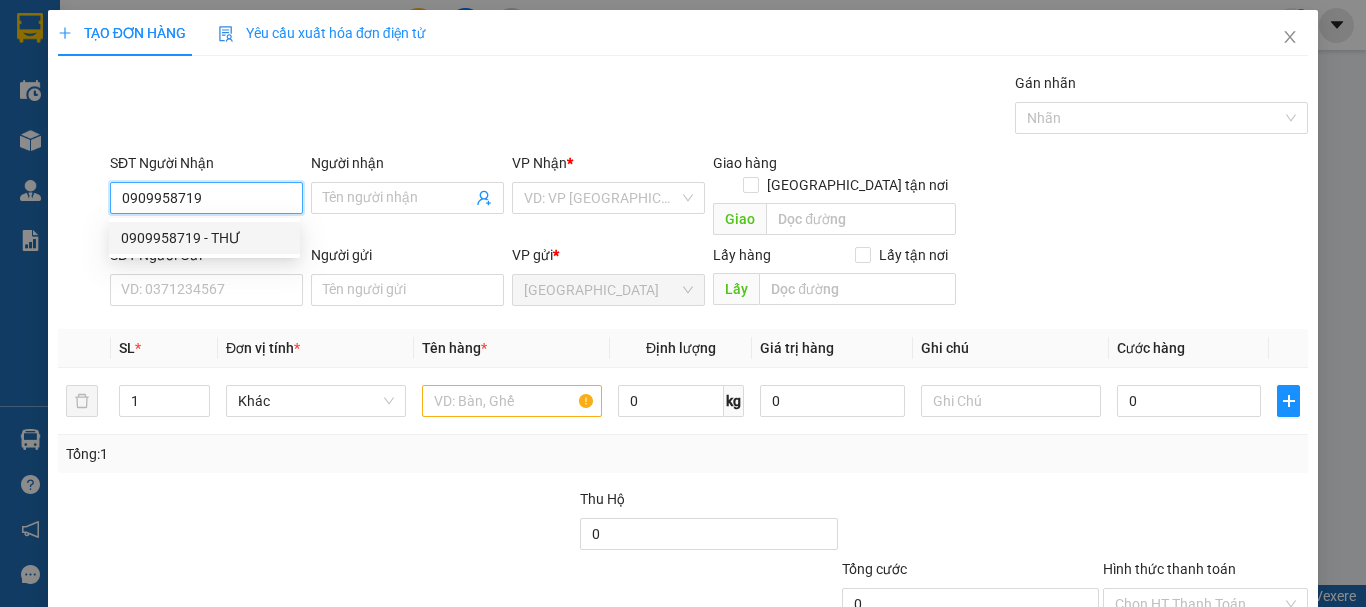 click on "0909958719 - THƯ" at bounding box center [204, 238] 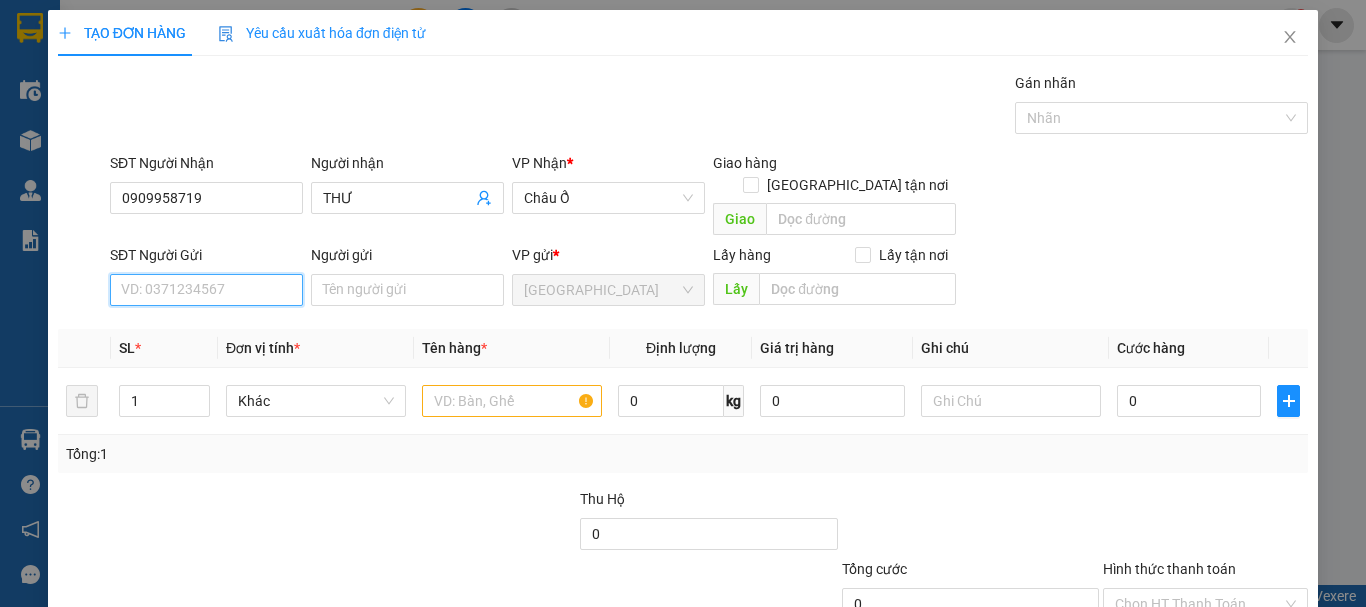click on "SĐT Người Gửi" at bounding box center [206, 290] 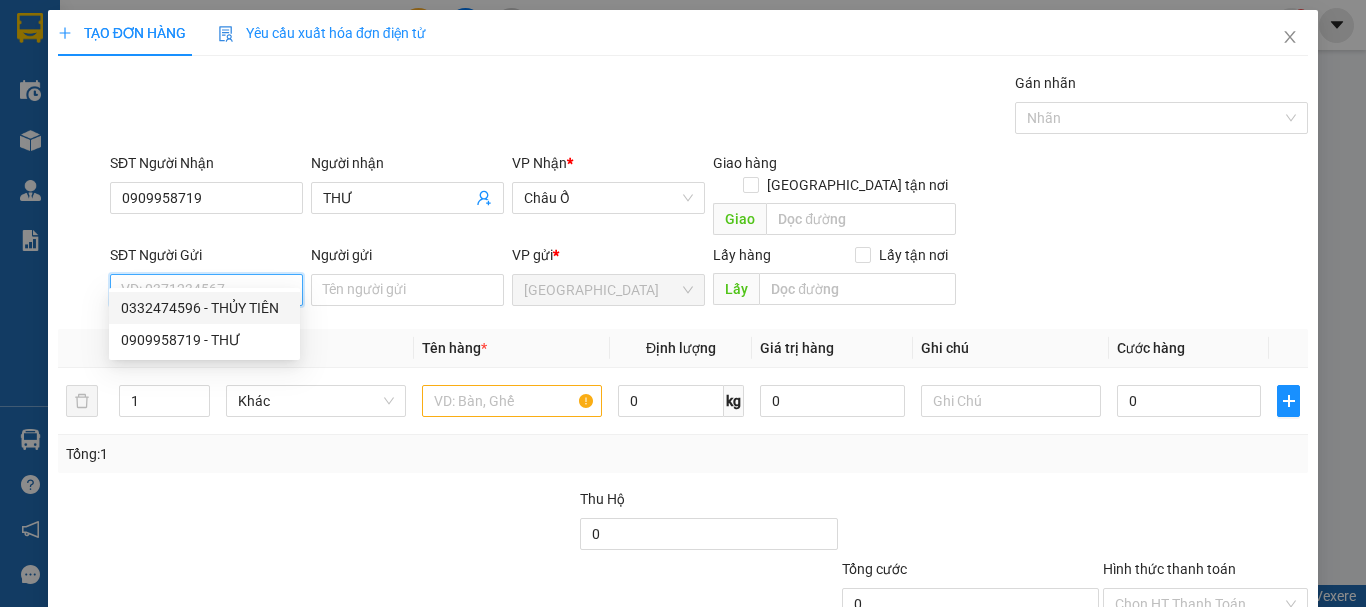 click on "0332474596 - THỦY TIÊN" at bounding box center (204, 308) 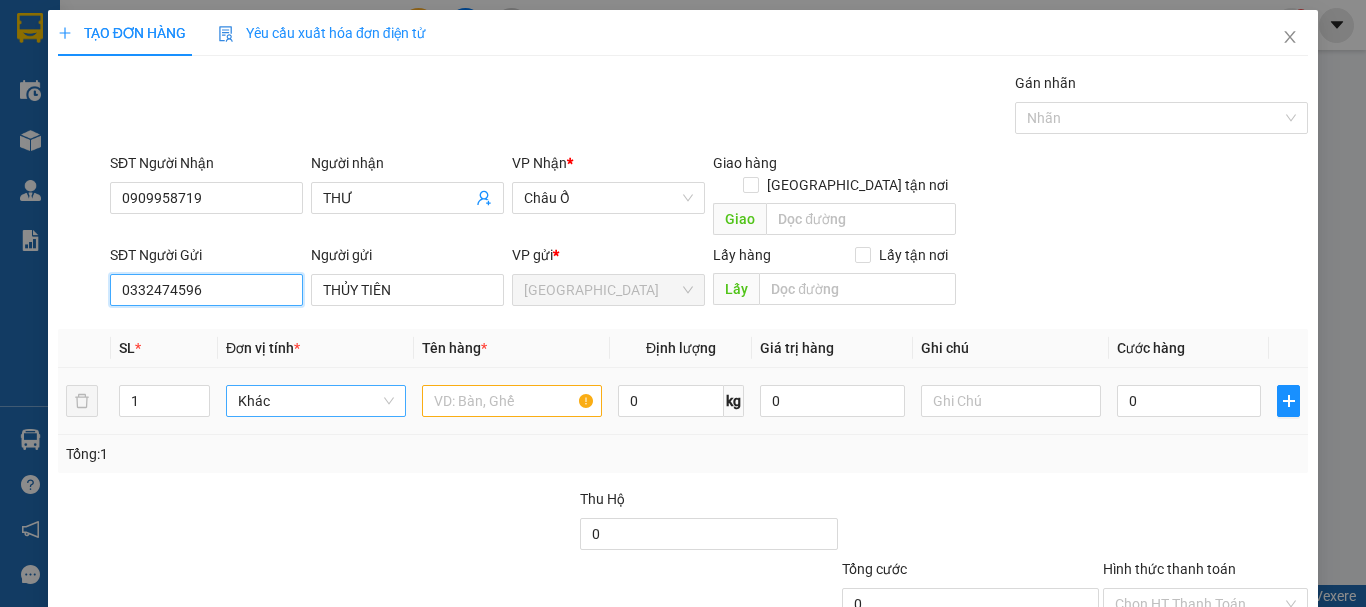 click on "Khác" at bounding box center (316, 401) 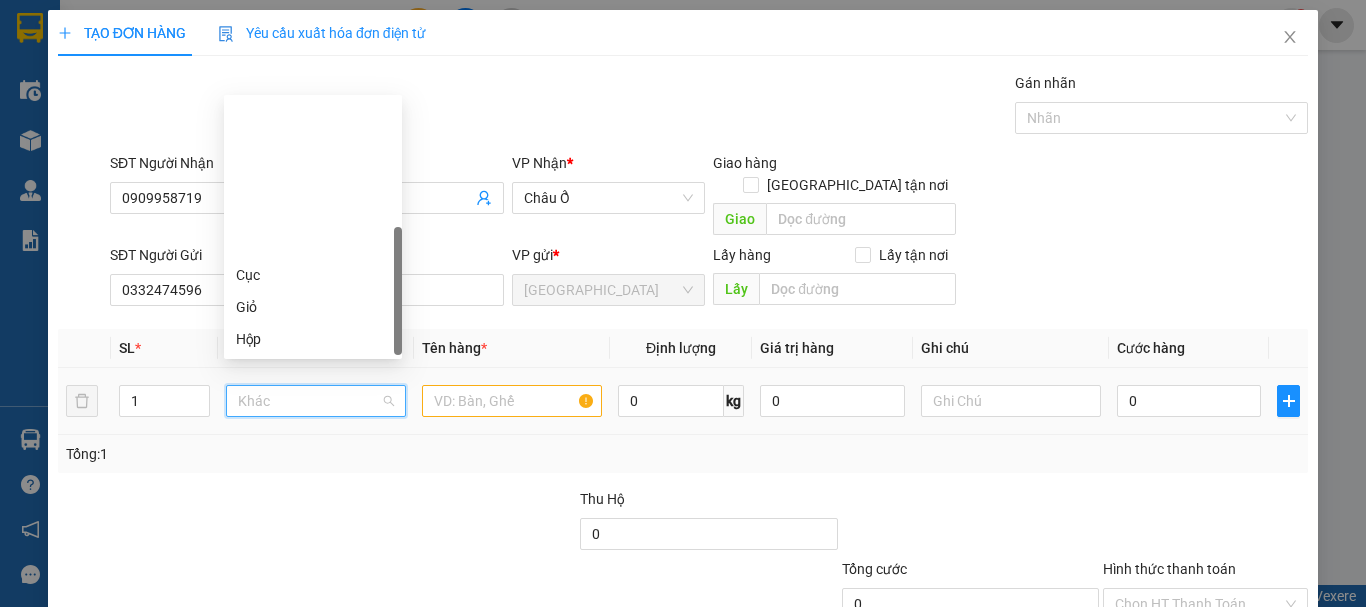 scroll, scrollTop: 192, scrollLeft: 0, axis: vertical 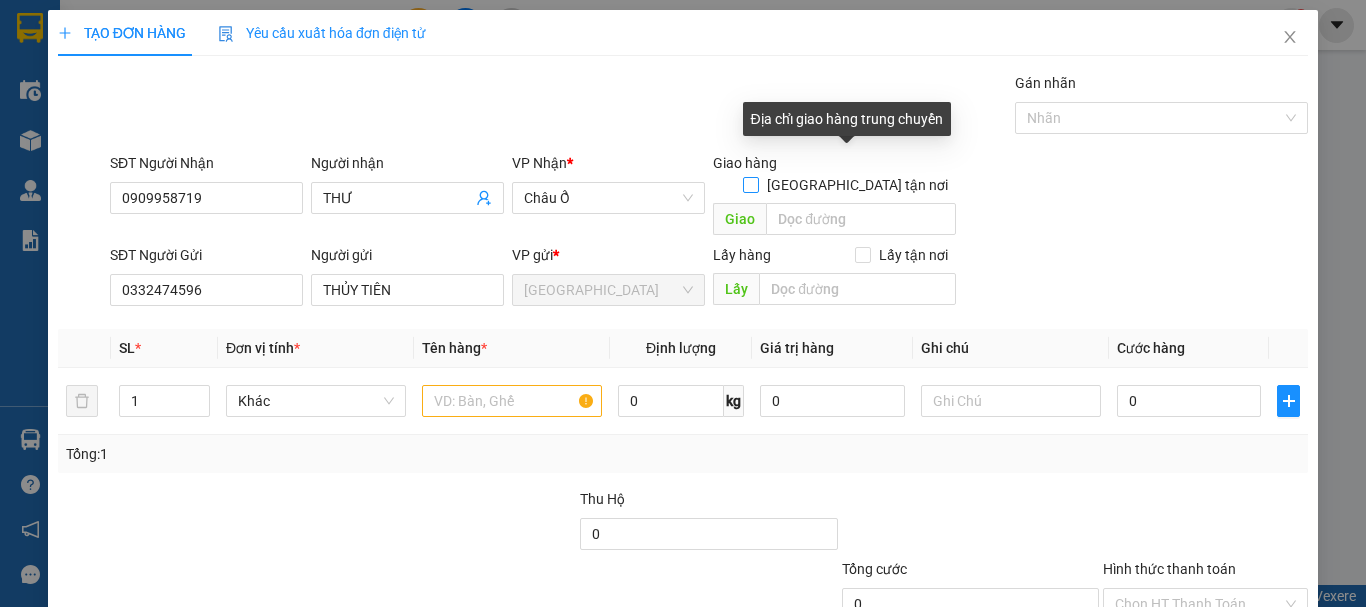 click on "Giao tận nơi" at bounding box center (750, 184) 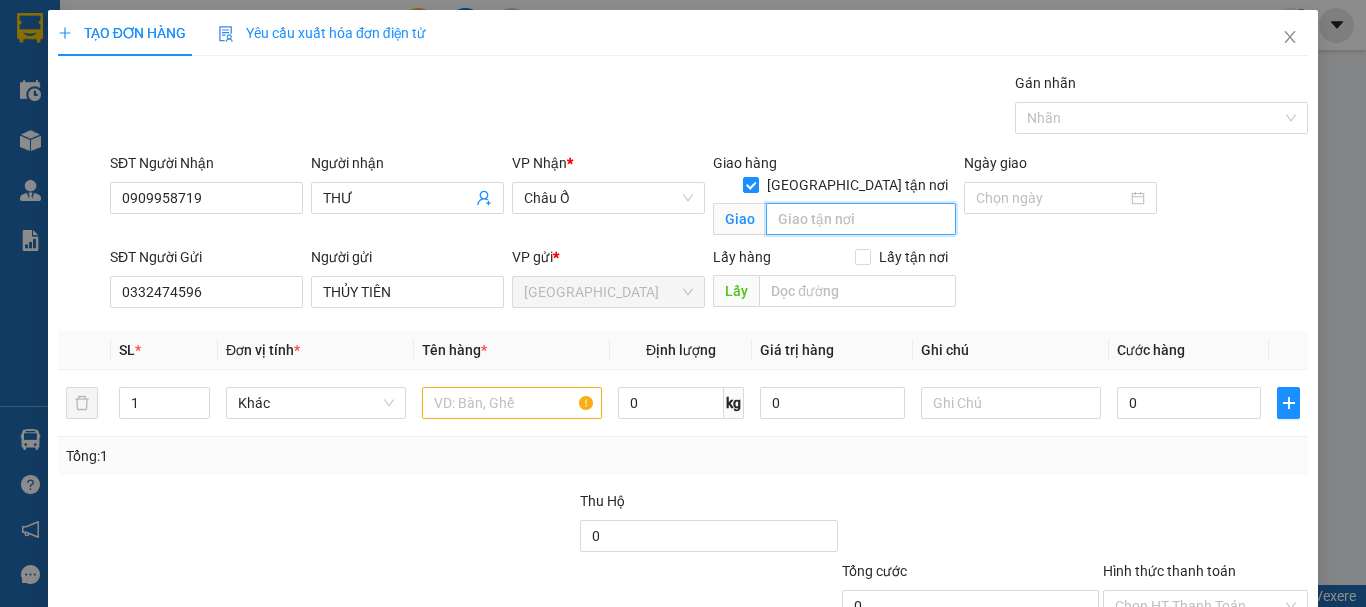 click at bounding box center (861, 219) 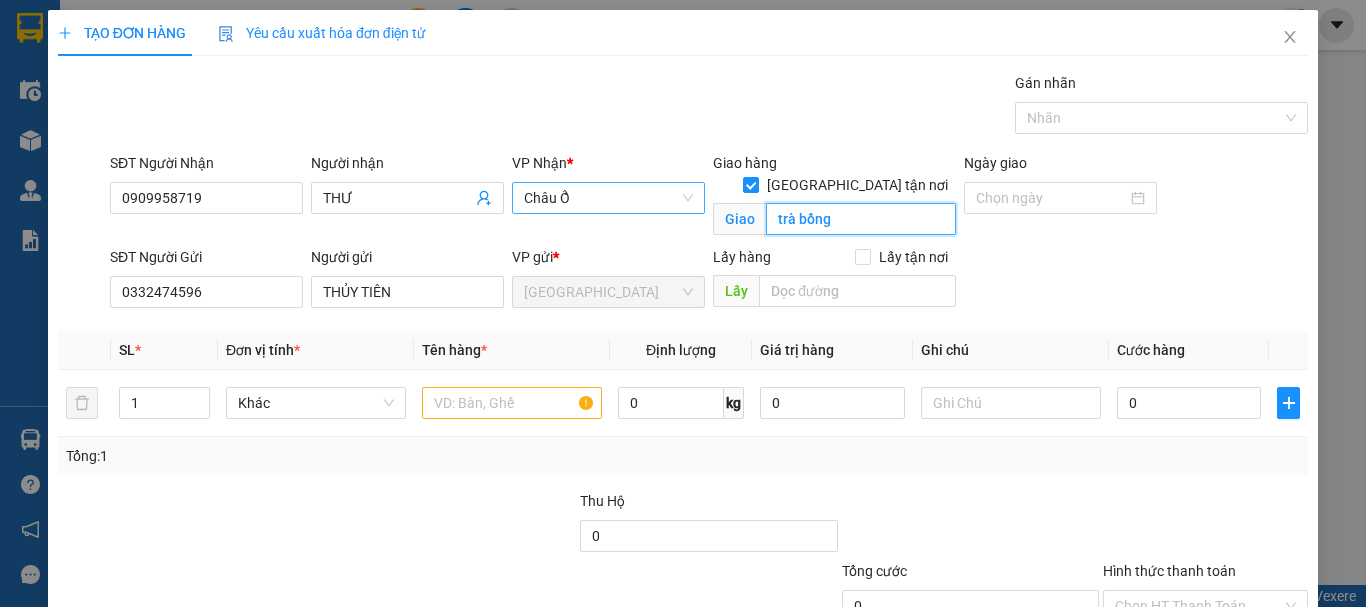 drag, startPoint x: 623, startPoint y: 197, endPoint x: 610, endPoint y: 197, distance: 13 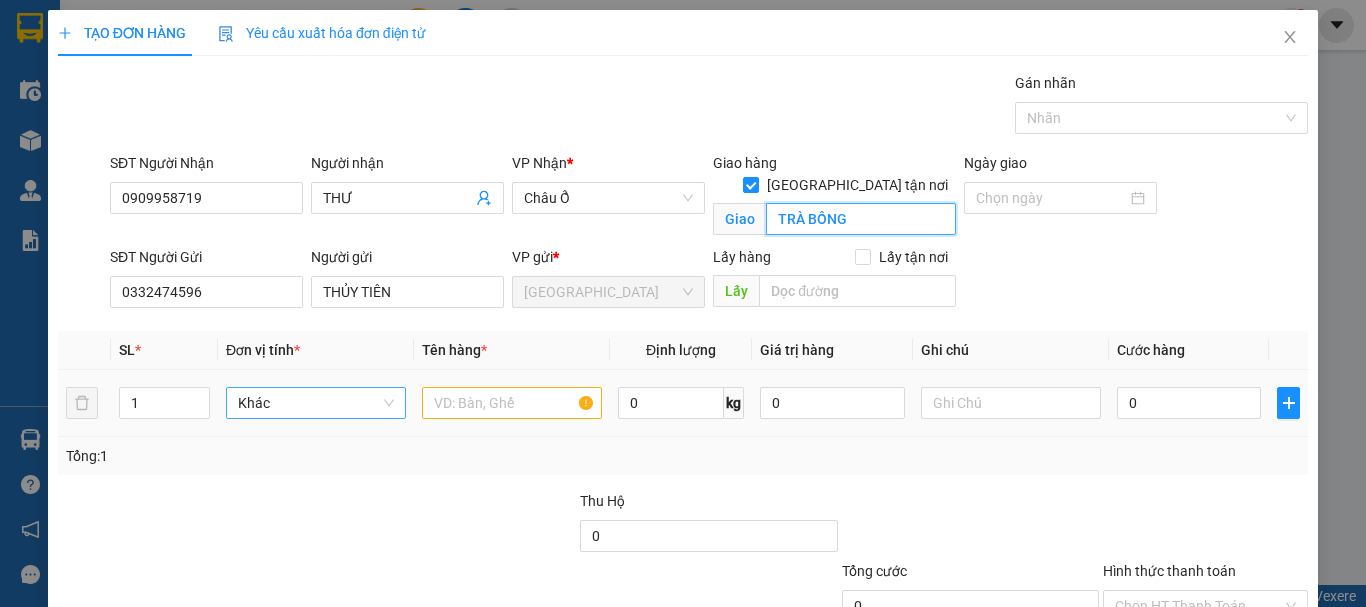 click on "Khác" at bounding box center [316, 403] 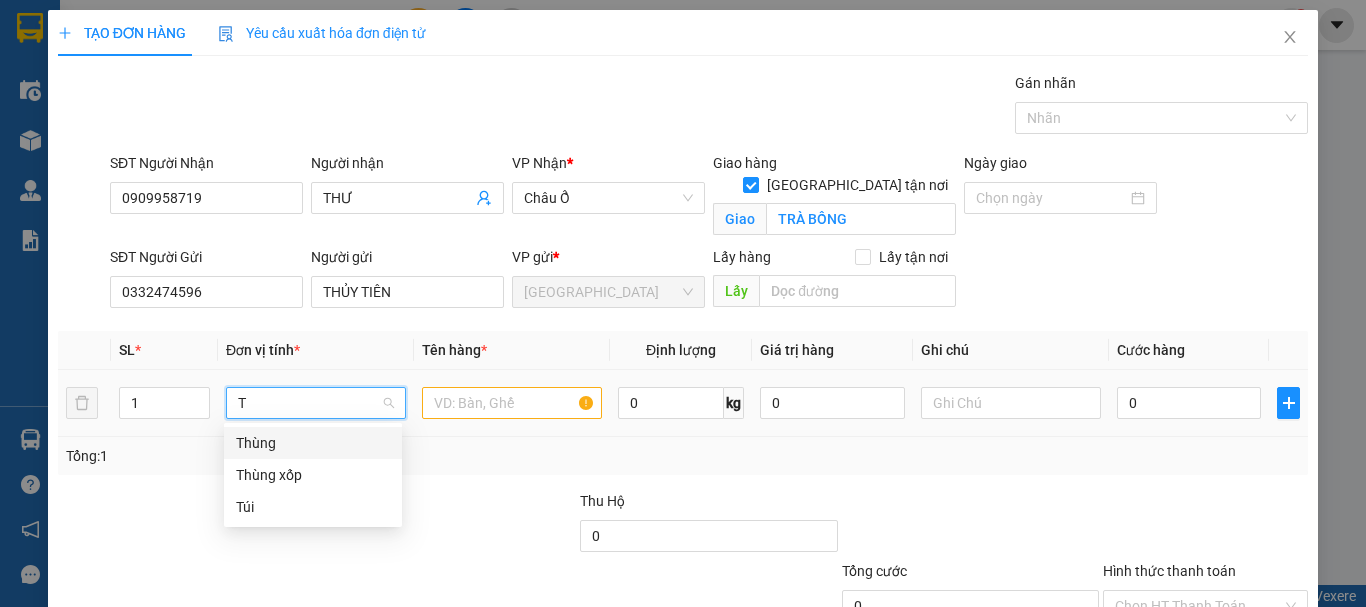 scroll, scrollTop: 0, scrollLeft: 0, axis: both 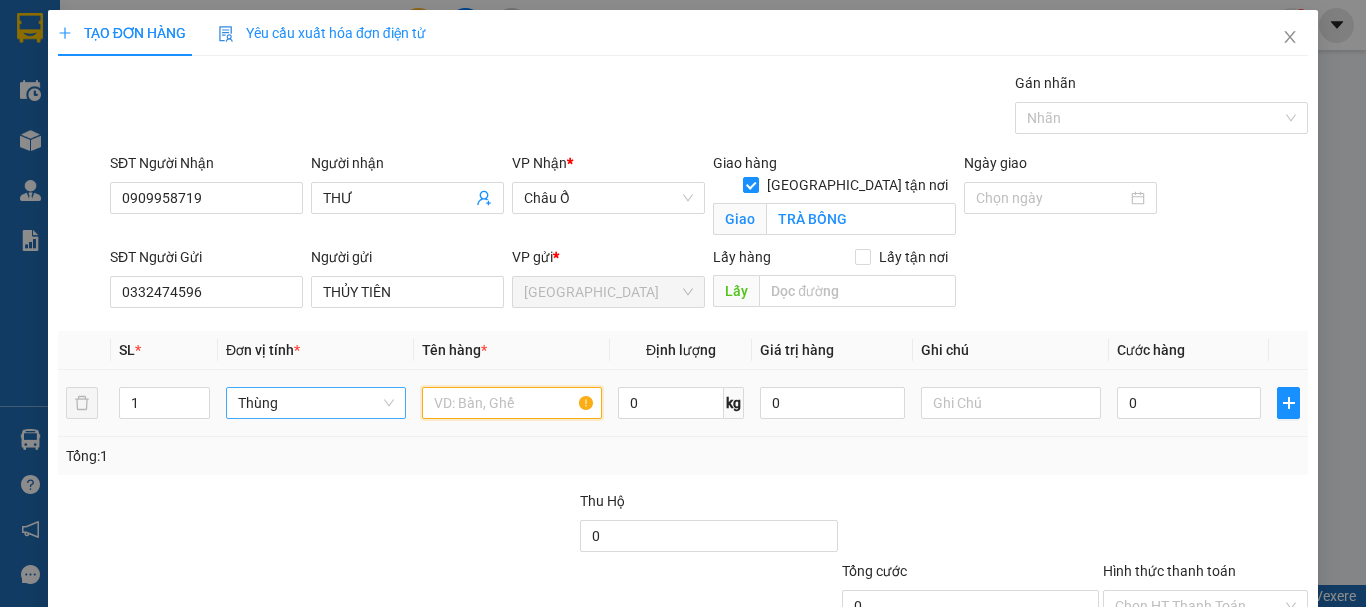 click at bounding box center [512, 403] 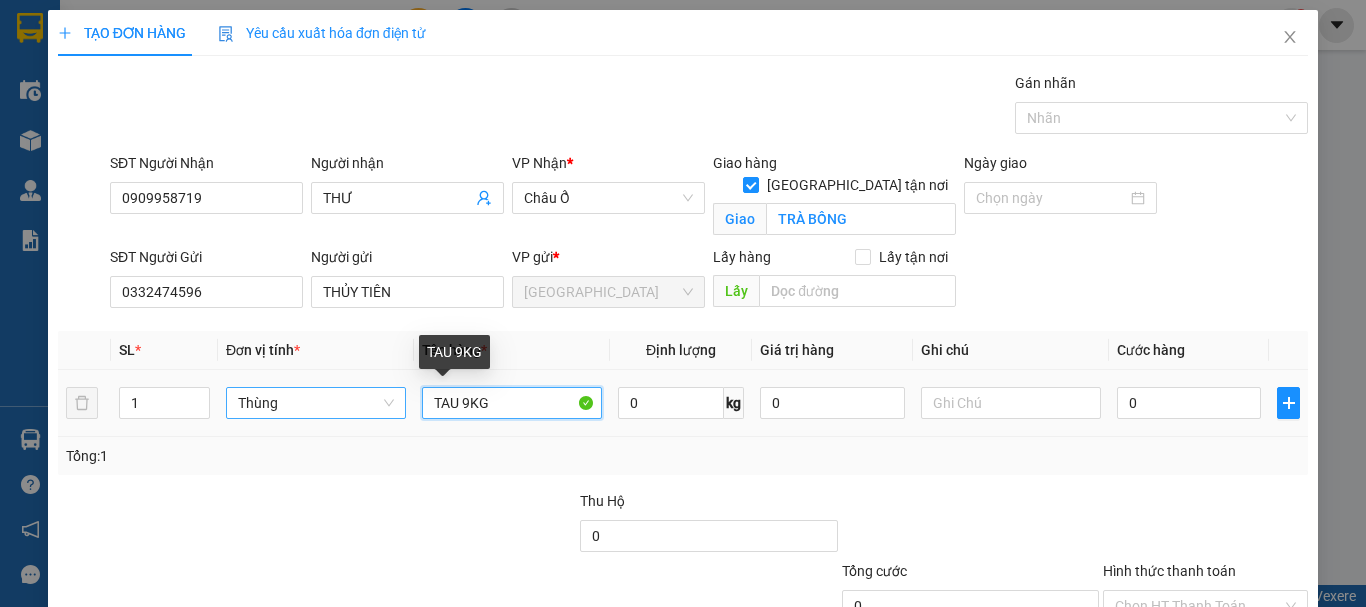 click on "TAU 9KG" at bounding box center [512, 403] 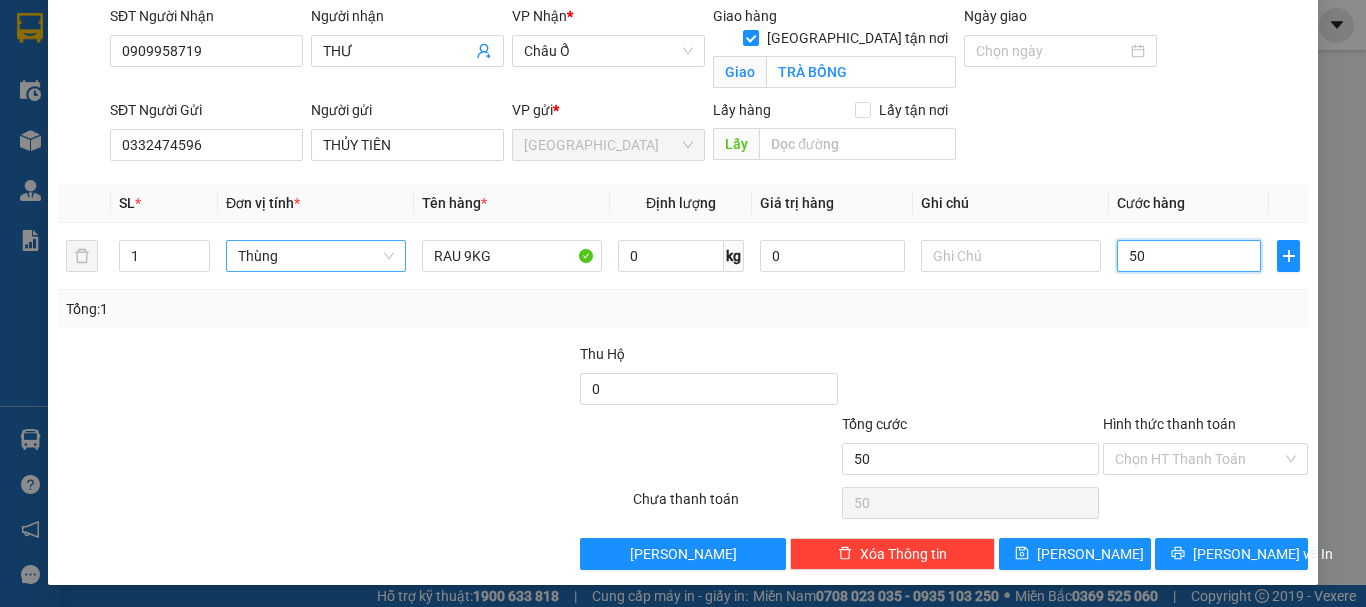 scroll, scrollTop: 149, scrollLeft: 0, axis: vertical 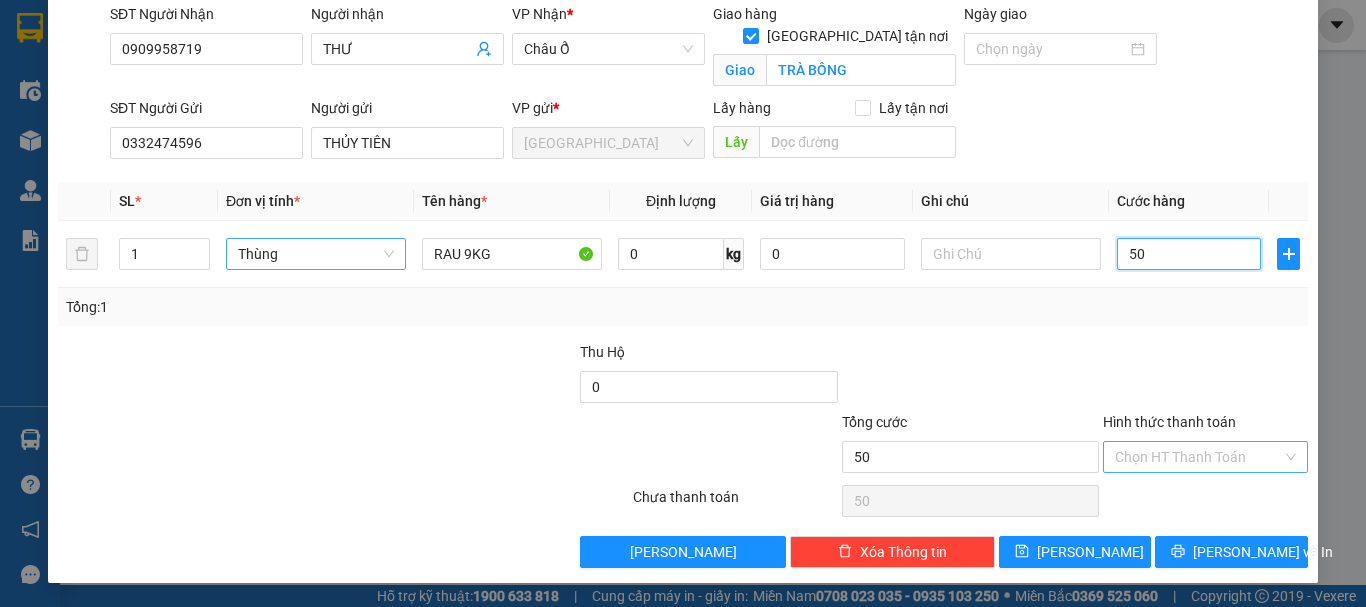 drag, startPoint x: 1268, startPoint y: 449, endPoint x: 1218, endPoint y: 458, distance: 50.803543 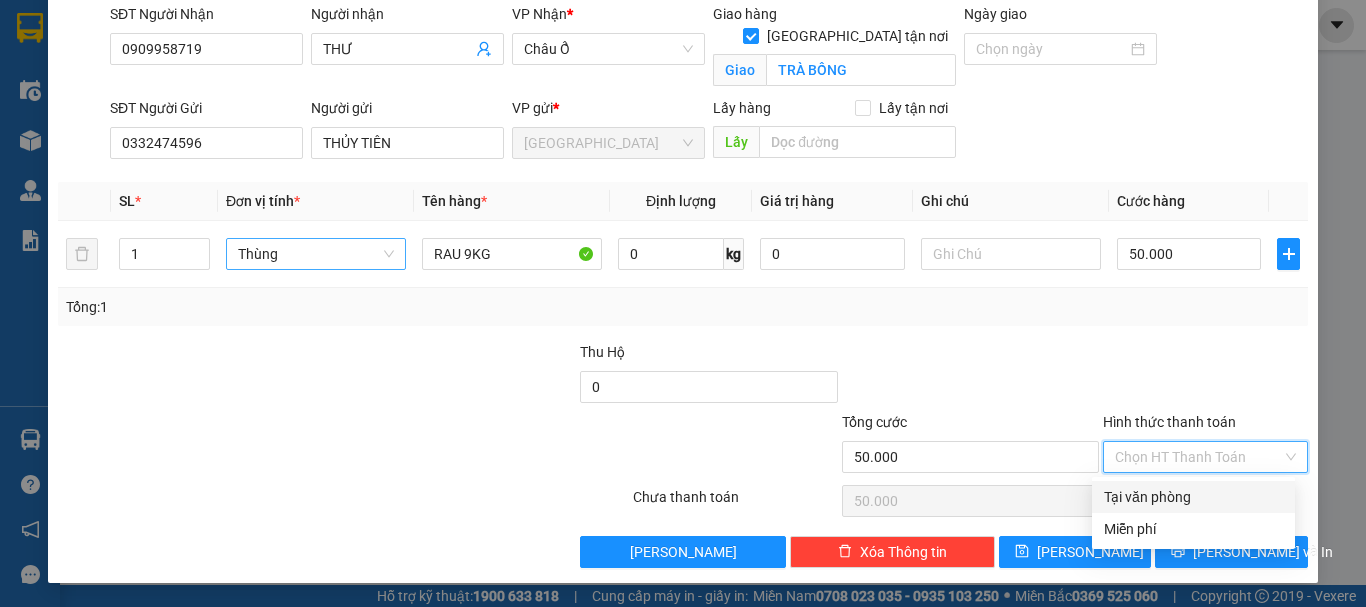 click on "Tại văn phòng" at bounding box center (1193, 497) 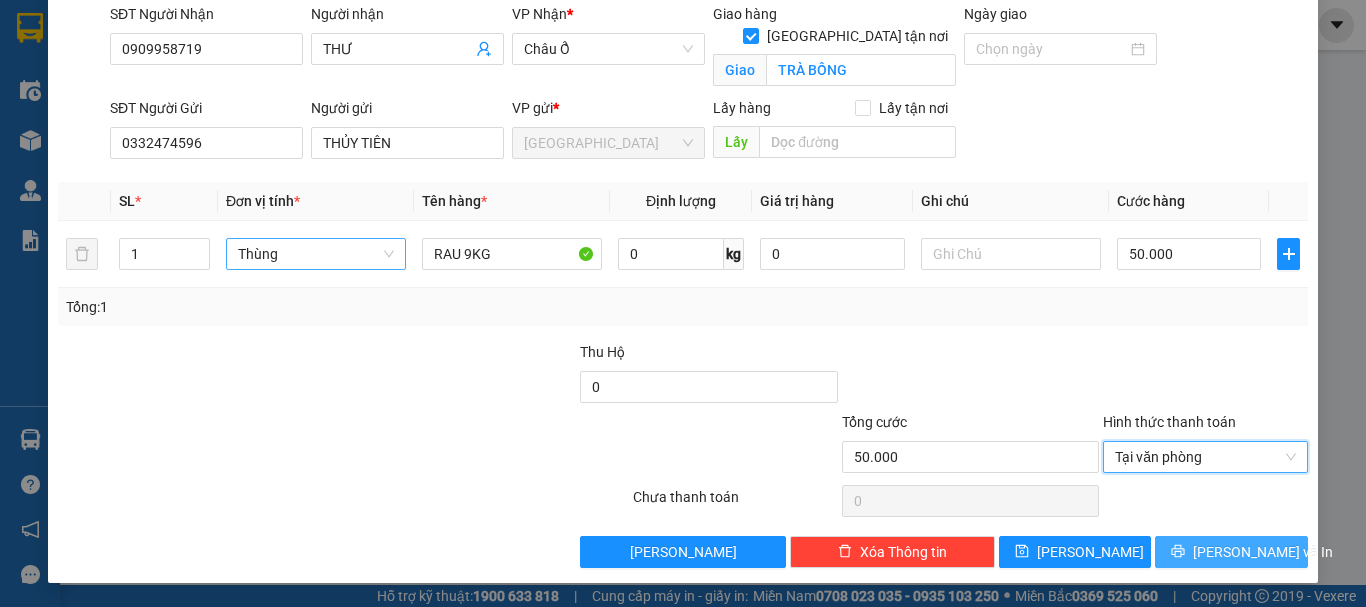 click on "Lưu và In" at bounding box center [1231, 552] 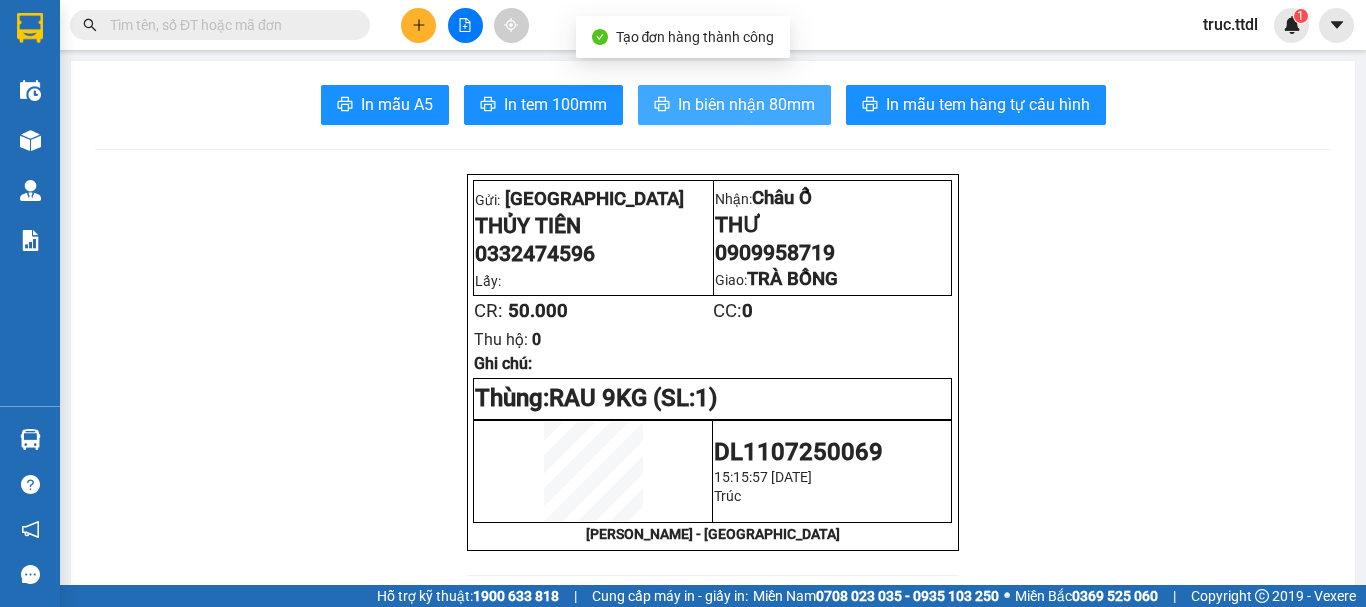 click on "In biên nhận 80mm" at bounding box center [746, 104] 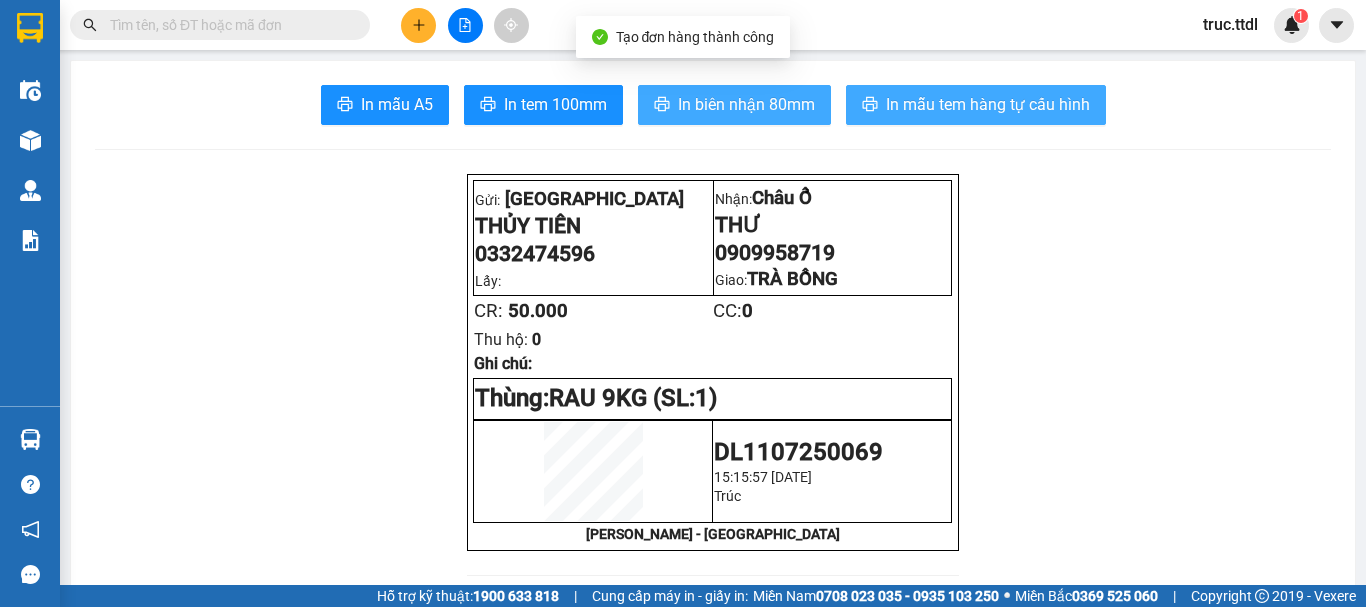 scroll, scrollTop: 0, scrollLeft: 0, axis: both 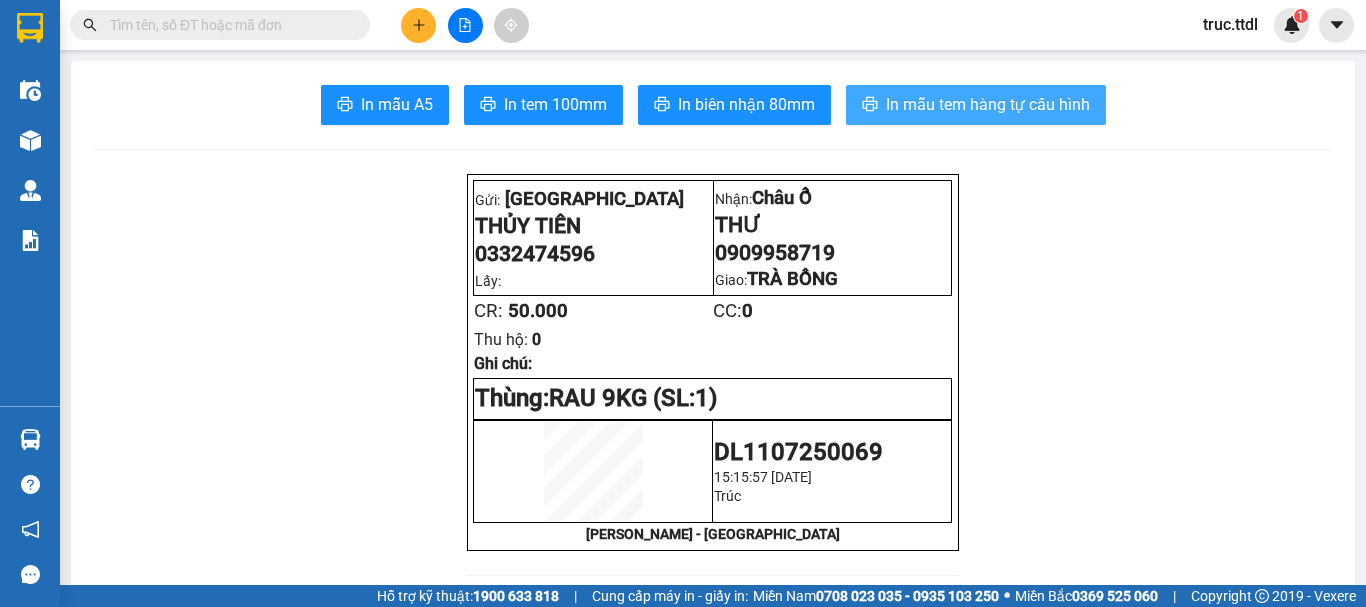 click on "In mẫu tem hàng tự cấu hình" at bounding box center (988, 104) 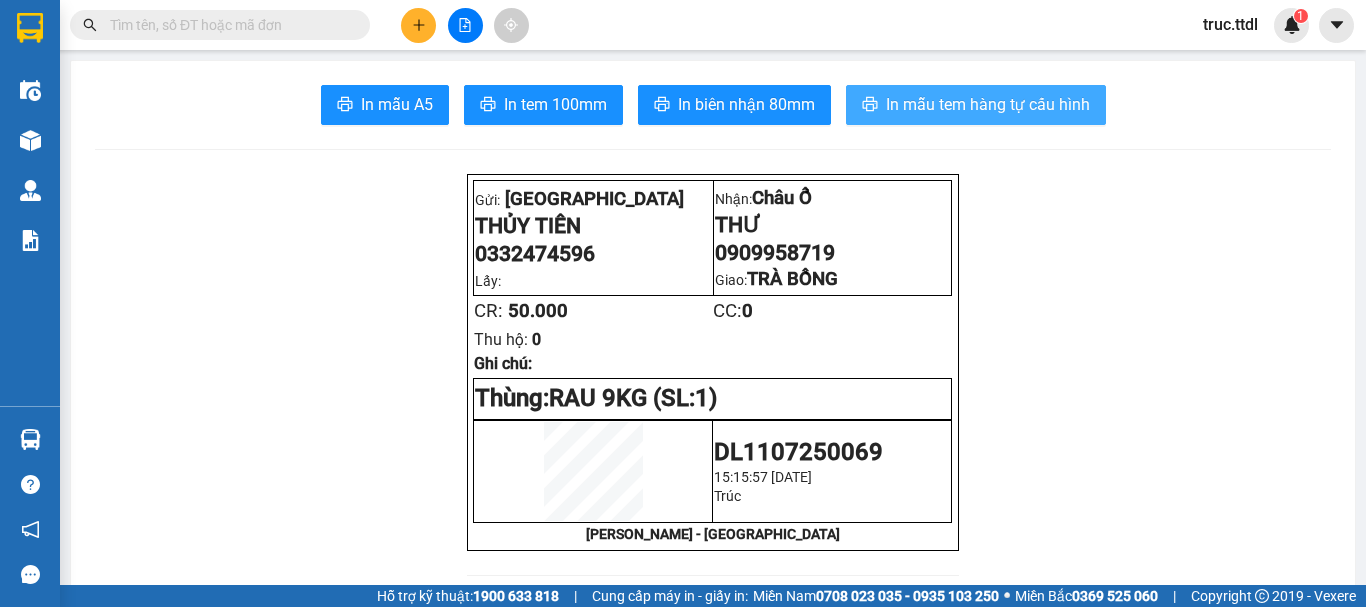 scroll, scrollTop: 0, scrollLeft: 0, axis: both 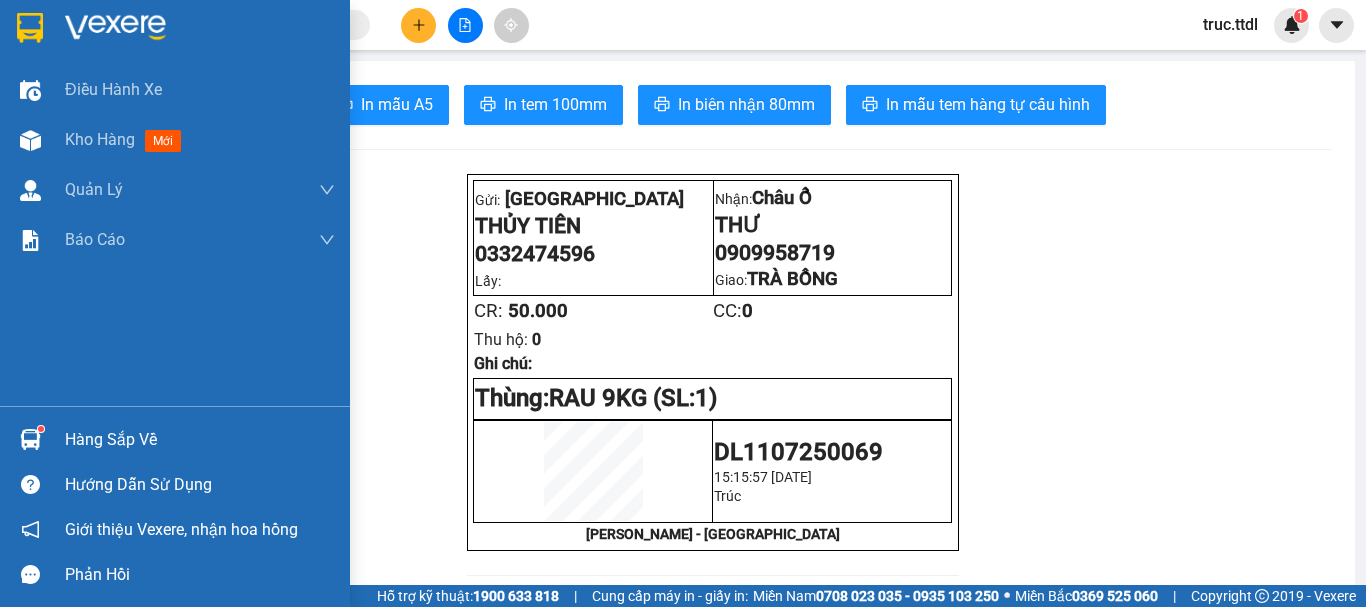 click at bounding box center (30, 28) 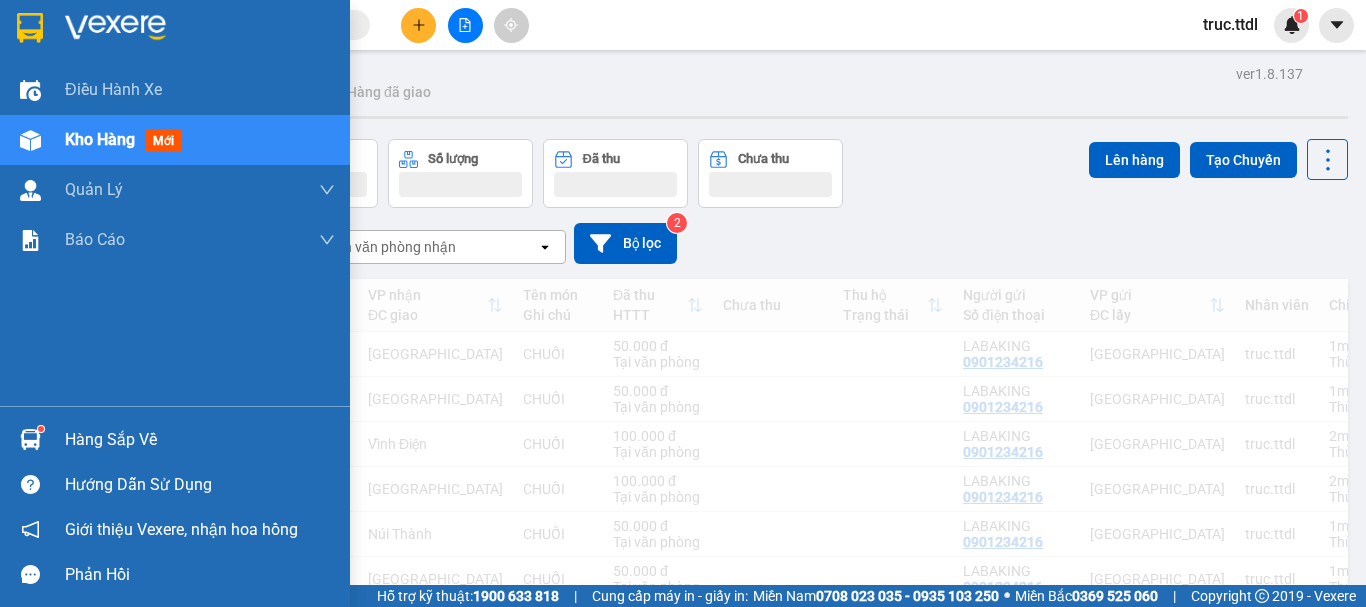 click at bounding box center [115, 28] 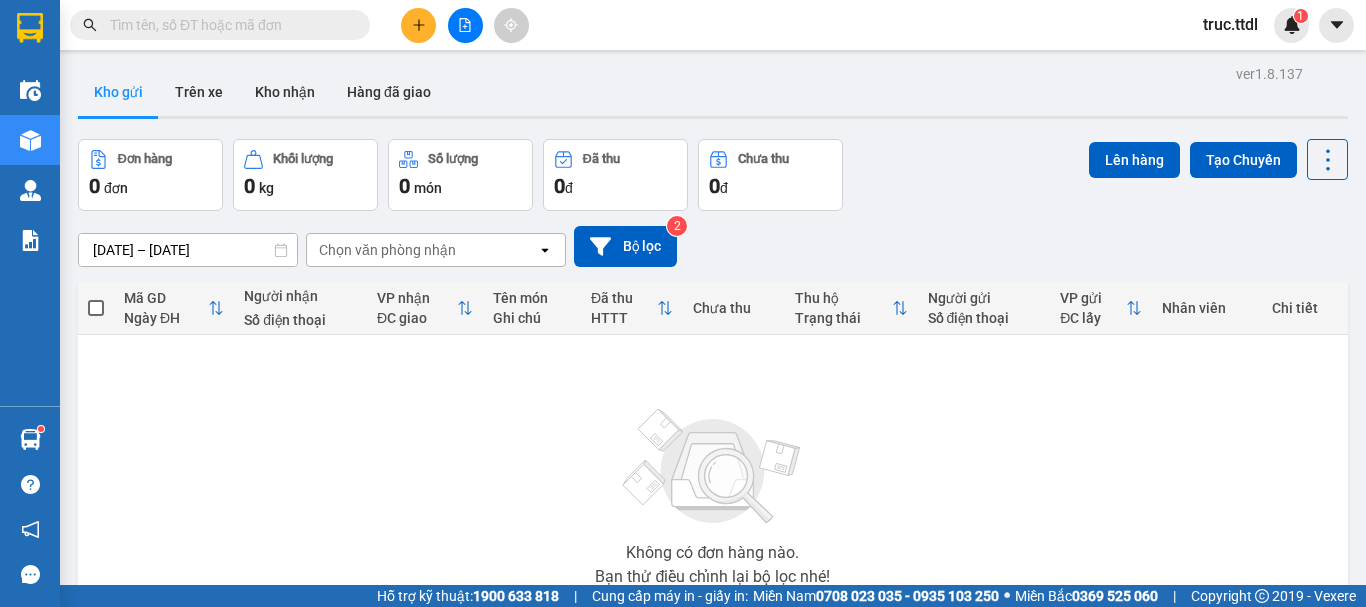 click at bounding box center (228, 25) 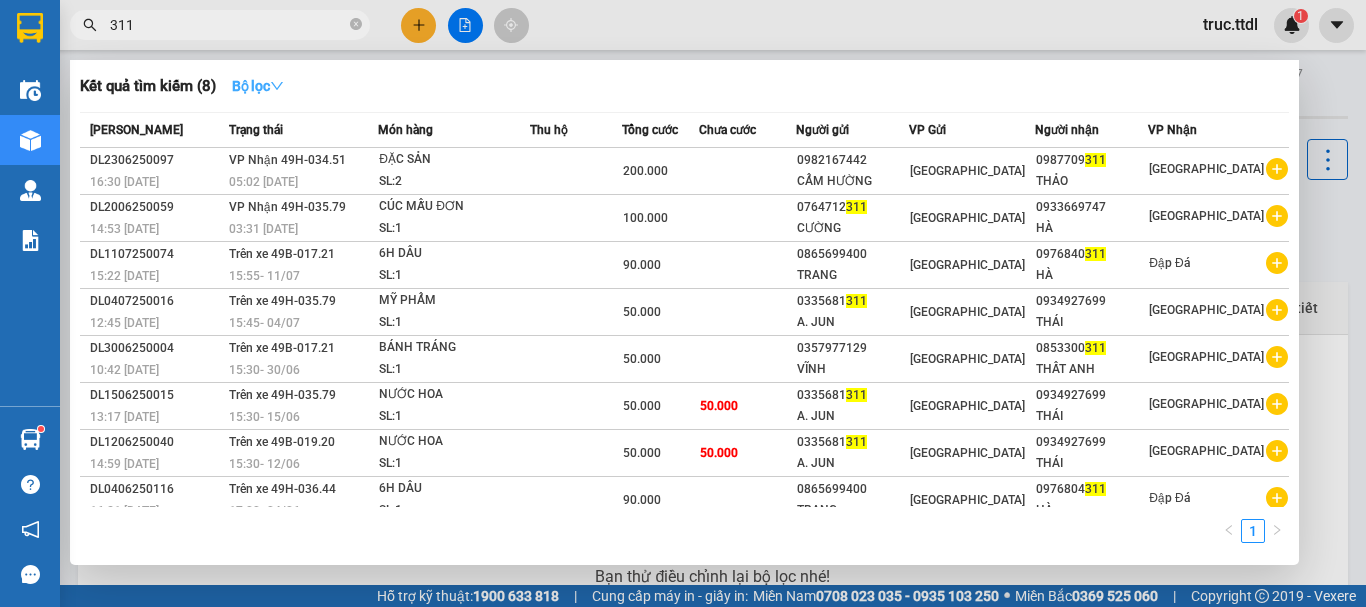 click 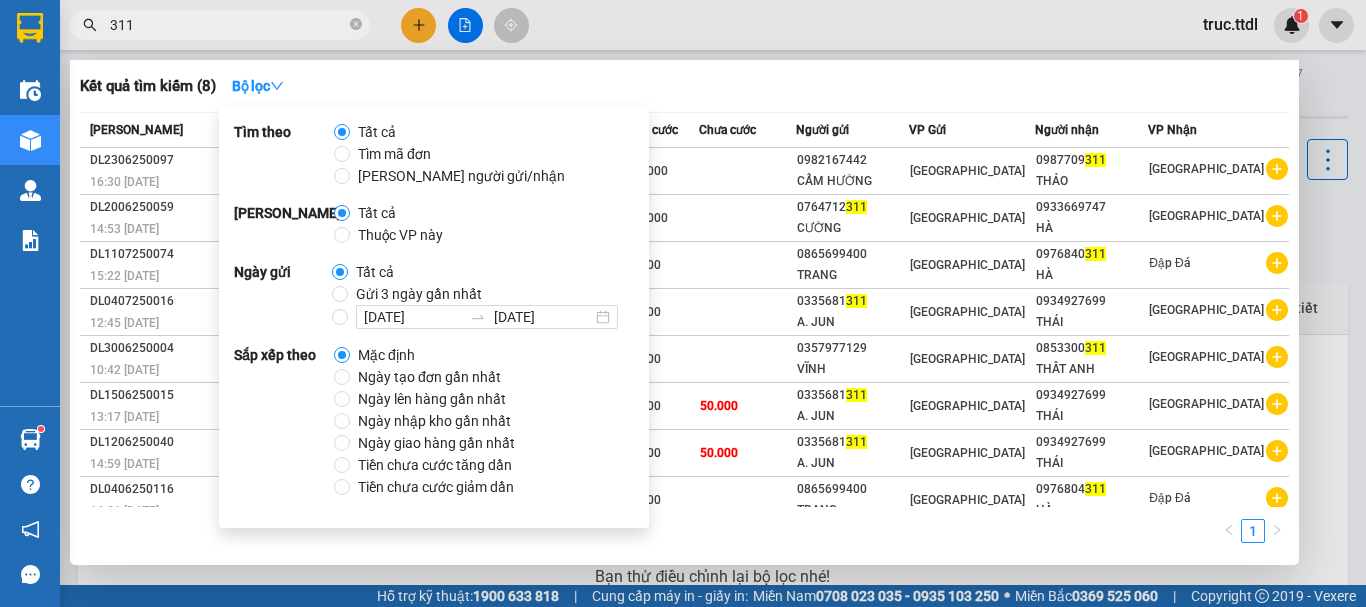 click on "Ngày tạo đơn gần nhất" at bounding box center [429, 377] 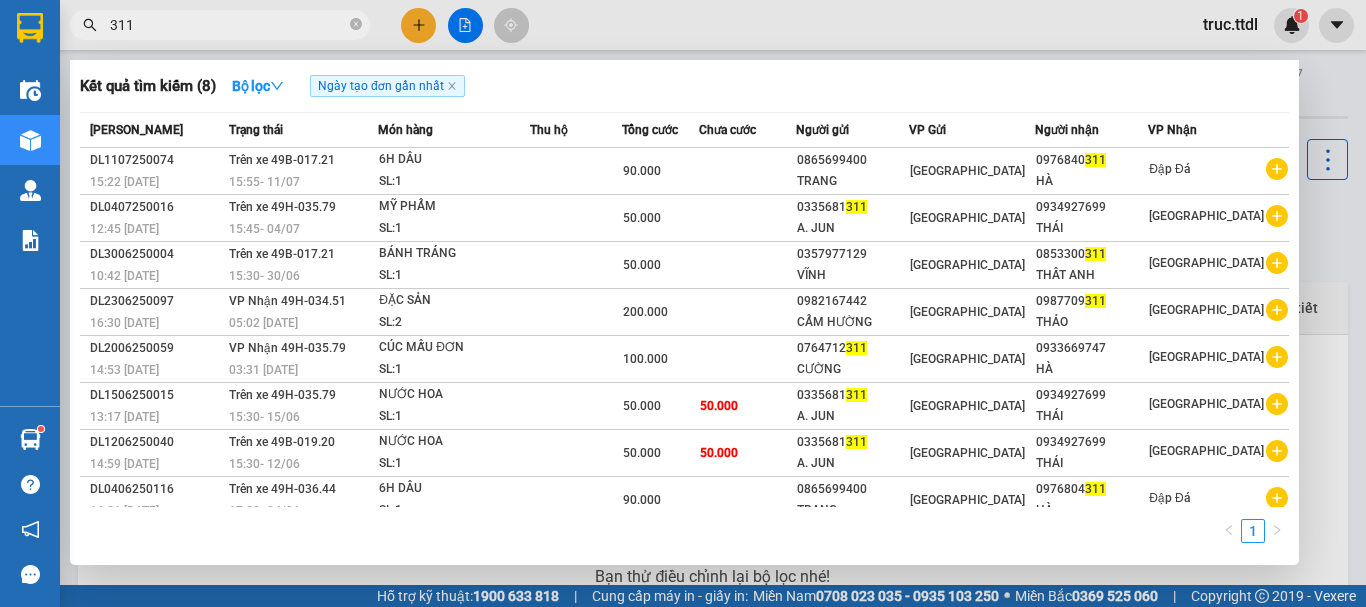 click on "Kết quả tìm kiếm ( 8 )  Bộ lọc  Ngày tạo đơn gần nhất" at bounding box center (684, 86) 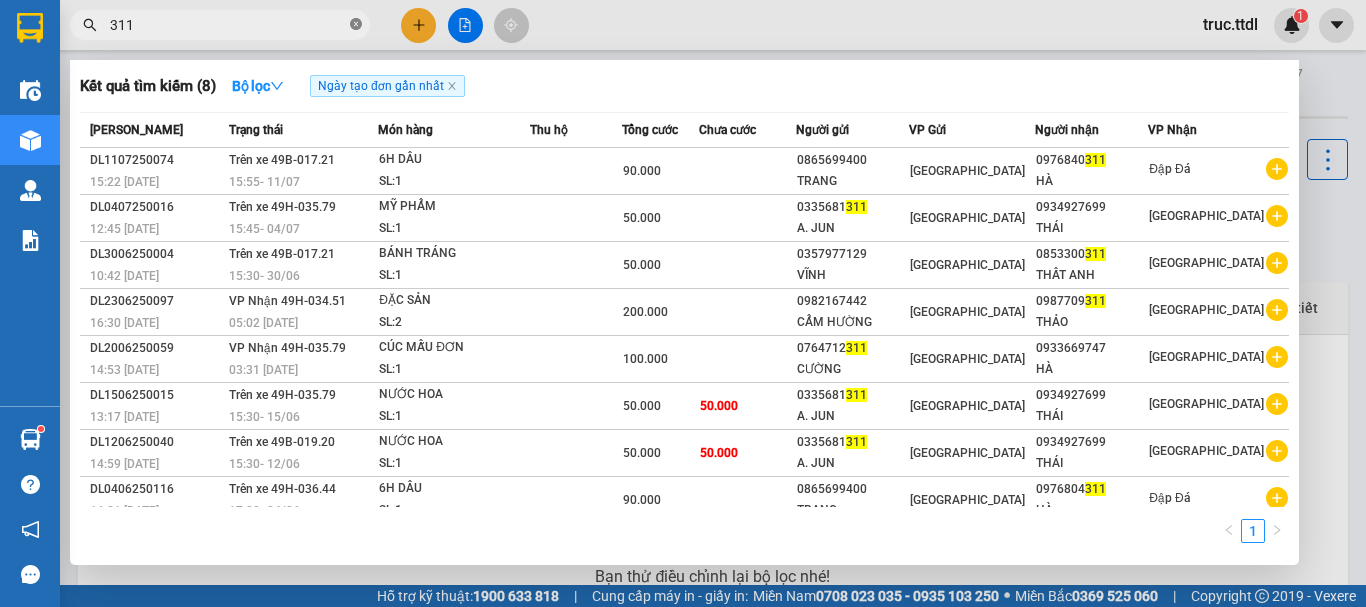 click 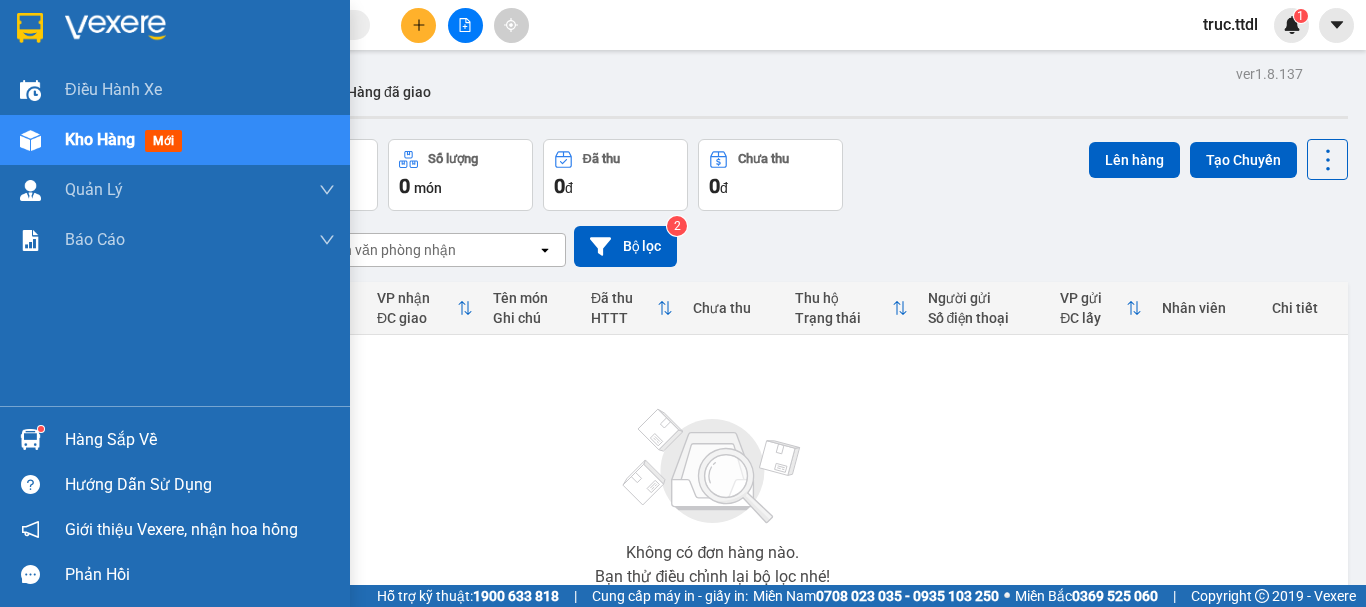 click at bounding box center [30, 28] 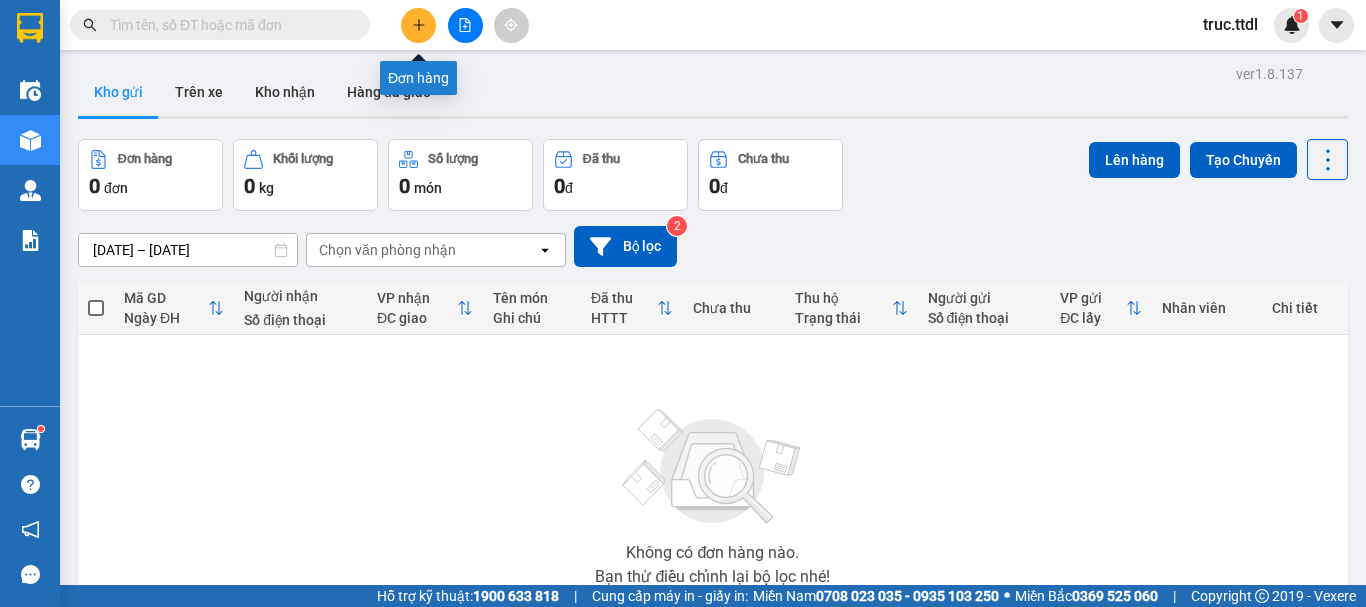 click 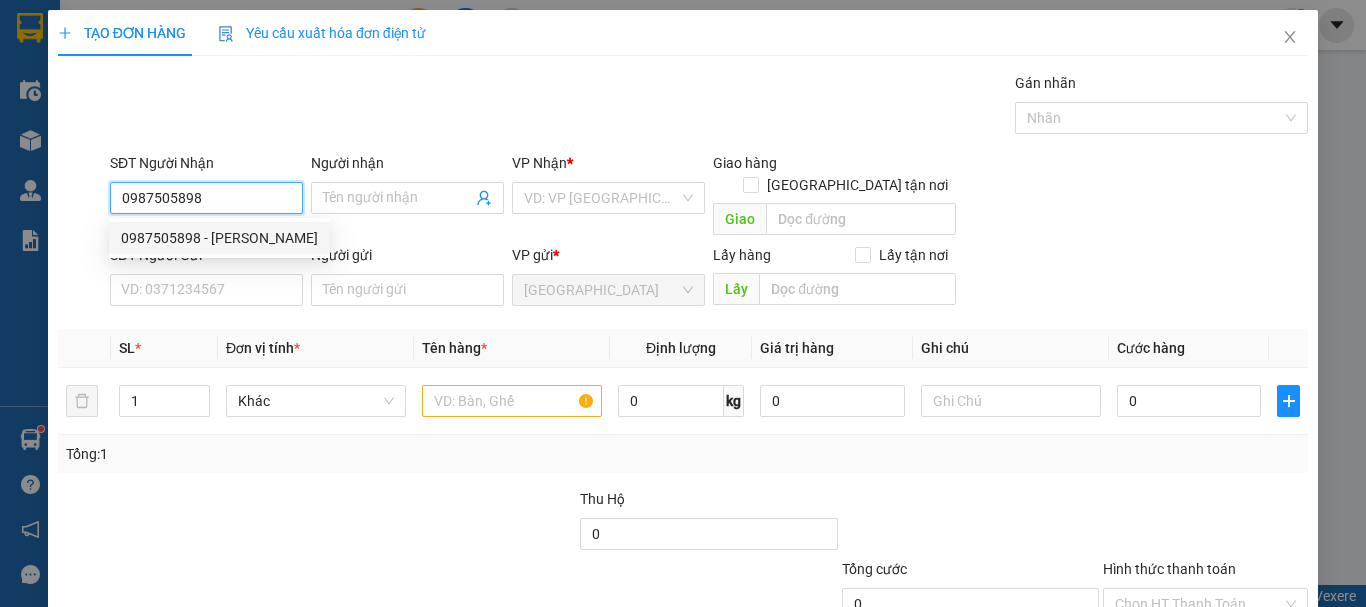 click on "0987505898 - HUYỀN" at bounding box center [219, 238] 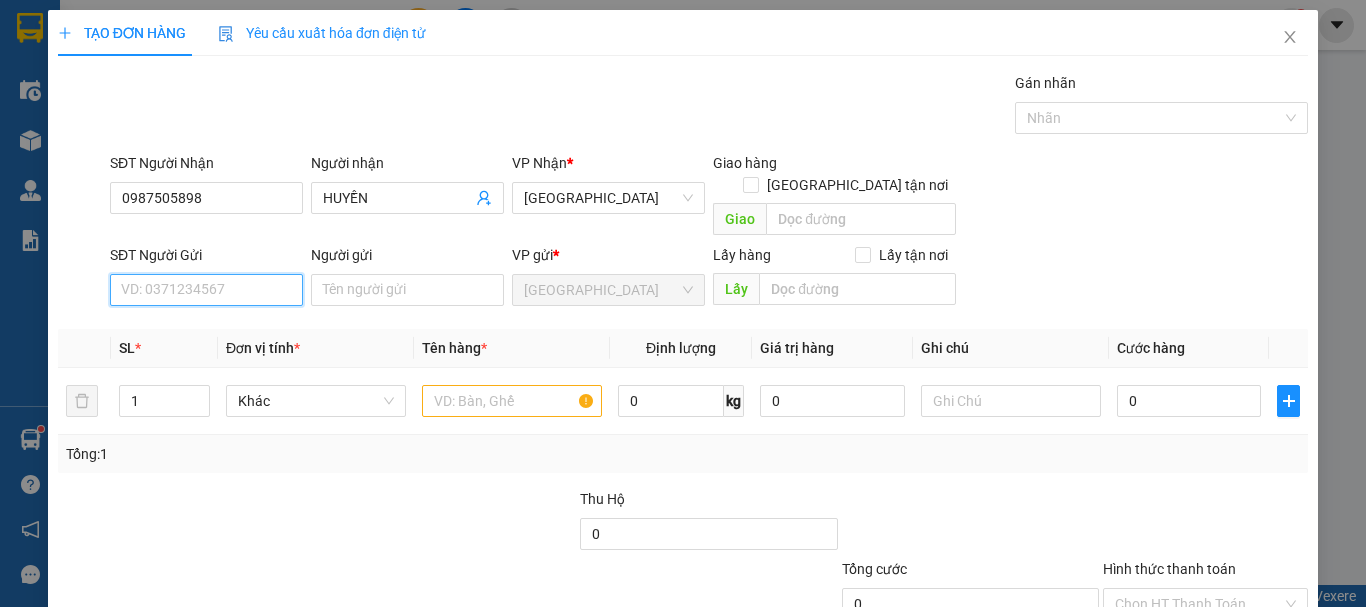 click on "SĐT Người Gửi" at bounding box center (206, 290) 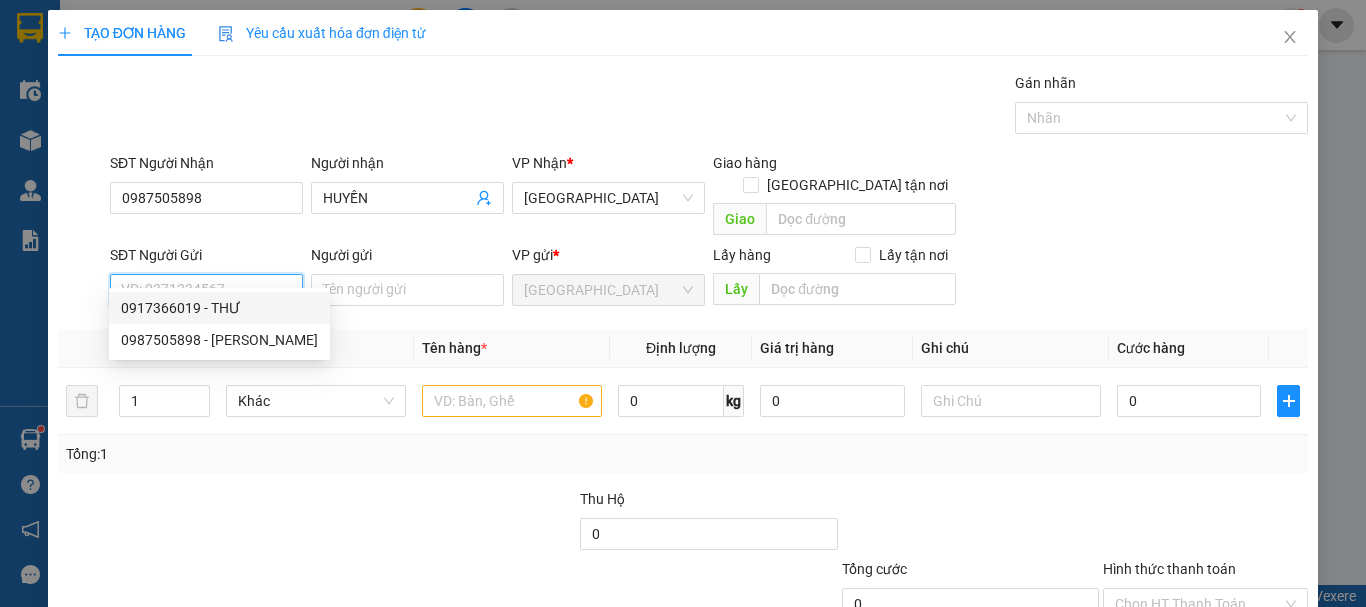 click on "0917366019 - THƯ" at bounding box center [219, 308] 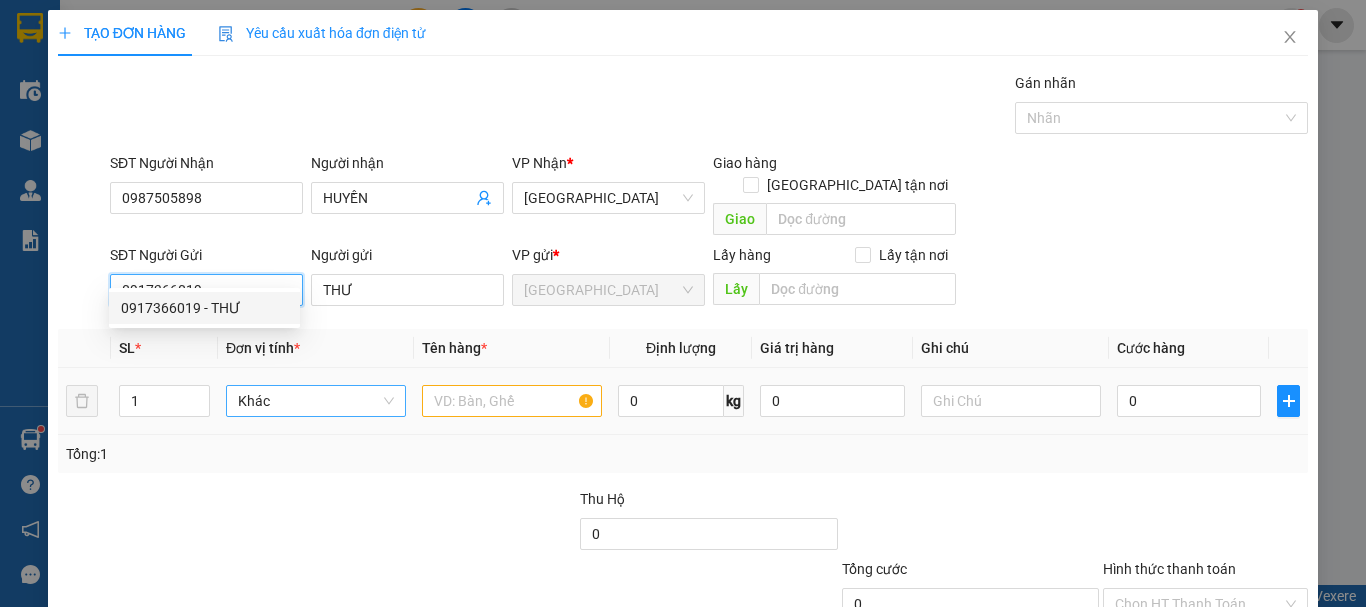 click on "Khác" at bounding box center [316, 401] 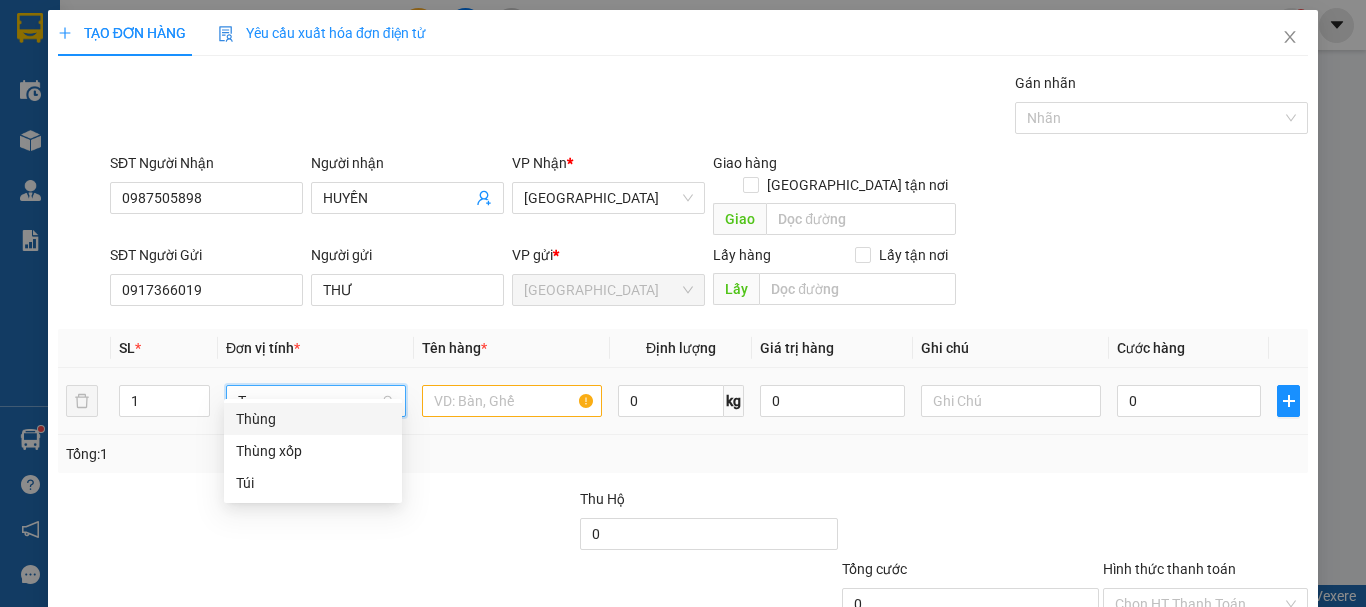 scroll, scrollTop: 0, scrollLeft: 0, axis: both 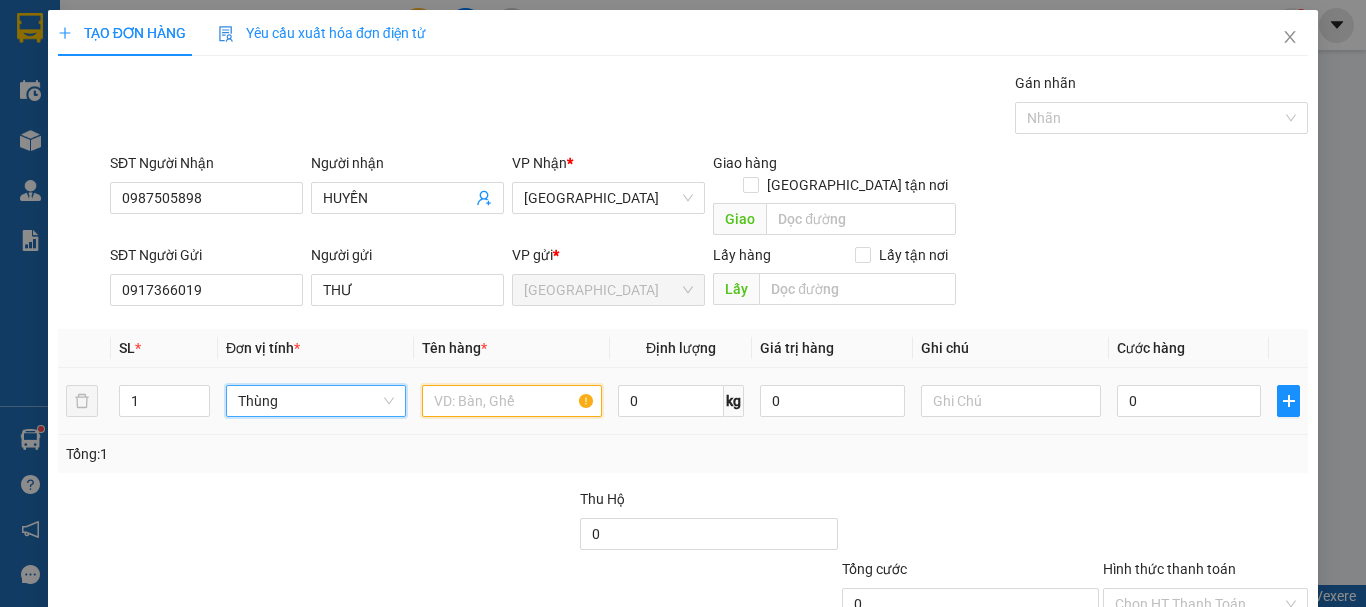 click at bounding box center (512, 401) 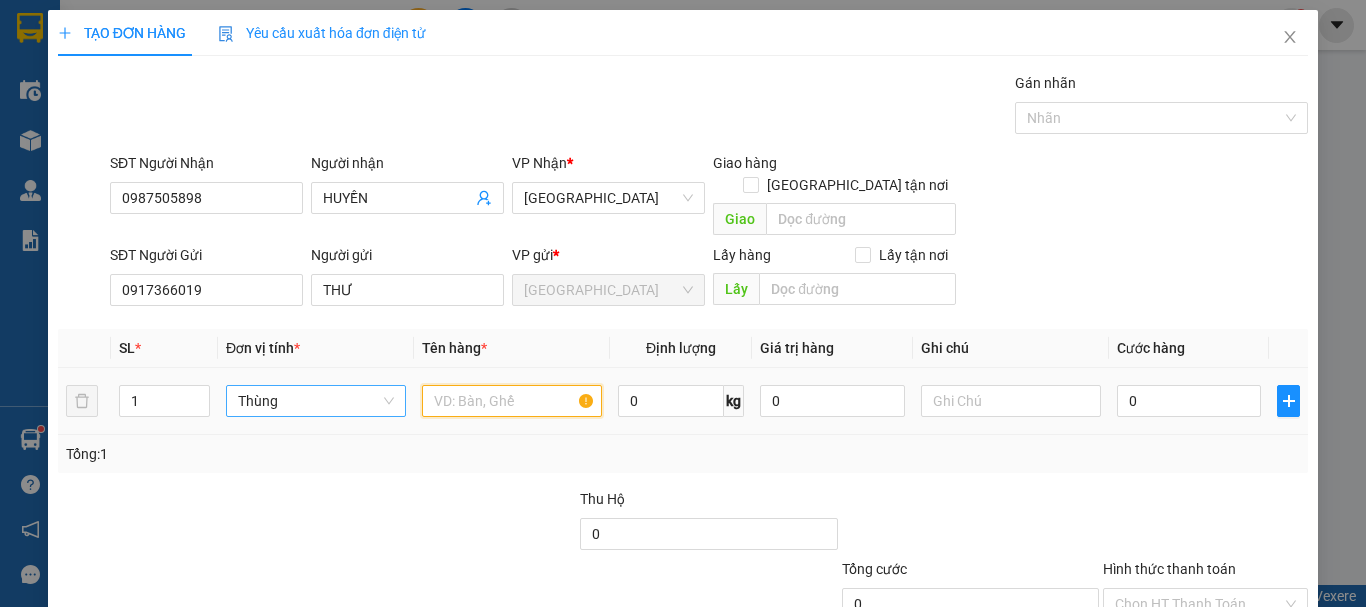 click at bounding box center (512, 401) 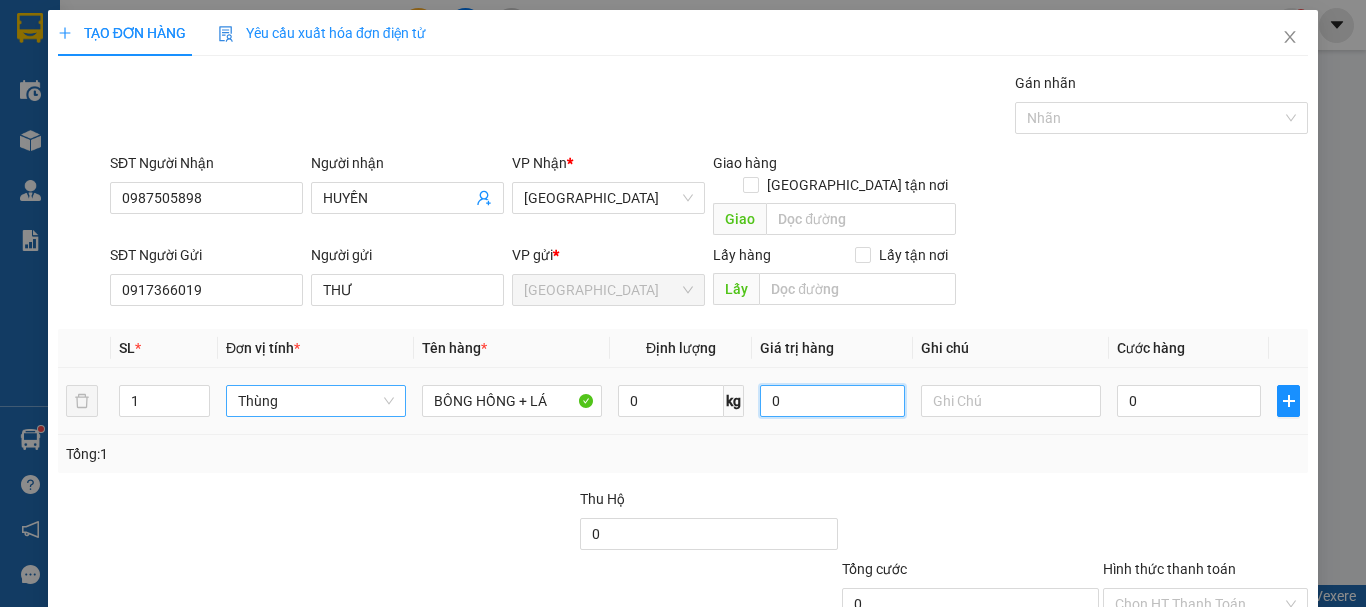 click on "0" at bounding box center [832, 401] 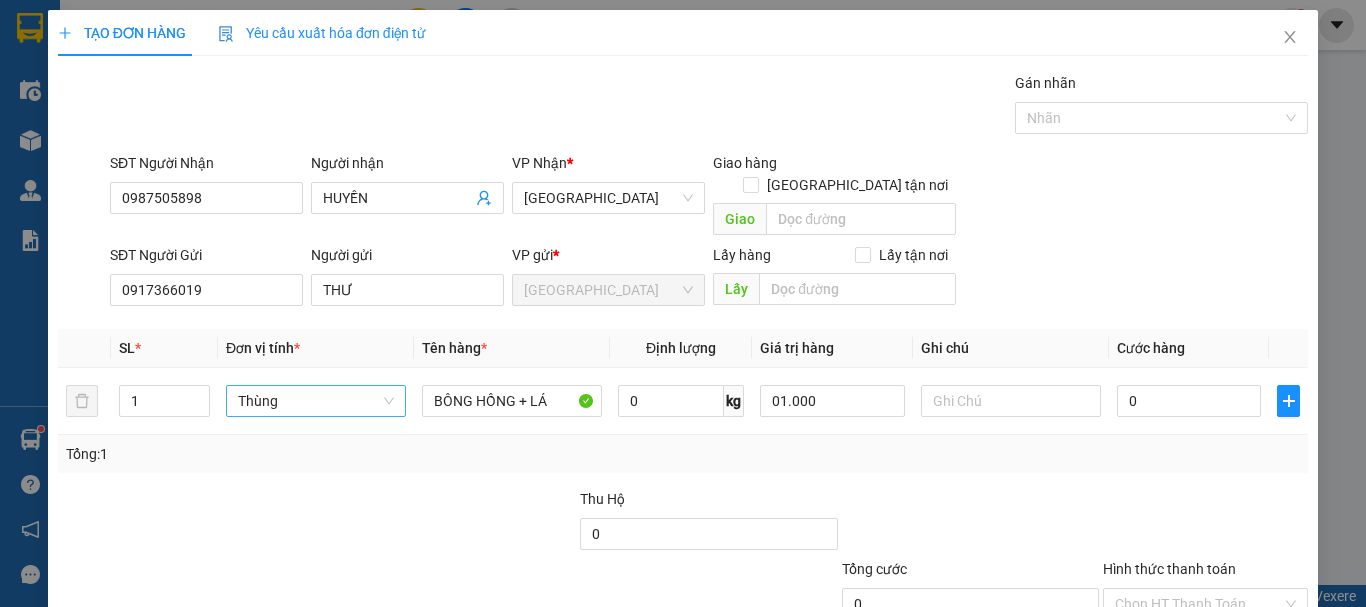 click on "Tổng:  1" at bounding box center (683, 454) 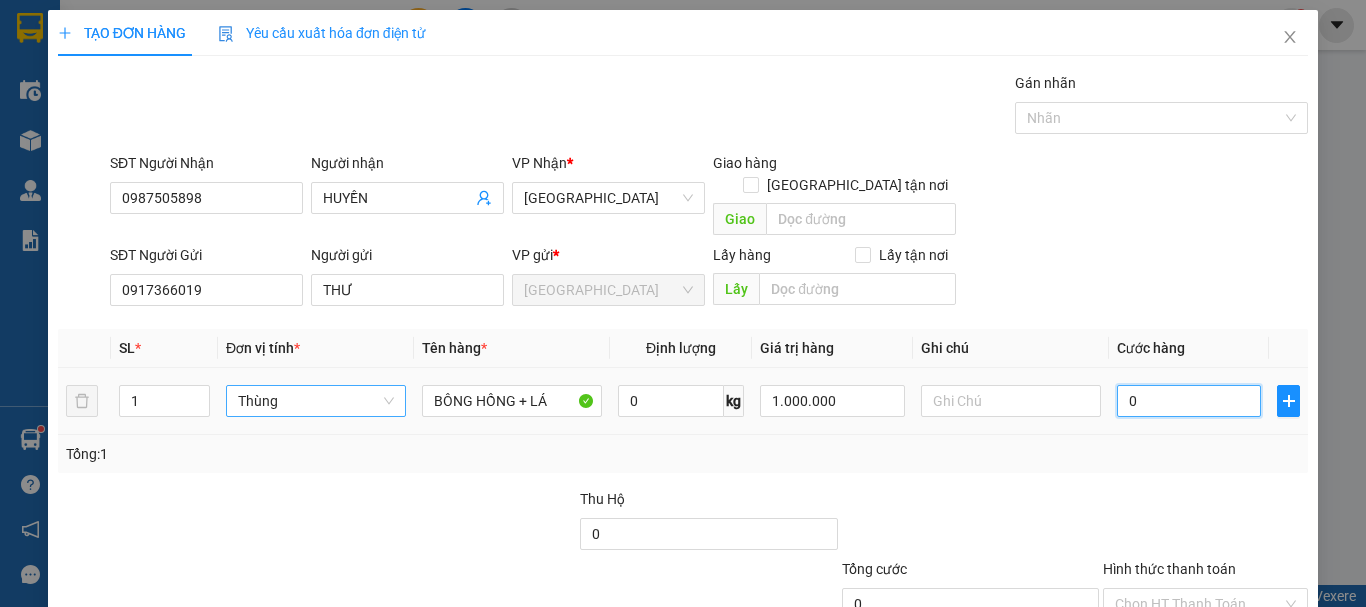 click on "0" at bounding box center [1189, 401] 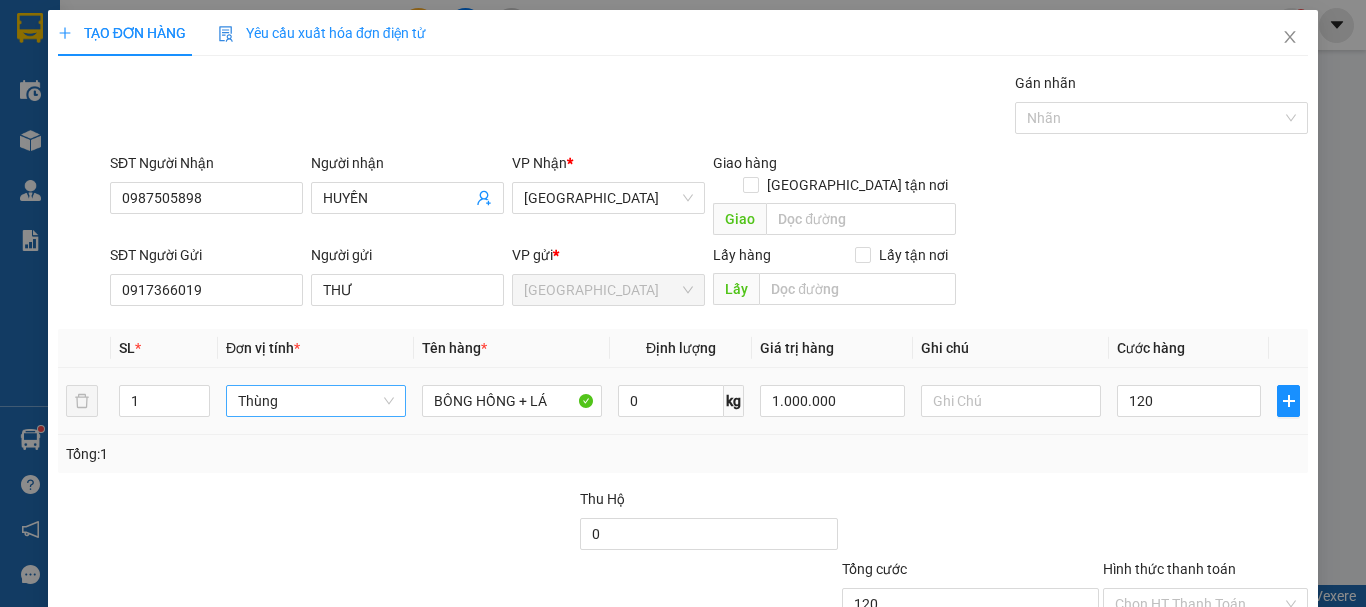 click on "Tổng:  1" at bounding box center [683, 454] 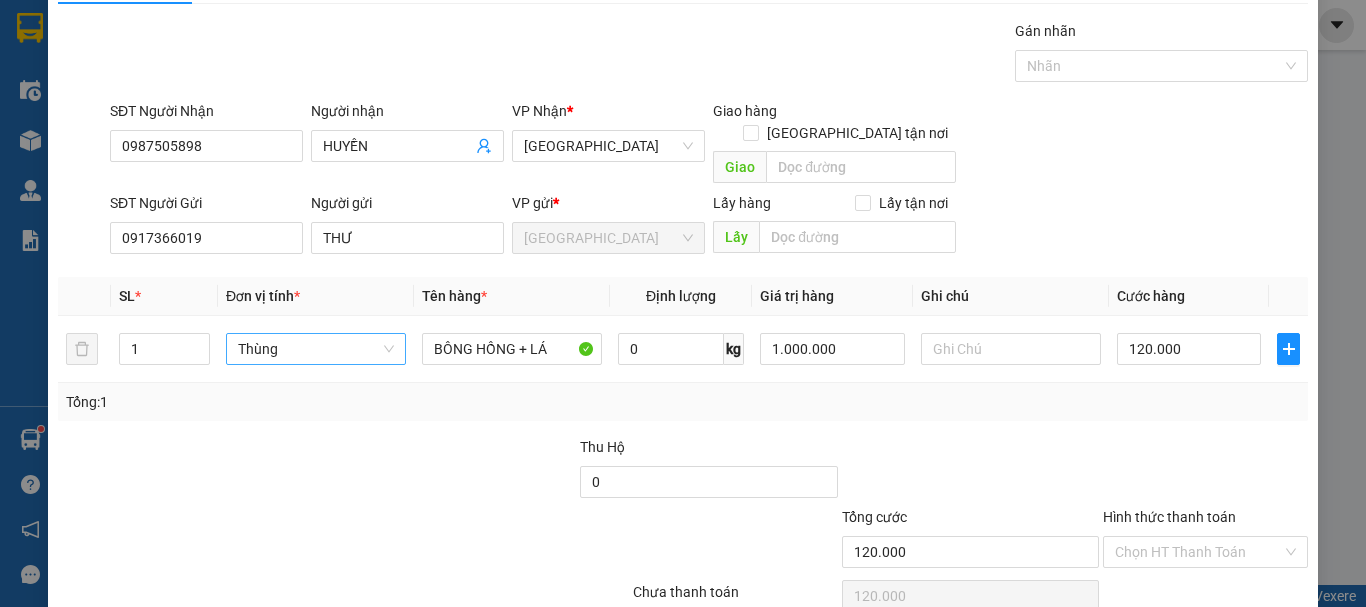 scroll, scrollTop: 125, scrollLeft: 0, axis: vertical 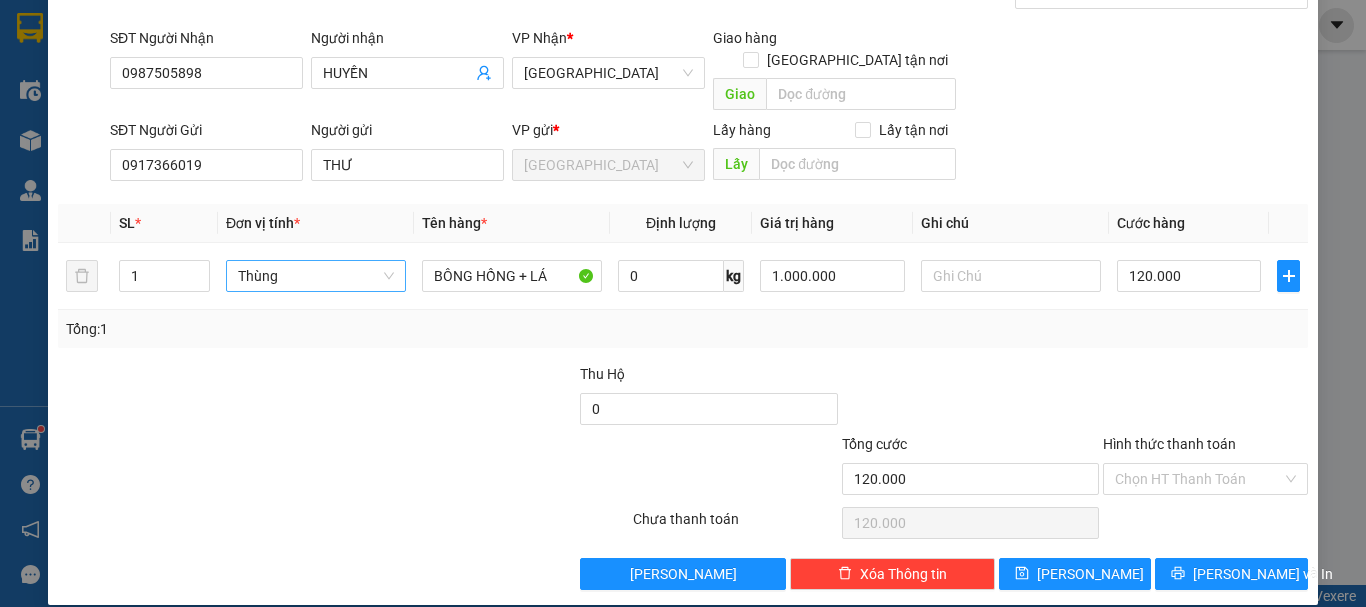 click on "Hình thức thanh toán" at bounding box center (1205, 448) 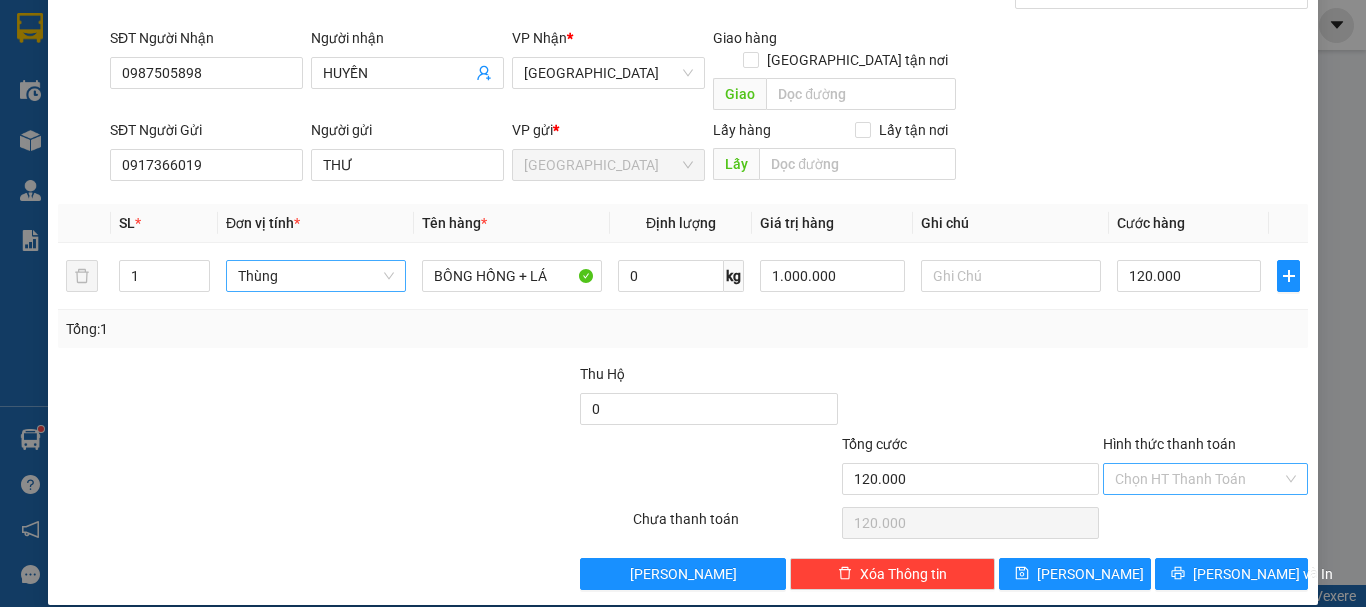 click on "Hình thức thanh toán" at bounding box center [1198, 479] 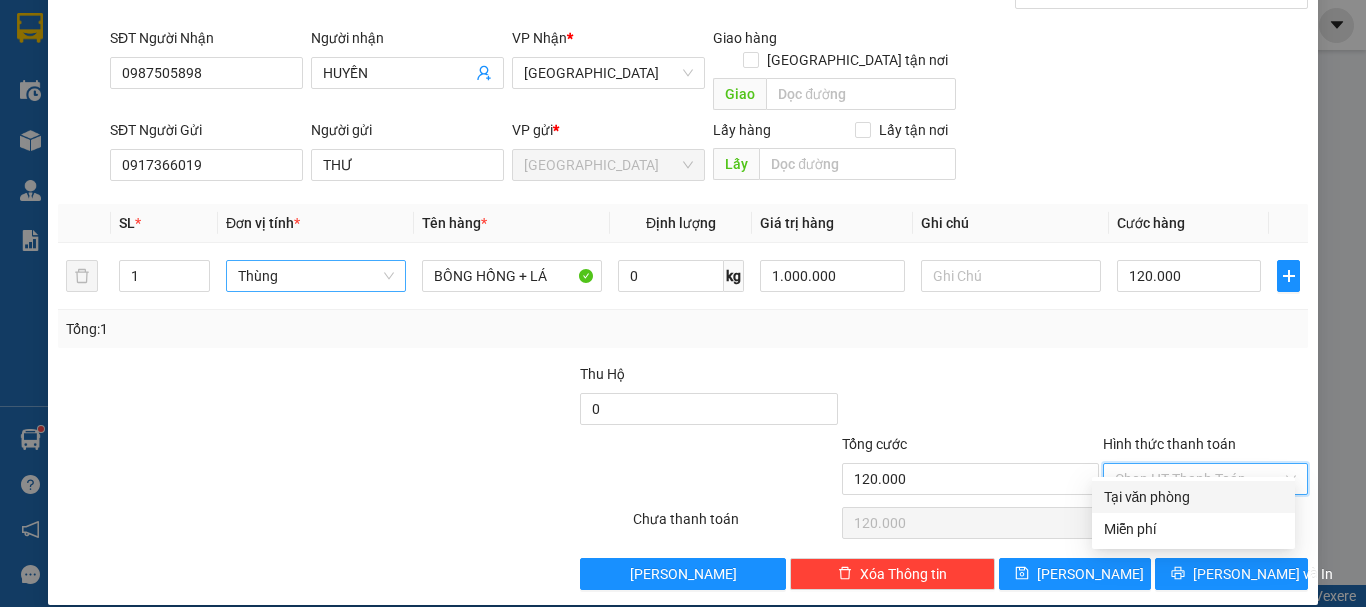 click on "Tại văn phòng" at bounding box center (1193, 497) 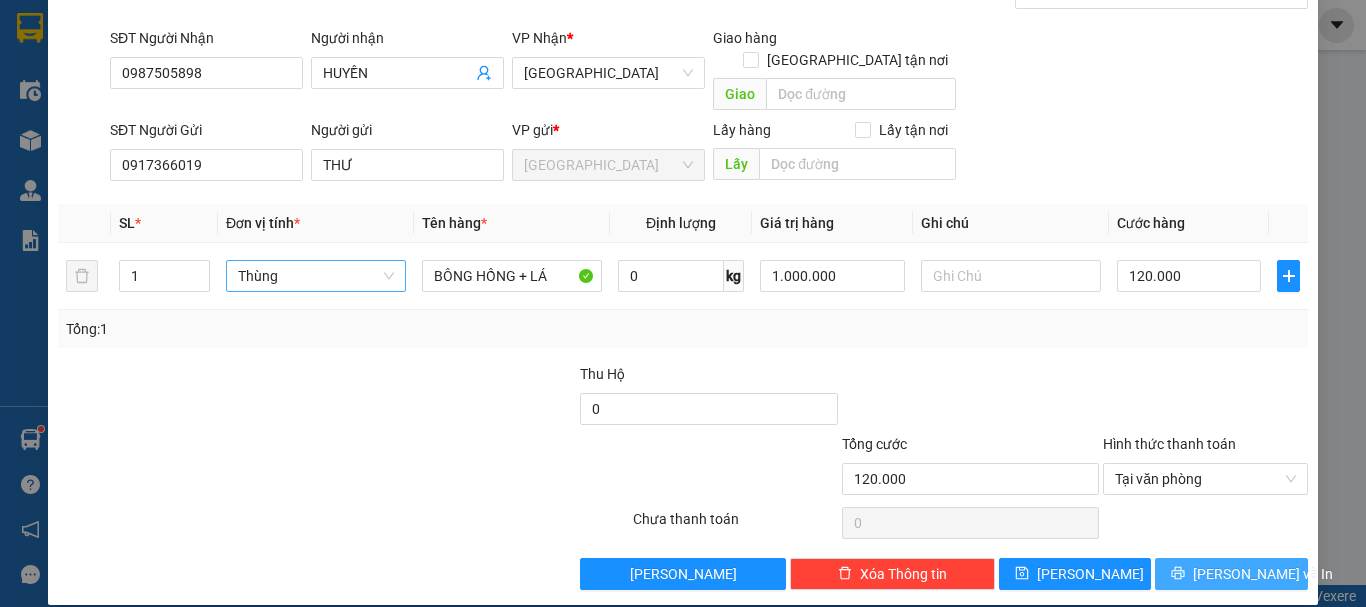 click on "Lưu và In" at bounding box center [1231, 574] 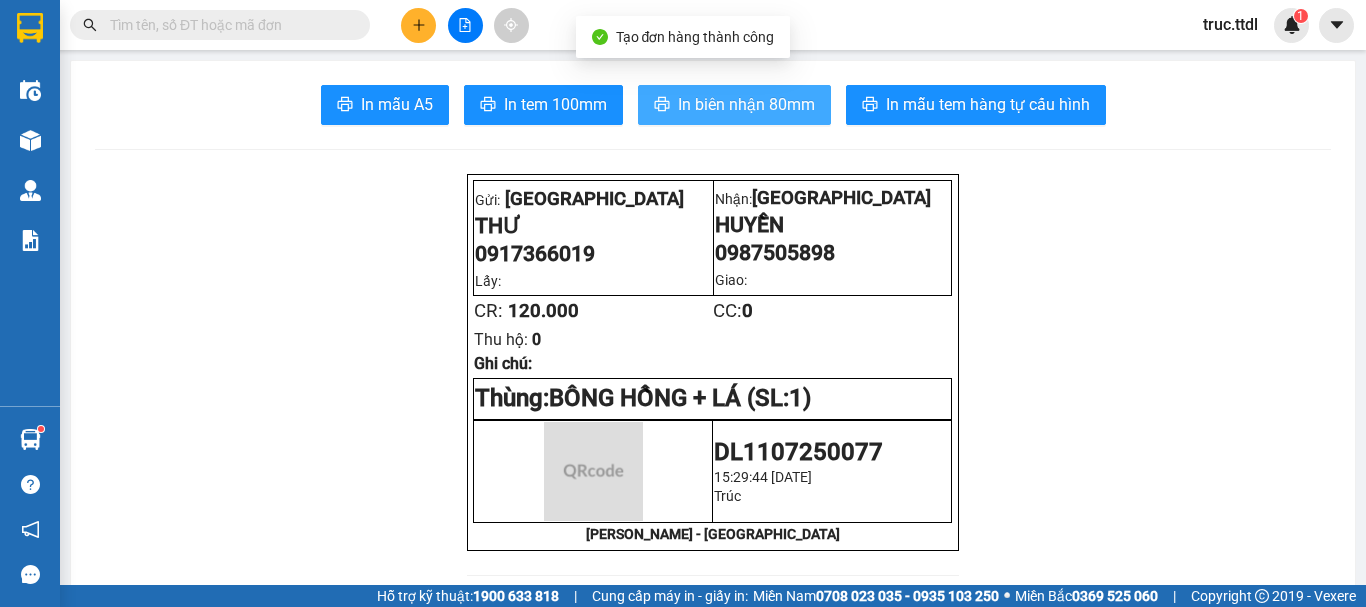 click on "In biên nhận 80mm" at bounding box center [746, 104] 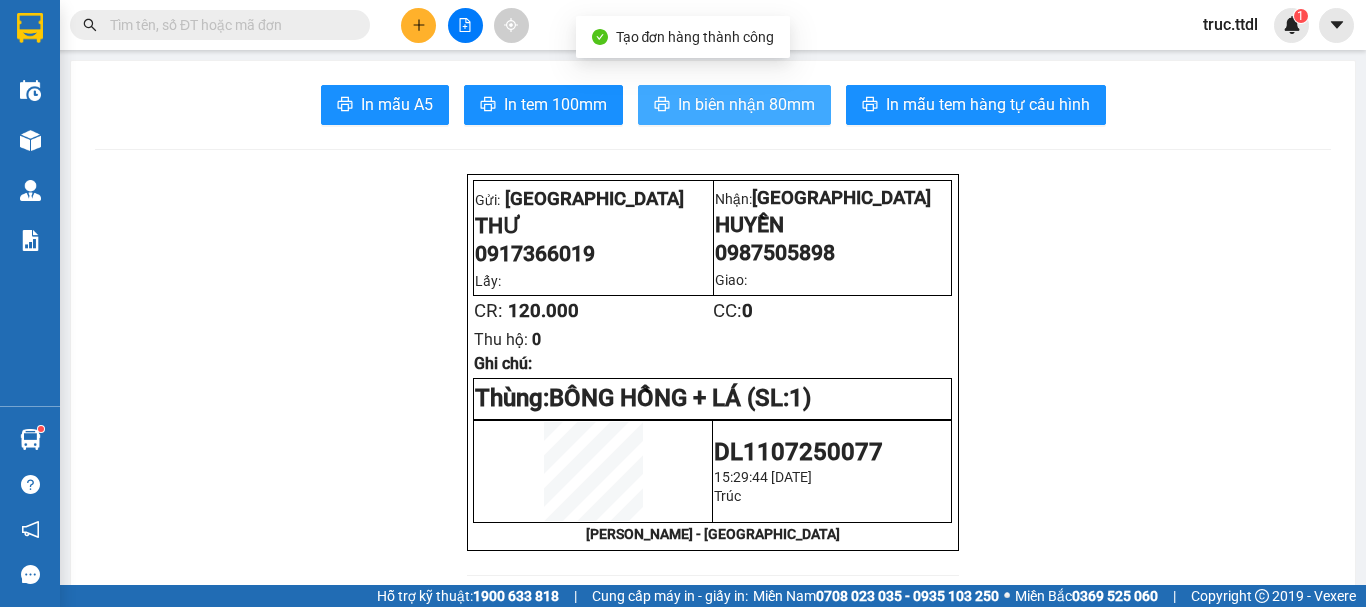 scroll, scrollTop: 0, scrollLeft: 0, axis: both 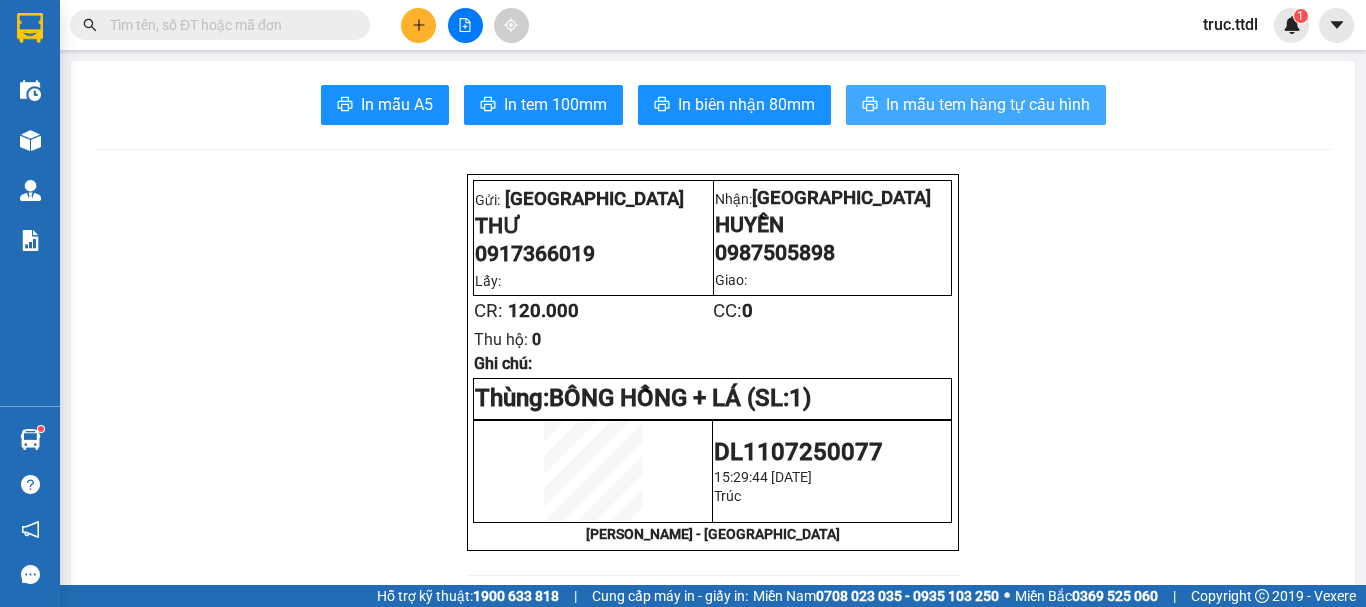 click on "In mẫu tem hàng tự cấu hình" at bounding box center [988, 104] 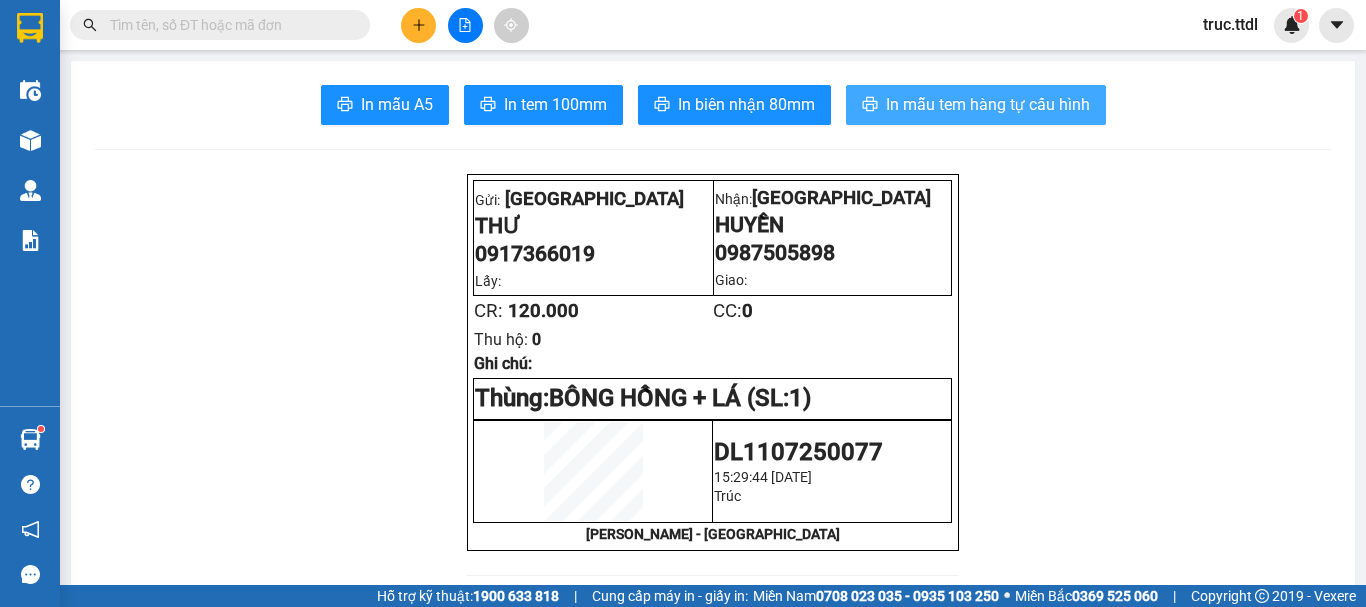 scroll, scrollTop: 0, scrollLeft: 0, axis: both 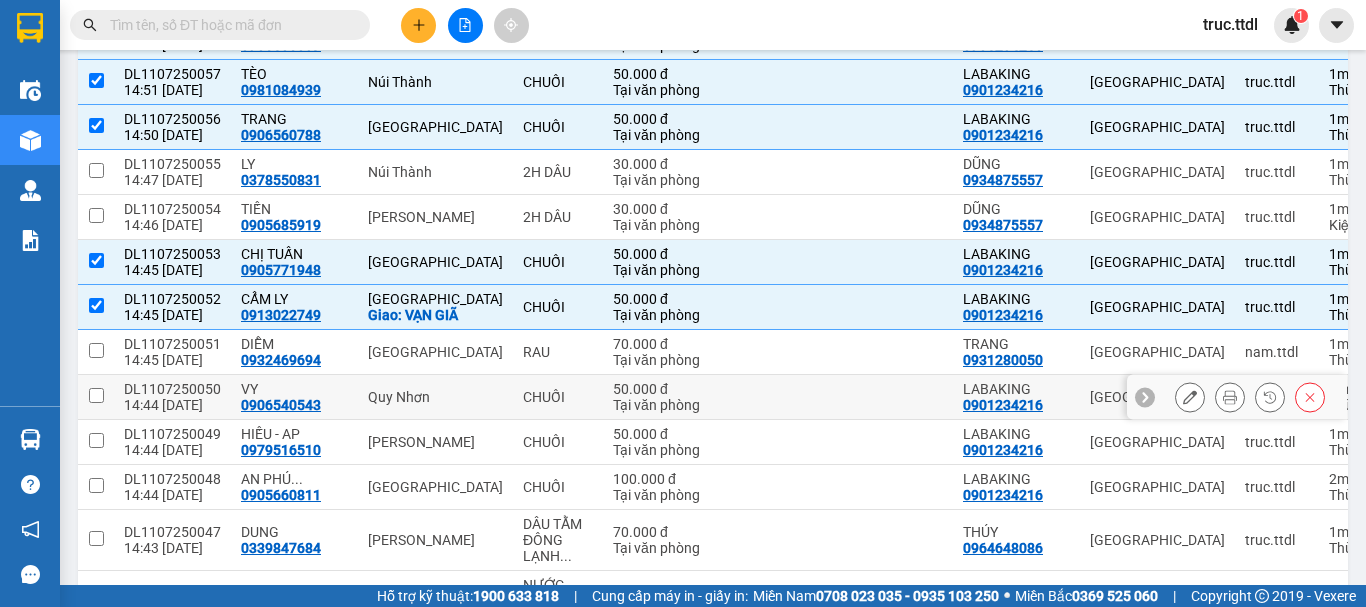 click on "Quy Nhơn" at bounding box center [435, 397] 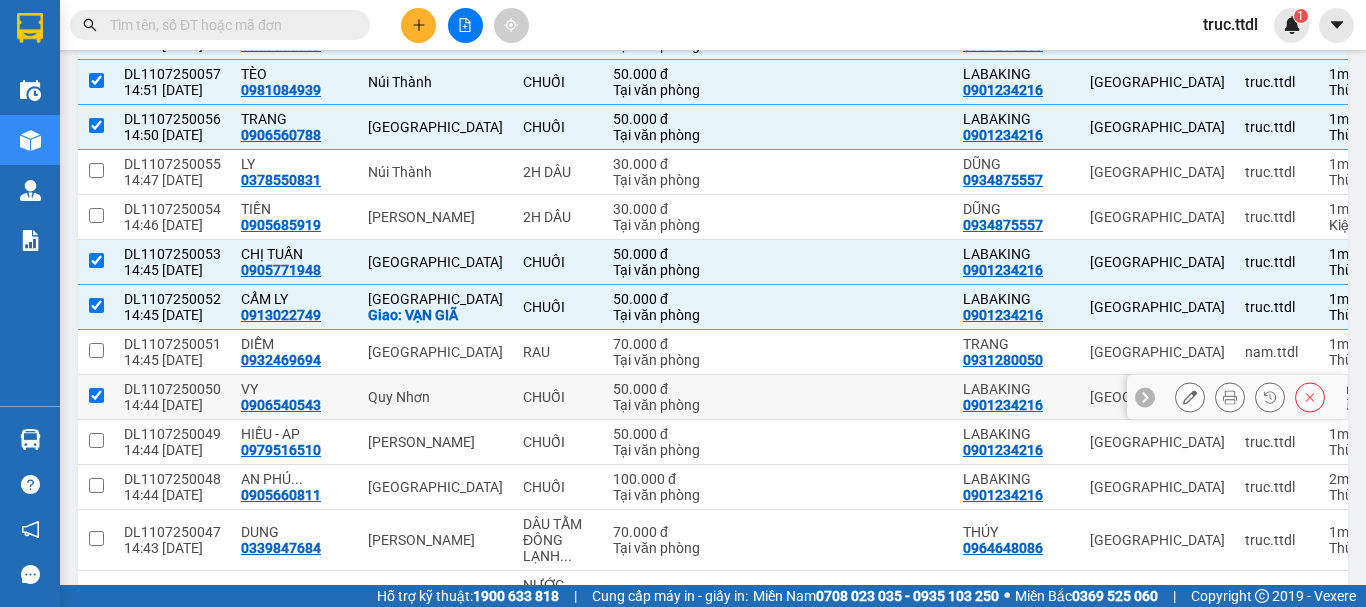 checkbox on "true" 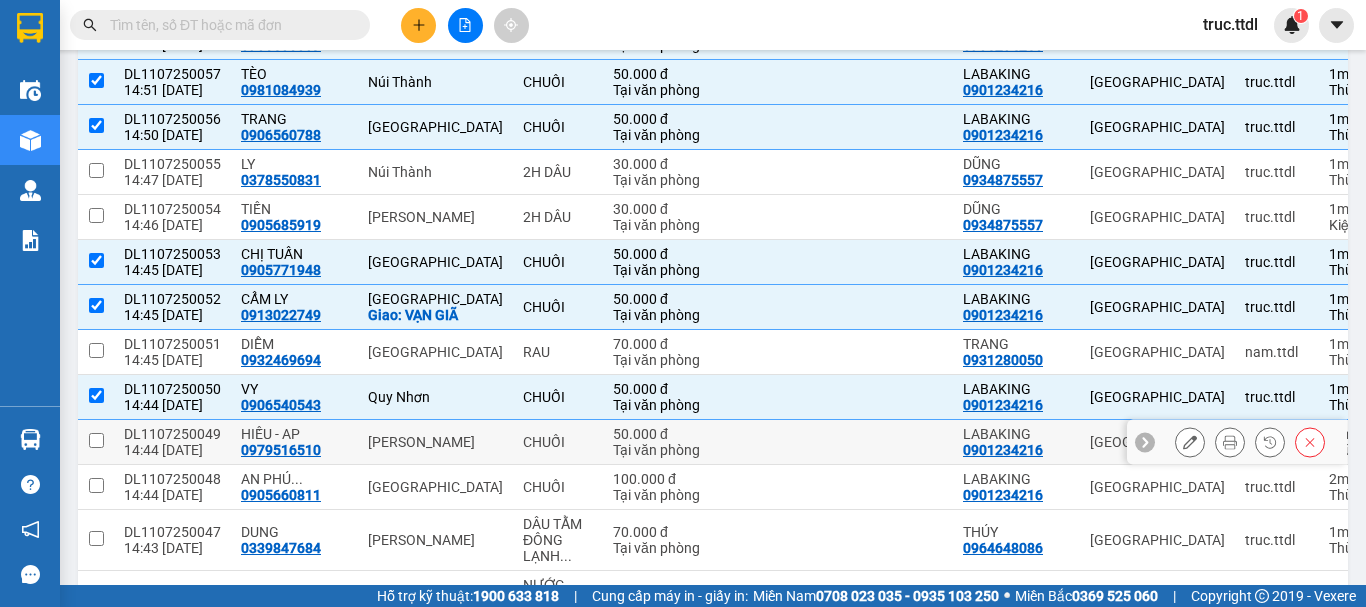 click on "[PERSON_NAME]" at bounding box center (435, 442) 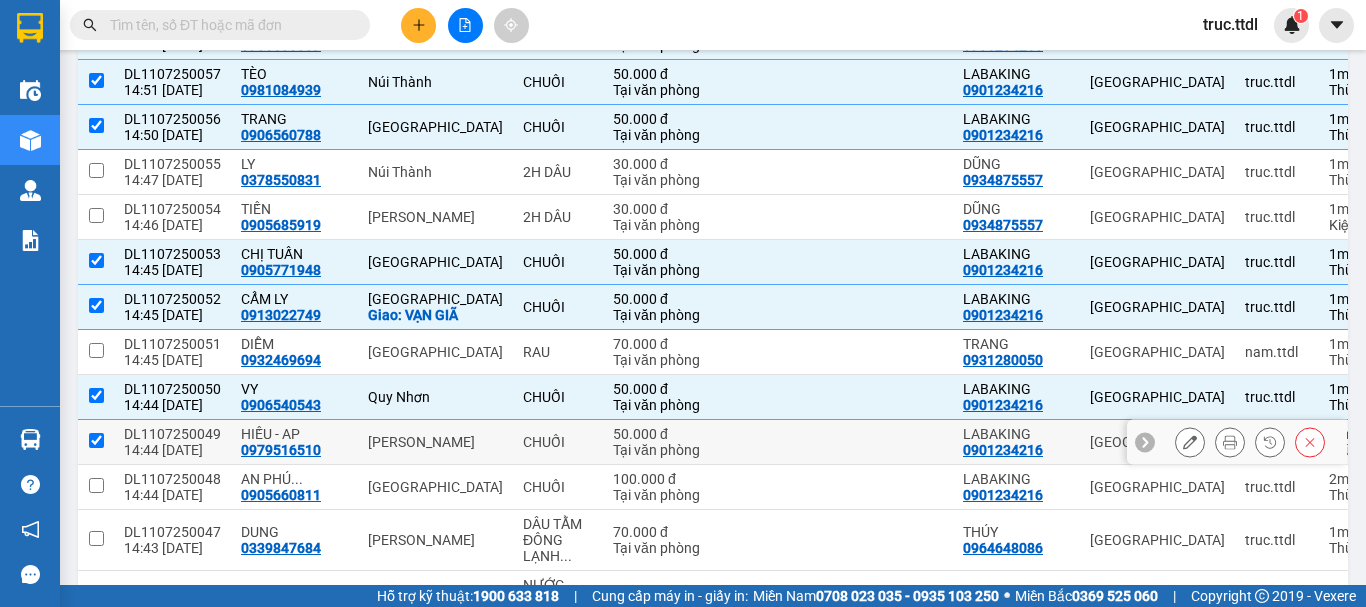checkbox on "true" 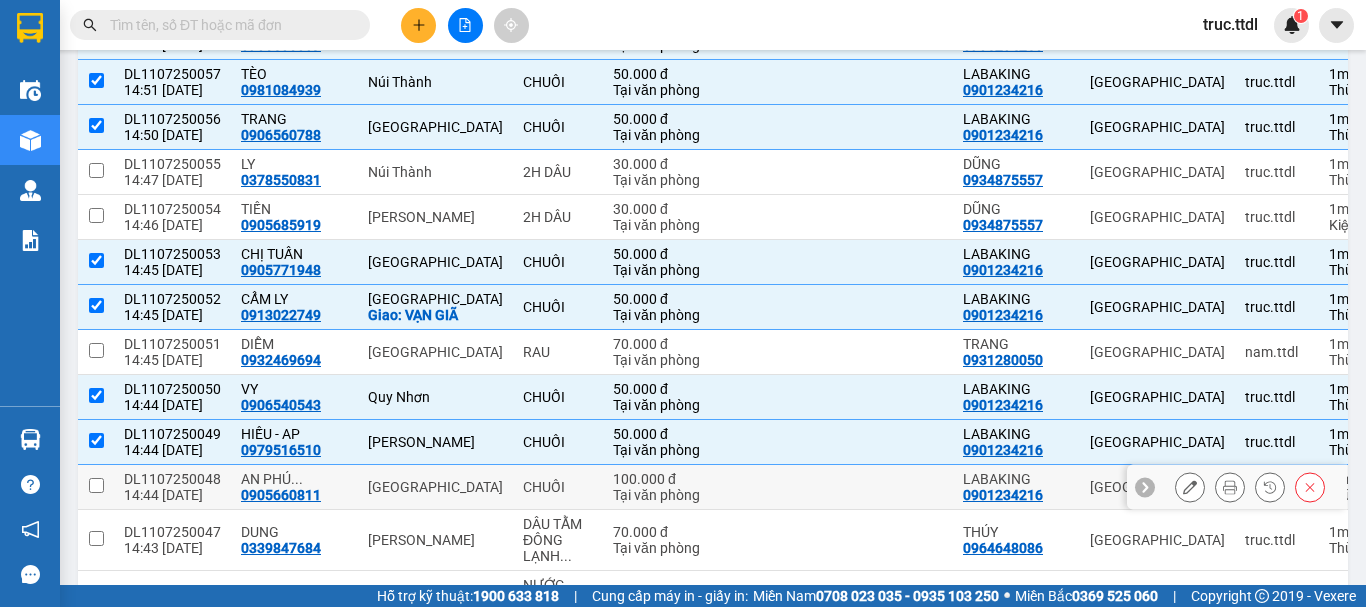 click on "[GEOGRAPHIC_DATA]" at bounding box center (435, 487) 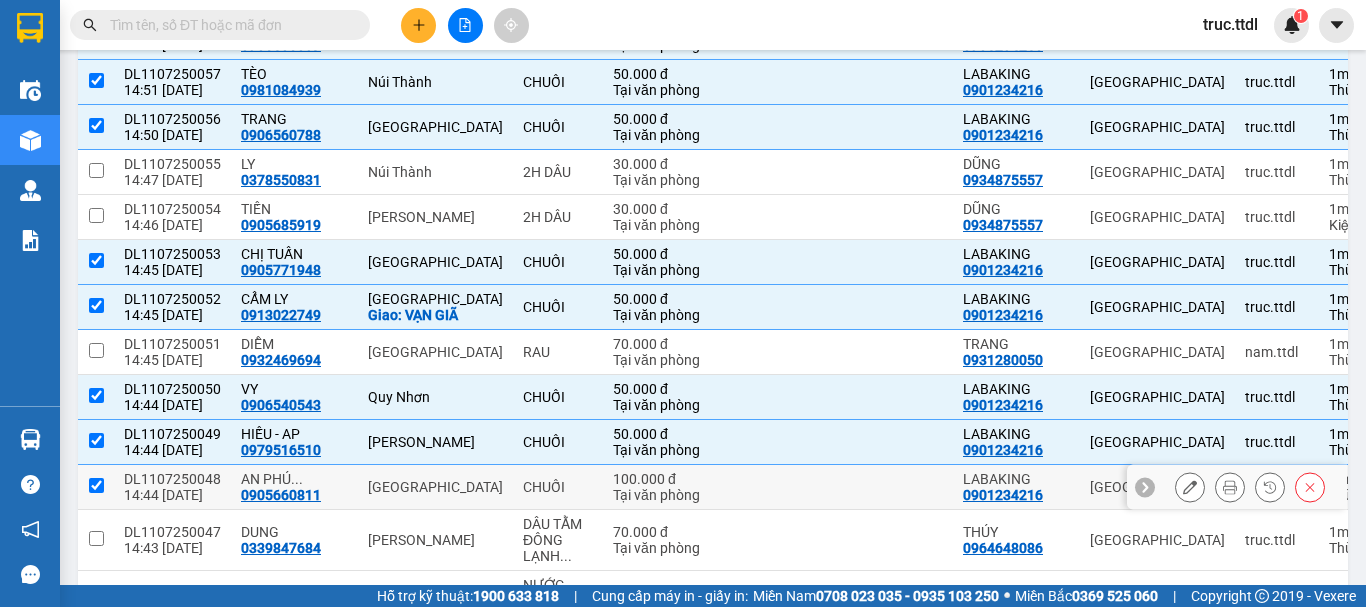 checkbox on "true" 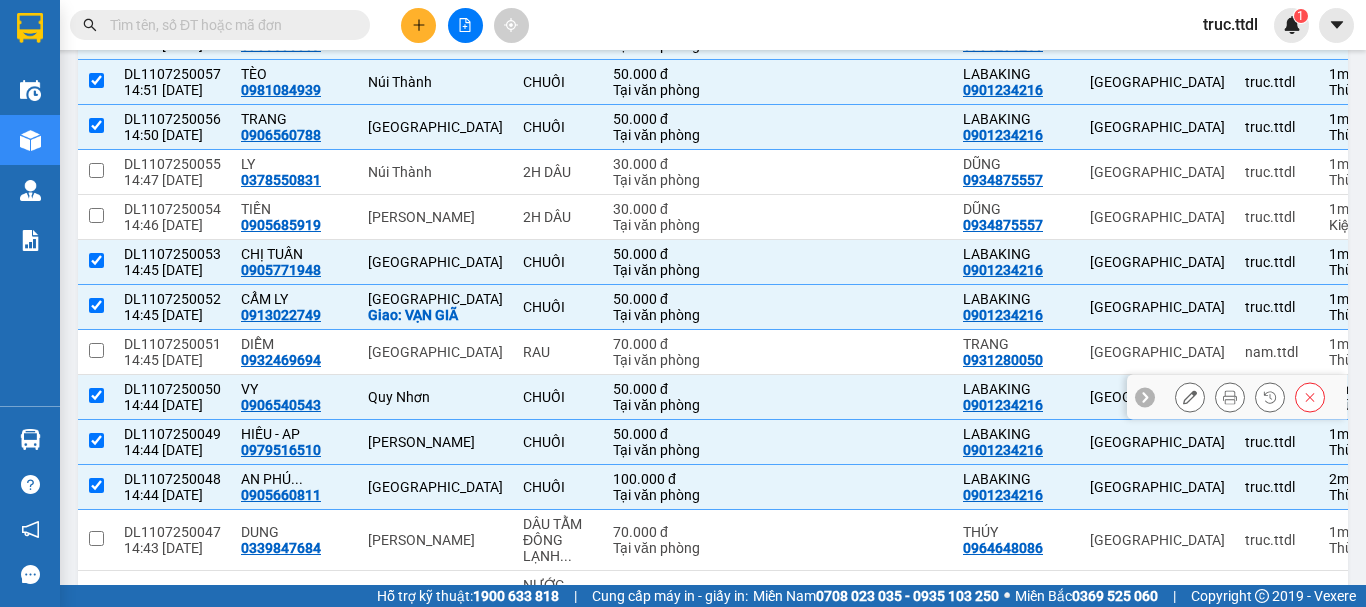 scroll, scrollTop: 0, scrollLeft: 0, axis: both 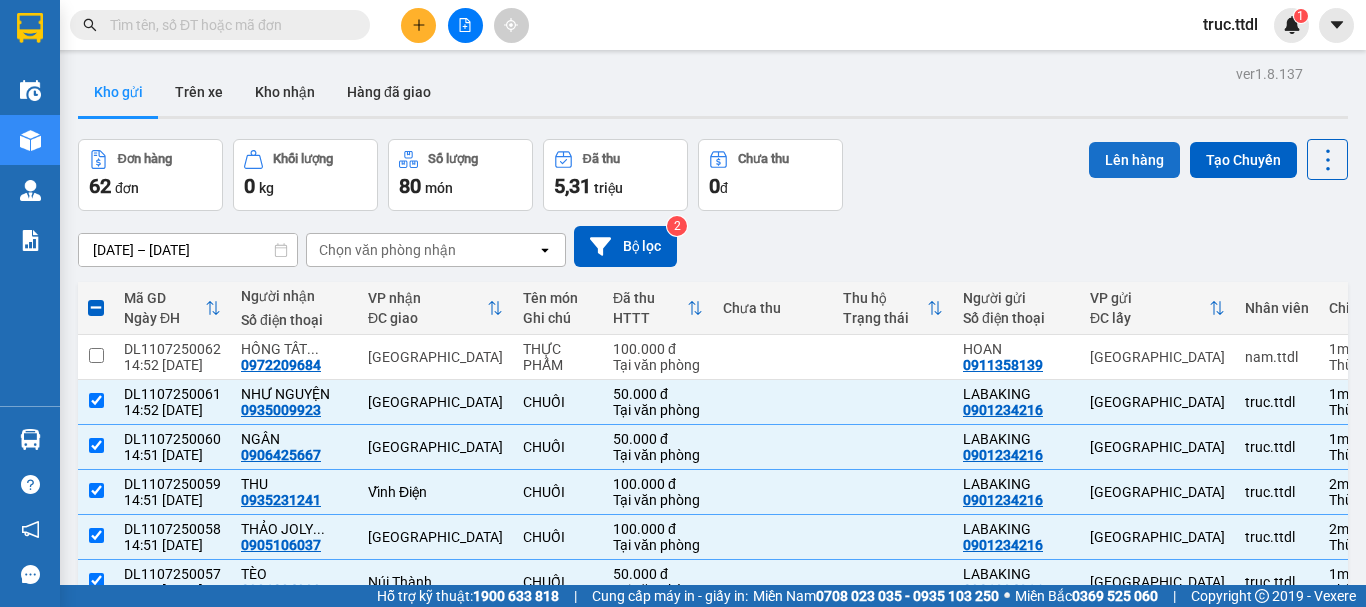 click on "Lên hàng" at bounding box center (1134, 160) 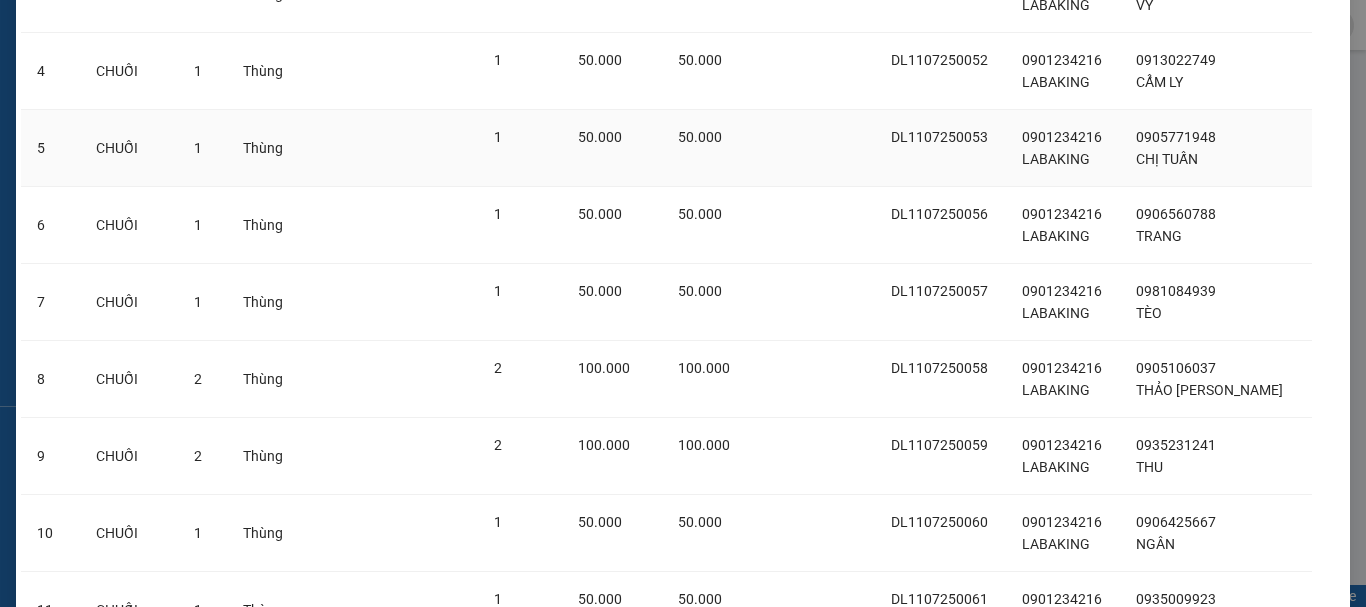 scroll, scrollTop: 585, scrollLeft: 0, axis: vertical 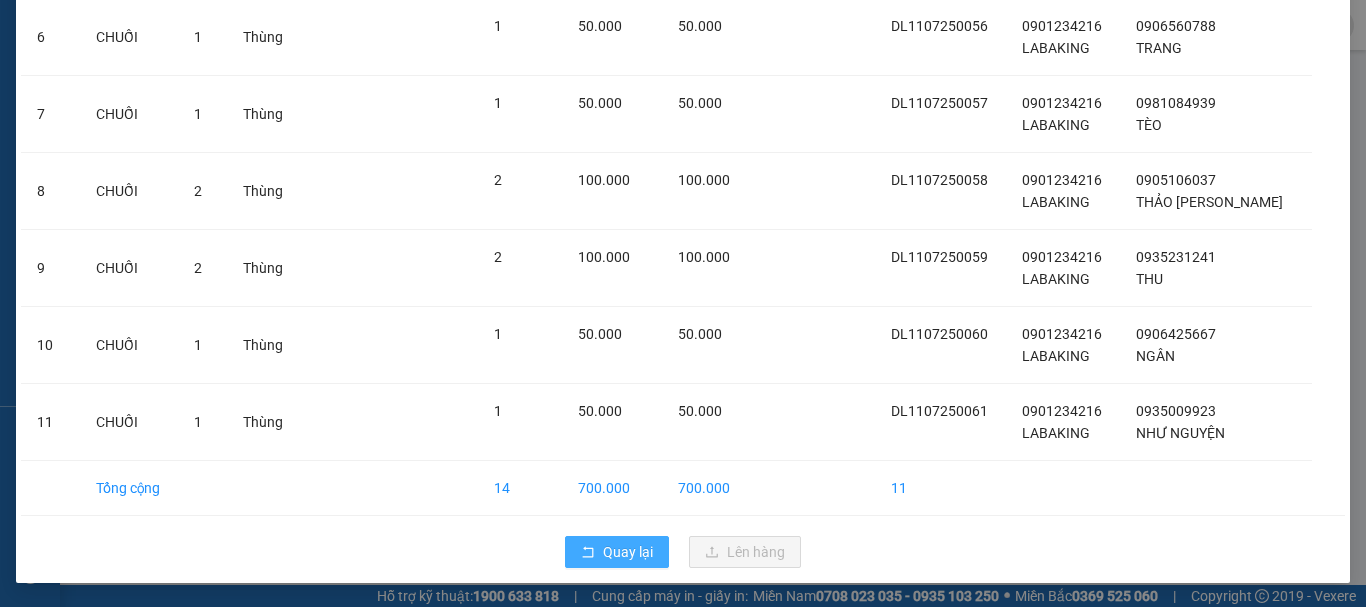 click on "Quay lại" at bounding box center (617, 552) 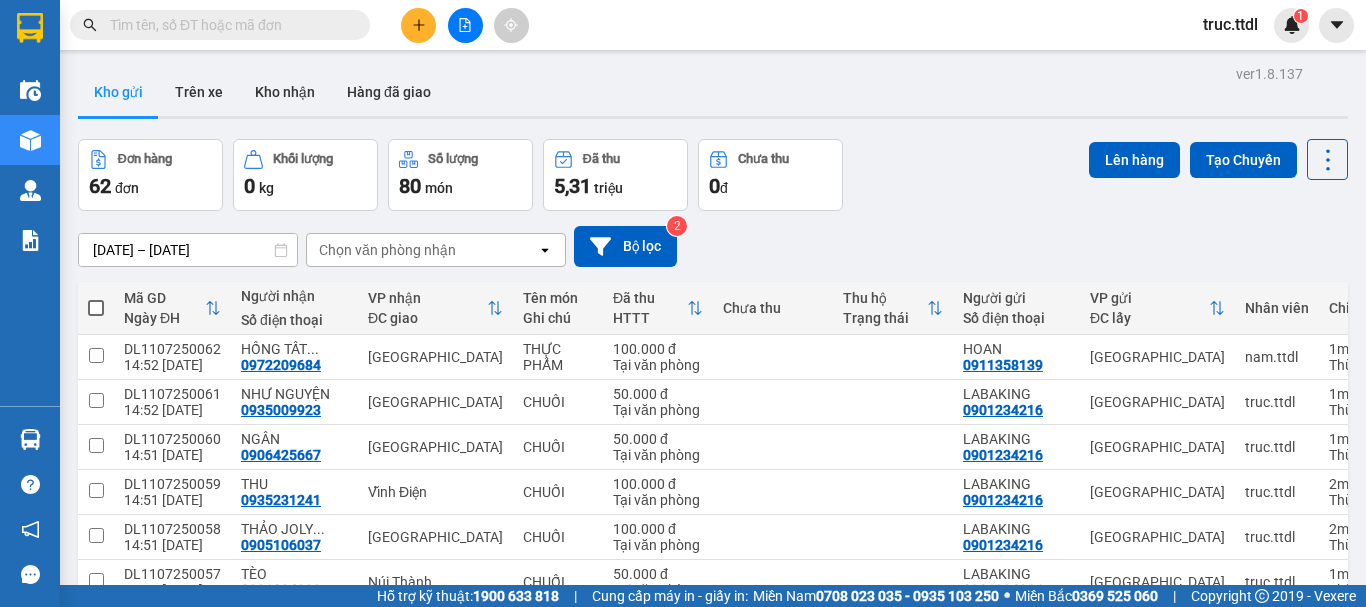 click at bounding box center (418, 25) 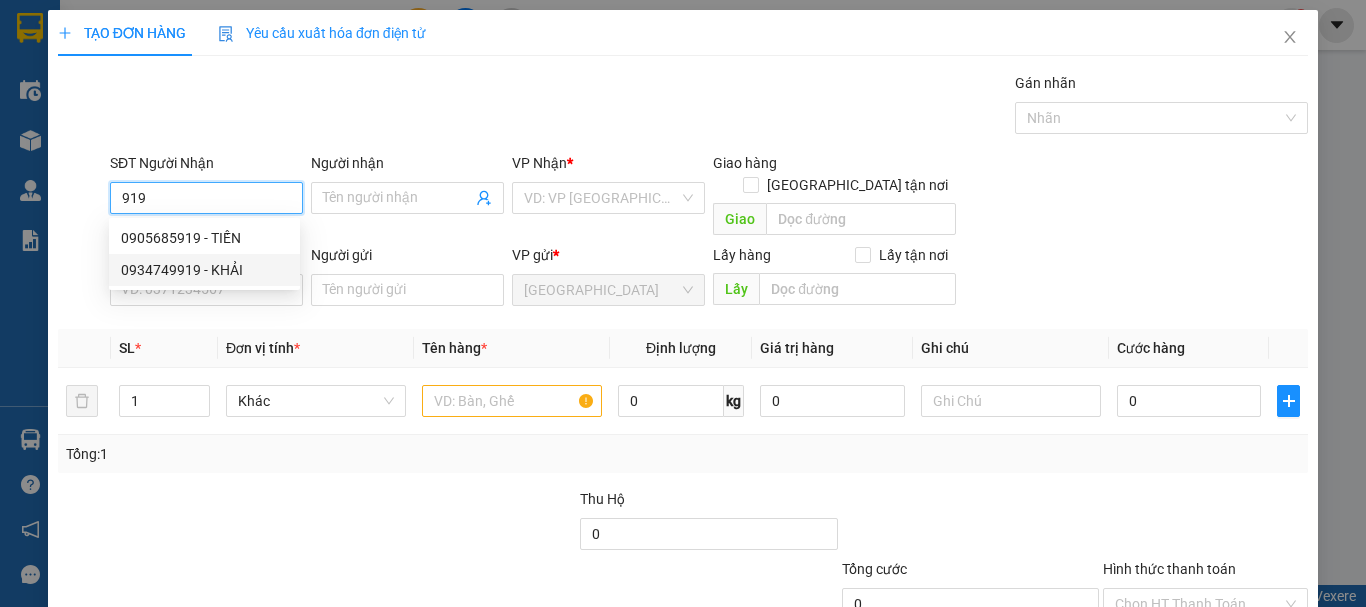 click on "0934749919 - KHẢI" at bounding box center [204, 270] 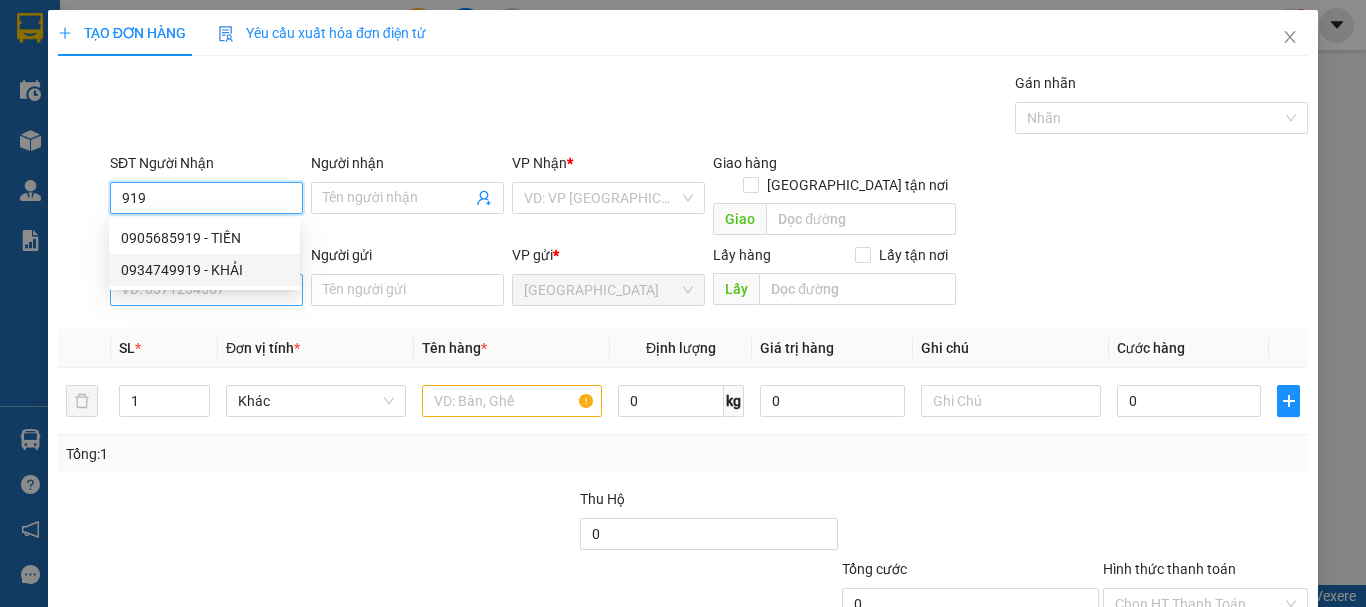 type on "0934749919" 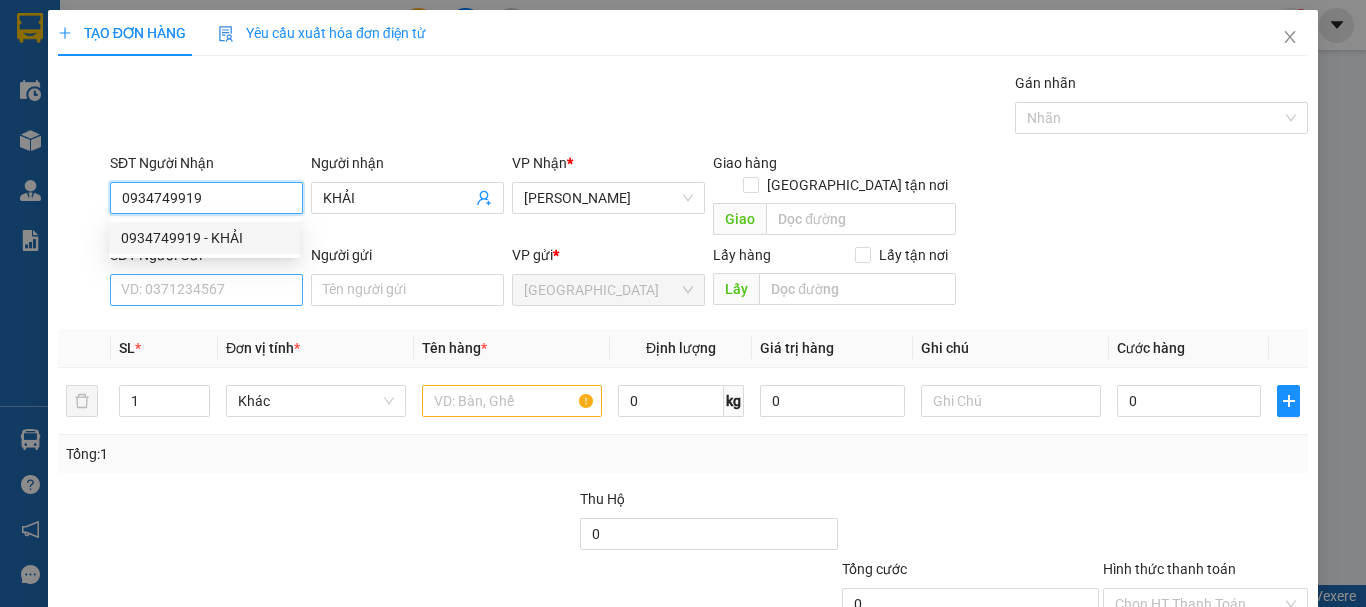 type on "0934749919" 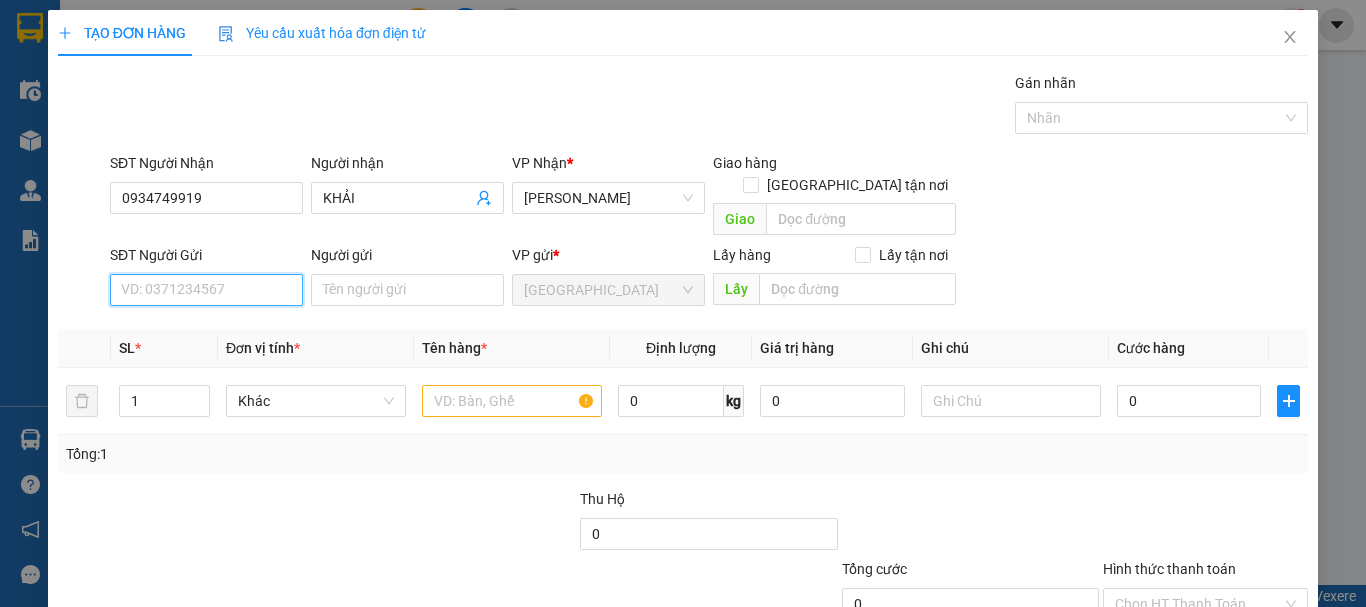click on "SĐT Người Gửi" at bounding box center [206, 290] 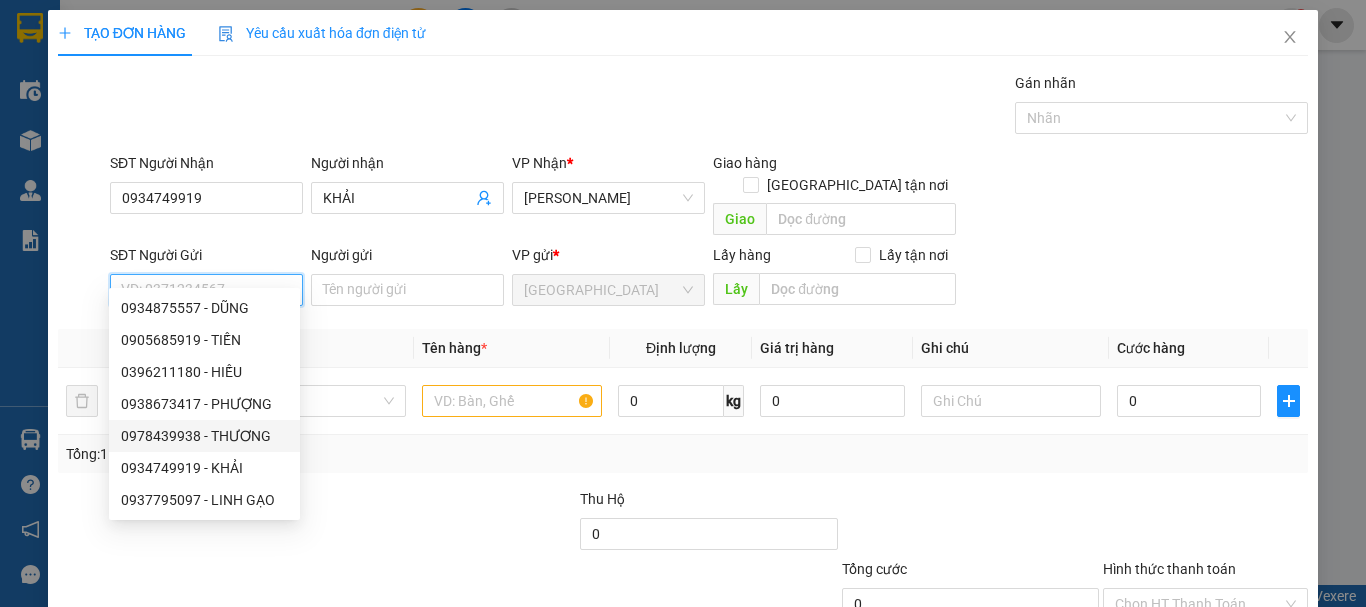 click on "0978439938 - THƯƠNG" at bounding box center [204, 436] 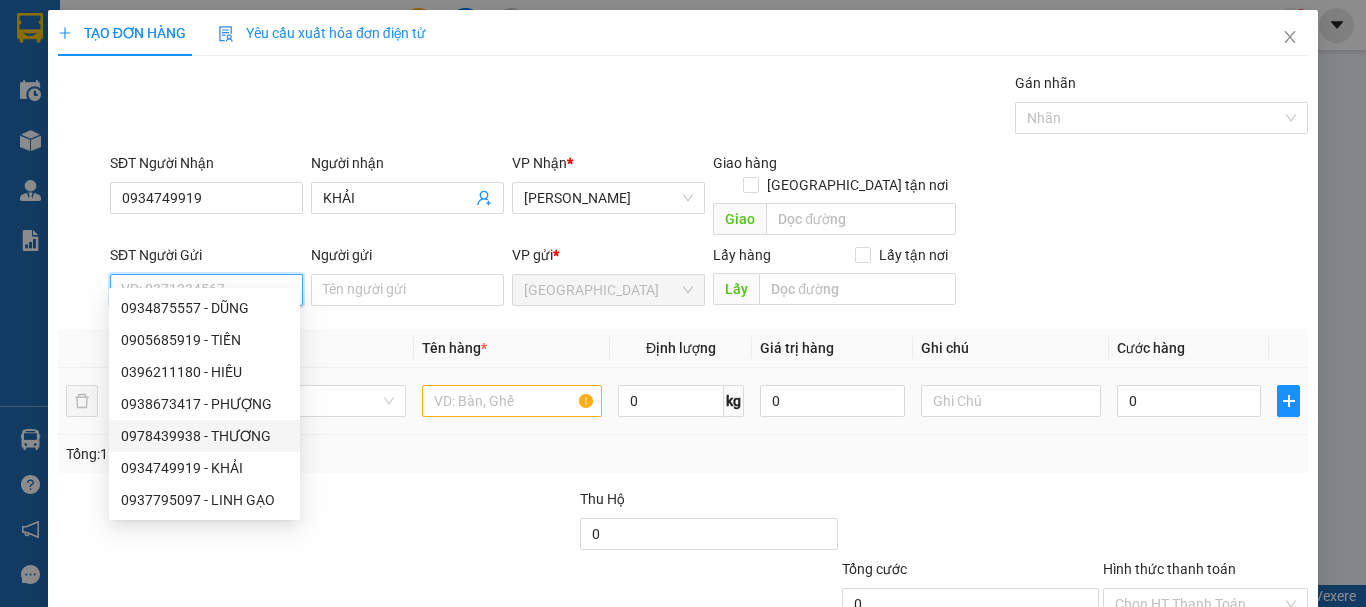 type on "0978439938" 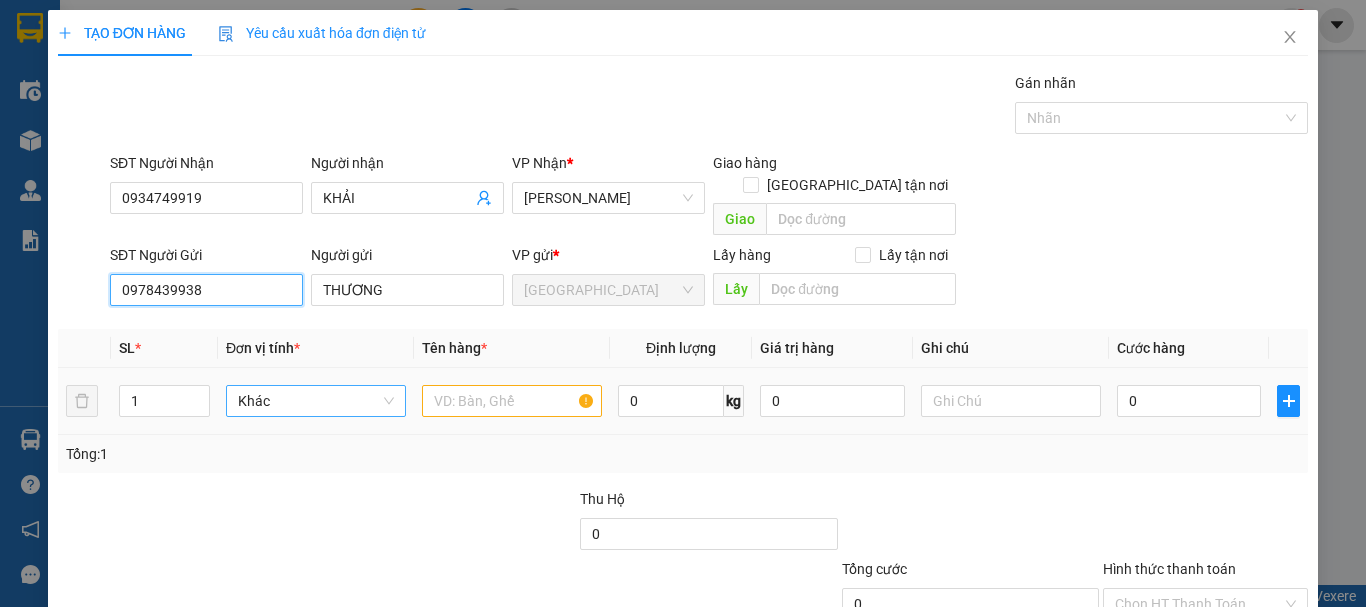 click on "Khác" at bounding box center [316, 401] 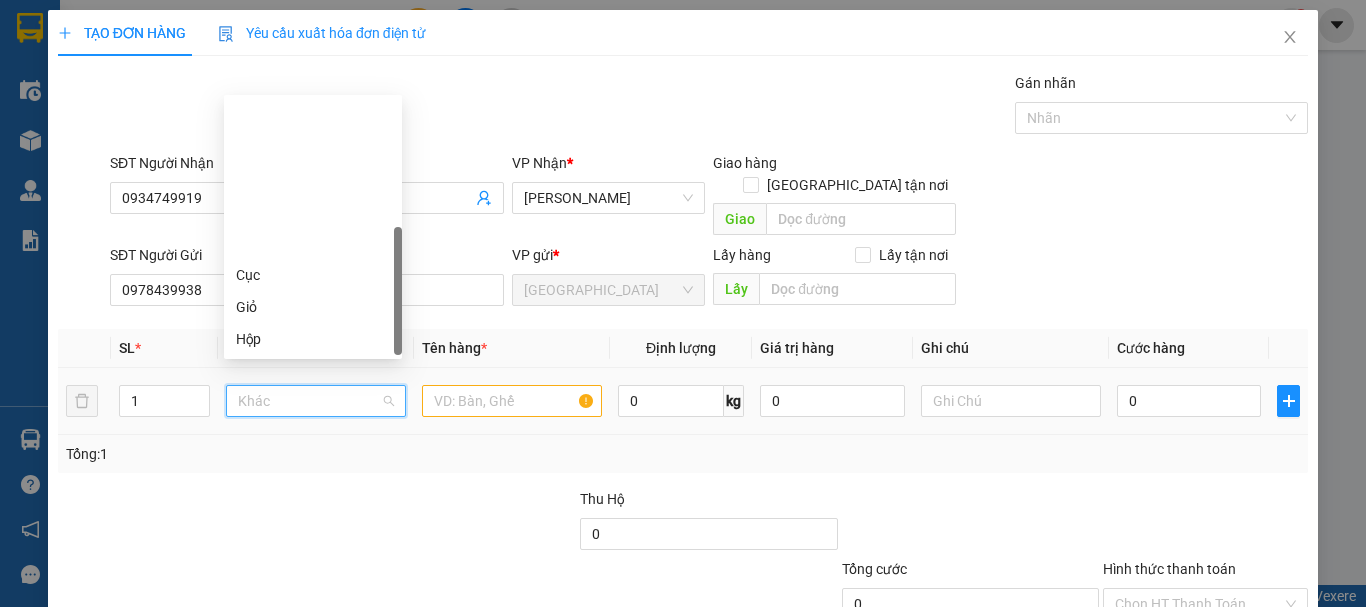 scroll, scrollTop: 192, scrollLeft: 0, axis: vertical 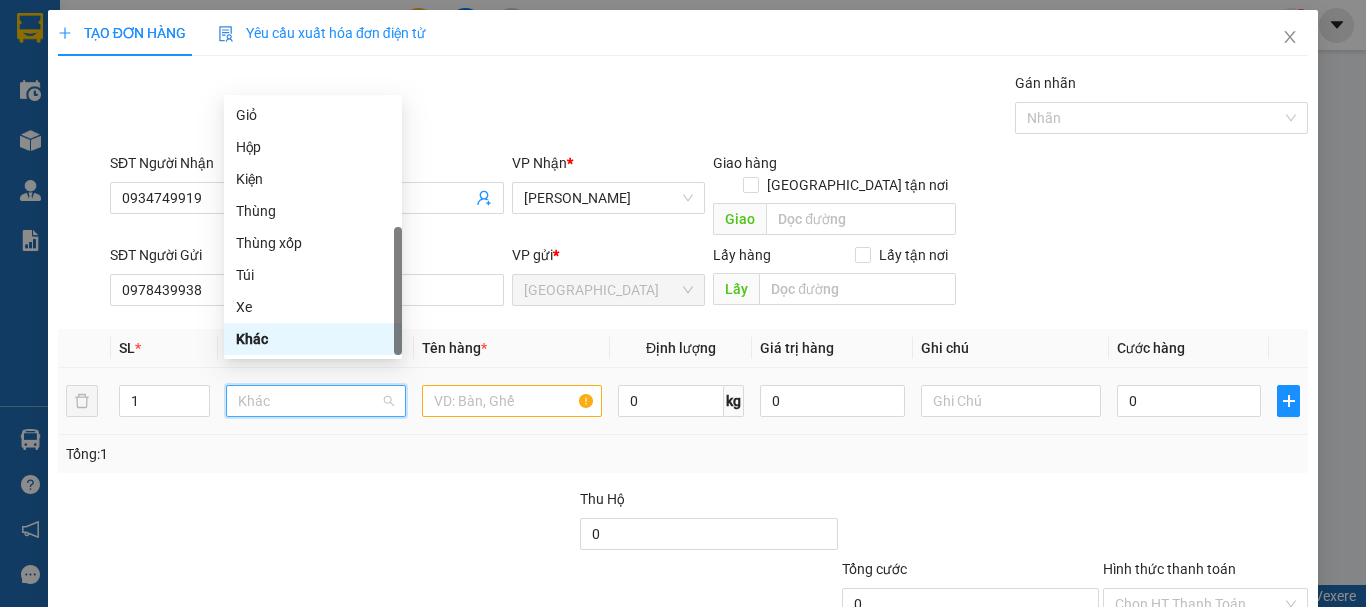 type on "T" 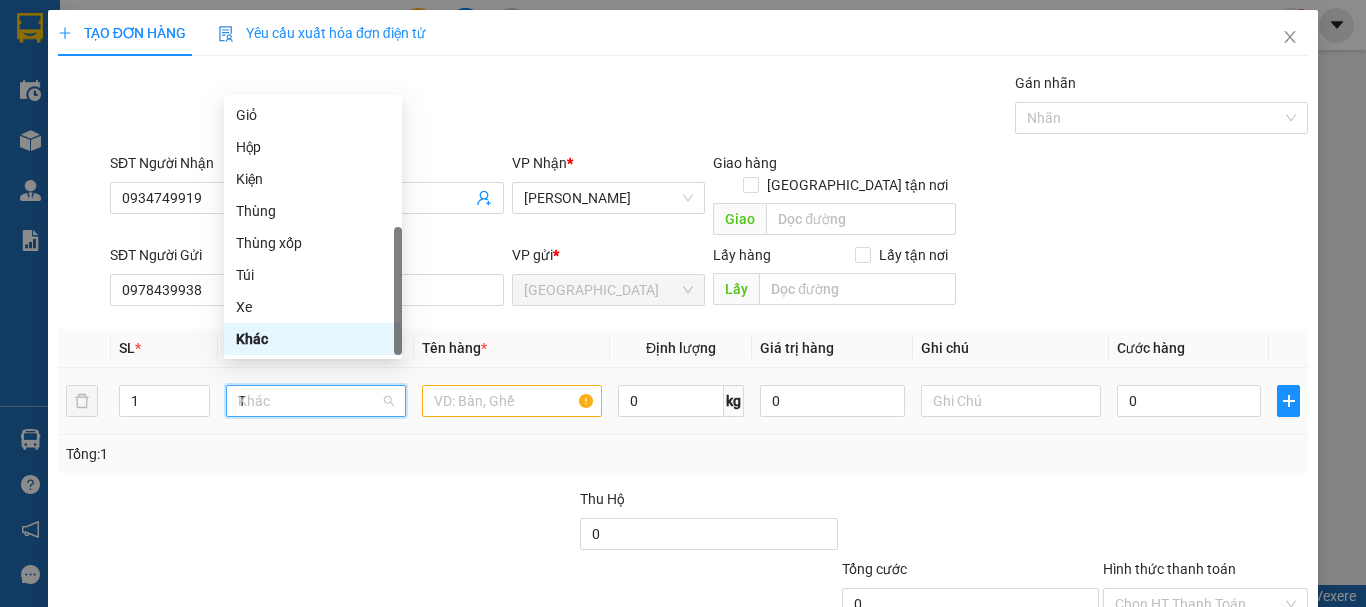 scroll, scrollTop: 0, scrollLeft: 0, axis: both 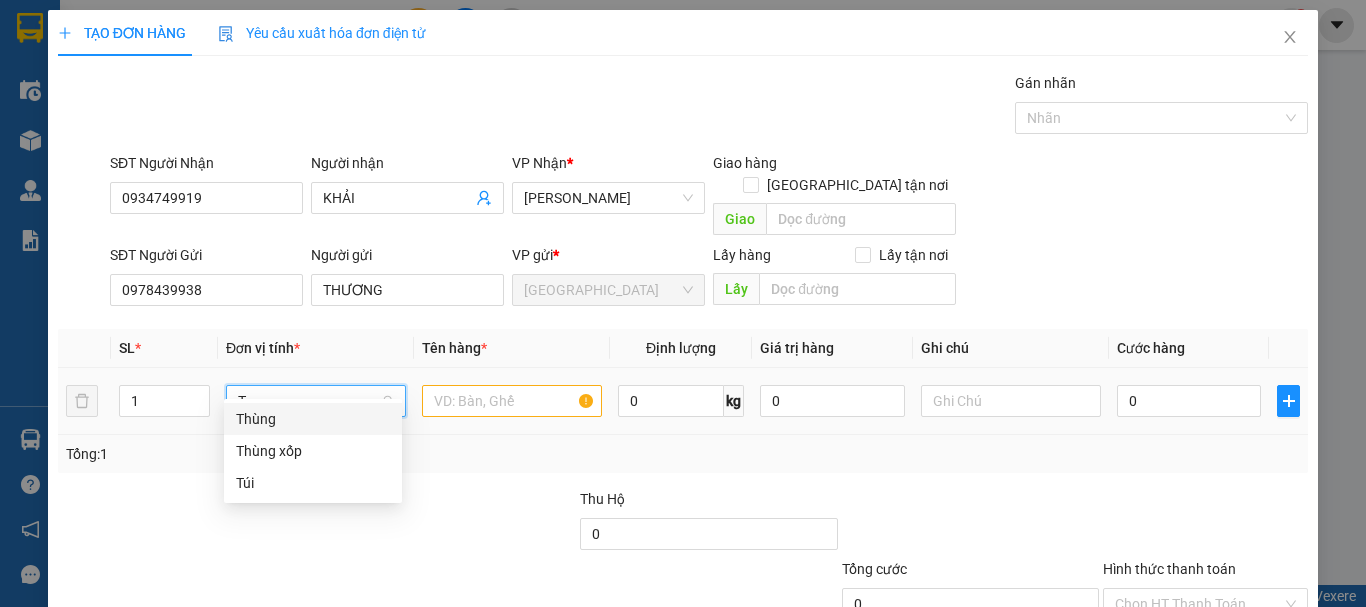 click on "Thùng" at bounding box center [313, 419] 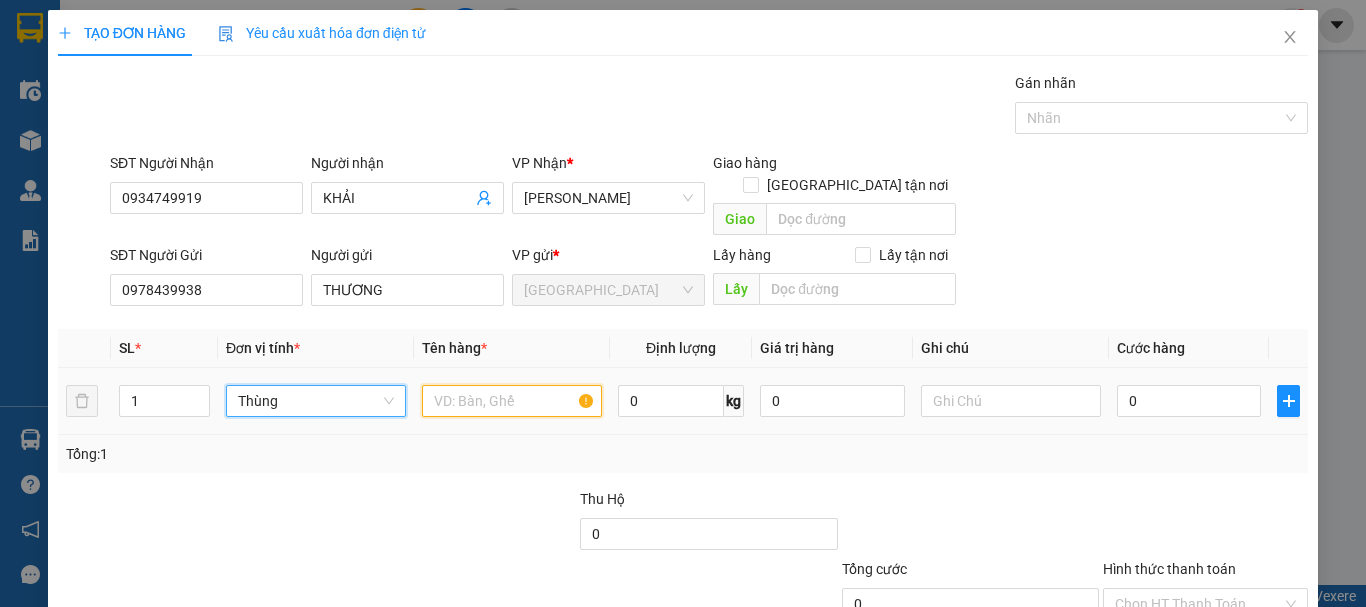 click at bounding box center [512, 401] 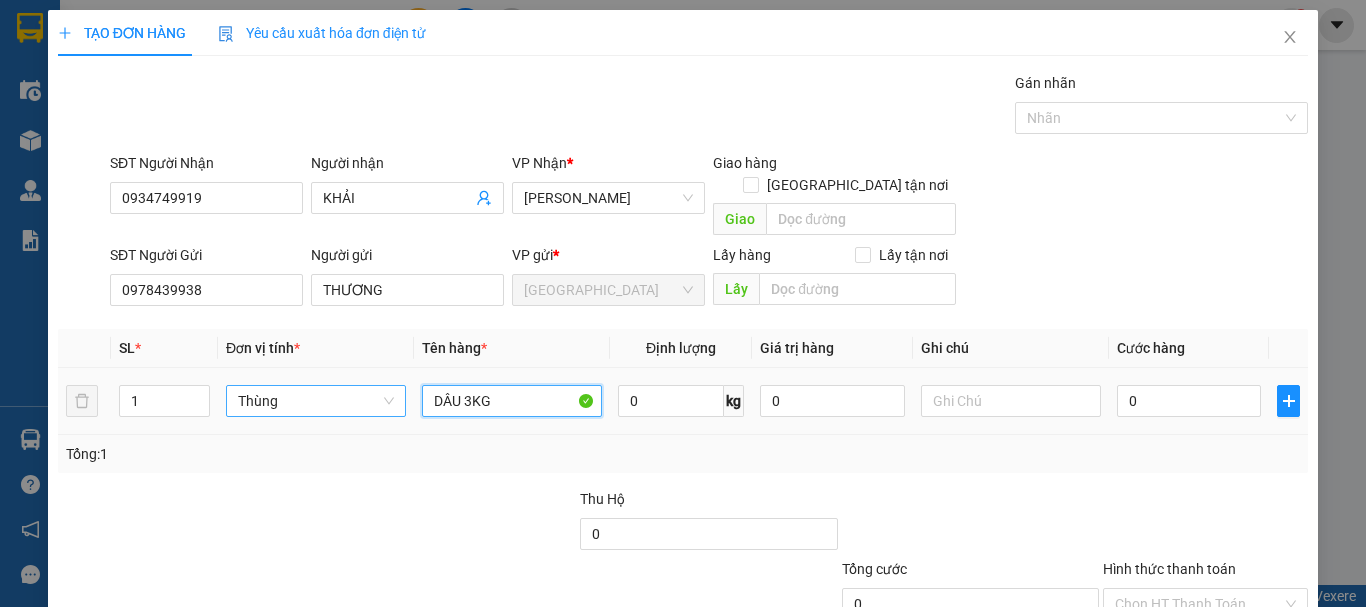 type on "DÂU 3KG" 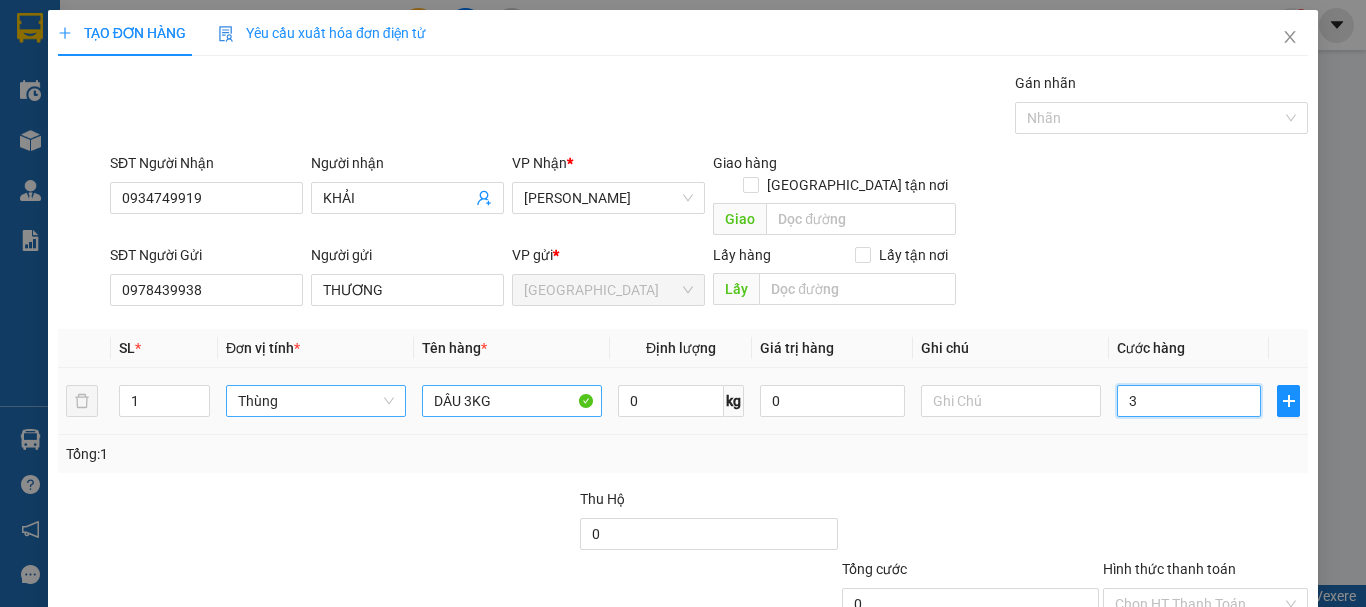 type on "30" 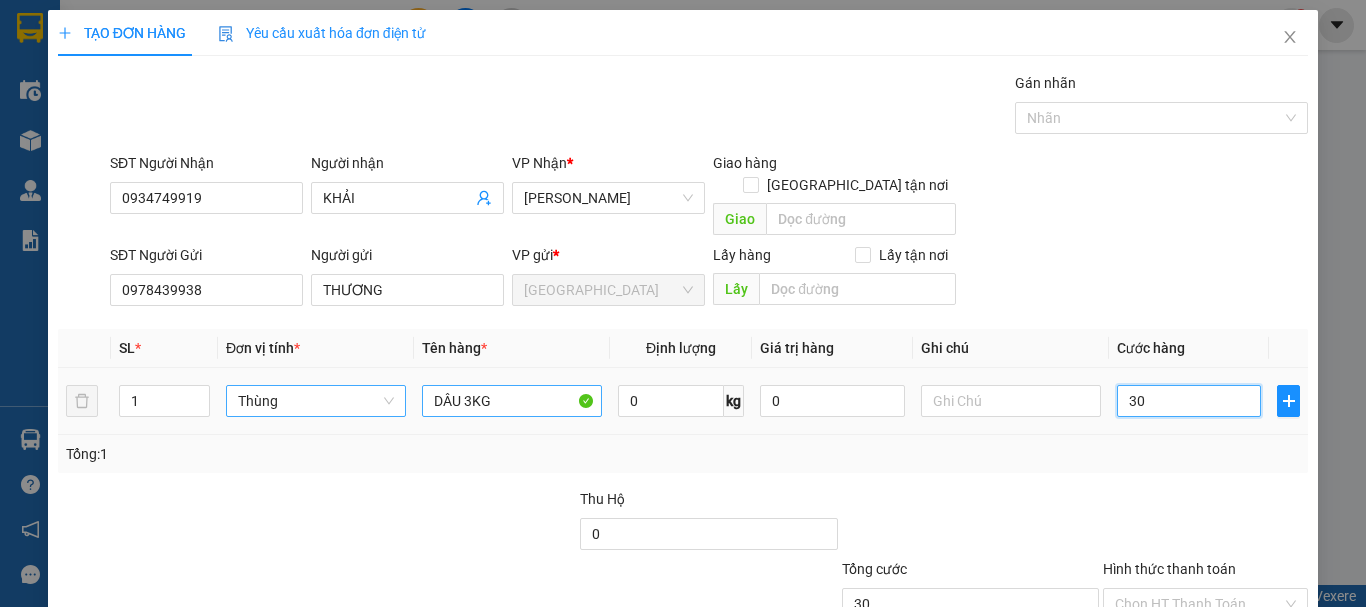 type on "30" 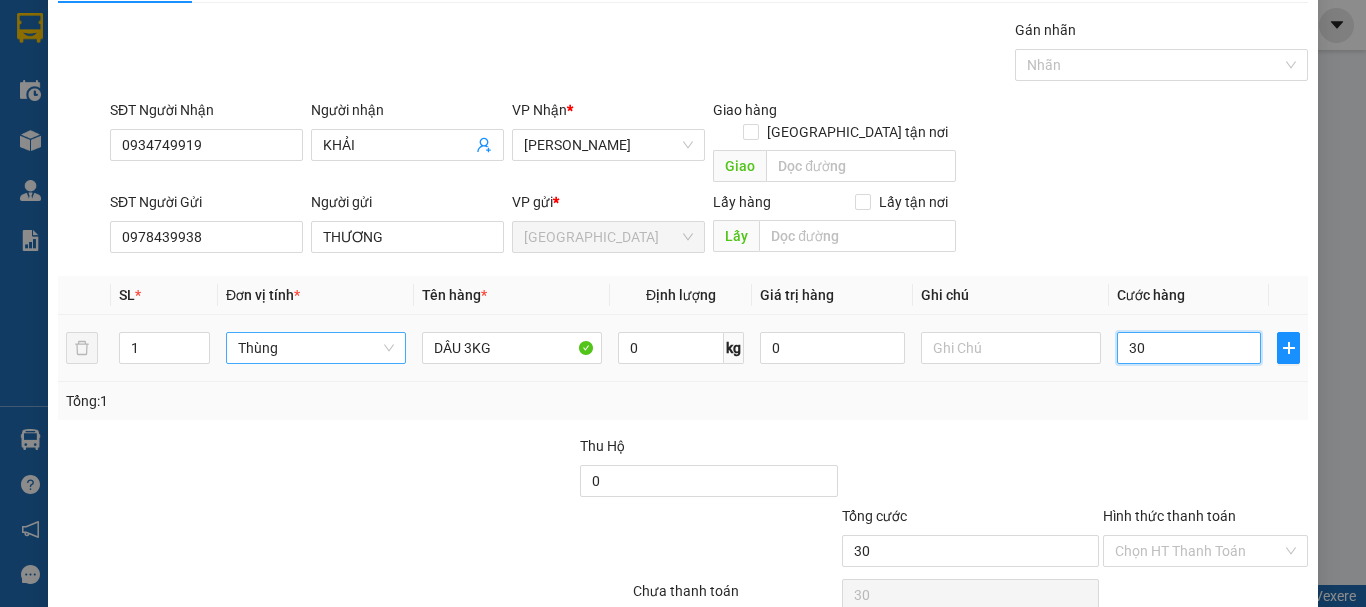 scroll, scrollTop: 125, scrollLeft: 0, axis: vertical 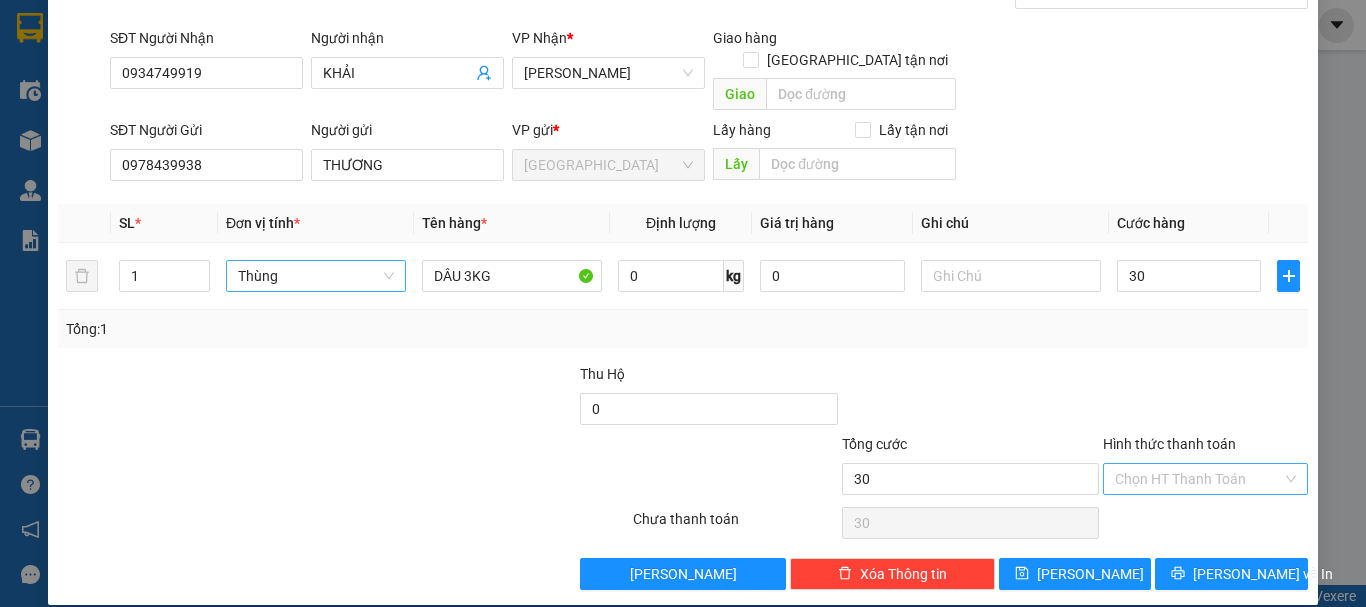 click on "Hình thức thanh toán" at bounding box center (1198, 479) 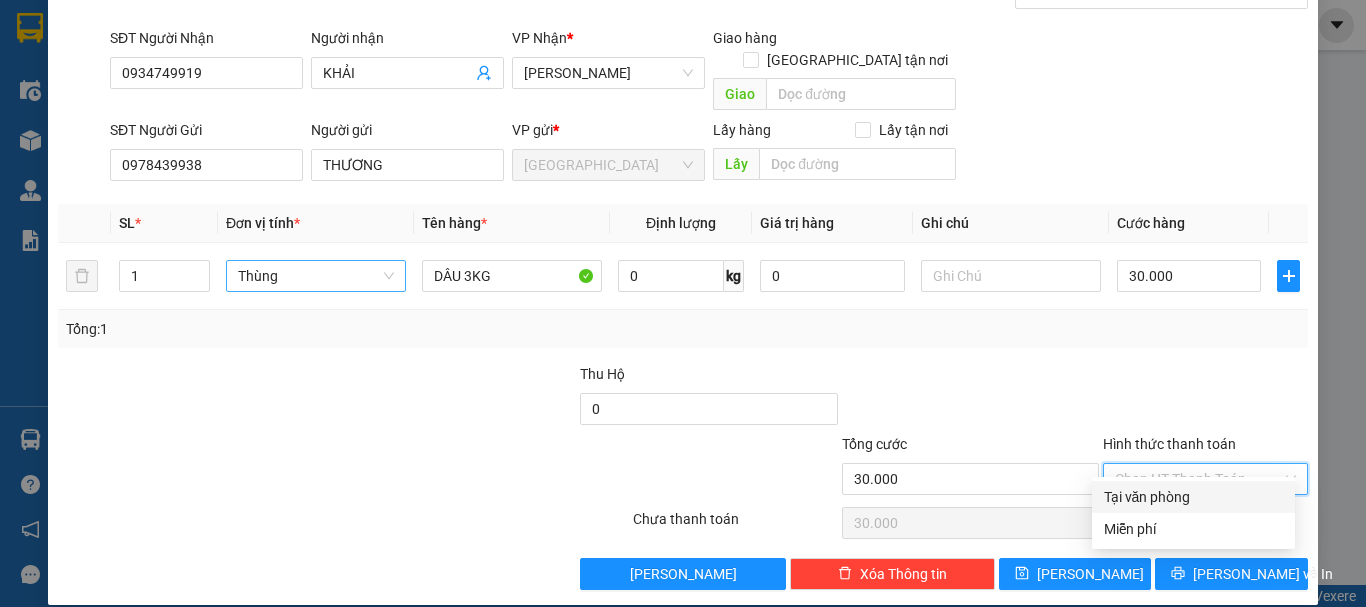 click on "Tại văn phòng" at bounding box center [1193, 497] 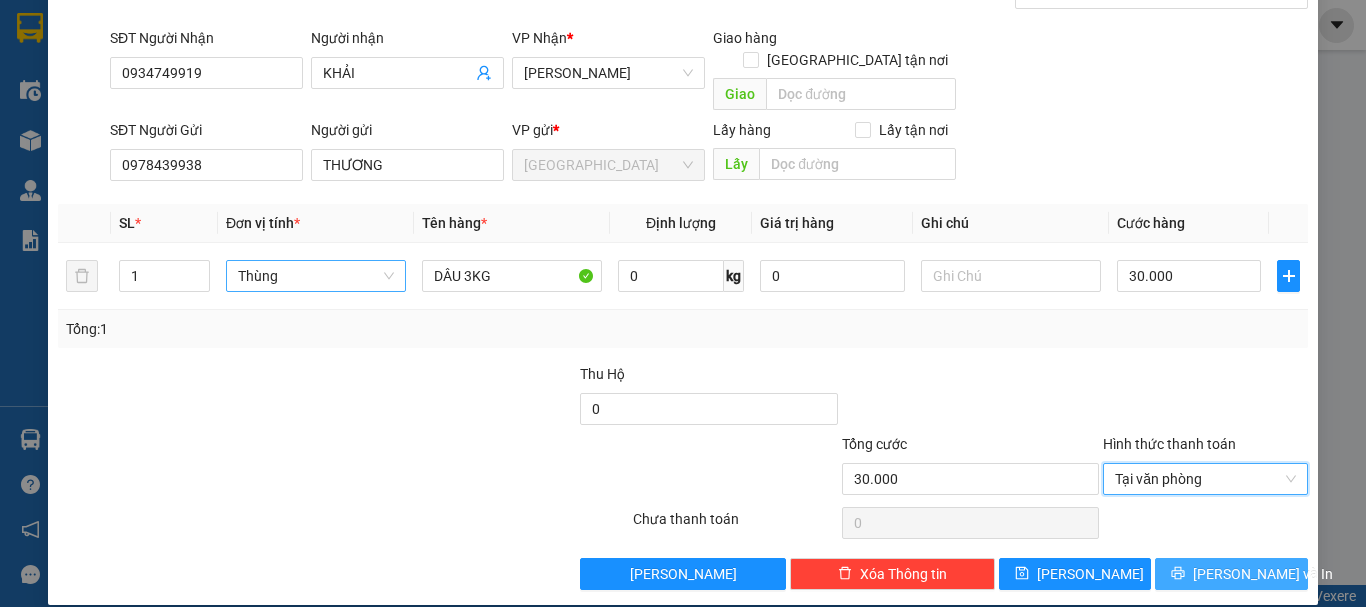 click on "[PERSON_NAME] và In" at bounding box center [1263, 574] 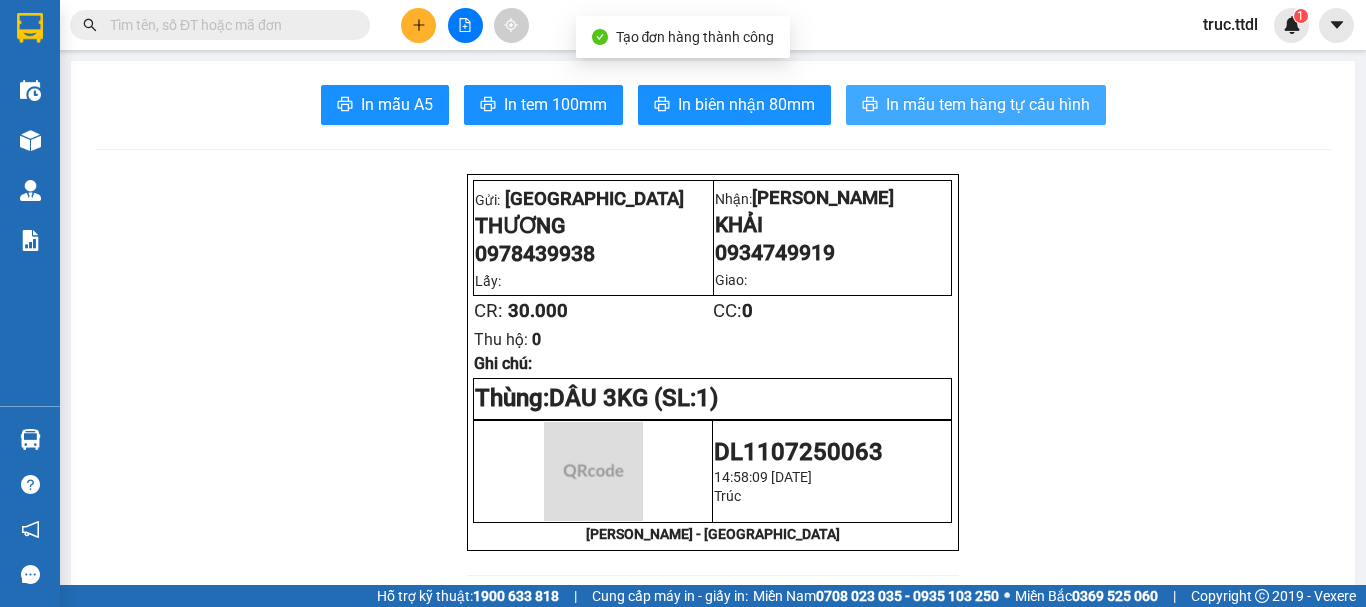 click on "In mẫu tem hàng tự cấu hình" at bounding box center (976, 105) 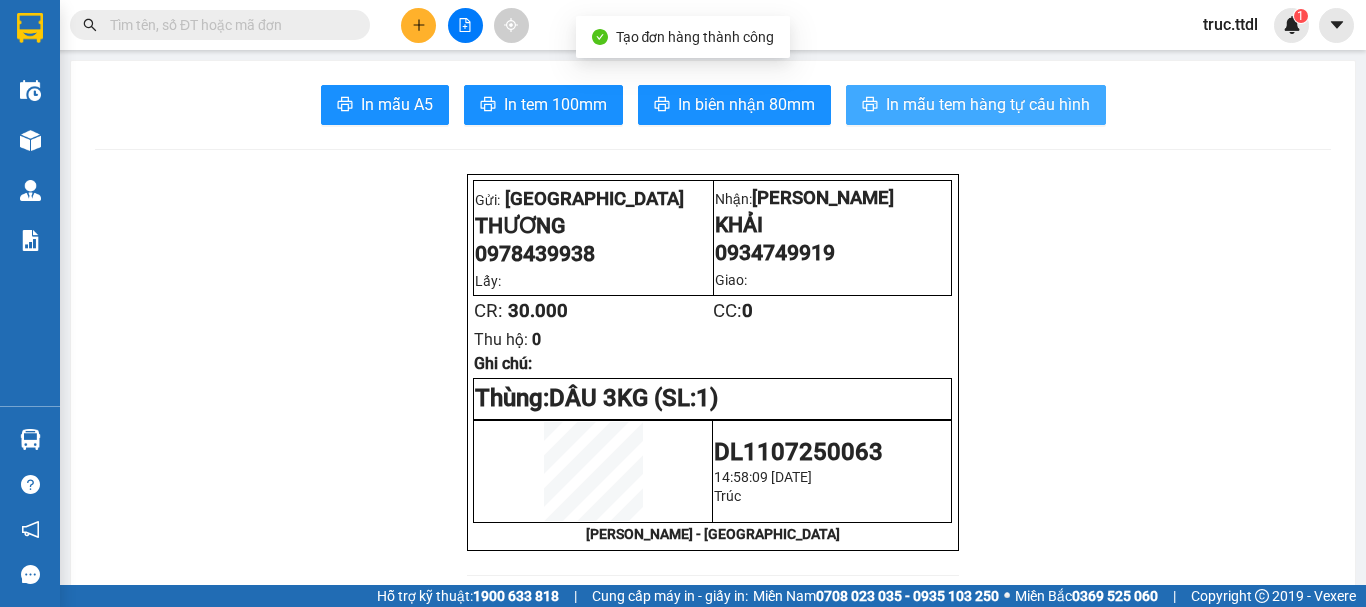 scroll, scrollTop: 0, scrollLeft: 0, axis: both 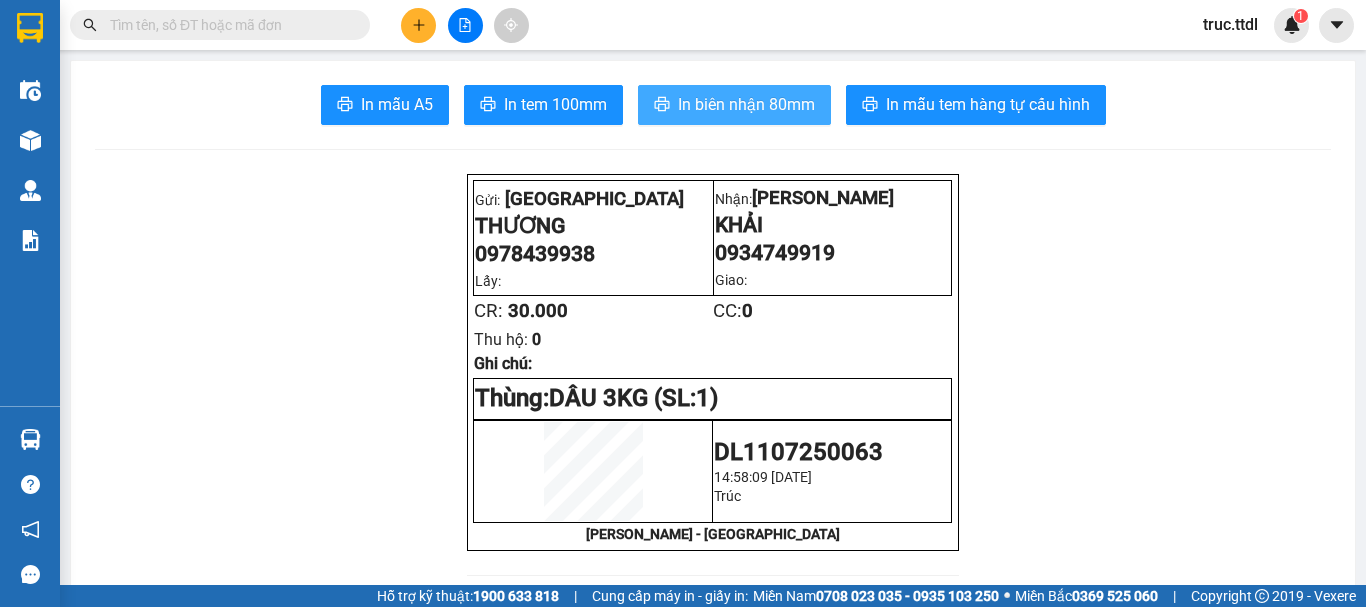 click on "In biên nhận 80mm" at bounding box center [746, 104] 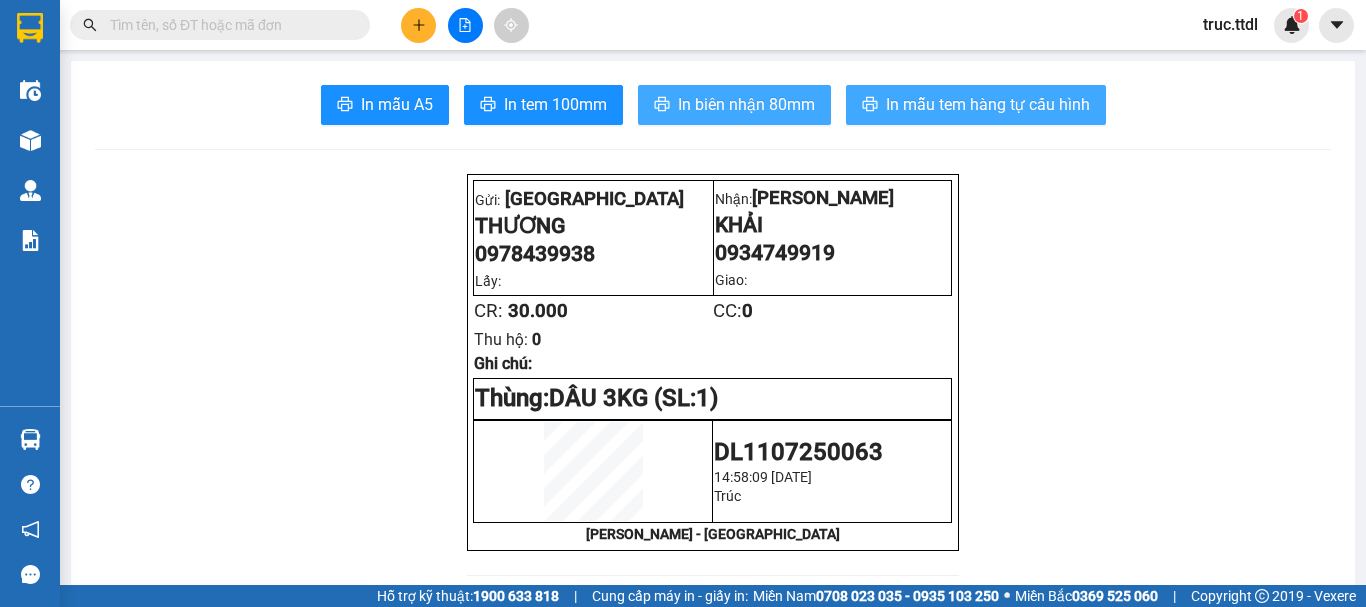 scroll, scrollTop: 0, scrollLeft: 0, axis: both 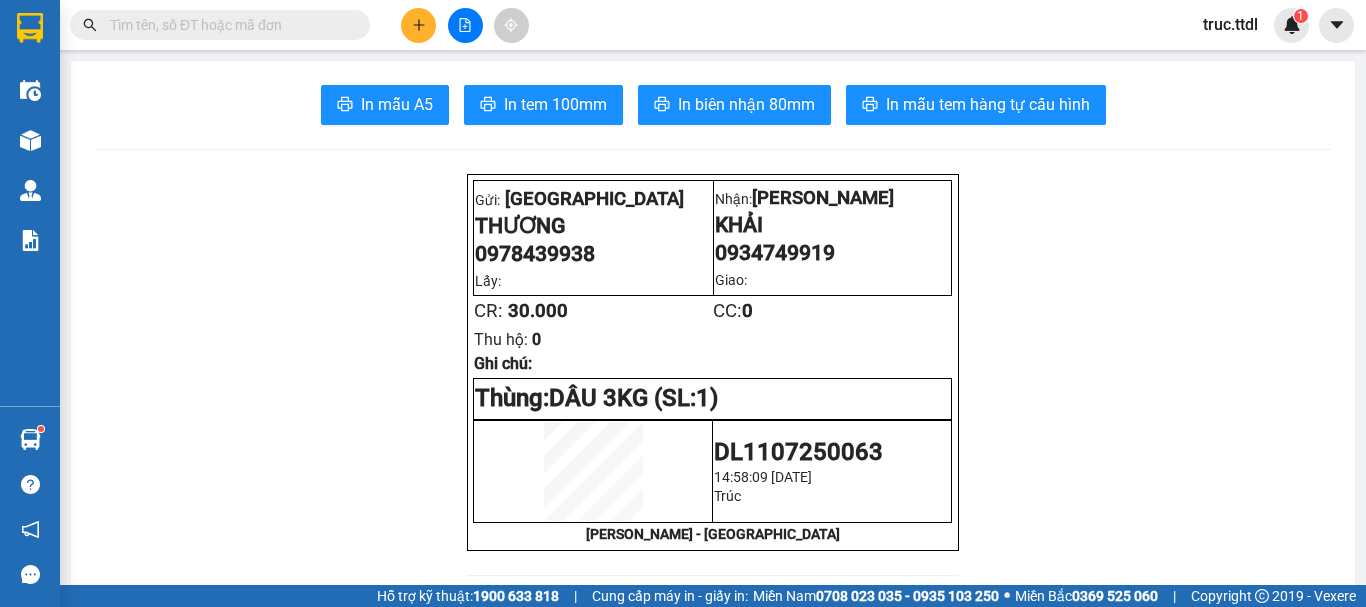 click at bounding box center [418, 25] 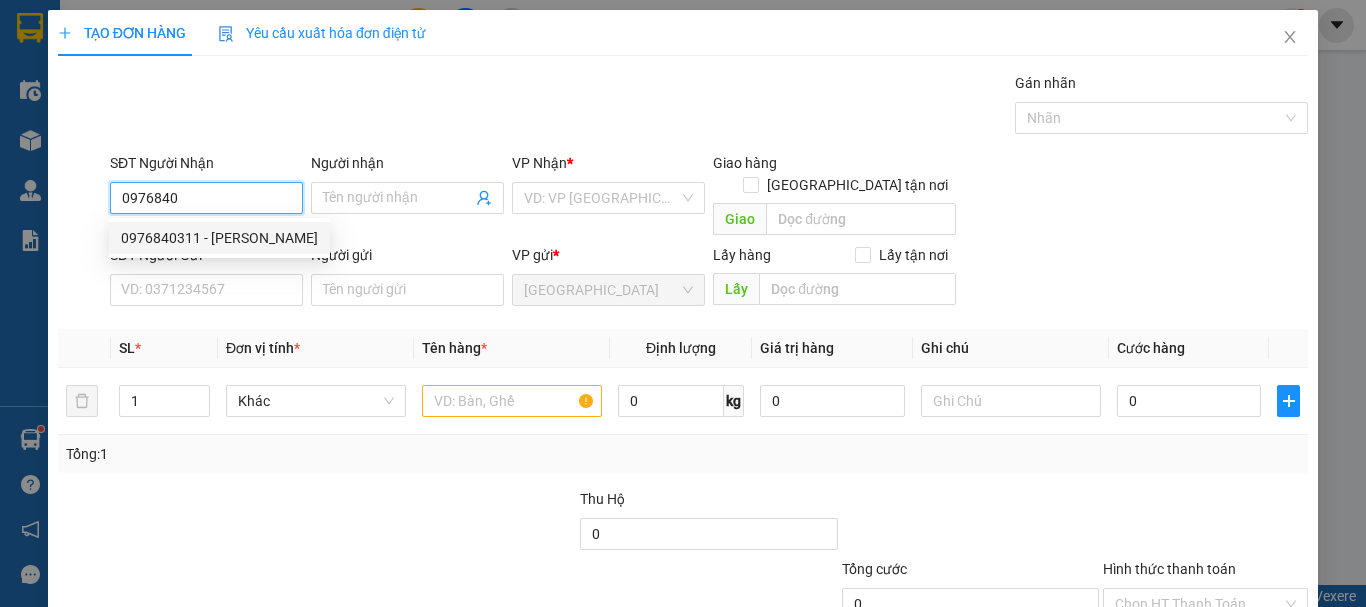 click on "0976840311 - HÀ" at bounding box center (219, 238) 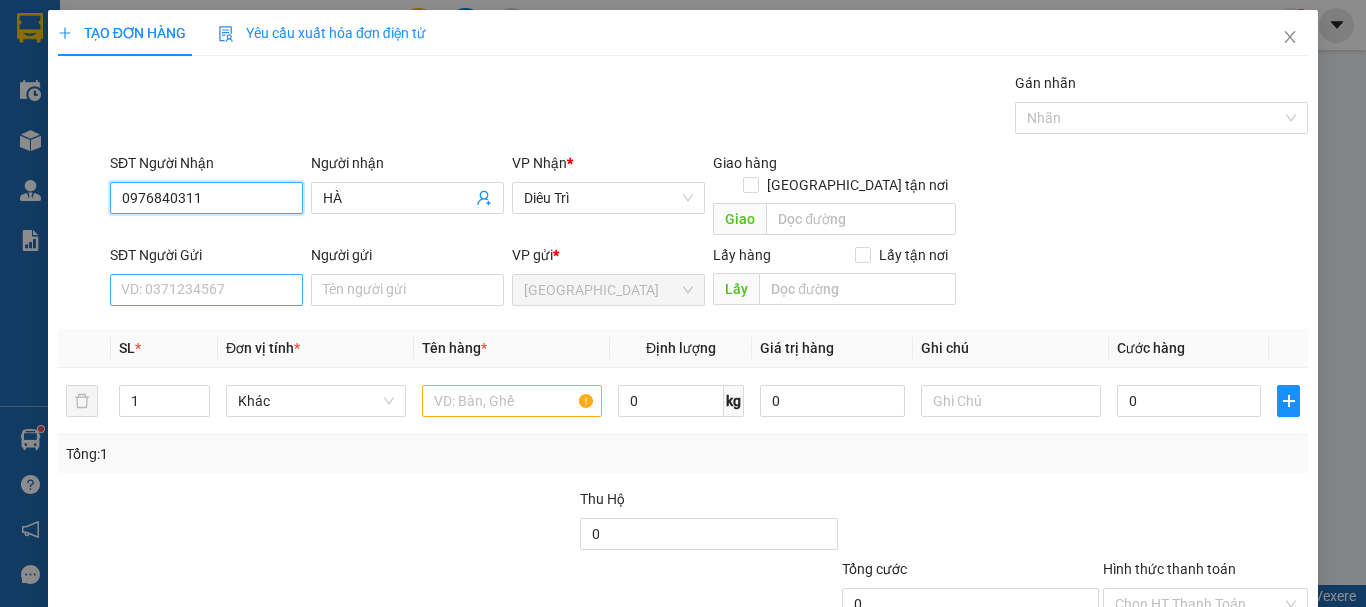 type on "0976840311" 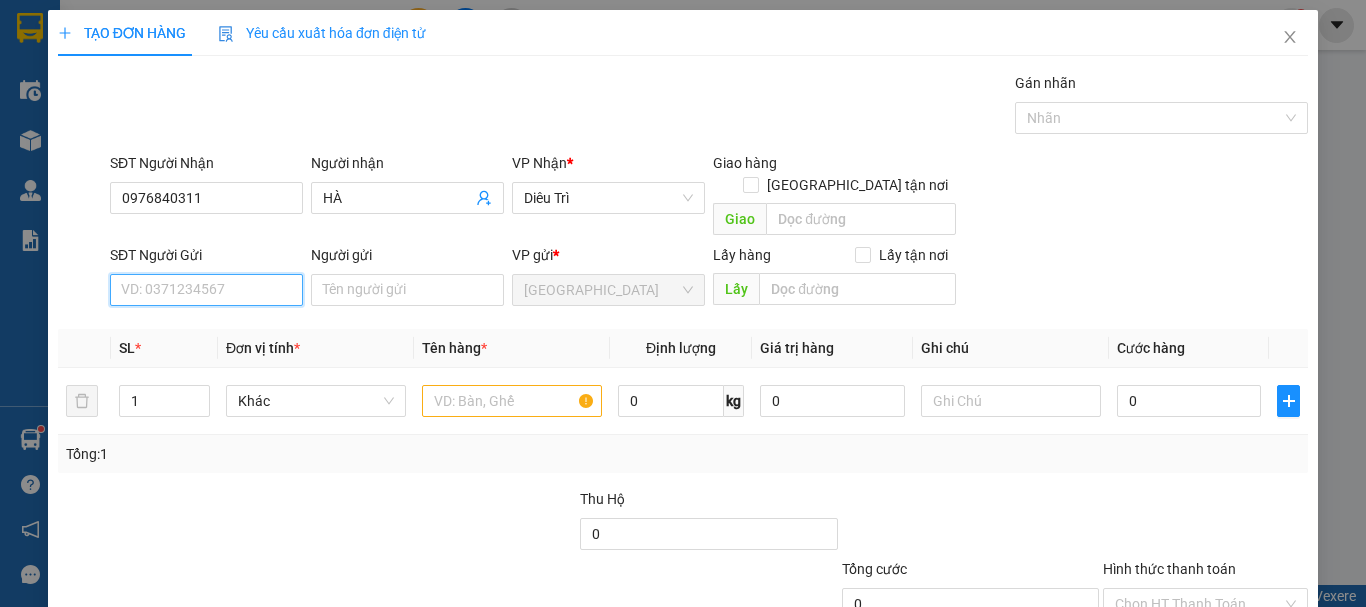 click on "SĐT Người Gửi" at bounding box center (206, 290) 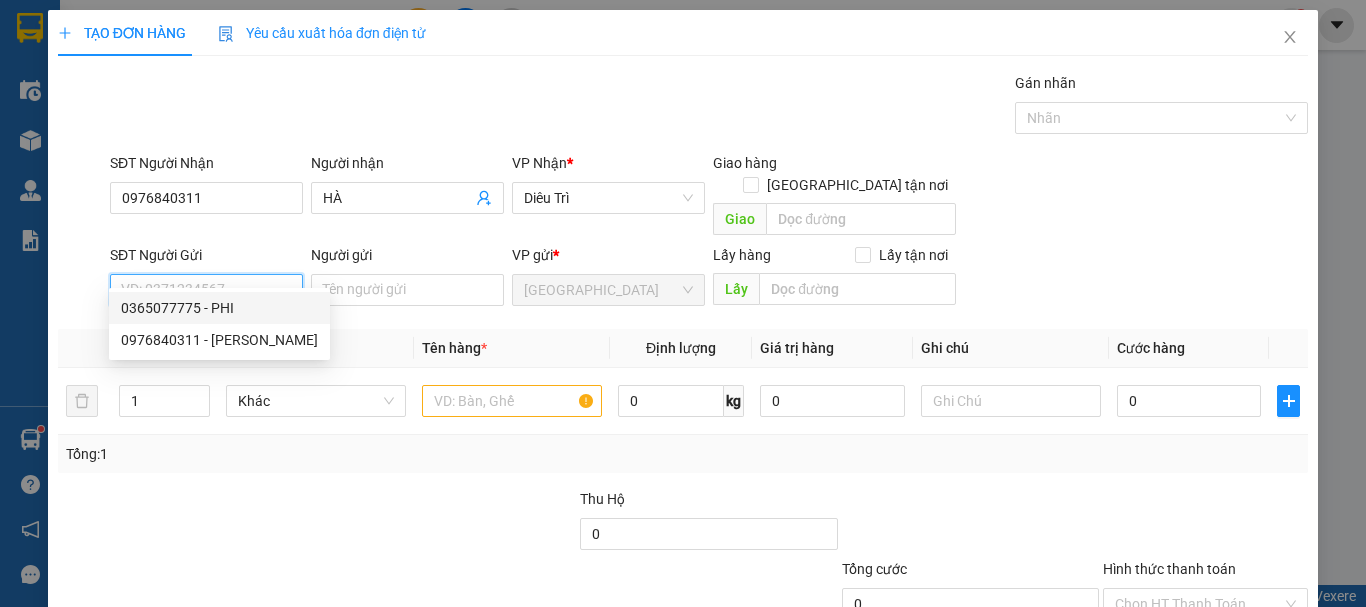 click on "SĐT Người Gửi" at bounding box center [206, 290] 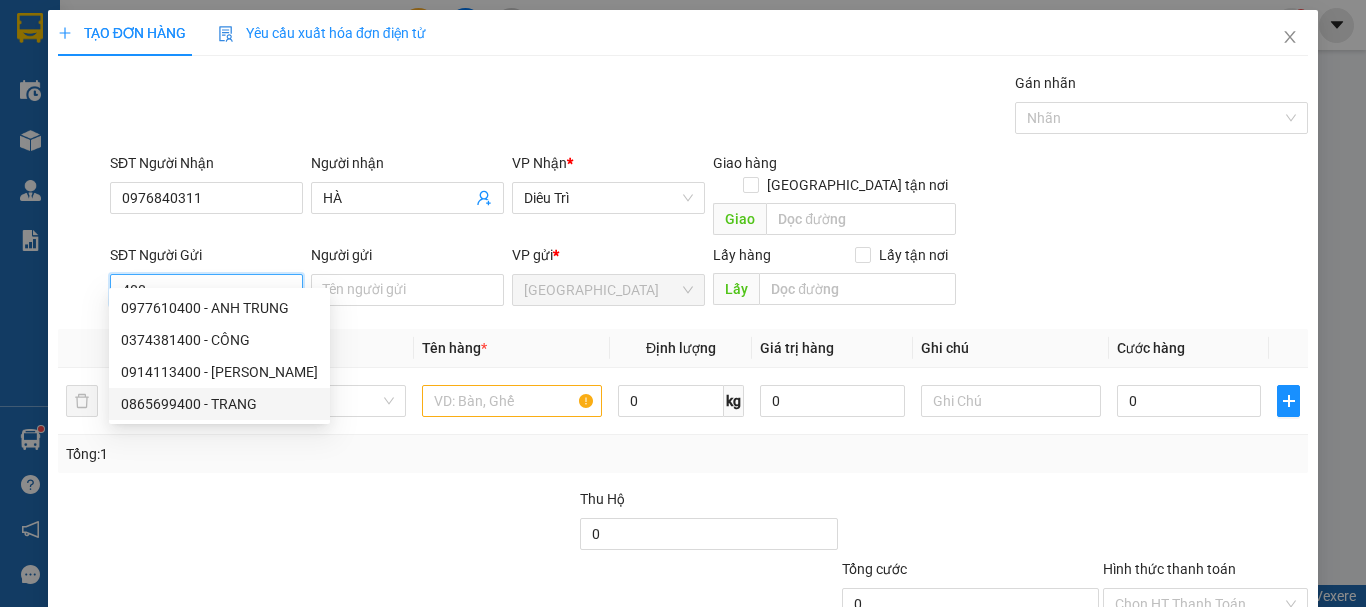 click on "0865699400 - TRANG" at bounding box center (219, 404) 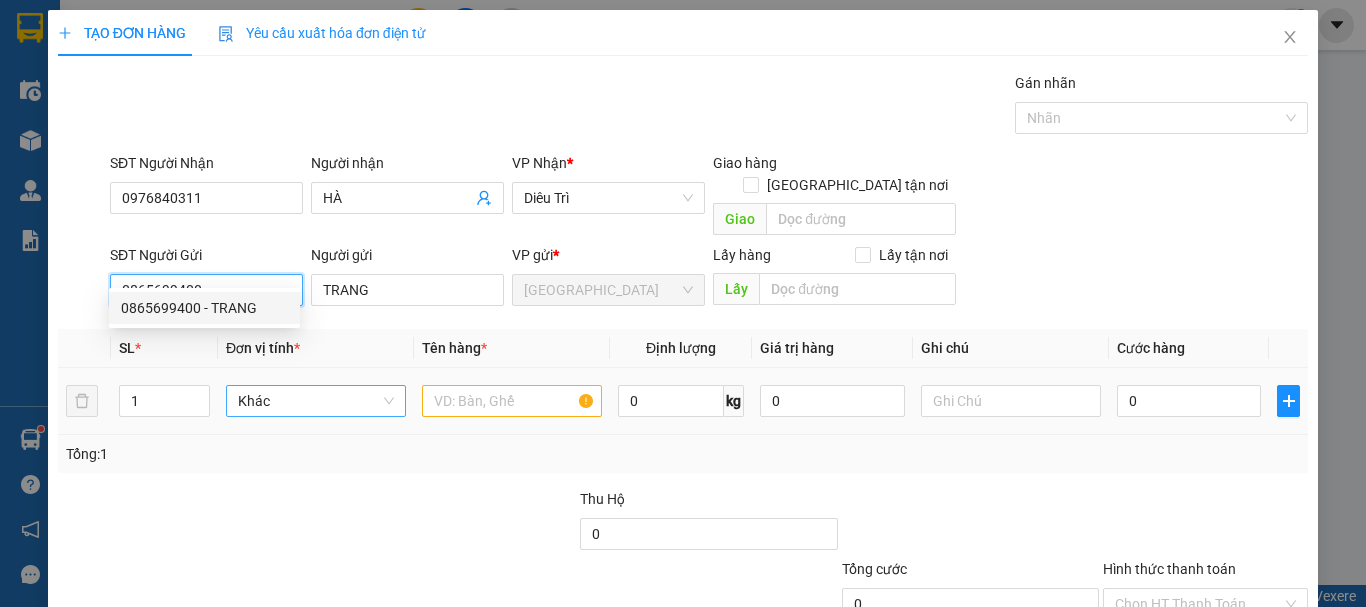 click on "Khác" at bounding box center (316, 401) 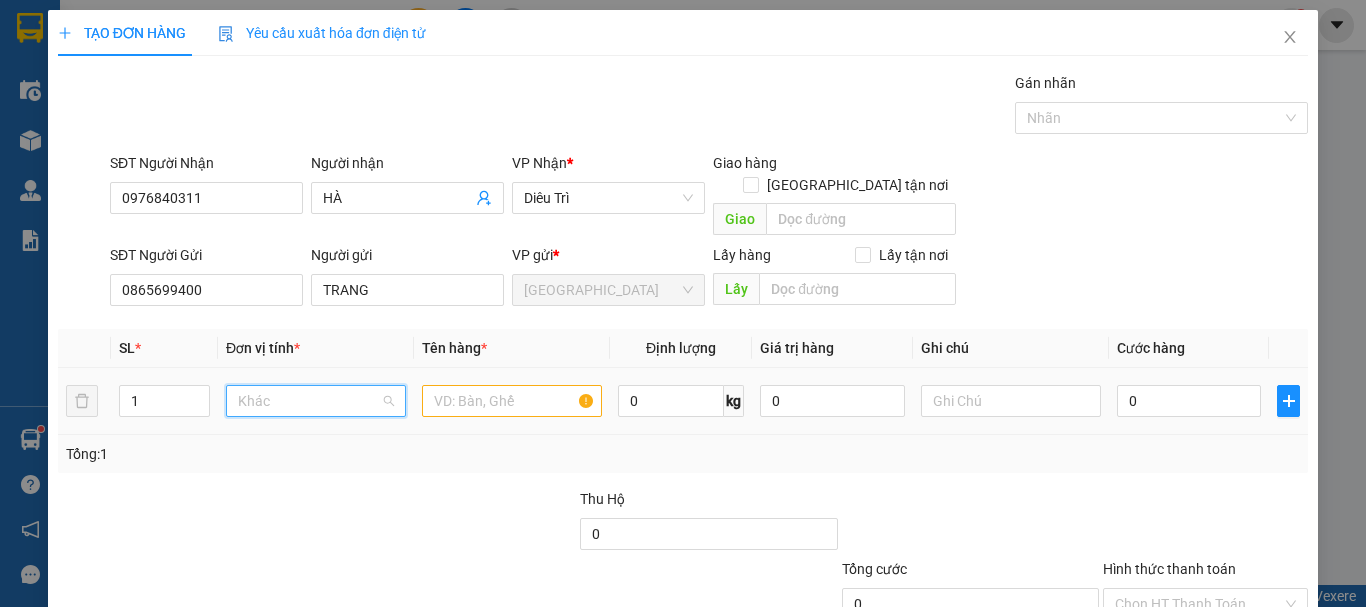 scroll, scrollTop: 192, scrollLeft: 0, axis: vertical 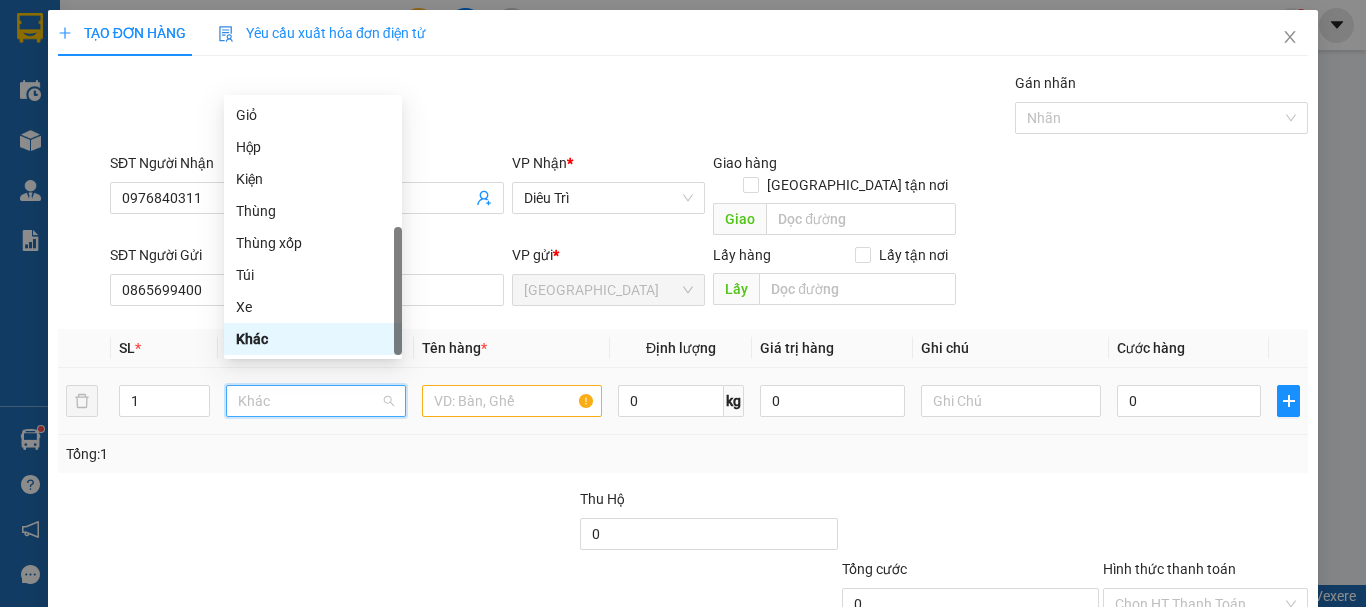 type on "K" 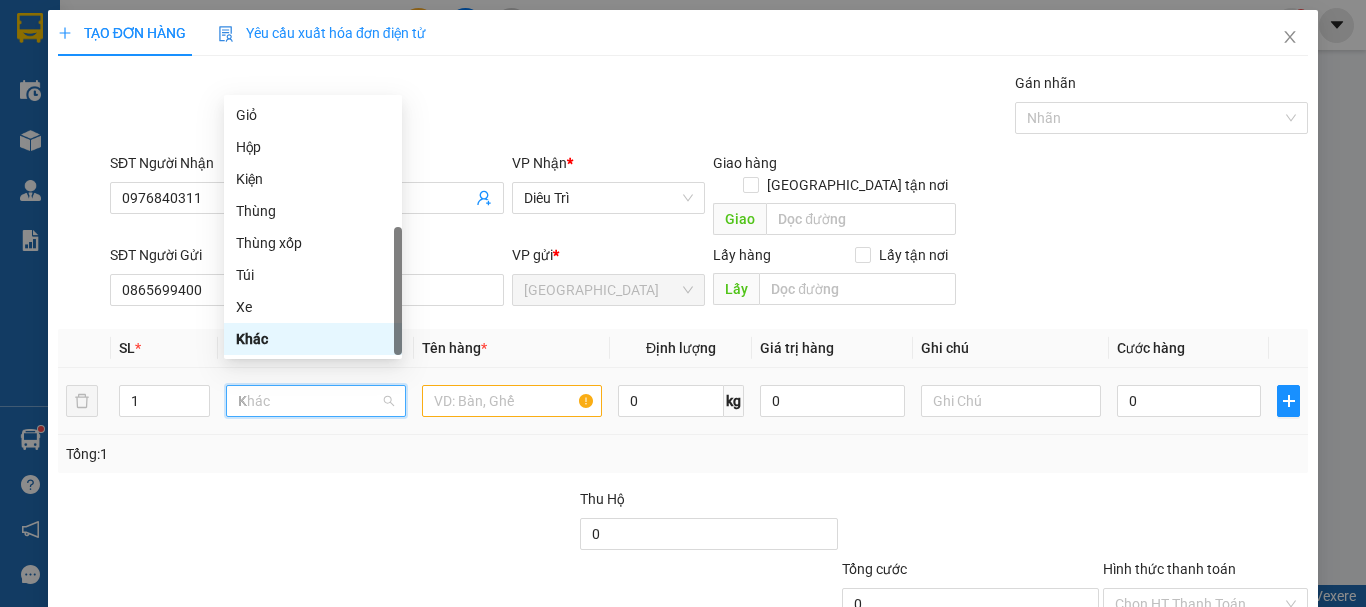 scroll, scrollTop: 0, scrollLeft: 0, axis: both 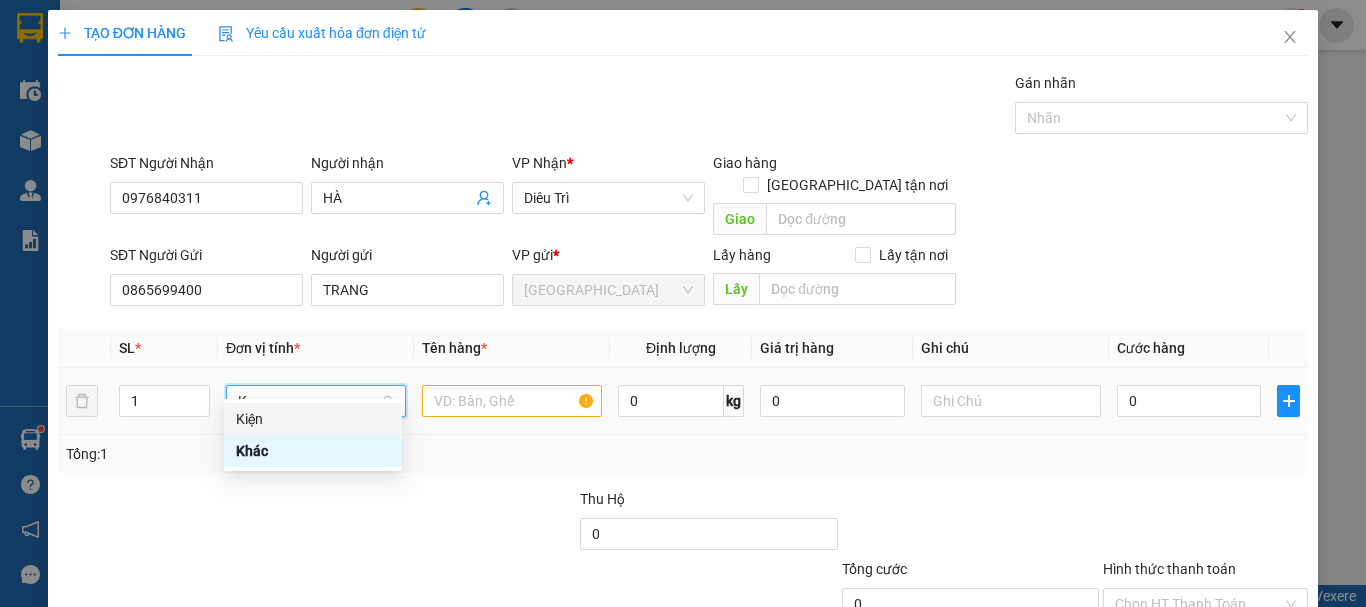 click on "Kiện" at bounding box center [313, 419] 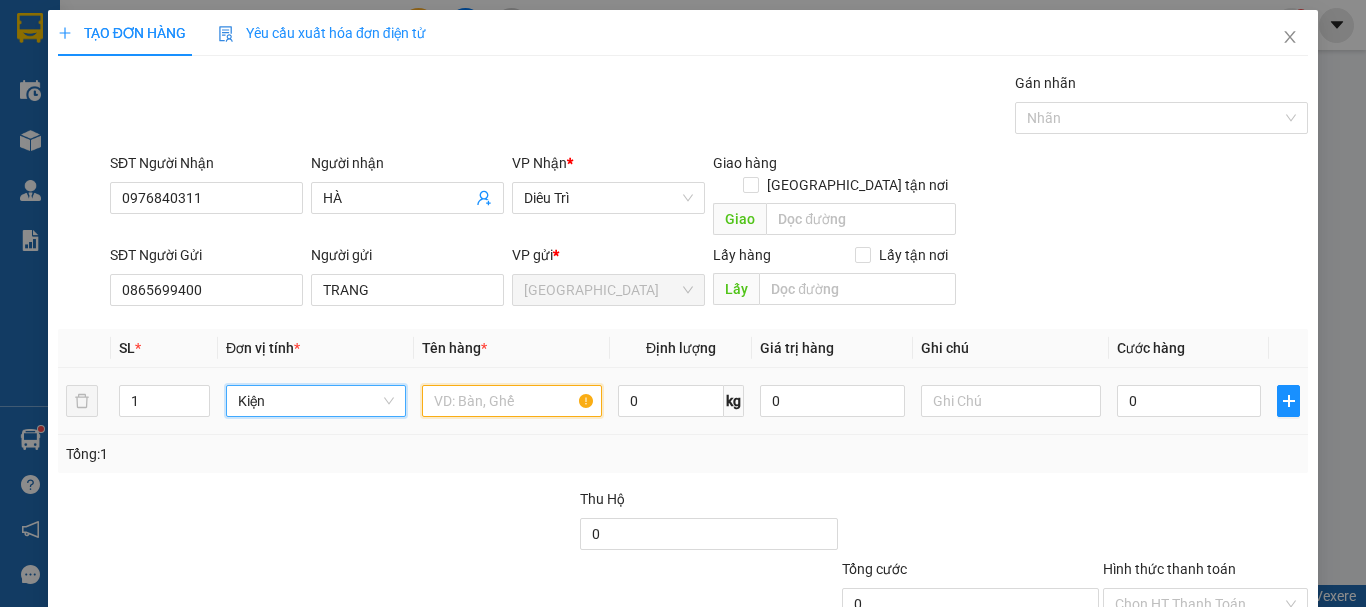 click at bounding box center (512, 401) 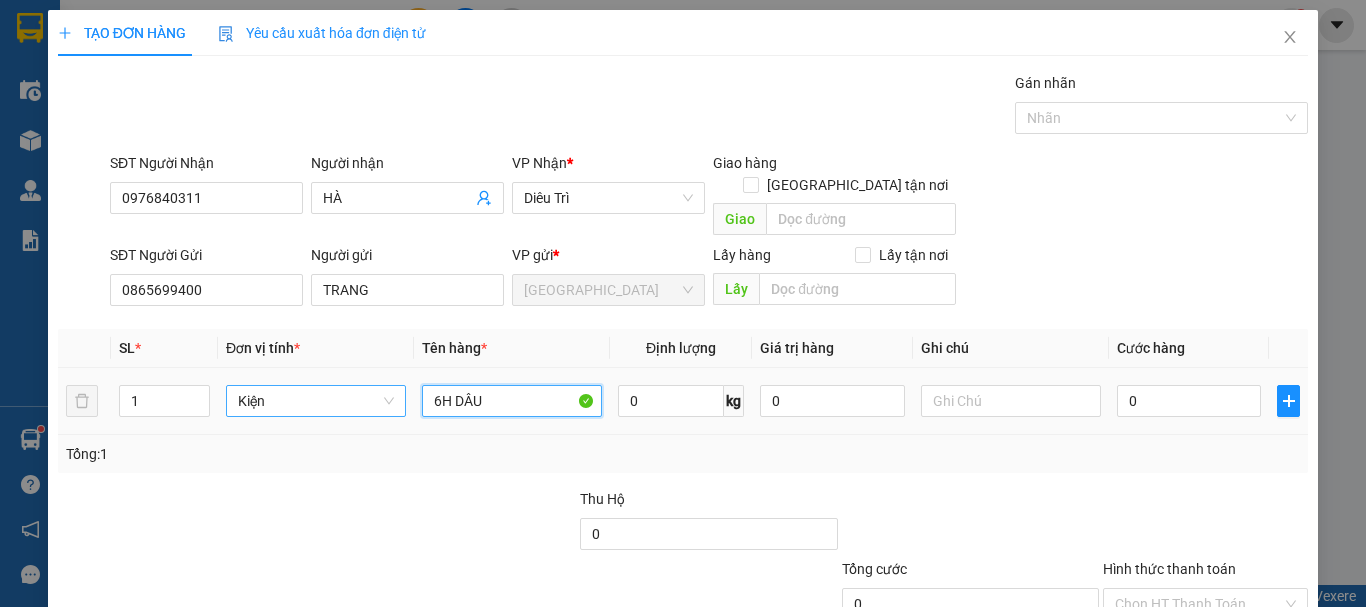 type on "6H DÂU" 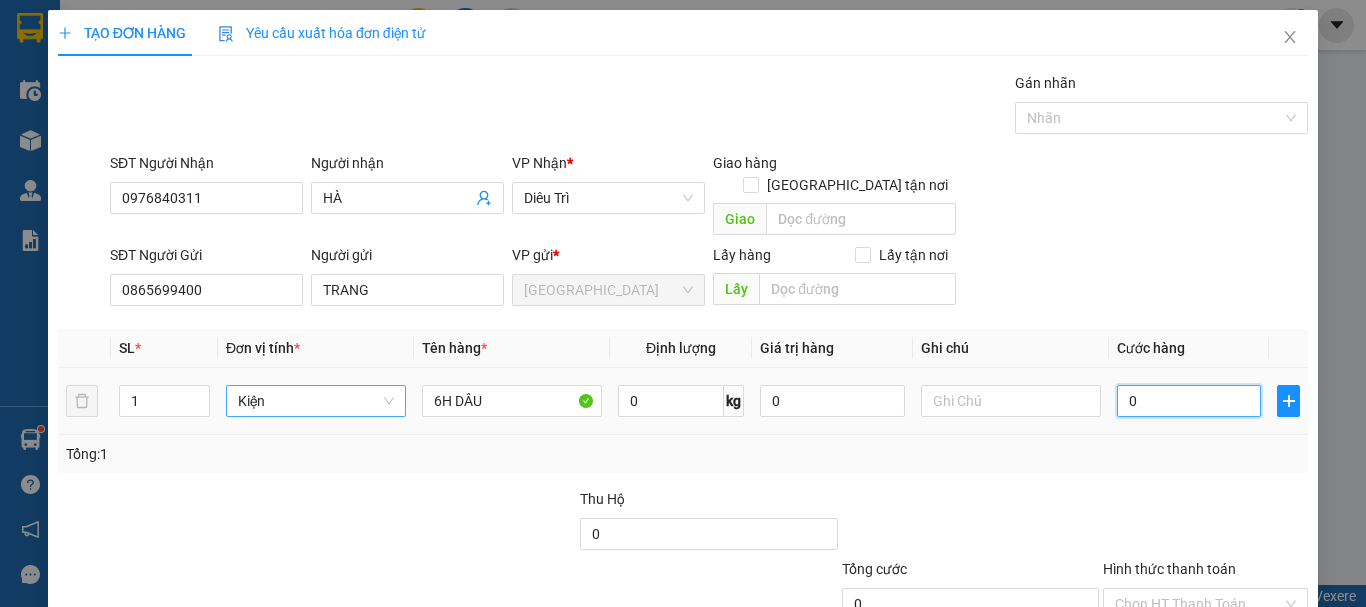 type on "9" 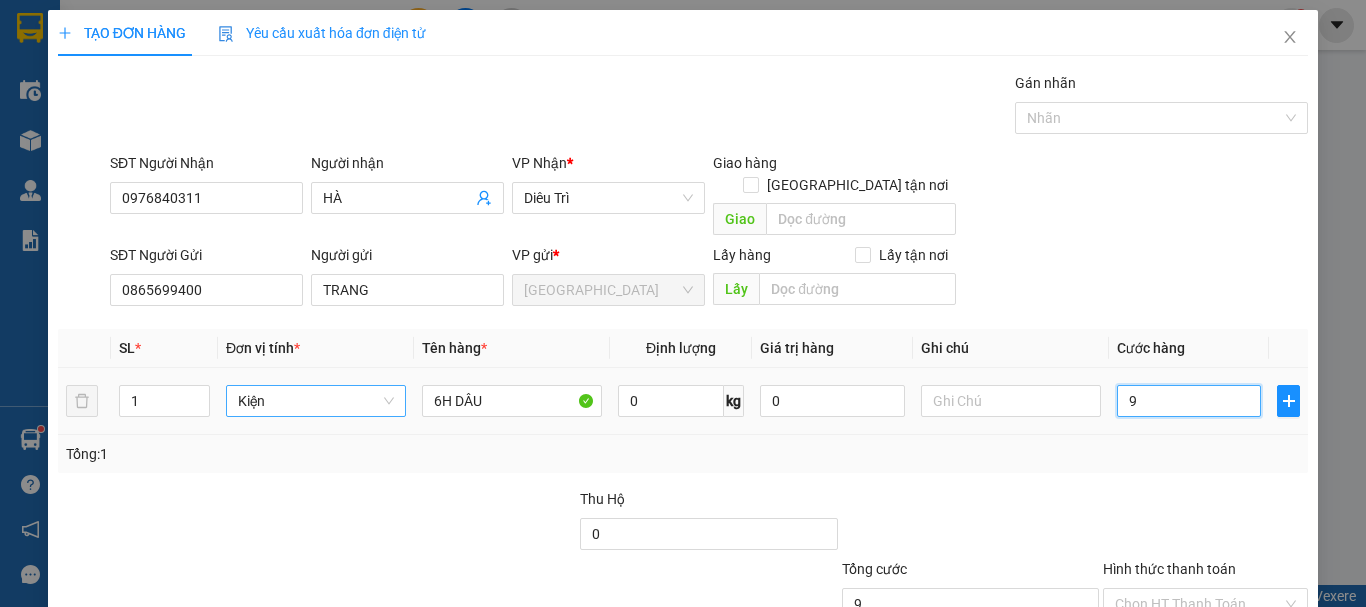 type on "90" 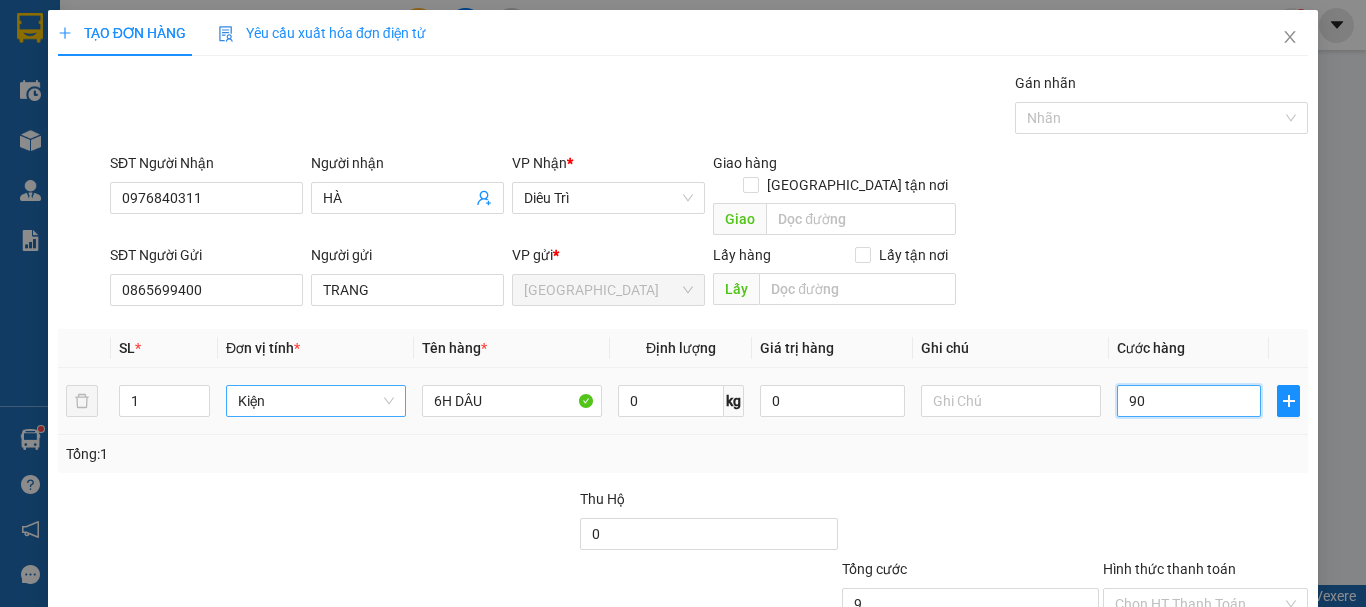 type on "90" 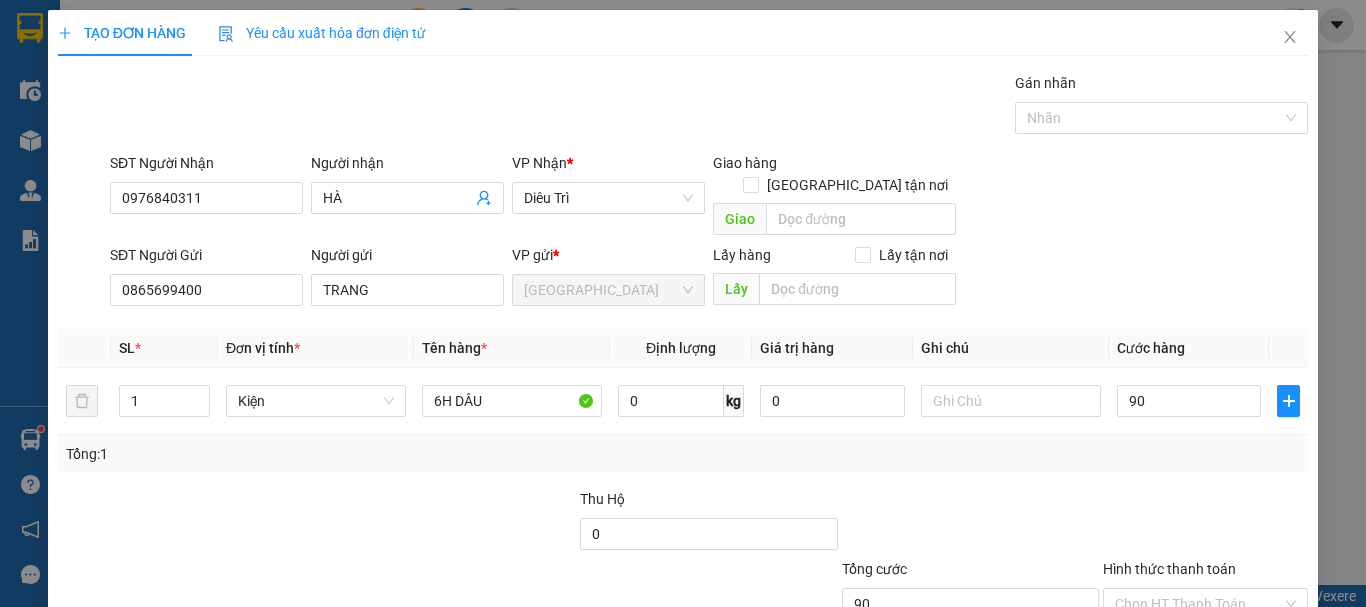 click at bounding box center (1205, 523) 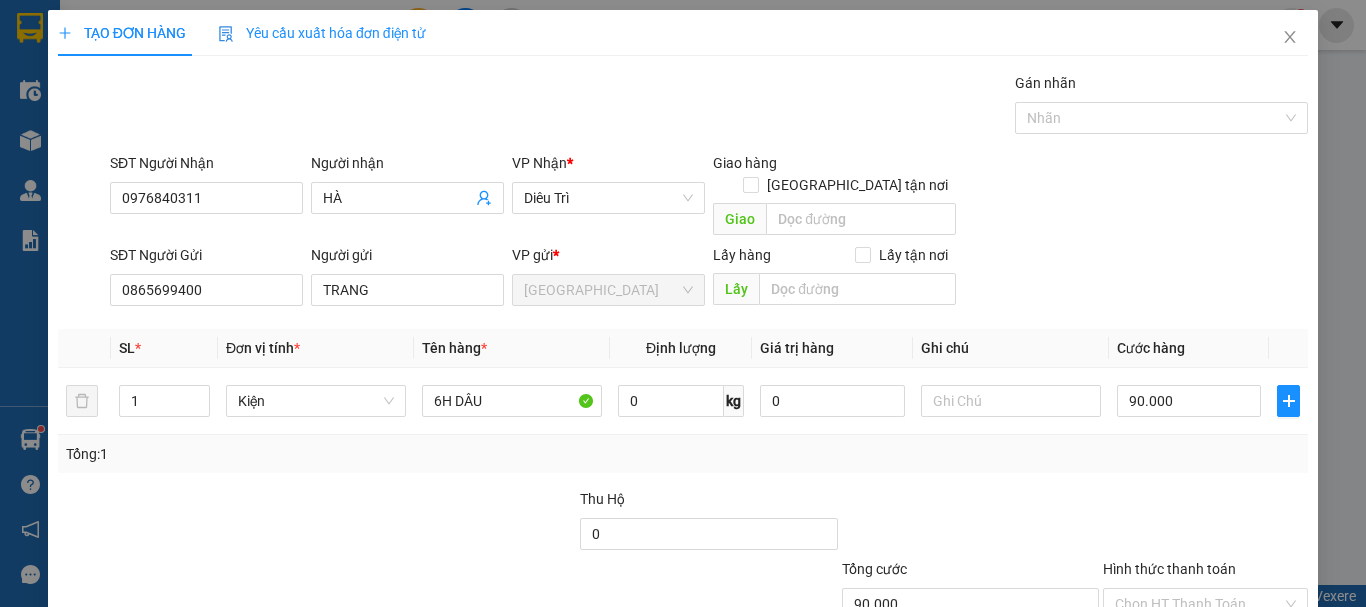 scroll, scrollTop: 125, scrollLeft: 0, axis: vertical 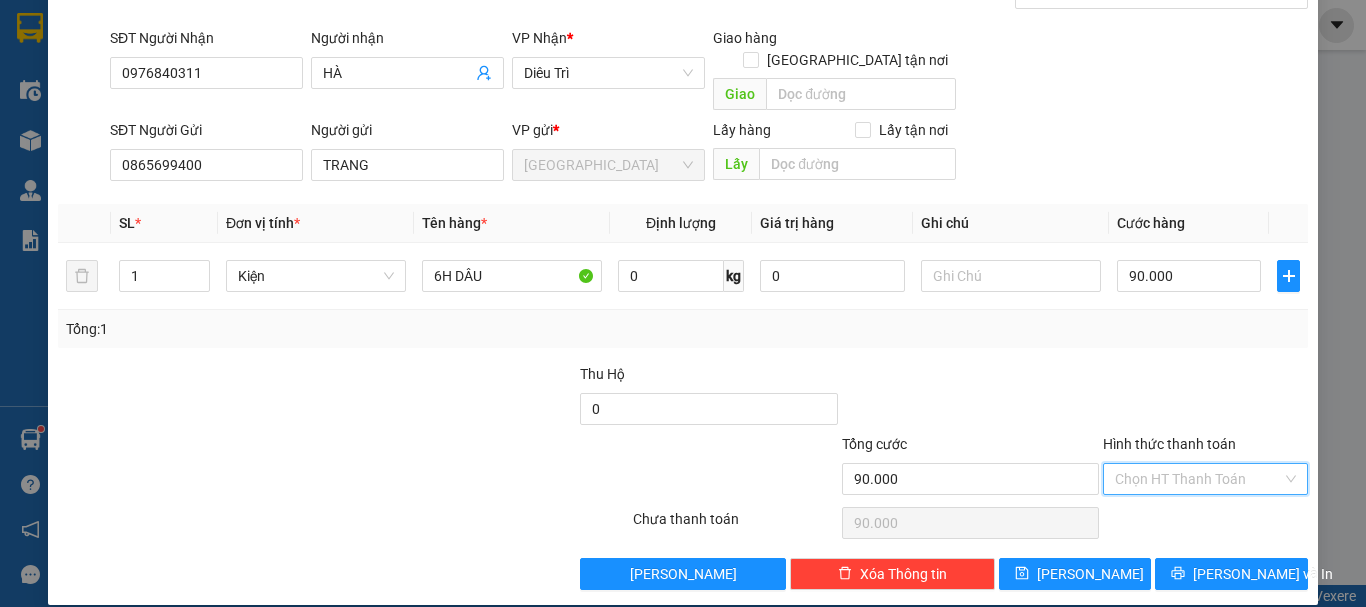 click on "Hình thức thanh toán" at bounding box center (1198, 479) 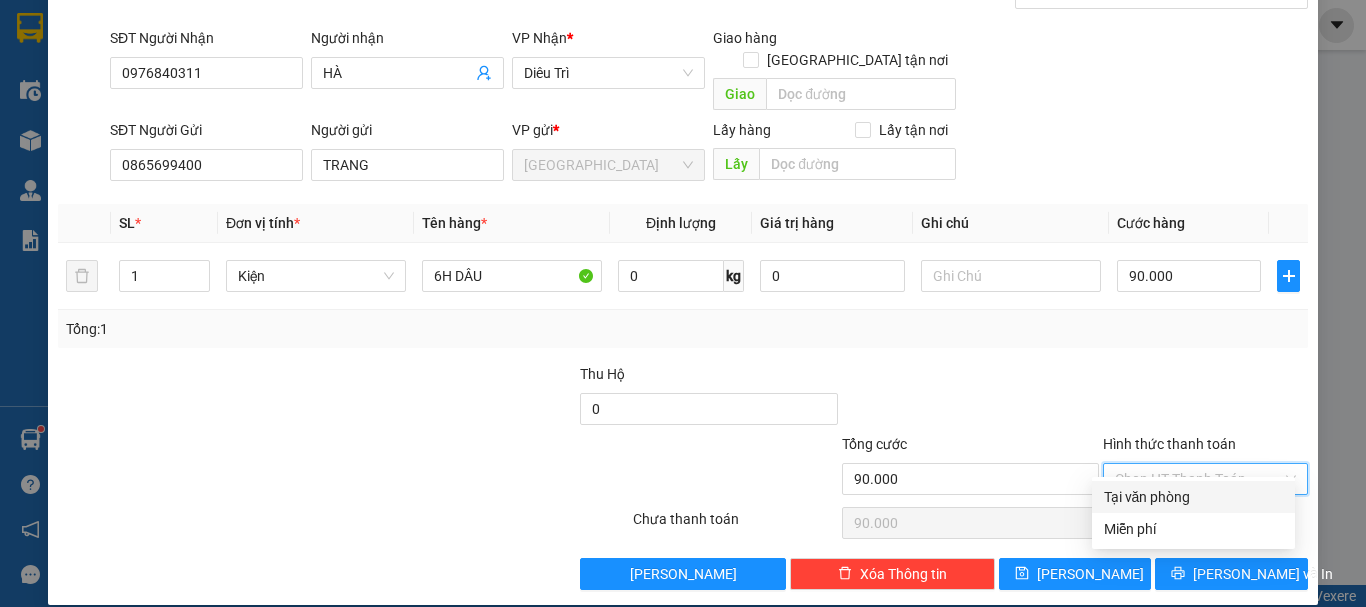 click on "Tại văn phòng" at bounding box center (1193, 497) 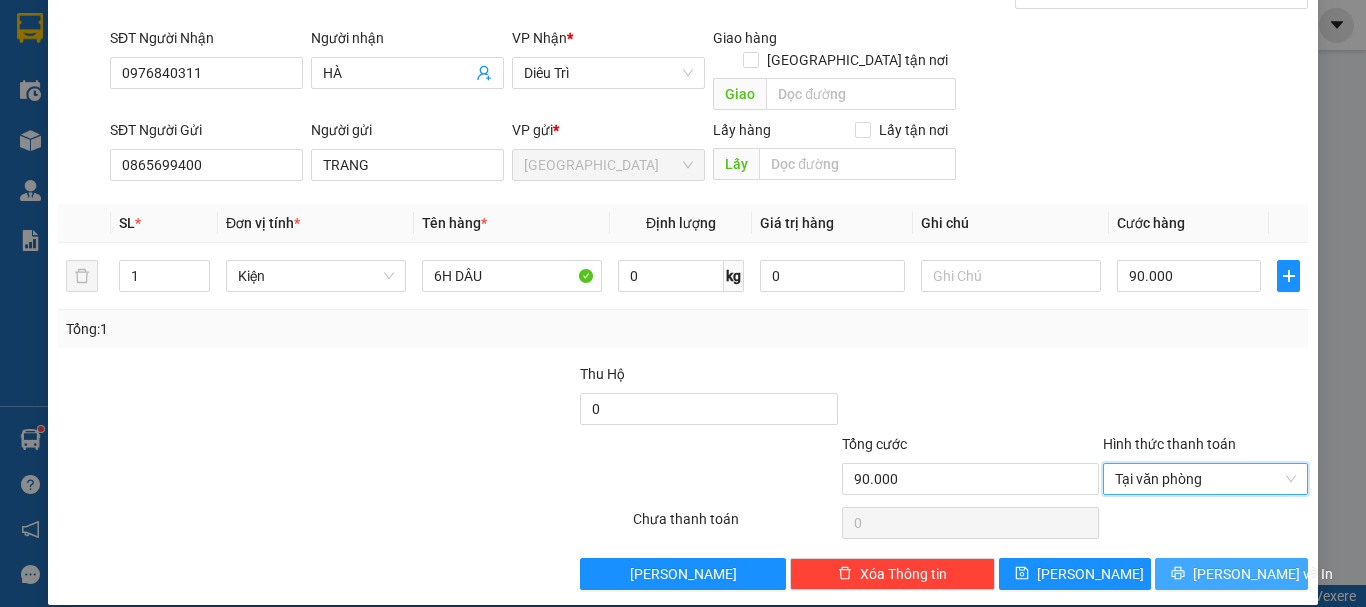 click on "[PERSON_NAME] và In" at bounding box center [1231, 574] 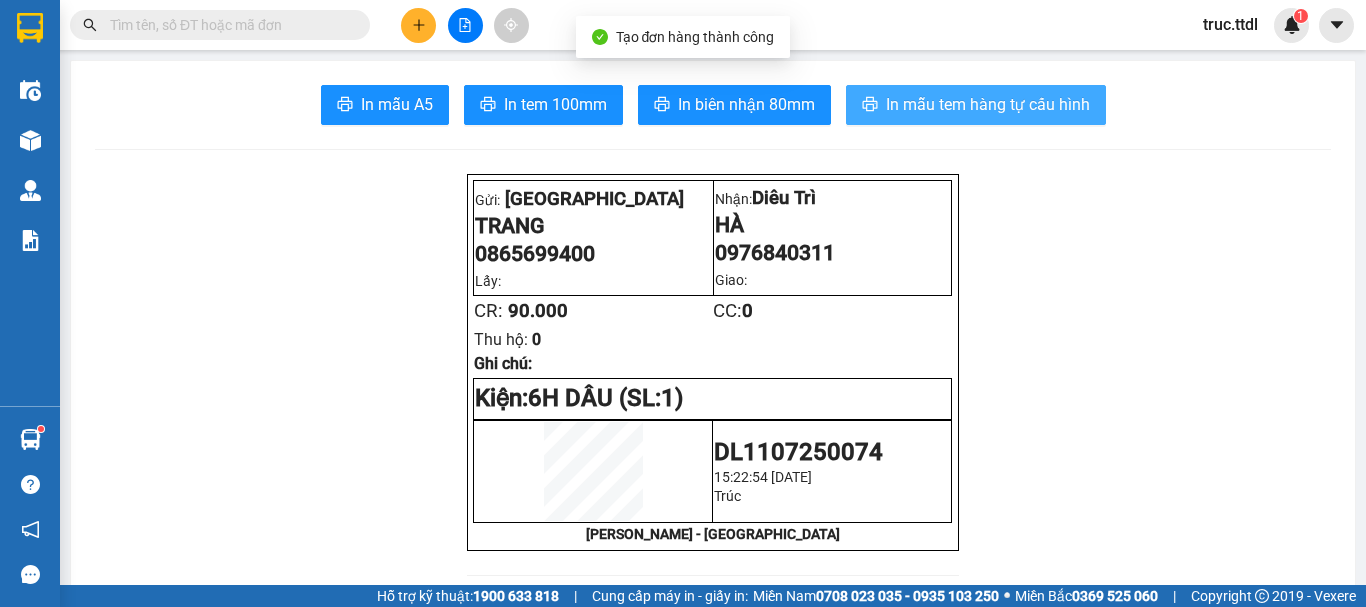 click on "In mẫu tem hàng tự cấu hình" at bounding box center (988, 104) 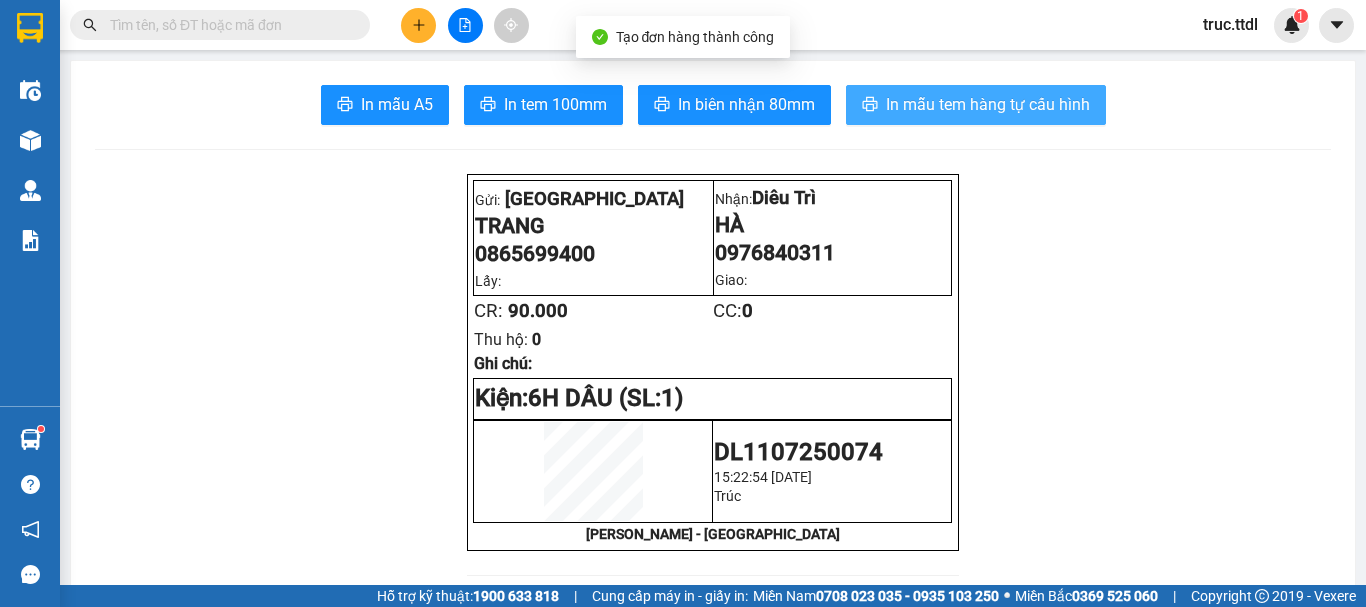 scroll, scrollTop: 0, scrollLeft: 0, axis: both 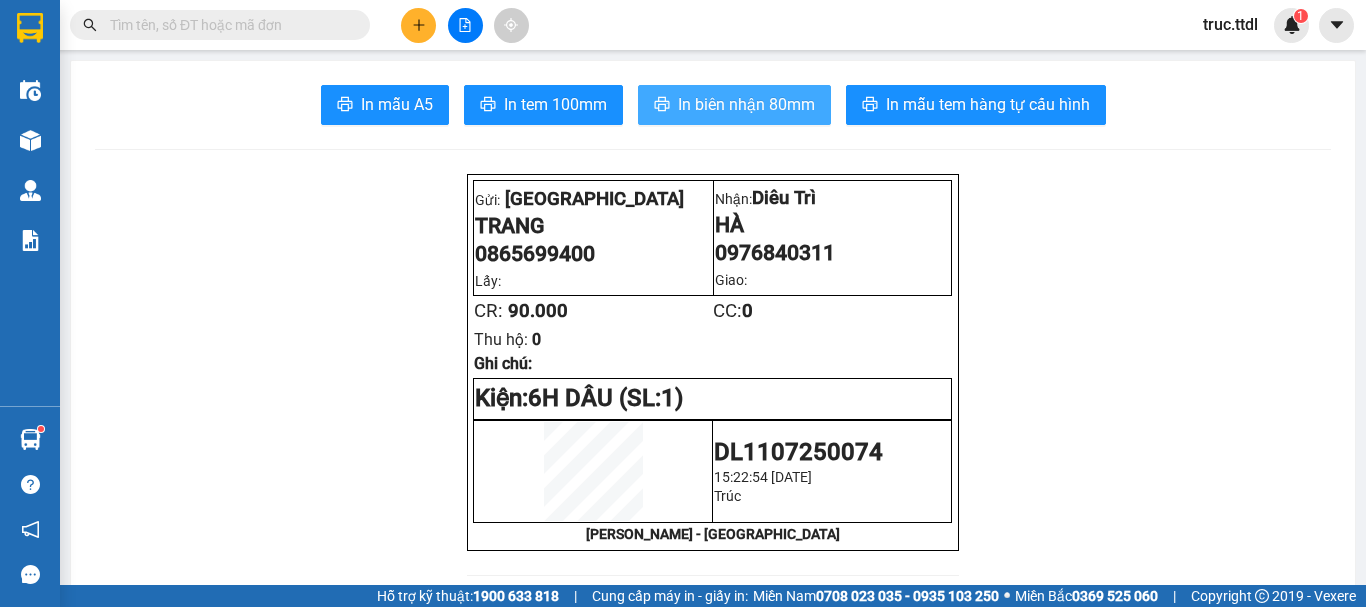 click on "In biên nhận 80mm" at bounding box center (734, 105) 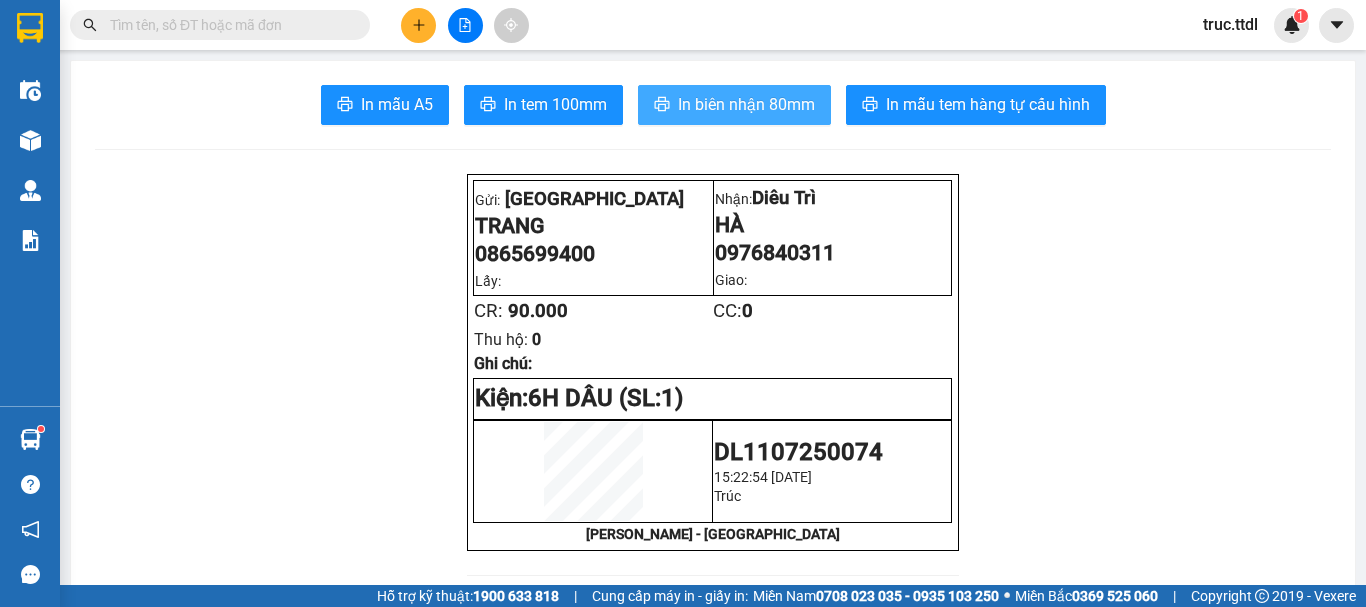 scroll, scrollTop: 0, scrollLeft: 0, axis: both 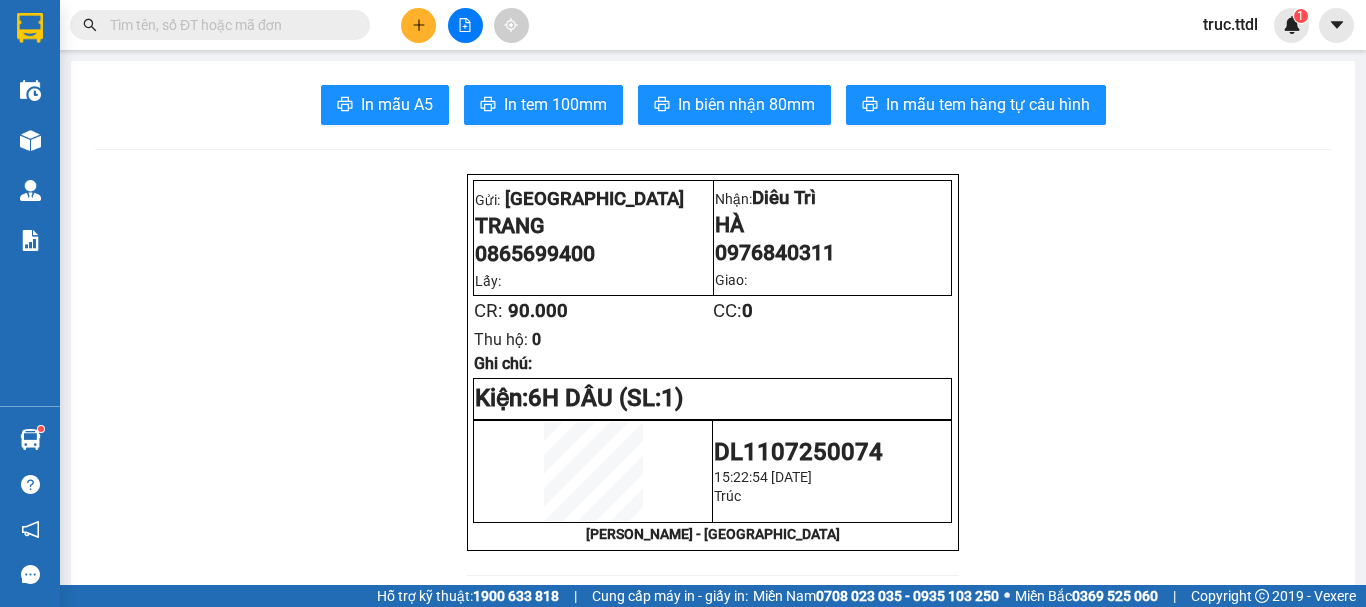 click 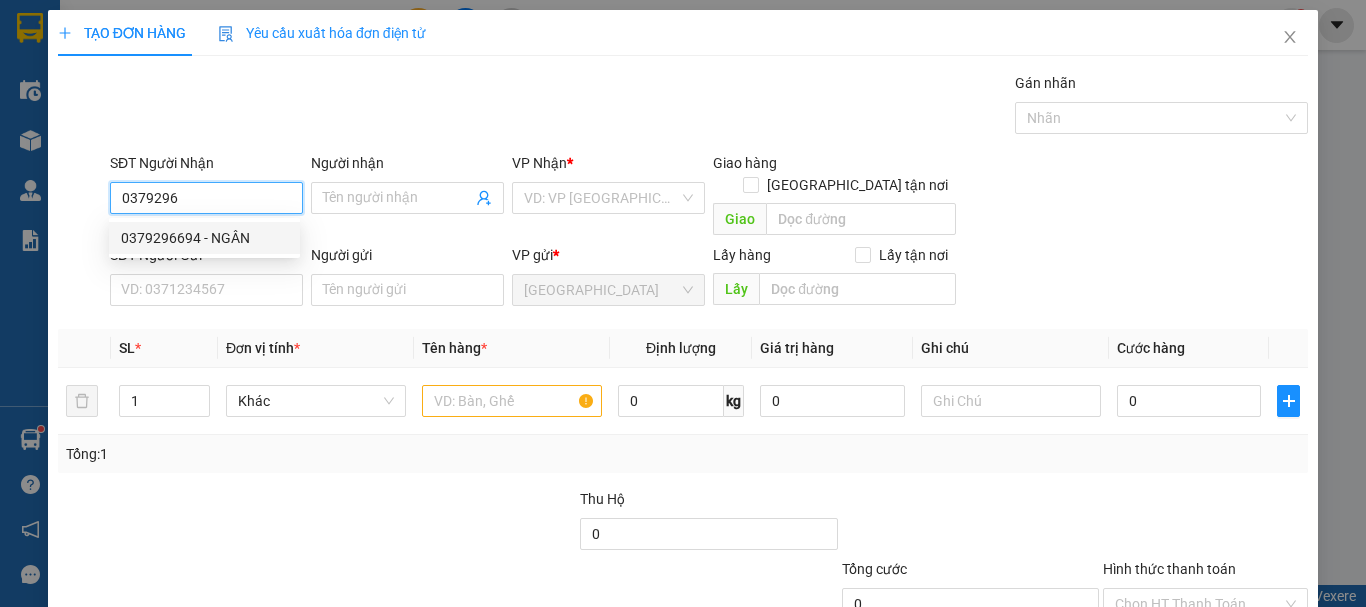 click on "0379296694 - NGÂN" at bounding box center [204, 238] 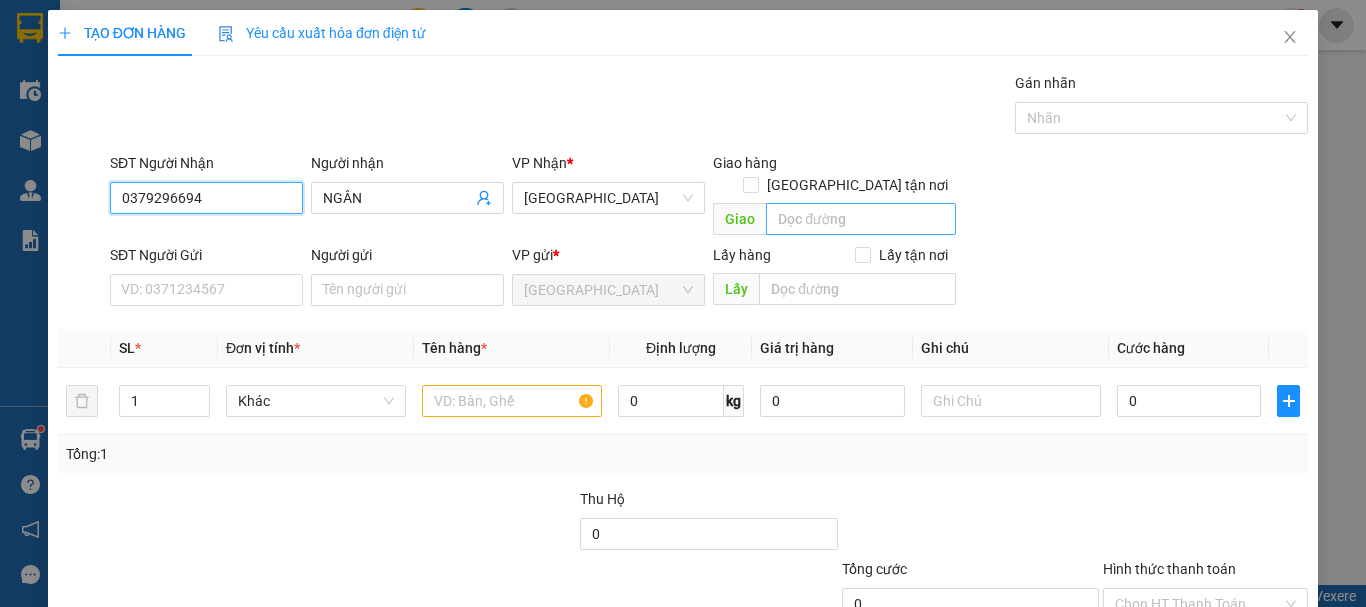 type on "0379296694" 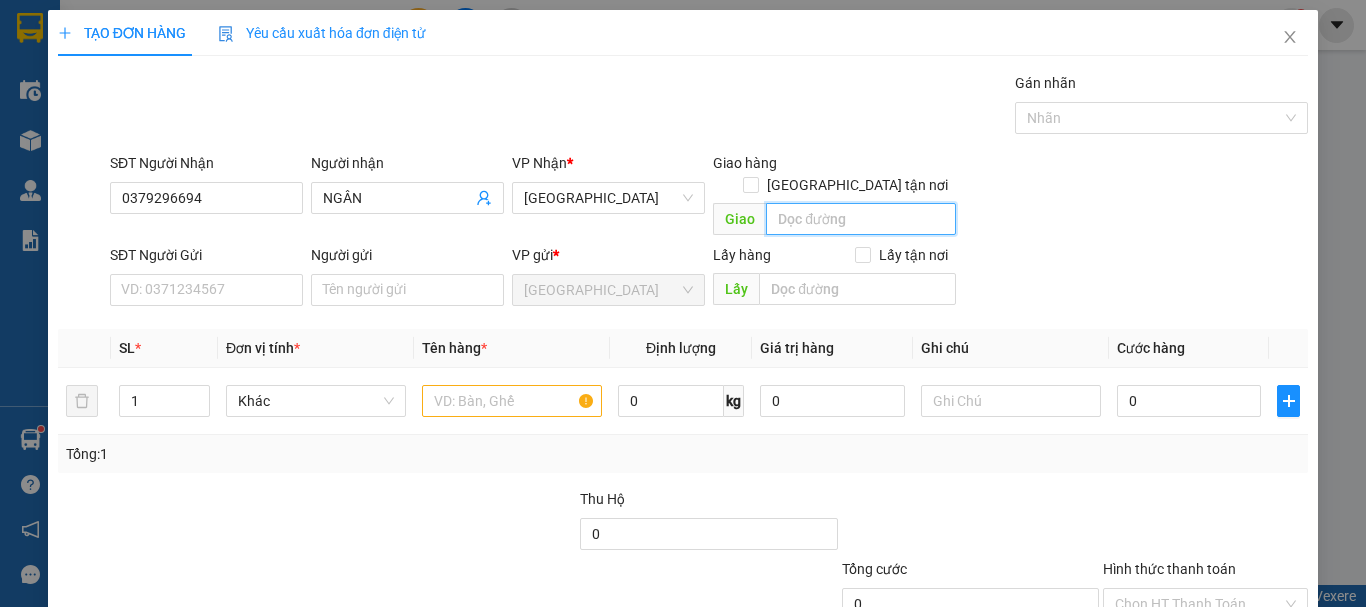 click at bounding box center (861, 219) 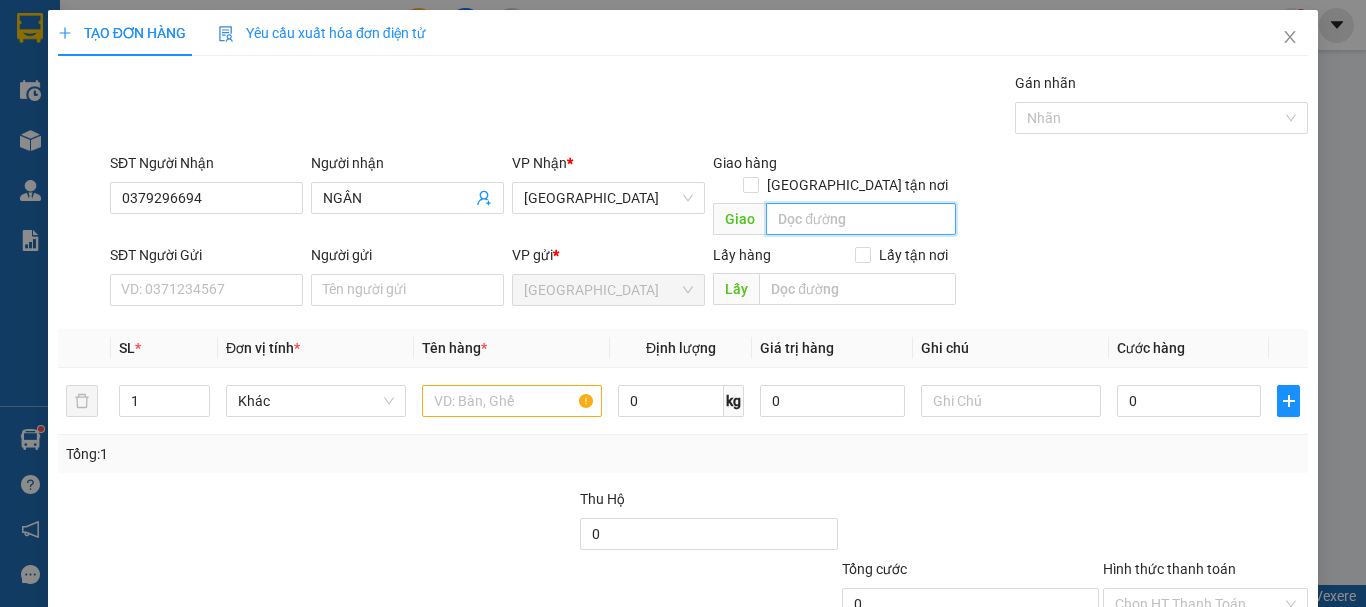 type on "D" 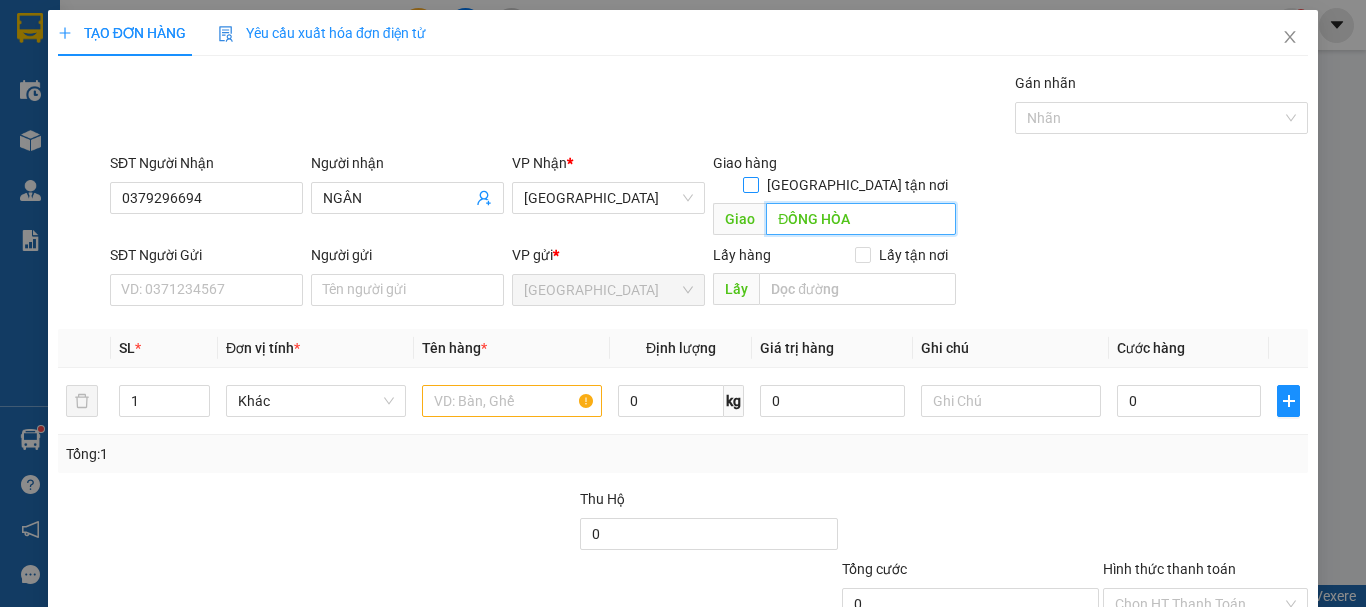 type on "ĐÔNG HÒA" 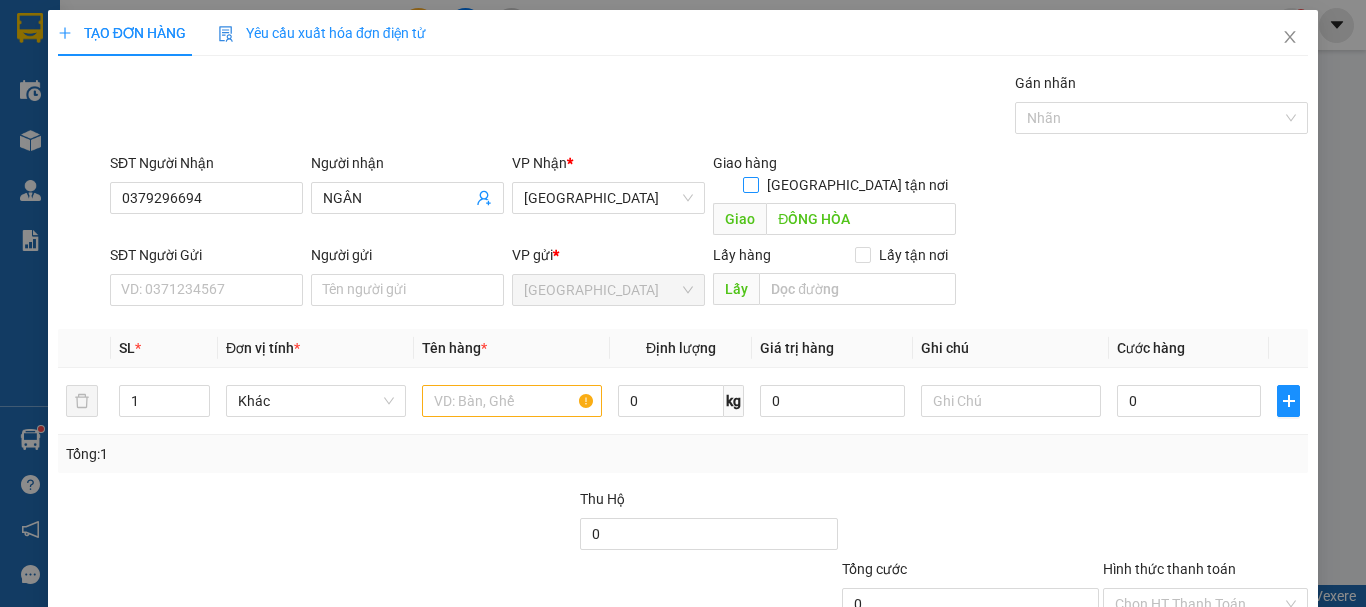 click at bounding box center [751, 185] 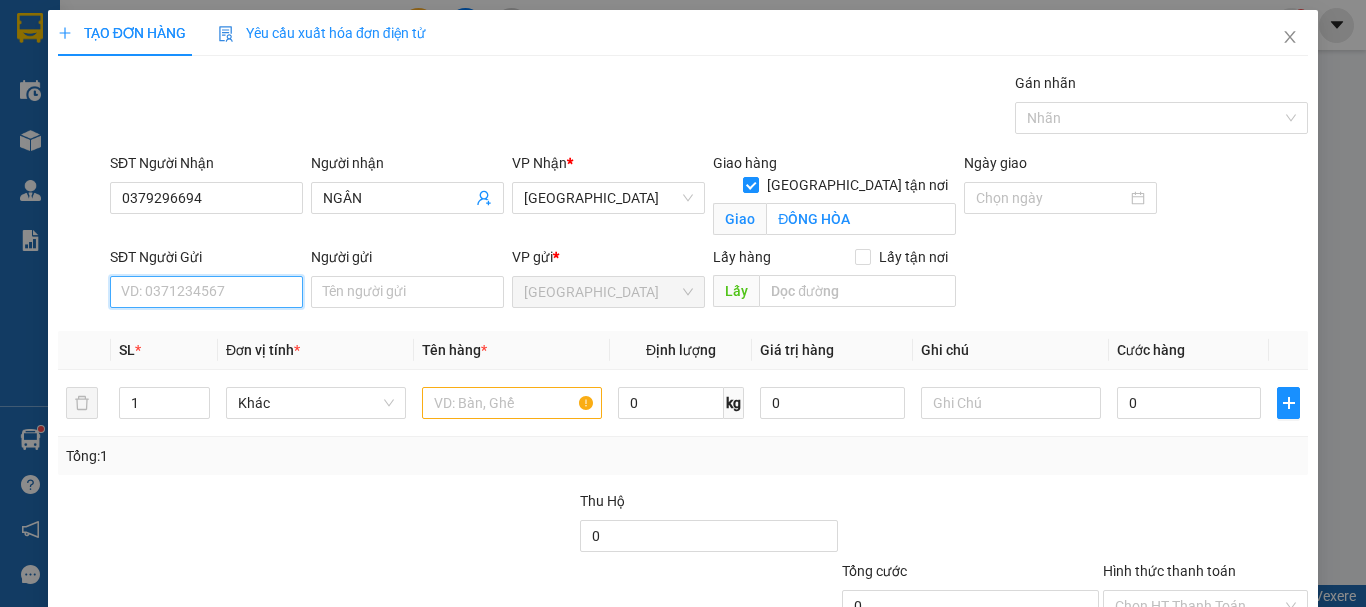 click on "SĐT Người Gửi" at bounding box center [206, 292] 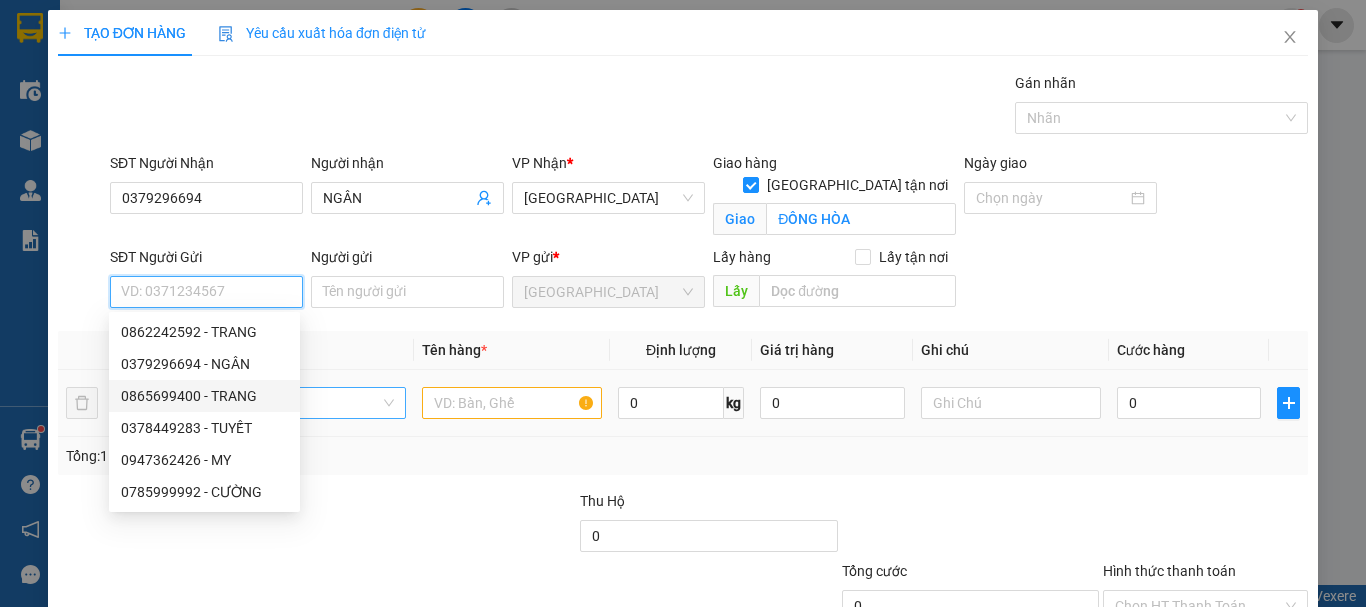 click on "0865699400 - TRANG" at bounding box center (204, 396) 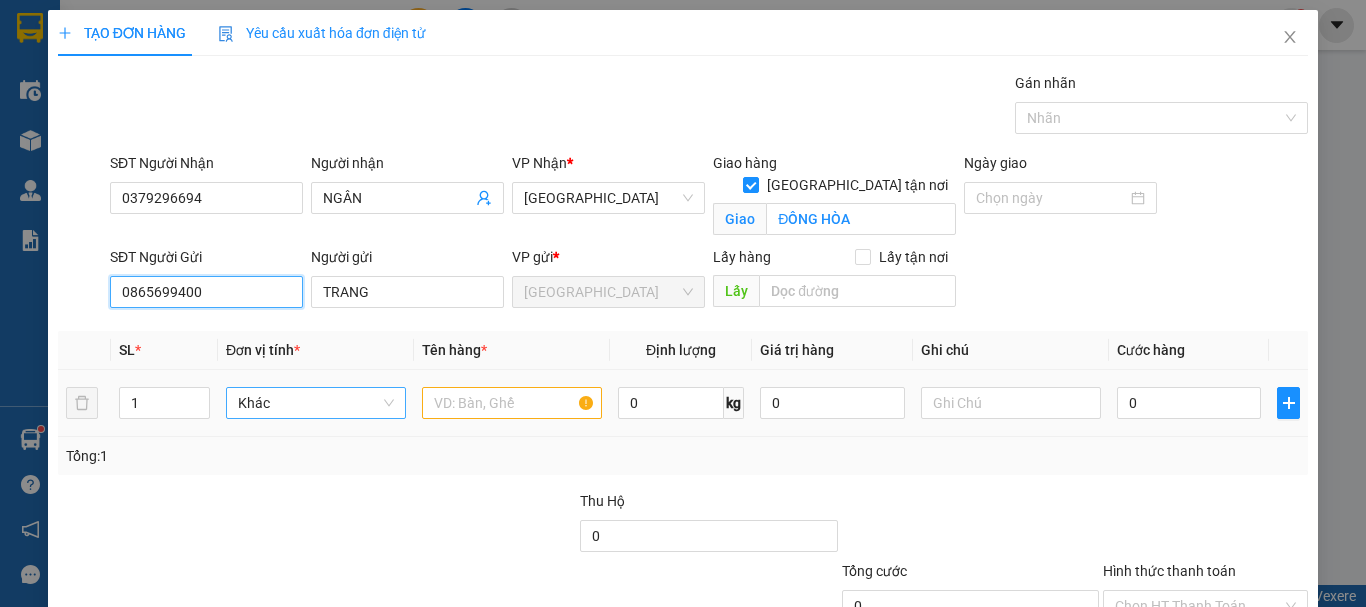 click on "Khác" at bounding box center [316, 403] 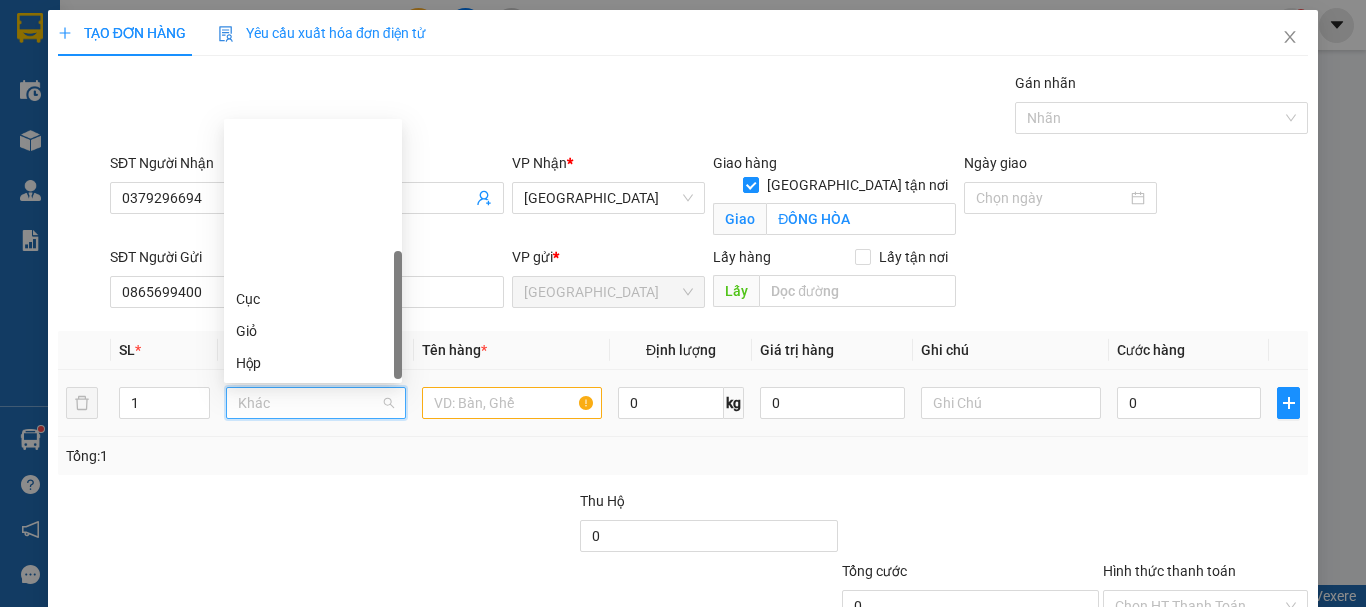 scroll, scrollTop: 192, scrollLeft: 0, axis: vertical 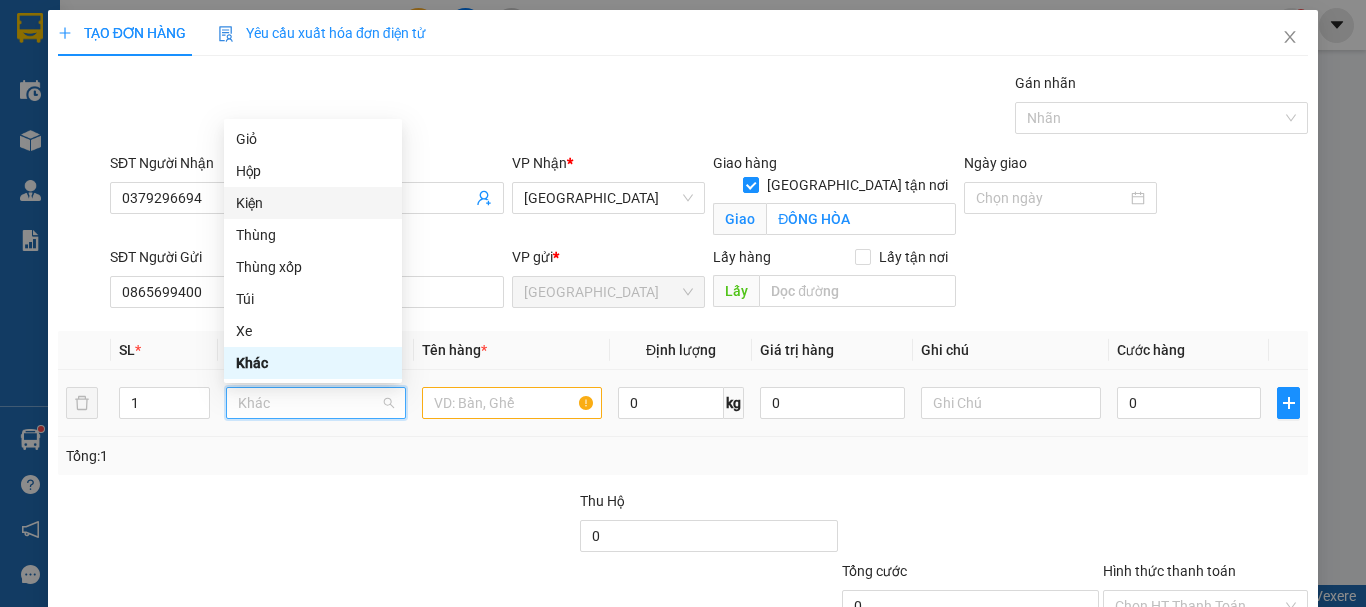 click on "Kiện" at bounding box center [313, 203] 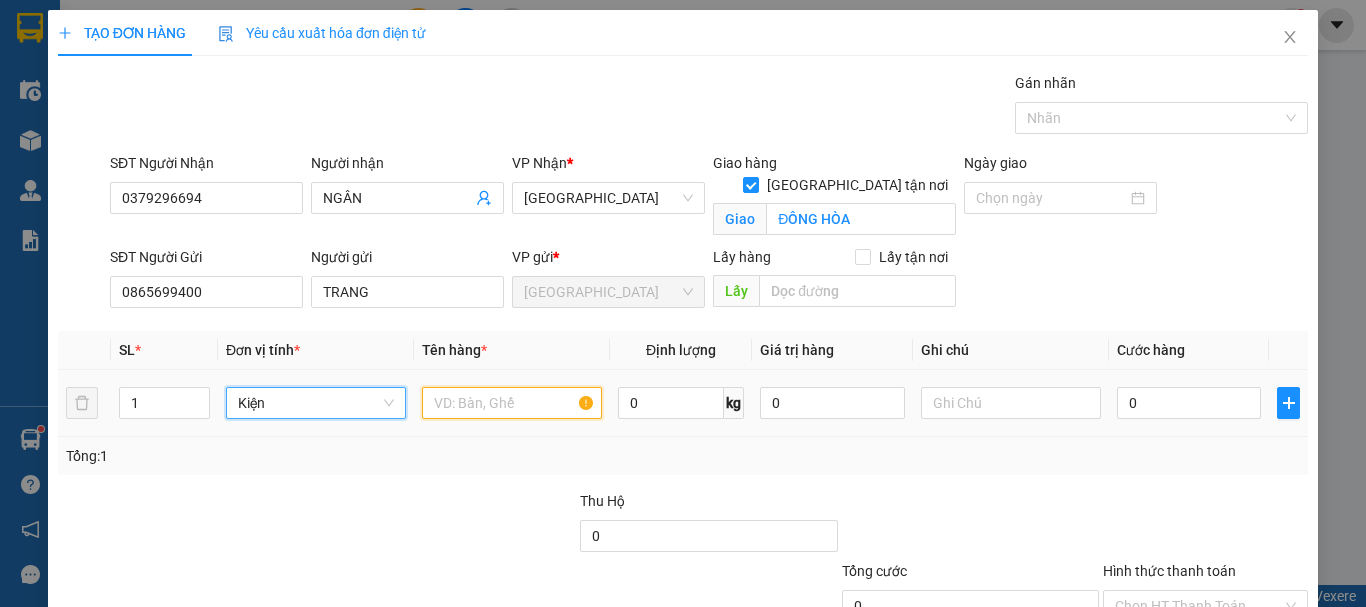 click at bounding box center [512, 403] 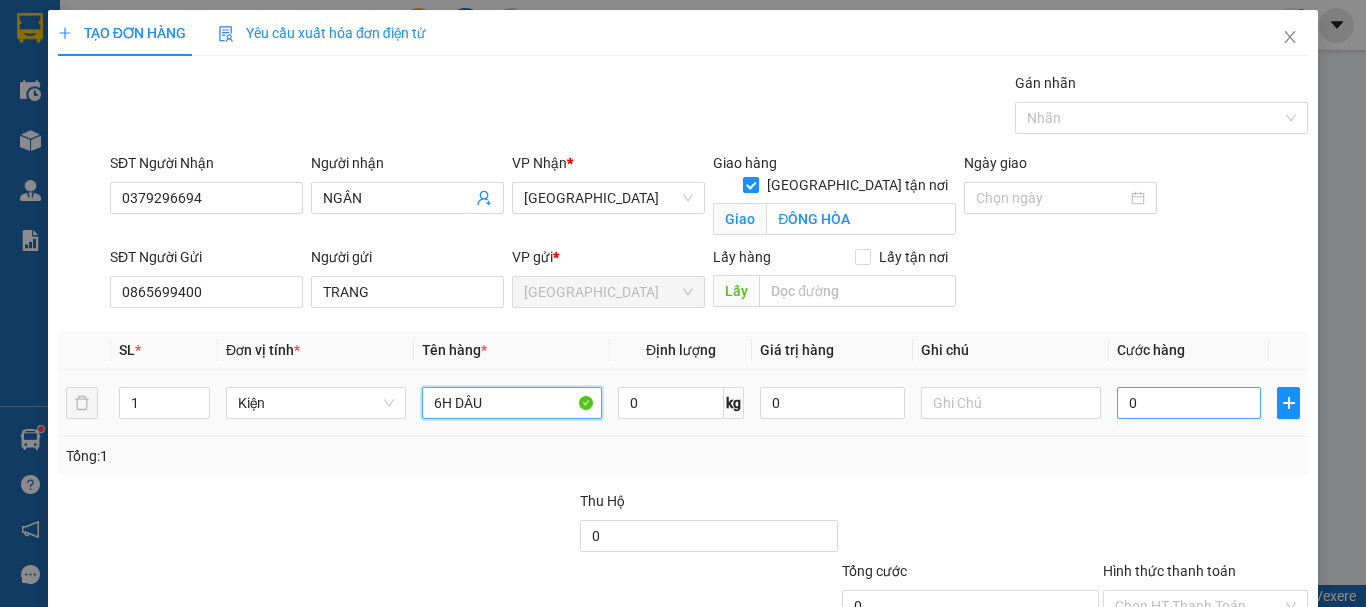 type on "6H DÂU" 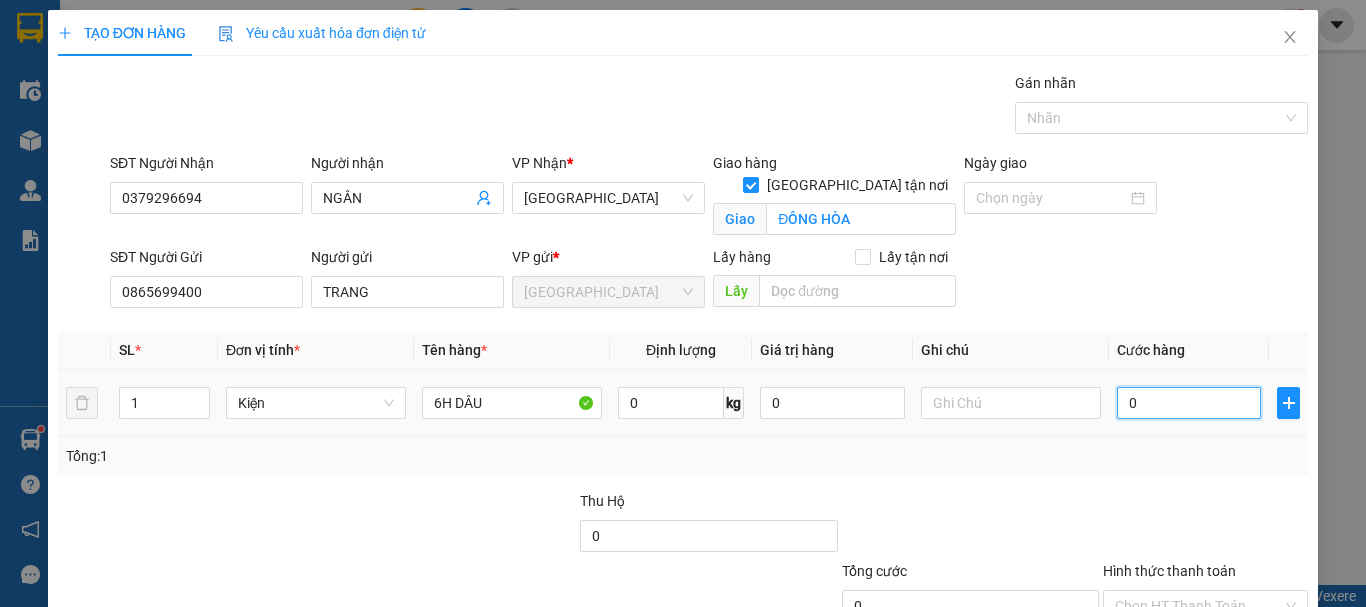 click on "0" at bounding box center (1189, 403) 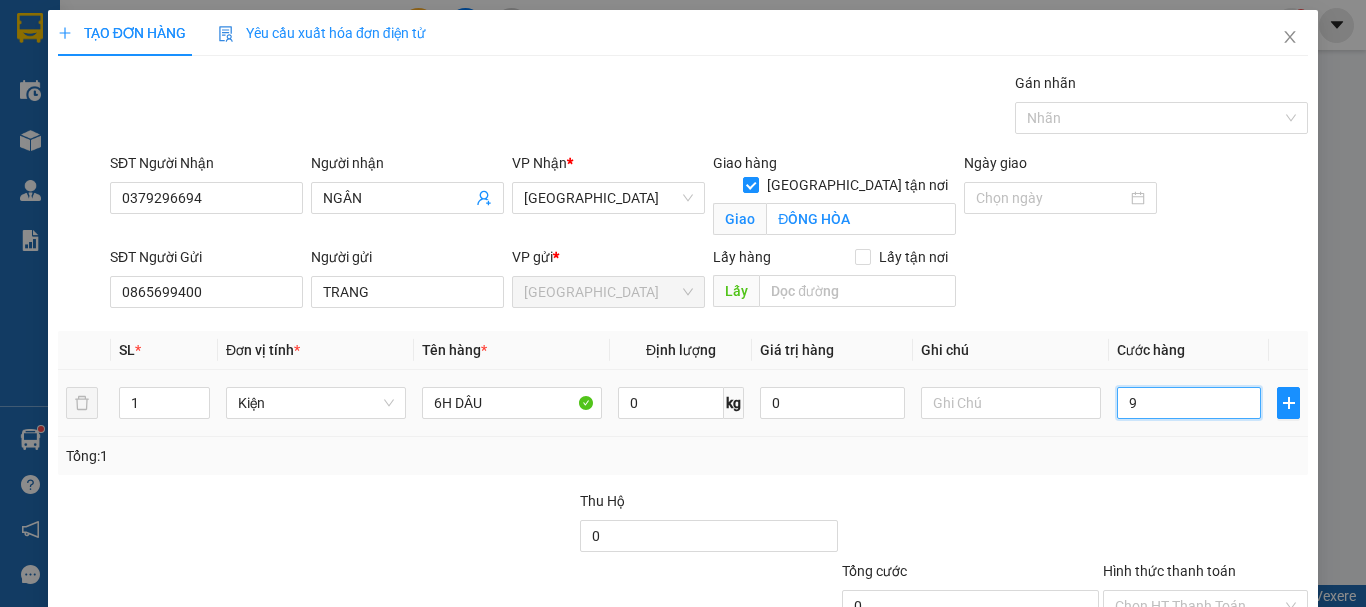 type on "9" 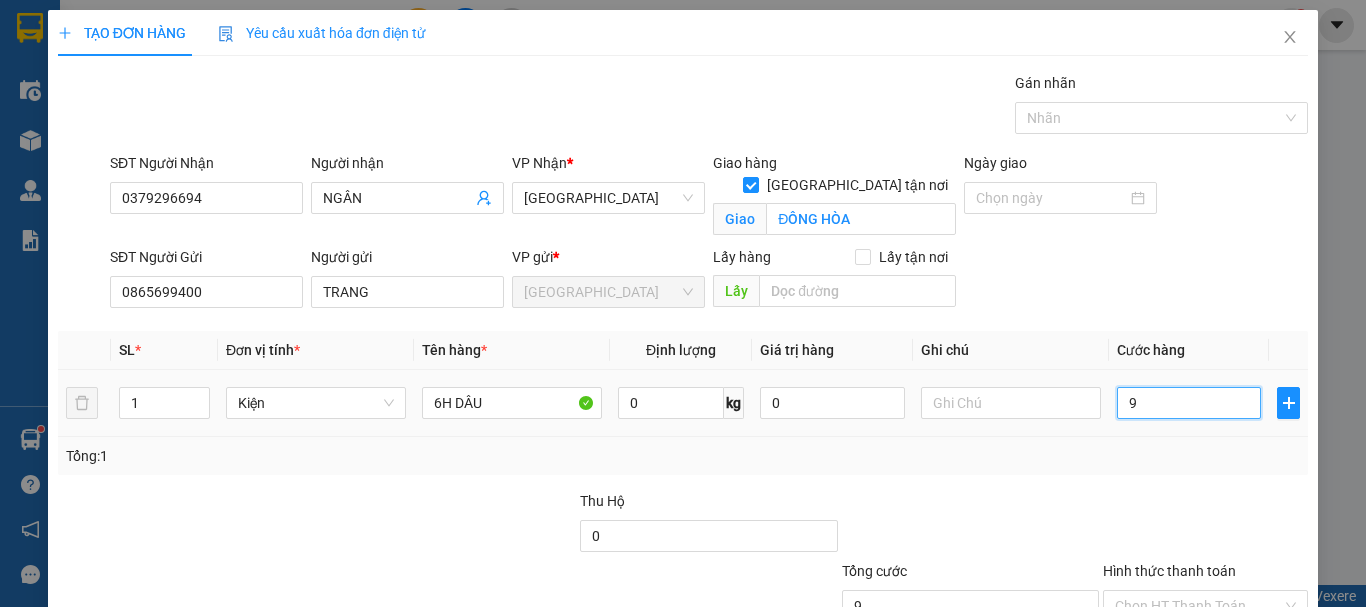 type on "90" 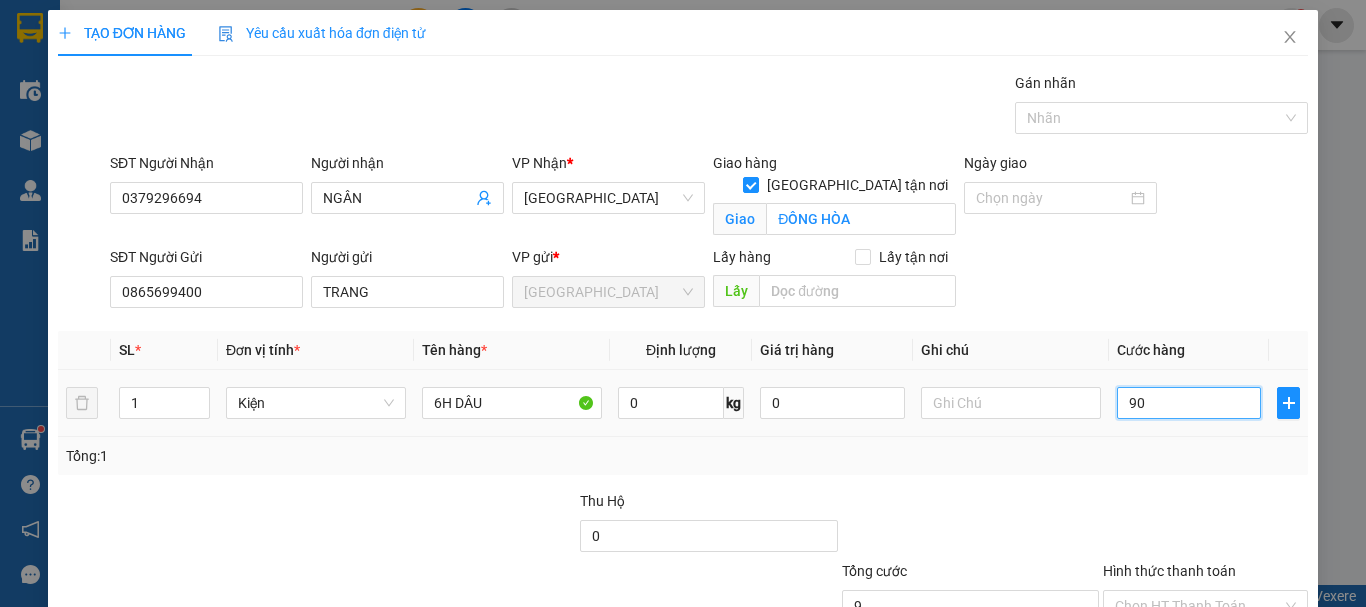 type on "90" 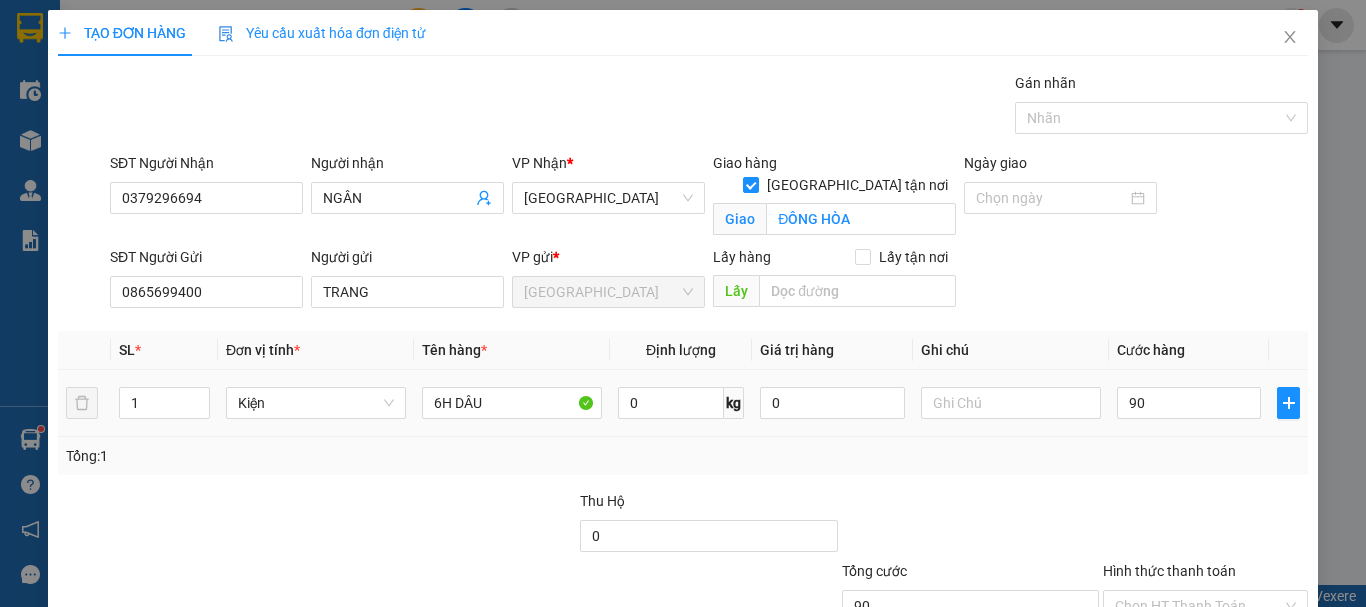 click at bounding box center (1205, 525) 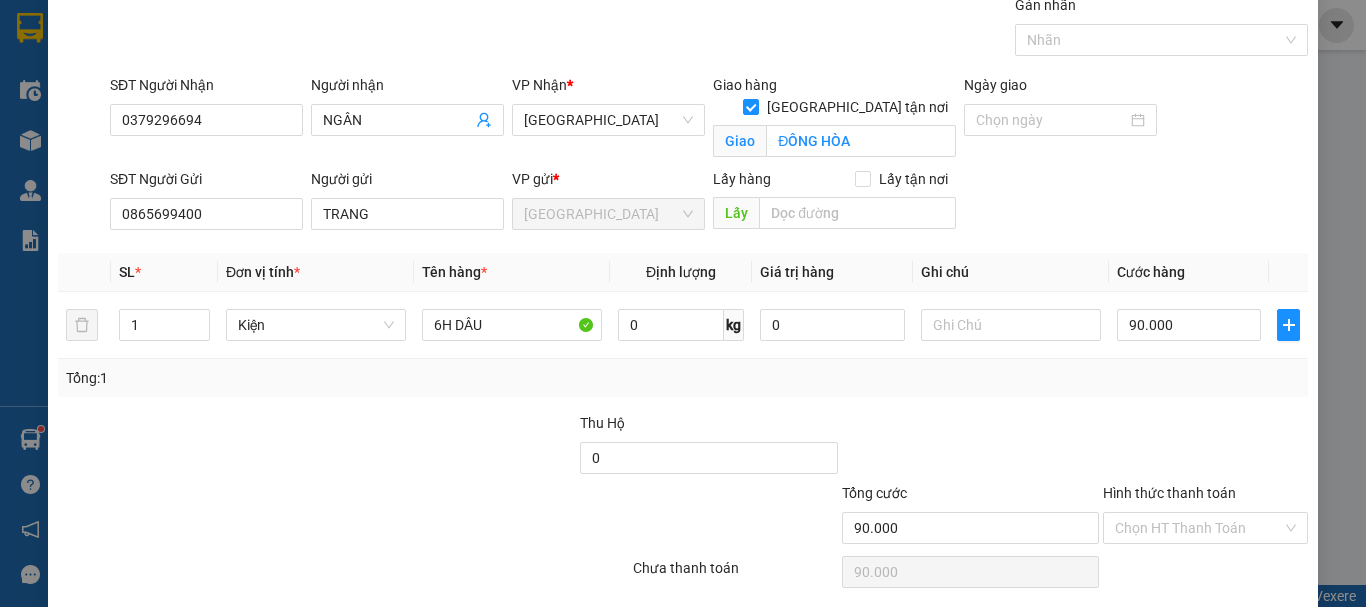 scroll, scrollTop: 149, scrollLeft: 0, axis: vertical 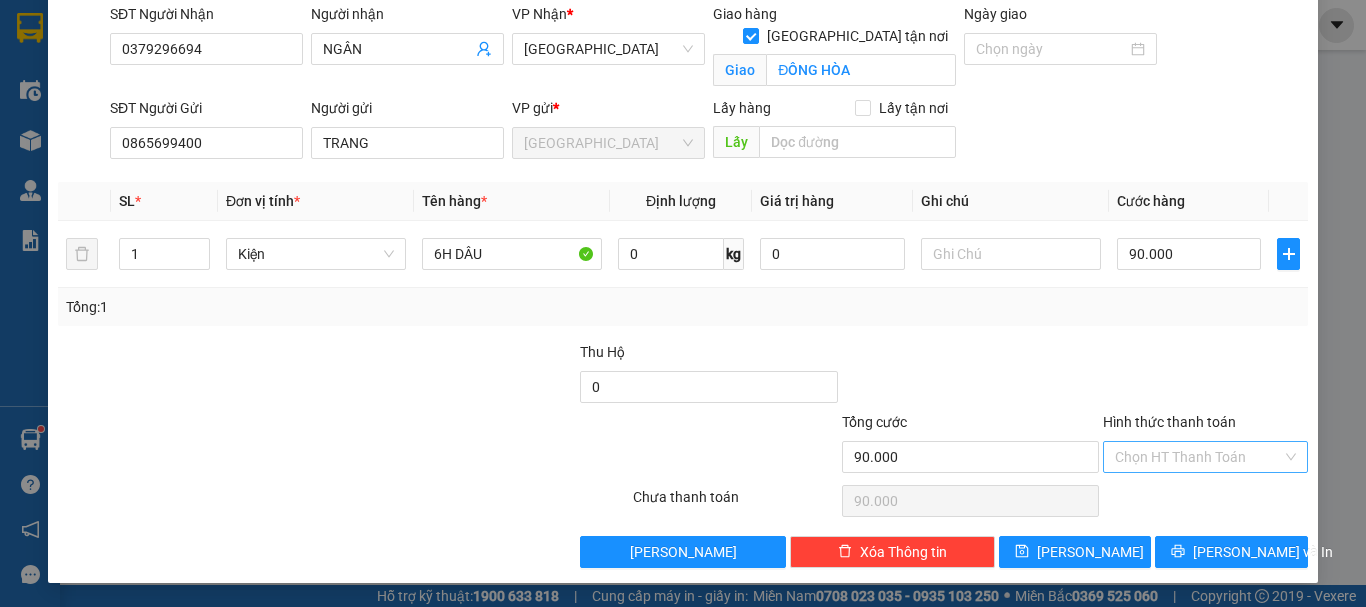 click on "Hình thức thanh toán" at bounding box center (1198, 457) 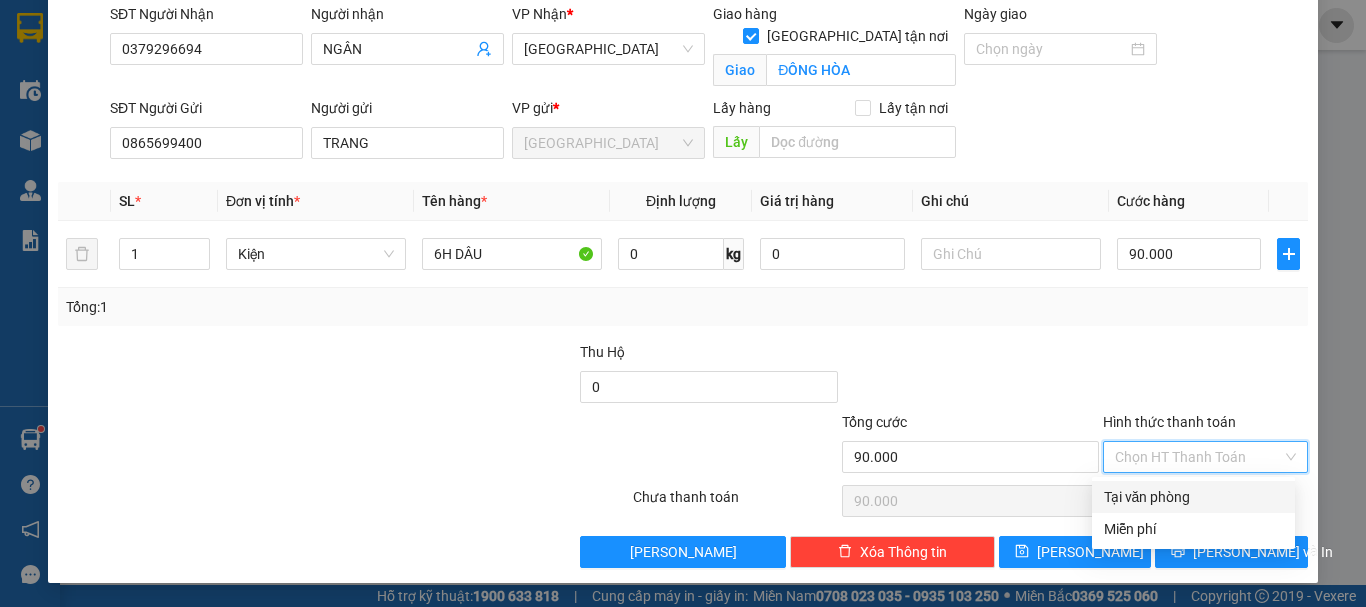 click on "Tại văn phòng" at bounding box center (1193, 497) 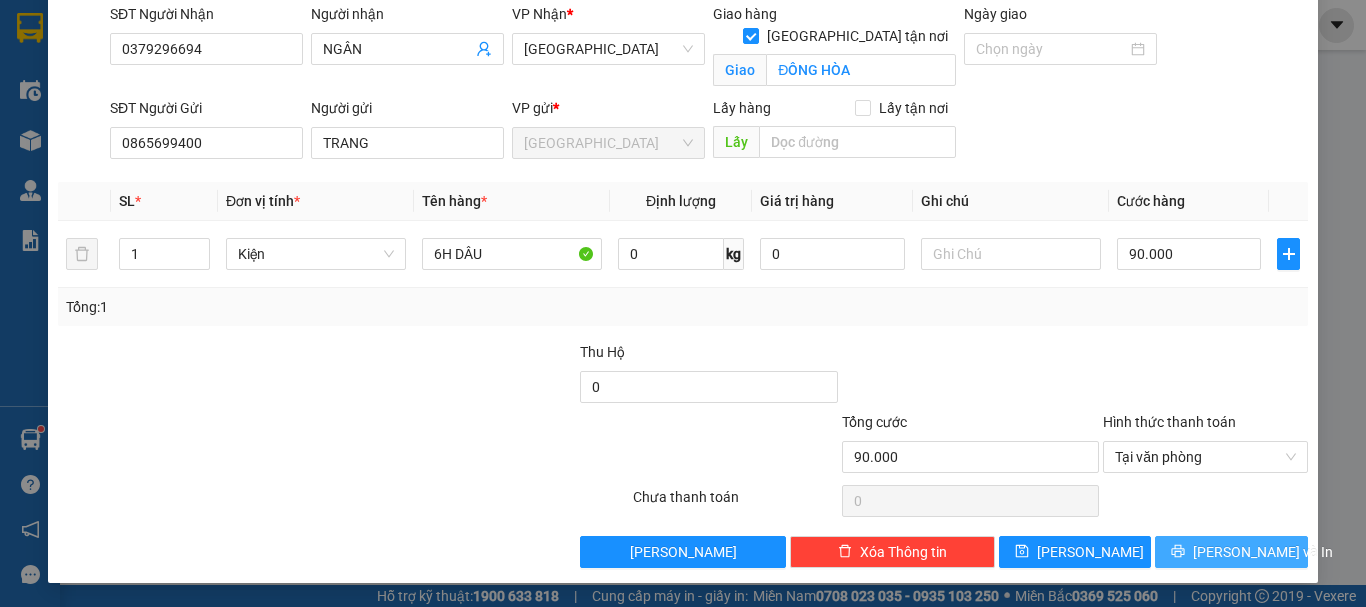 click on "[PERSON_NAME] và In" at bounding box center (1231, 552) 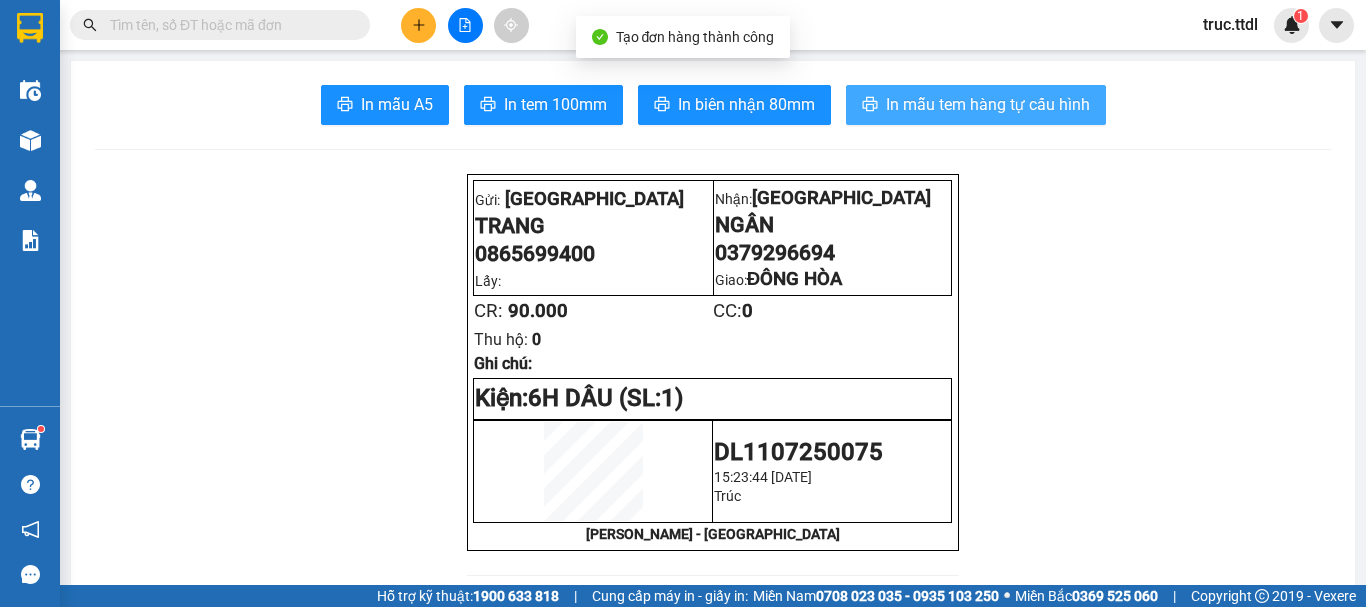 click on "In mẫu tem hàng tự cấu hình" at bounding box center (988, 104) 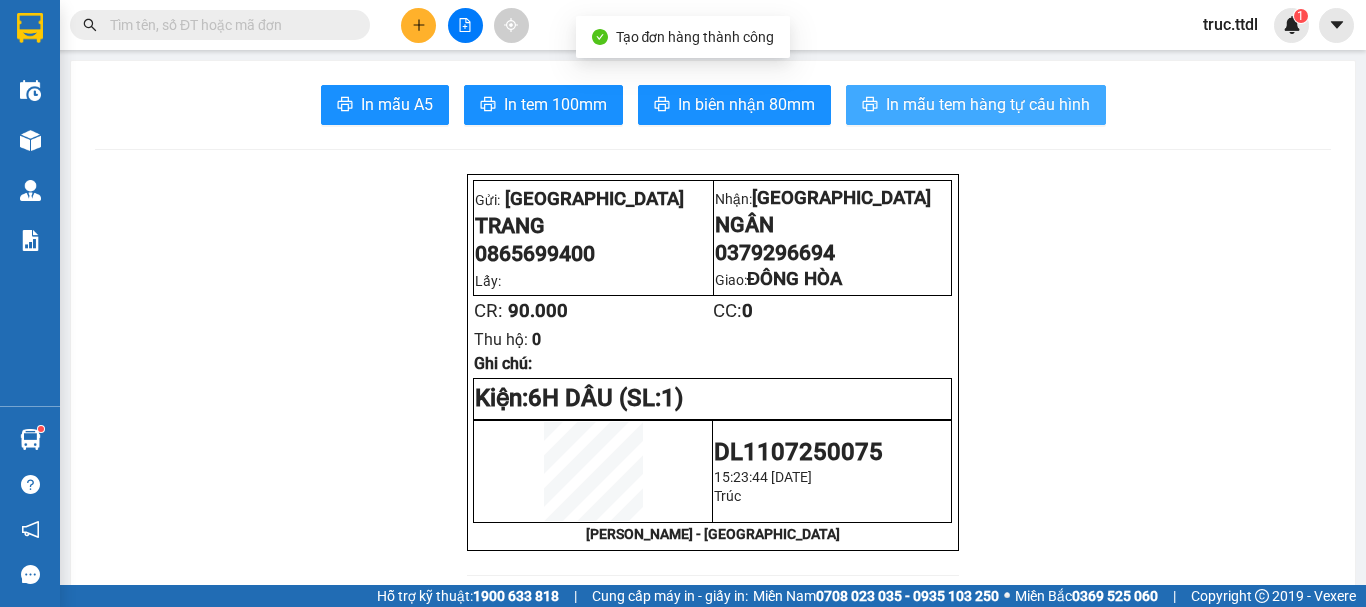scroll, scrollTop: 0, scrollLeft: 0, axis: both 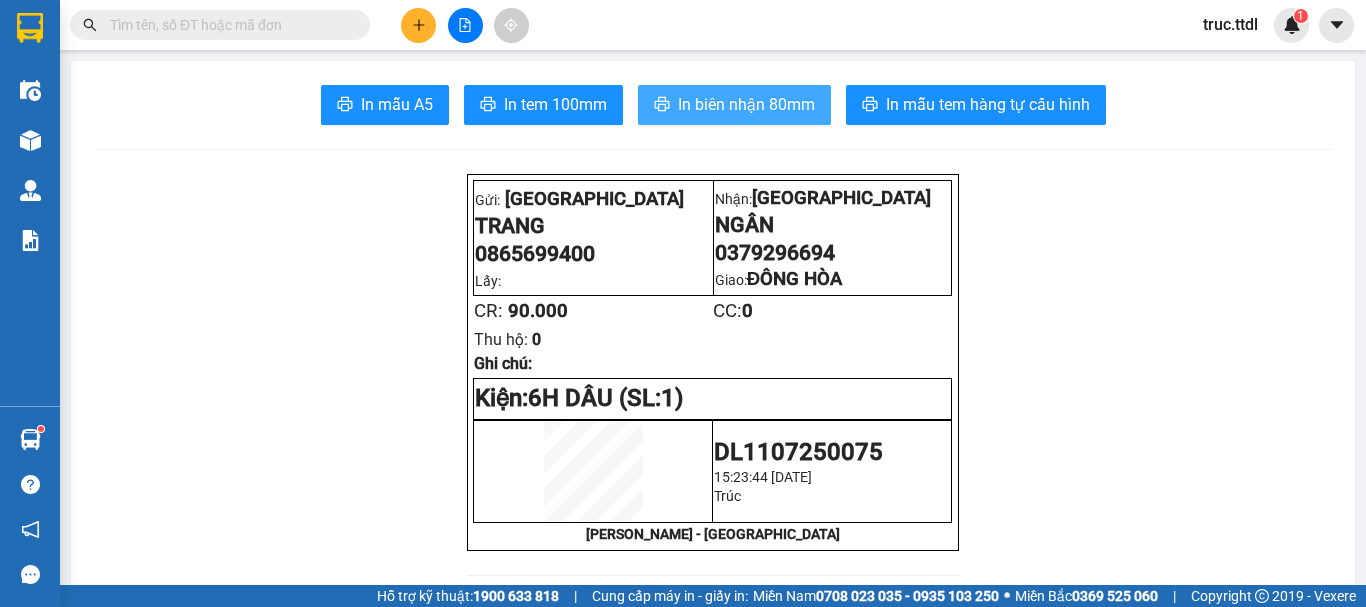 click on "In biên nhận 80mm" at bounding box center (746, 104) 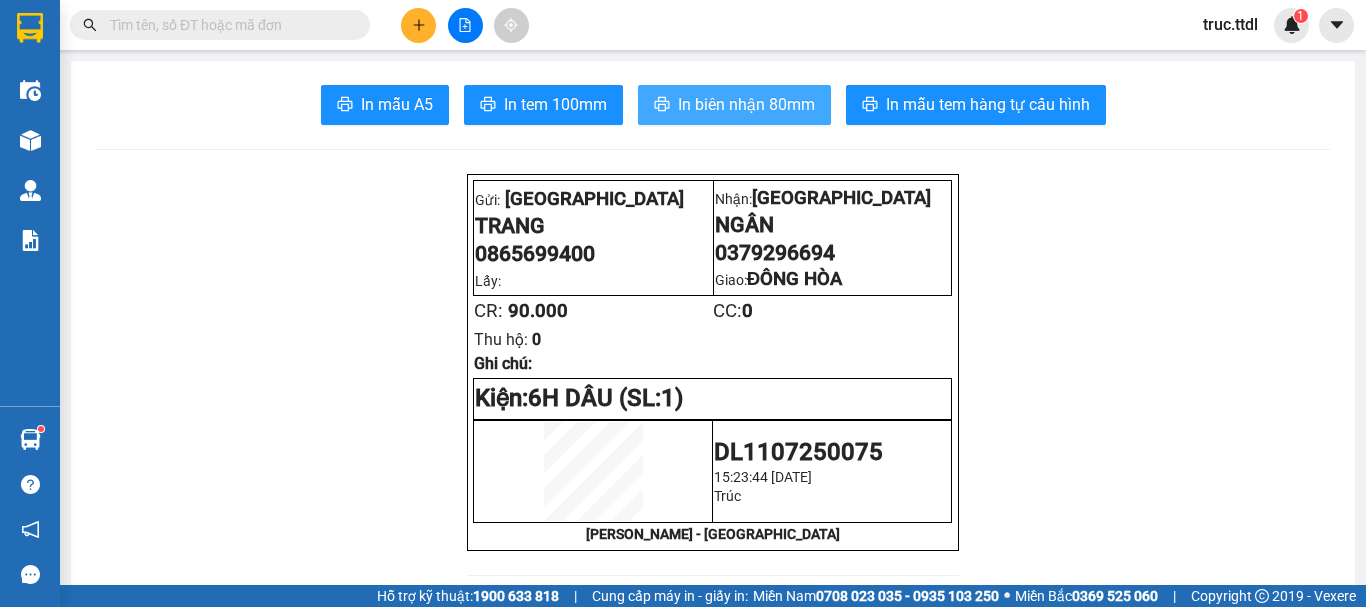 scroll, scrollTop: 0, scrollLeft: 0, axis: both 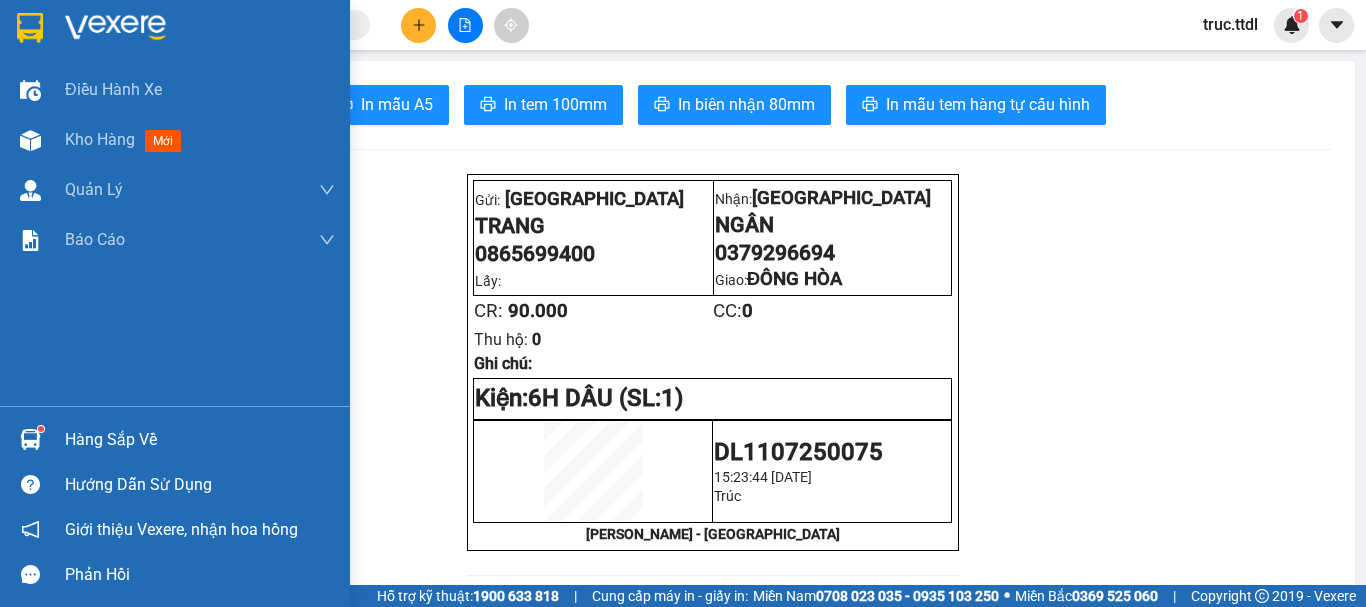 click at bounding box center (175, 32) 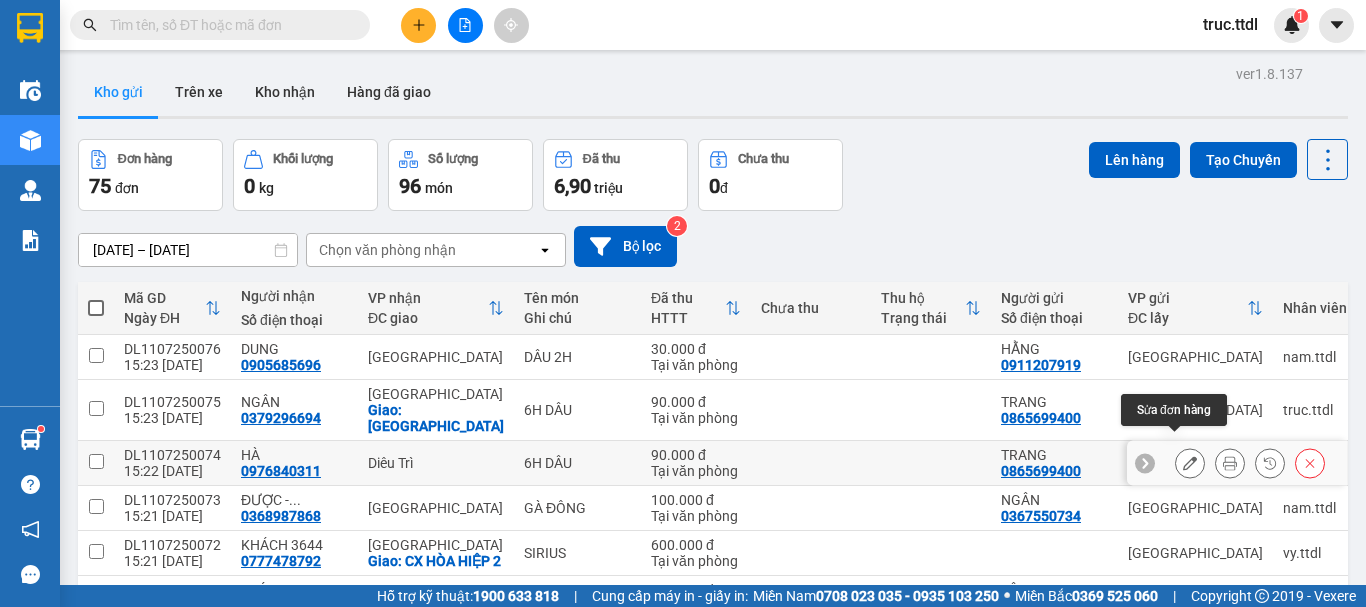 click 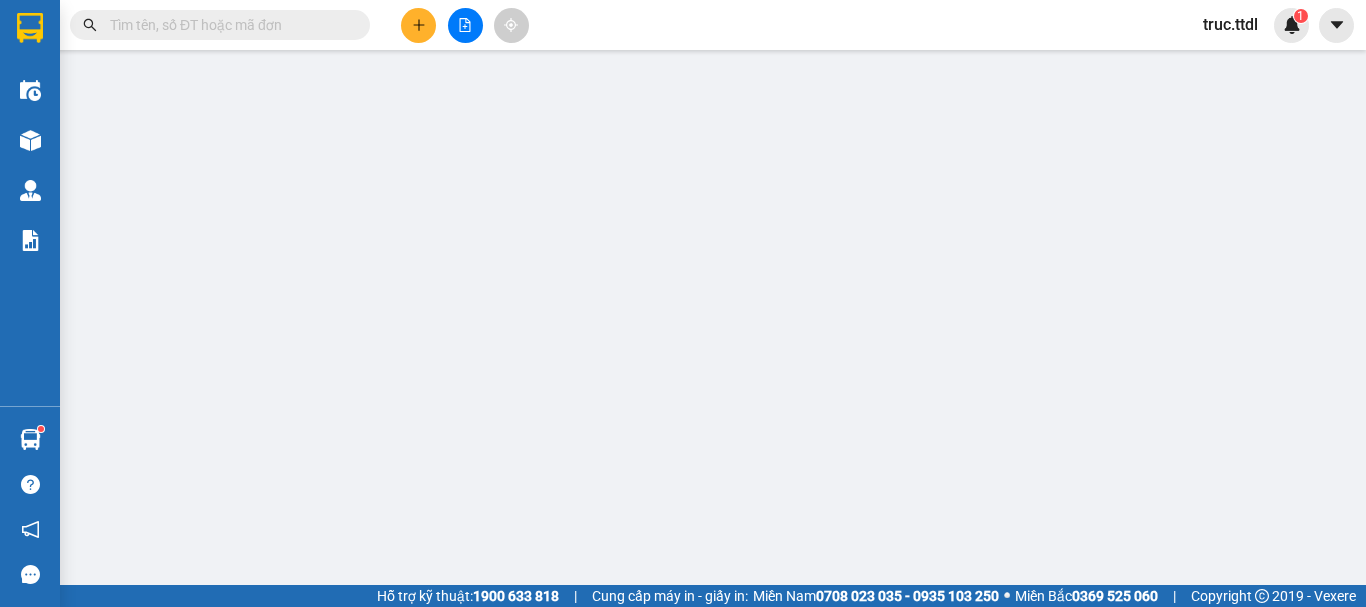 type on "0976840311" 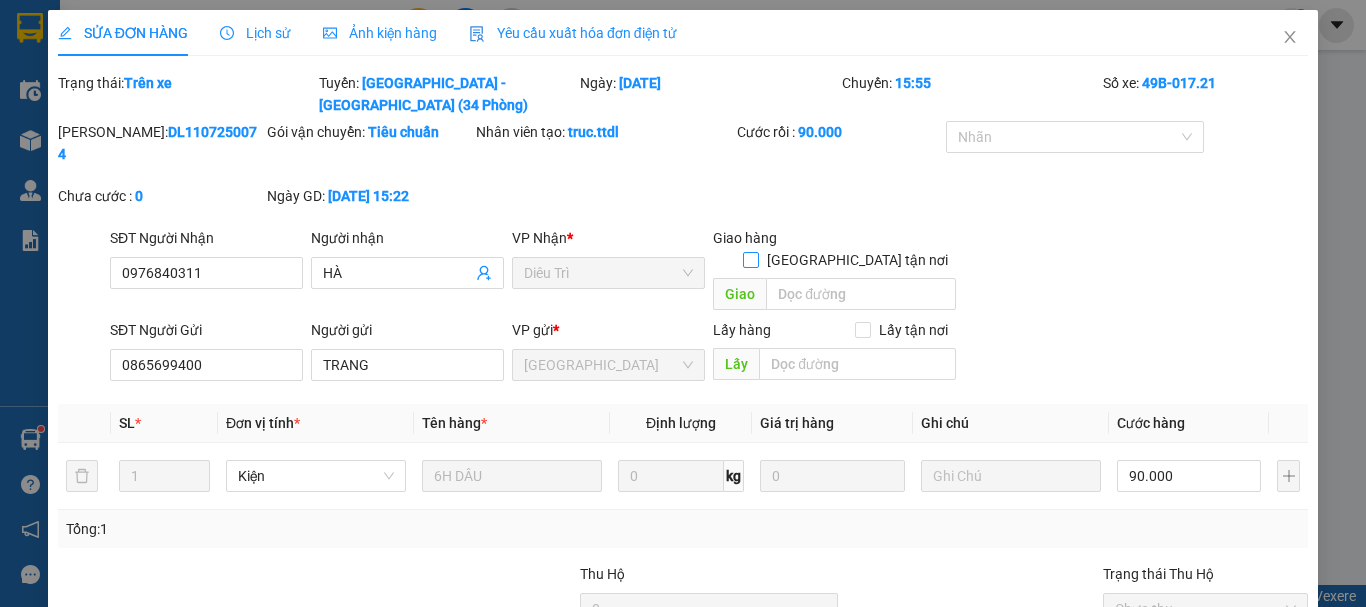 click on "[GEOGRAPHIC_DATA] tận nơi" at bounding box center [849, 260] 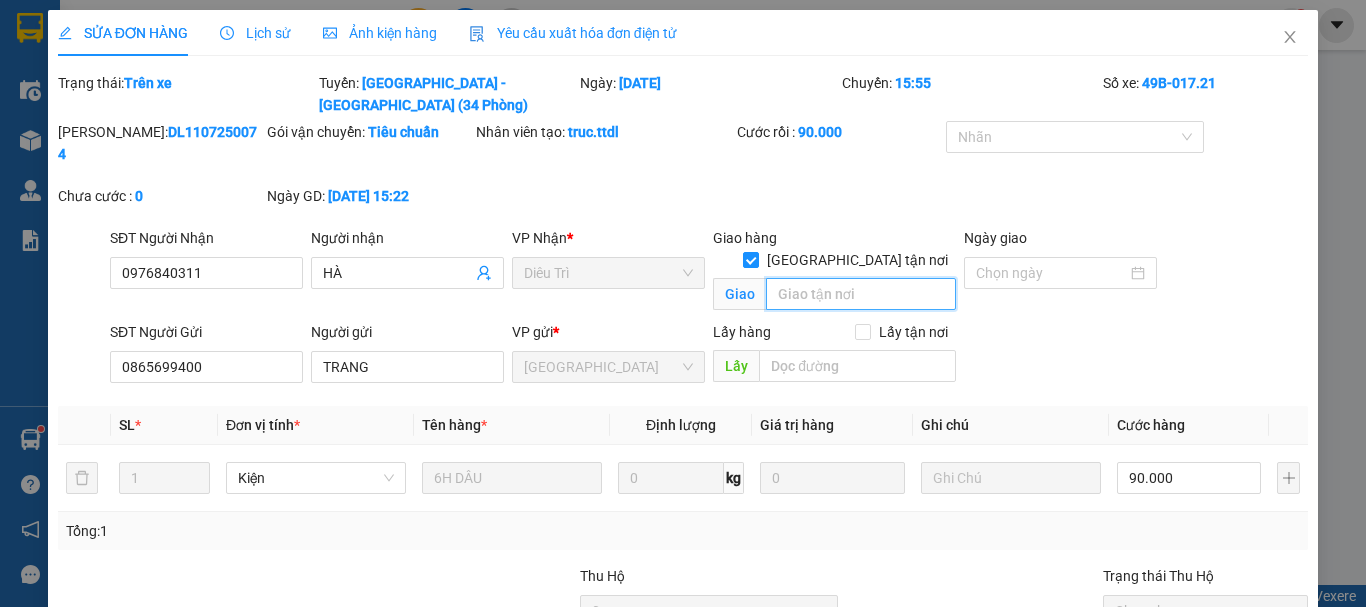 click at bounding box center [861, 294] 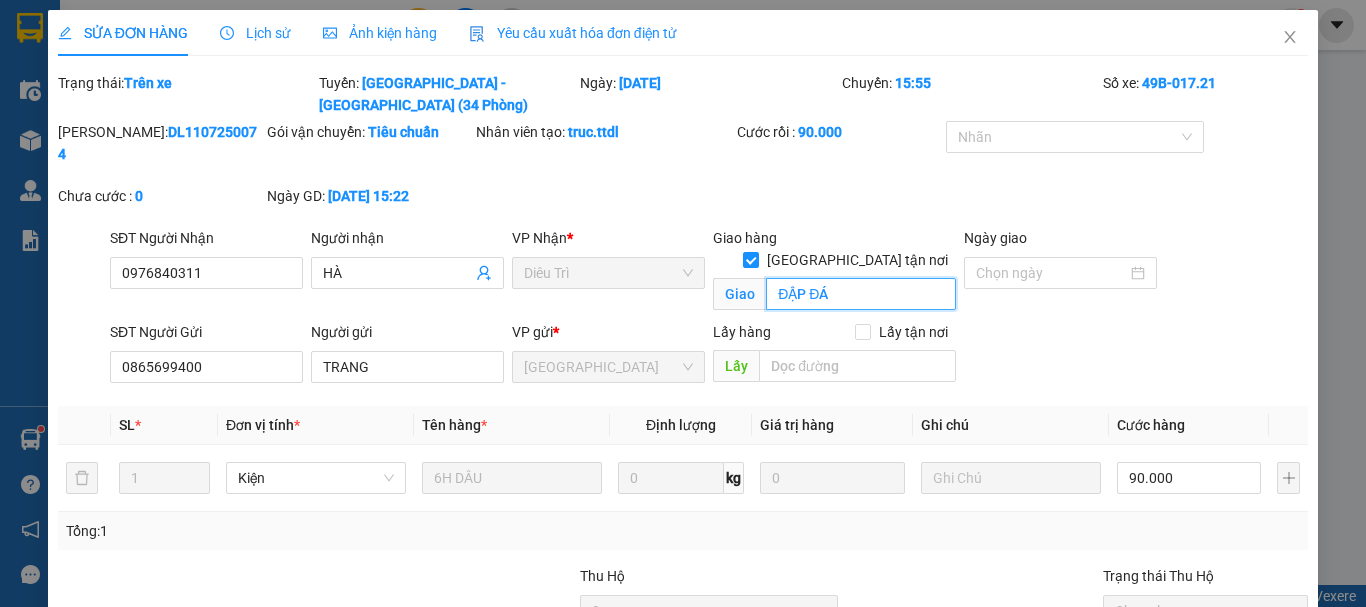 type on "ĐẬP ĐÁ" 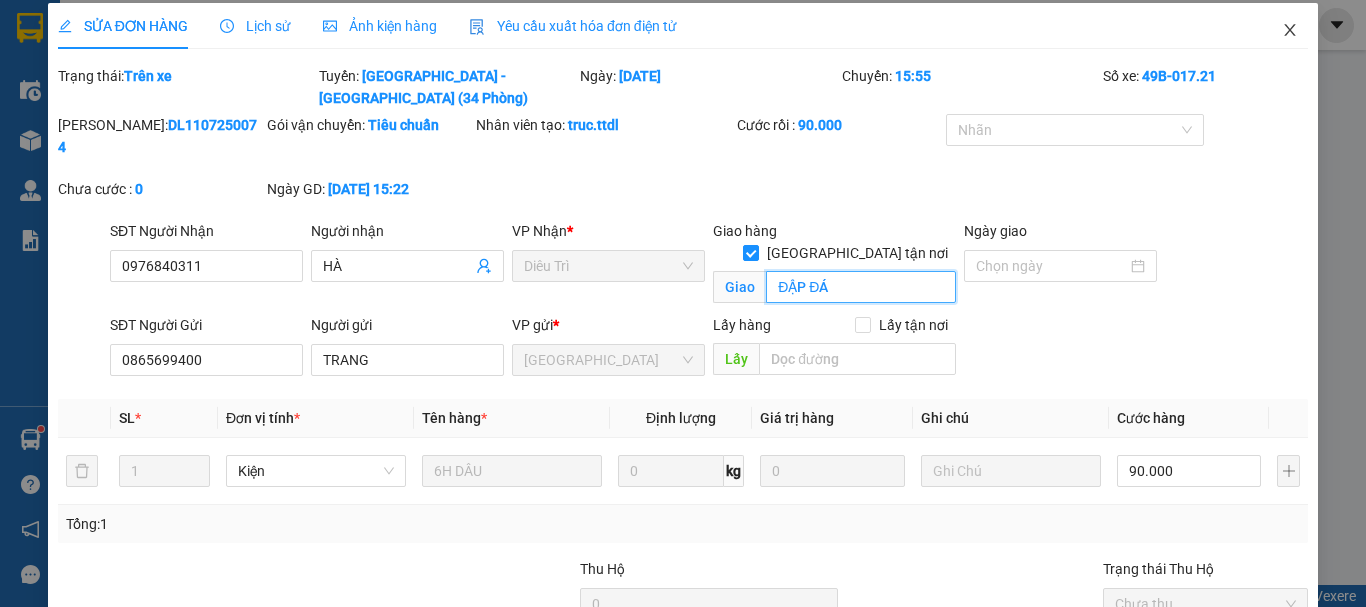 scroll, scrollTop: 0, scrollLeft: 0, axis: both 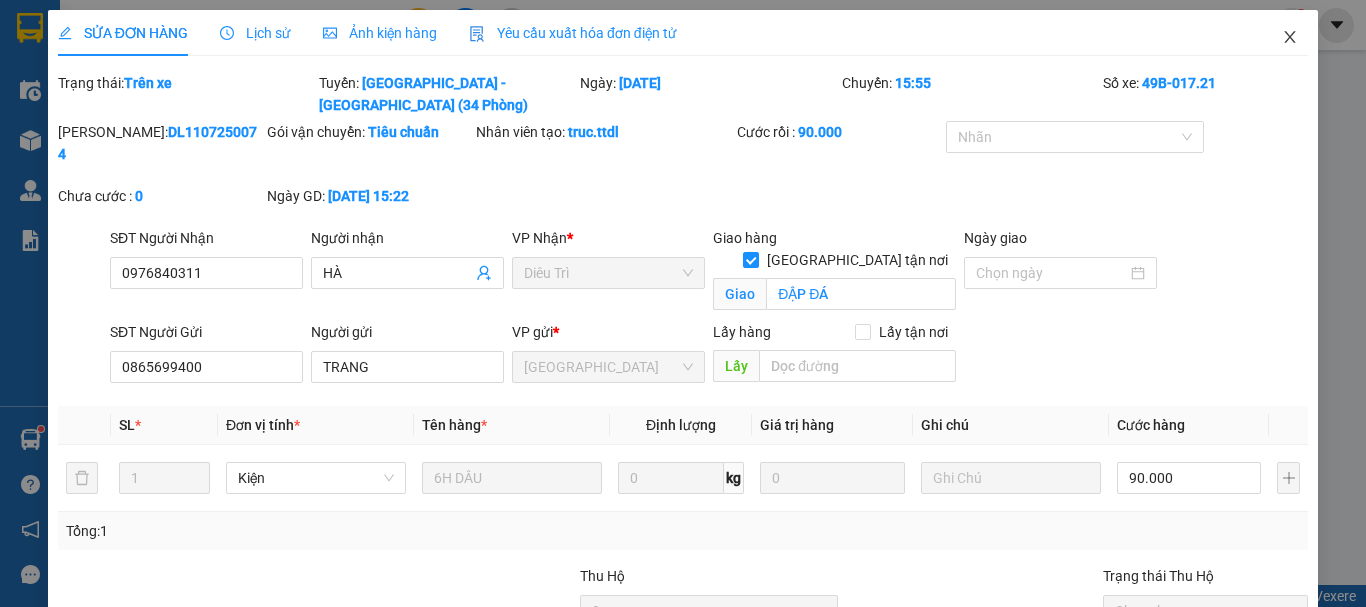 click 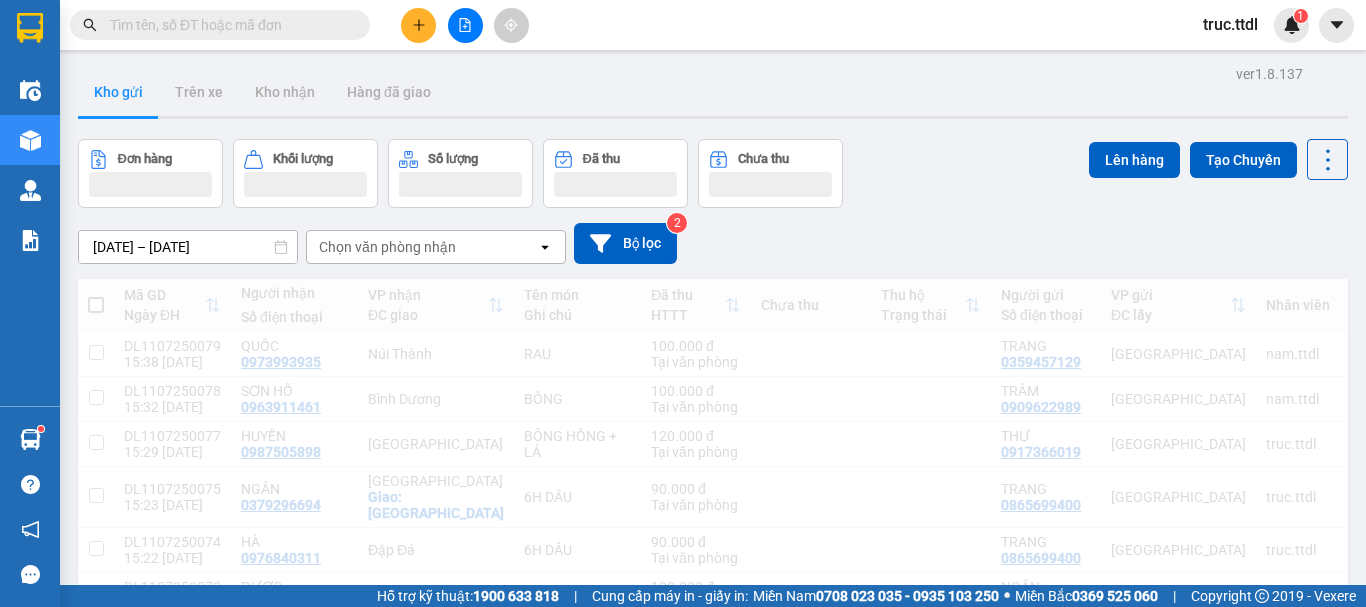 click at bounding box center [418, 25] 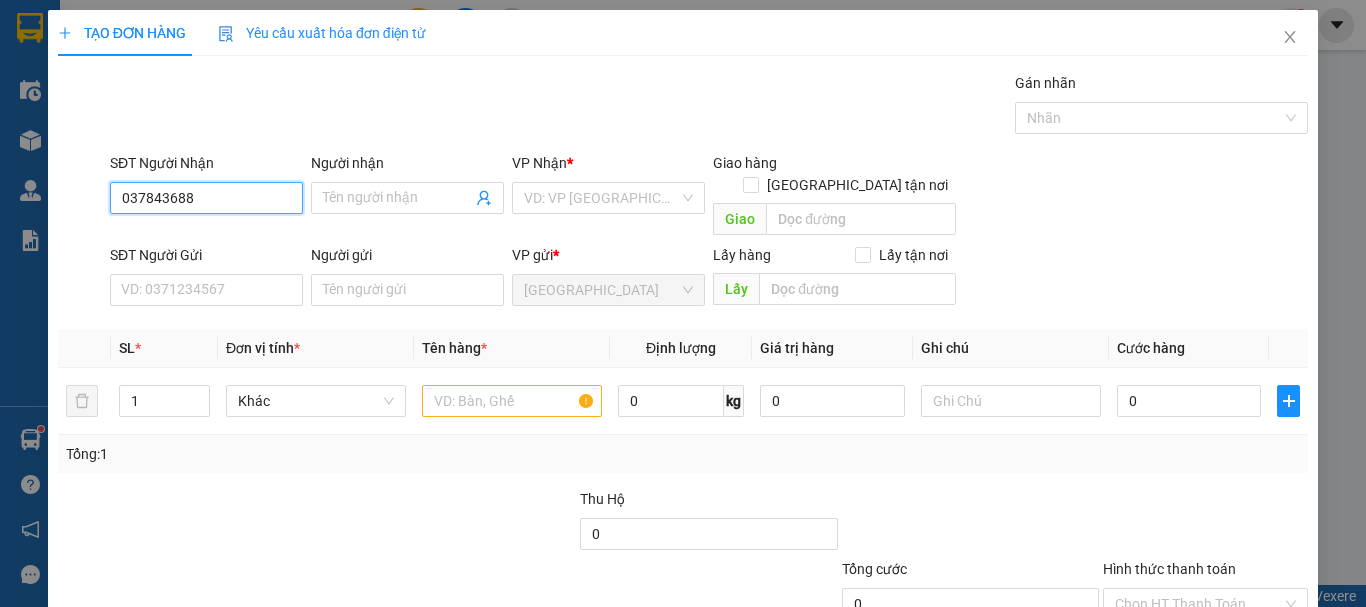 click on "037843688" at bounding box center [206, 198] 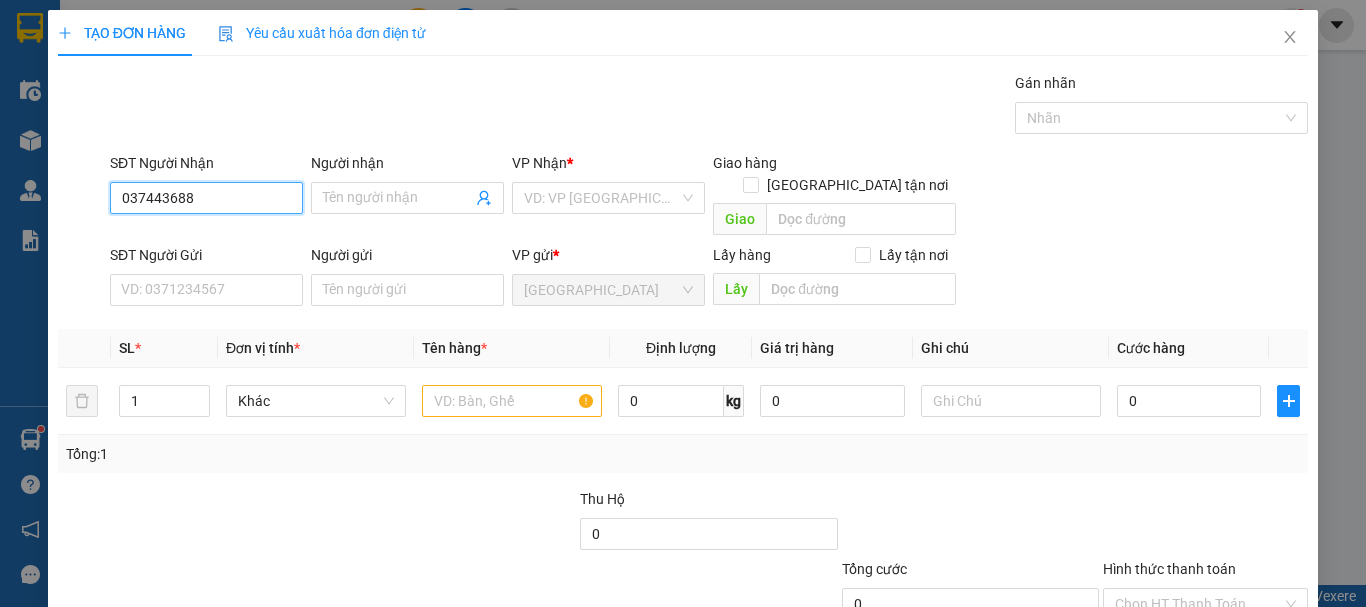 type on "0374436488" 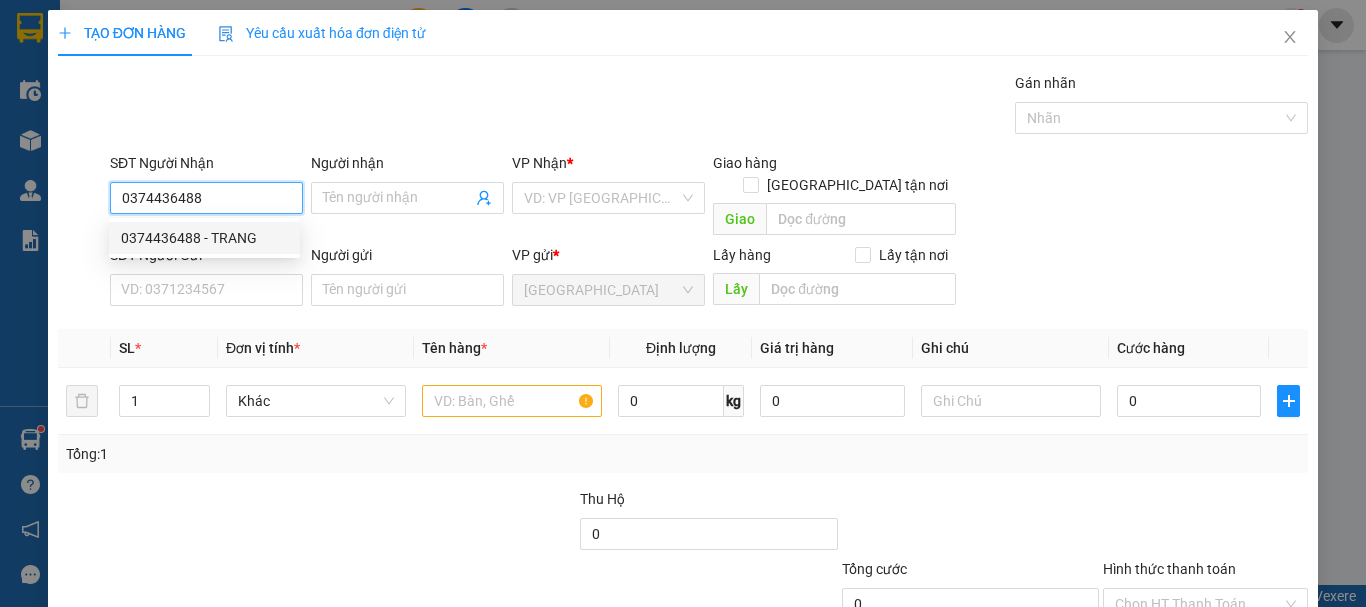 click on "0374436488 - TRANG" at bounding box center (204, 238) 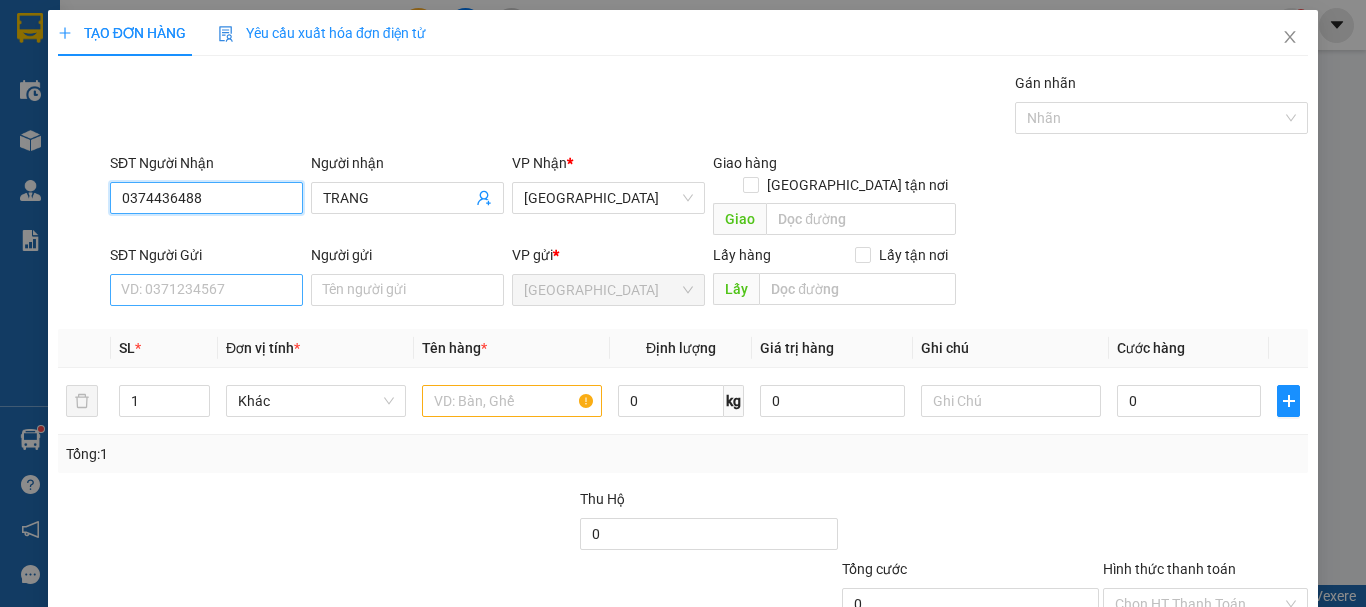 type on "0374436488" 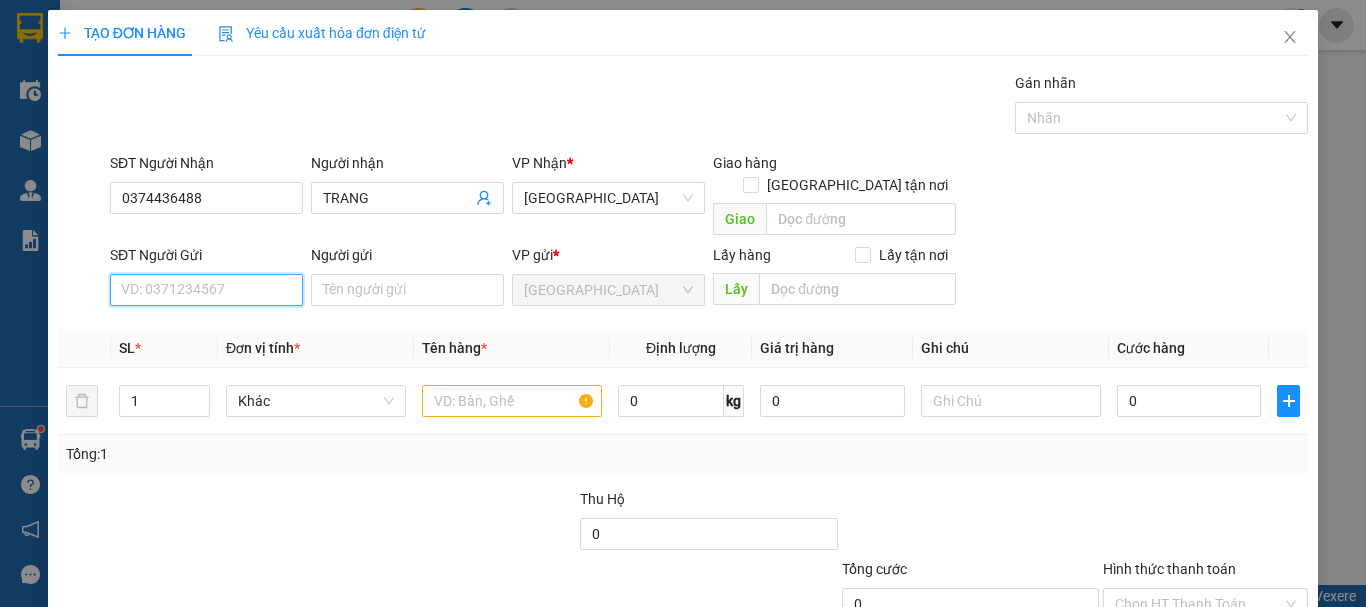 click on "SĐT Người Gửi" at bounding box center [206, 290] 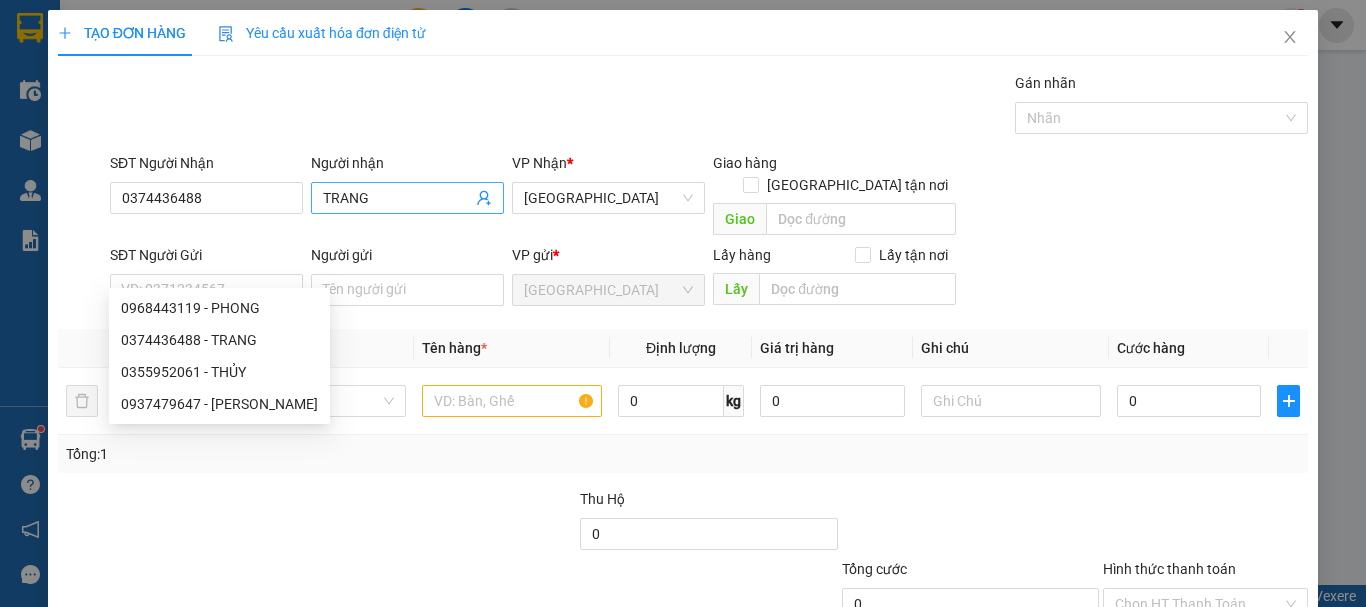 click on "TRANG" at bounding box center [397, 198] 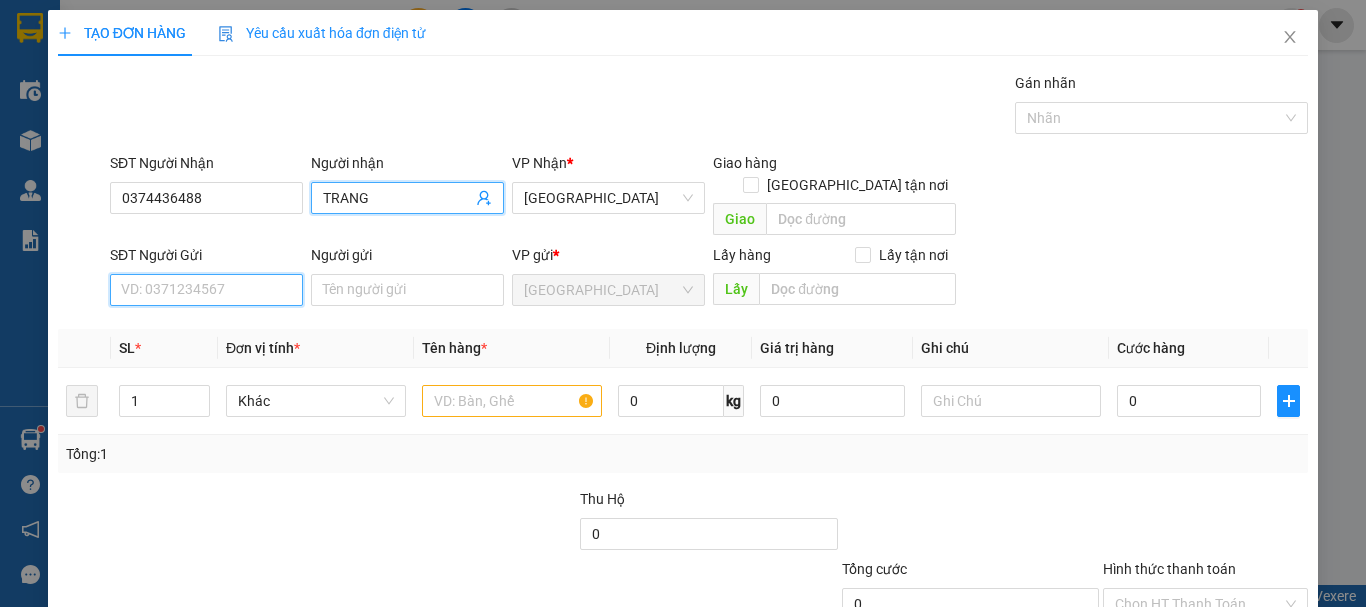click on "SĐT Người Gửi" at bounding box center [206, 290] 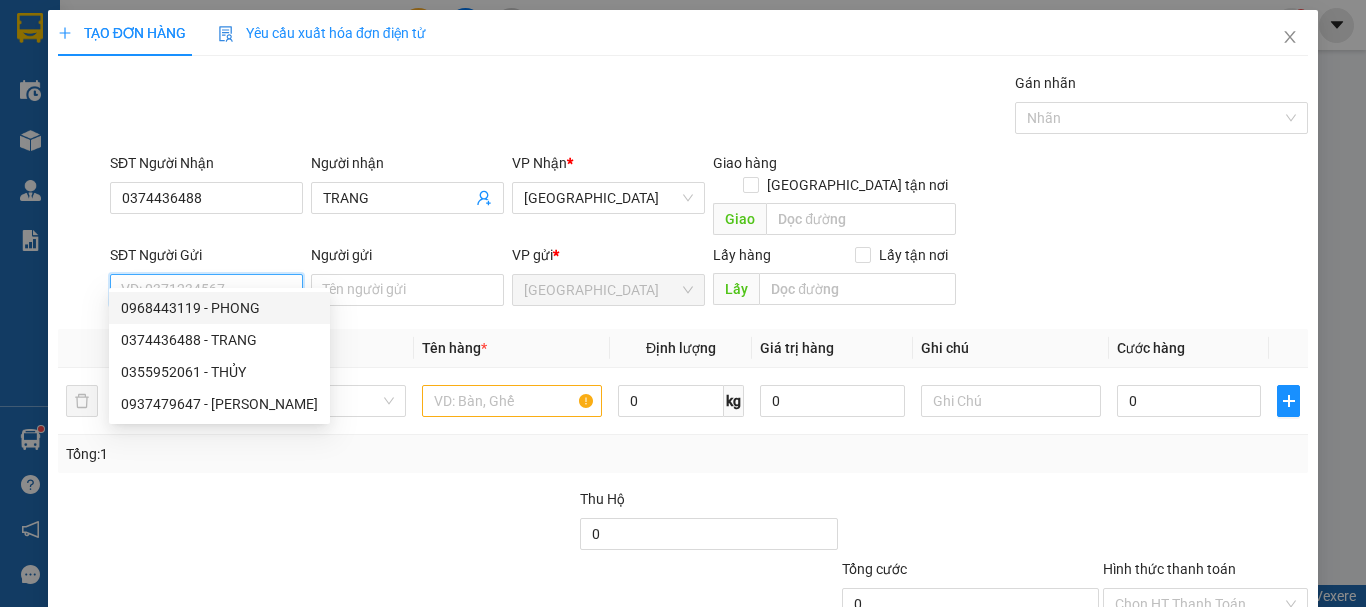 click on "0968443119 - PHONG" at bounding box center [219, 308] 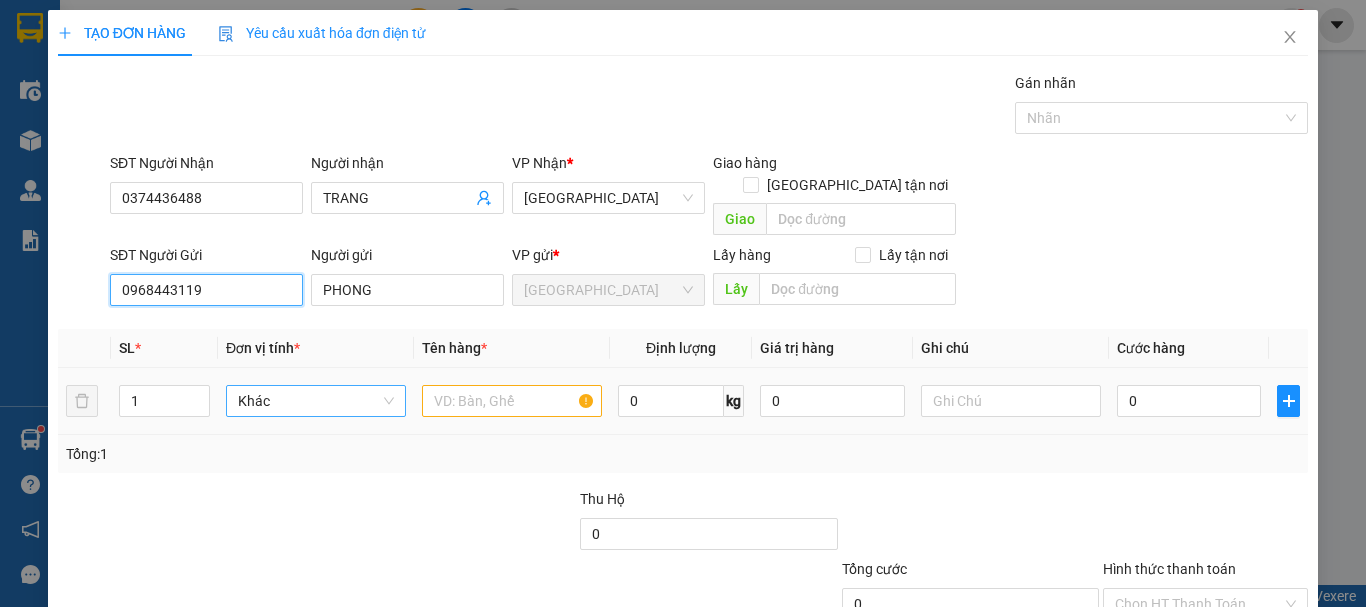click on "Khác" at bounding box center [316, 401] 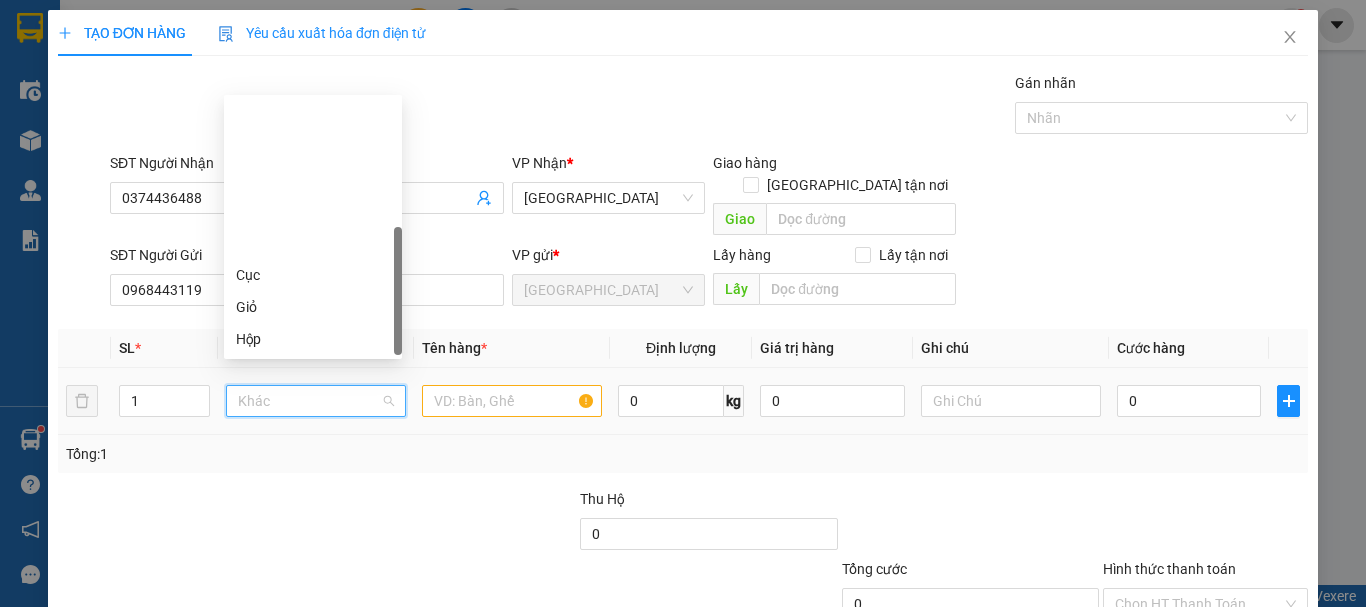 scroll, scrollTop: 192, scrollLeft: 0, axis: vertical 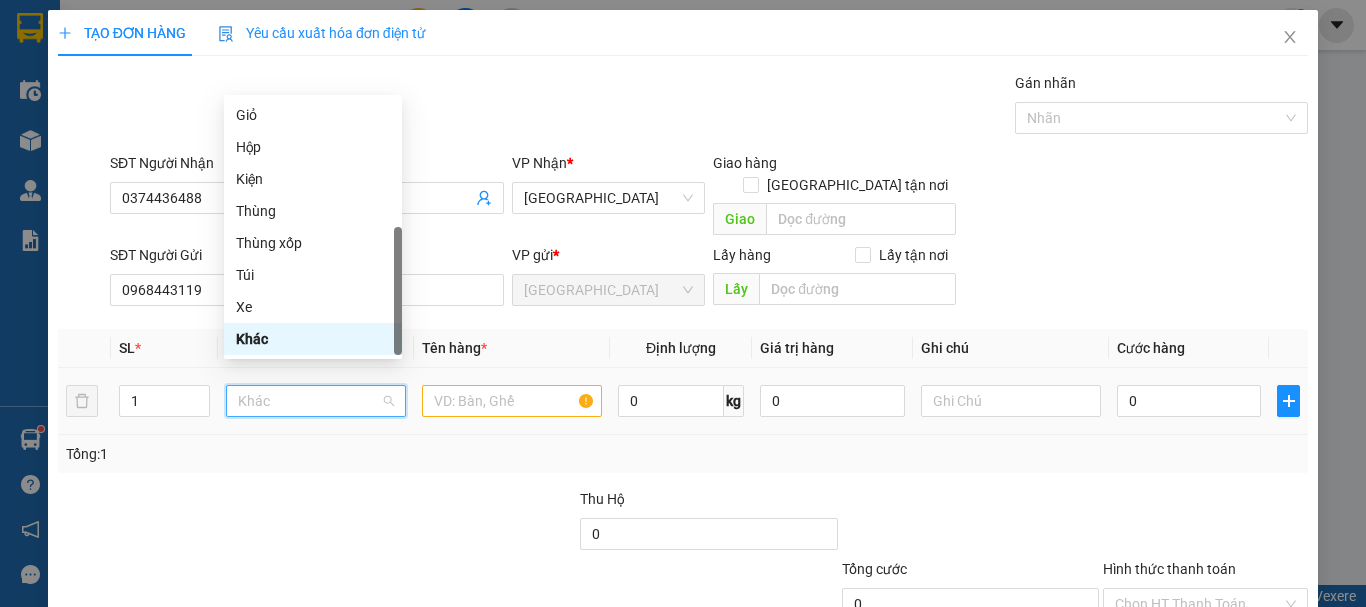 type on "T" 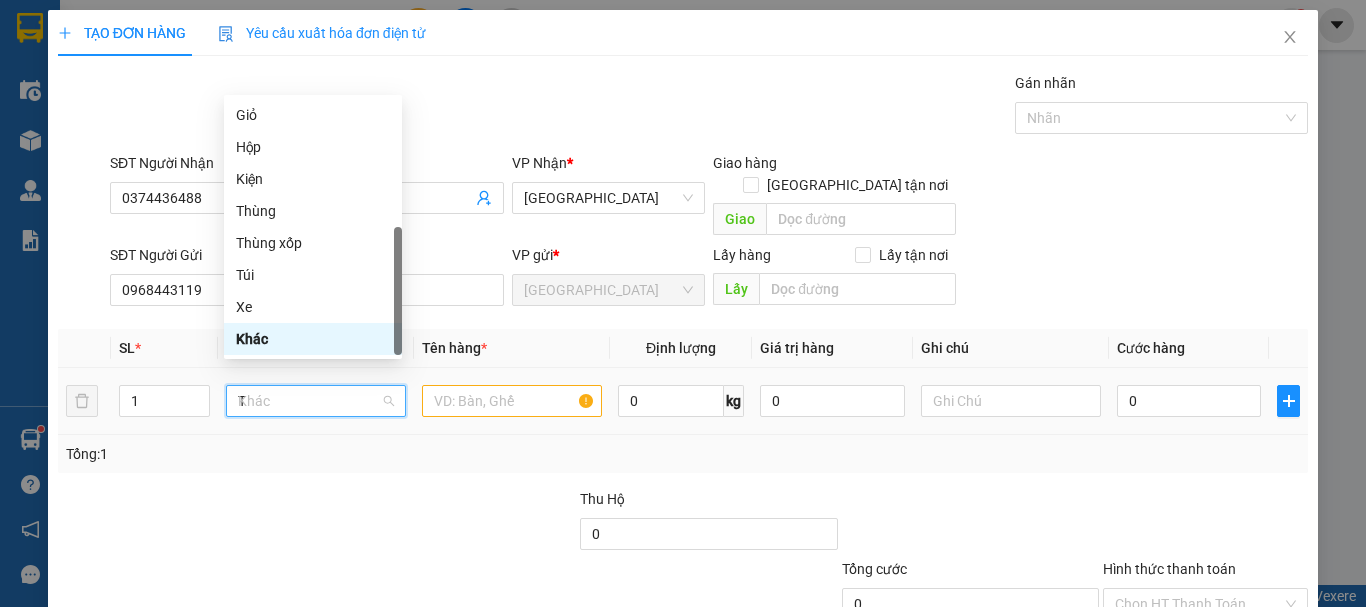 scroll, scrollTop: 0, scrollLeft: 0, axis: both 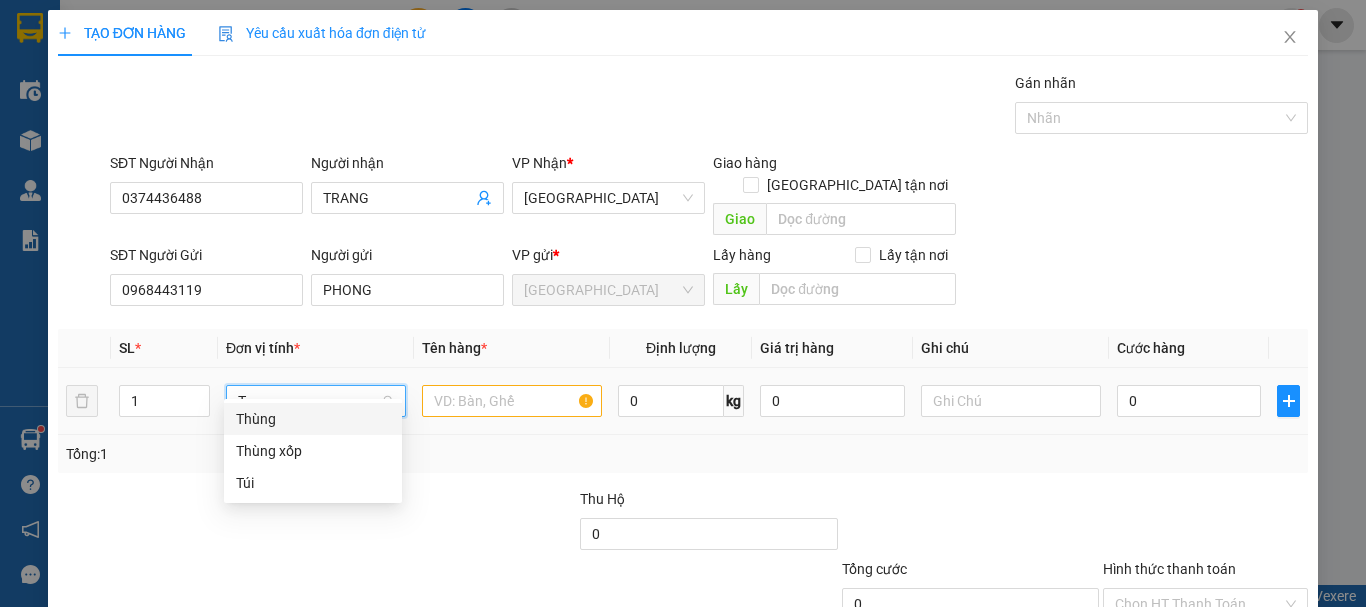 click on "Thùng" at bounding box center [313, 419] 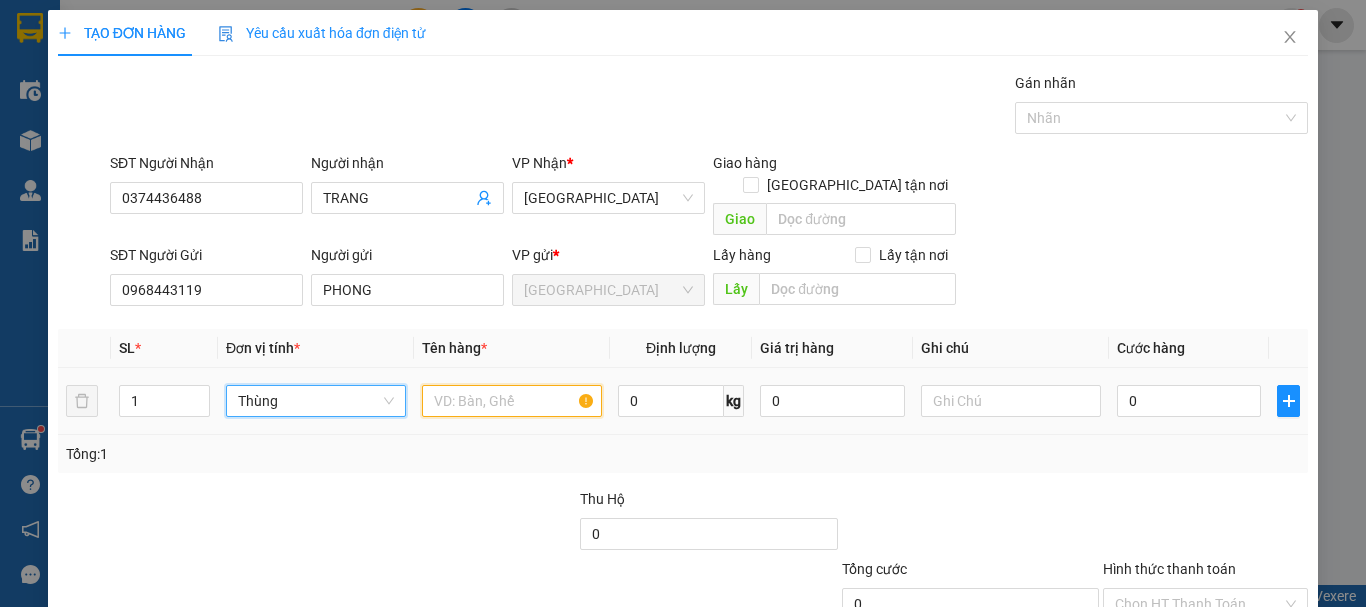 click at bounding box center [512, 401] 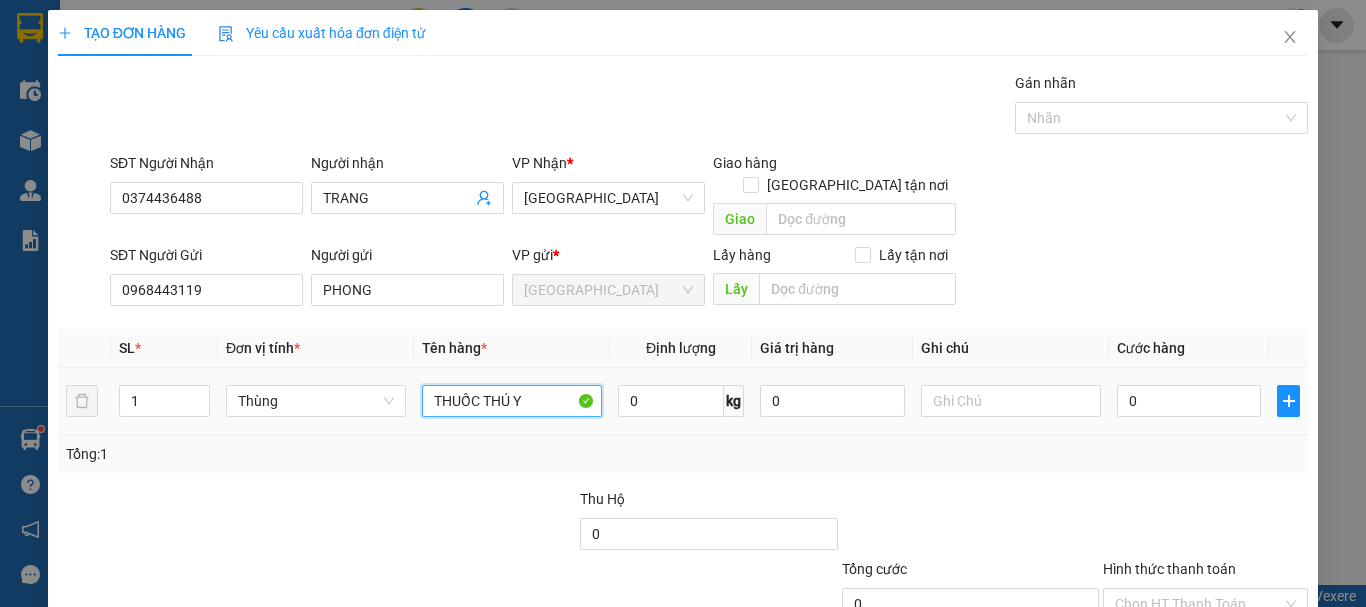 type on "THUỐC THÚ Y" 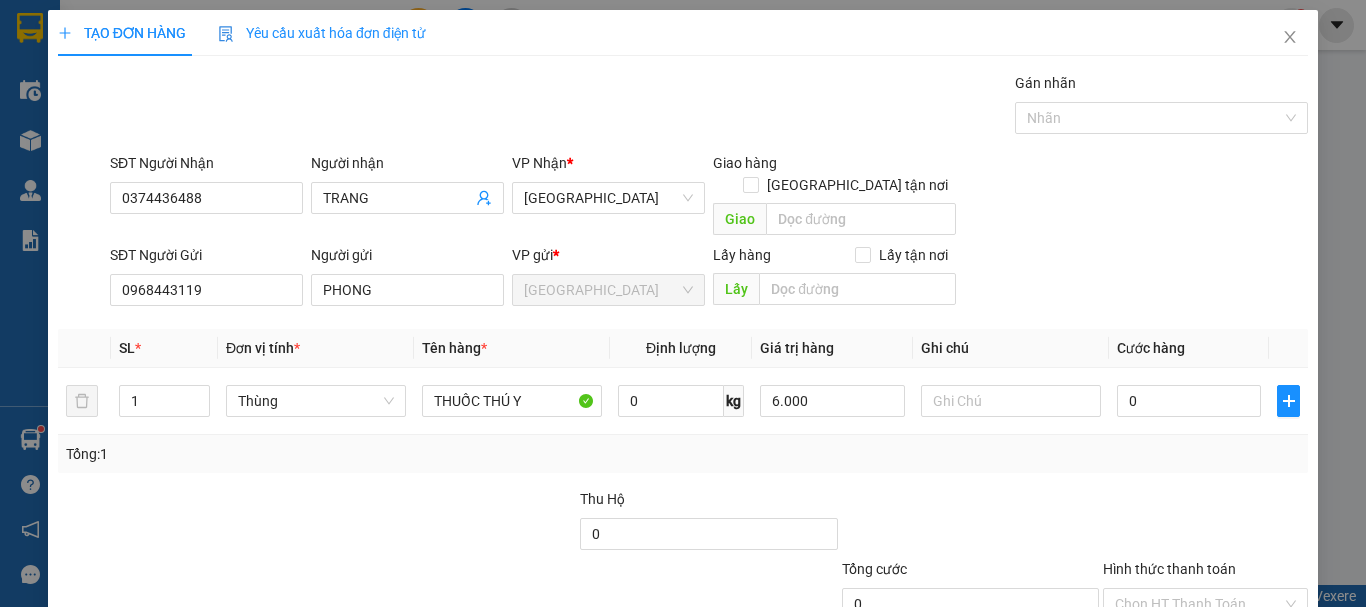 type on "6.000.000" 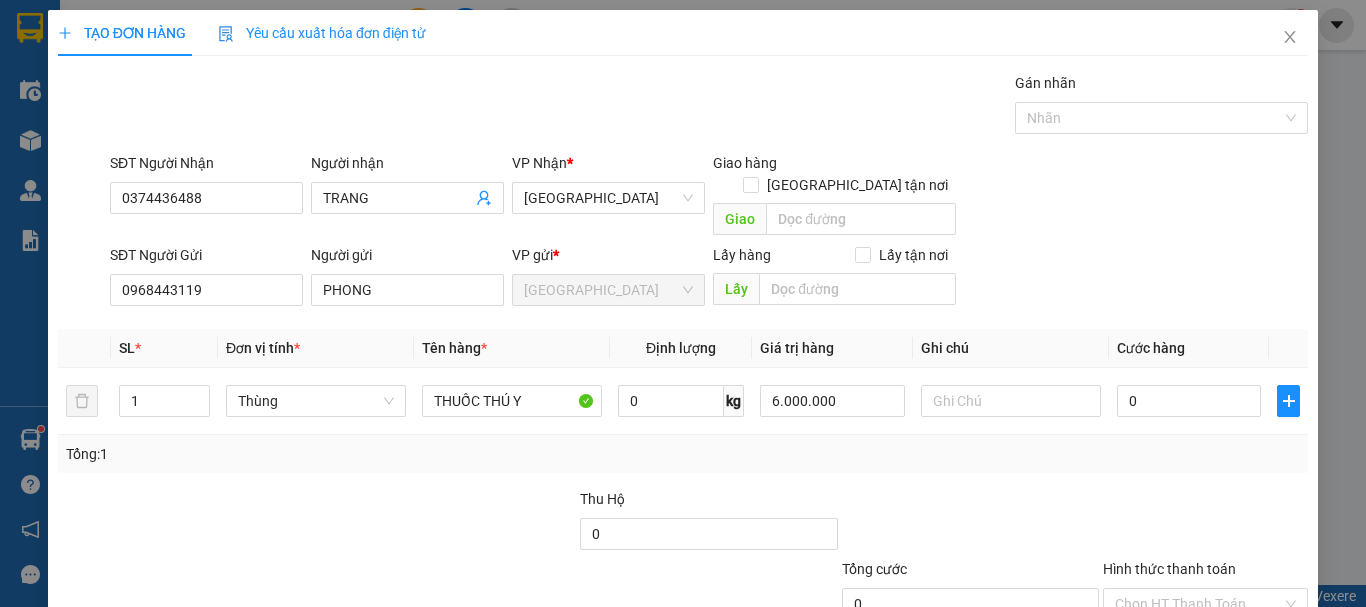 click on "Transit Pickup Surcharge Ids Transit Deliver Surcharge Ids Transit Deliver Surcharge Transit Deliver Surcharge Gói vận chuyển  * Tiêu chuẩn Gán nhãn   Nhãn SĐT Người Nhận 0374436488 Người nhận TRANG VP Nhận  * Đà Nẵng Giao hàng Giao tận nơi Giao SĐT Người Gửi 0968443119 Người gửi PHONG VP gửi  * Đà Lạt  Lấy hàng Lấy tận nơi Lấy SL  * Đơn vị tính  * Tên hàng  * Định lượng Giá trị hàng Ghi chú Cước hàng                   1 Thùng THUỐC THÚ Y 0 kg 6.000.000 0 Tổng:  1 Thu Hộ 0 Tổng cước 0 Hình thức thanh toán Chọn HT Thanh Toán Số tiền thu trước 0 Chưa thanh toán 0 Chọn HT Thanh Toán Lưu nháp Xóa Thông tin Lưu Lưu và In" at bounding box center (683, 393) 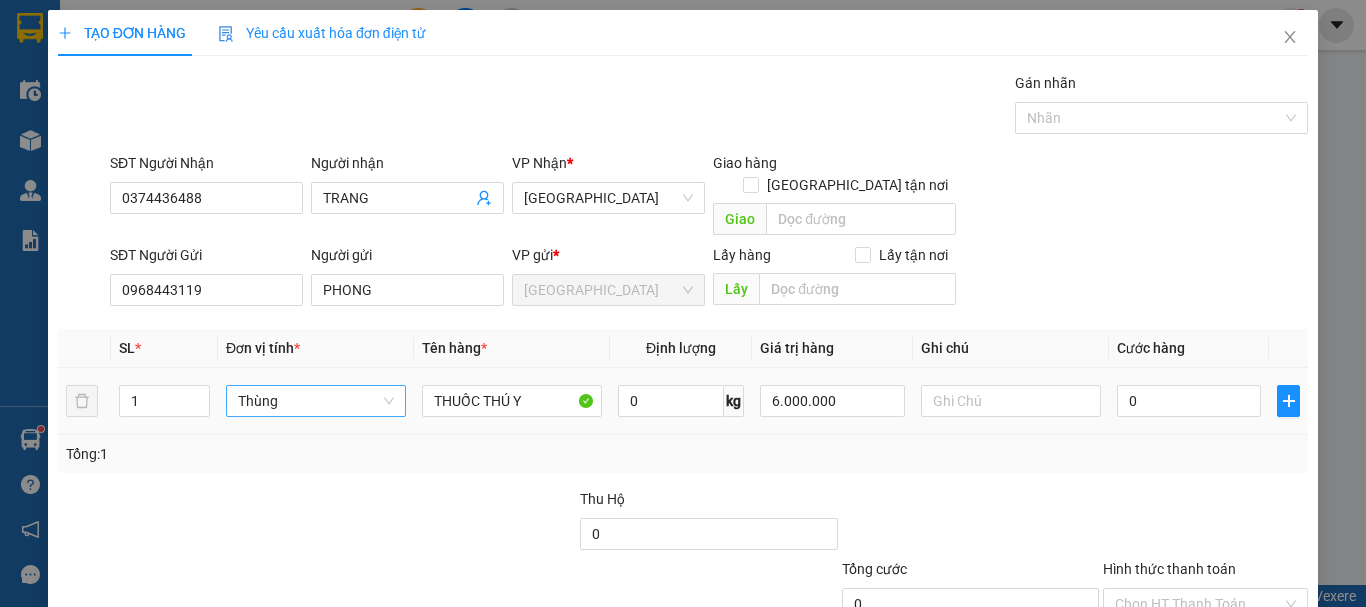click on "Thùng" at bounding box center [316, 401] 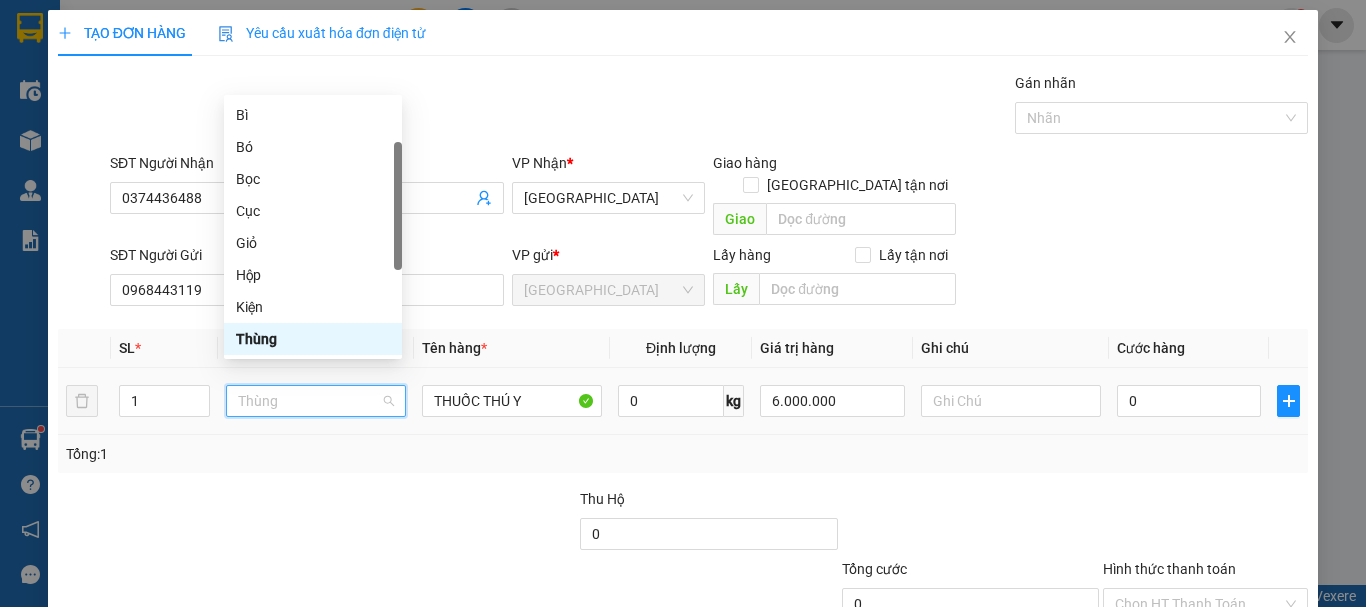 type on "X" 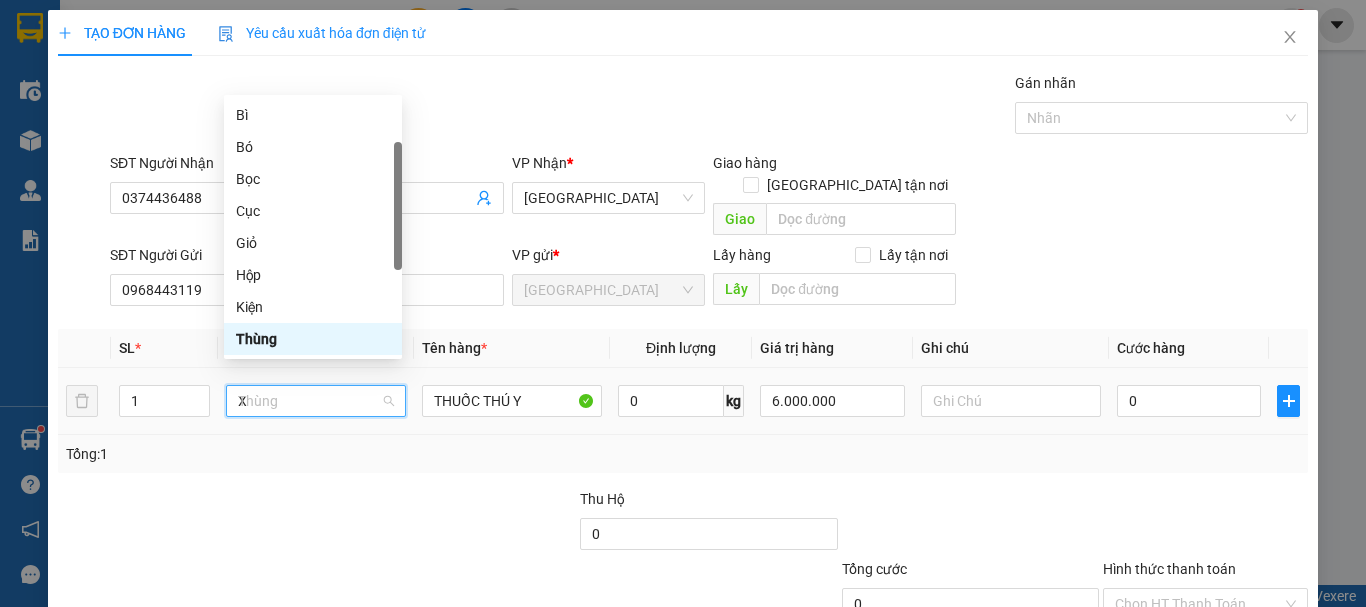 scroll, scrollTop: 0, scrollLeft: 0, axis: both 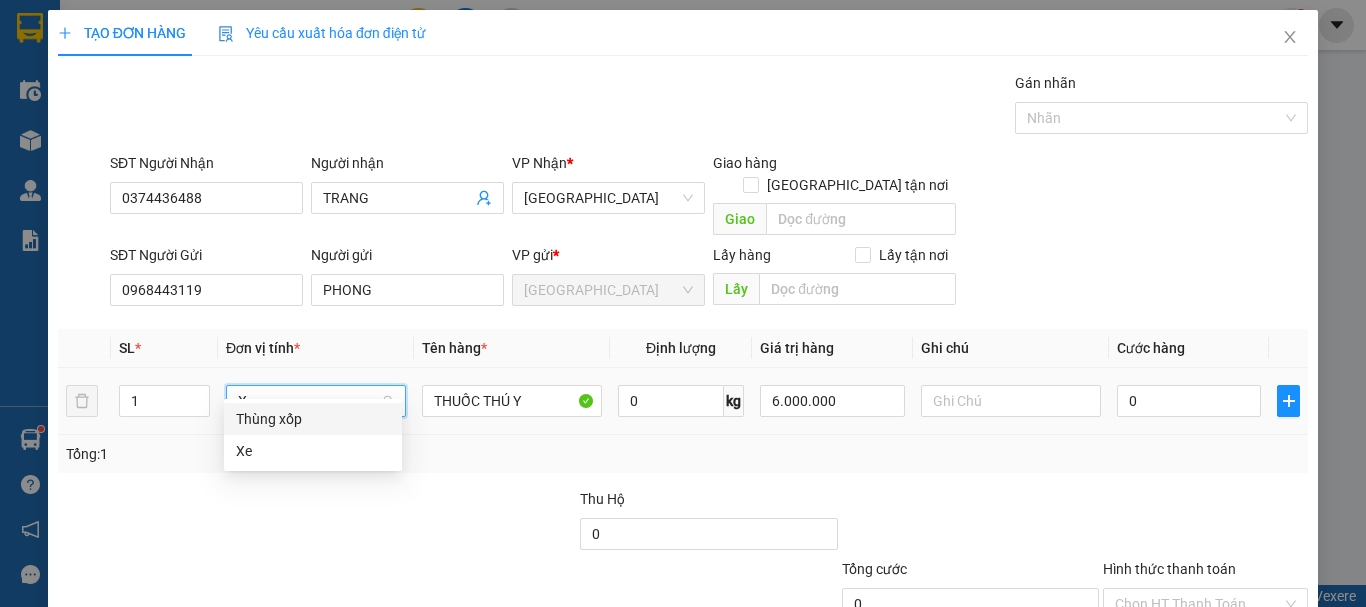 click on "Thùng xốp" at bounding box center [313, 419] 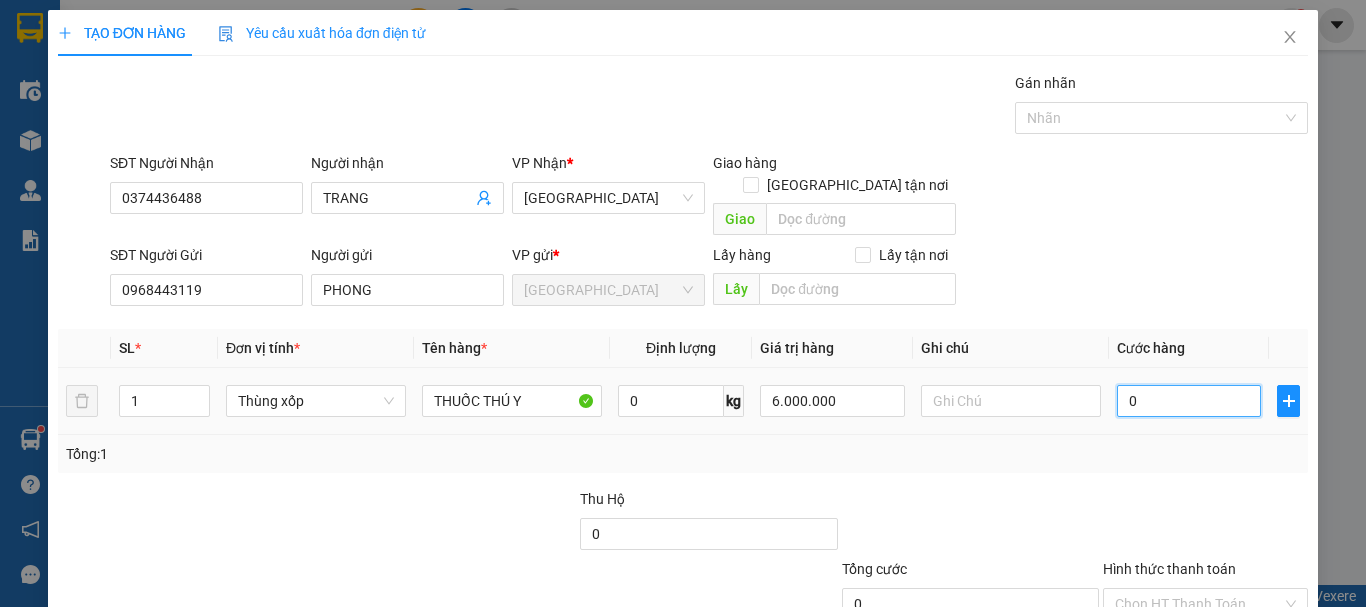 click on "0" at bounding box center [1189, 401] 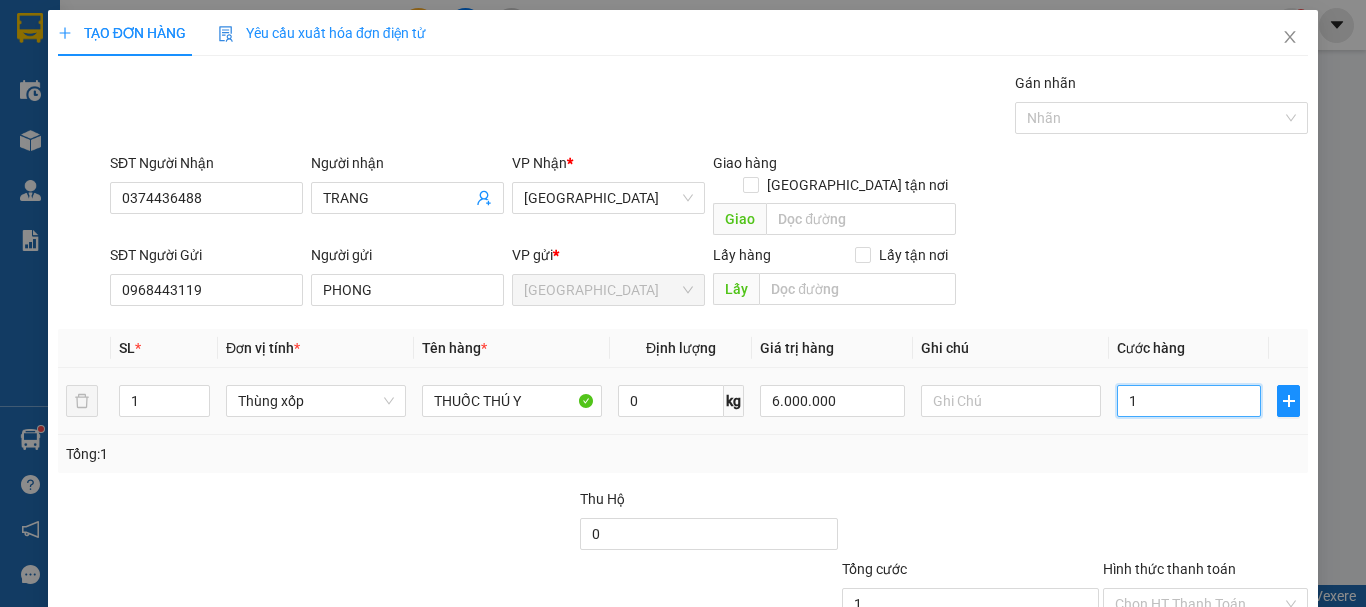 type on "10" 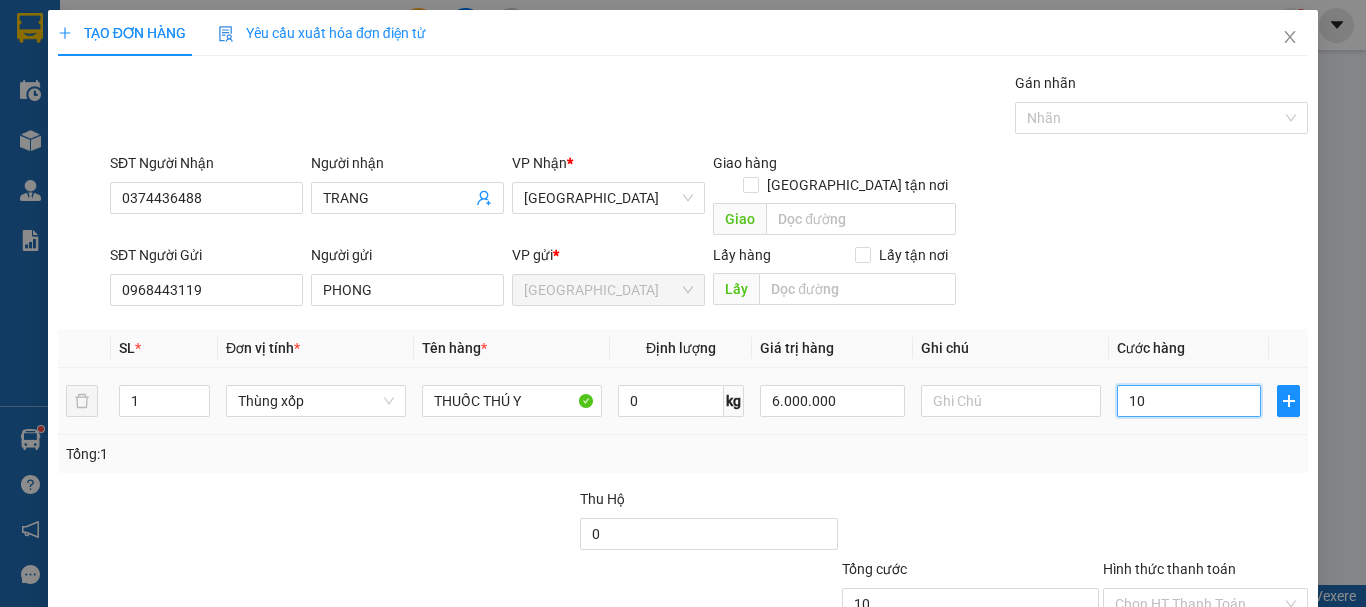type on "100" 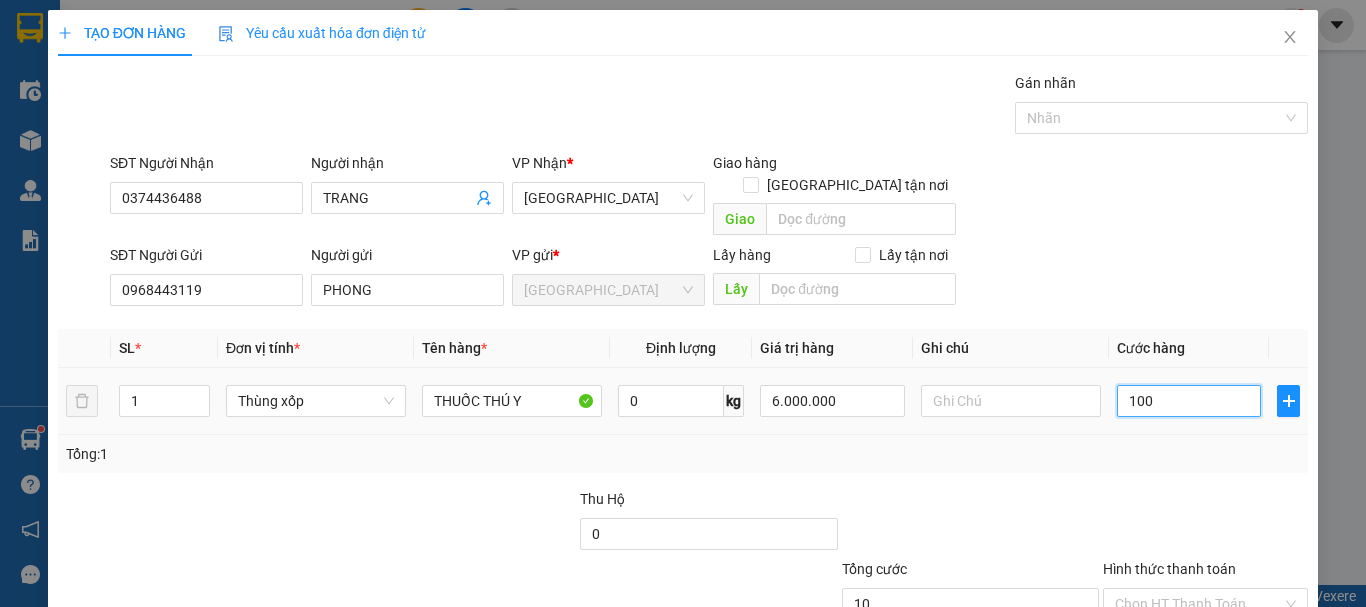 type on "100" 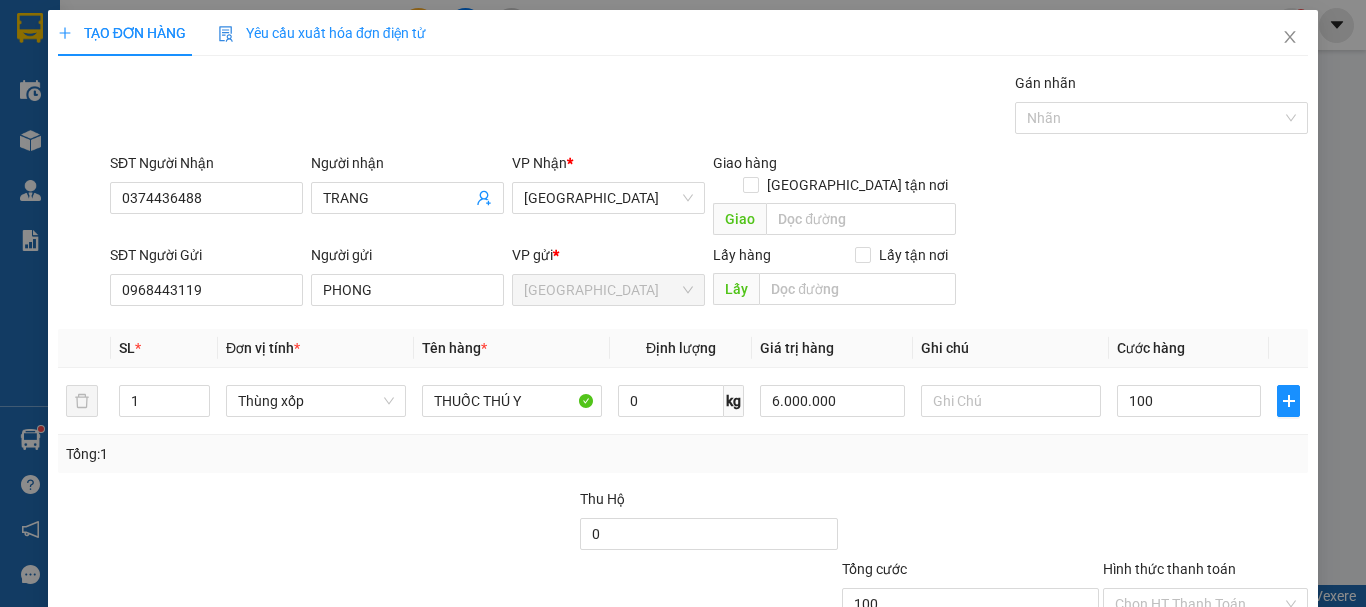 type on "100.000" 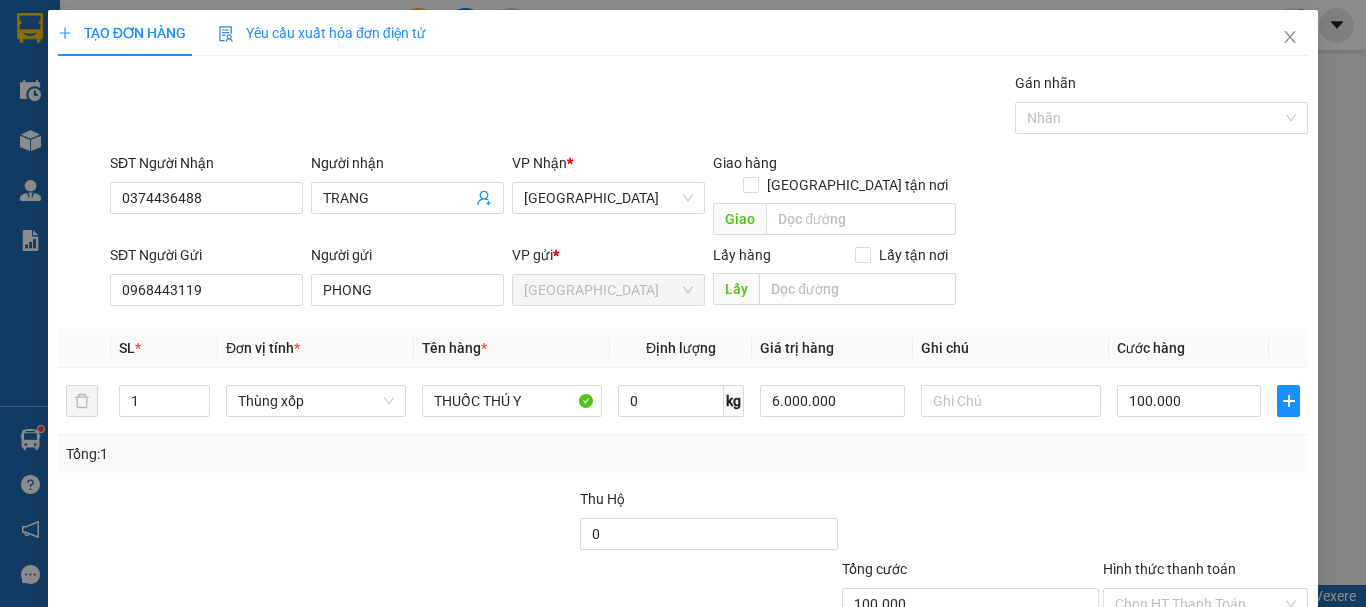 click on "Tổng:  1" at bounding box center [683, 454] 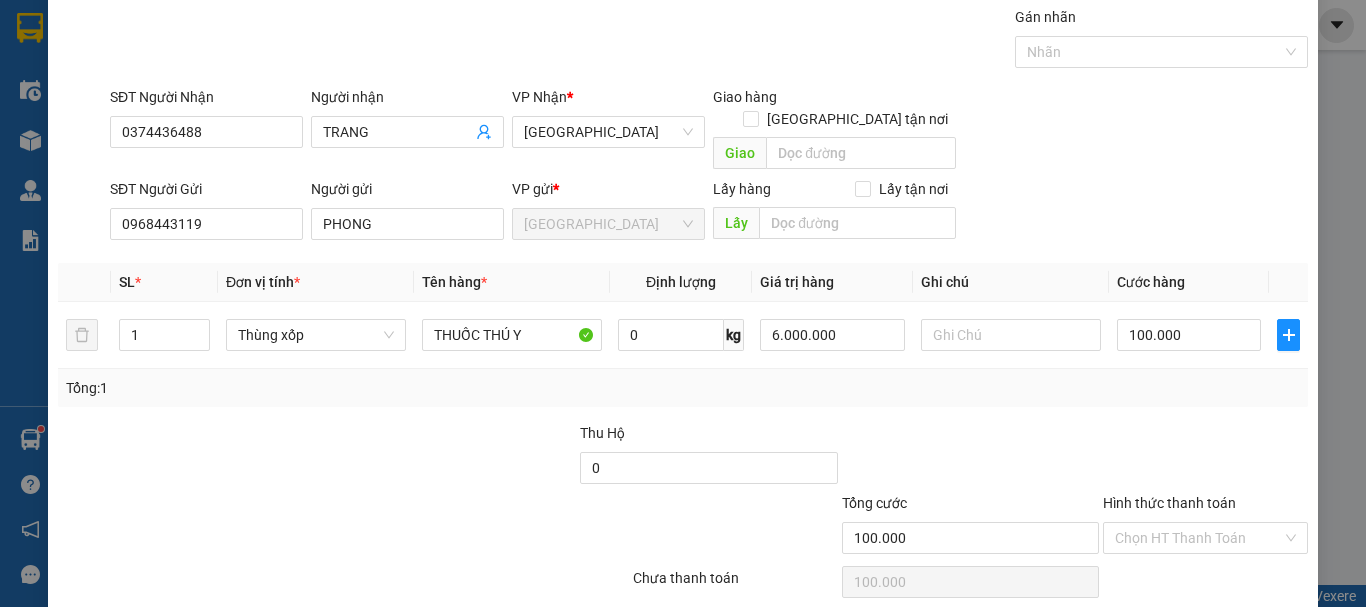 scroll, scrollTop: 125, scrollLeft: 0, axis: vertical 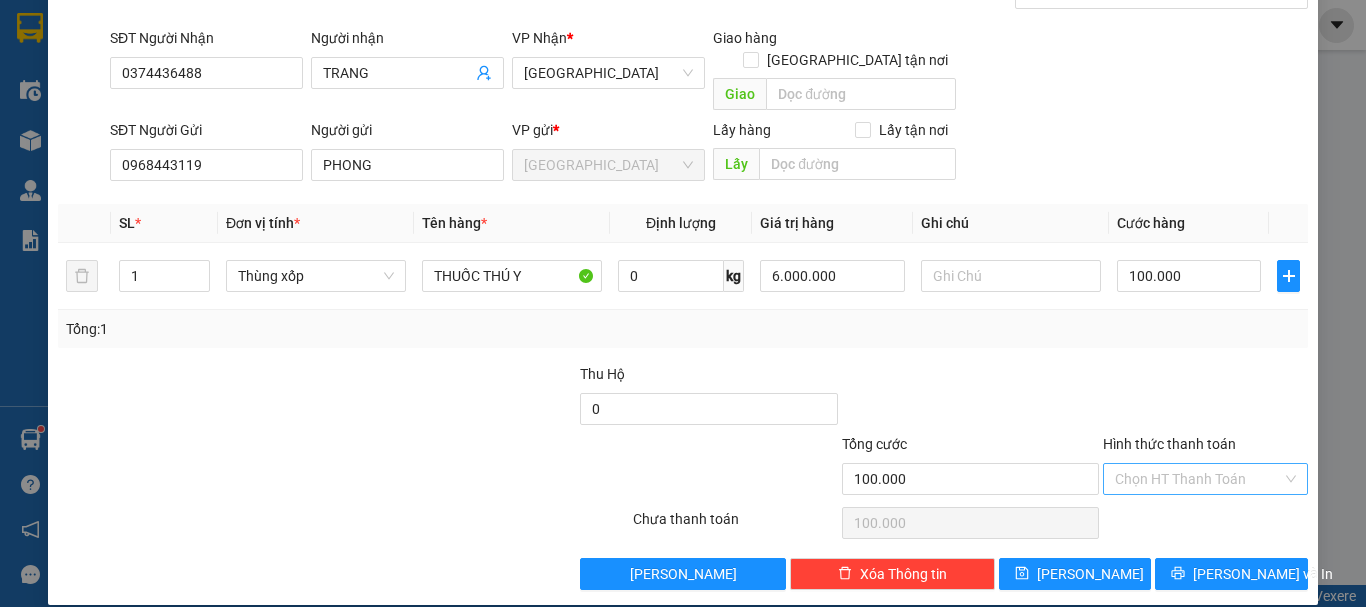 click on "Hình thức thanh toán" at bounding box center [1198, 479] 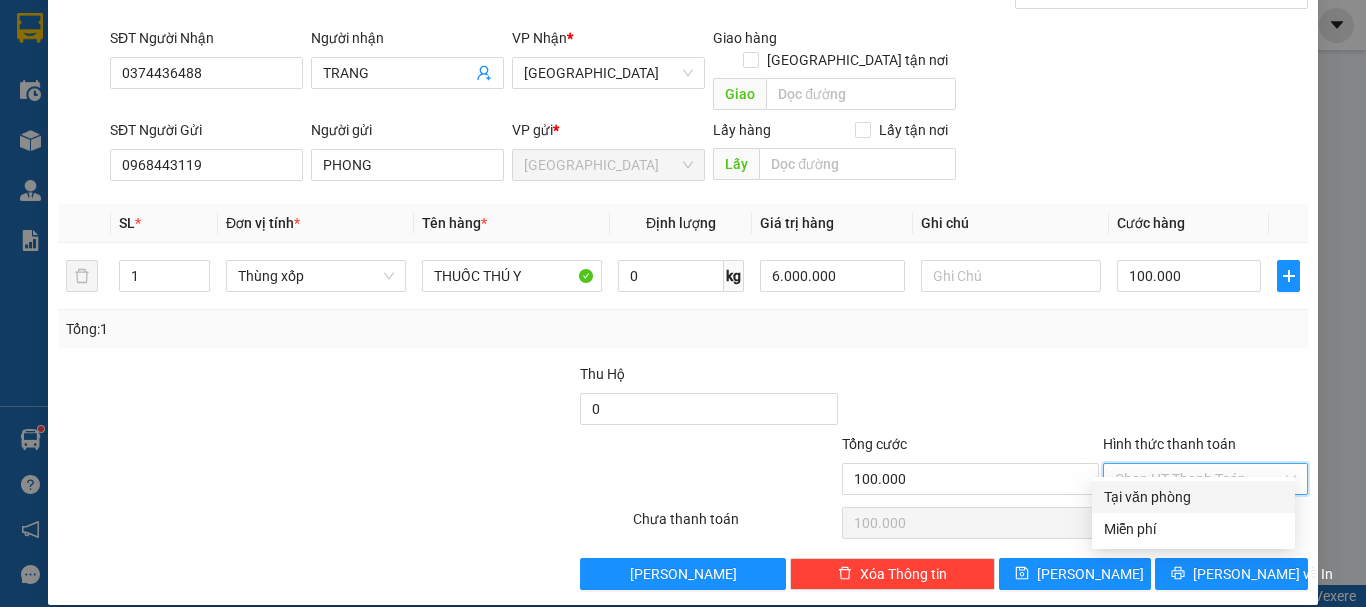 click on "Tại văn phòng" at bounding box center [1193, 497] 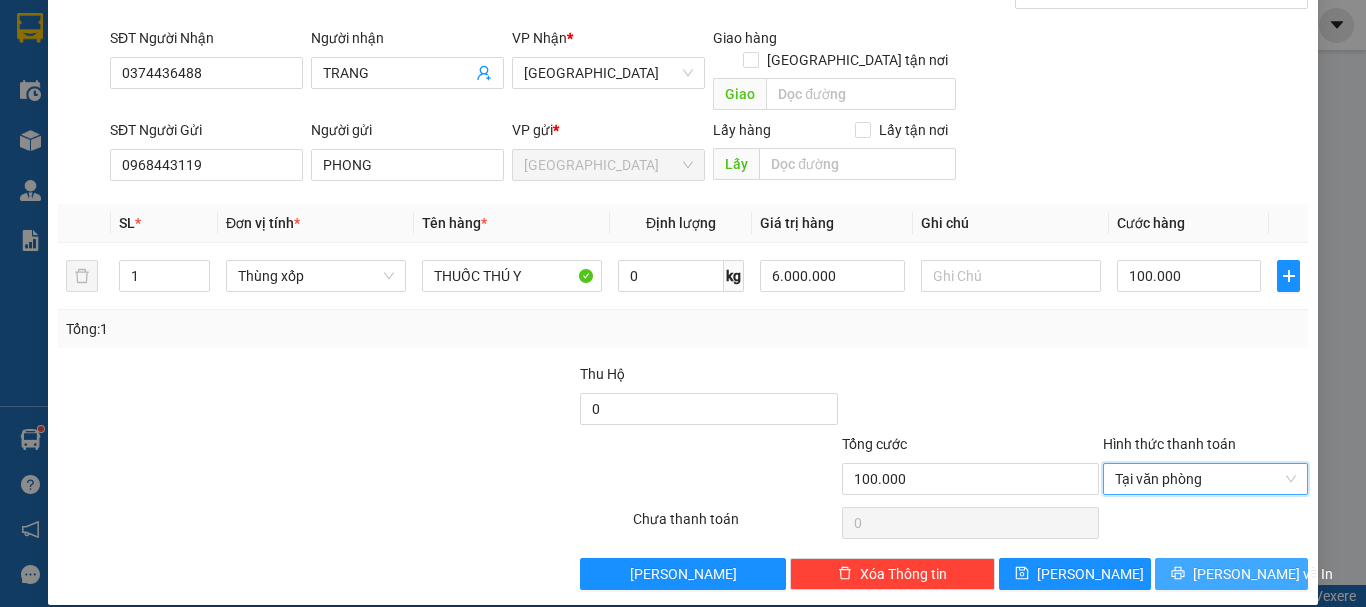 drag, startPoint x: 1207, startPoint y: 543, endPoint x: 1154, endPoint y: 401, distance: 151.56847 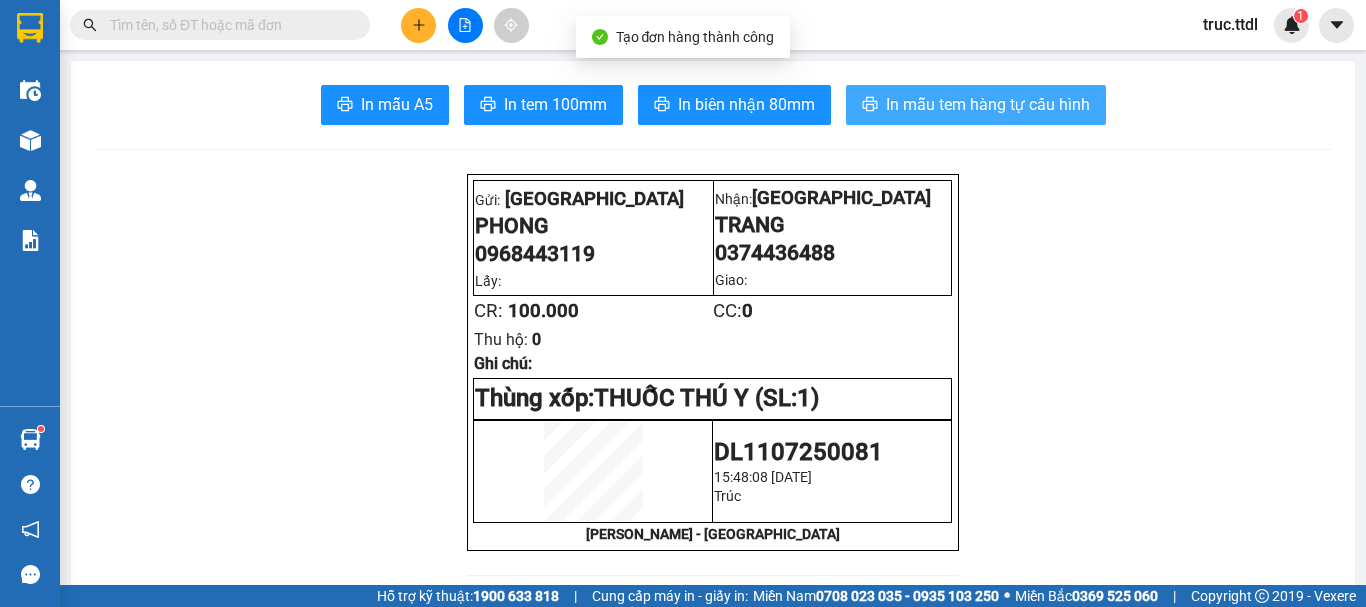 click on "In mẫu tem hàng tự cấu hình" at bounding box center [988, 104] 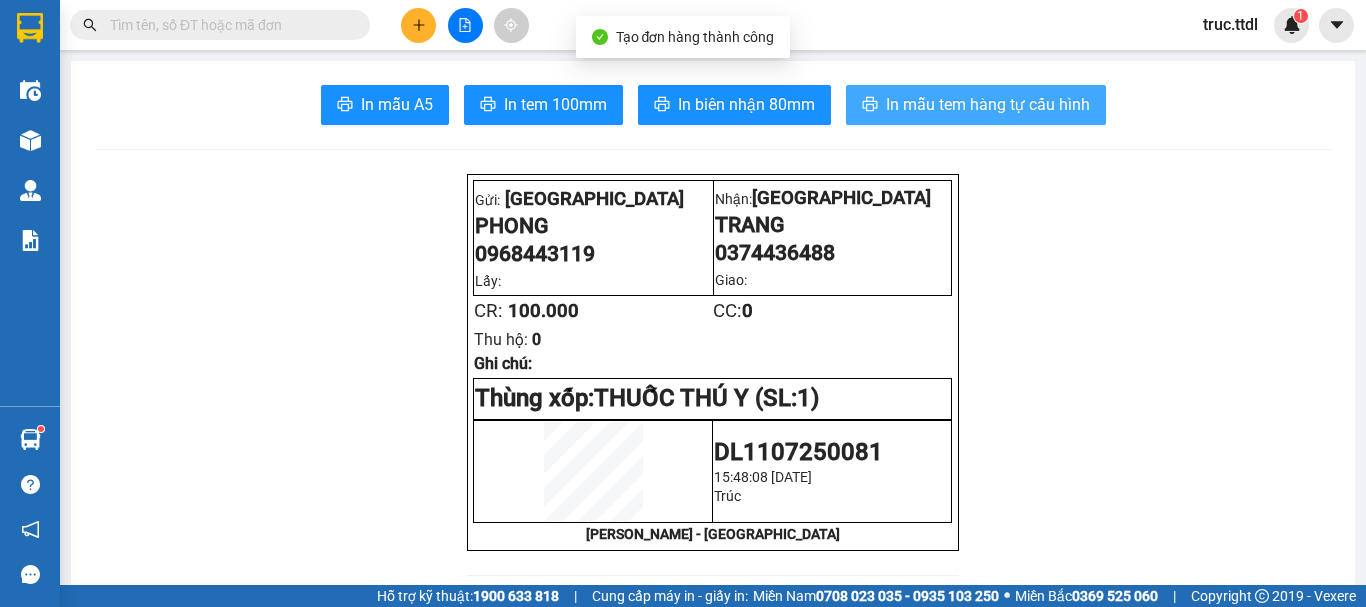 scroll, scrollTop: 0, scrollLeft: 0, axis: both 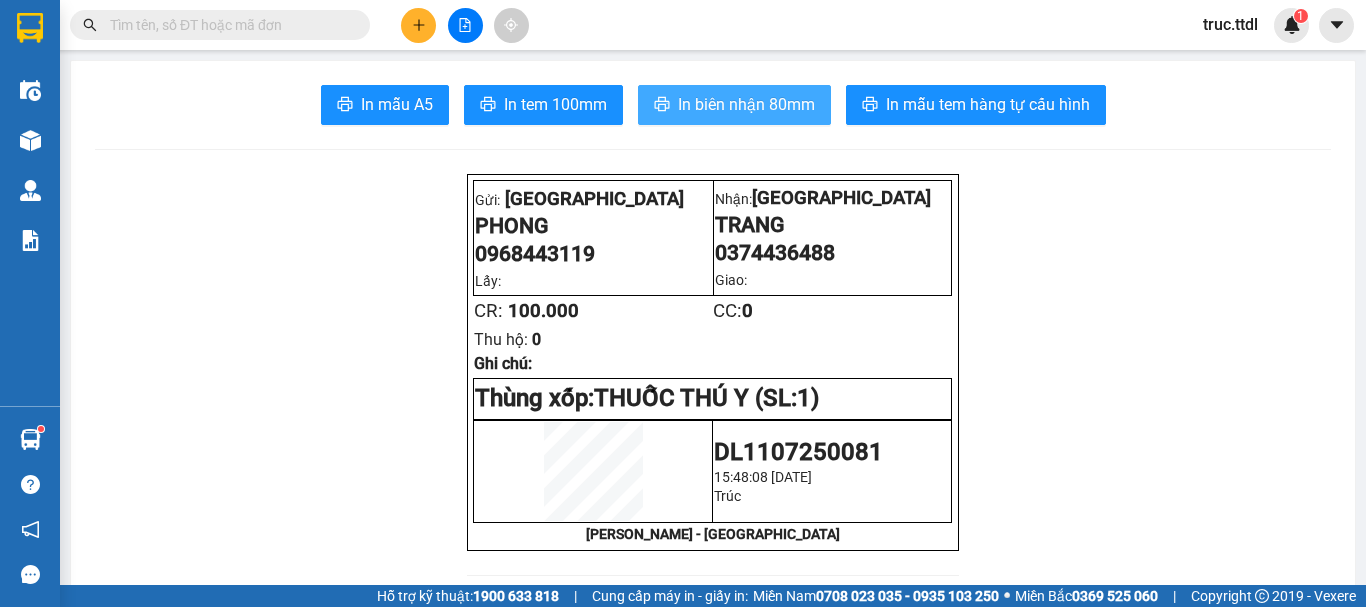 click on "In biên nhận 80mm" at bounding box center (746, 104) 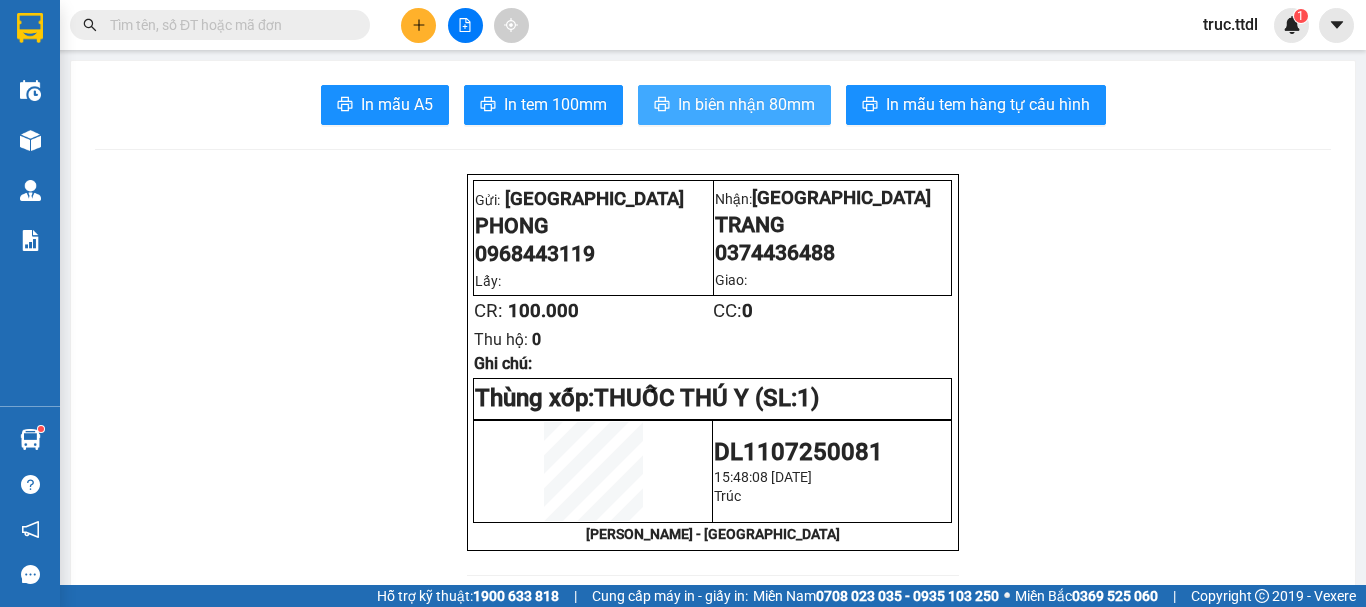 scroll, scrollTop: 0, scrollLeft: 0, axis: both 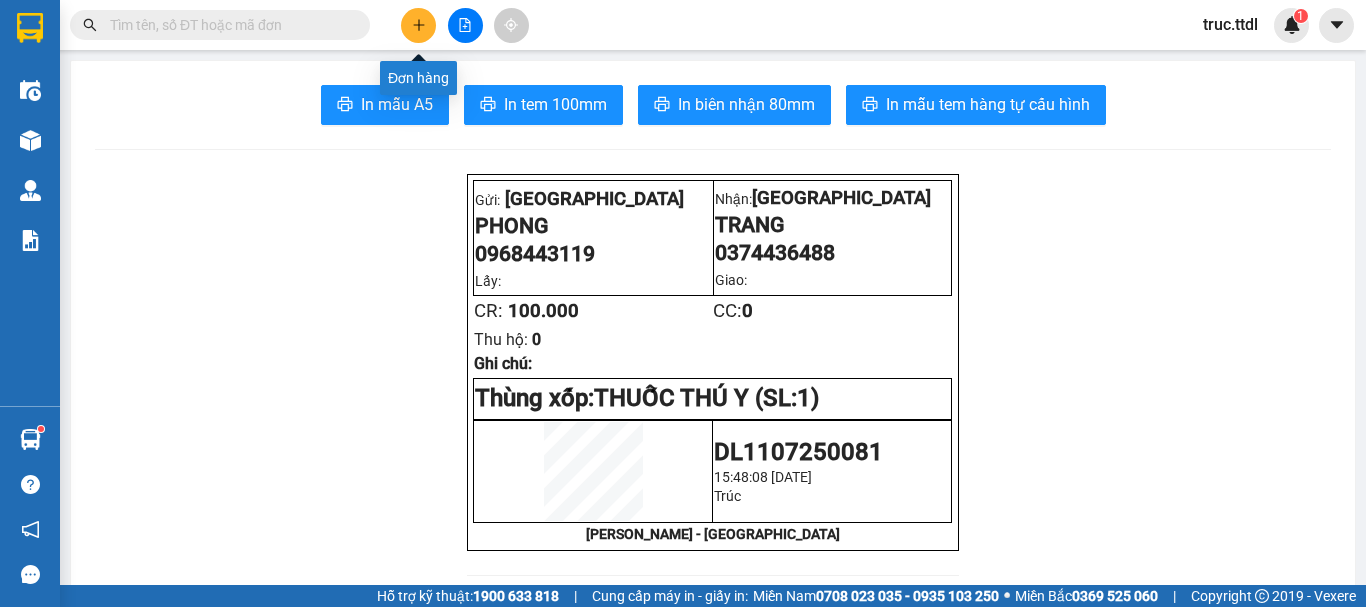 click at bounding box center [418, 25] 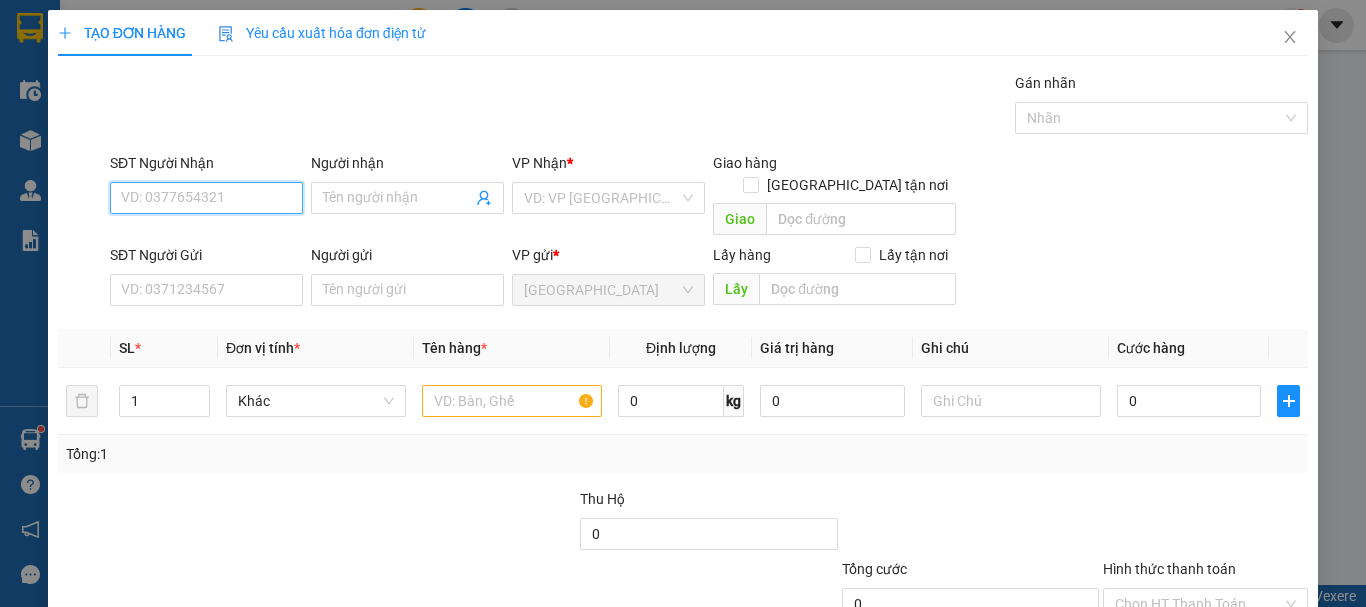 click on "SĐT Người Nhận" at bounding box center [206, 198] 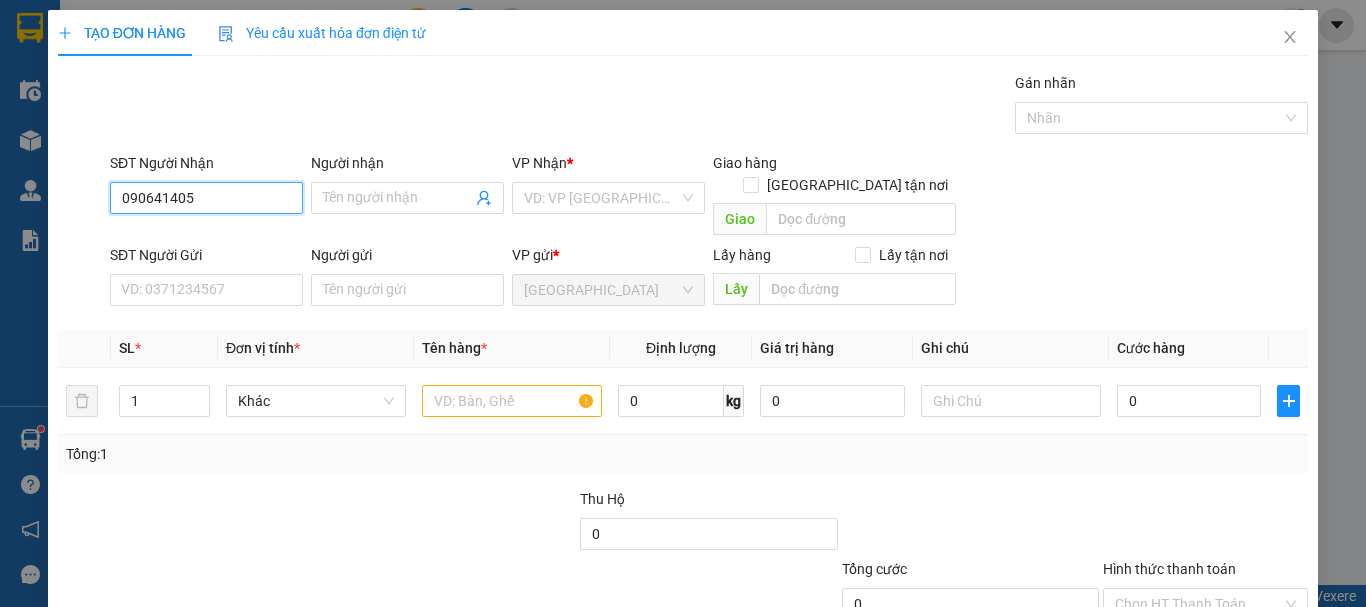 type on "0906414050" 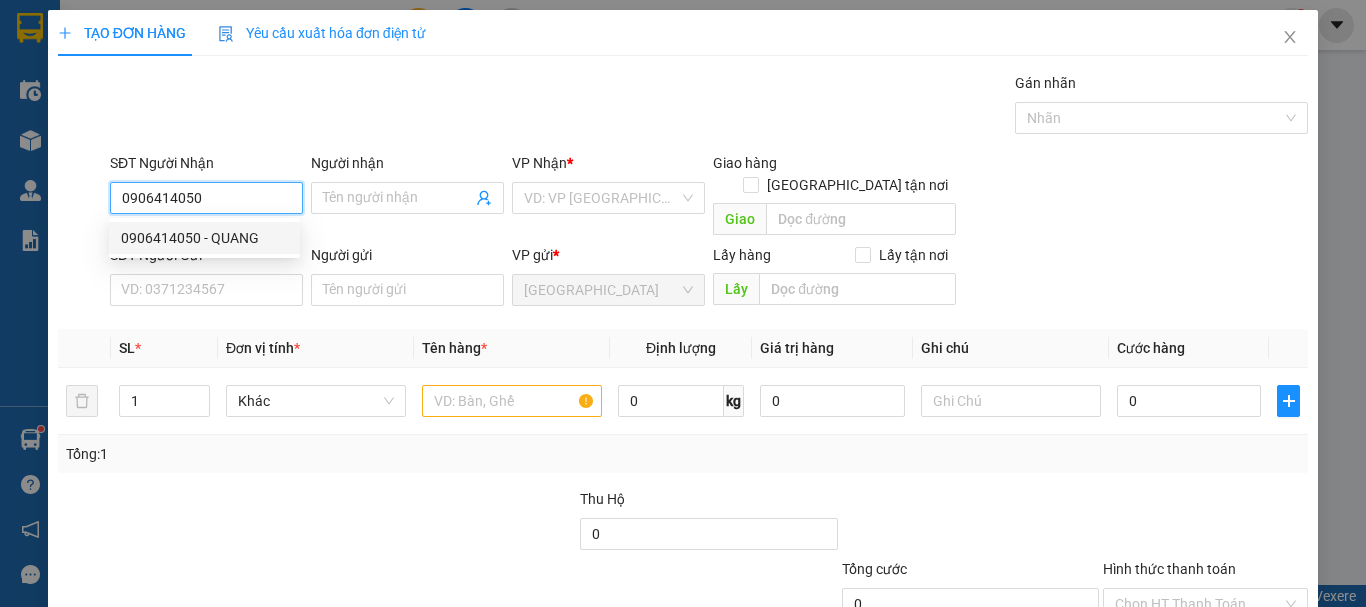 click on "0906414050 - QUANG" at bounding box center [204, 238] 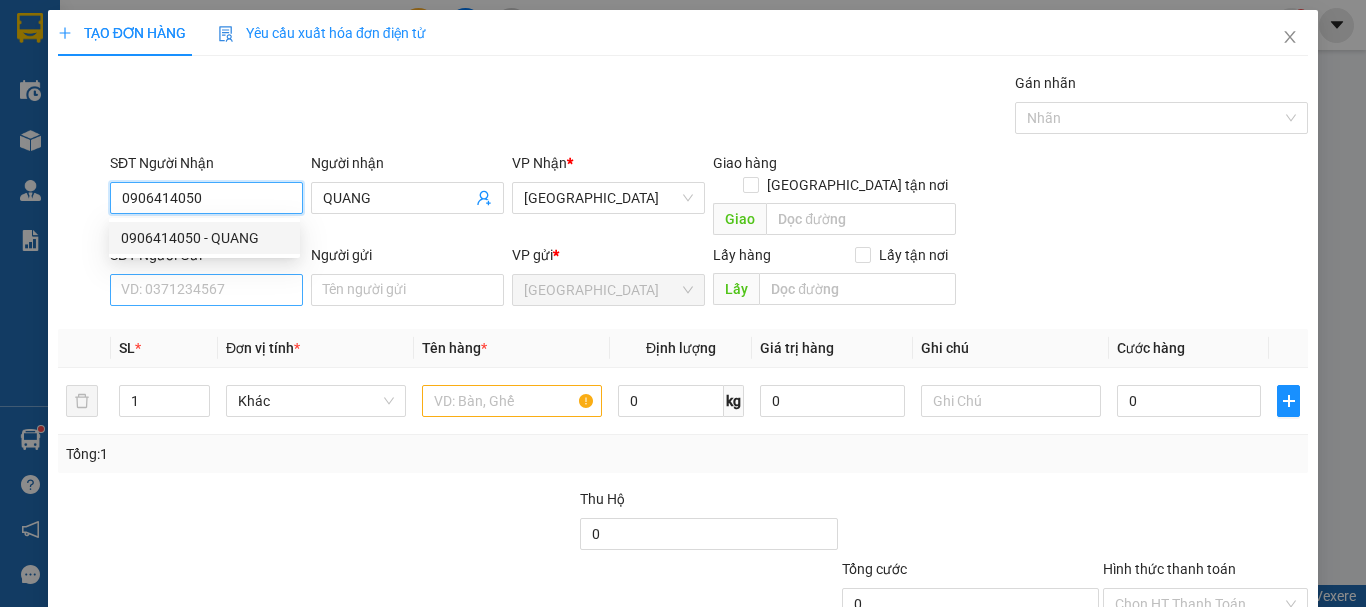type on "0906414050" 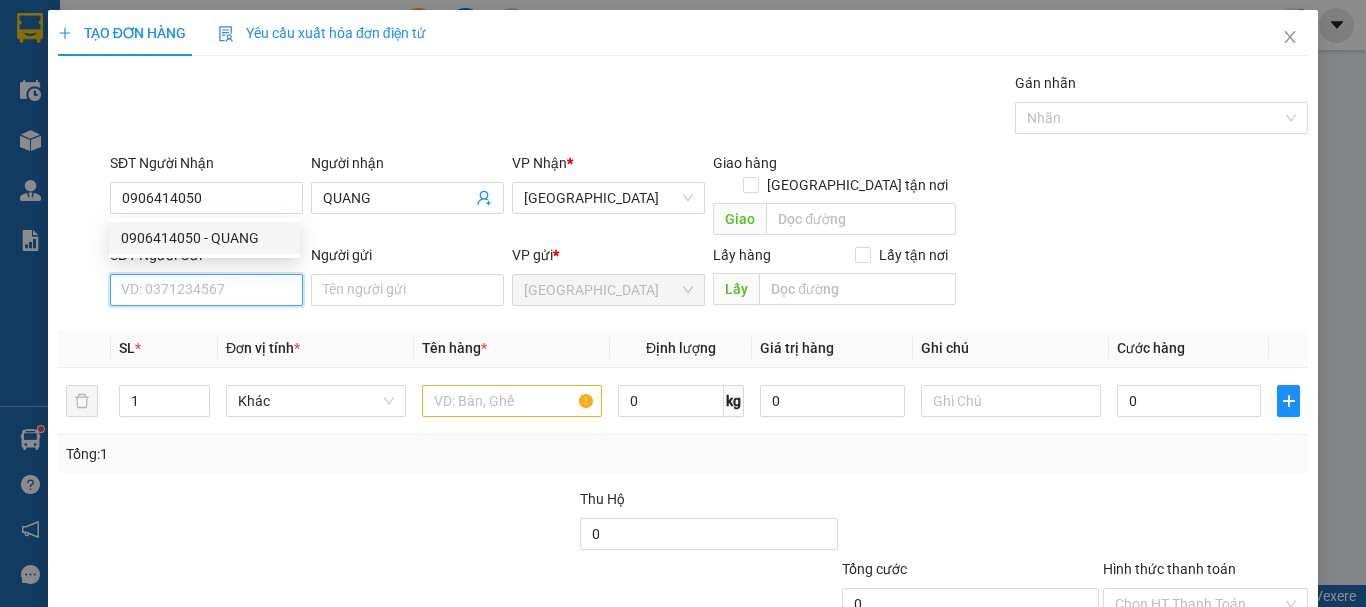 click on "SĐT Người Gửi" at bounding box center (206, 290) 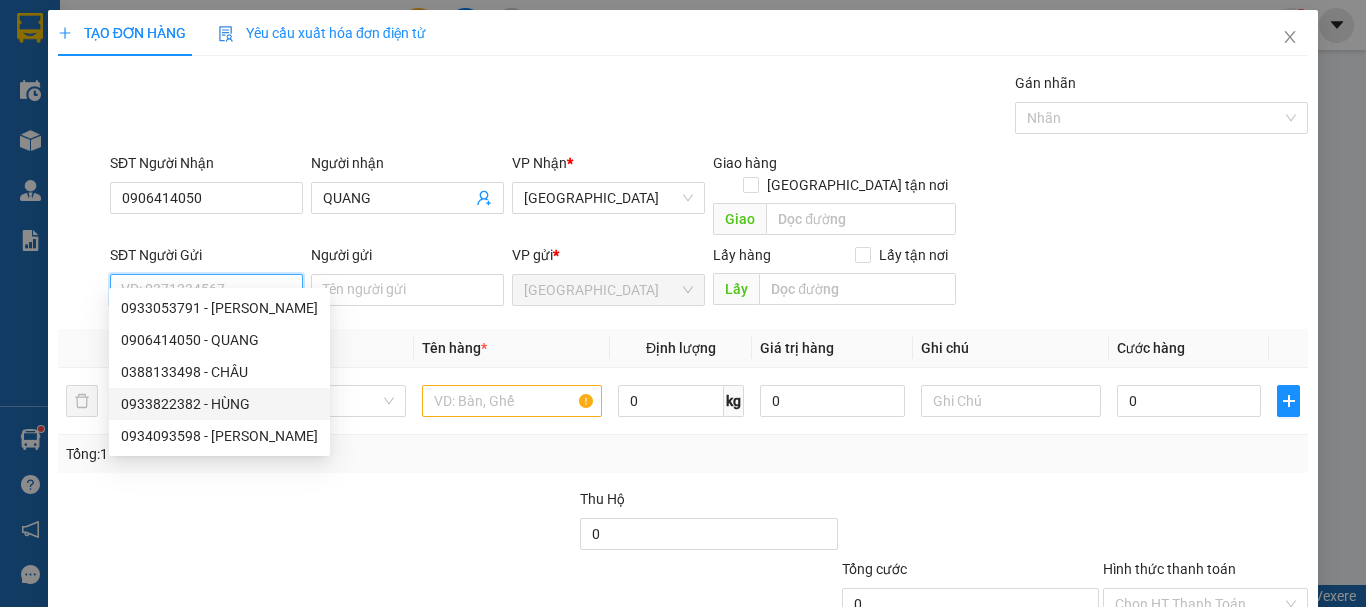 scroll, scrollTop: 125, scrollLeft: 0, axis: vertical 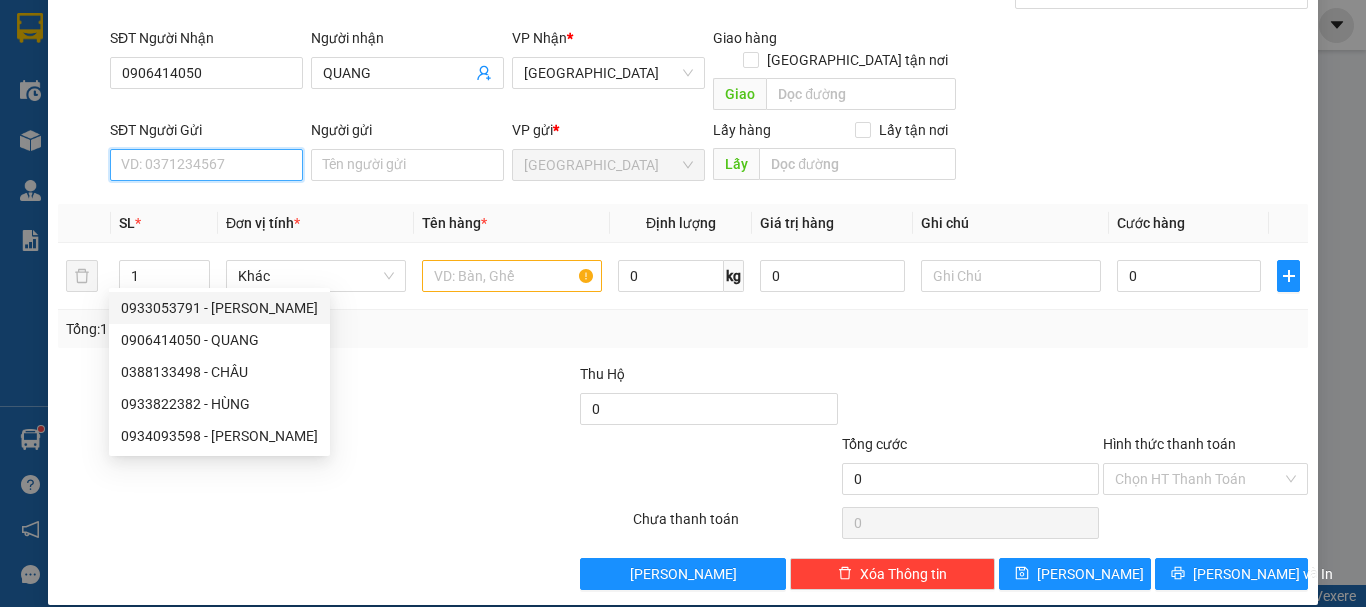 click on "SĐT Người Gửi" at bounding box center (206, 165) 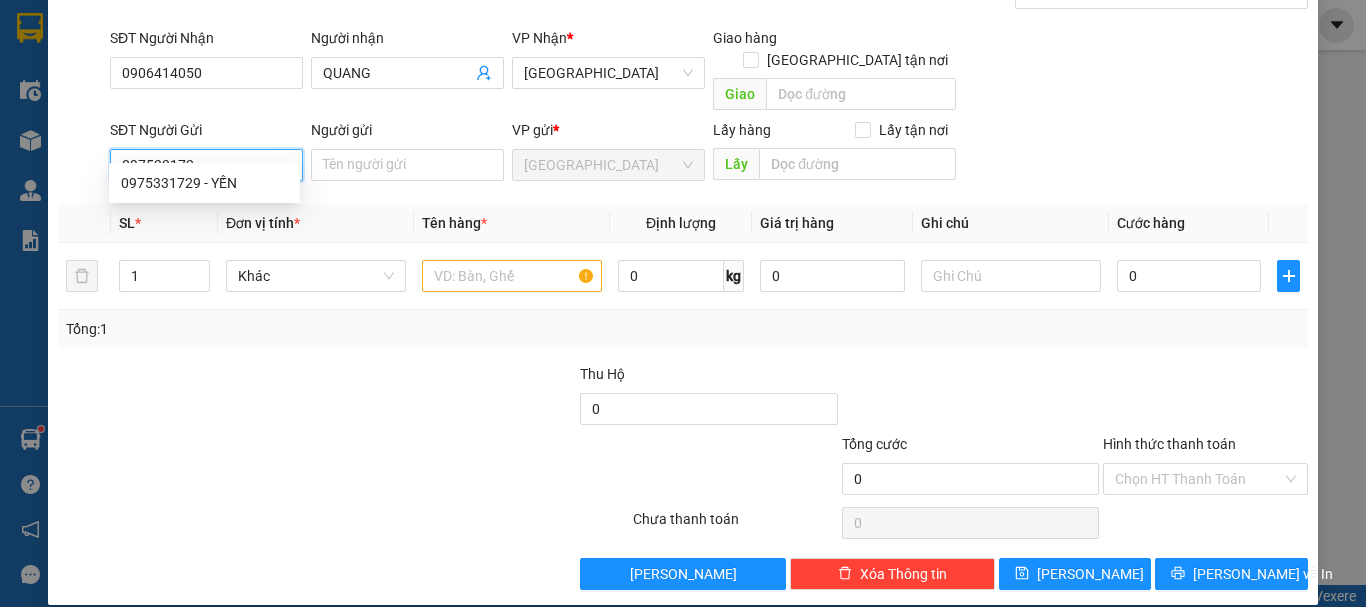 type on "0975331729" 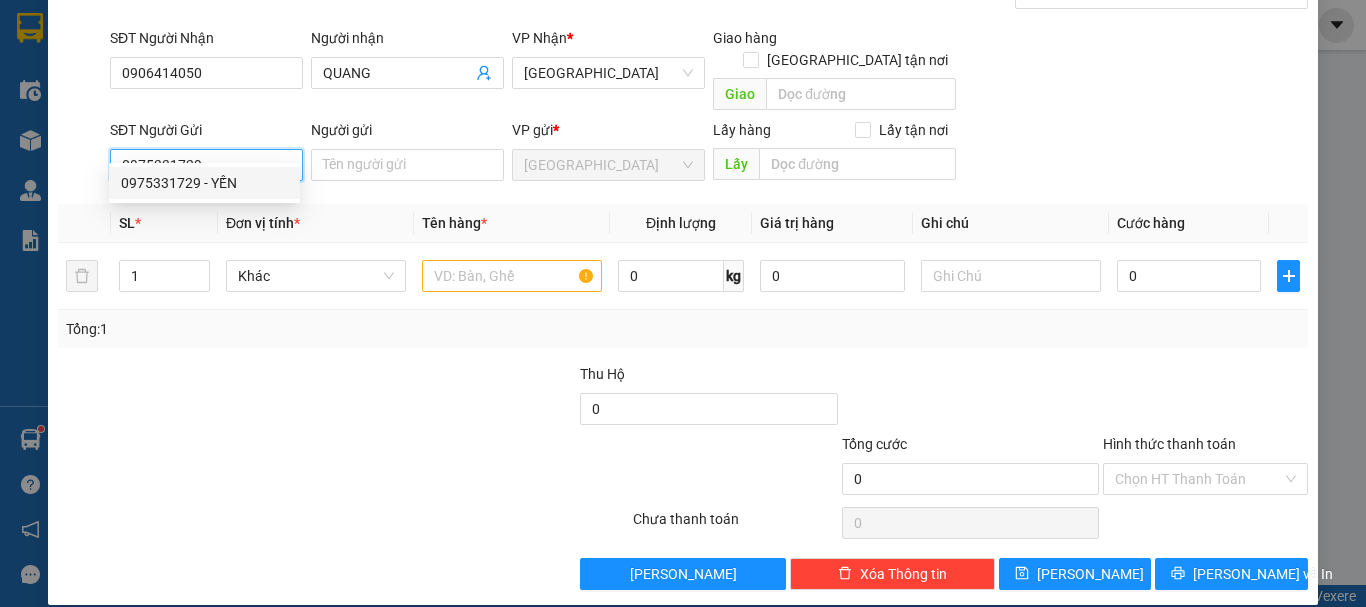 type on "YẾN" 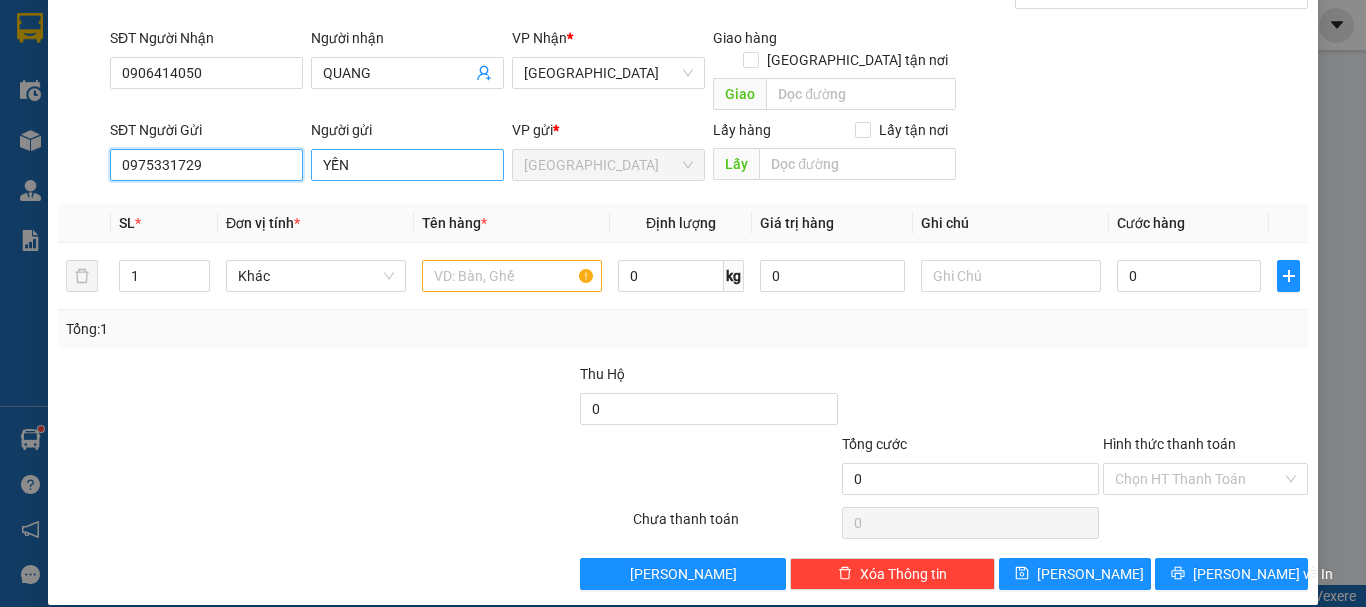 type on "0975331729" 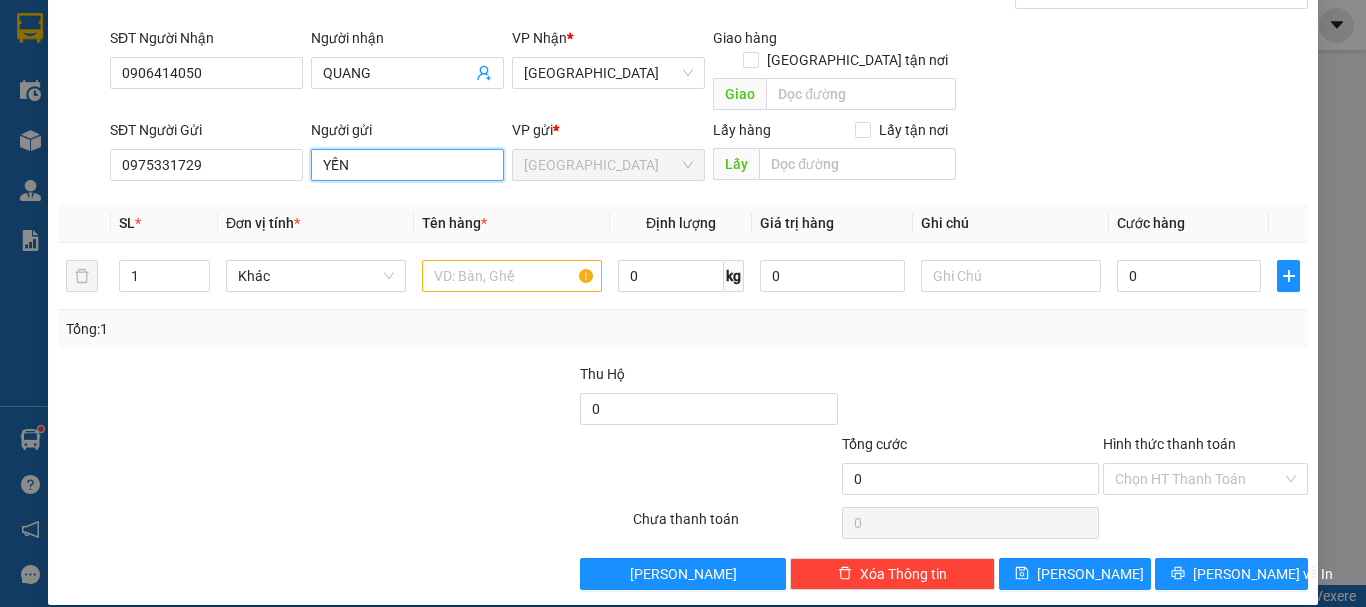 click on "YẾN" at bounding box center [407, 165] 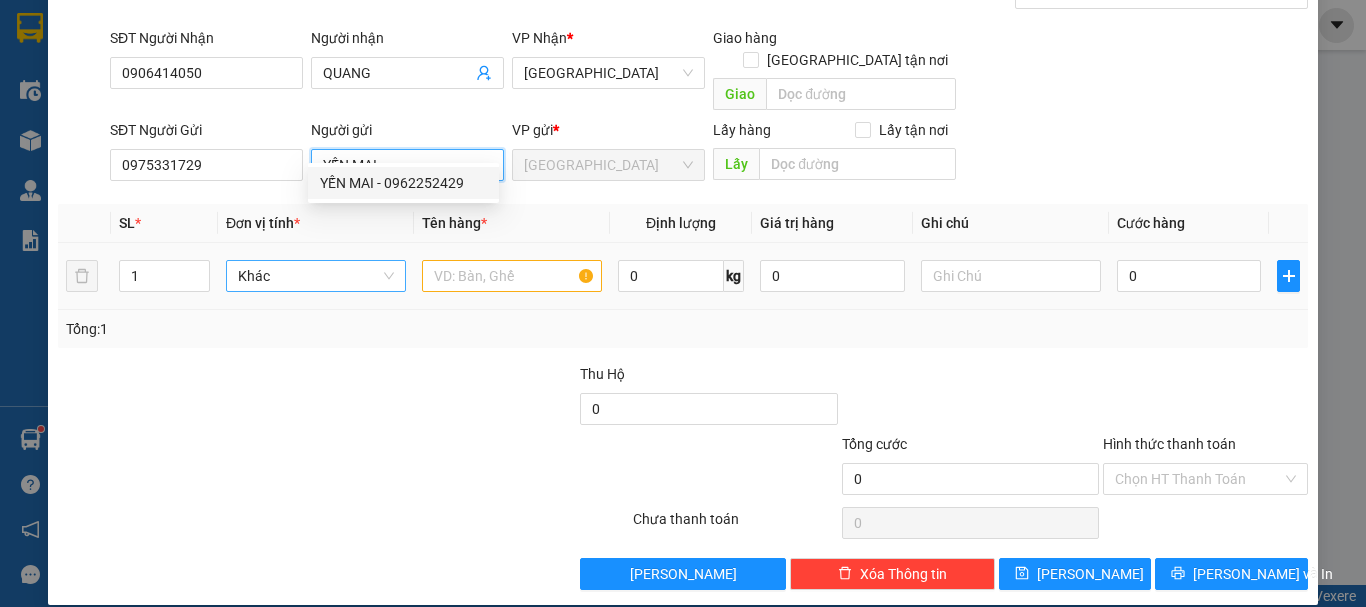 click on "Khác" at bounding box center (316, 276) 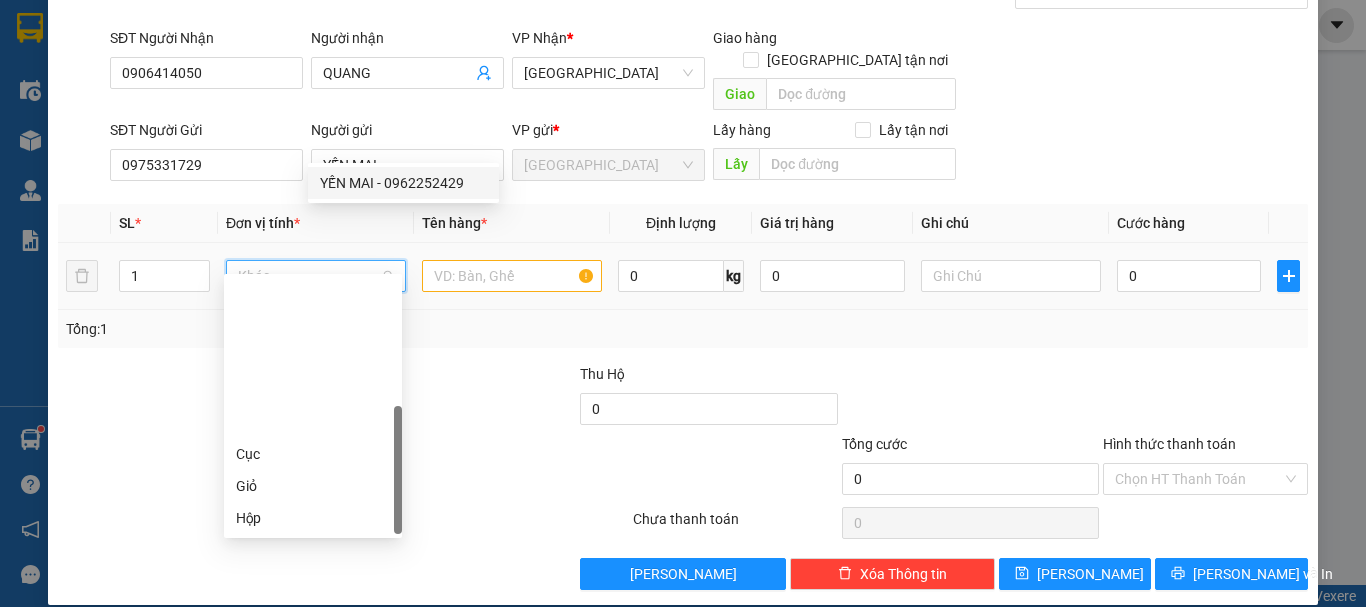 scroll, scrollTop: 192, scrollLeft: 0, axis: vertical 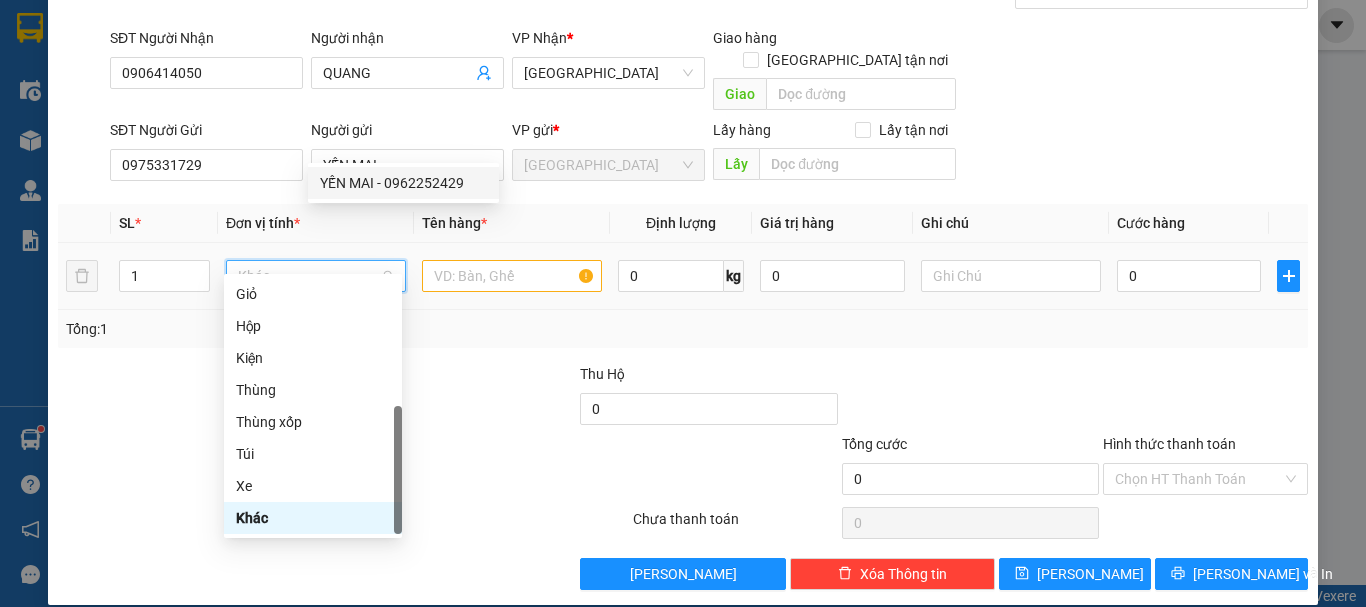 type on "T" 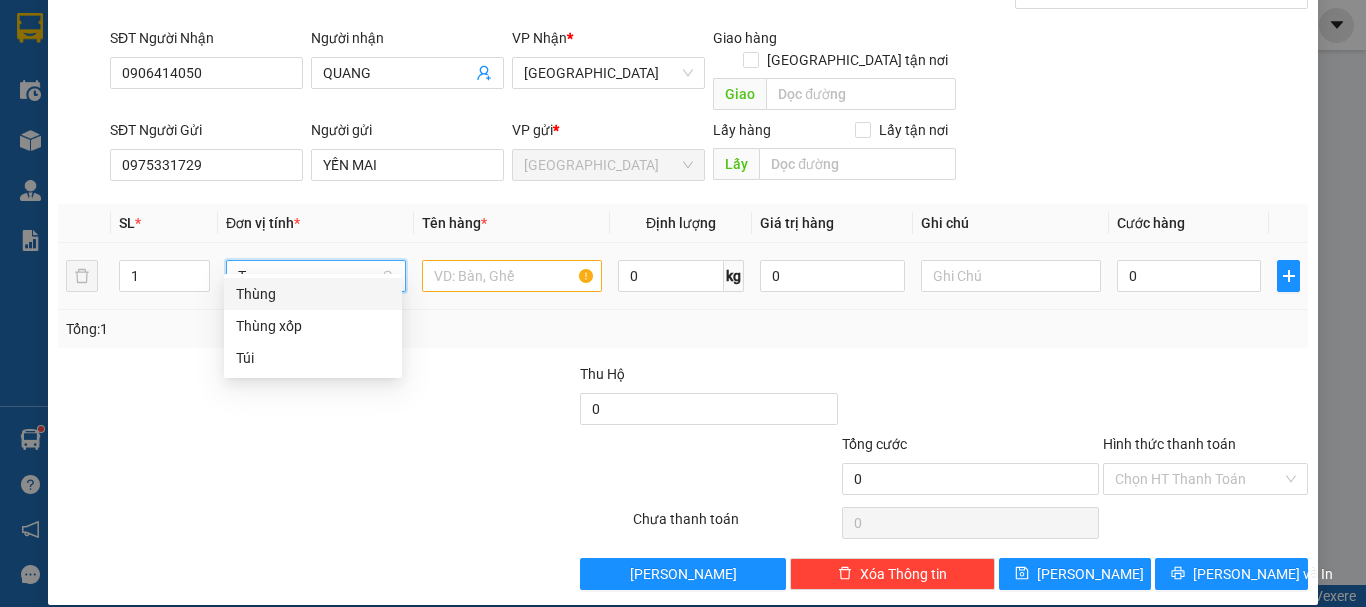 scroll, scrollTop: 0, scrollLeft: 0, axis: both 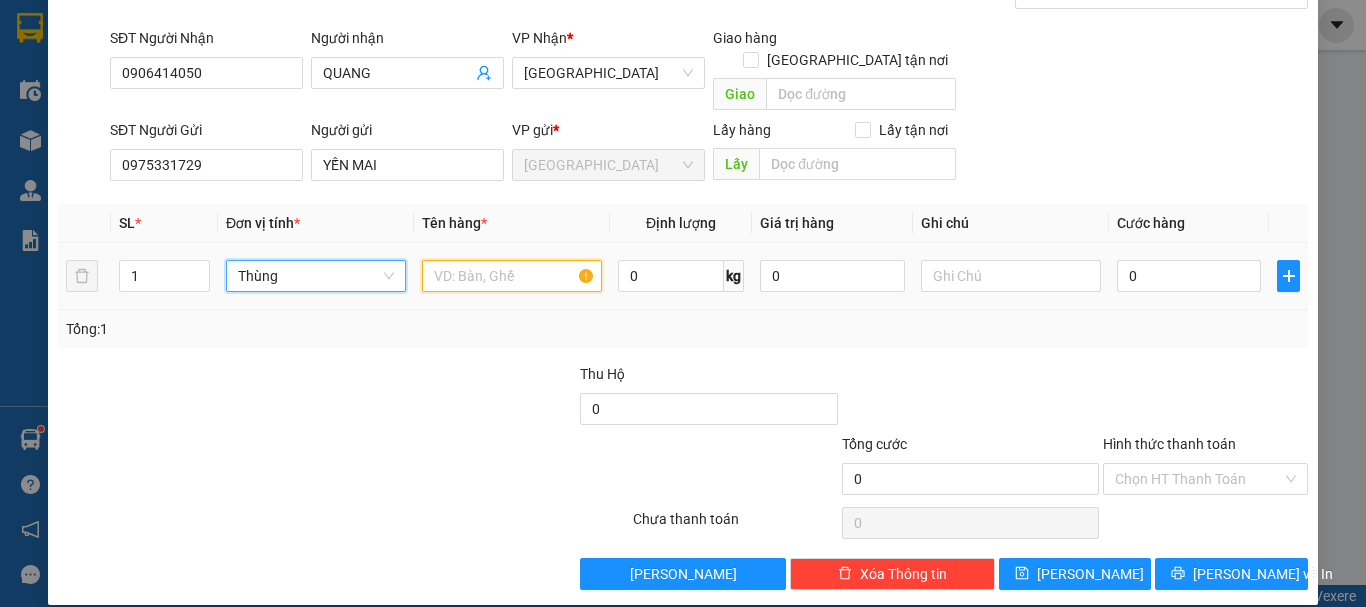 click at bounding box center [512, 276] 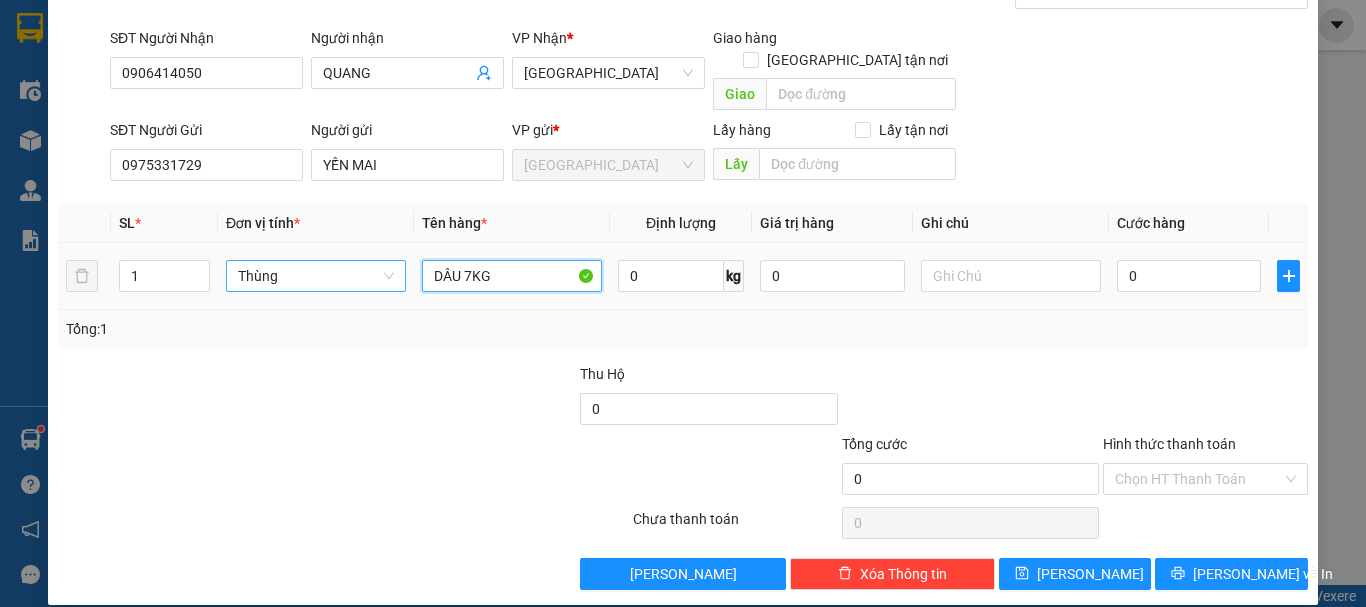type on "DÂU 7KG" 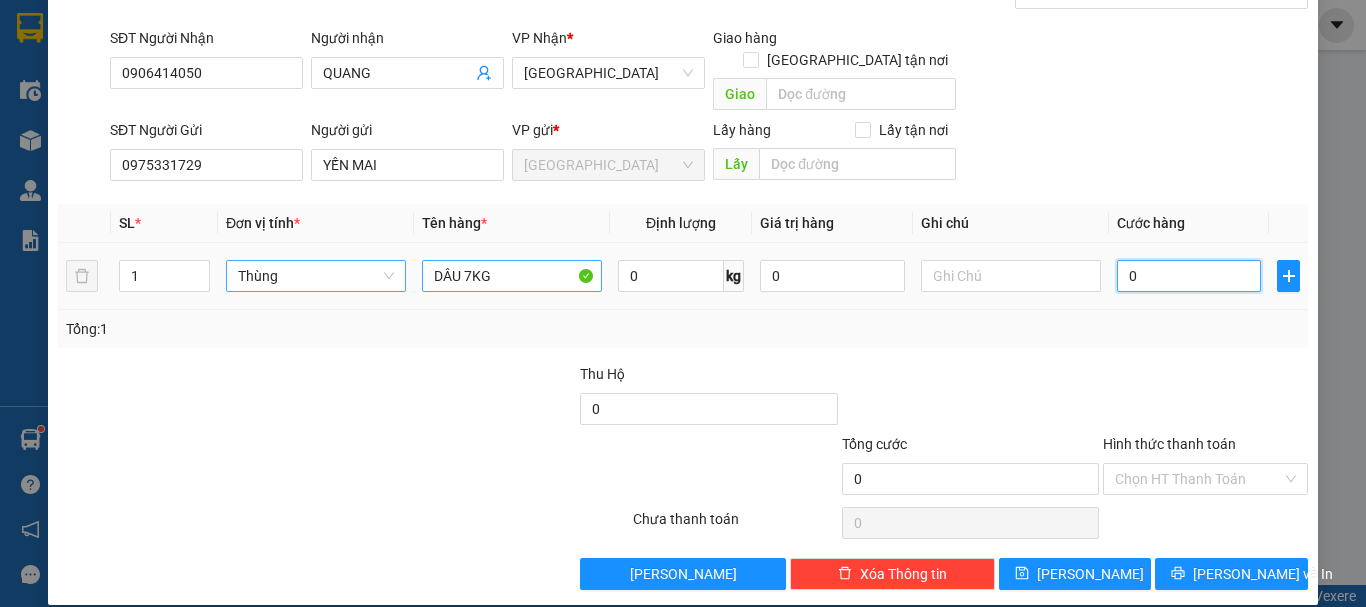 type on "5" 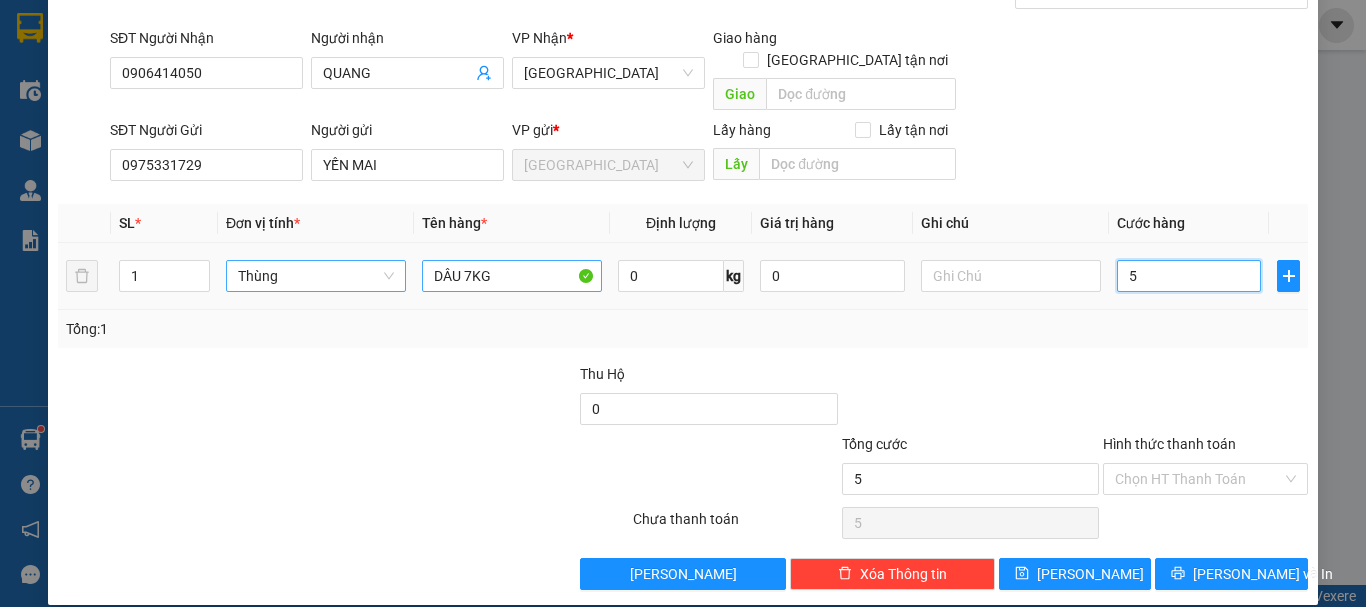 type on "50" 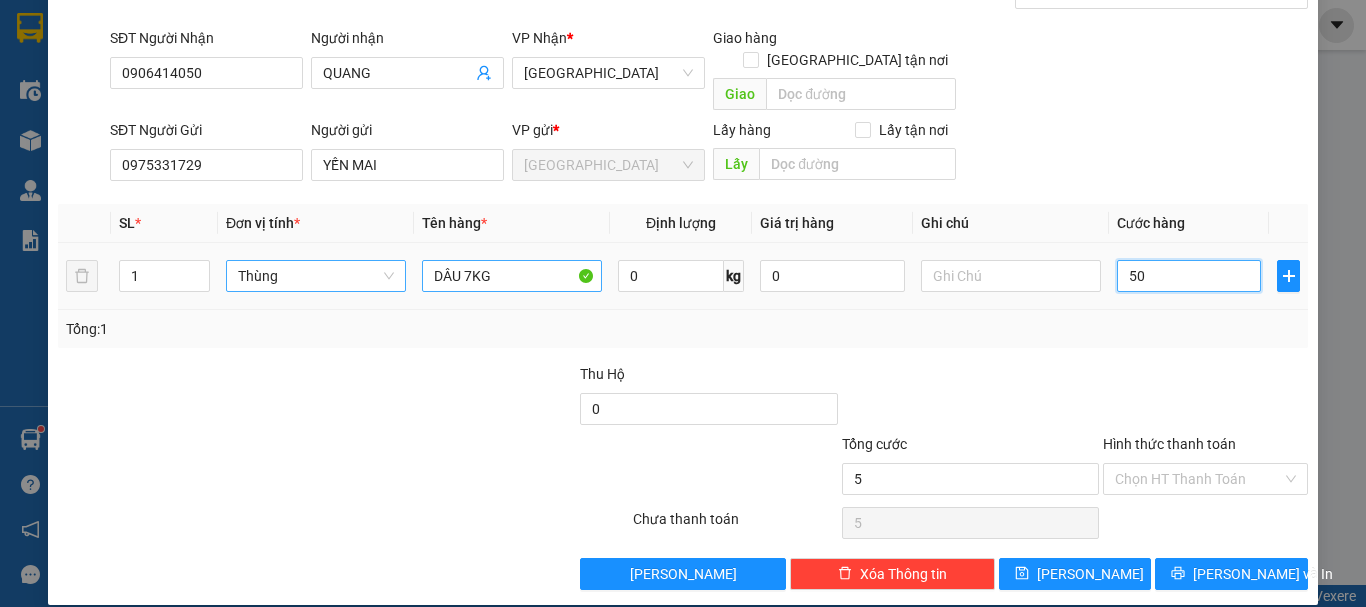 type on "50" 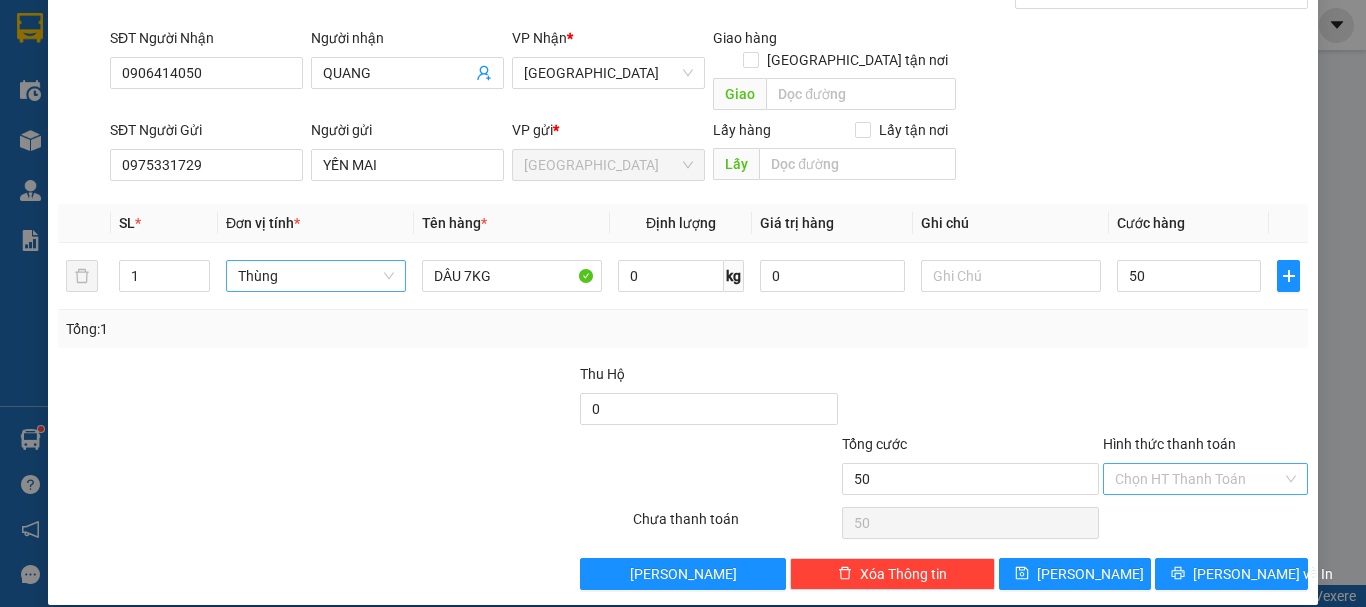 type on "50.000" 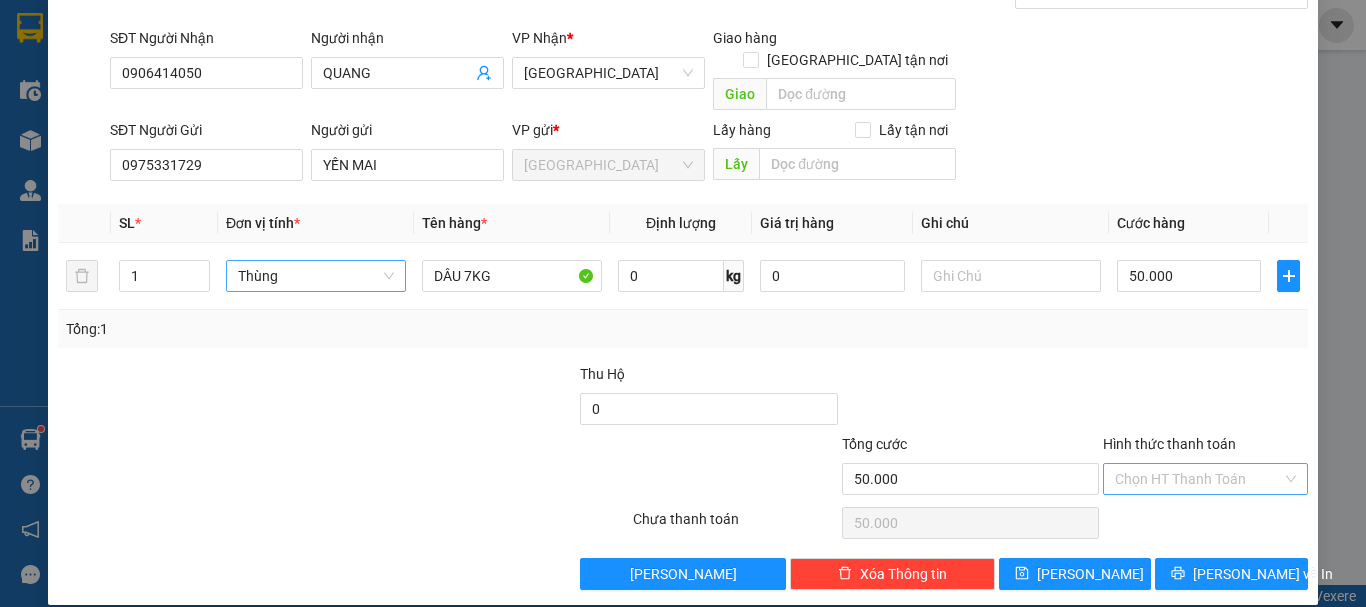 click on "Hình thức thanh toán" at bounding box center [1198, 479] 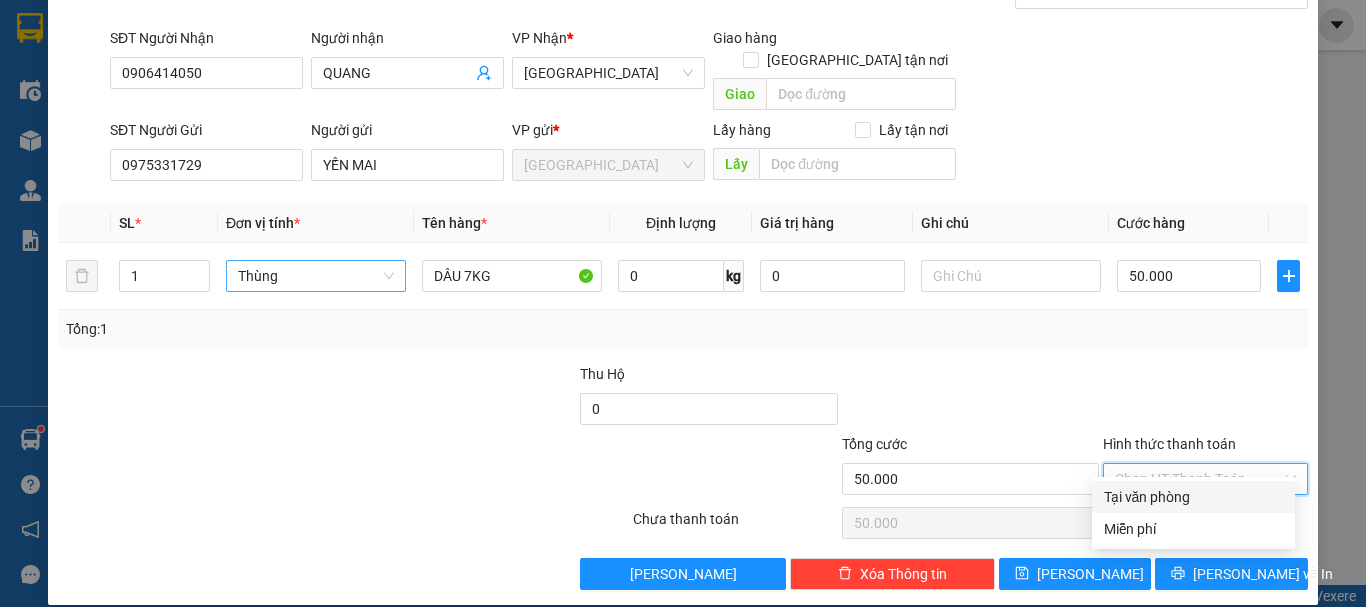 click on "Tại văn phòng" at bounding box center [1193, 497] 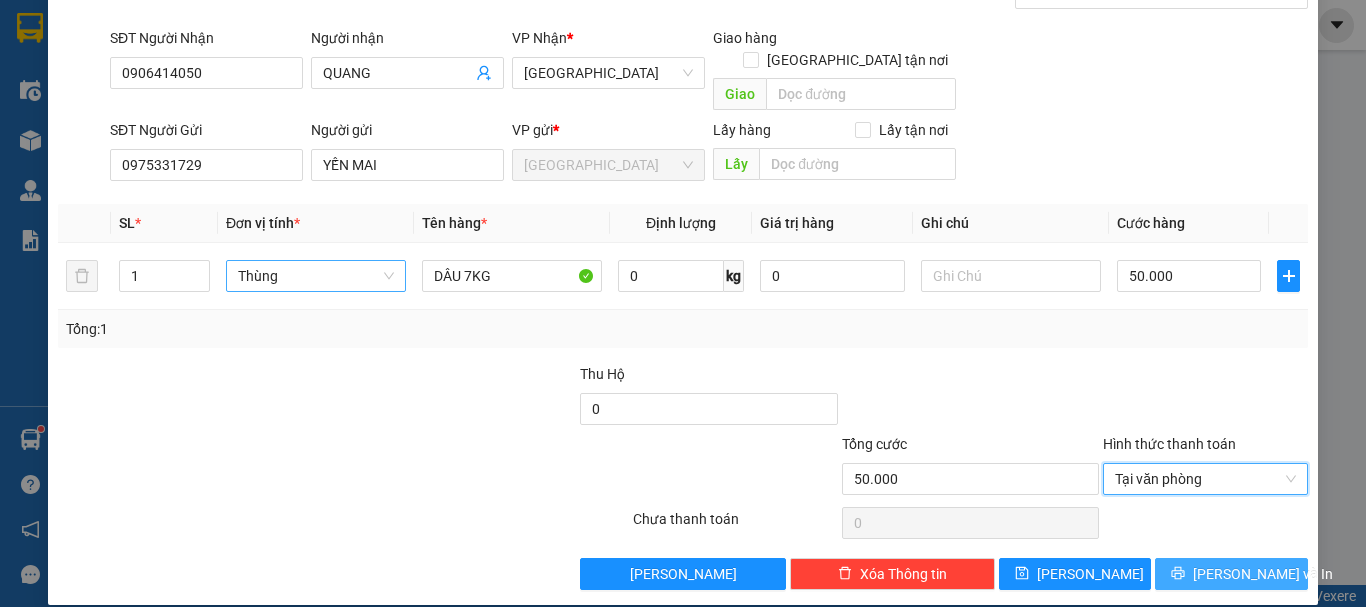 click on "[PERSON_NAME] và In" at bounding box center [1231, 574] 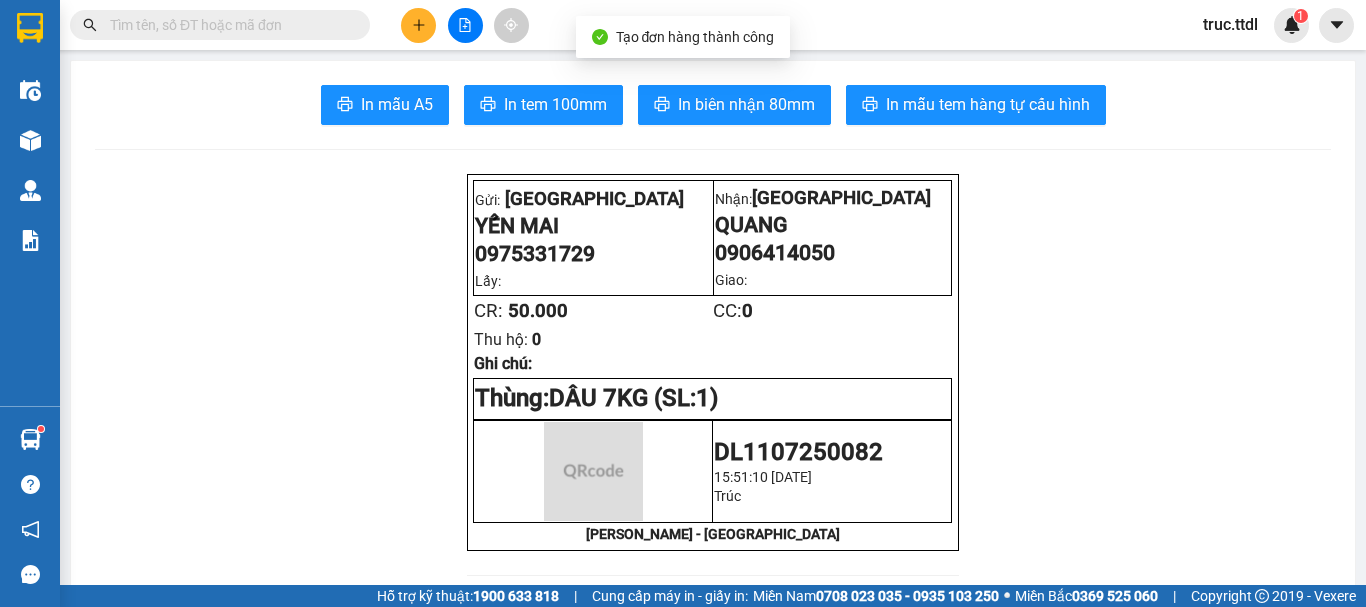 click on "In mẫu A5
In tem 100mm
In biên nhận 80mm In mẫu tem hàng tự cấu hình
Gửi:   Đà Lạt
YẾN MAI
0975331729
Lấy:
Nhận:  Đà Nẵng
QUANG
0906414050
Giao:
CR:   50.000
CC: 0
Thu hộ:   0
Ghi chú:
Thùng:  DÂU 7KG (SL:  1)
DL1107250082
15:51:10 - 11/07/2025
Trúc
THANH THỦY - ĐÀ LẠT Thanh Thuỷ DL1107250082 11/07 15:51 VP Nhận:   Đà Nẵng QUANG 0906414050 SL:  1 CR :   50.000 Tên Số lượng Khối lượng Cước món hàng Ghi chú DÂU 7KG (Thùng) 1 0 50.000 Tổng cộng 1 0 50.000 Loading... Người gửi:  YẾN MAI   -   0975331729     VP gửi :   Đà Lạt  Thanh Thuỷ VP Đà Lạt    296 Nguyên Tử Lực F8   02633 822 151, 02633 823 151 VP Đà Nẵng   Lô 18 KDC 221-223 Trường Chinh   02363 646 696, 02363 823 151 Gửi khách hàng Mã đơn:   DL1107250082 In ngày:  11/07/2025   15:51 Gửi :   :" at bounding box center (713, 1413) 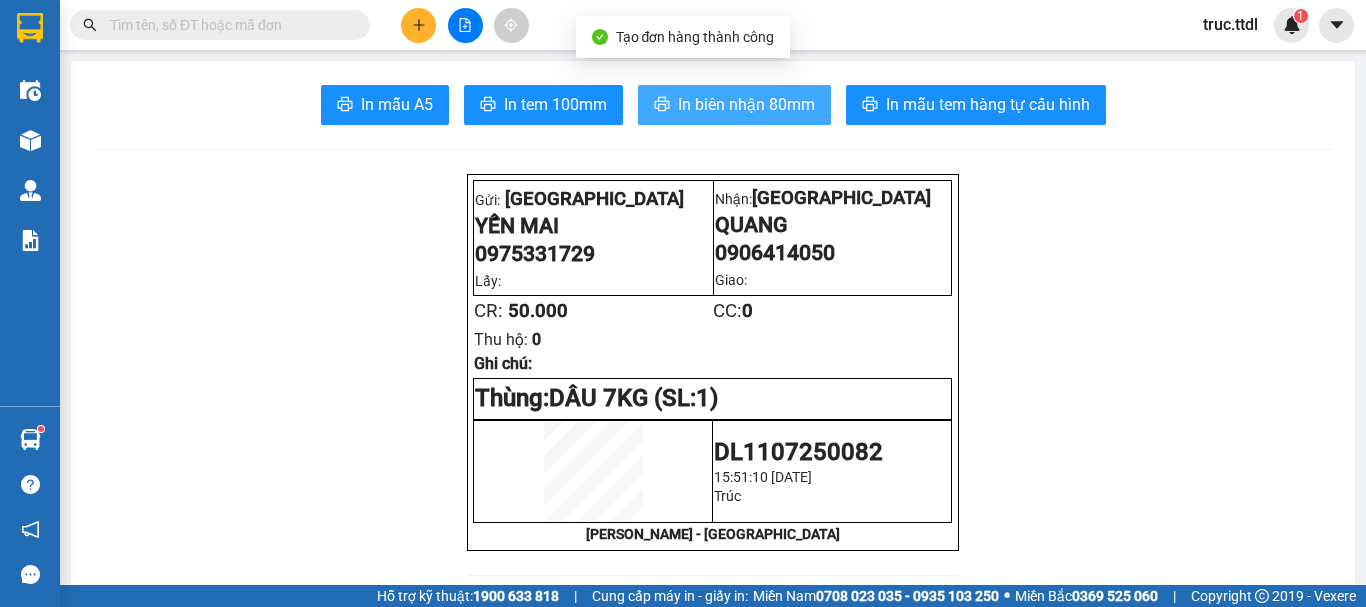 click on "In biên nhận 80mm" at bounding box center (746, 104) 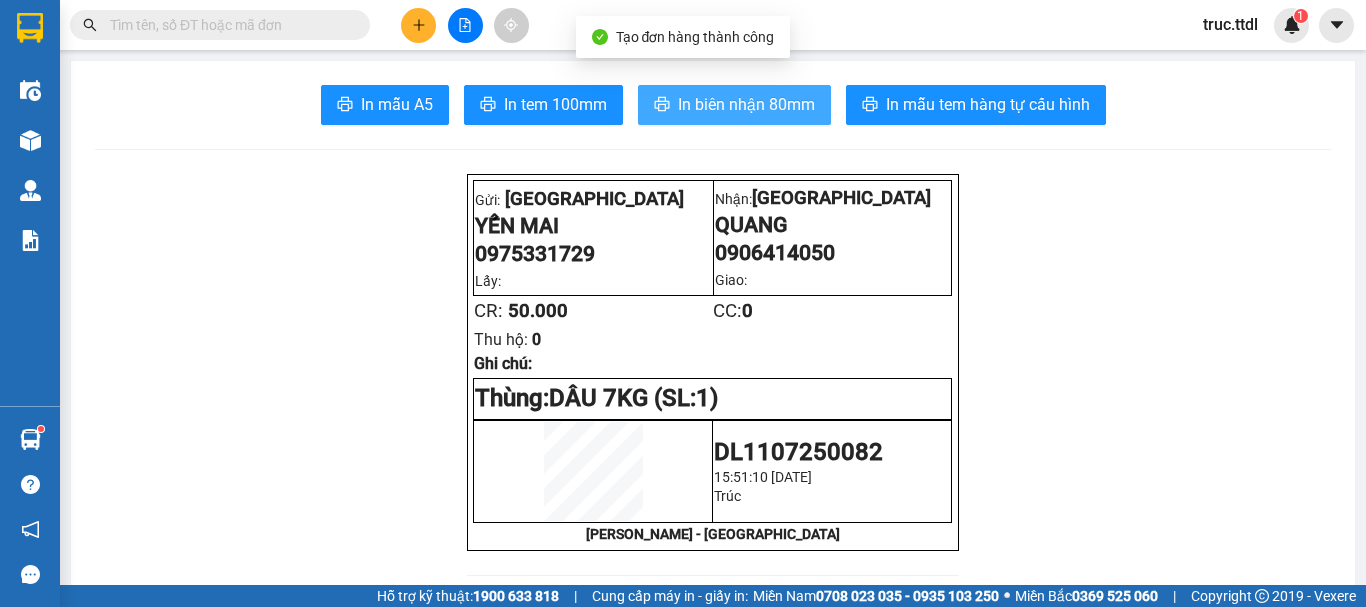 scroll, scrollTop: 0, scrollLeft: 0, axis: both 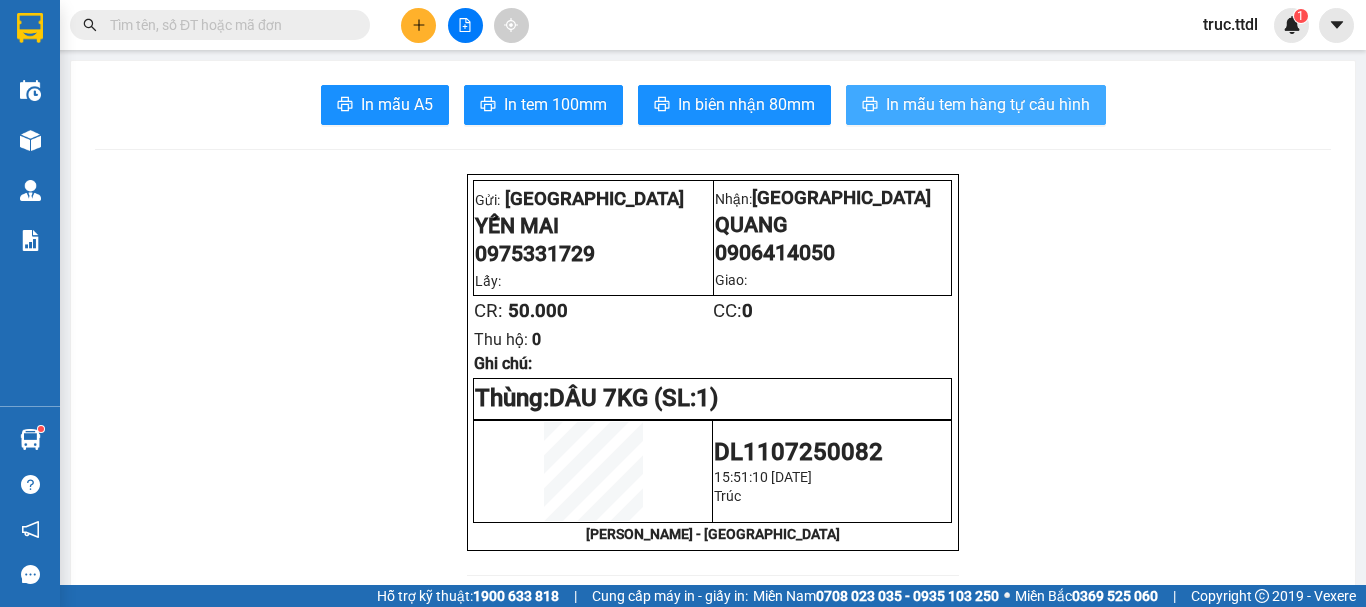 click on "In mẫu tem hàng tự cấu hình" at bounding box center (988, 104) 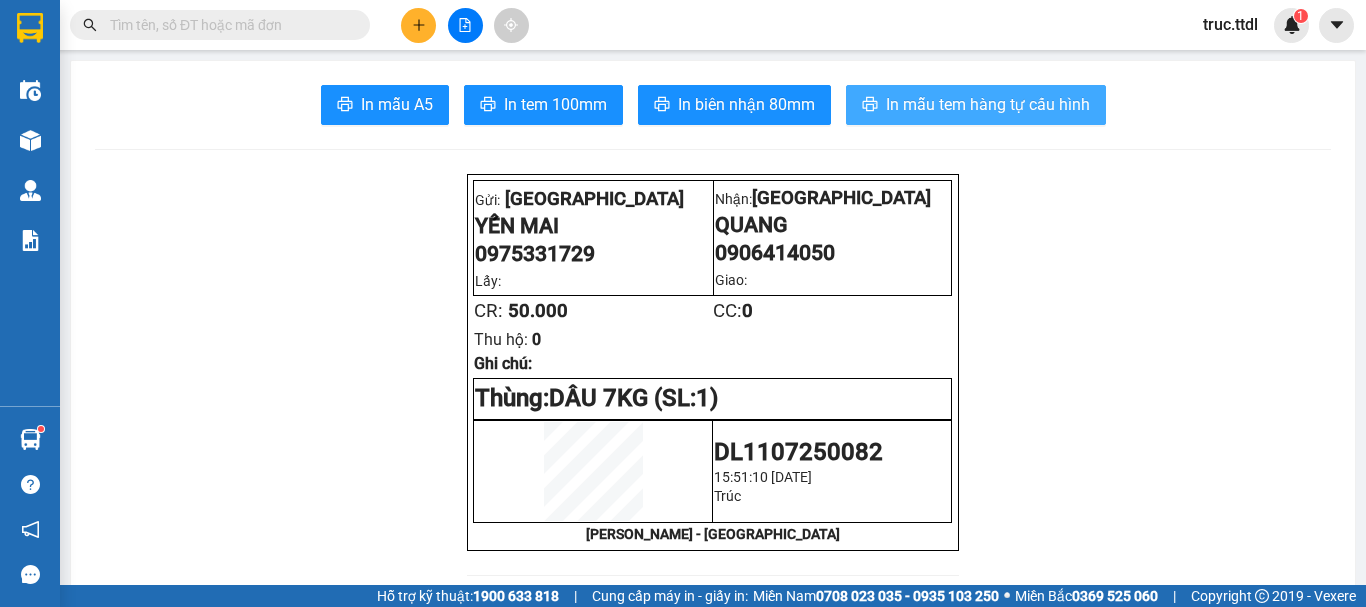 scroll, scrollTop: 0, scrollLeft: 0, axis: both 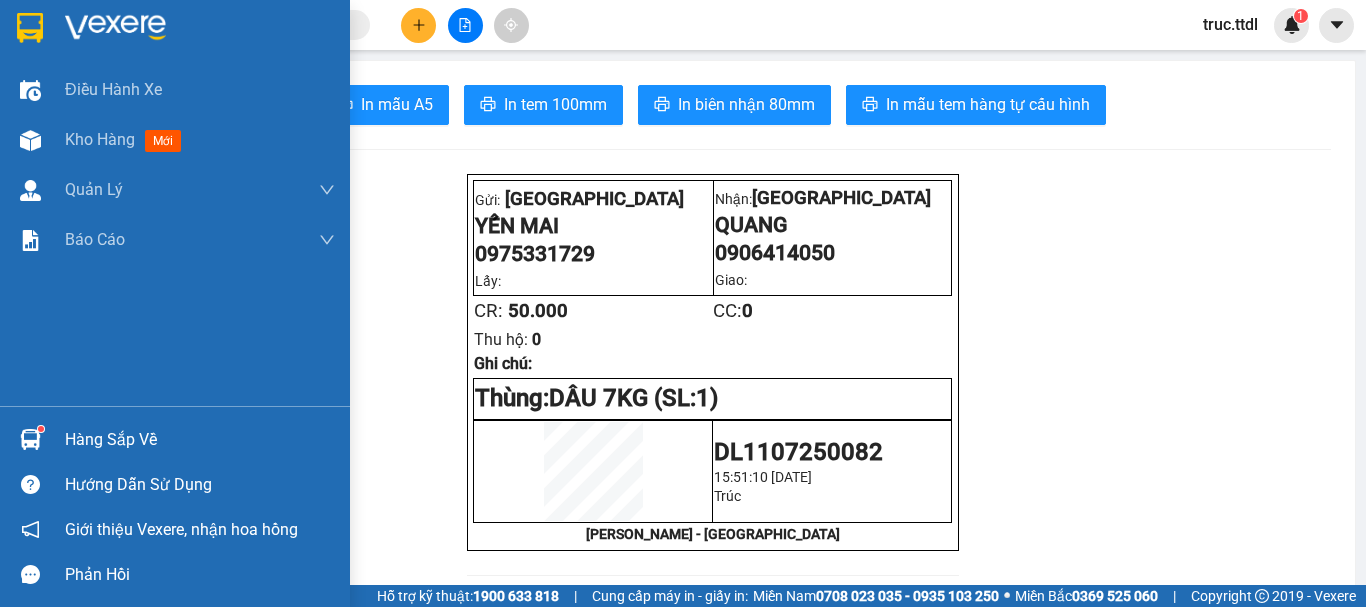 click at bounding box center [30, 28] 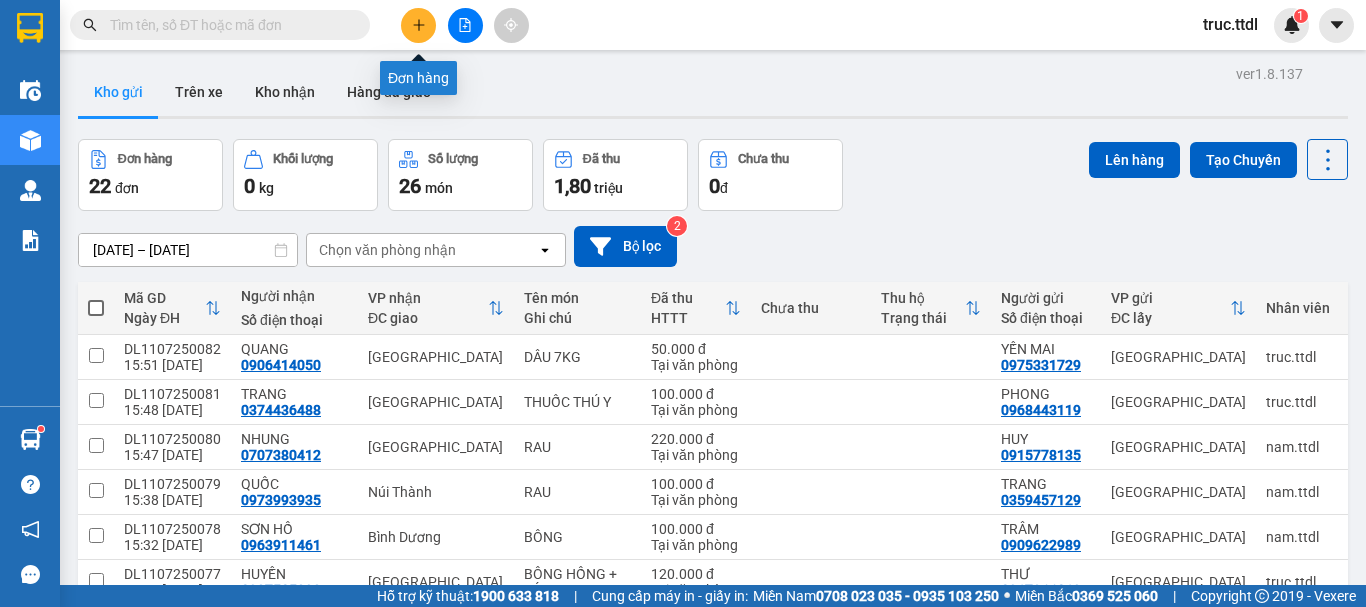 click at bounding box center (418, 25) 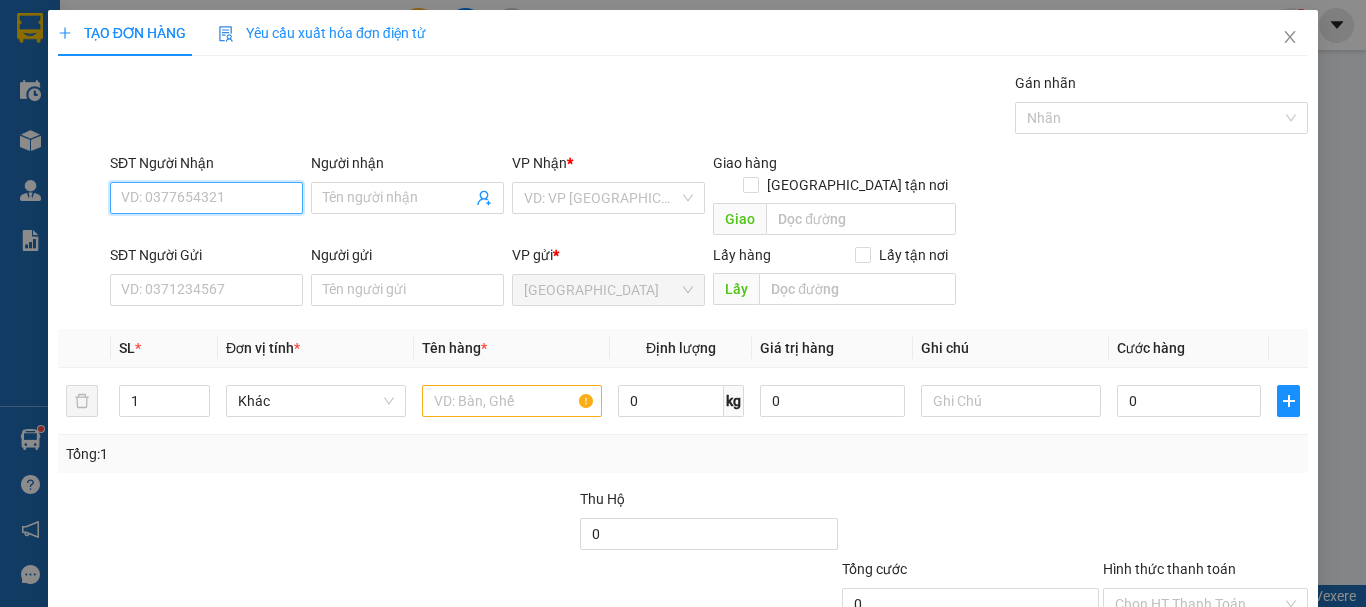click on "SĐT Người Nhận" at bounding box center [206, 198] 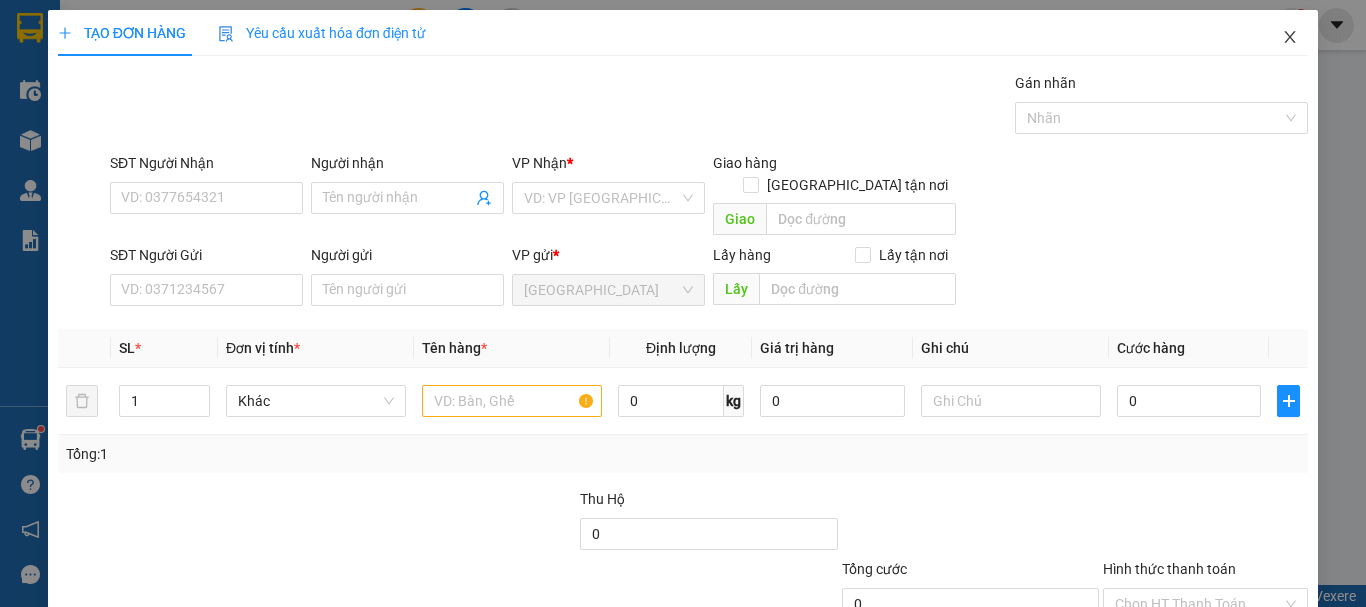 click 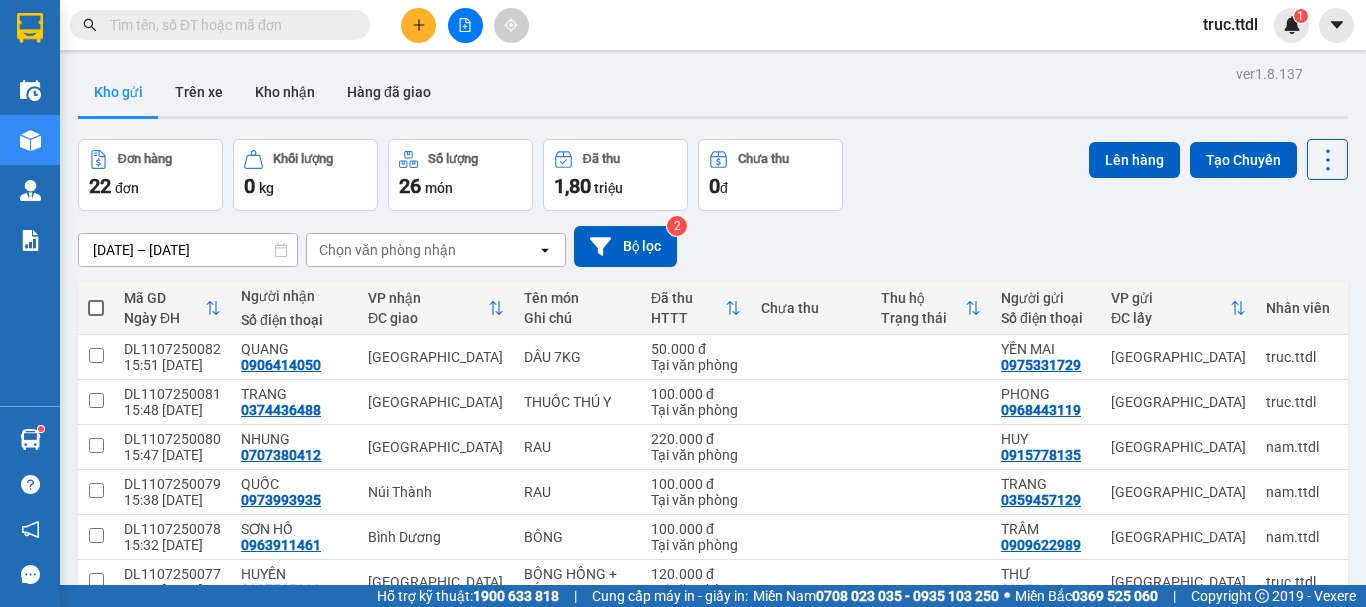 click at bounding box center (228, 25) 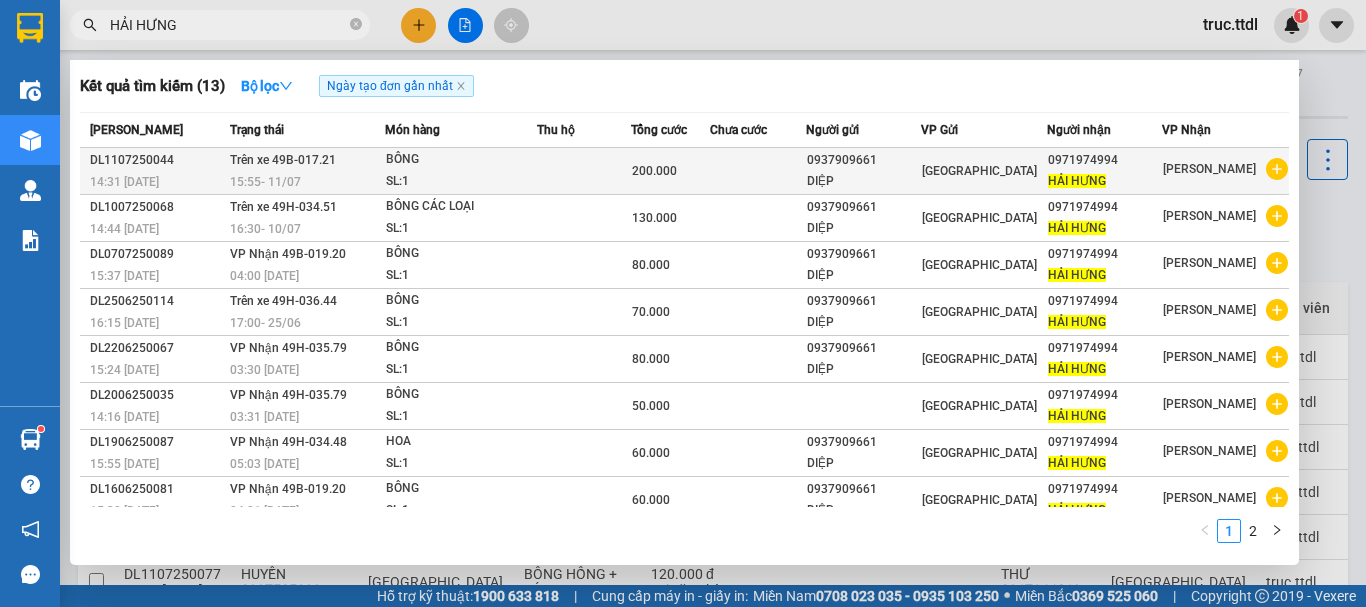 type on "HẢI HƯNG" 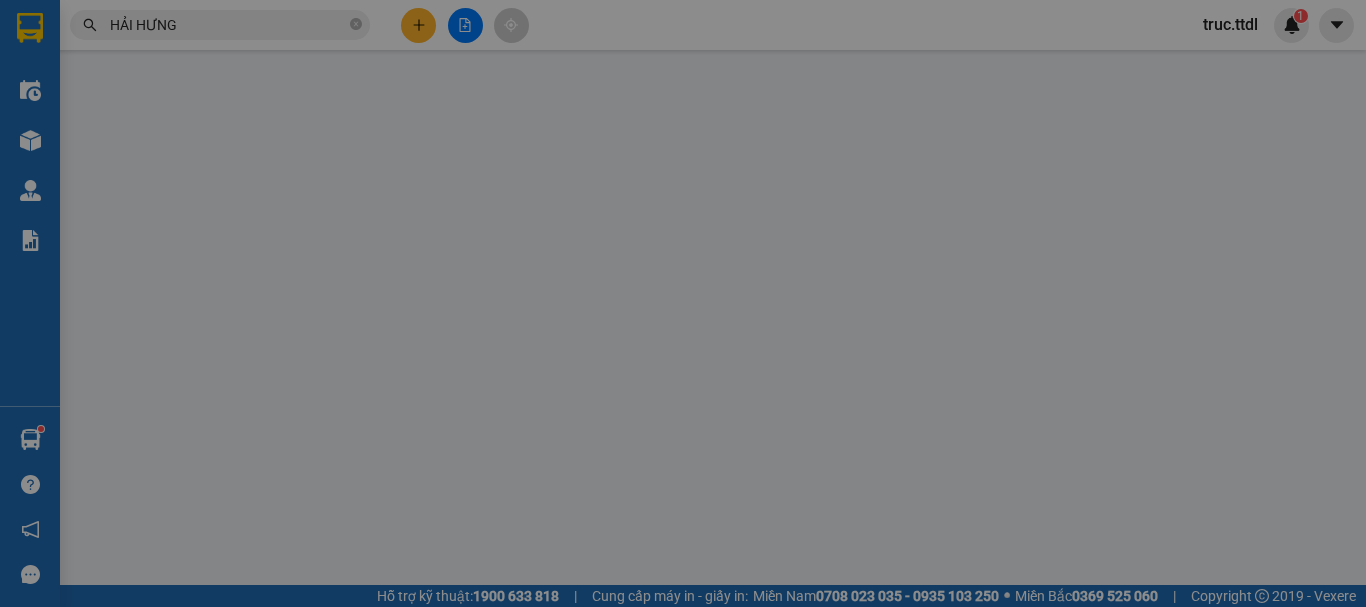 type on "0971974994" 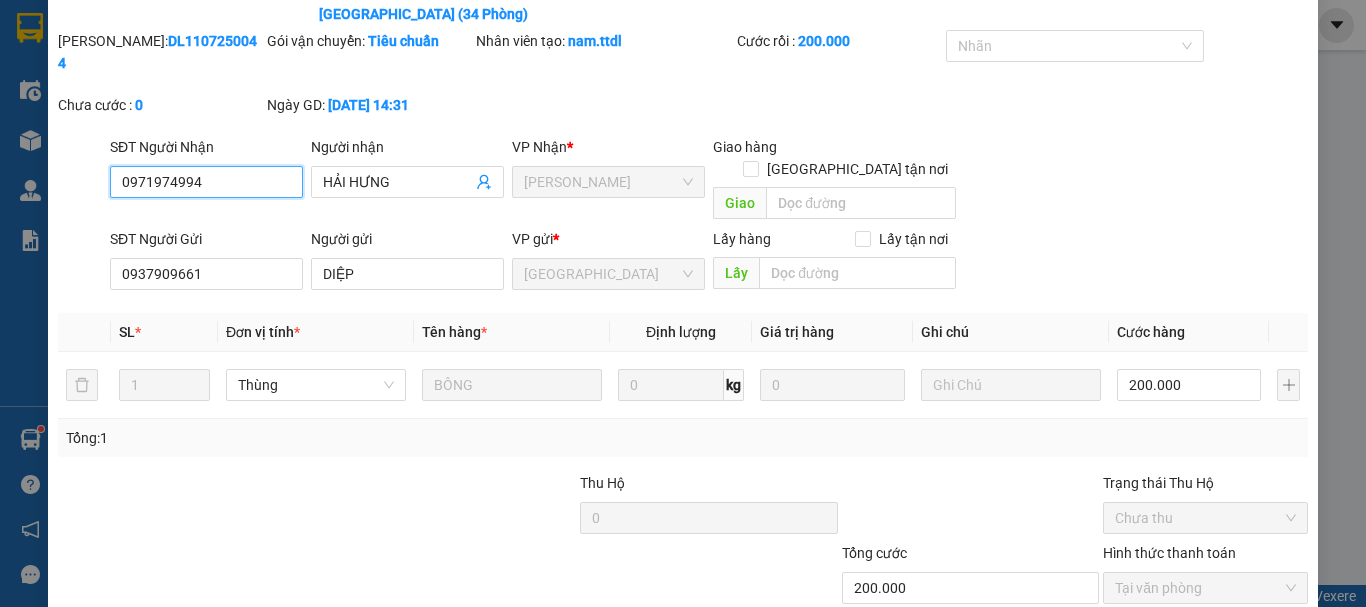 scroll, scrollTop: 156, scrollLeft: 0, axis: vertical 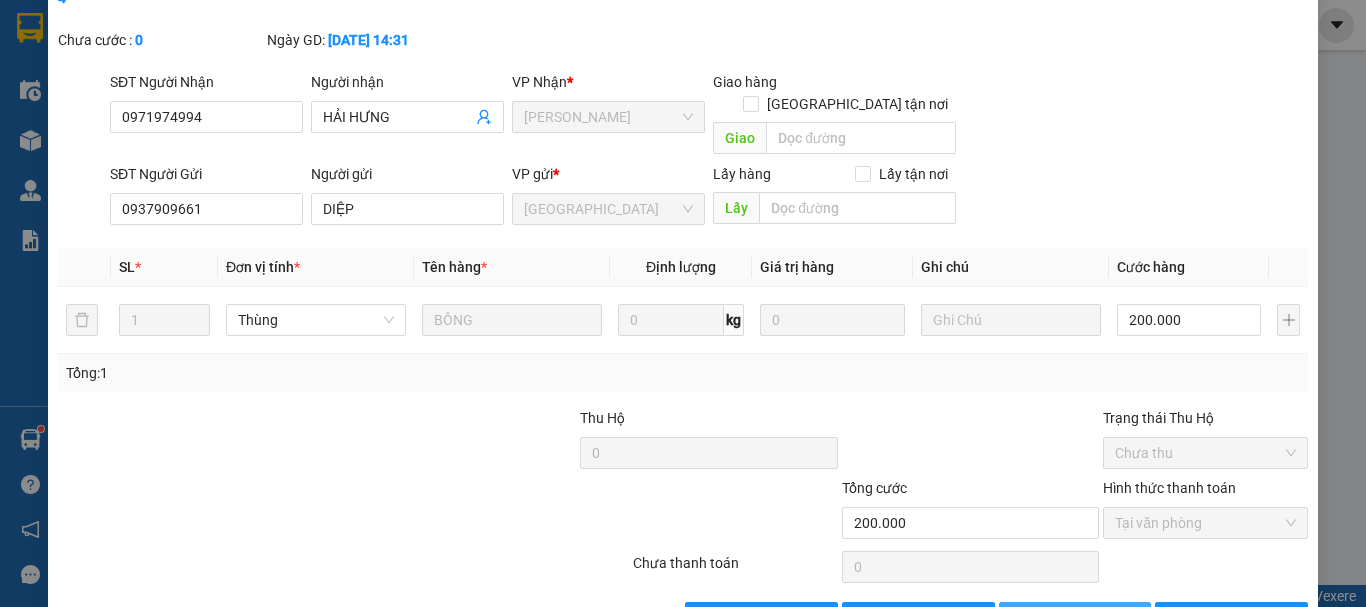 drag, startPoint x: 1084, startPoint y: 549, endPoint x: 957, endPoint y: 424, distance: 178.19652 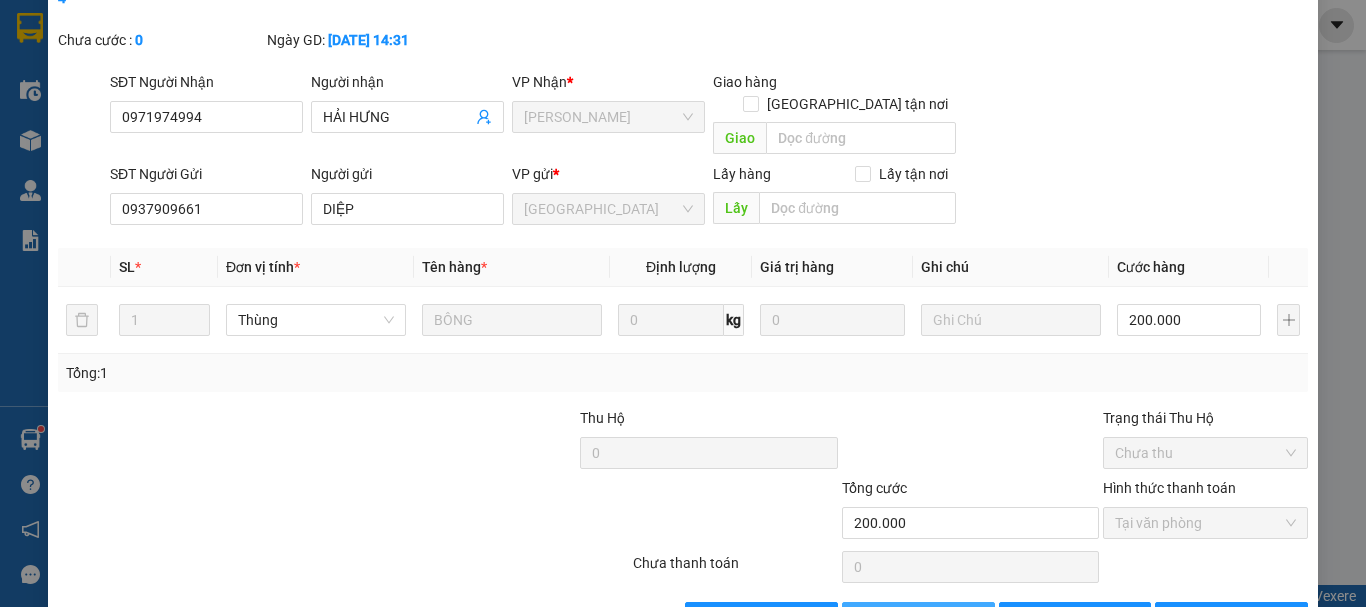 click on "Thêm ĐH mới" at bounding box center [929, 618] 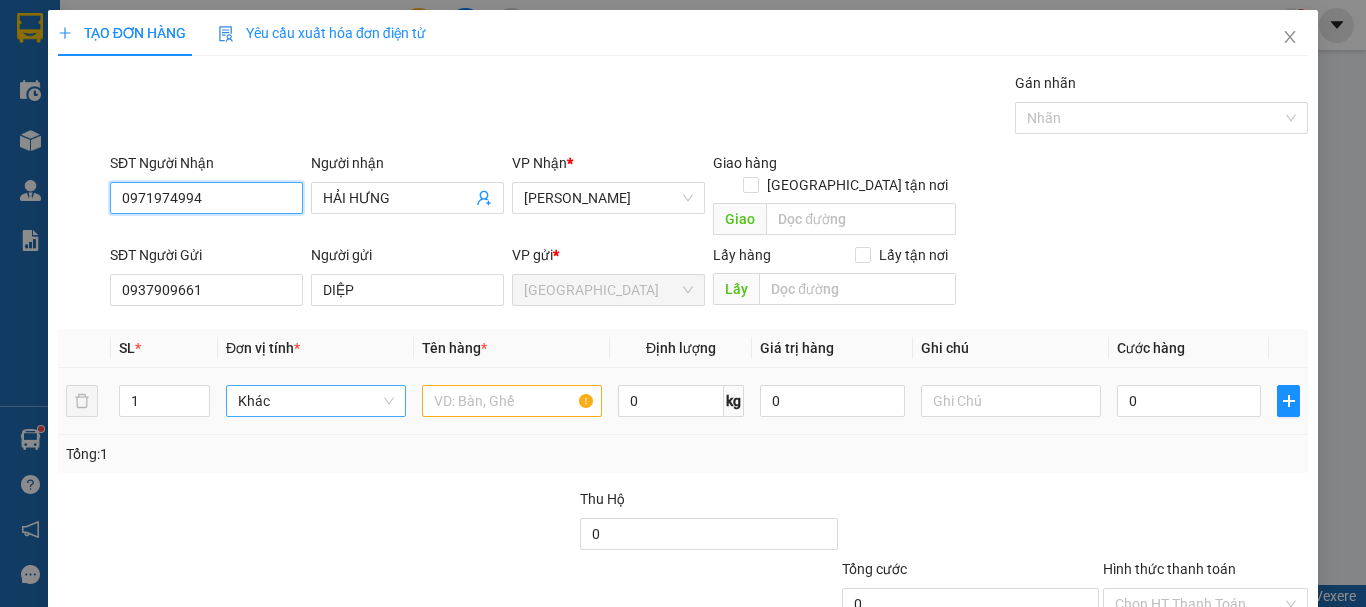 click on "Khác" at bounding box center [316, 401] 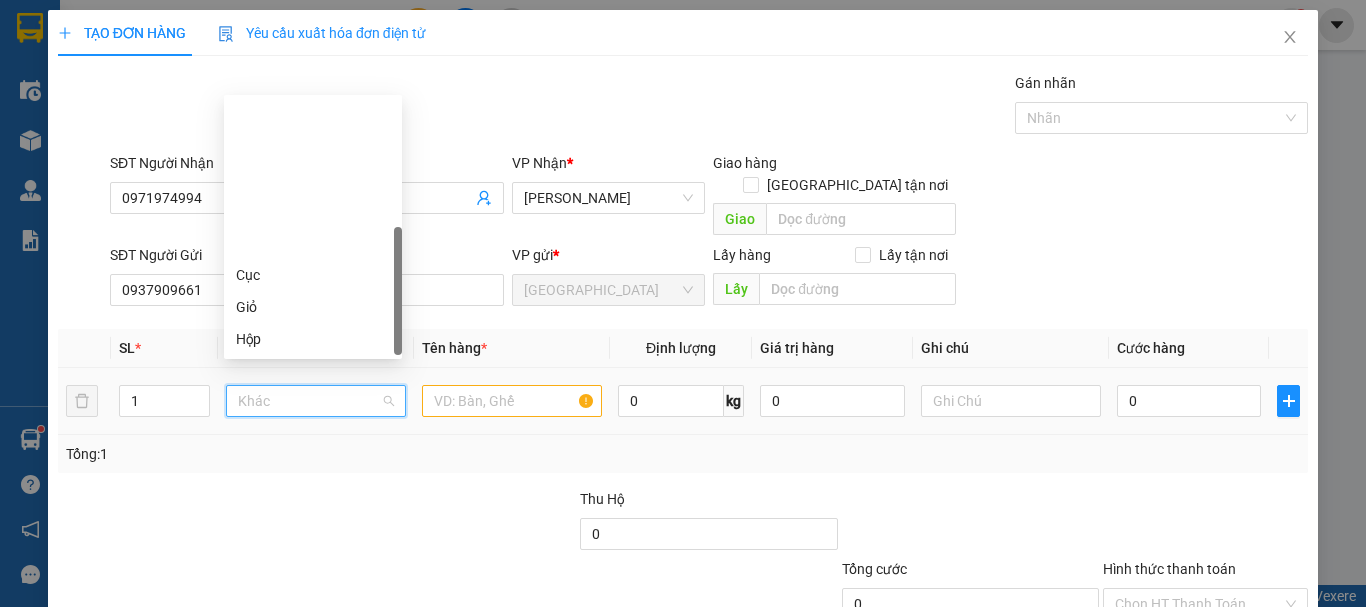 scroll, scrollTop: 192, scrollLeft: 0, axis: vertical 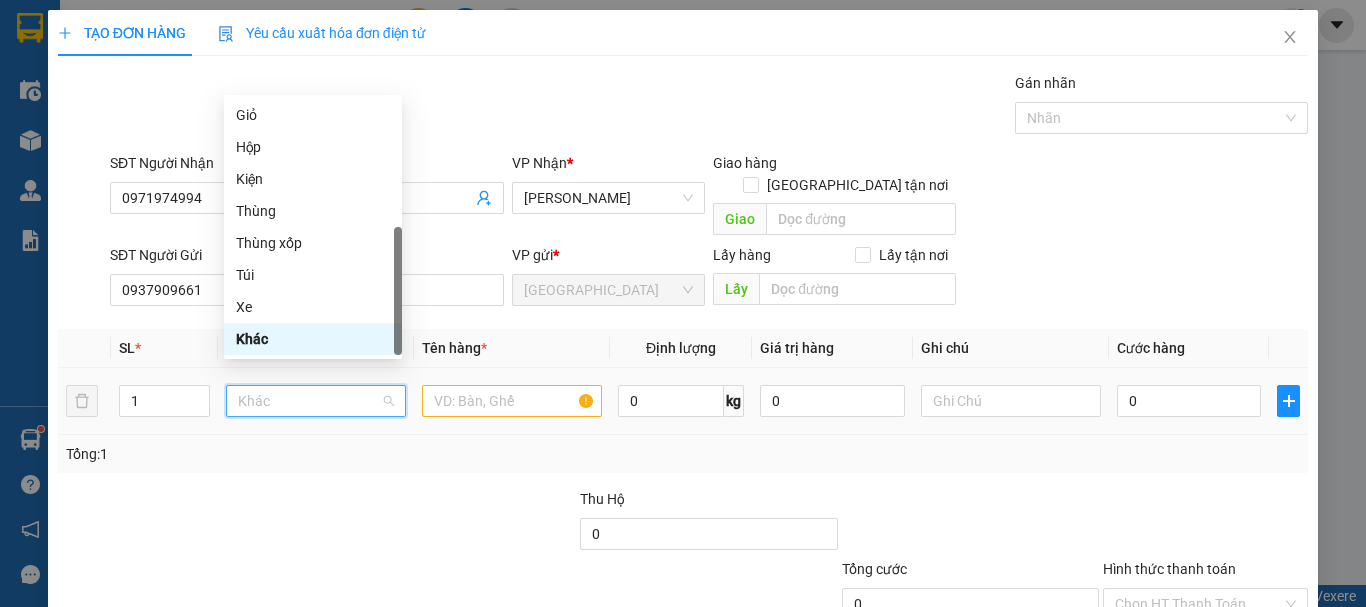 type on "B" 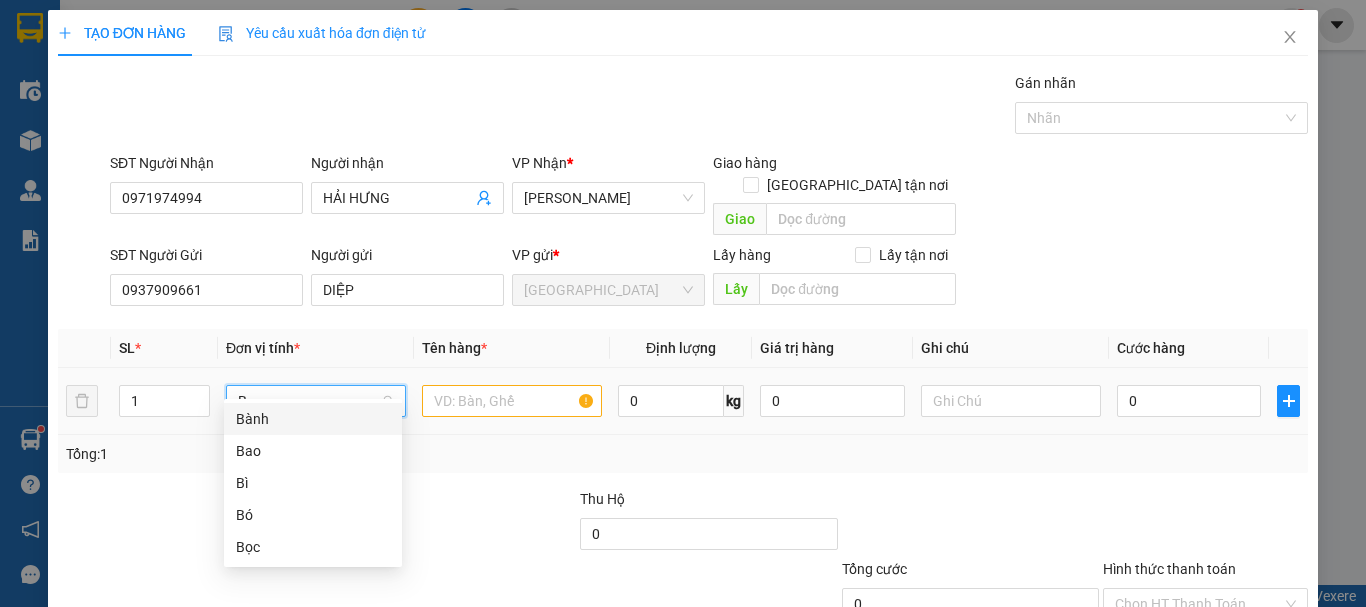 scroll, scrollTop: 0, scrollLeft: 0, axis: both 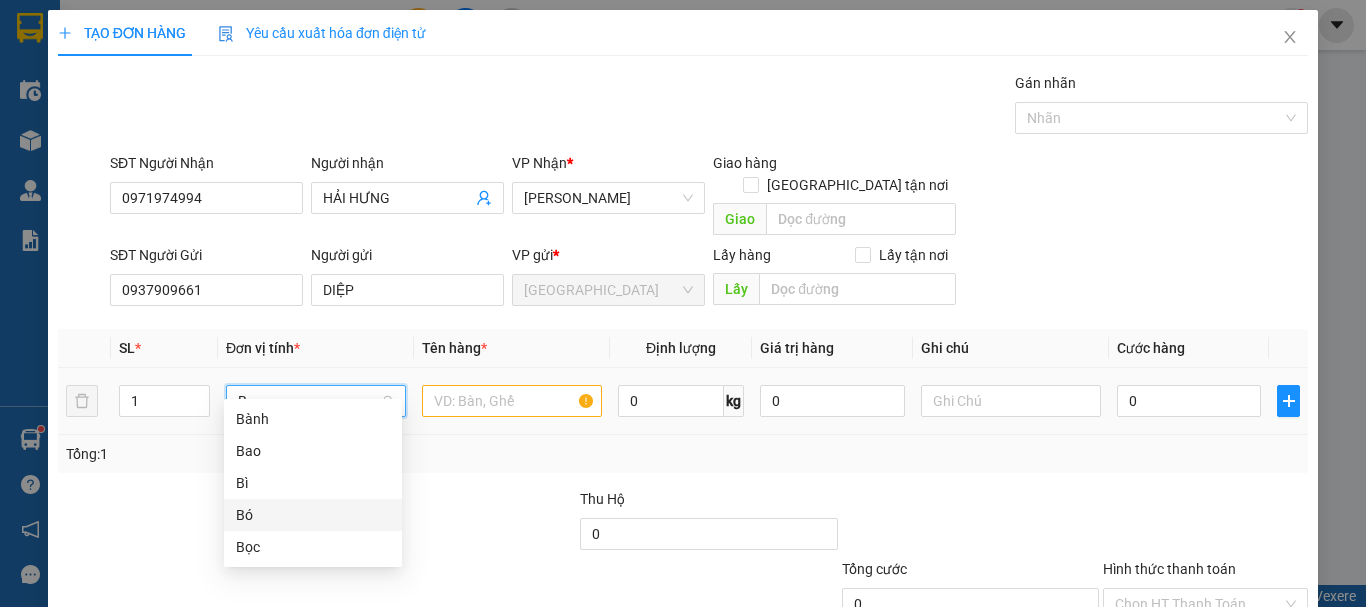click on "Bó" at bounding box center [313, 515] 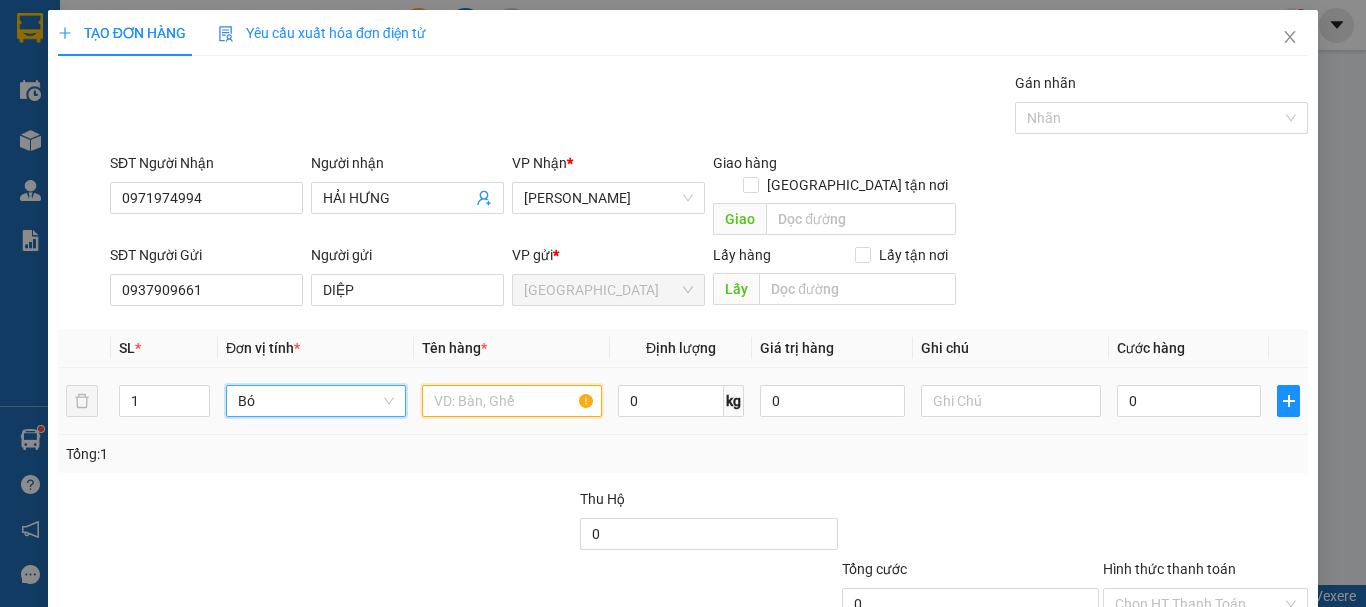 click at bounding box center [512, 401] 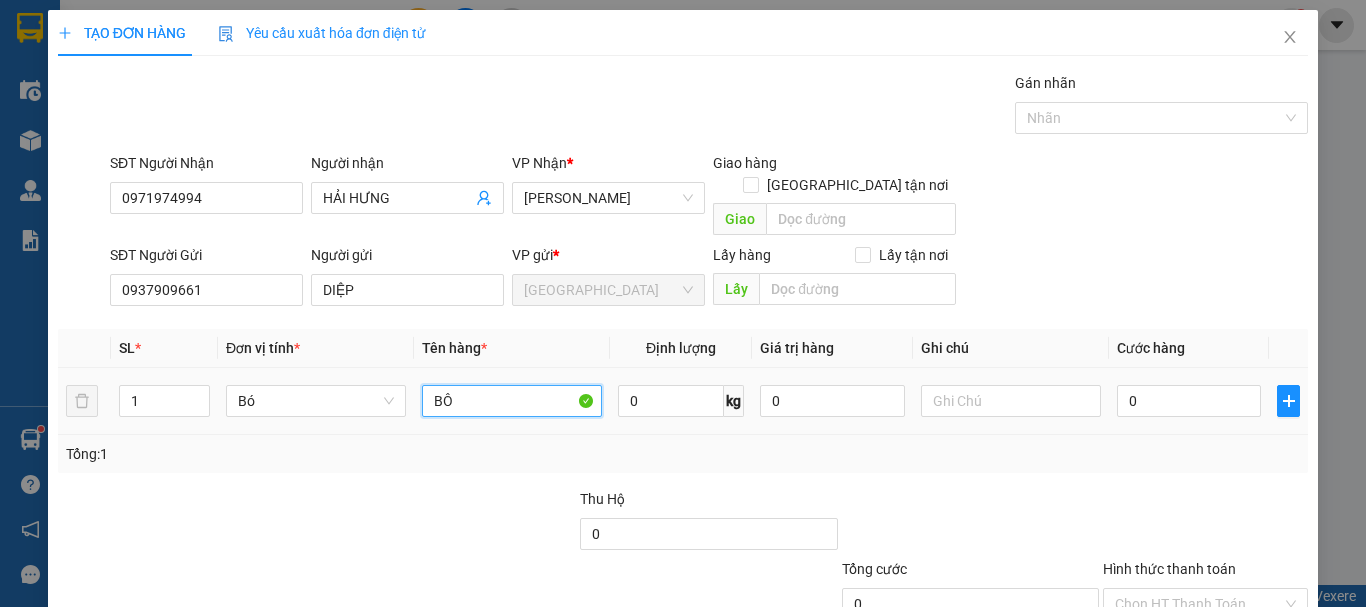 type on "B" 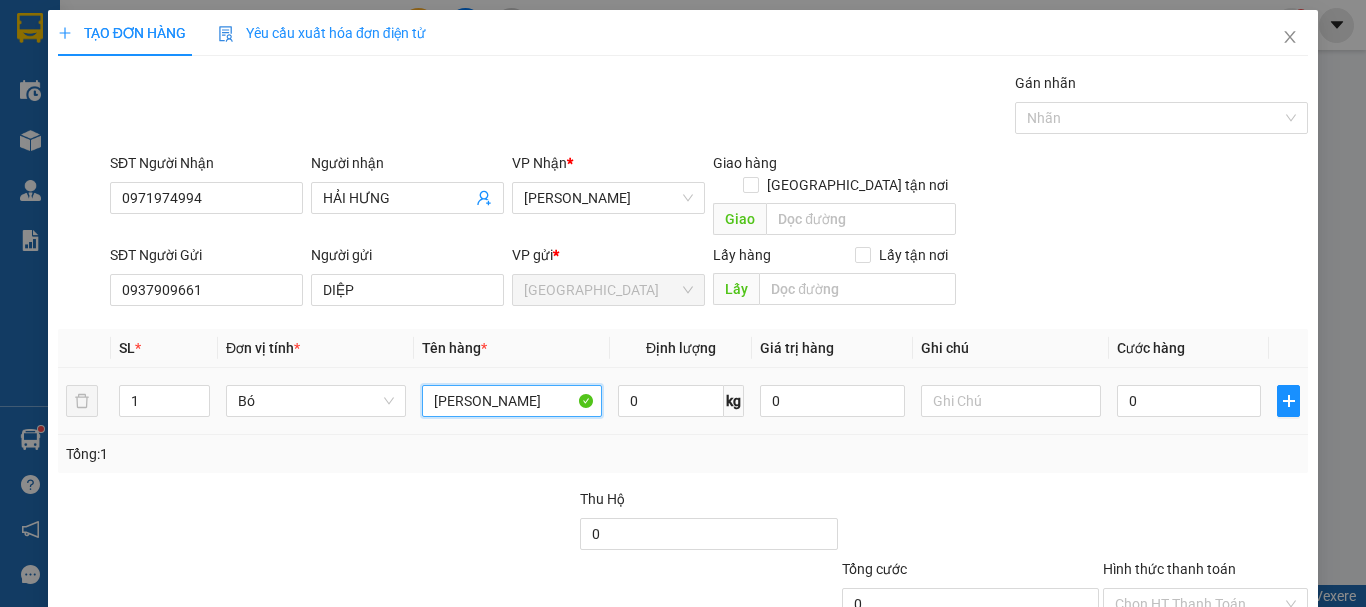 type on "THẠCH THẢO" 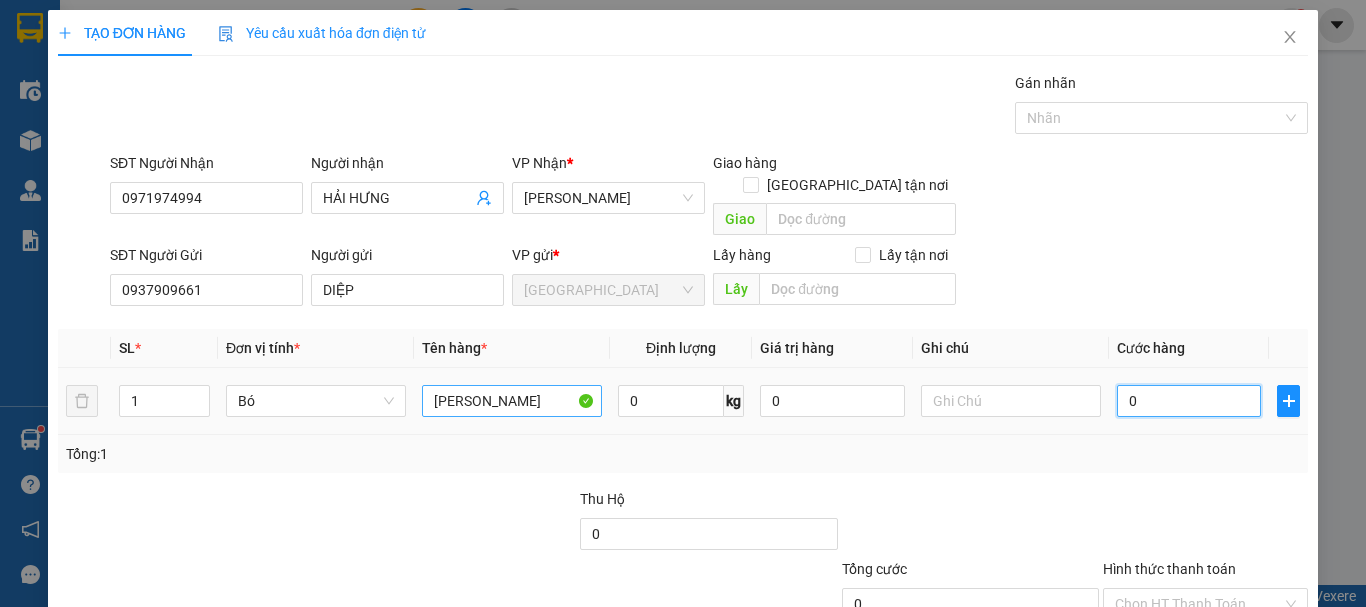 type on "5" 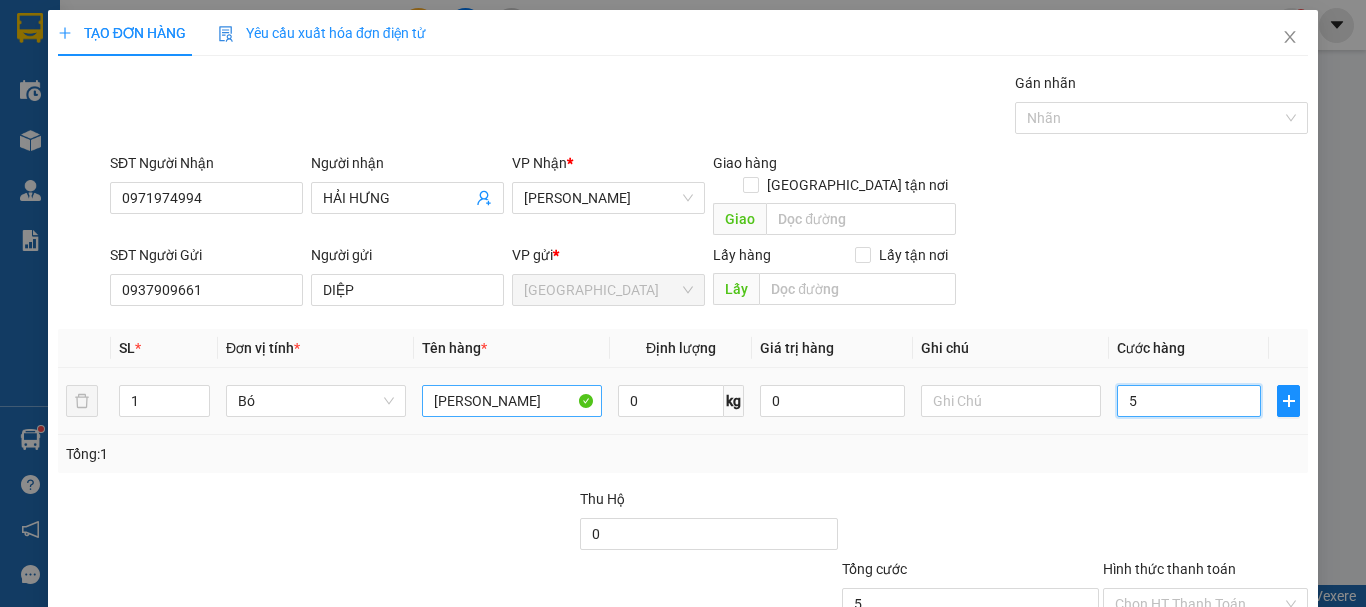 type on "50" 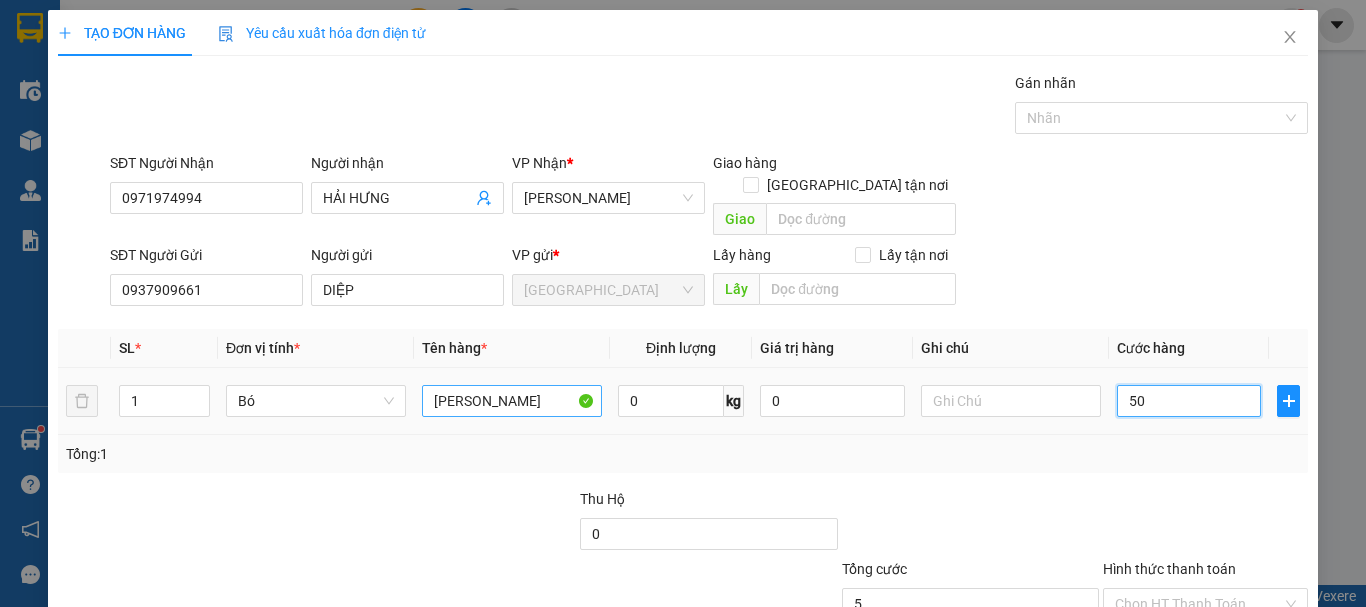 type on "50" 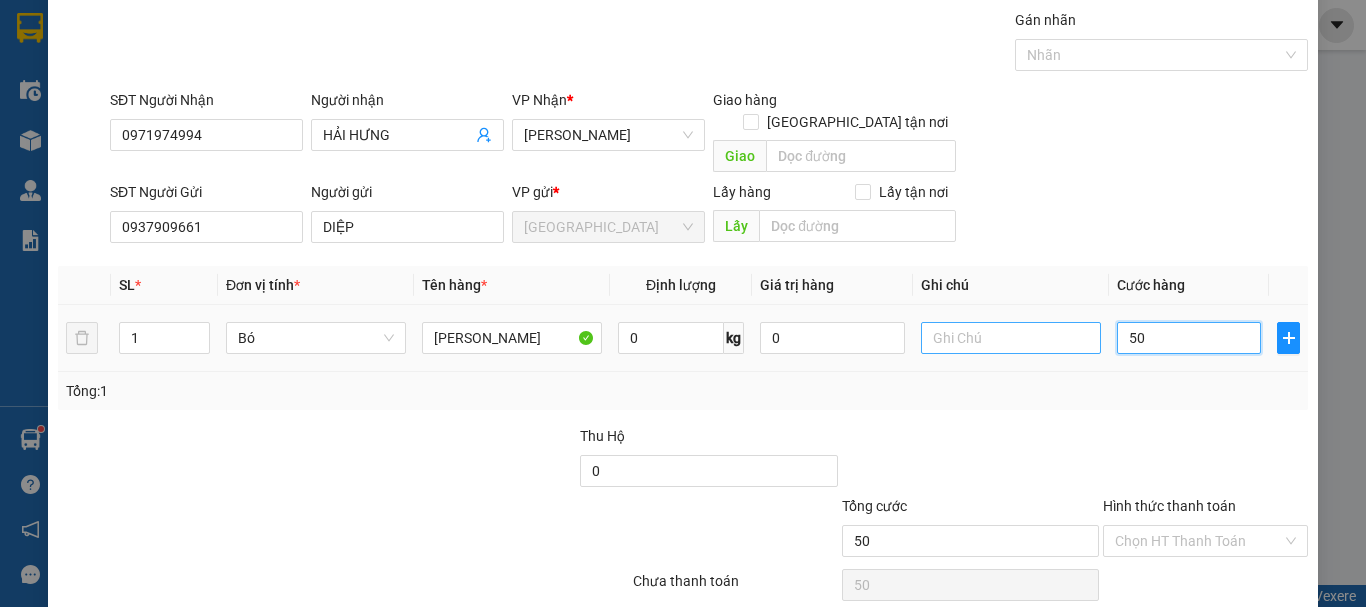 scroll, scrollTop: 125, scrollLeft: 0, axis: vertical 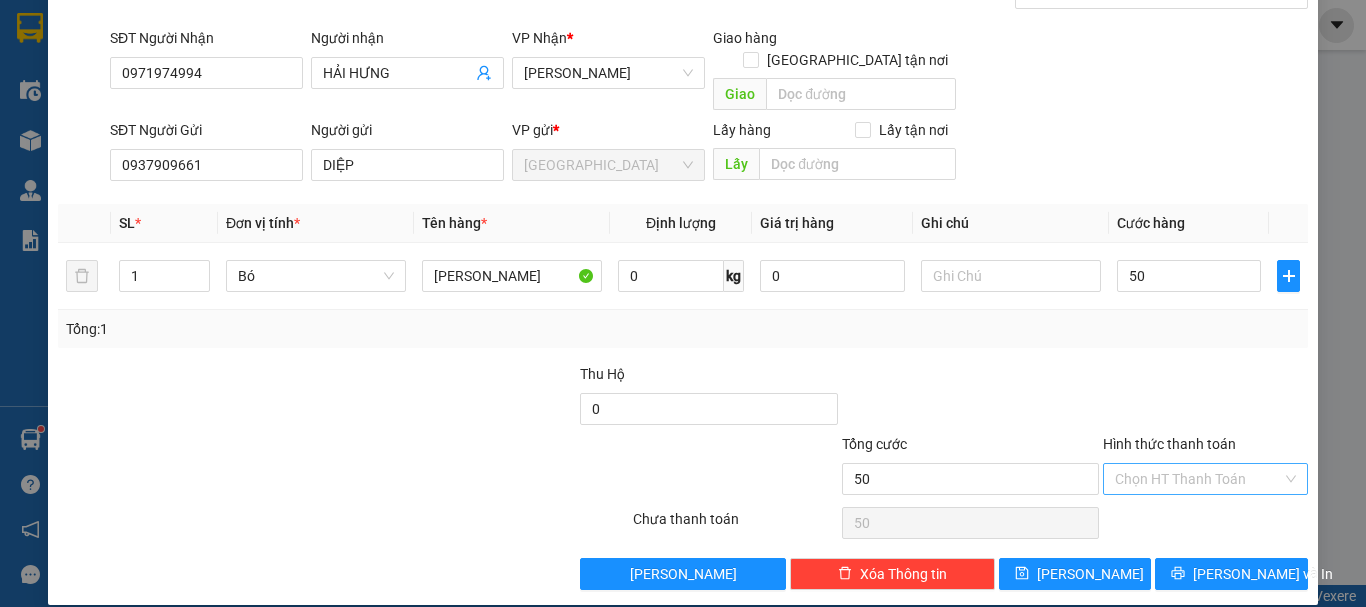 type on "50.000" 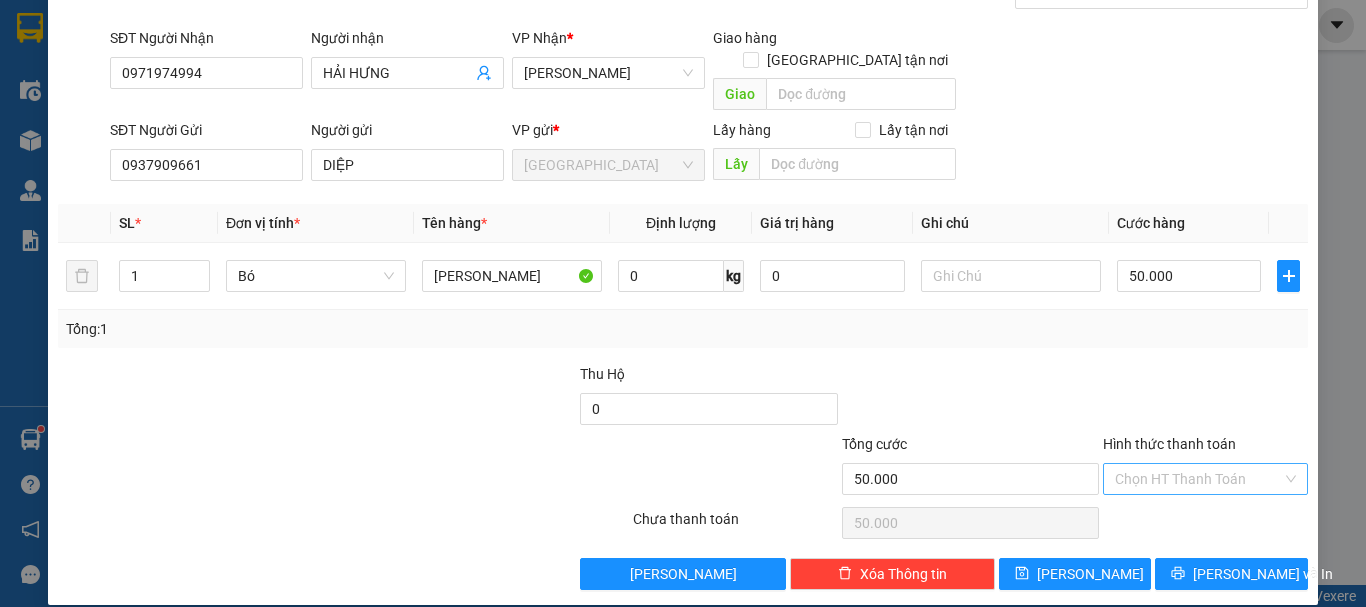click on "Hình thức thanh toán" at bounding box center (1198, 479) 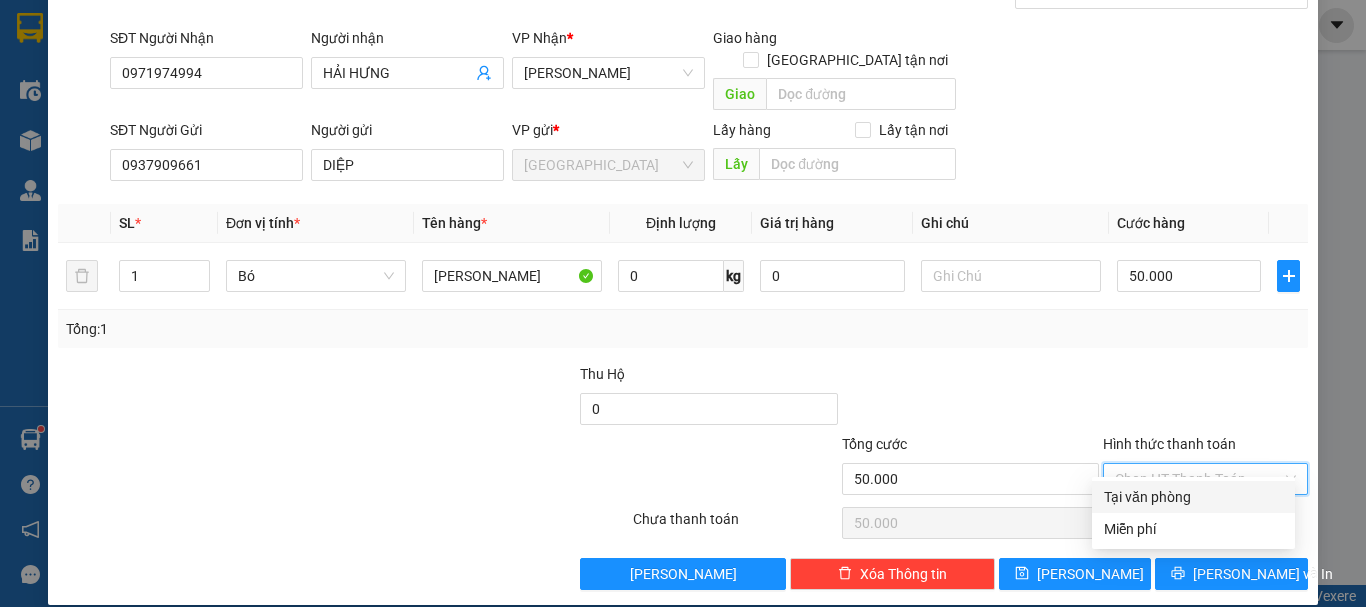 drag, startPoint x: 1205, startPoint y: 497, endPoint x: 1202, endPoint y: 508, distance: 11.401754 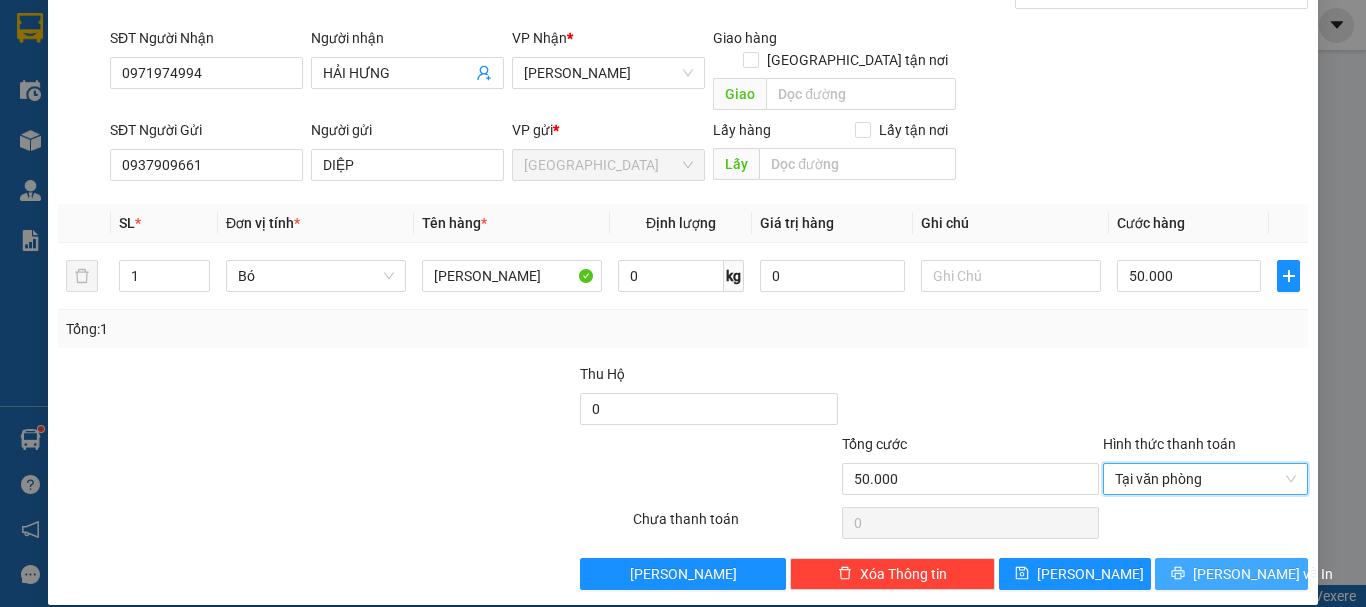 click on "[PERSON_NAME] và In" at bounding box center [1263, 574] 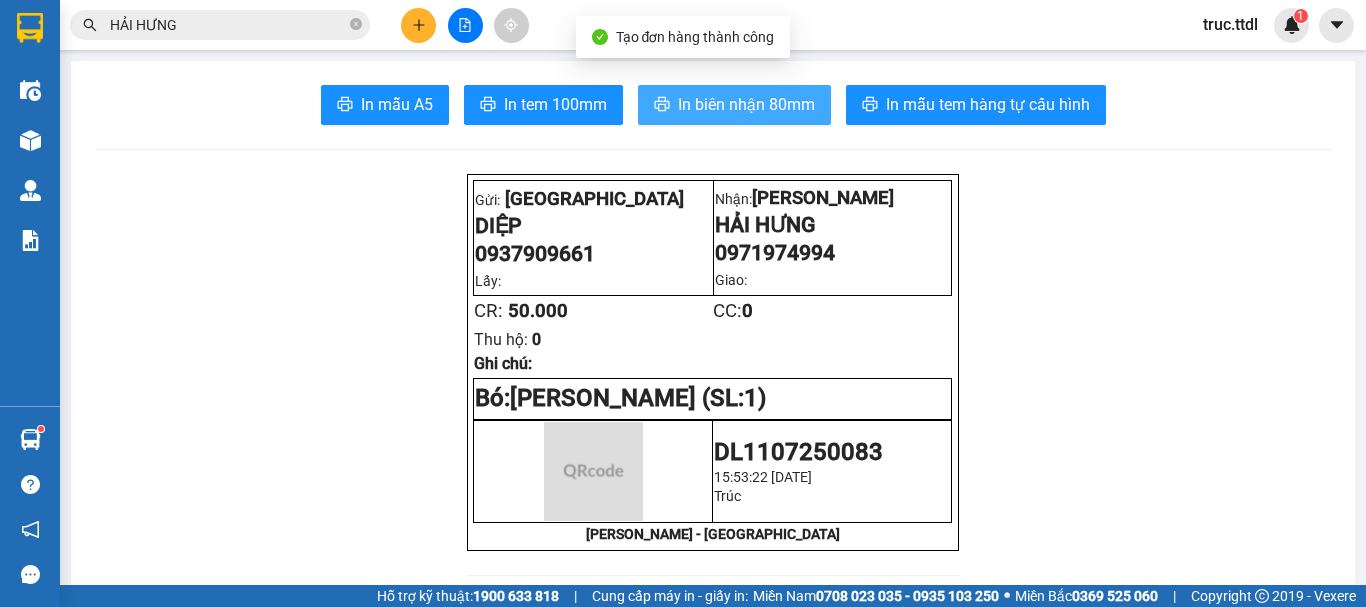 click on "In biên nhận 80mm" at bounding box center (746, 104) 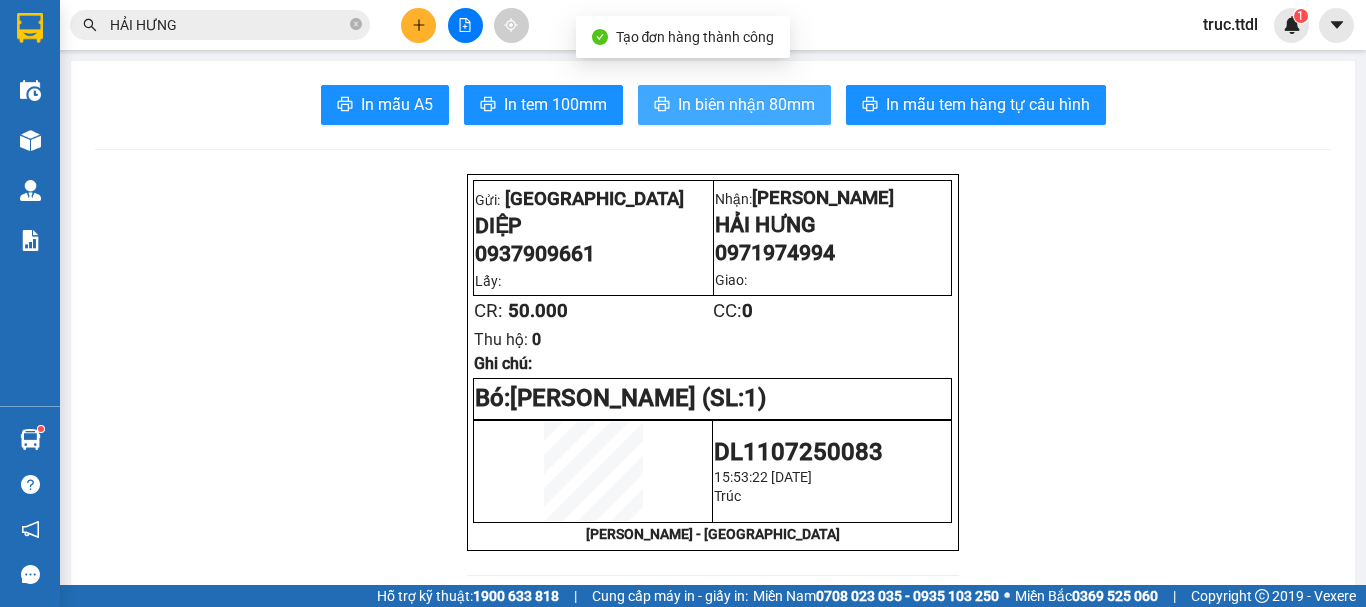 scroll, scrollTop: 0, scrollLeft: 0, axis: both 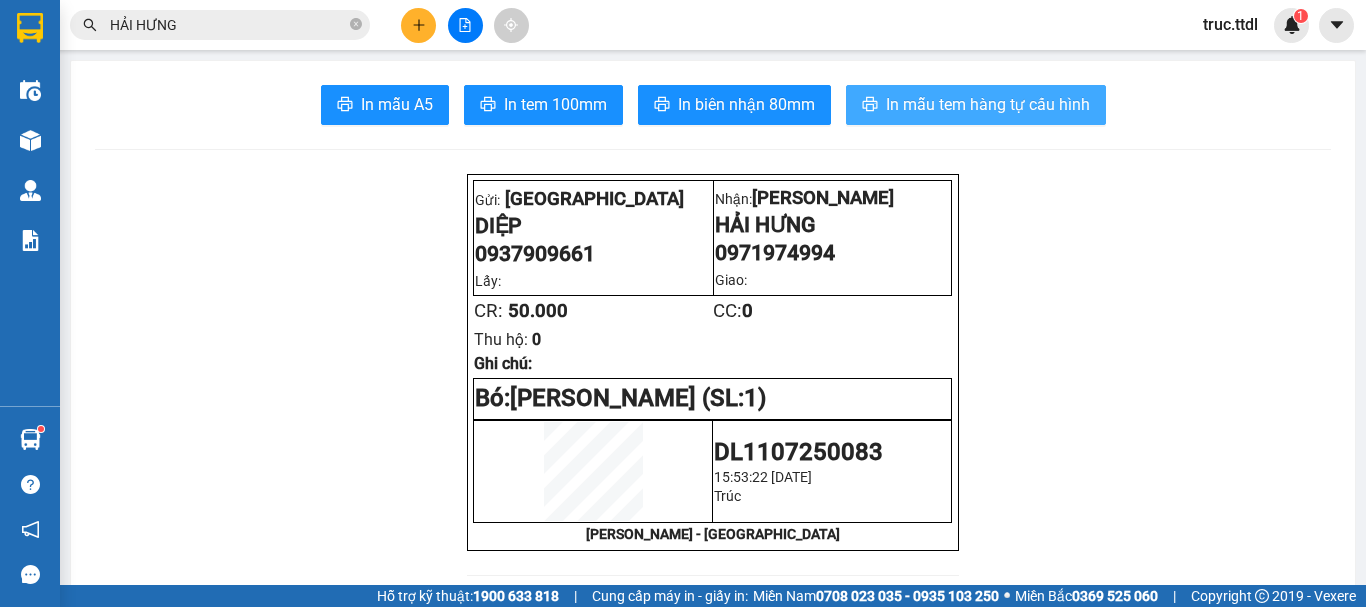 click on "In mẫu tem hàng tự cấu hình" at bounding box center [976, 105] 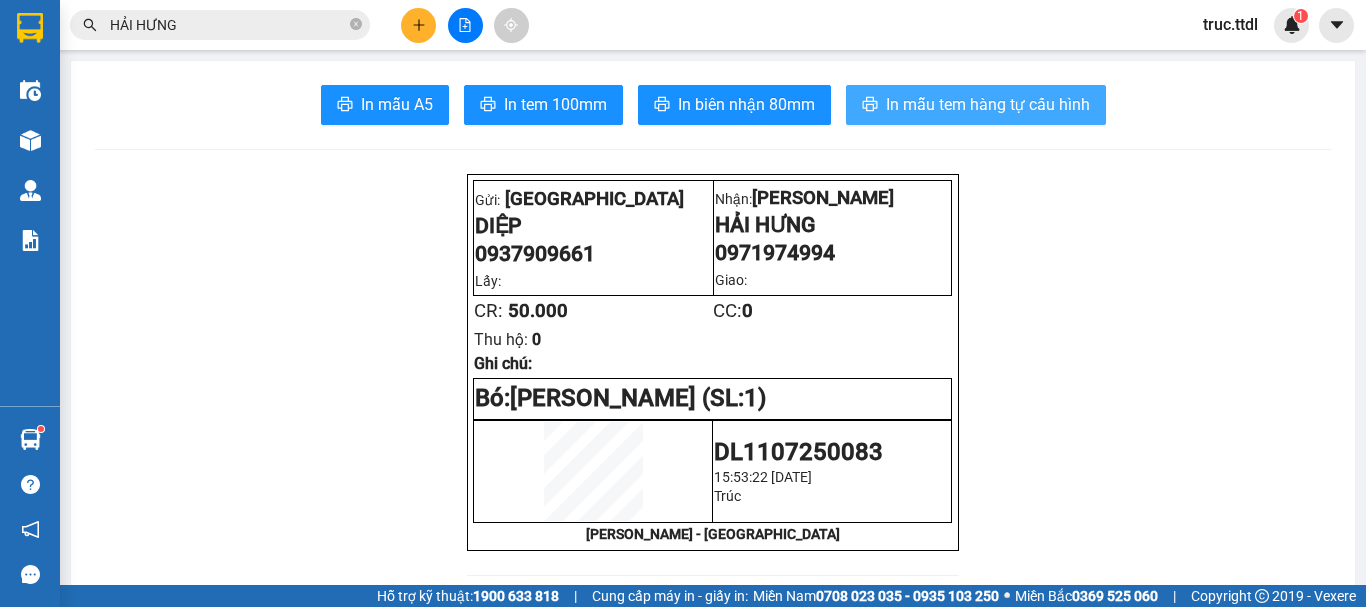 scroll, scrollTop: 0, scrollLeft: 0, axis: both 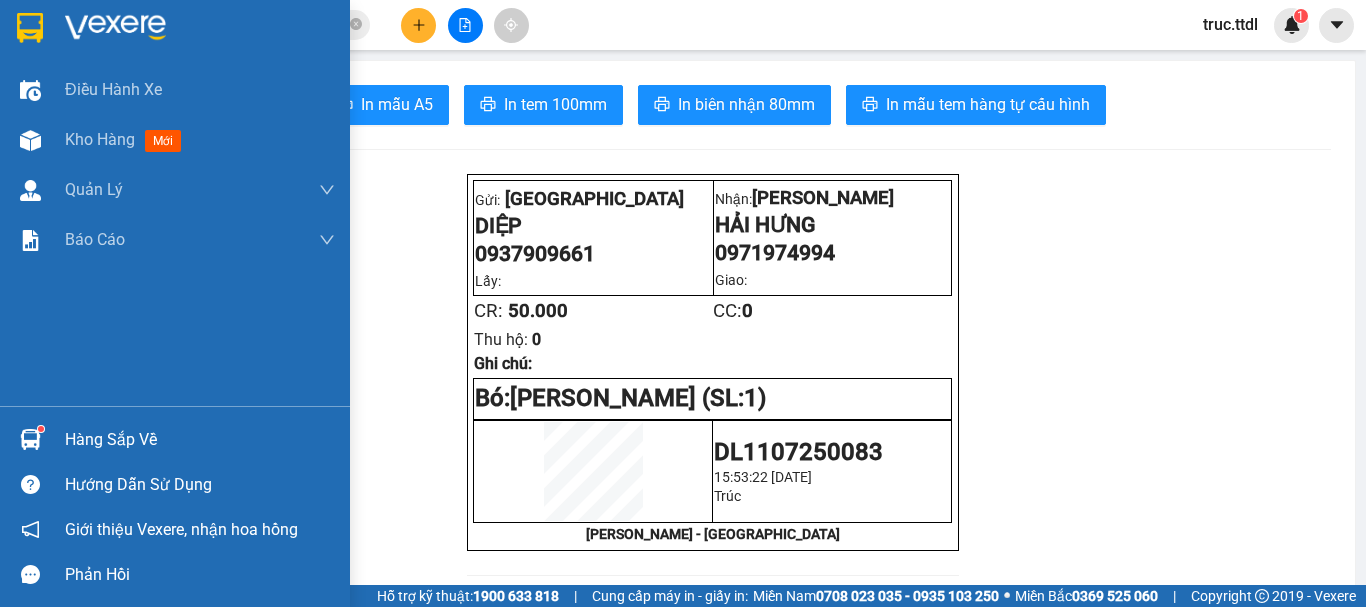 click at bounding box center (30, 28) 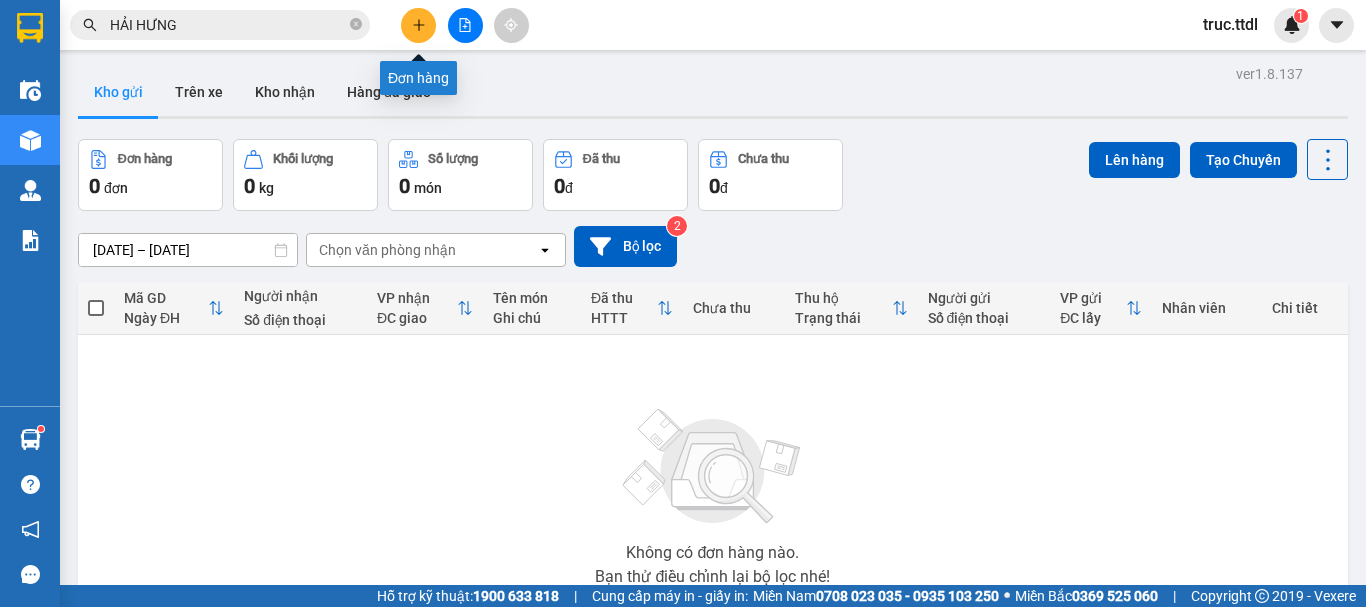 click at bounding box center [418, 25] 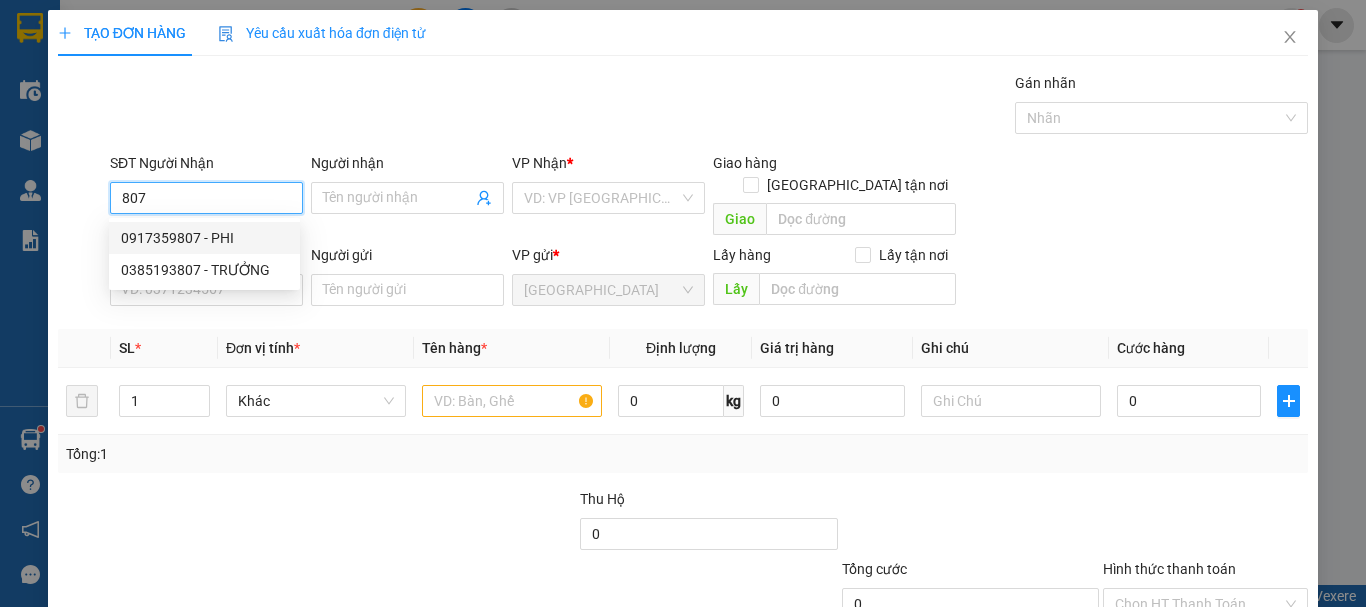 click on "0917359807 - PHI" at bounding box center [204, 238] 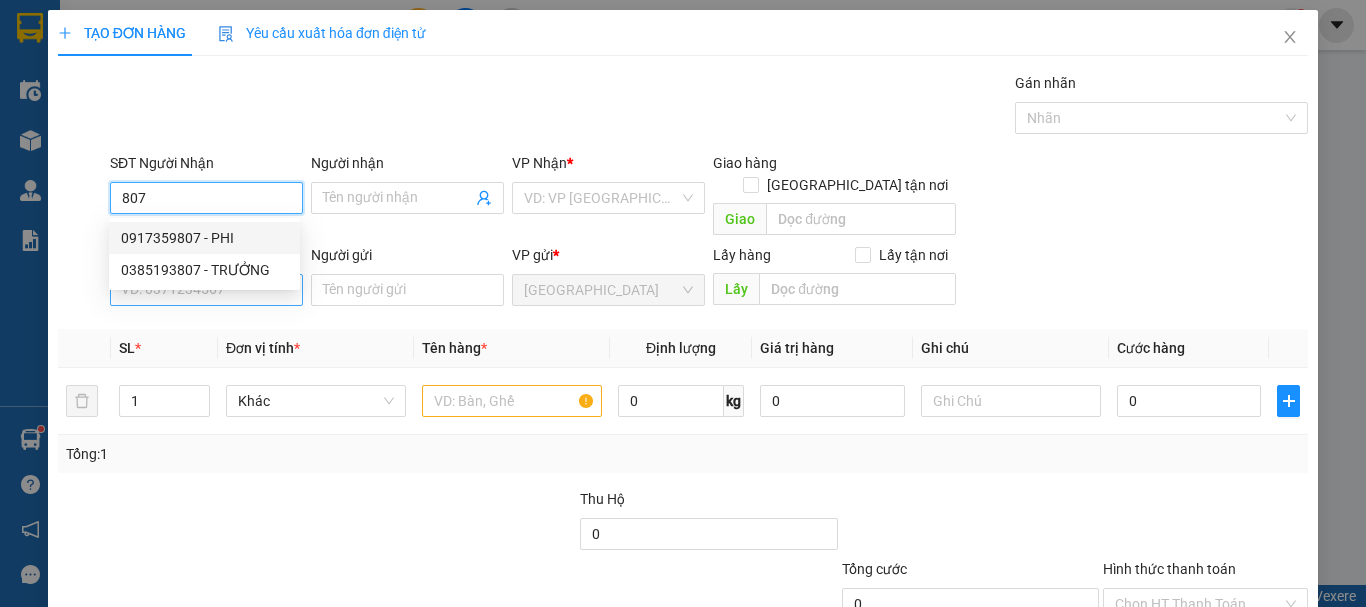 type on "0917359807" 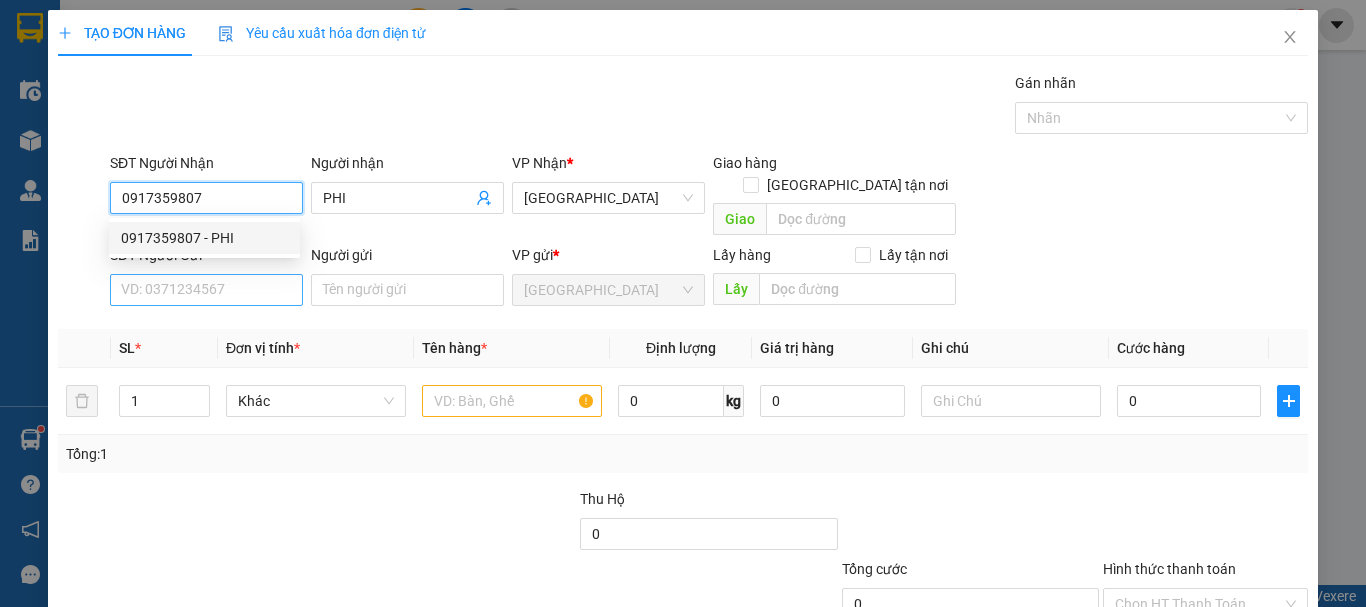 type on "0917359807" 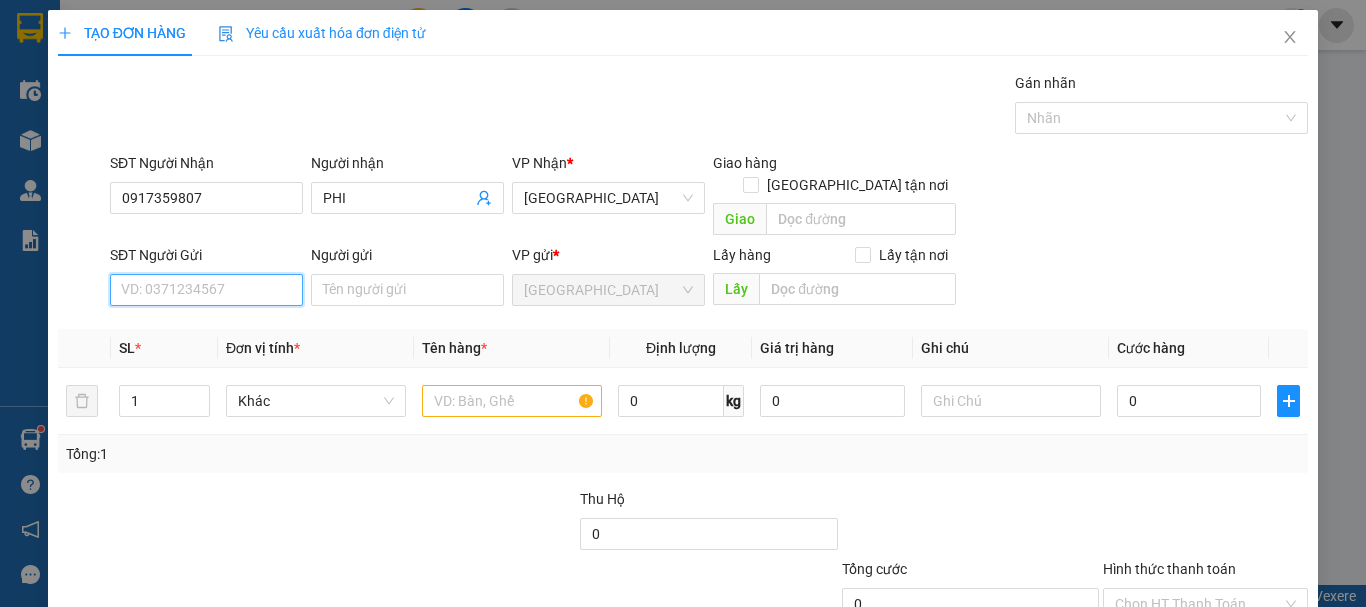 click on "SĐT Người Gửi" at bounding box center (206, 290) 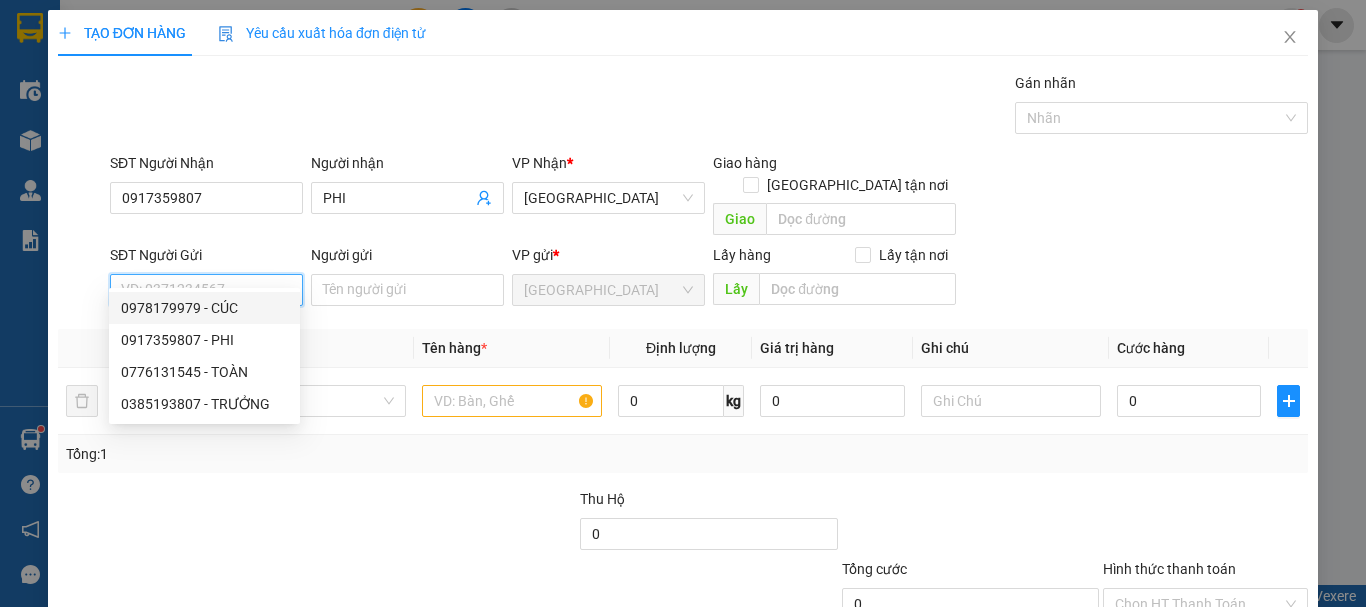 click on "0978179979 - CÚC" at bounding box center [204, 308] 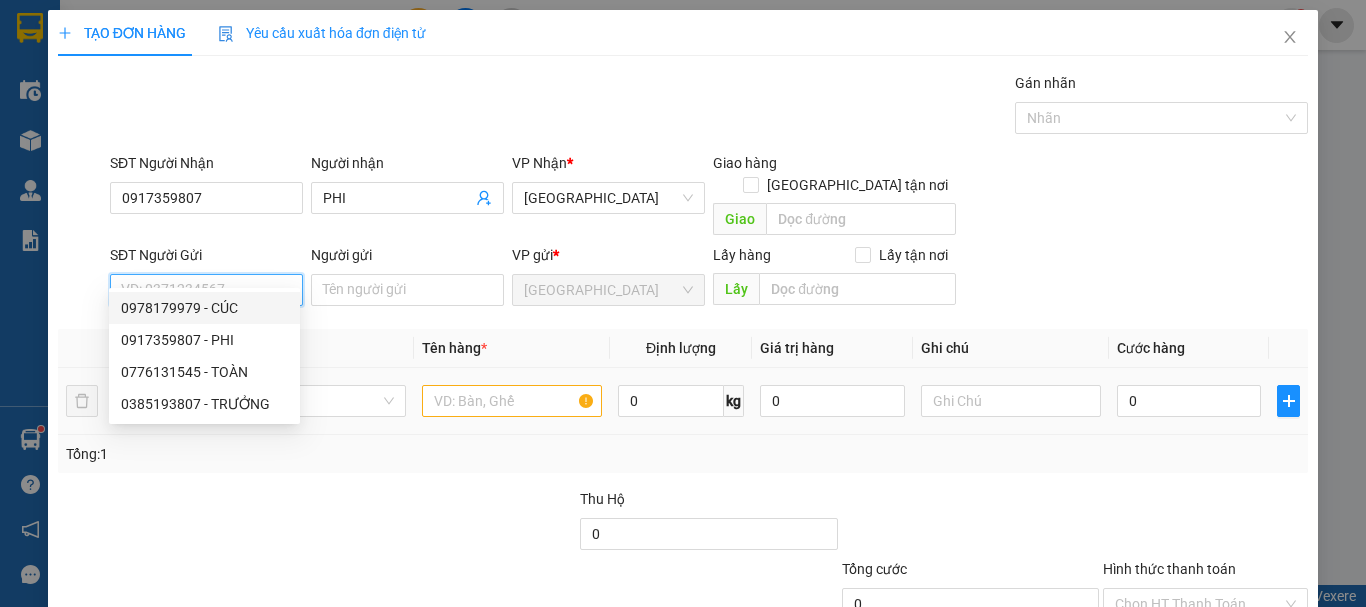 type on "0978179979" 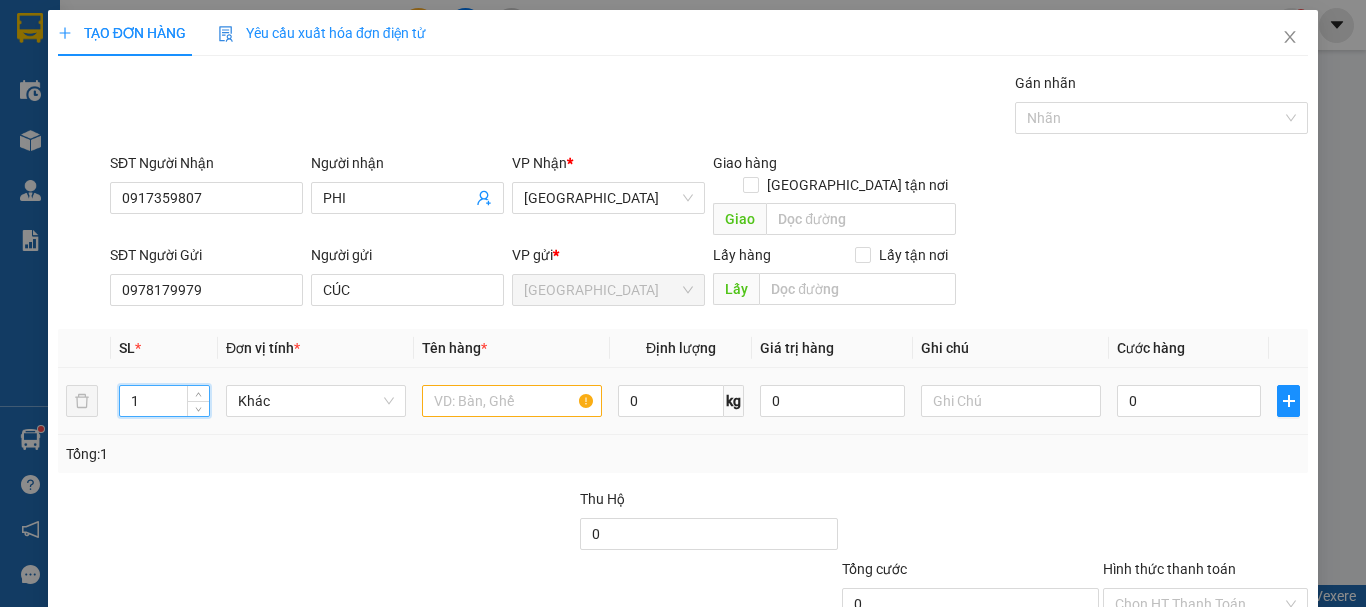 click on "1" at bounding box center (164, 401) 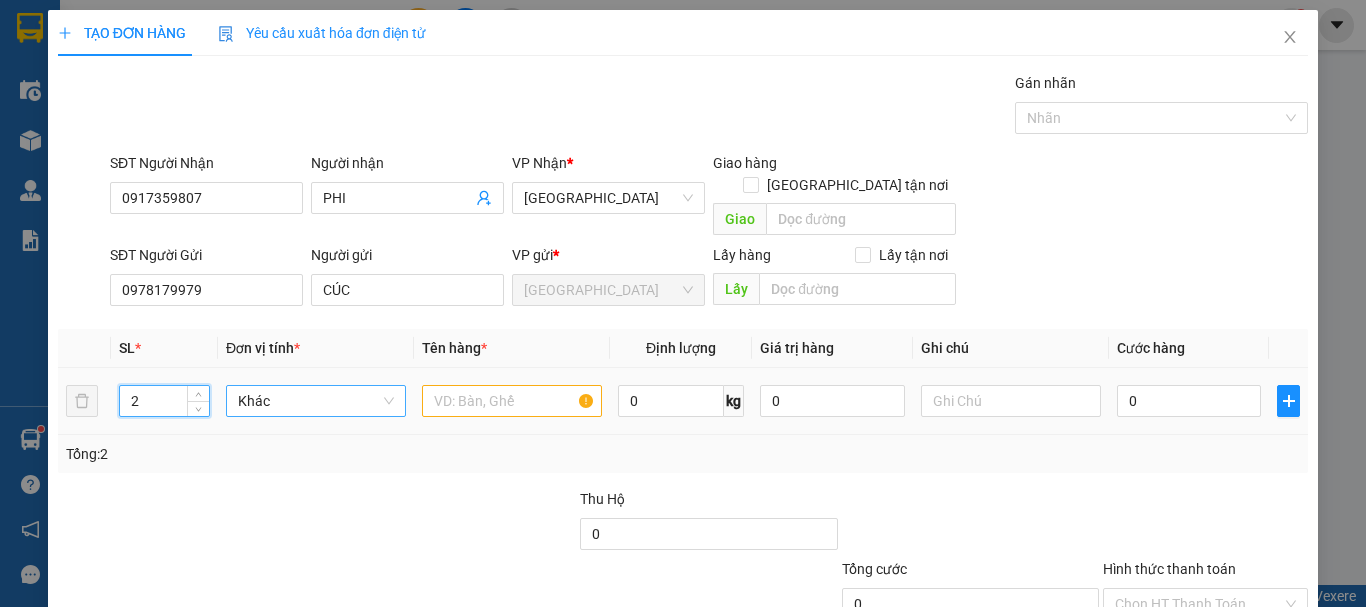 click on "Khác" at bounding box center (316, 401) 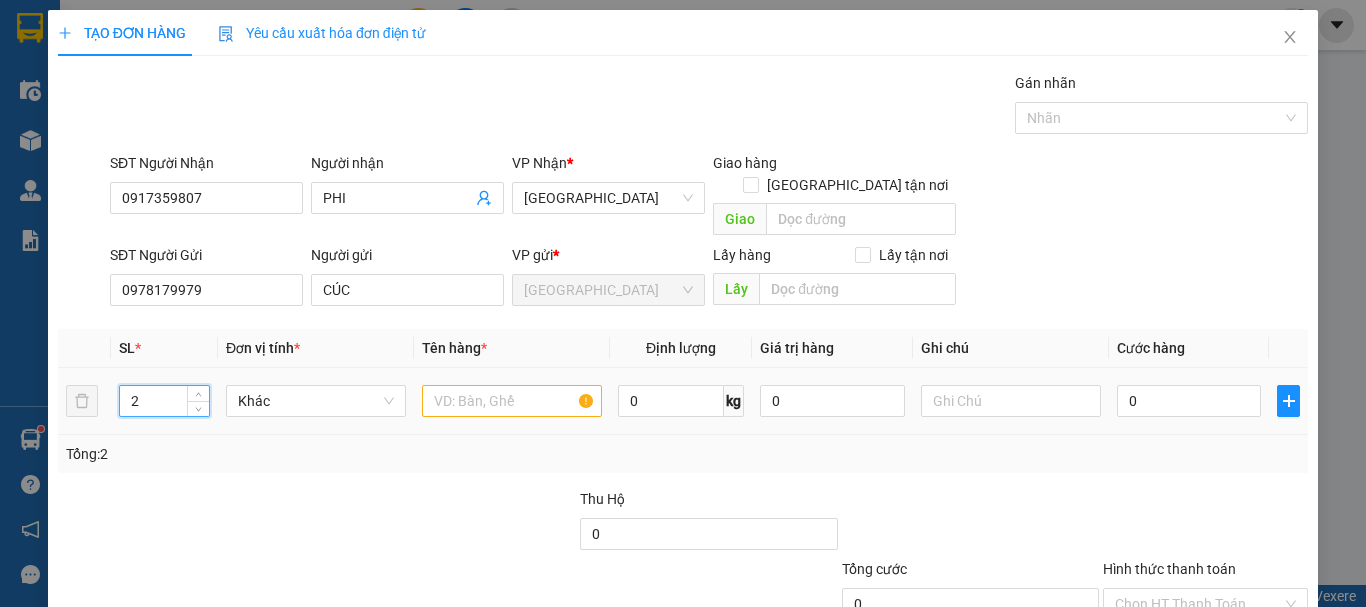 type on "t" 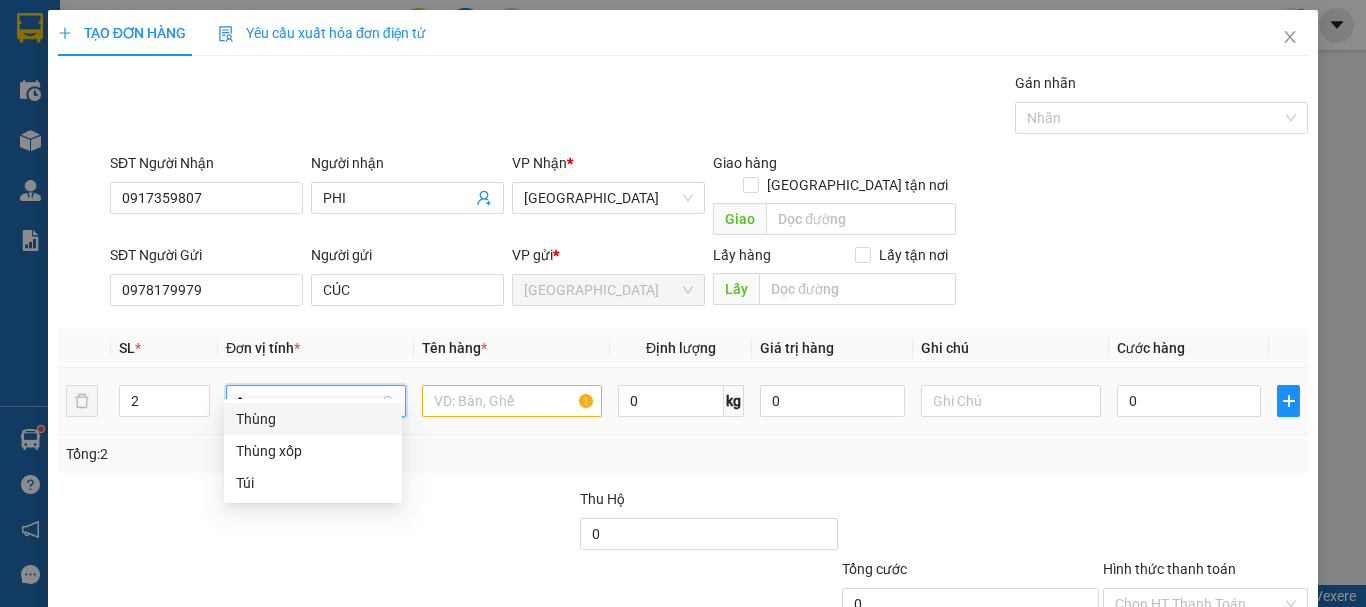 click on "Thùng" at bounding box center [313, 419] 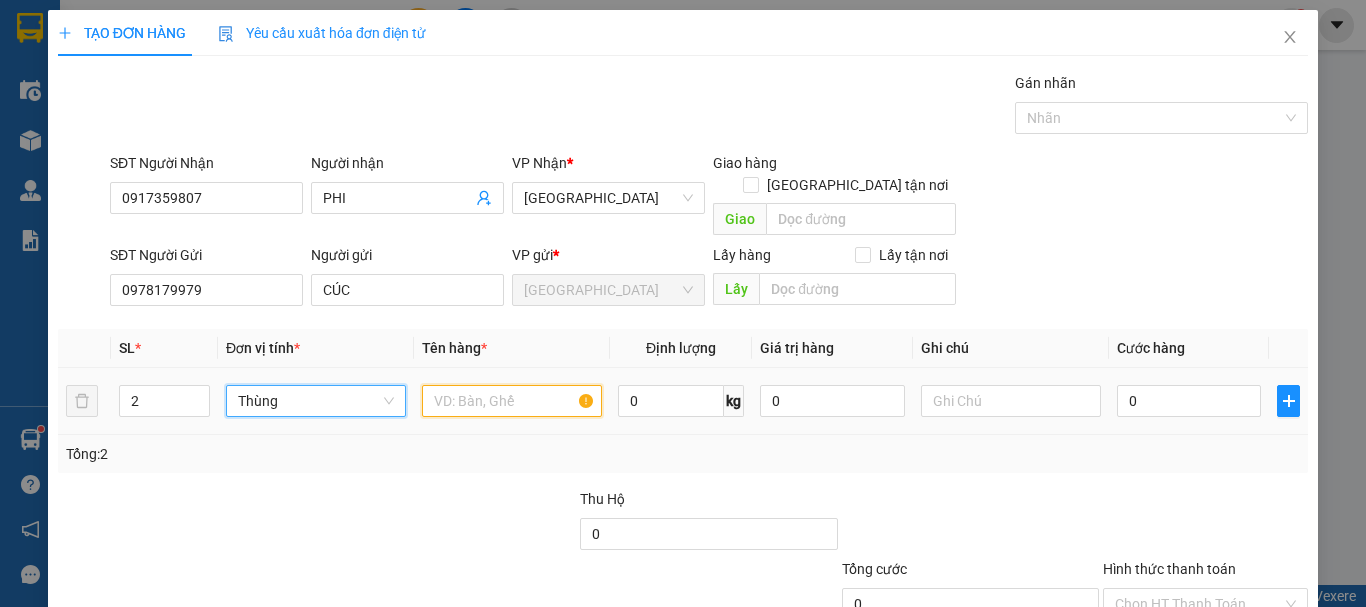 click at bounding box center (512, 401) 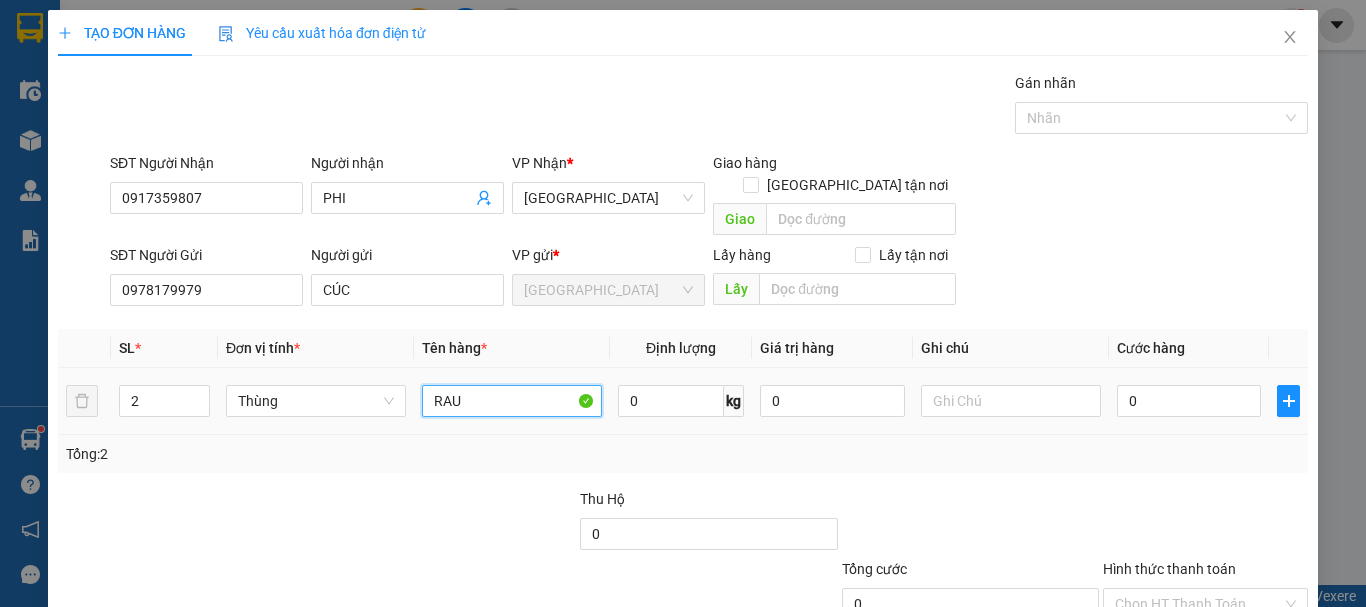 type on "RAU" 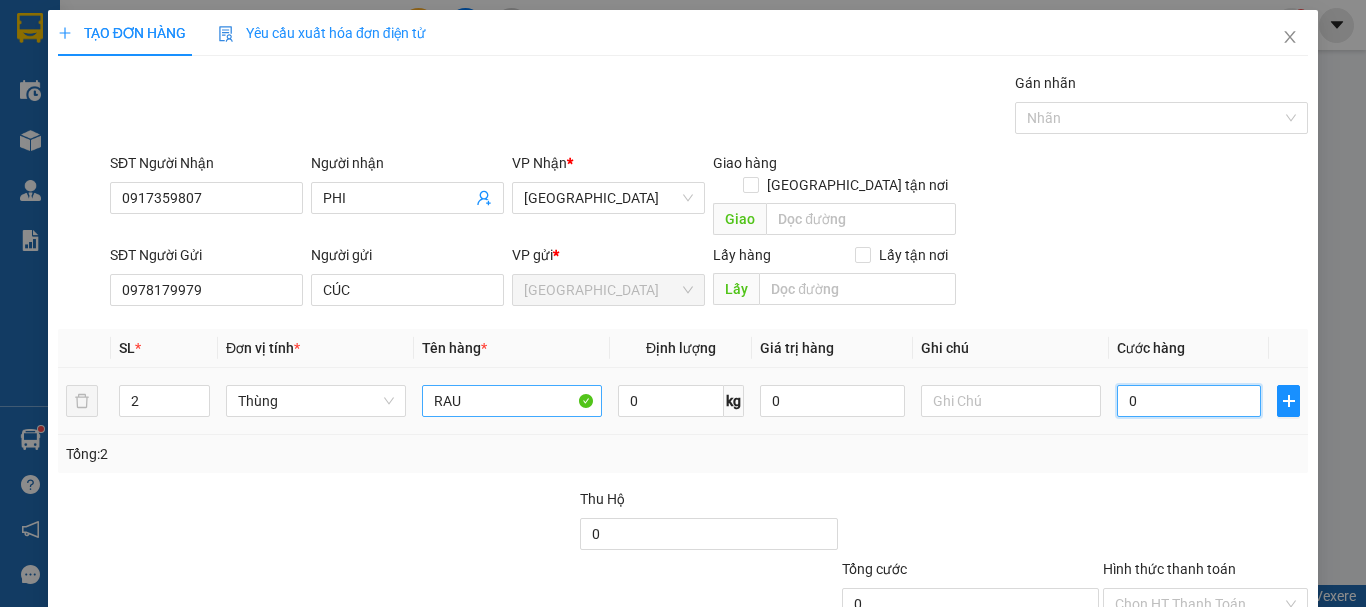 type on "1" 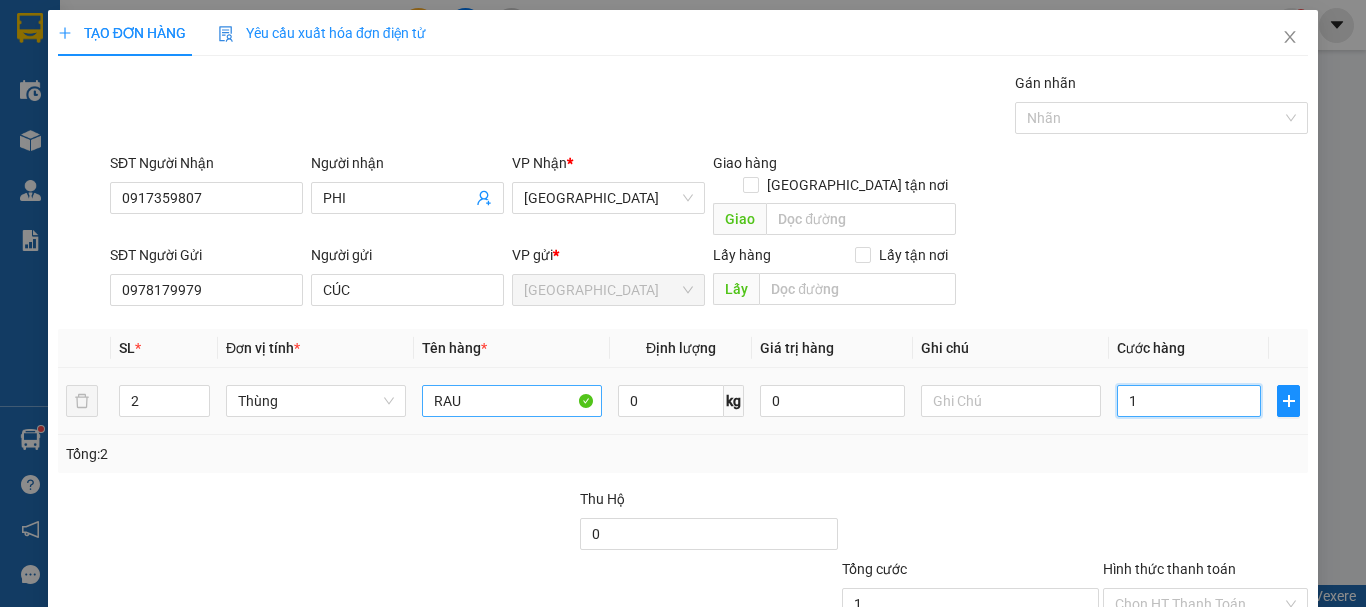 type on "16" 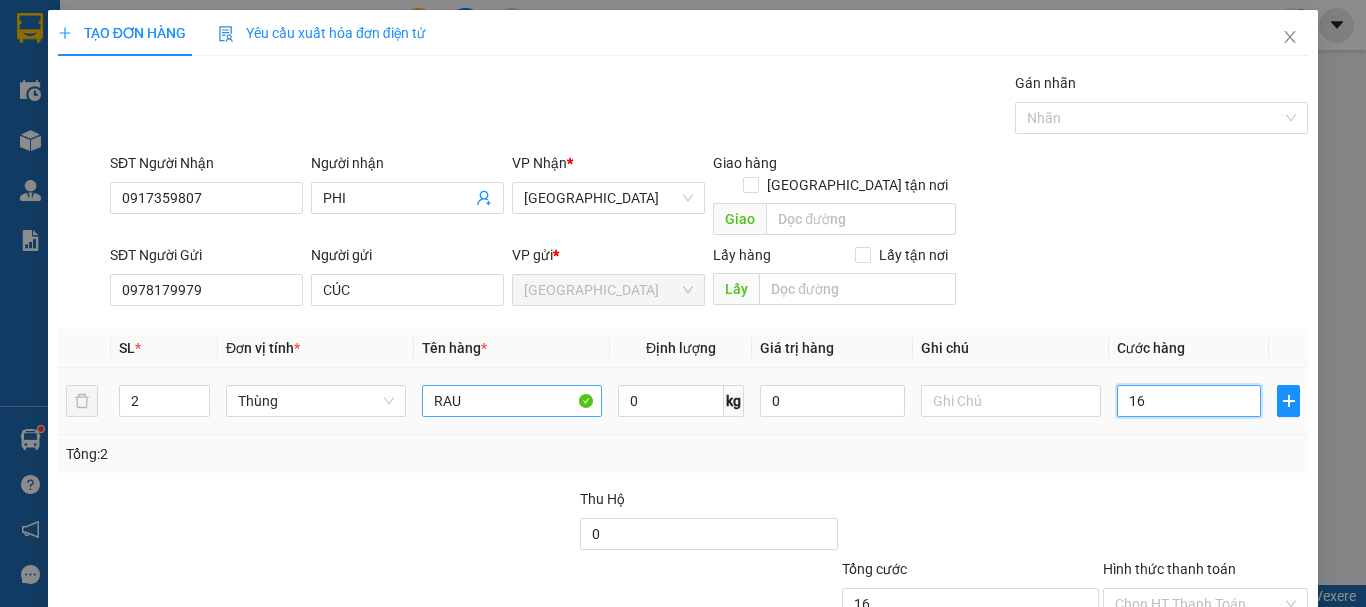 type on "160" 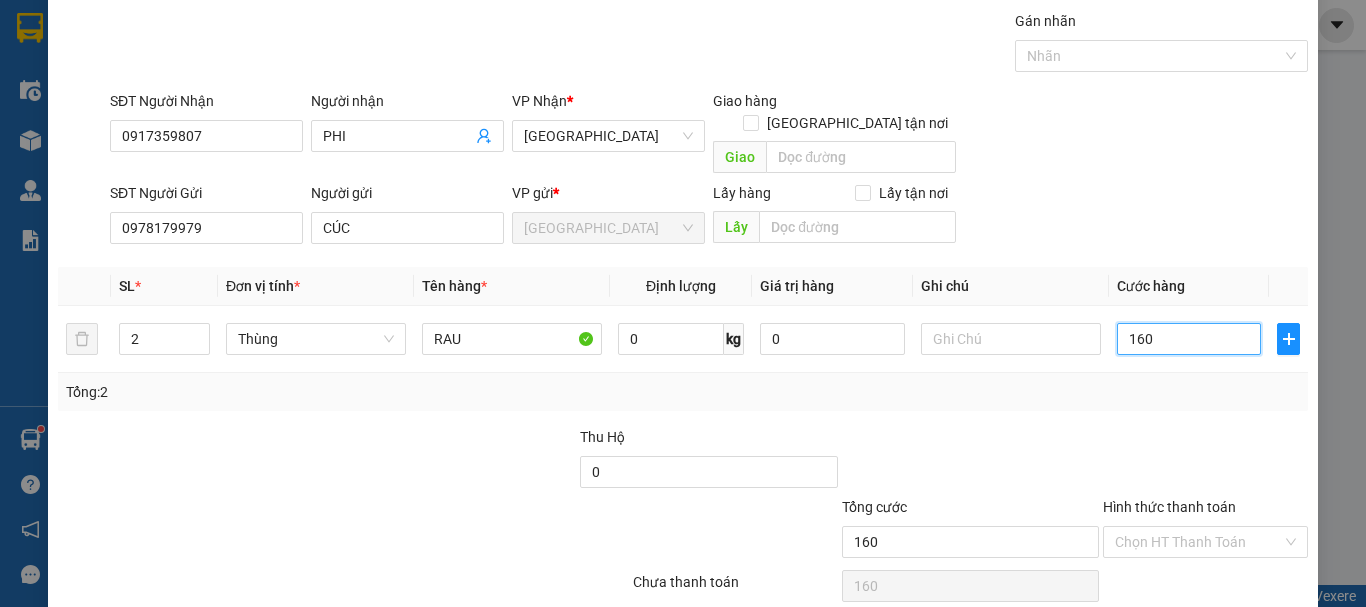 scroll, scrollTop: 125, scrollLeft: 0, axis: vertical 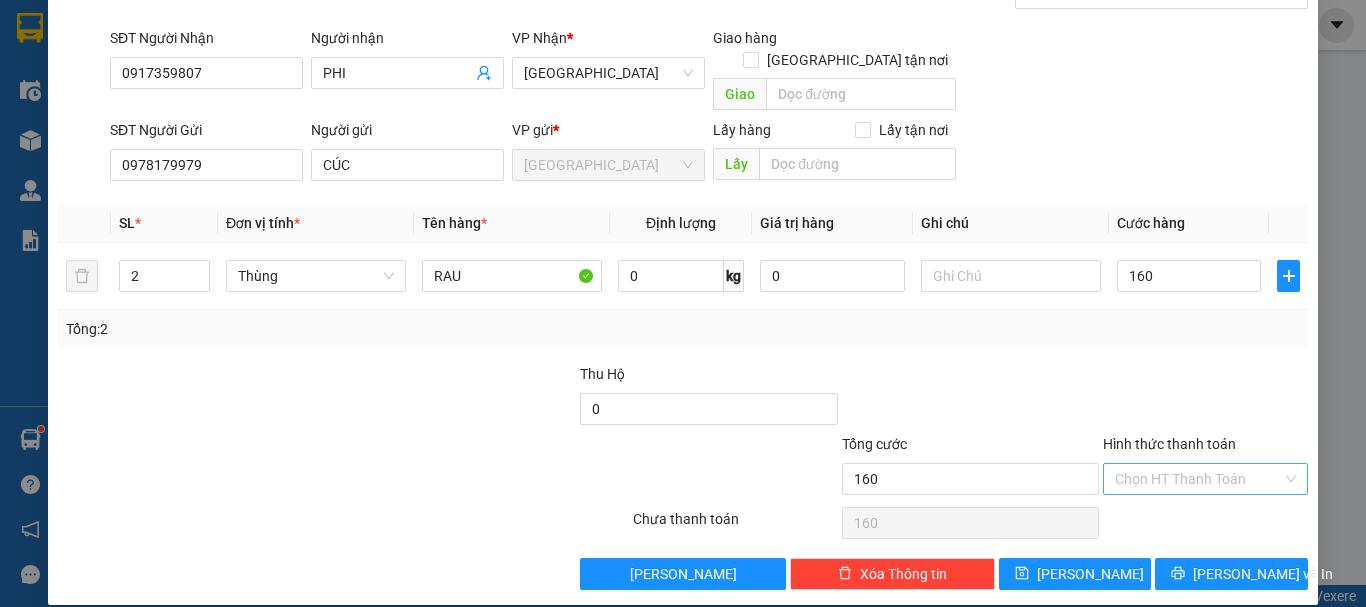 drag, startPoint x: 1231, startPoint y: 455, endPoint x: 1225, endPoint y: 465, distance: 11.661903 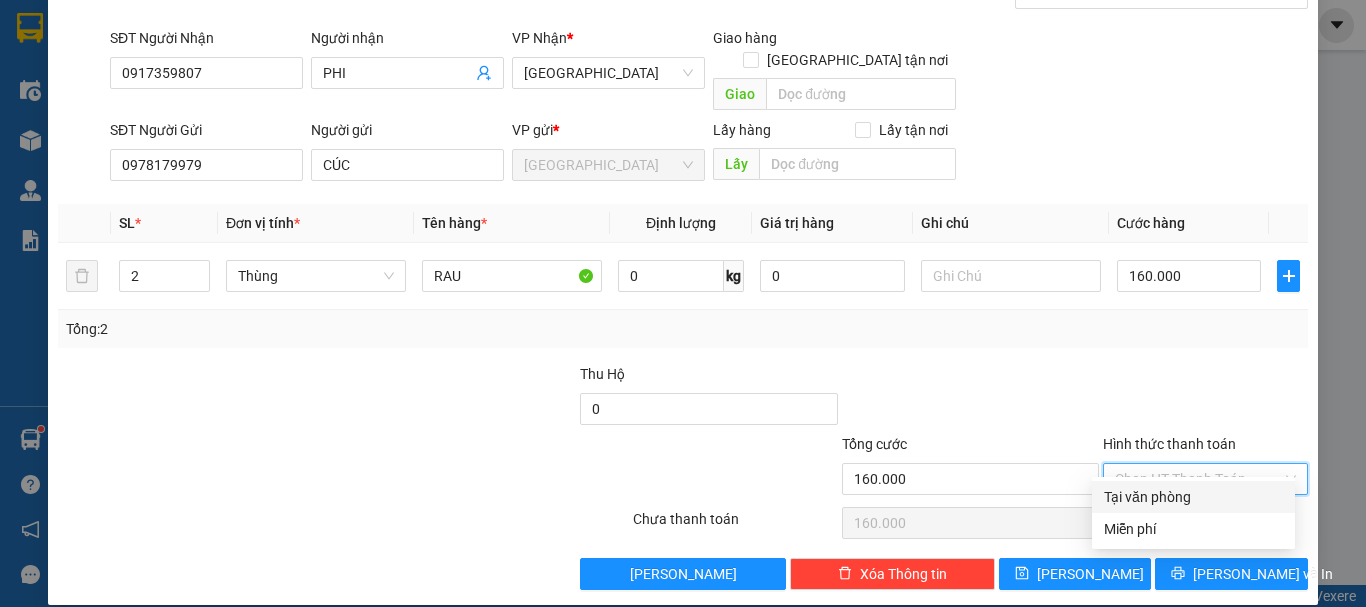 click on "Tại văn phòng" at bounding box center (1193, 497) 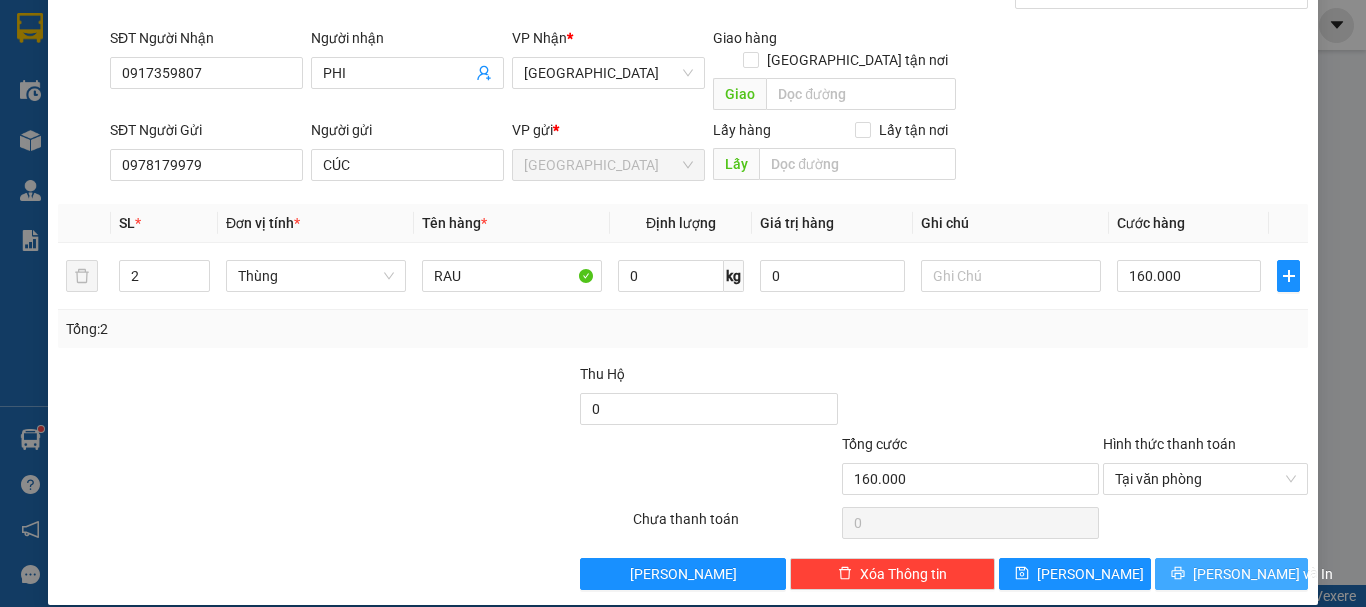 click on "Lưu và In" at bounding box center (1231, 574) 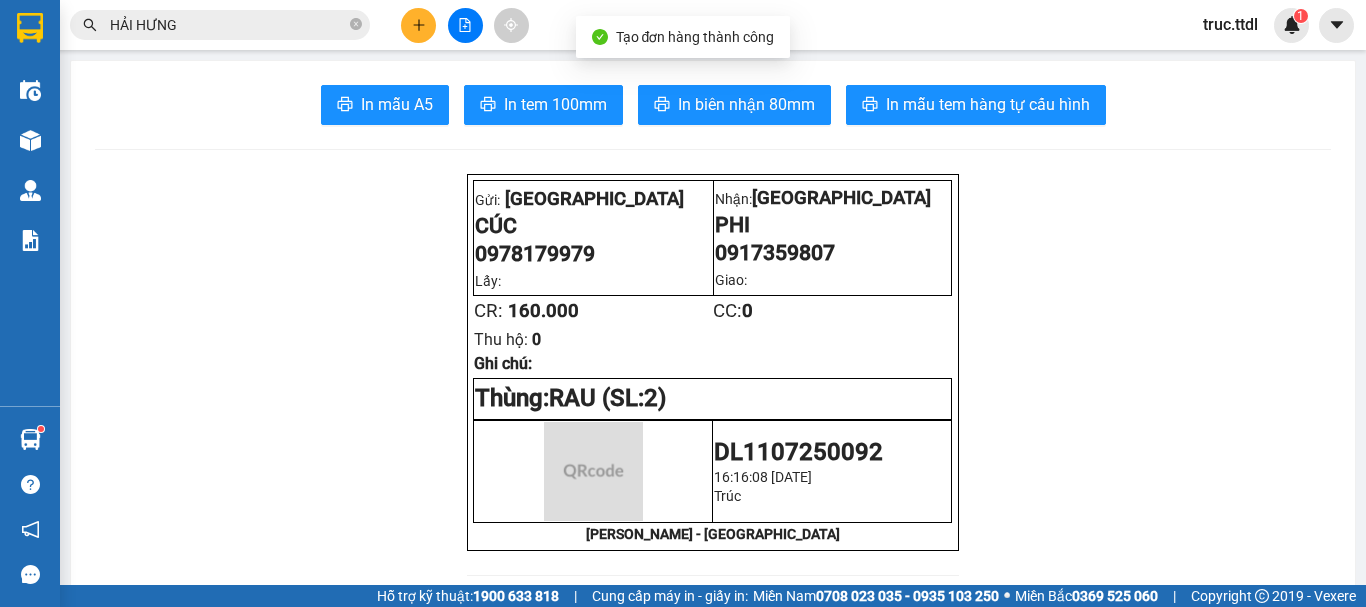 click on "In mẫu A5
In tem 100mm
In biên nhận 80mm In mẫu tem hàng tự cấu hình
Gửi:   Đà Lạt
CÚC
0978179979
Lấy:
Nhận:  Đà Nẵng
PHI
0917359807
Giao:
CR:   160.000
CC: 0
Thu hộ:   0
Ghi chú:
Thùng:  RAU (SL:  2)
DL1107250092
16:16:08 - 11/07/2025
Trúc
THANH THỦY - ĐÀ LẠT Thanh Thuỷ DL1107250092 11/07 16:16 VP Nhận:   Đà Nẵng PHI 0917359807 SL:  2 CR :   160.000 Tên Số lượng Khối lượng Cước món hàng Ghi chú RAU (Thùng) 2 0 160.000 Tổng cộng 2 0 160.000 Loading... Người gửi:  CÚC   -   0978179979     VP gửi :   Đà Lạt  Thanh Thuỷ VP Đà Lạt    296 Nguyên Tử Lực F8   02633 822 151, 02633 823 151 VP Đà Nẵng   Lô 18 KDC 221-223 Trường Chinh   02363 646 696, 02363 823 151 Gửi khách hàng Mã đơn:   DL1107250092 In ngày:  11/07/2025   16:16 Gửi :   CÚC - 0978179979 Nhận" at bounding box center (713, 1413) 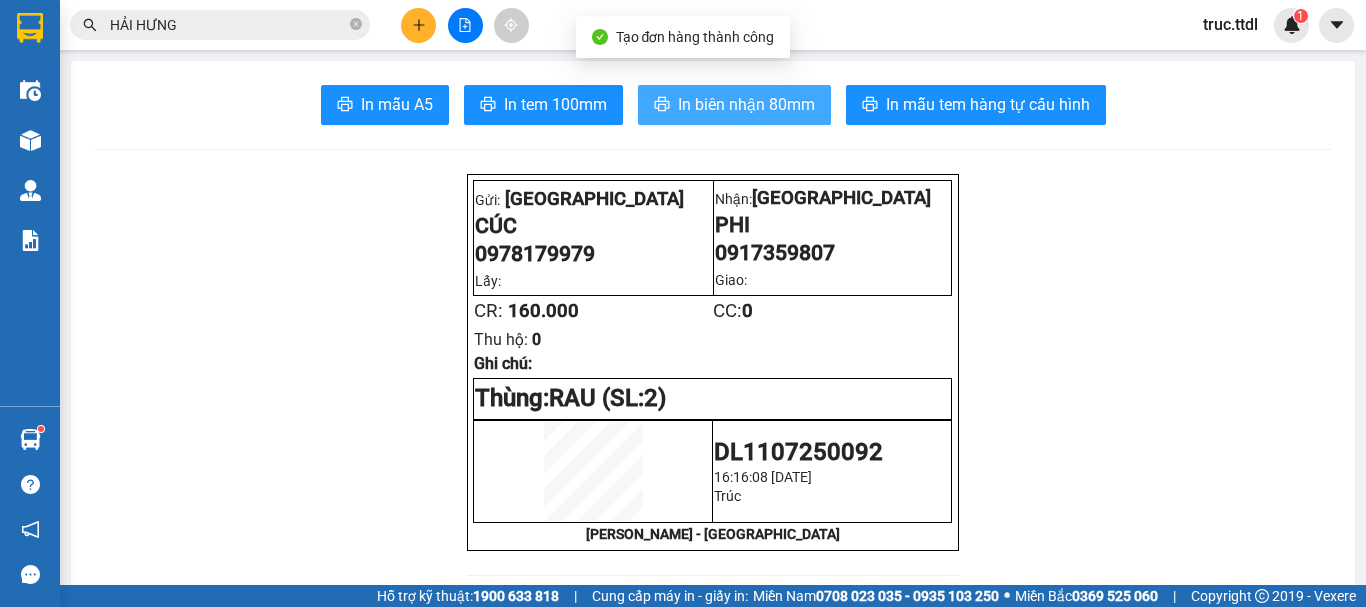 click on "In biên nhận 80mm" at bounding box center (746, 104) 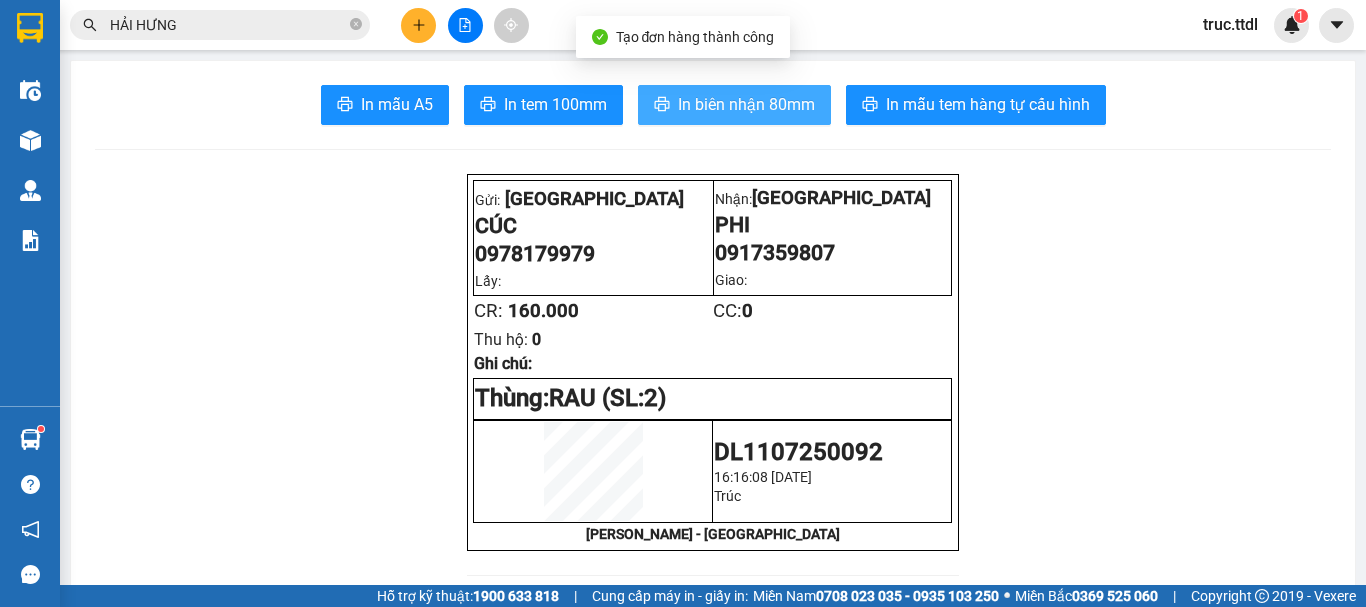 scroll, scrollTop: 0, scrollLeft: 0, axis: both 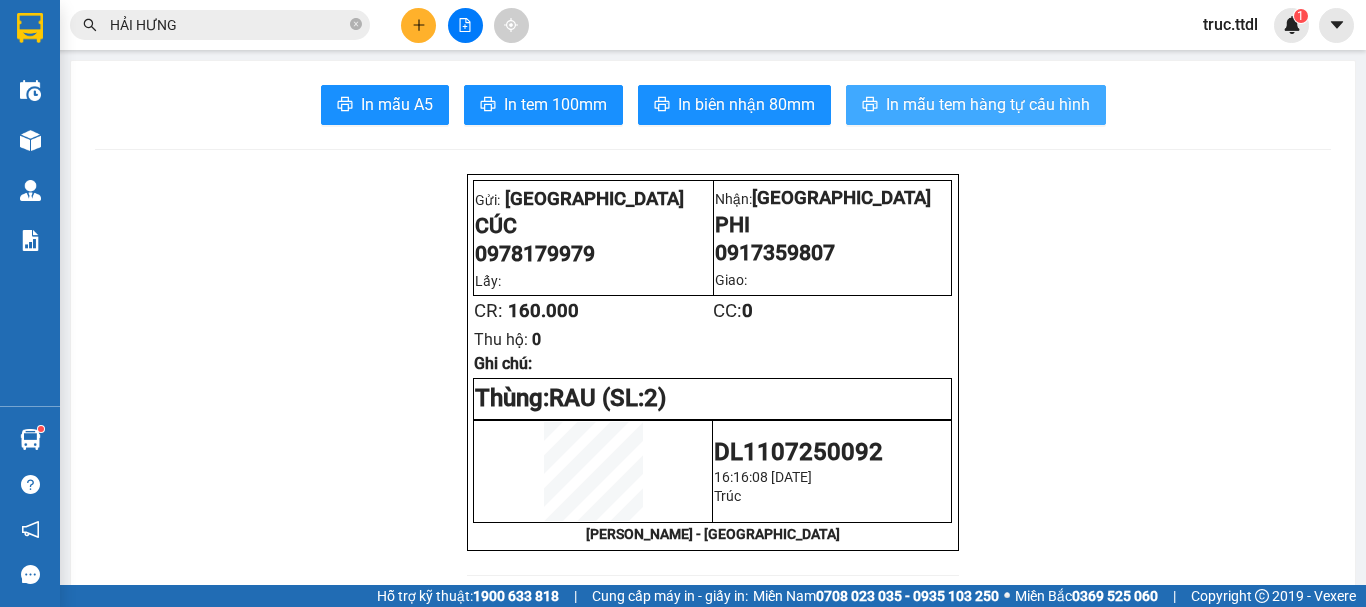 click on "In mẫu tem hàng tự cấu hình" at bounding box center [988, 104] 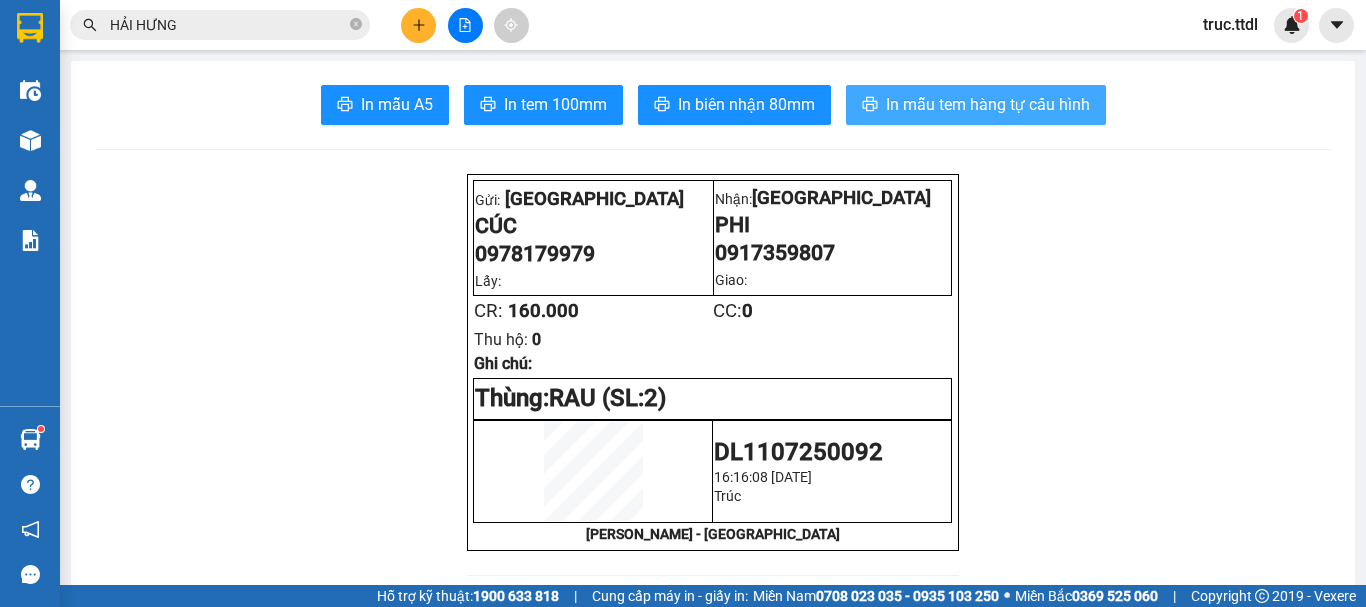 scroll, scrollTop: 0, scrollLeft: 0, axis: both 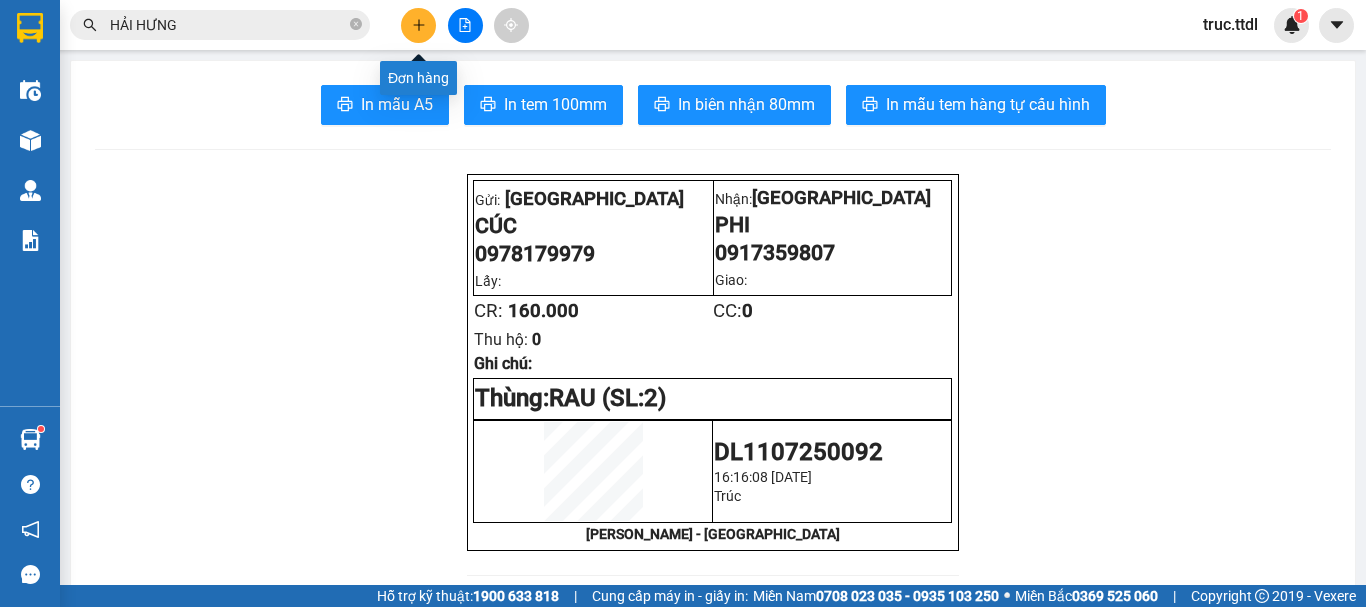 click 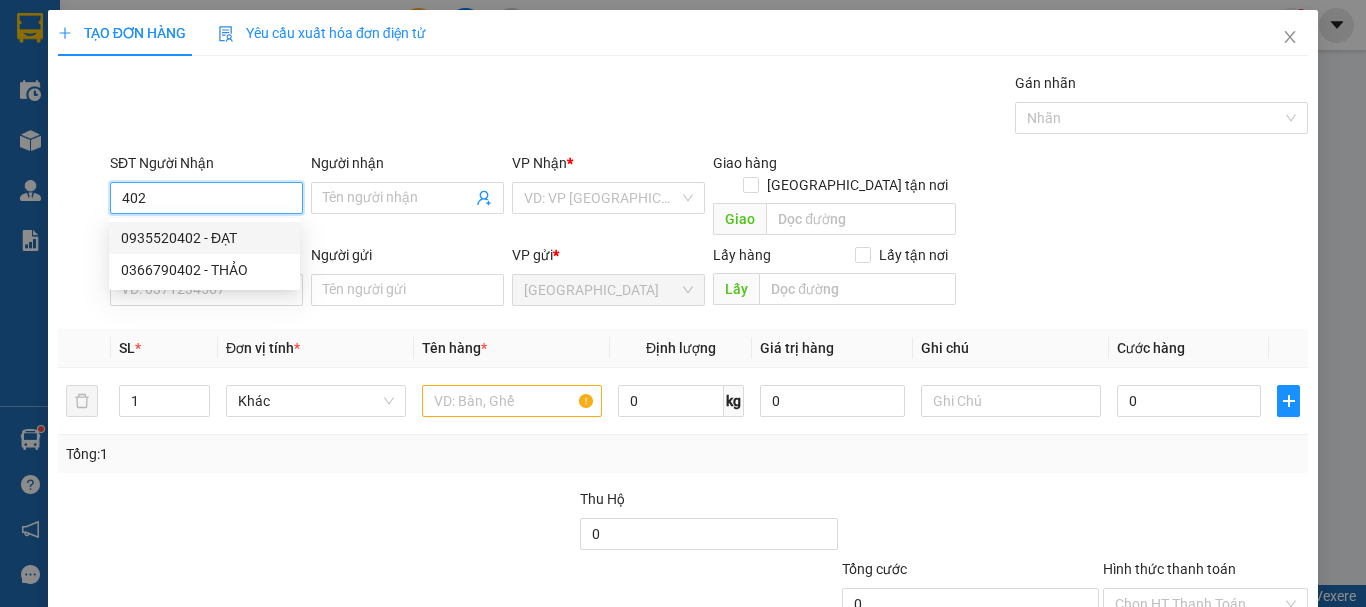 click on "0935520402 - ĐẠT" at bounding box center [204, 238] 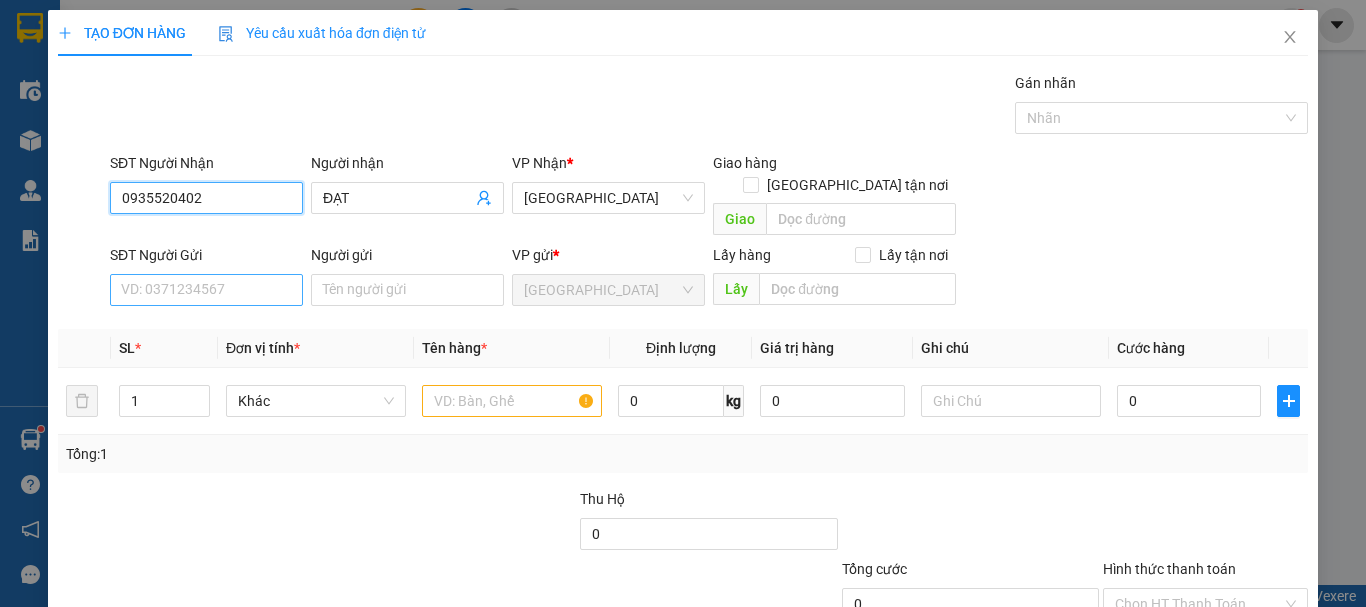 type on "0935520402" 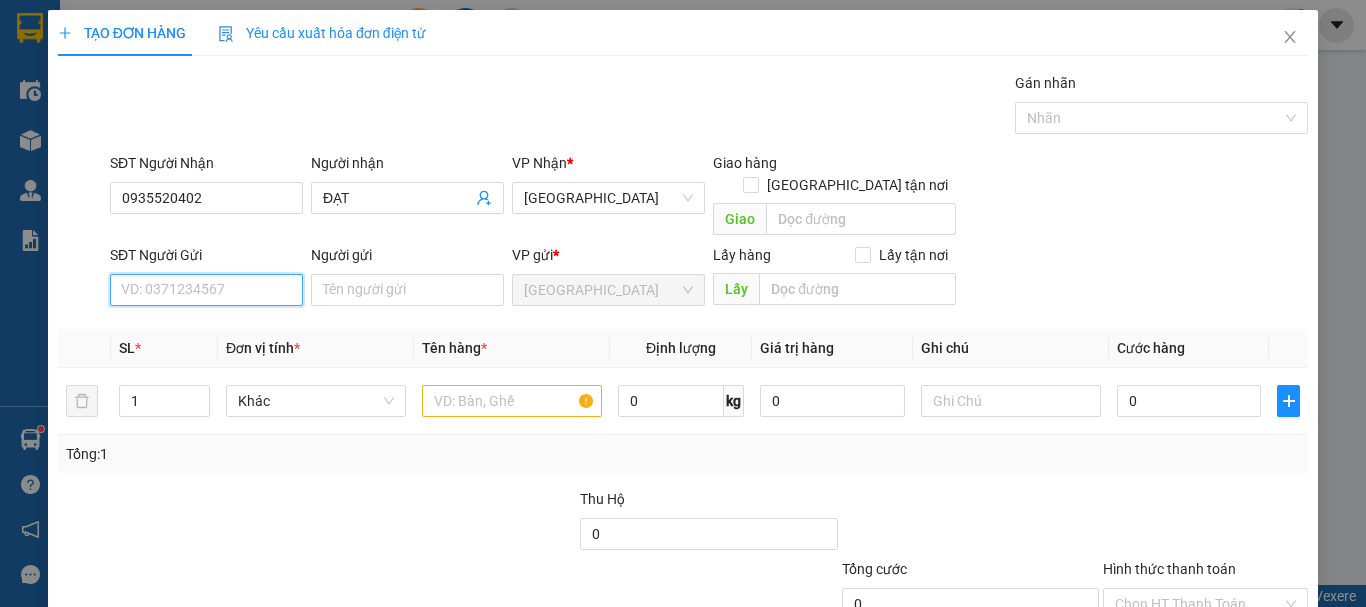 click on "SĐT Người Gửi" at bounding box center (206, 290) 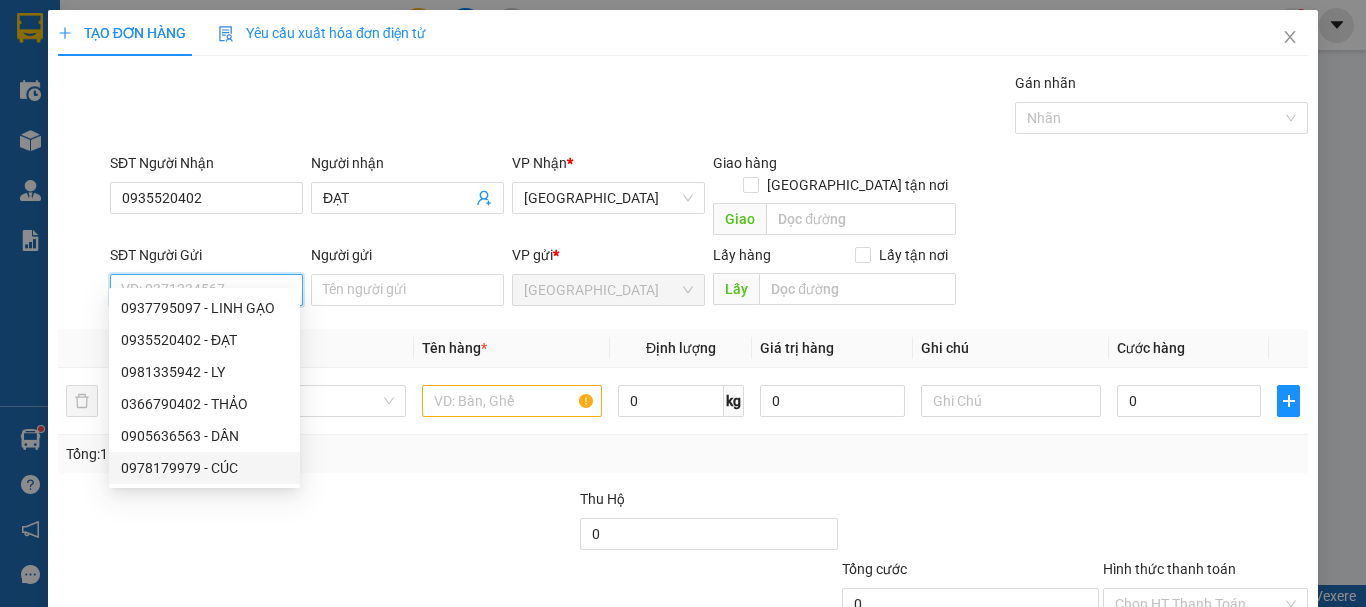 drag, startPoint x: 234, startPoint y: 464, endPoint x: 180, endPoint y: 390, distance: 91.60786 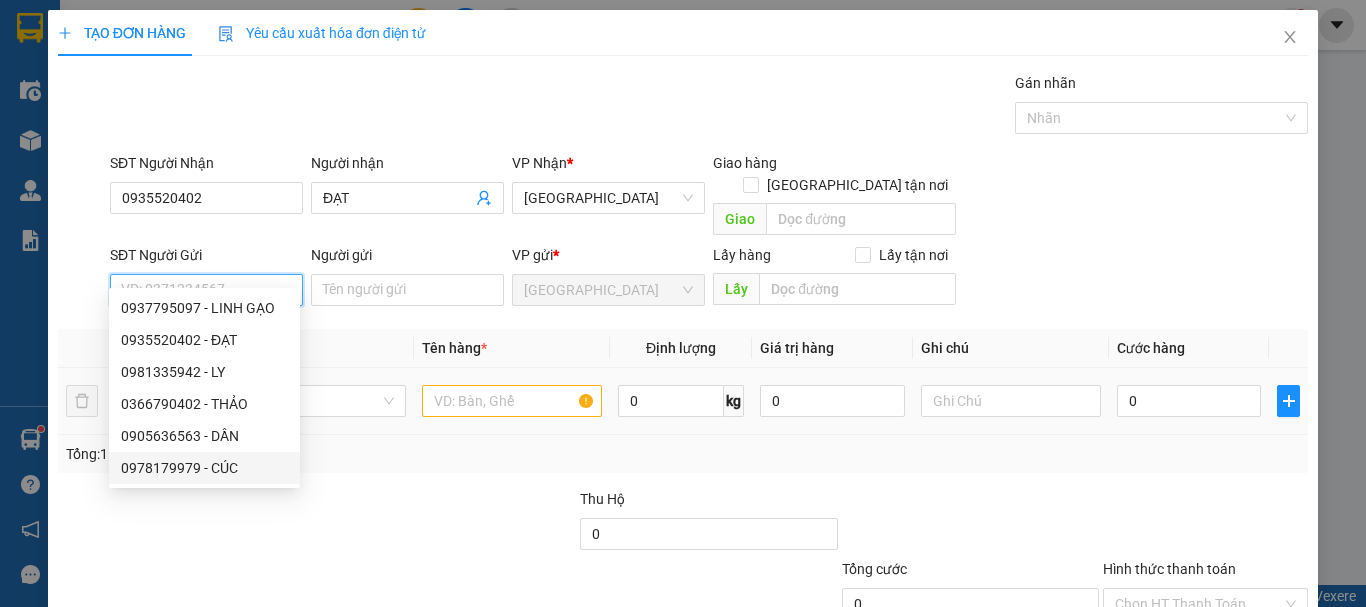 type on "0978179979" 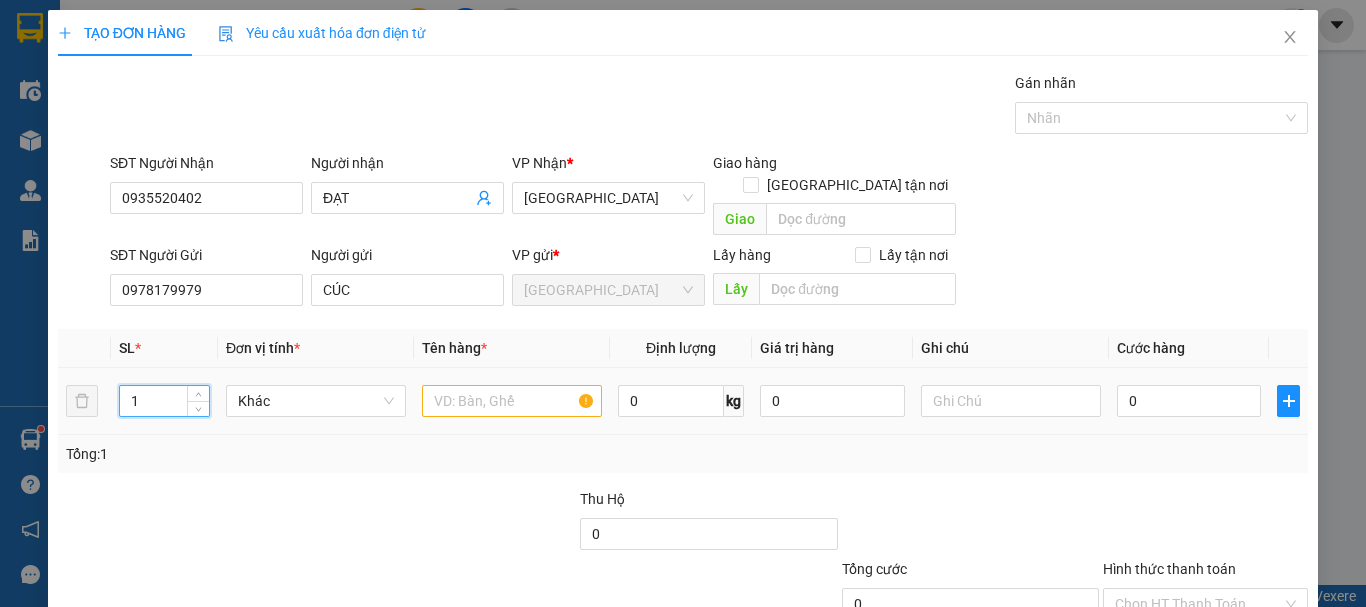 drag, startPoint x: 164, startPoint y: 381, endPoint x: 115, endPoint y: 401, distance: 52.924473 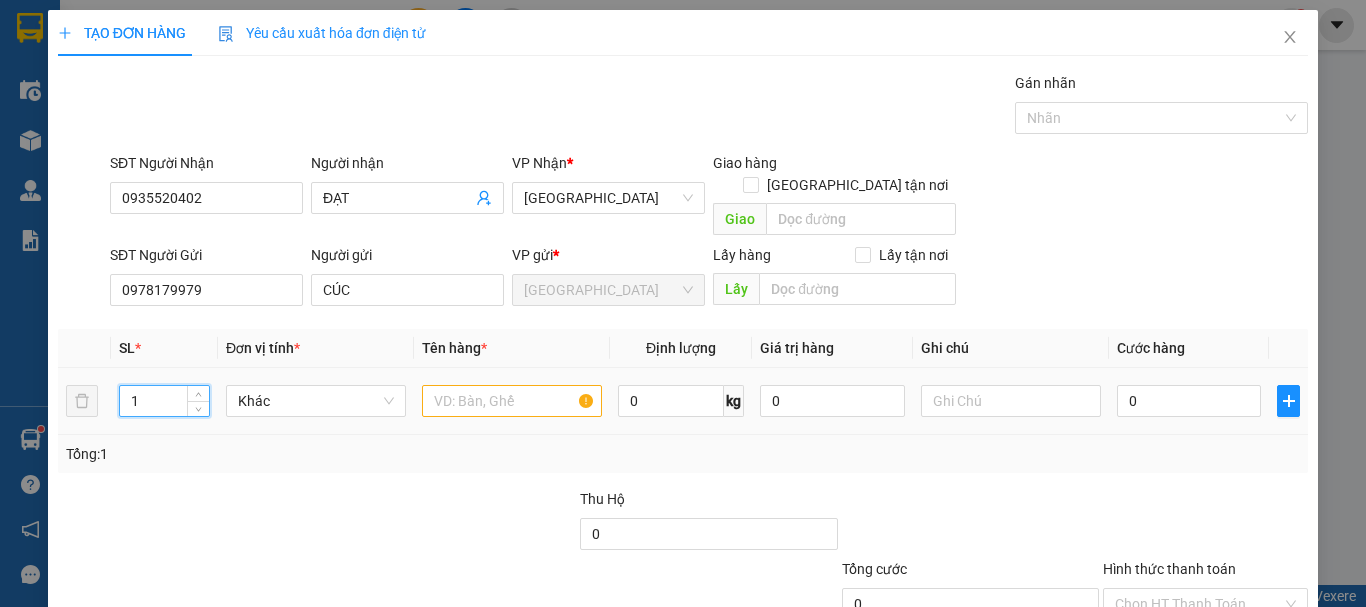 click on "1 Khác 0 kg 0 0" at bounding box center (683, 401) 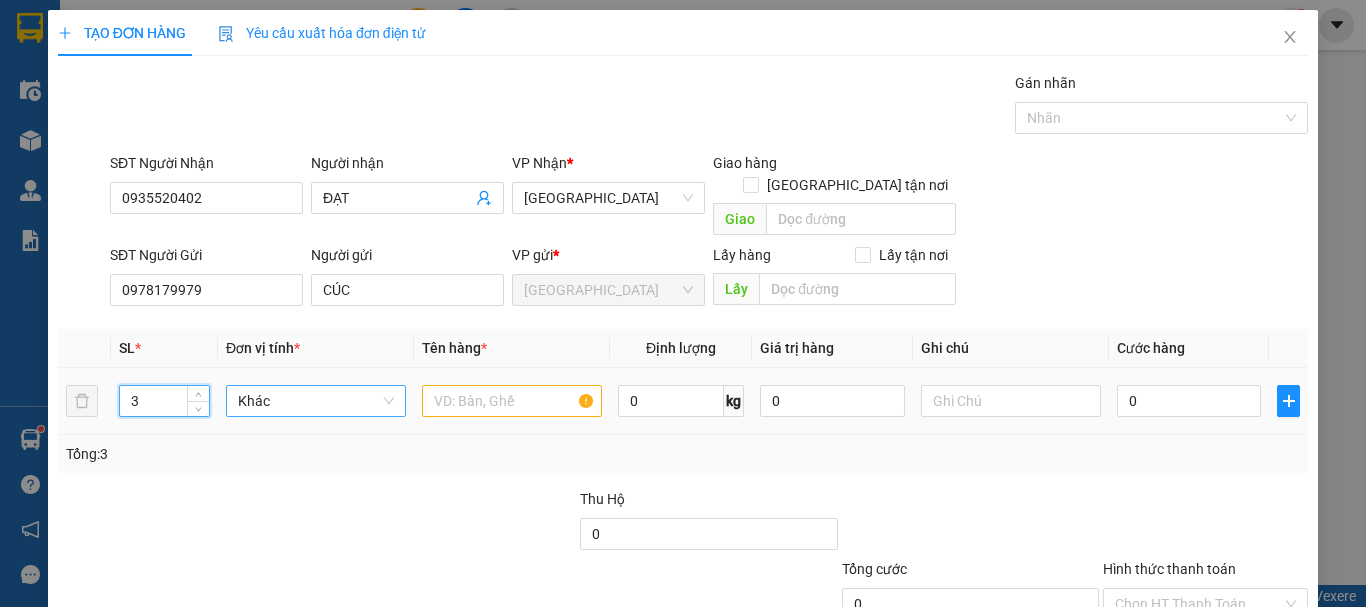 click on "Khác" at bounding box center [316, 401] 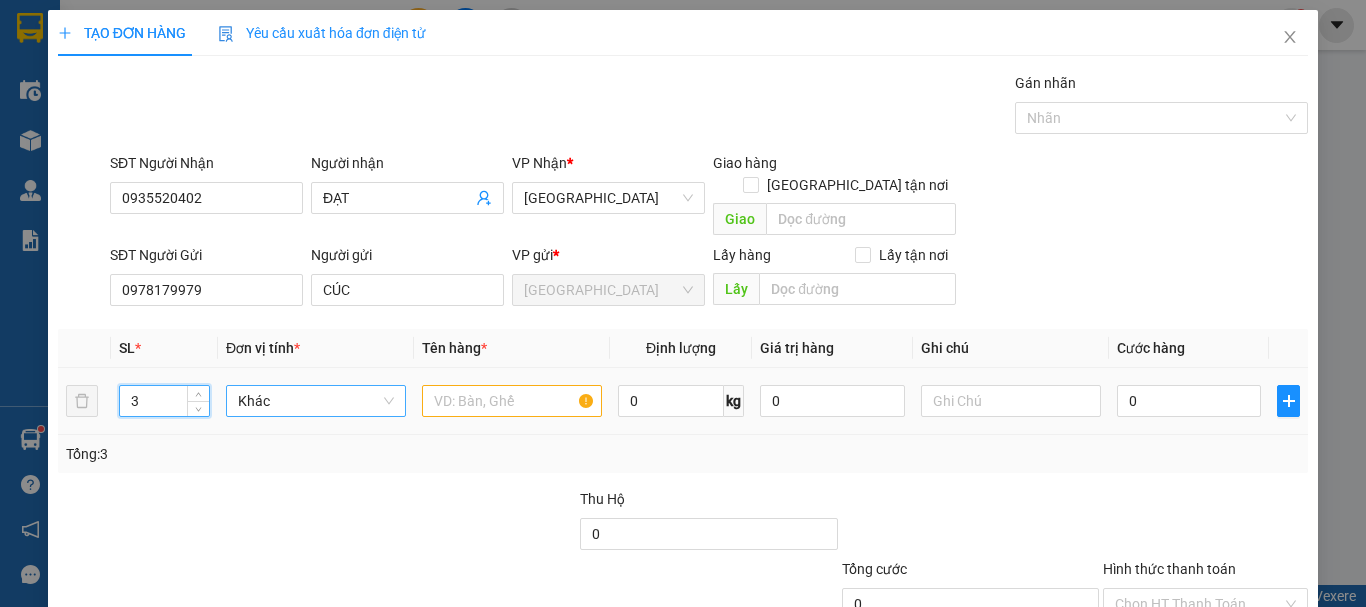 type on "3" 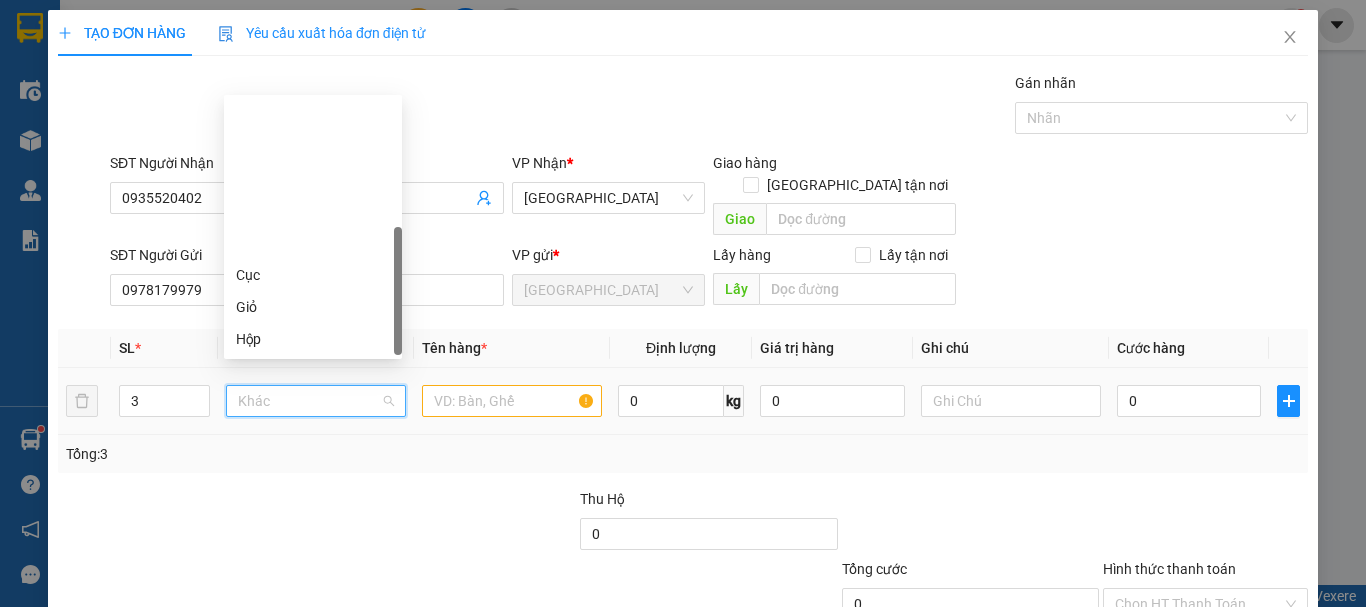scroll, scrollTop: 192, scrollLeft: 0, axis: vertical 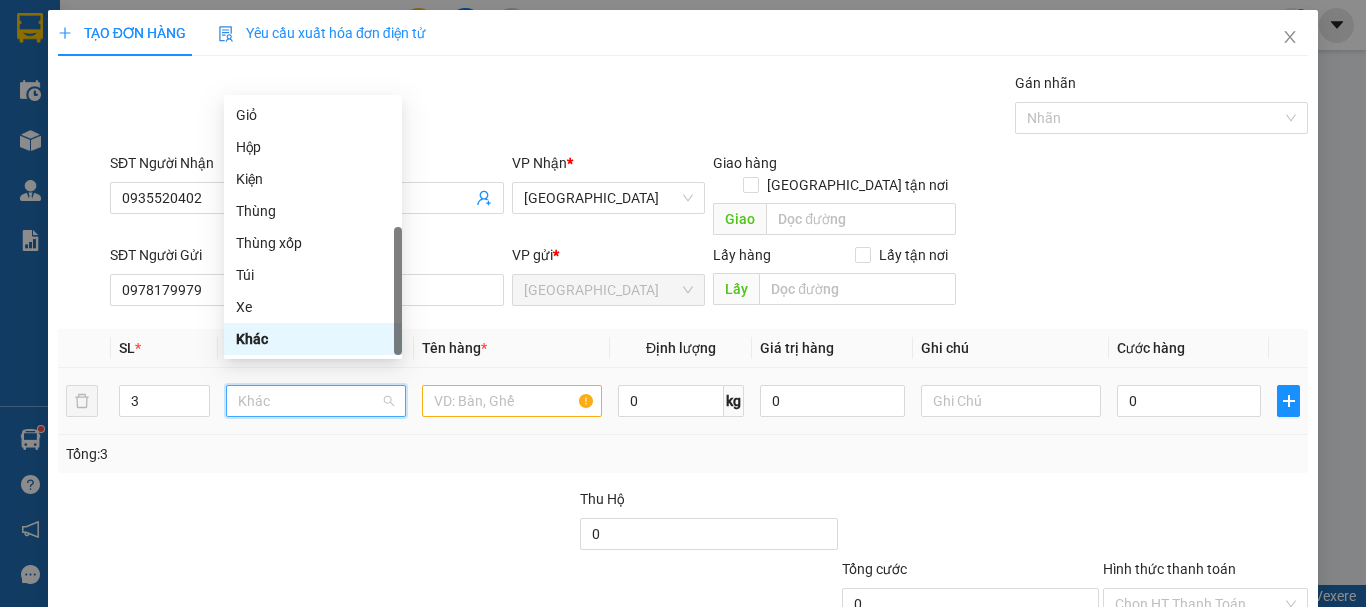 type on "T" 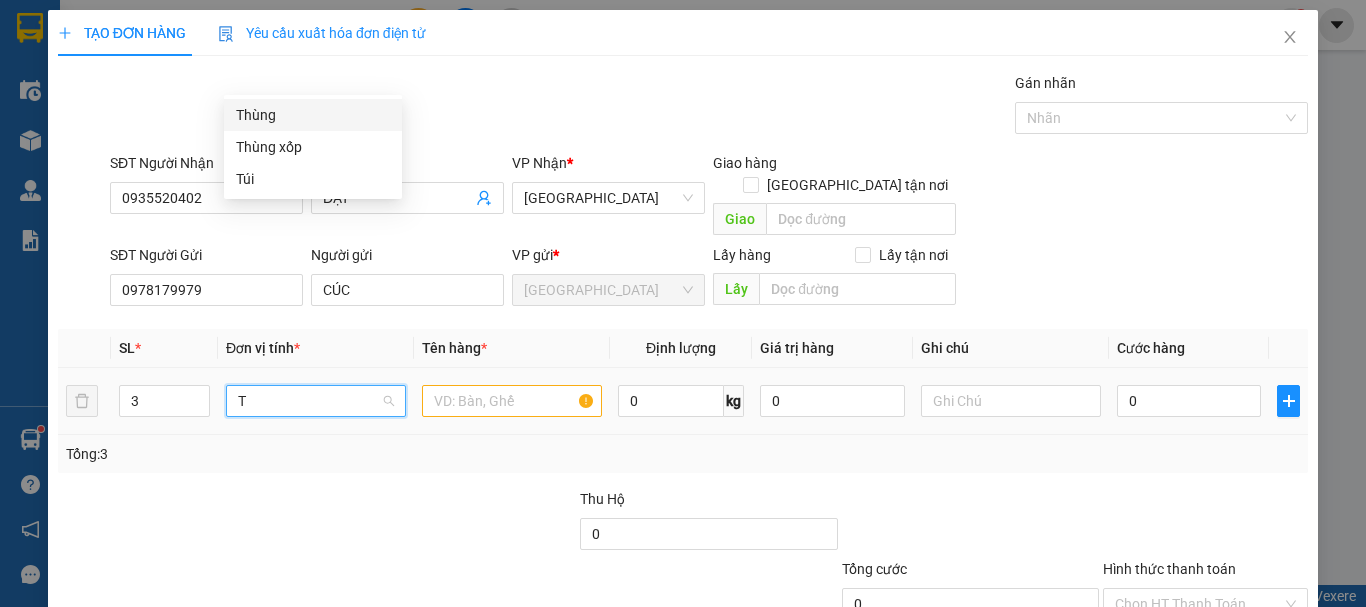 scroll, scrollTop: 0, scrollLeft: 0, axis: both 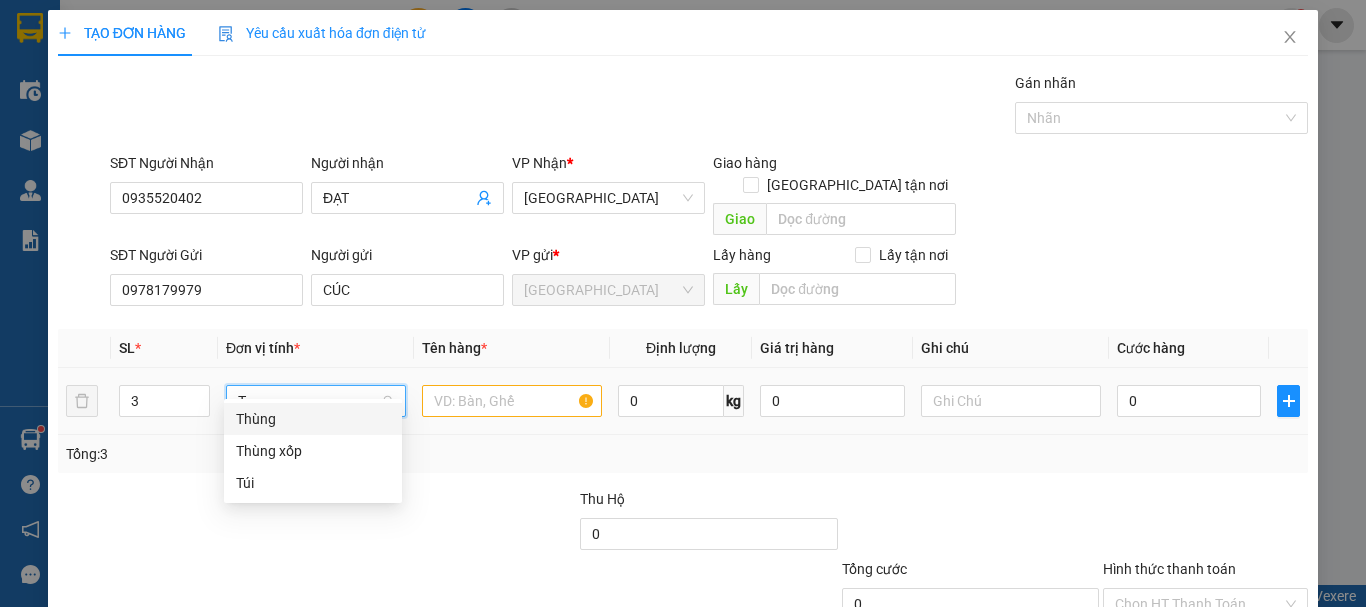click on "Thùng" at bounding box center (313, 419) 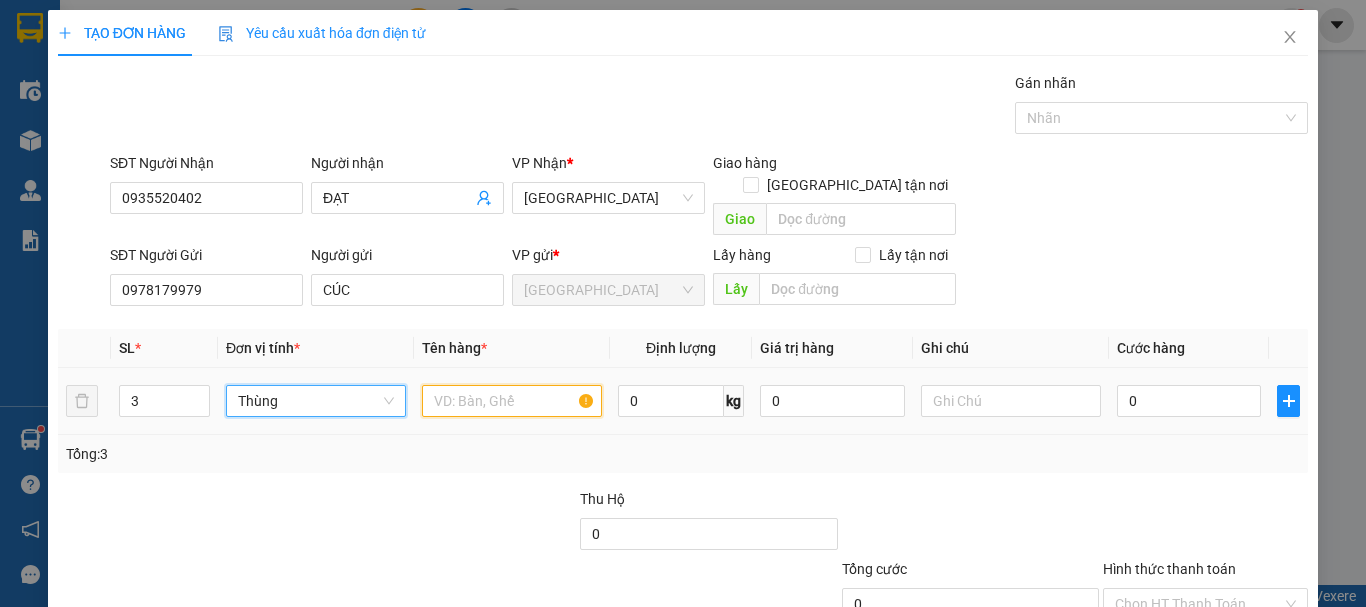 click at bounding box center [512, 401] 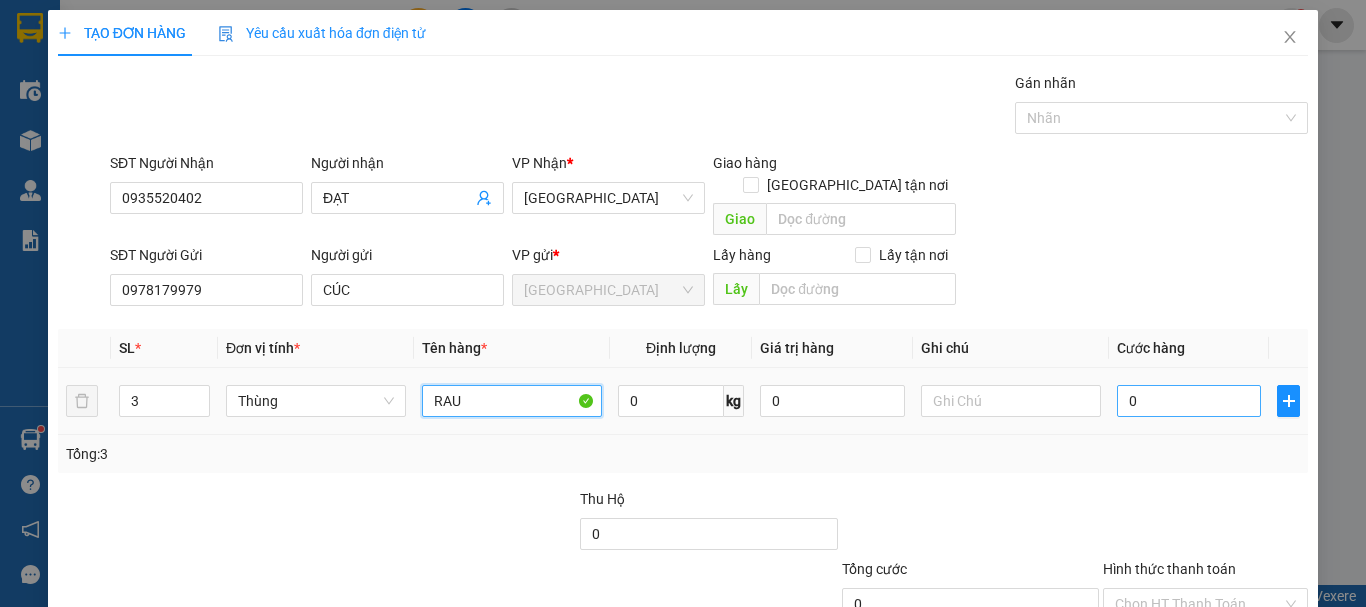 type on "RAU" 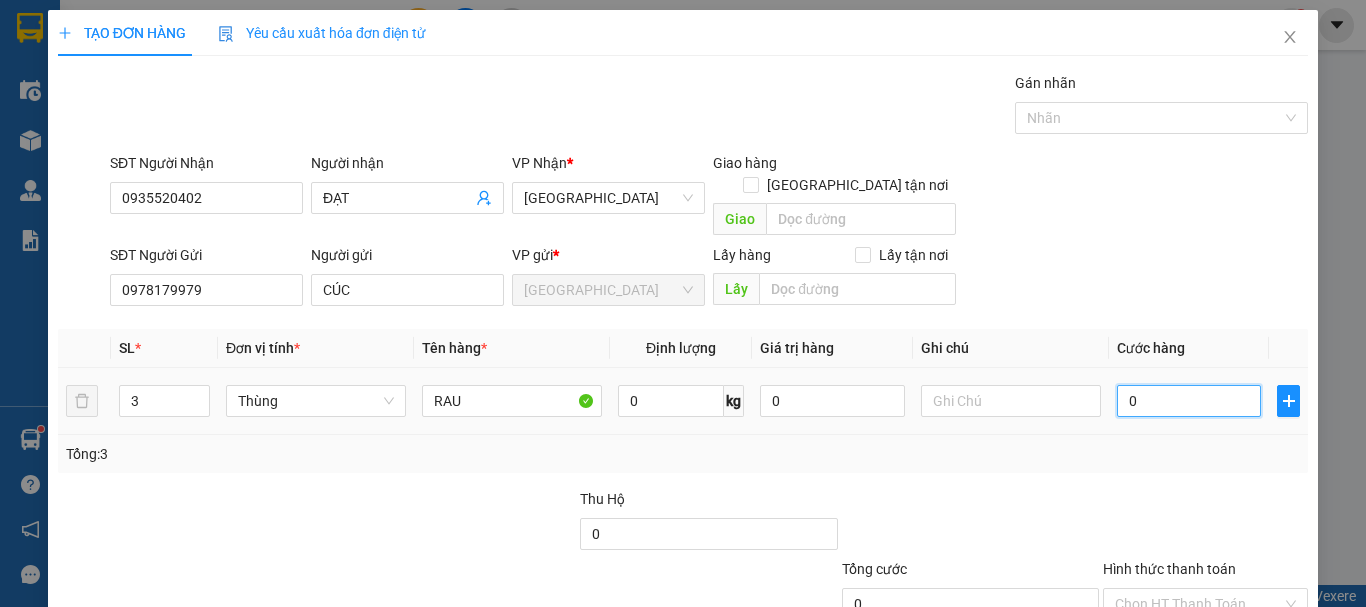 click on "0" at bounding box center [1189, 401] 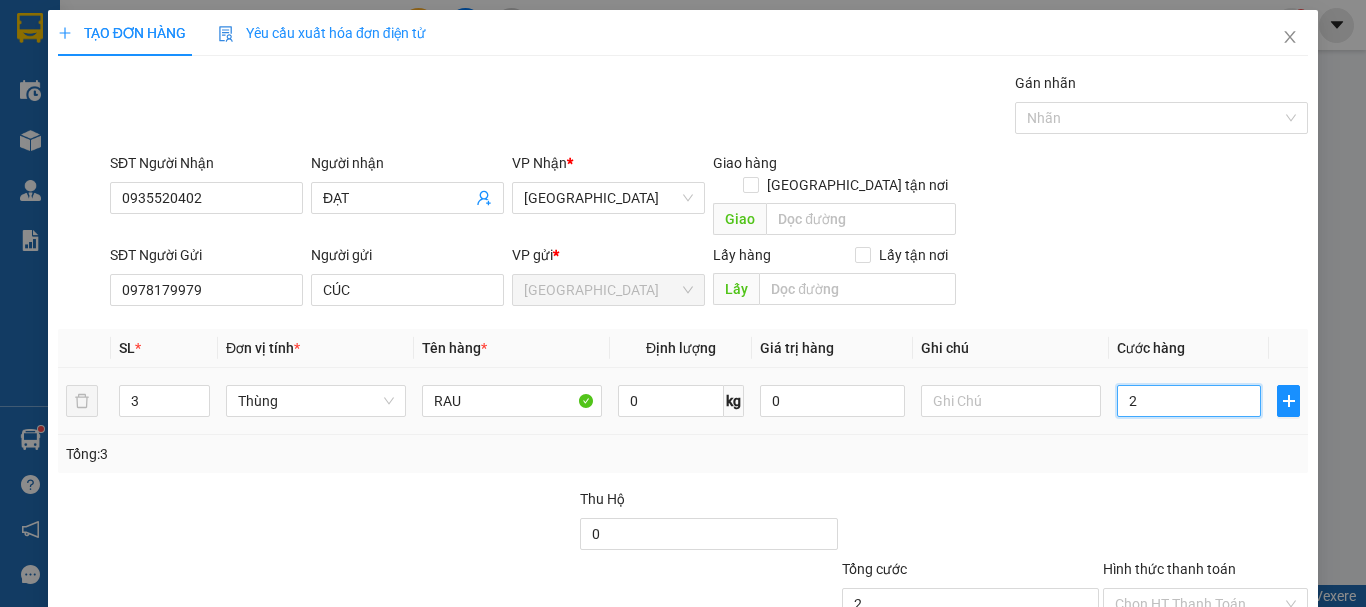 type on "2" 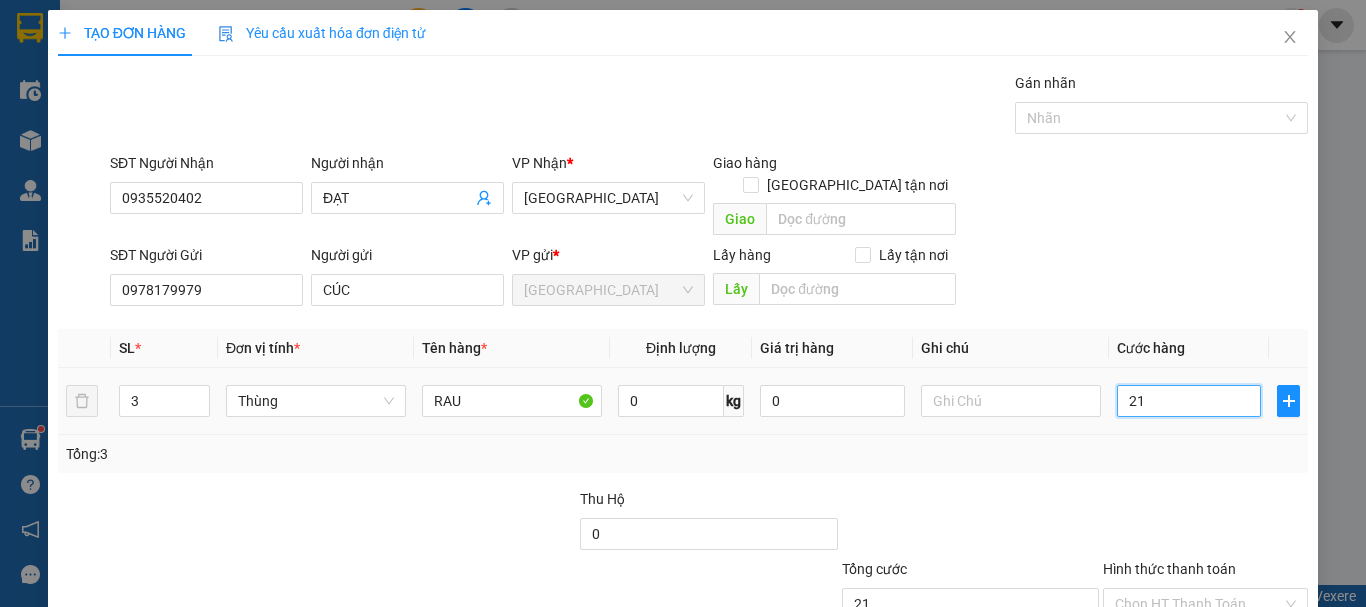 type on "210" 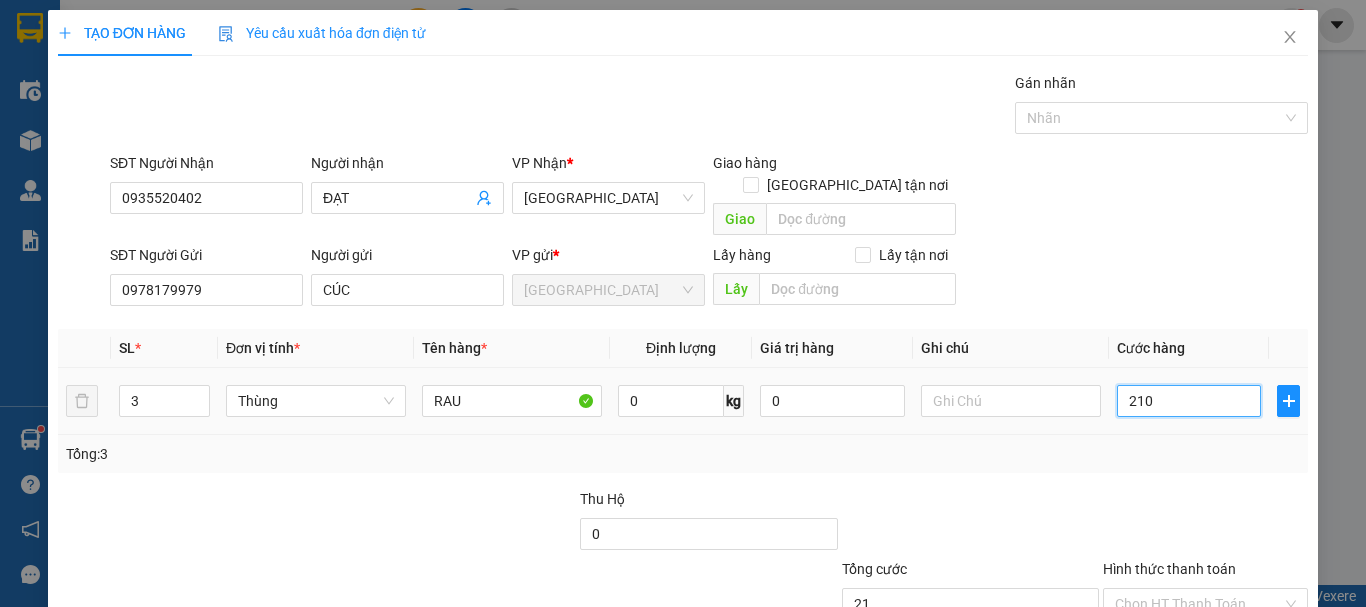 type on "210" 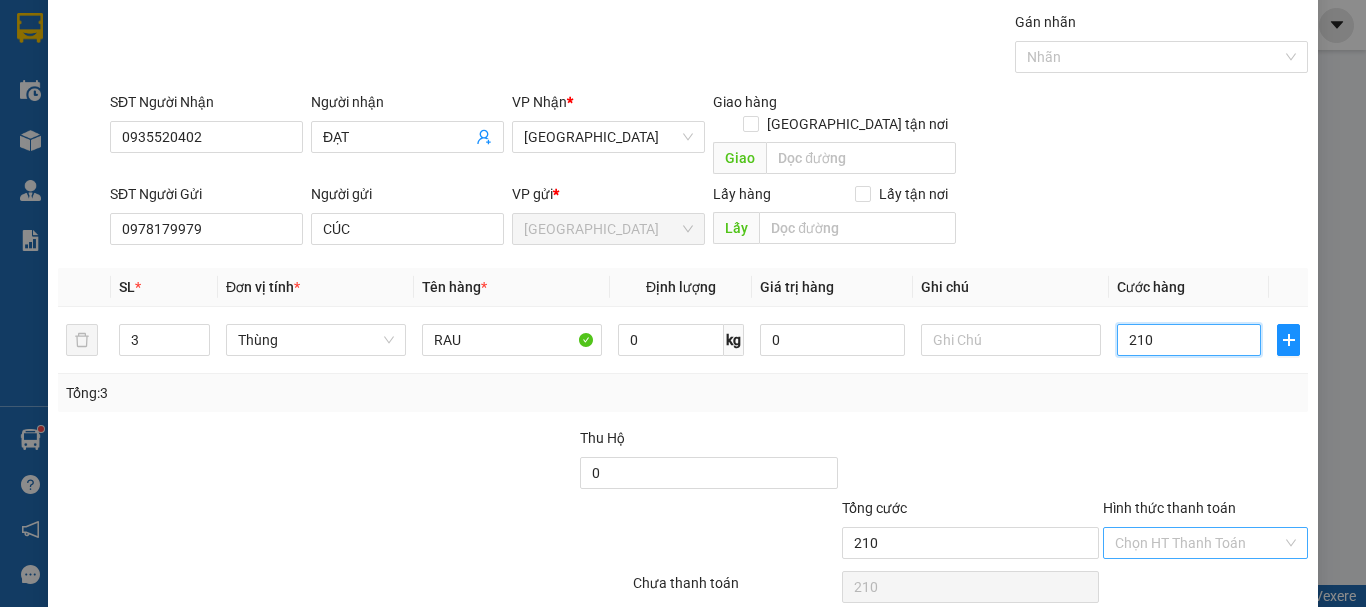 scroll, scrollTop: 125, scrollLeft: 0, axis: vertical 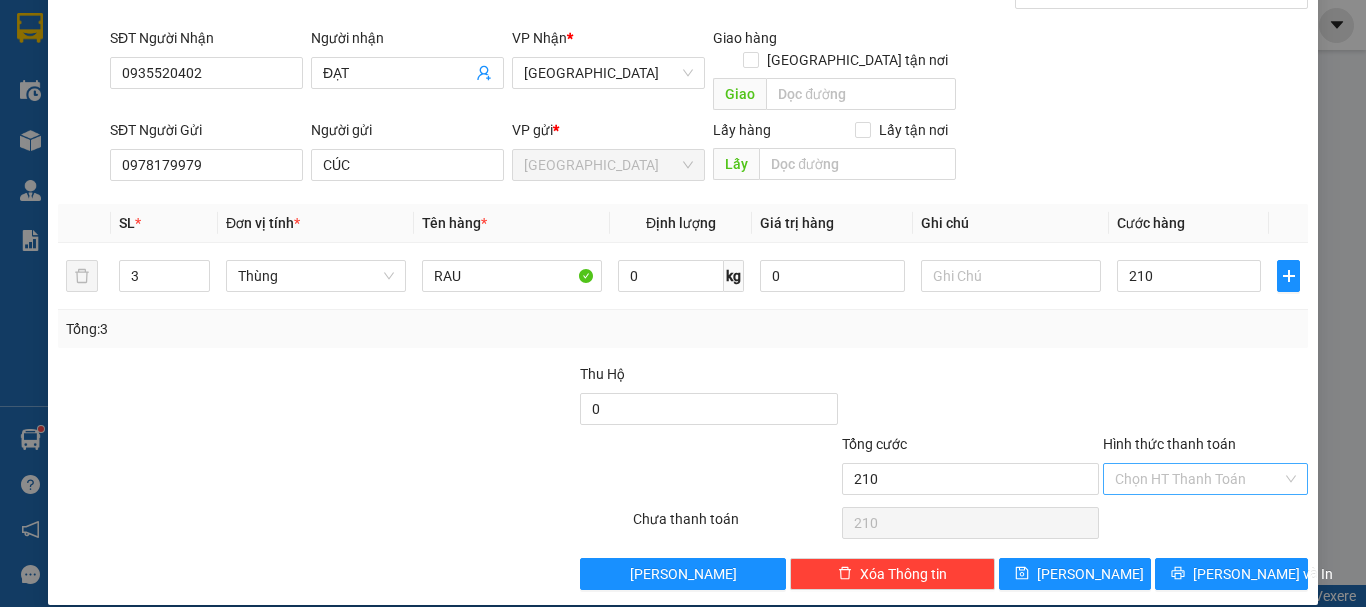click on "Hình thức thanh toán" at bounding box center [1198, 479] 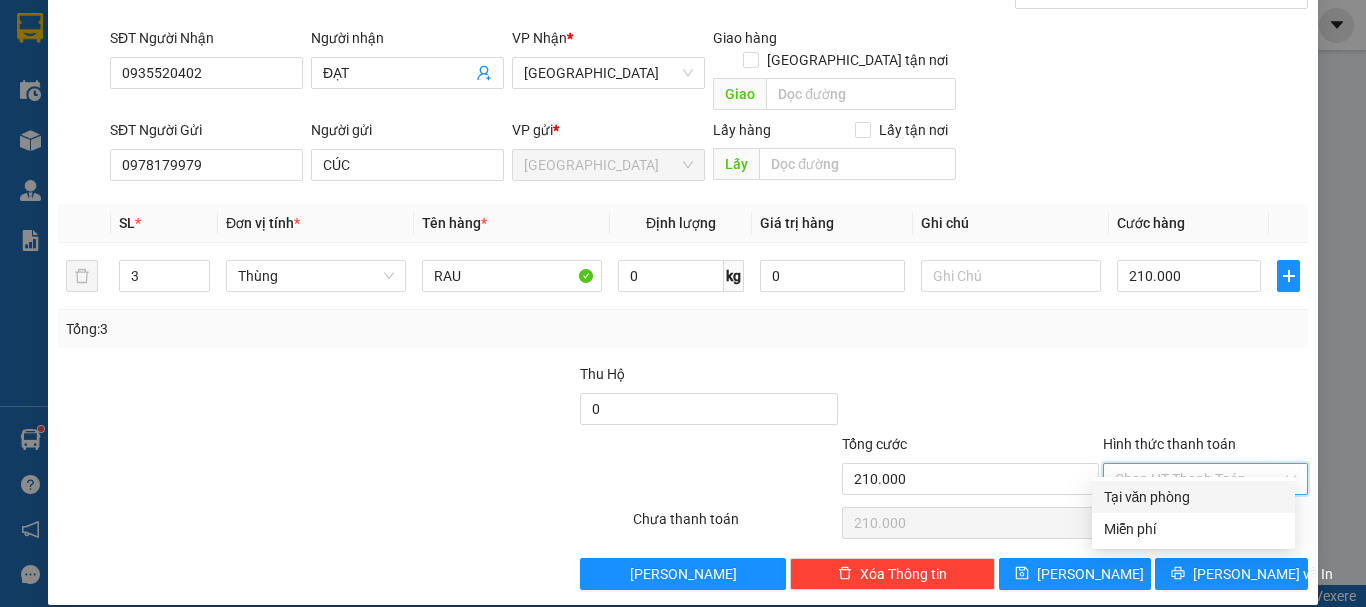 click on "Tại văn phòng" at bounding box center [1193, 497] 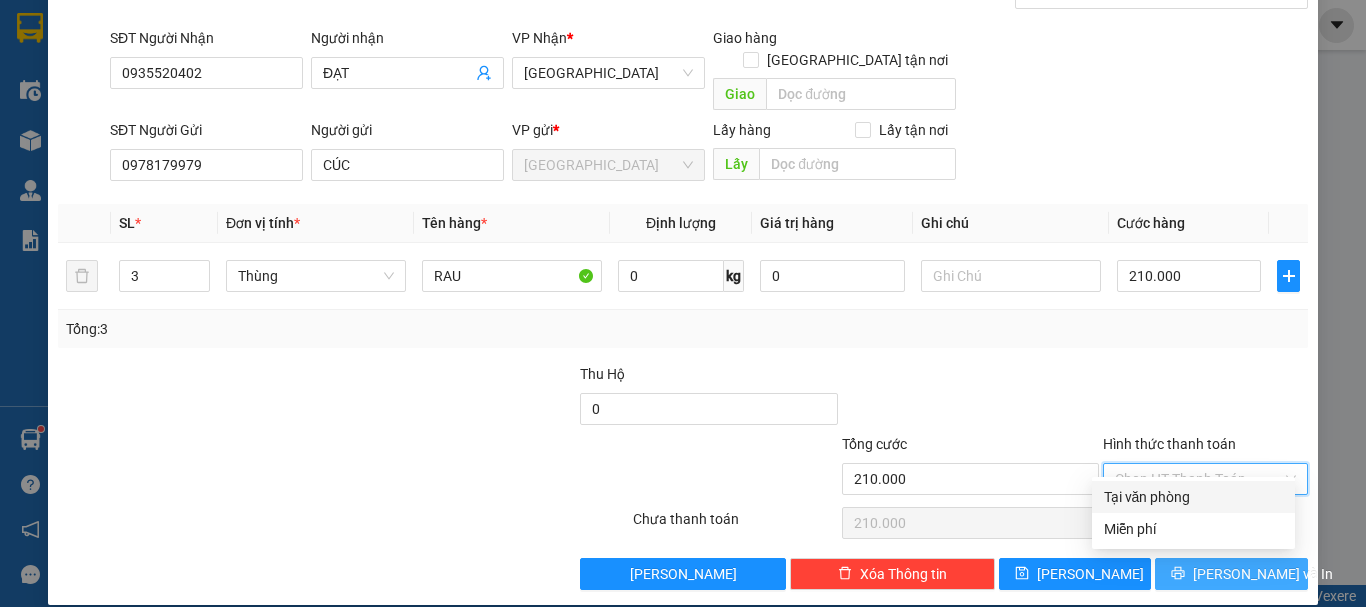 type on "0" 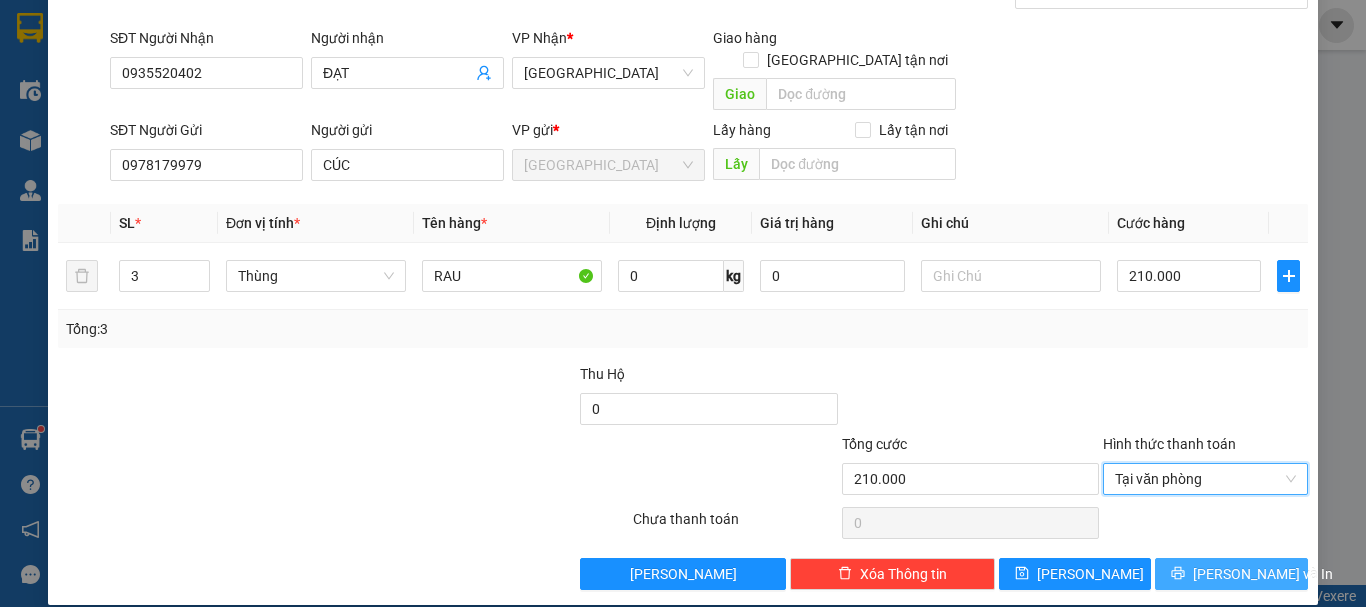 click on "Lưu và In" at bounding box center (1263, 574) 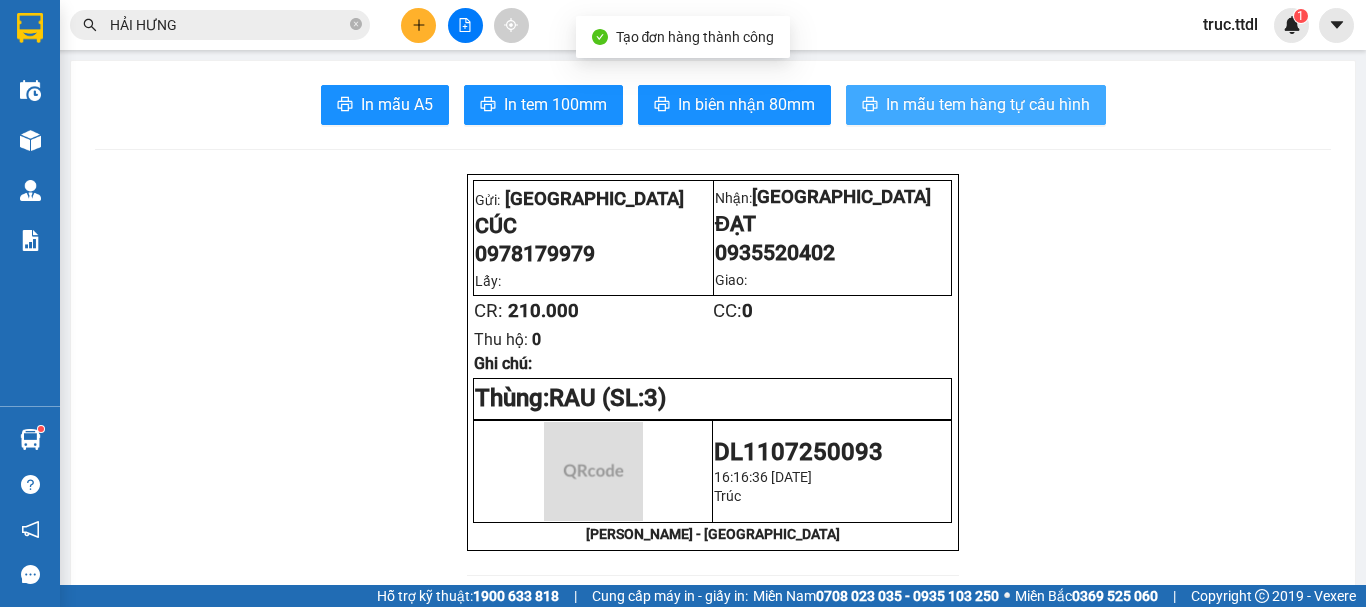 click on "In mẫu tem hàng tự cấu hình" at bounding box center (988, 104) 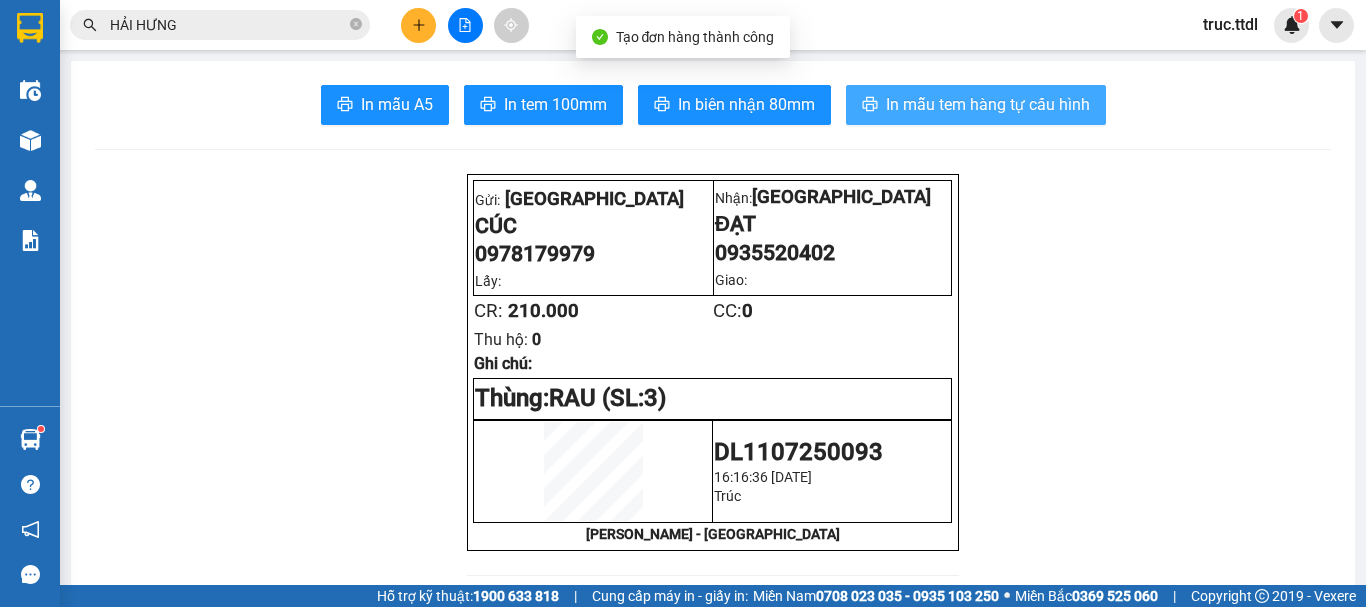scroll, scrollTop: 0, scrollLeft: 0, axis: both 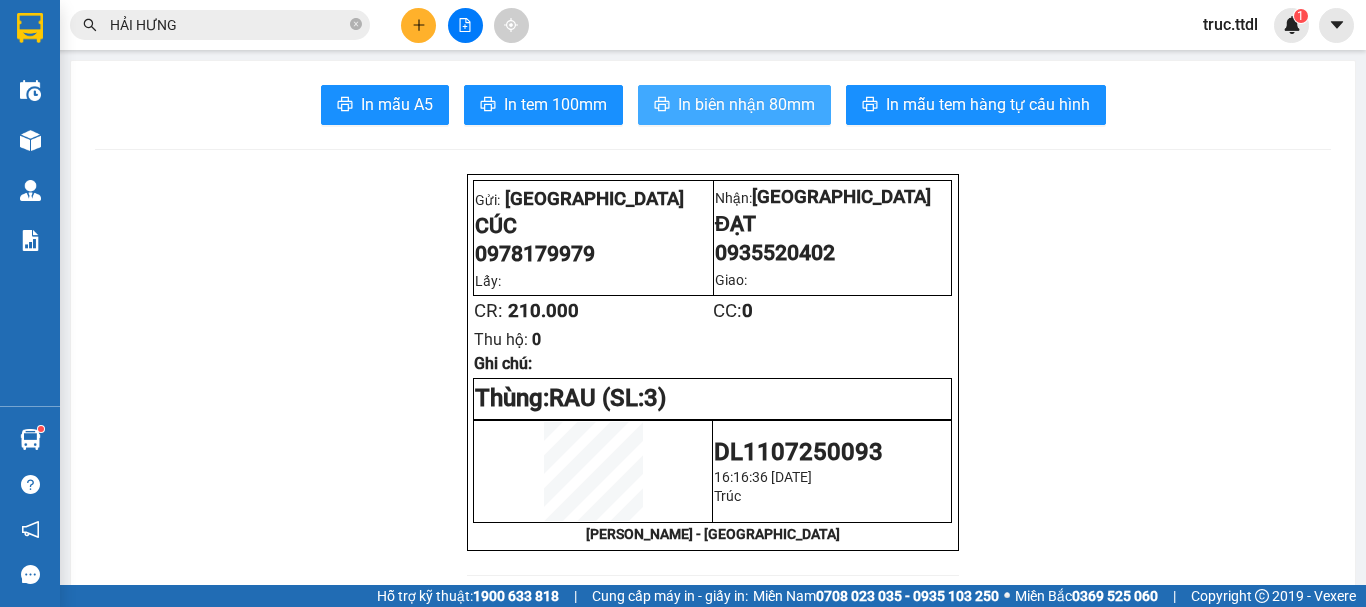 click on "In biên nhận 80mm" at bounding box center [746, 104] 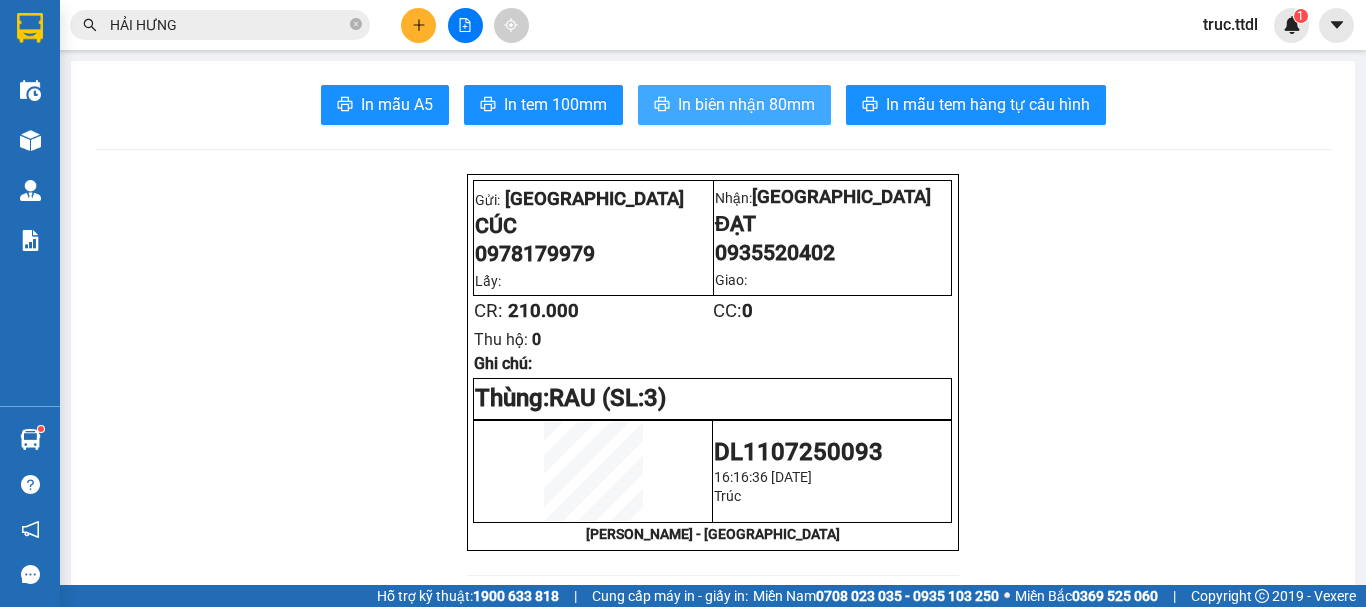 scroll, scrollTop: 0, scrollLeft: 0, axis: both 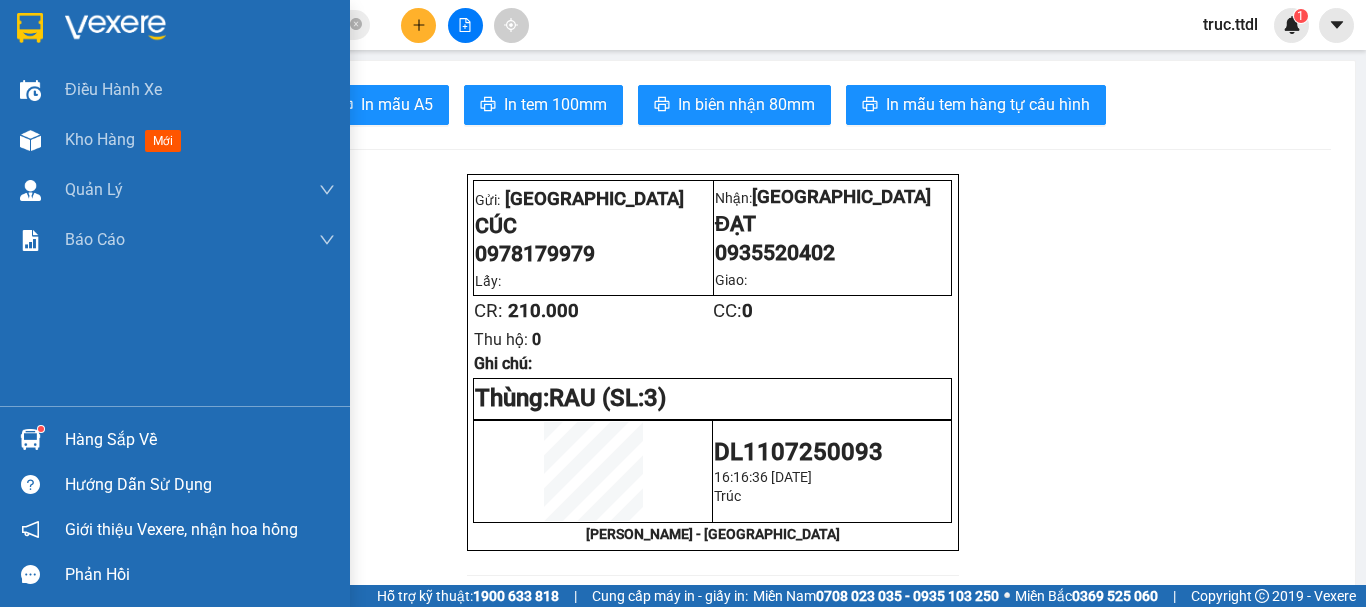 click at bounding box center (30, 28) 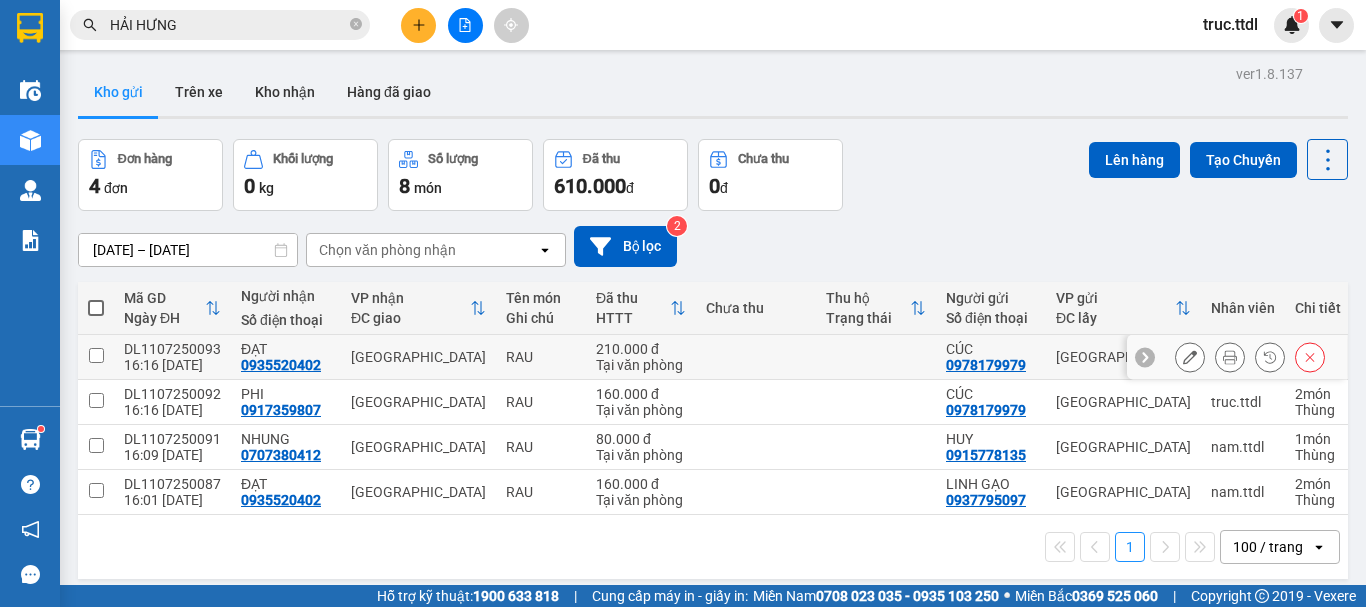 click at bounding box center (756, 357) 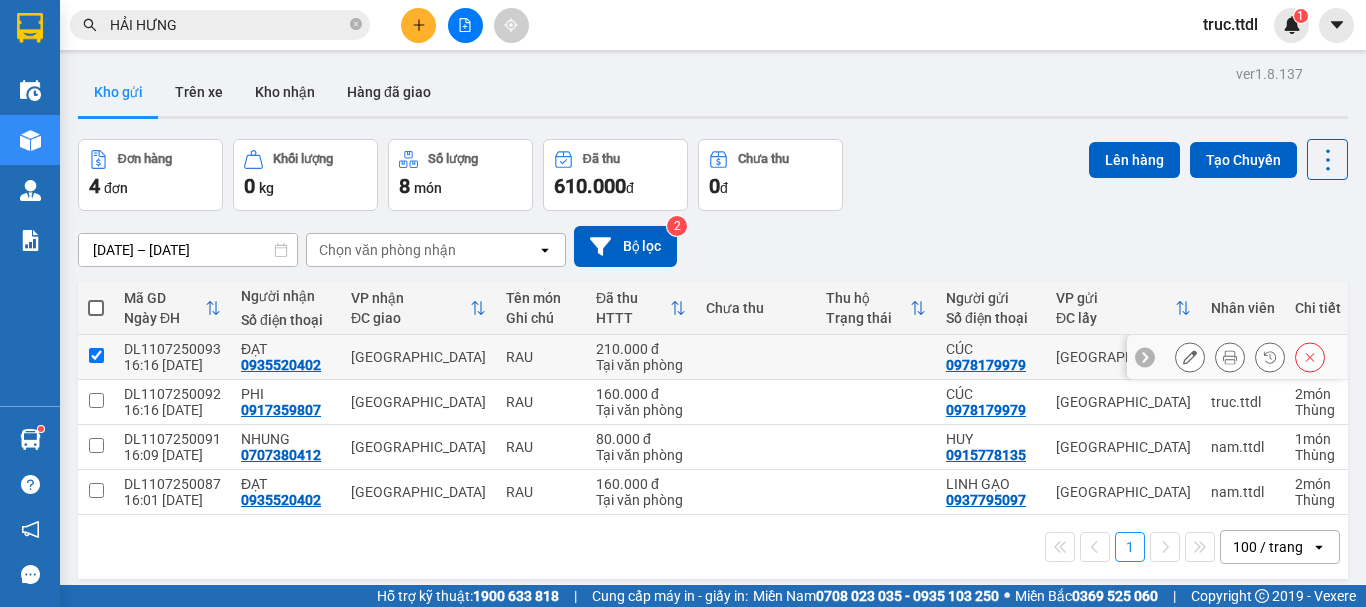 checkbox on "true" 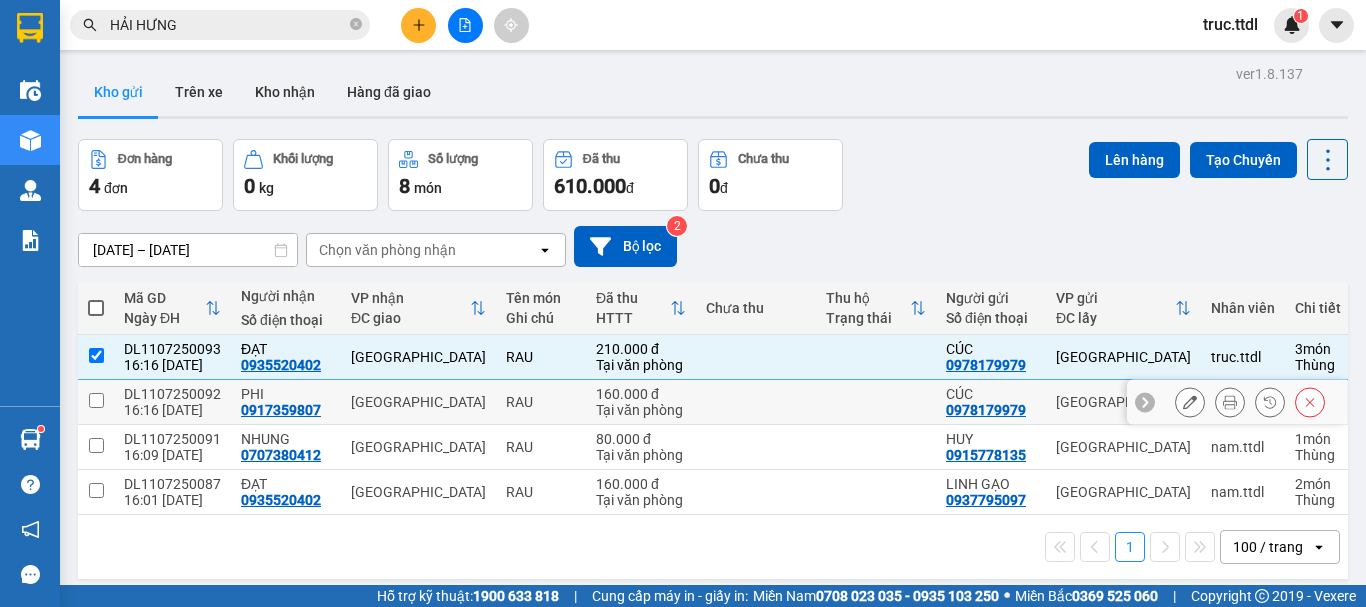 click at bounding box center (756, 402) 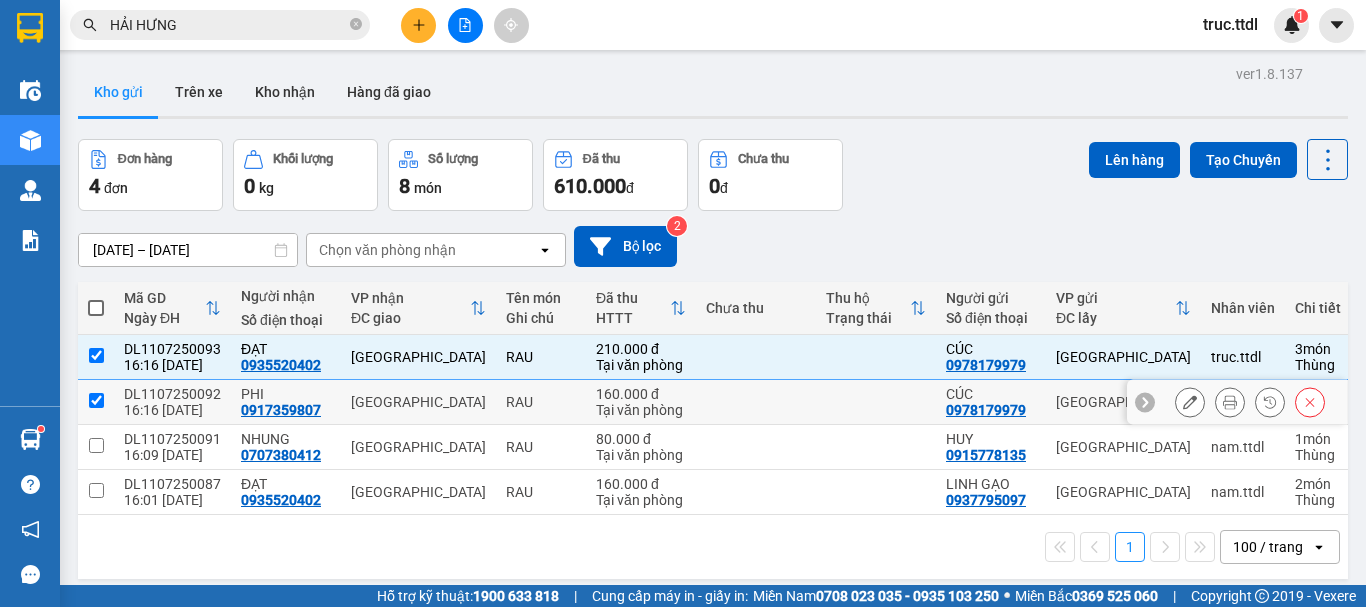checkbox on "true" 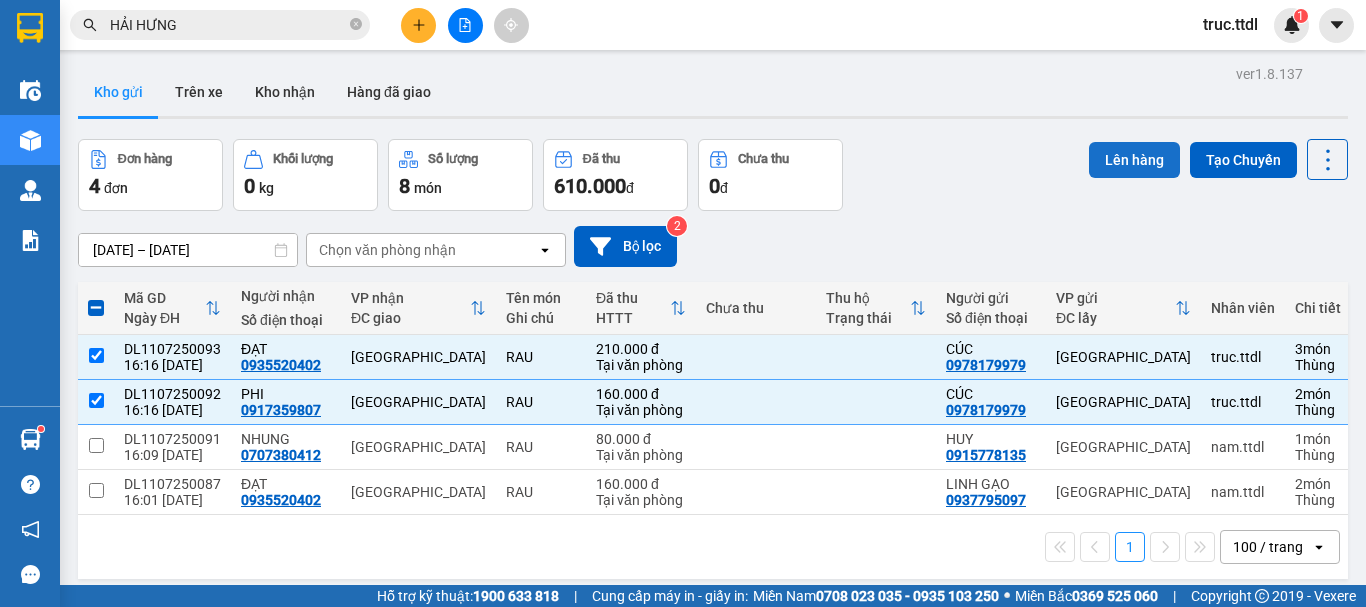 click on "Lên hàng" at bounding box center (1134, 160) 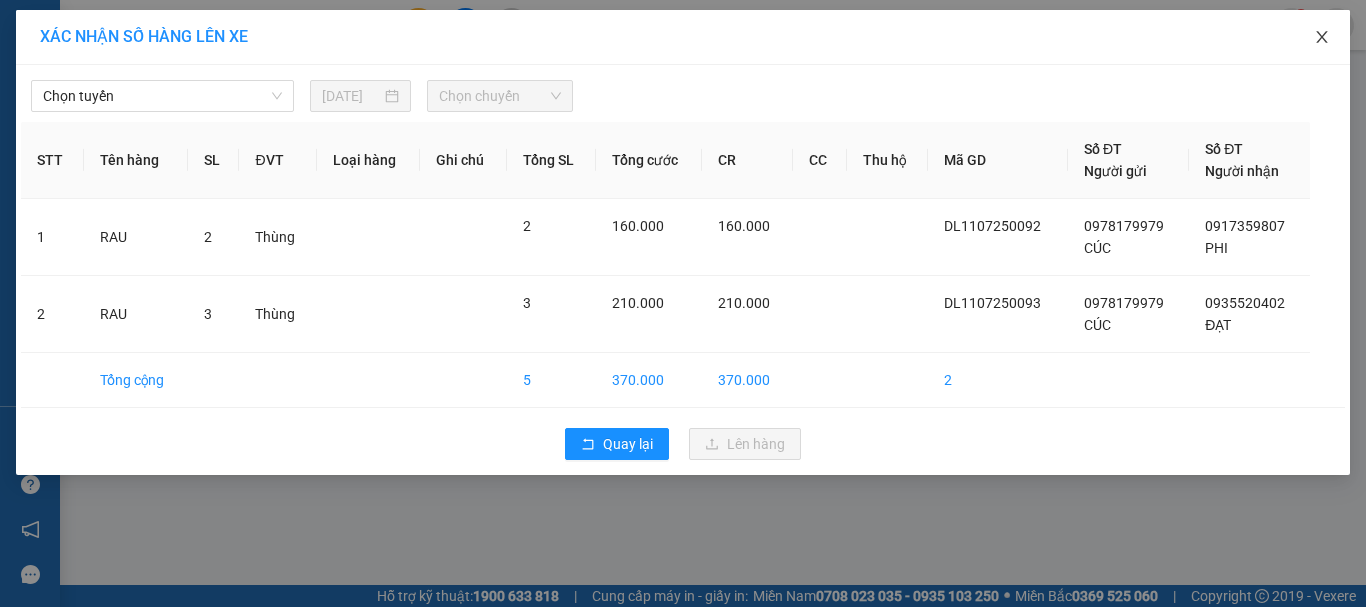 click 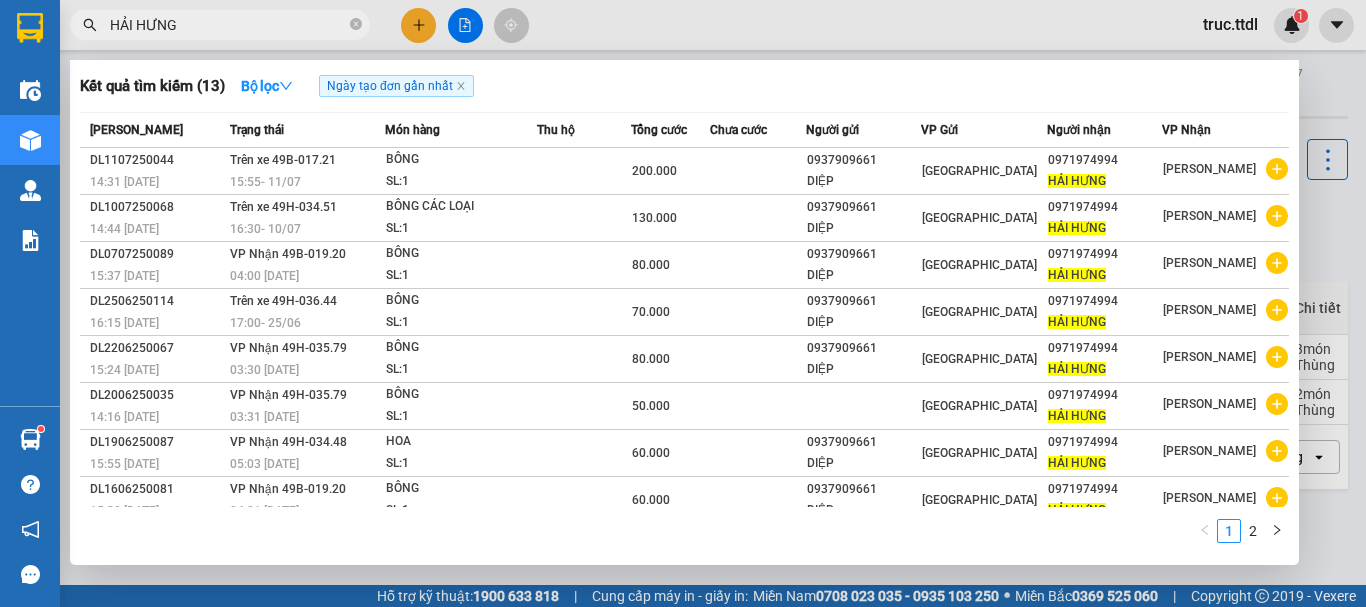 drag, startPoint x: 285, startPoint y: 22, endPoint x: 68, endPoint y: 32, distance: 217.23029 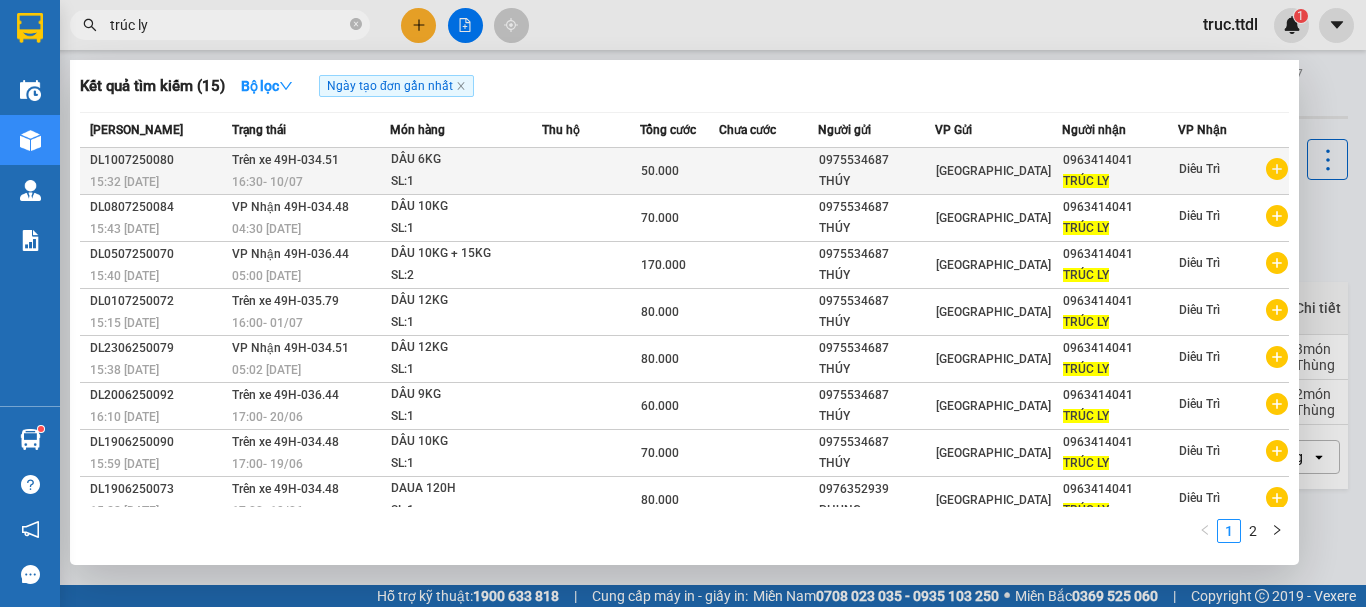 type on "trúc ly" 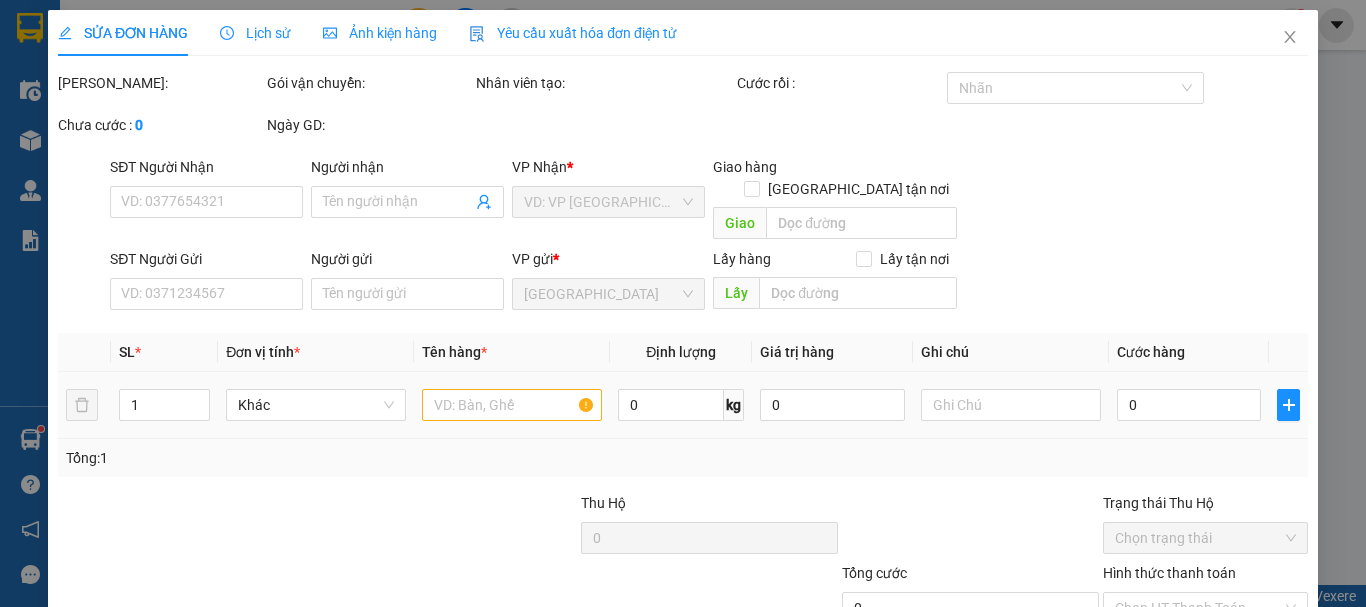 type on "0963414041" 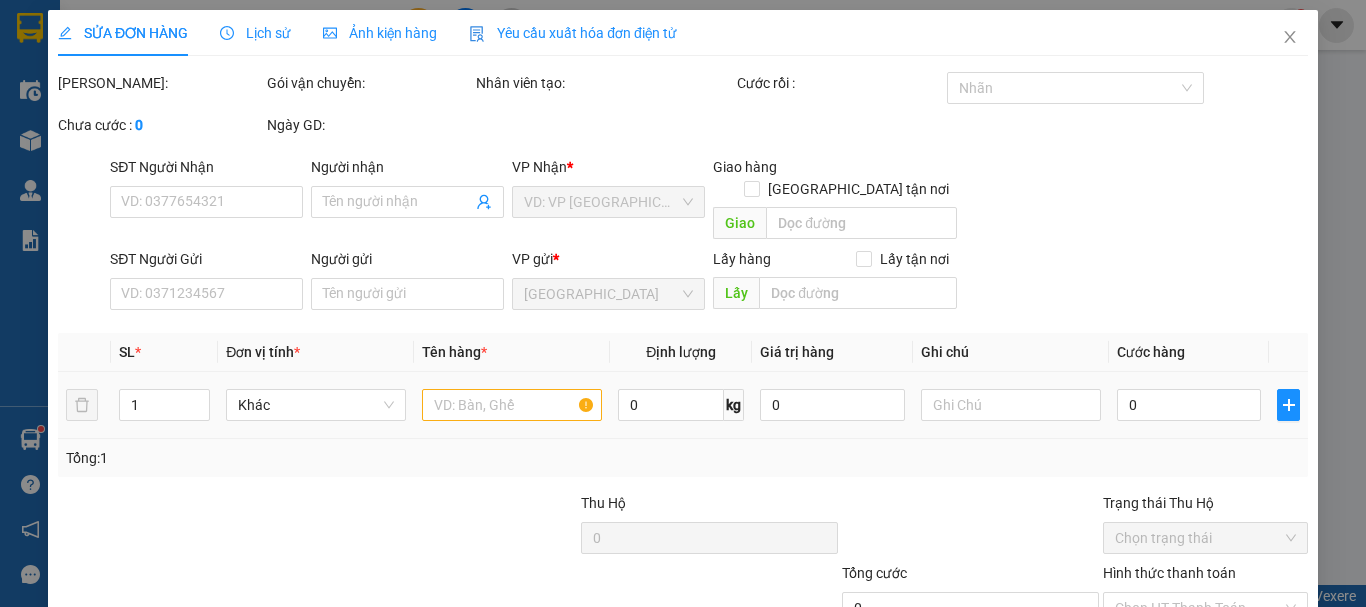 type on "0975534687" 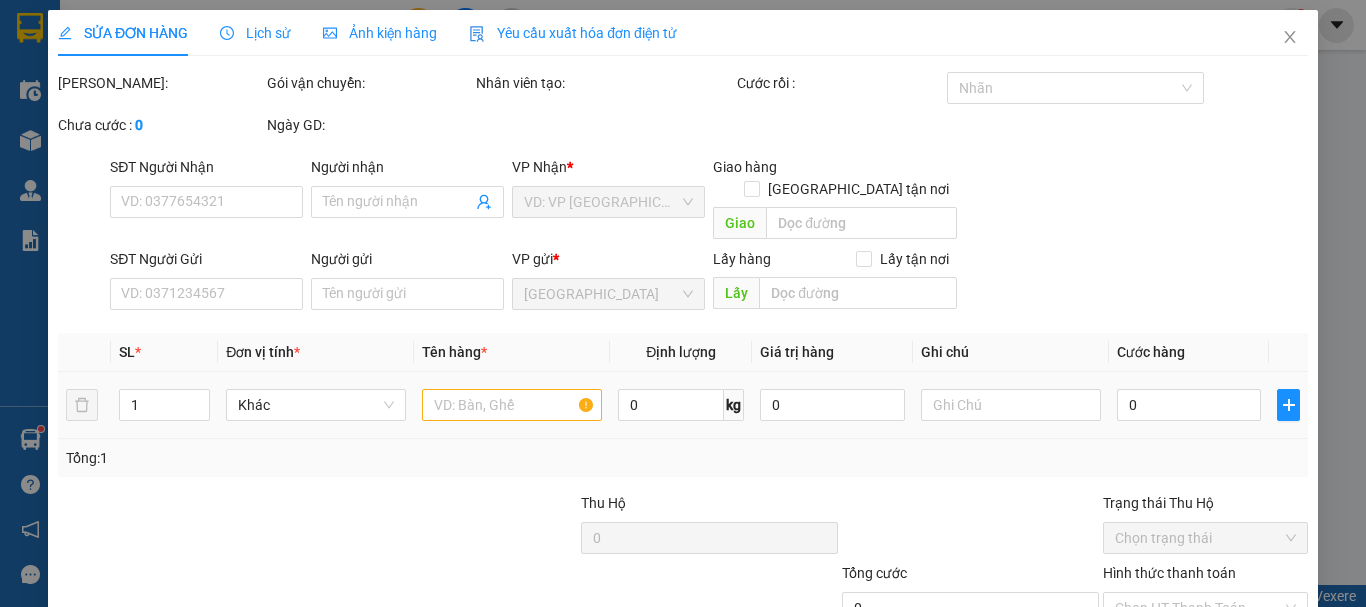 type on "THÚY" 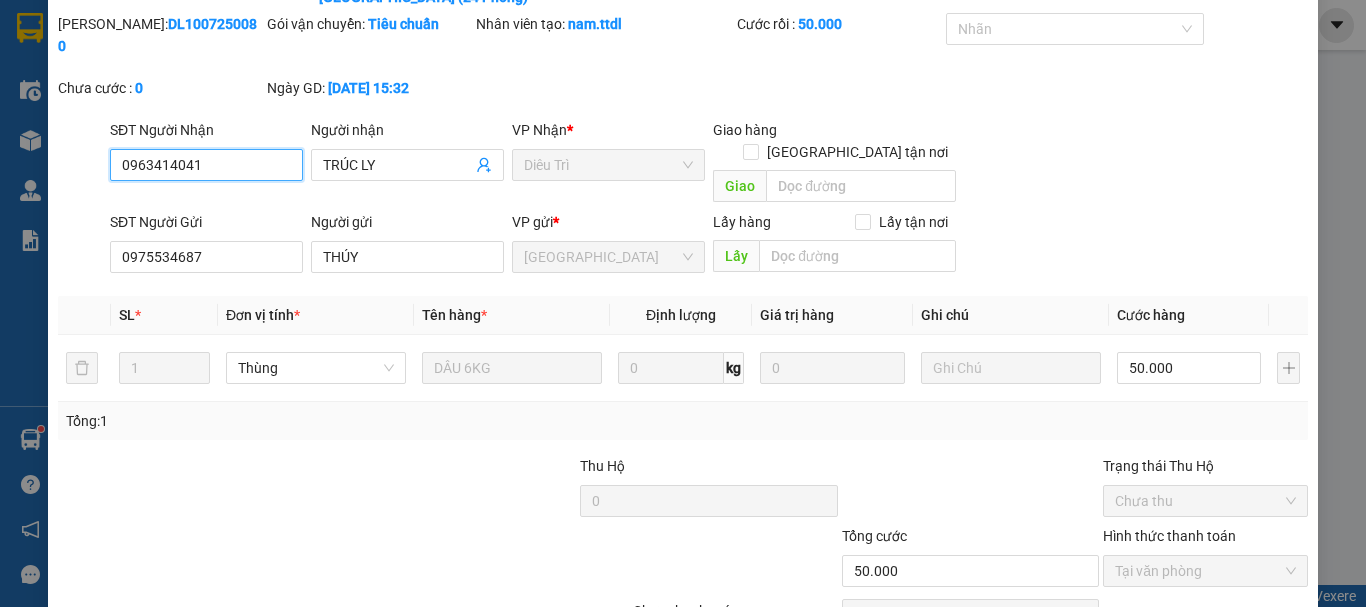 scroll, scrollTop: 178, scrollLeft: 0, axis: vertical 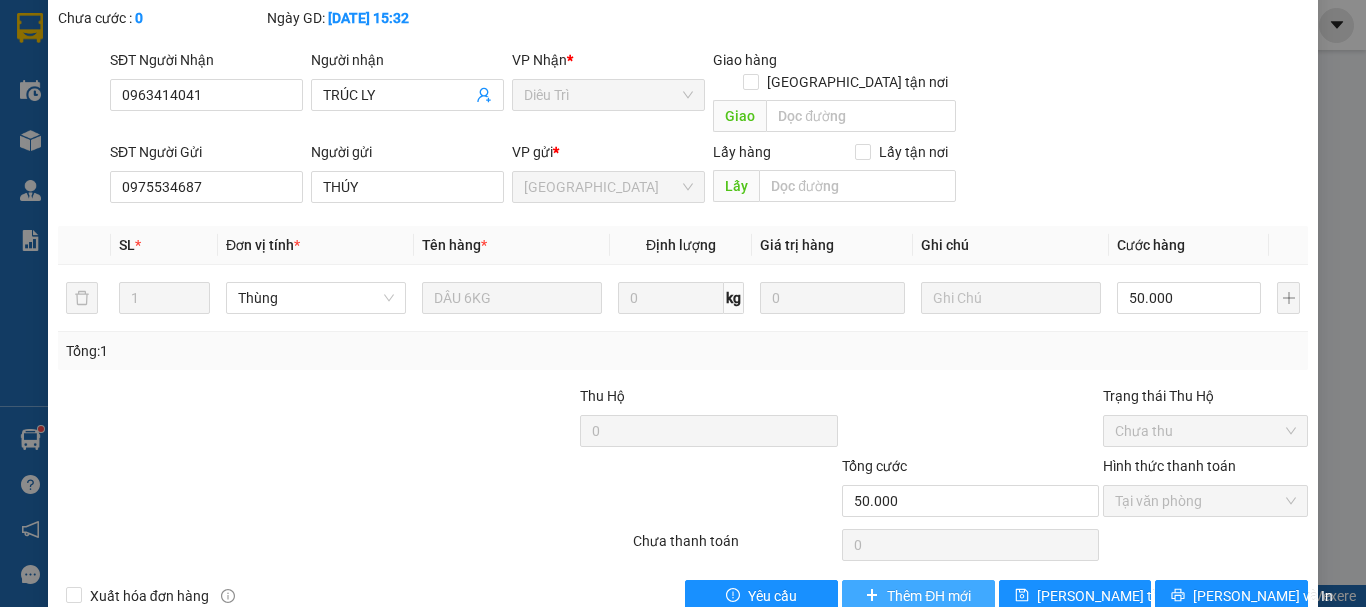 click on "Thêm ĐH mới" at bounding box center (929, 596) 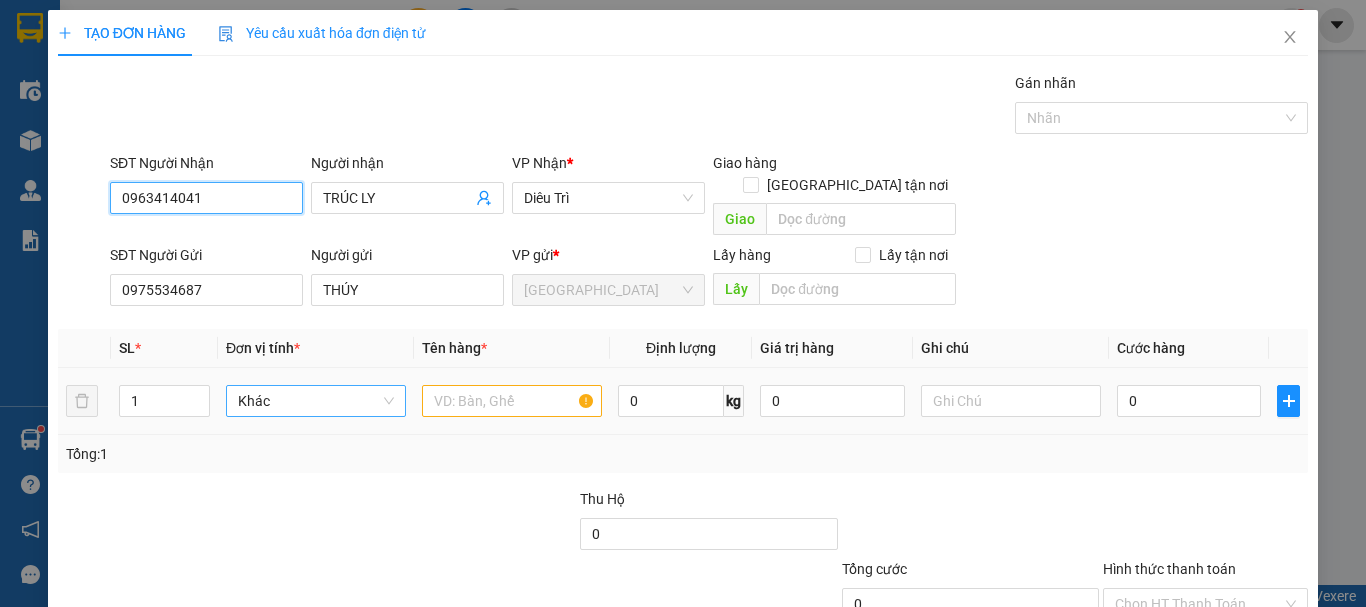 click on "Khác" at bounding box center [316, 401] 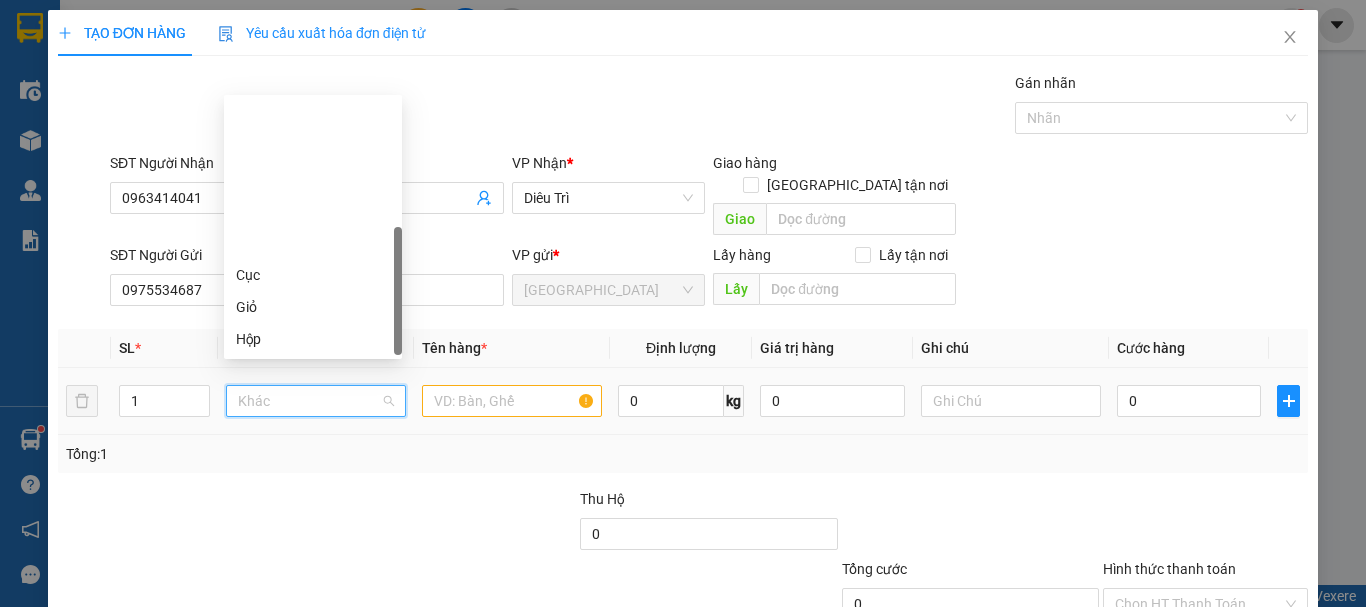 scroll, scrollTop: 192, scrollLeft: 0, axis: vertical 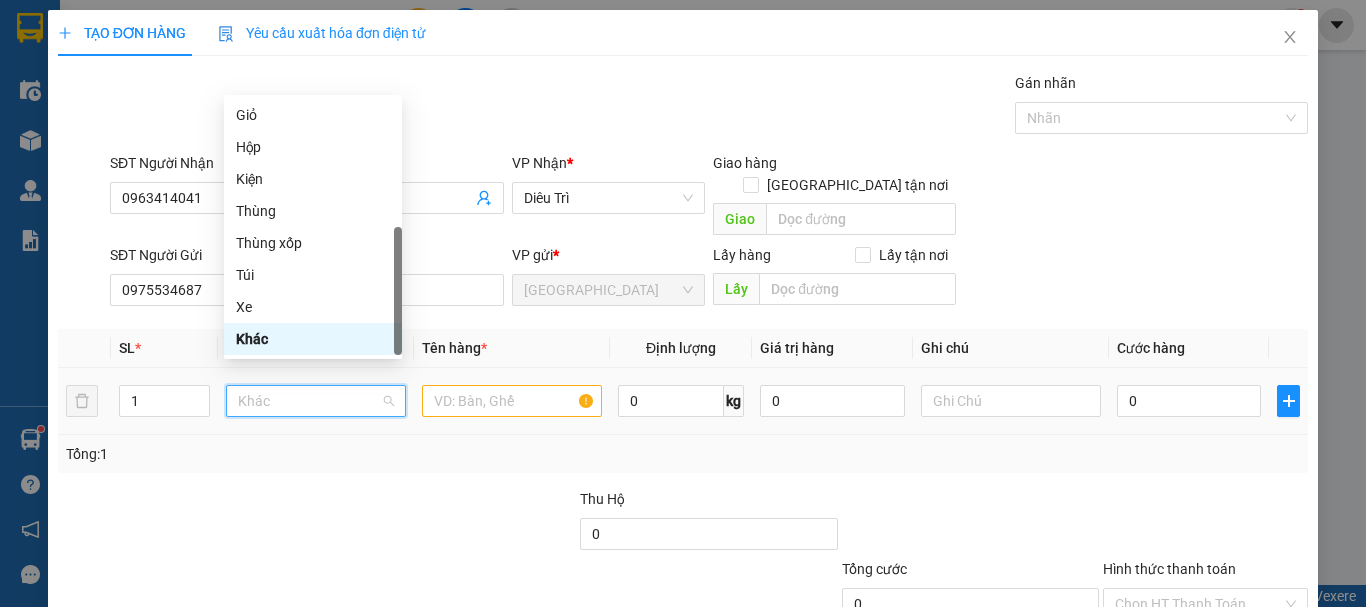 type on "t" 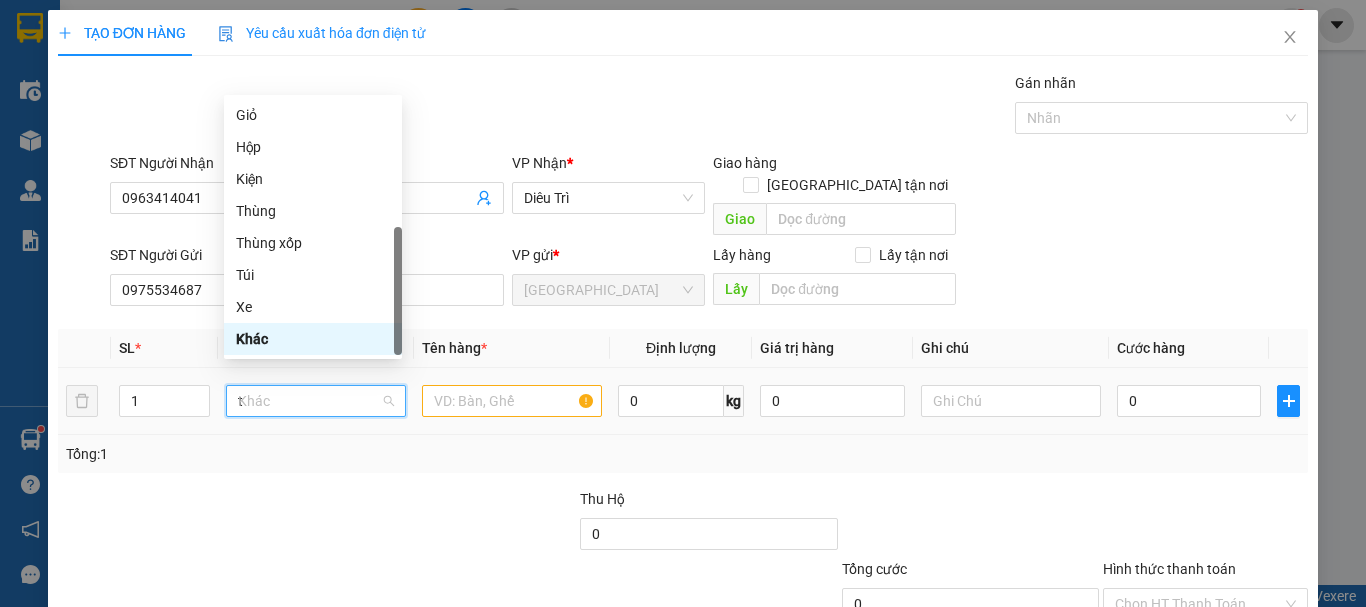 scroll, scrollTop: 0, scrollLeft: 0, axis: both 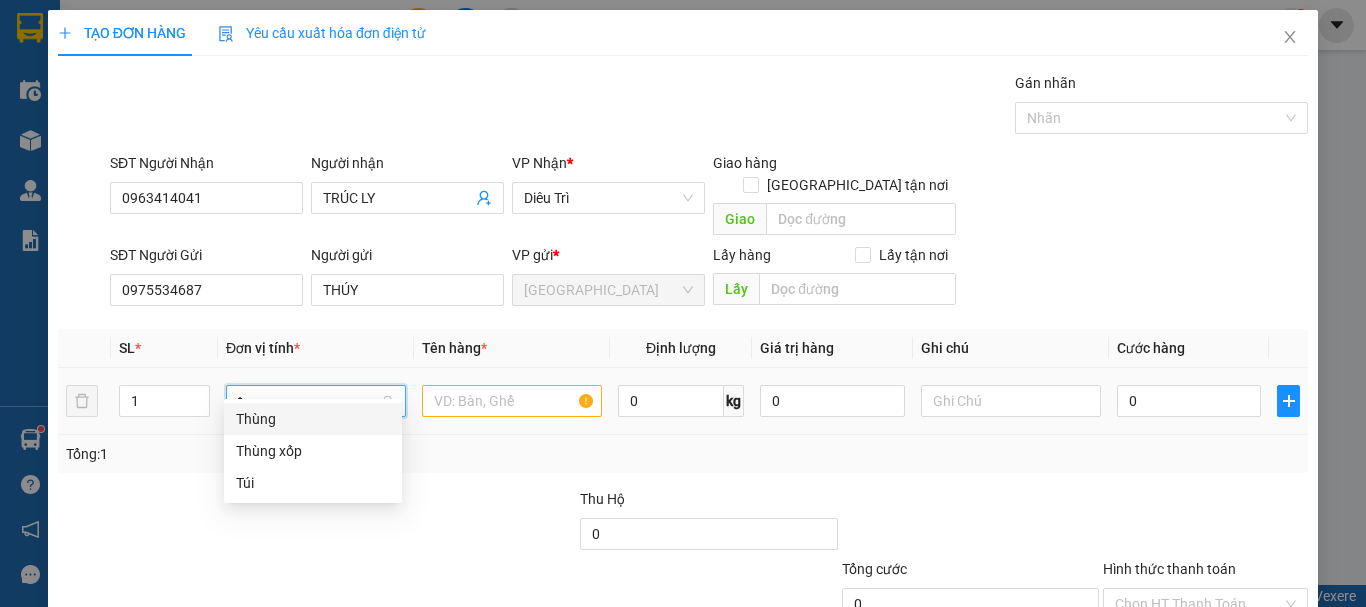 click on "Thùng" at bounding box center [313, 419] 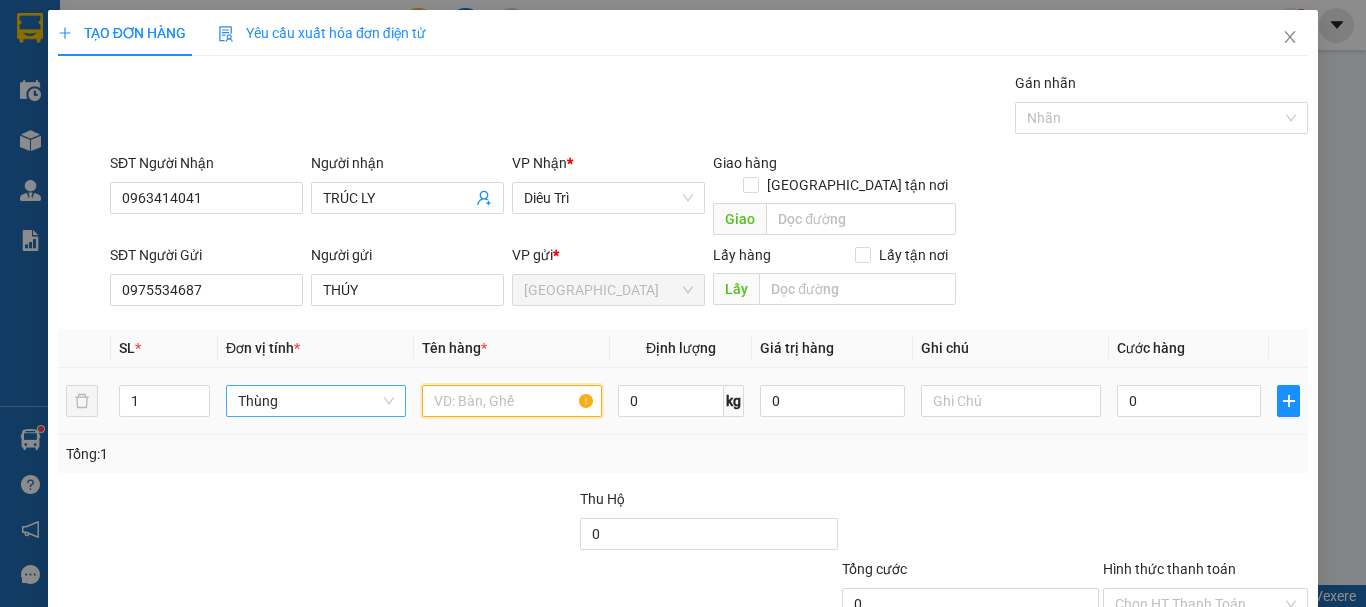 click at bounding box center [512, 401] 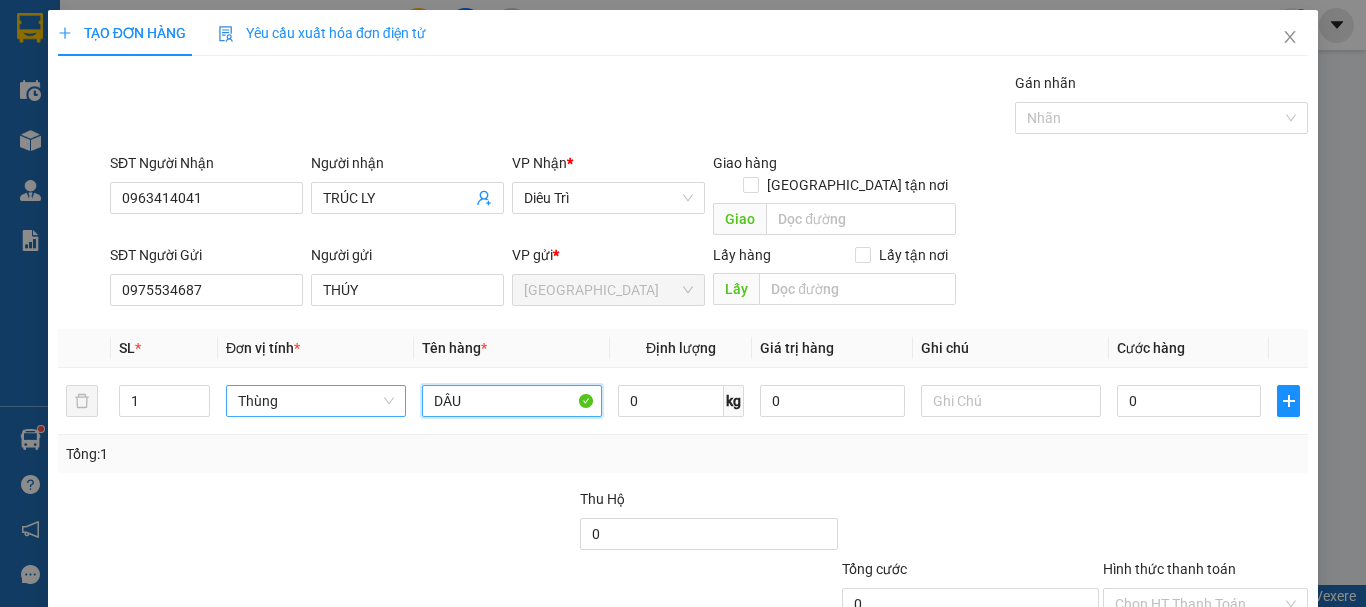 type on "DÂU" 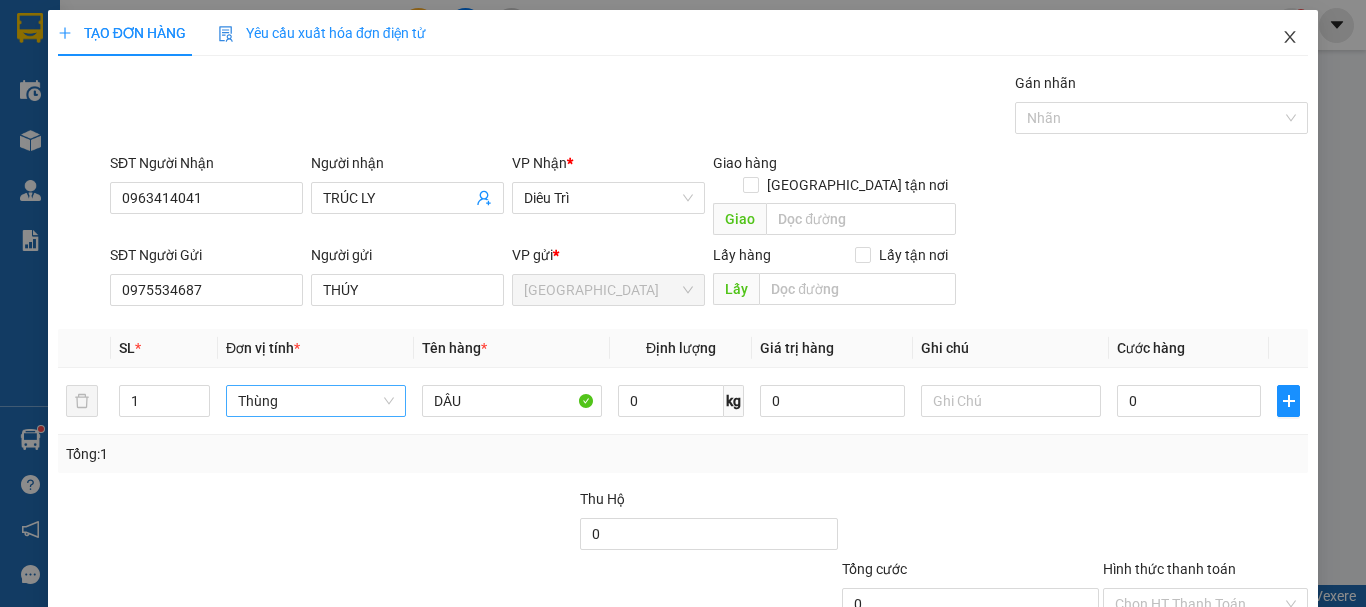 click 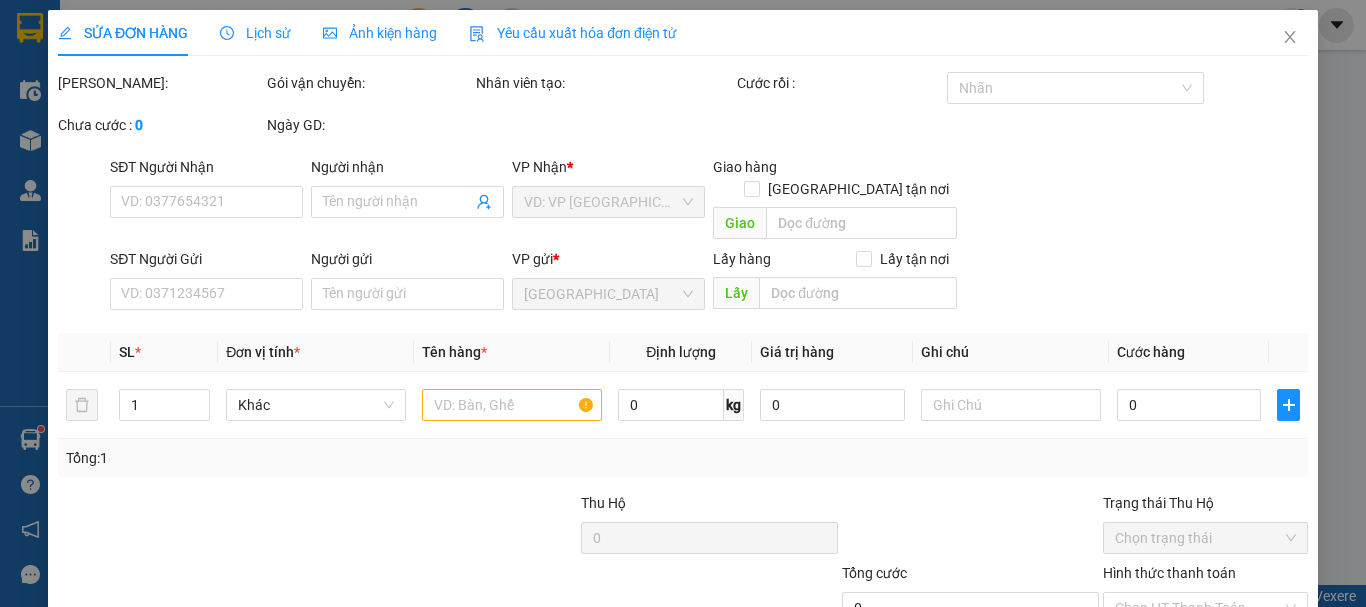 type on "0963414041" 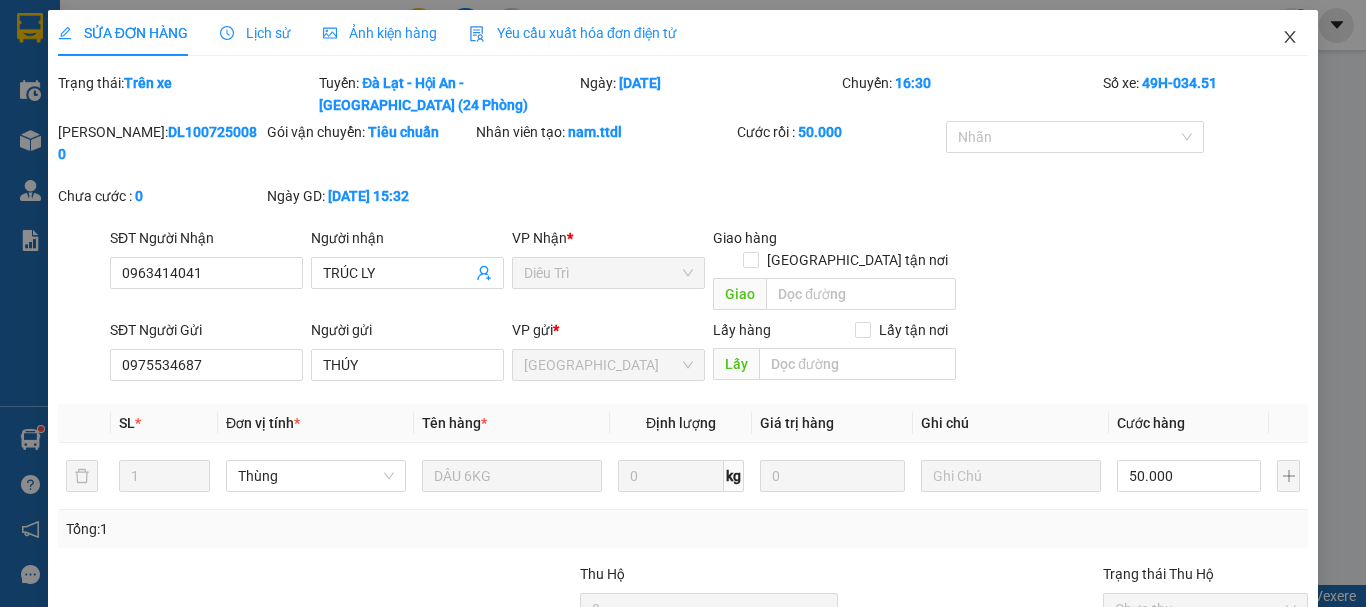 click 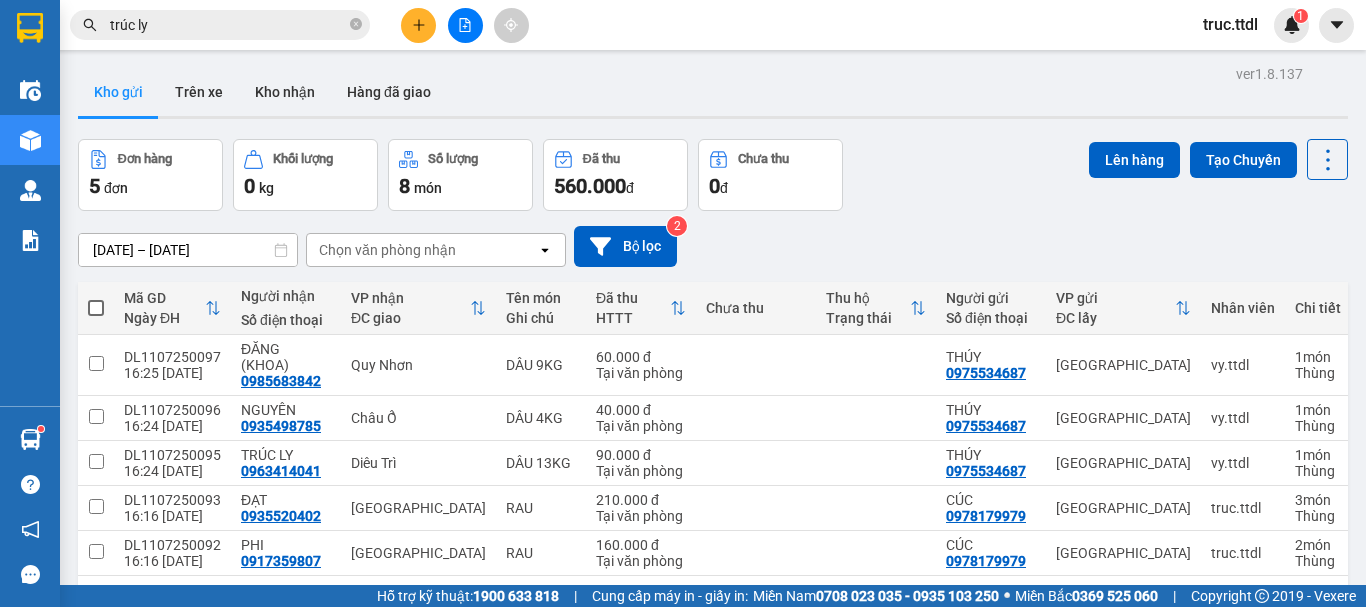 click 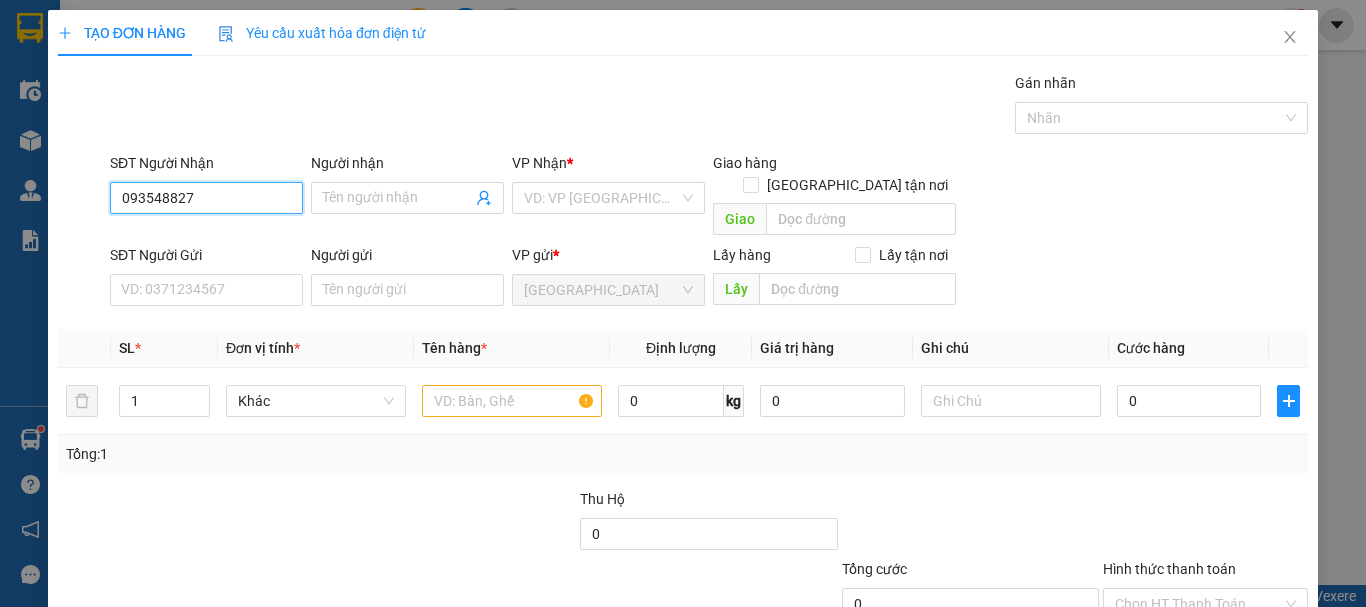 type on "0935488277" 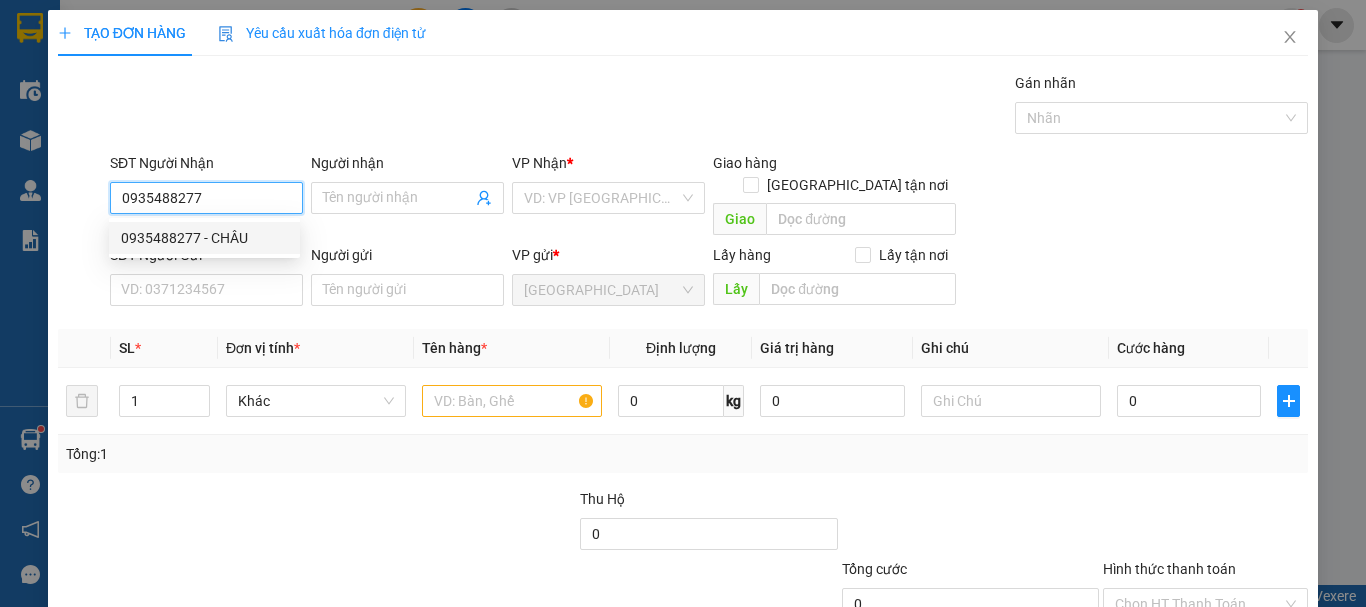 click on "0935488277 - CHÂU" at bounding box center (204, 238) 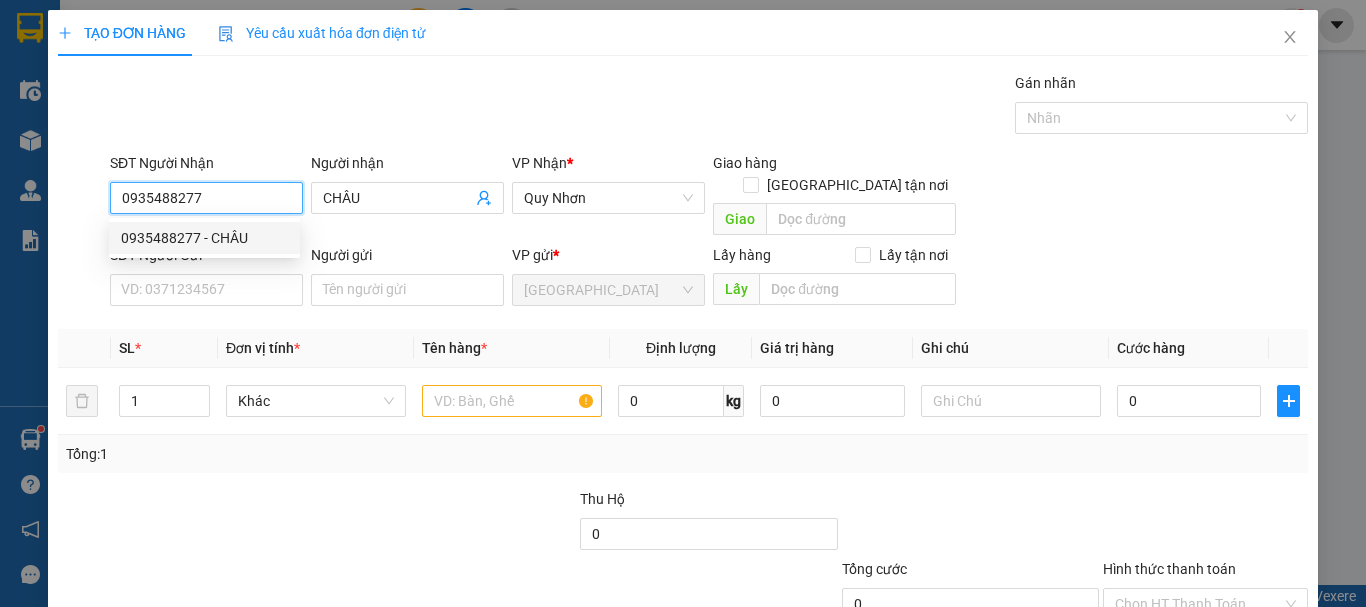 type on "CHÂU" 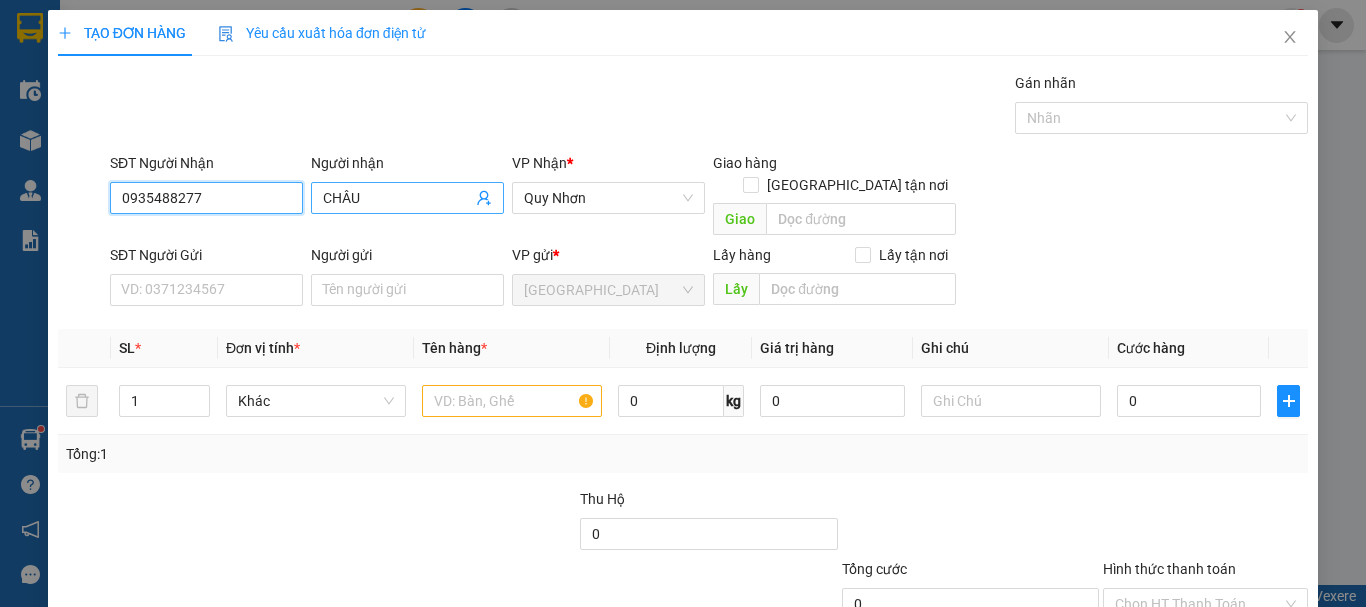 type on "0935488277" 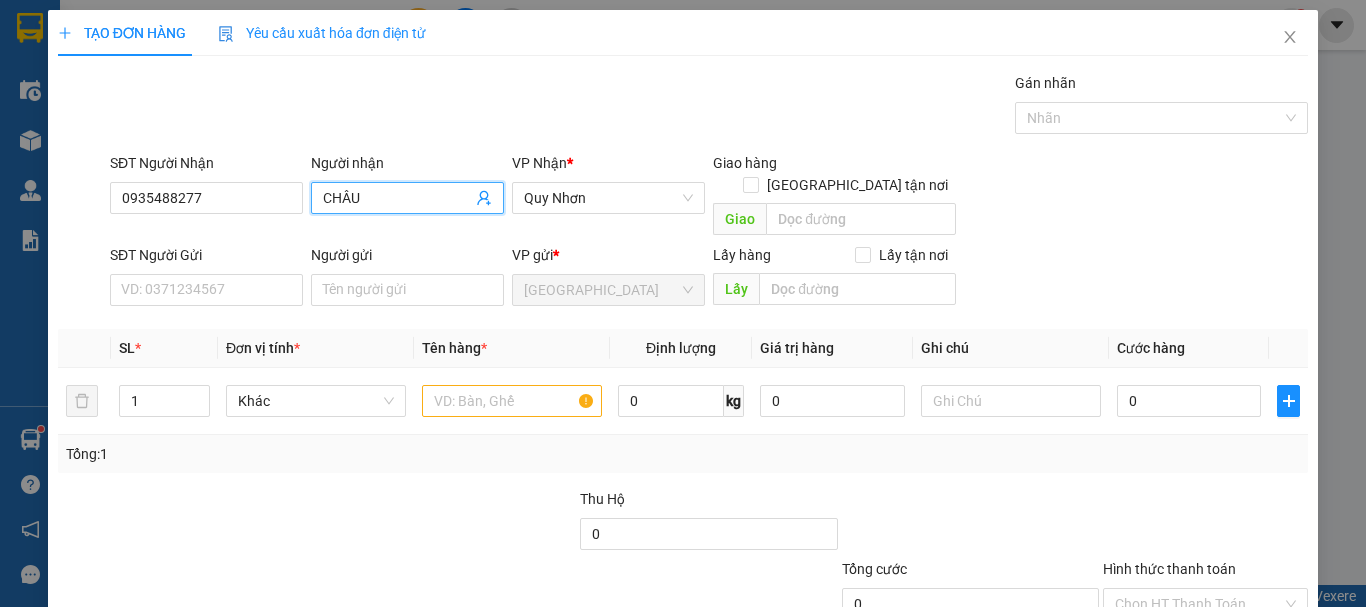click on "CHÂU" at bounding box center (397, 198) 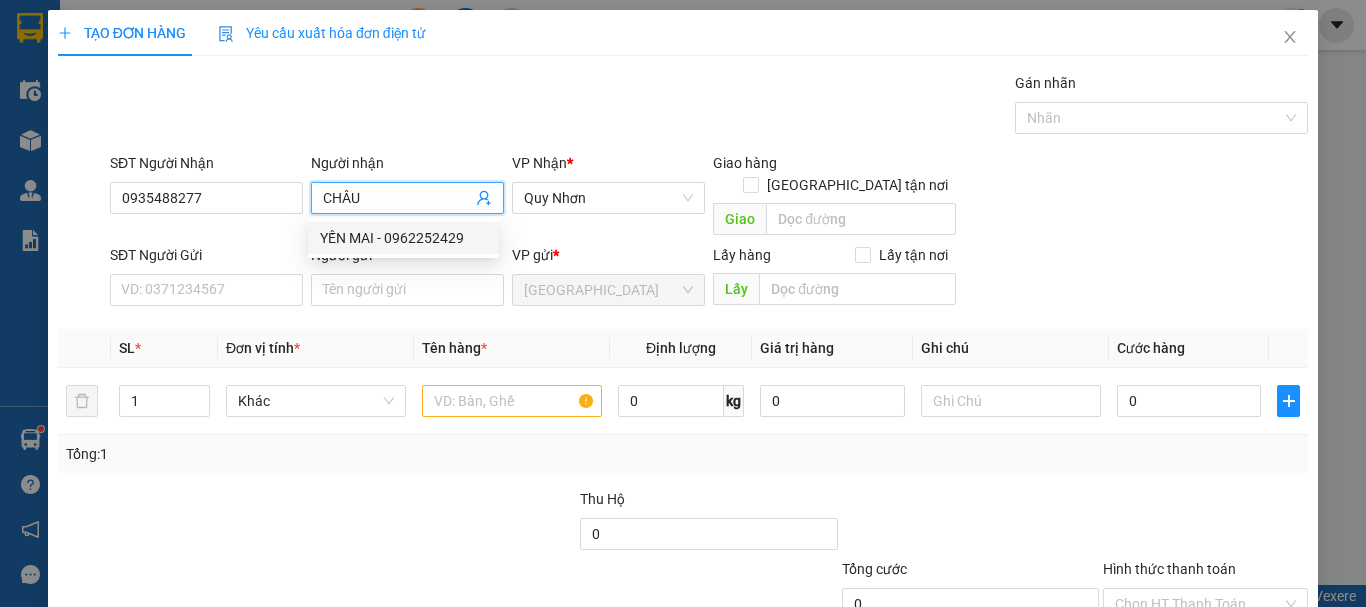 click on "Gói vận chuyển  * Tiêu chuẩn Gán nhãn   Nhãn" at bounding box center (709, 107) 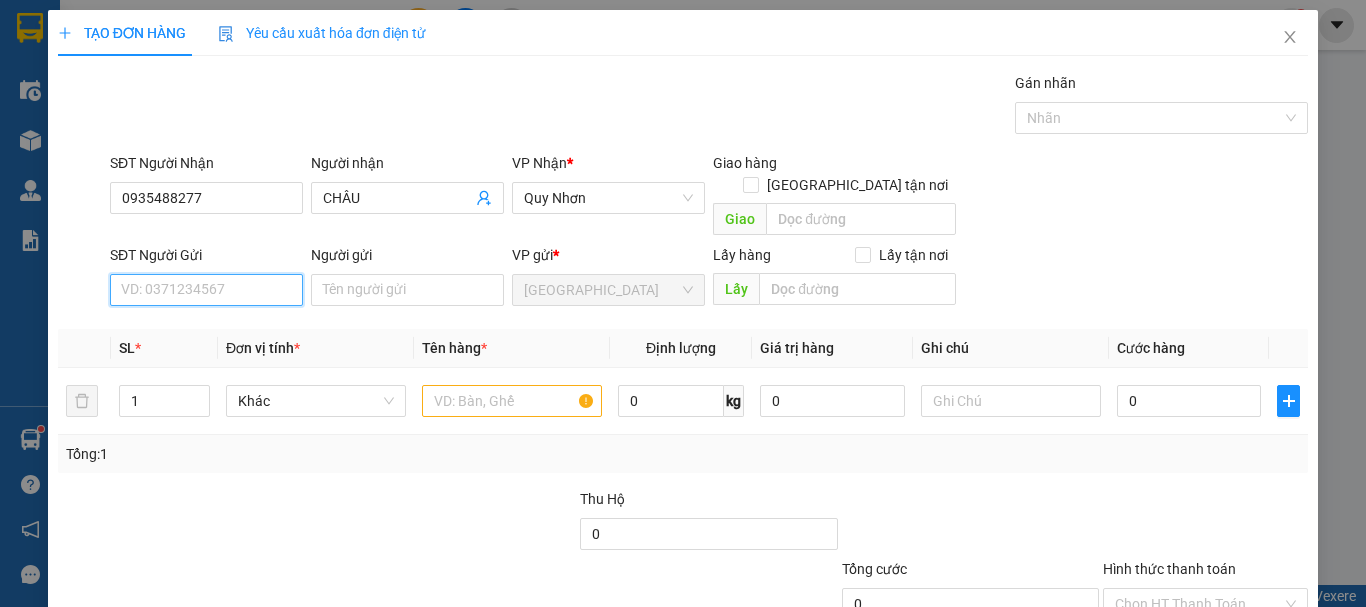 click on "SĐT Người Gửi" at bounding box center [206, 290] 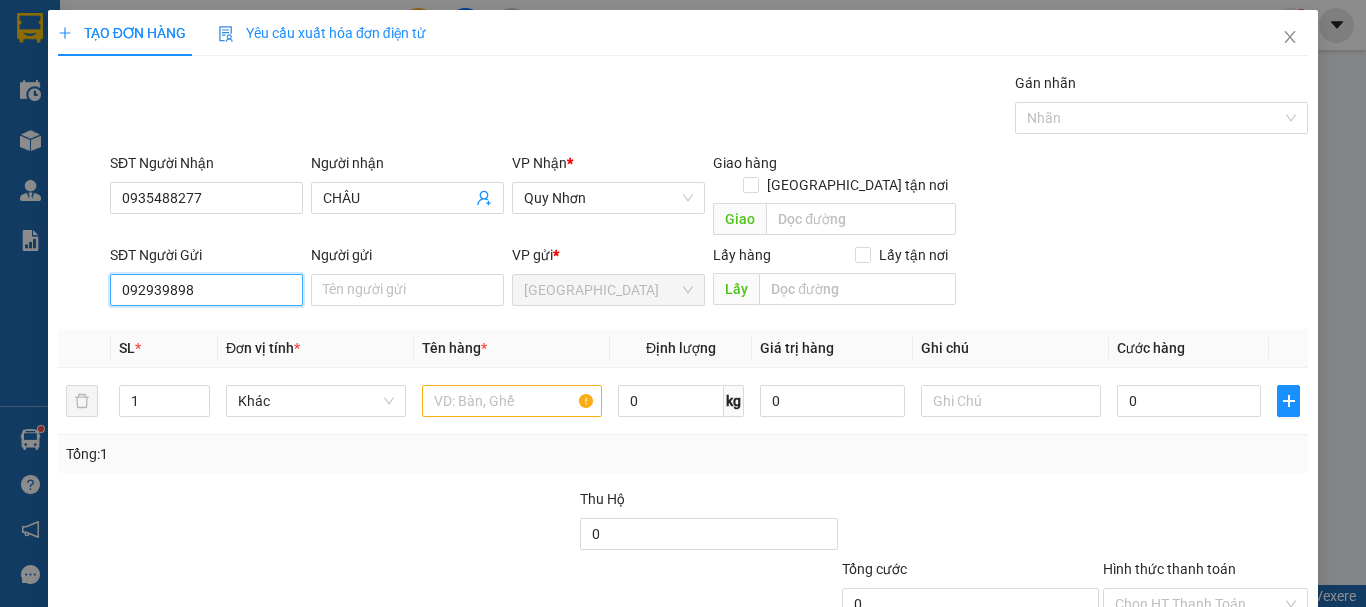 type on "0929398989" 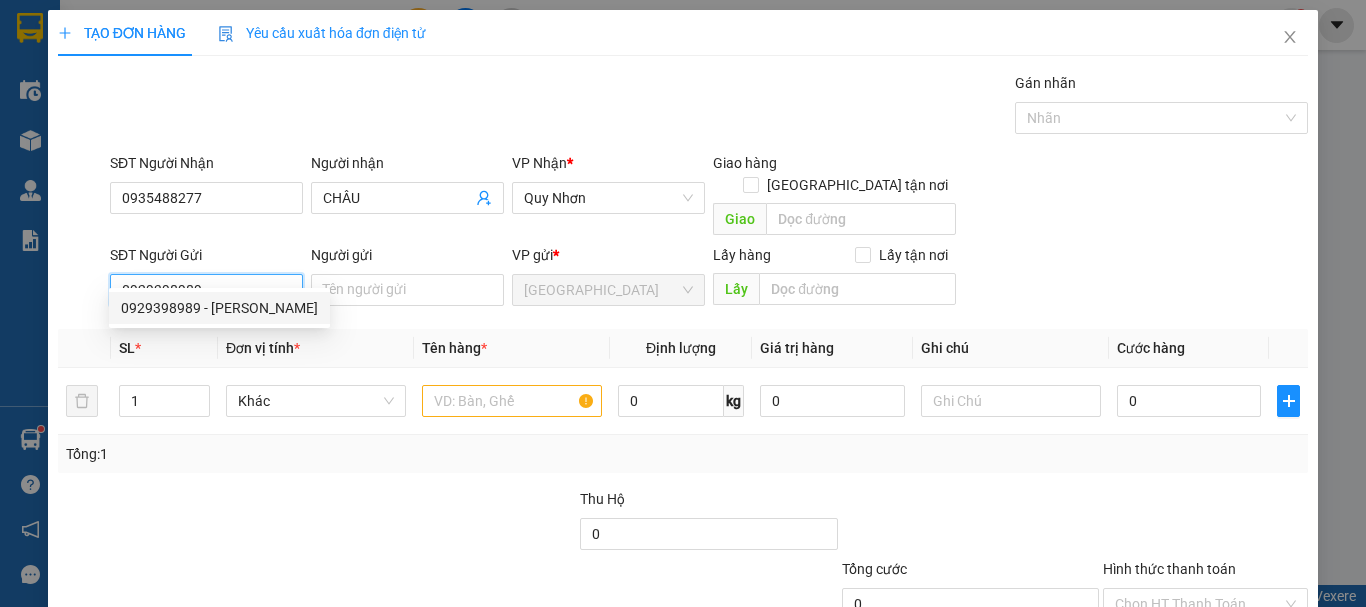 click on "0929398989 - PHƯƠNG THANH TƯỚC" at bounding box center (219, 308) 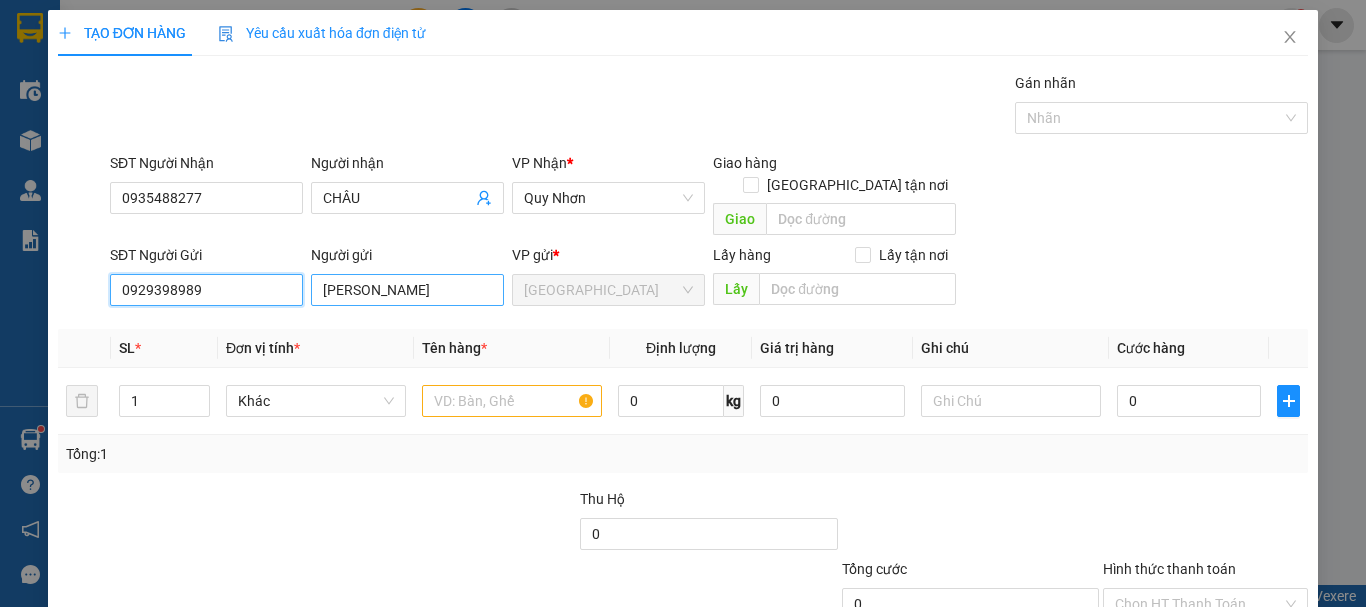 type on "0929398989" 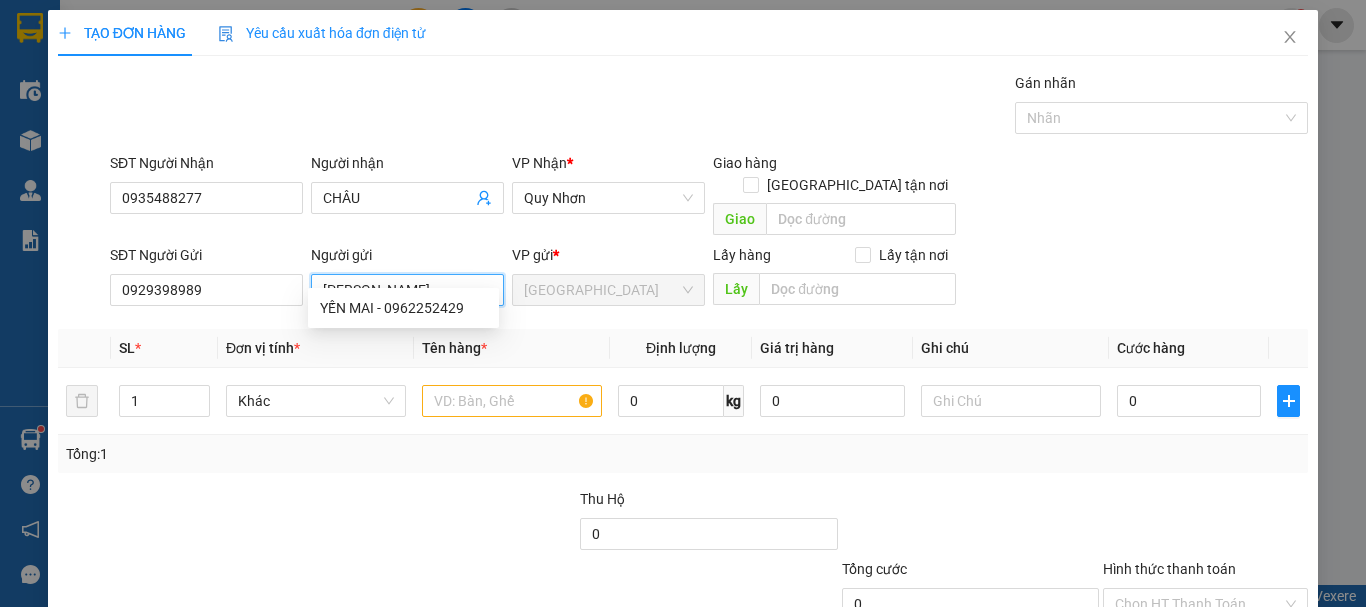 drag, startPoint x: 313, startPoint y: 267, endPoint x: 620, endPoint y: 274, distance: 307.0798 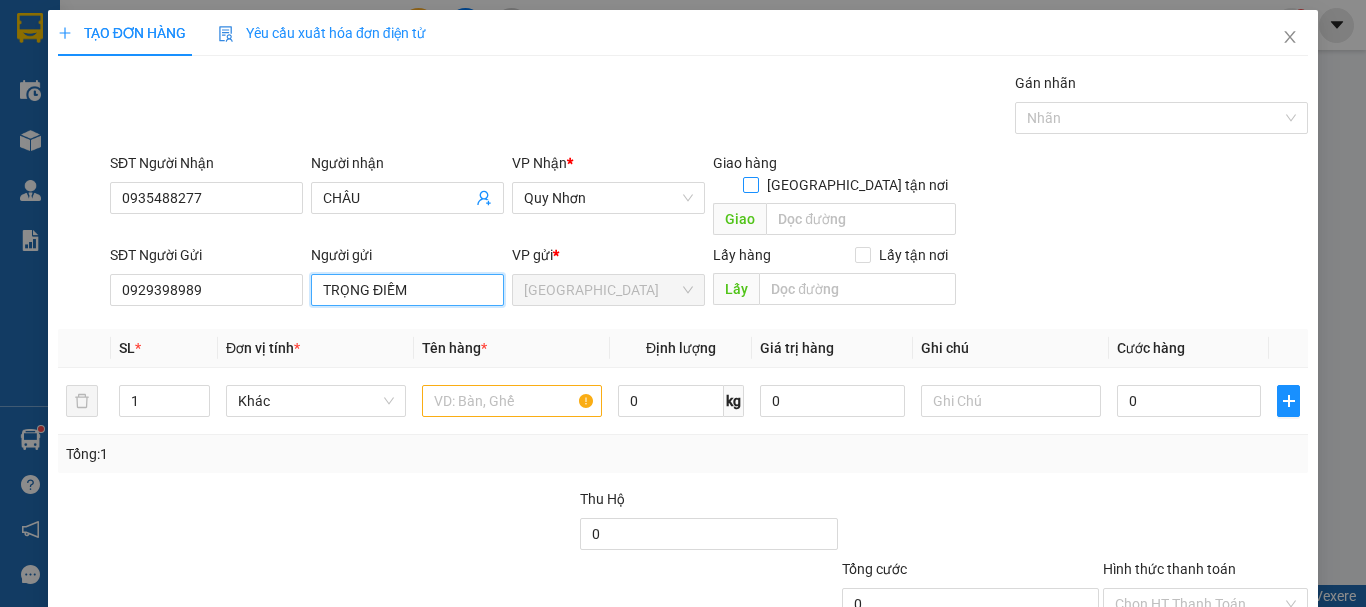 type on "TRỌNG ĐIỀM" 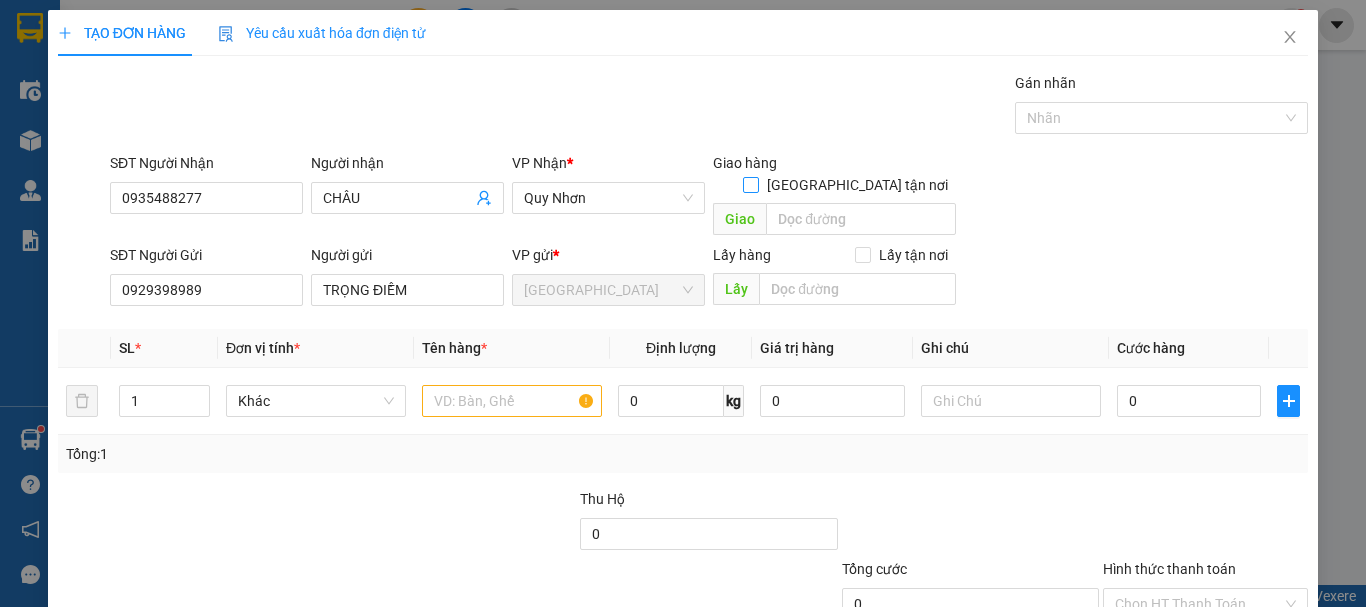 click on "Giao tận nơi" at bounding box center (750, 184) 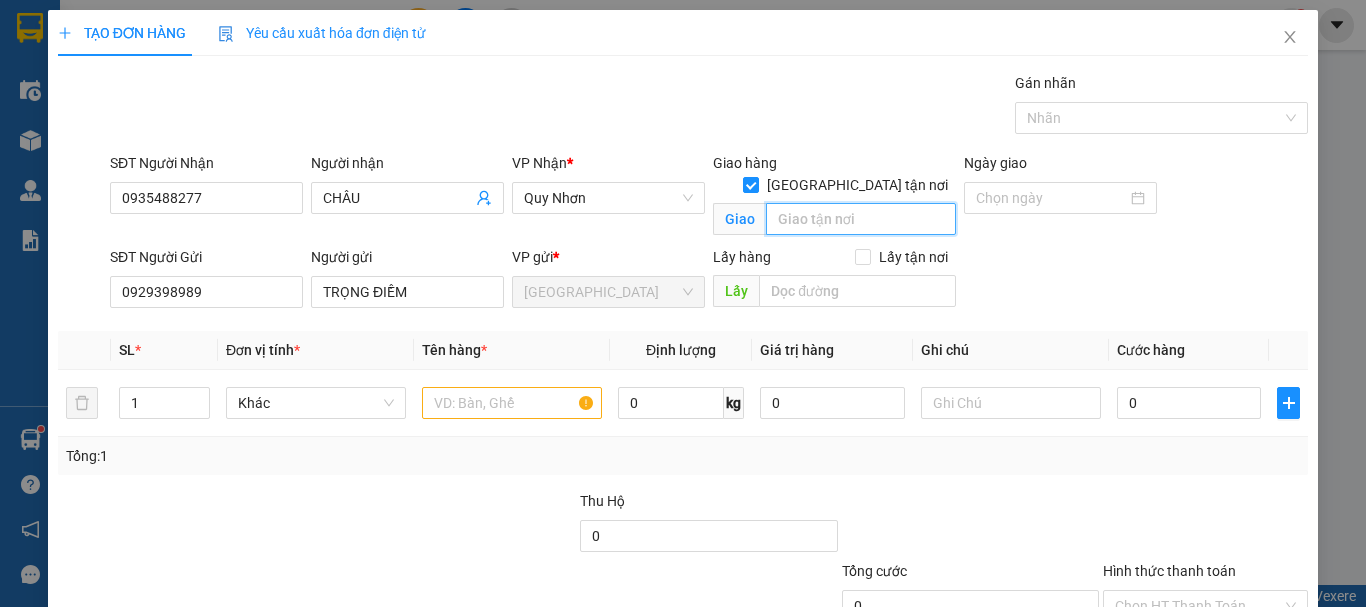 click at bounding box center (861, 219) 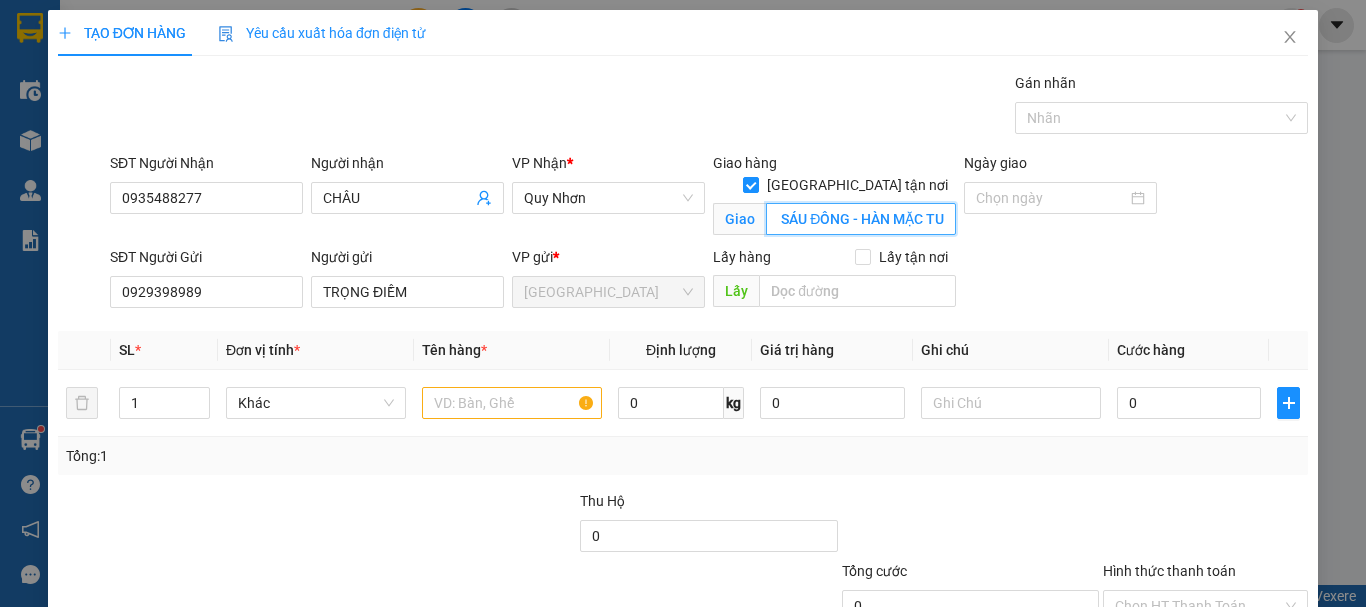 scroll, scrollTop: 0, scrollLeft: 41, axis: horizontal 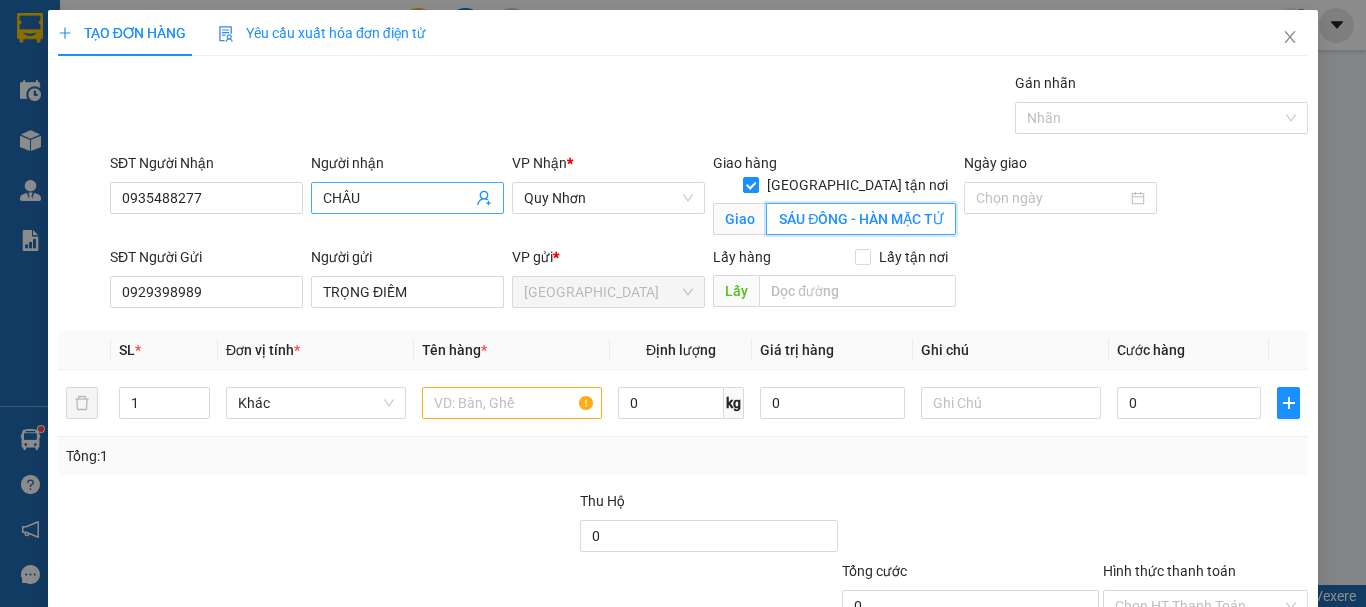 type on "KHO SÁU ĐÔNG - HÀN MẶC TỬ" 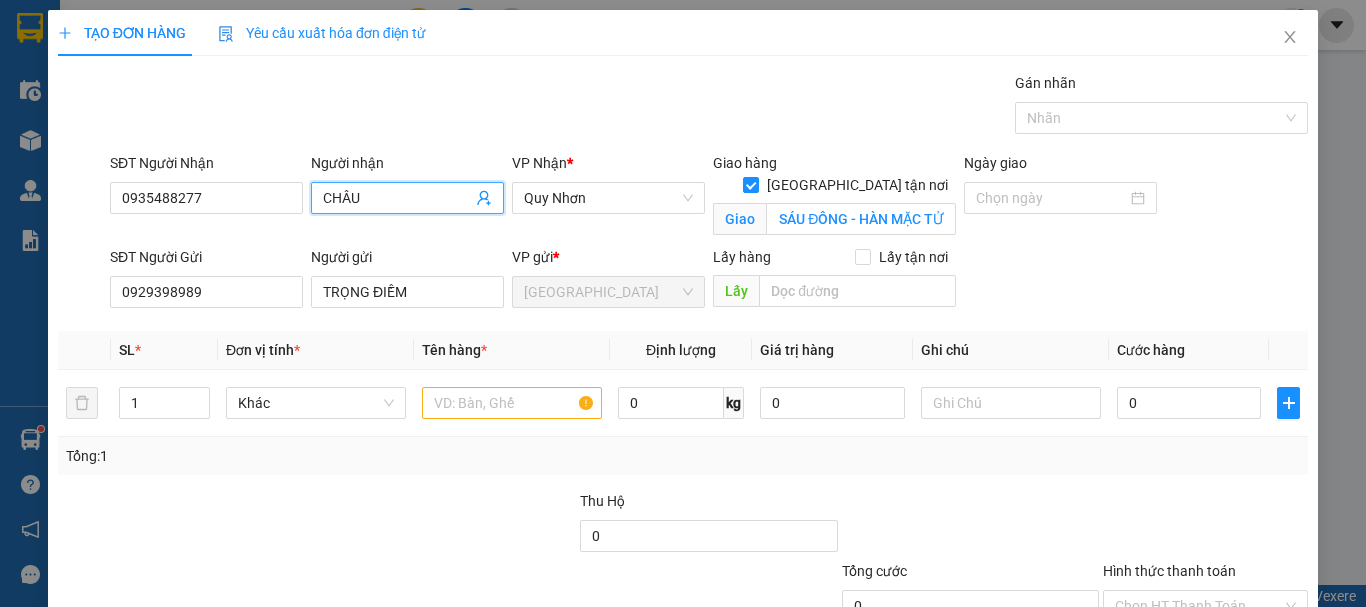 click on "CHÂU" at bounding box center [397, 198] 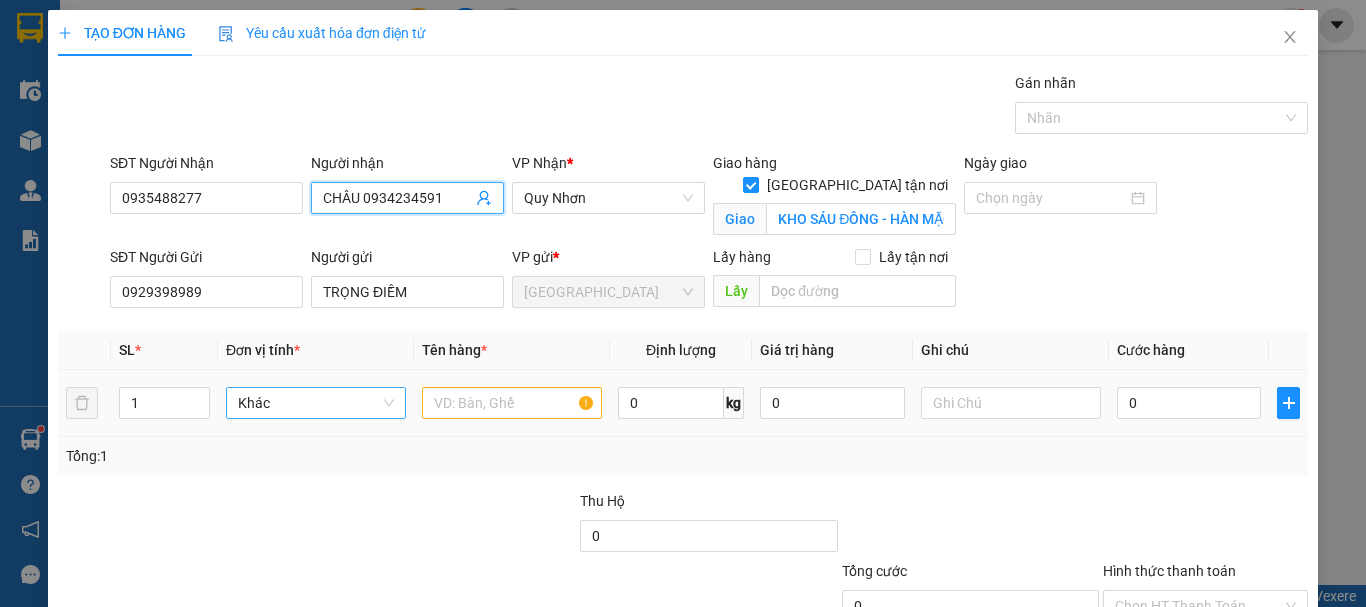 click on "Khác" at bounding box center (316, 403) 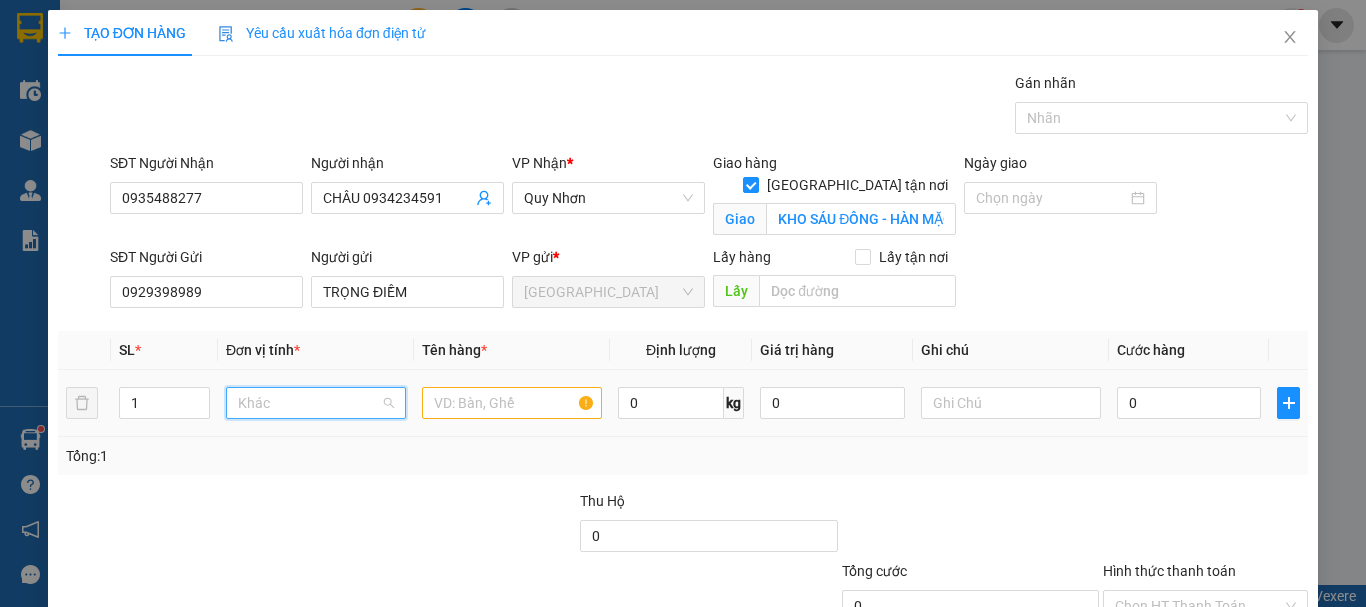 scroll, scrollTop: 192, scrollLeft: 0, axis: vertical 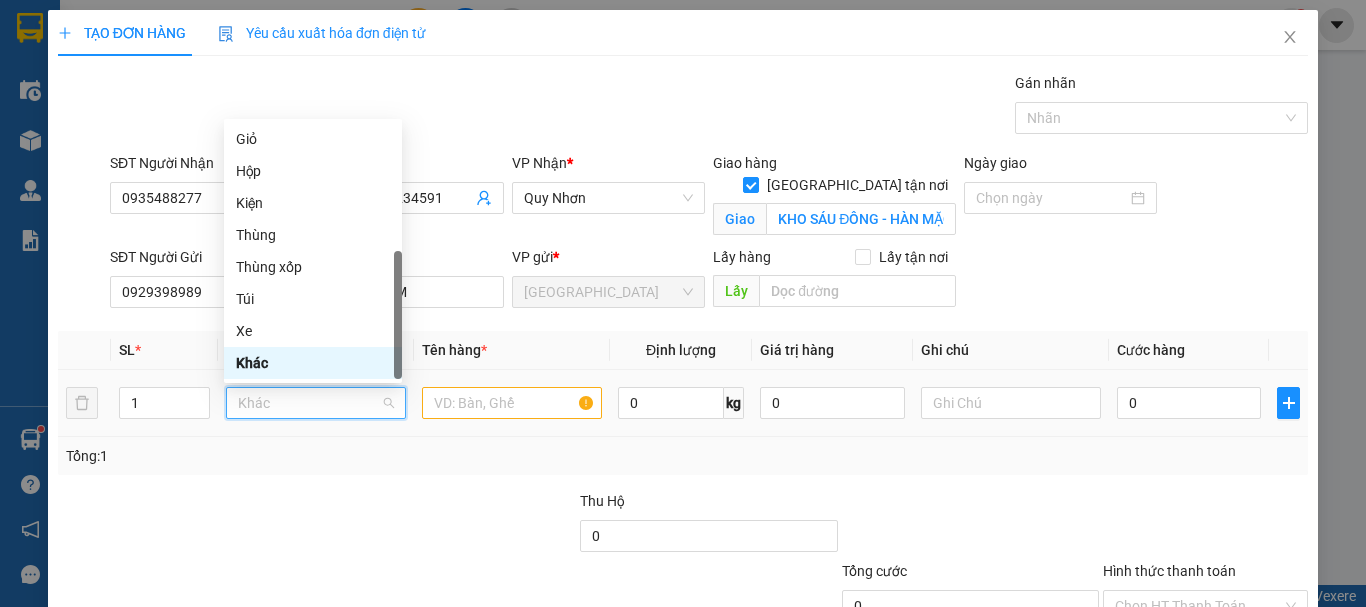 type on "T" 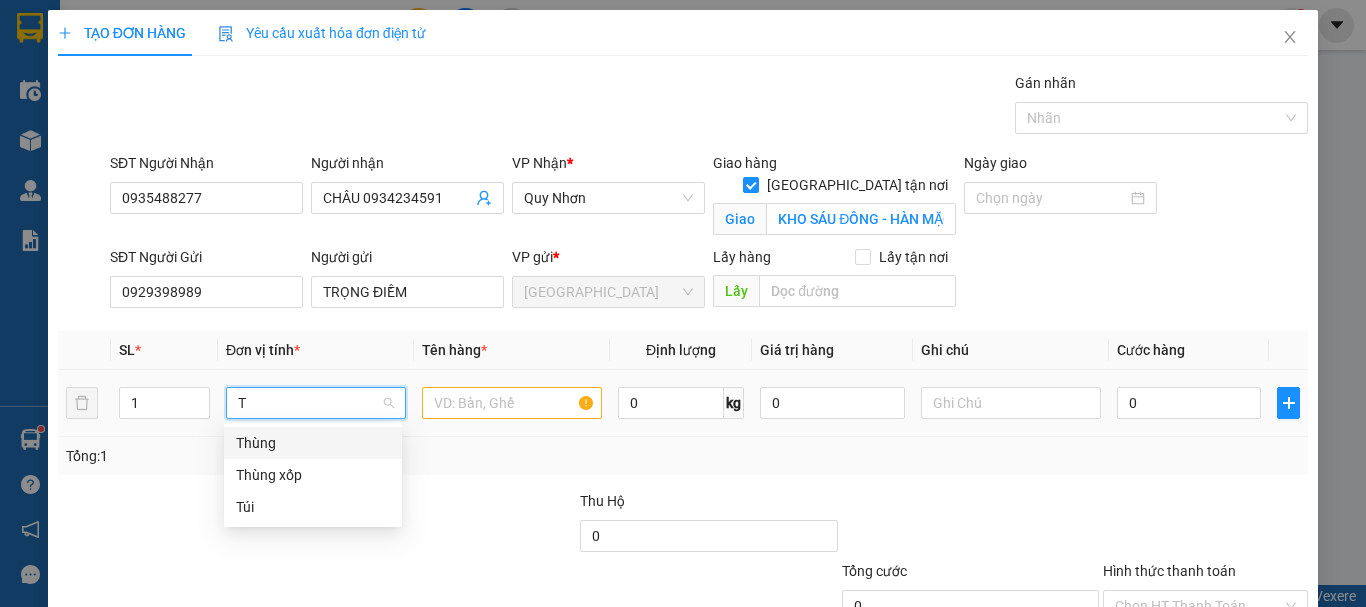 scroll, scrollTop: 0, scrollLeft: 0, axis: both 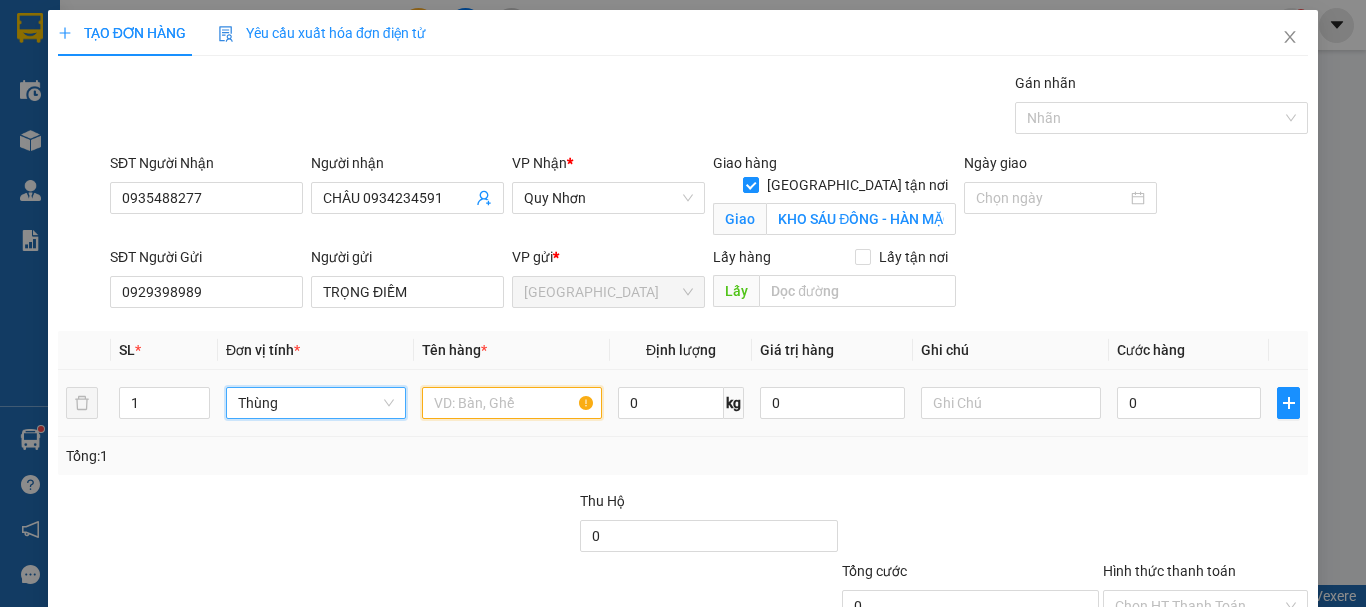click at bounding box center [512, 403] 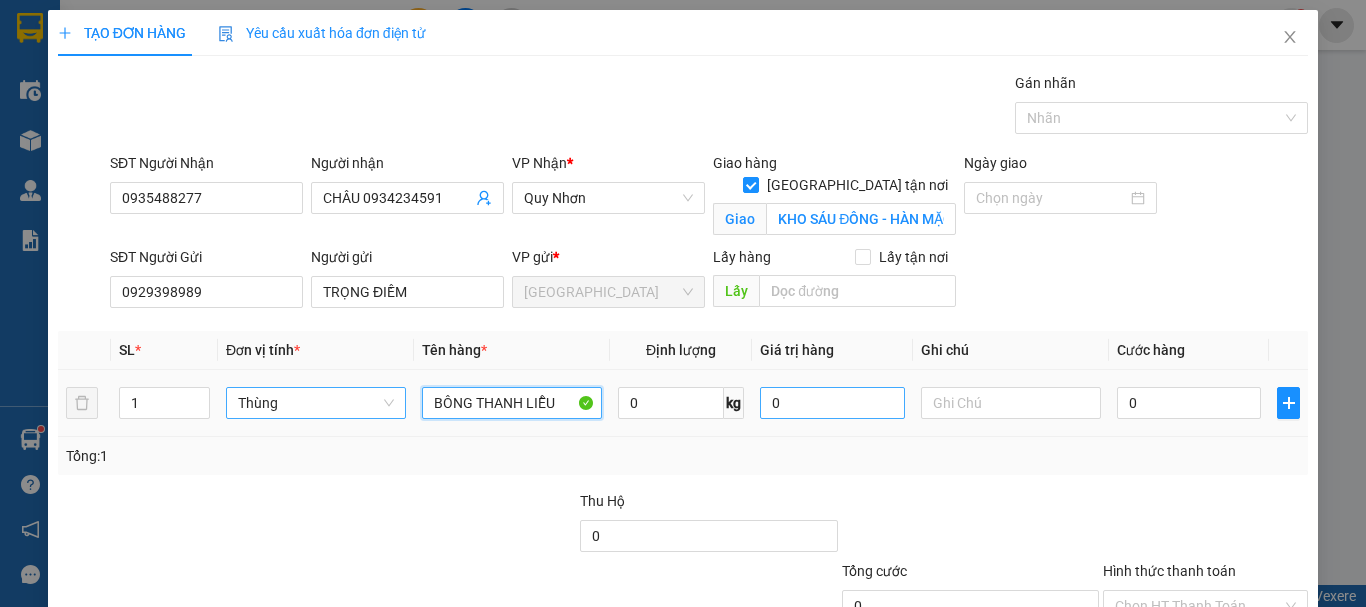 type on "BÔNG THANH LIỄU" 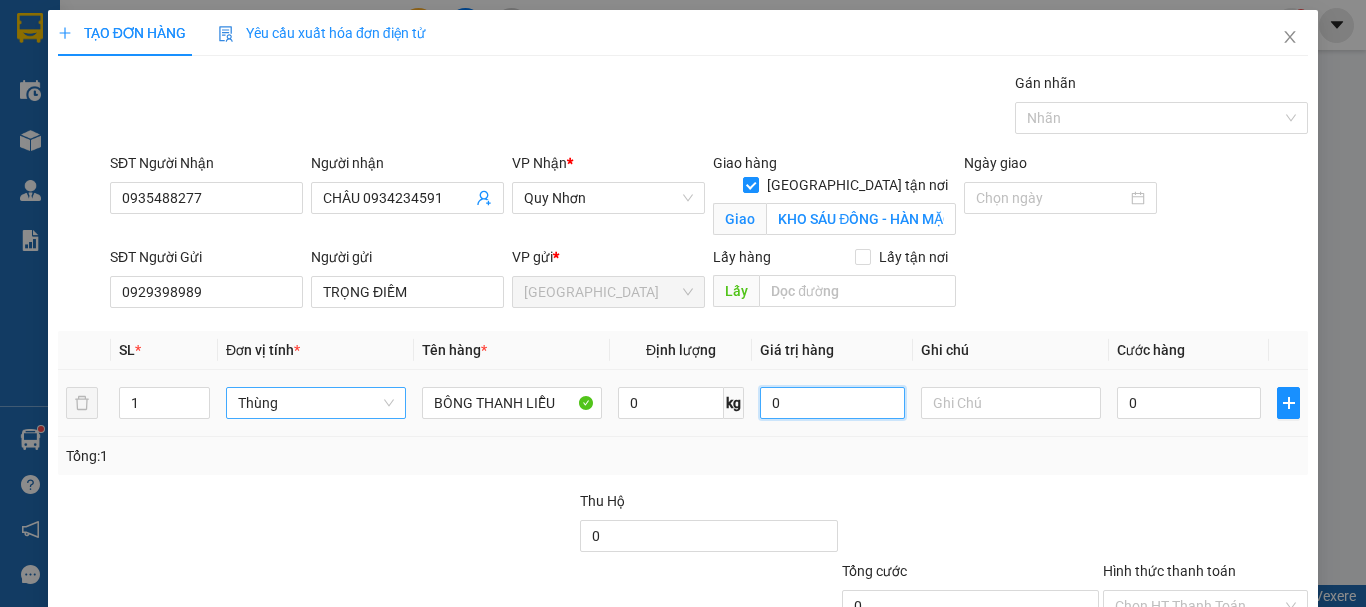 click on "0" at bounding box center (832, 403) 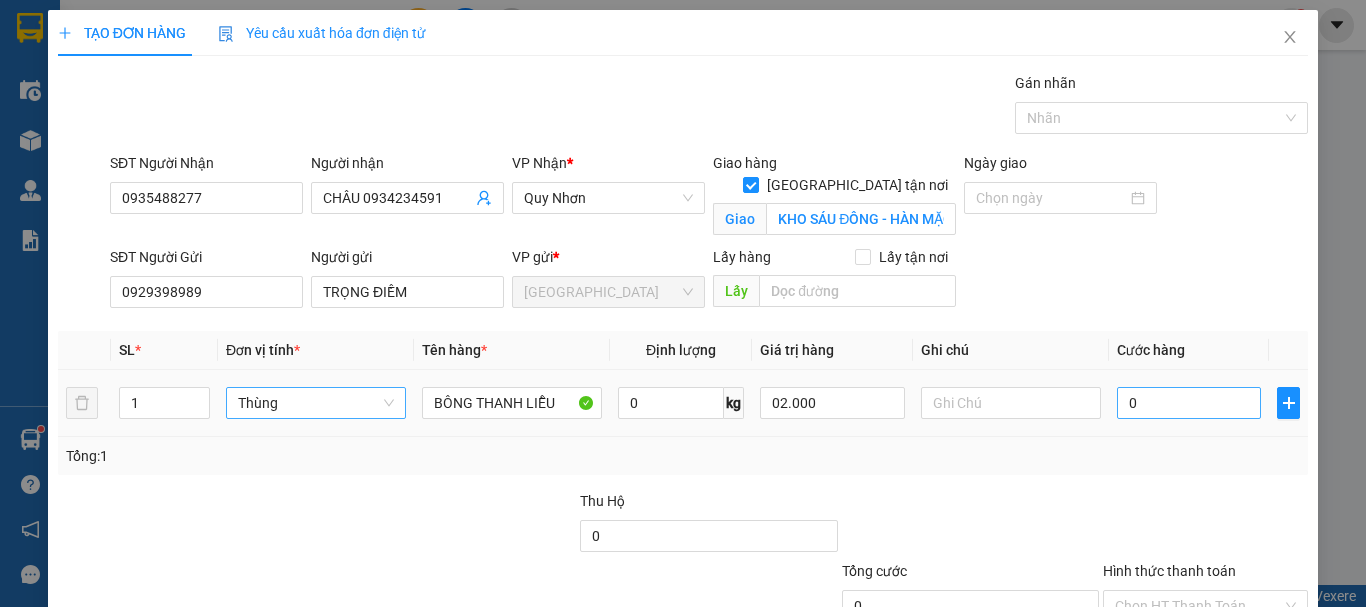drag, startPoint x: 887, startPoint y: 475, endPoint x: 1211, endPoint y: 412, distance: 330.06818 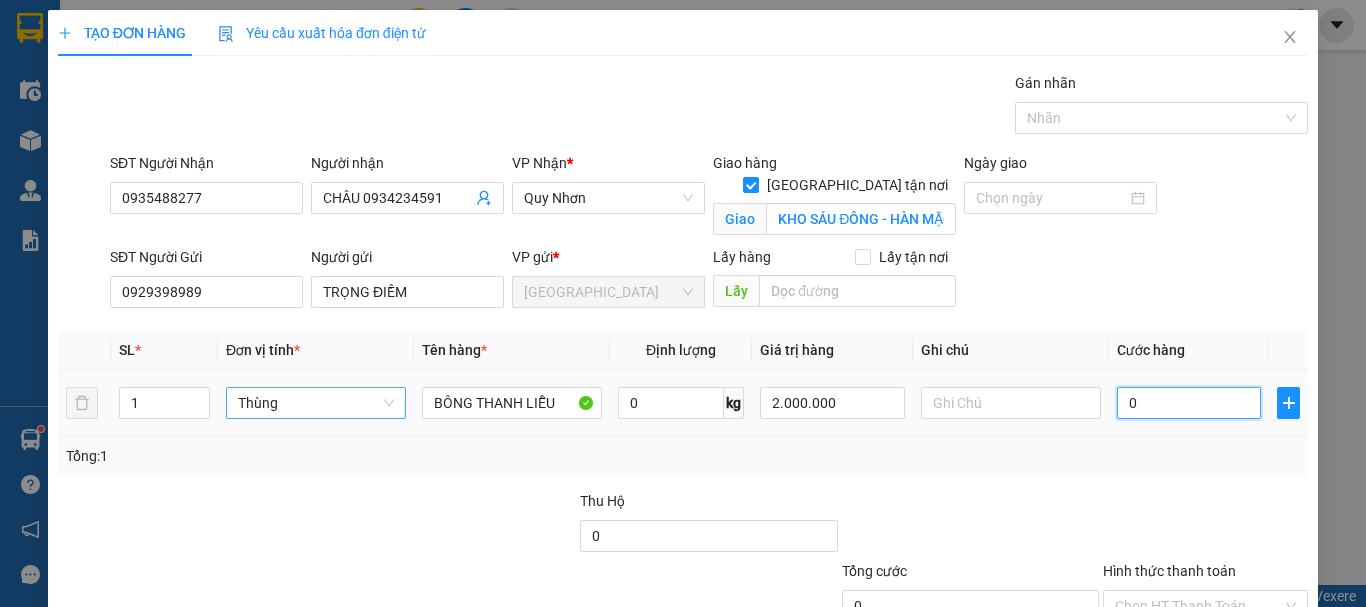 click on "0" at bounding box center (1189, 403) 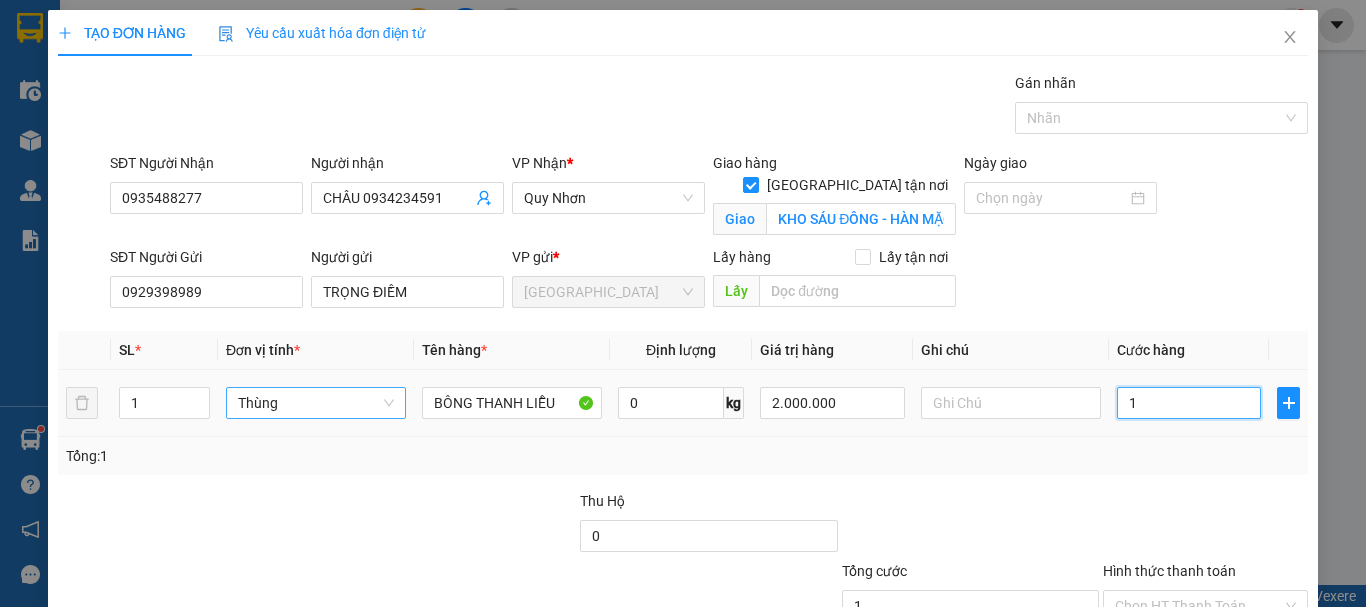 type on "15" 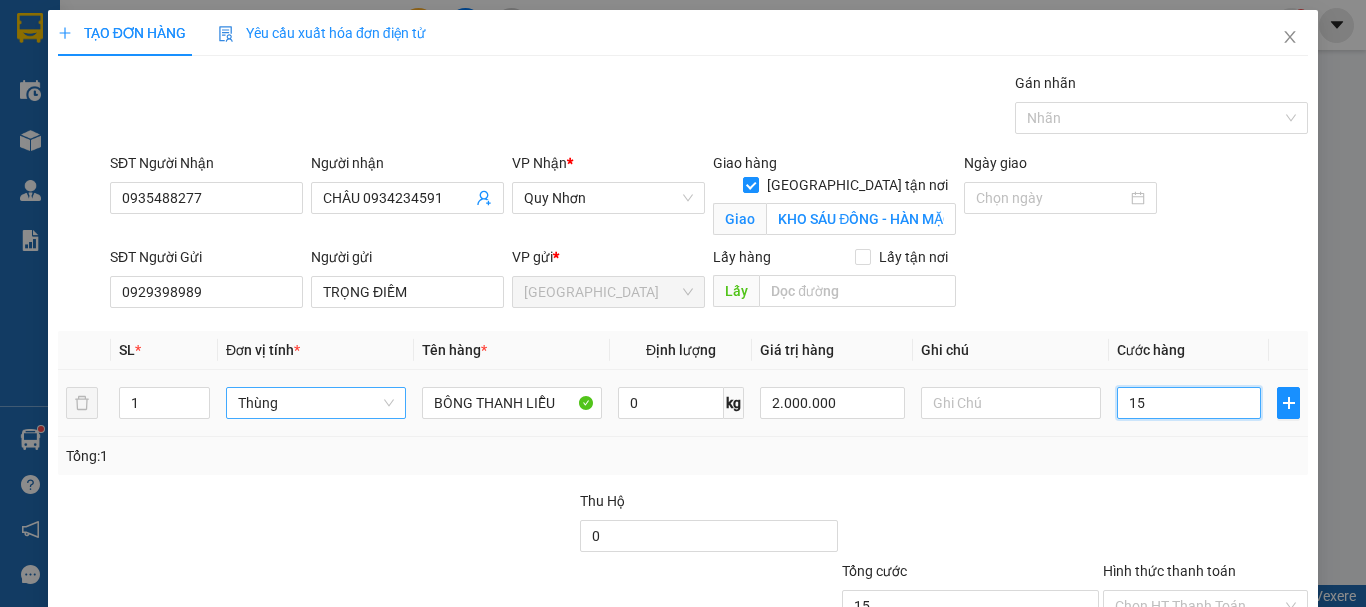 type 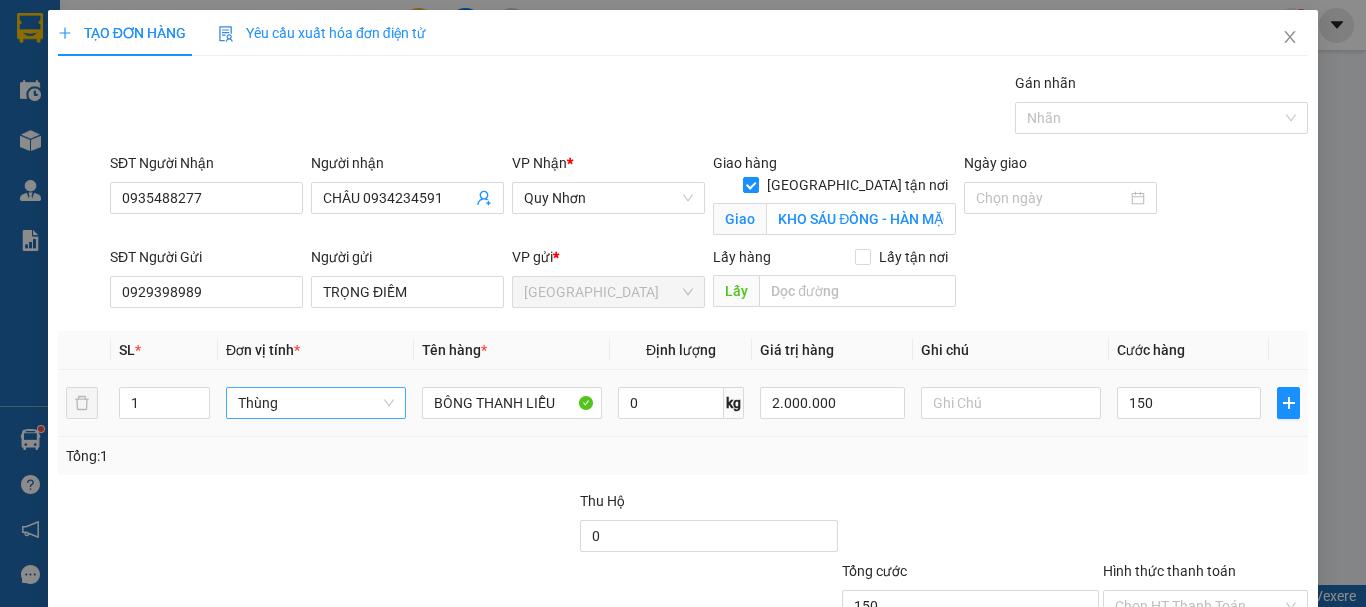 click on "Tổng:  1" at bounding box center [683, 456] 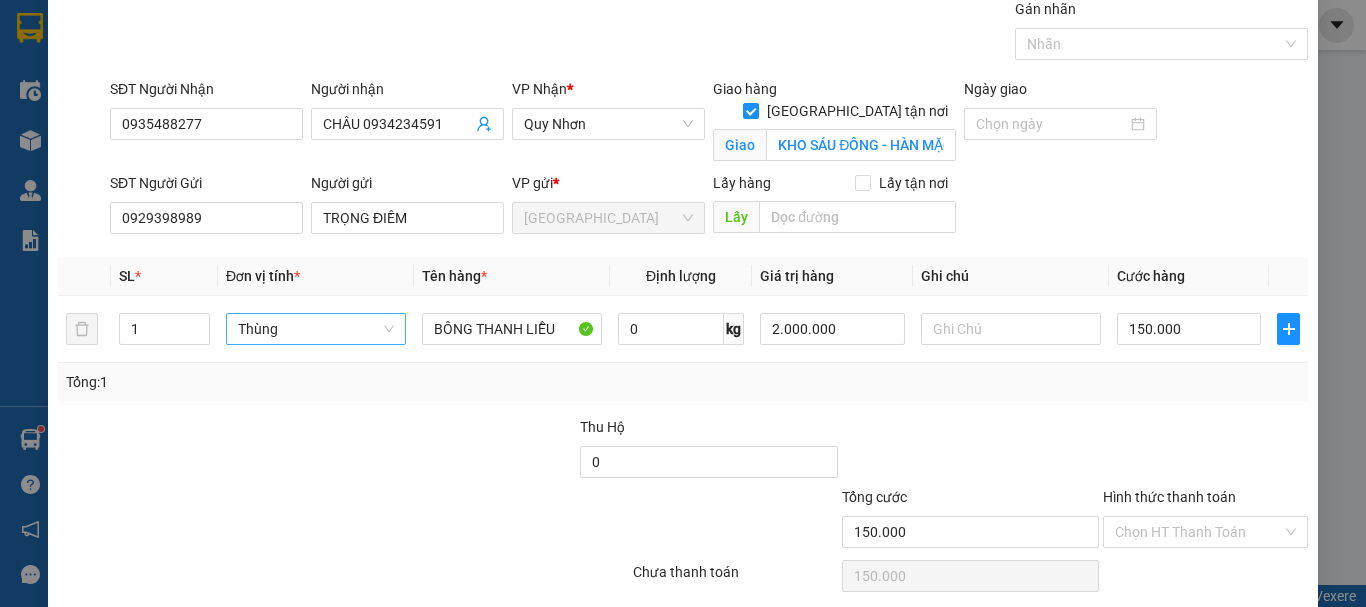 scroll, scrollTop: 149, scrollLeft: 0, axis: vertical 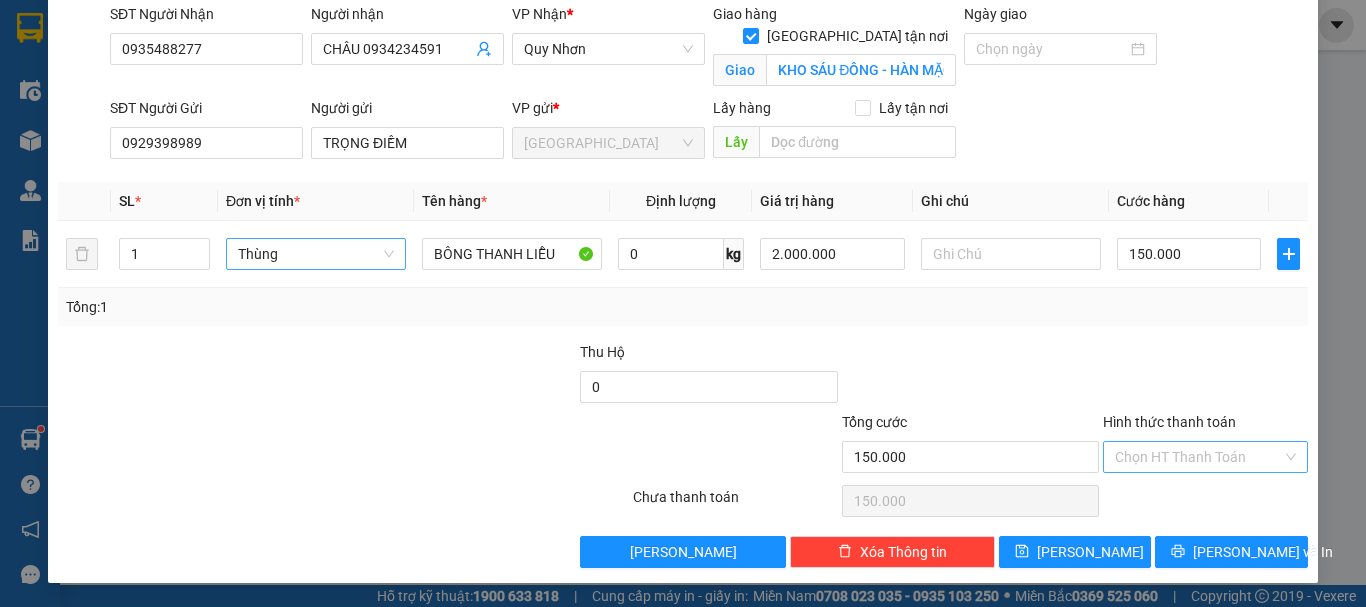 click on "Hình thức thanh toán" at bounding box center [1198, 457] 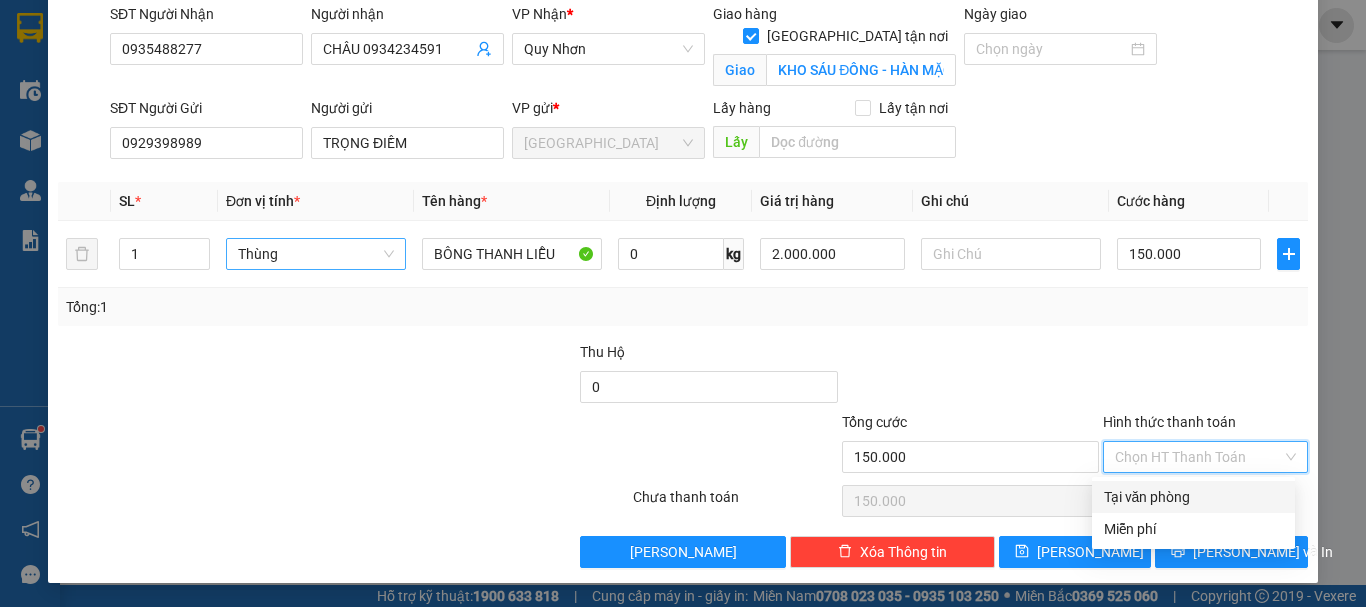 click on "Tại văn phòng" at bounding box center [1193, 497] 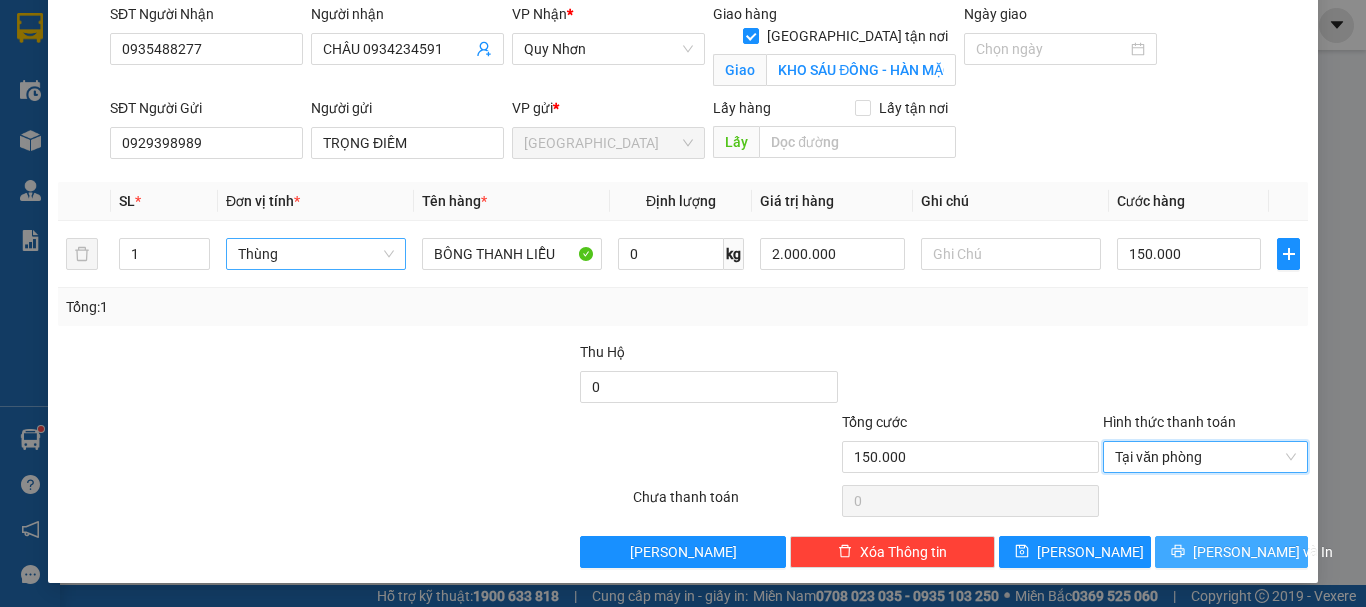 click on "Lưu và In" at bounding box center [1263, 552] 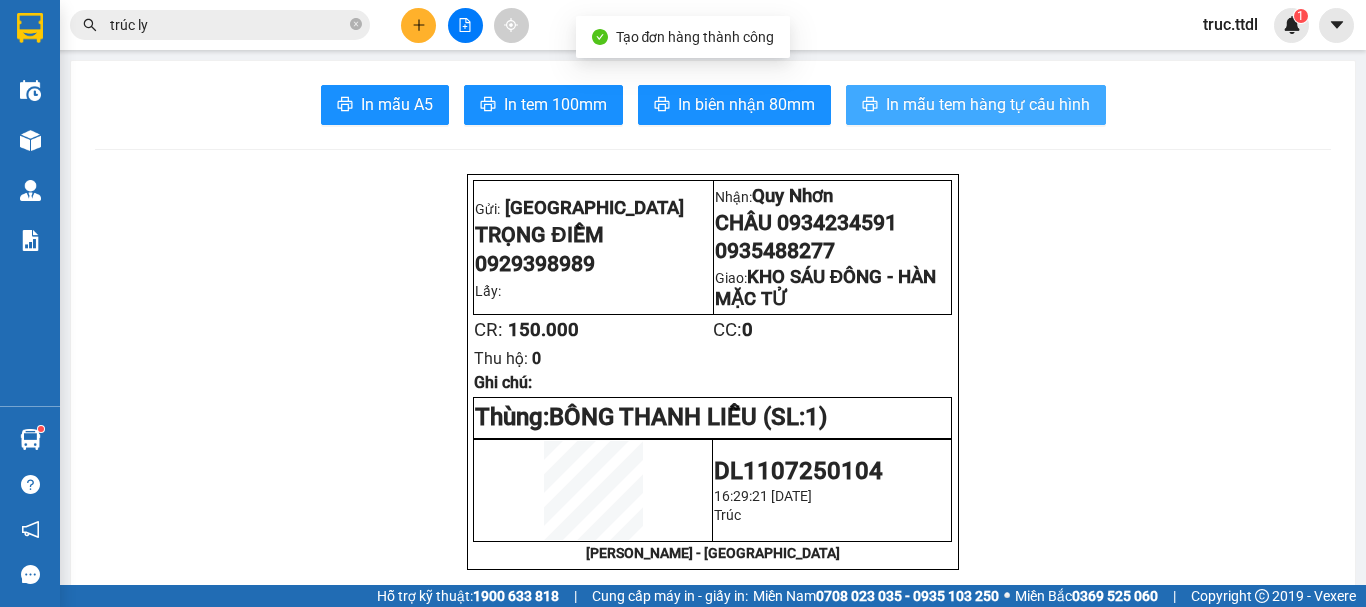 click on "In mẫu tem hàng tự cấu hình" at bounding box center (988, 104) 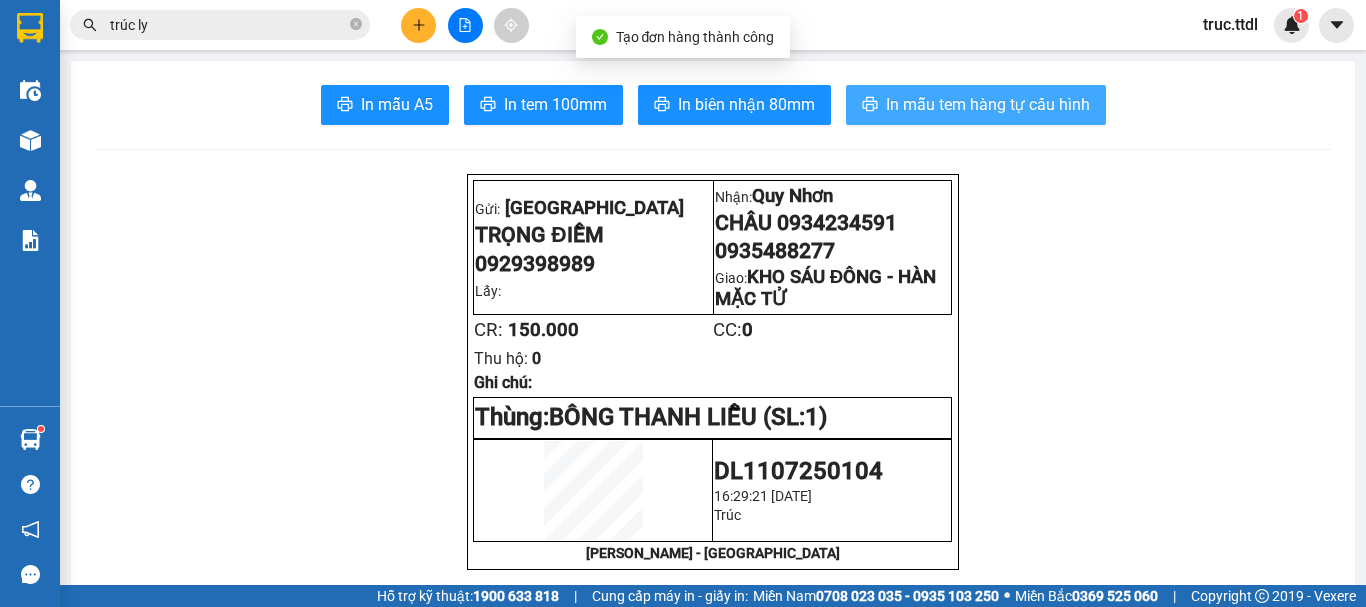 scroll, scrollTop: 0, scrollLeft: 0, axis: both 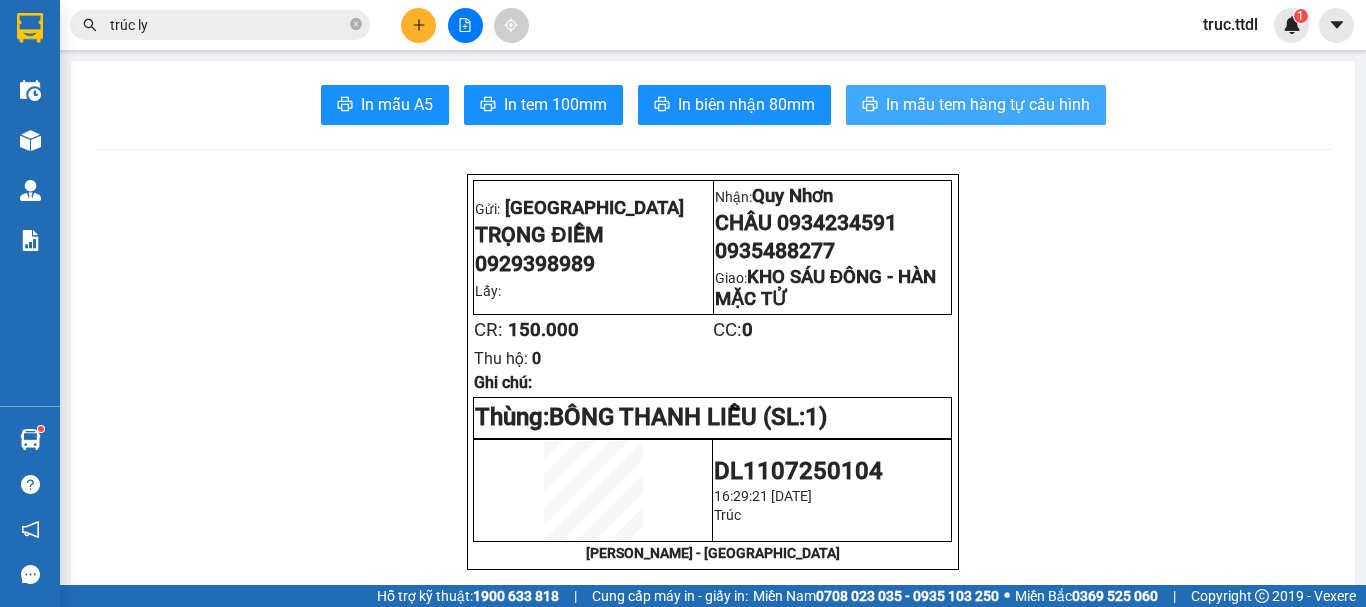 click on "In mẫu tem hàng tự cấu hình" at bounding box center (988, 104) 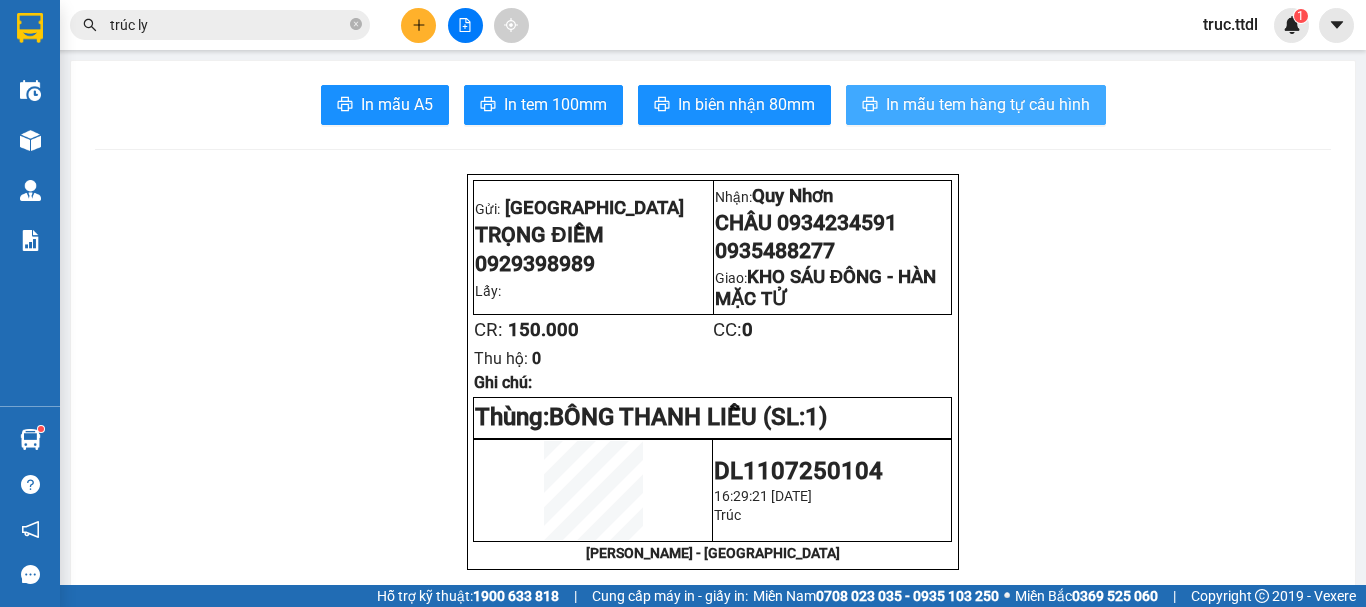 scroll, scrollTop: 0, scrollLeft: 0, axis: both 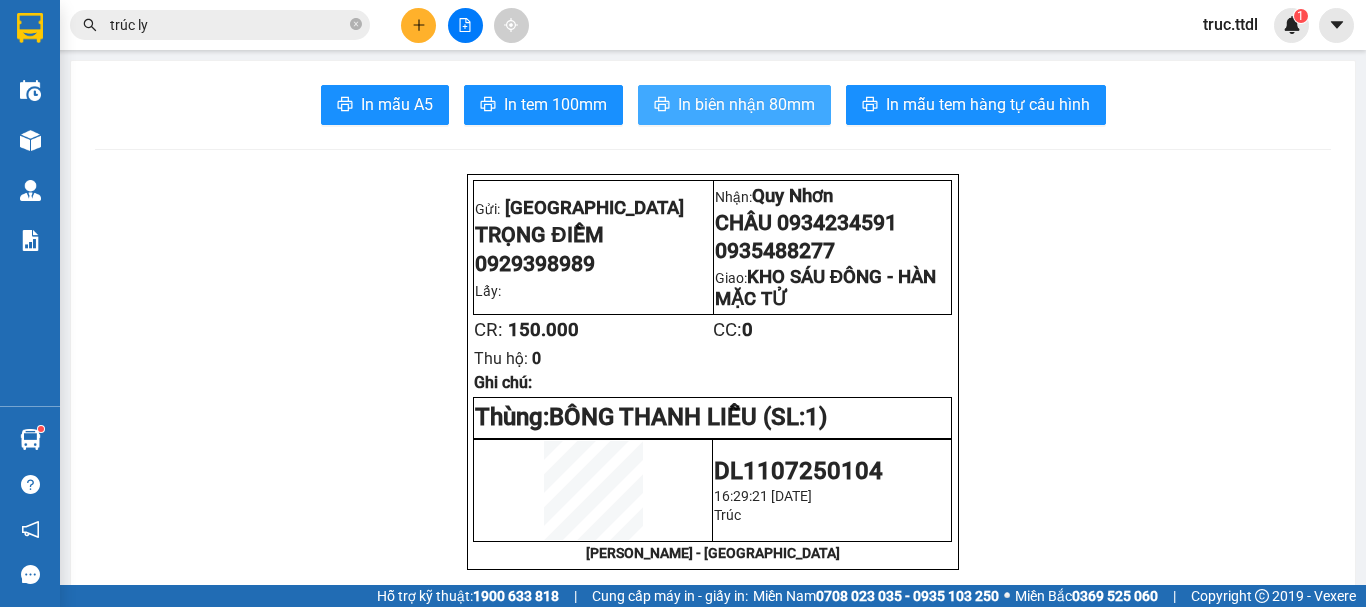 click on "In biên nhận 80mm" at bounding box center (746, 104) 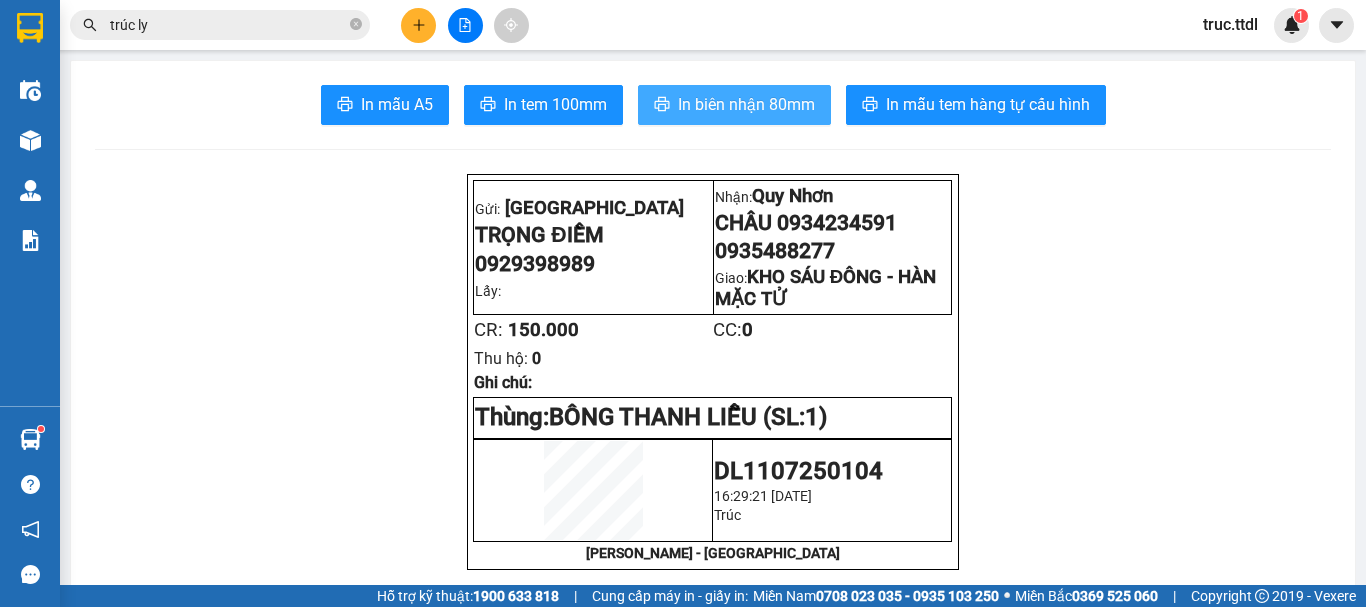 scroll, scrollTop: 0, scrollLeft: 0, axis: both 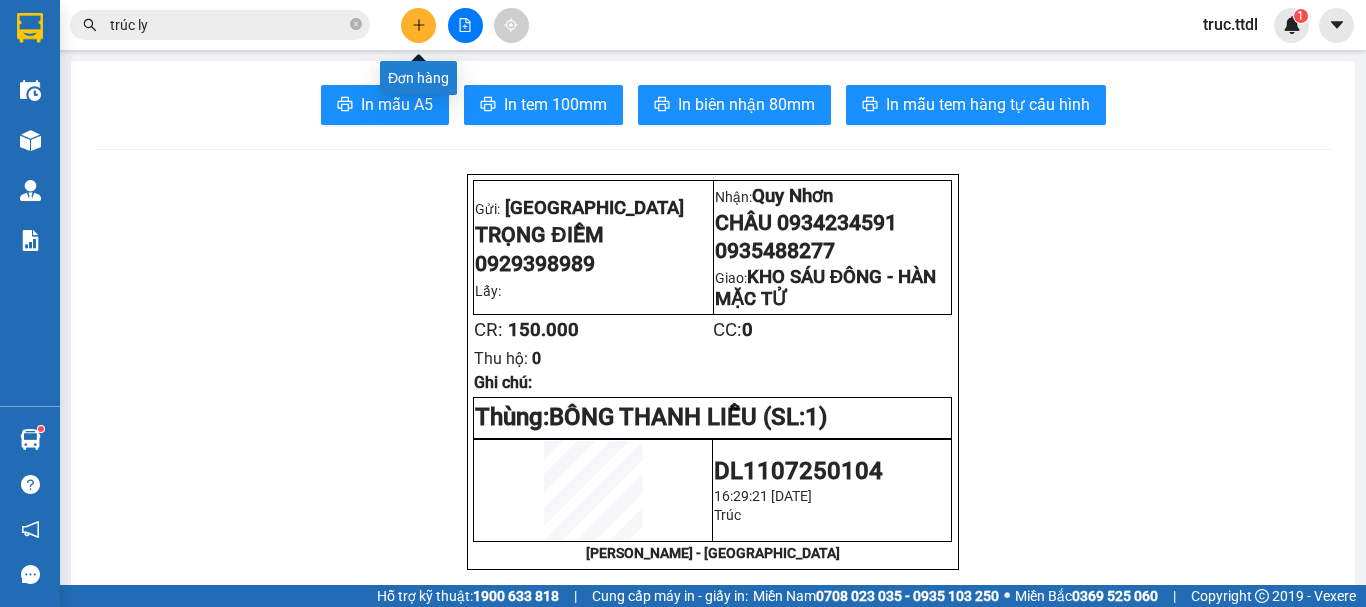 click at bounding box center (418, 25) 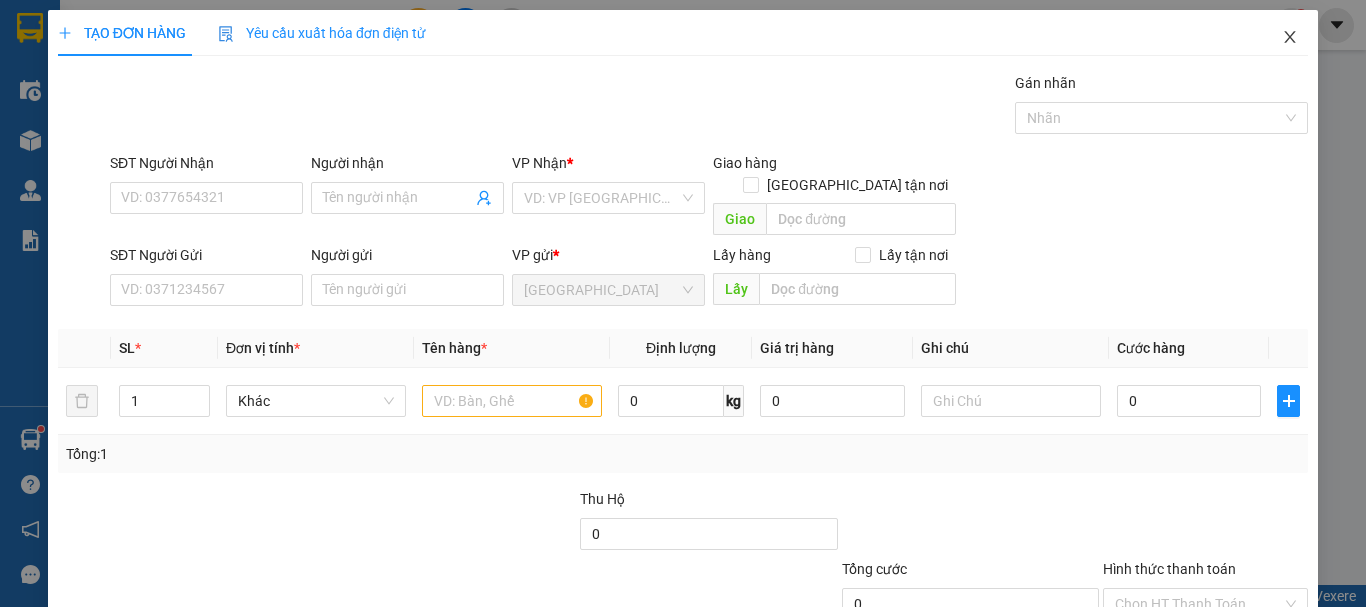 click 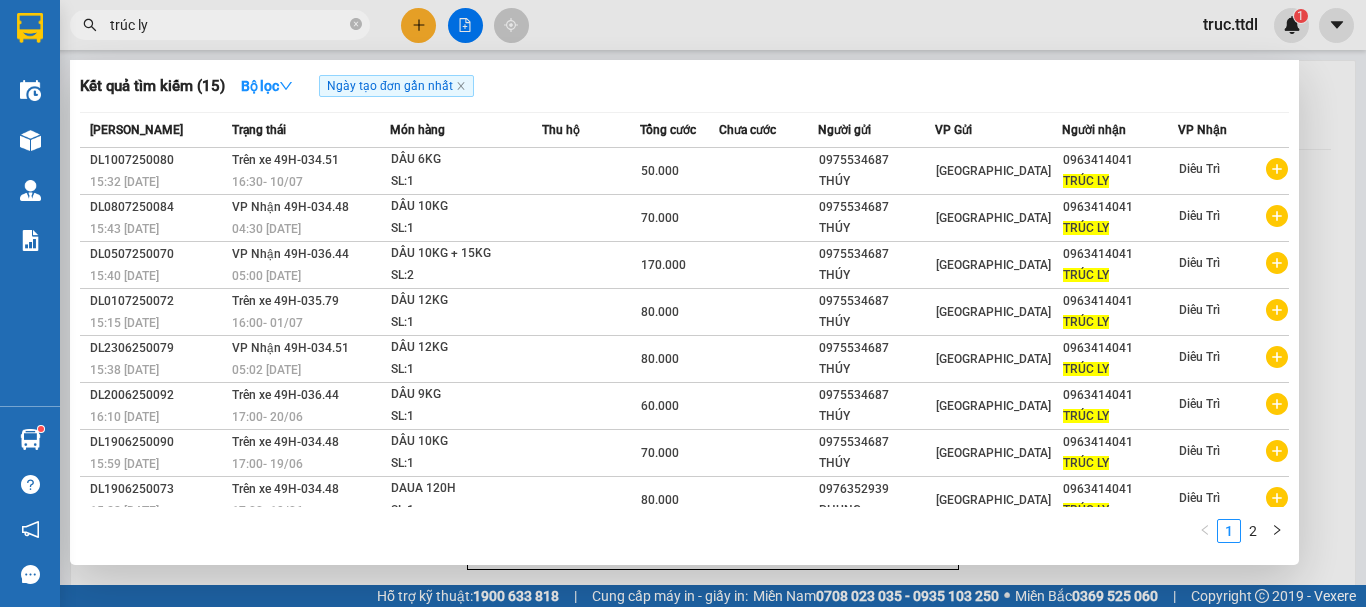 click on "trúc ly" at bounding box center [228, 25] 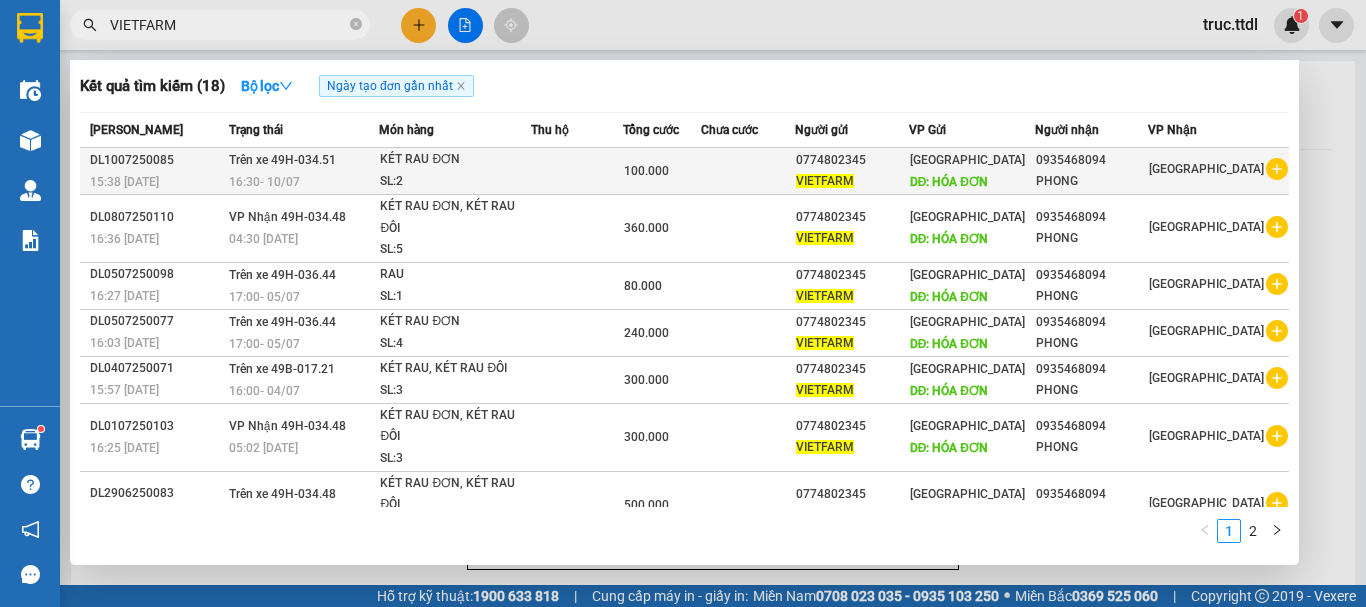 click at bounding box center (748, 171) 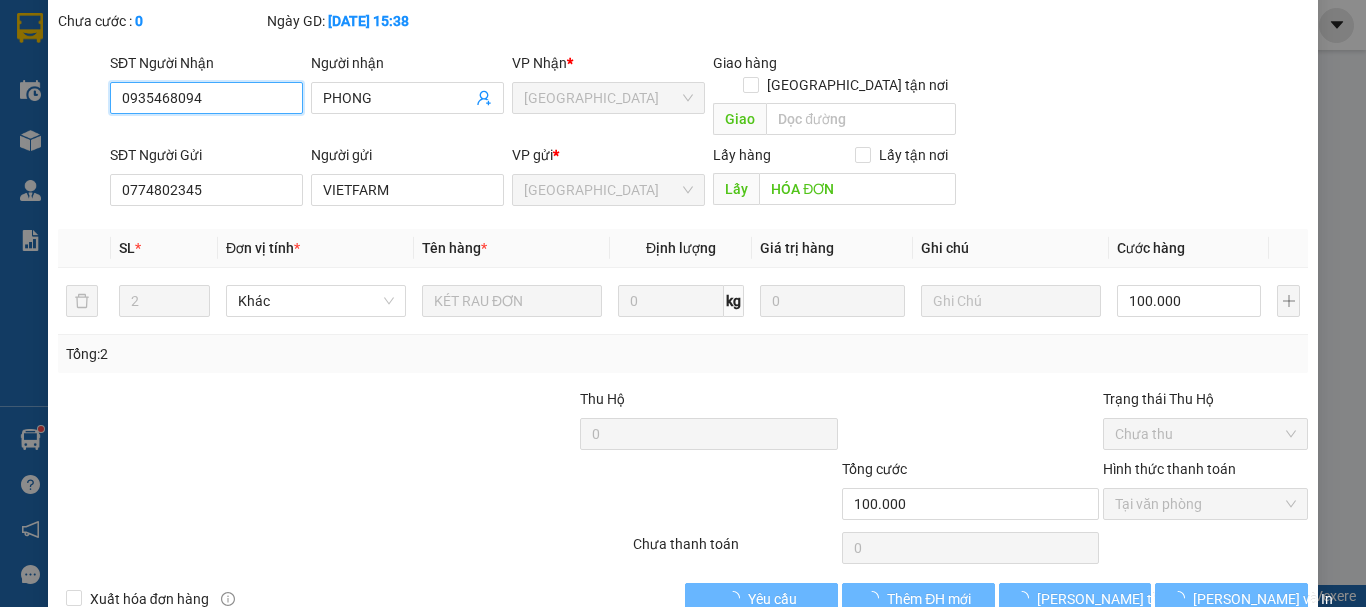 scroll, scrollTop: 178, scrollLeft: 0, axis: vertical 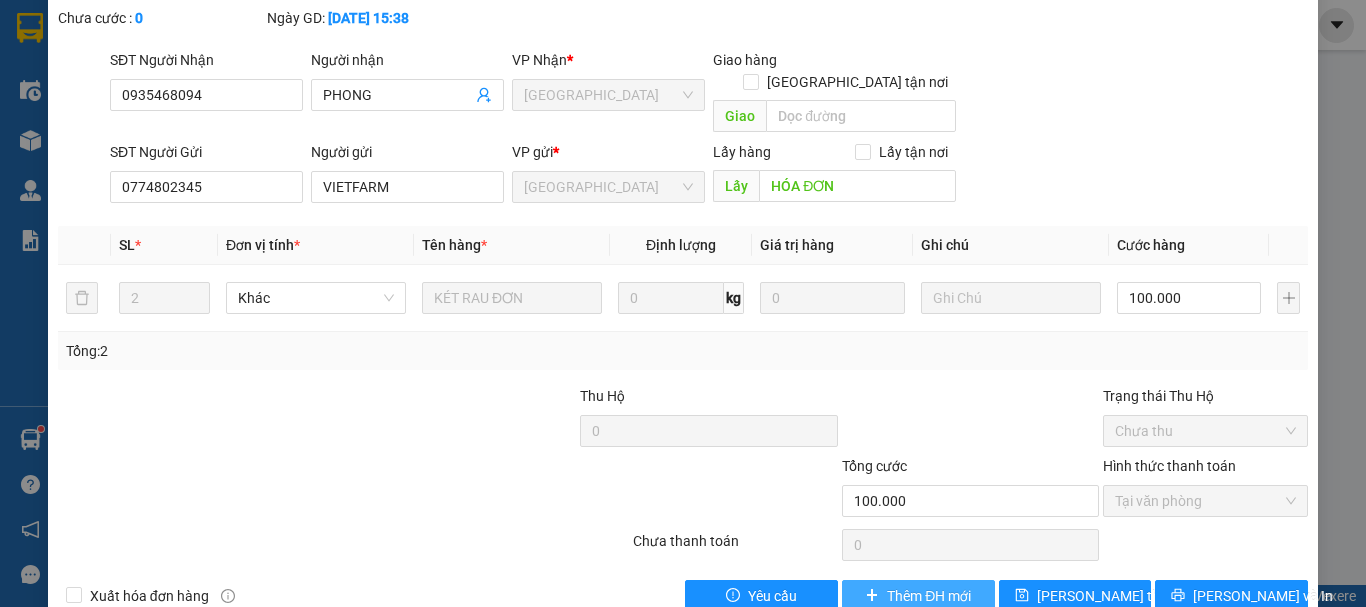 click on "Thêm ĐH mới" at bounding box center [929, 596] 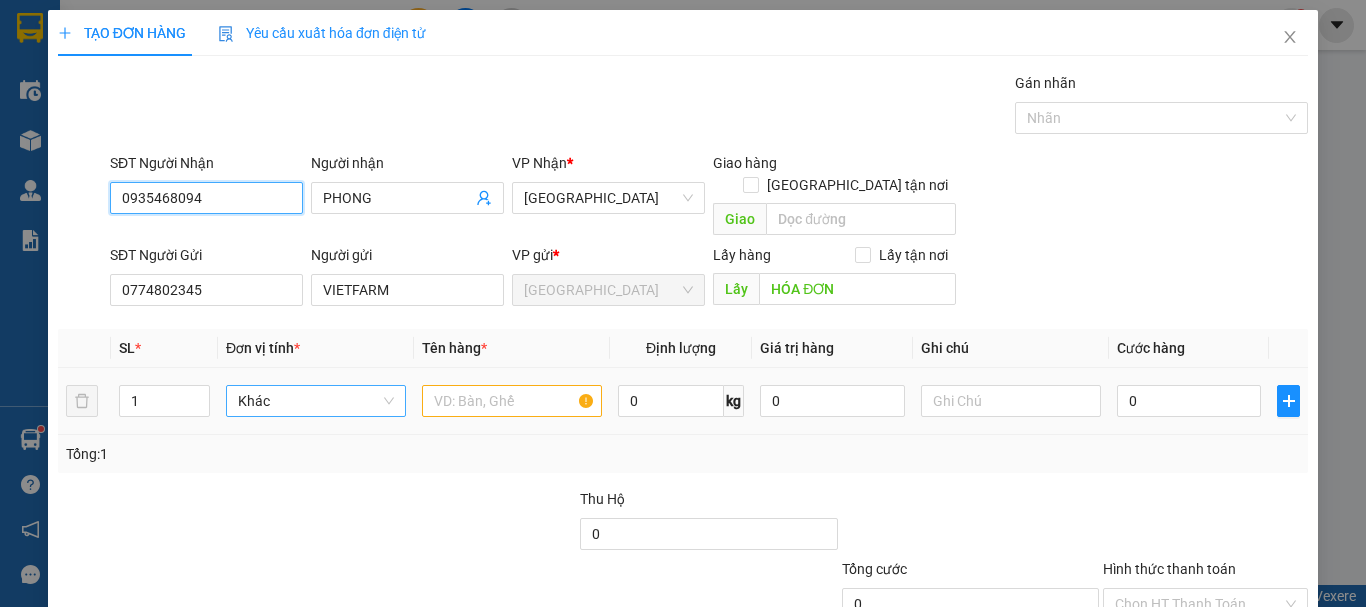 click on "Khác" at bounding box center [316, 401] 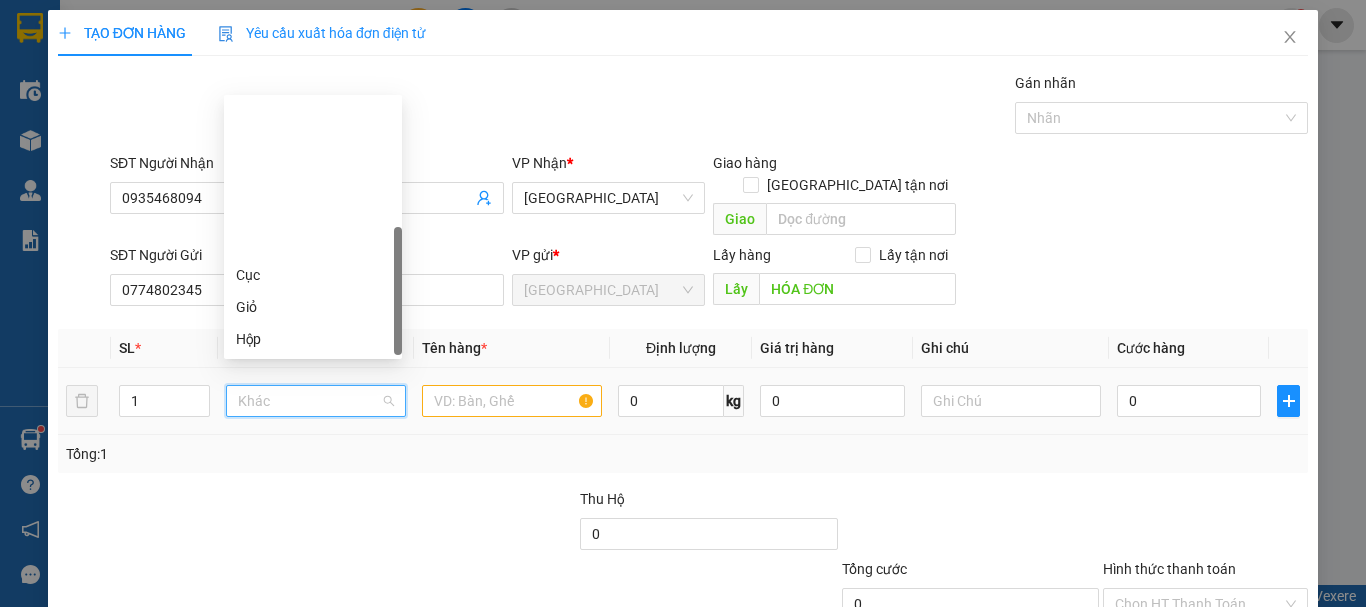 scroll, scrollTop: 192, scrollLeft: 0, axis: vertical 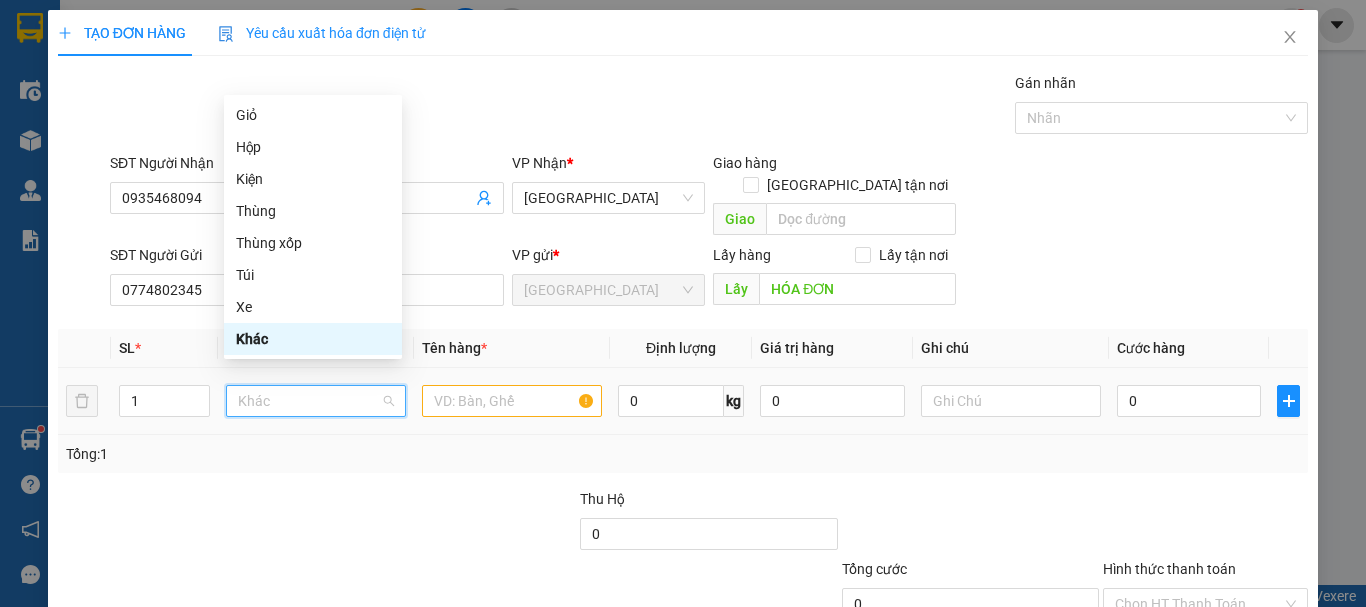 drag, startPoint x: 150, startPoint y: 387, endPoint x: 78, endPoint y: 404, distance: 73.97973 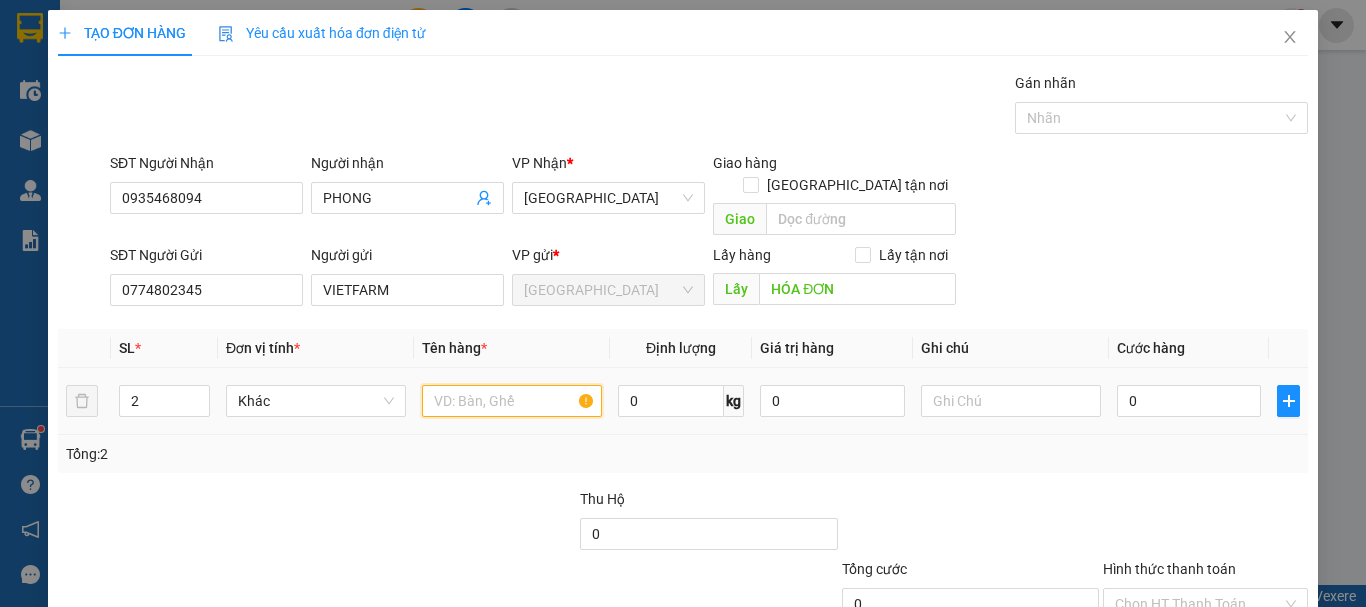 click at bounding box center (512, 401) 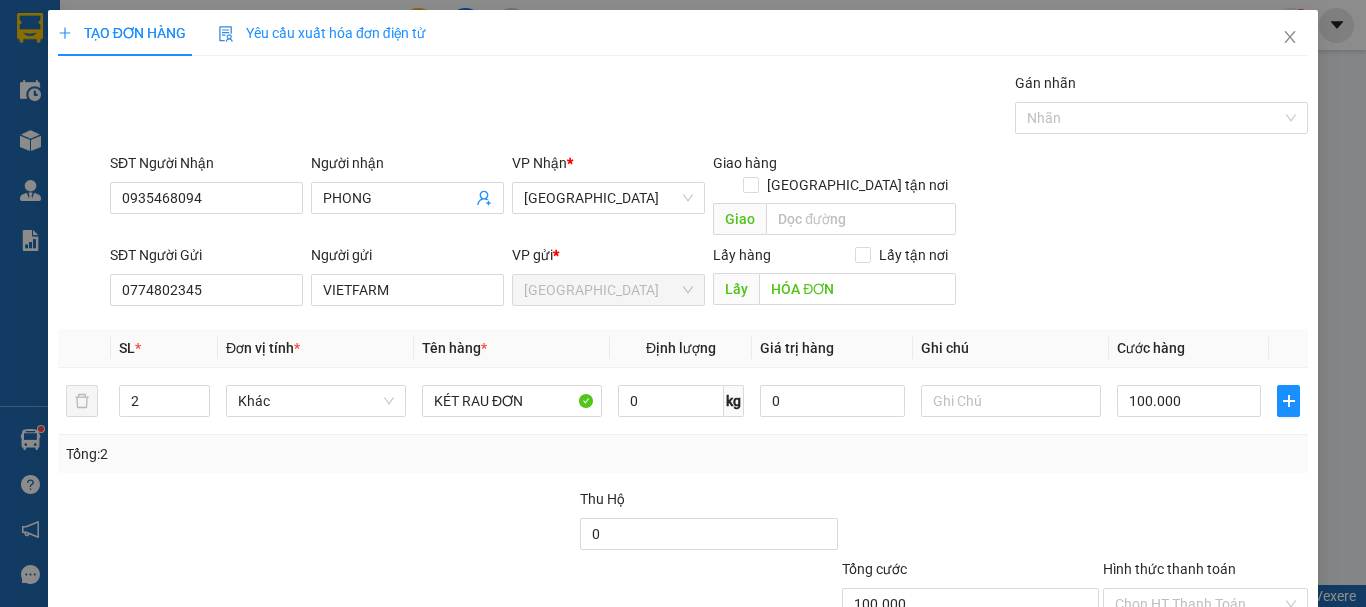 drag, startPoint x: 928, startPoint y: 459, endPoint x: 1150, endPoint y: 423, distance: 224.89998 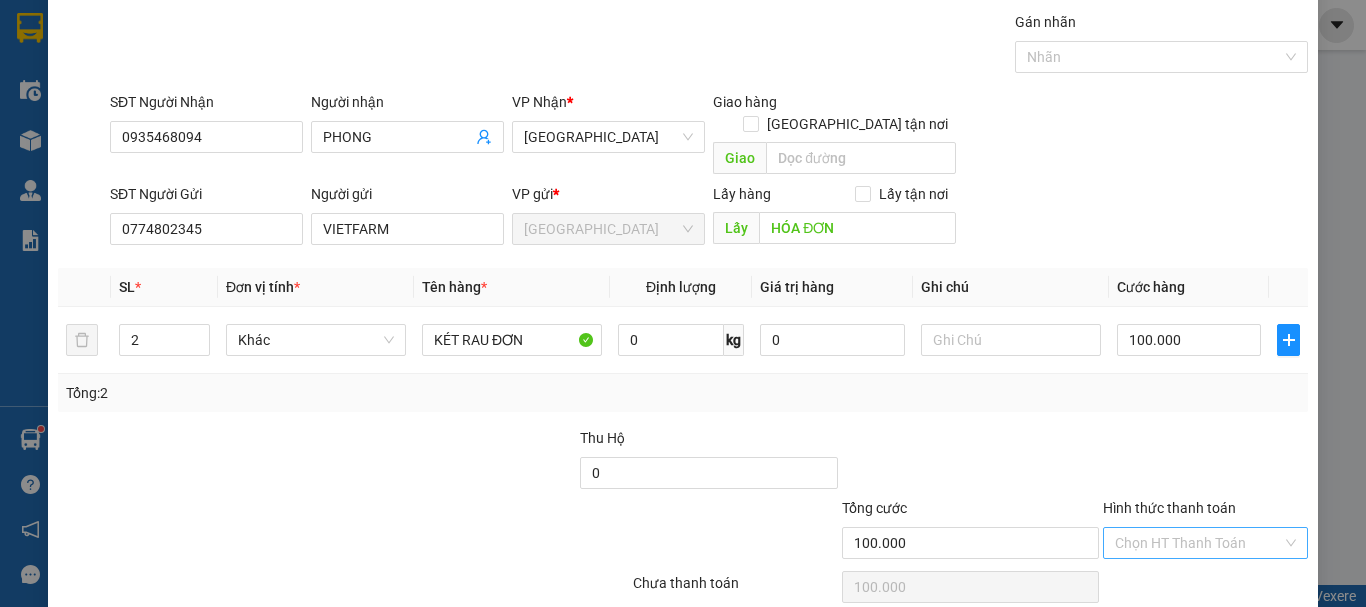 scroll, scrollTop: 125, scrollLeft: 0, axis: vertical 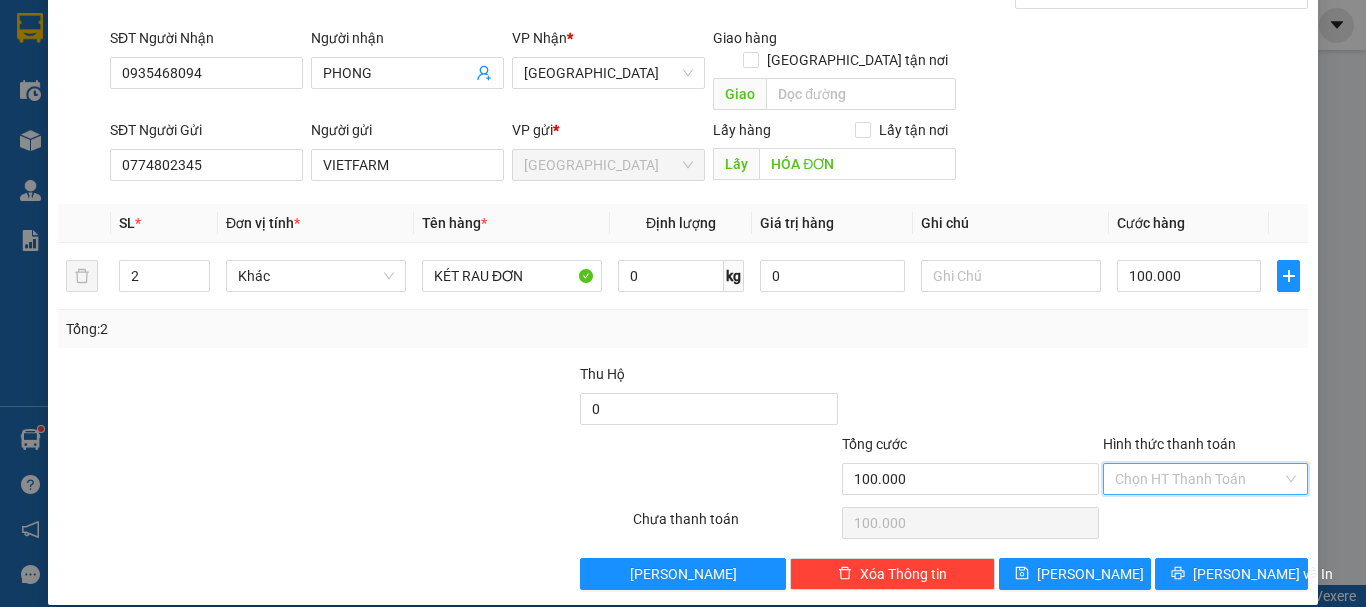 click on "Hình thức thanh toán" at bounding box center (1198, 479) 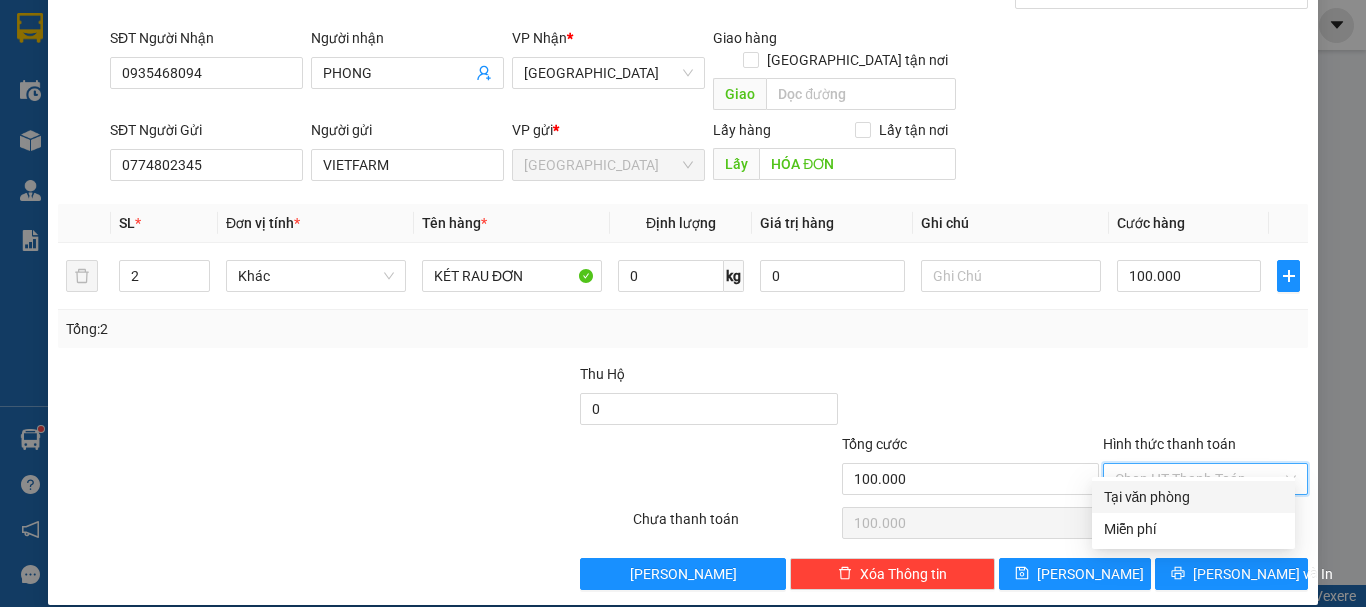 click on "Tại văn phòng" at bounding box center [1193, 497] 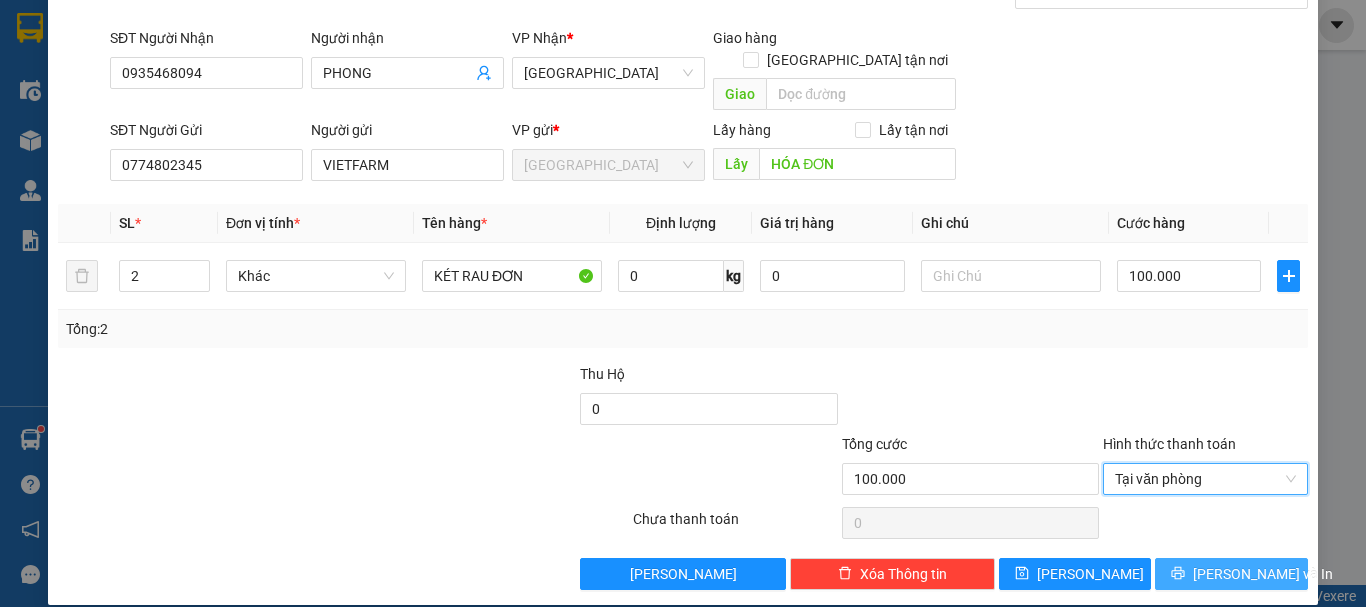 click on "Lưu và In" at bounding box center [1263, 574] 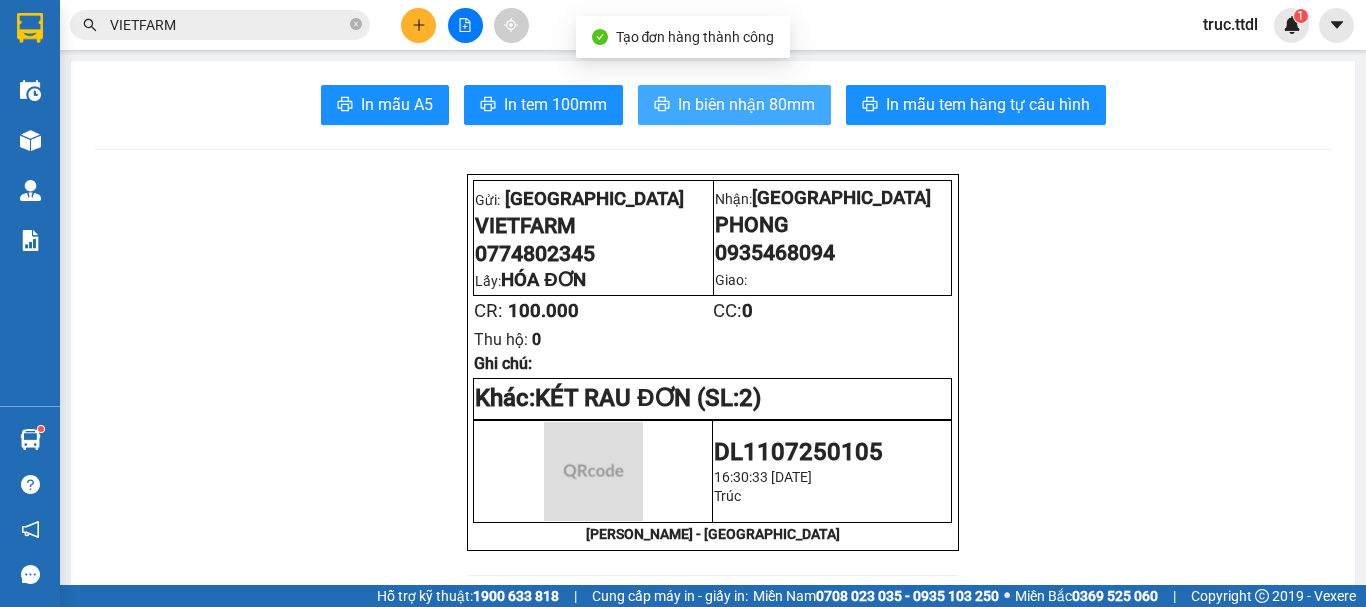 click on "In biên nhận 80mm" at bounding box center [746, 104] 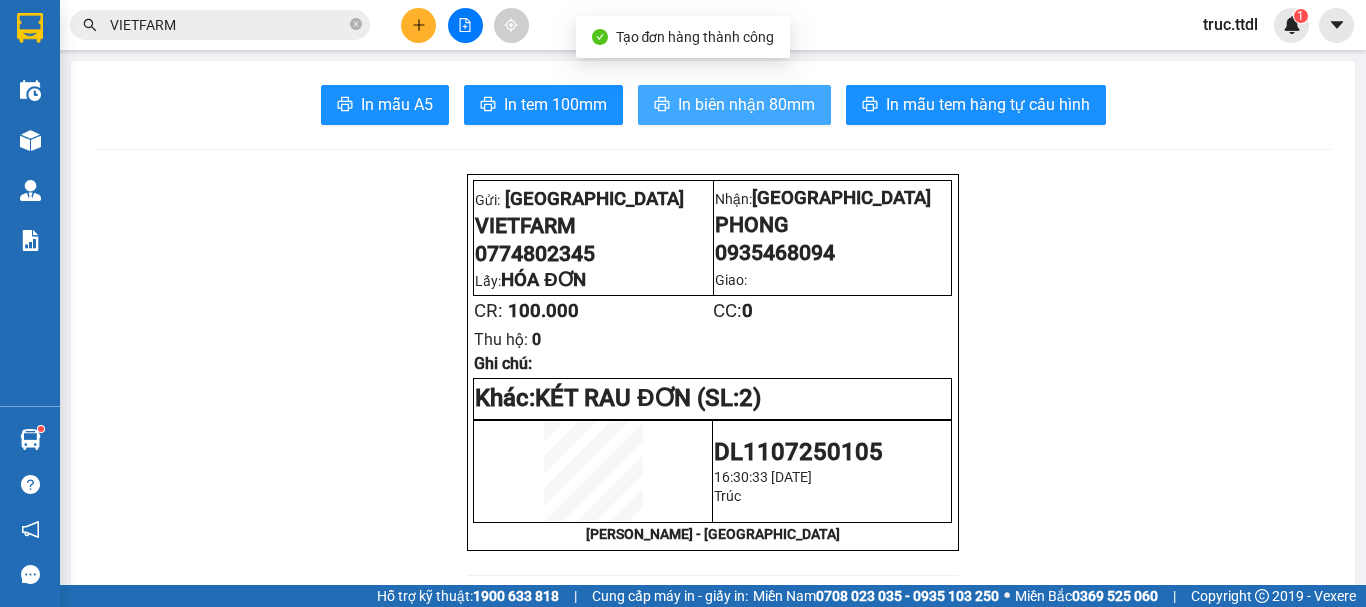 scroll, scrollTop: 0, scrollLeft: 0, axis: both 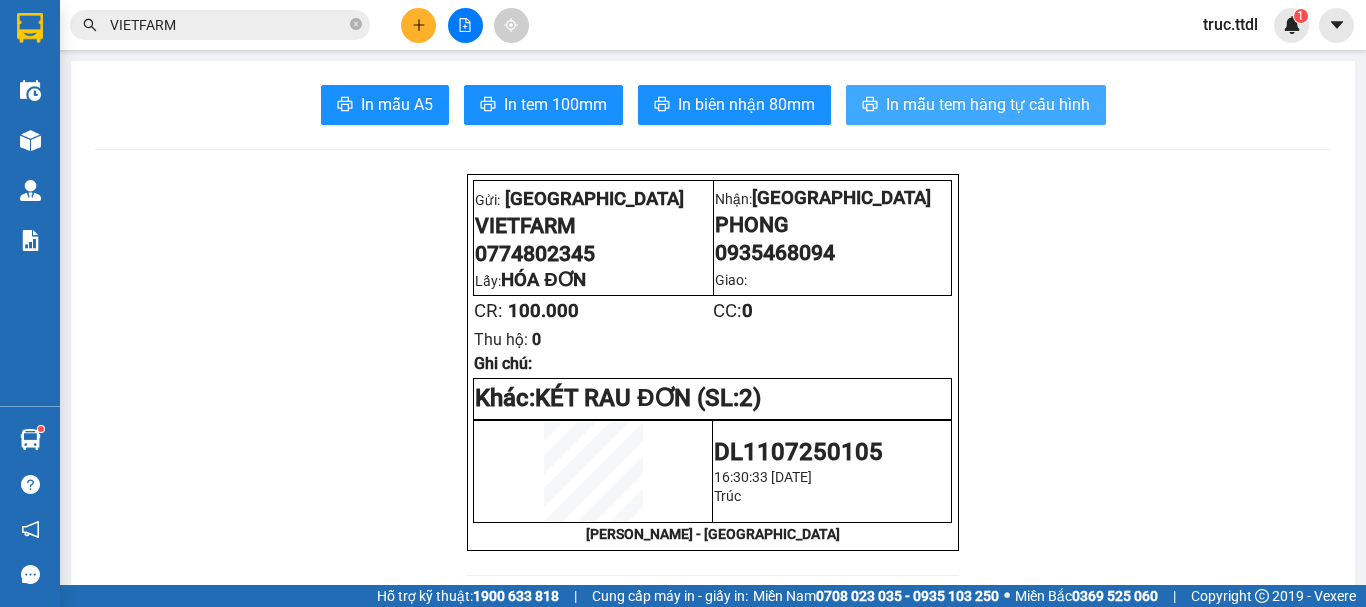 click on "In mẫu tem hàng tự cấu hình" at bounding box center (988, 104) 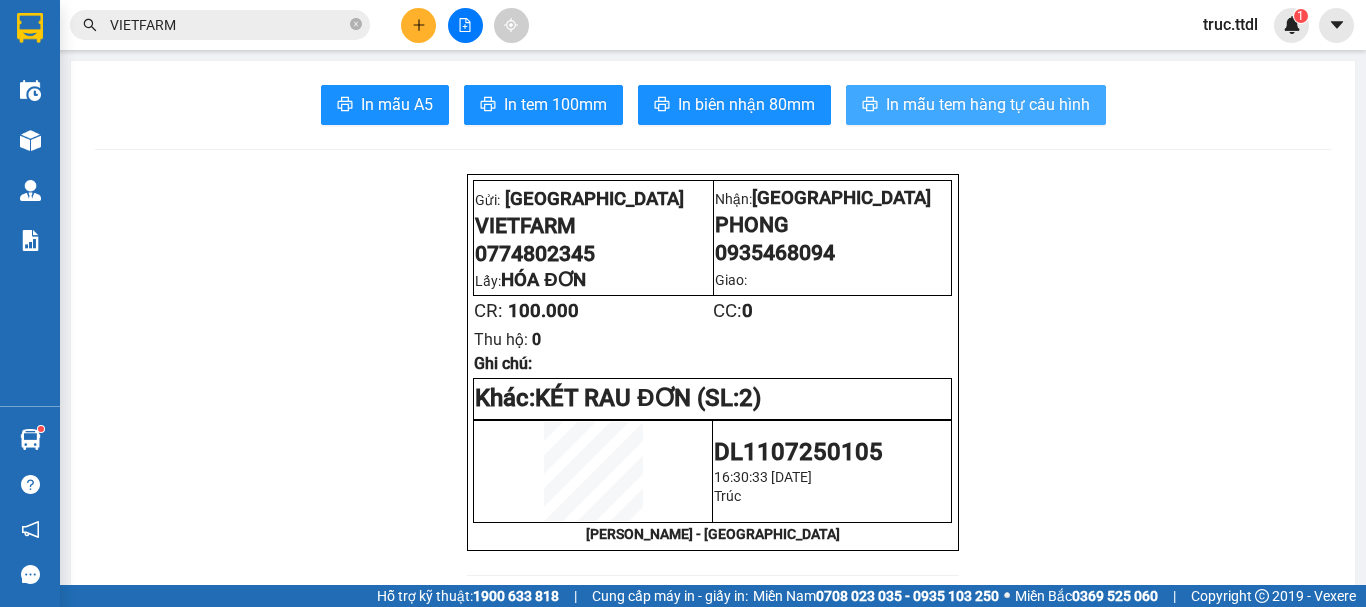 scroll, scrollTop: 0, scrollLeft: 0, axis: both 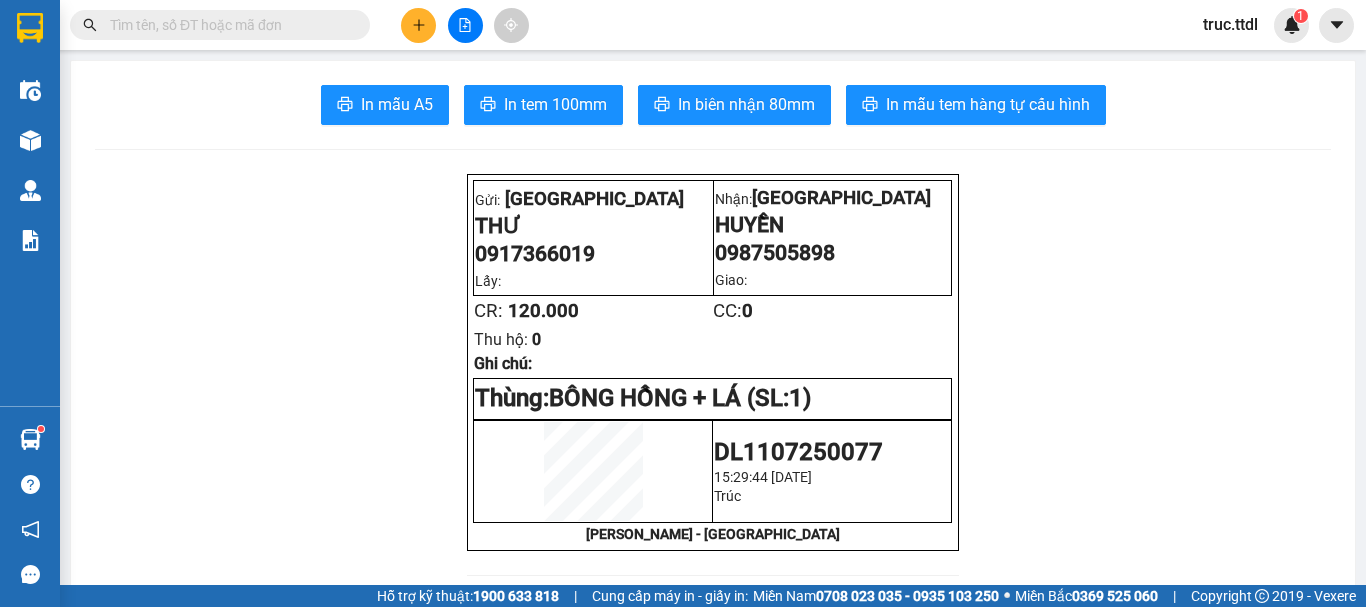 click at bounding box center (228, 25) 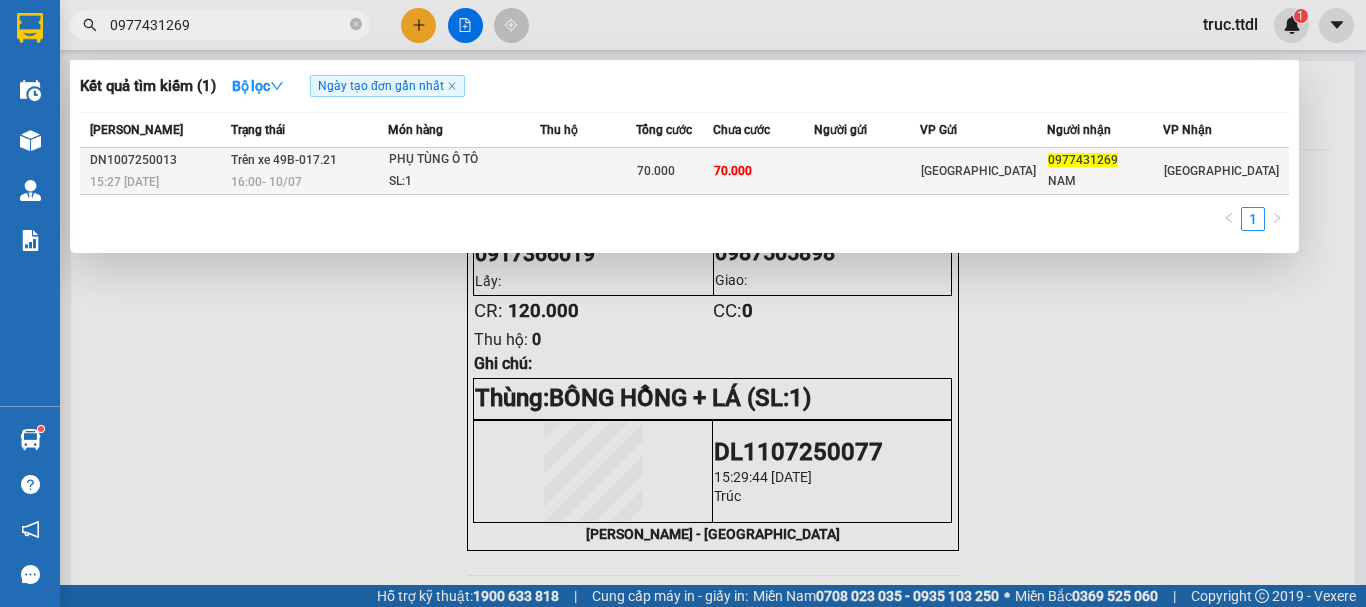 type on "0977431269" 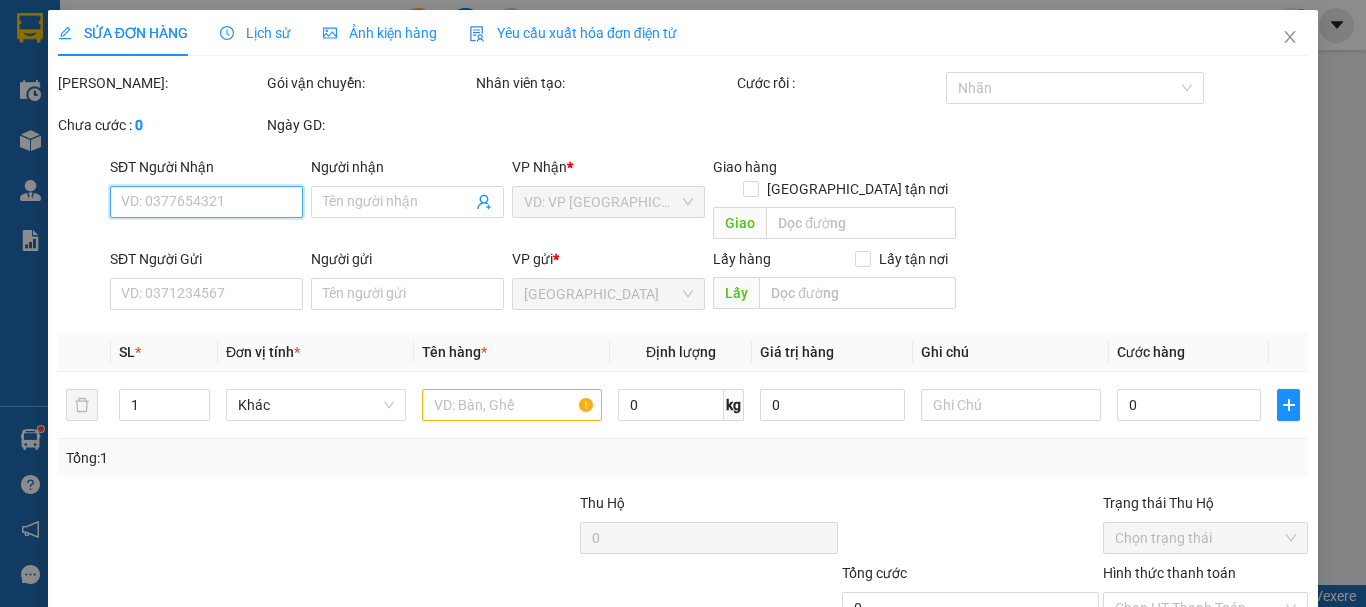 type on "0977431269" 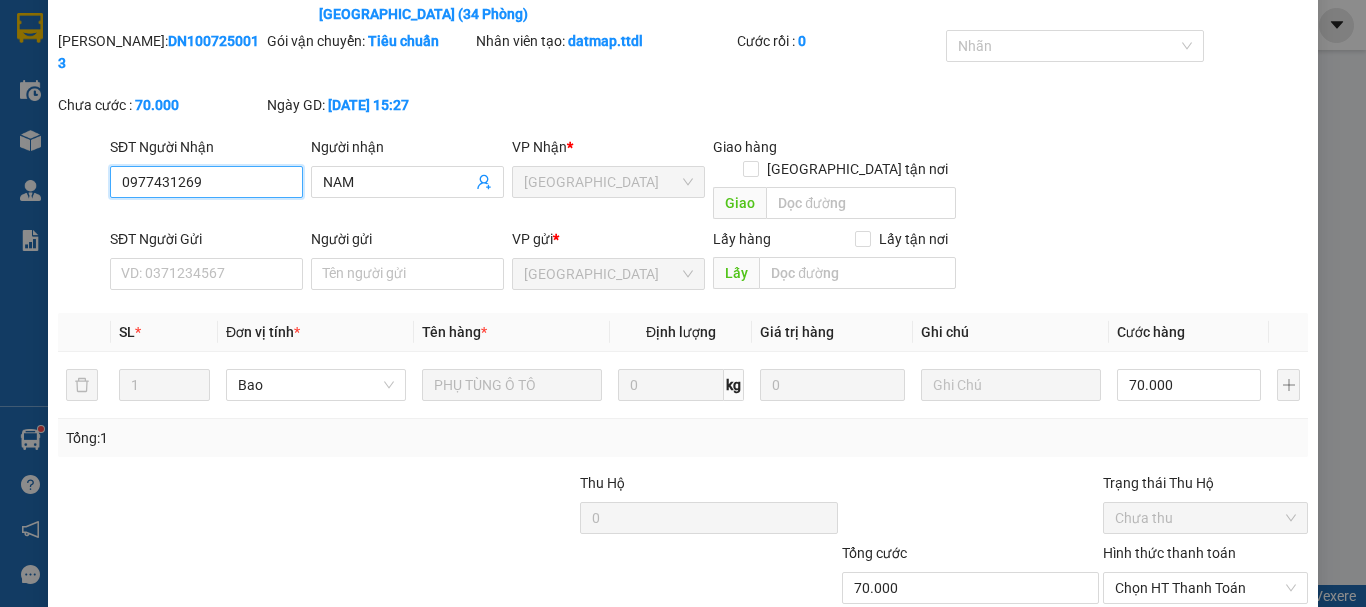 scroll, scrollTop: 156, scrollLeft: 0, axis: vertical 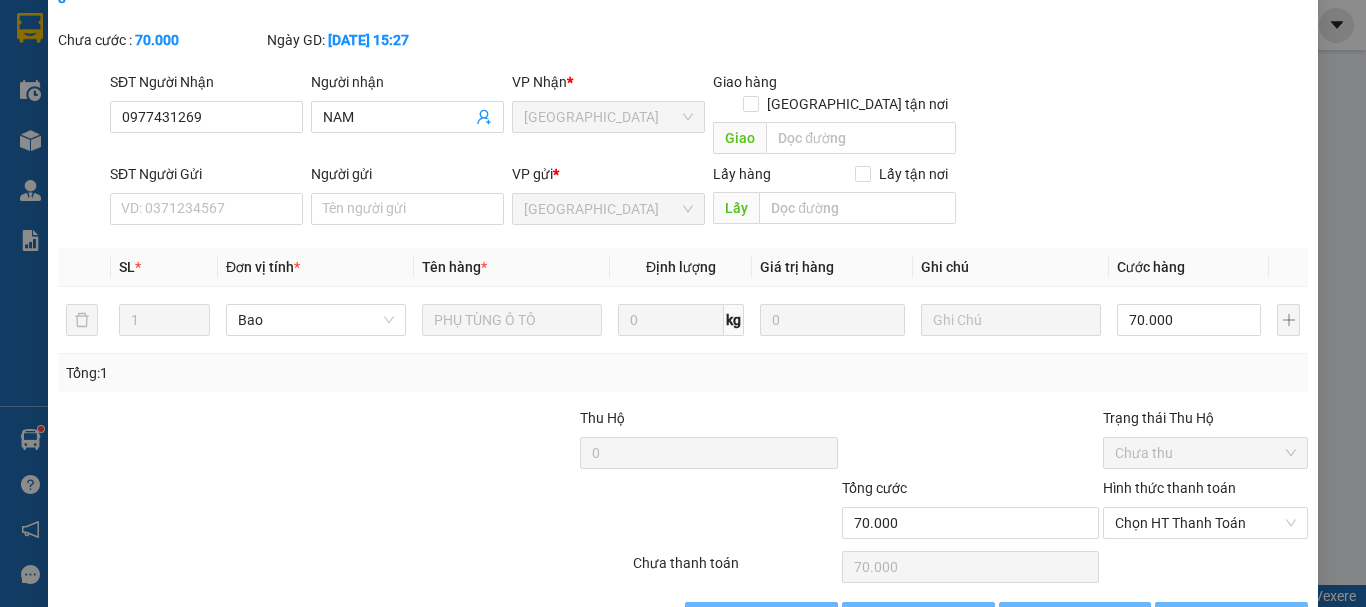 click at bounding box center (970, 442) 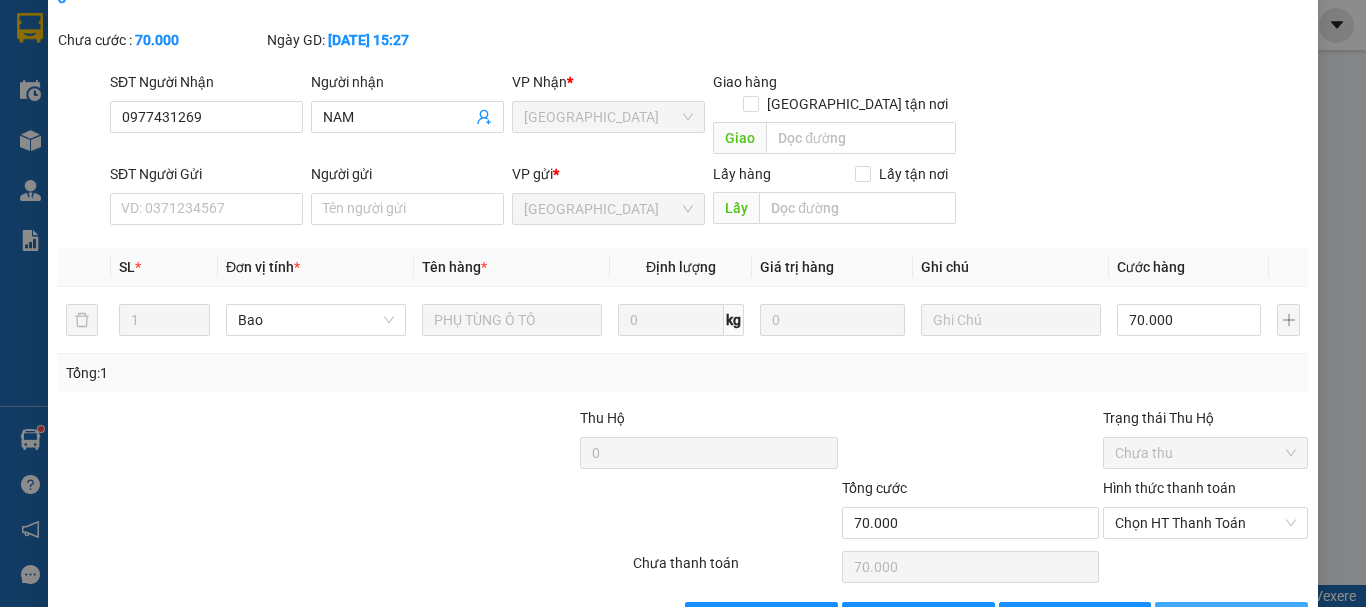 click on "[PERSON_NAME] và In" at bounding box center (1263, 618) 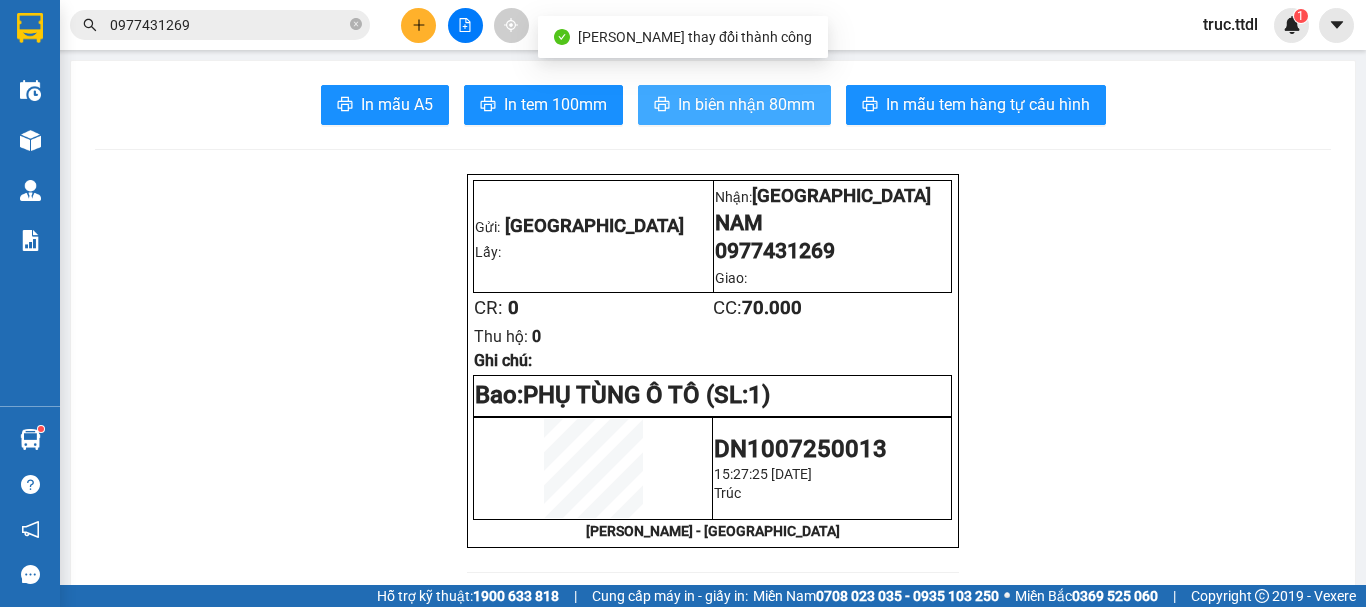 click on "In biên nhận 80mm" at bounding box center [746, 104] 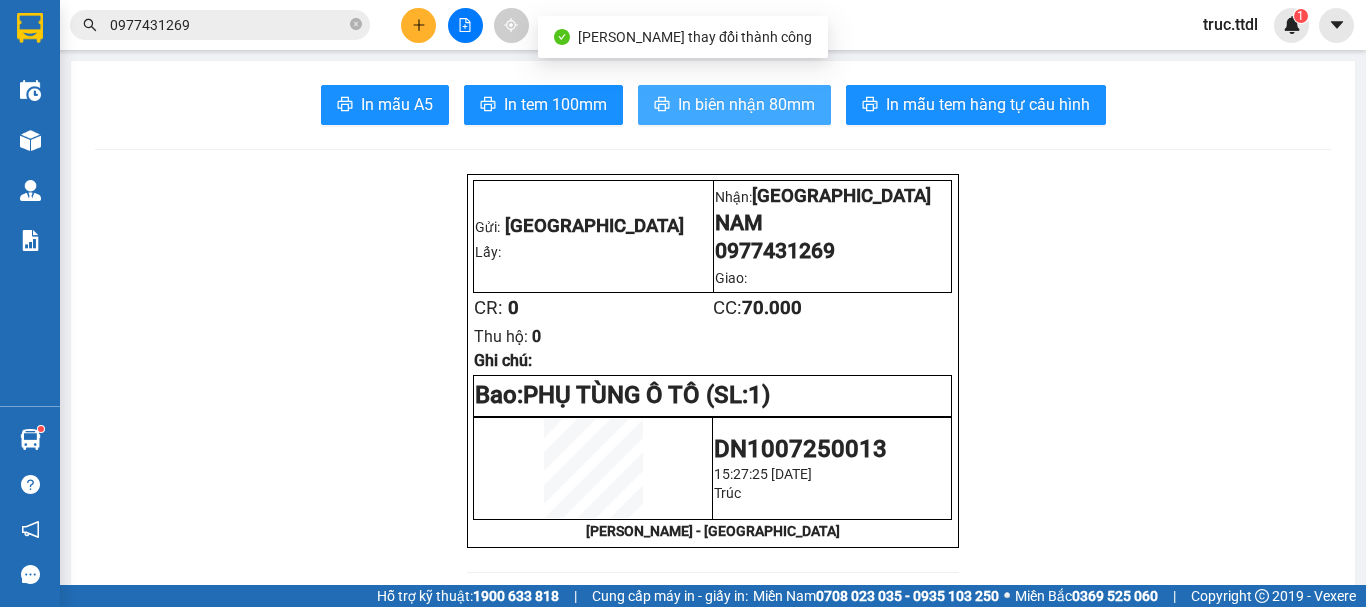 scroll, scrollTop: 0, scrollLeft: 0, axis: both 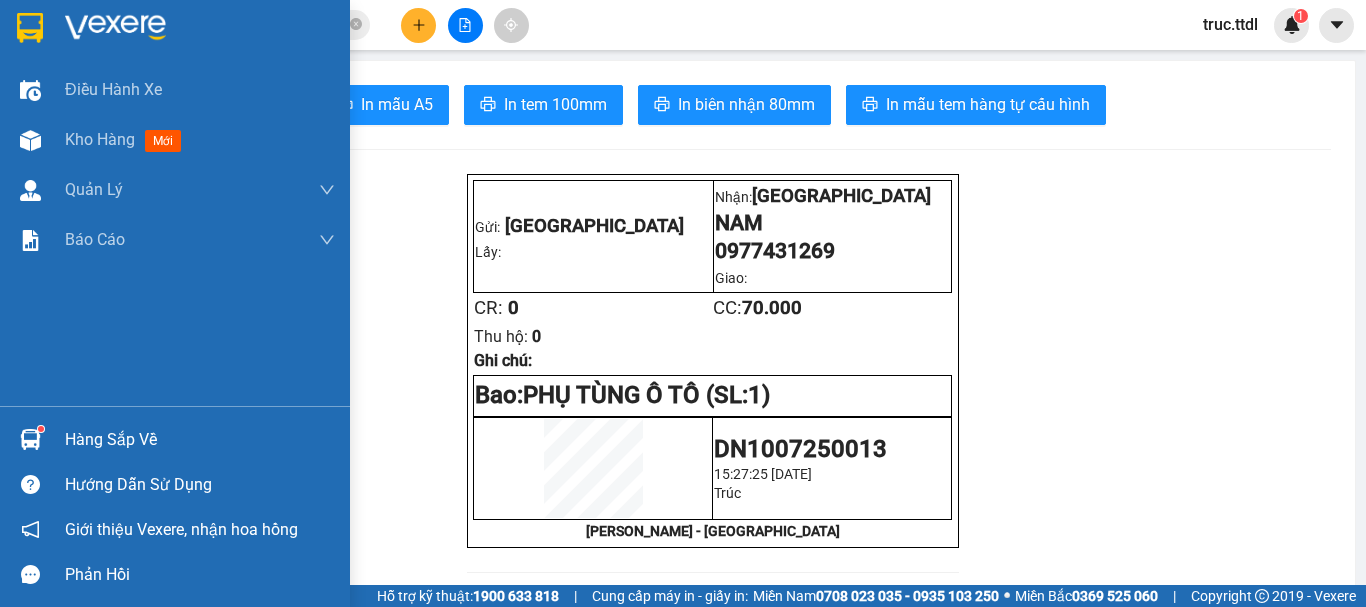click at bounding box center [30, 28] 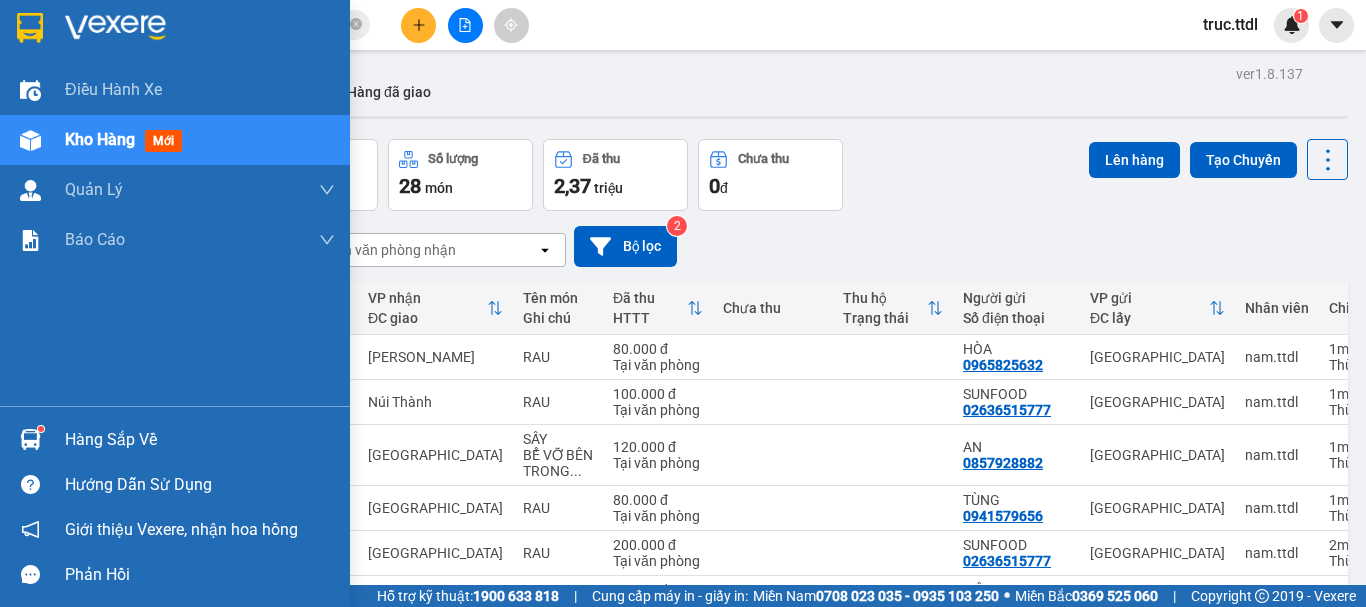 click at bounding box center [30, 28] 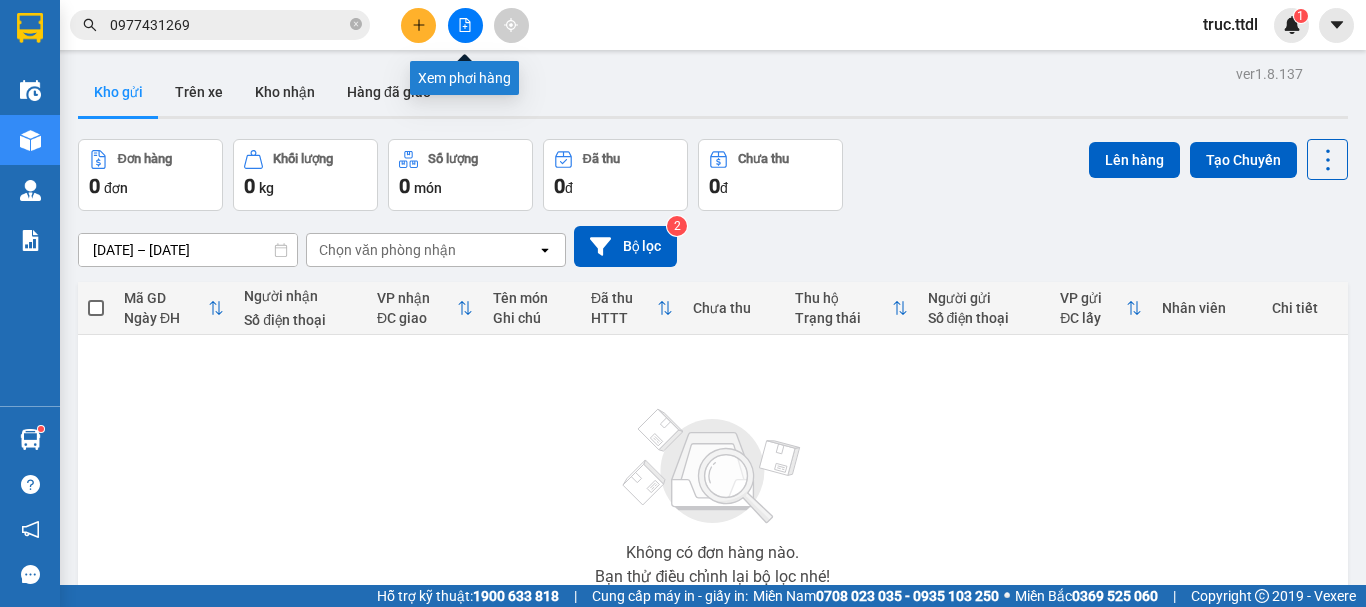 click 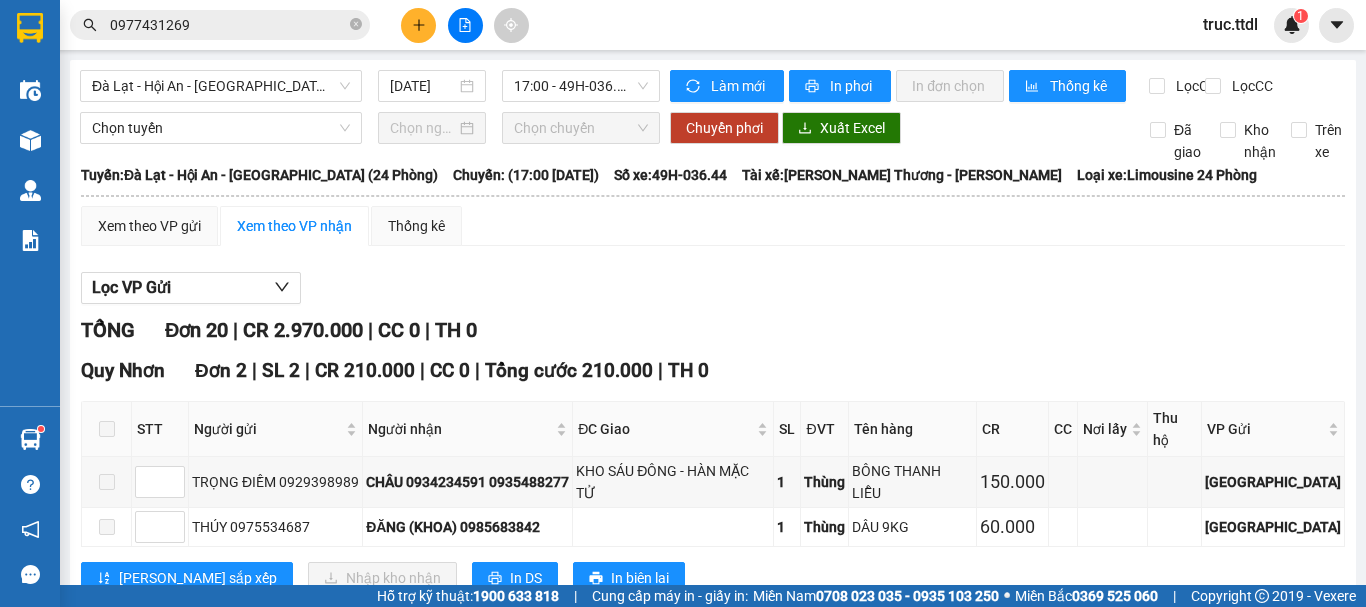 click on "Xem theo VP gửi Xem theo VP nhận Thống kê Lọc VP Gửi TỔNG Đơn   20 | CR   2.970.000 | CC   0 | TH   0 Quy Nhơn Đơn   2 | SL   2 | CR   210.000 | CC   0 | Tổng cước   210.000 | TH   0 STT Người gửi Người nhận ĐC Giao SL ĐVT Tên hàng CR CC Nơi lấy Thu hộ VP Gửi Ký nhận                             TRỌNG ĐIỀM 0929398989 CHÂU 0934234591 0935488277 KHO SÁU ĐÔNG - HÀN MẶC TỬ 1 Thùng BÔNG THANH LIỄU 150.000 Đà Lạt  THÚY 0975534687 ĐĂNG (KHOA) 0985683842 1 Thùng DÂU 9KG 60.000 Đà Lạt  Lưu sắp xếp Nhập kho nhận In DS In biên lai Thanh Thuỷ   063 3823 151   296 Nguyên Tử Lực Đà Lạt   -  17:30 - 11/07/2025 Tuyến:  Đà Lạt - Hội An - Đà Nẵng (24 Phòng) Chuyến:   (17:00 - 11/07/2025) Tài xế:  Hạ Hoài Thương - Lương Ngọc Cảnh   Phụ xe:  Số xe:  49H-036.44   Loại xe:  Limousine 24 Phòng STT Người gửi Người nhận ĐC Giao SL ĐVT Tên hàng CR CC Nơi lấy Thu hộ   2" at bounding box center [713, 1291] 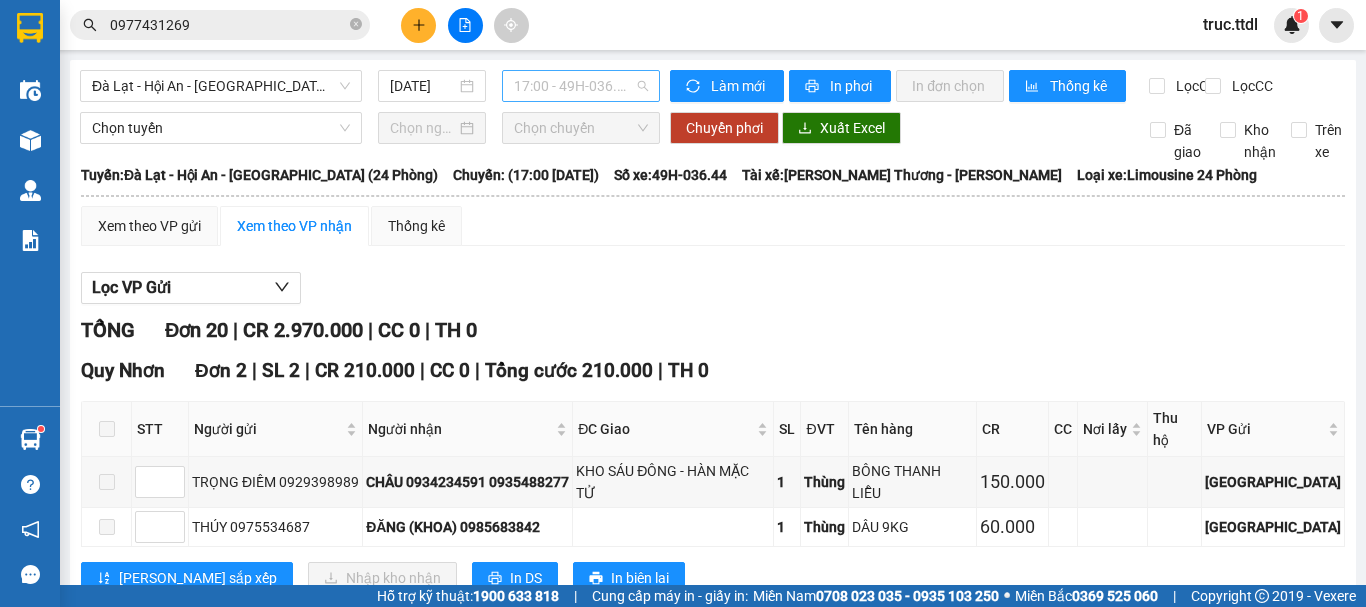 click on "17:00     - 49H-036.44" at bounding box center (581, 86) 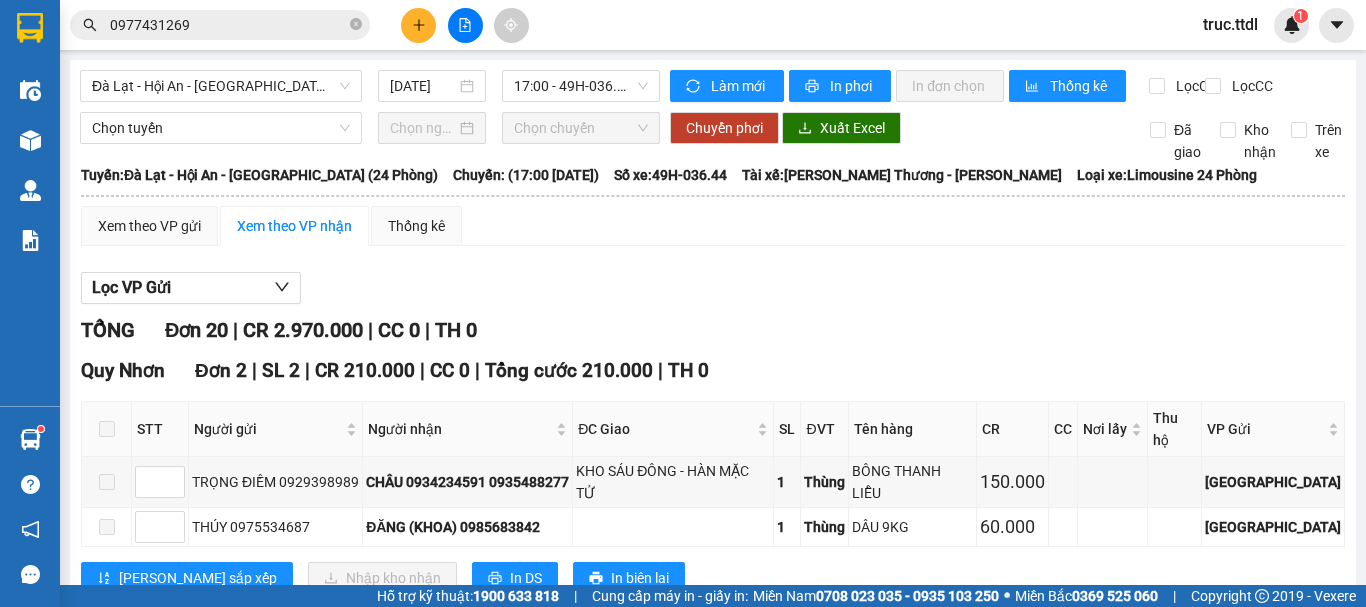 click on "Lọc VP Gửi" at bounding box center (713, 288) 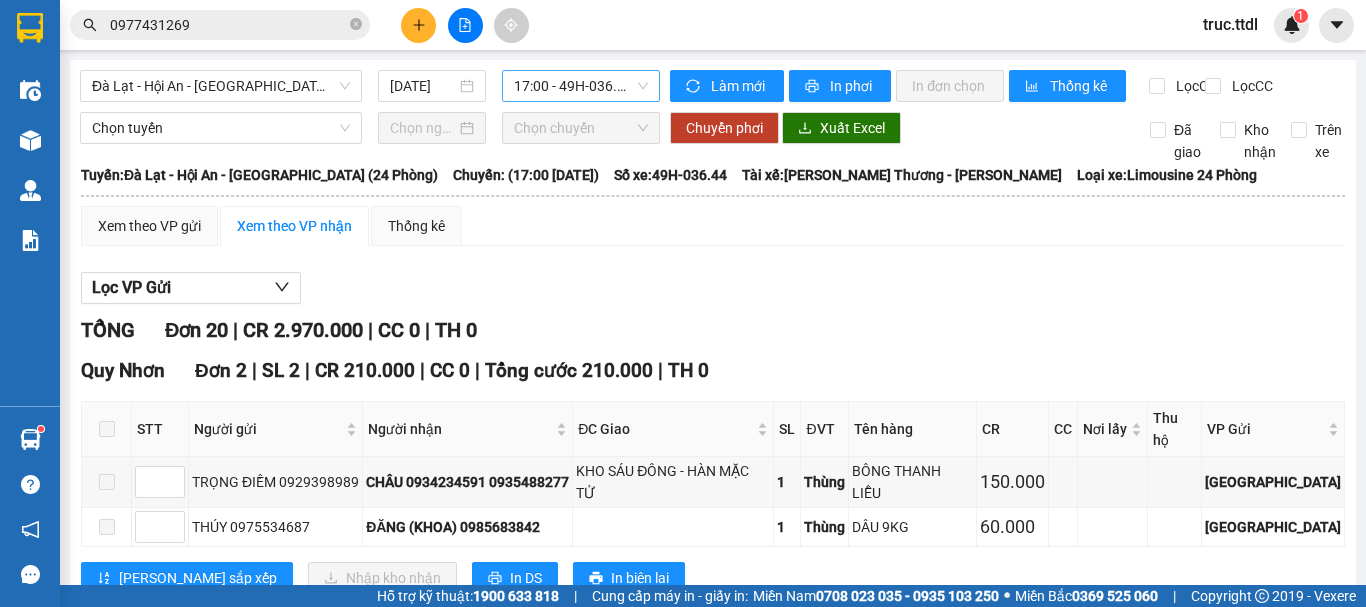 click on "17:00     - 49H-036.44" at bounding box center (581, 86) 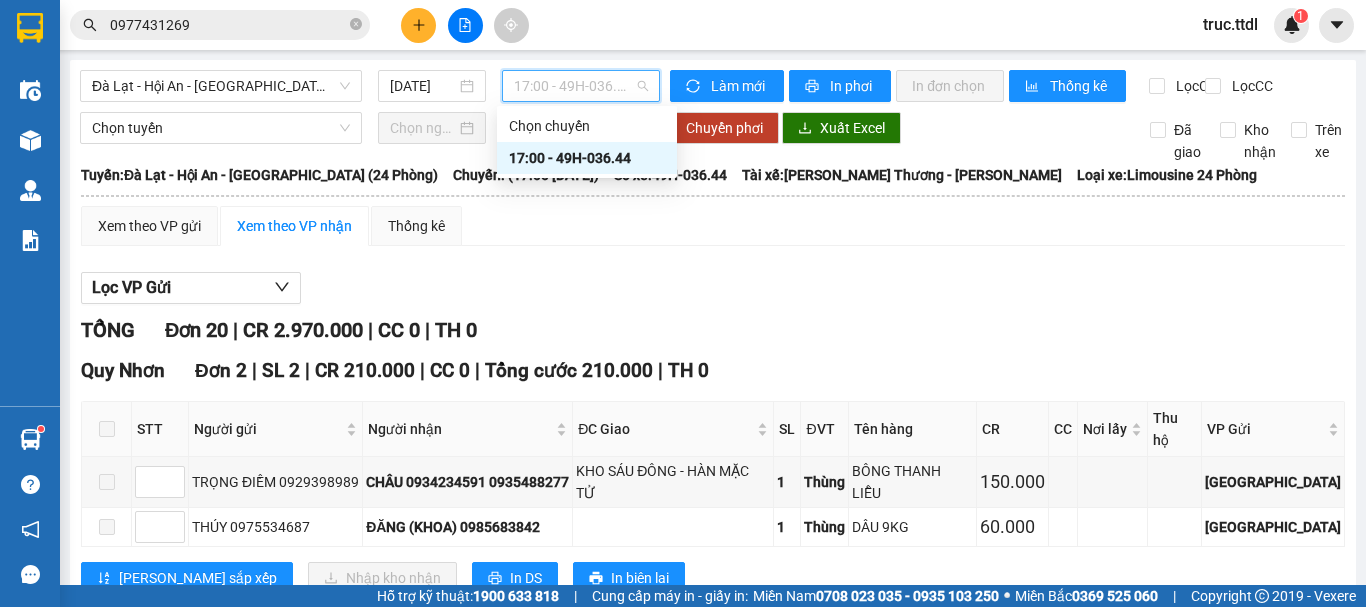 click on "Lọc VP Gửi" at bounding box center (713, 288) 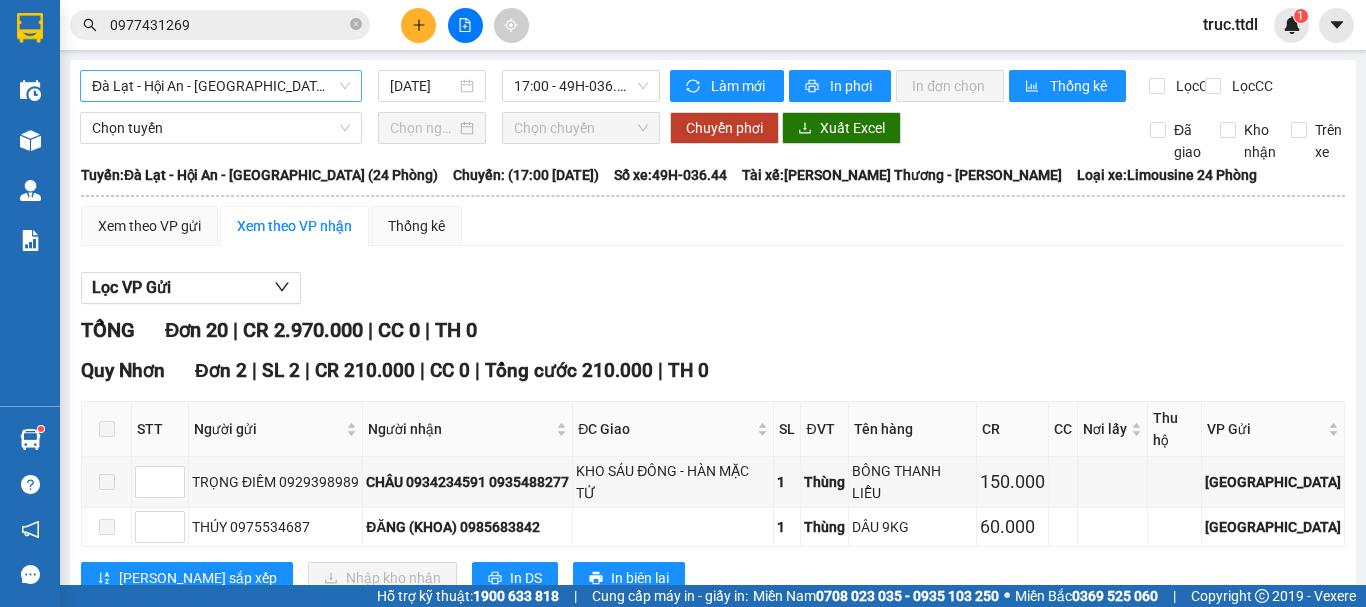 click on "Đà Lạt - Hội An - Đà Nẵng (24 Phòng)" at bounding box center (221, 86) 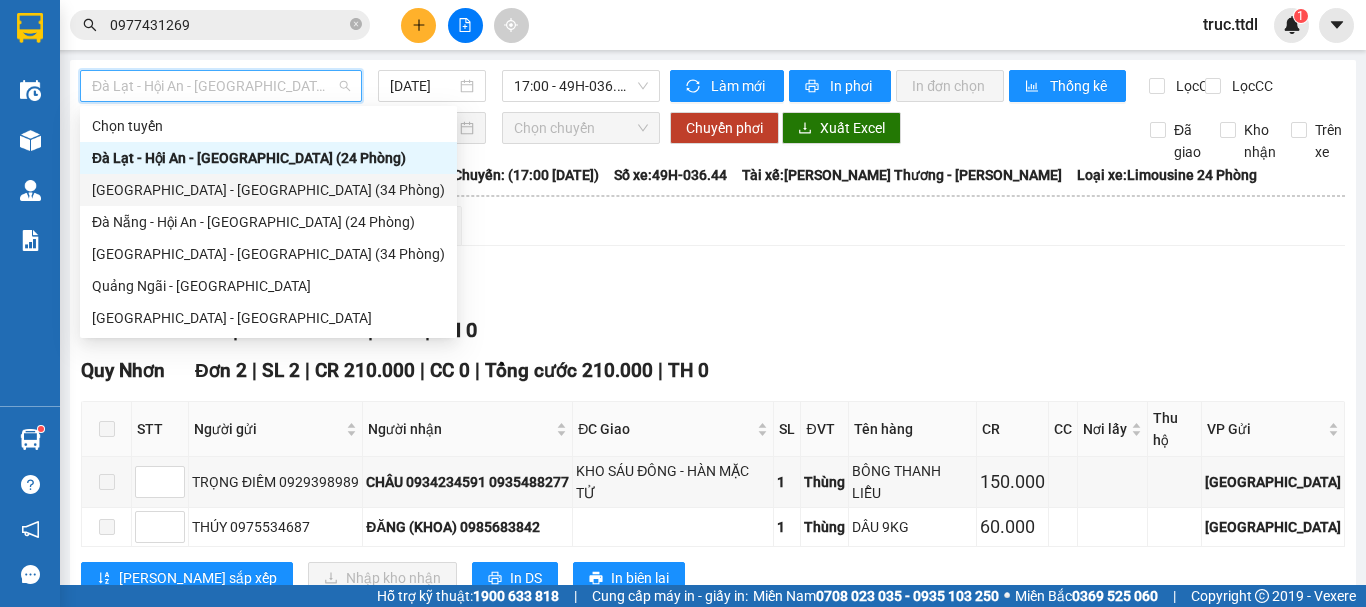 click on "Đà Lạt - Đà Nẵng (34 Phòng)" at bounding box center [268, 190] 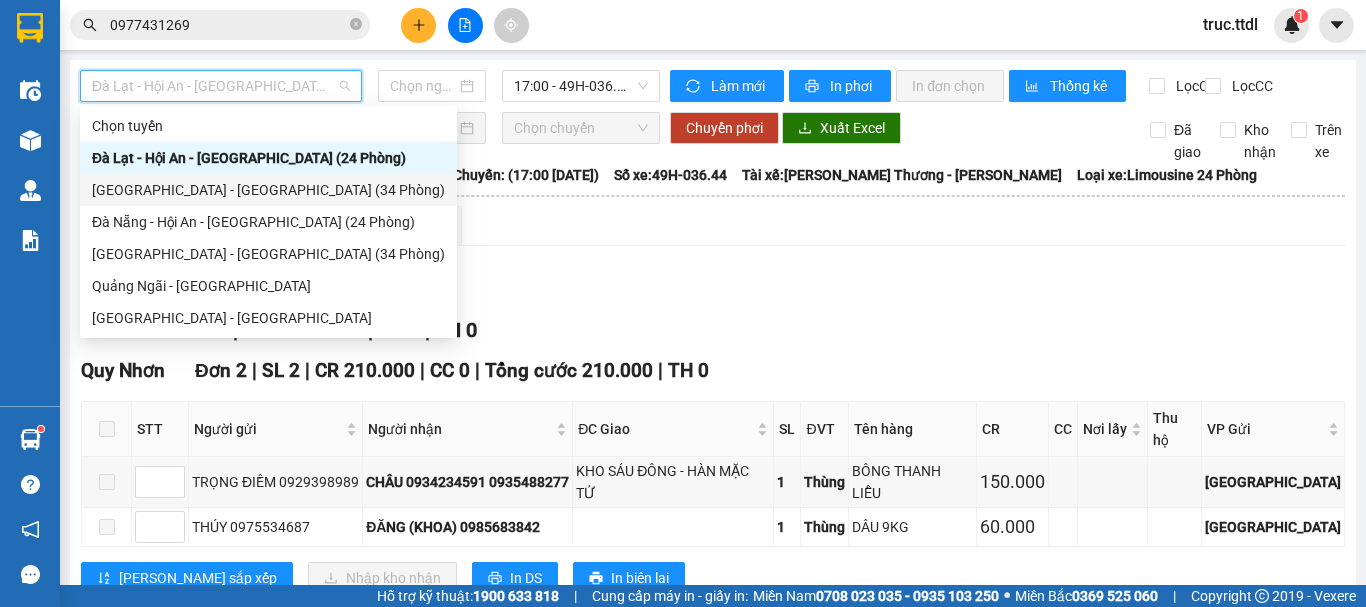 type on "[DATE]" 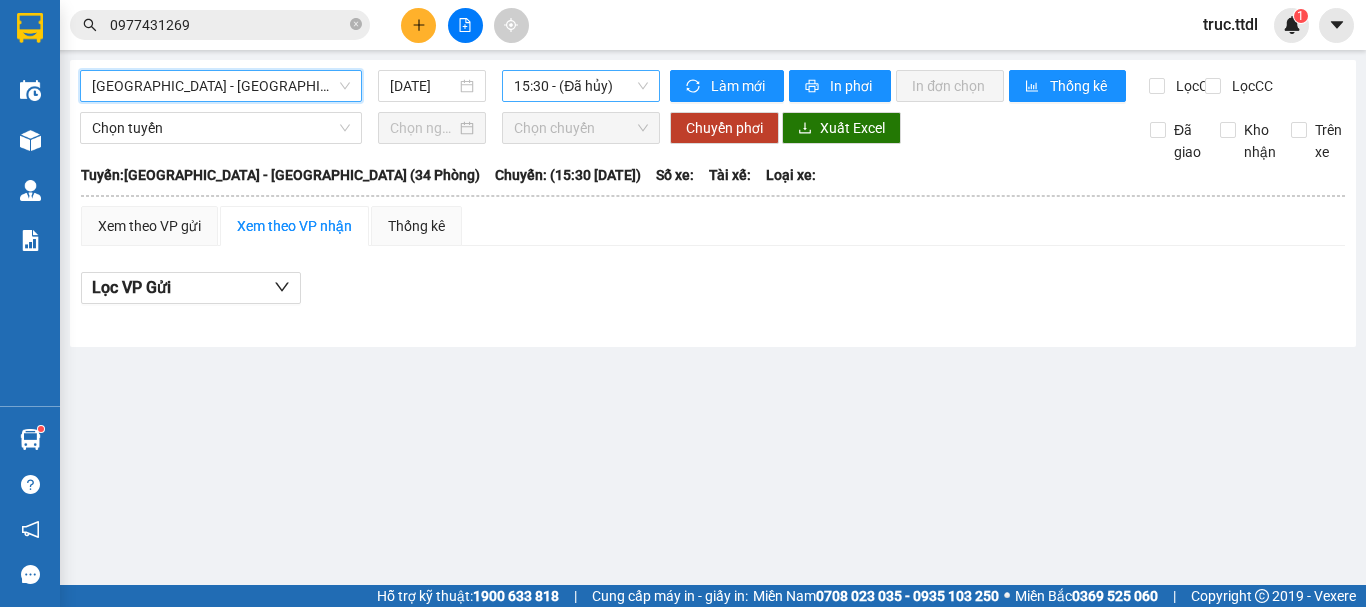 click on "15:30     - (Đã hủy)" at bounding box center [581, 86] 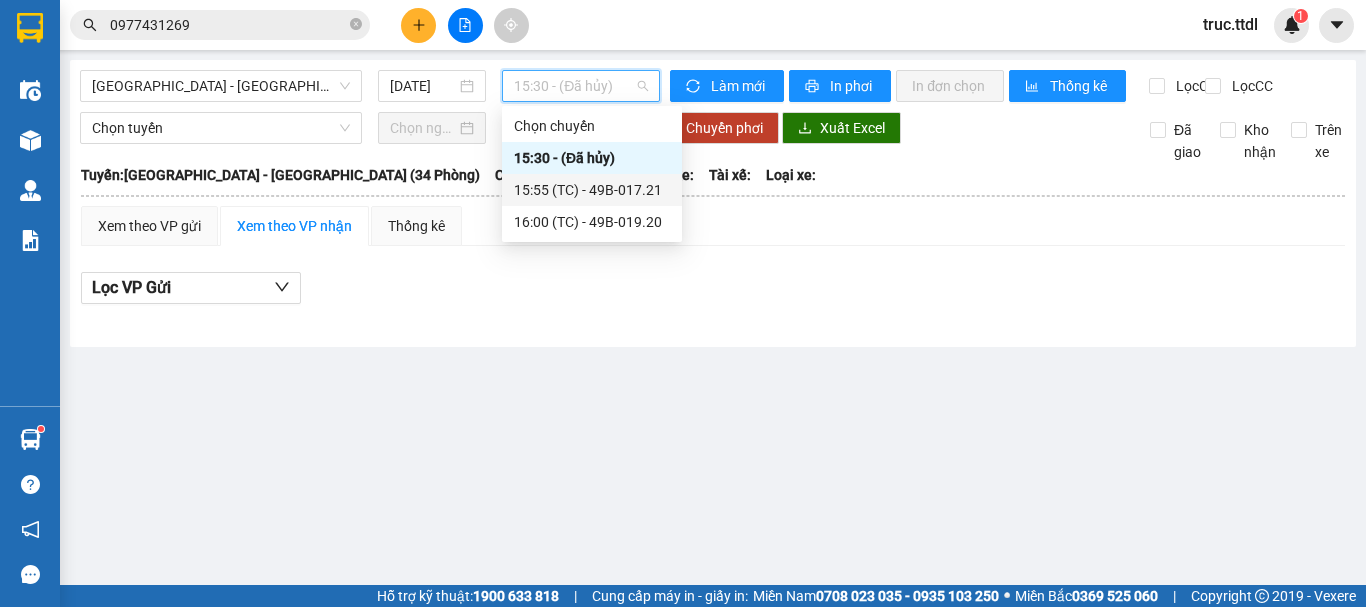 click on "15:55   (TC)   - 49B-017.21" at bounding box center (592, 190) 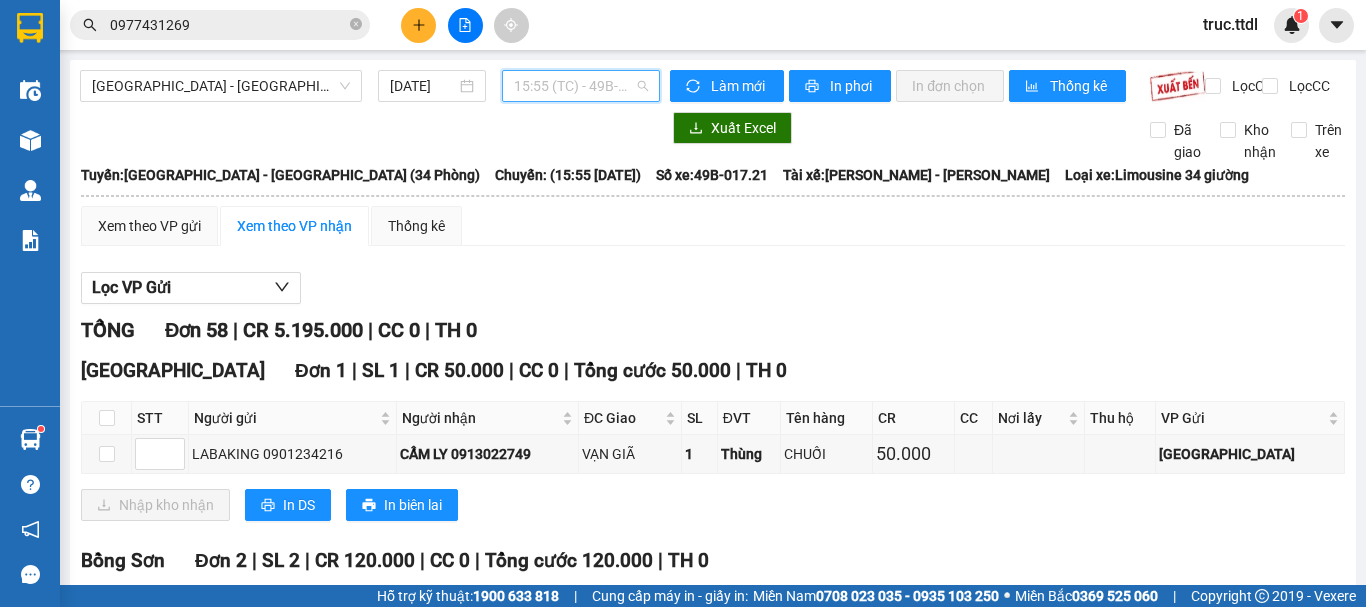 click on "15:55   (TC)   - 49B-017.21" at bounding box center (581, 86) 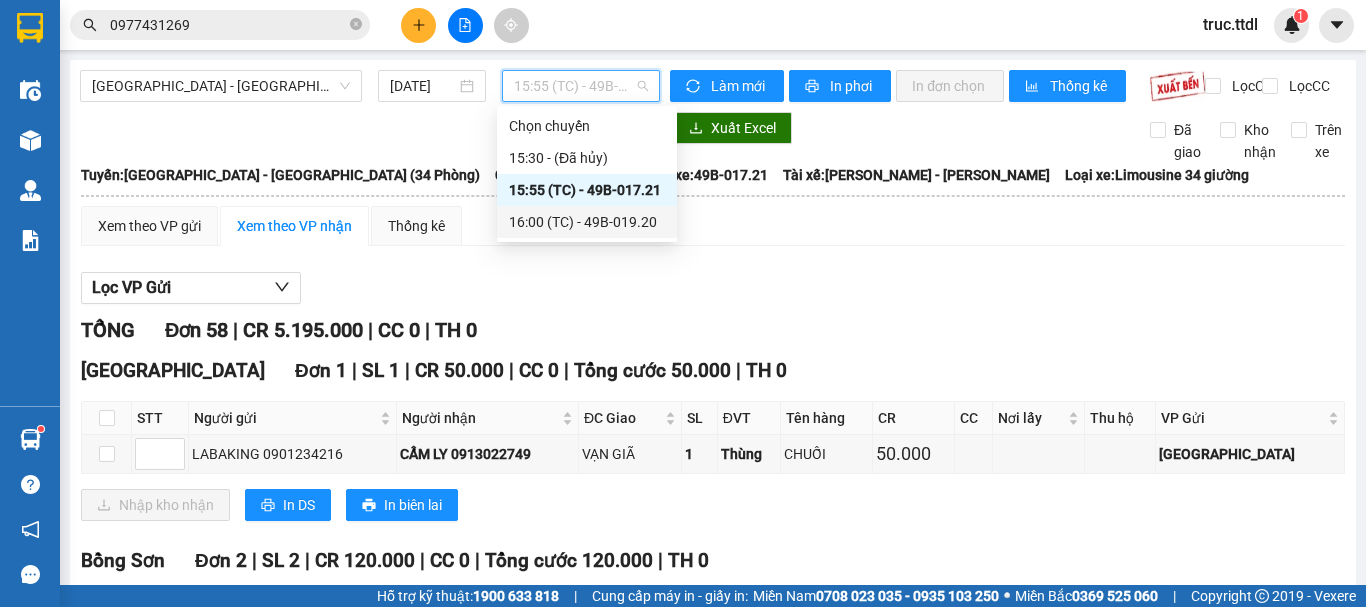 click on "16:00   (TC)   - 49B-019.20" at bounding box center (587, 222) 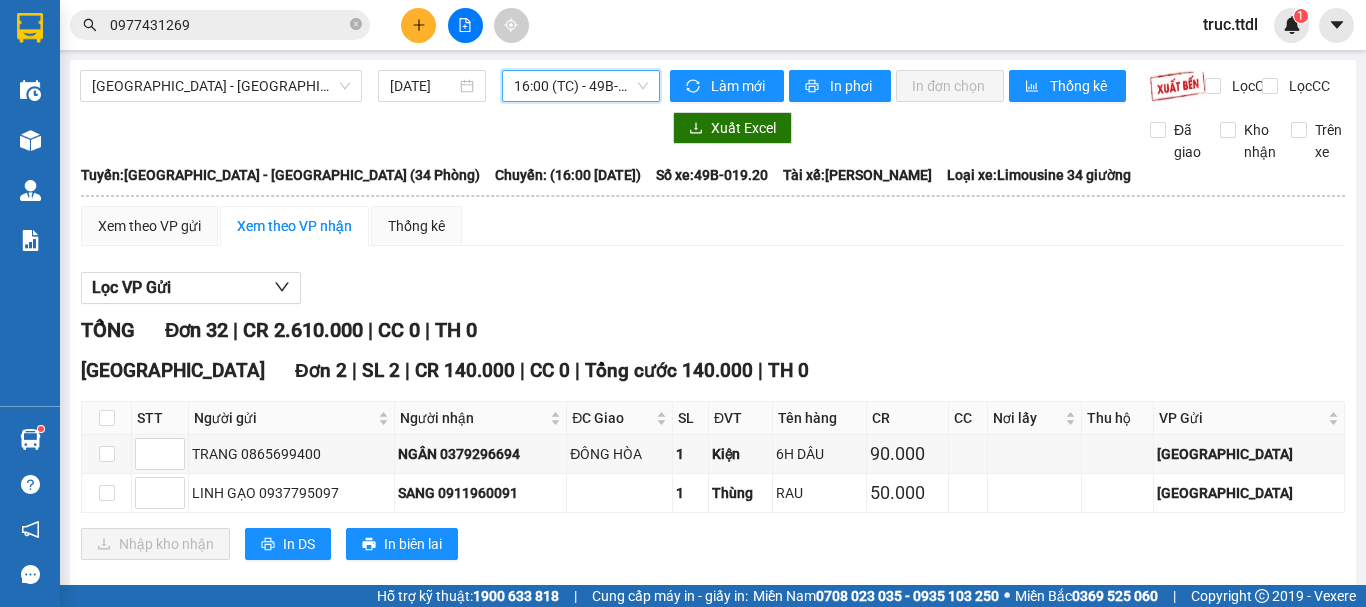 click on "16:00   (TC)   - 49B-019.20" at bounding box center (581, 86) 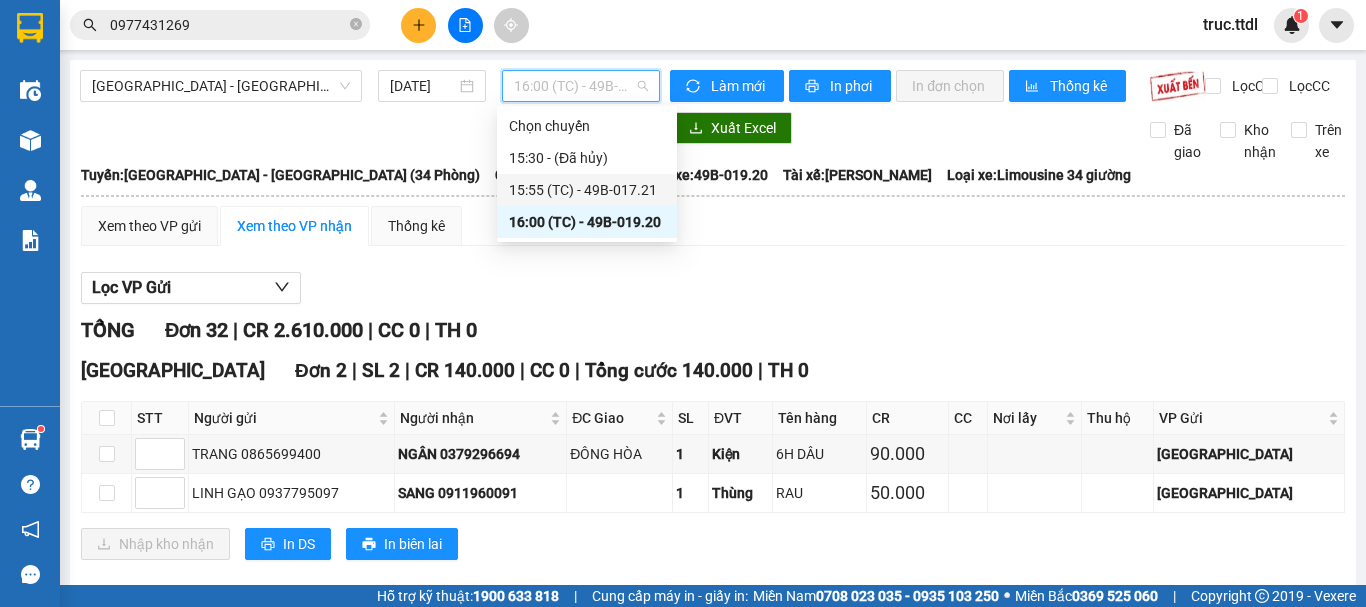 click on "15:55   (TC)   - 49B-017.21" at bounding box center [587, 190] 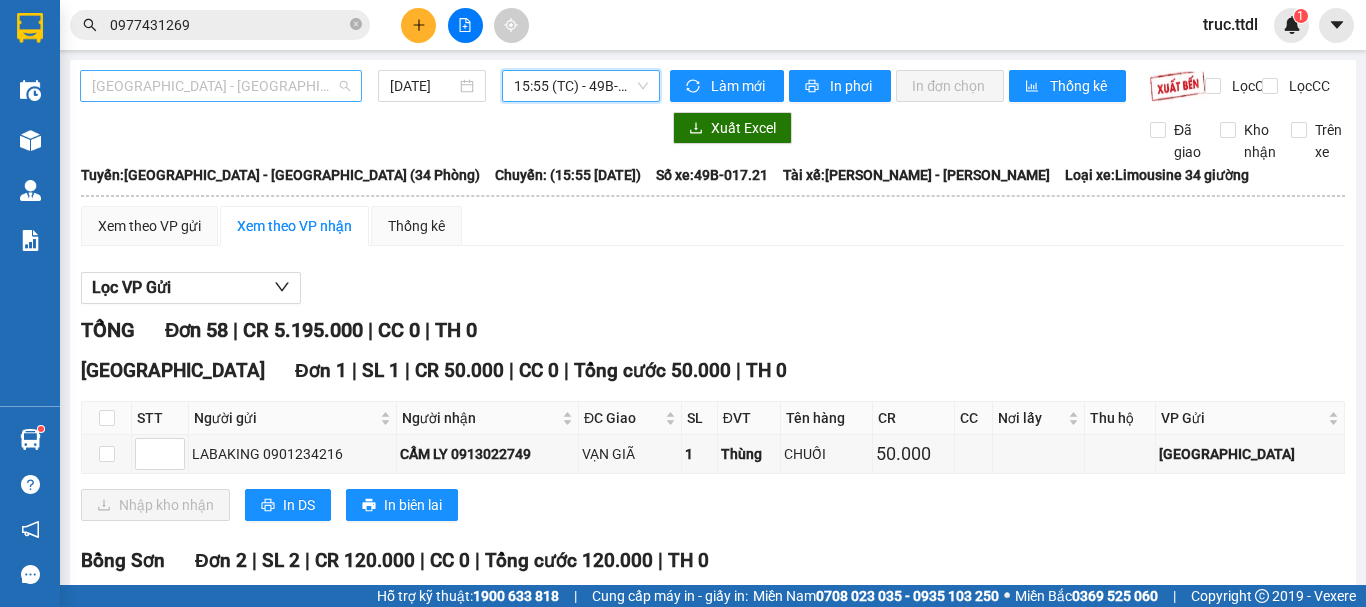 click on "Đà Lạt - Đà Nẵng (34 Phòng)" at bounding box center [221, 86] 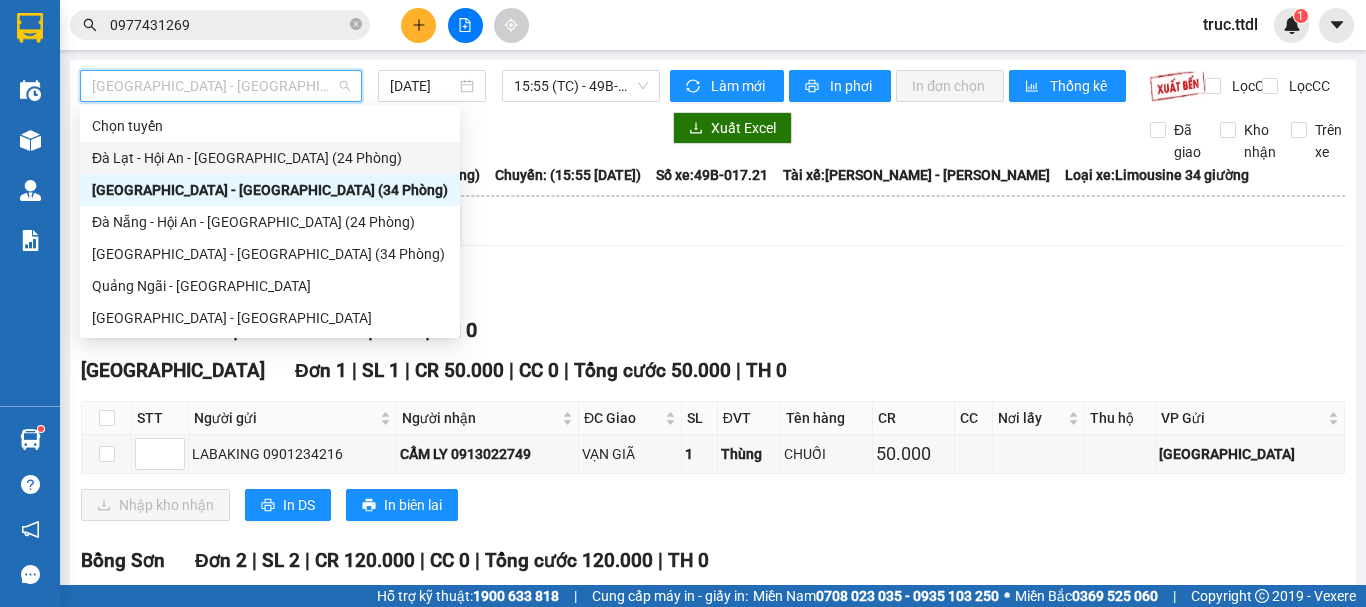 click on "Đà Lạt - Hội An - Đà Nẵng (24 Phòng)" at bounding box center (270, 158) 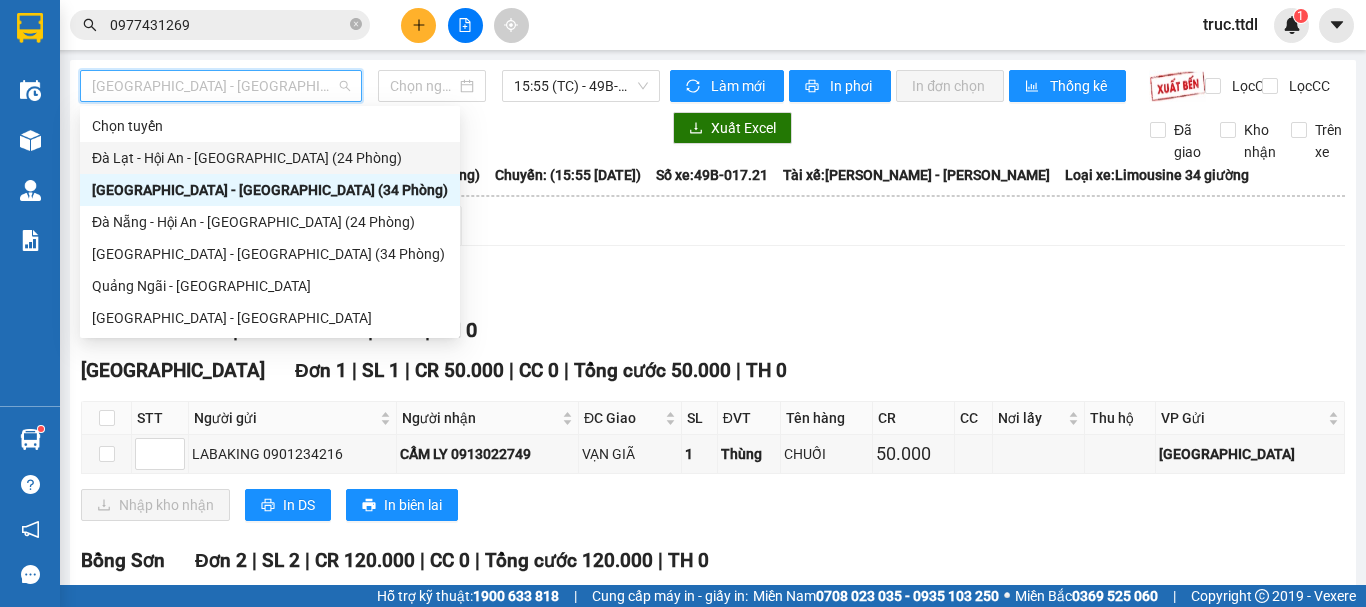 type on "[DATE]" 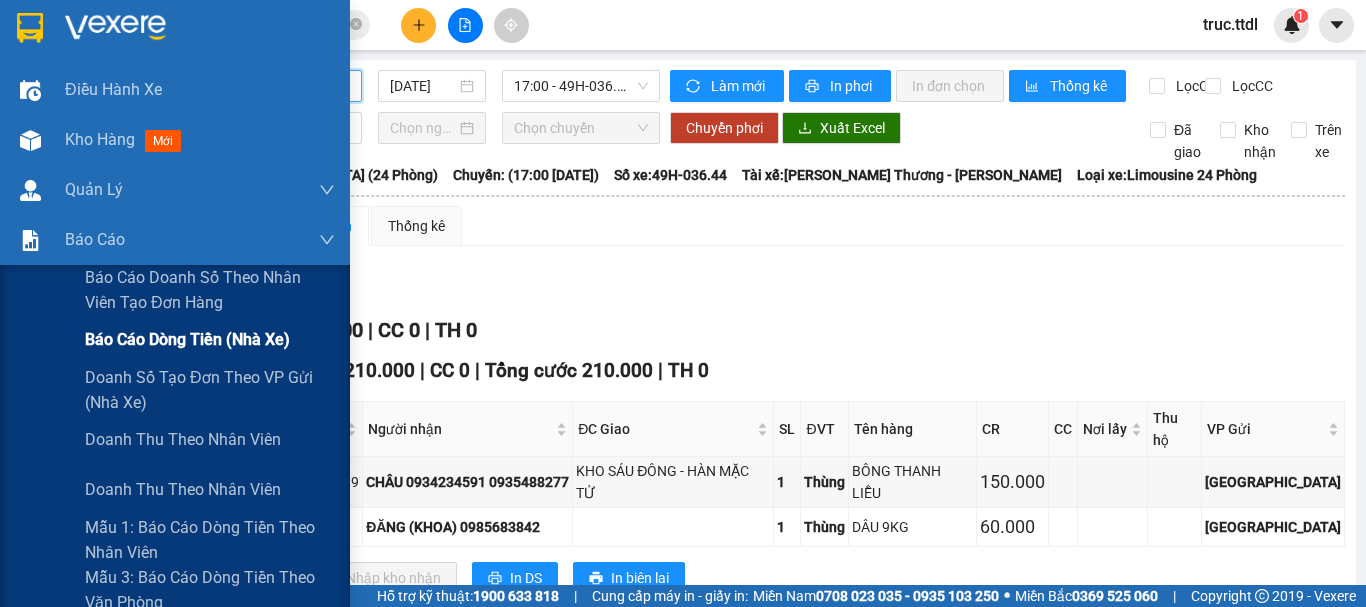 click on "Báo cáo dòng tiền (nhà xe)" at bounding box center (187, 339) 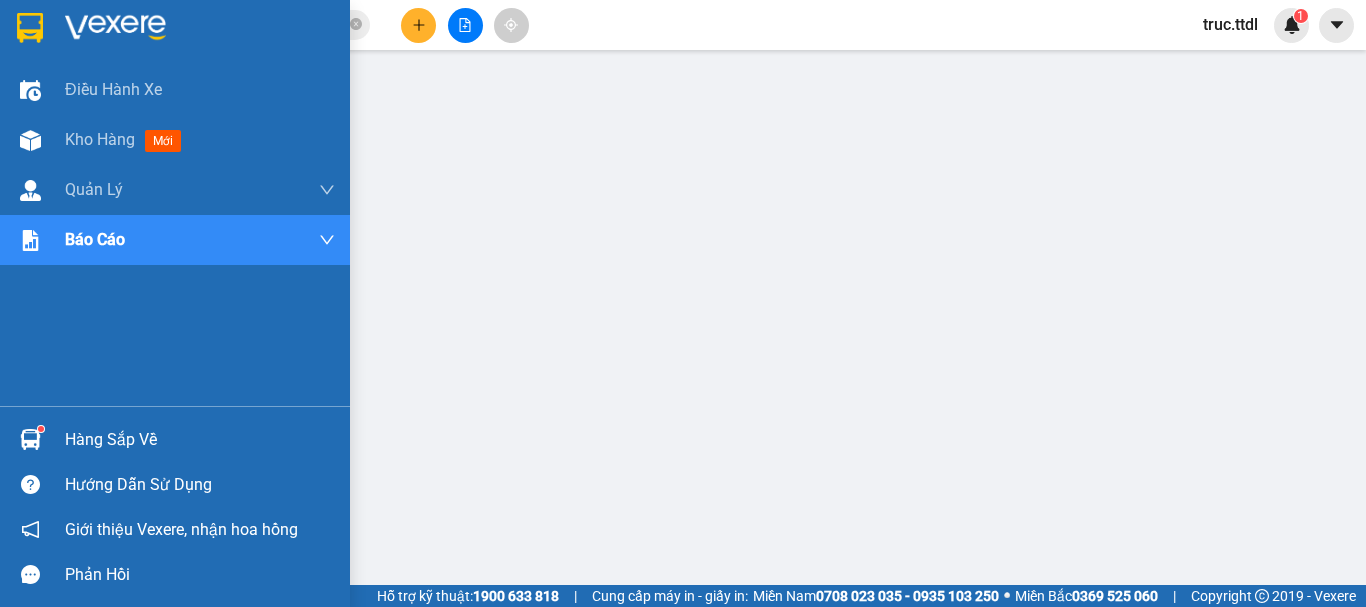 click at bounding box center (30, 28) 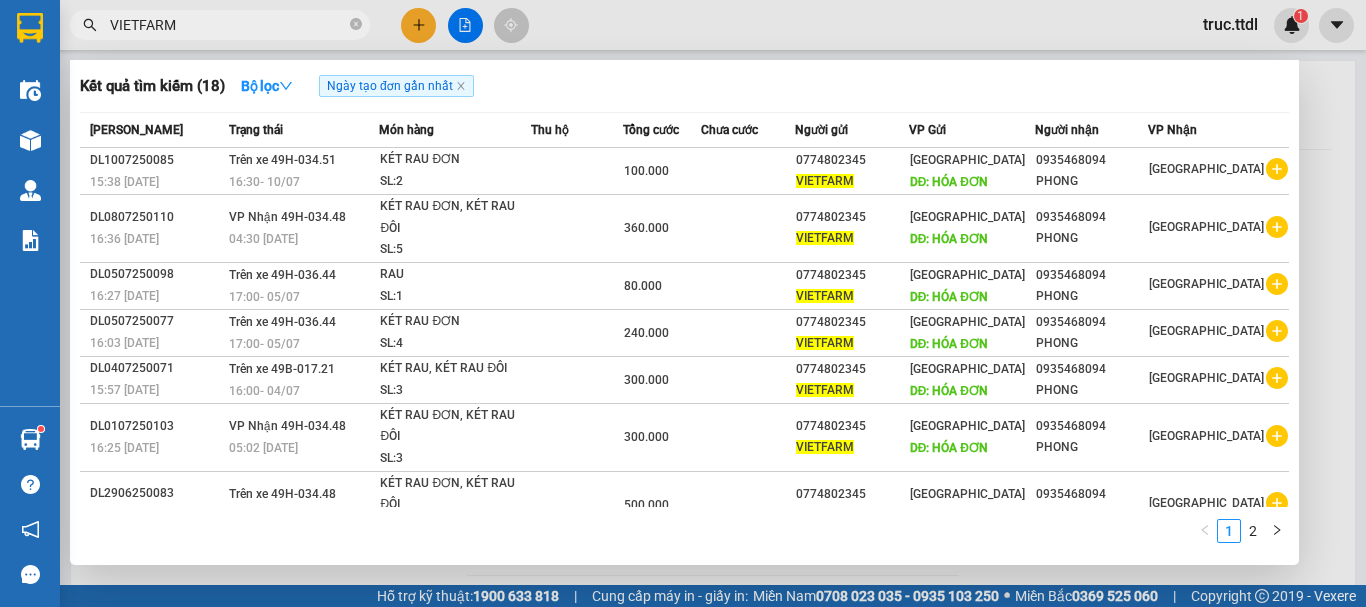 scroll, scrollTop: 0, scrollLeft: 0, axis: both 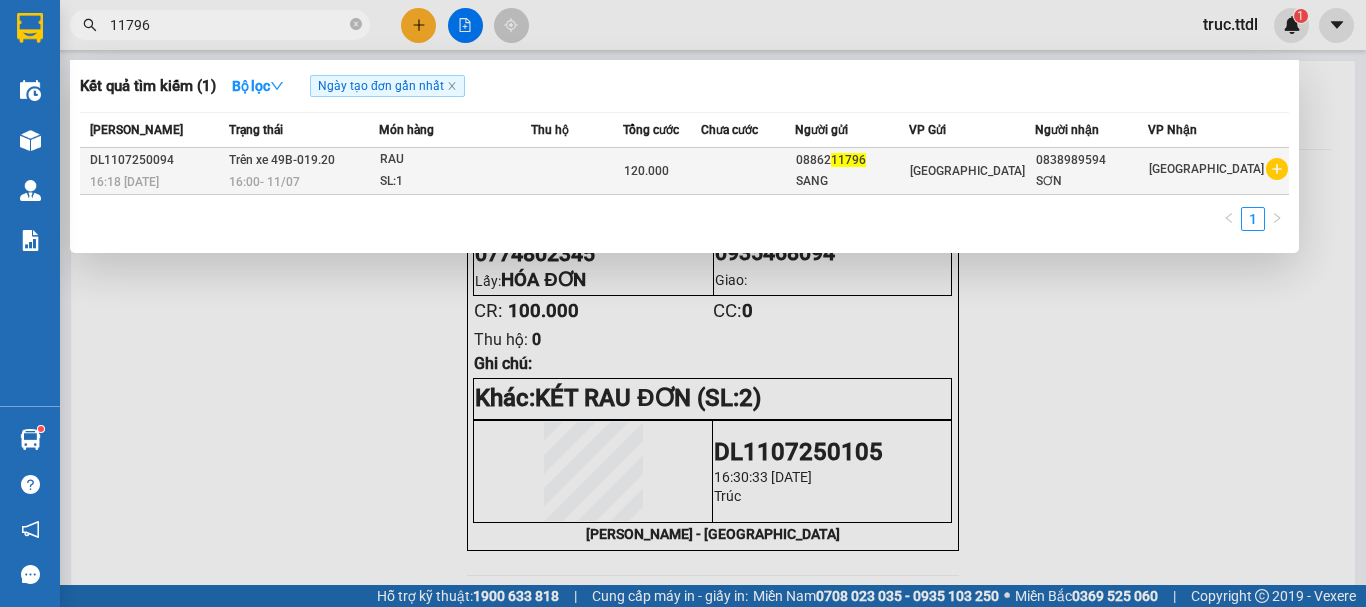 type on "11796" 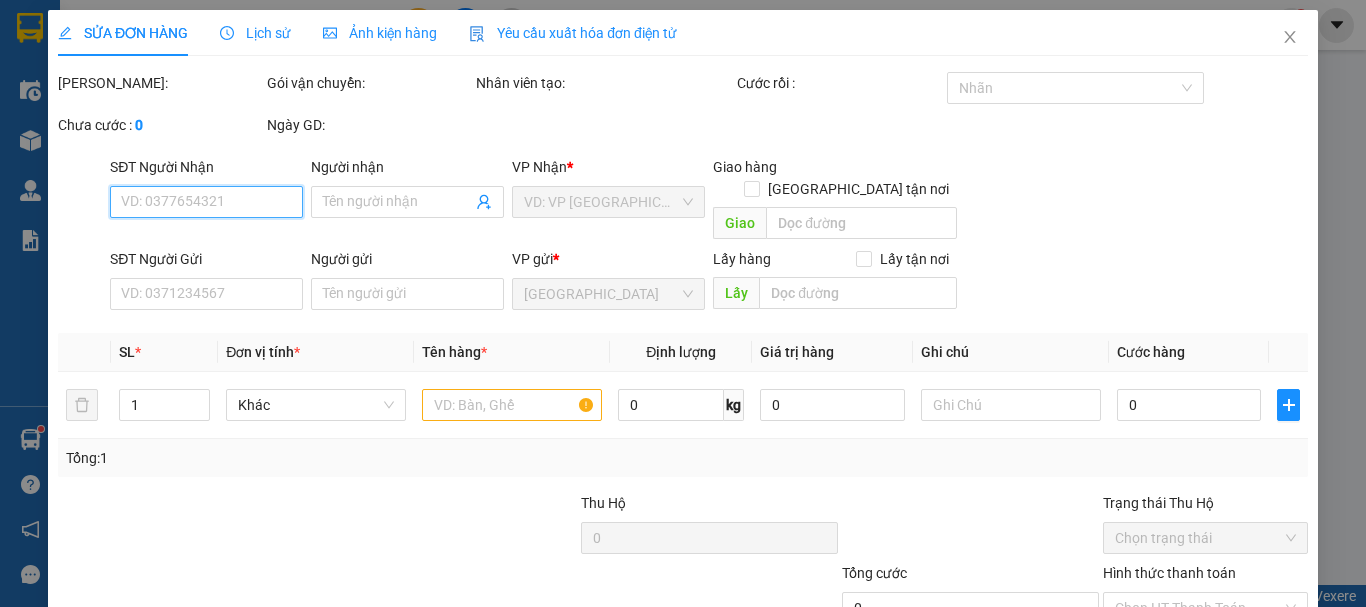 type on "0838989594" 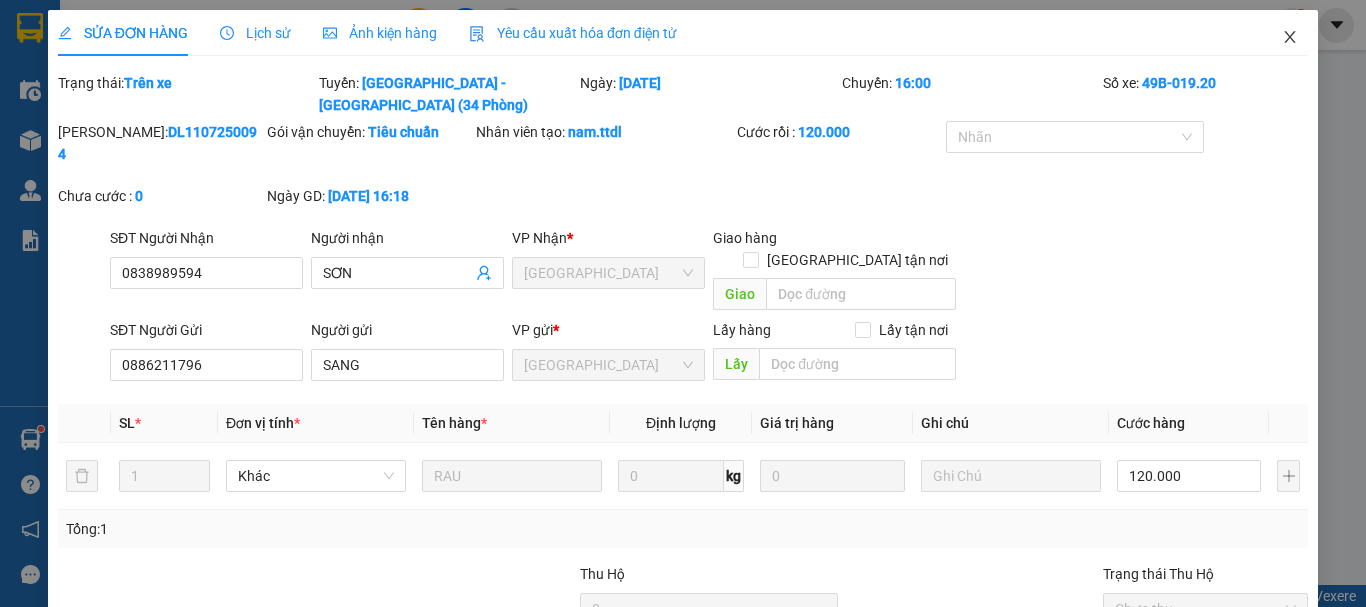 drag, startPoint x: 1272, startPoint y: 35, endPoint x: 1241, endPoint y: 18, distance: 35.35534 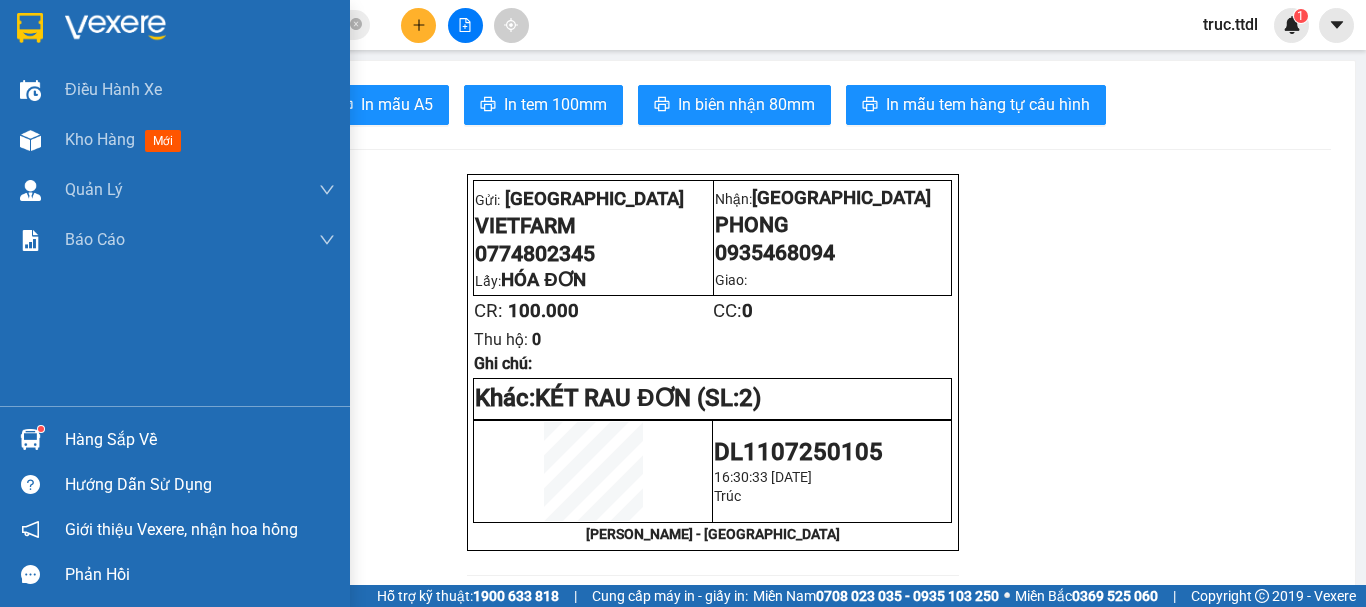 click at bounding box center [30, 28] 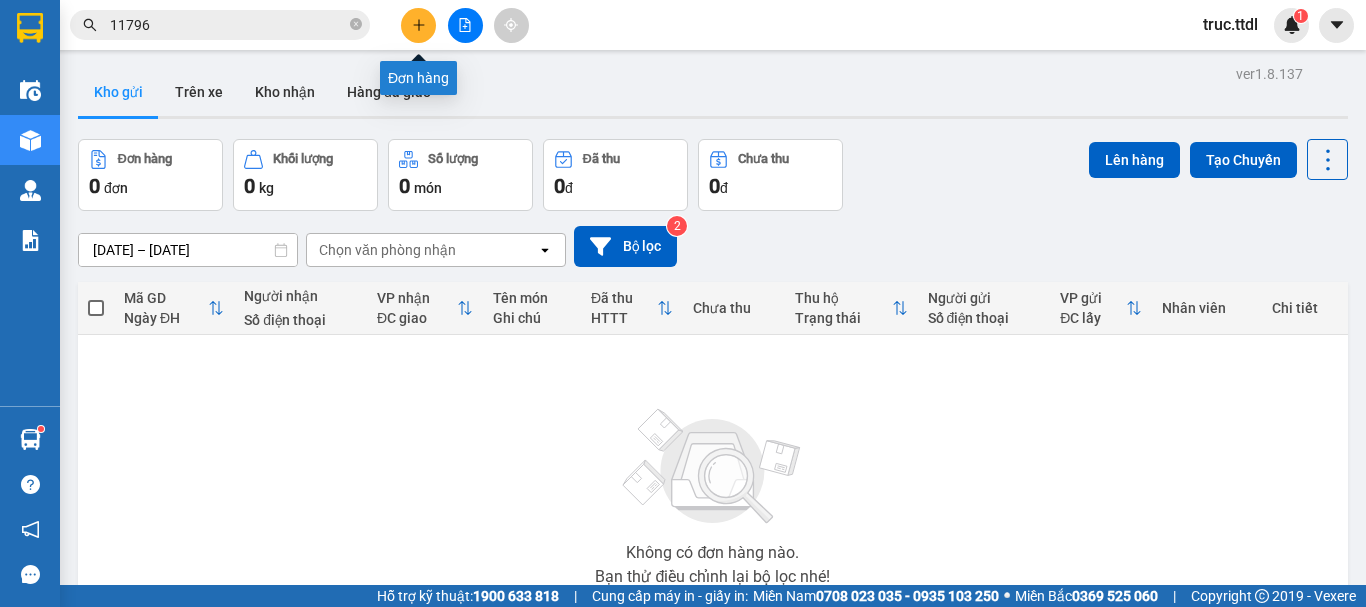 click 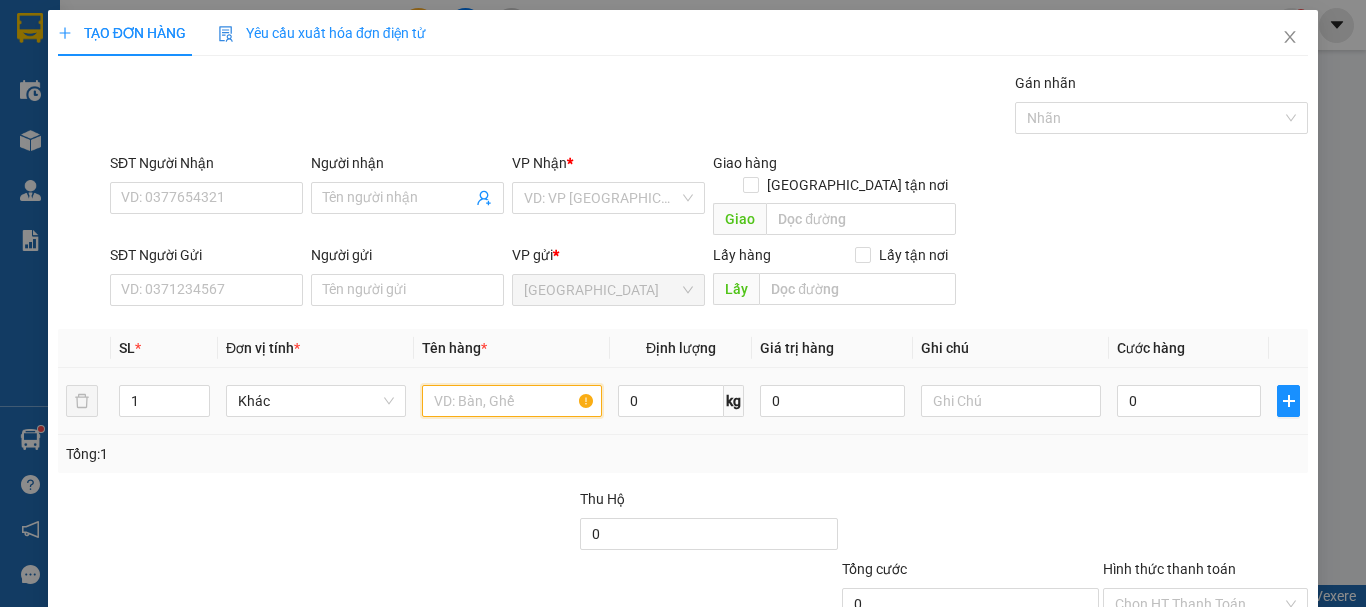click at bounding box center (512, 401) 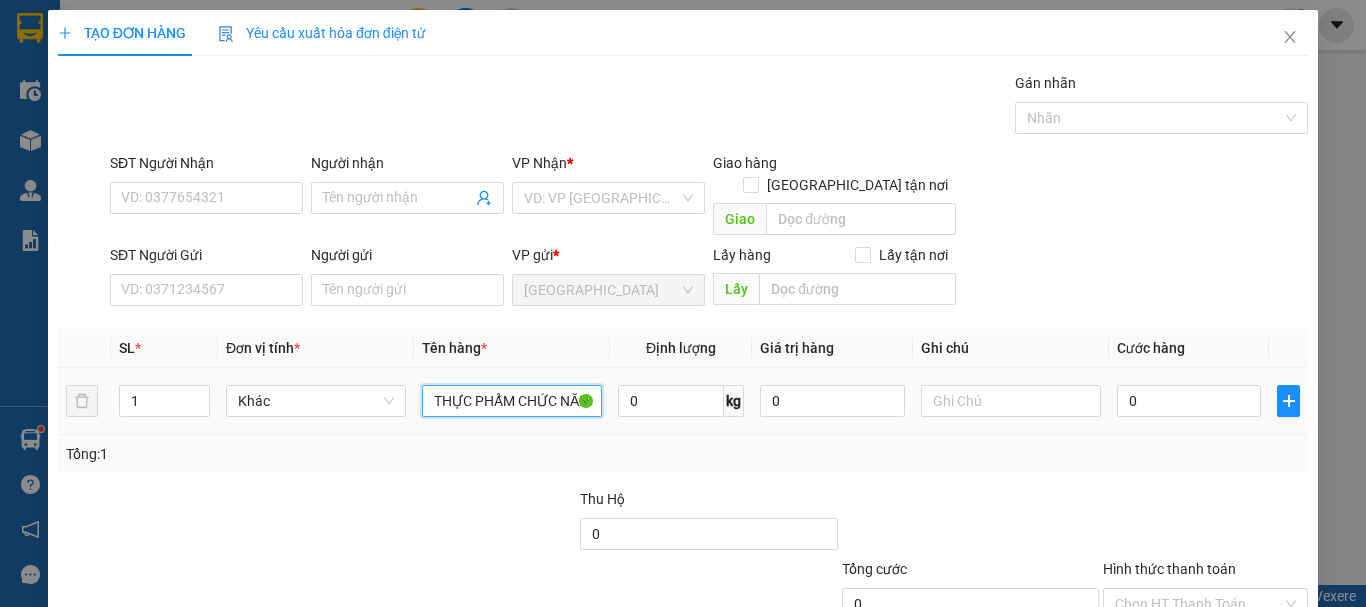 scroll, scrollTop: 0, scrollLeft: 10, axis: horizontal 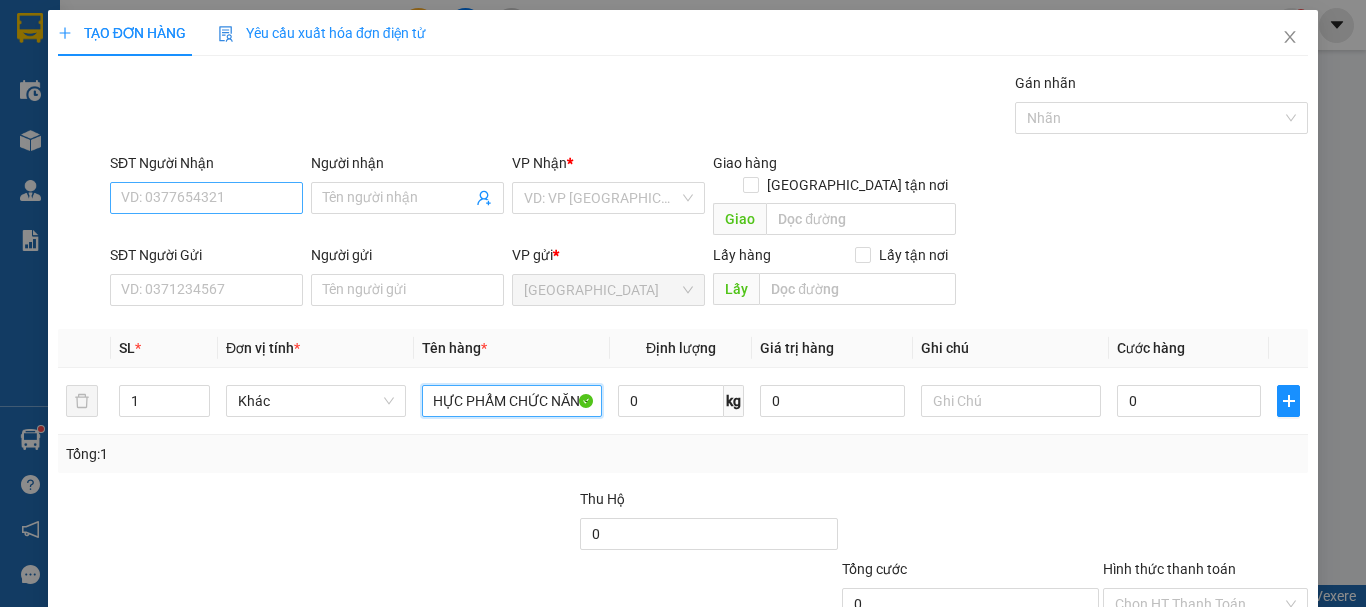 type on "THỰC PHẨM CHỨC NĂNG" 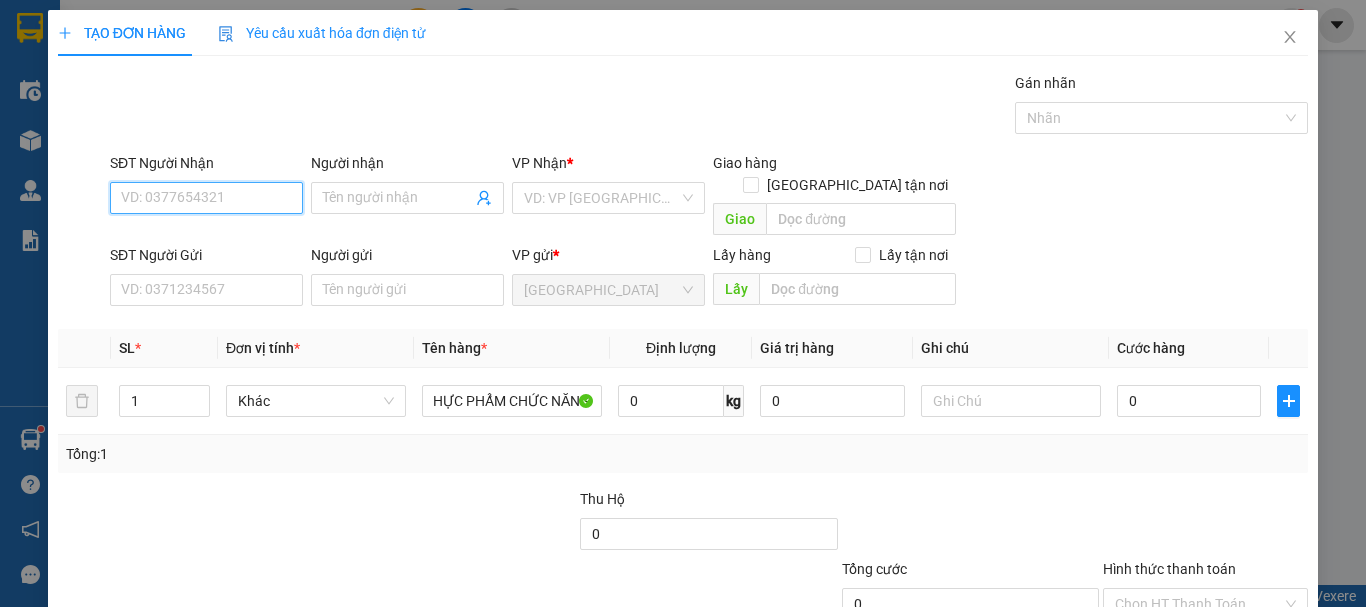 click on "SĐT Người Nhận" at bounding box center [206, 198] 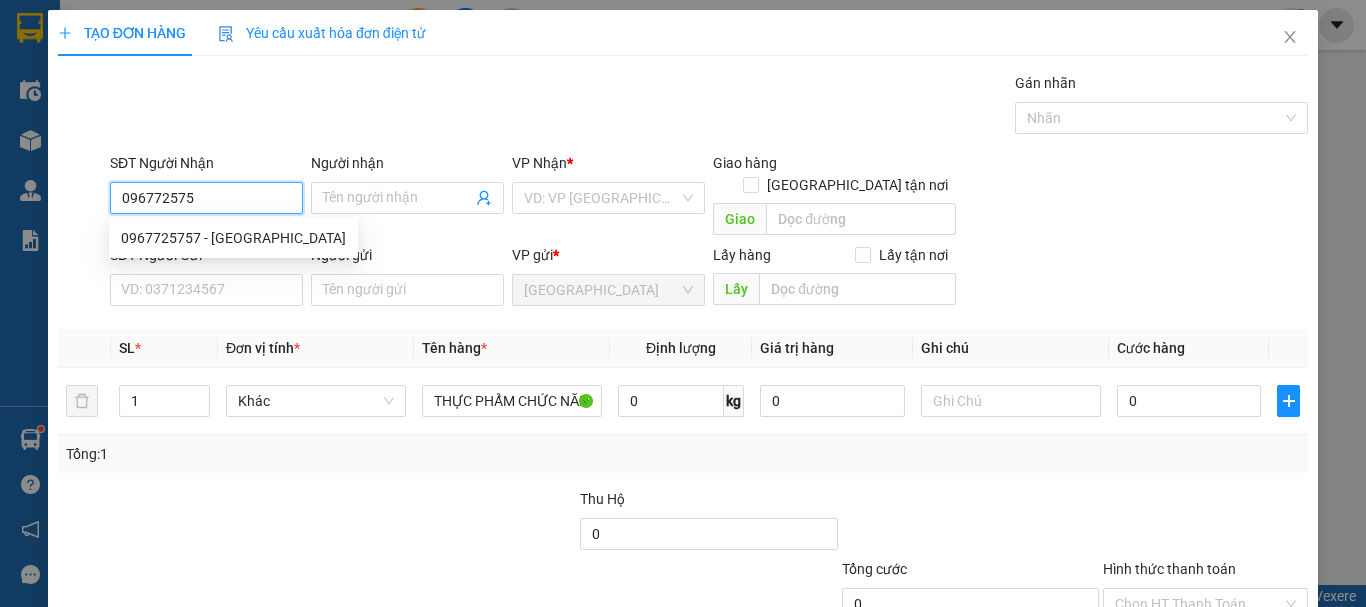 type on "0967725757" 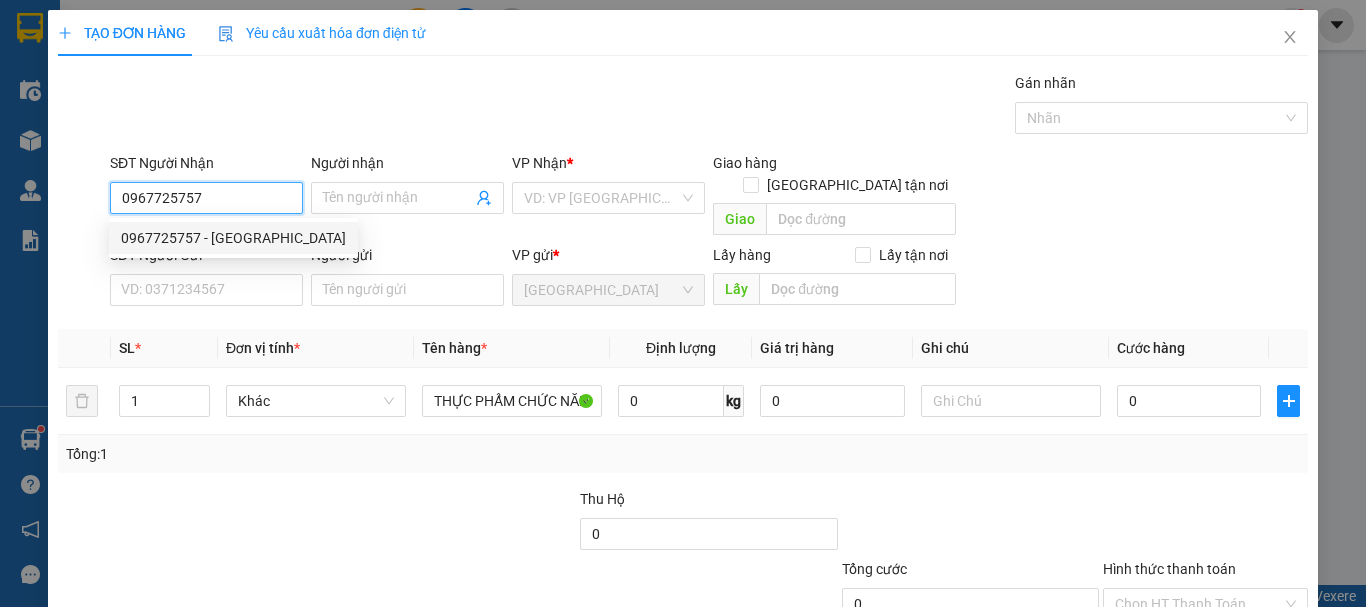 click on "0967725757 - [GEOGRAPHIC_DATA]" at bounding box center [233, 238] 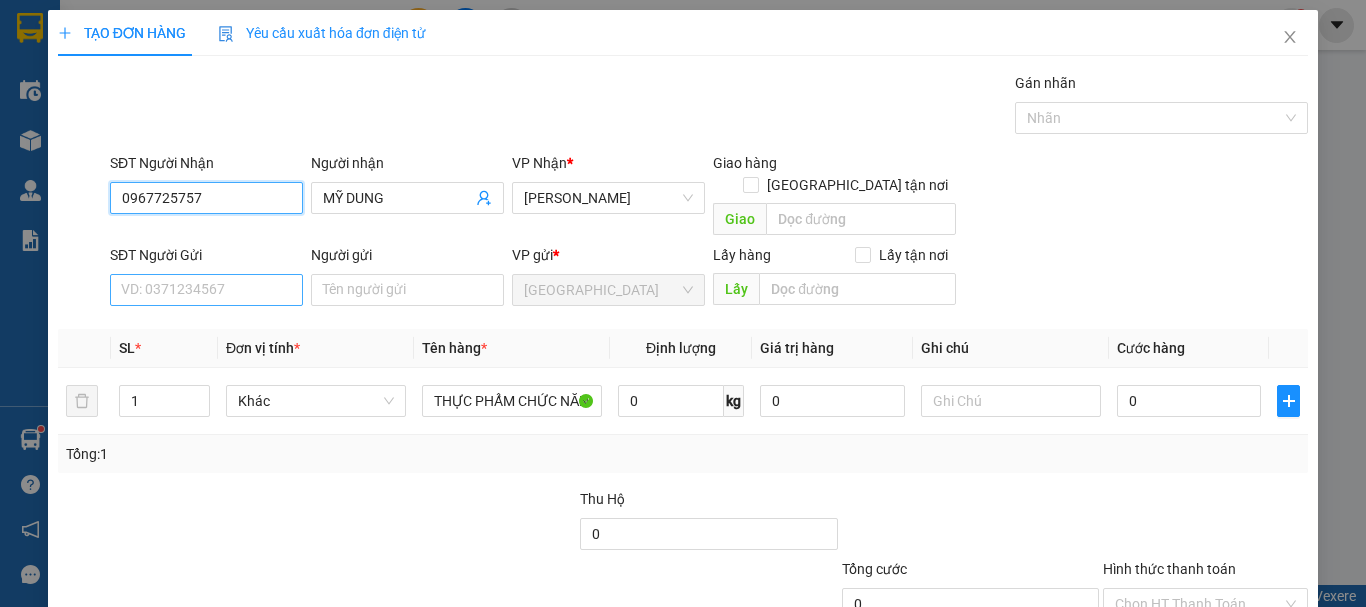 type on "0967725757" 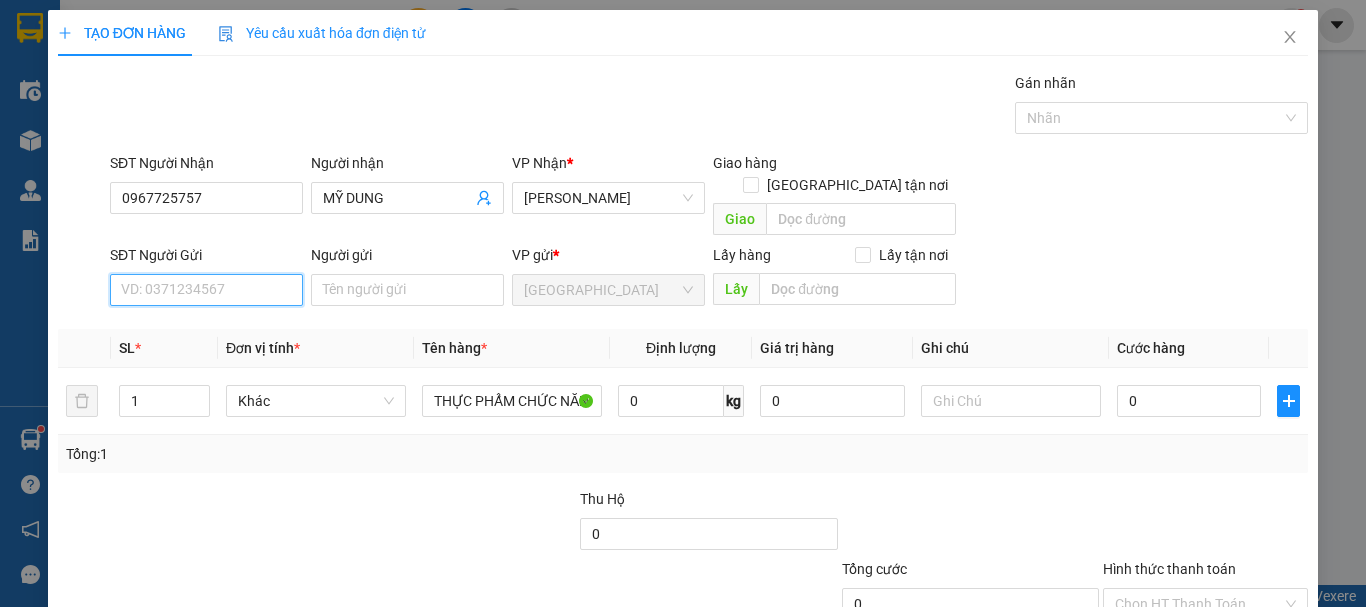 click on "SĐT Người Gửi" at bounding box center (206, 290) 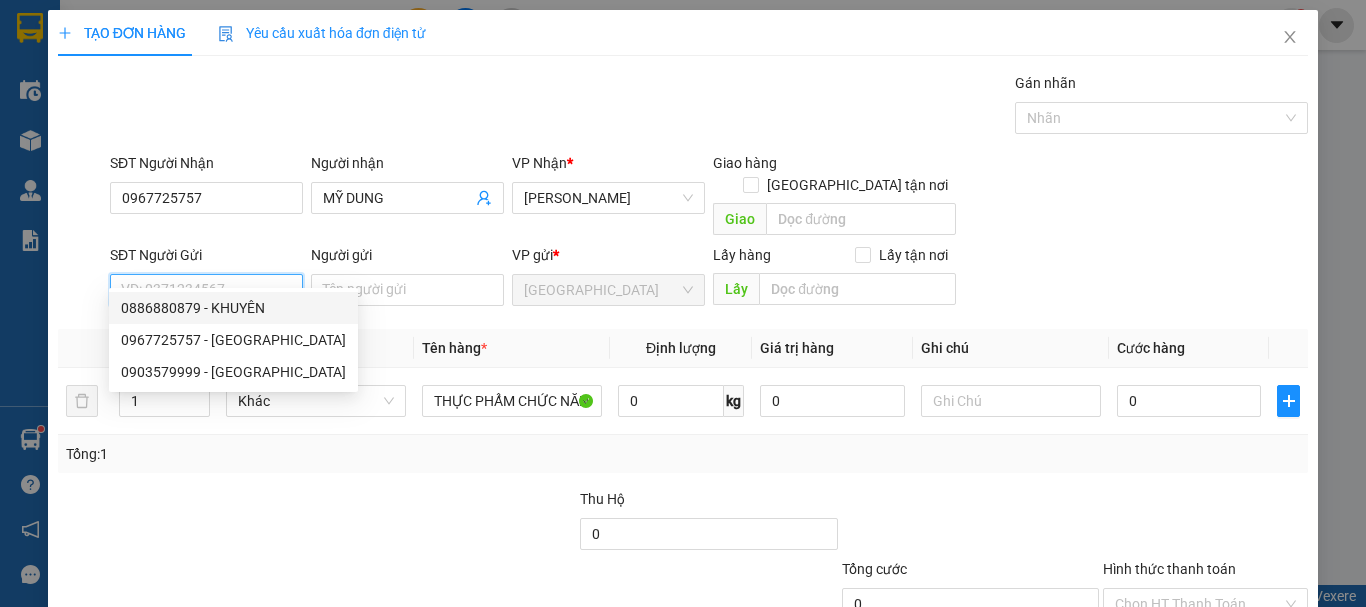 click on "0886880879 - KHUYÊN" at bounding box center [233, 308] 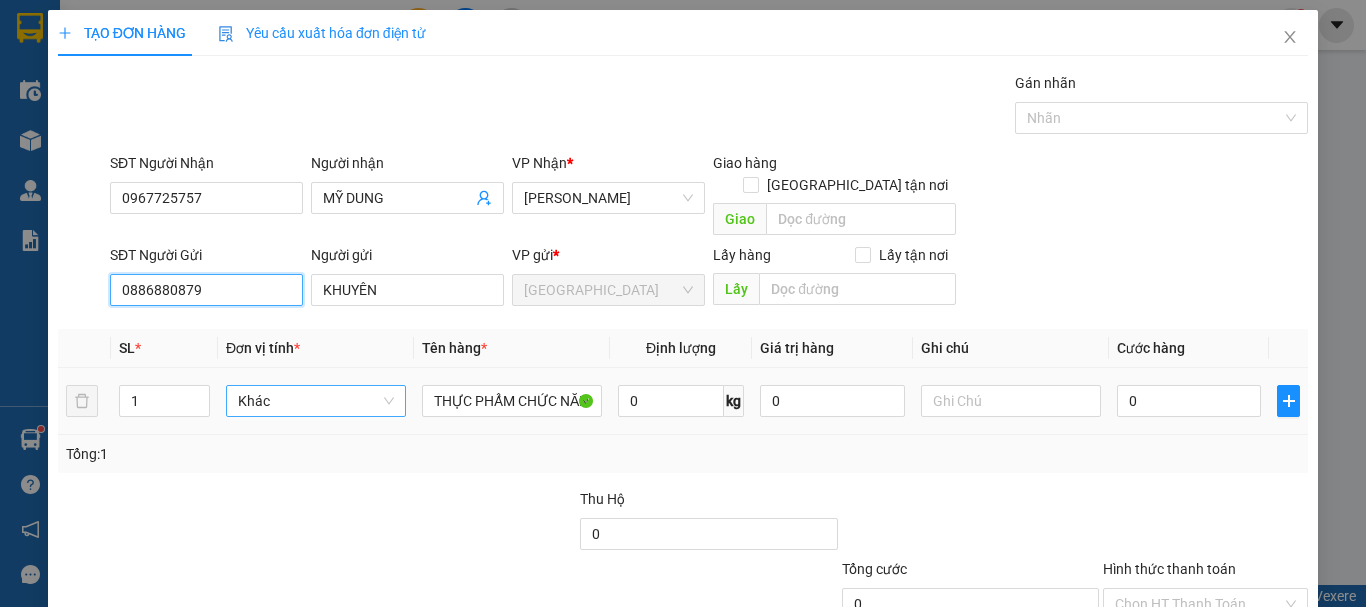 click on "Khác" at bounding box center (316, 401) 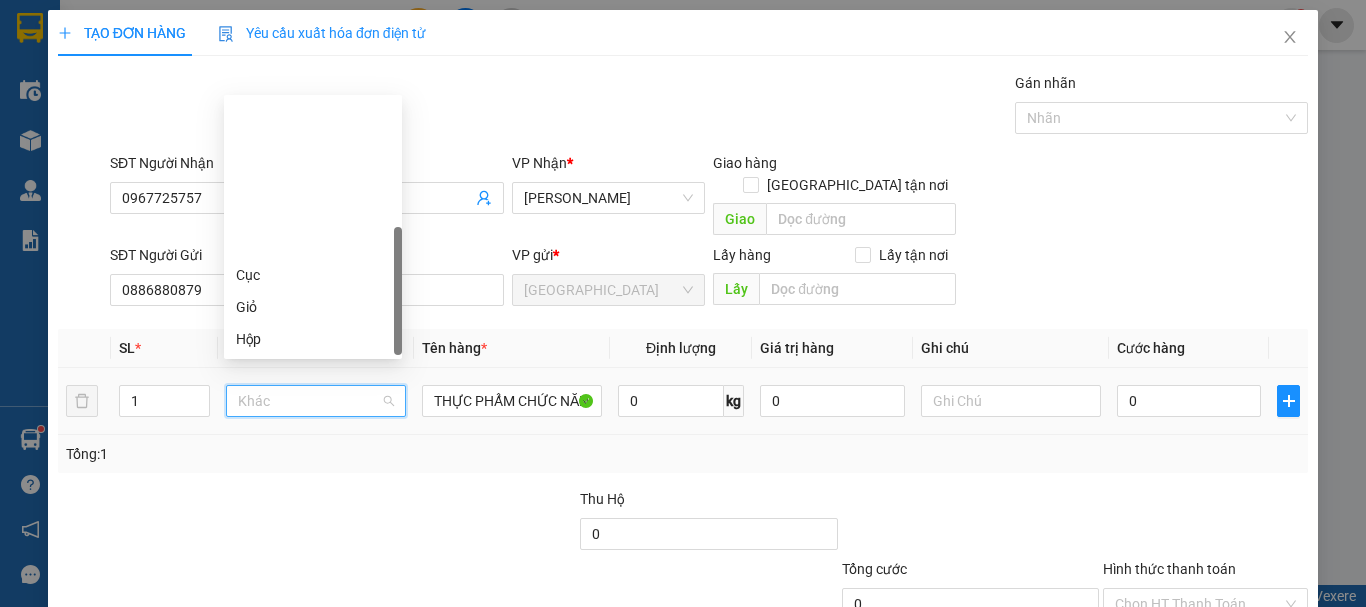 scroll, scrollTop: 192, scrollLeft: 0, axis: vertical 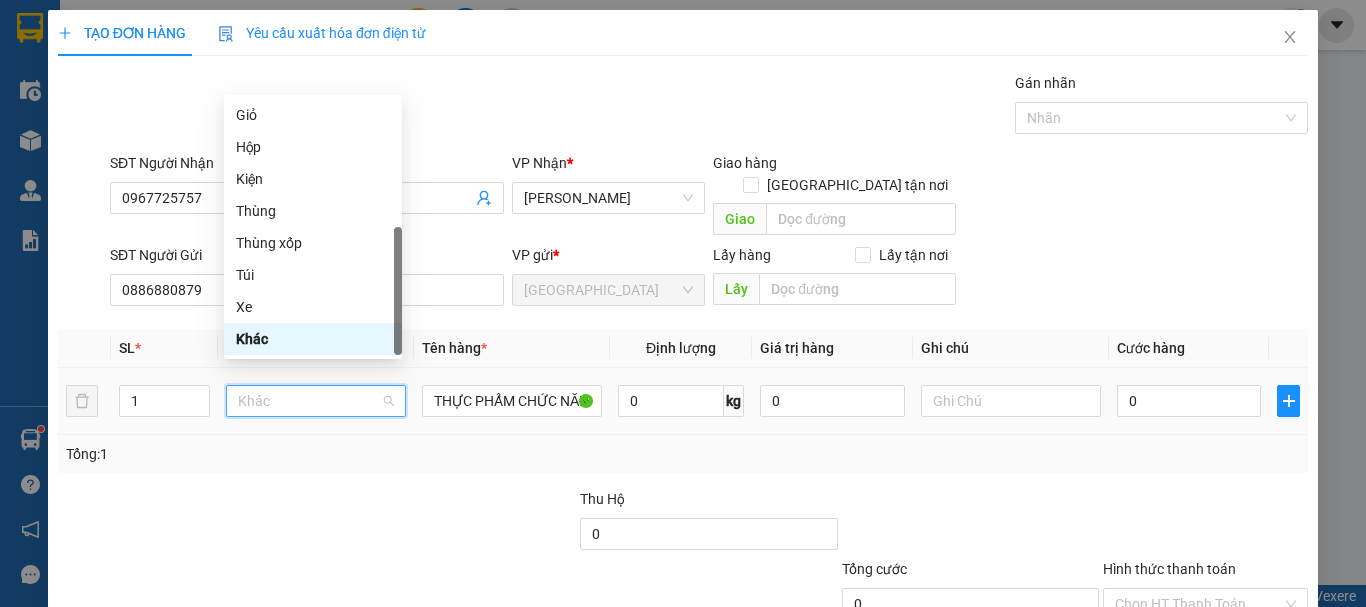 type on "T" 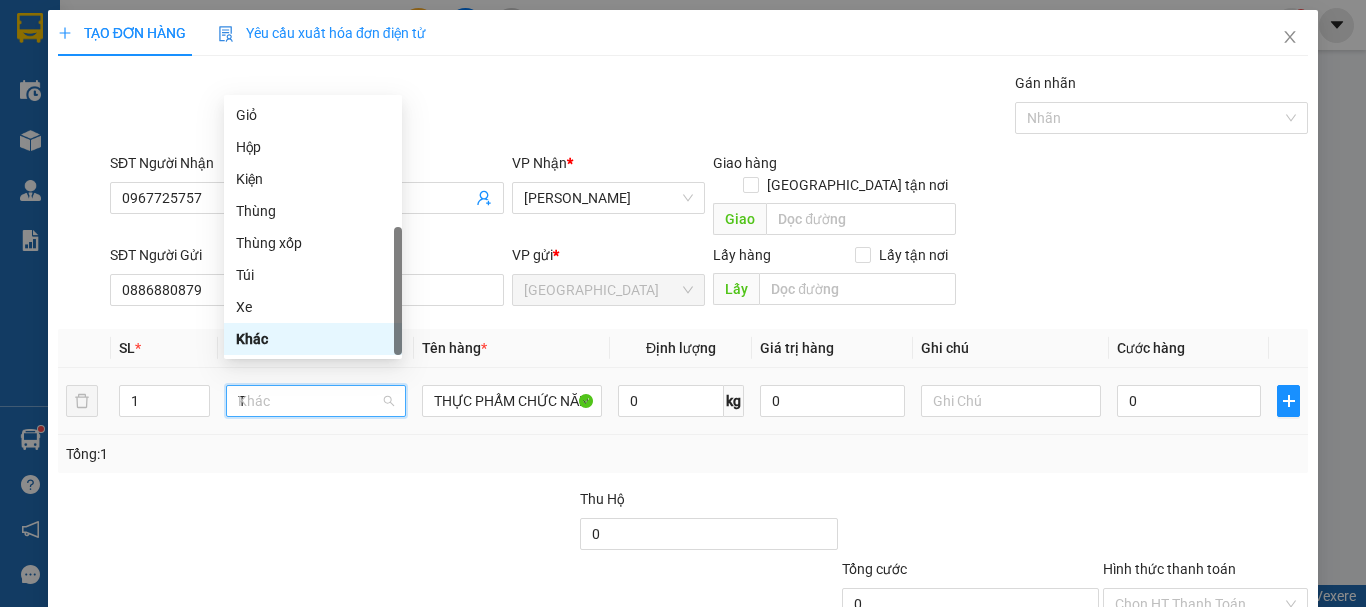 scroll, scrollTop: 0, scrollLeft: 0, axis: both 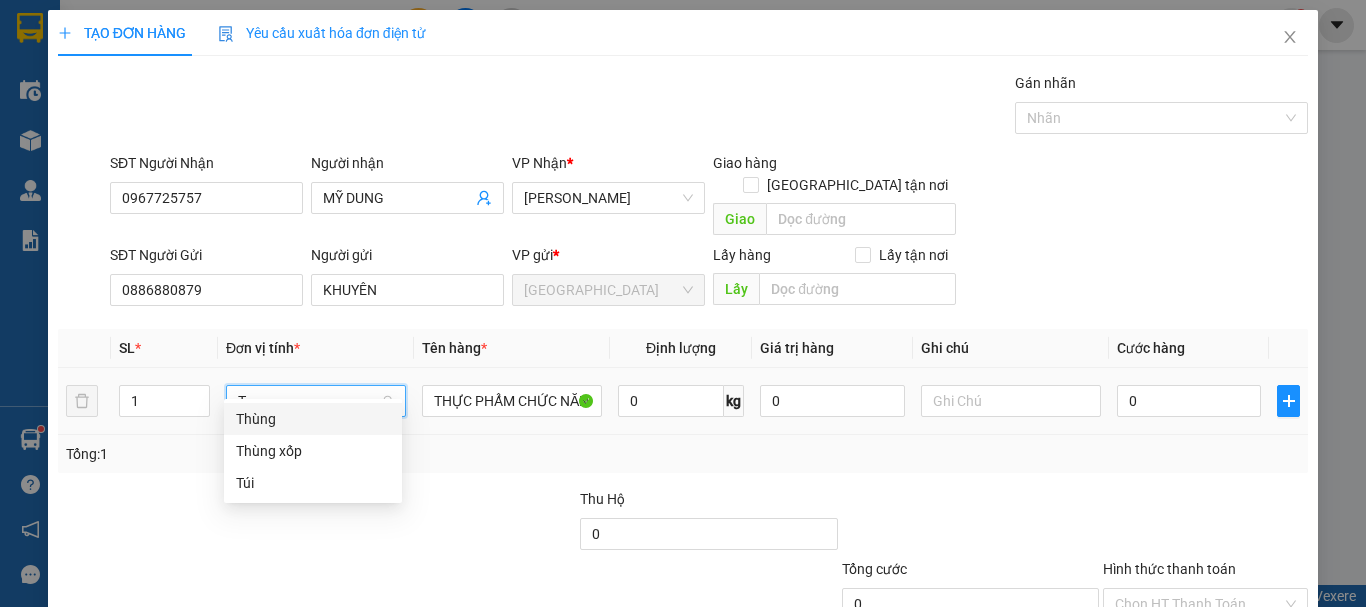 click on "Thùng" at bounding box center [313, 419] 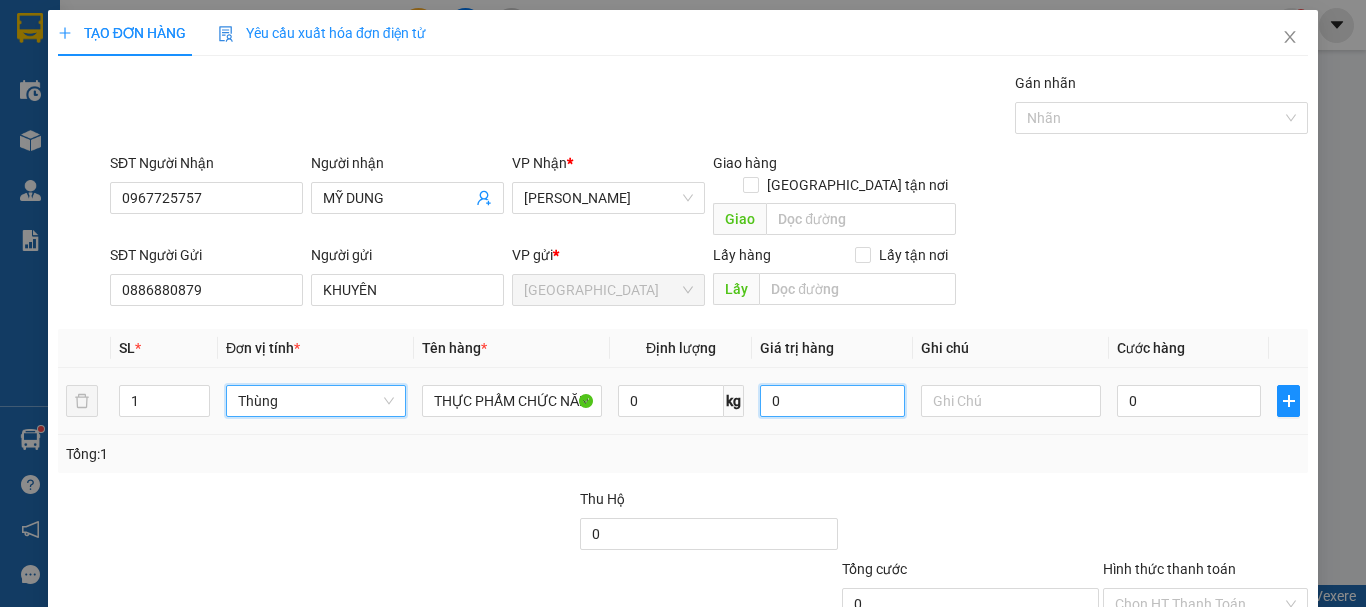 drag, startPoint x: 844, startPoint y: 371, endPoint x: 609, endPoint y: 397, distance: 236.43393 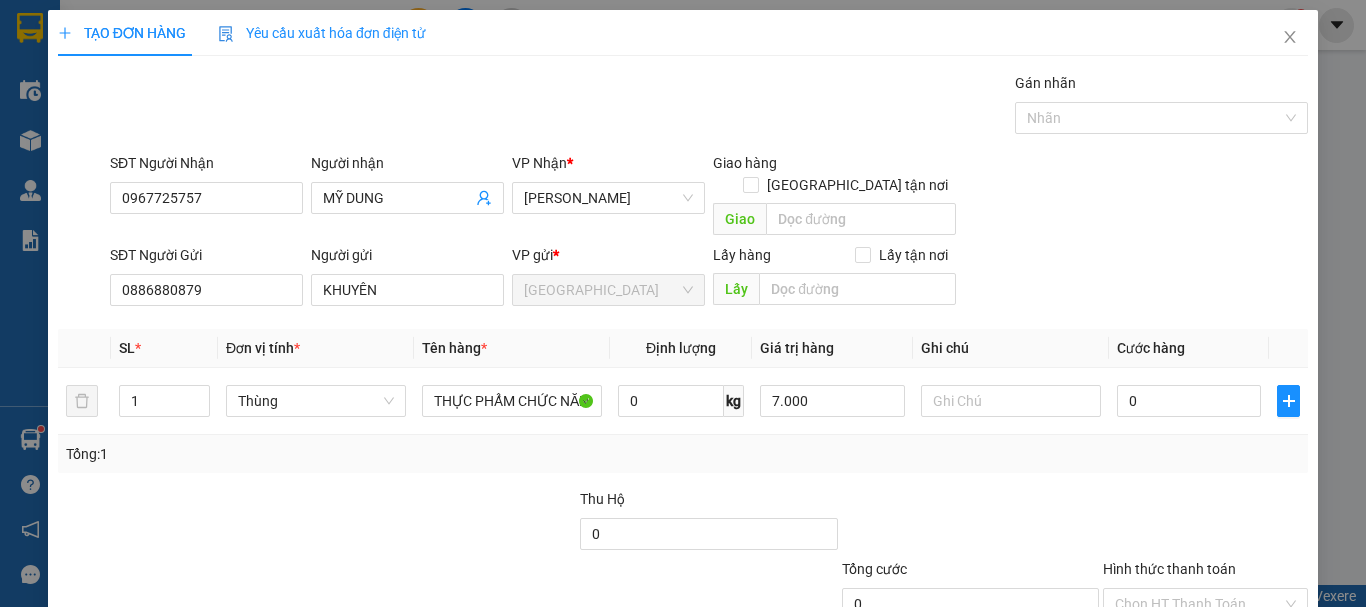 click on "Tổng:  1" at bounding box center [683, 454] 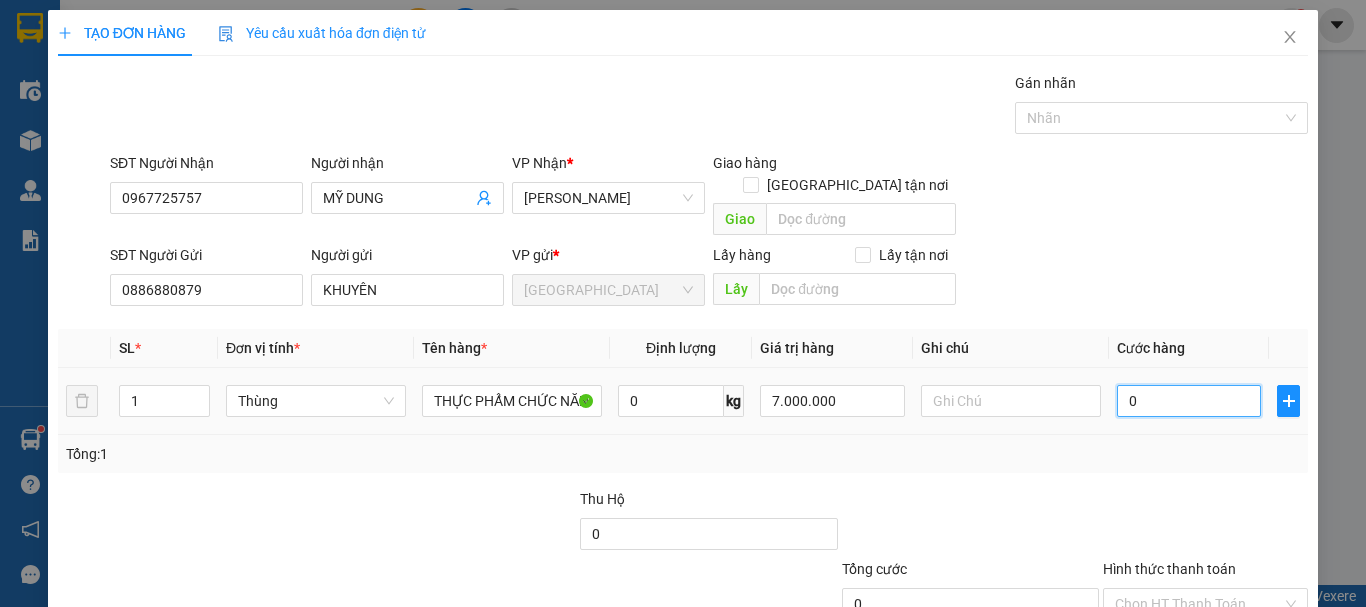 click on "0" at bounding box center [1189, 401] 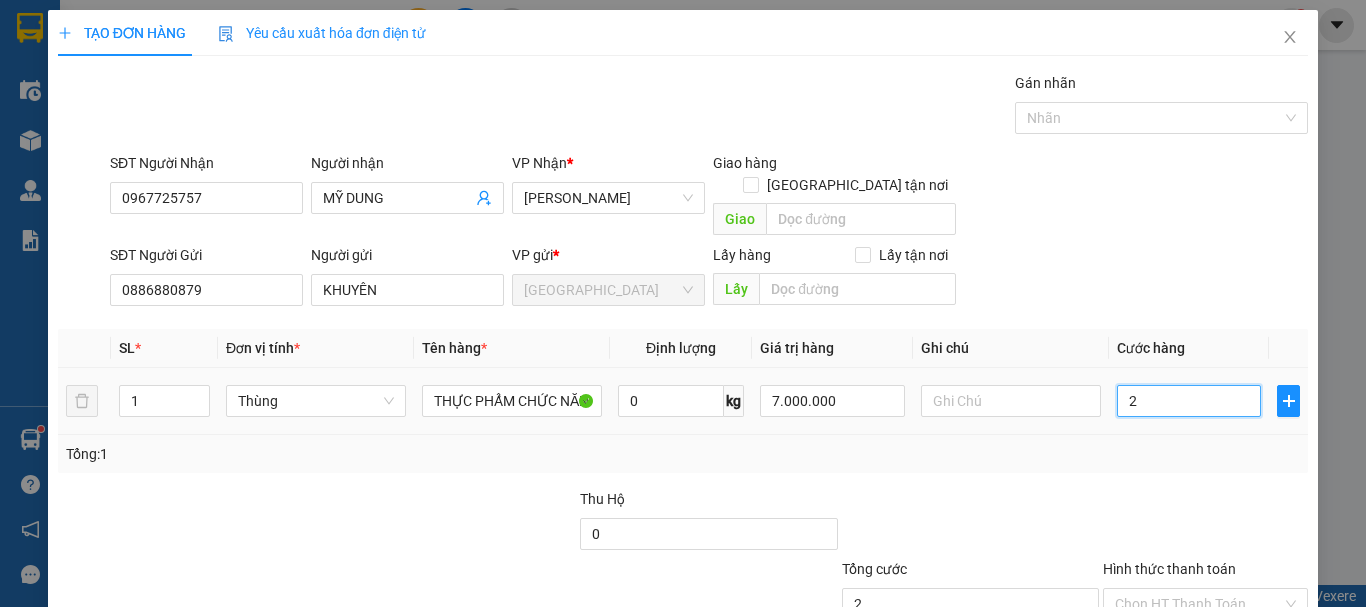 type on "20" 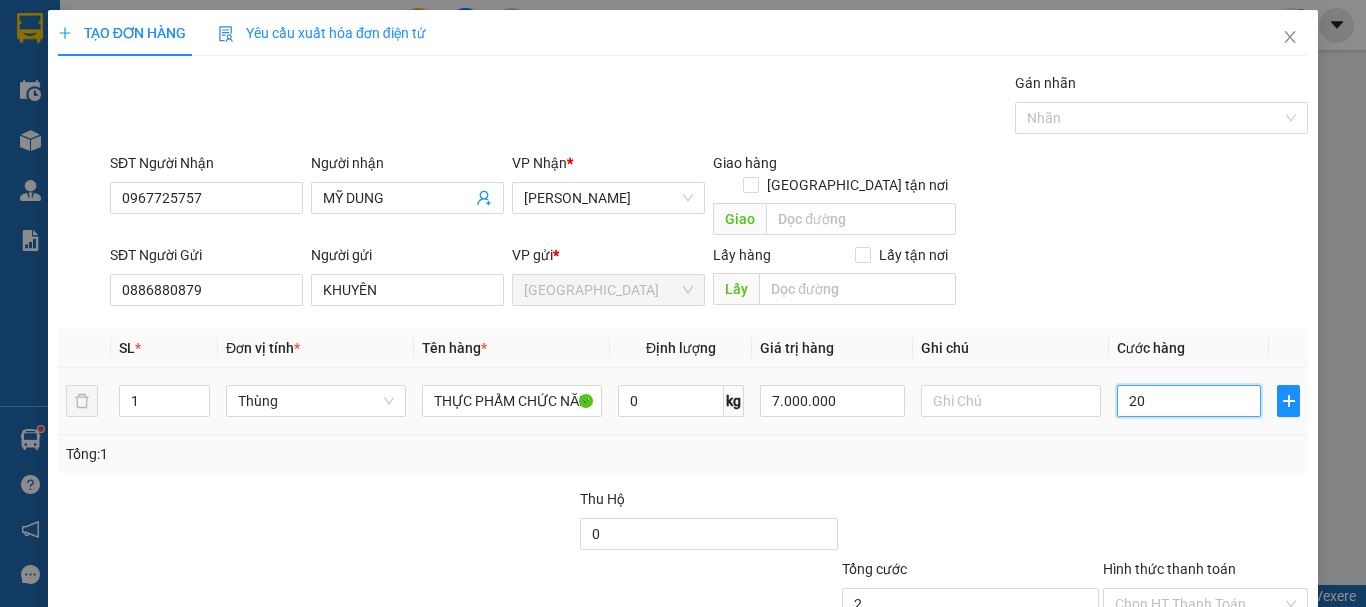 type on "20" 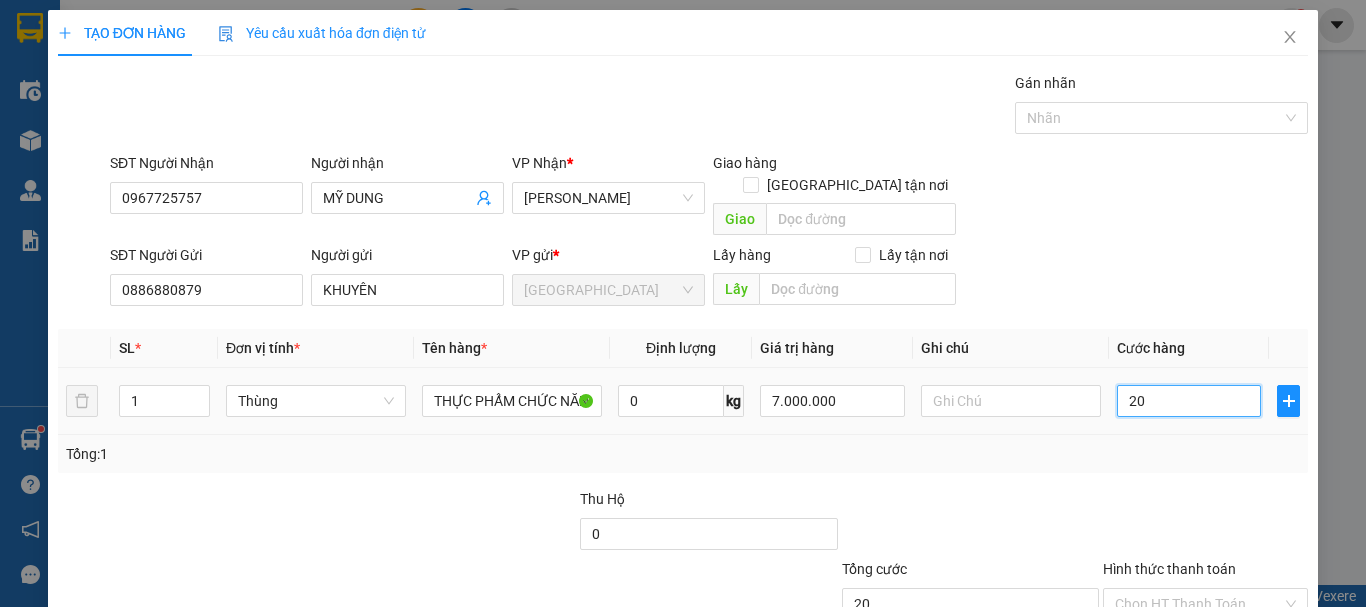 type on "200" 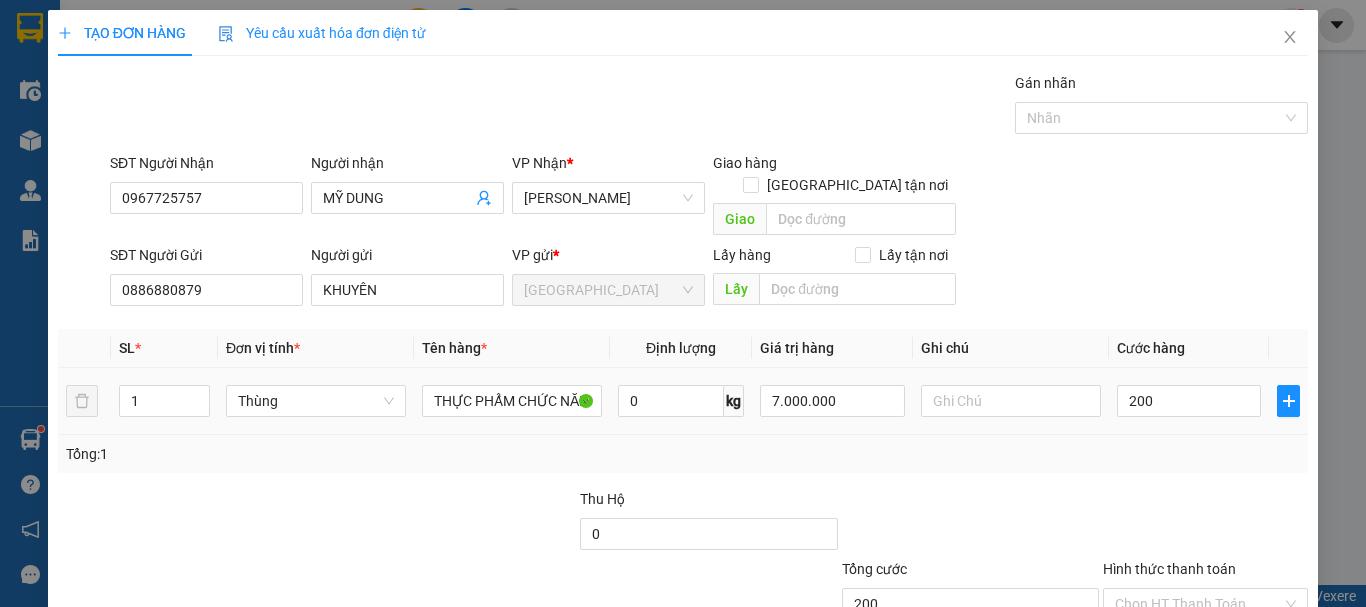 type on "200.000" 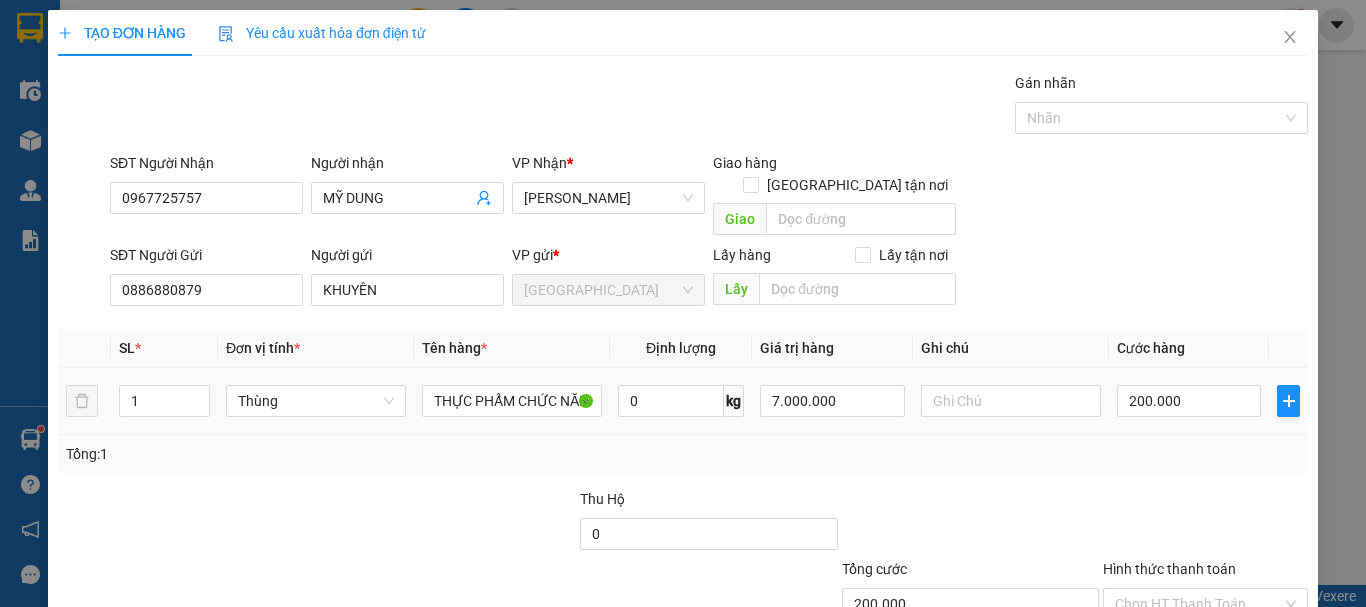 click on "Tổng:  1" at bounding box center (683, 454) 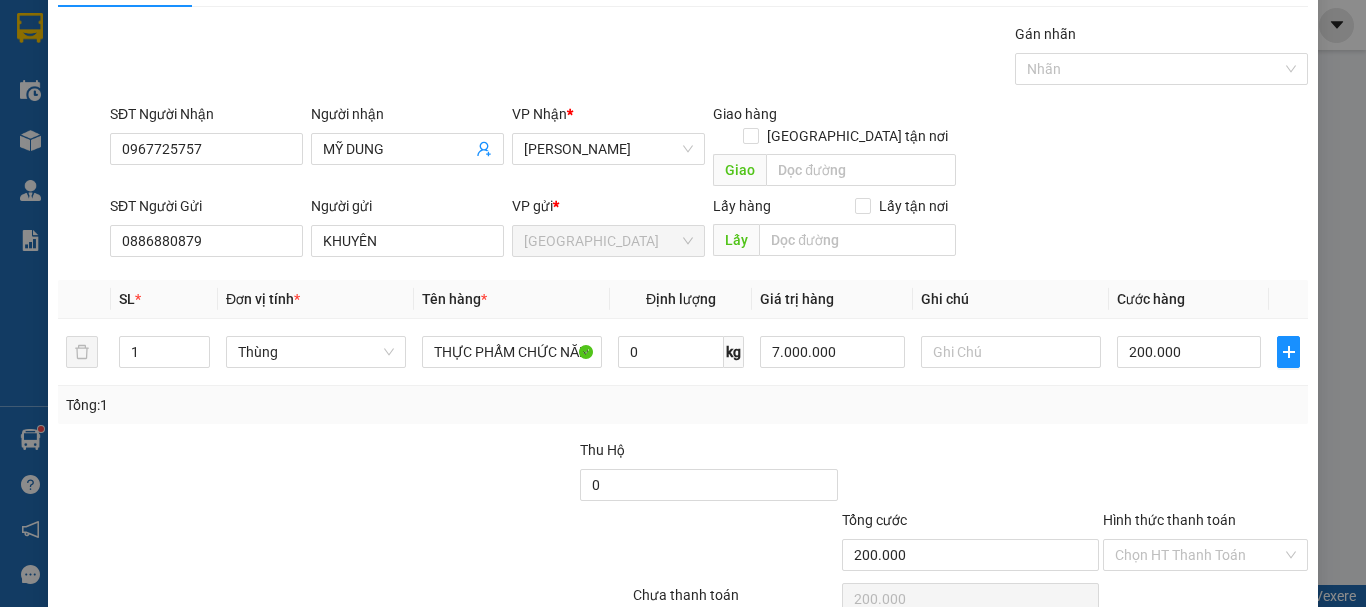 scroll, scrollTop: 125, scrollLeft: 0, axis: vertical 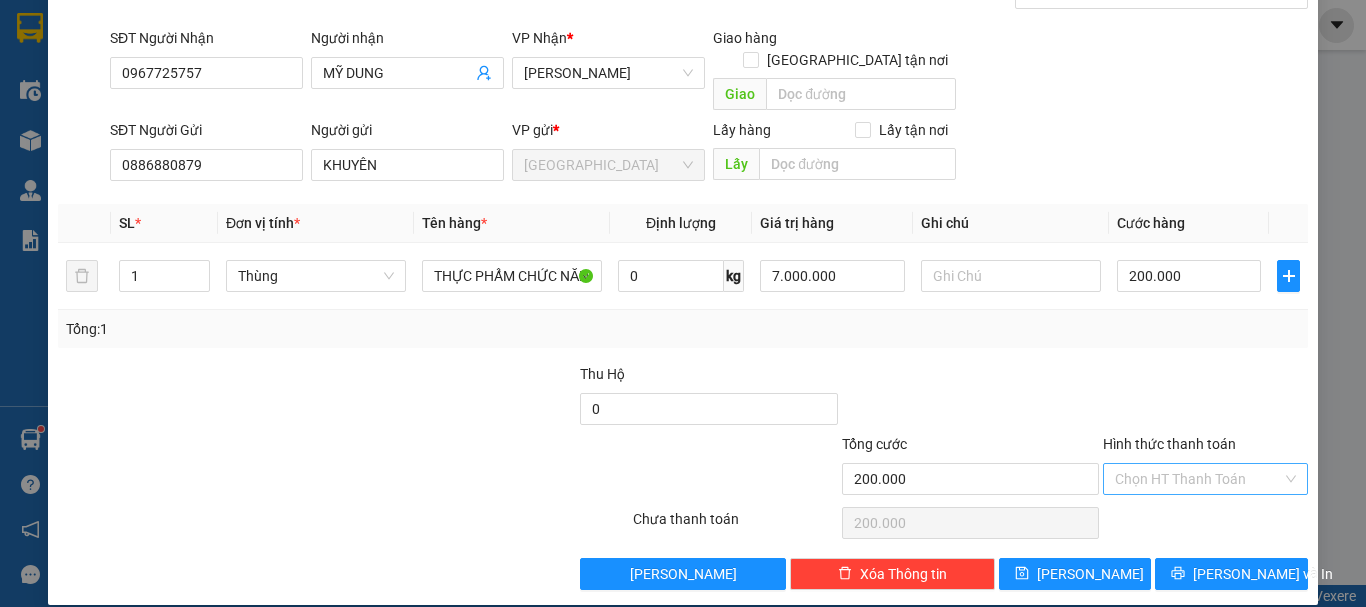 click on "Hình thức thanh toán" at bounding box center [1198, 479] 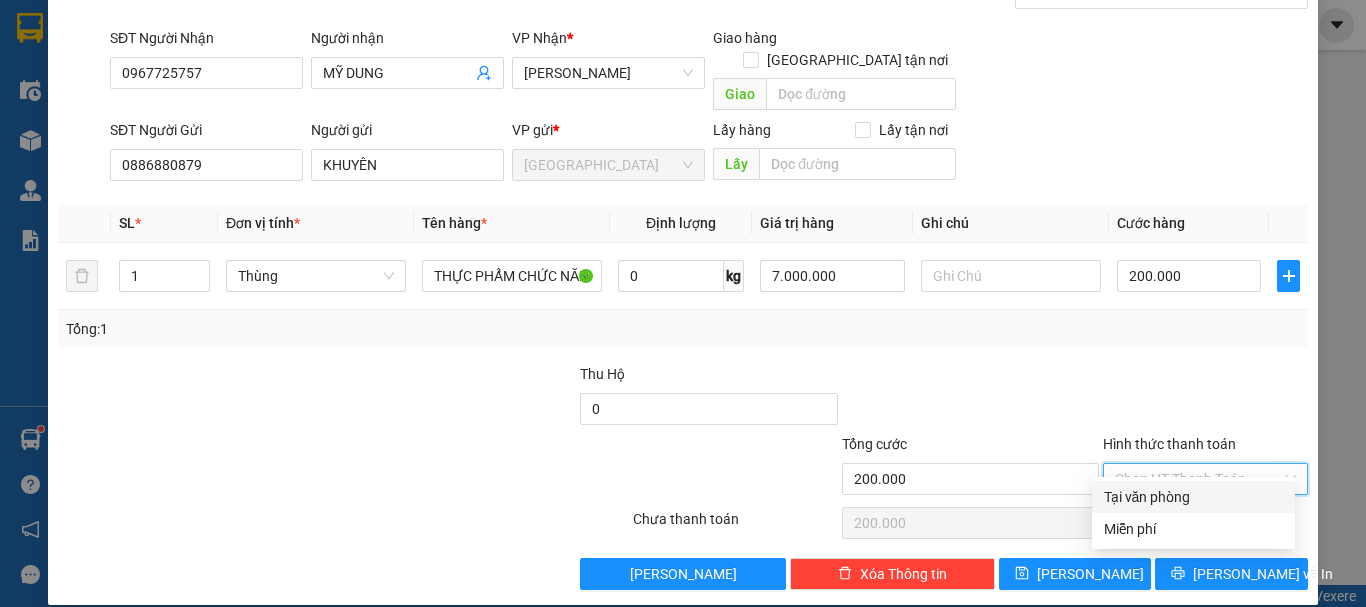 click on "Tại văn phòng" at bounding box center [1193, 497] 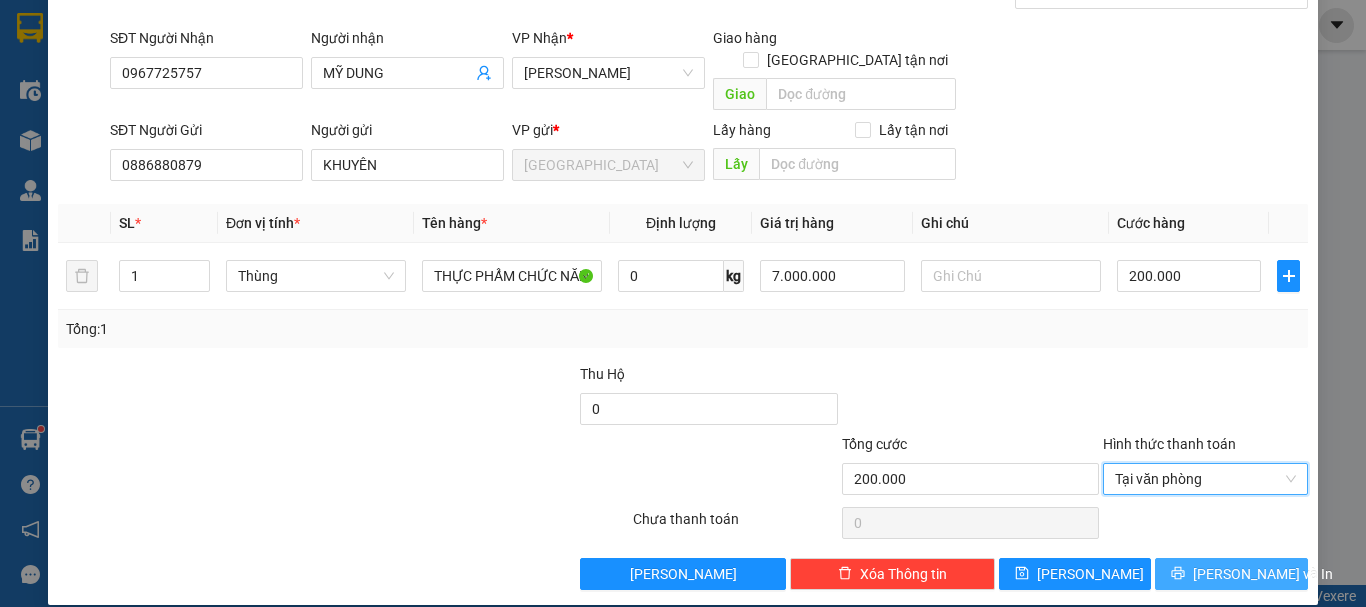 click 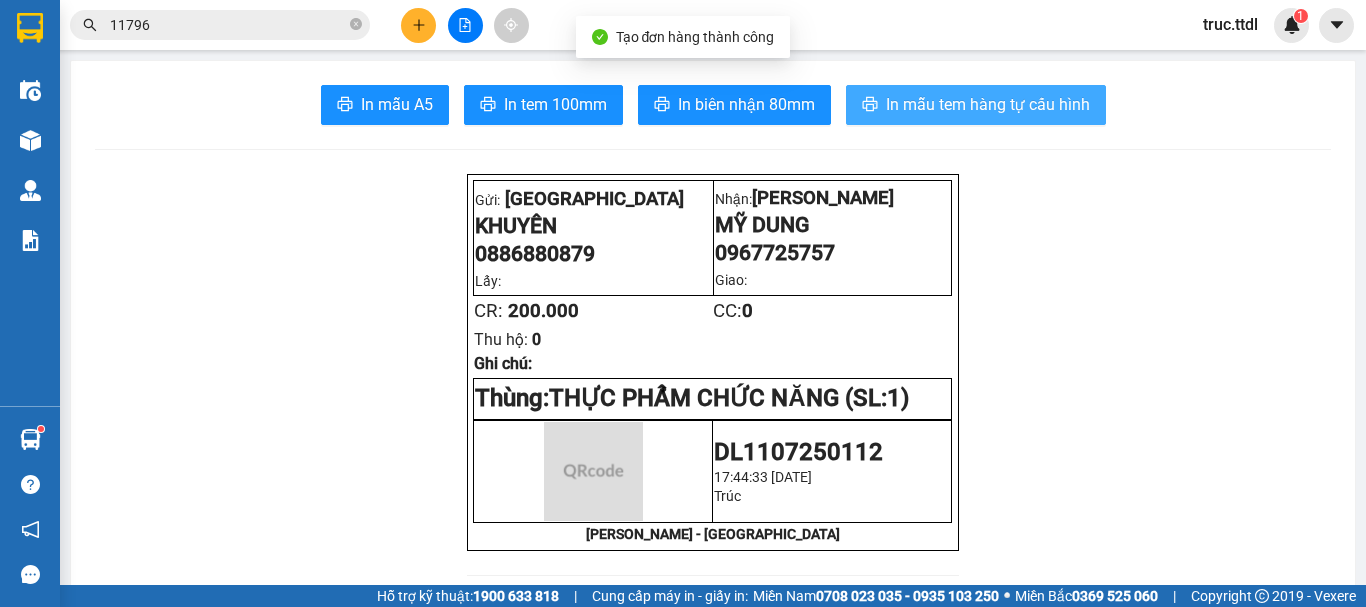 click on "In mẫu tem hàng tự cấu hình" at bounding box center (988, 104) 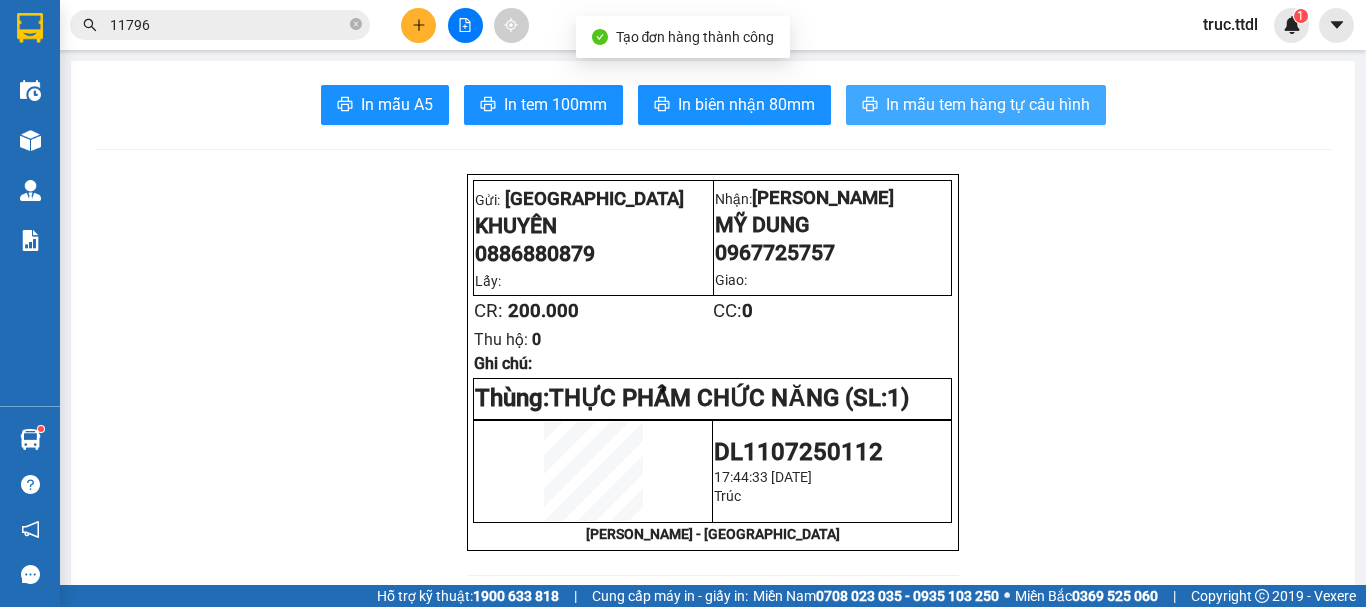 scroll, scrollTop: 0, scrollLeft: 0, axis: both 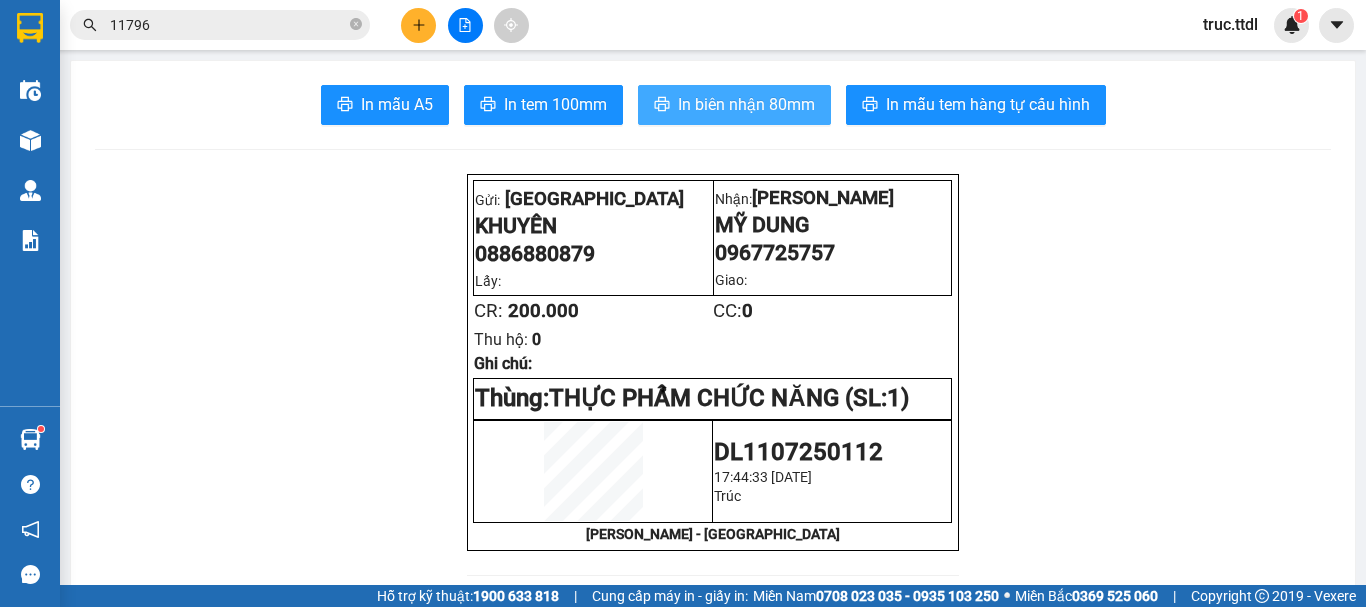 click on "In biên nhận 80mm" at bounding box center [746, 104] 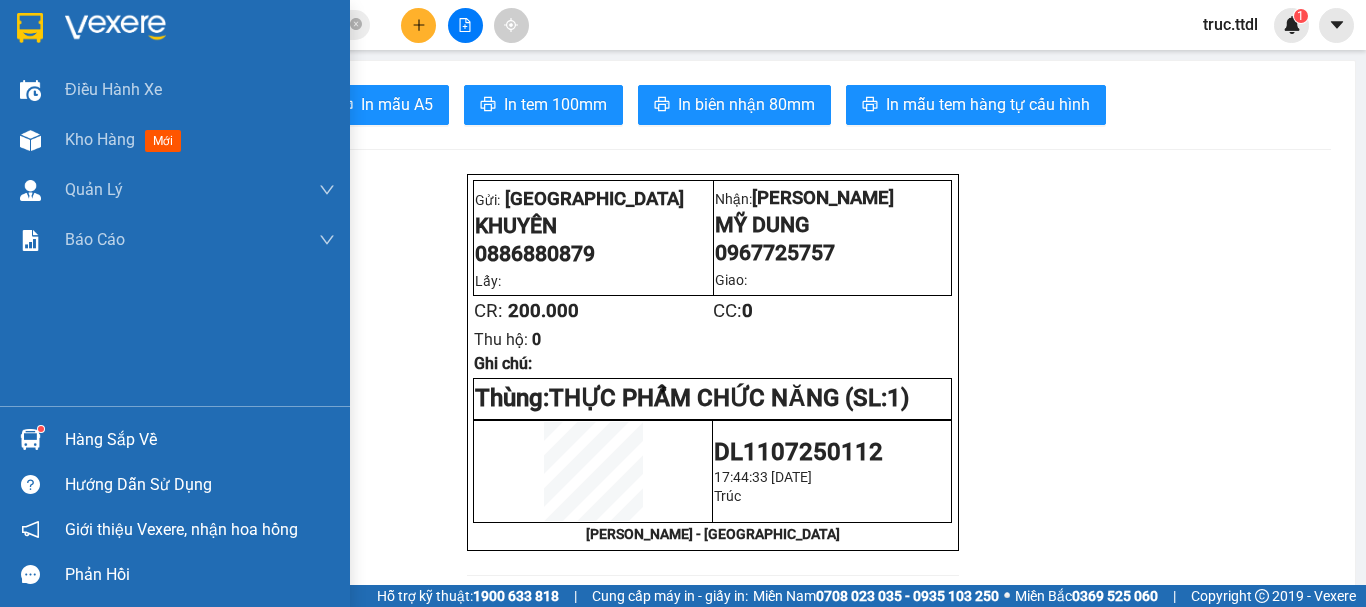 drag, startPoint x: 34, startPoint y: 18, endPoint x: 489, endPoint y: 52, distance: 456.26855 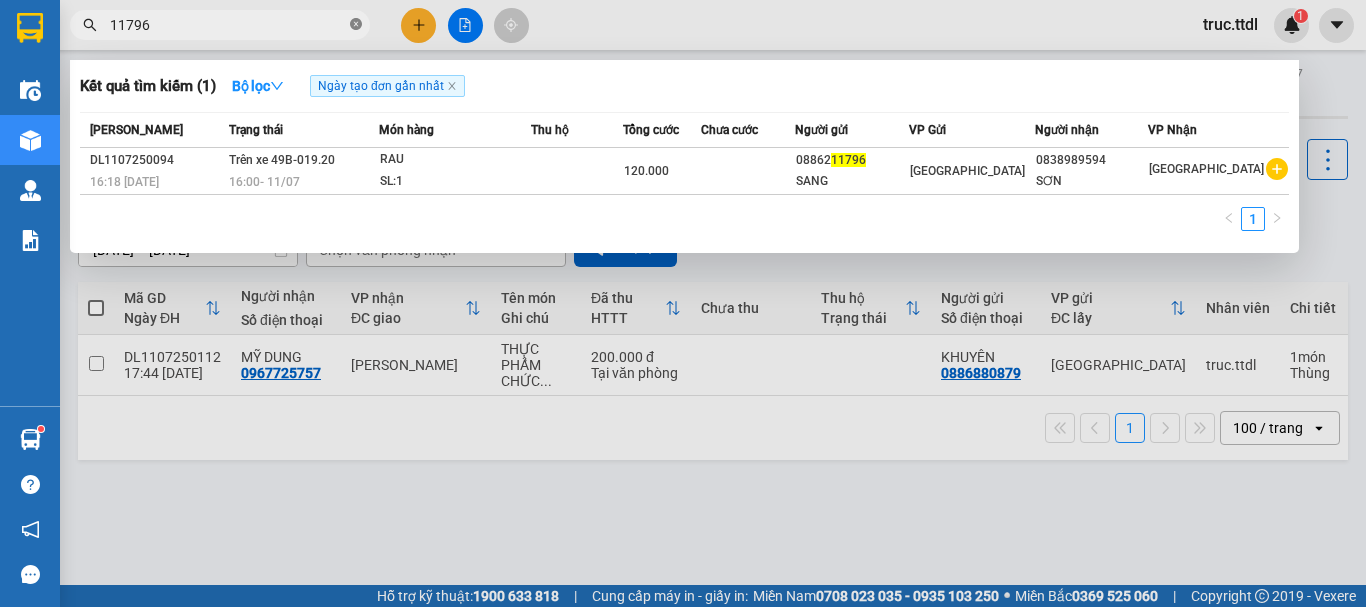 click 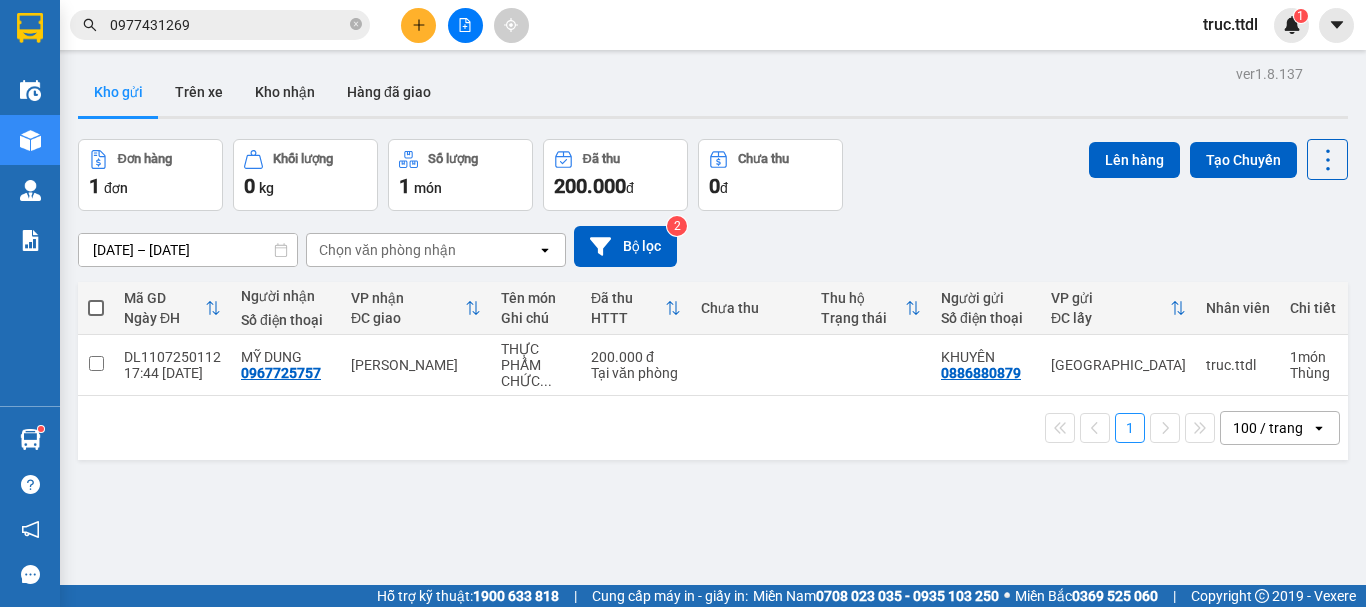 scroll, scrollTop: 0, scrollLeft: 0, axis: both 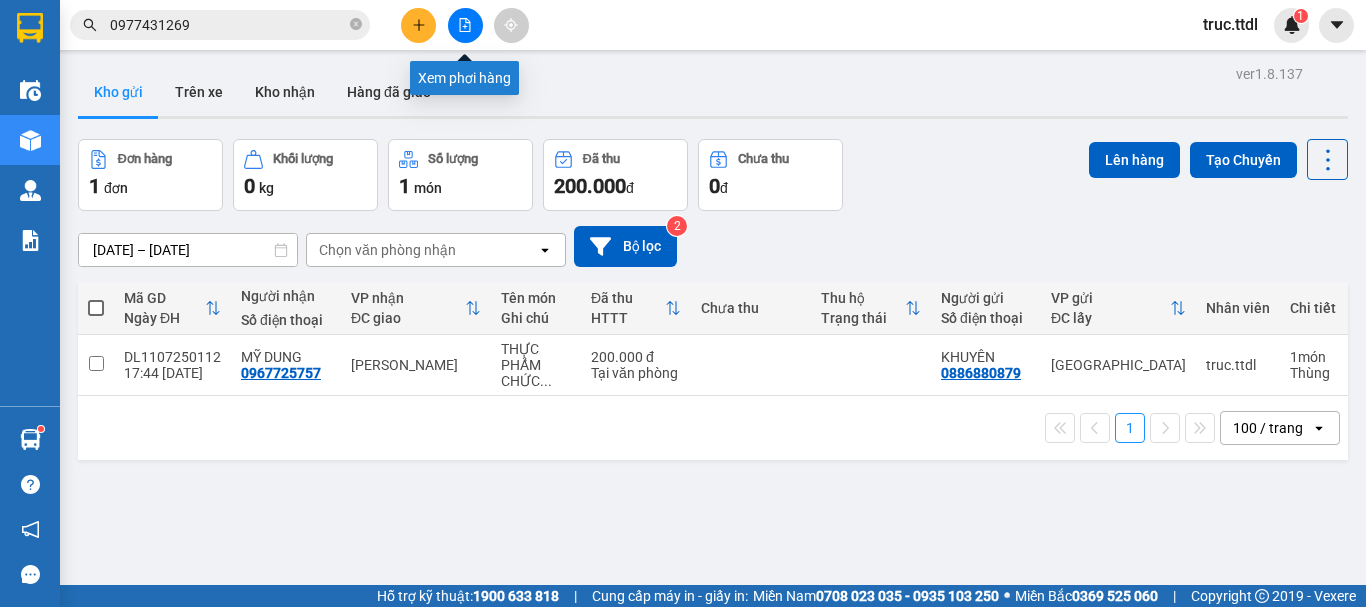 click 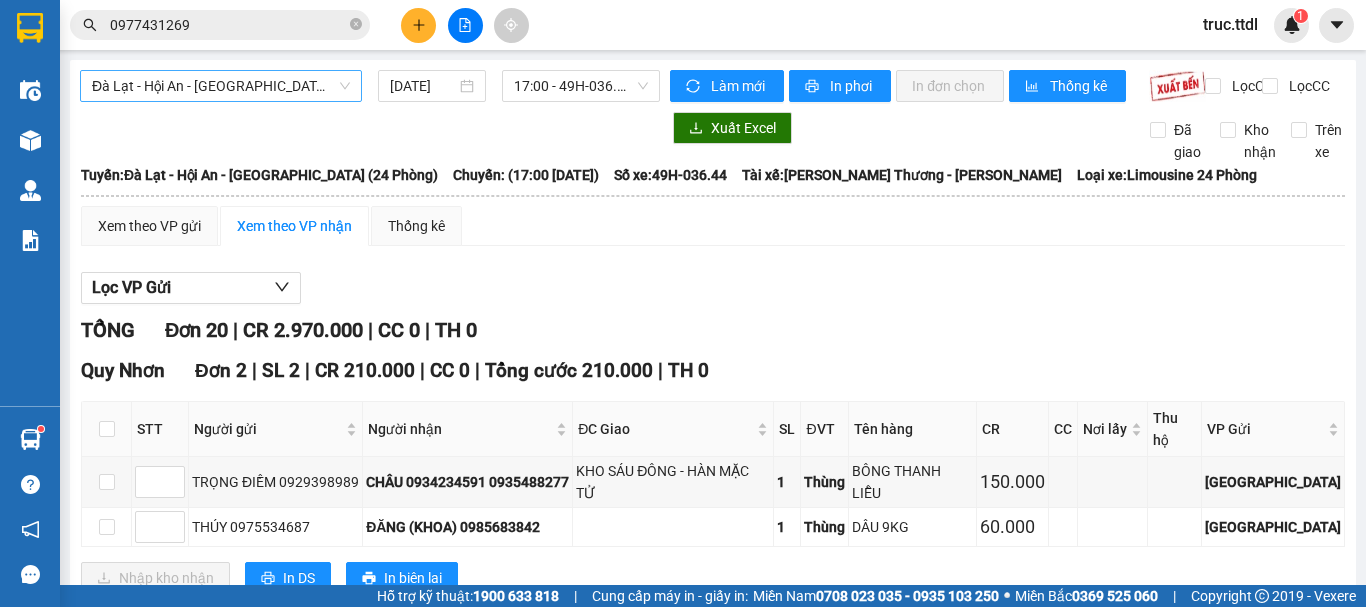 click on "Đà Lạt - Hội An - [GEOGRAPHIC_DATA] (24 Phòng)" at bounding box center (221, 86) 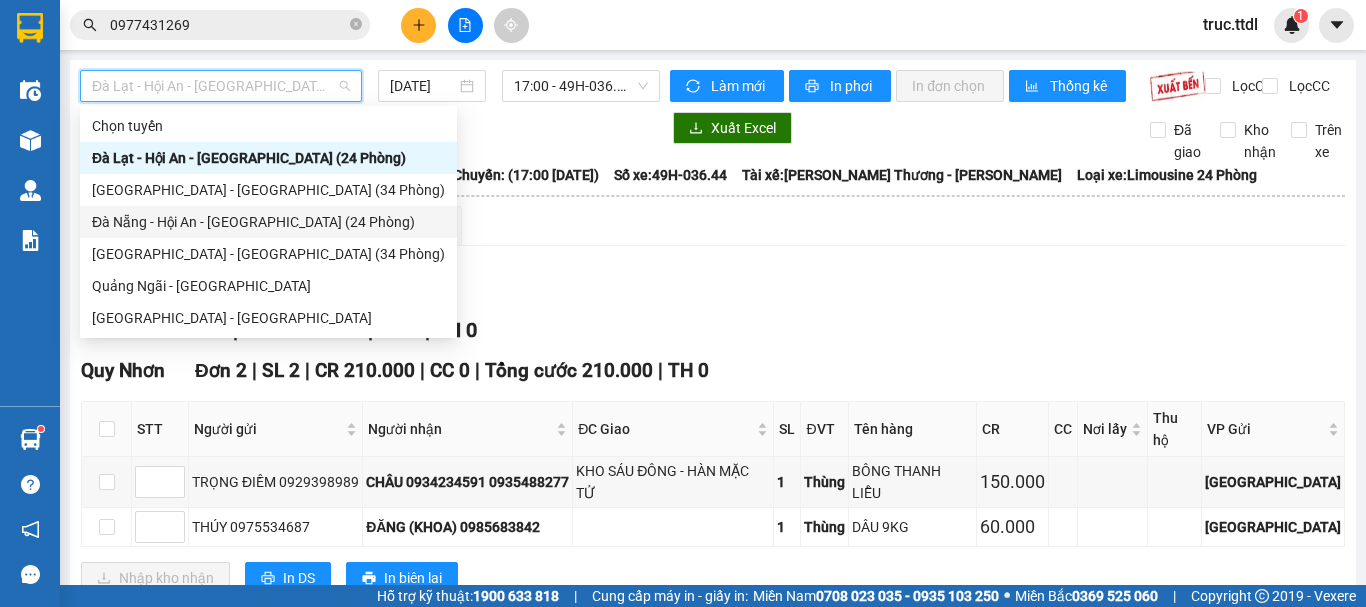 click on "Đà Nẵng - Hội An - [GEOGRAPHIC_DATA] (24 Phòng)" at bounding box center [268, 222] 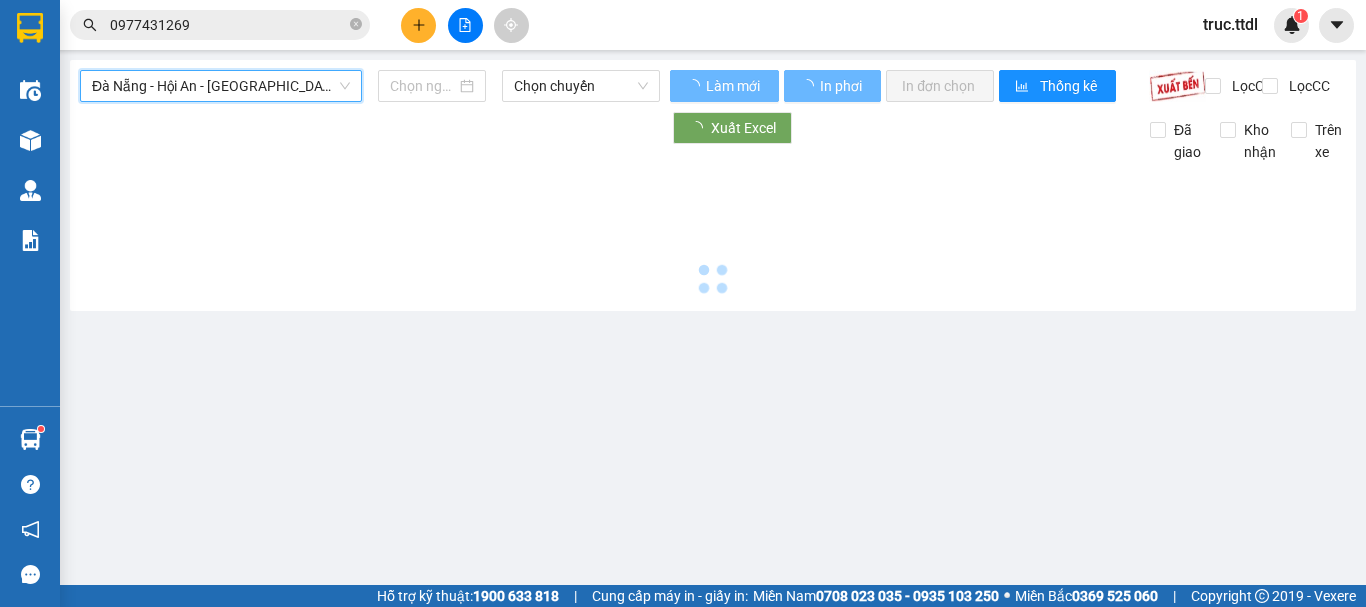 type on "[DATE]" 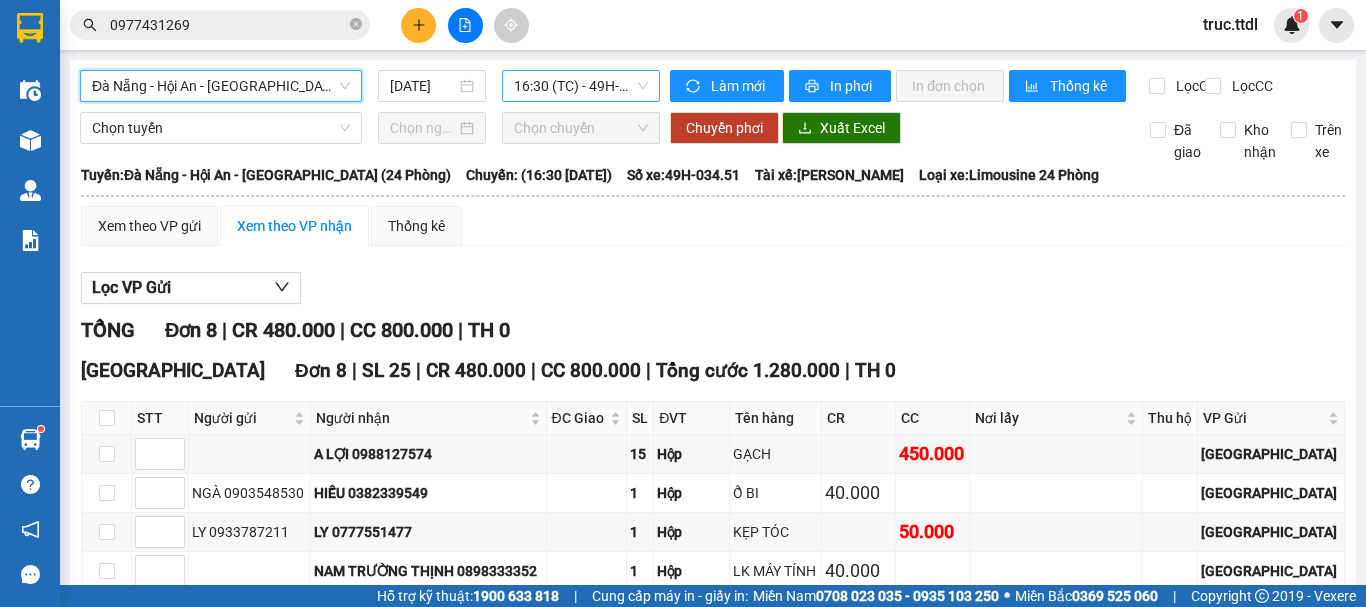 click on "16:30   (TC)   - 49H-034.51" at bounding box center [581, 86] 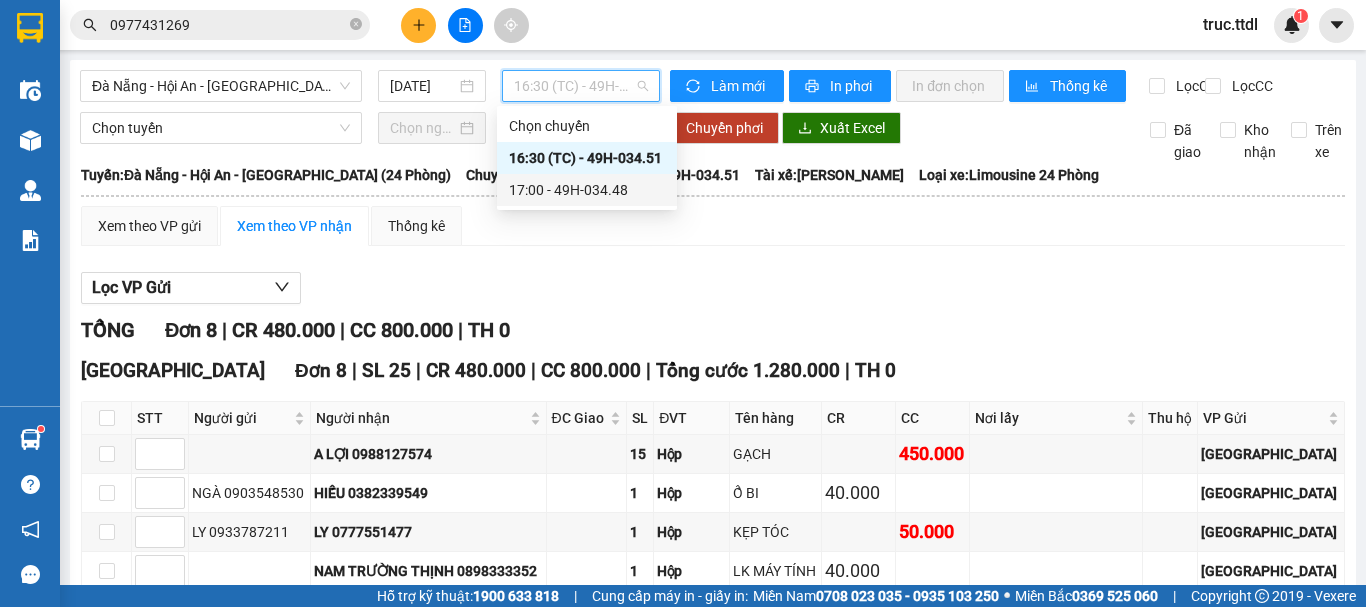 click on "TỔNG Đơn   8 | CR   480.000 | CC   800.000 | TH   0" at bounding box center [713, 330] 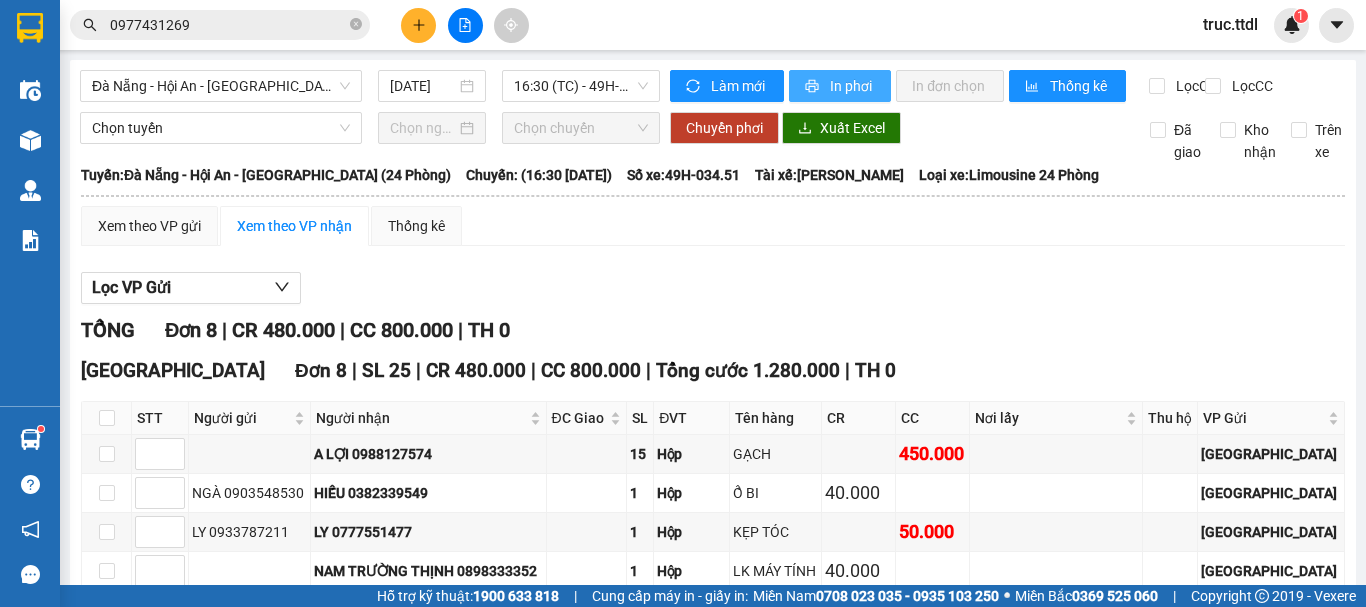 click on "In phơi" at bounding box center (852, 86) 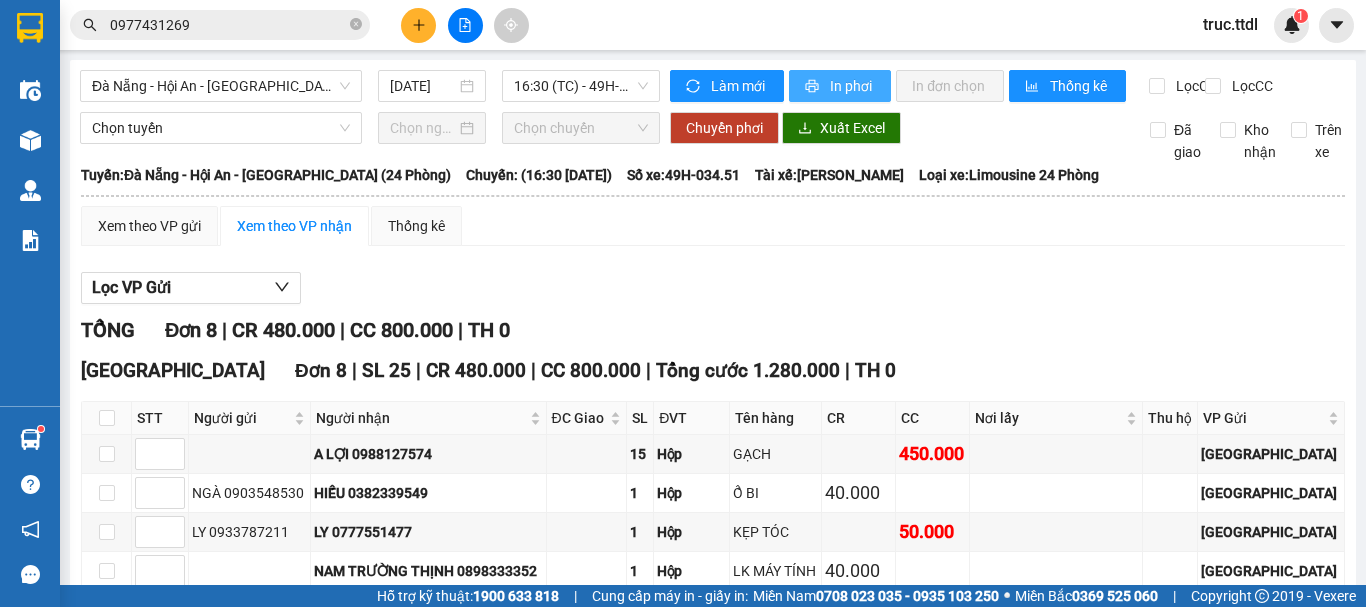 scroll, scrollTop: 0, scrollLeft: 0, axis: both 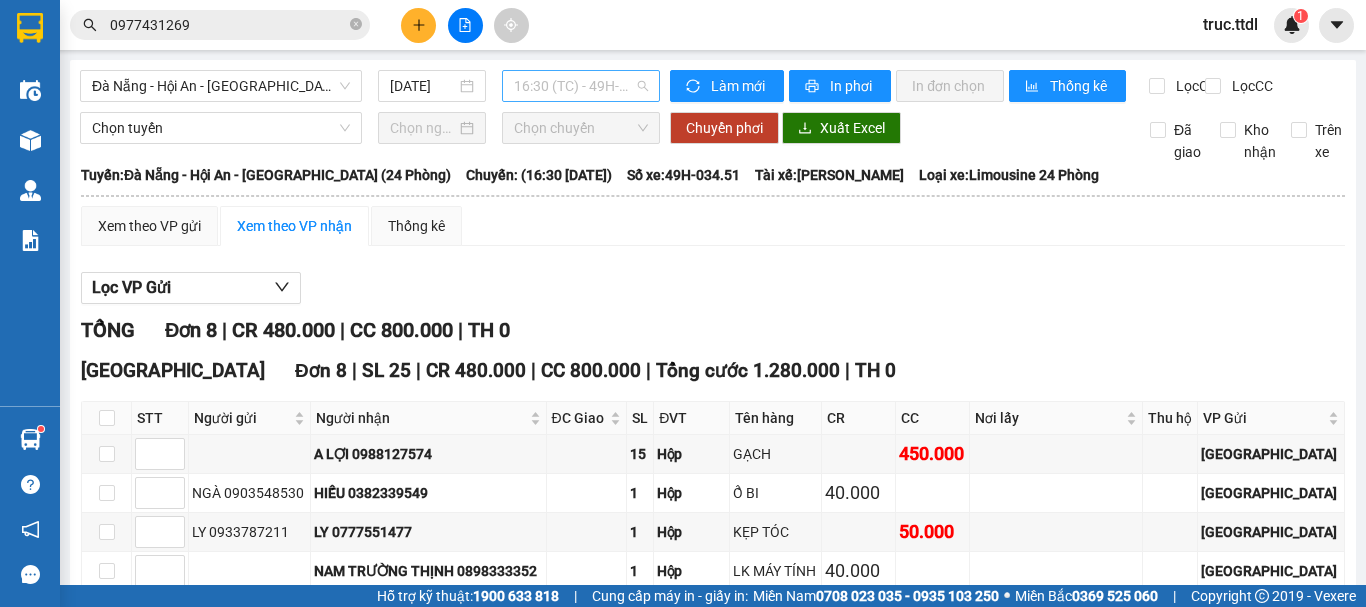 click on "16:30   (TC)   - 49H-034.51" at bounding box center (581, 86) 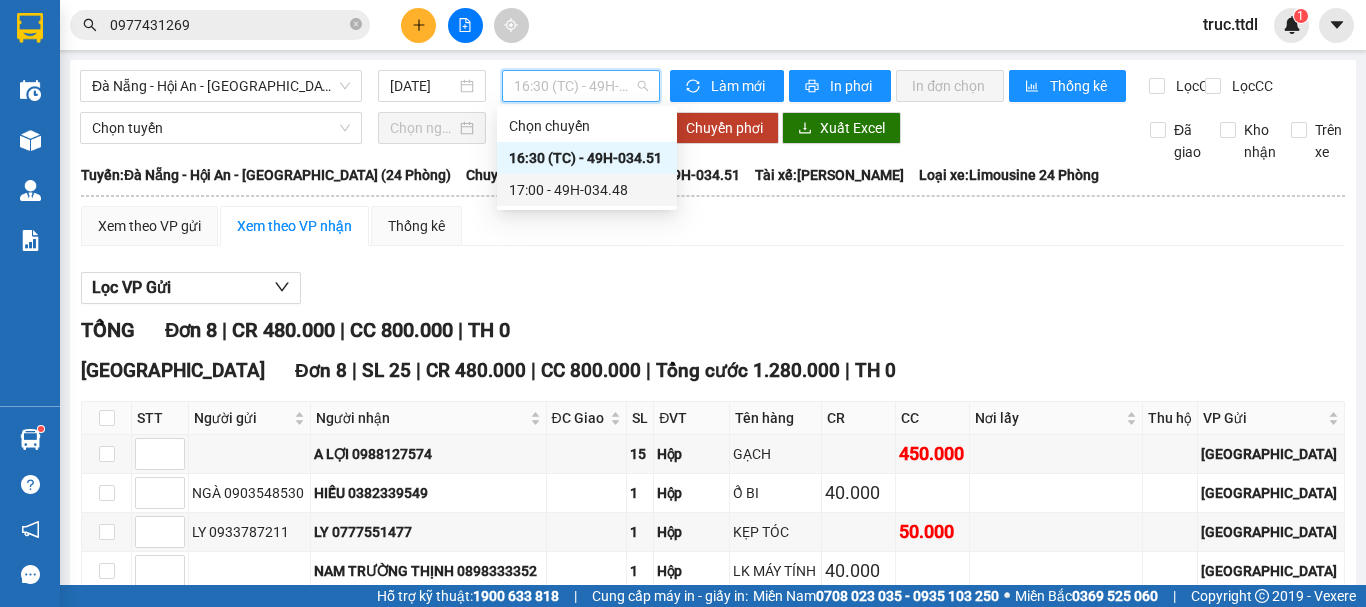 click on "17:00     - 49H-034.48" at bounding box center (587, 190) 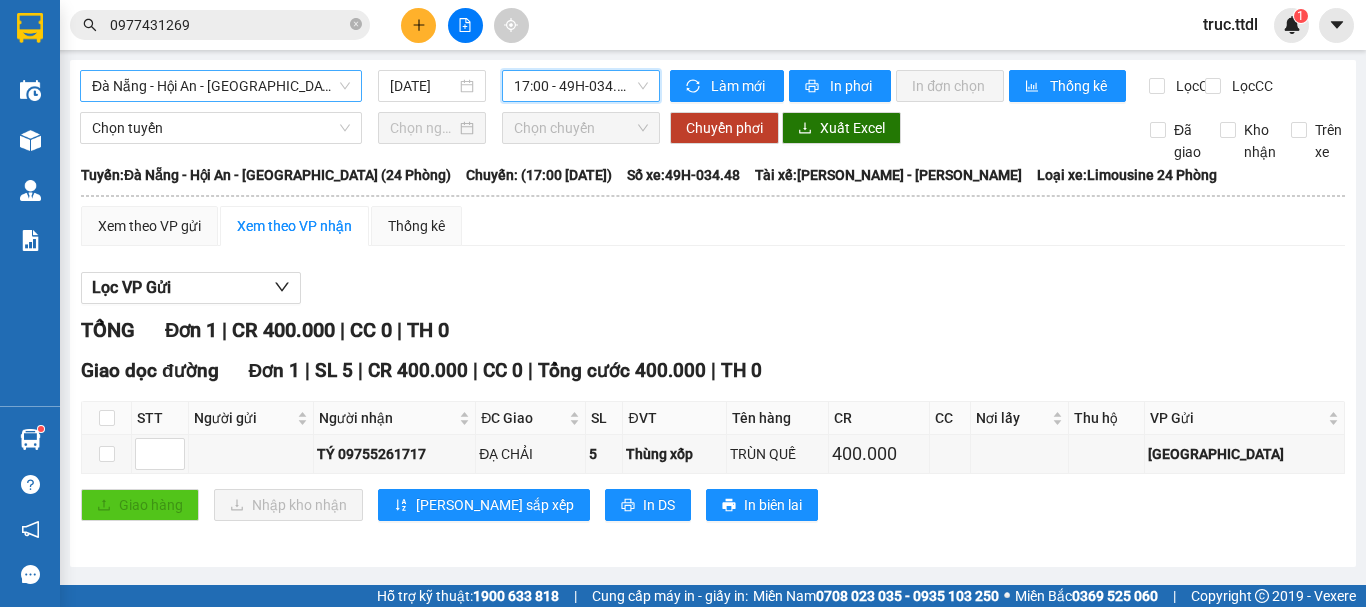 click on "Đà Nẵng - Hội An - [GEOGRAPHIC_DATA] (24 Phòng)" at bounding box center [221, 86] 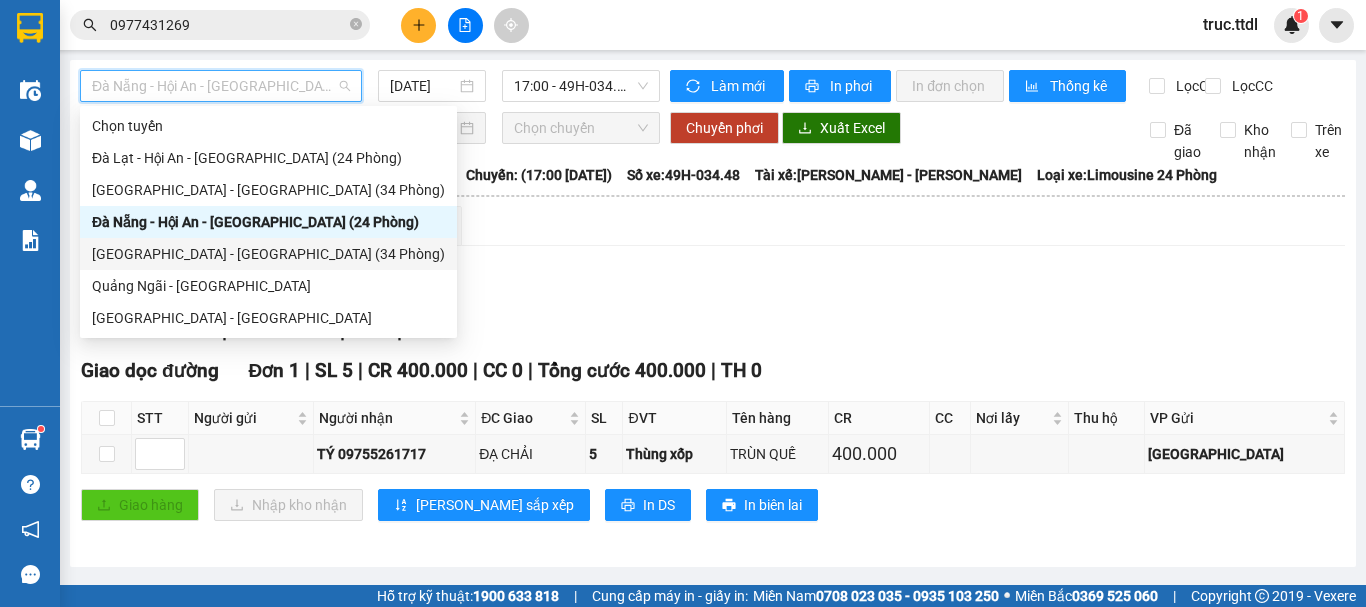 click on "[GEOGRAPHIC_DATA] - [GEOGRAPHIC_DATA] (34 Phòng)" at bounding box center [268, 254] 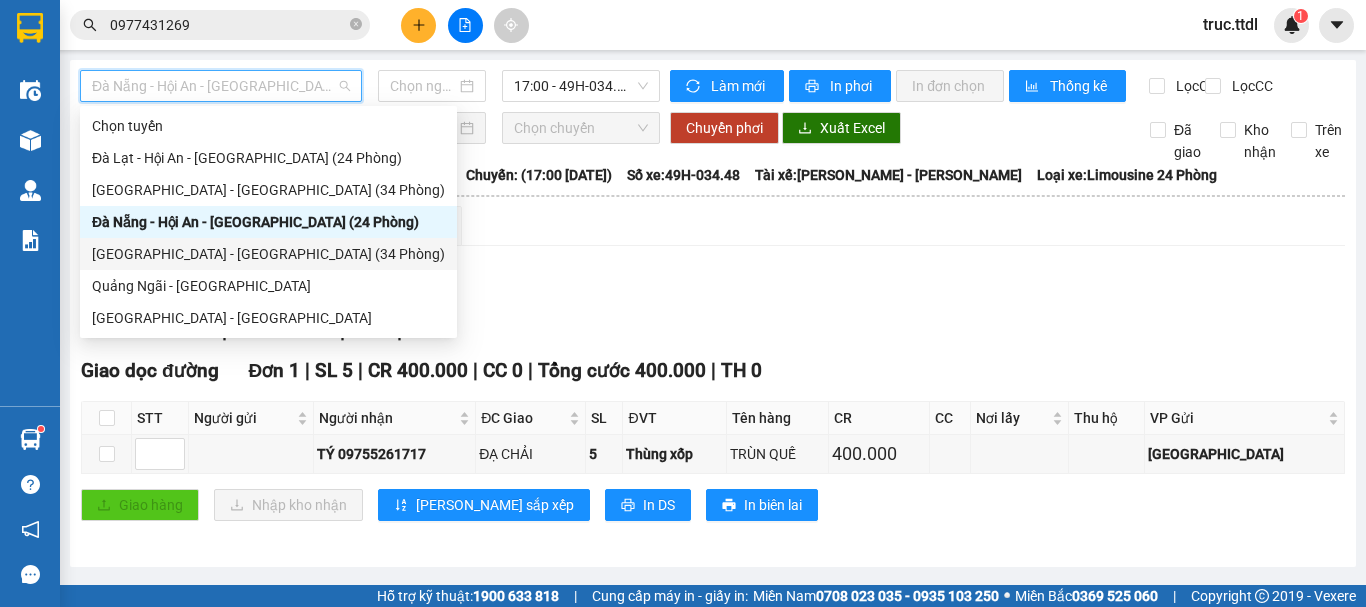 type on "[DATE]" 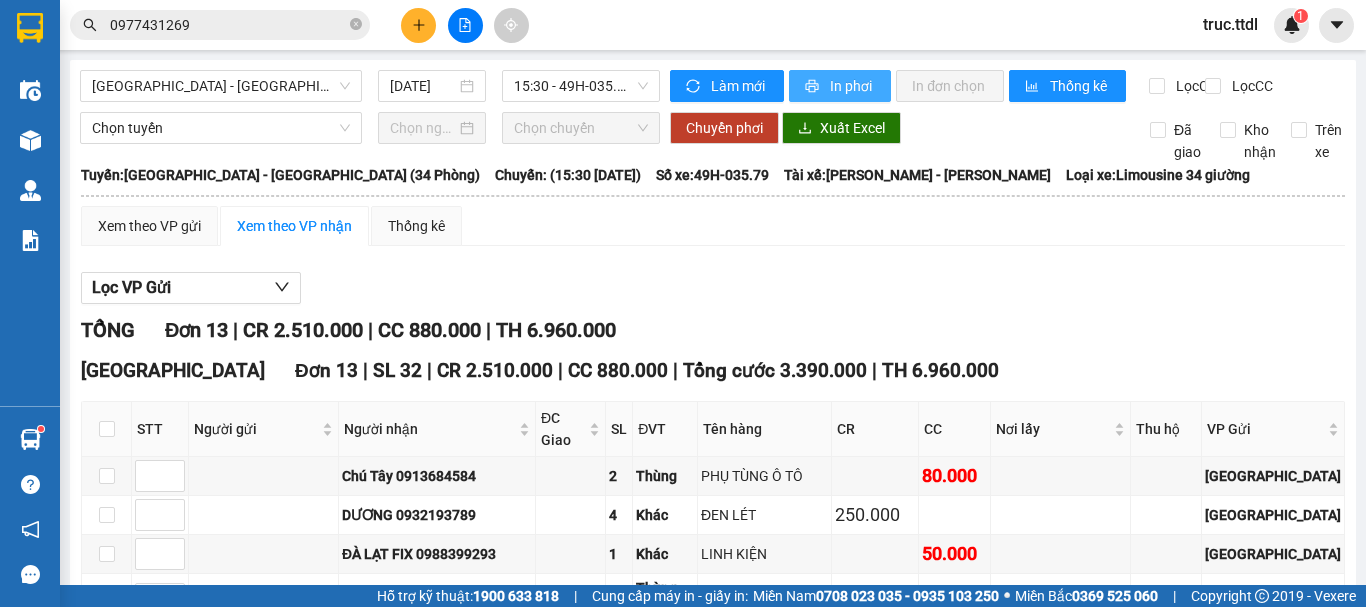 click on "In phơi" at bounding box center (852, 86) 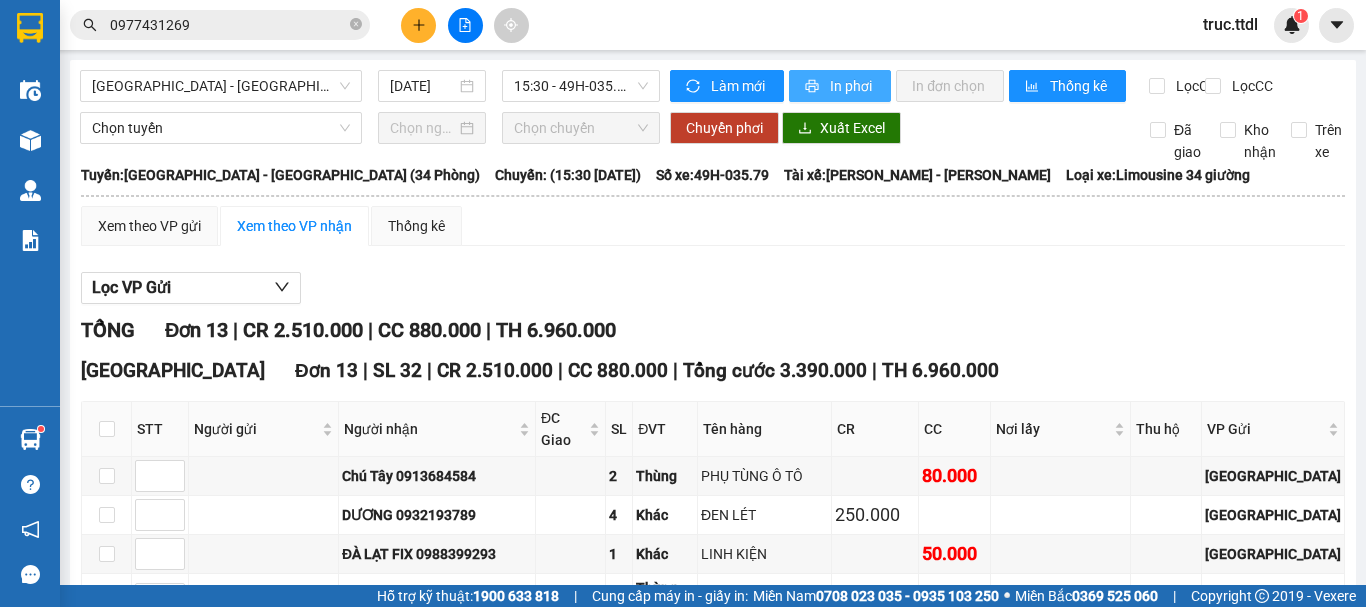 scroll, scrollTop: 0, scrollLeft: 0, axis: both 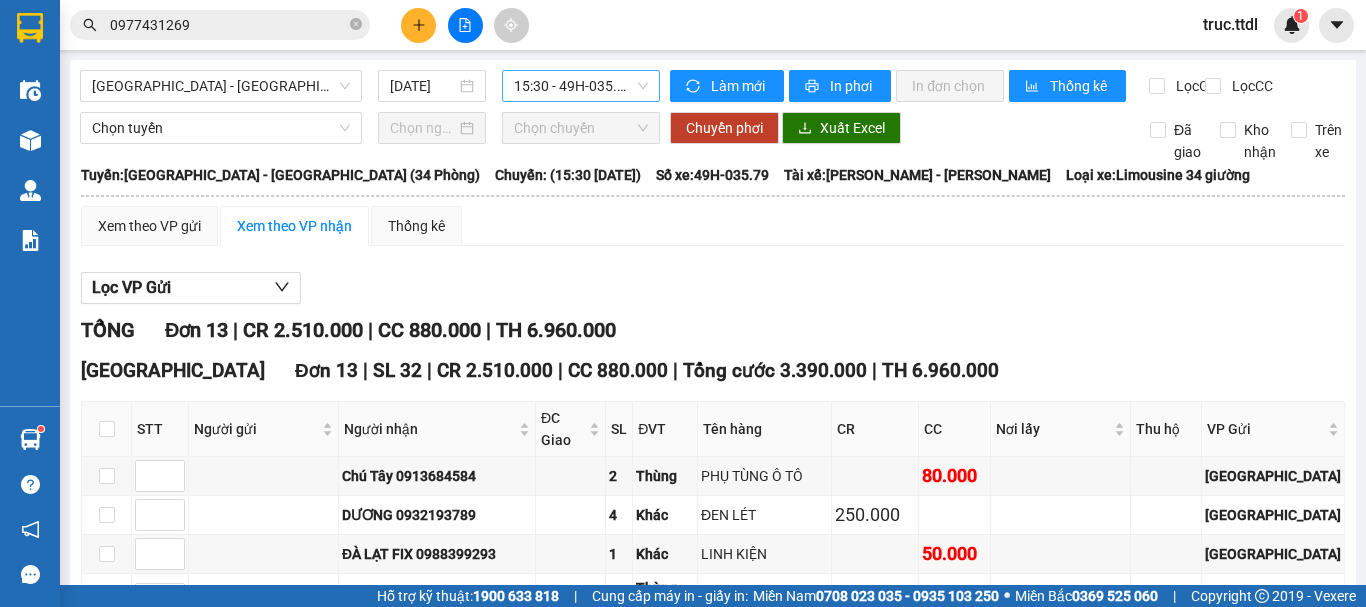 click on "15:30     - 49H-035.79" at bounding box center [581, 86] 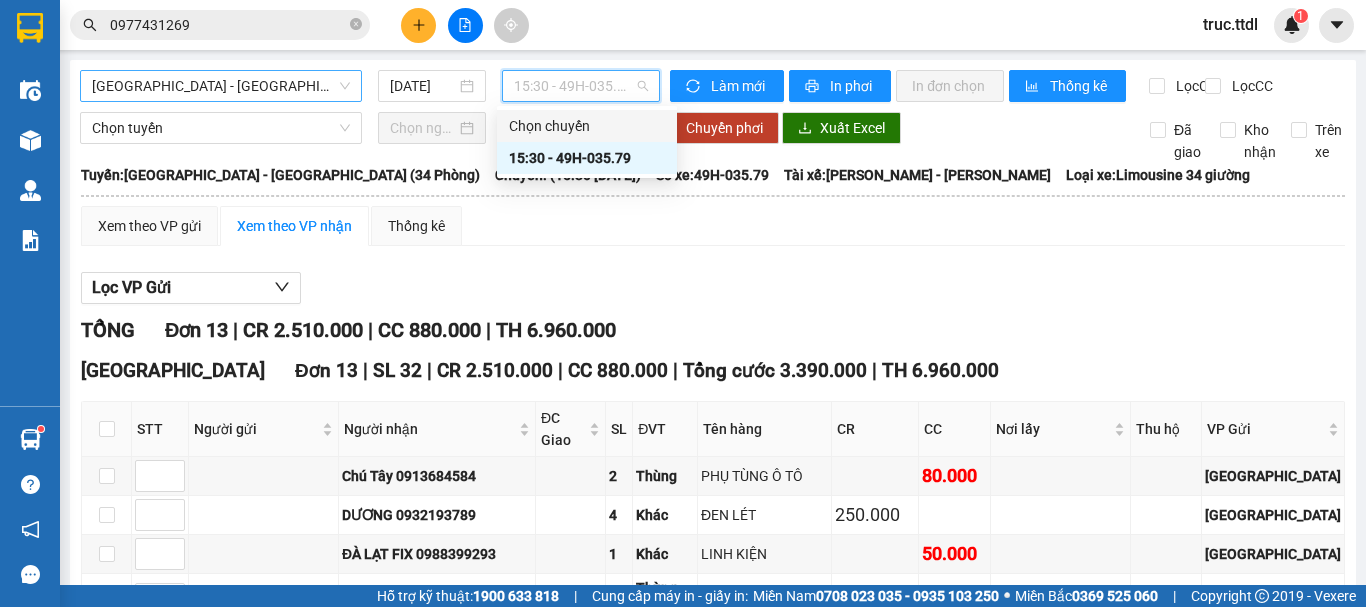 click on "[GEOGRAPHIC_DATA] - [GEOGRAPHIC_DATA] (34 Phòng)" at bounding box center [221, 86] 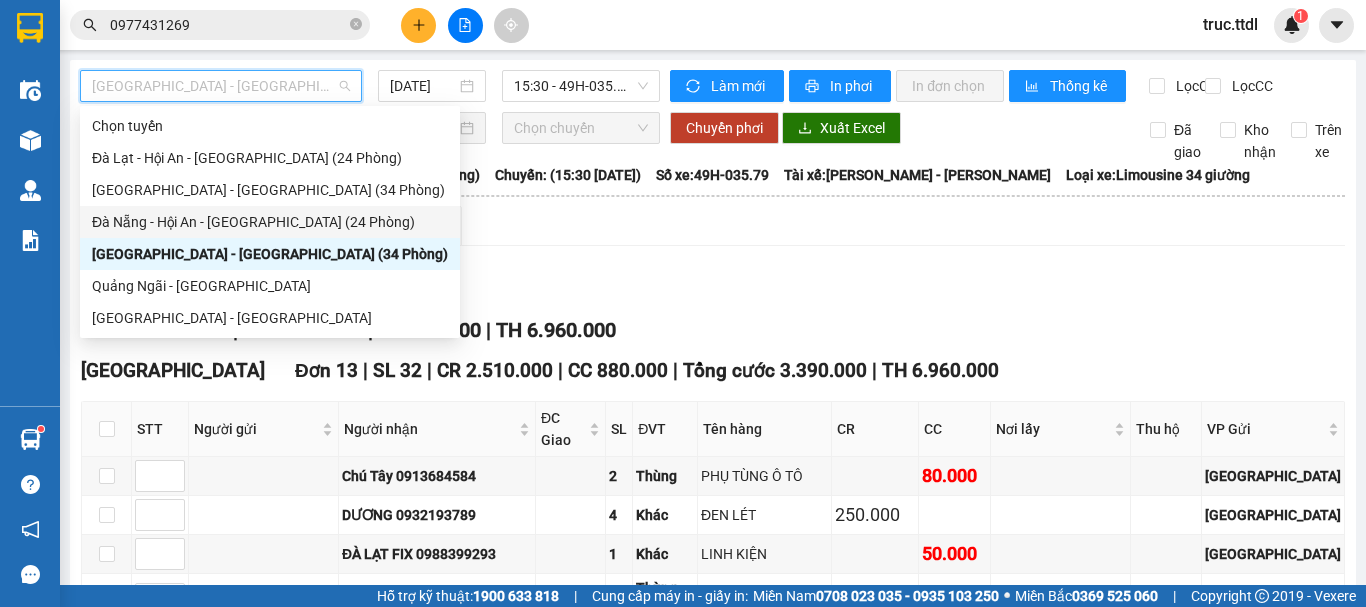 click on "Đà Nẵng - Hội An - [GEOGRAPHIC_DATA] (24 Phòng)" at bounding box center [270, 222] 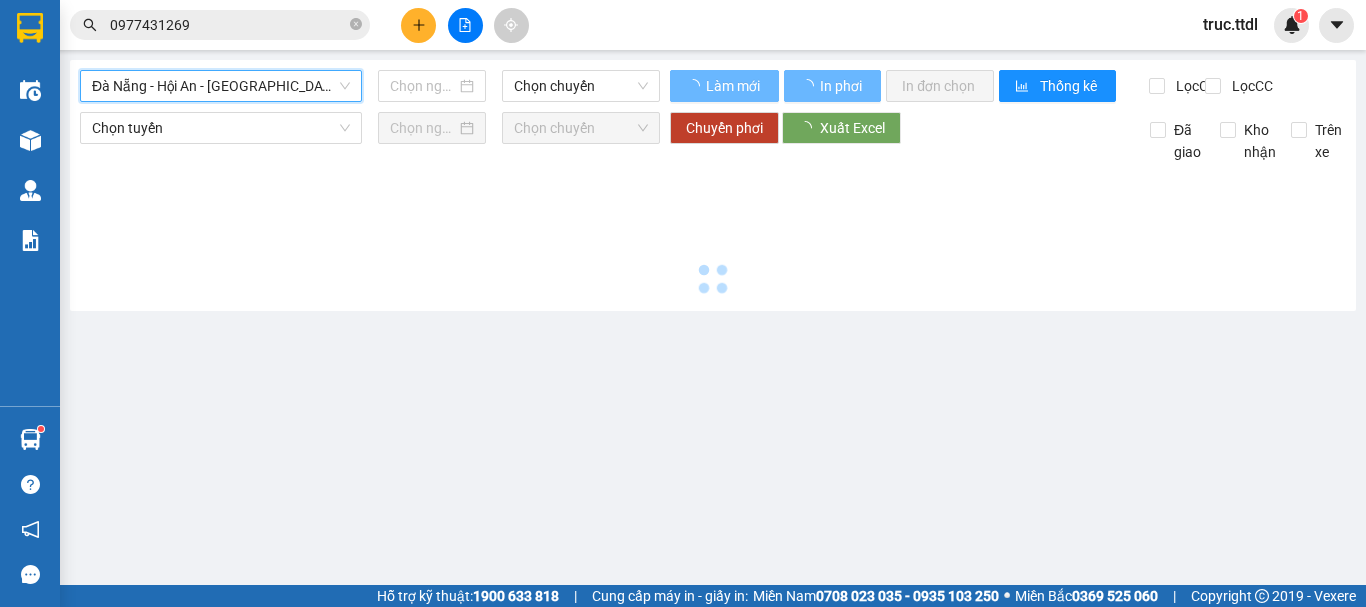 type on "[DATE]" 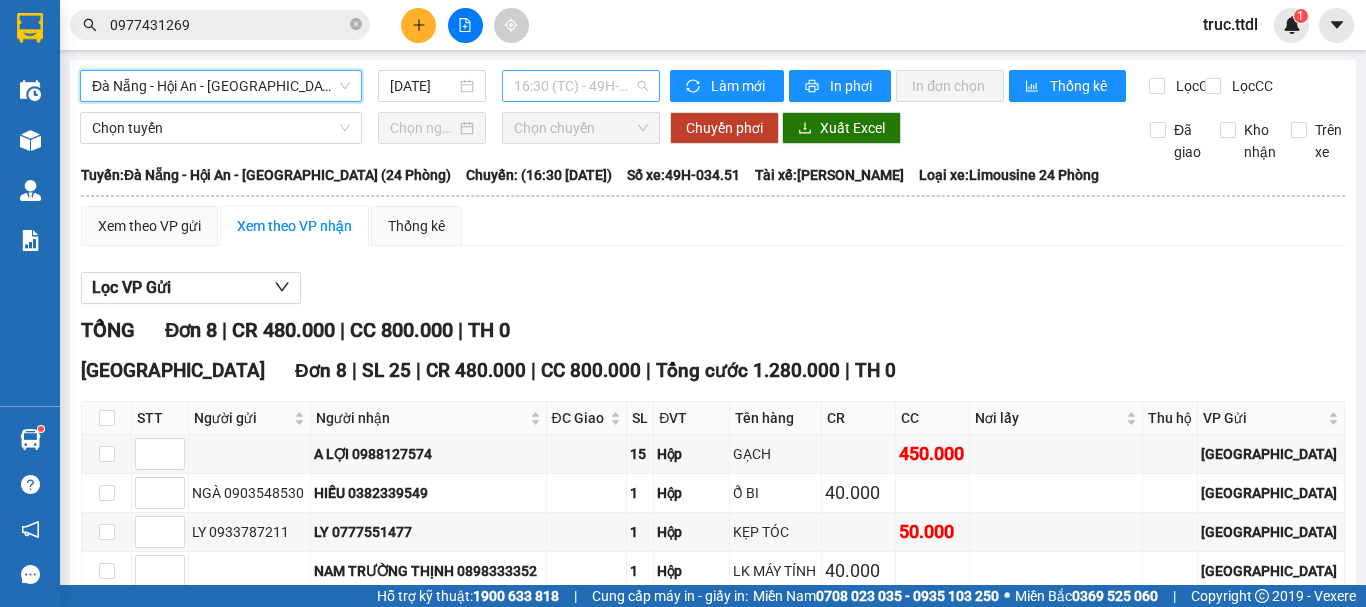 click on "16:30   (TC)   - 49H-034.51" at bounding box center (581, 86) 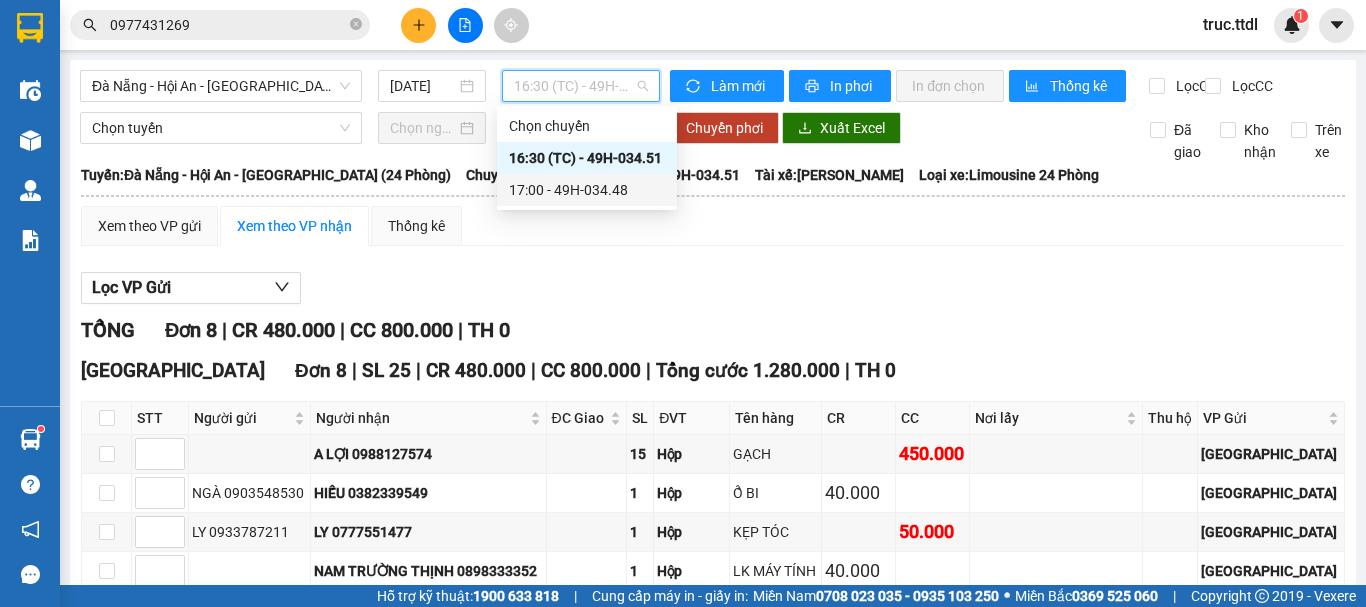 click on "17:00     - 49H-034.48" at bounding box center (587, 190) 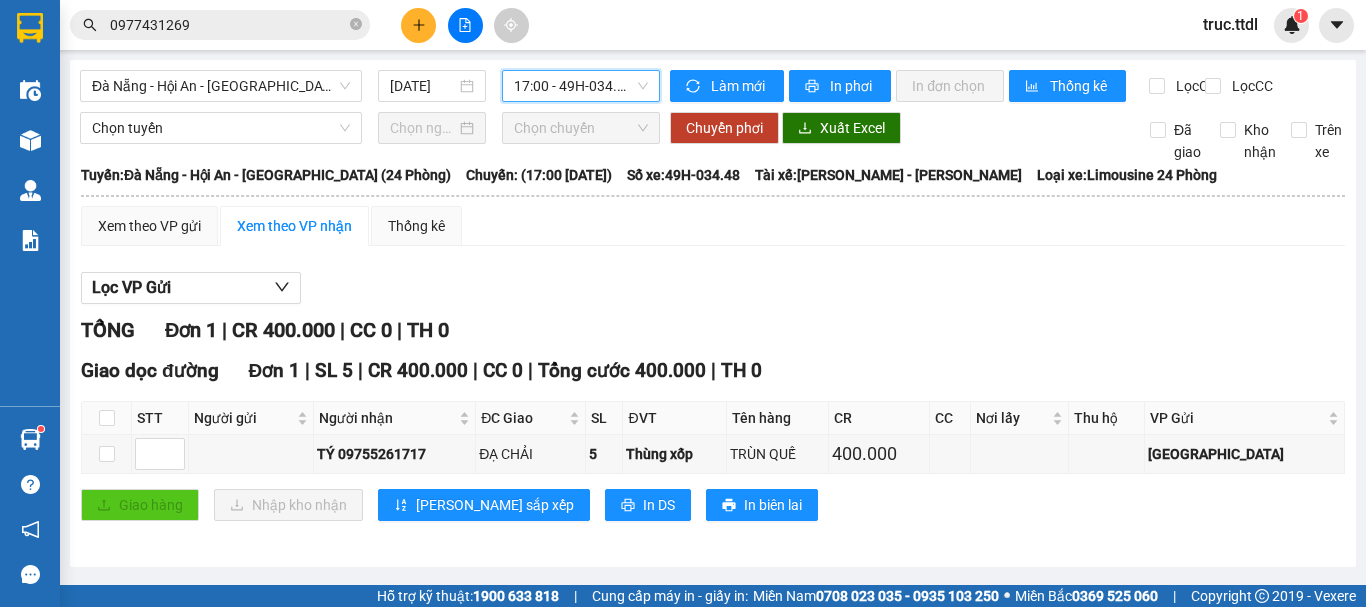 click on "0977431269" at bounding box center [228, 25] 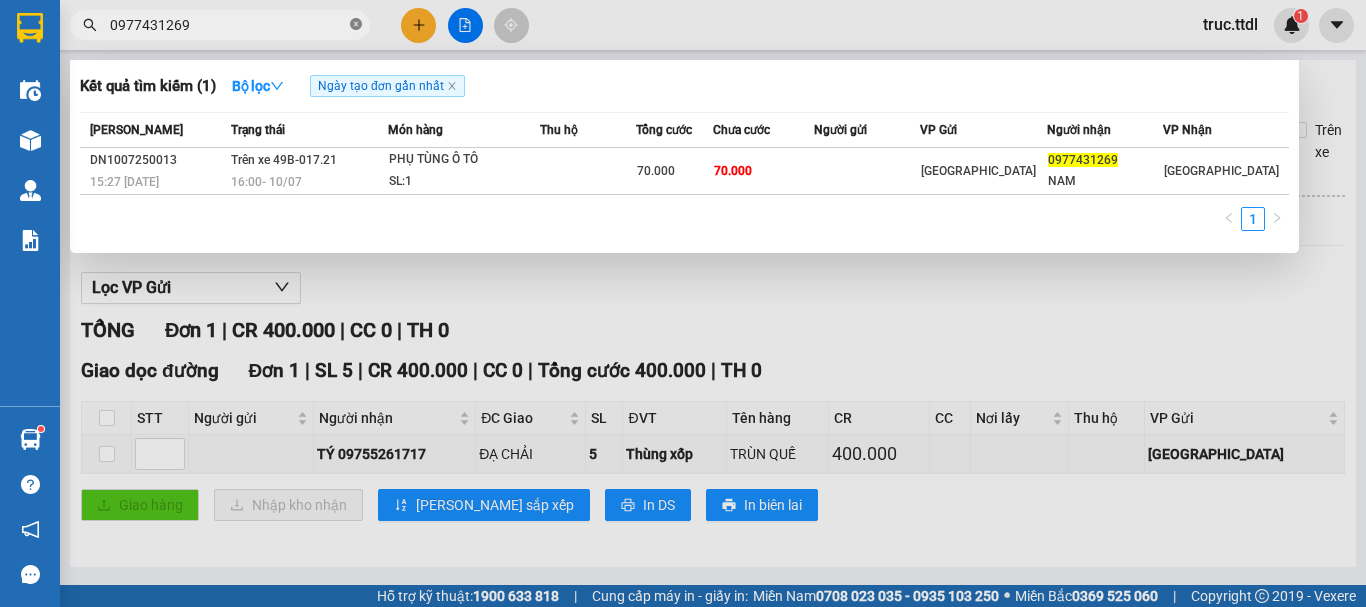 click 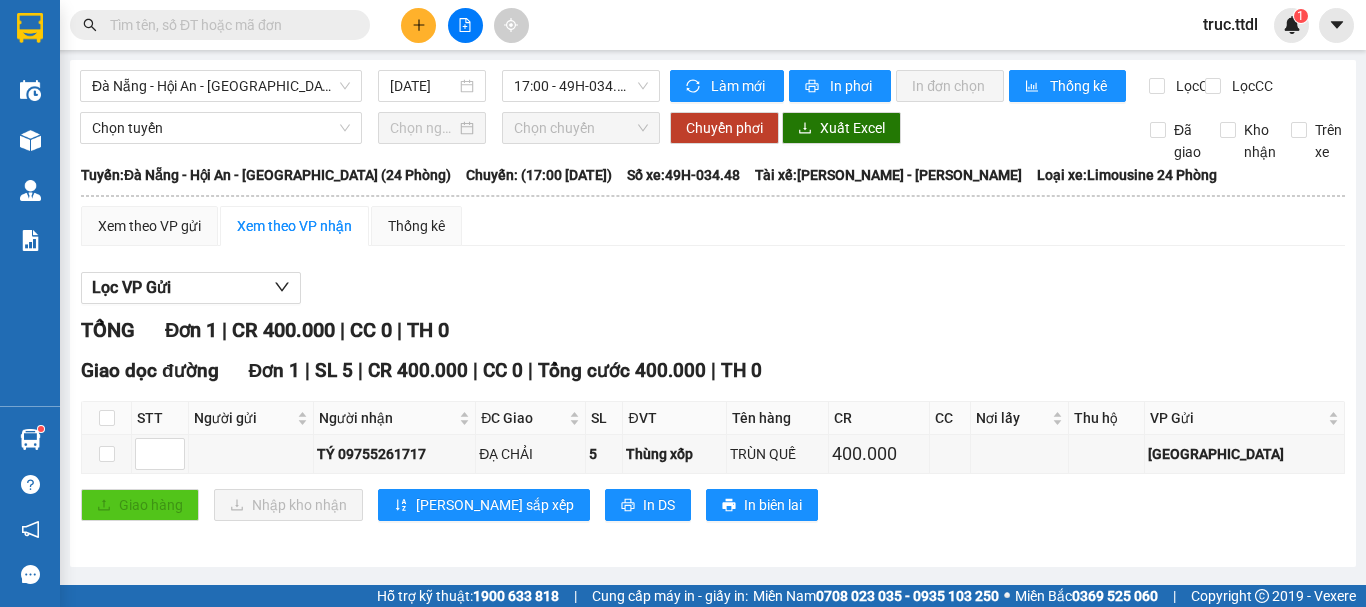 click on "TỔNG Đơn   1 | CR   400.000 | CC   0 | TH   0 Giao dọc đường Đơn   1 | SL   5 | CR   400.000 | CC   0 | Tổng cước   400.000 | TH   0 STT Người gửi Người nhận ĐC Giao SL ĐVT Tên hàng CR CC Nơi lấy Thu hộ VP Gửi Ký nhận                               TÝ 09755261717 ĐẠ CHẢI 5 Thùng xốp TRÙN QUẾ 400.000 [GEOGRAPHIC_DATA] Giao hàng Nhập kho nhận Lưu sắp xếp In DS In biên lai Thanh Thuỷ   063 3823 151   296 Nguyên Tử Lực [GEOGRAPHIC_DATA]   -  19:10 [DATE] [GEOGRAPHIC_DATA]:  [GEOGRAPHIC_DATA] - Hội An - [GEOGRAPHIC_DATA] (24 Phòng) [GEOGRAPHIC_DATA]:   (17:00 [DATE]) Tài xế:  [PERSON_NAME] -  [PERSON_NAME]    Phụ xe:  [PERSON_NAME] Số xe:  49H-034.48   Loại xe:  Limousine 24 Phòng STT Người gửi Người nhận ĐC Giao SL ĐVT Tên hàng CR CC Nơi lấy Thu hộ VP Gửi Ký nhận Giao dọc đường Đơn   1 | SL   5 | CR   400.000 | CC   0 | Tổng cước   400.000 | TH   0 1   TÝ 09755261717 ĐẠ CHẢI 5 Thùng xốp TRÙN QUẾ 400.000" at bounding box center (713, 430) 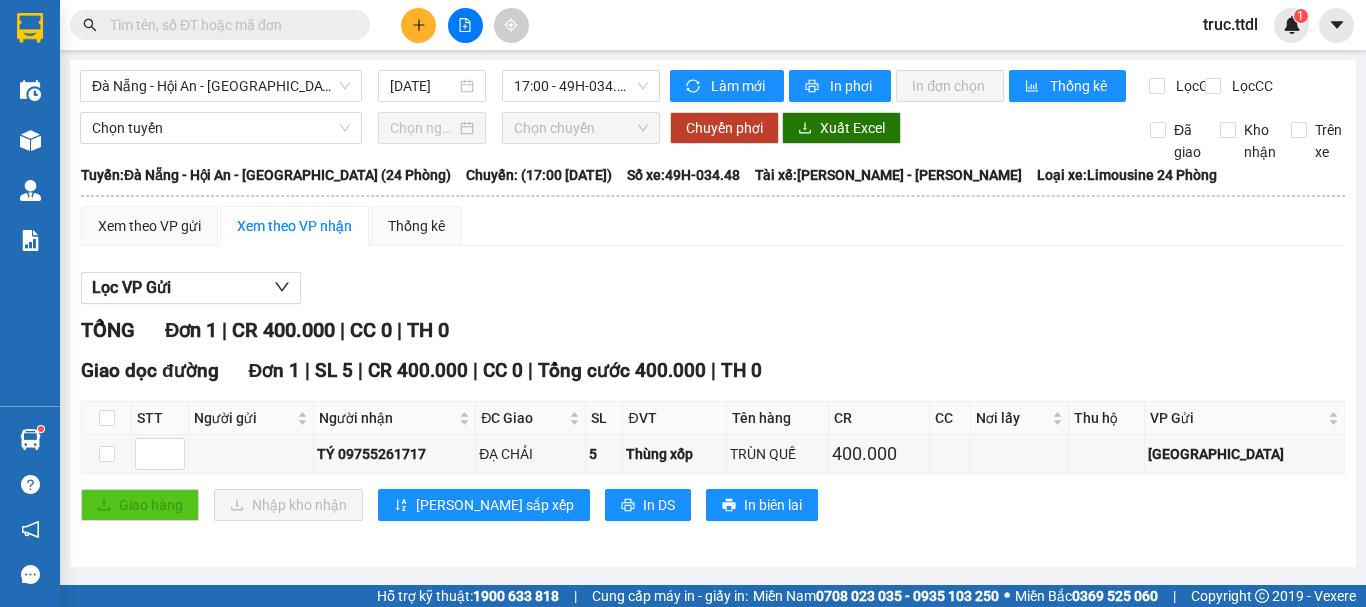 scroll, scrollTop: 9, scrollLeft: 0, axis: vertical 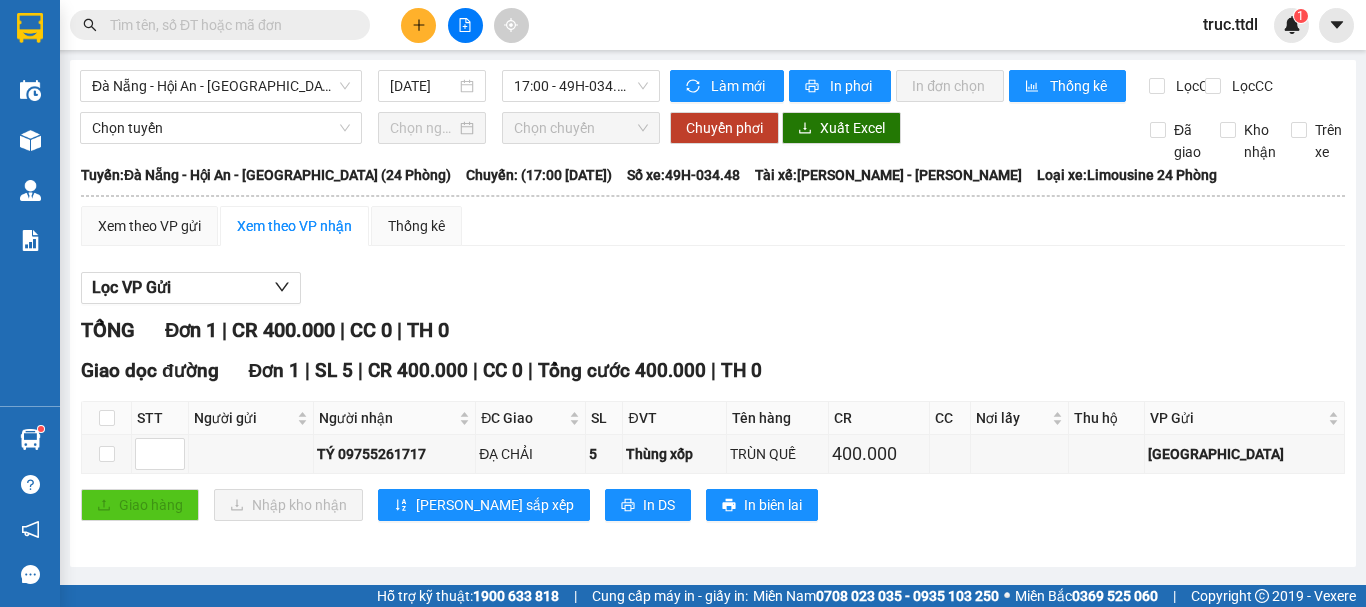 drag, startPoint x: 644, startPoint y: 336, endPoint x: 504, endPoint y: 297, distance: 145.33066 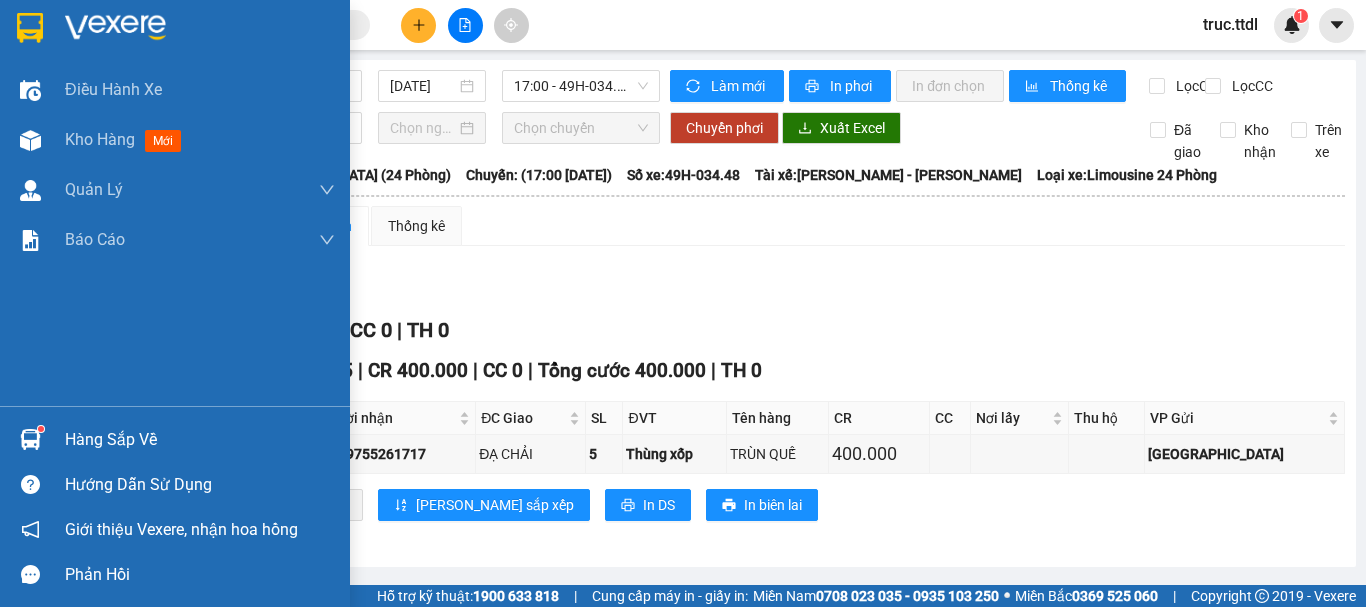 click at bounding box center [30, 28] 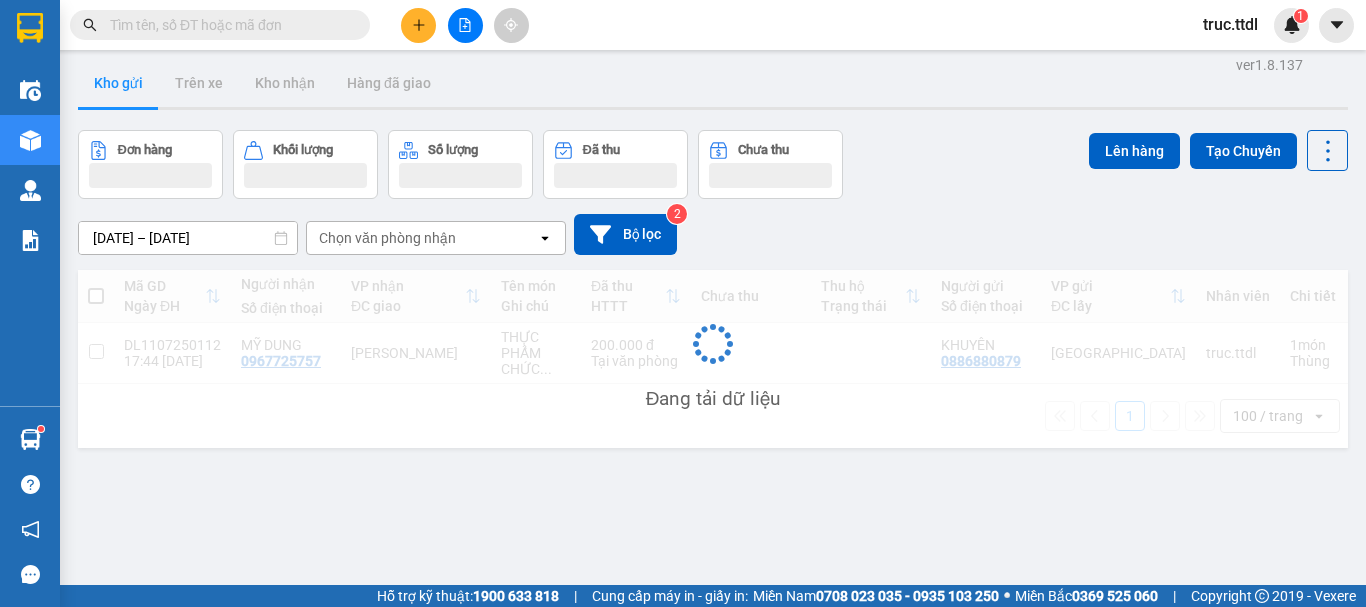 scroll, scrollTop: 0, scrollLeft: 0, axis: both 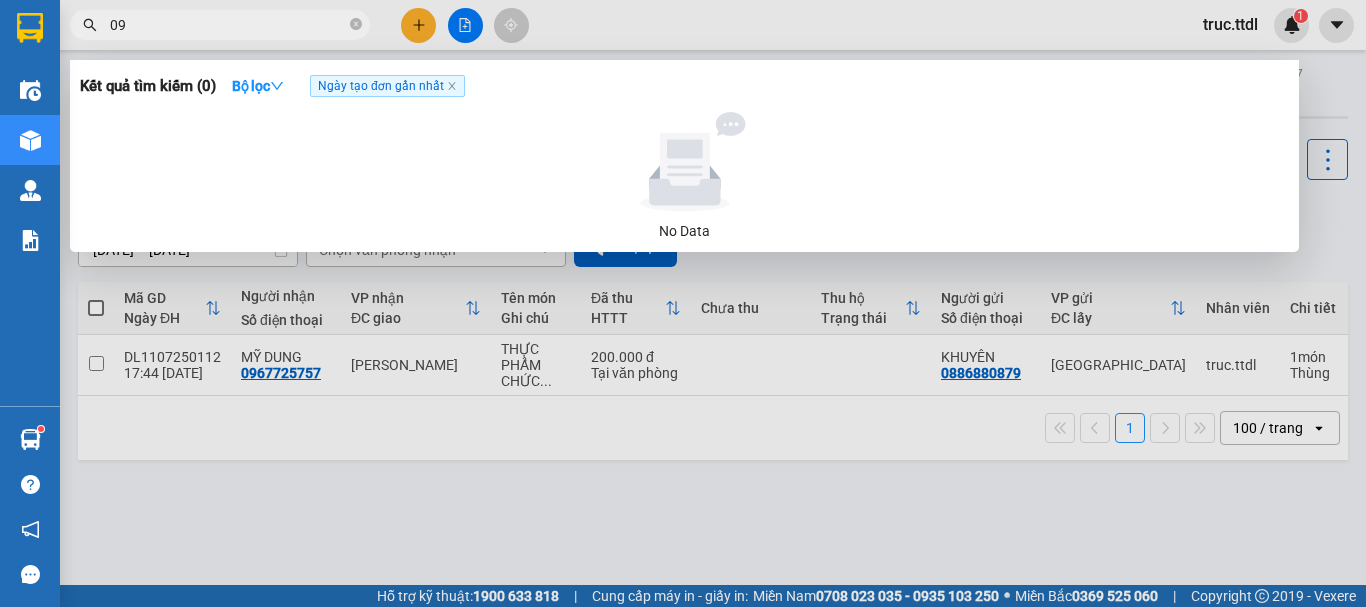 type on "0" 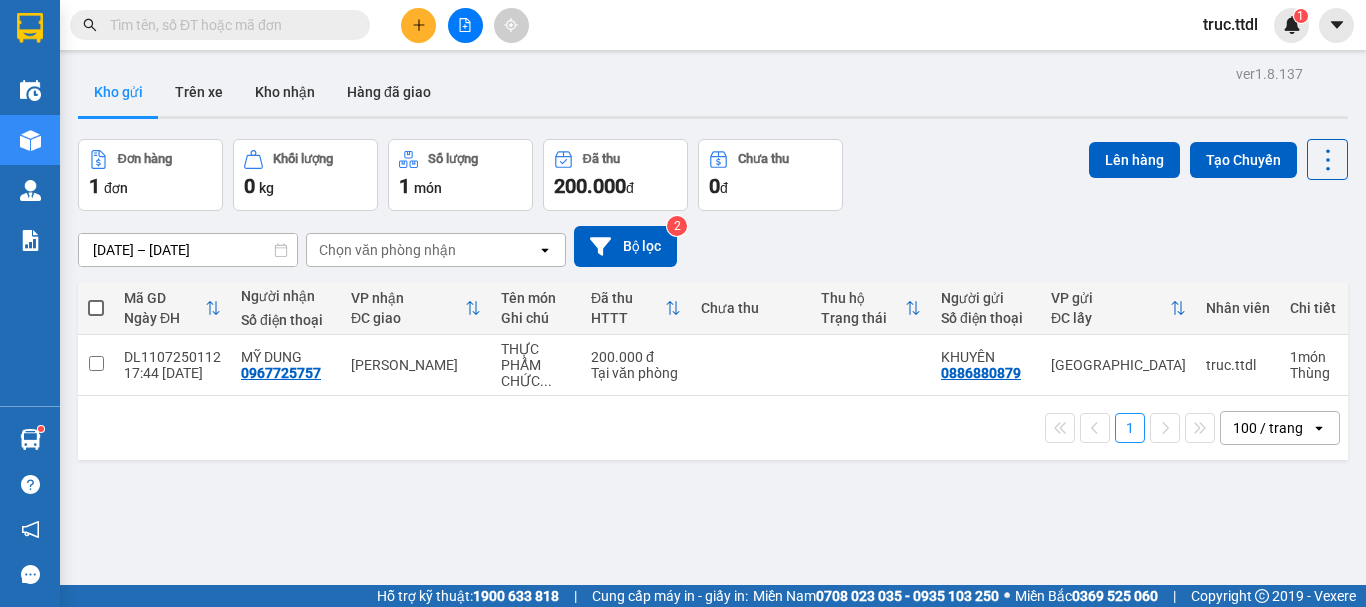 click at bounding box center (228, 25) 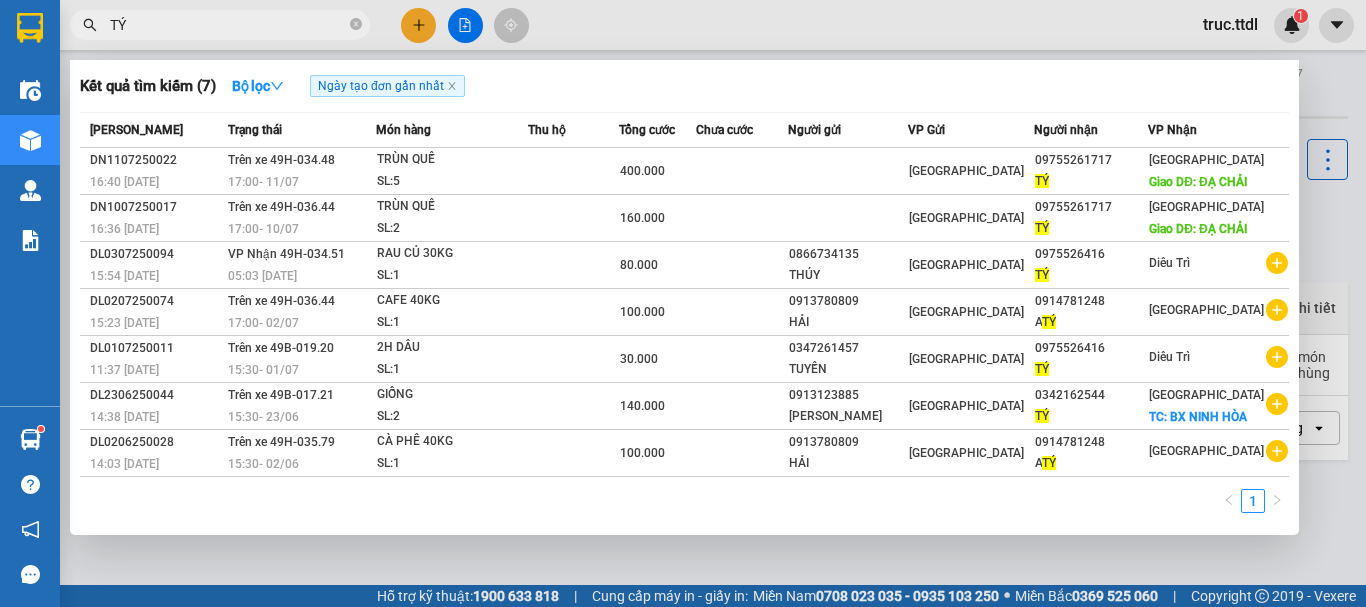 click on "TÝ" at bounding box center [228, 25] 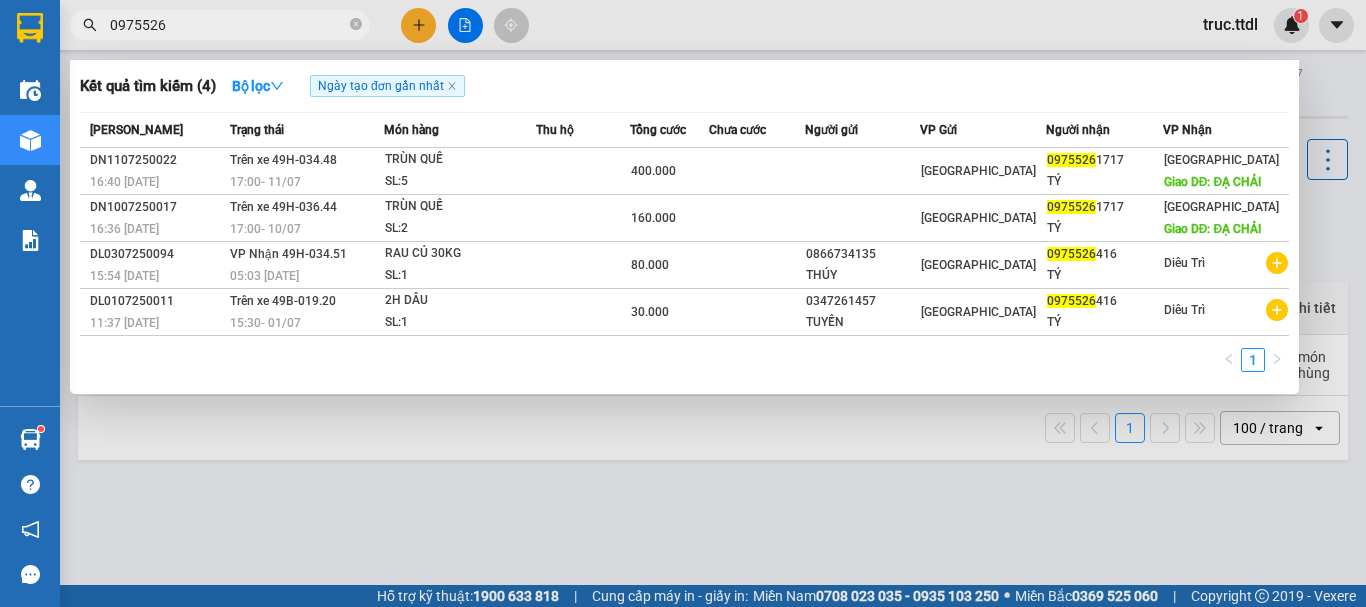 type on "0975526" 